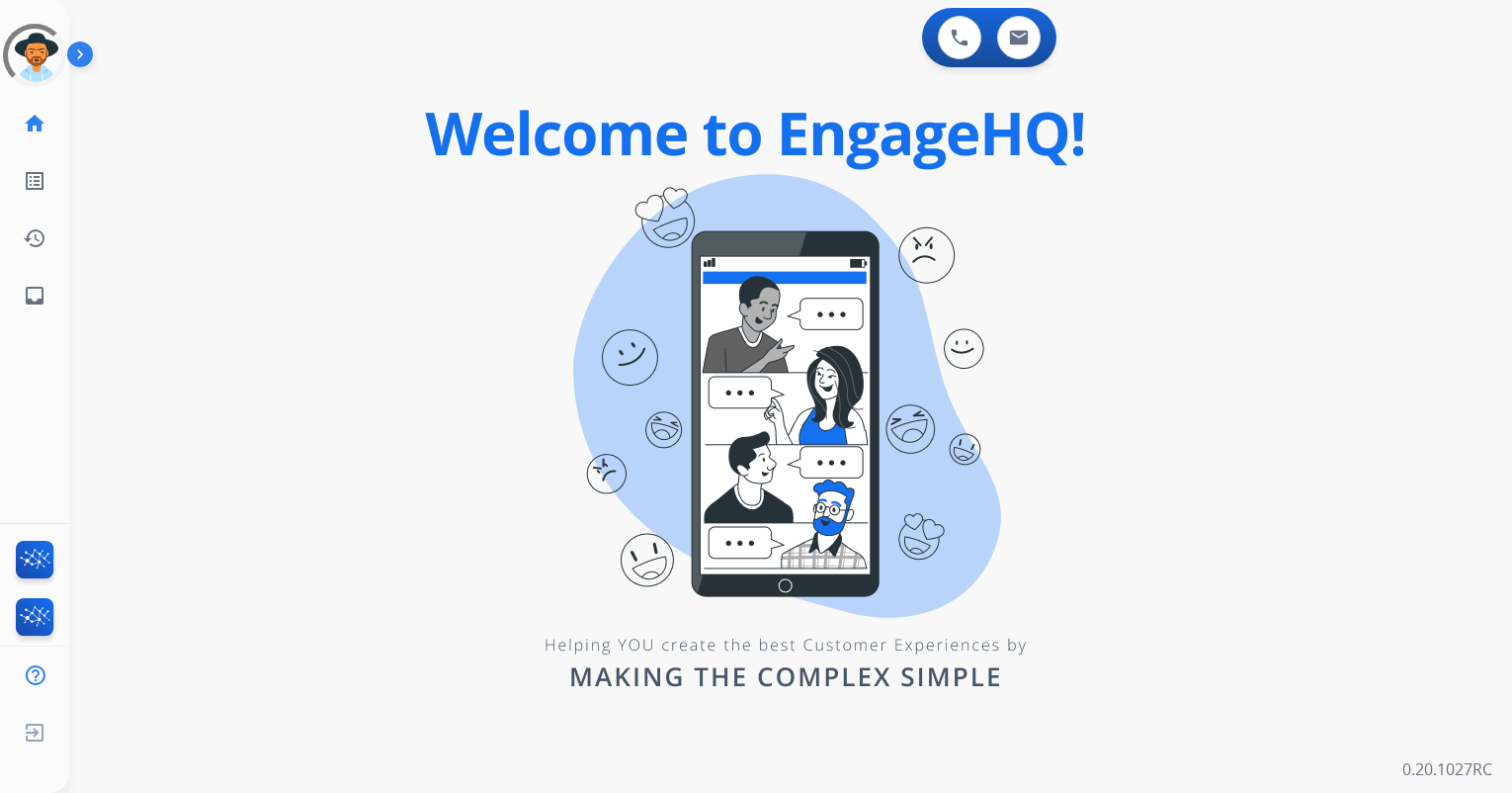 scroll, scrollTop: 0, scrollLeft: 0, axis: both 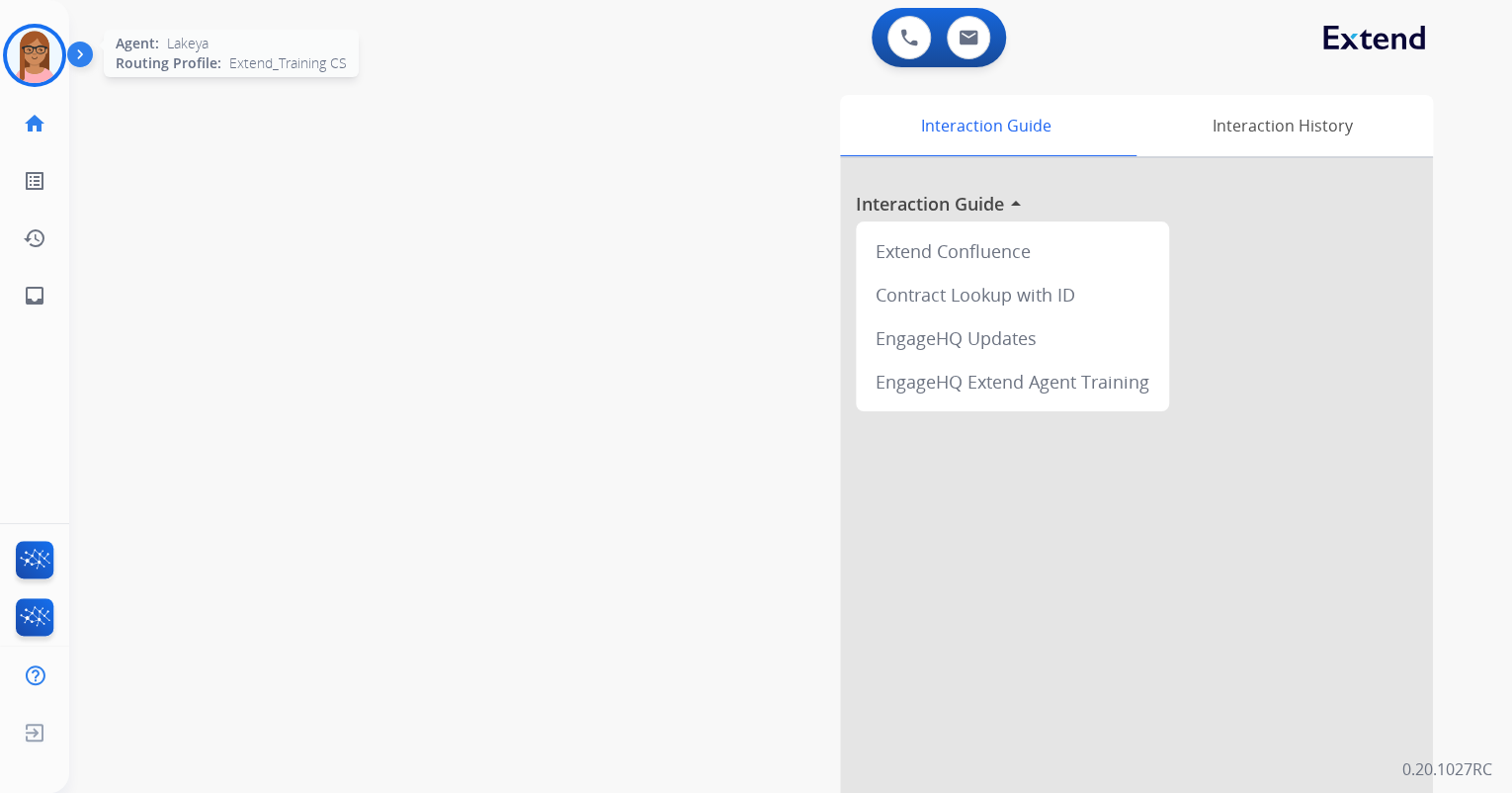 click at bounding box center (35, 55) 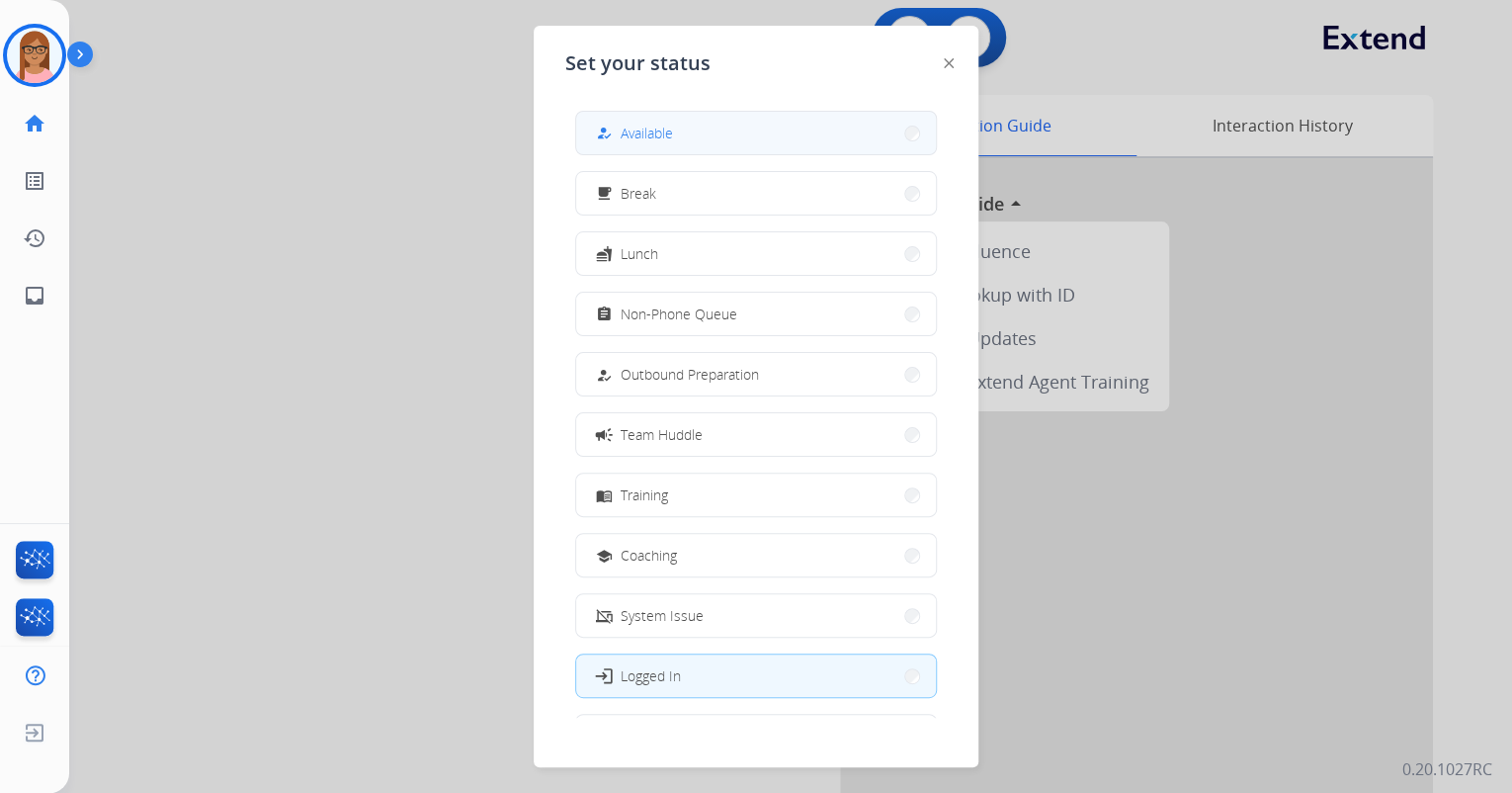 click on "how_to_reg Available" at bounding box center [756, 132] 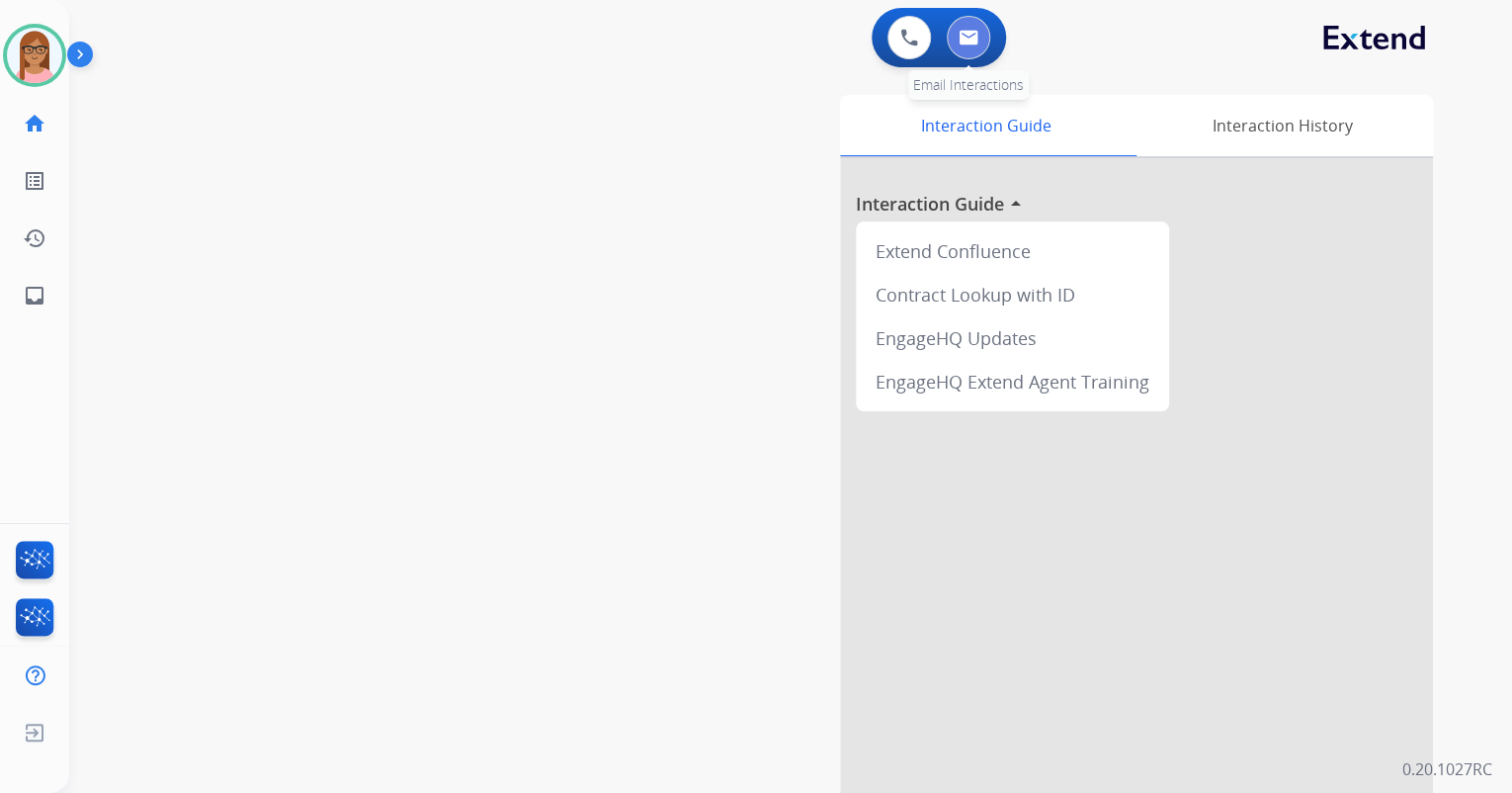 click at bounding box center (968, 38) 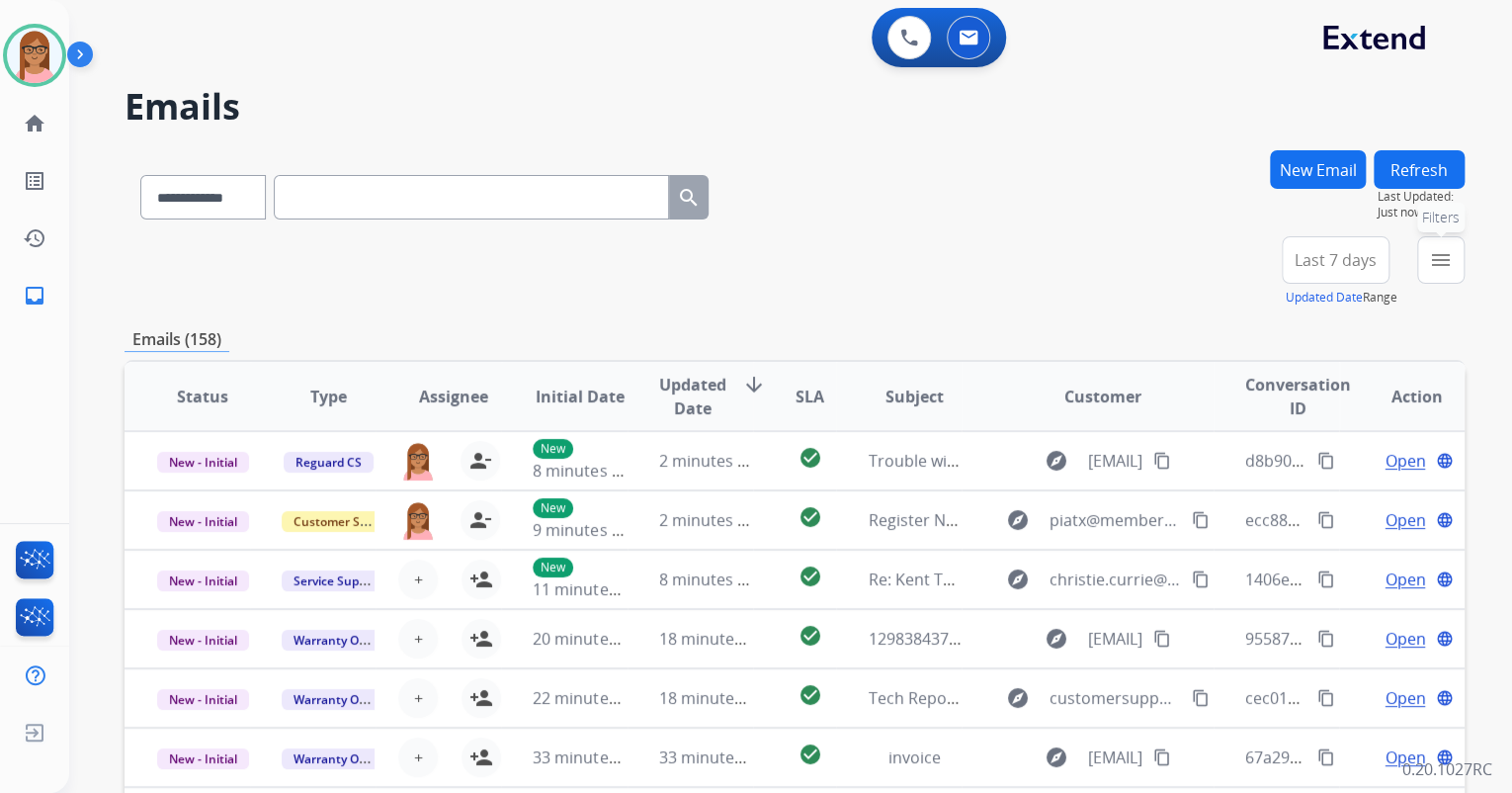 click on "menu" at bounding box center (1441, 260) 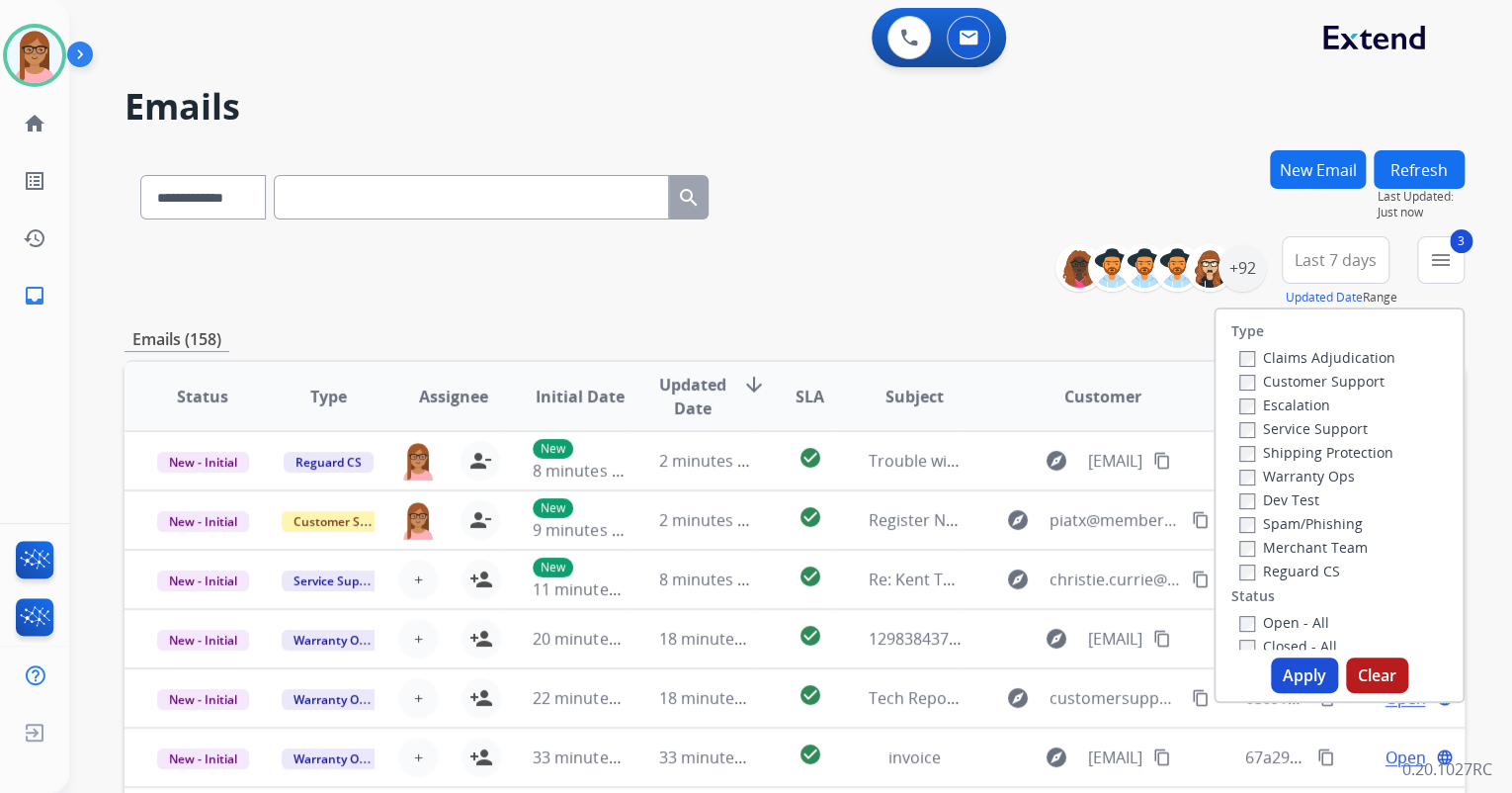 click on "Open - All" at bounding box center [1284, 622] 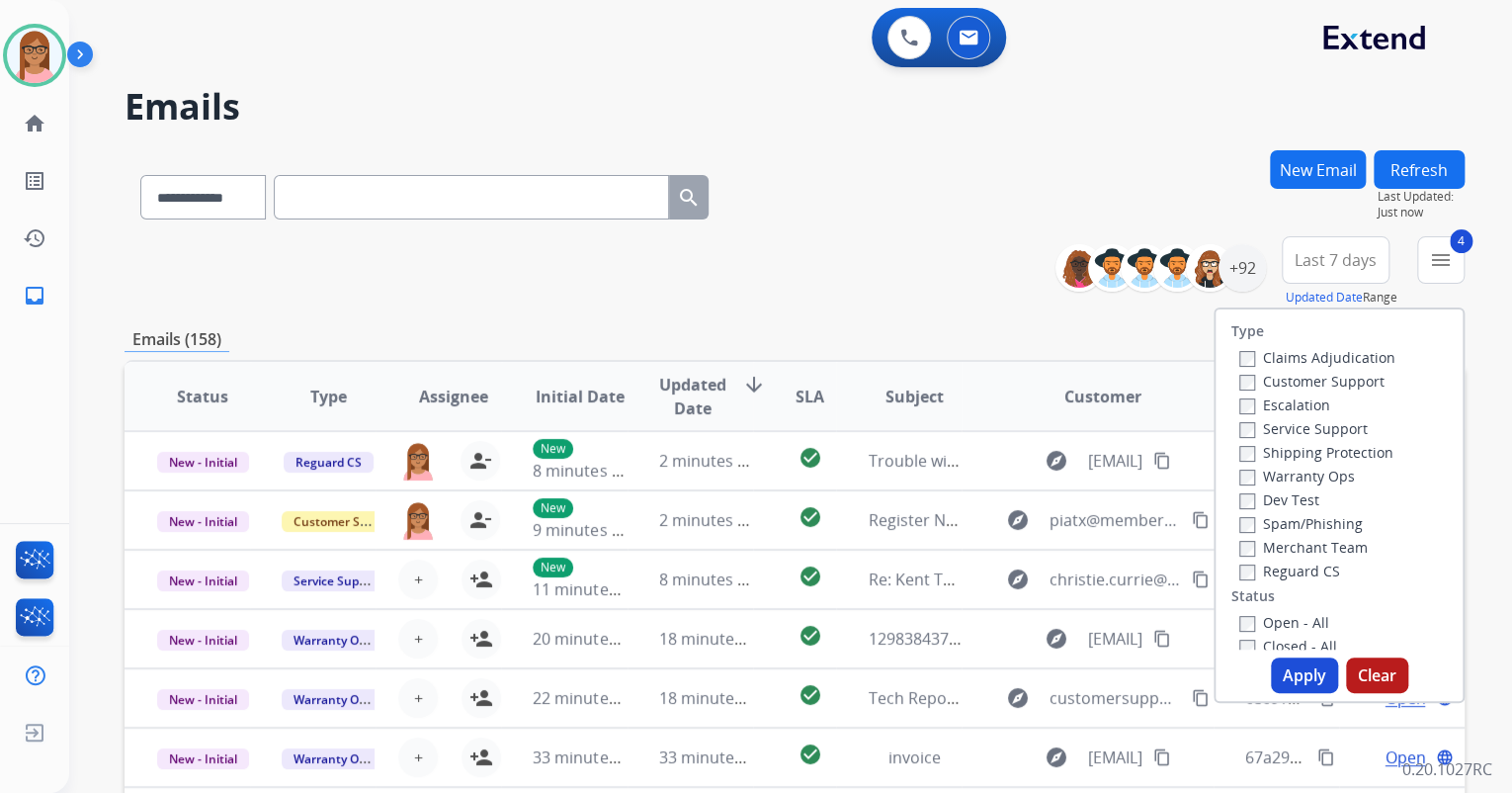 click on "Apply" at bounding box center (1304, 675) 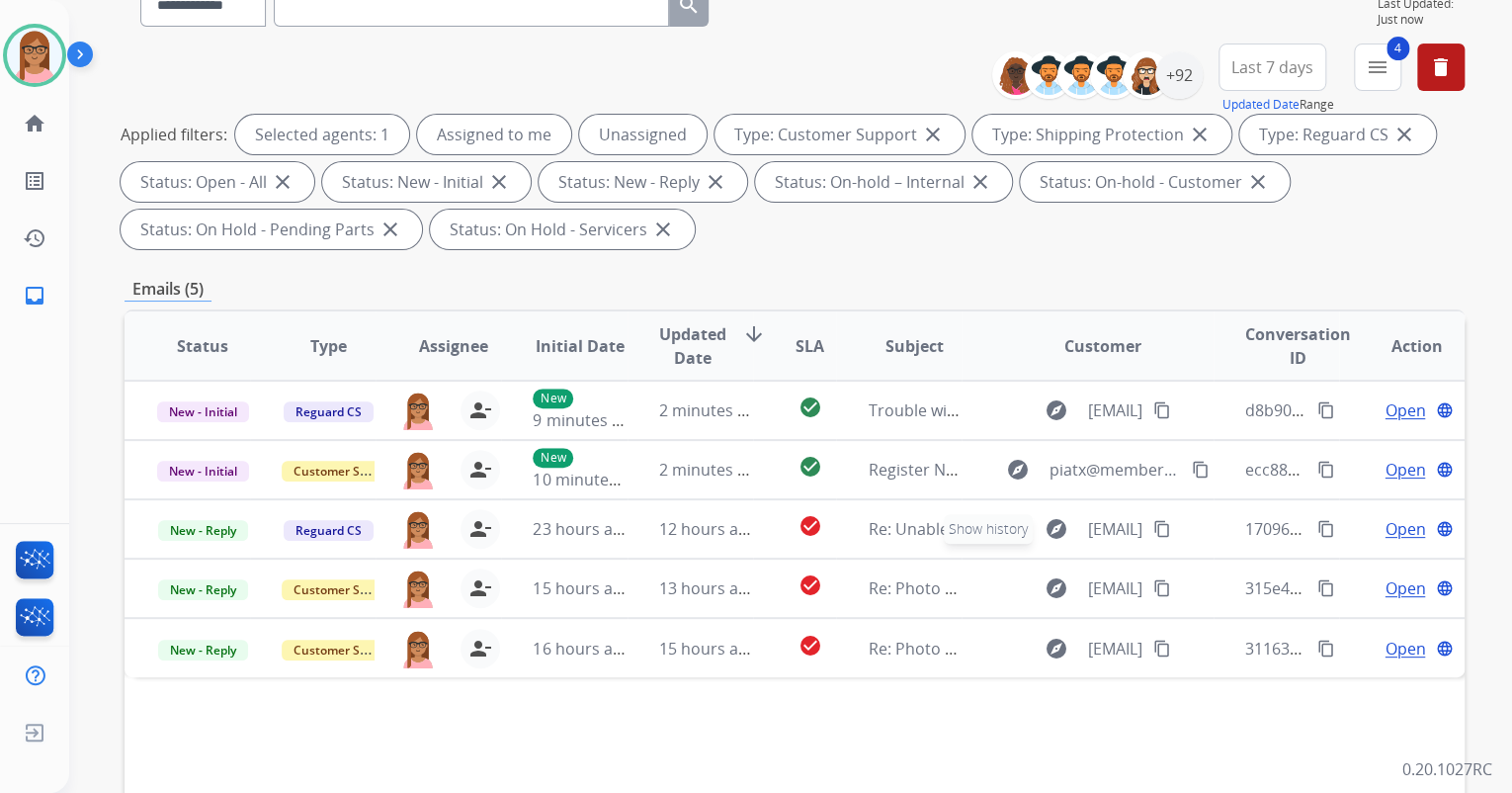 scroll, scrollTop: 0, scrollLeft: 0, axis: both 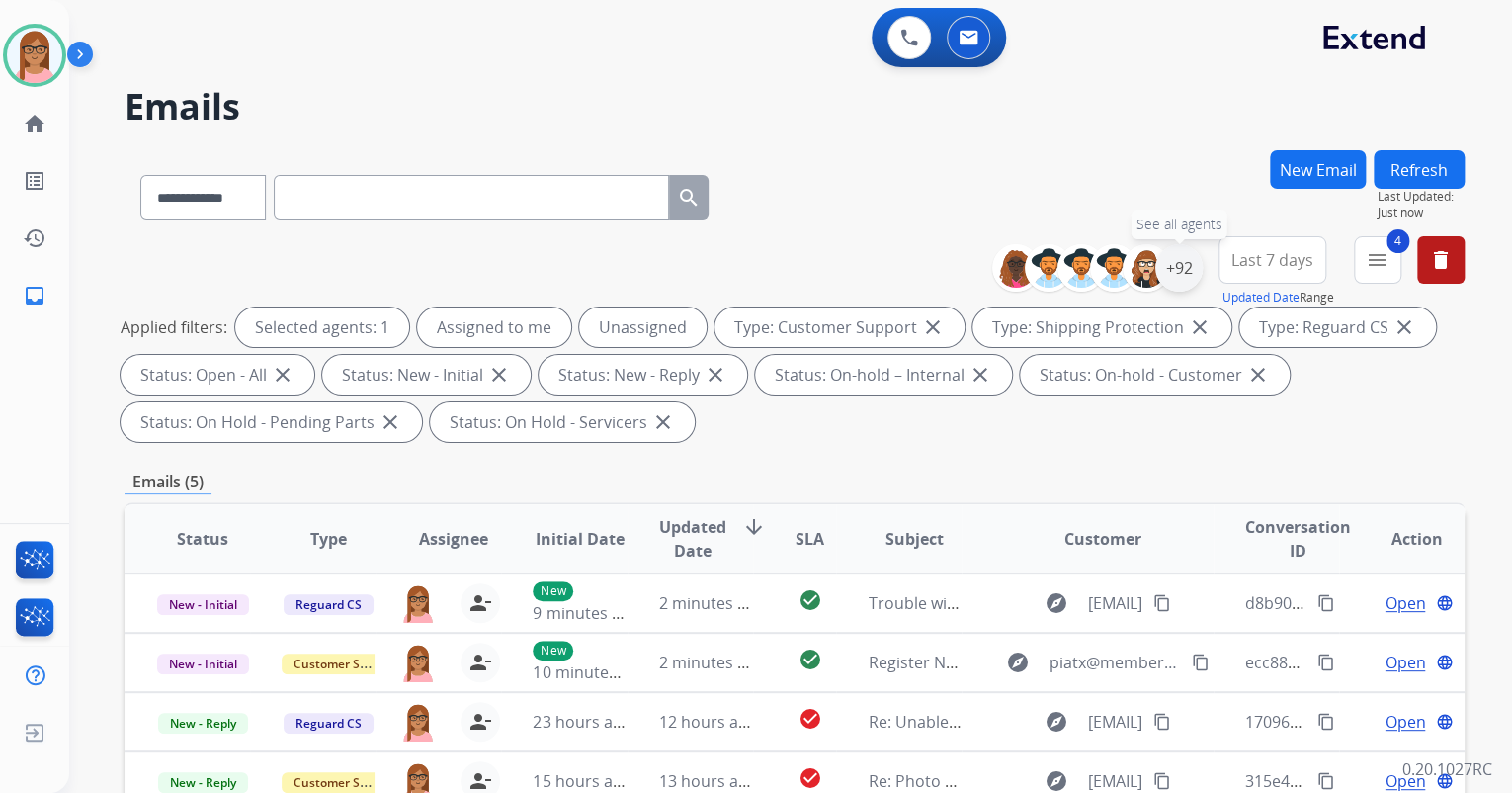 click on "+92" at bounding box center [1179, 268] 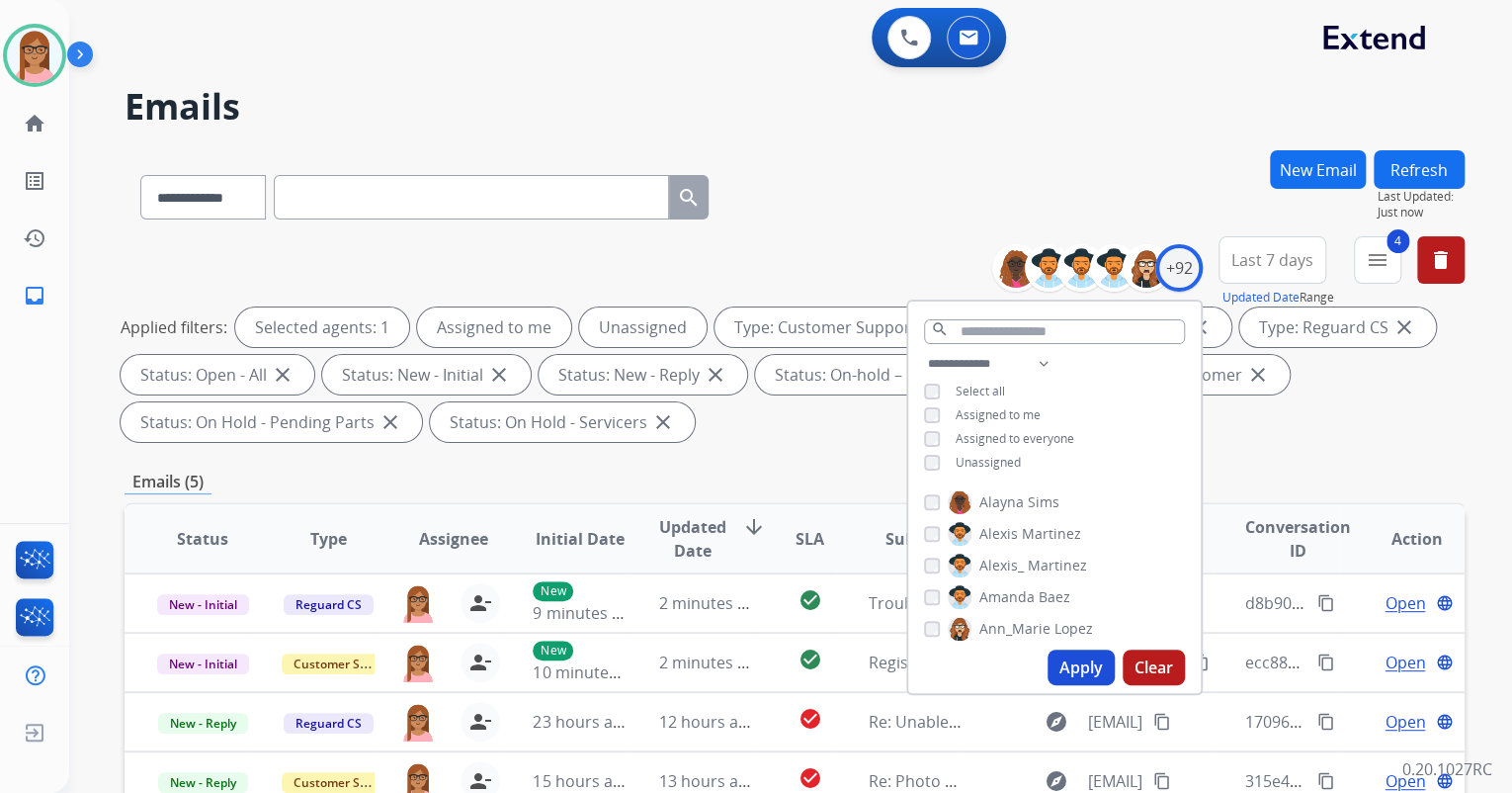 click on "**********" at bounding box center [795, 193] 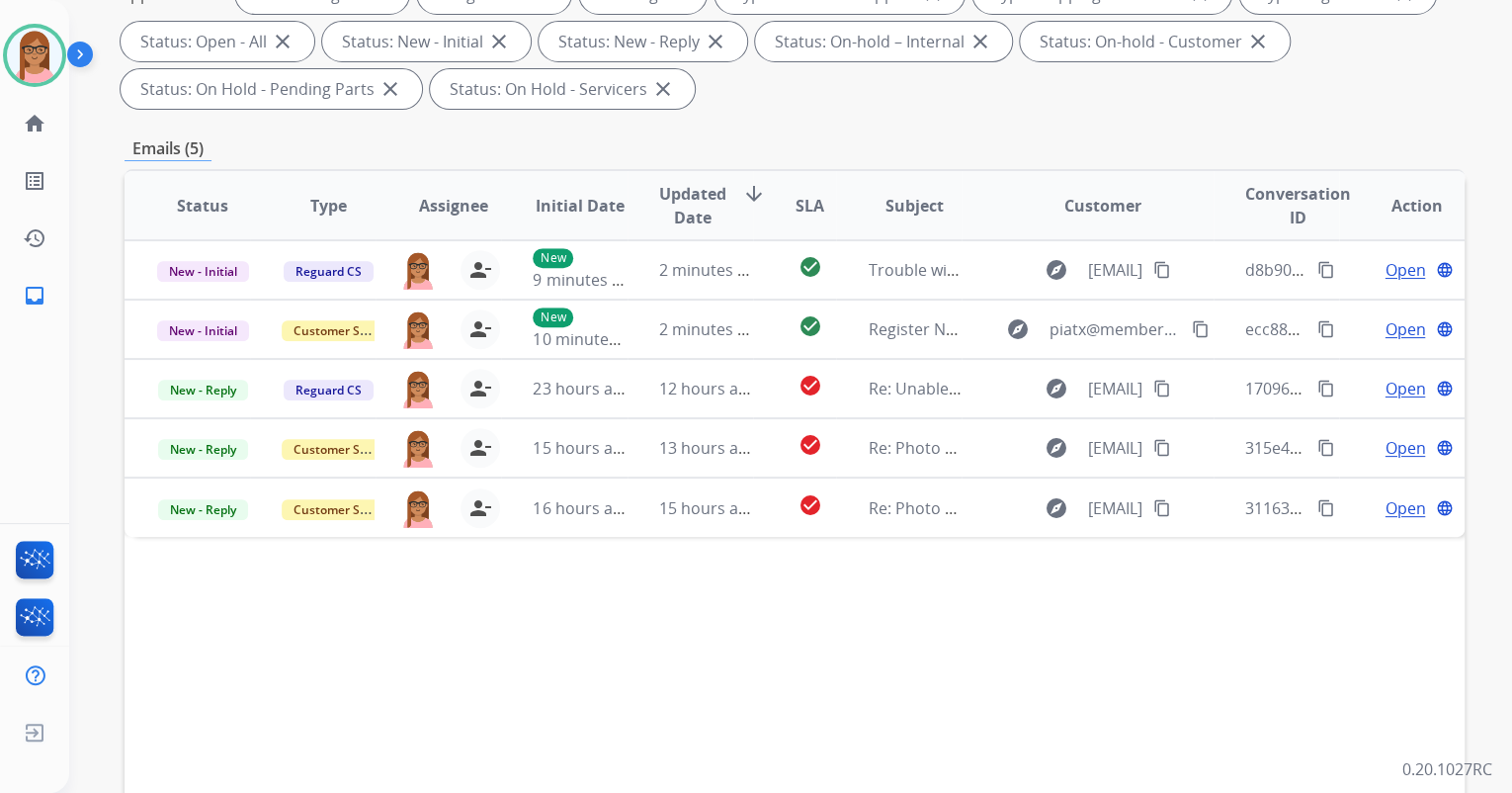 scroll, scrollTop: 237, scrollLeft: 0, axis: vertical 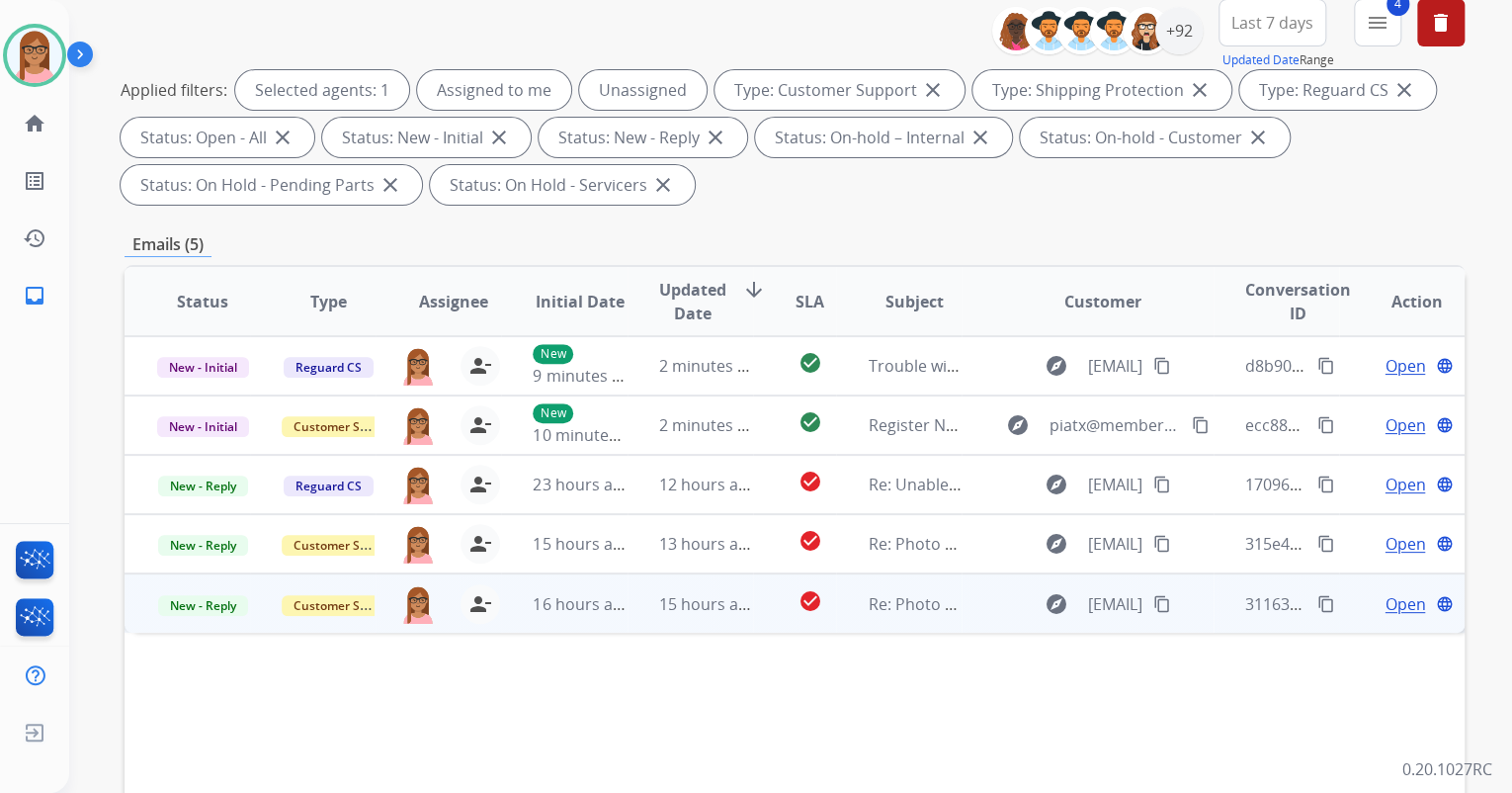 click on "Open" at bounding box center [1404, 604] 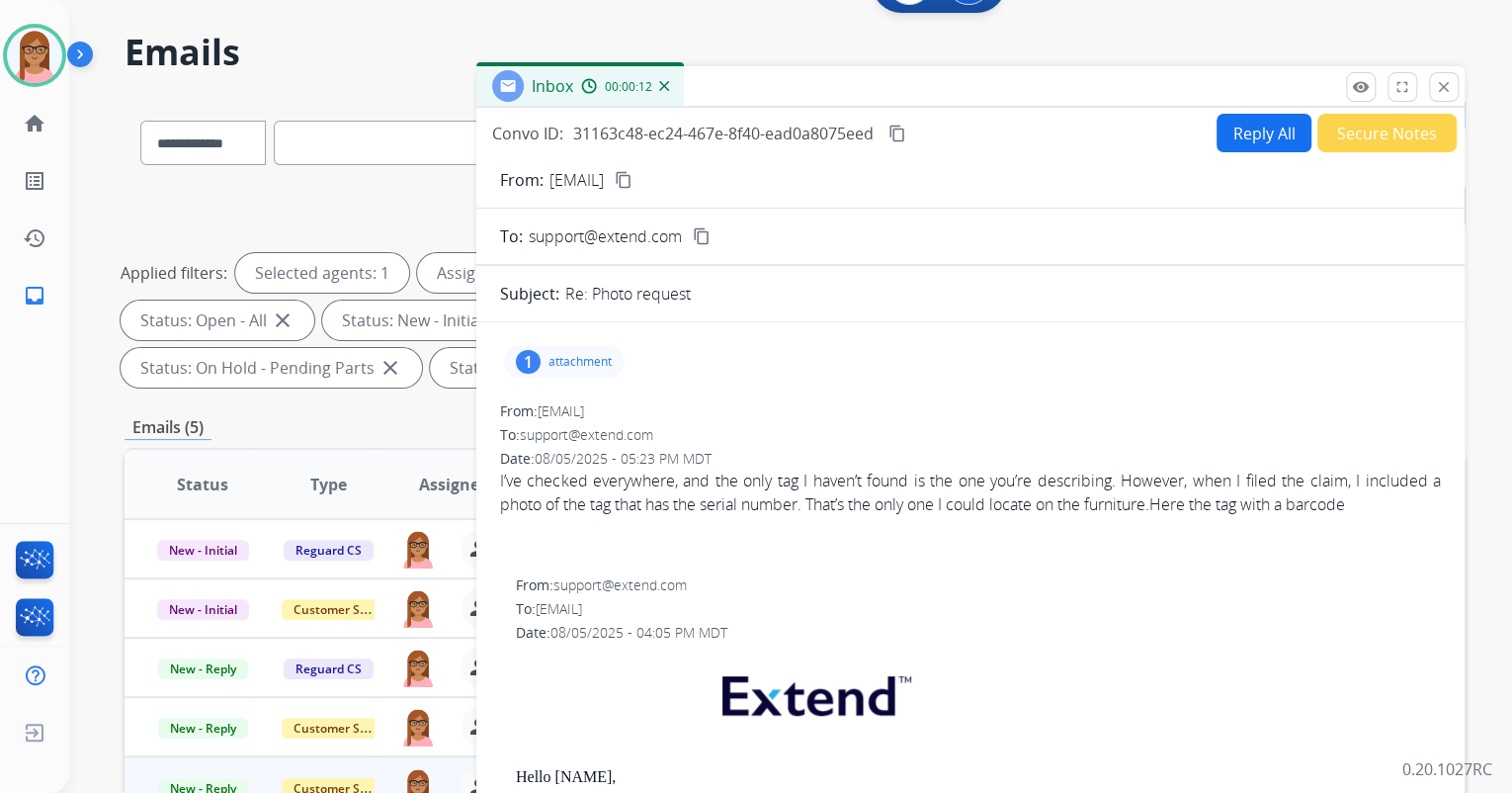scroll, scrollTop: 0, scrollLeft: 0, axis: both 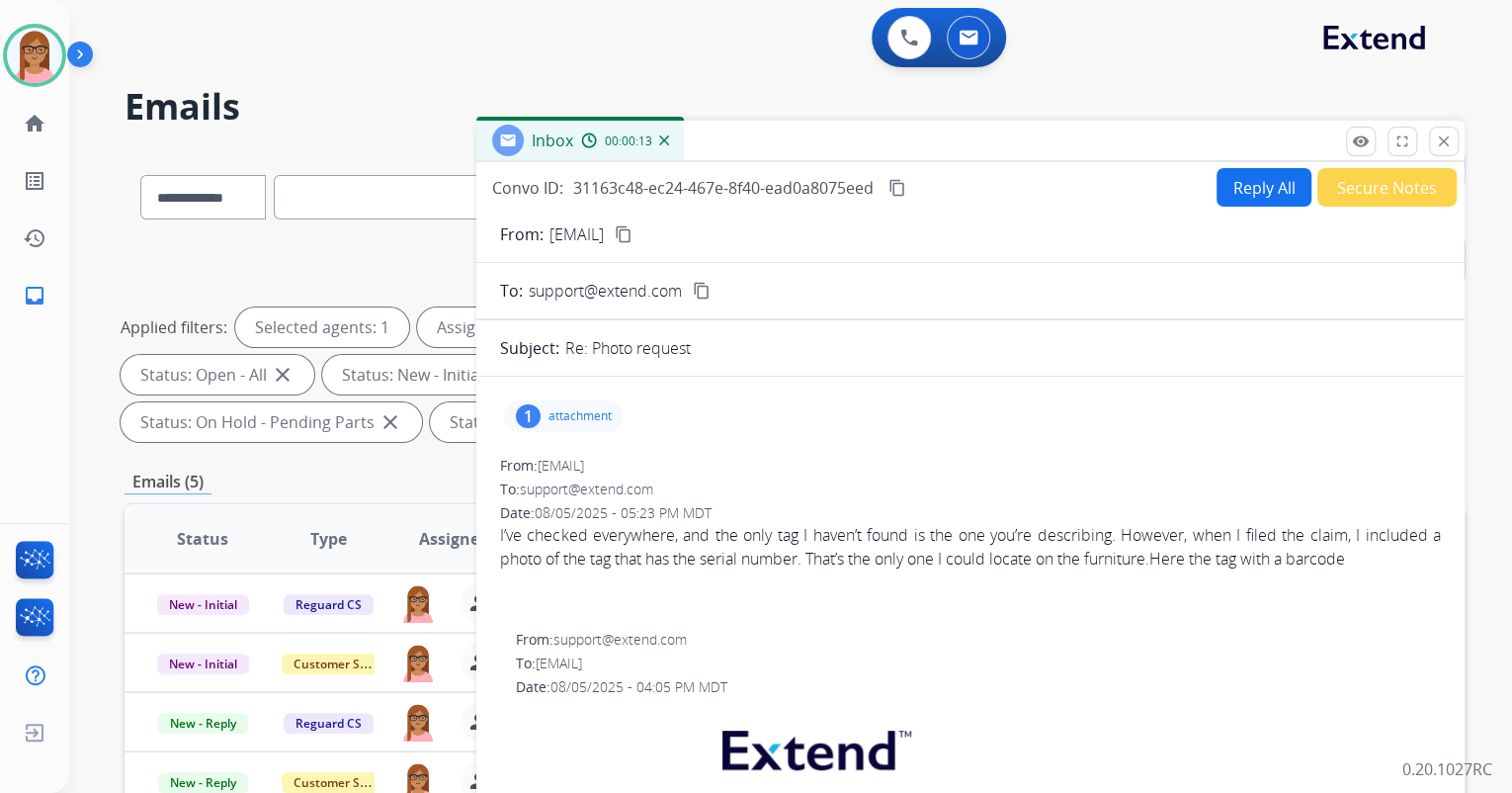 click on "attachment" at bounding box center [580, 416] 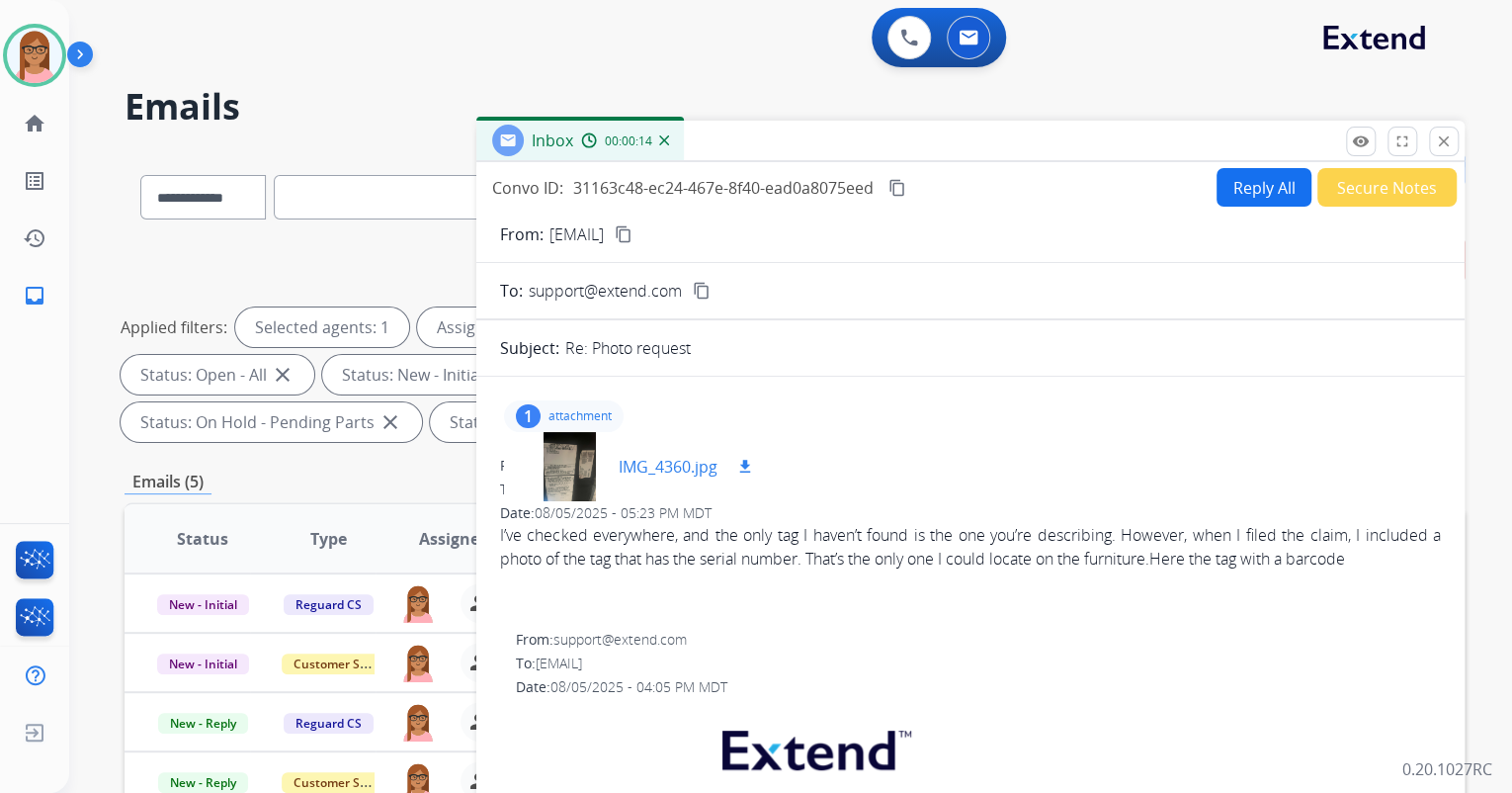 click at bounding box center [569, 467] 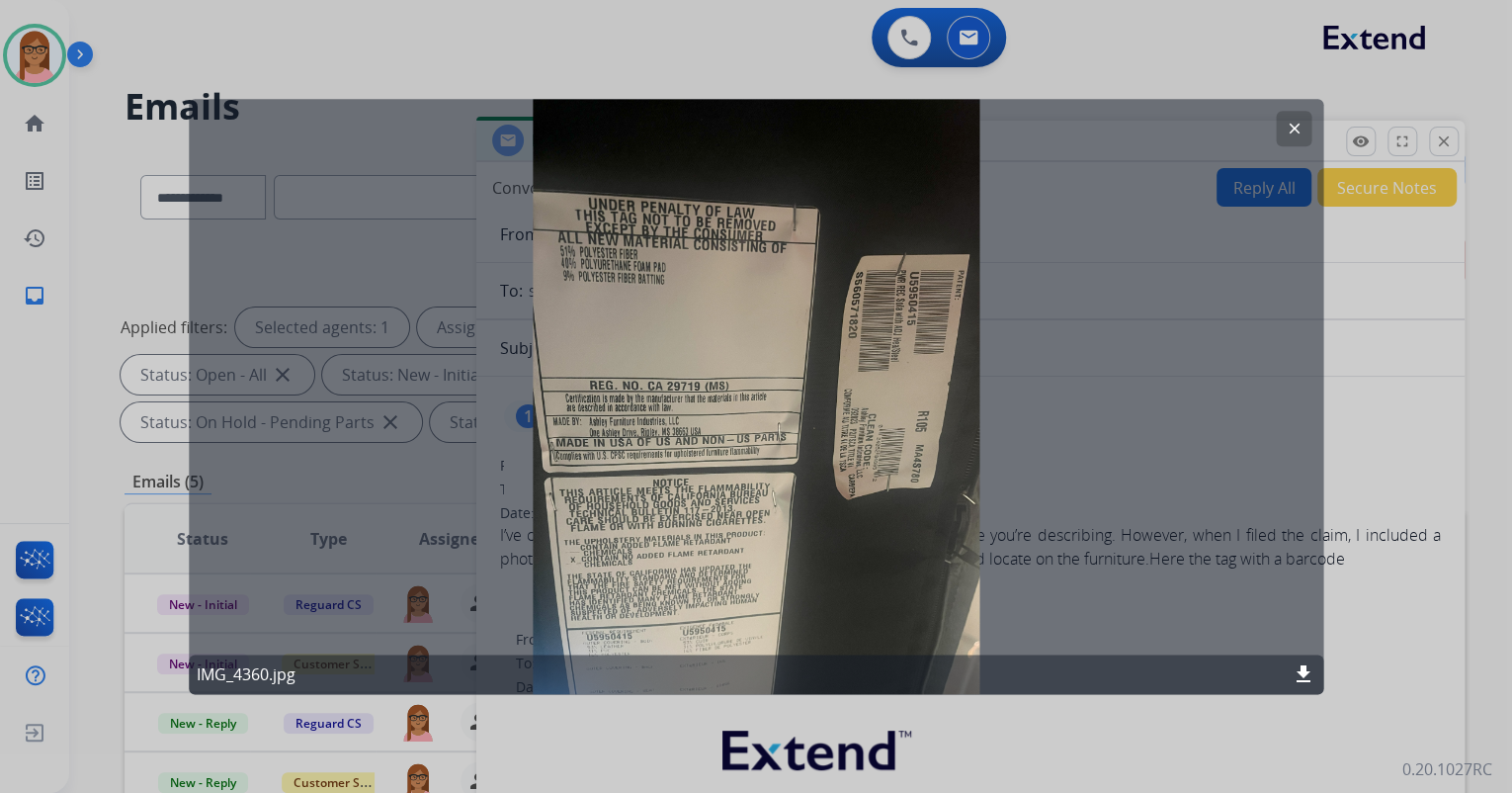 click 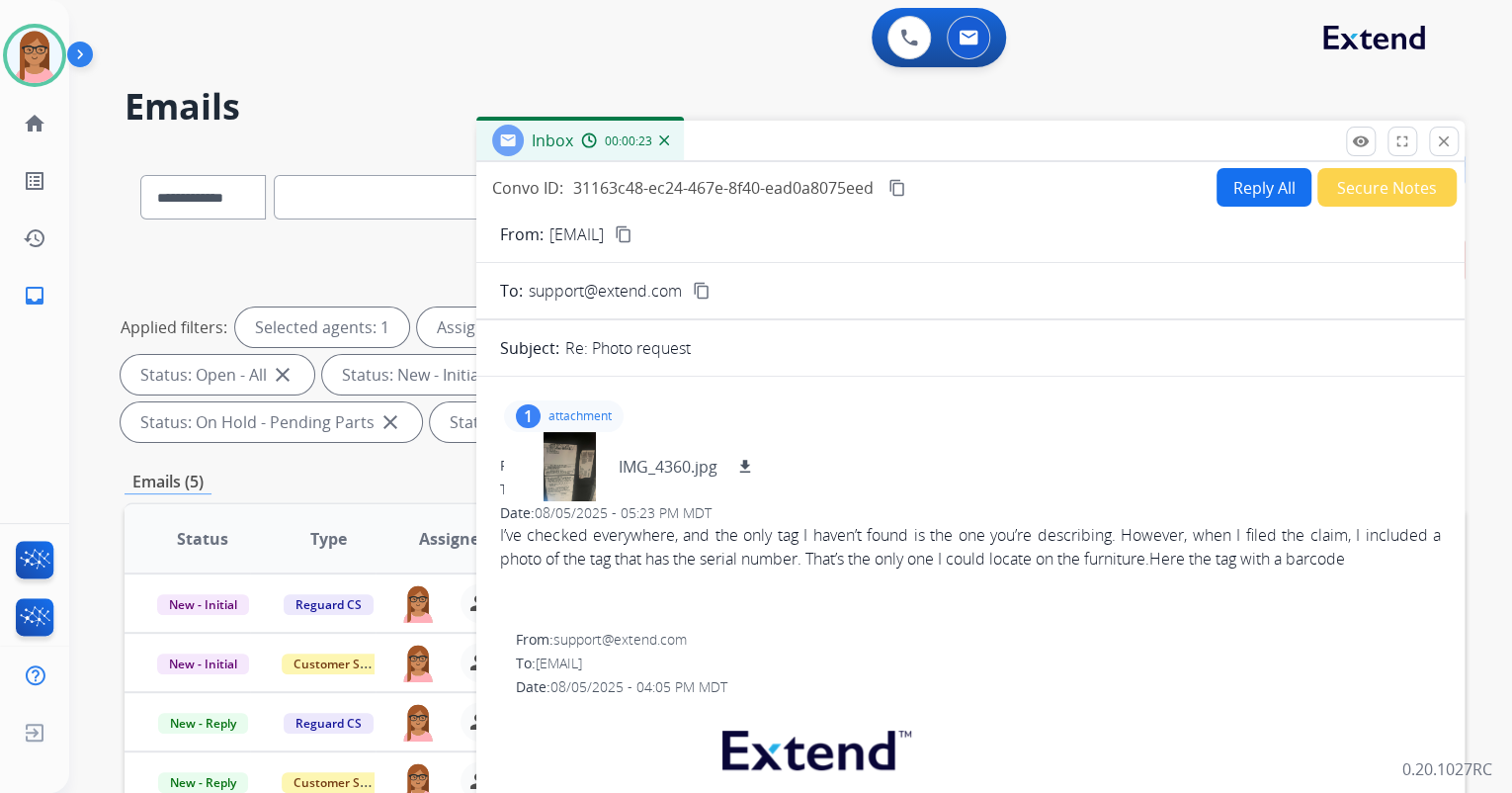 click on "content_copy" at bounding box center [624, 234] 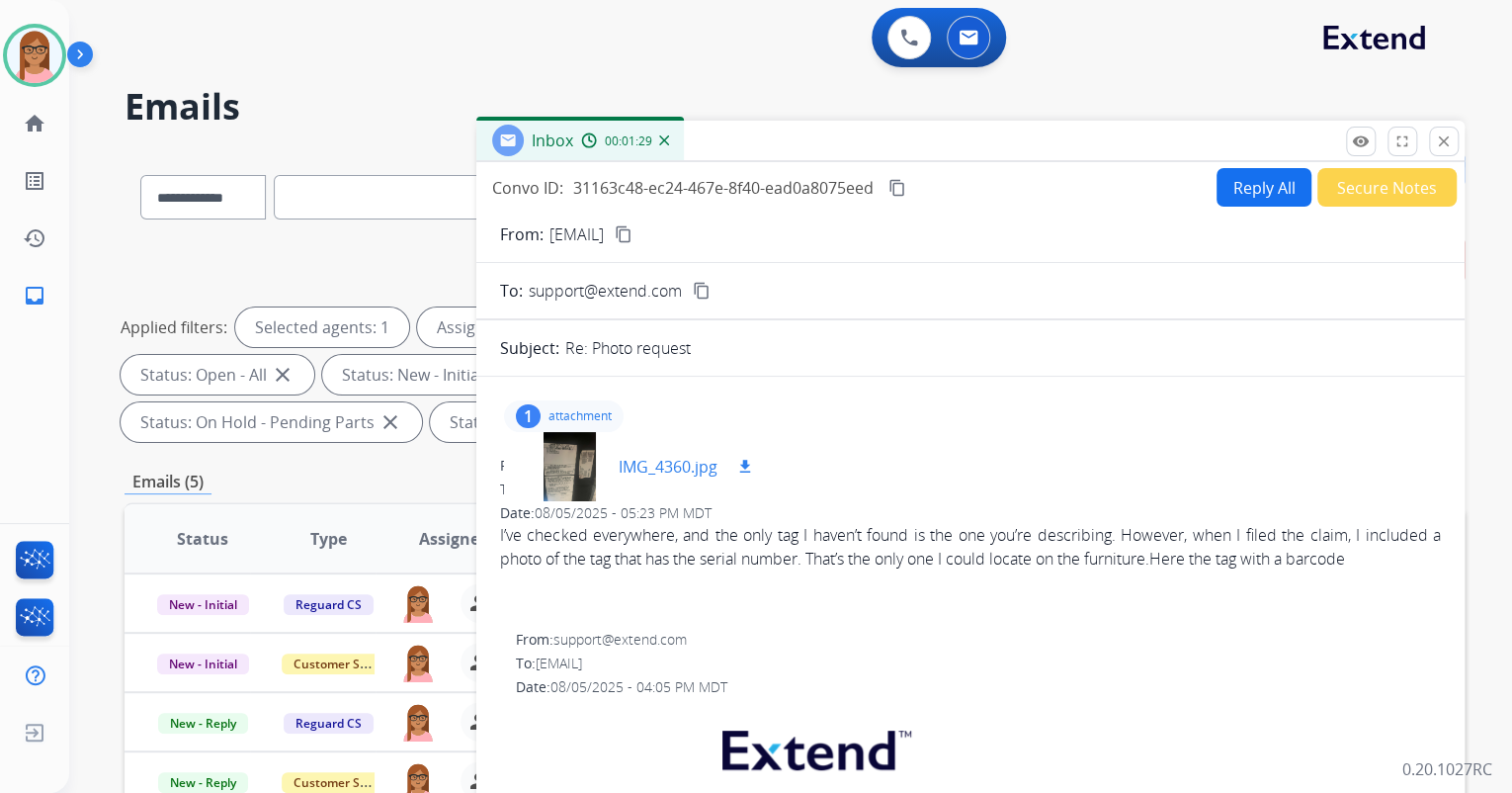 click on "download" at bounding box center [745, 467] 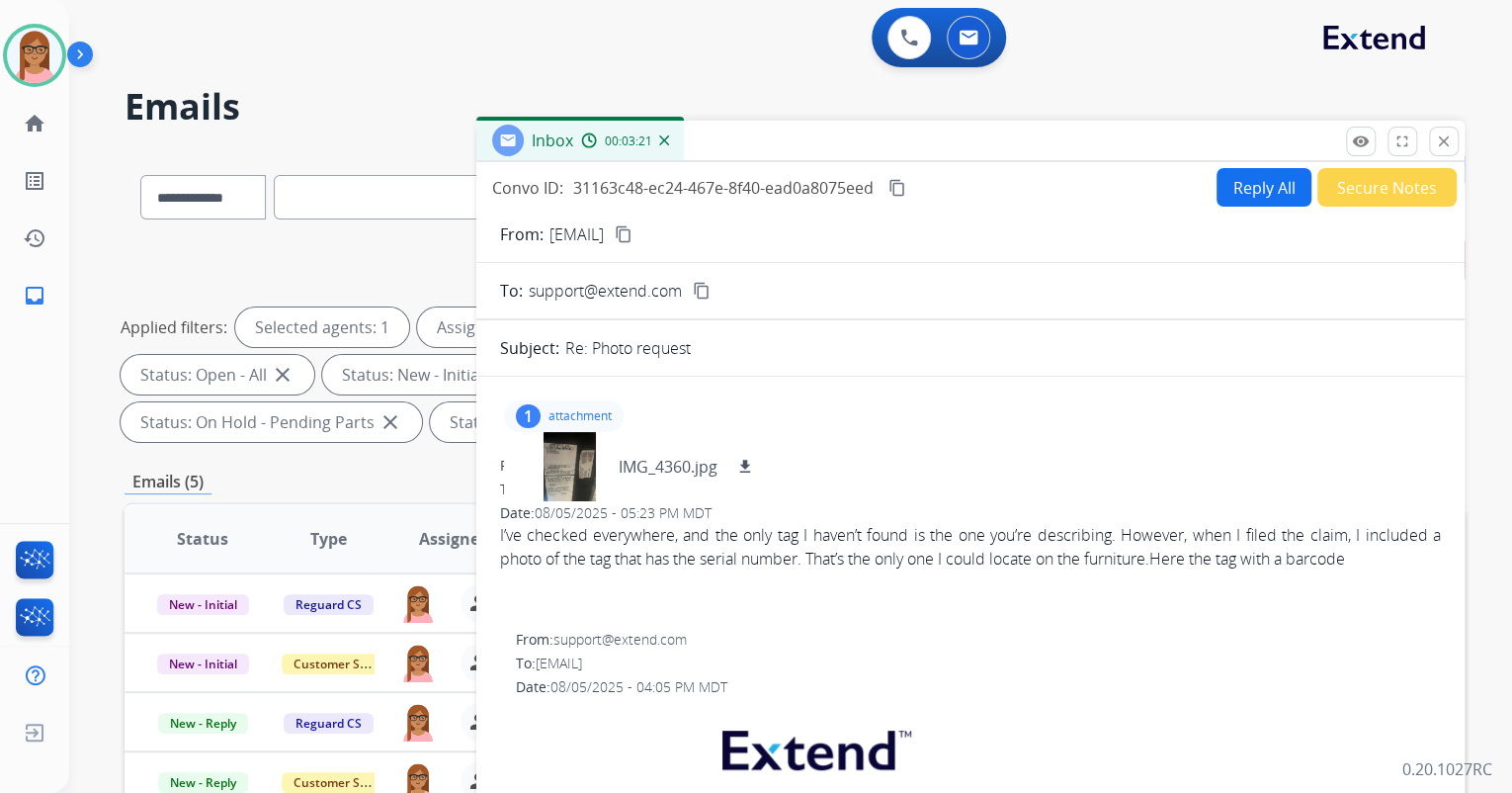 click on "content_copy" at bounding box center (897, 188) 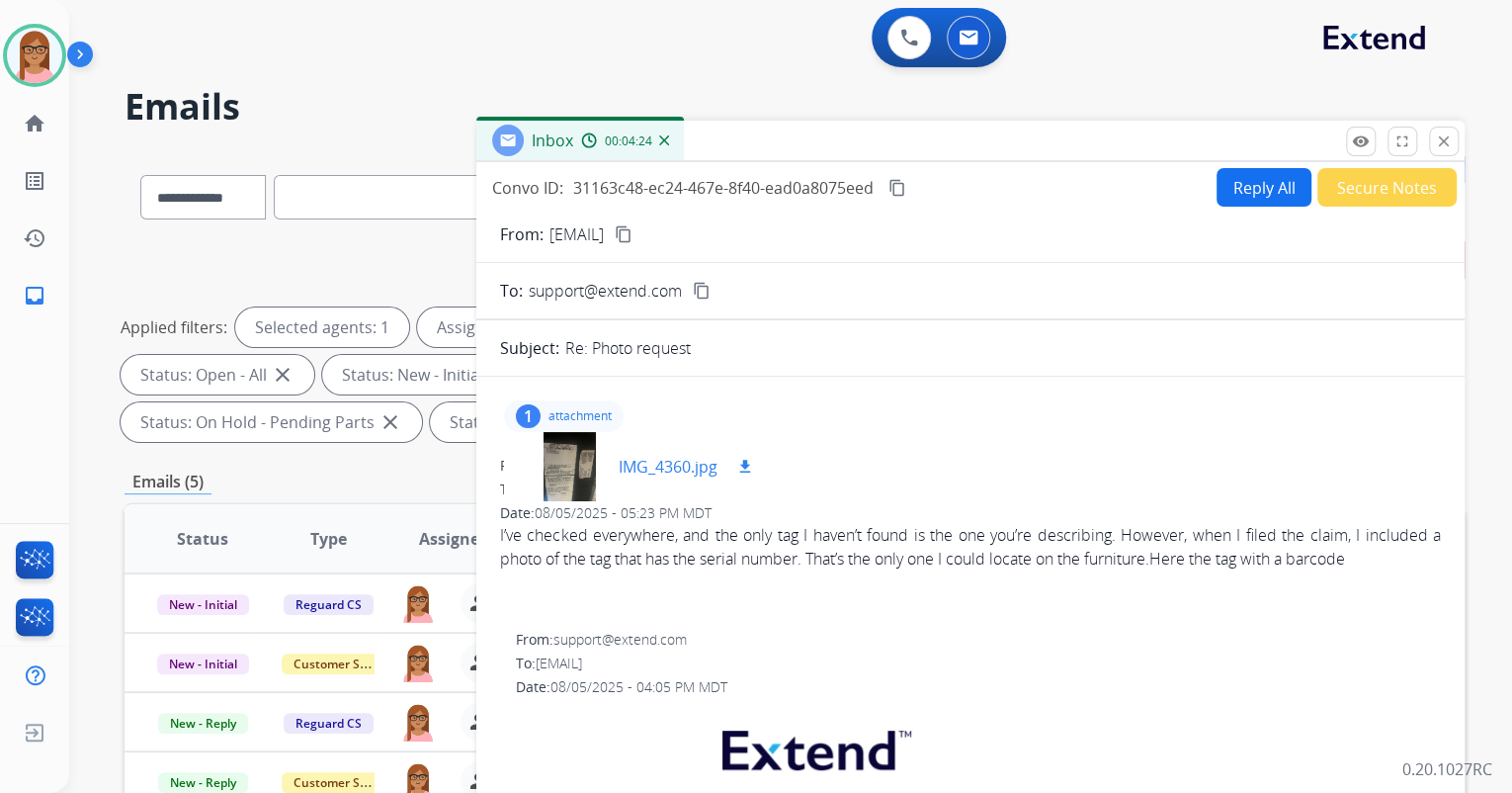 click at bounding box center [569, 467] 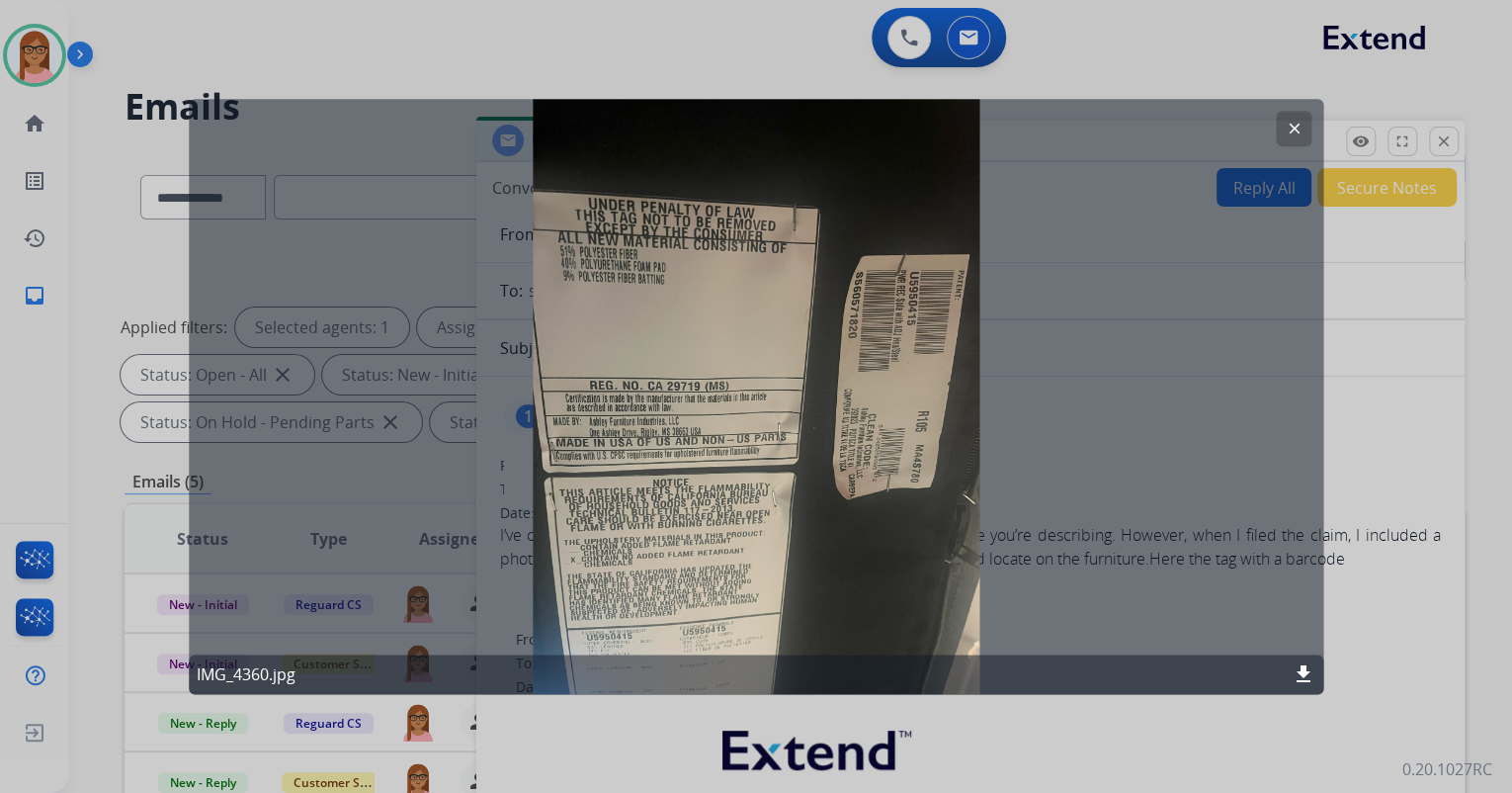 click on "clear" 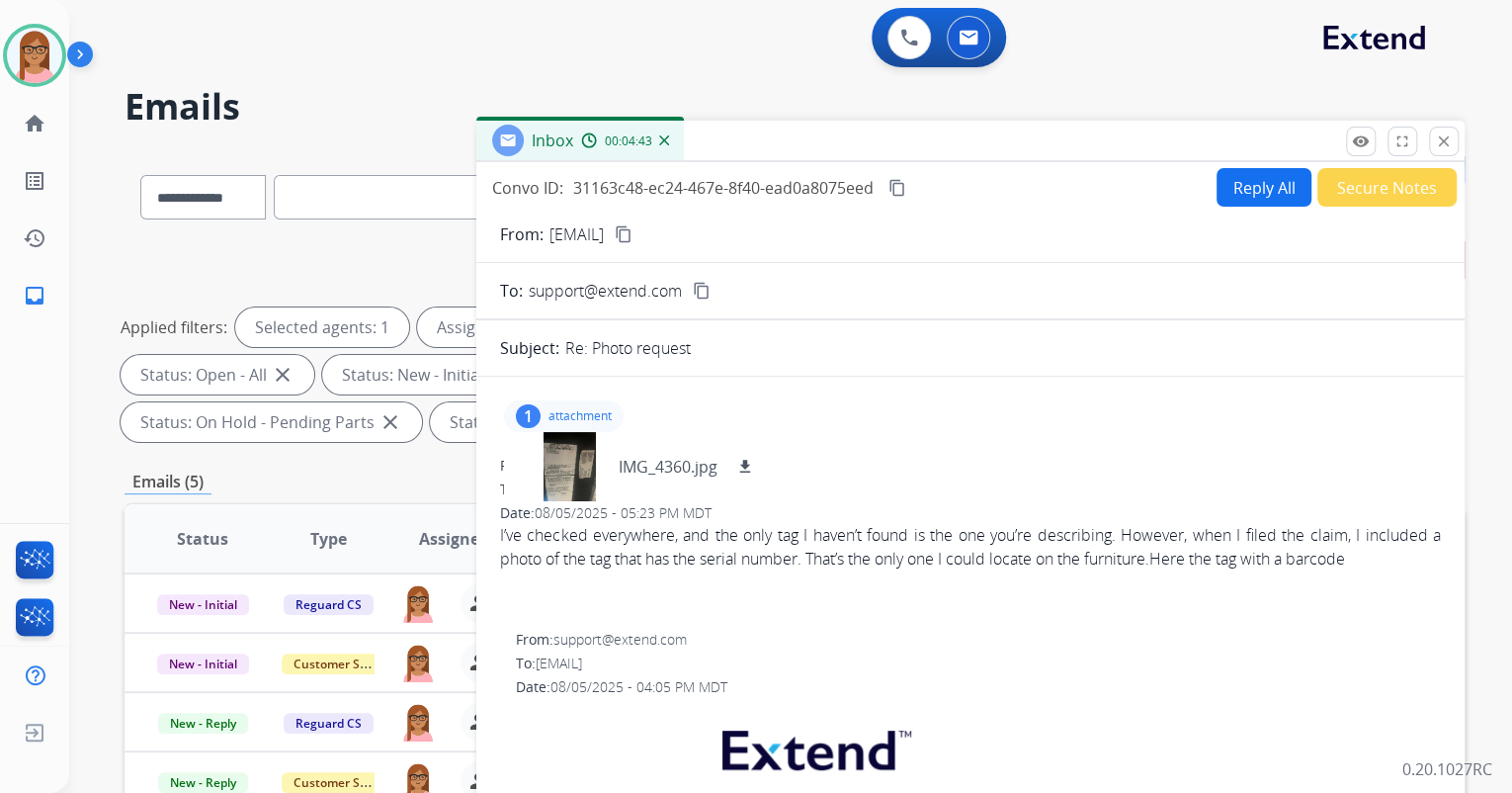 click on "Reply All" at bounding box center [1264, 187] 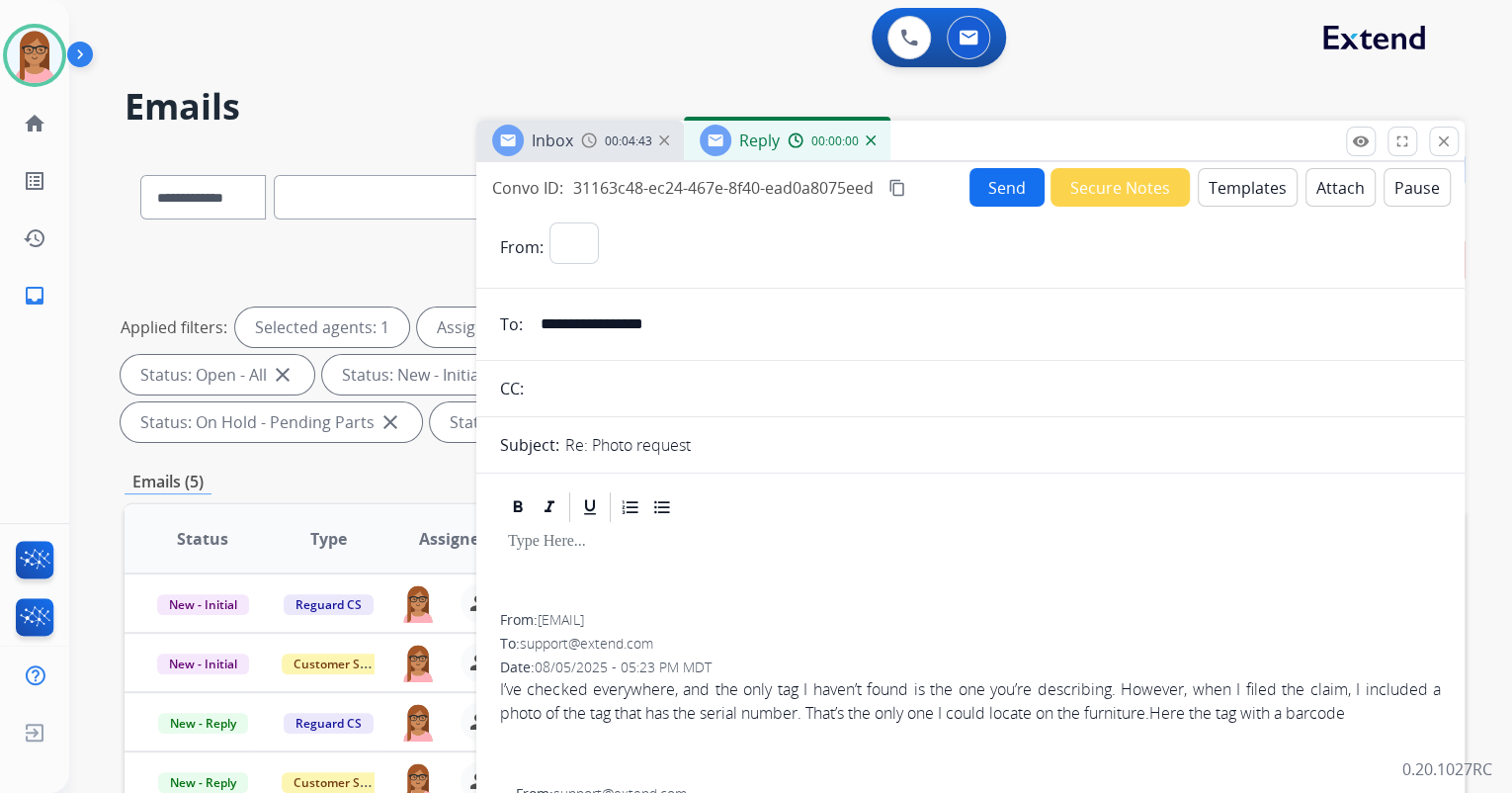 select on "**********" 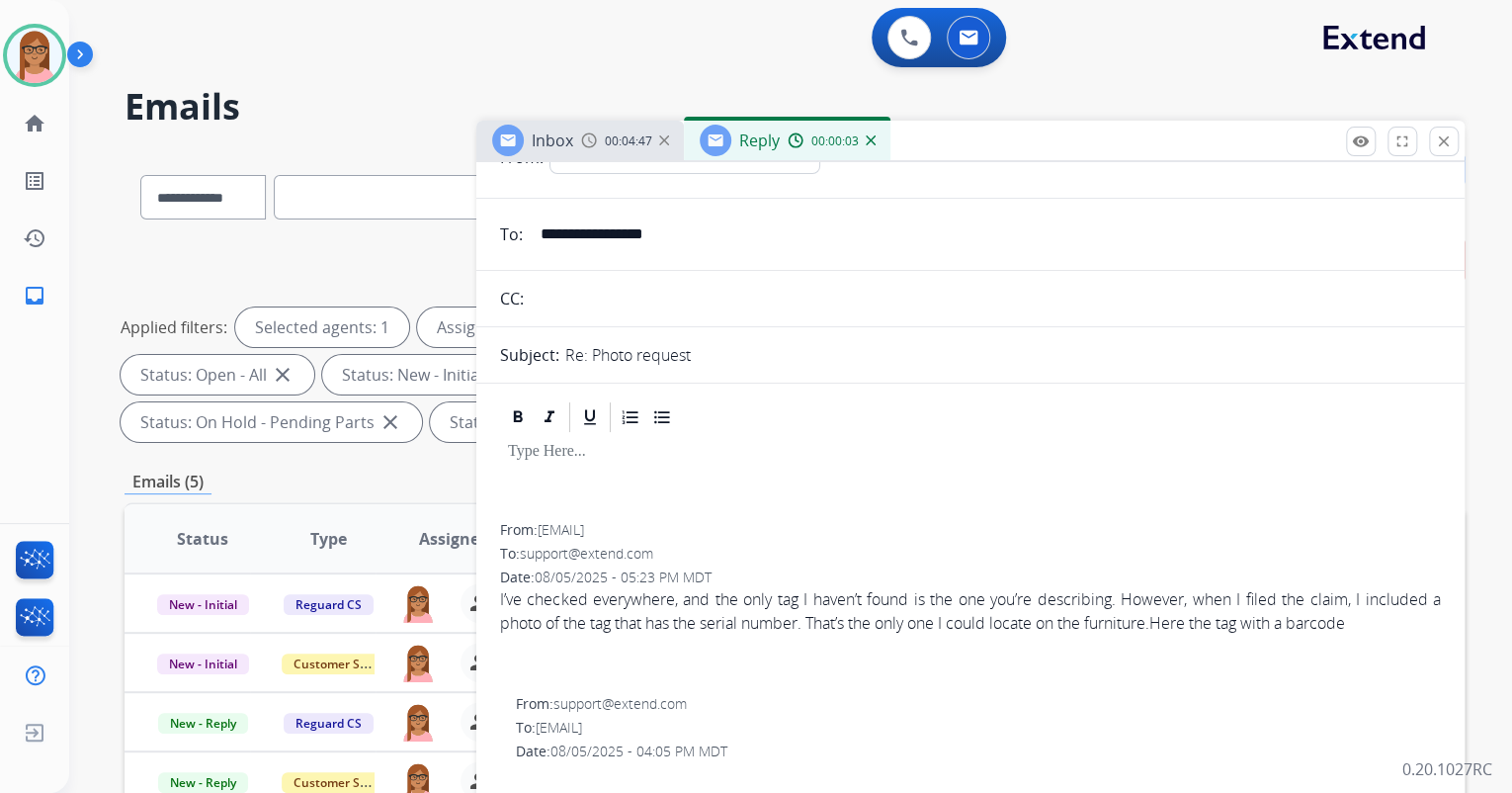scroll, scrollTop: 0, scrollLeft: 0, axis: both 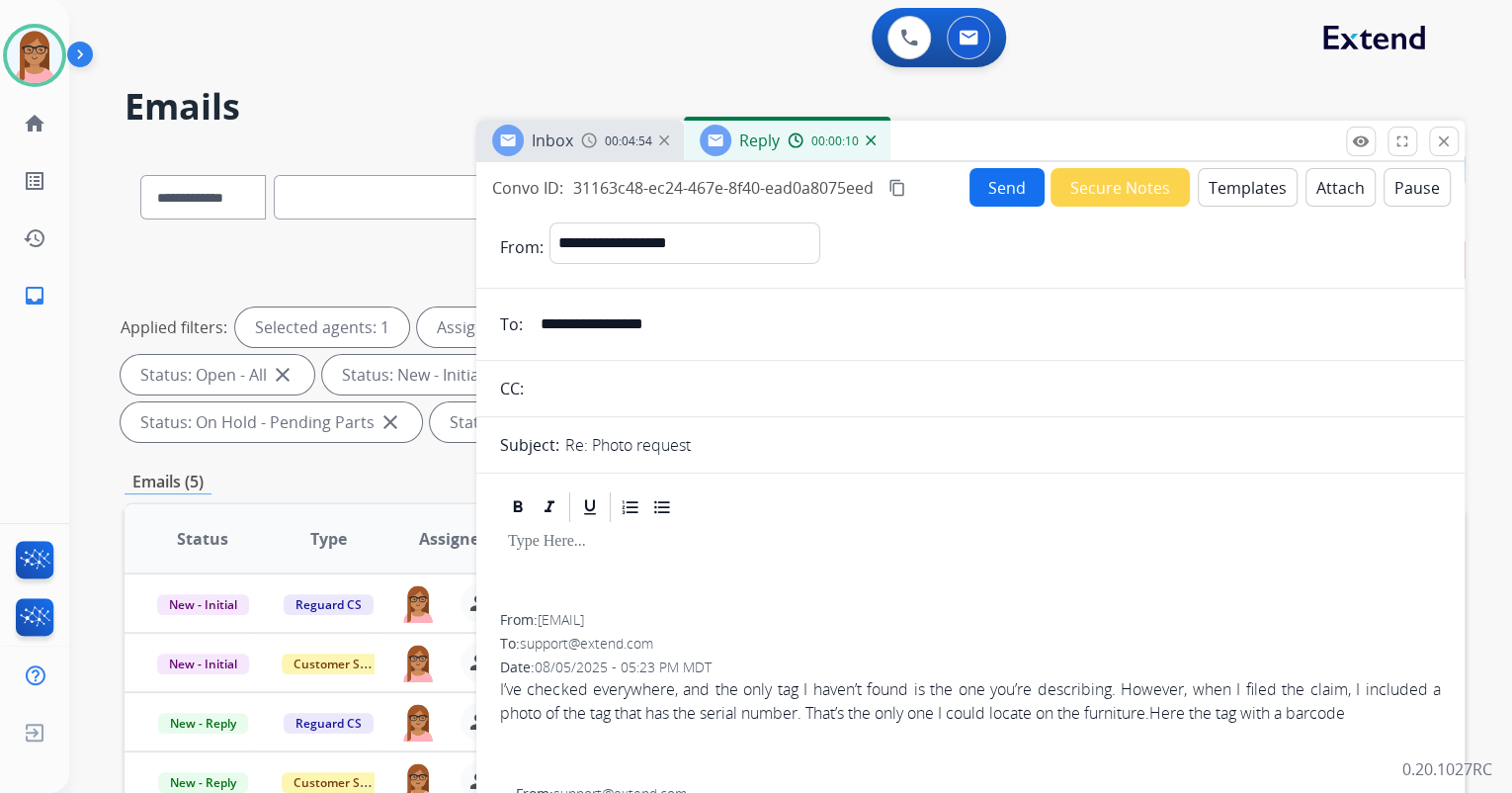 click on "Templates" at bounding box center (1247, 187) 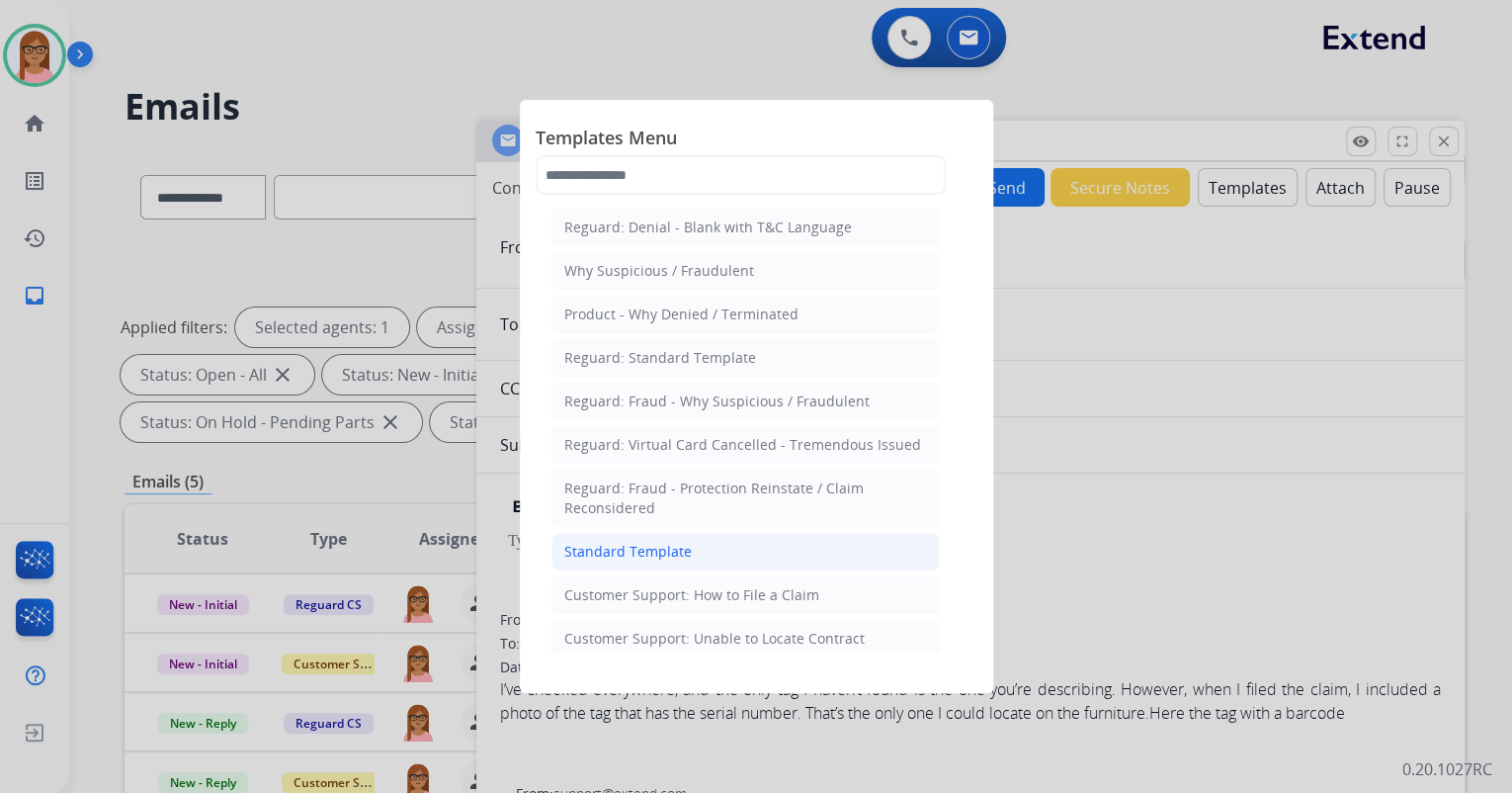 click on "Standard Template" 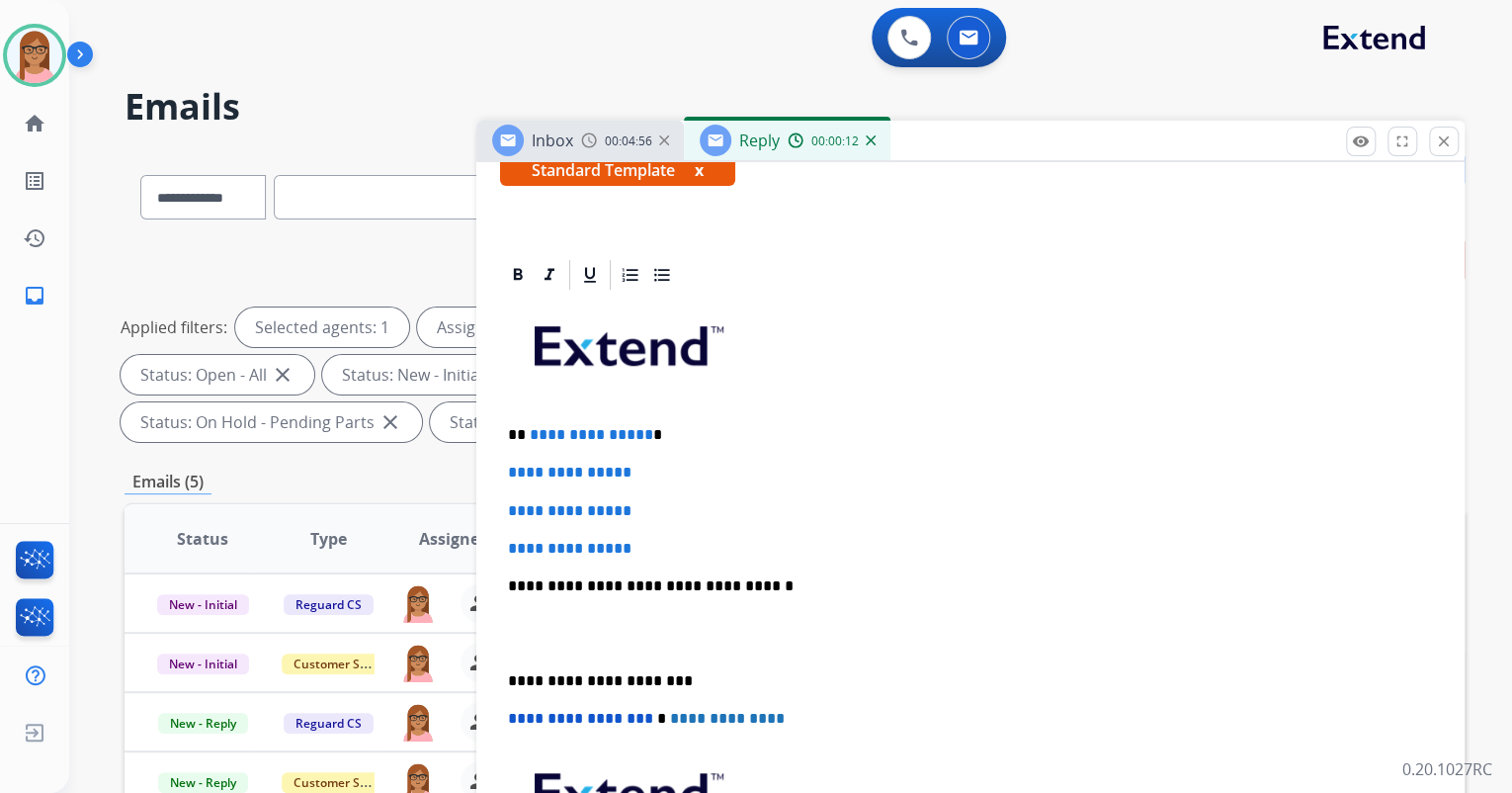 scroll, scrollTop: 396, scrollLeft: 0, axis: vertical 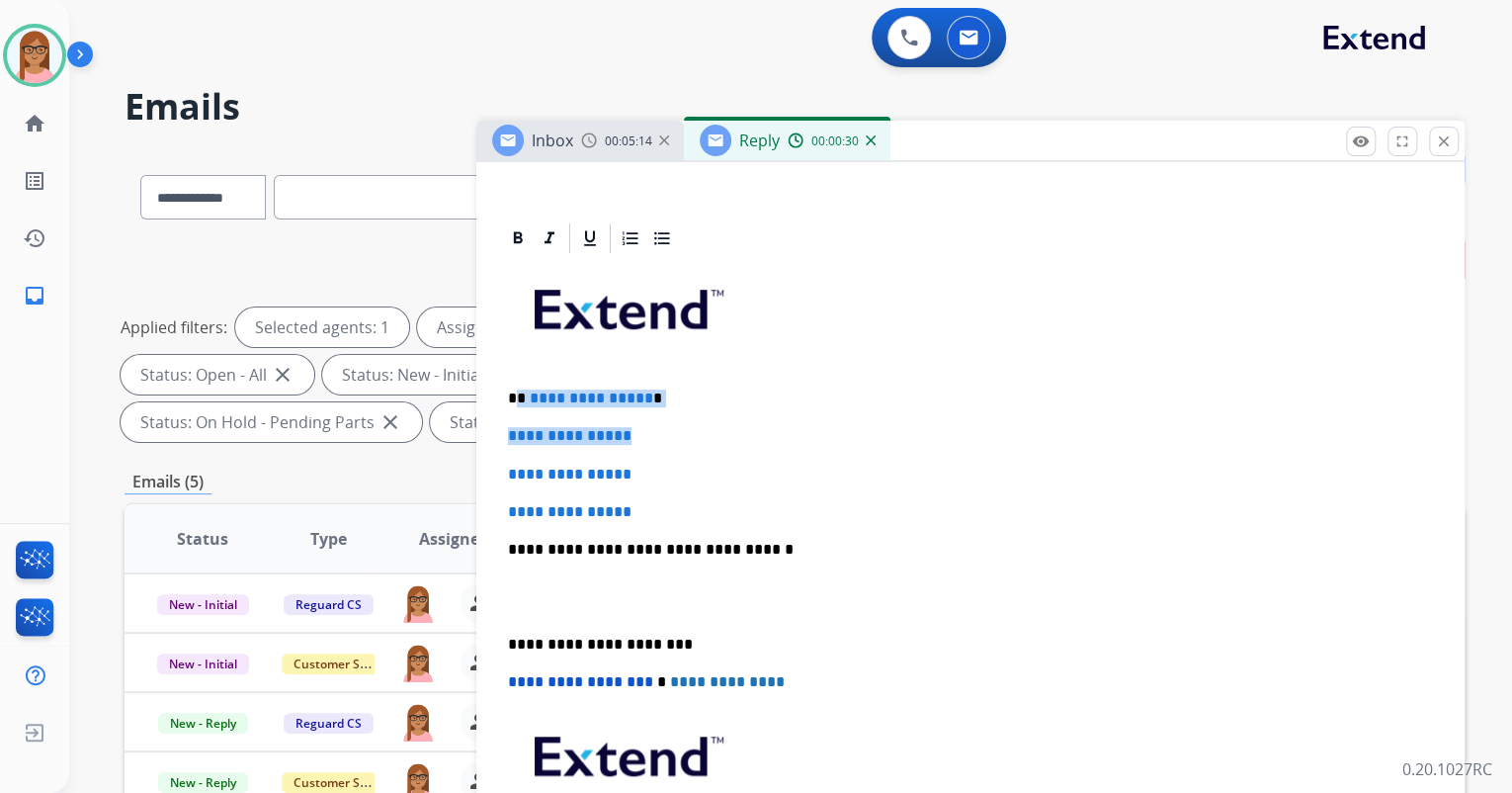 drag, startPoint x: 518, startPoint y: 396, endPoint x: 637, endPoint y: 407, distance: 119.50732 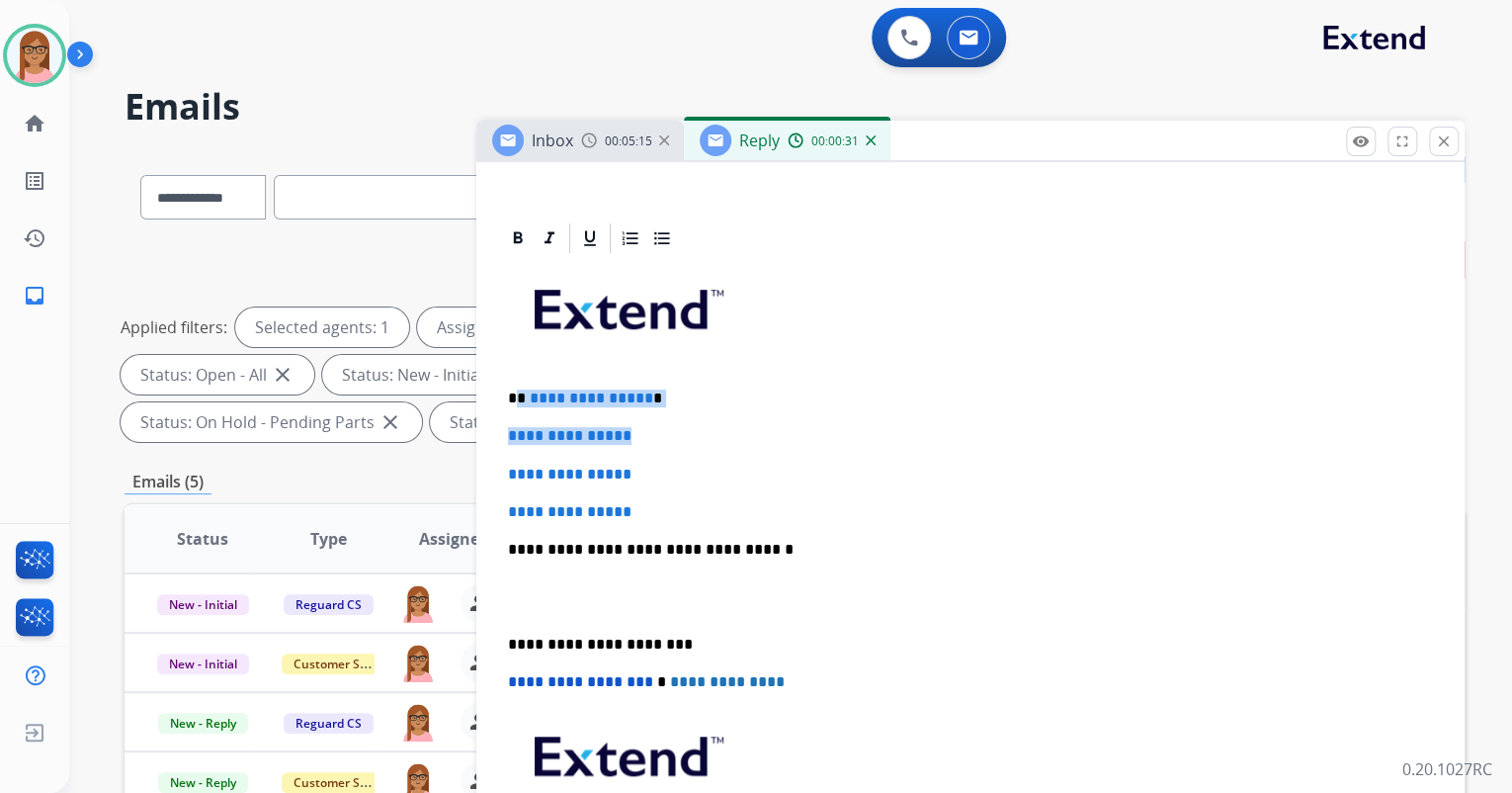 click on "**********" at bounding box center [970, 596] 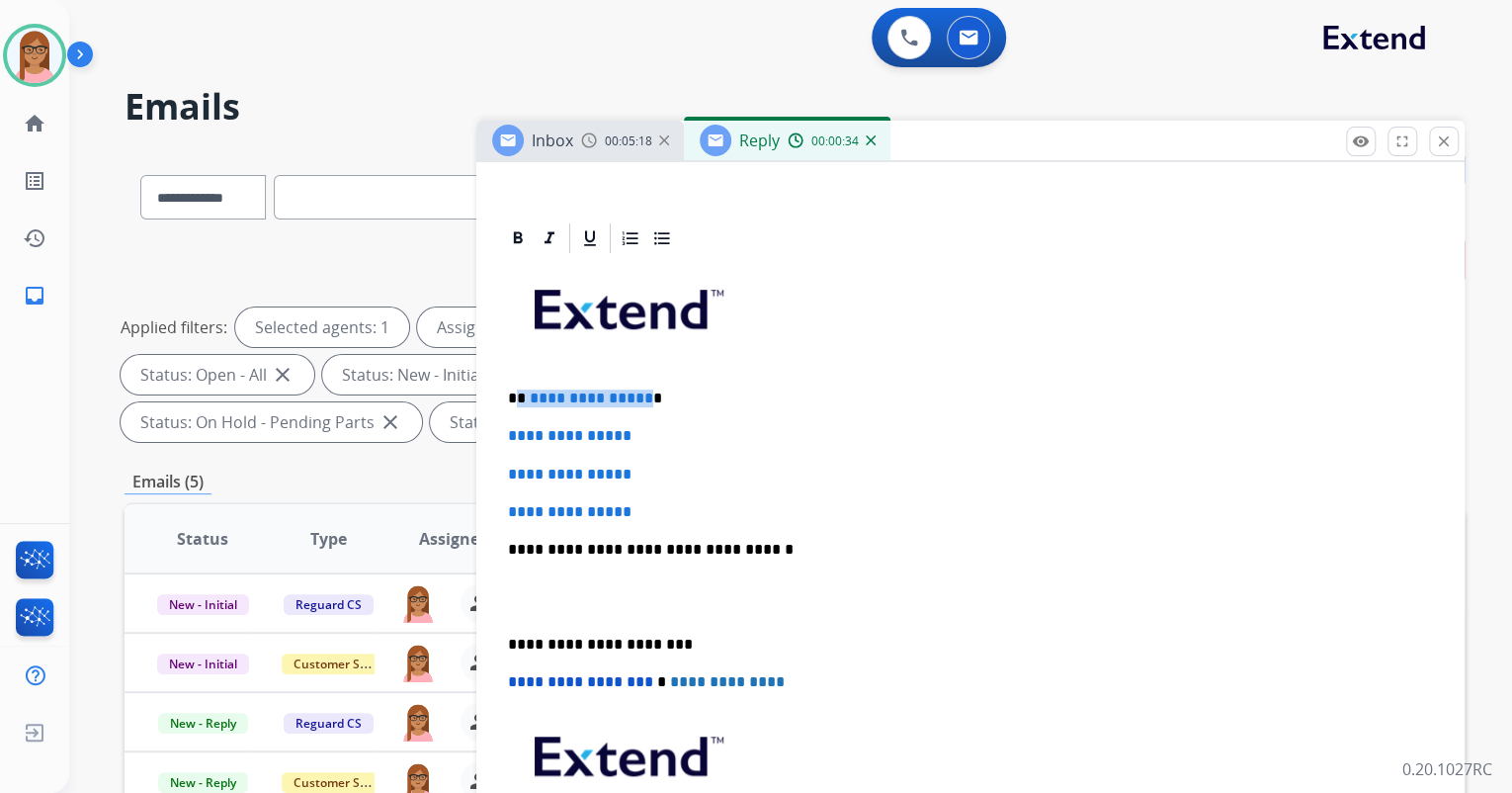 drag, startPoint x: 517, startPoint y: 396, endPoint x: 642, endPoint y: 399, distance: 125.03599 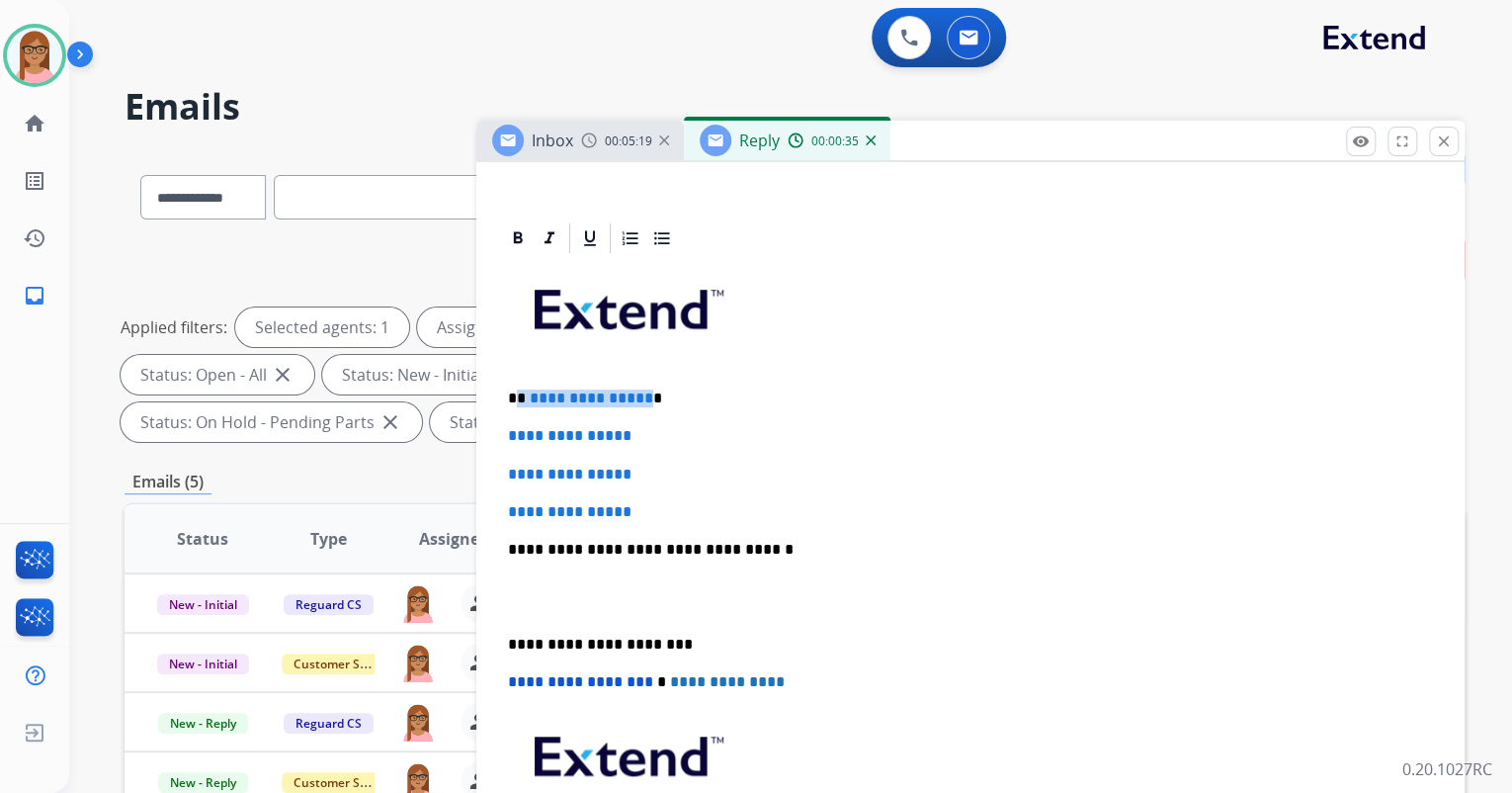 type 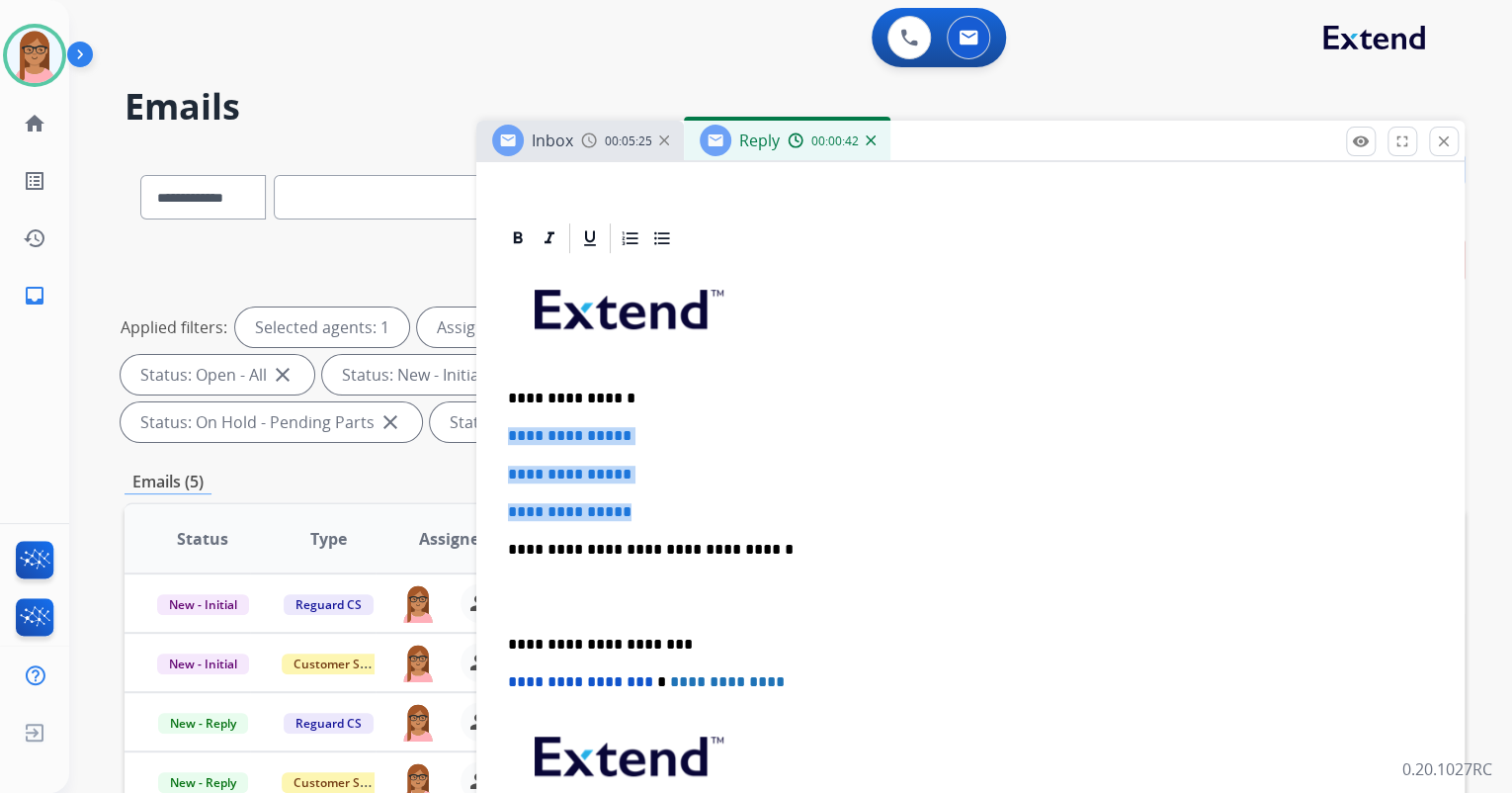drag, startPoint x: 517, startPoint y: 431, endPoint x: 638, endPoint y: 498, distance: 138.31124 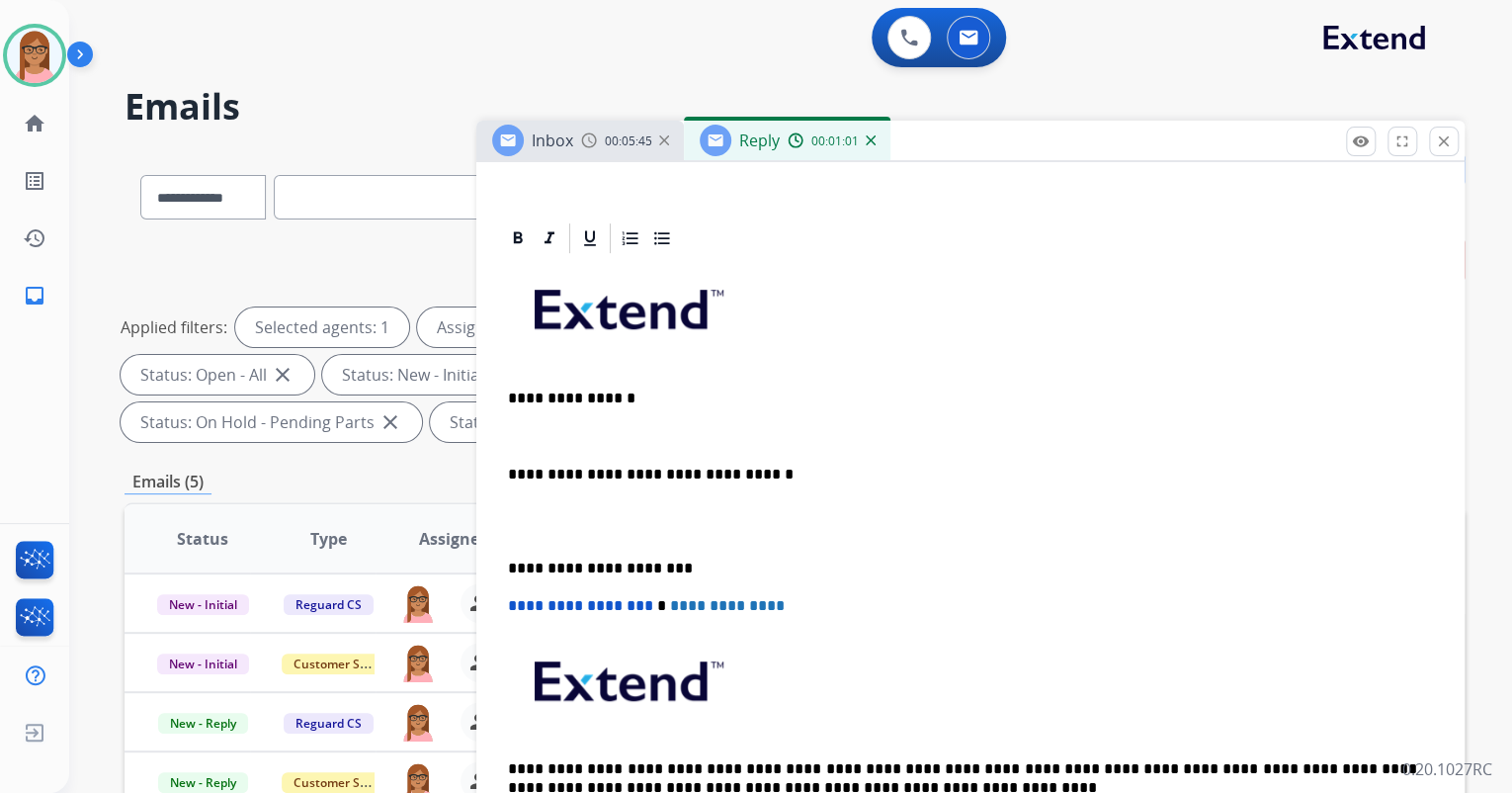 click on "**********" at bounding box center [970, 558] 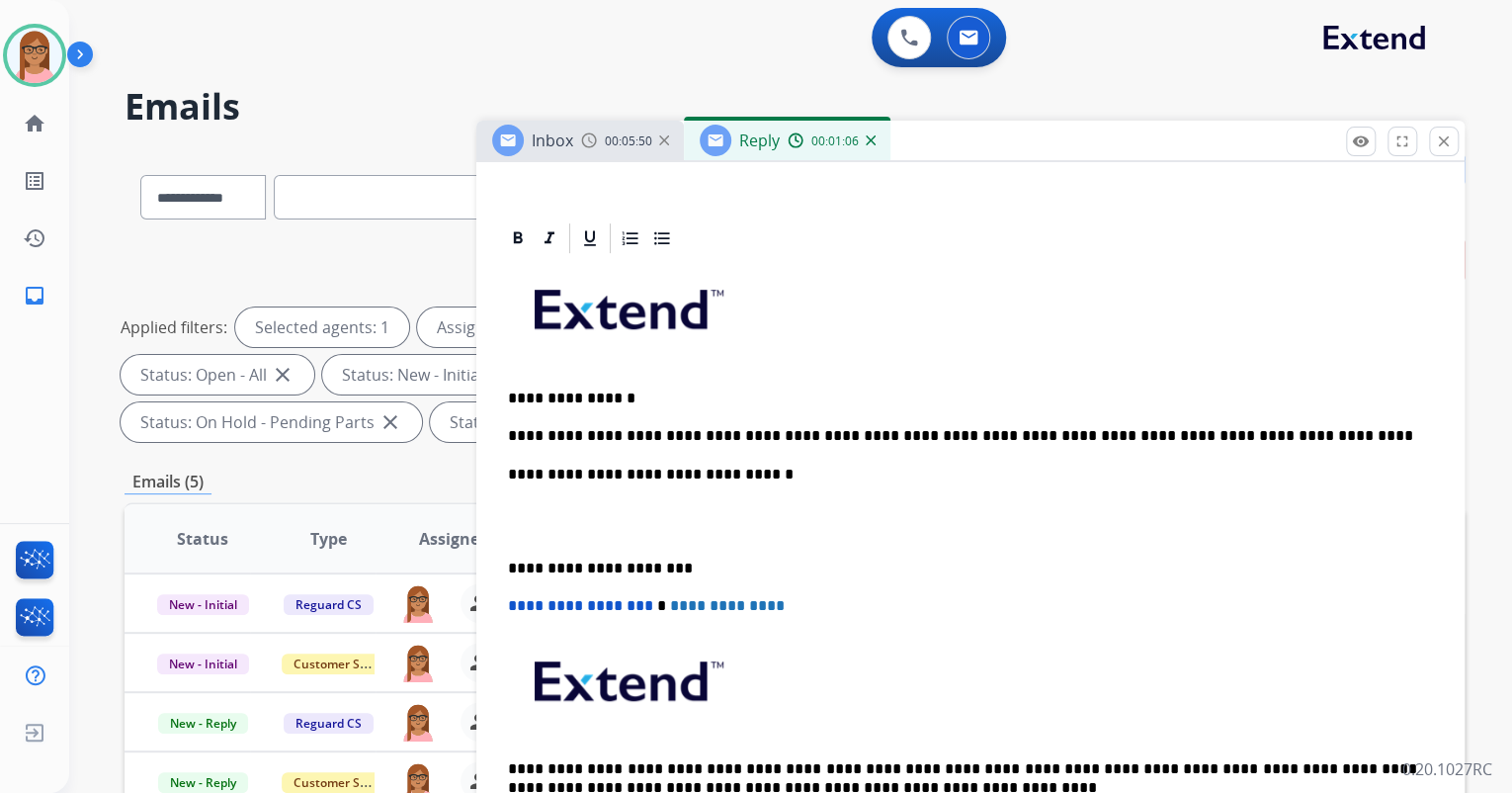 click on "**********" at bounding box center [963, 436] 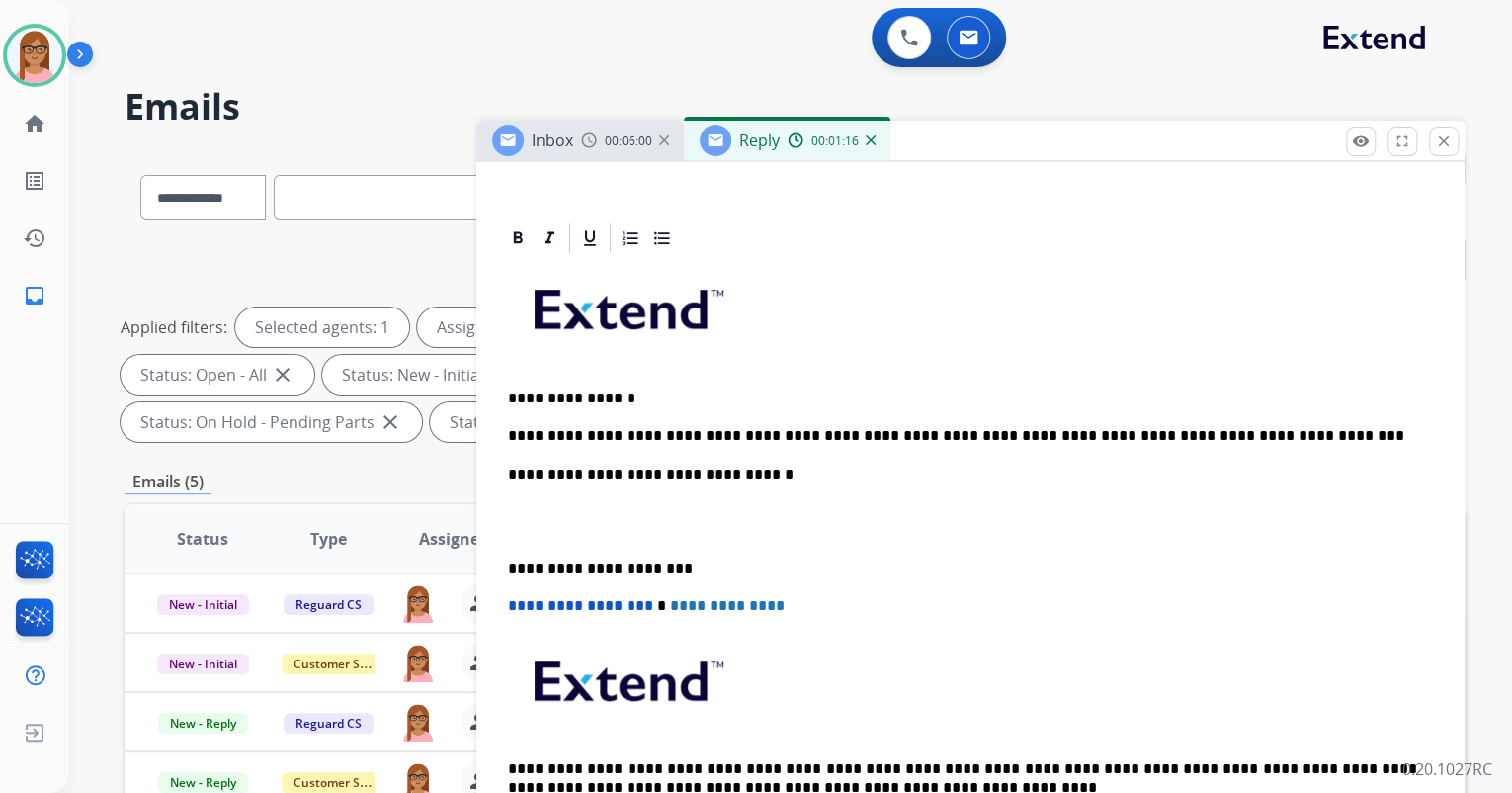 drag, startPoint x: 1119, startPoint y: 430, endPoint x: 1133, endPoint y: 421, distance: 16.643317 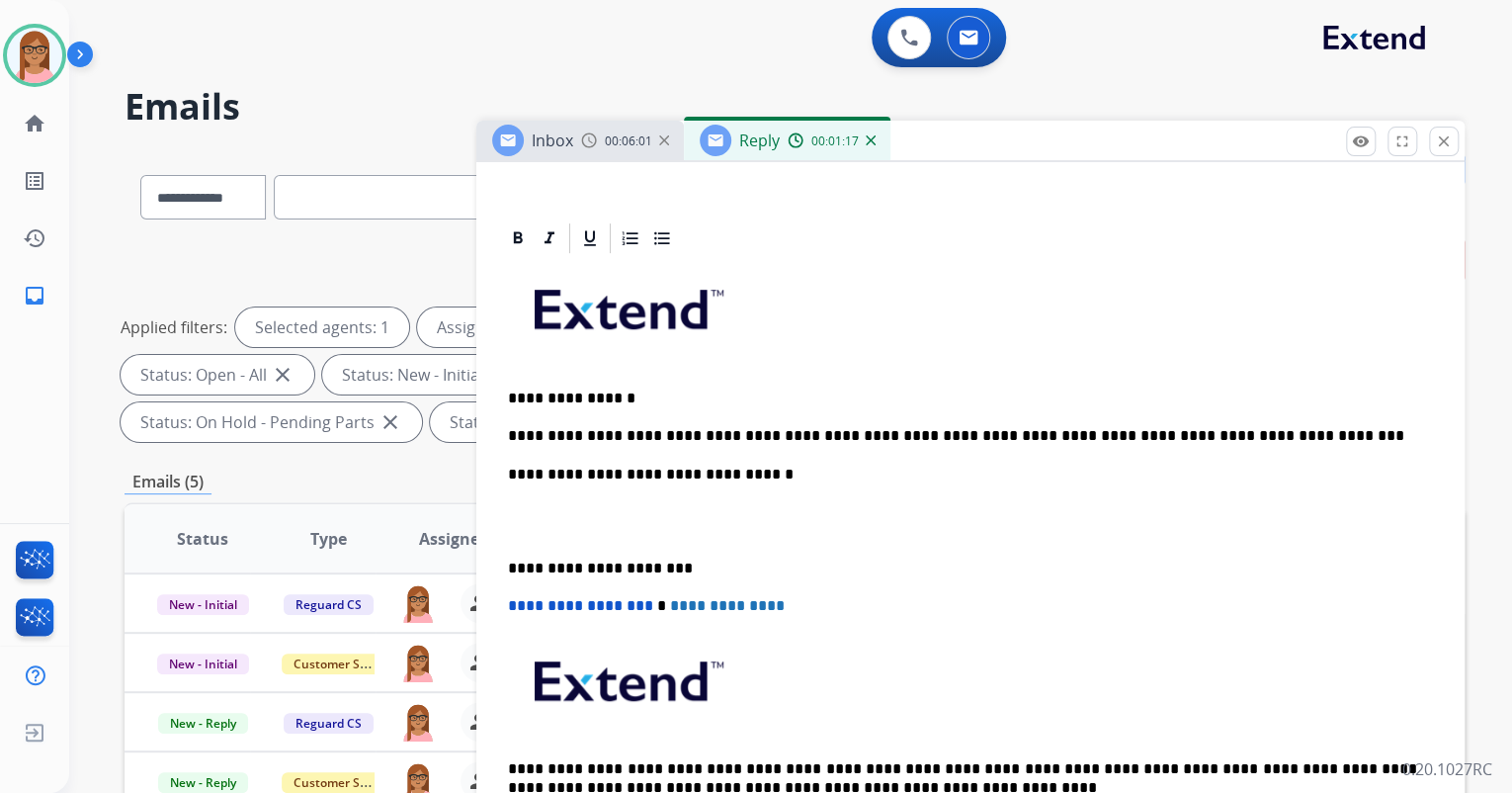 click on "**********" at bounding box center [963, 436] 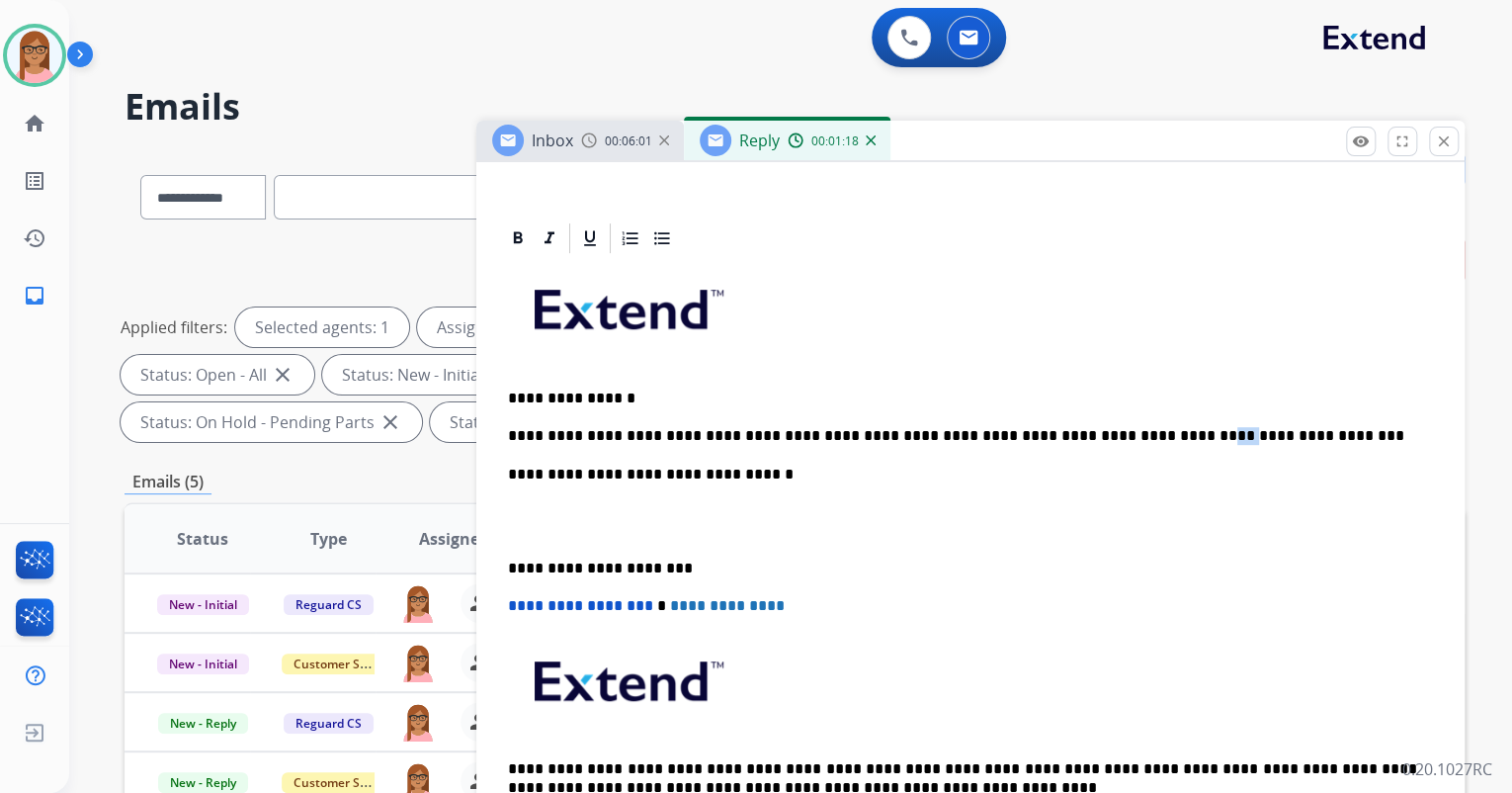 click on "**********" at bounding box center [963, 436] 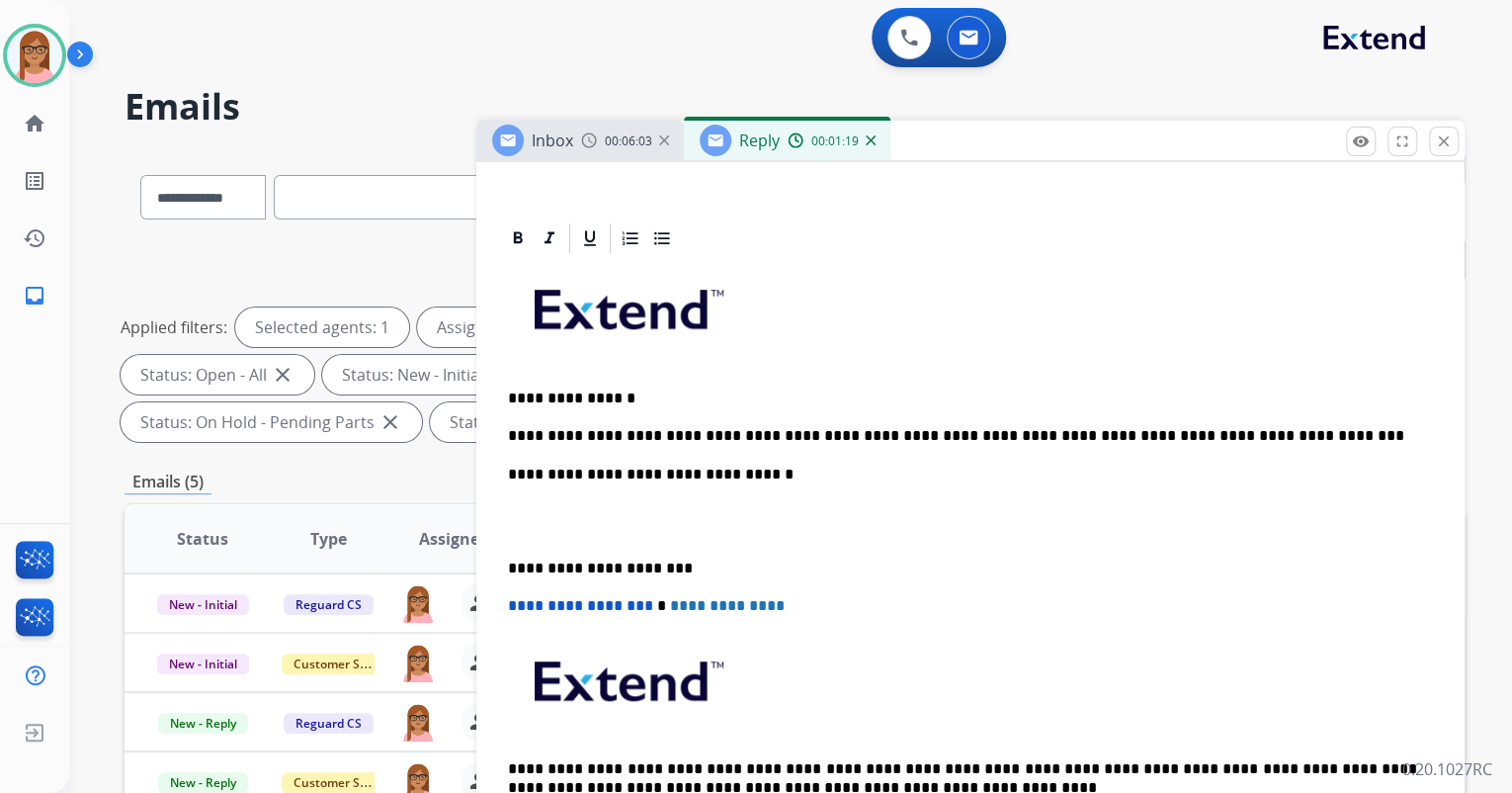 click on "**********" at bounding box center [963, 436] 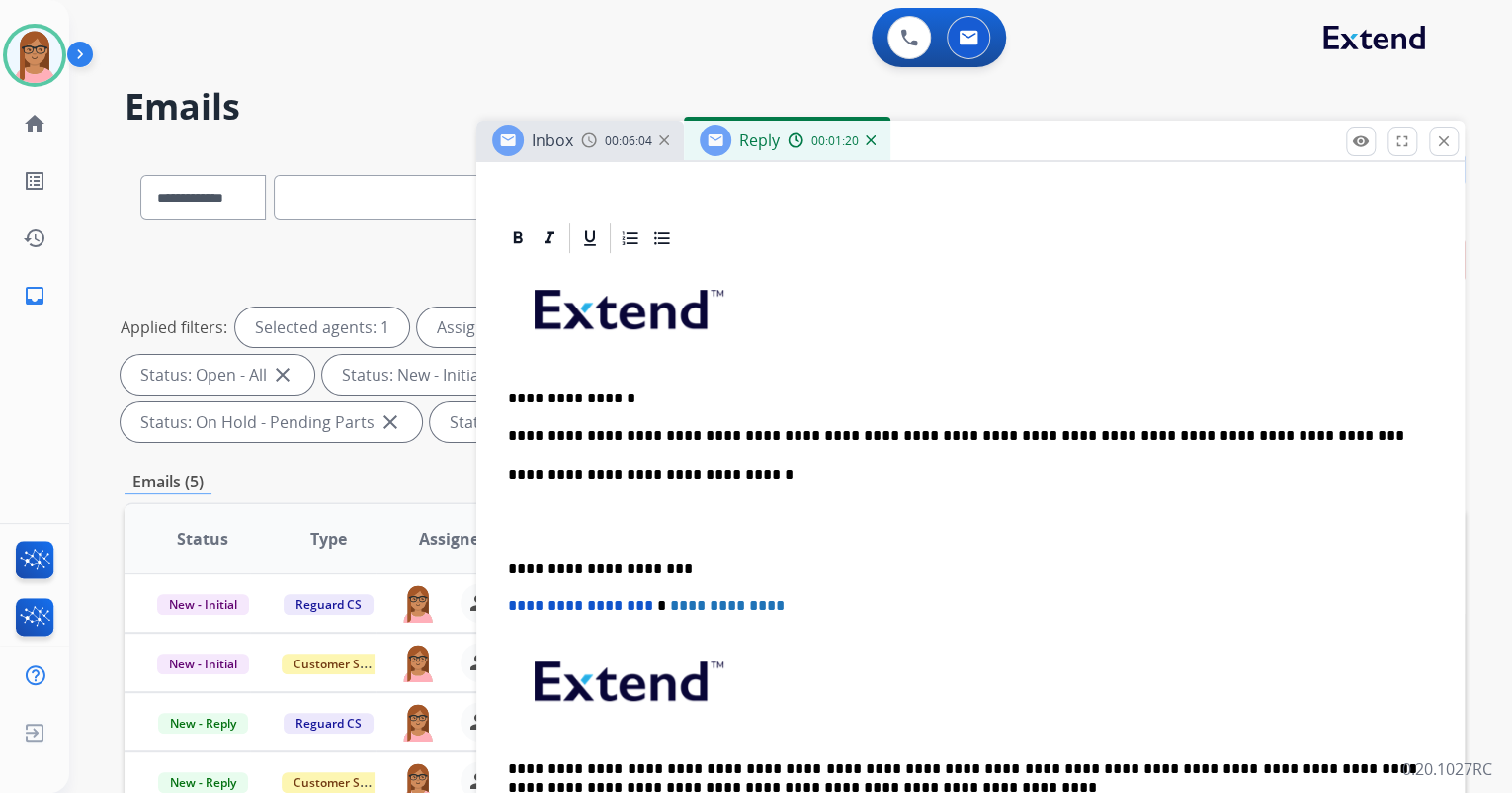 drag, startPoint x: 1107, startPoint y: 438, endPoint x: 1119, endPoint y: 429, distance: 15 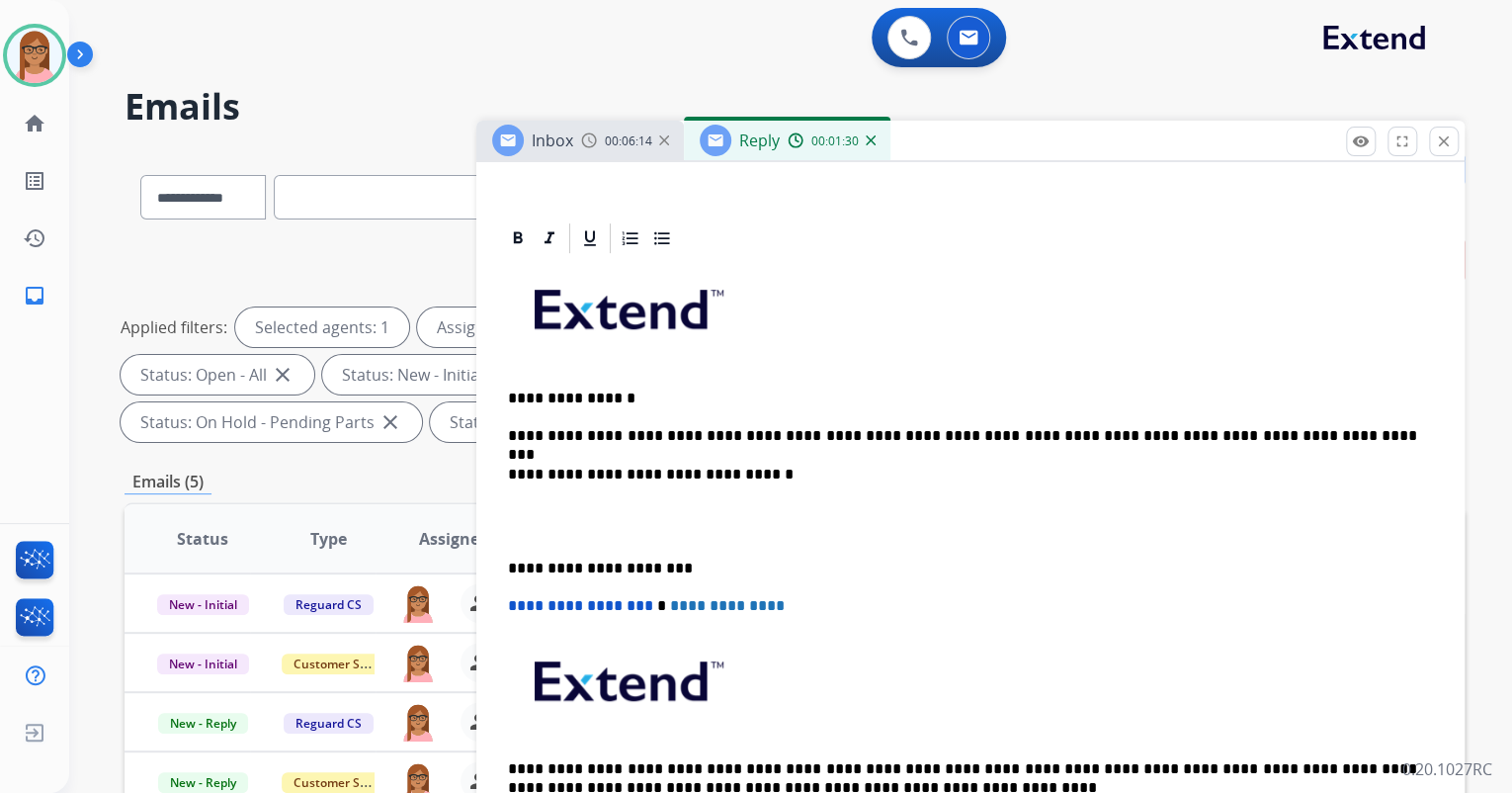 click on "**********" at bounding box center [963, 436] 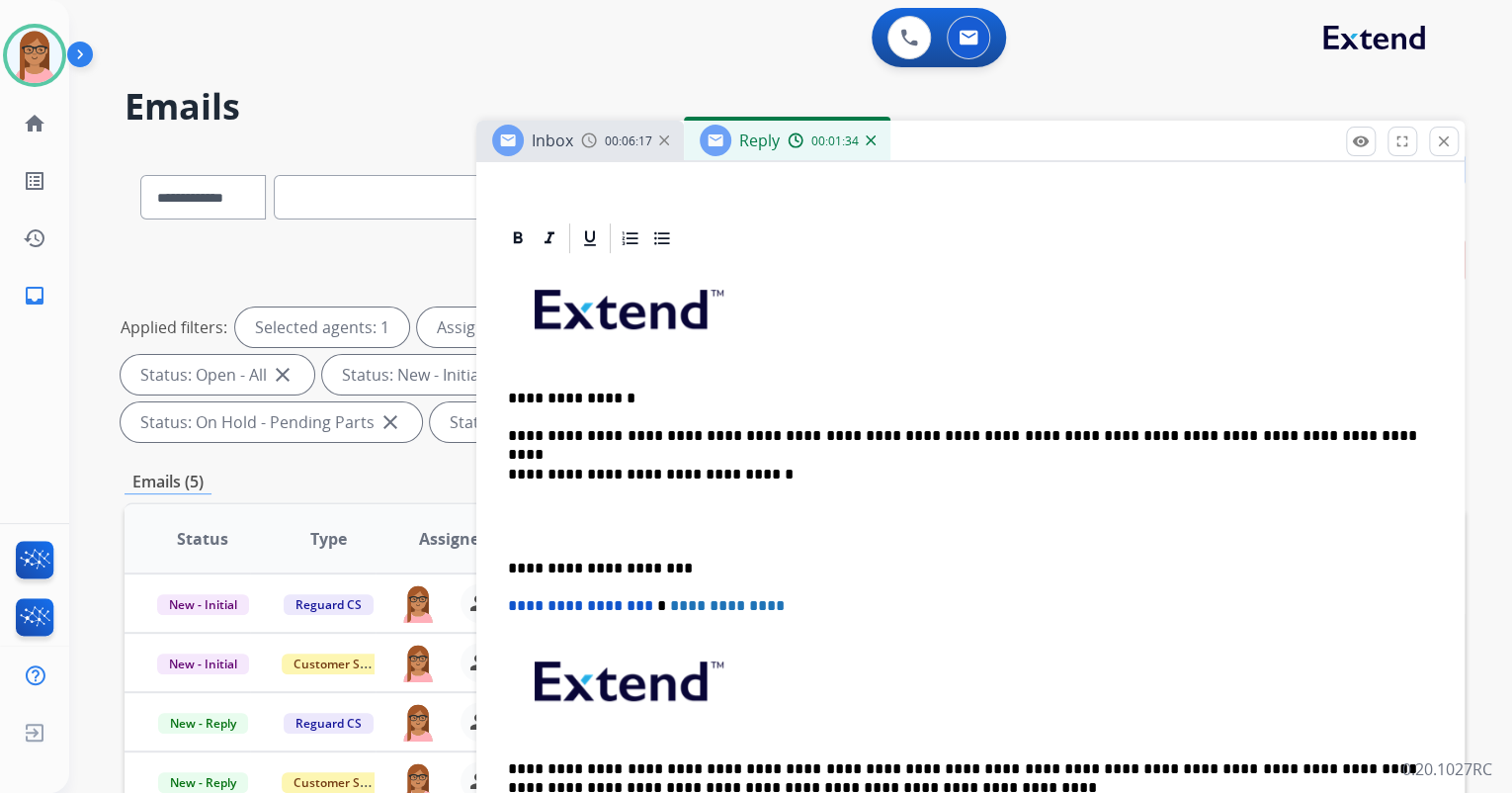 click at bounding box center (970, 521) 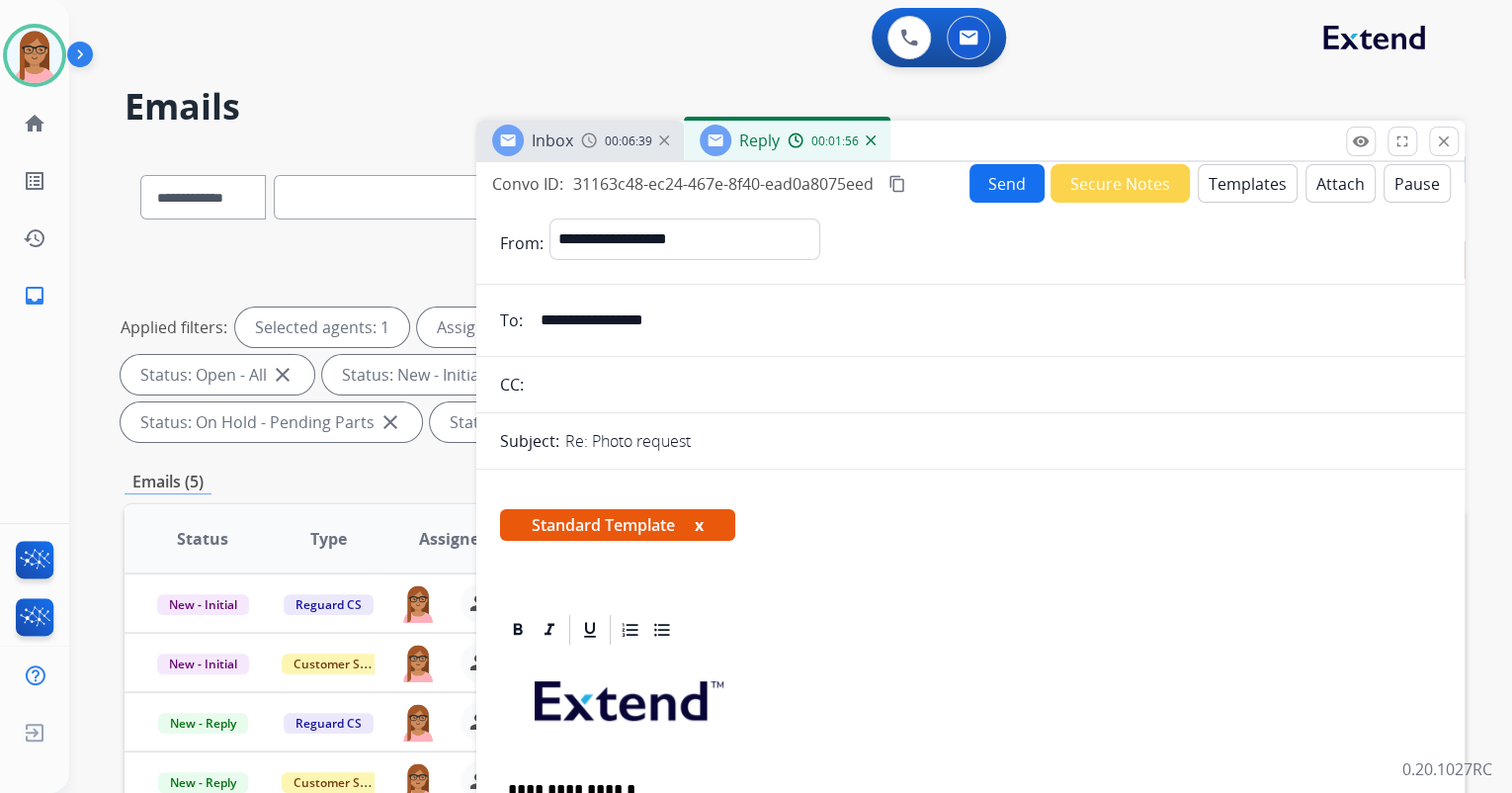 scroll, scrollTop: 0, scrollLeft: 0, axis: both 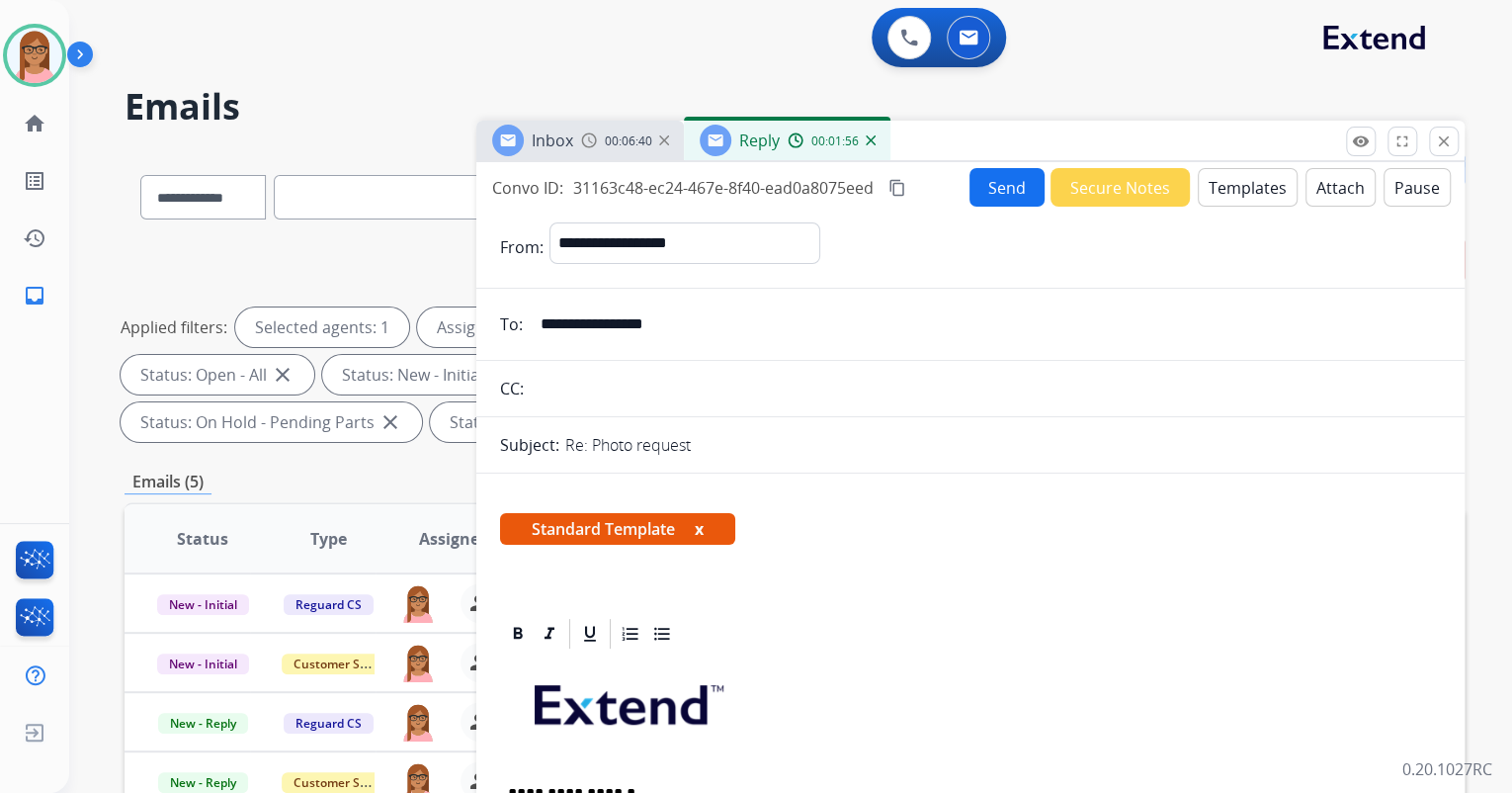 click on "Send" at bounding box center (1007, 187) 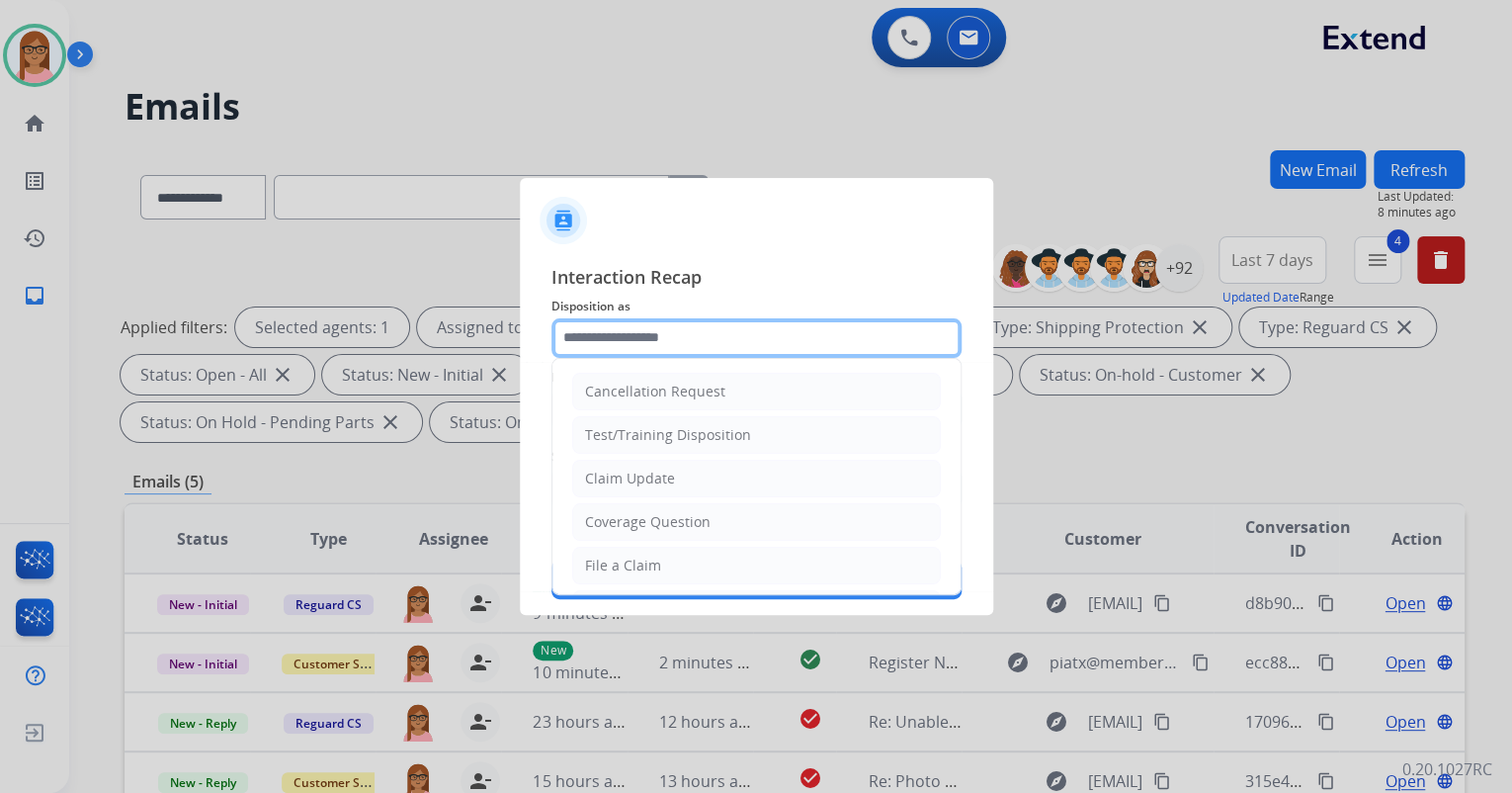 click 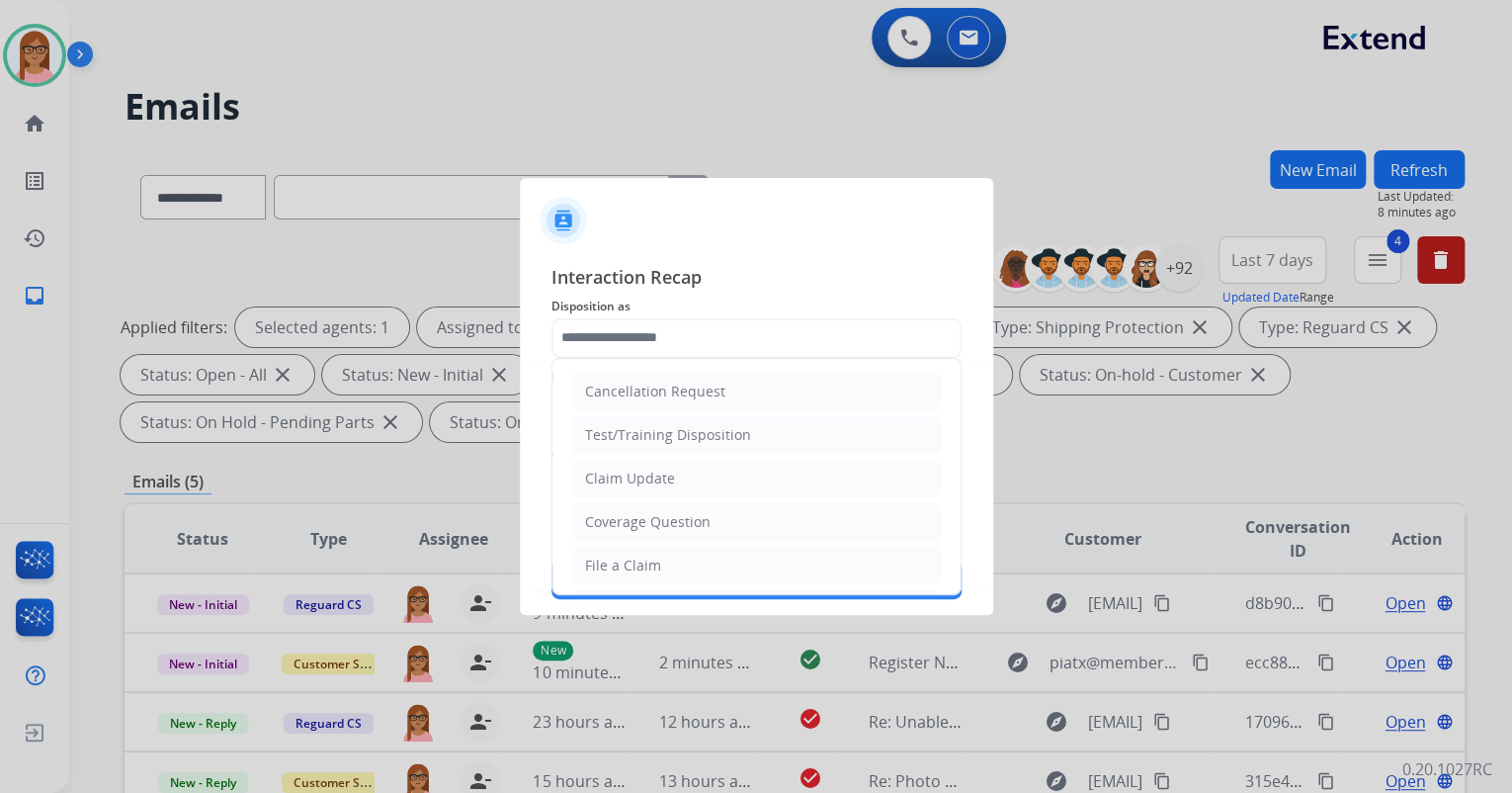 click on "Cancellation Request   Test/Training Disposition   Claim Update   Coverage Question   File a Claim   MyExtend Support   Virtual or Tremendous Card Support   Inquiring about Fraud   Account Update   Resend Contract or Shipping Label   Other   Service Support" 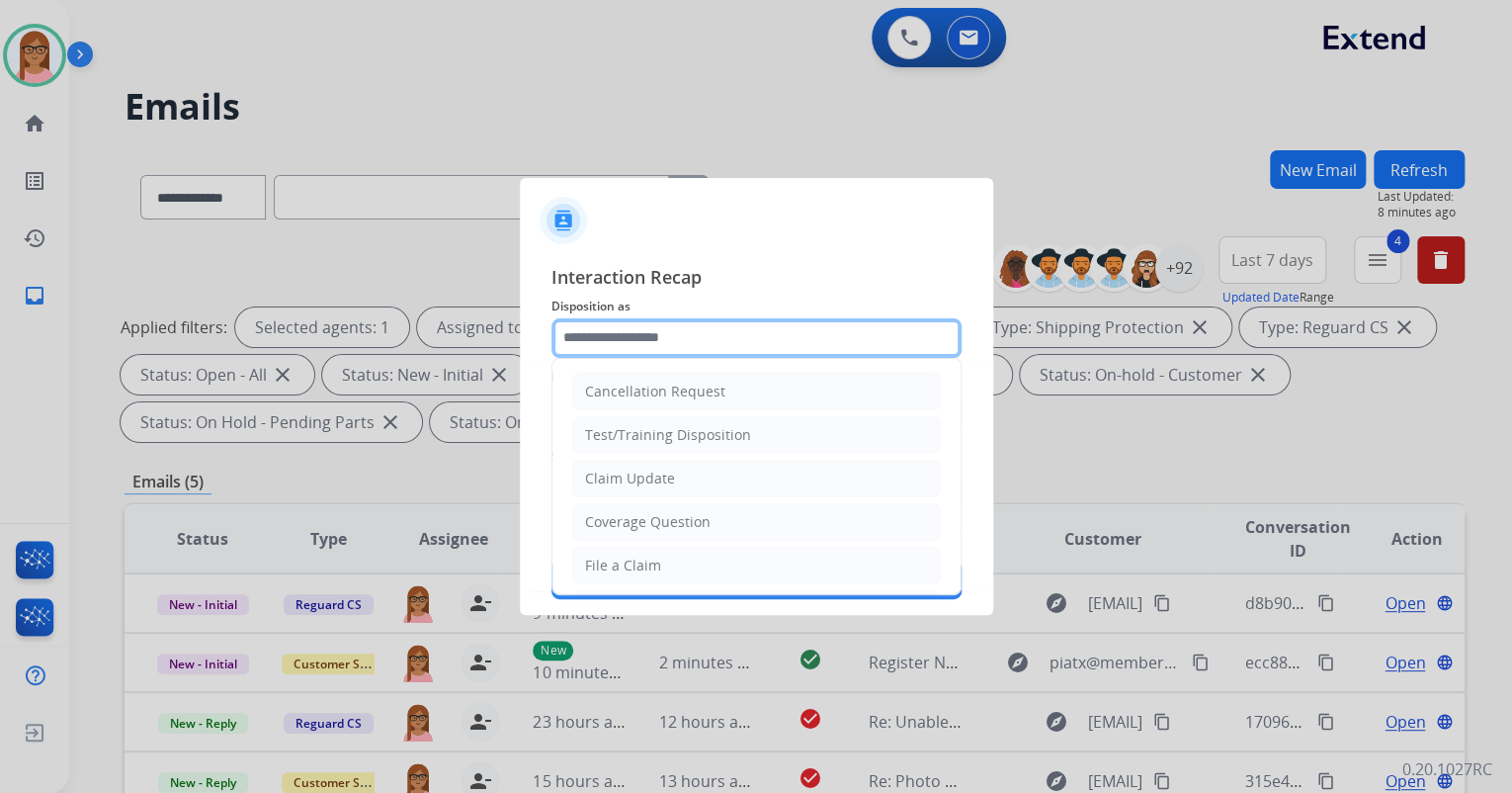 click 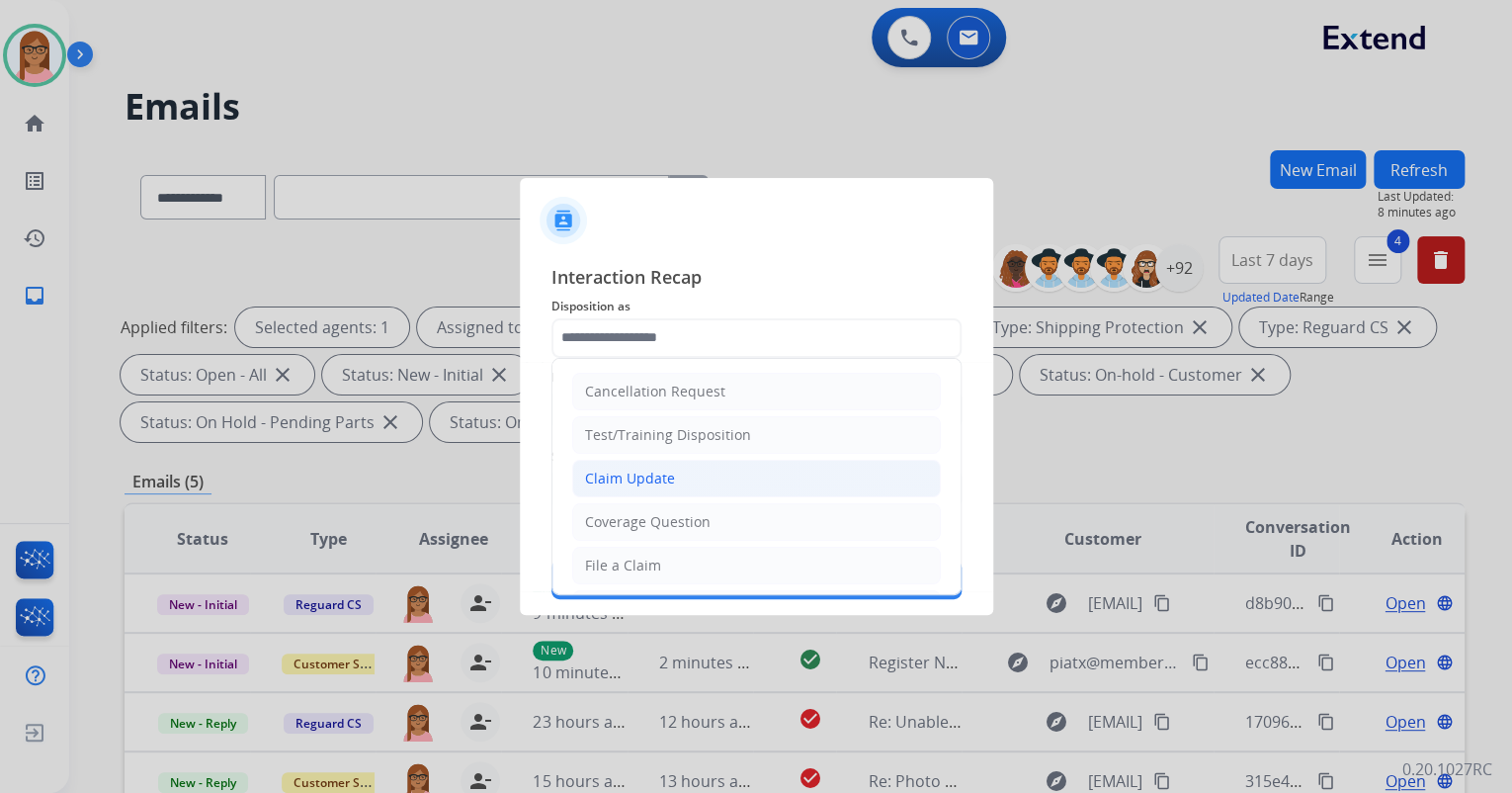 click on "Claim Update" 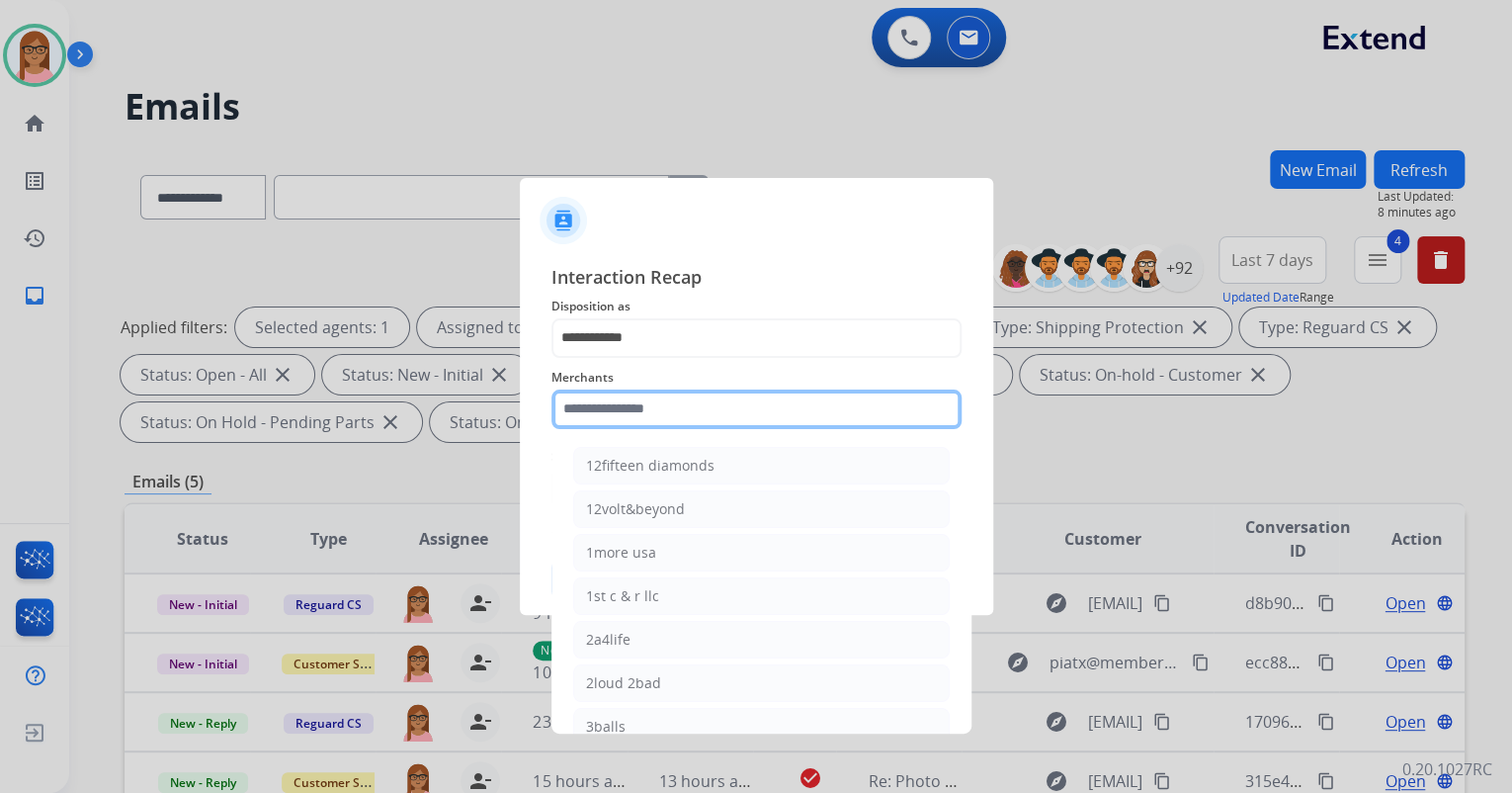 click 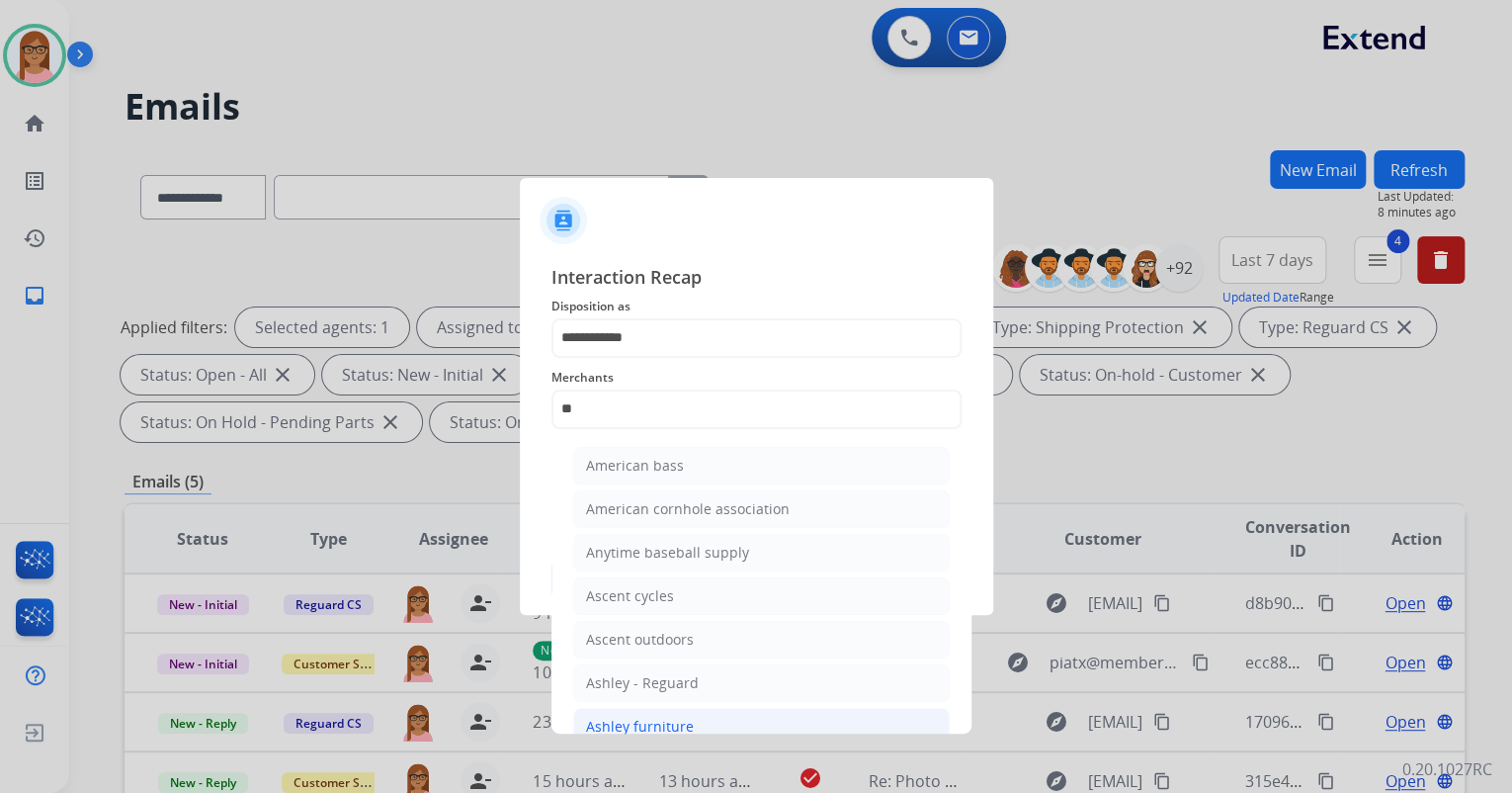 click on "Ashley furniture" 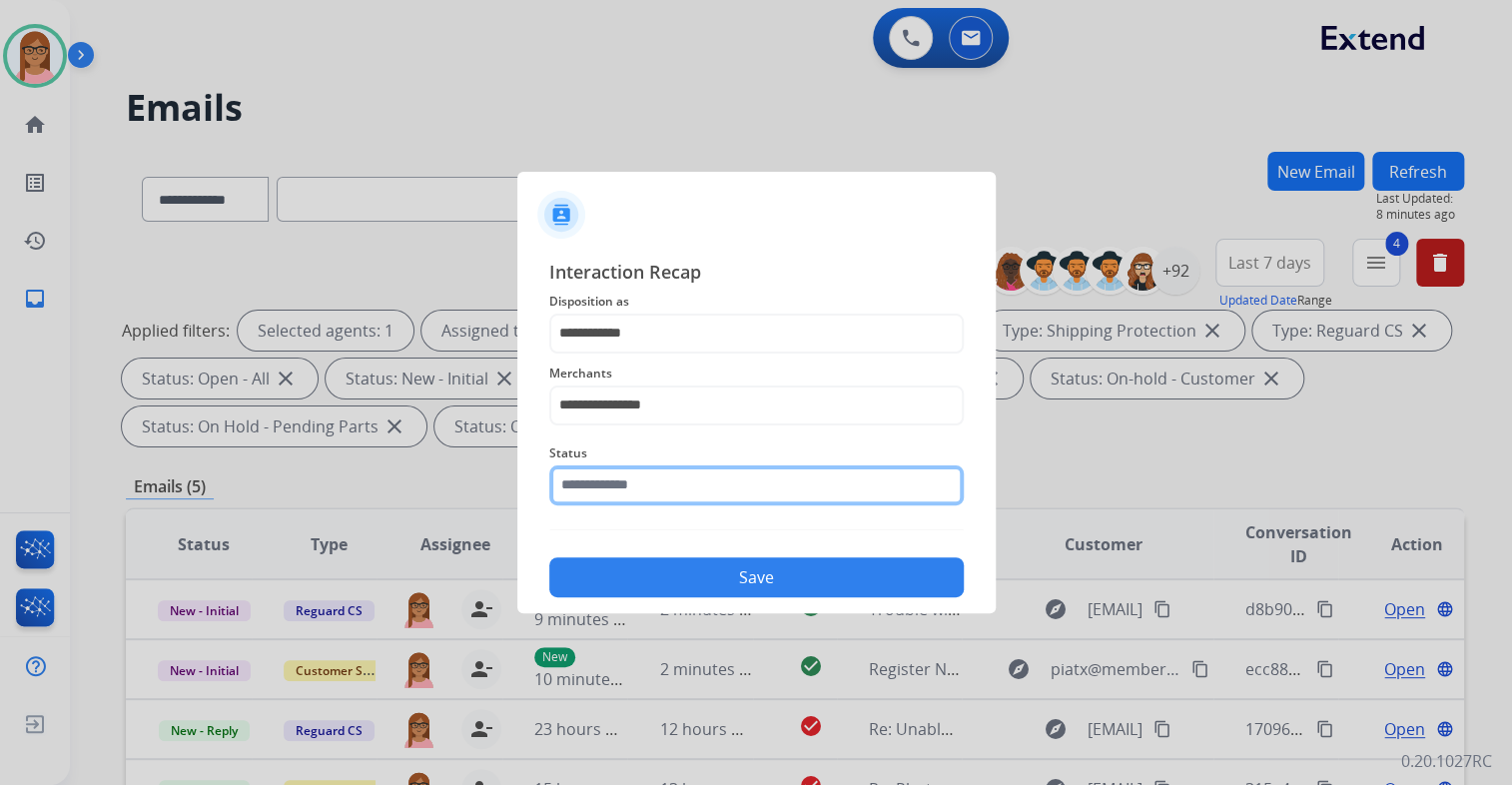click 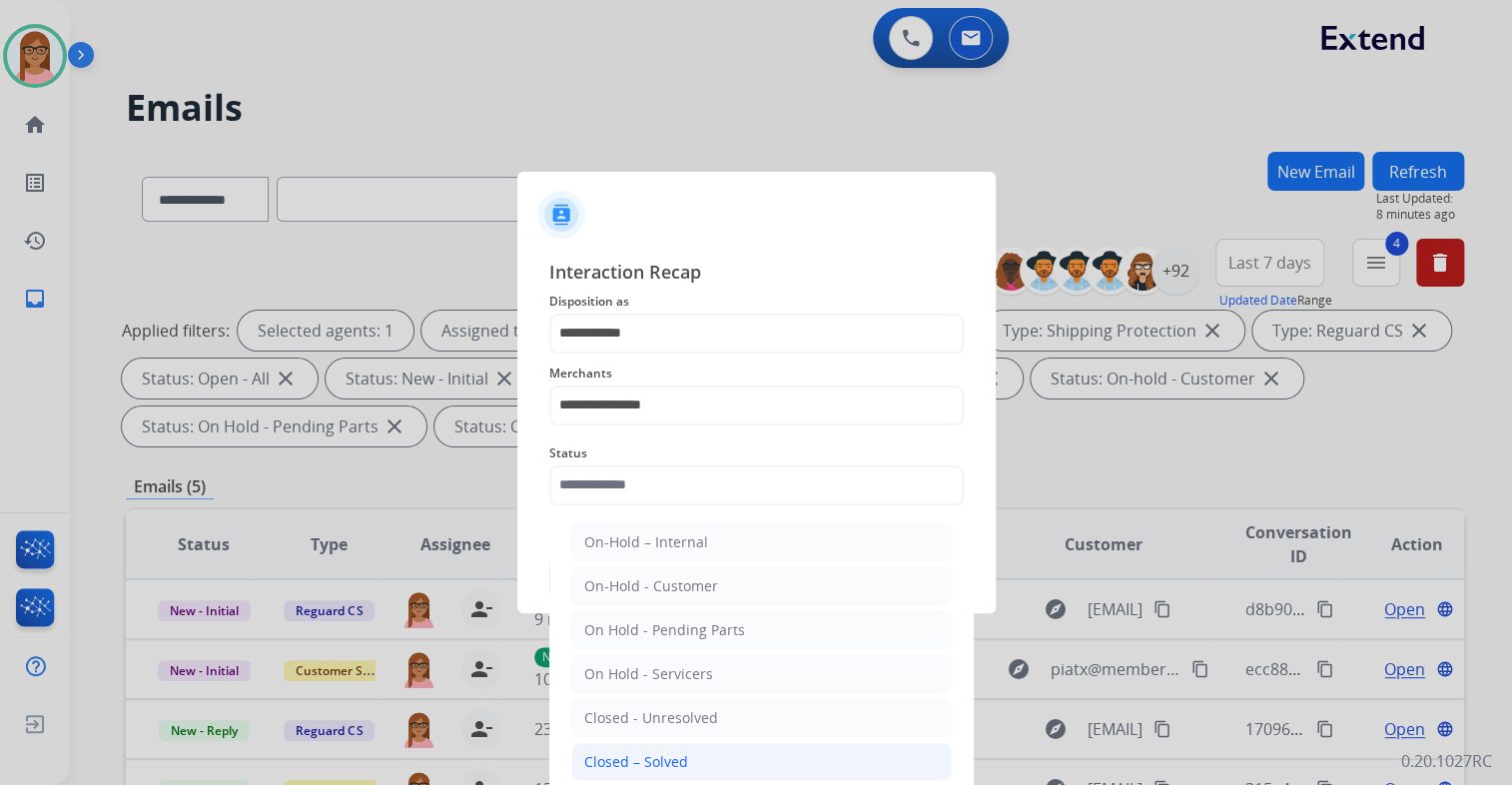 click on "Closed – Solved" 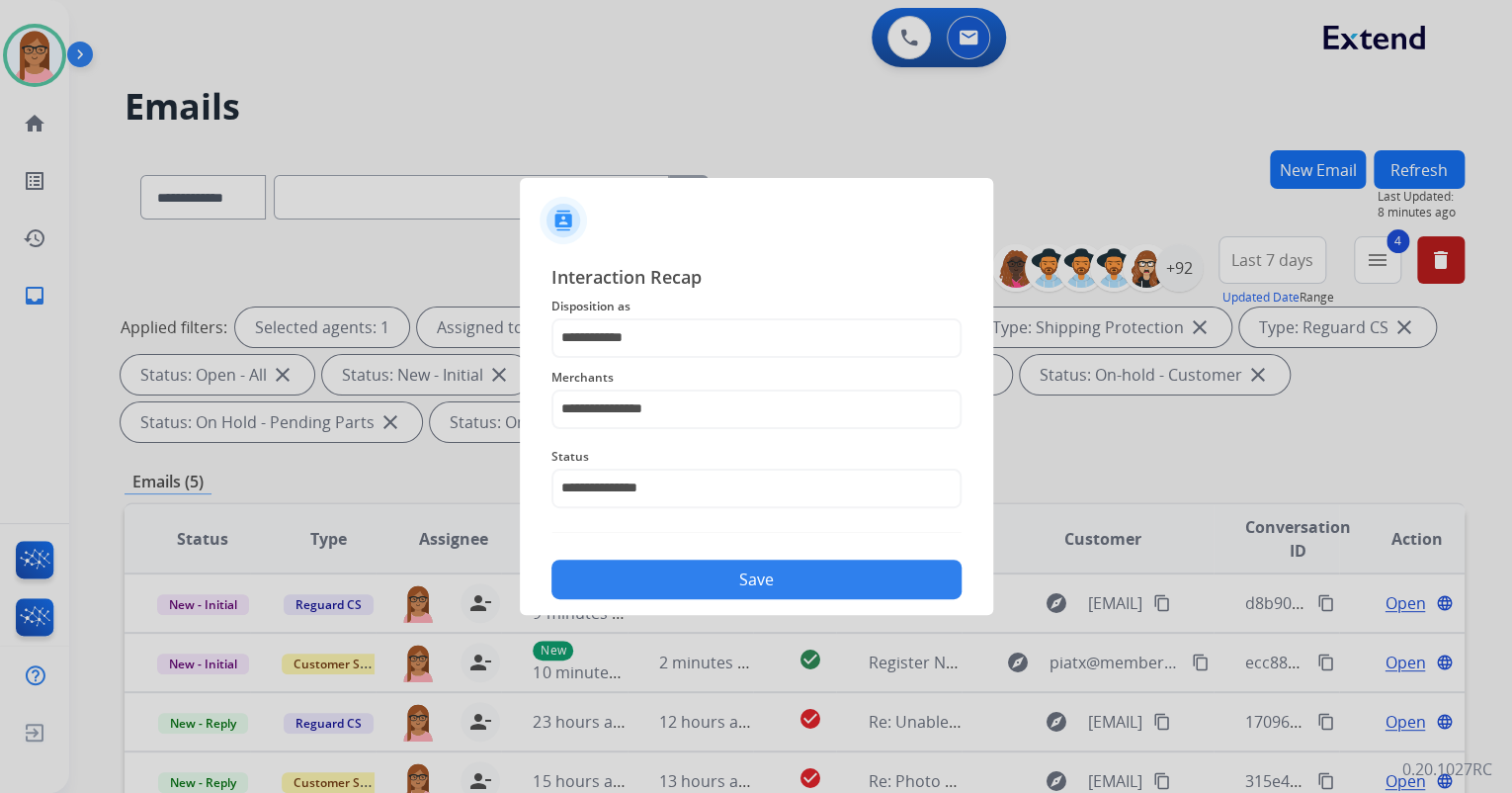 click on "Save" 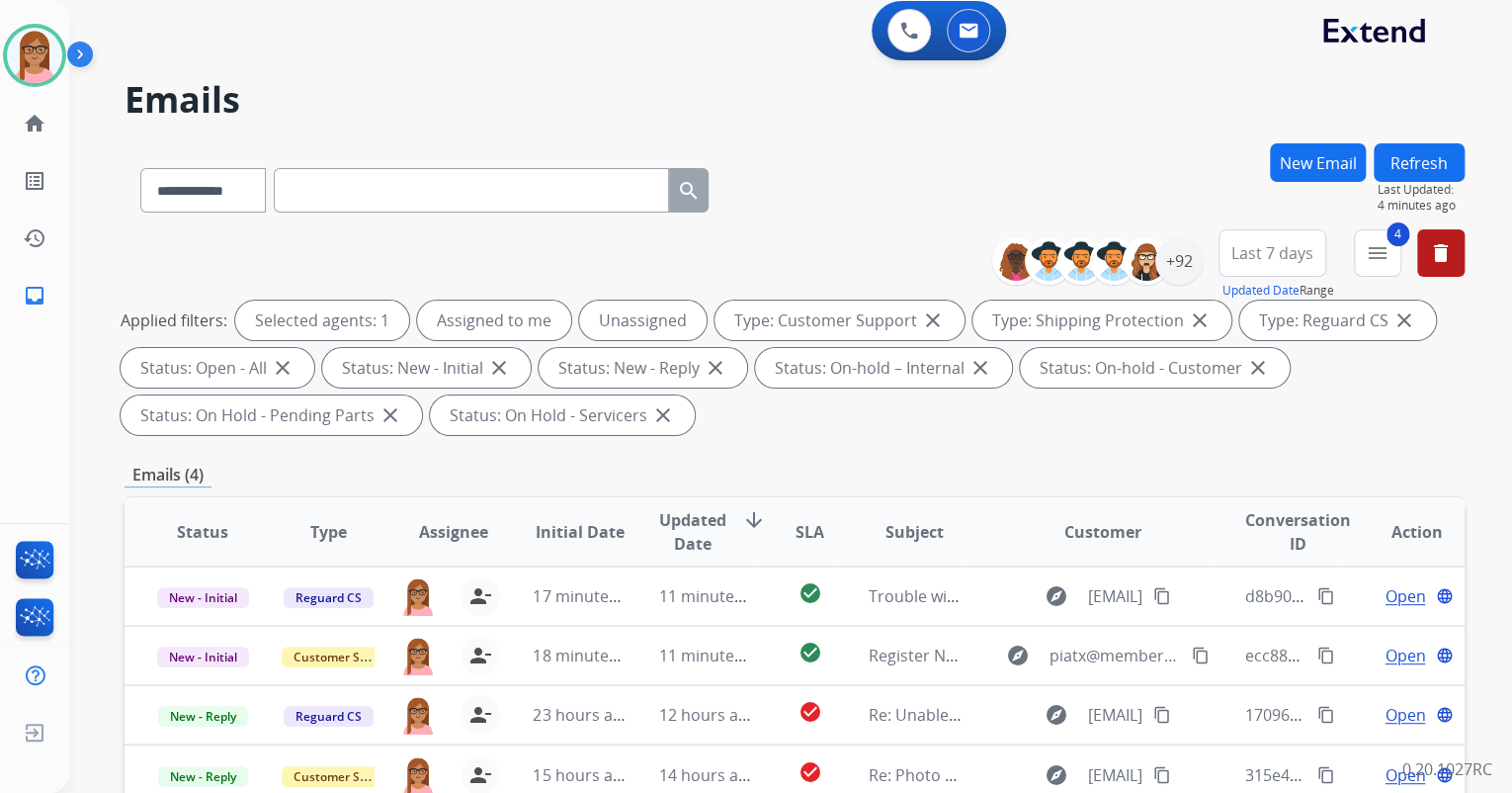 scroll, scrollTop: 0, scrollLeft: 0, axis: both 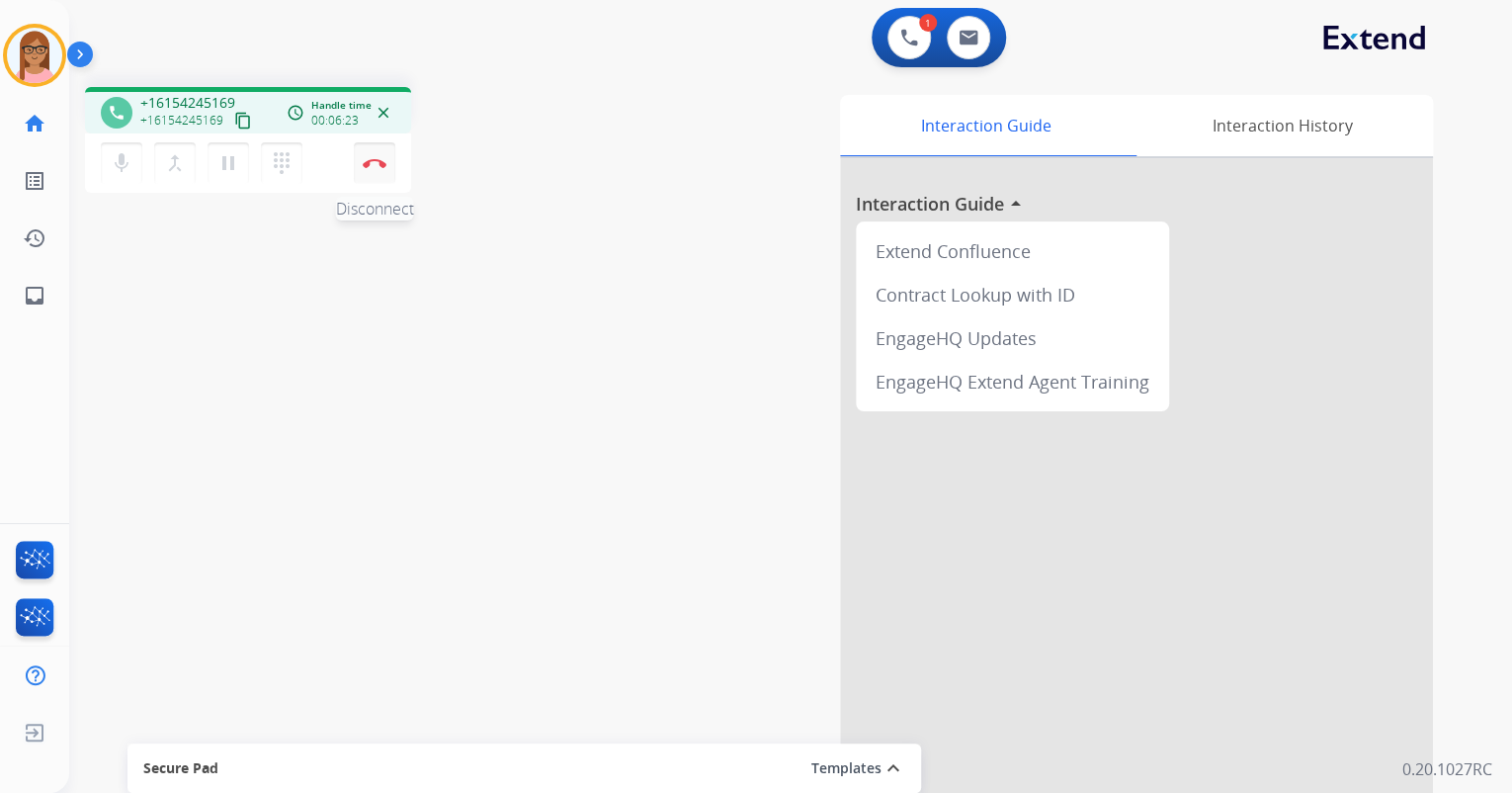 click at bounding box center (375, 163) 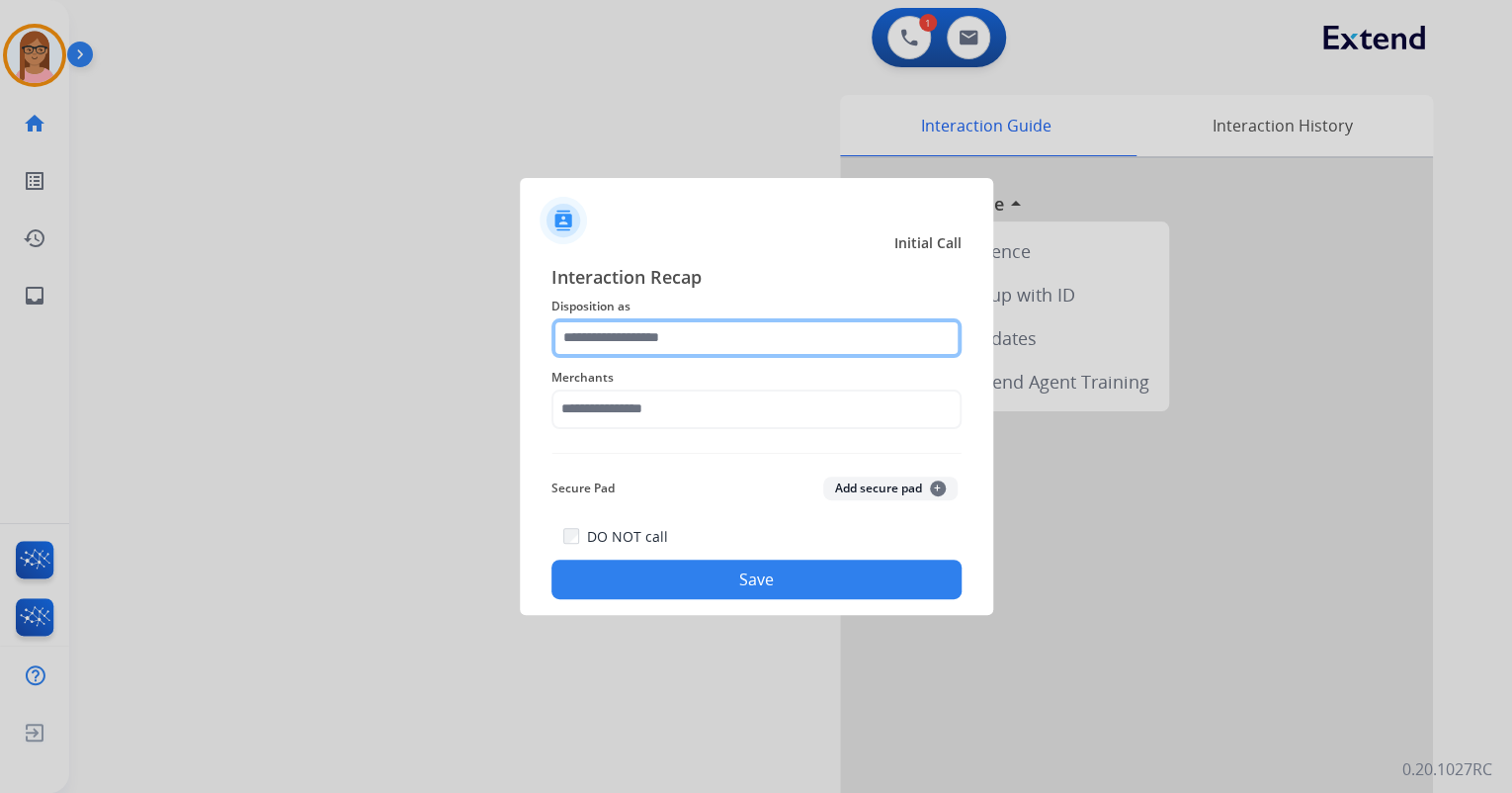 click 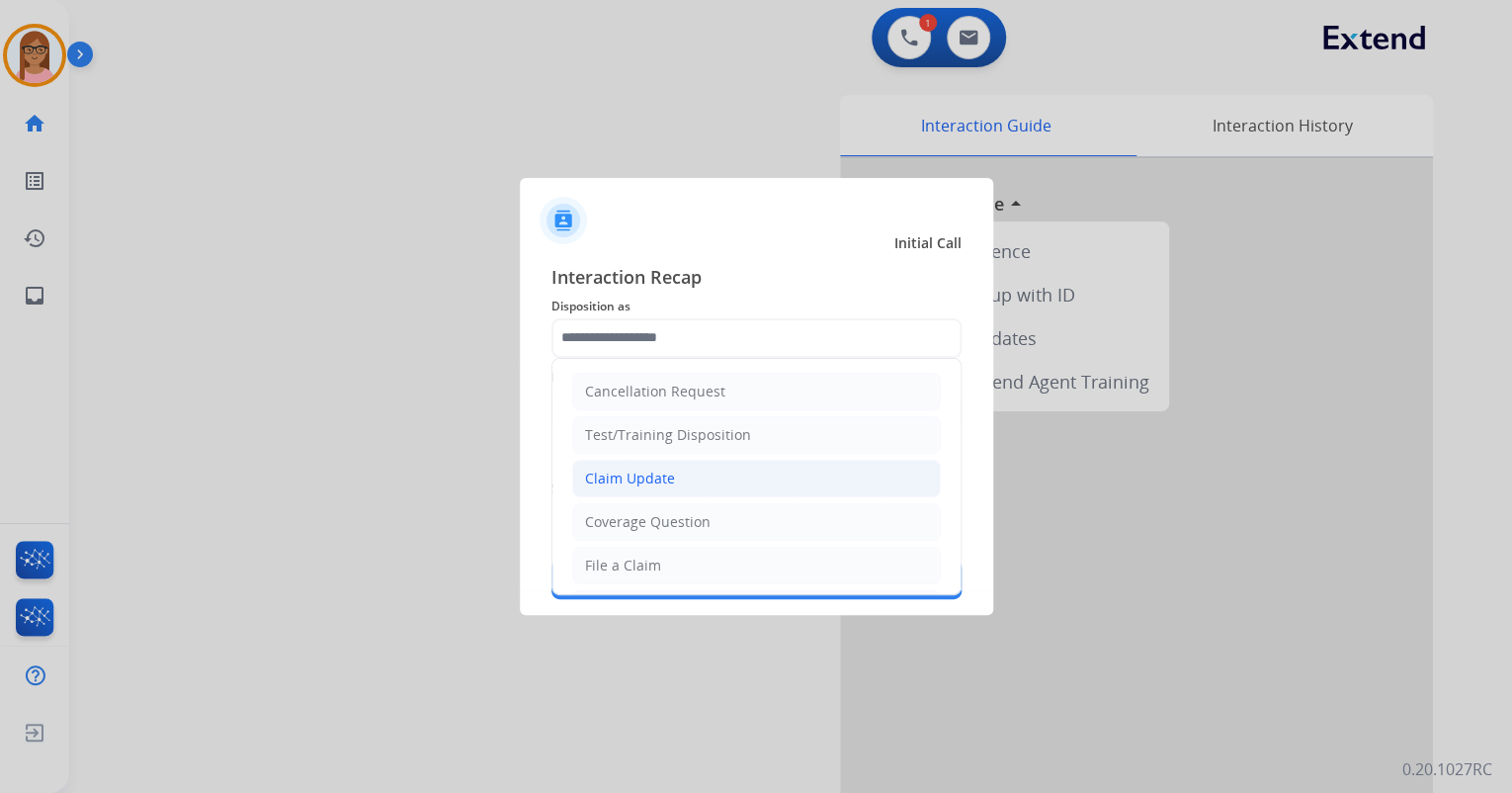 click on "Claim Update" 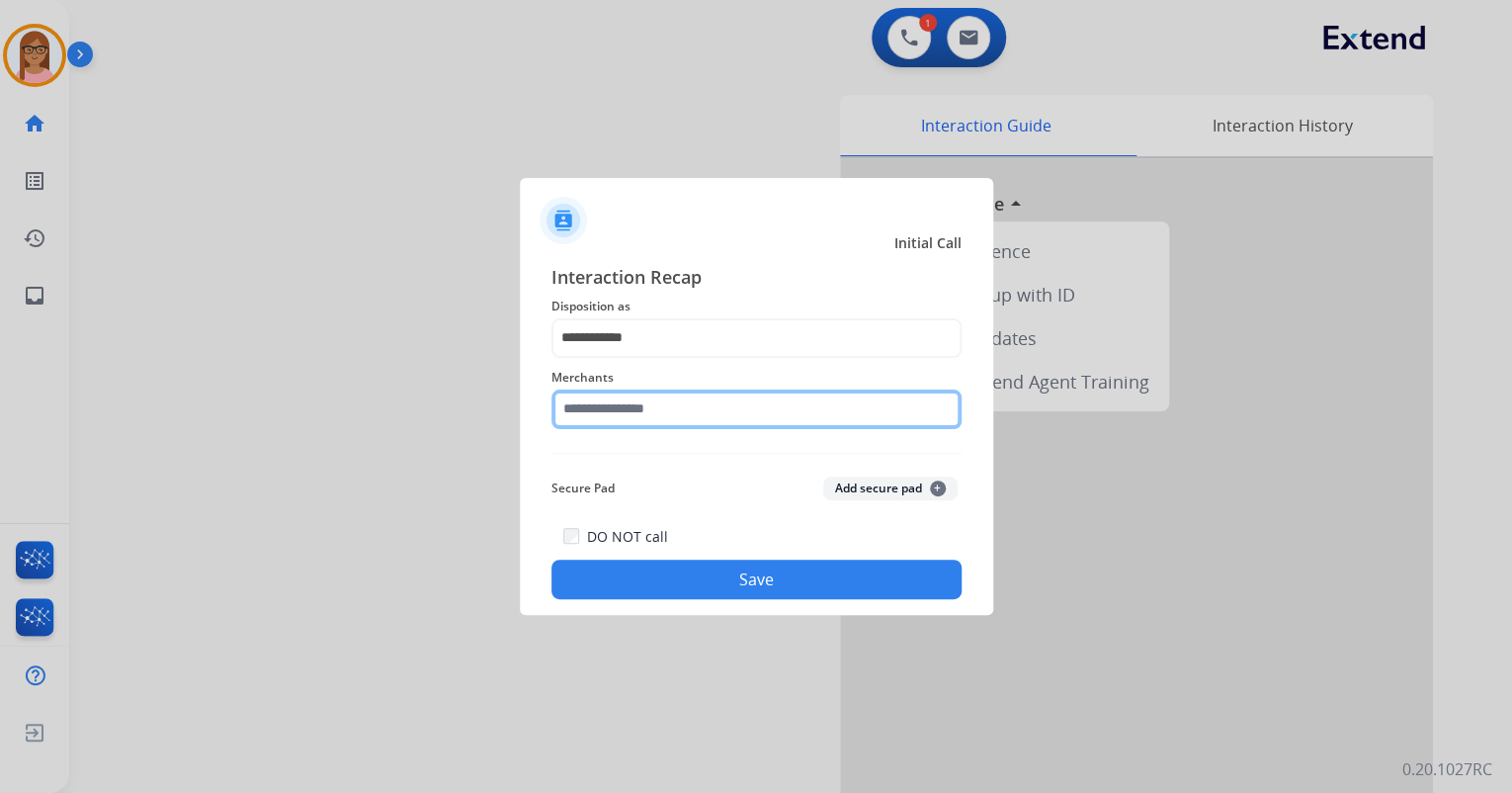 click 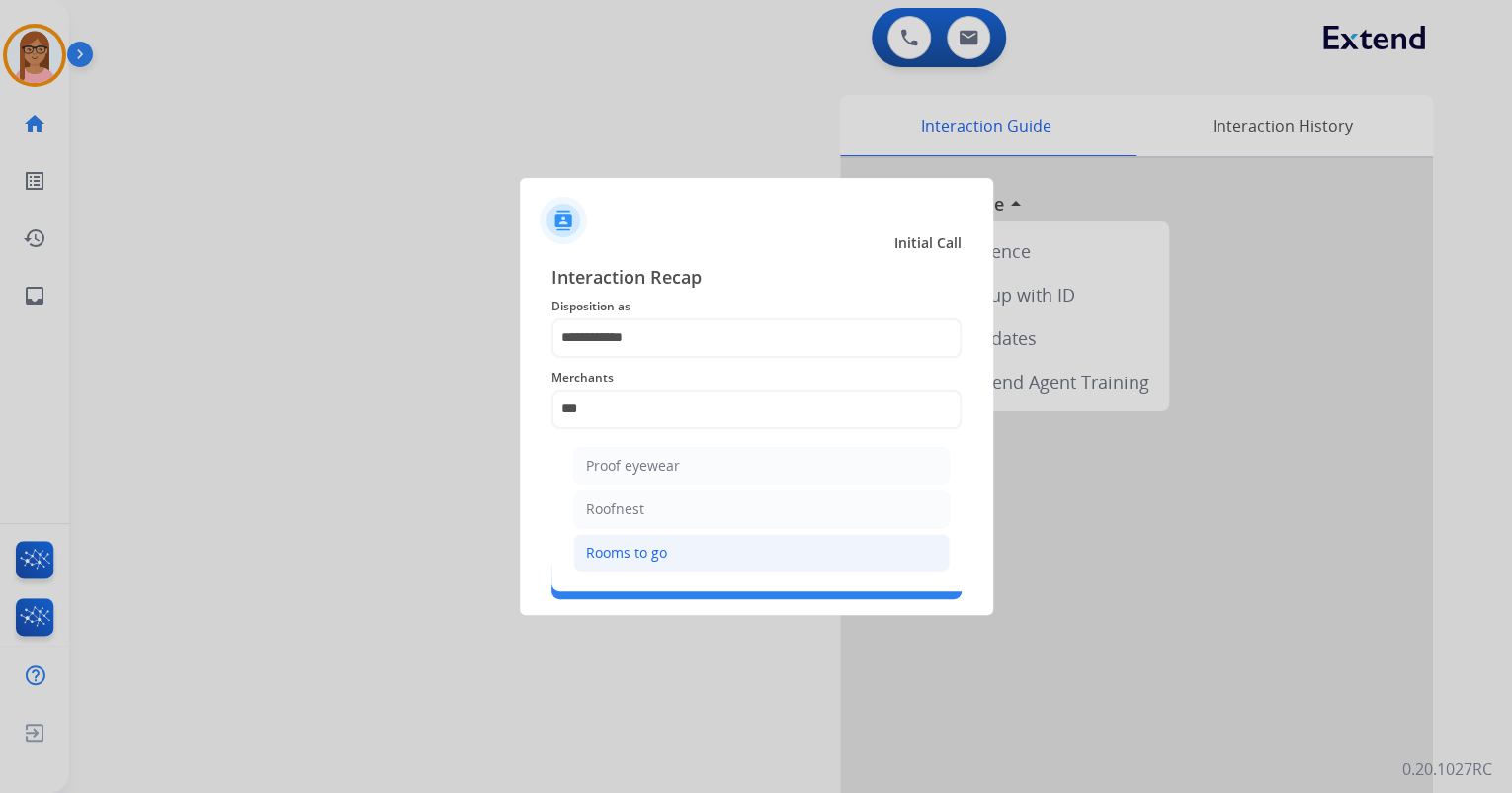 click on "Rooms to go" 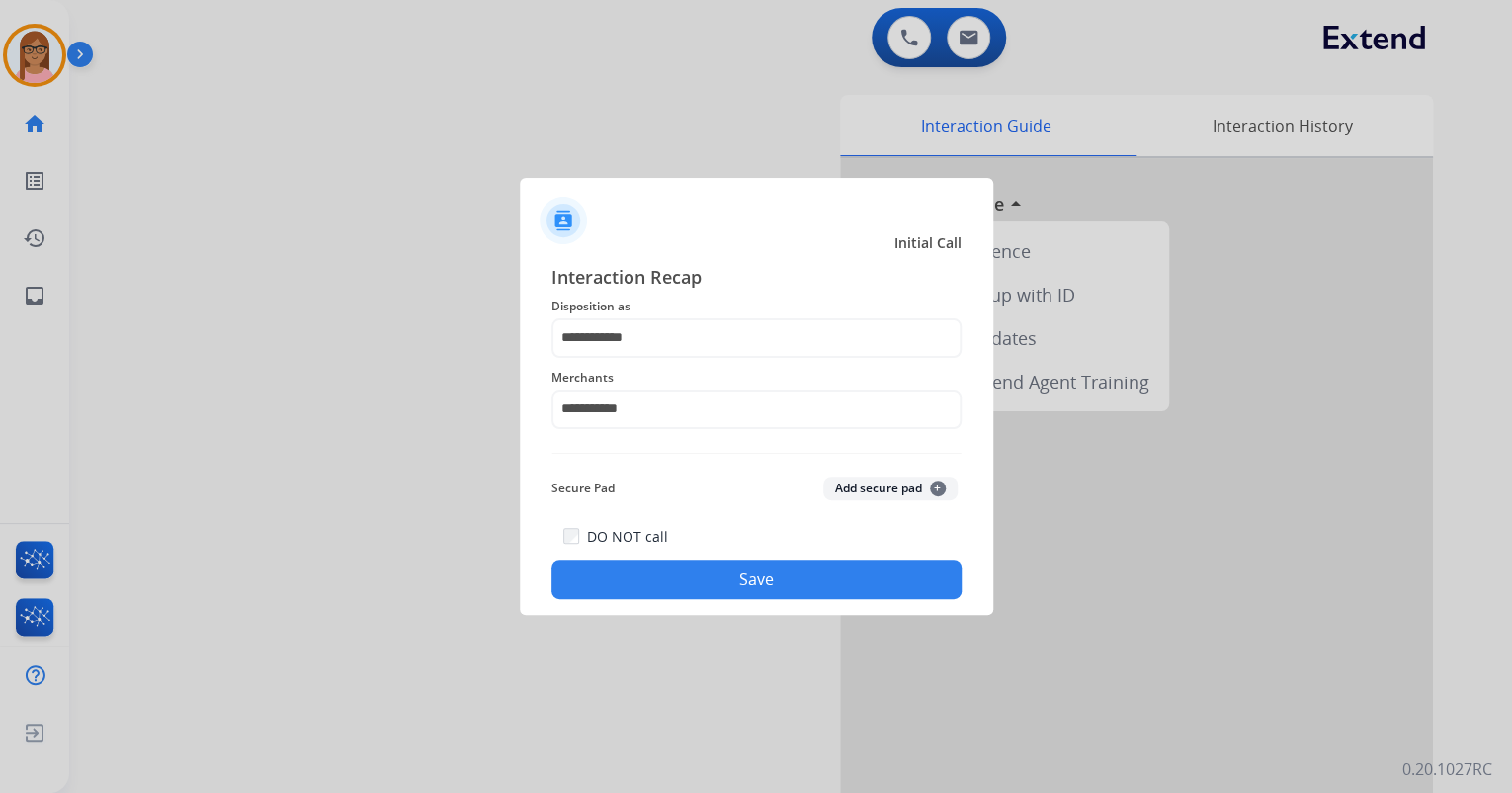 click on "Save" 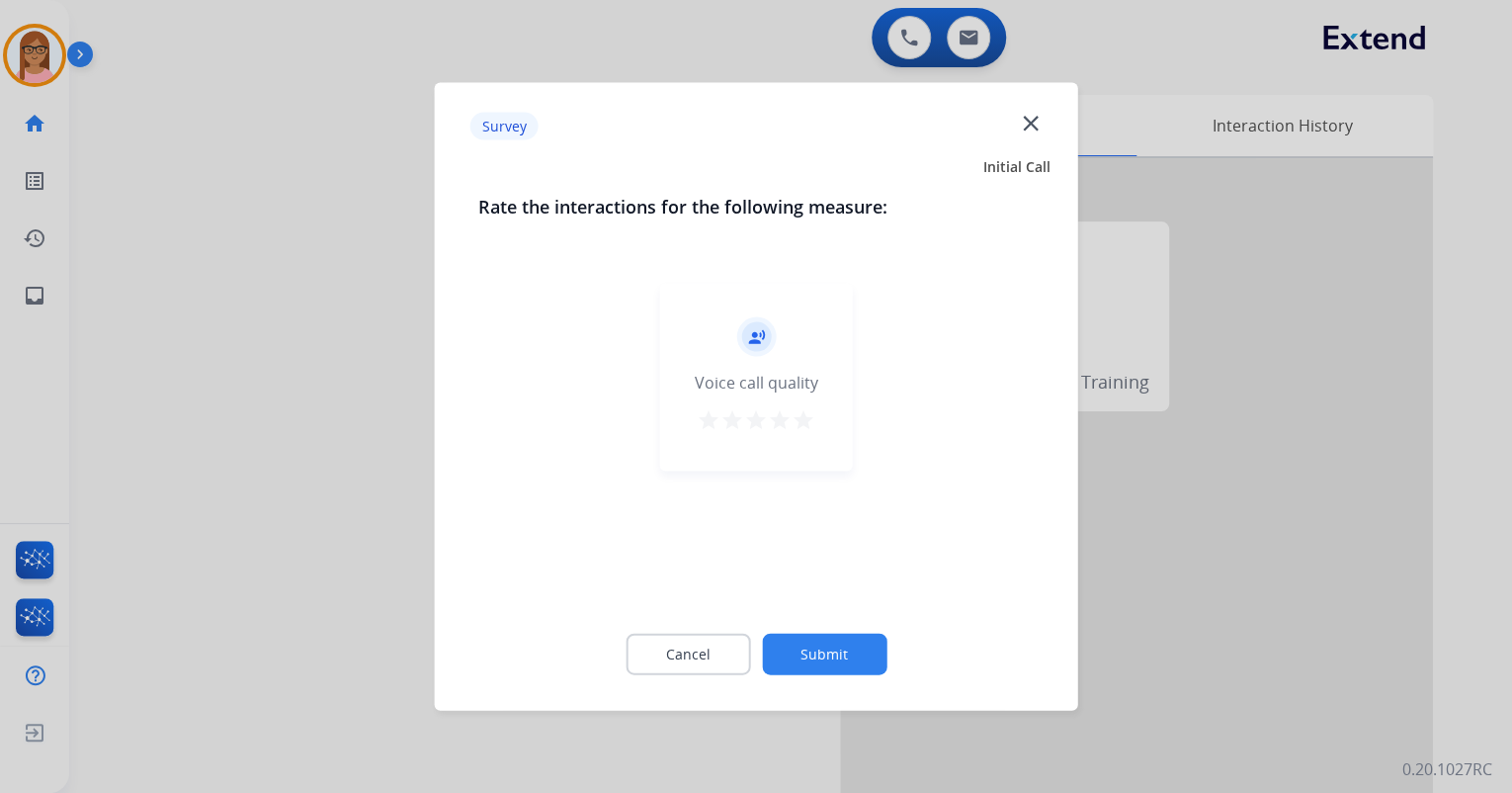 click on "star" at bounding box center (803, 420) 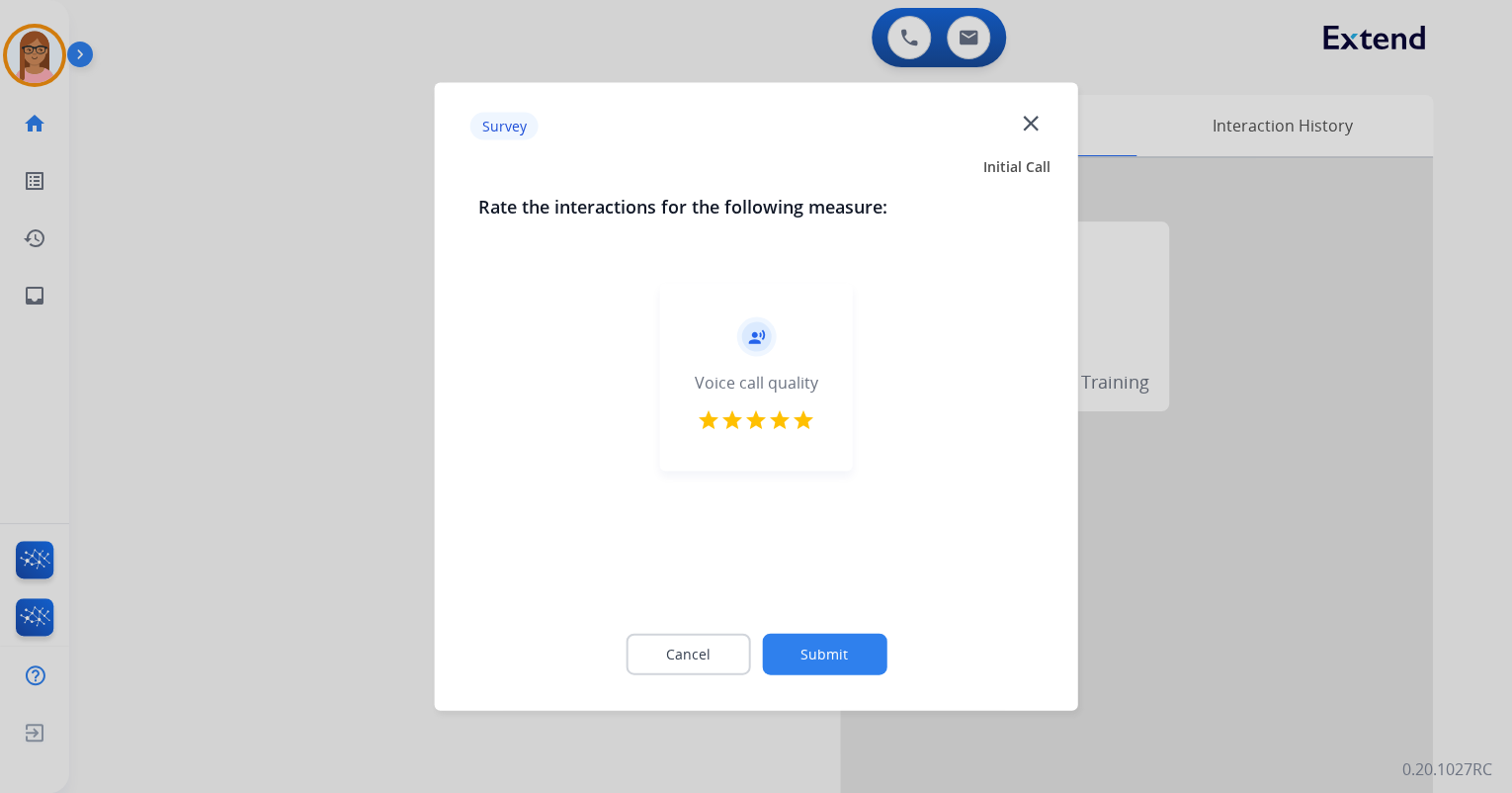 click on "Submit" 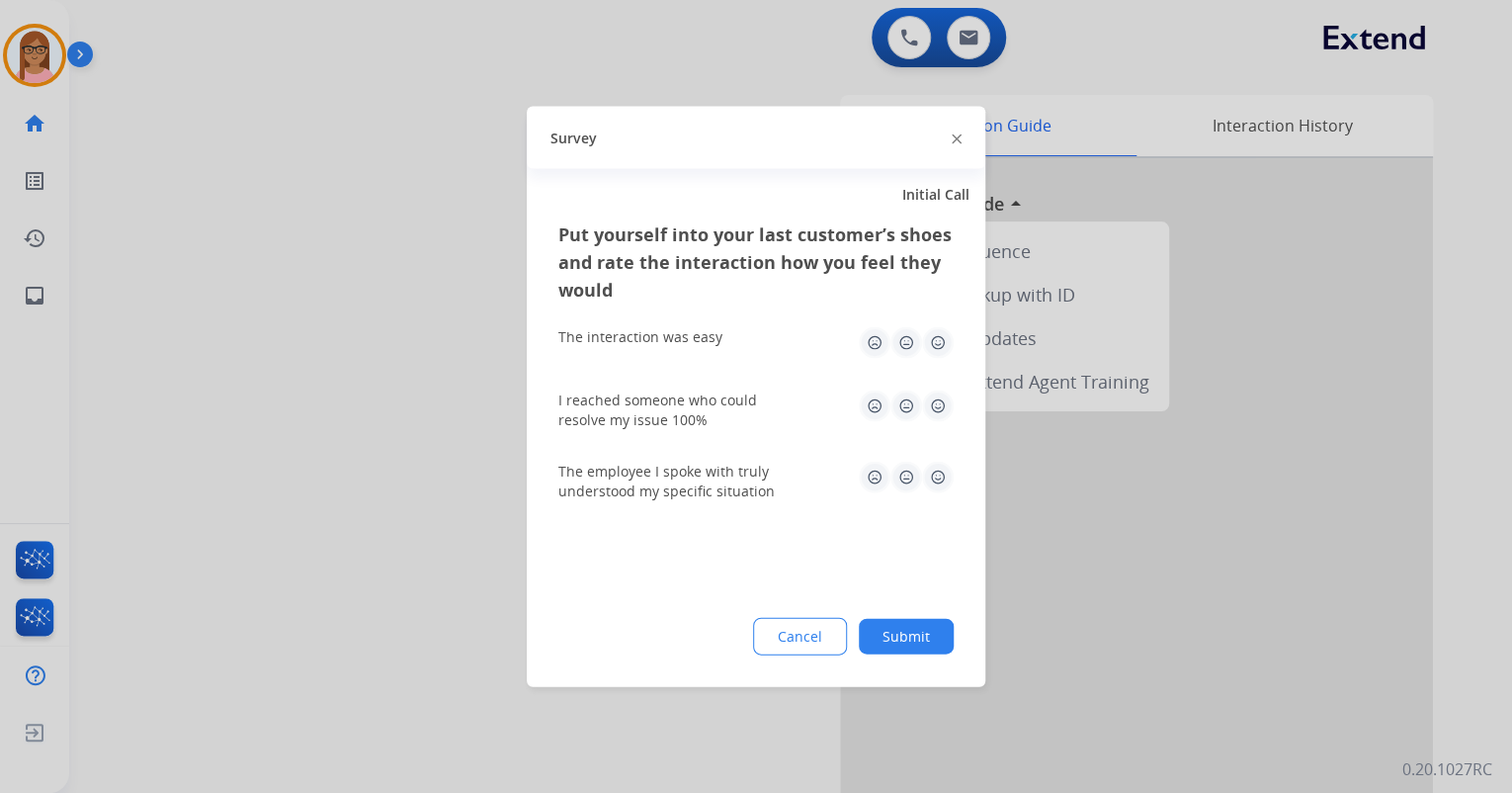 click 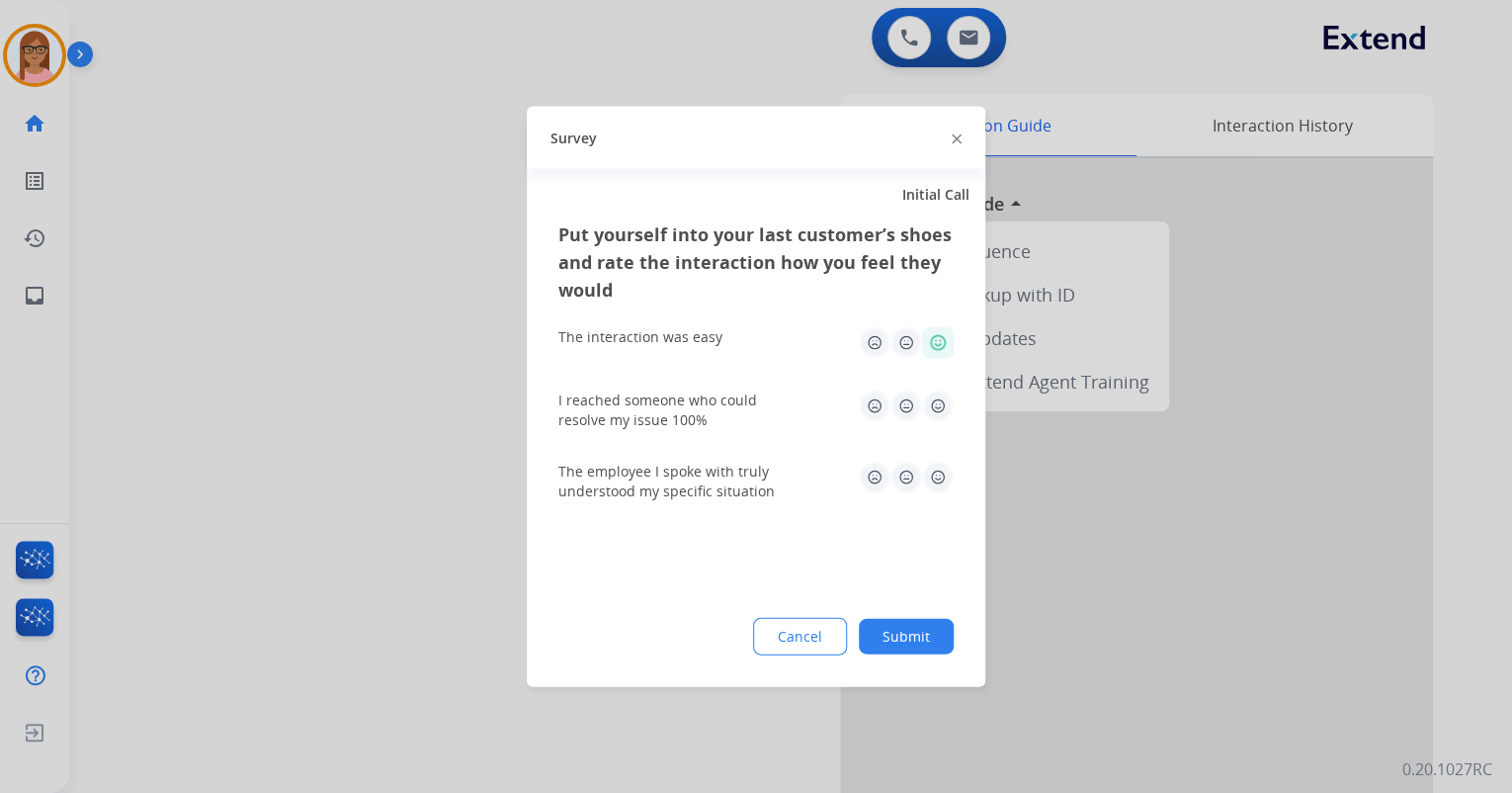 click on "I reached someone who could resolve my issue 100%" 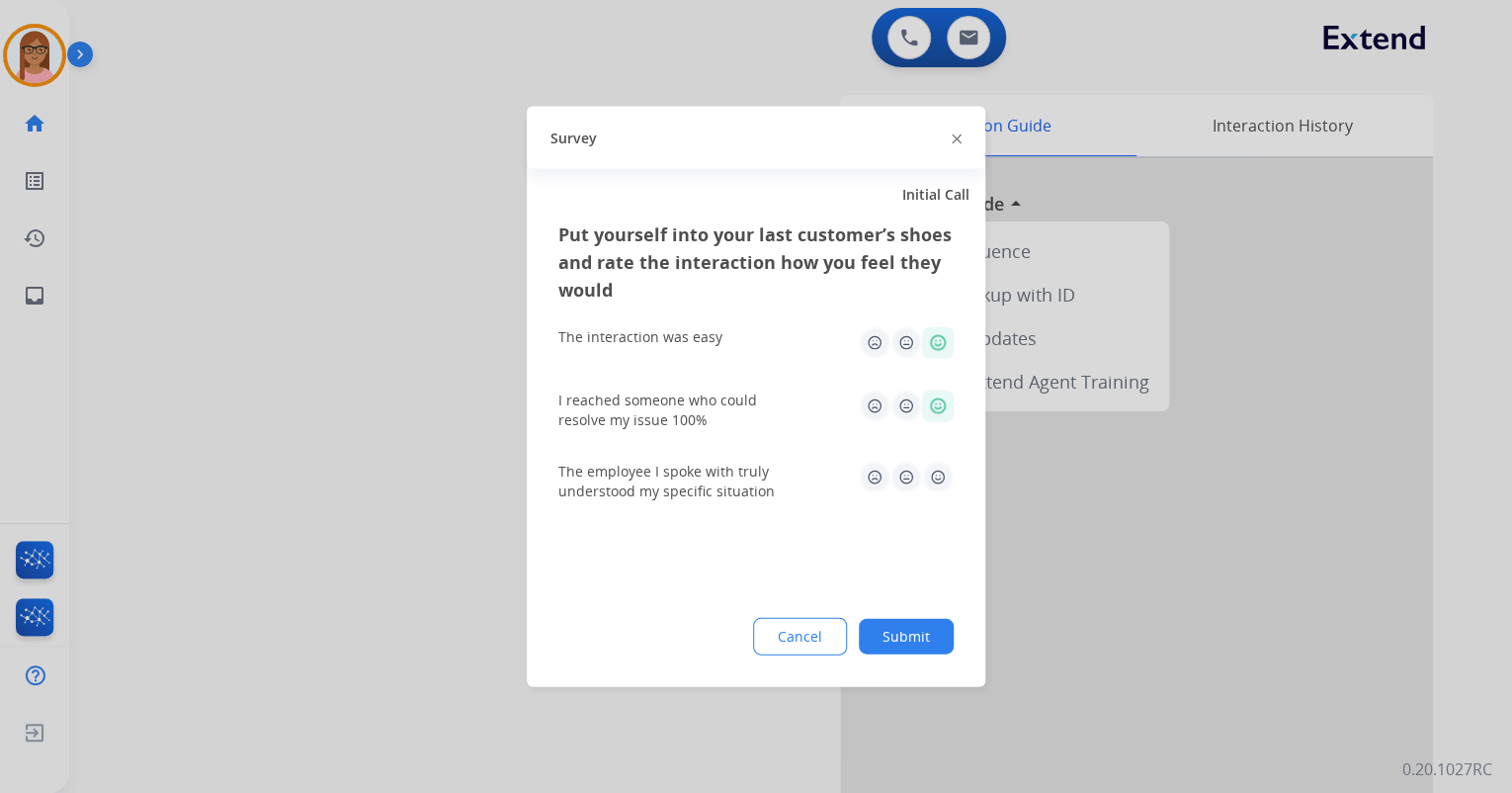 click 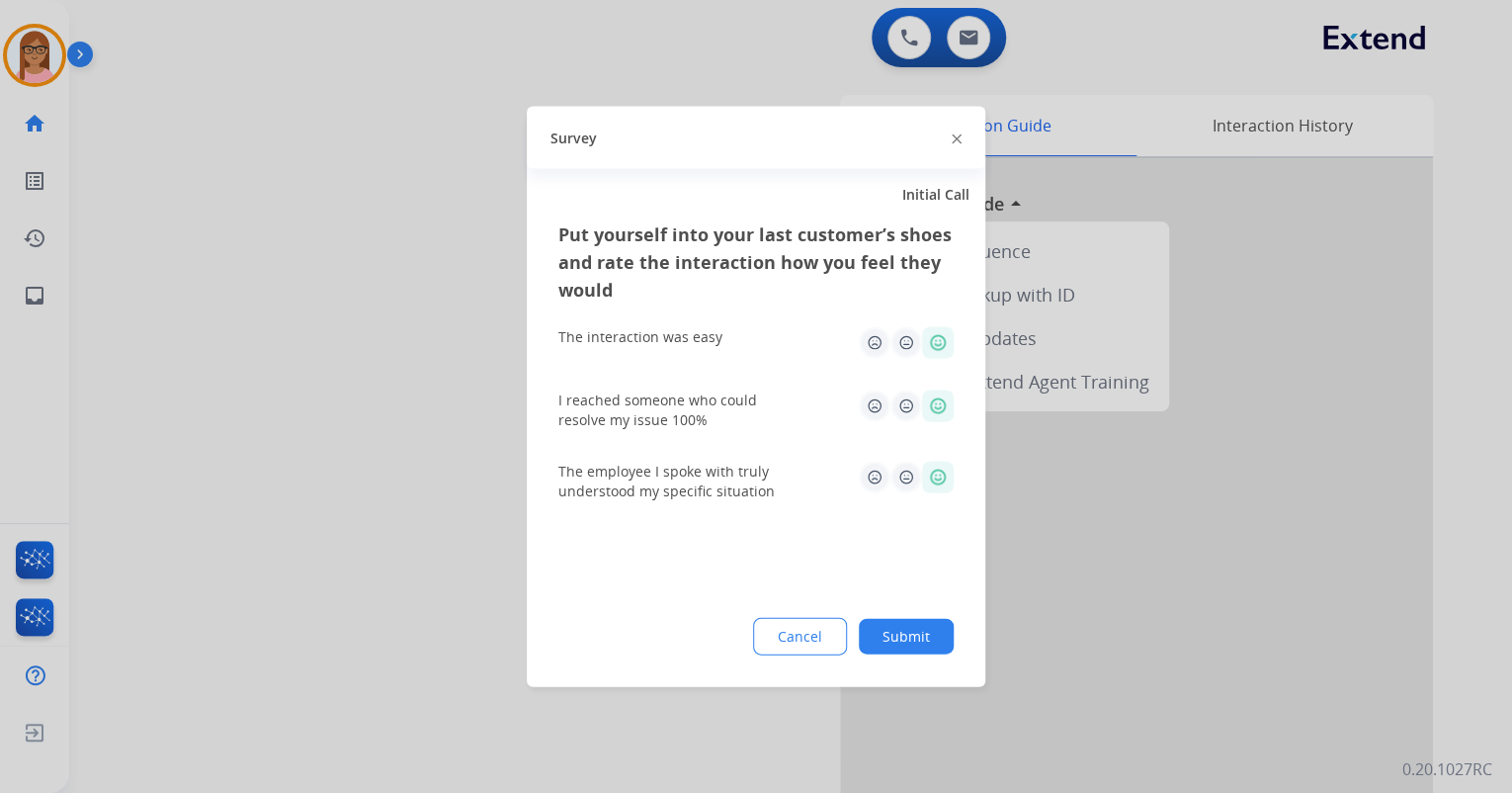 click on "Submit" 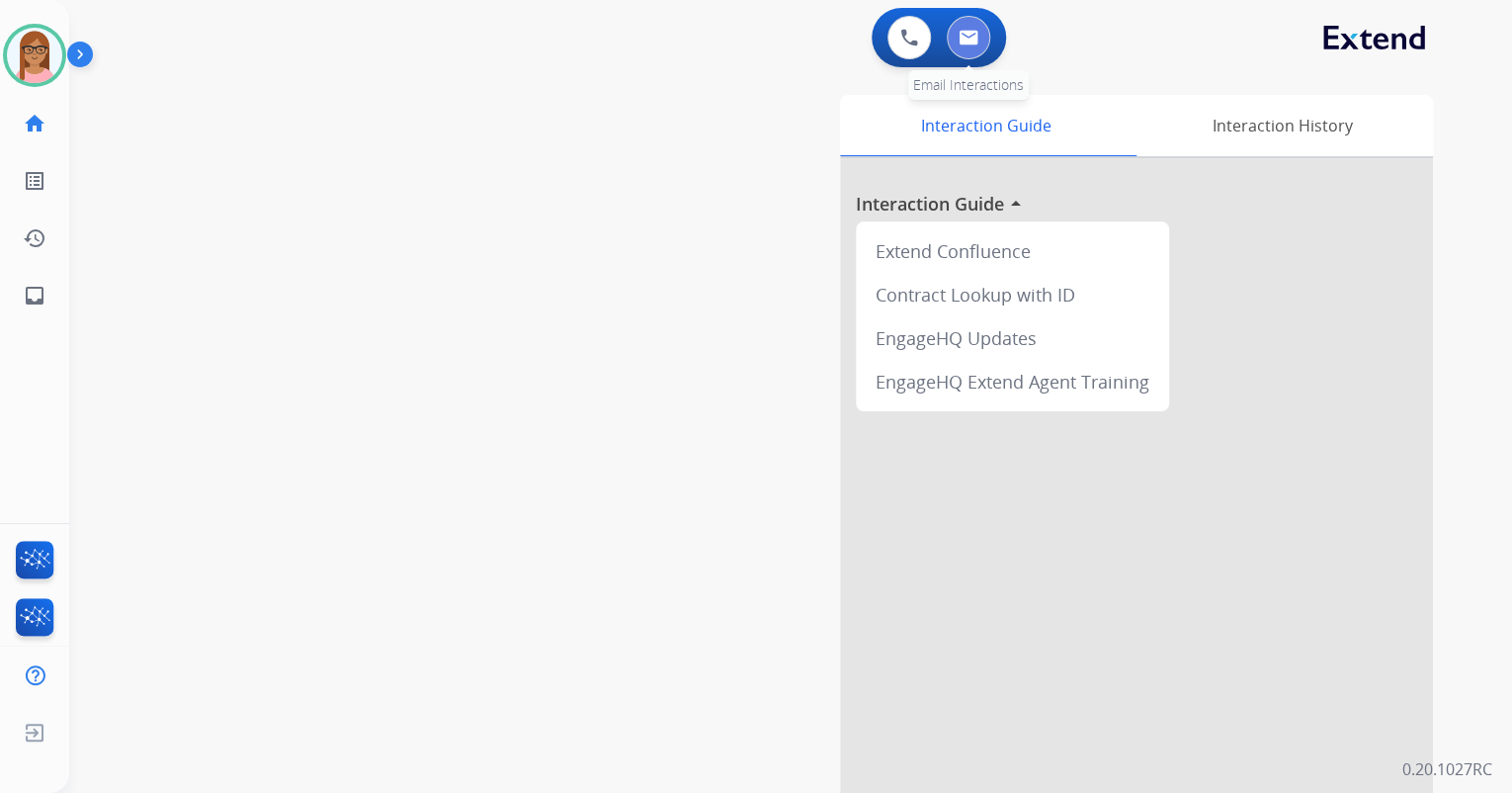click at bounding box center (968, 38) 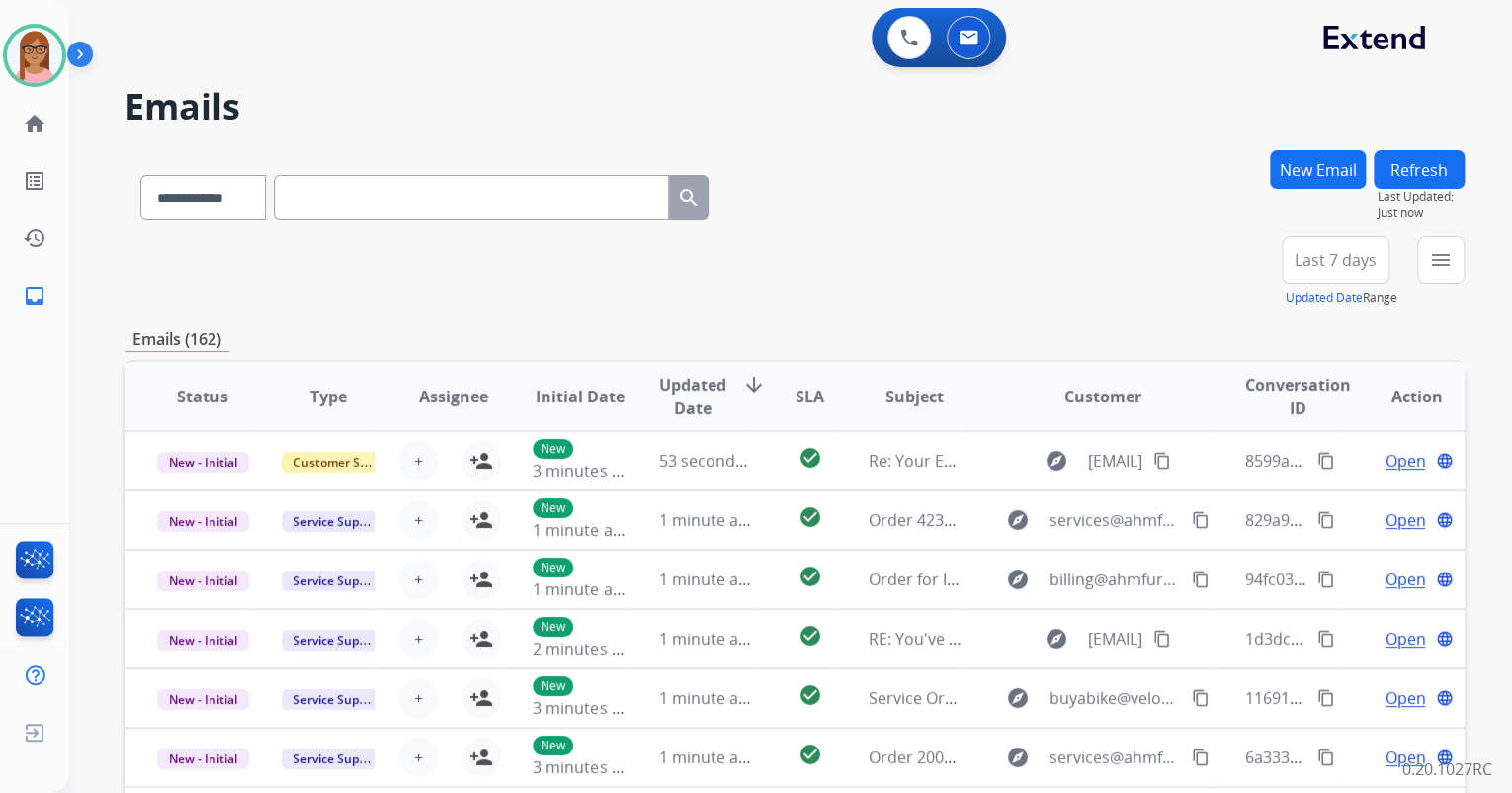 click on "New Email" at bounding box center (1317, 169) 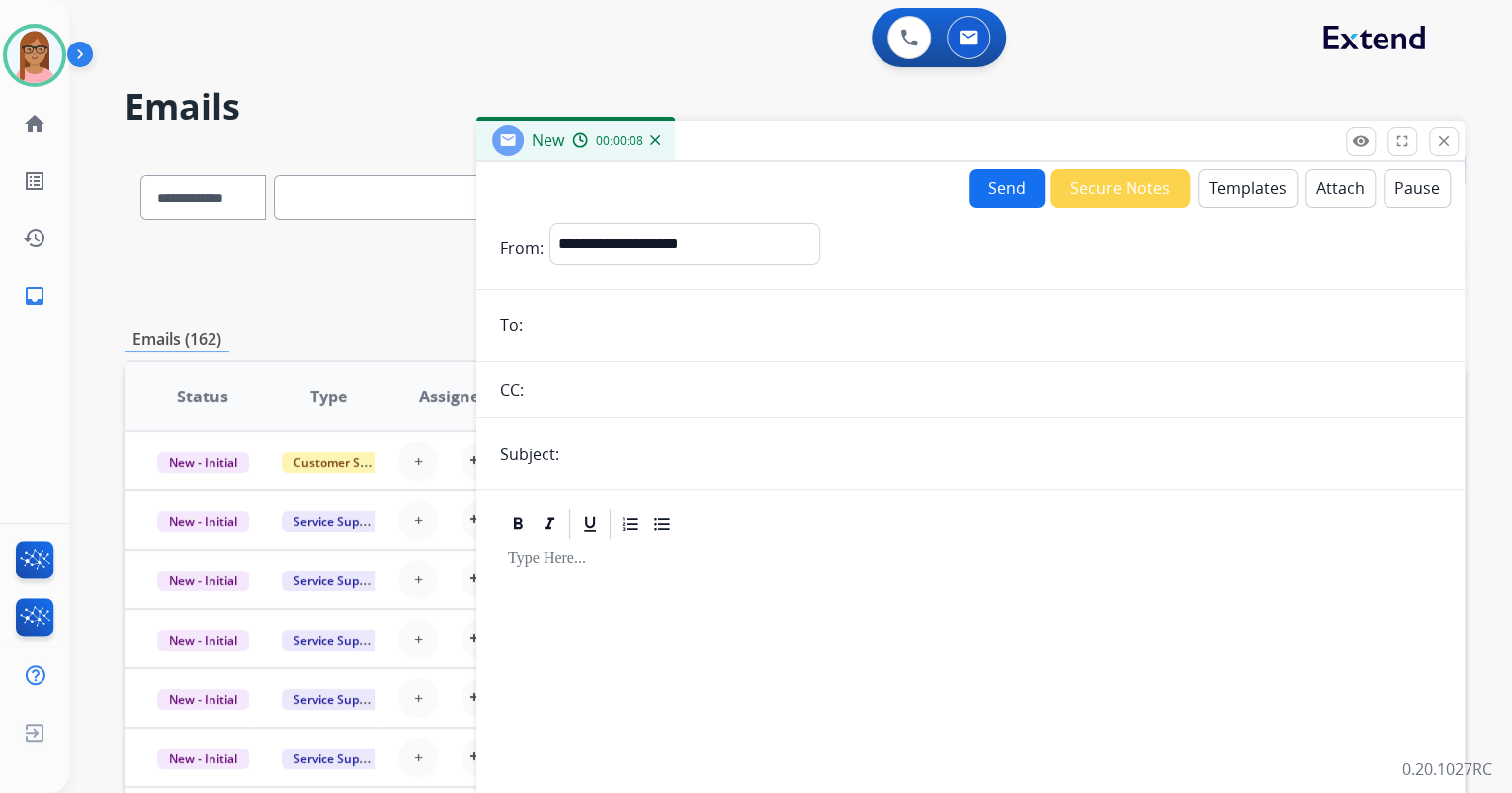 click on "**********" at bounding box center [970, 550] 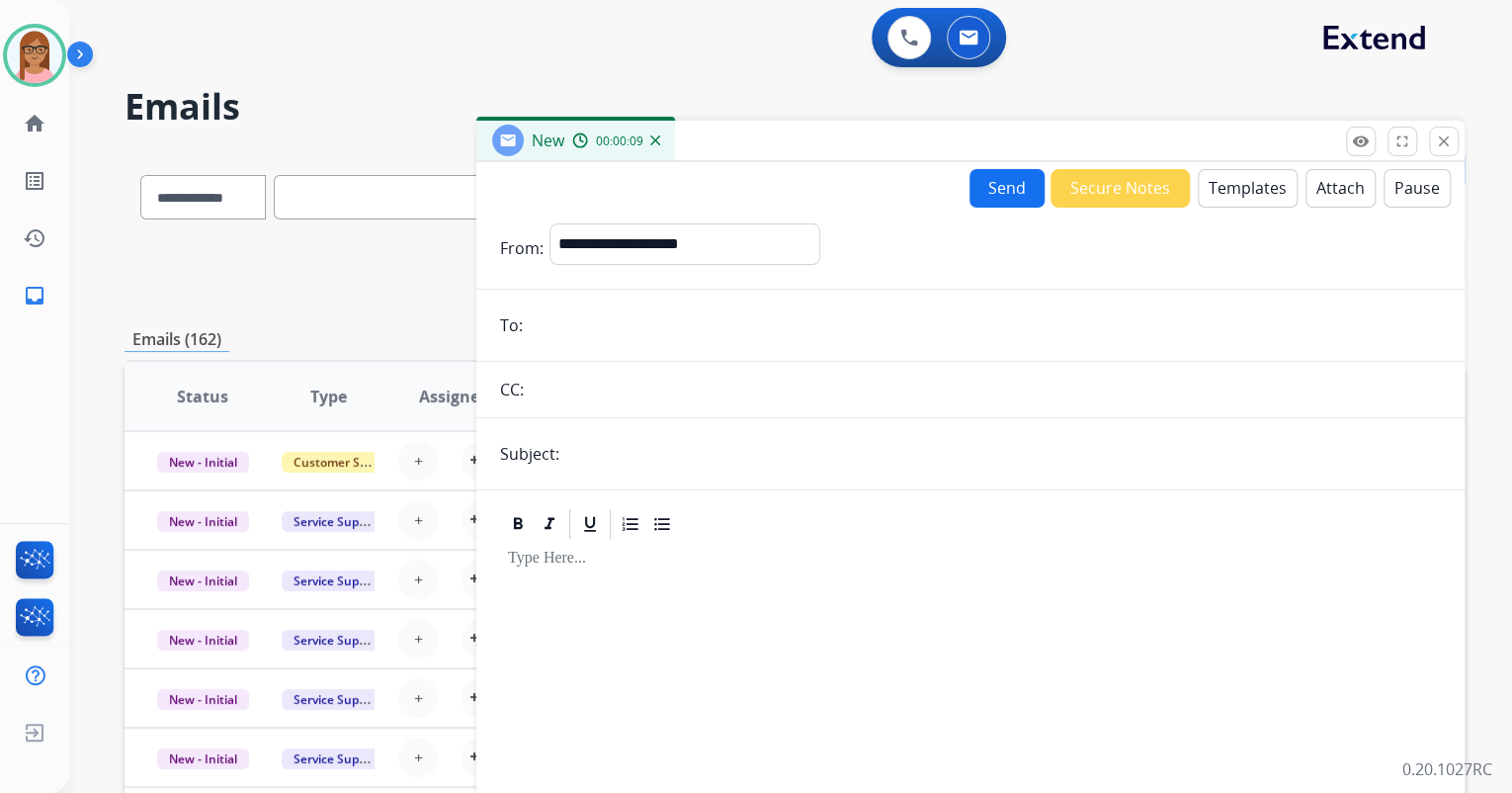 paste on "**********" 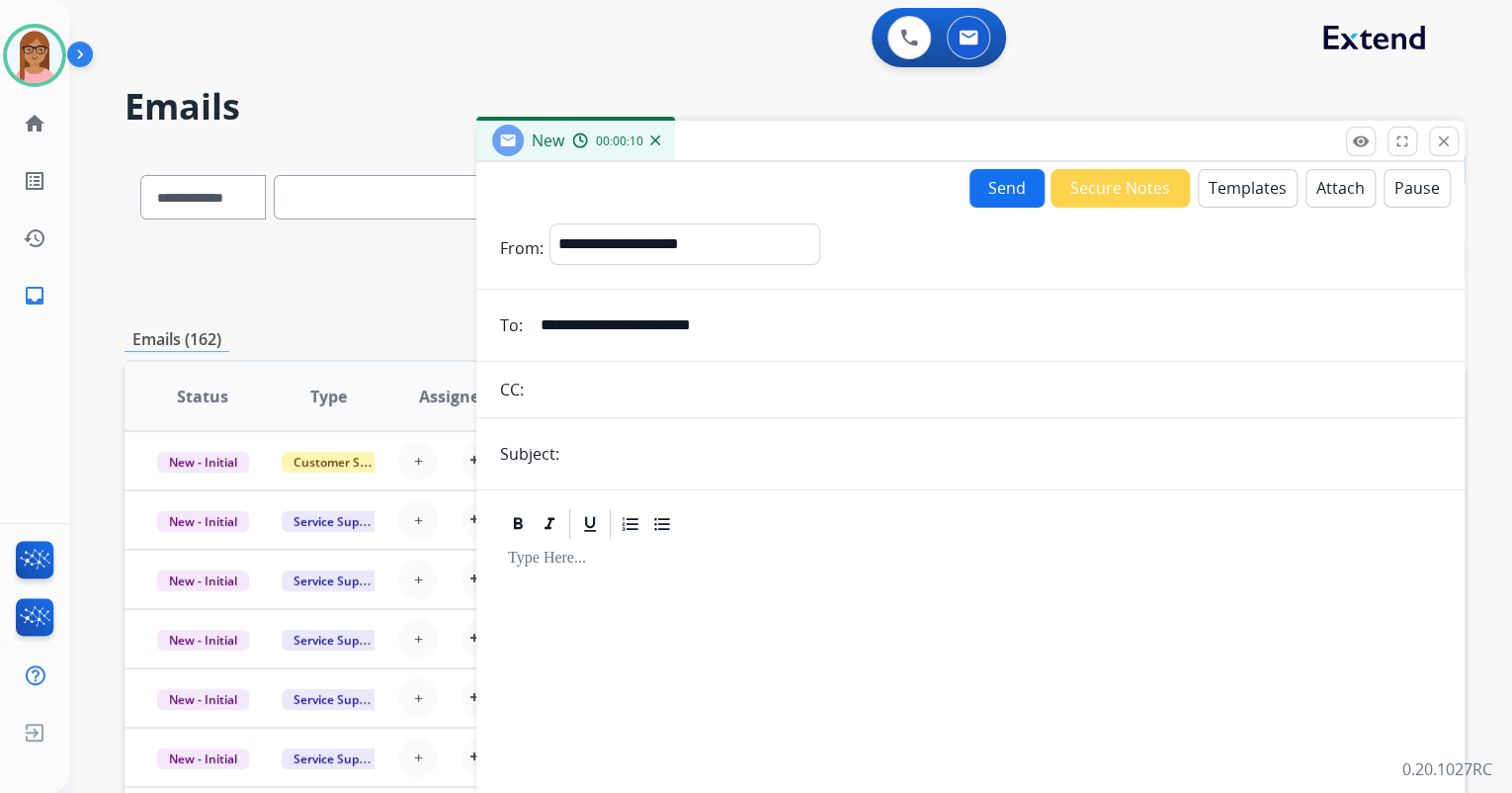 type on "**********" 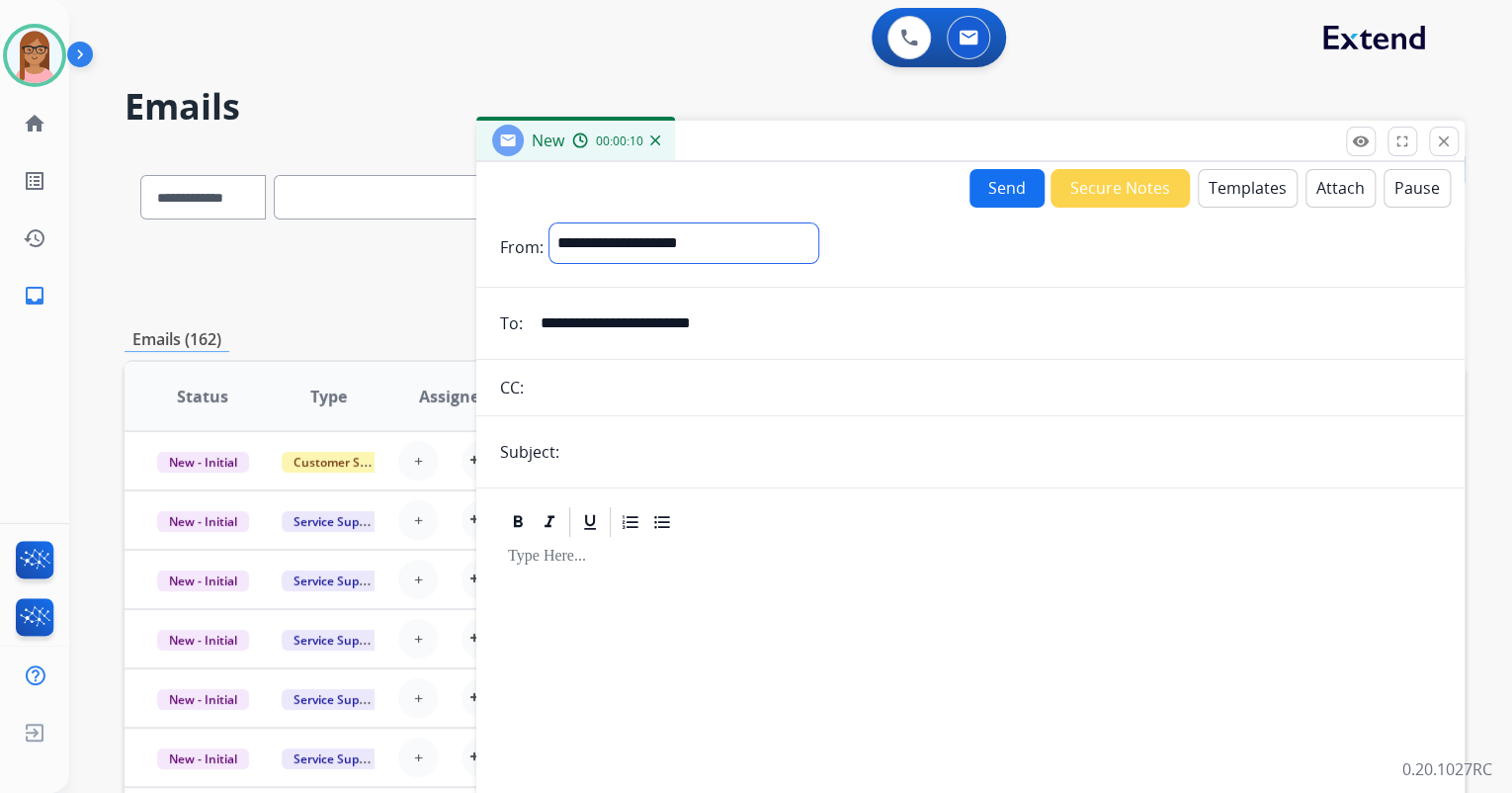 click on "**********" at bounding box center [684, 243] 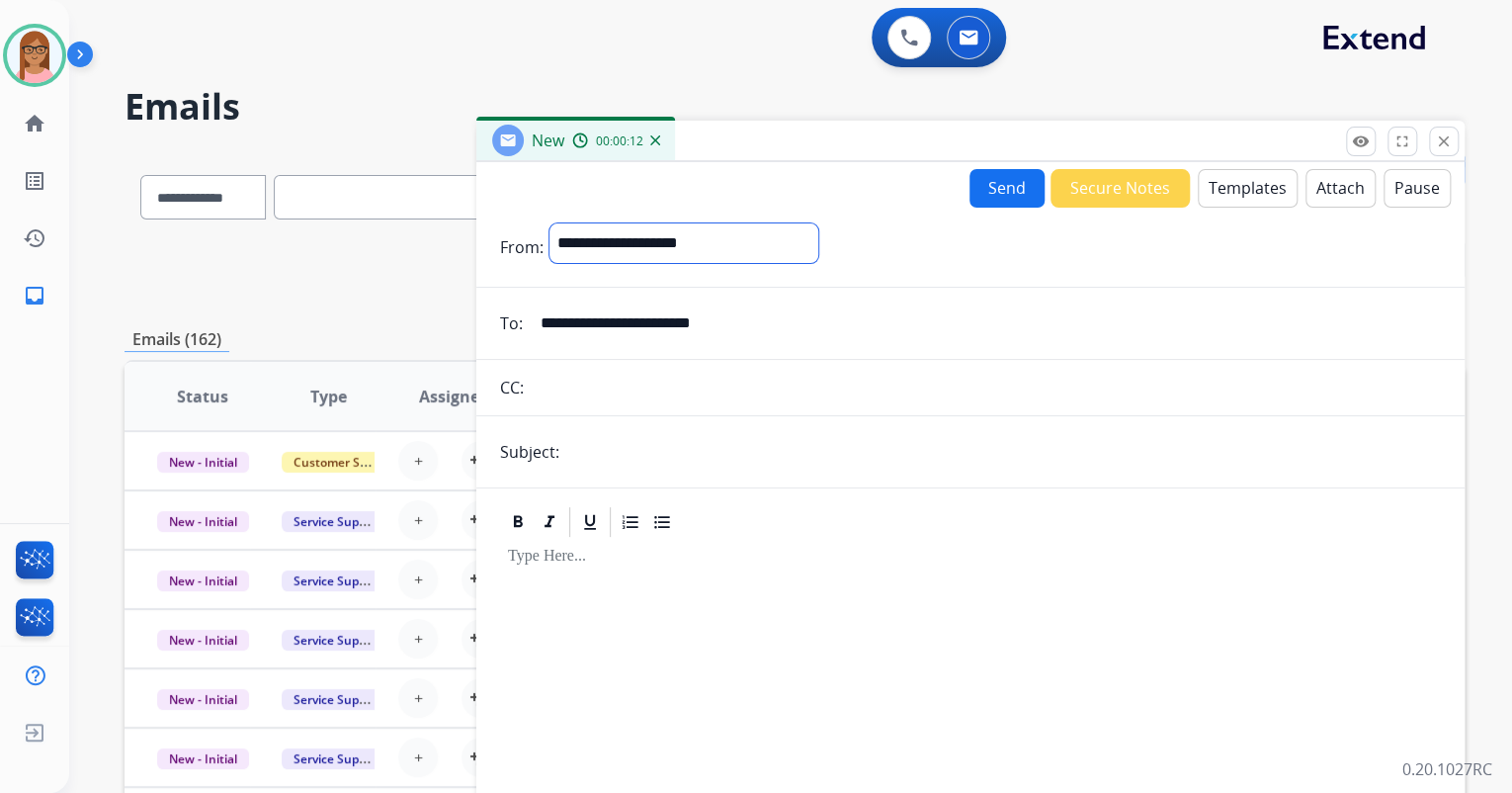 select on "**********" 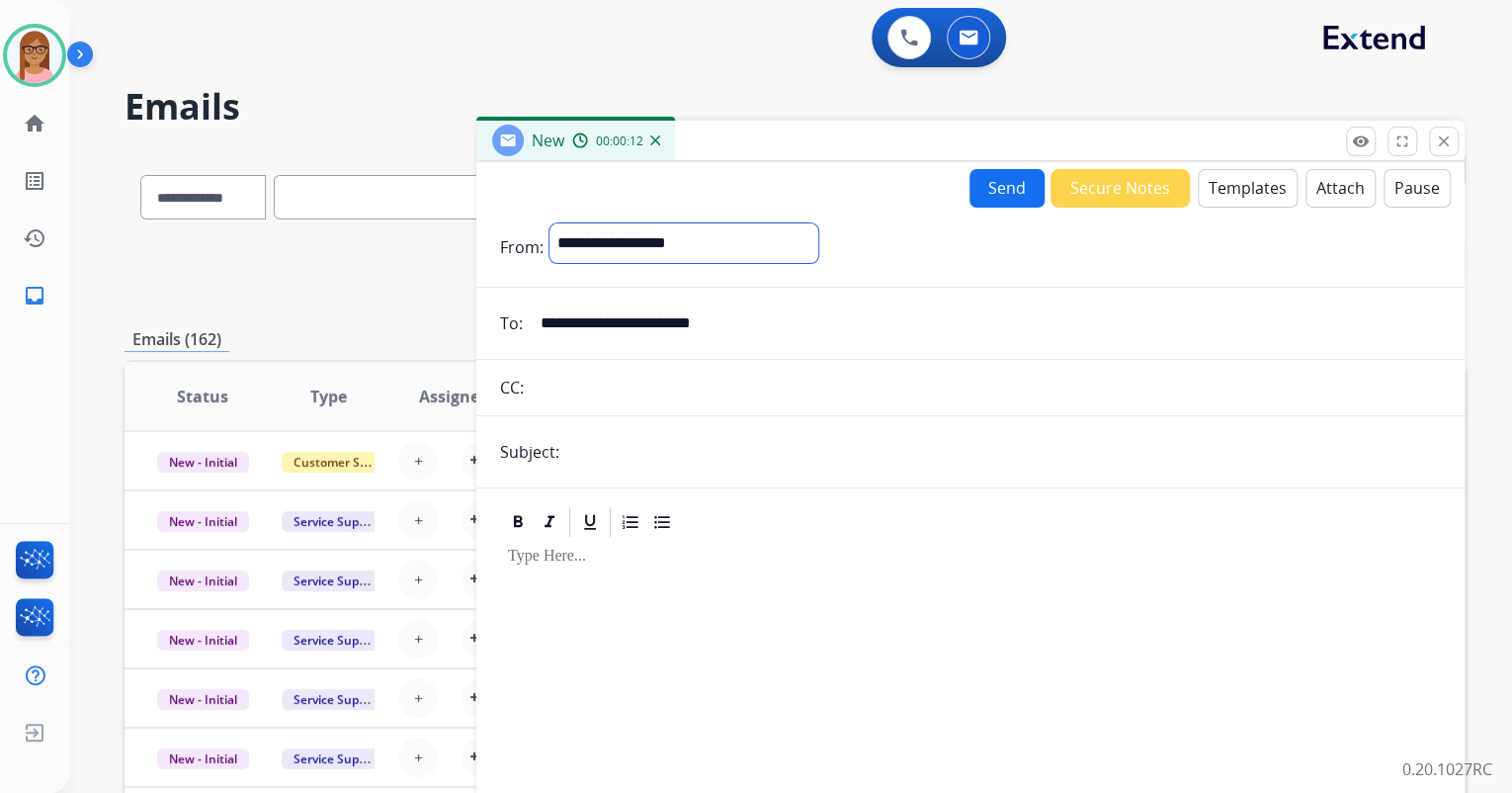 click on "**********" at bounding box center (684, 243) 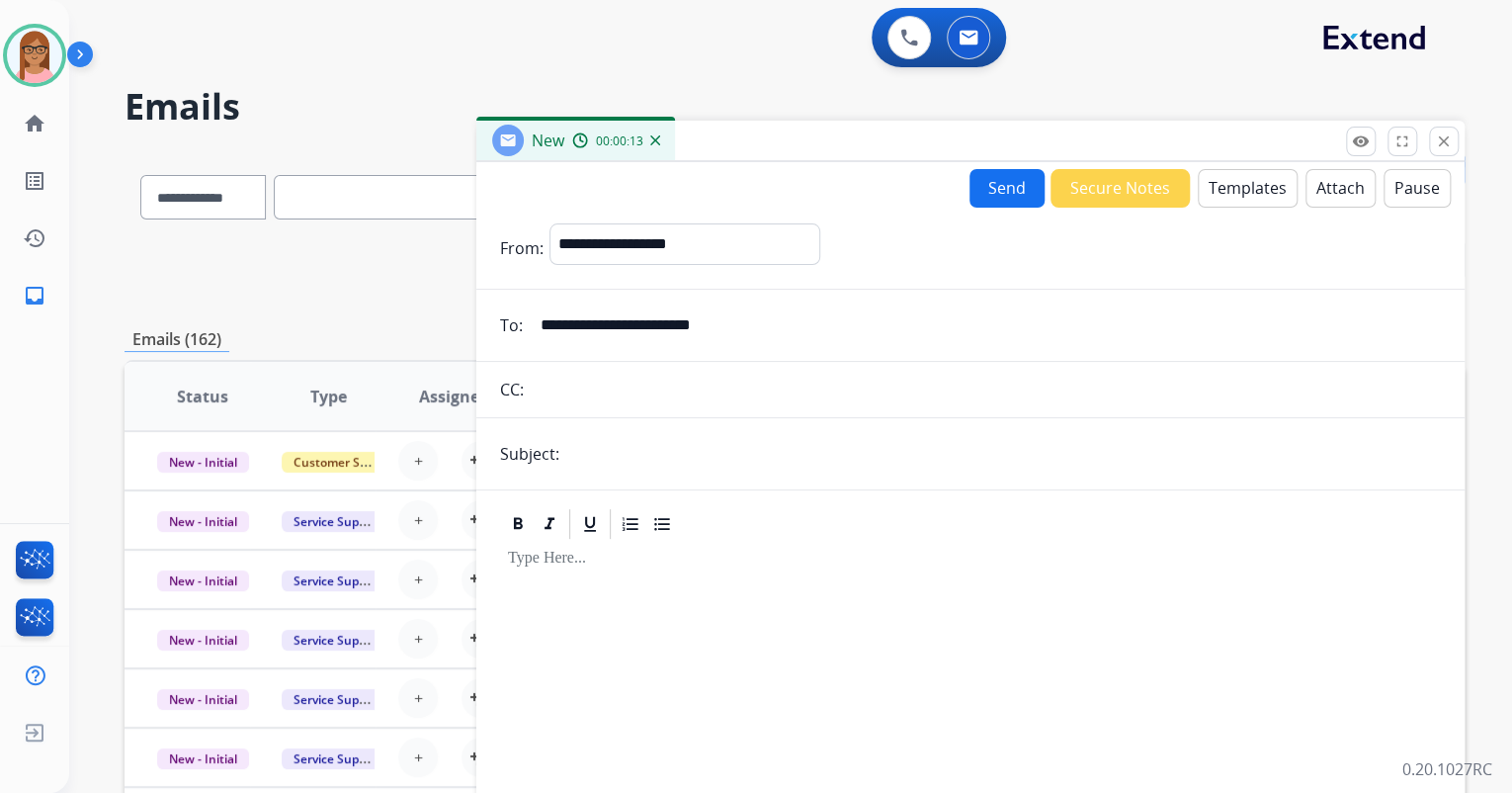 click at bounding box center (1003, 454) 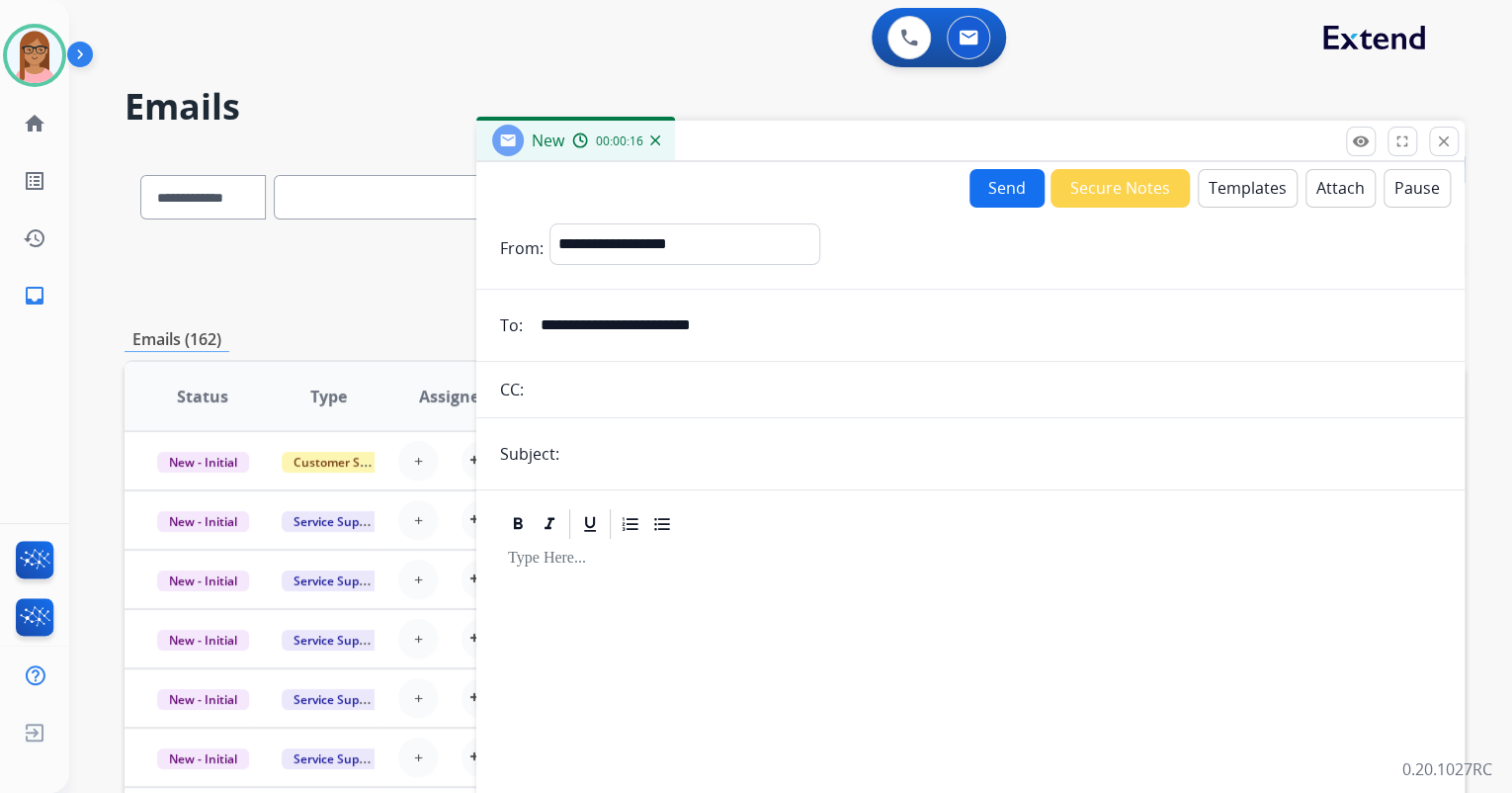 type on "**********" 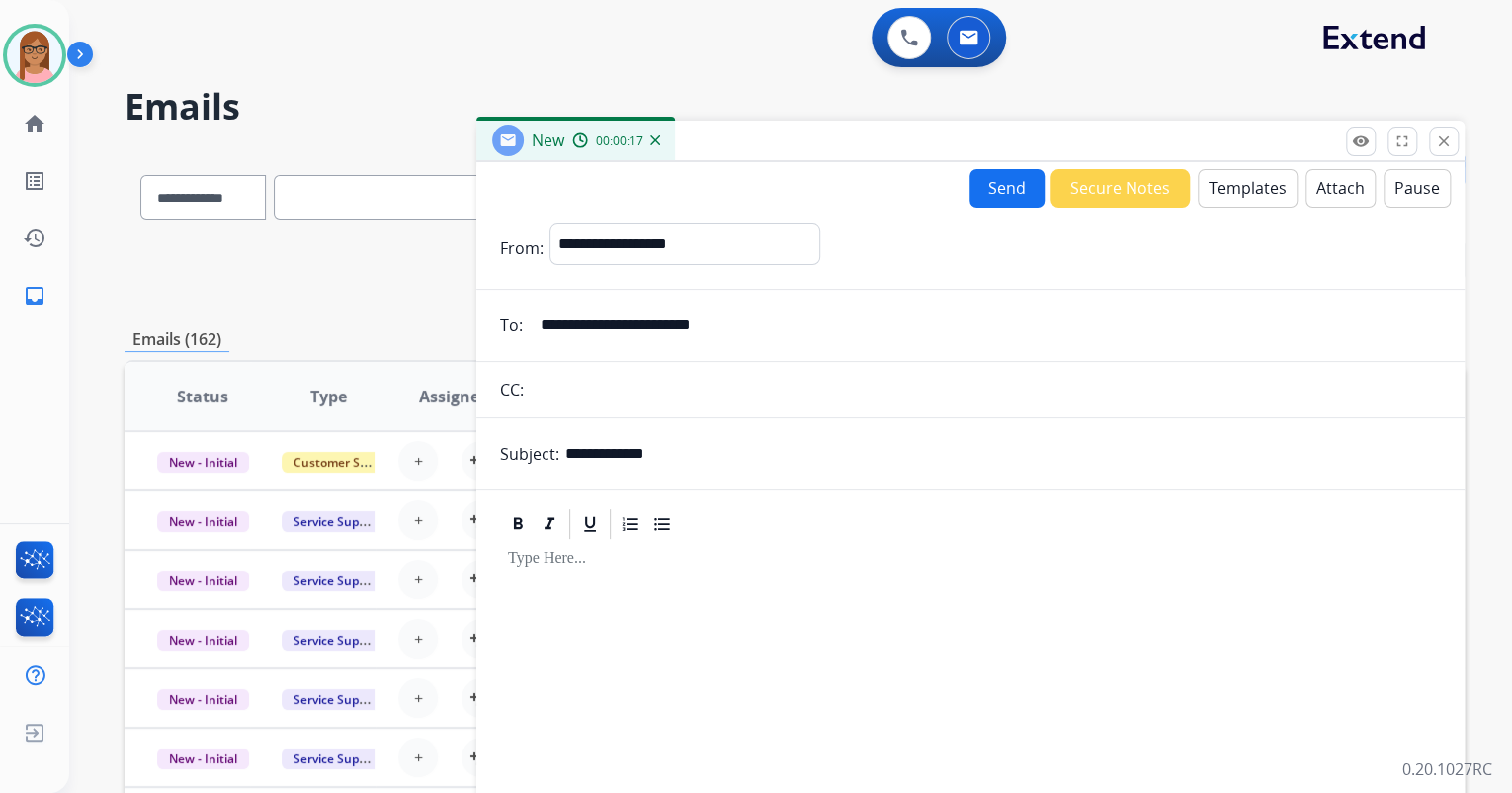click at bounding box center (970, 711) 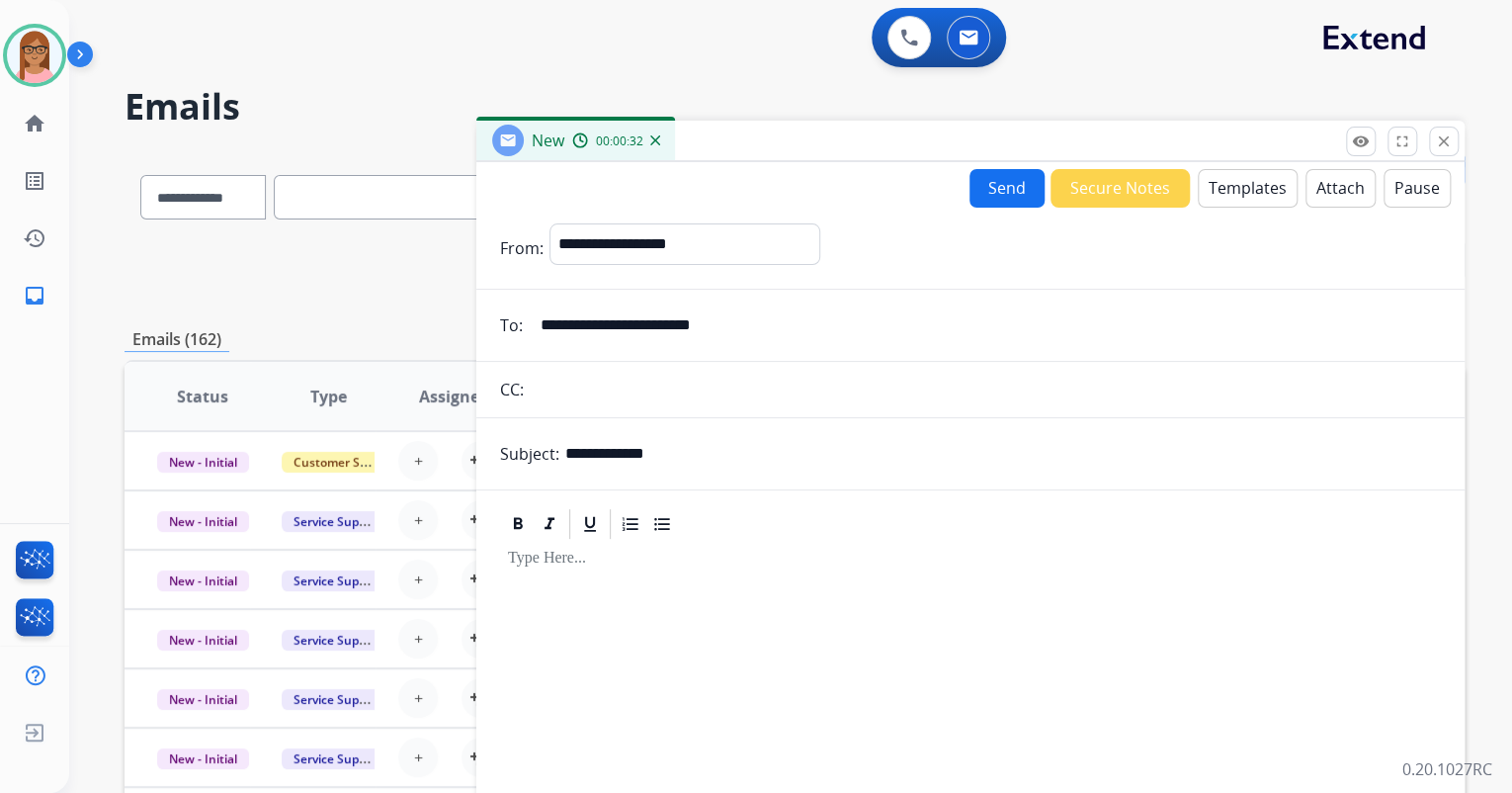 click on "Templates" at bounding box center (1247, 188) 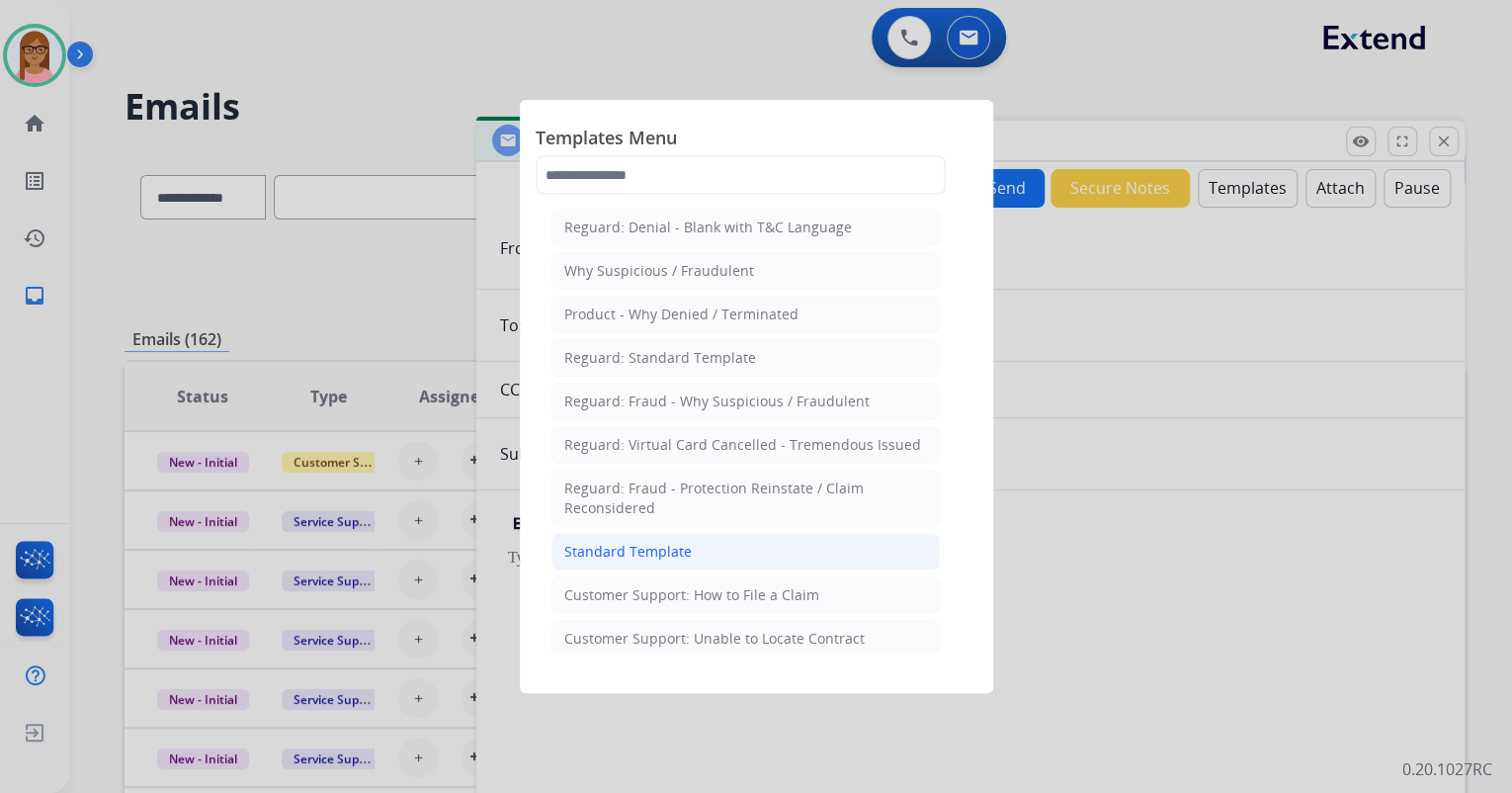 click on "Standard Template" 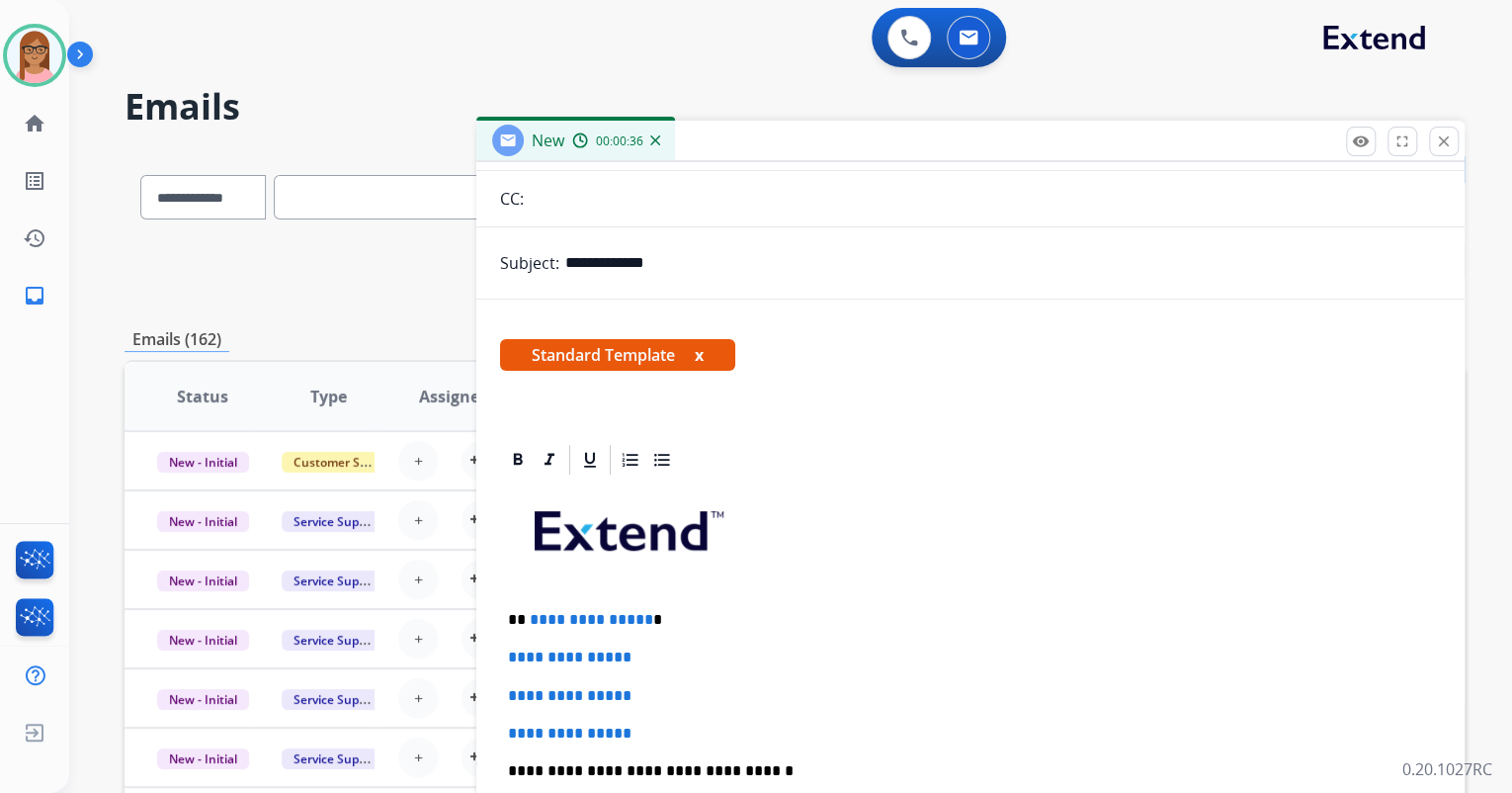 scroll, scrollTop: 316, scrollLeft: 0, axis: vertical 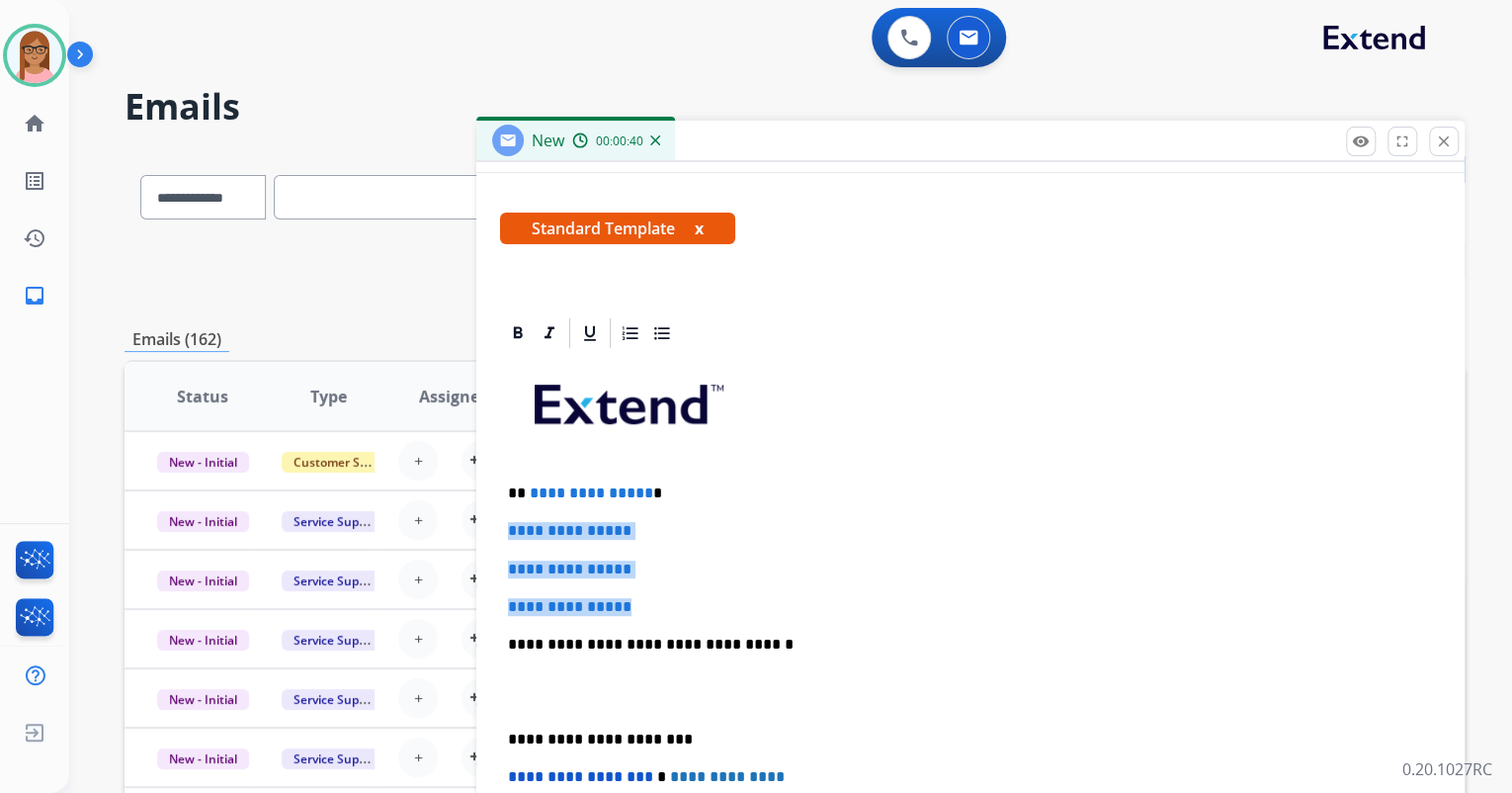 drag, startPoint x: 507, startPoint y: 530, endPoint x: 641, endPoint y: 593, distance: 148.07093 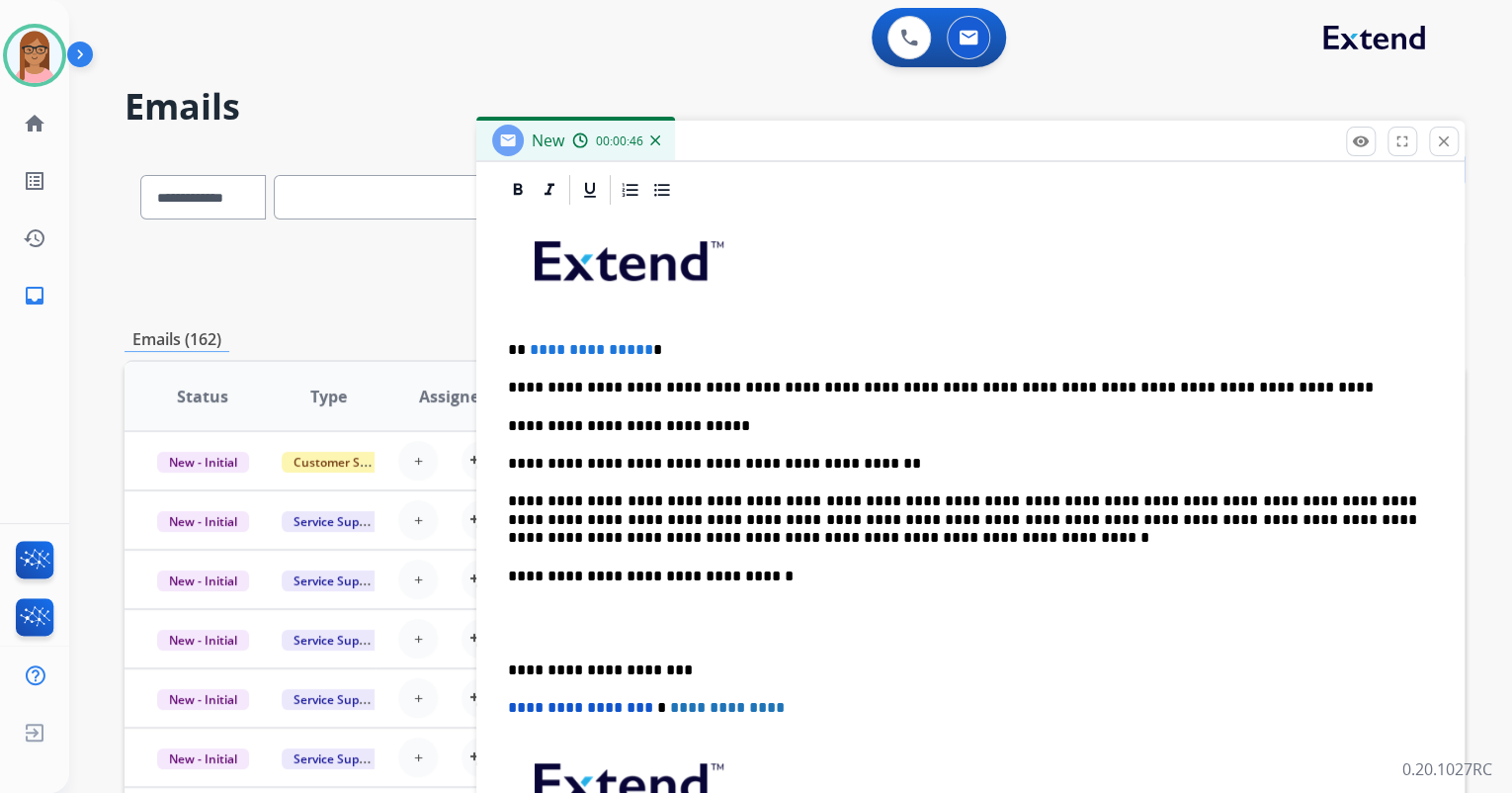 scroll, scrollTop: 475, scrollLeft: 0, axis: vertical 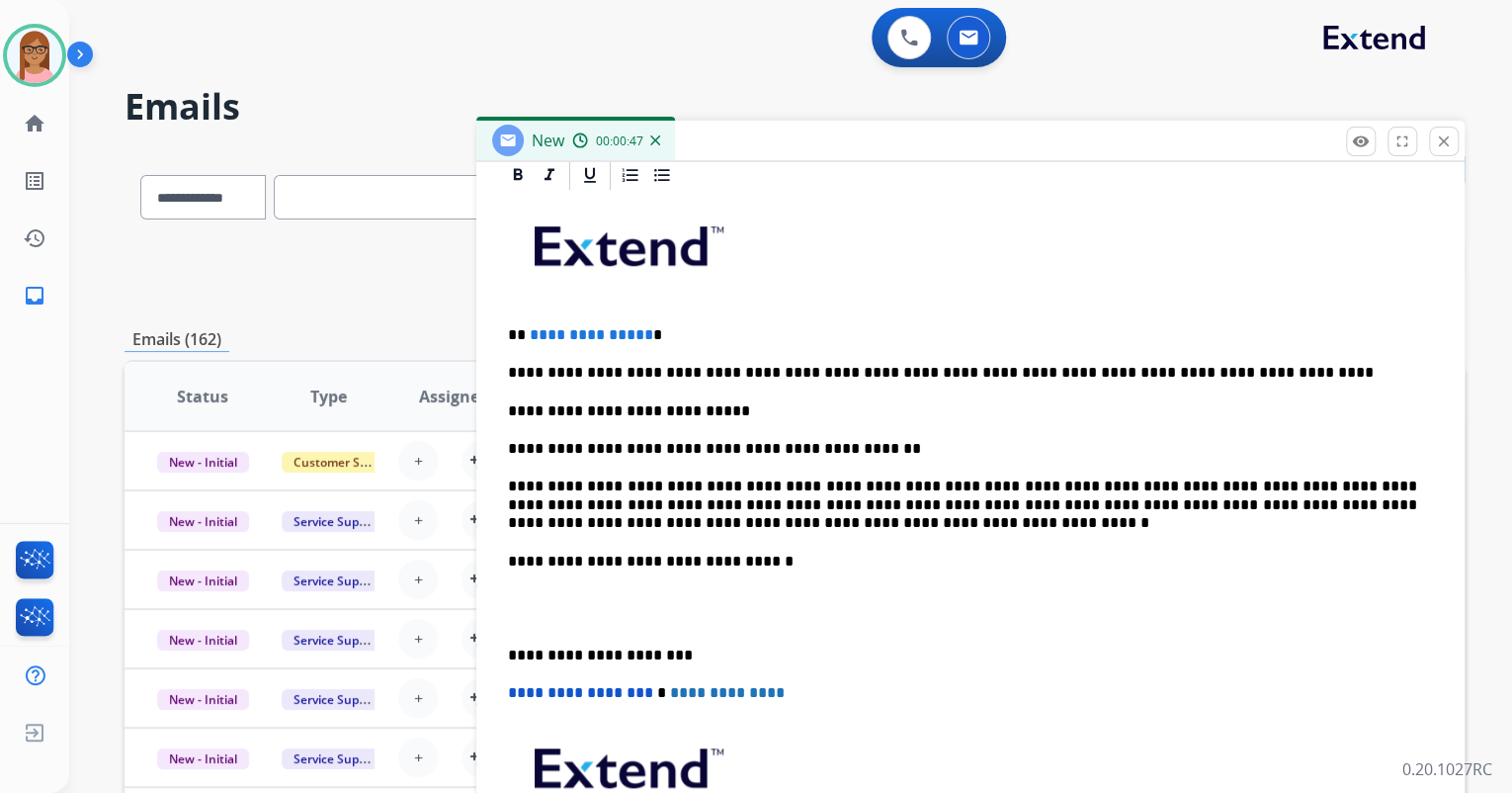 click at bounding box center [970, 608] 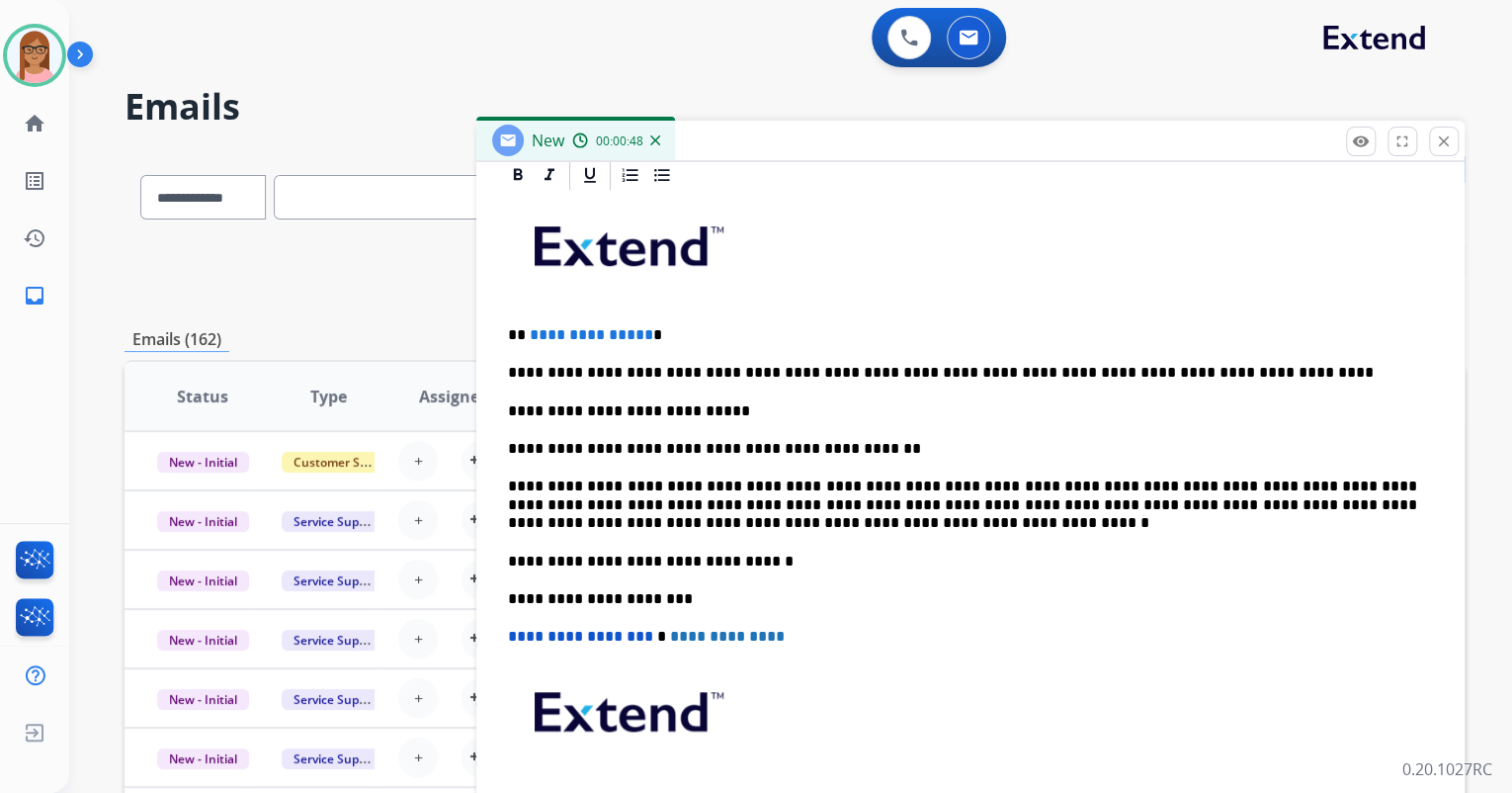 scroll, scrollTop: 473, scrollLeft: 0, axis: vertical 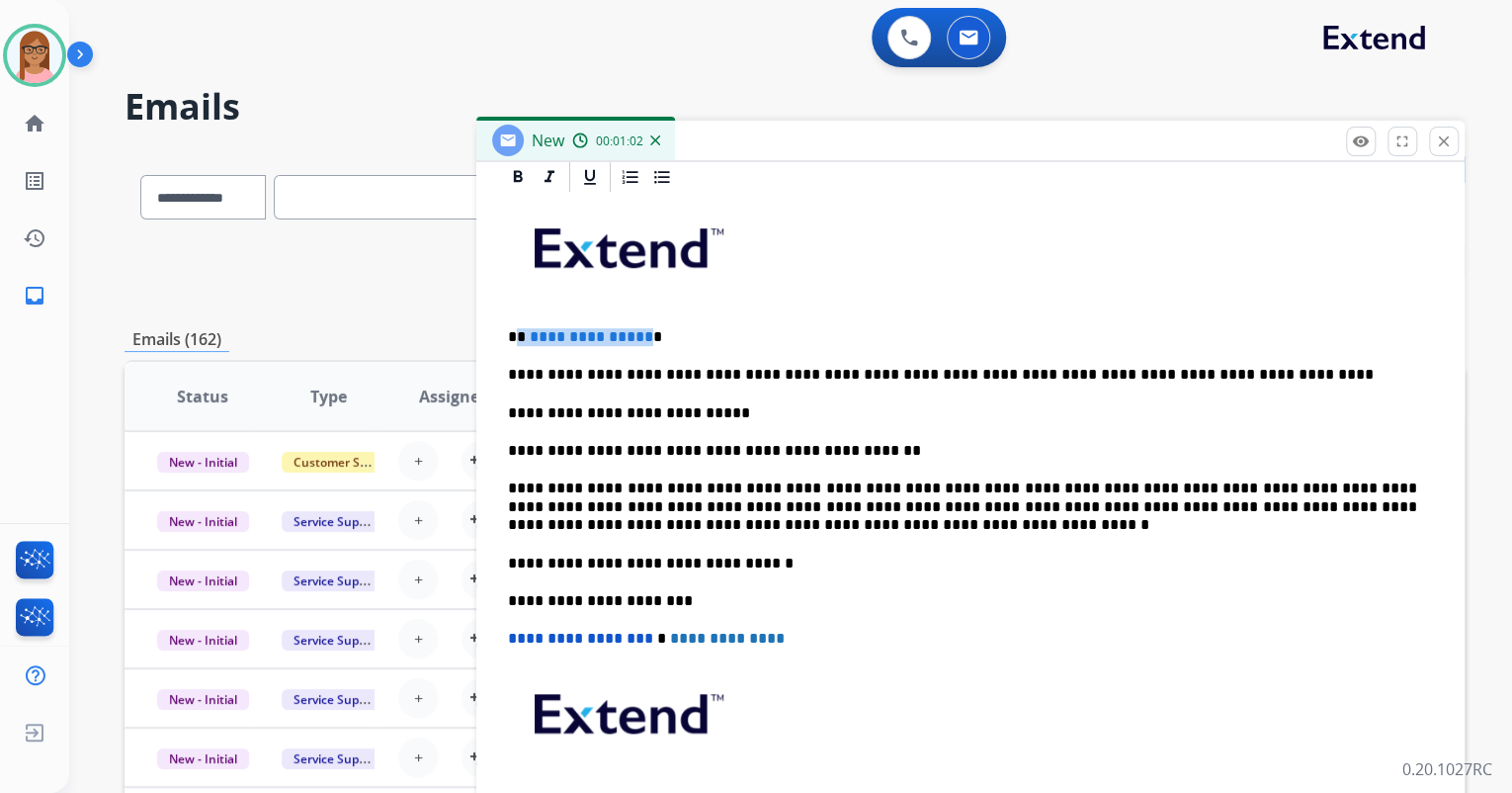 drag, startPoint x: 517, startPoint y: 333, endPoint x: 638, endPoint y: 336, distance: 121.03718 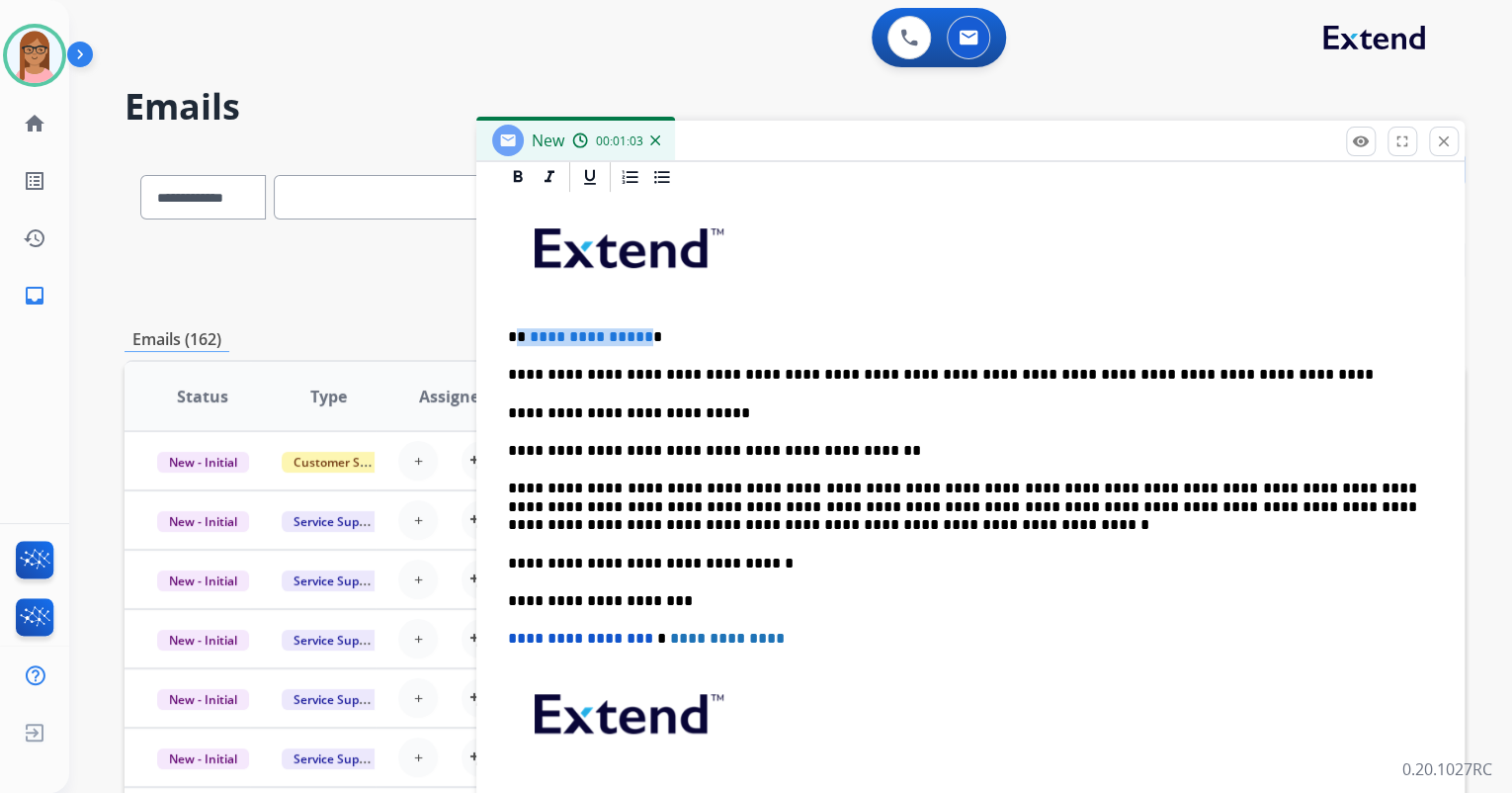type 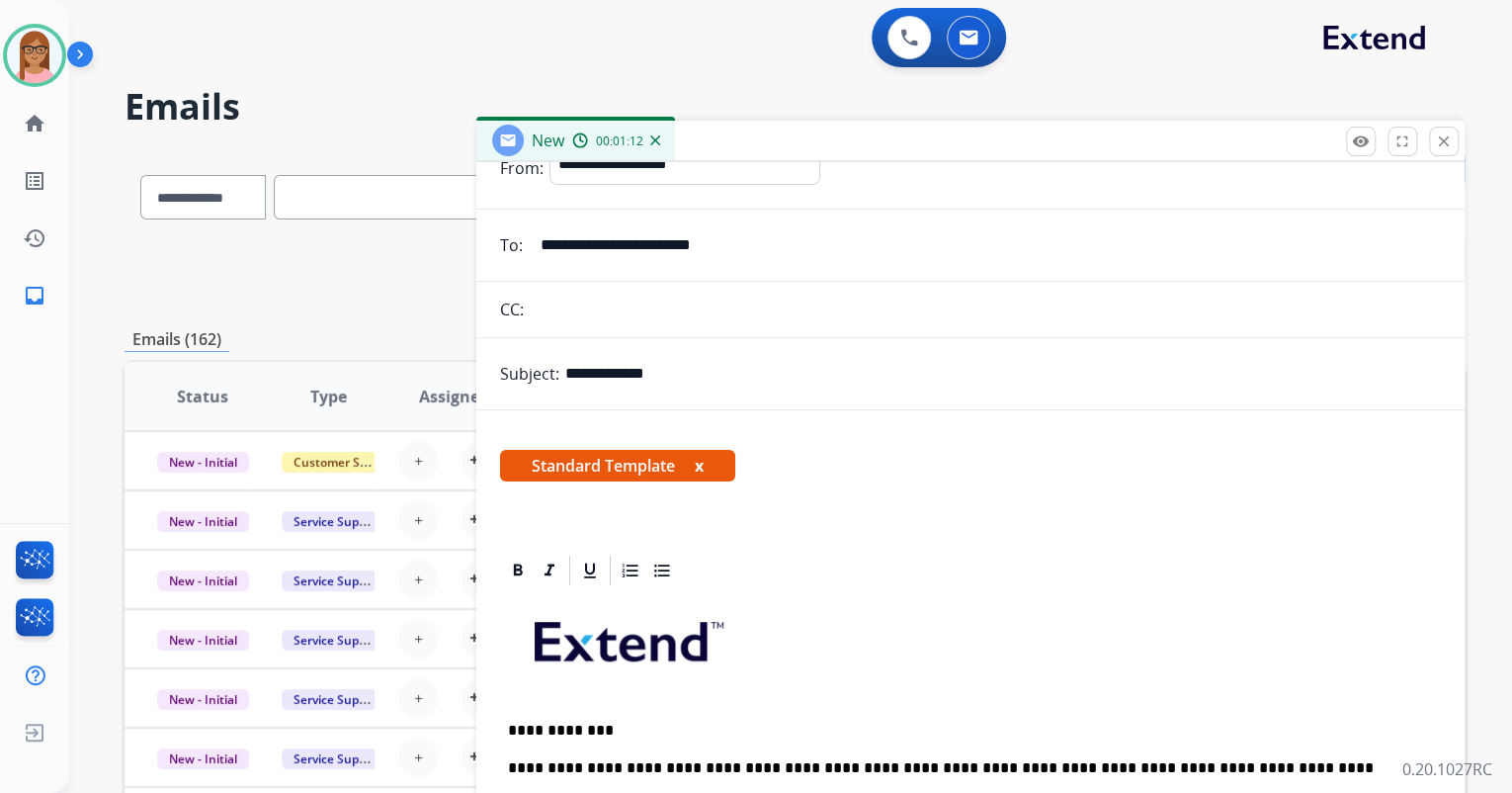 scroll, scrollTop: 0, scrollLeft: 0, axis: both 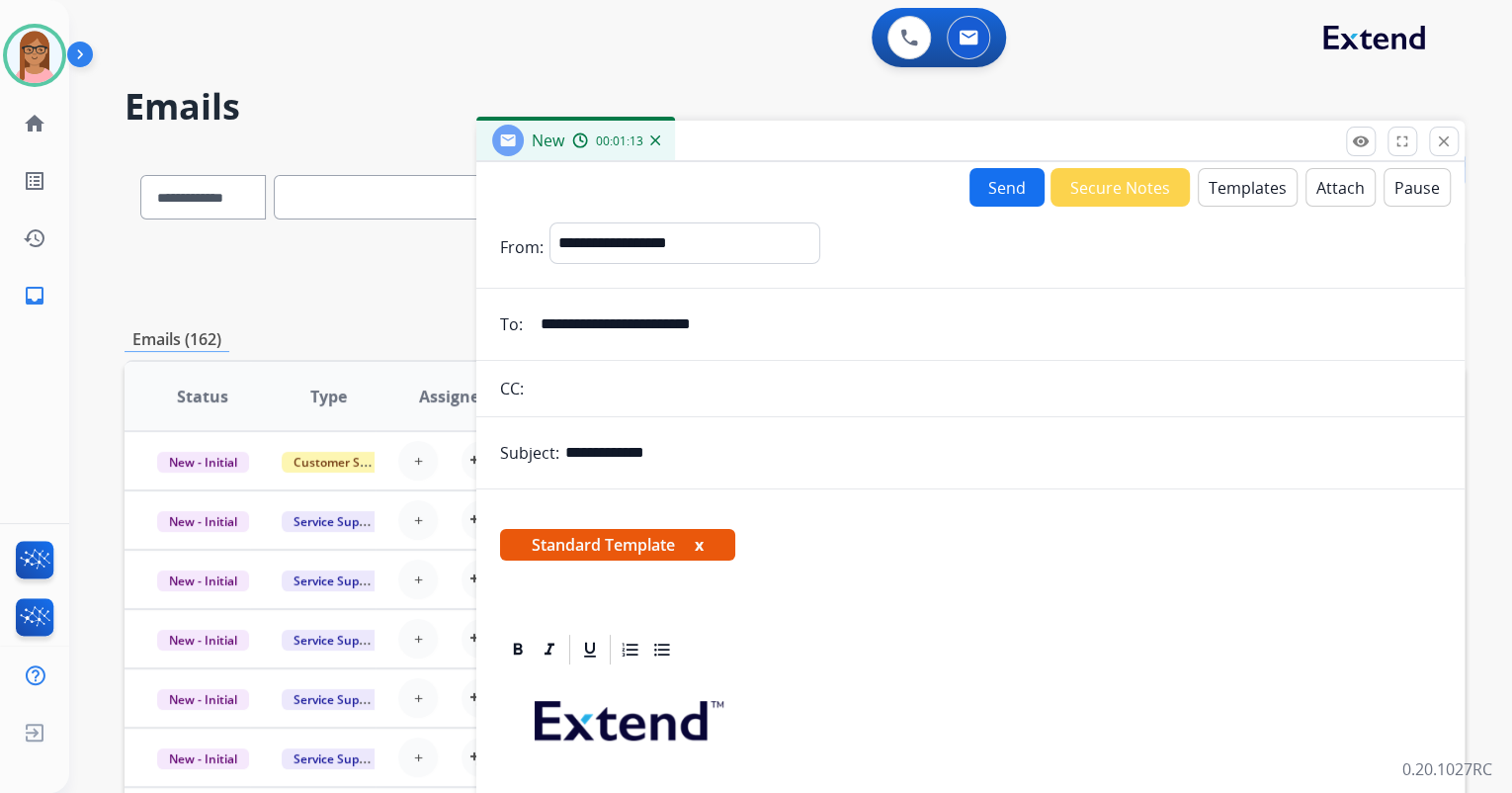 click on "Send" at bounding box center (1007, 187) 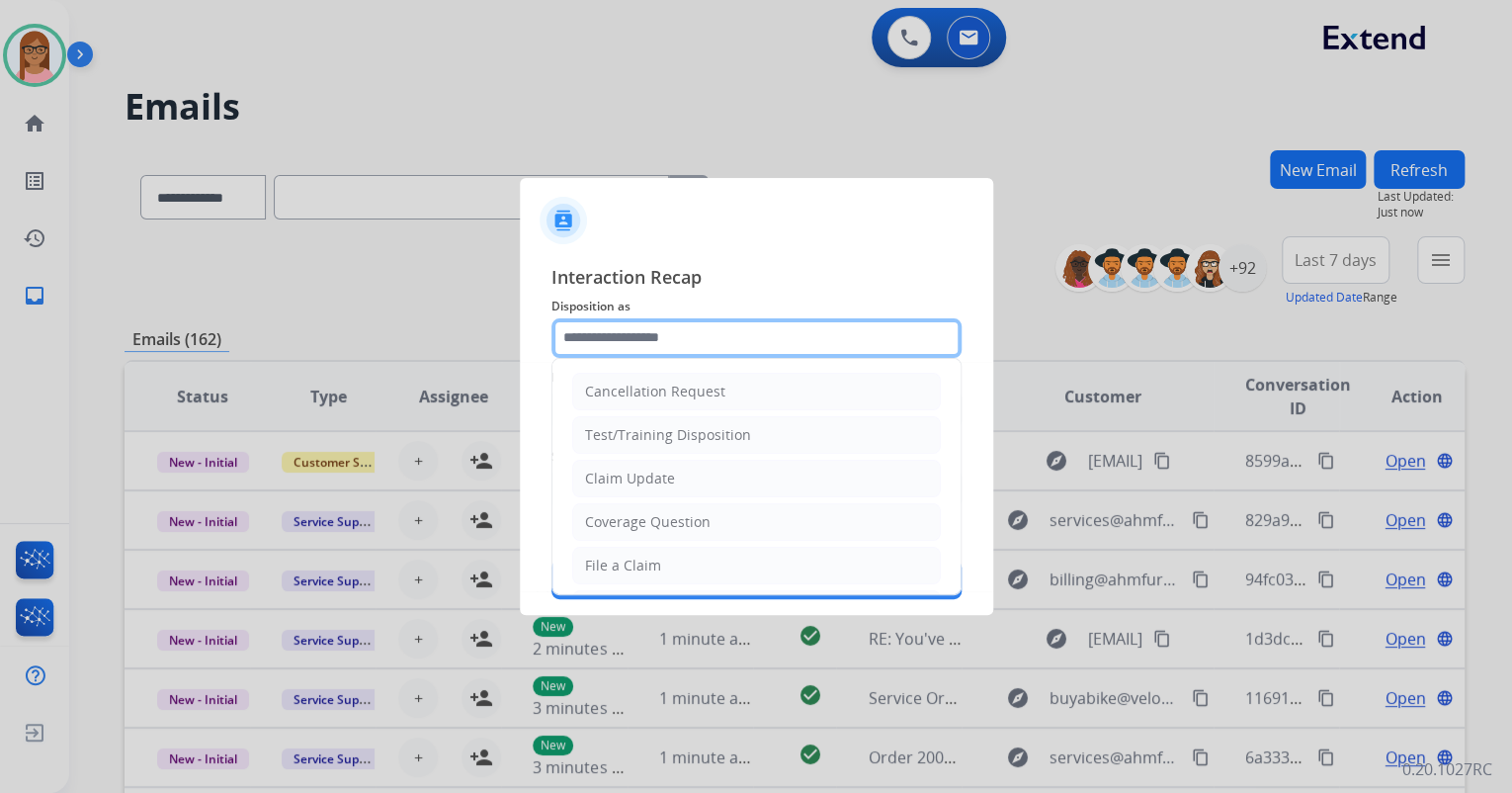 click 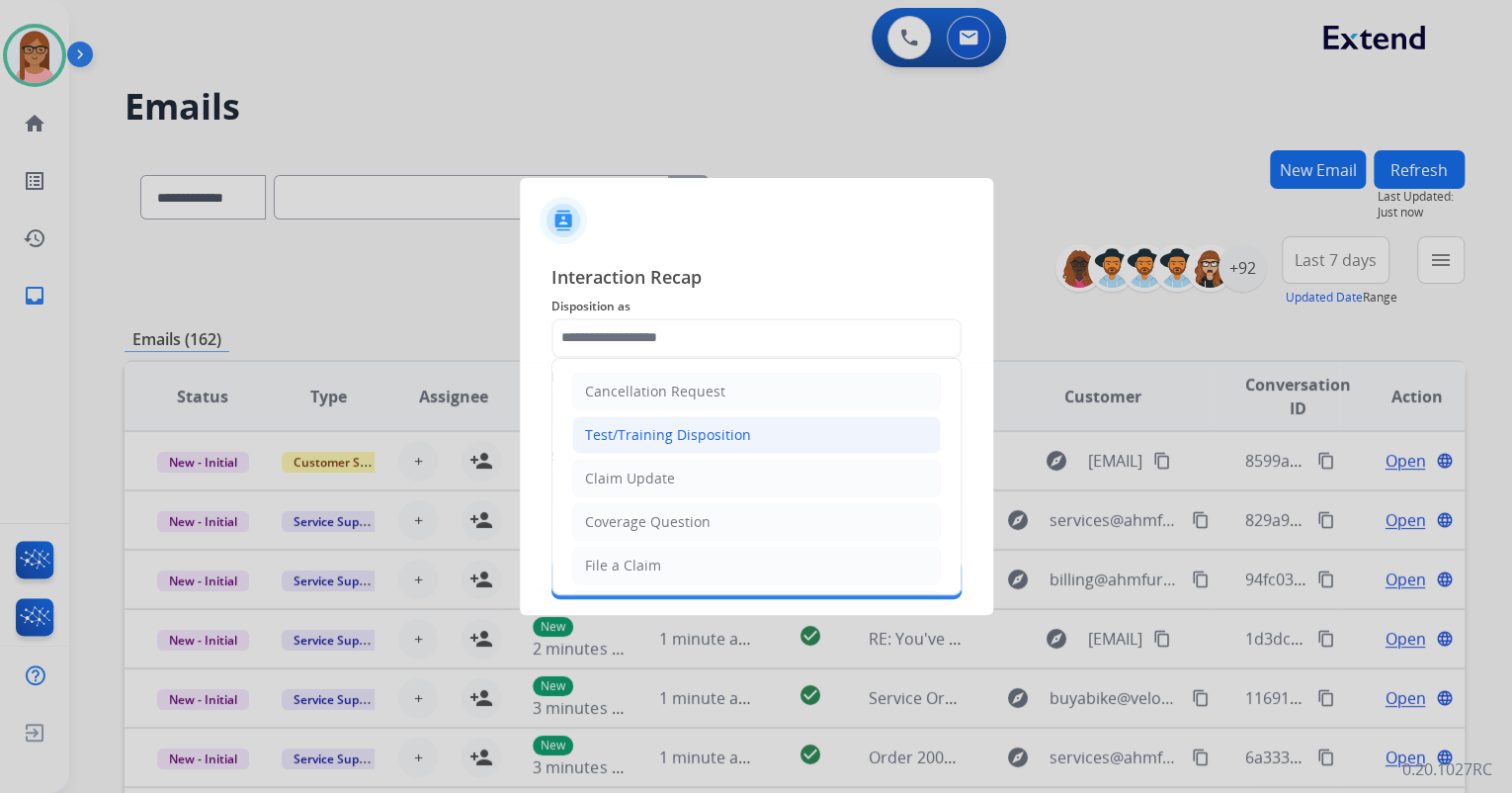 click on "Test/Training Disposition" 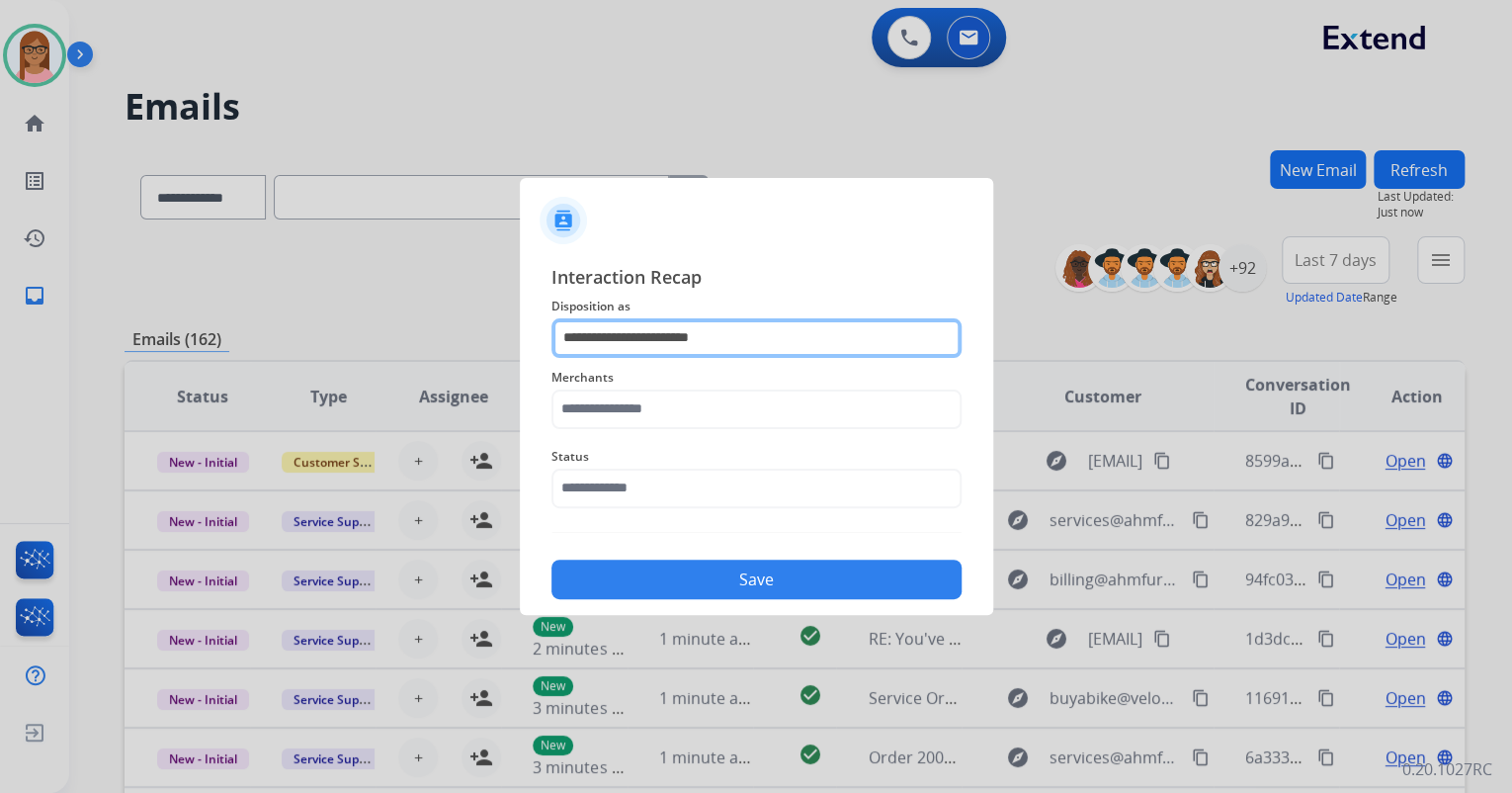 click on "**********" 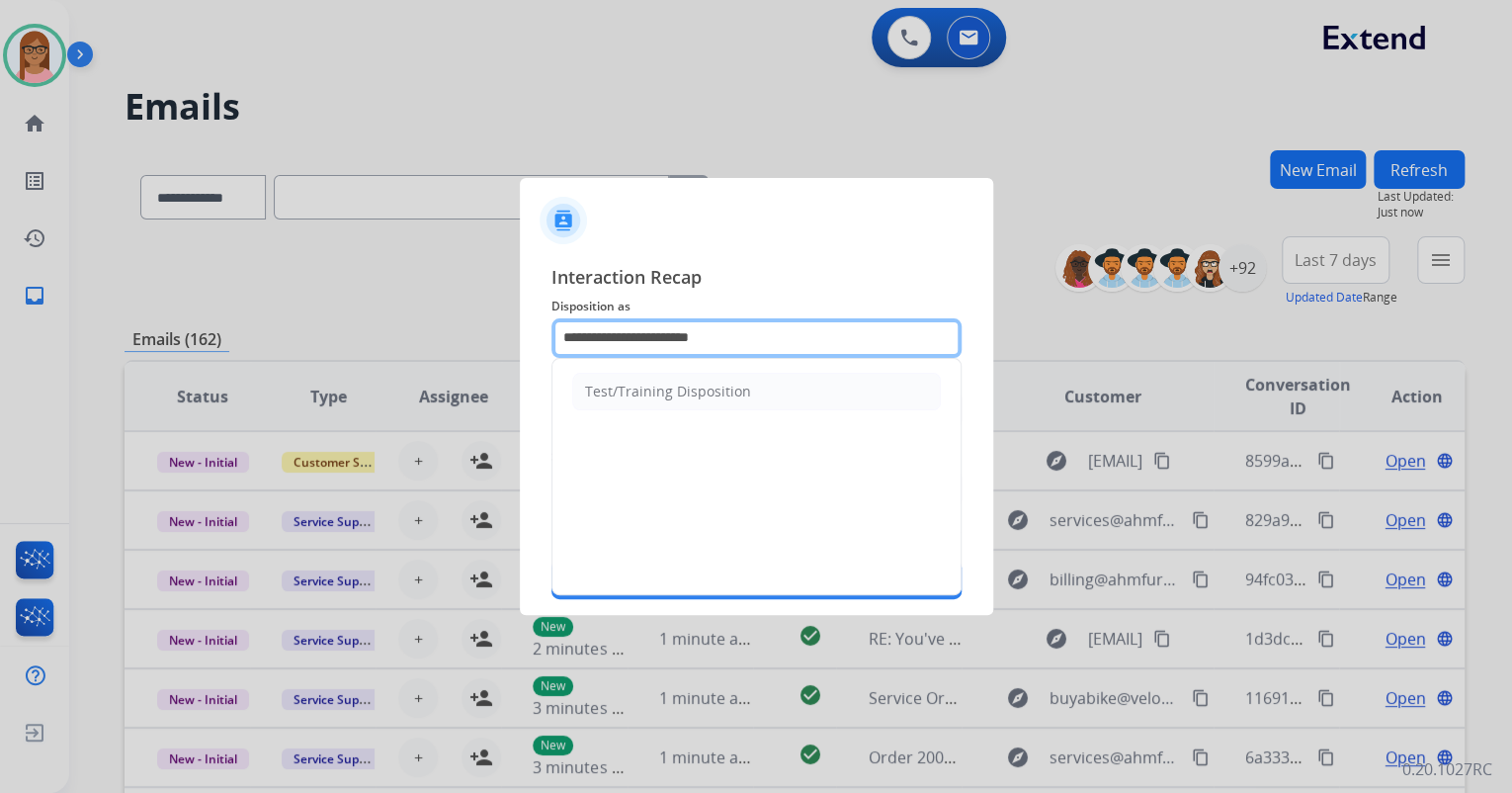 click on "**********" 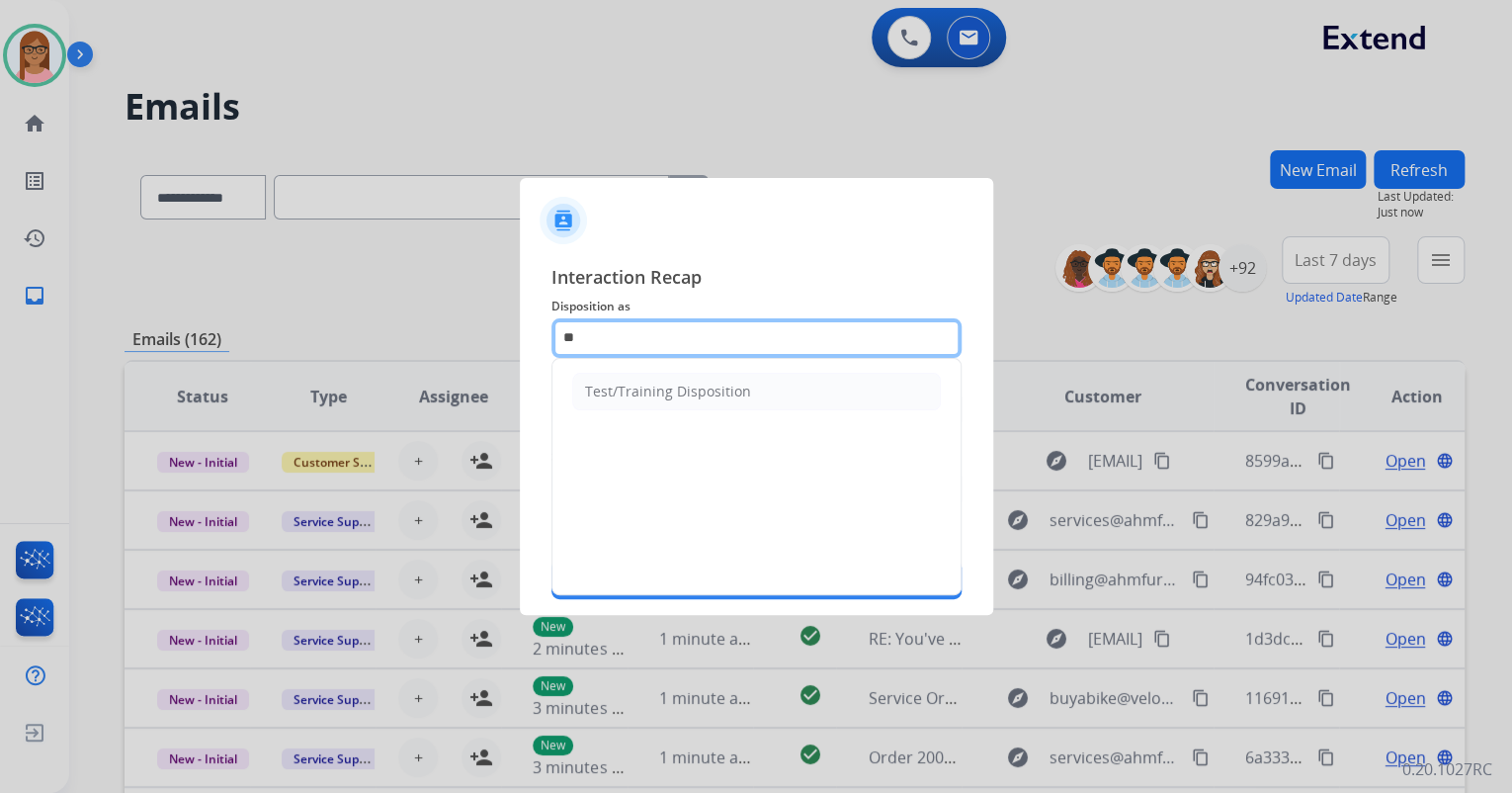 type on "*" 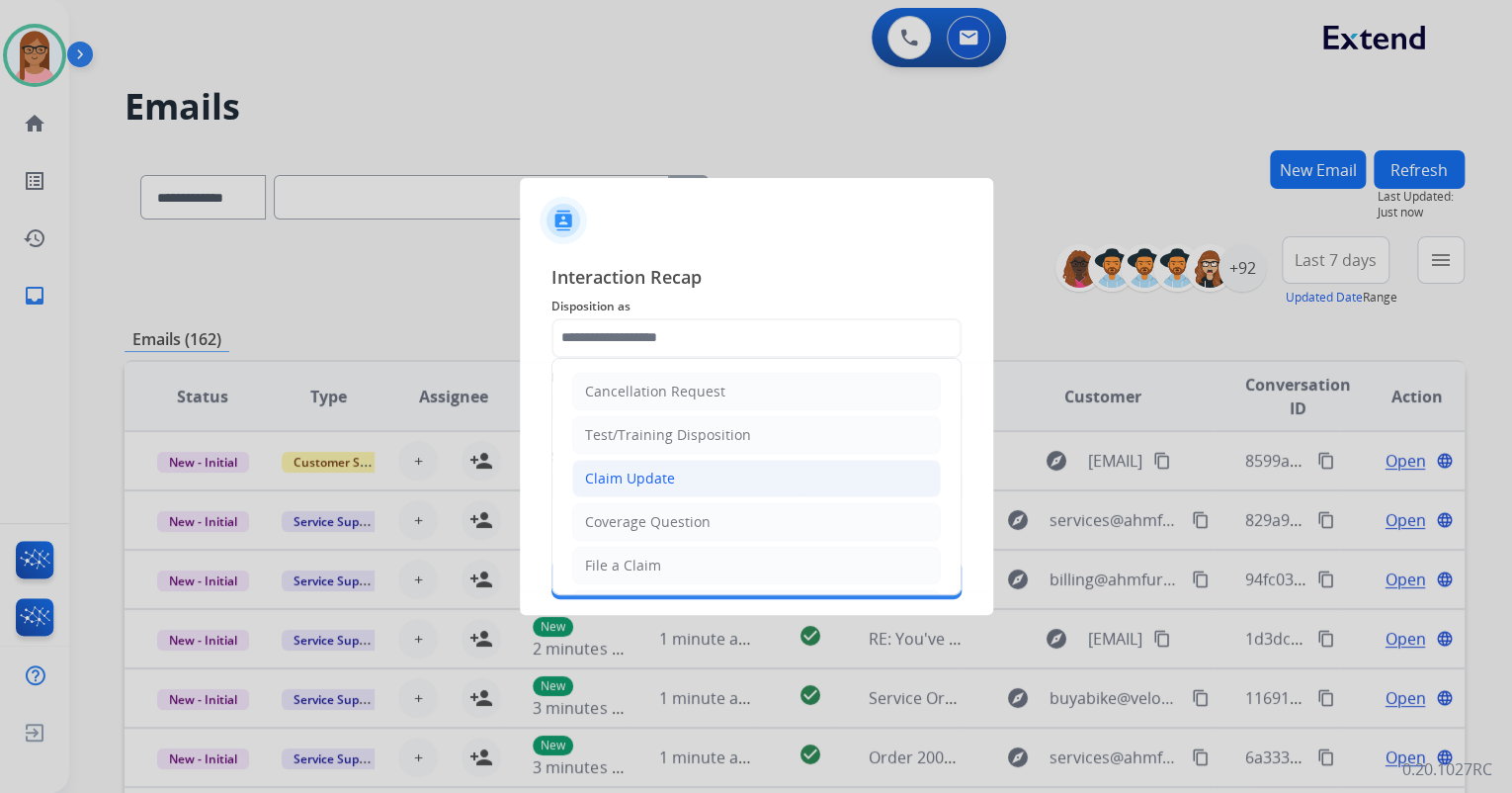 click on "Claim Update" 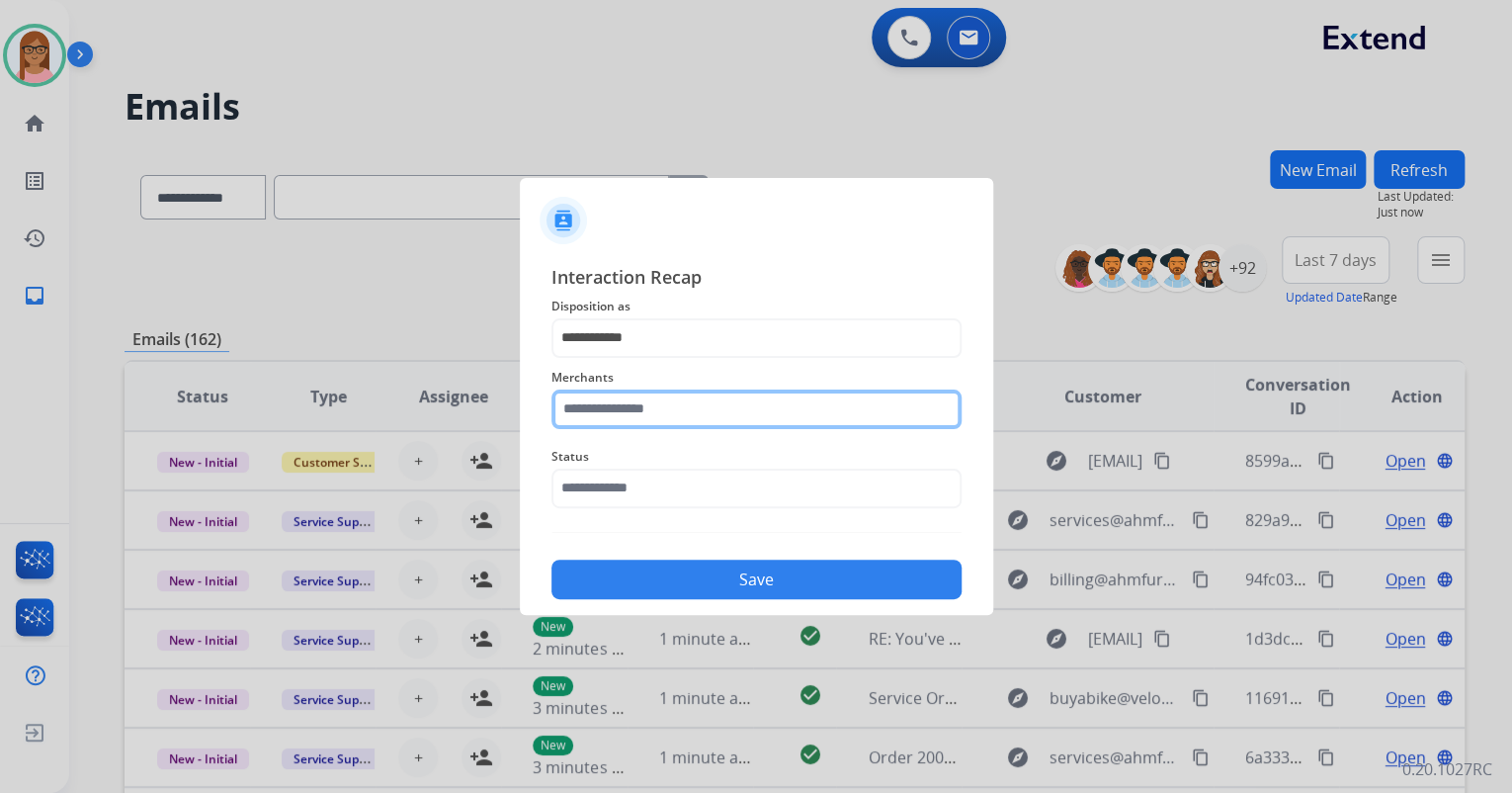 click 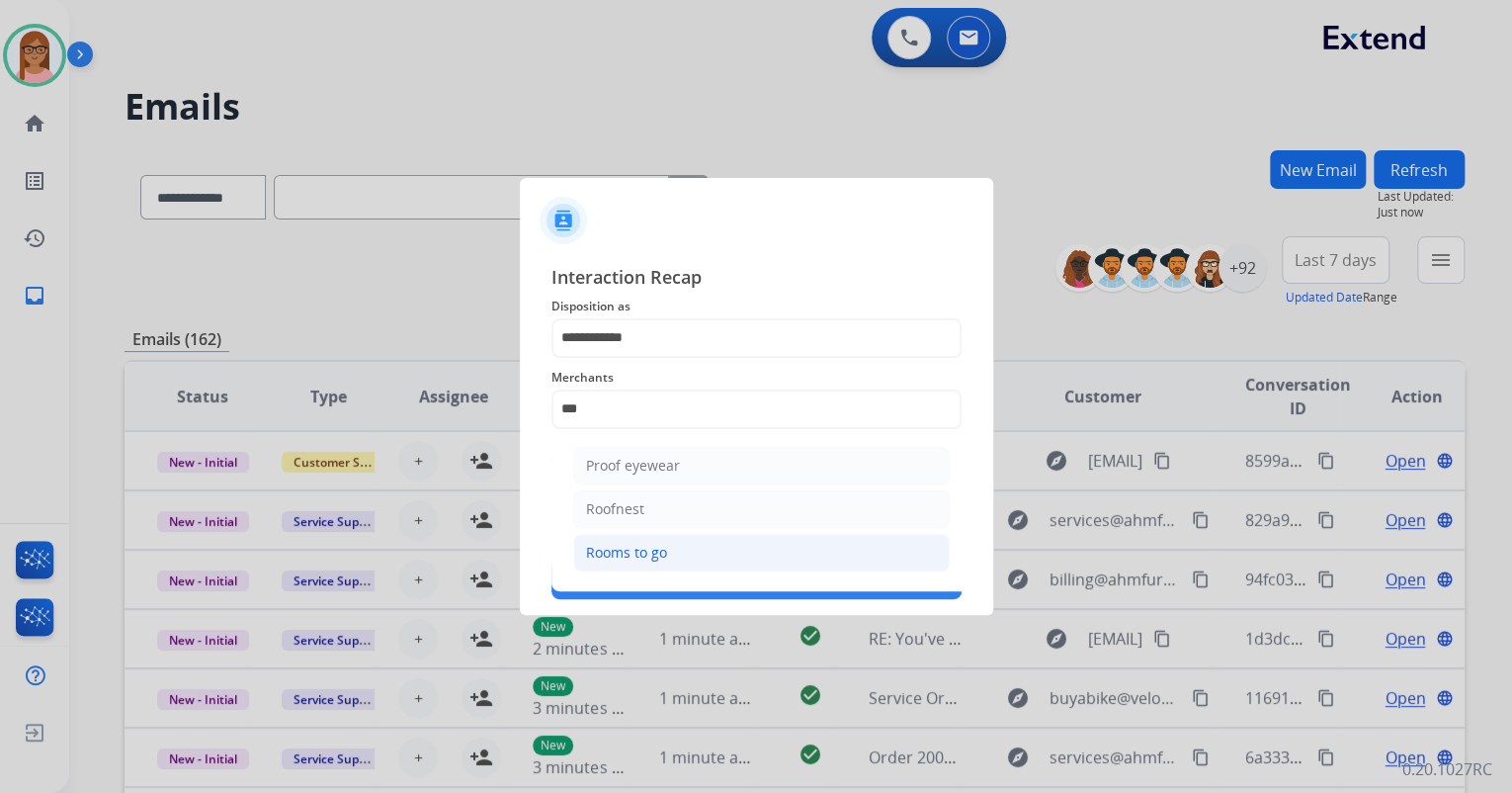click on "Rooms to go" 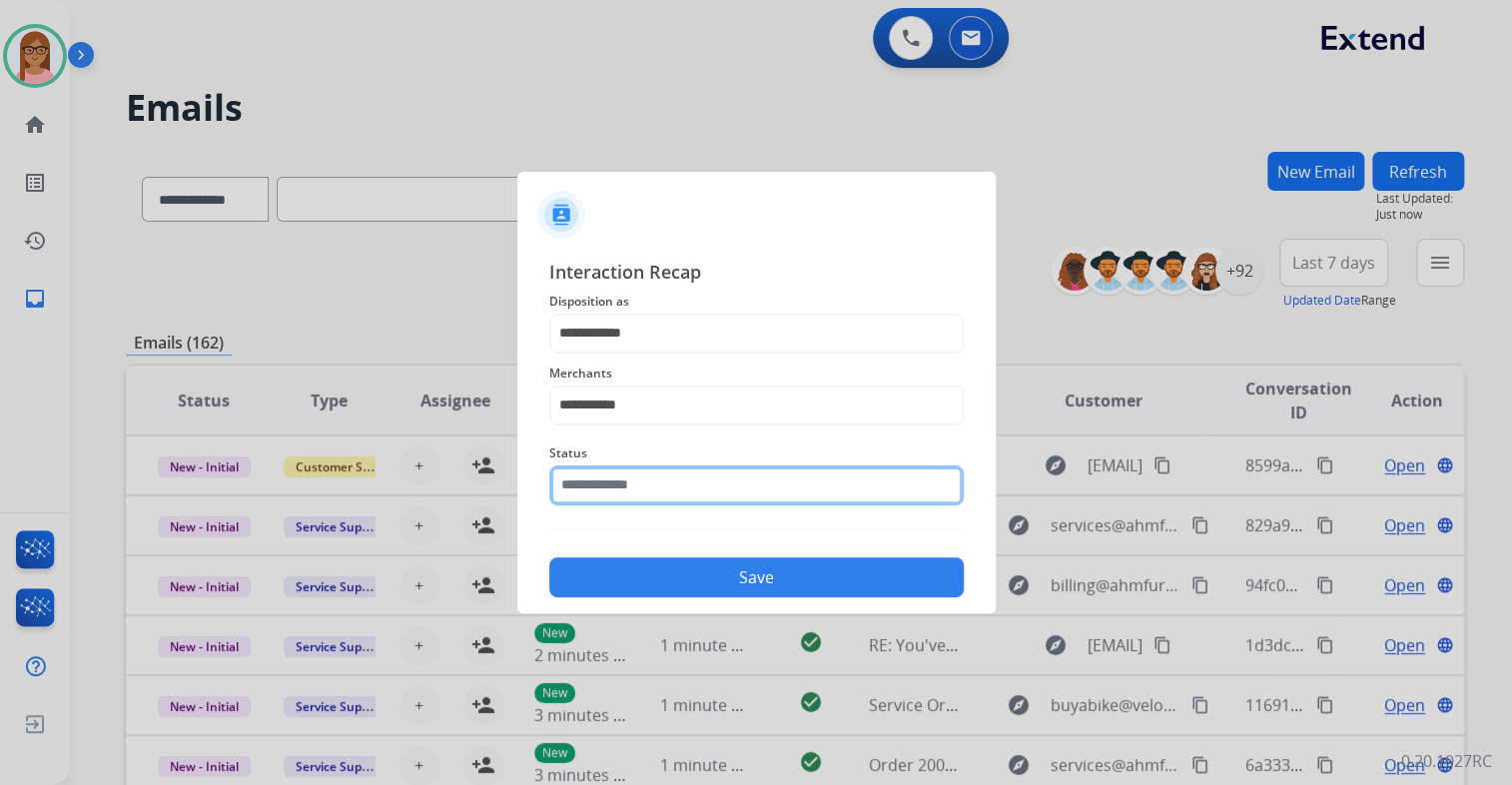 click 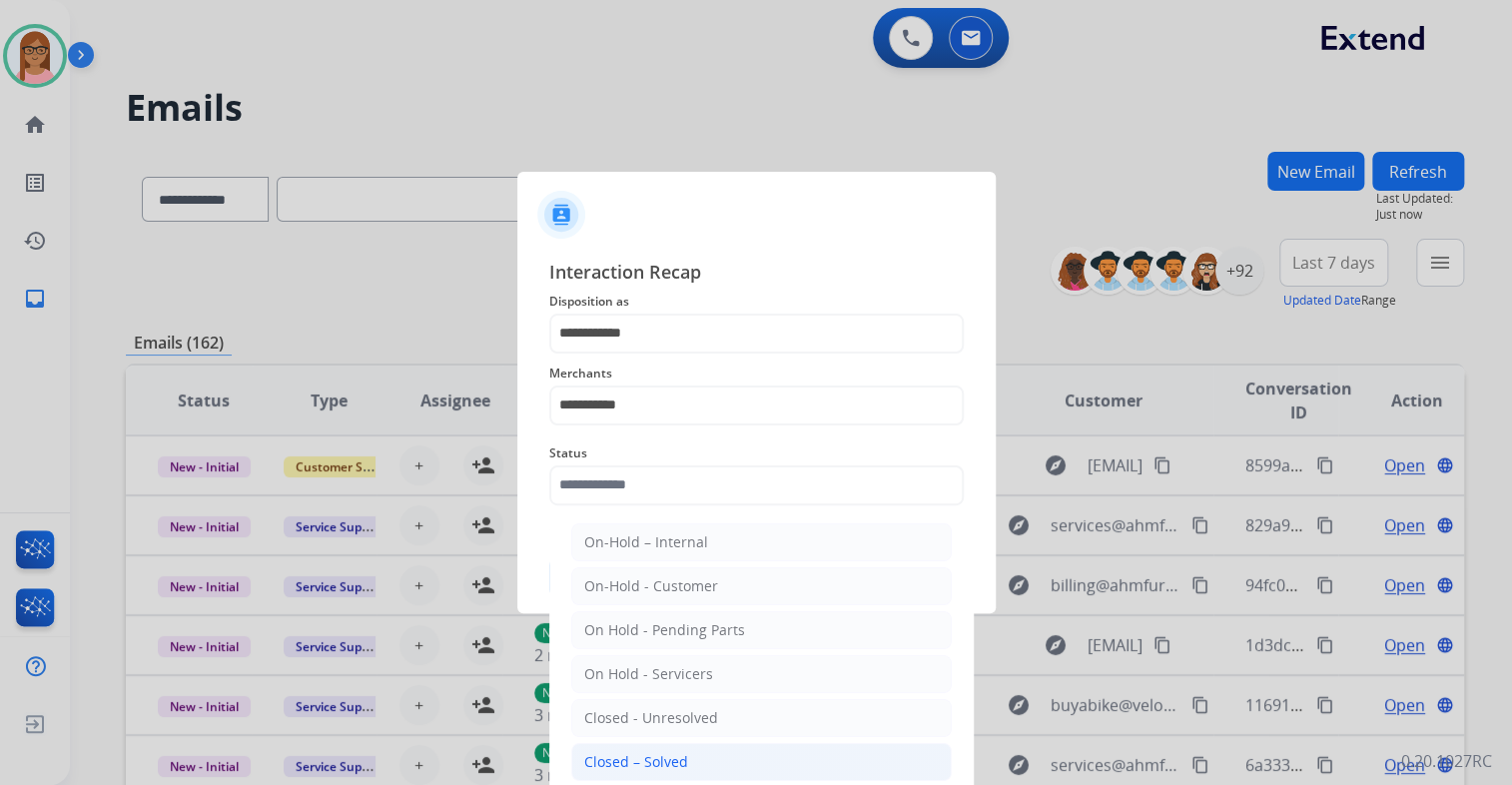 click on "Closed – Solved" 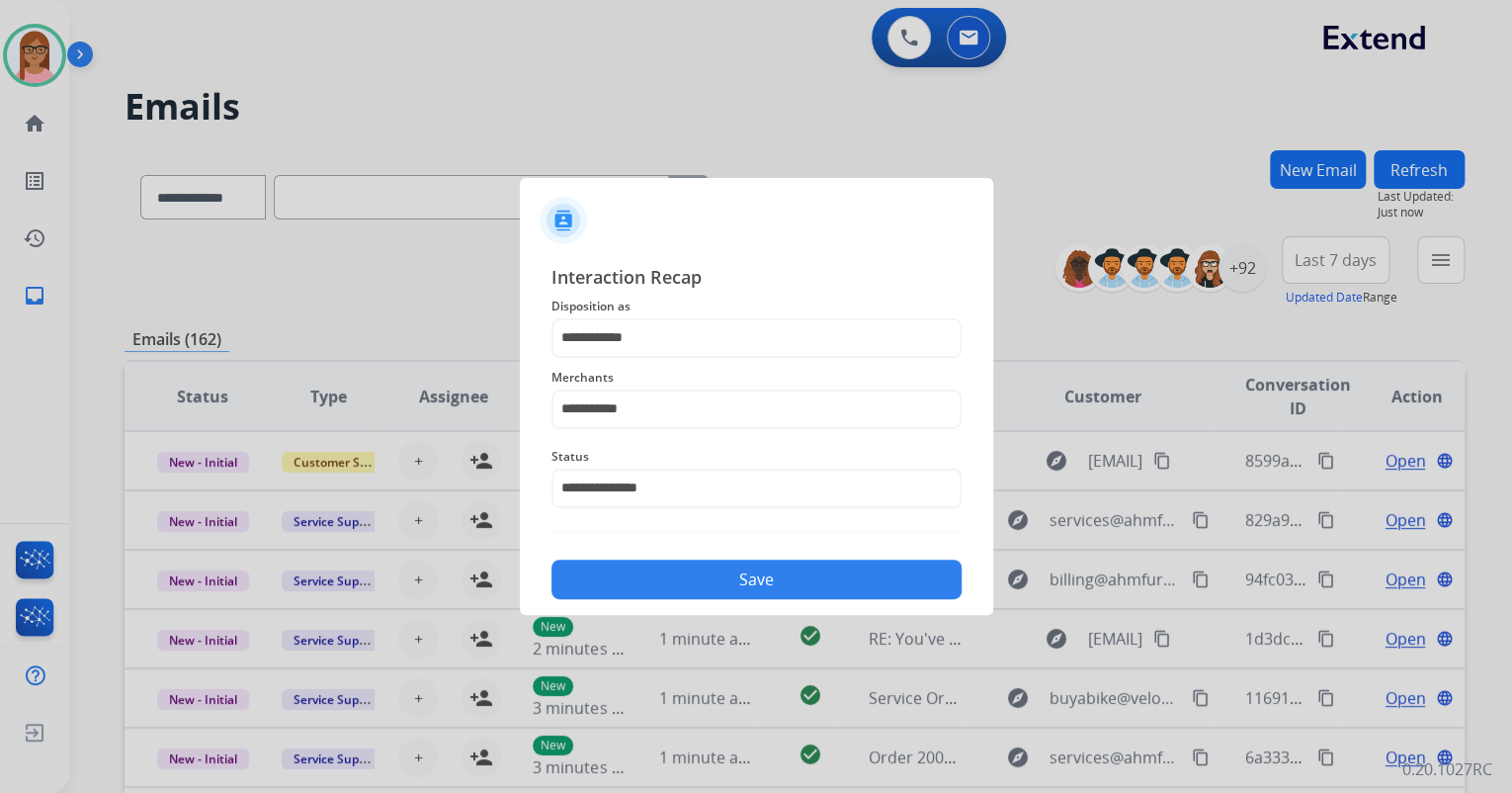 click on "Save" 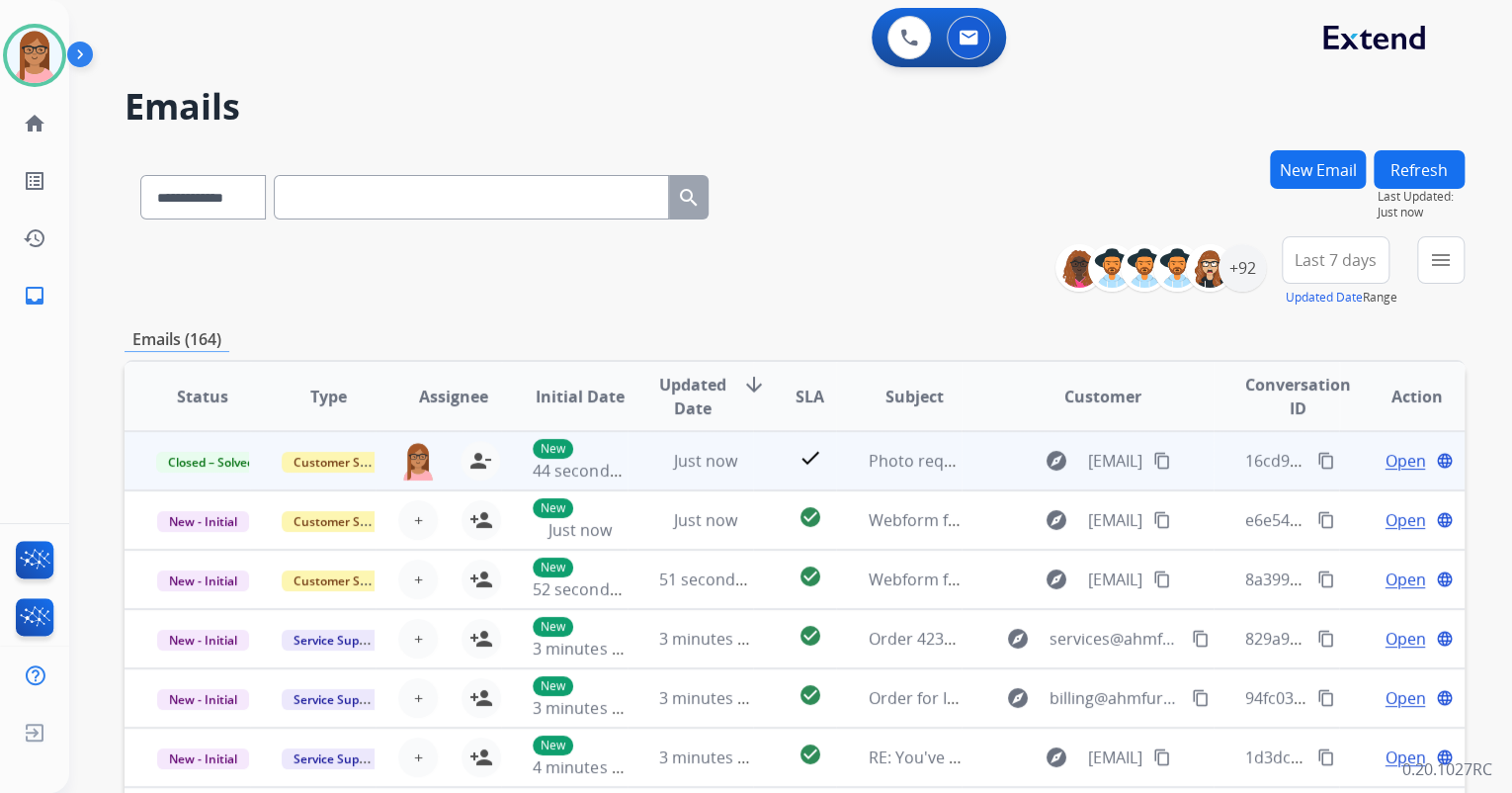 click on "content_copy" at bounding box center [1326, 461] 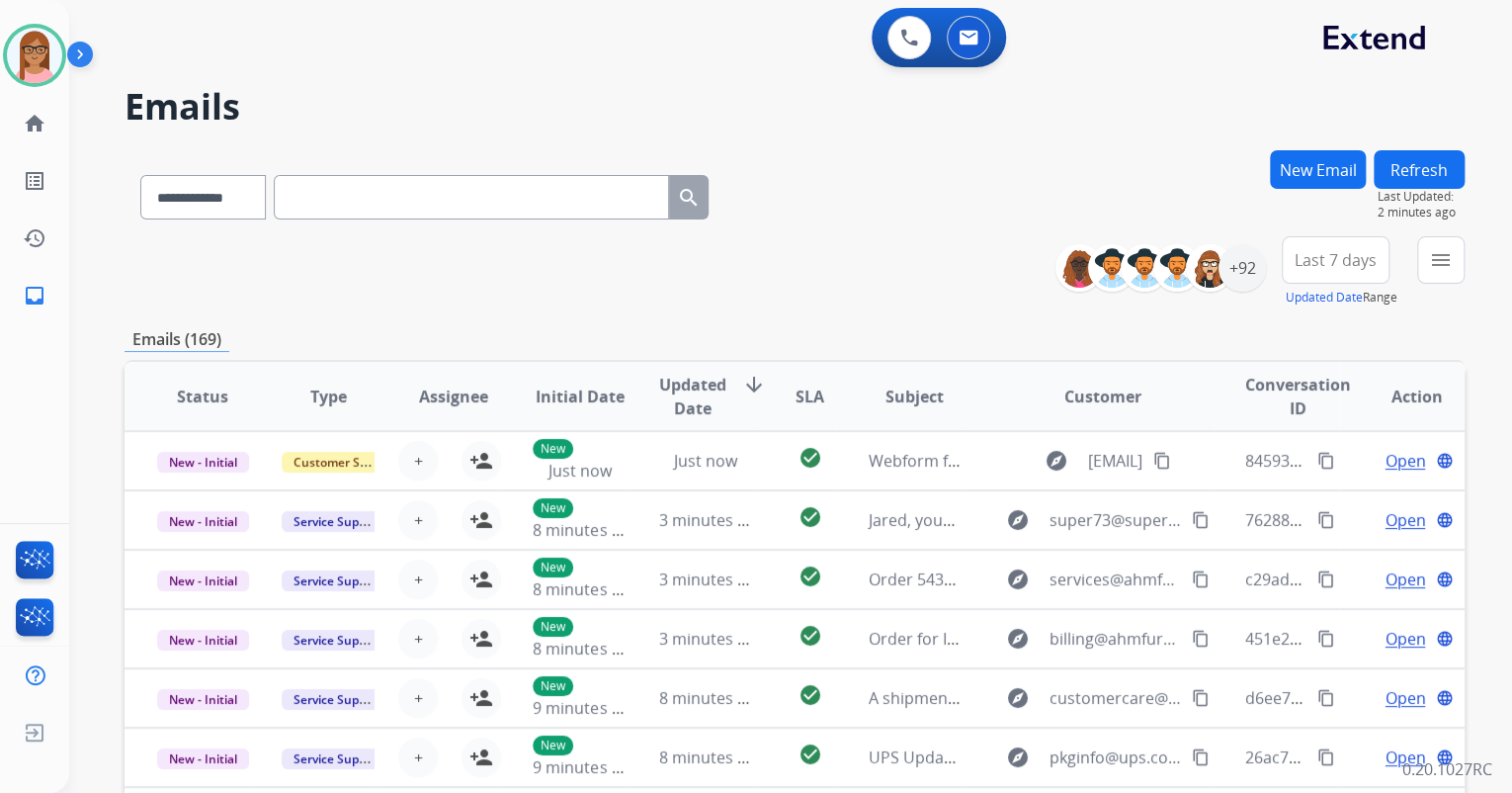 click on "New Email" at bounding box center [1317, 169] 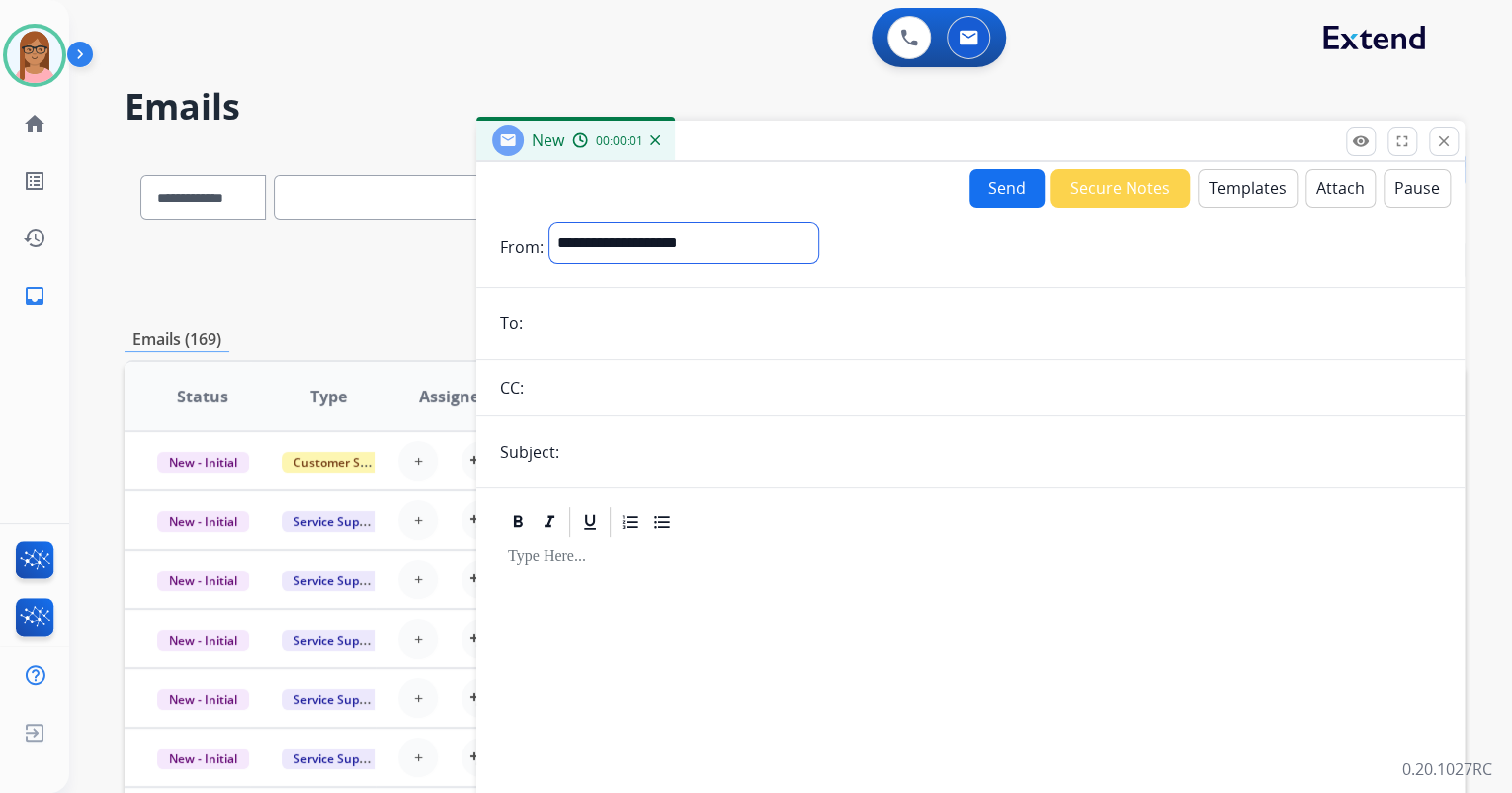 click on "**********" at bounding box center (684, 243) 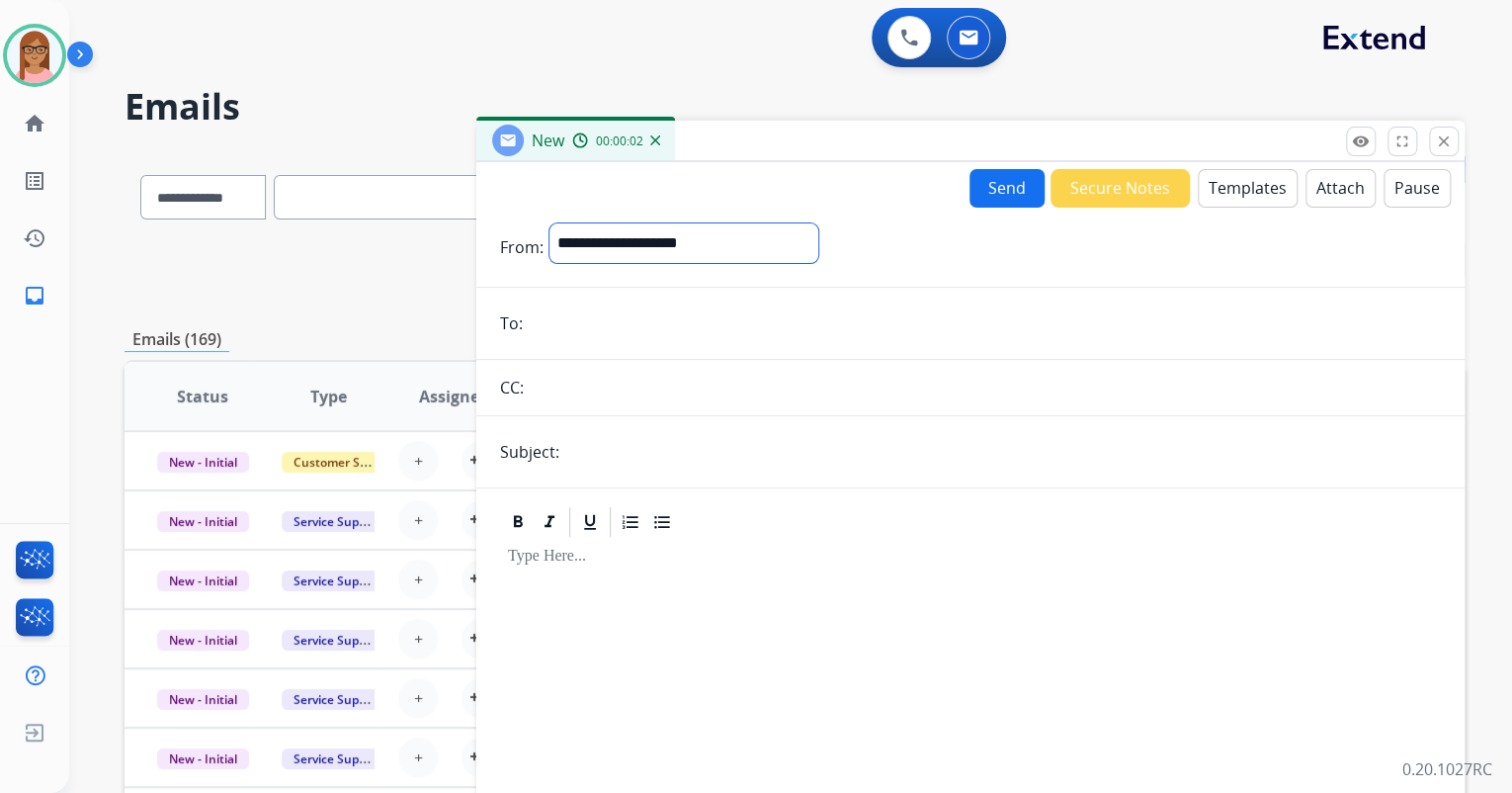 select on "**********" 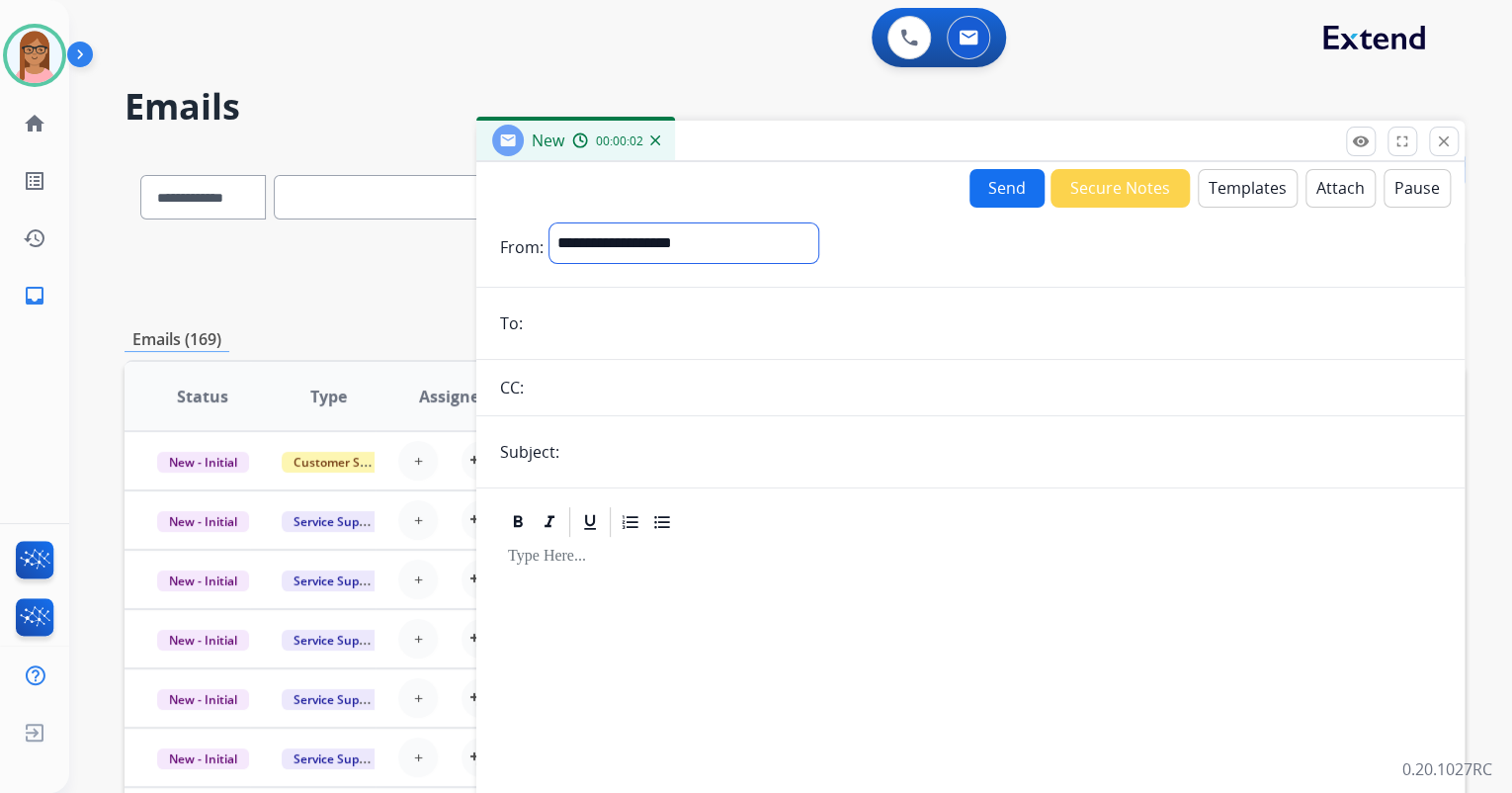 click on "**********" at bounding box center (684, 243) 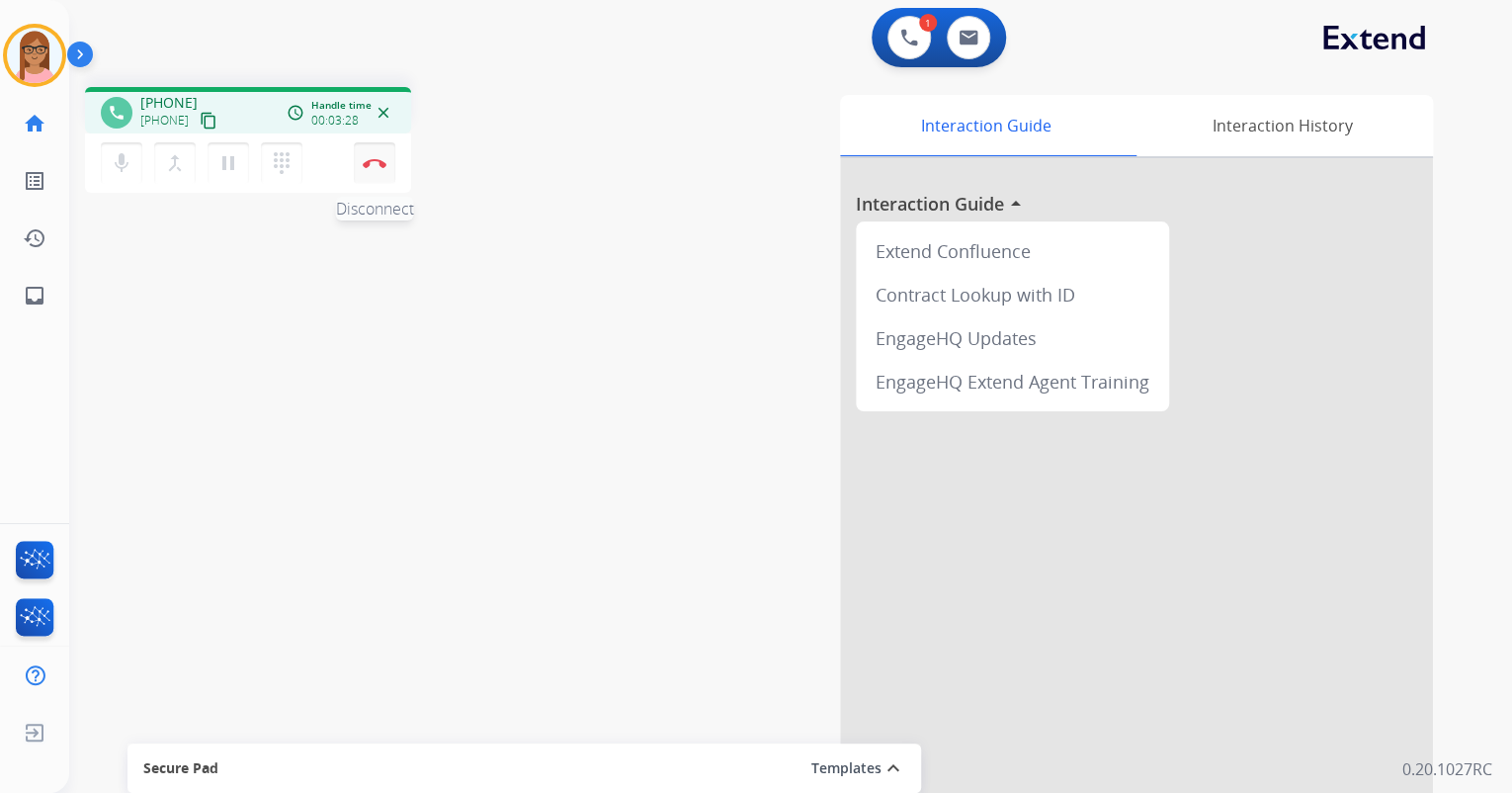 click at bounding box center [375, 163] 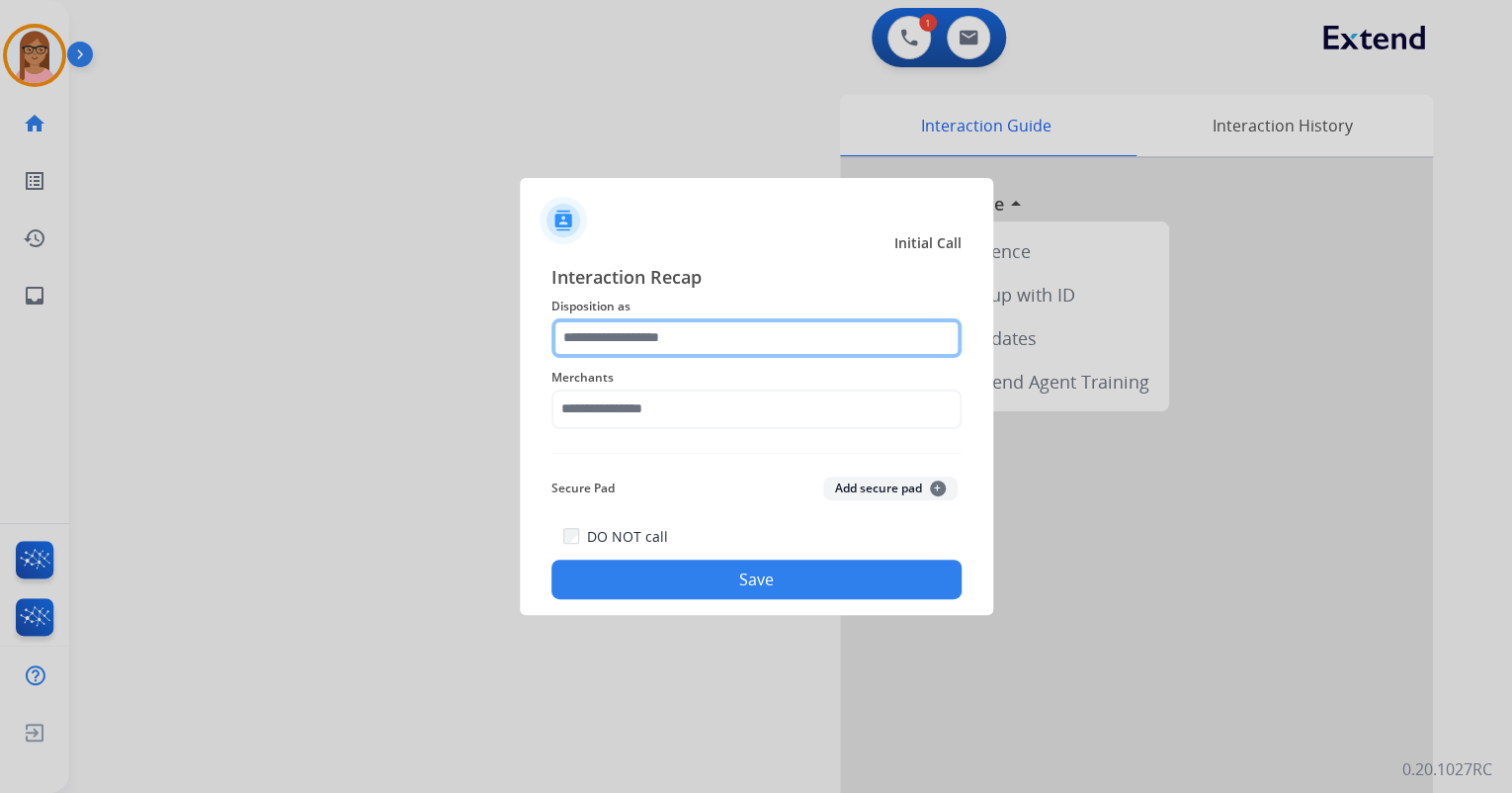 click 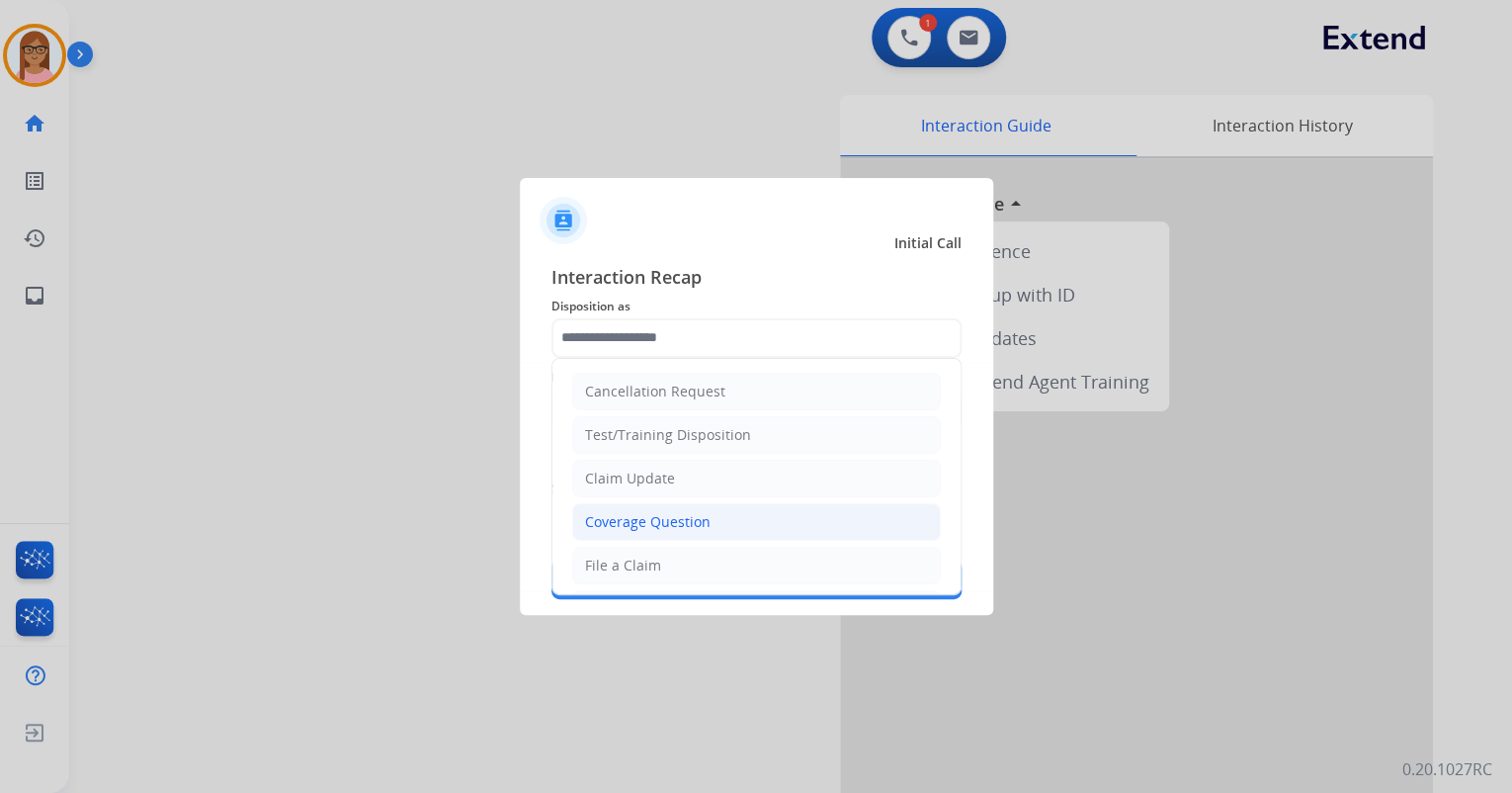 click on "Coverage Question" 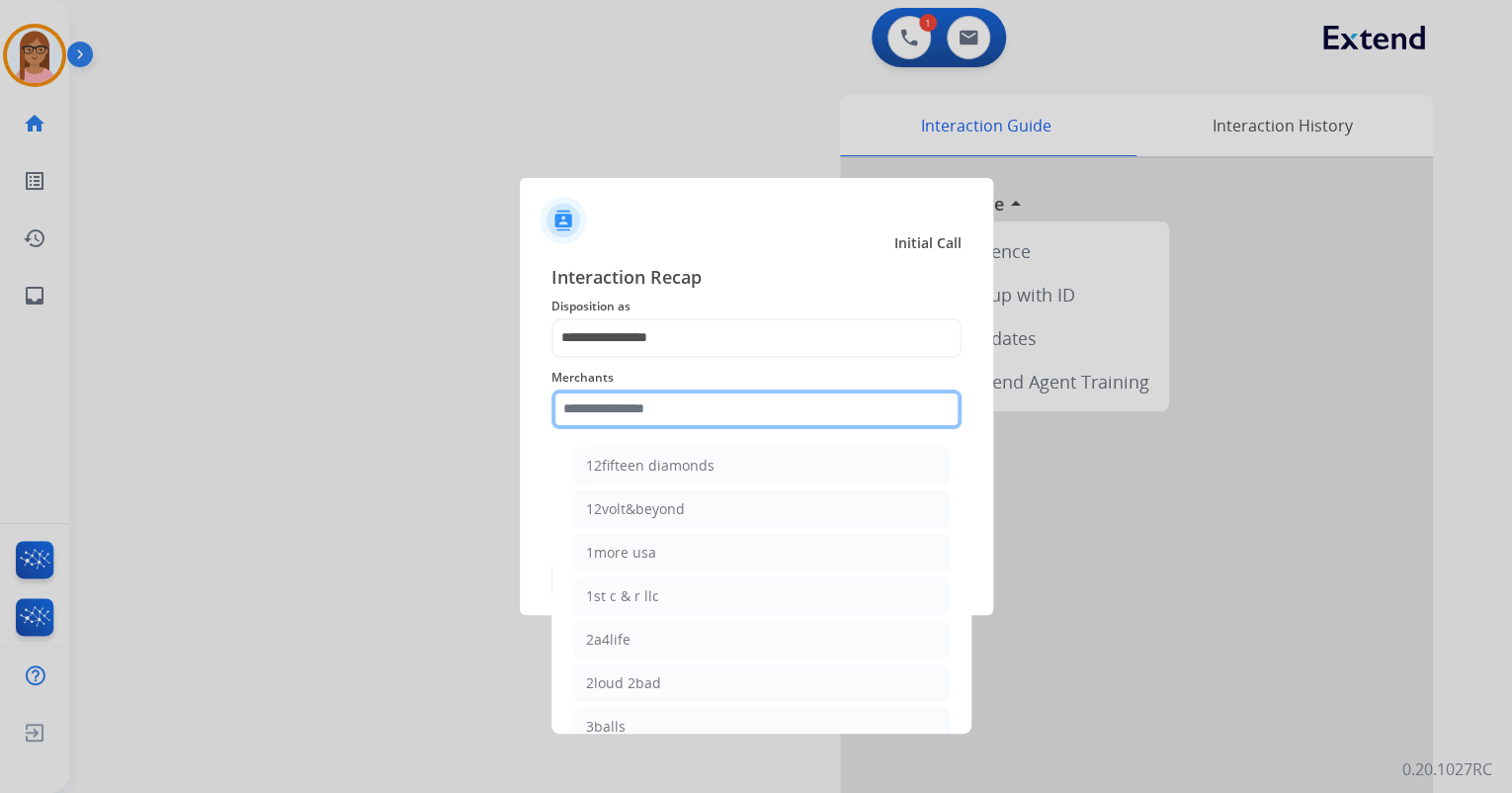 click 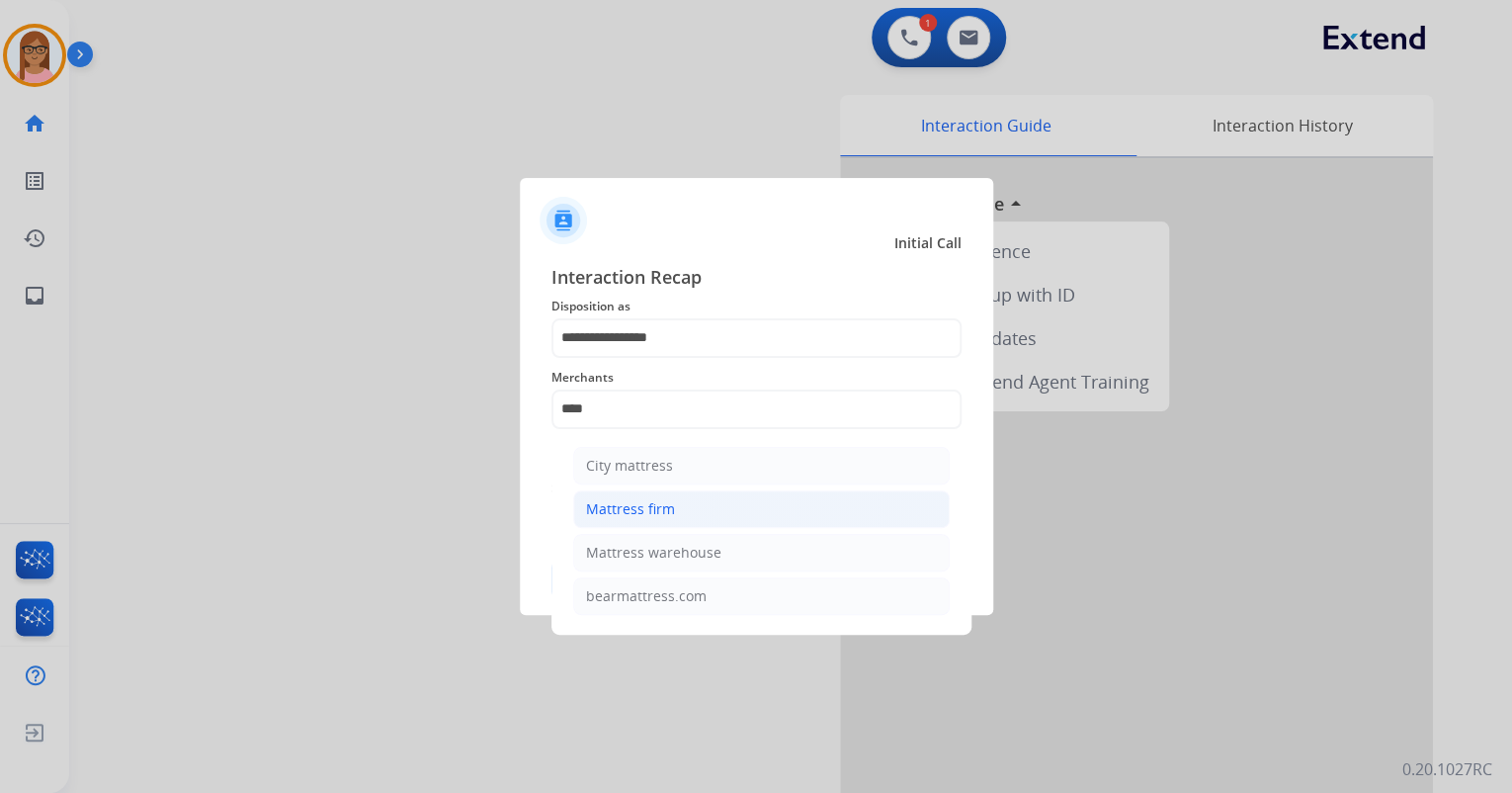 click on "Mattress firm" 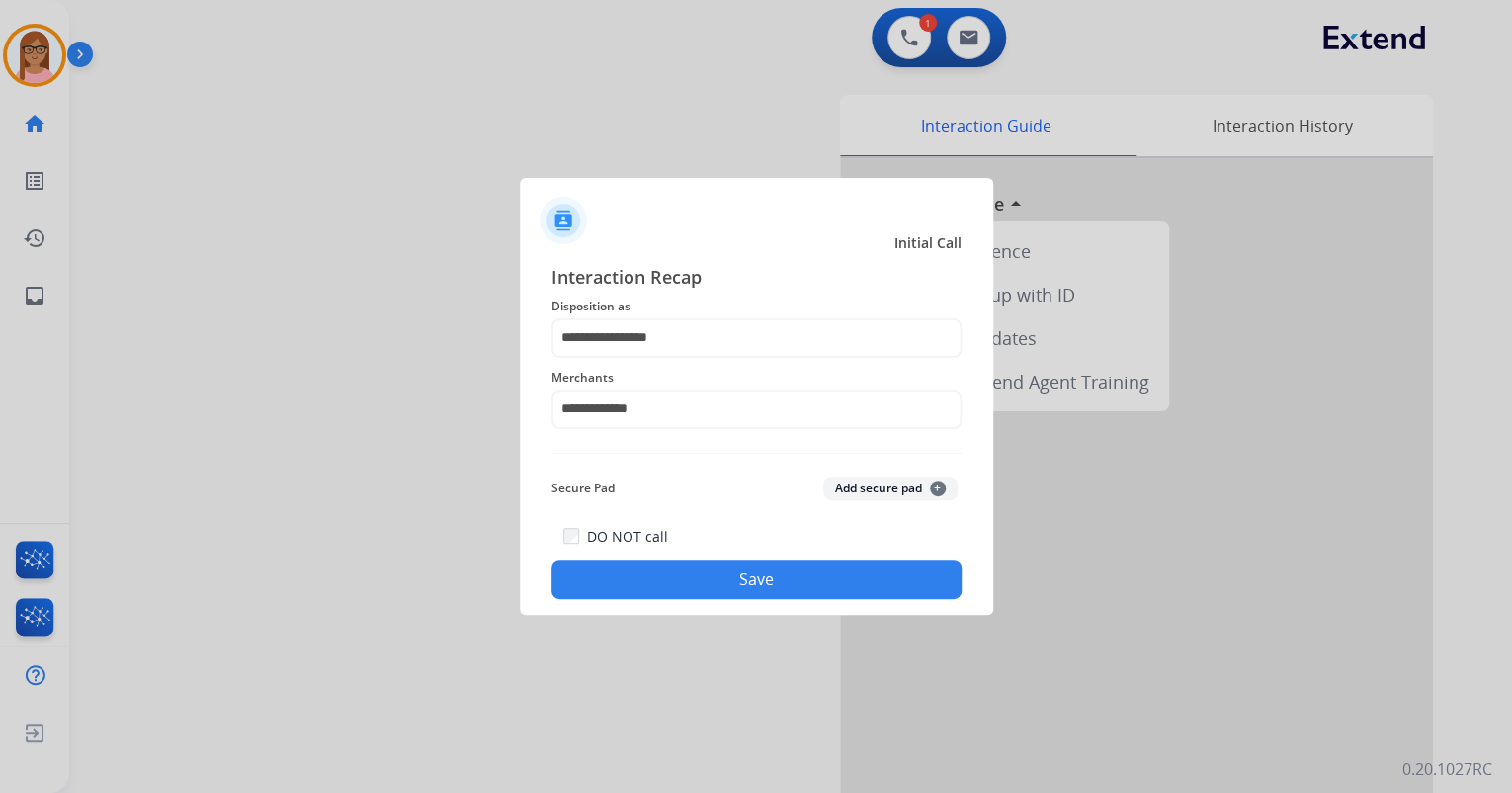 click on "Save" 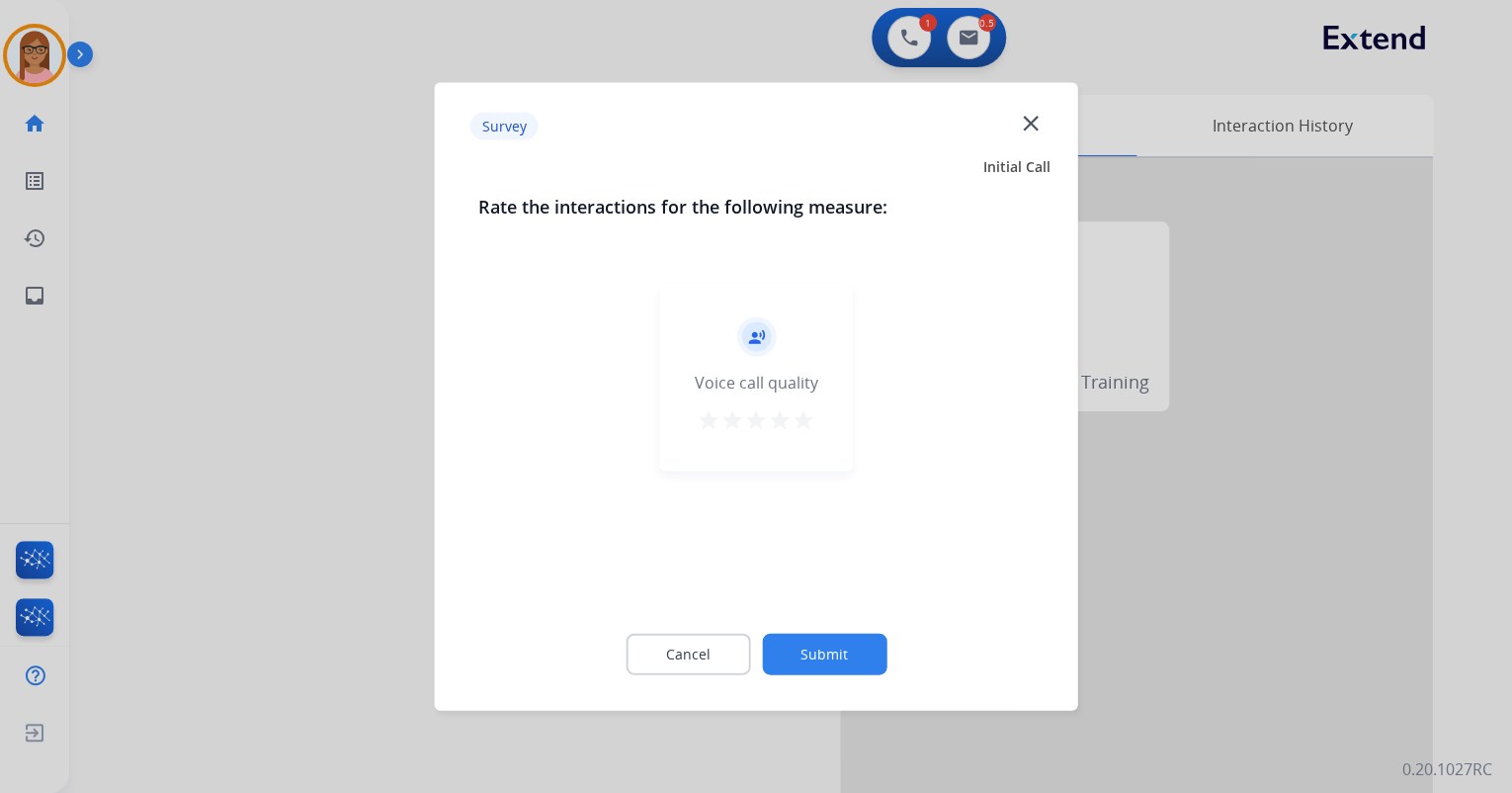 click on "star" at bounding box center (803, 420) 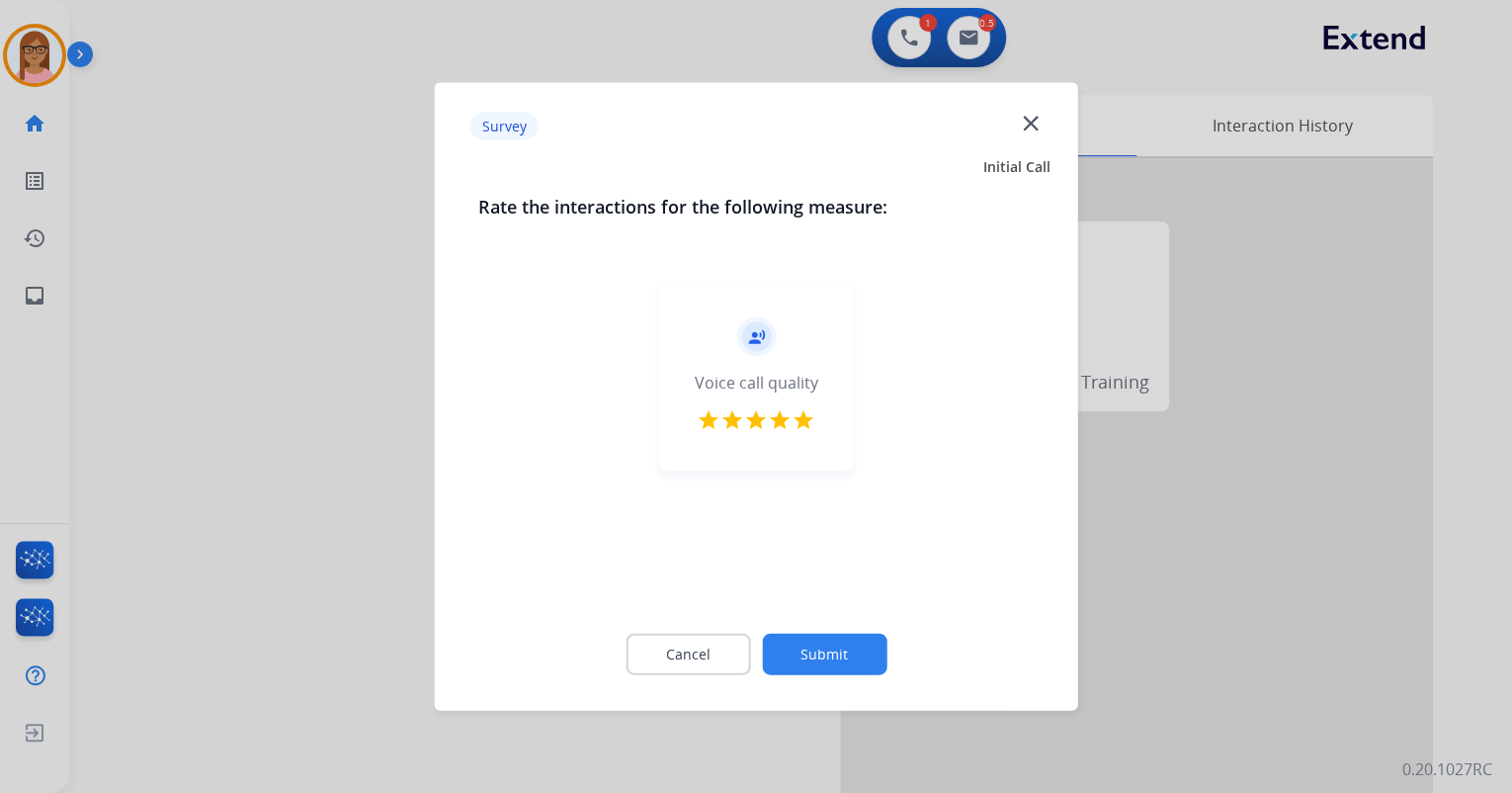 click on "Submit" 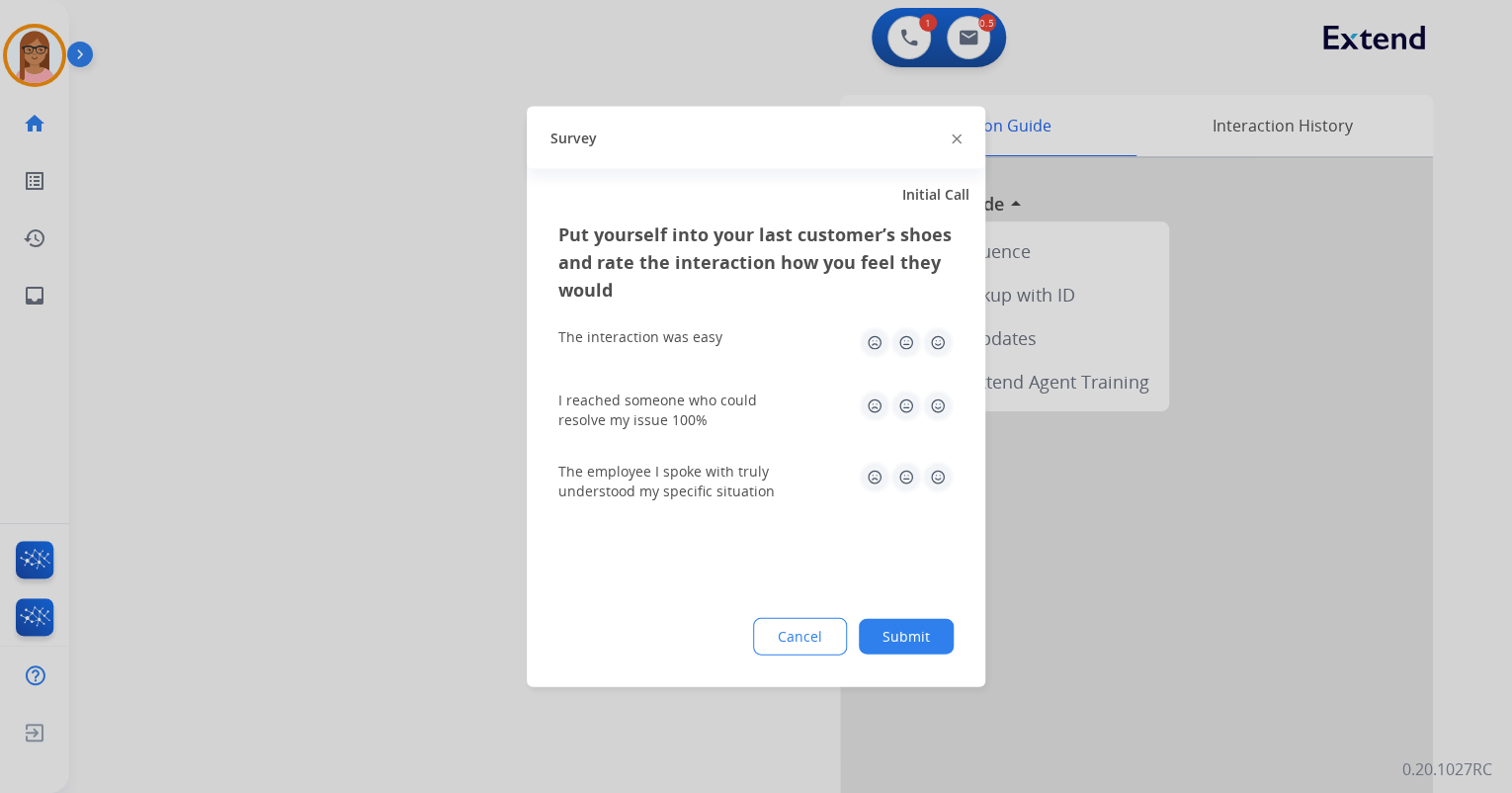 click 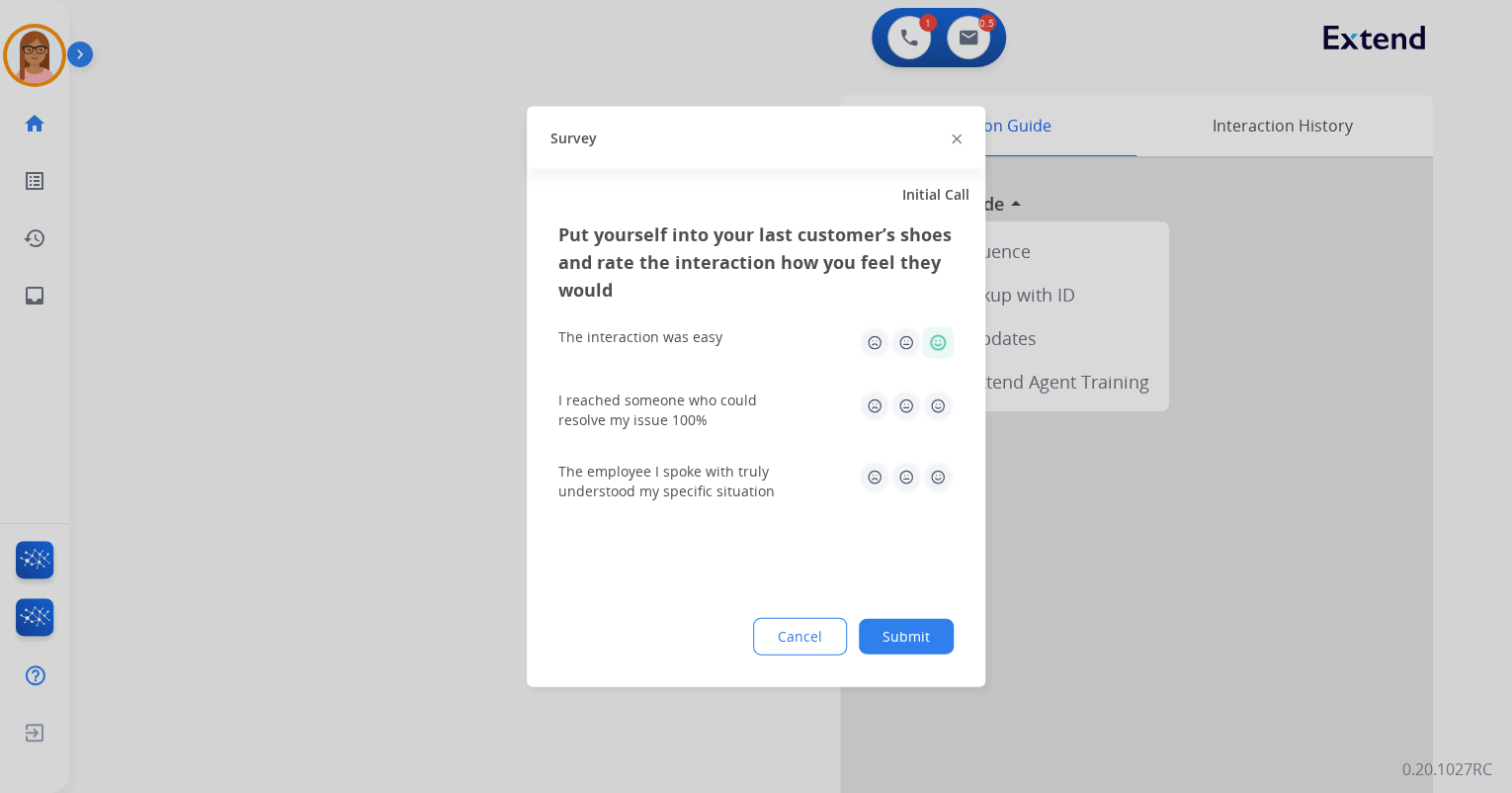 click 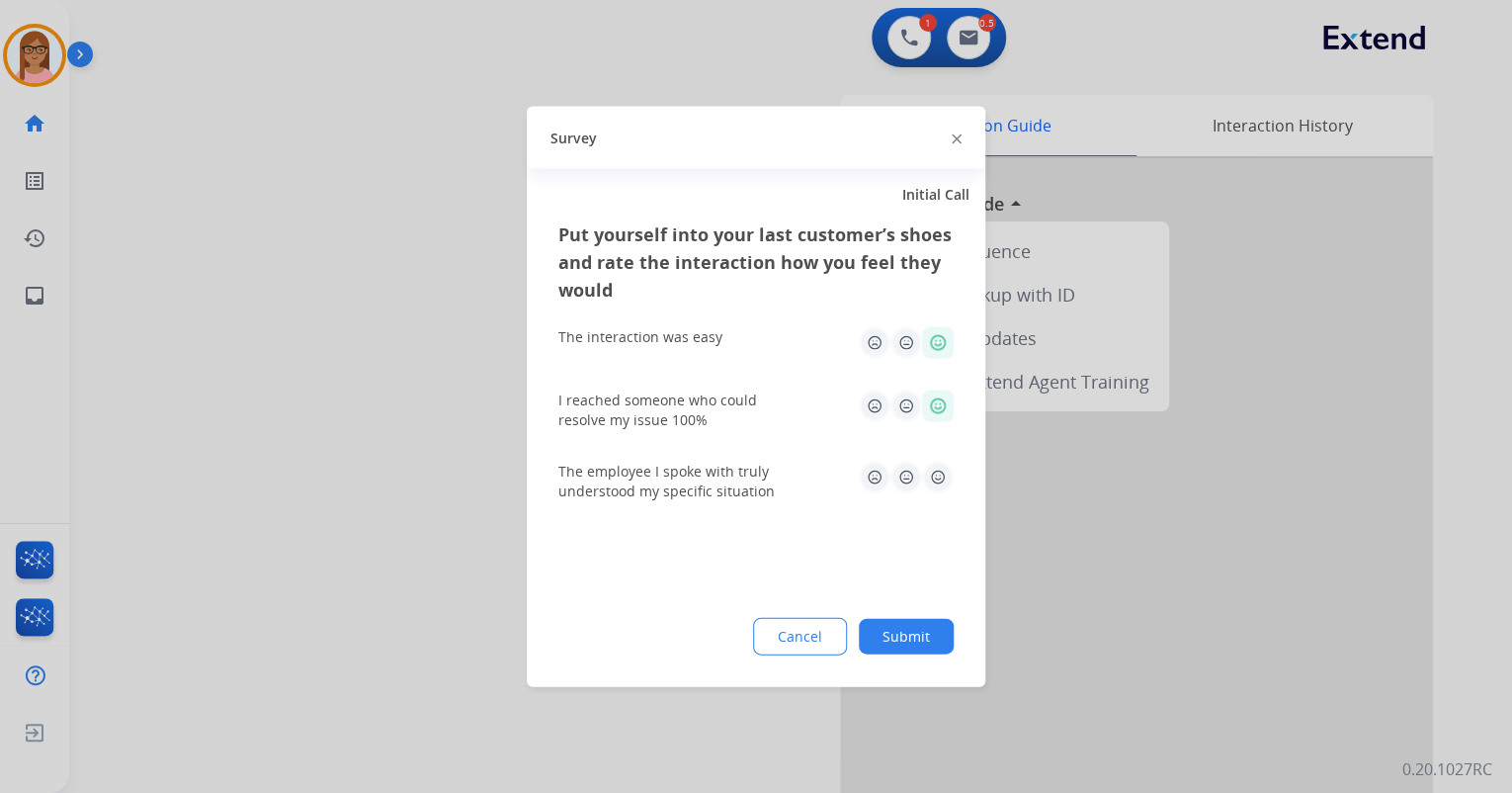 click 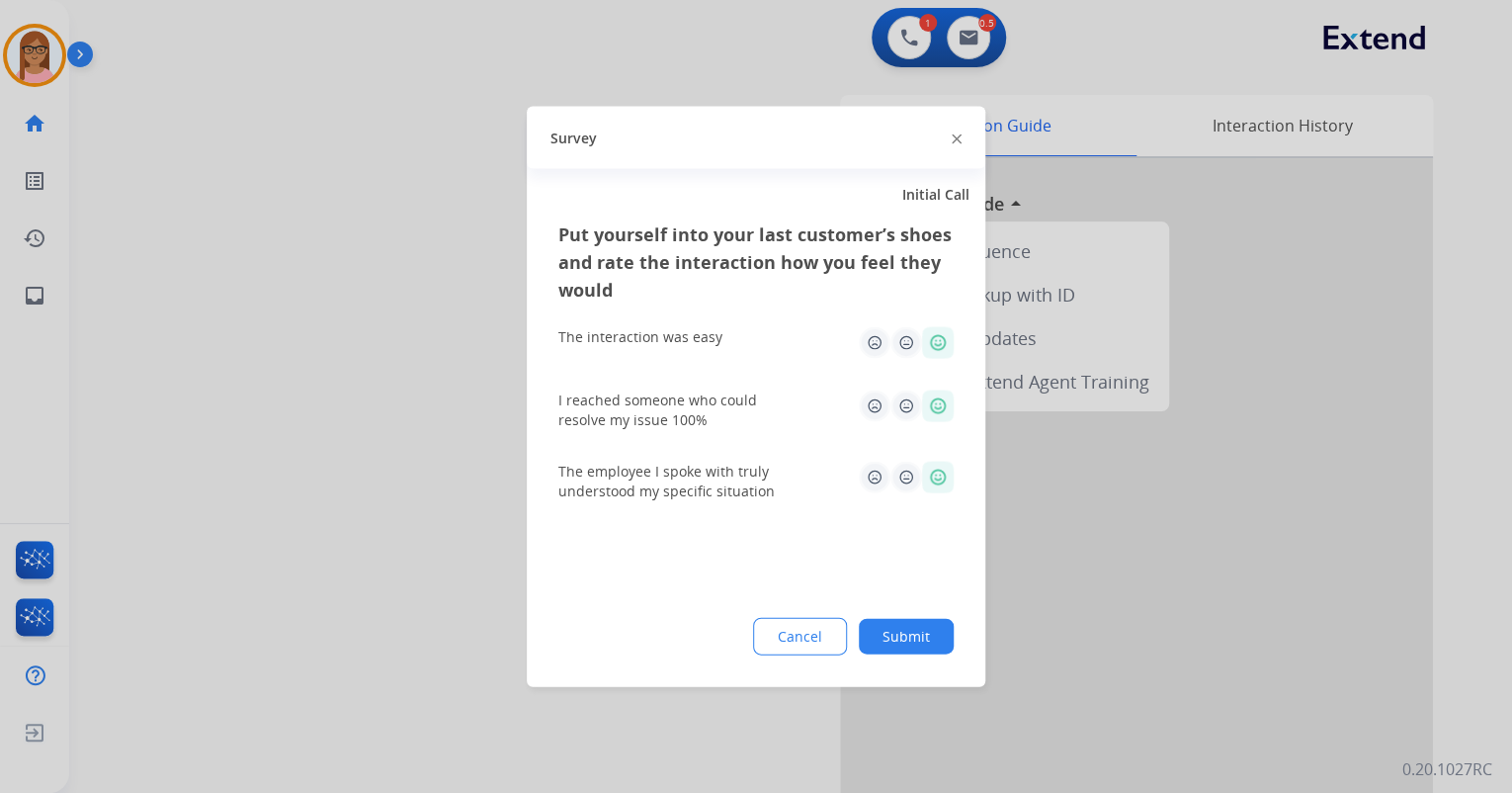 click on "Submit" 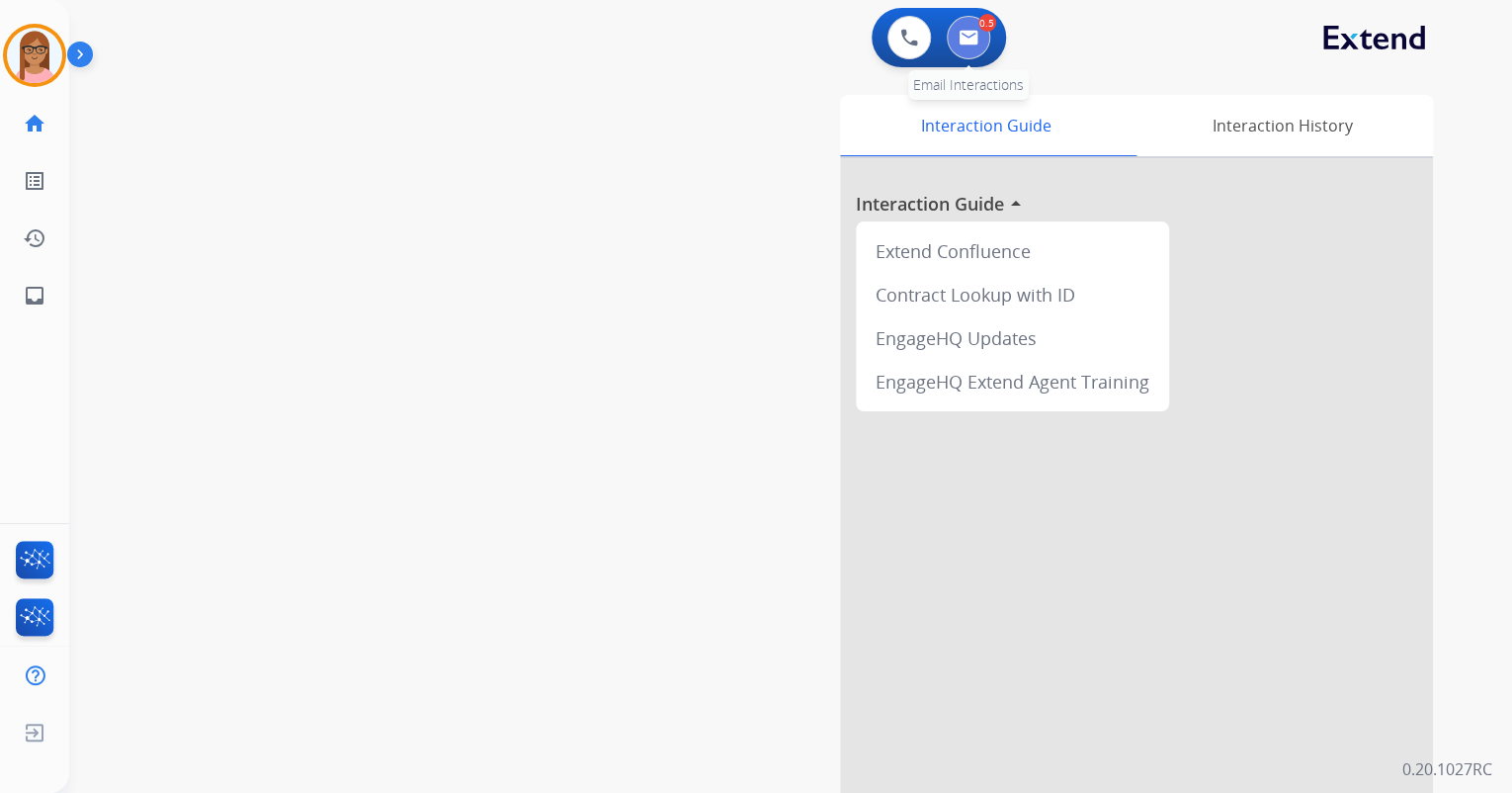 click at bounding box center (968, 38) 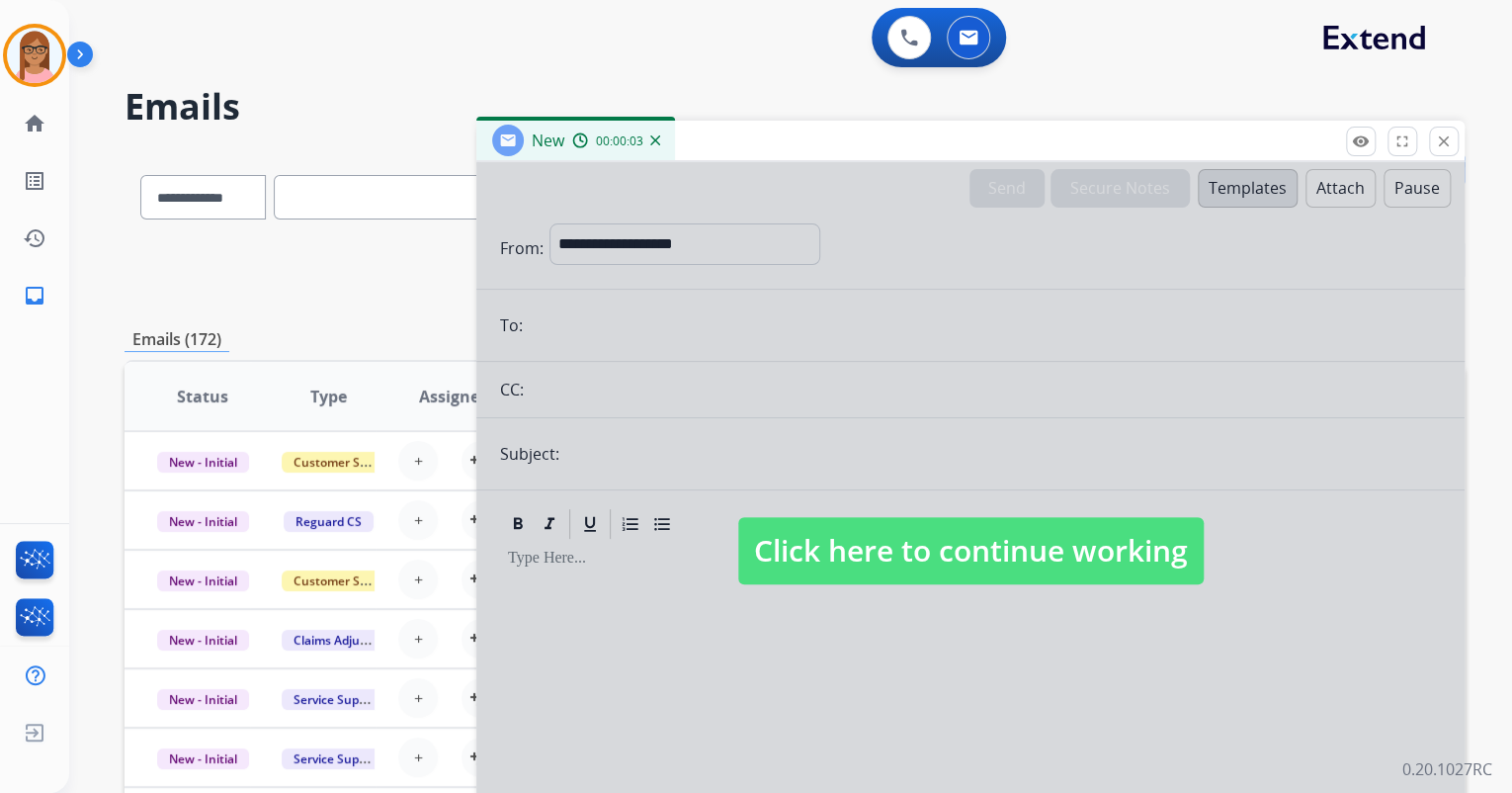 click on "Click here to continue working" at bounding box center (970, 551) 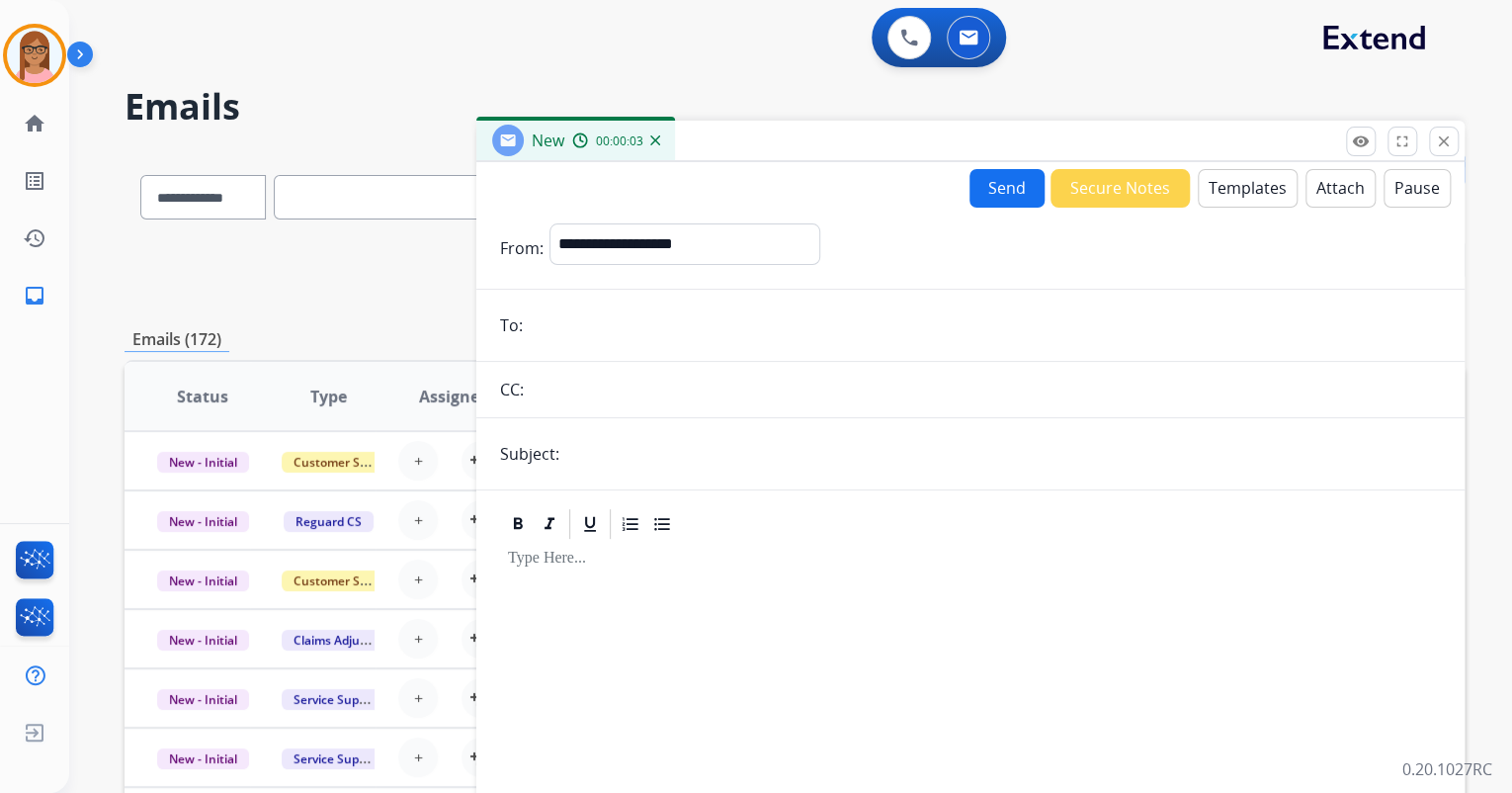 click at bounding box center (984, 325) 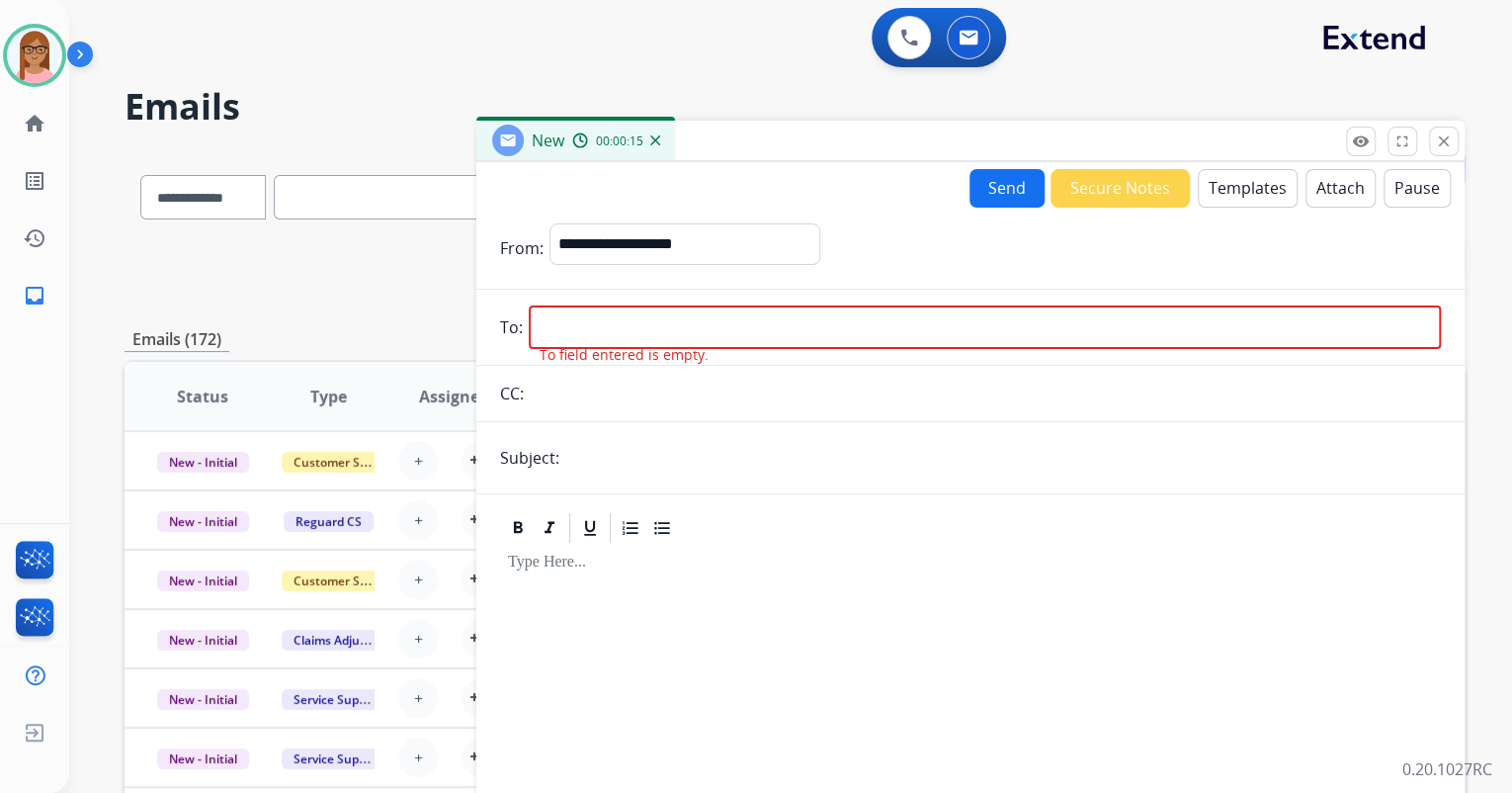 click at bounding box center (984, 327) 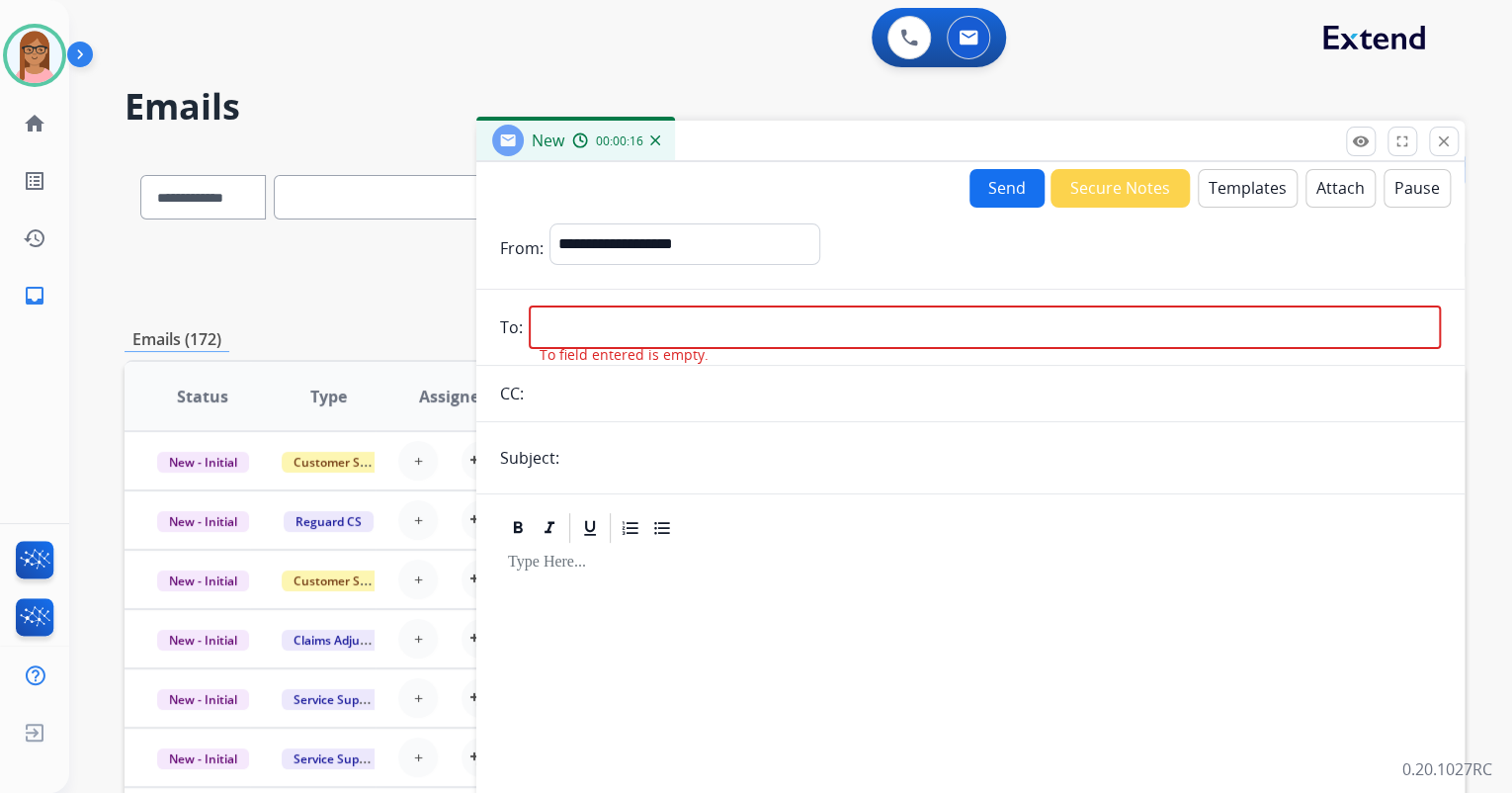 paste on "**********" 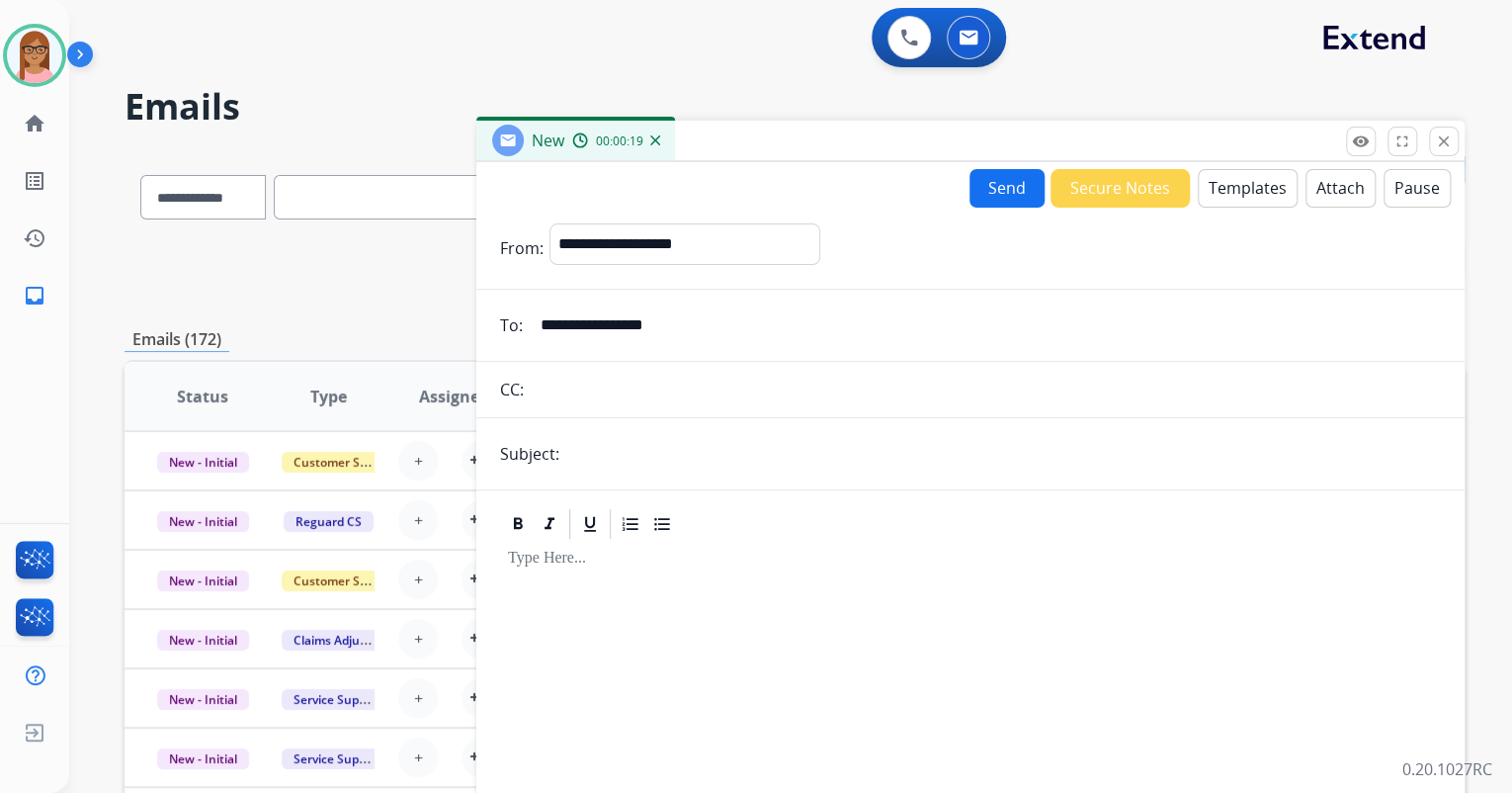 type on "**********" 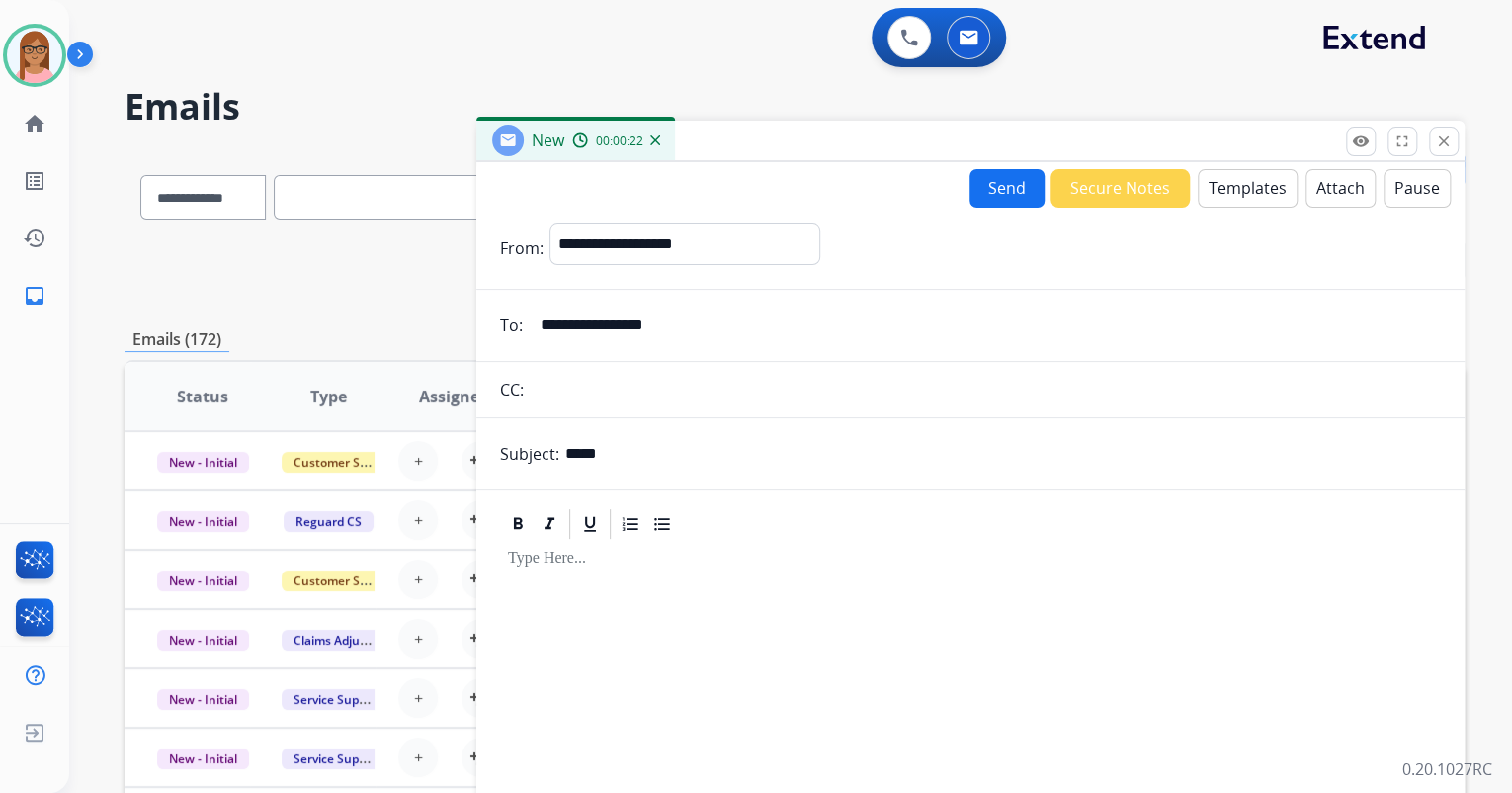 type on "**********" 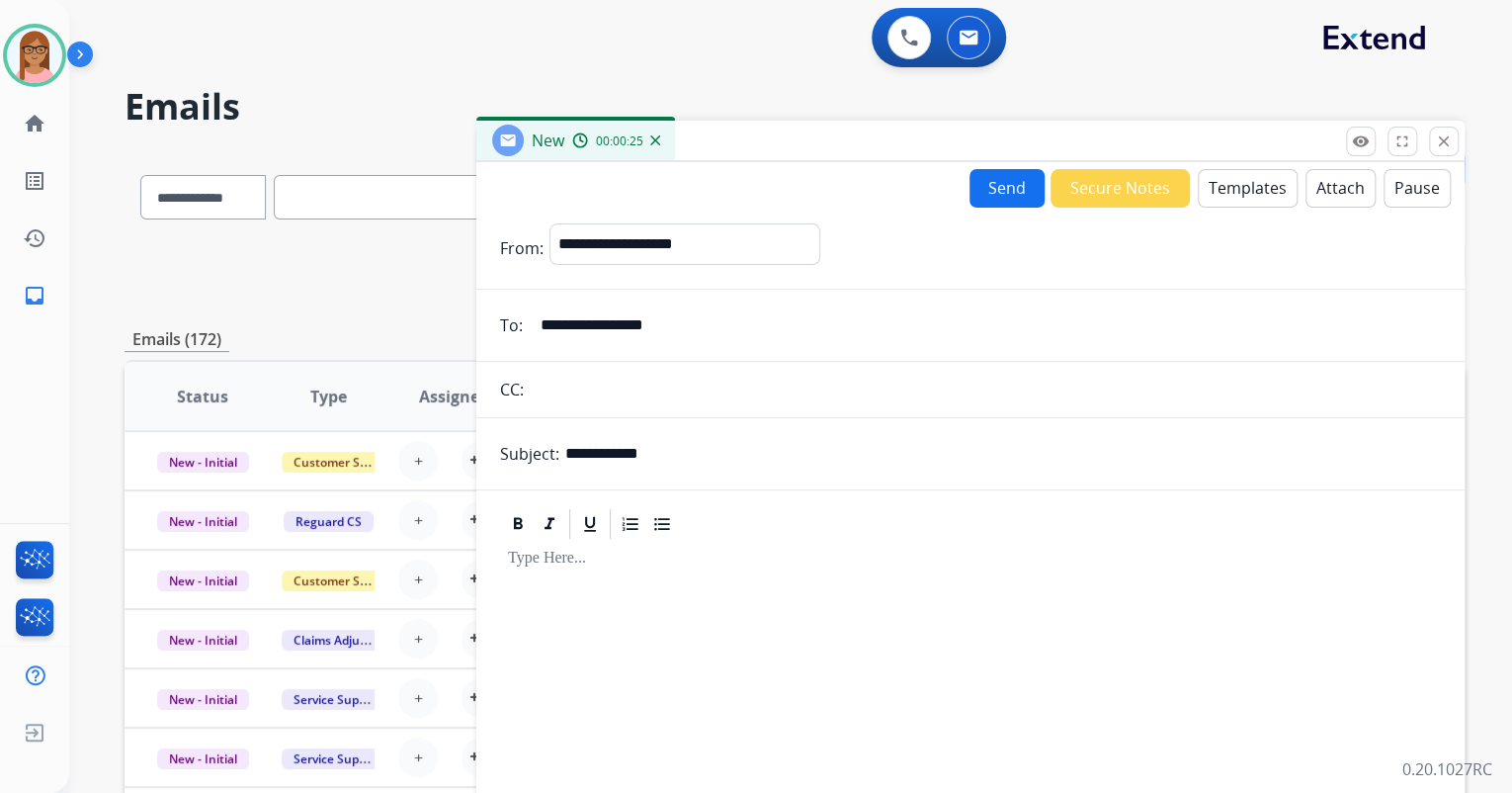 click at bounding box center (970, 559) 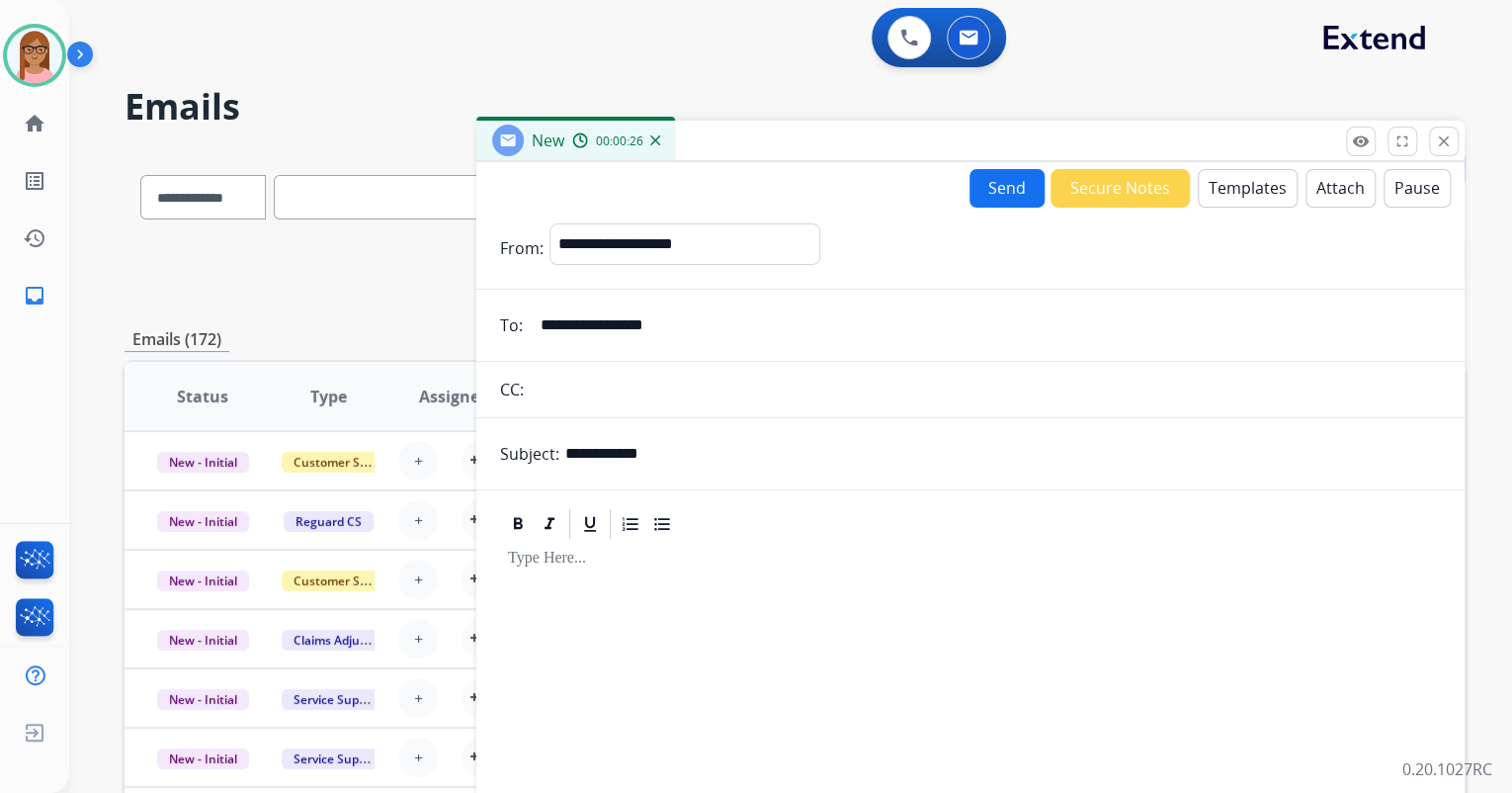 click on "Templates" at bounding box center (1247, 188) 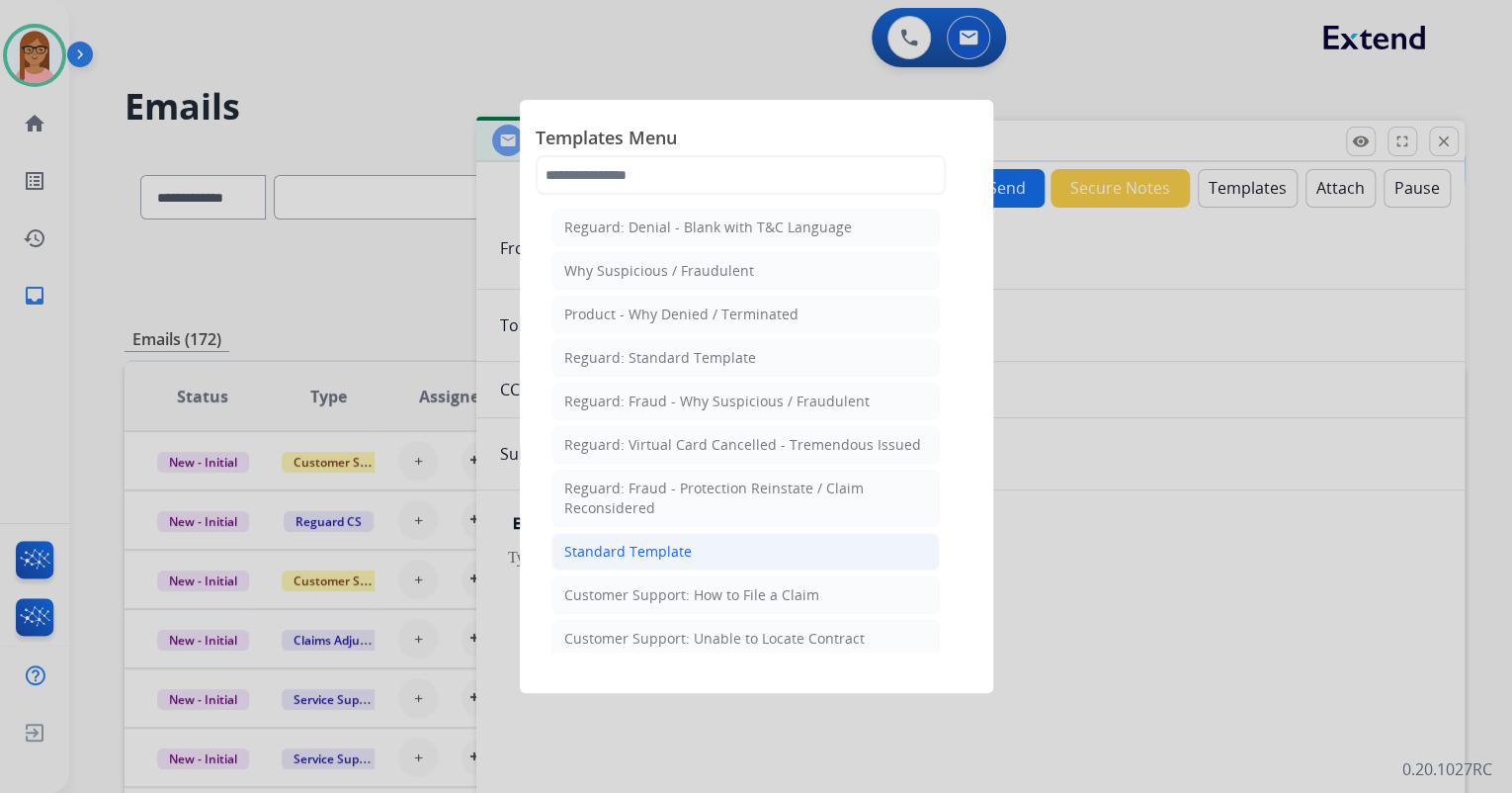 click on "Standard Template" 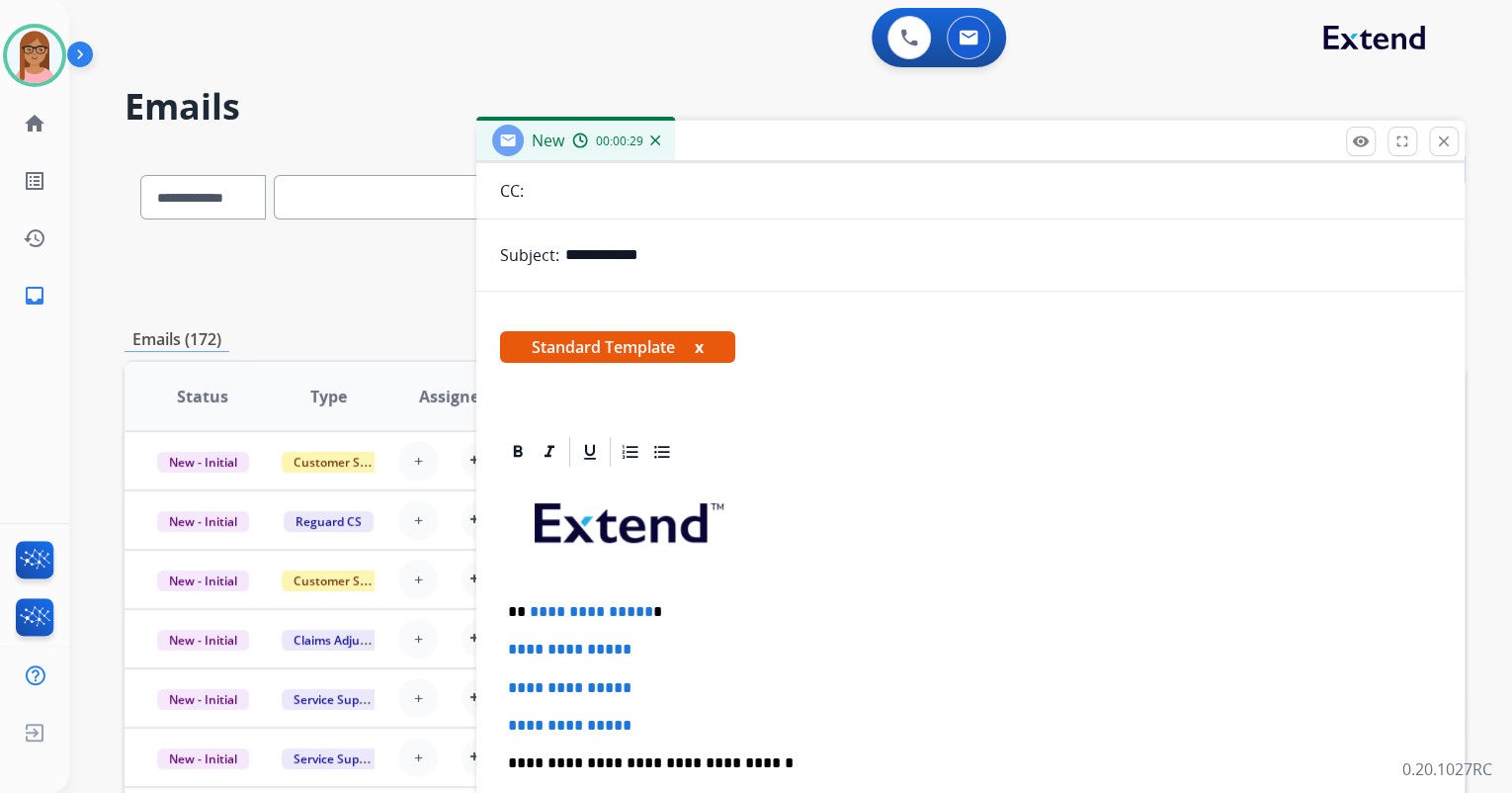 scroll, scrollTop: 316, scrollLeft: 0, axis: vertical 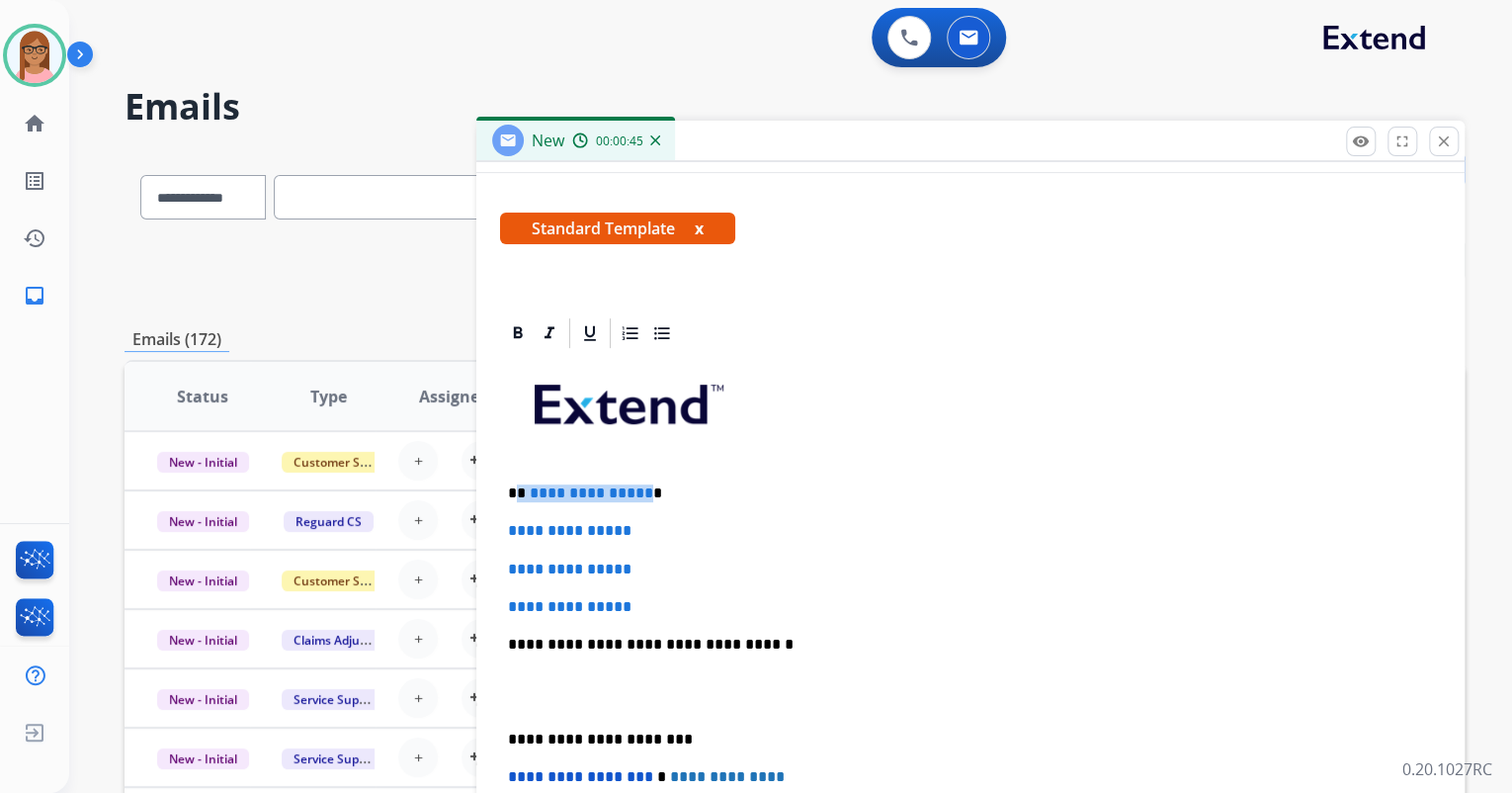 drag, startPoint x: 518, startPoint y: 494, endPoint x: 640, endPoint y: 490, distance: 122.0656 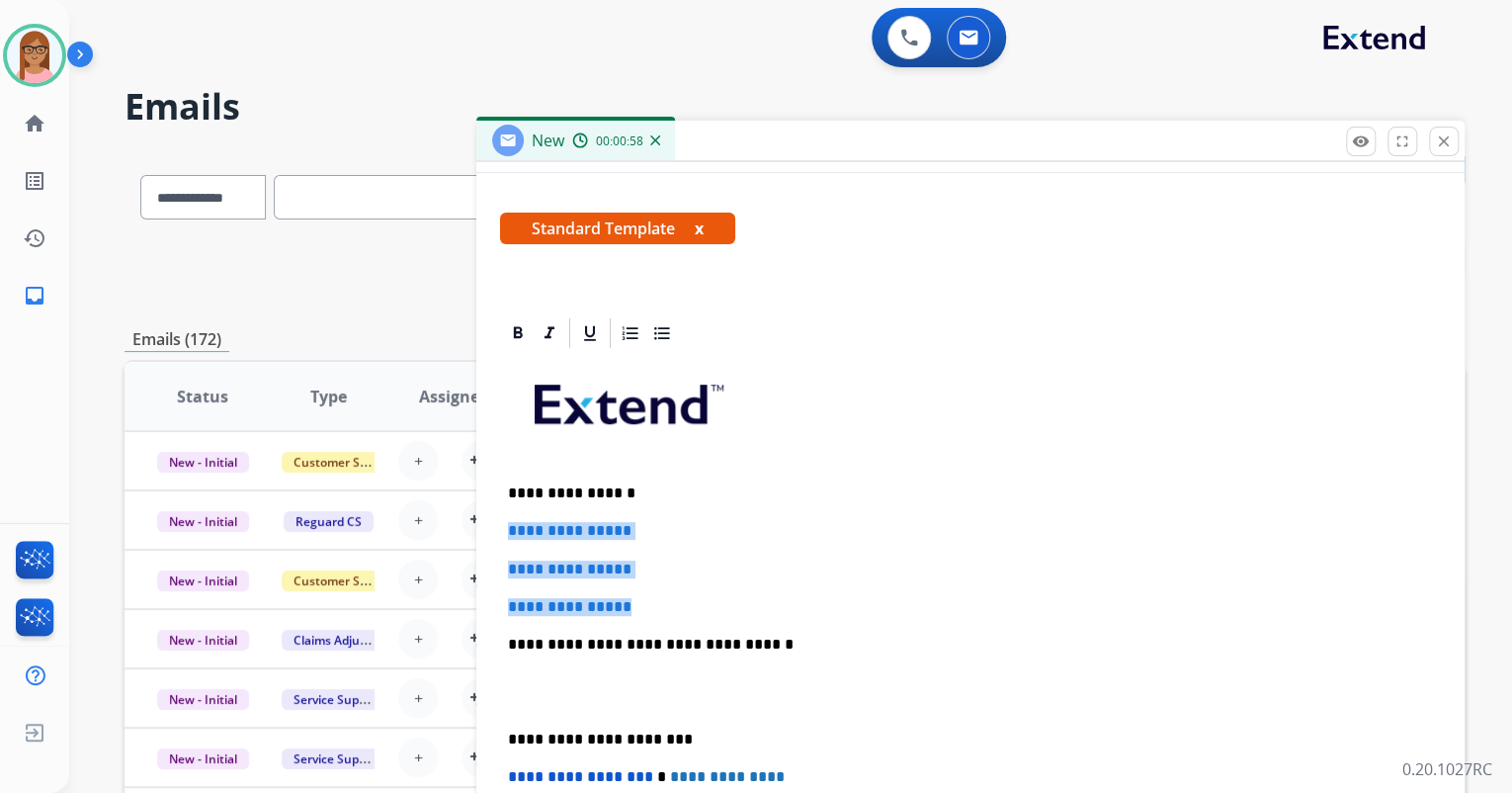 drag, startPoint x: 503, startPoint y: 526, endPoint x: 638, endPoint y: 592, distance: 150.26976 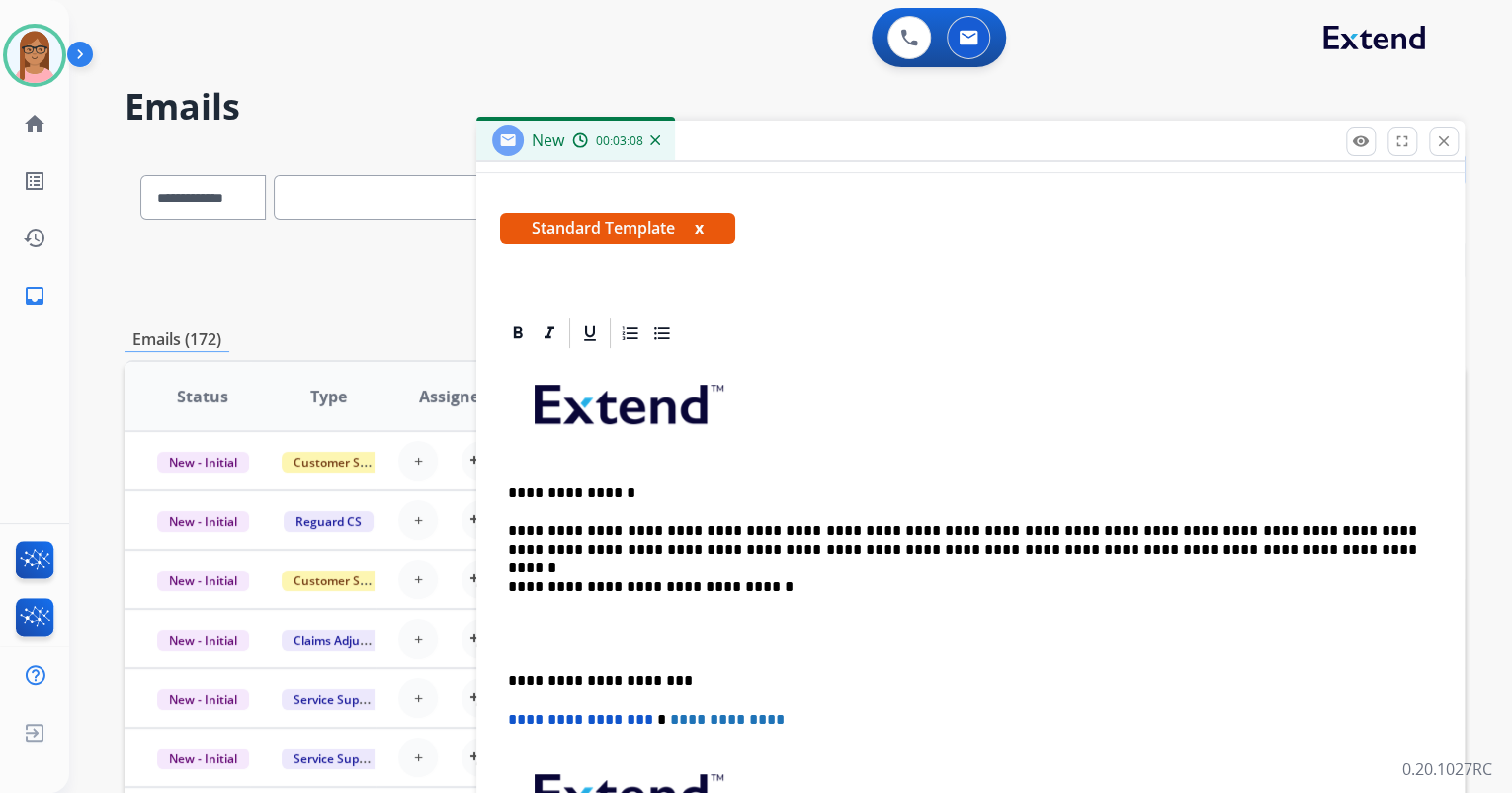 click on "**********" at bounding box center (963, 540) 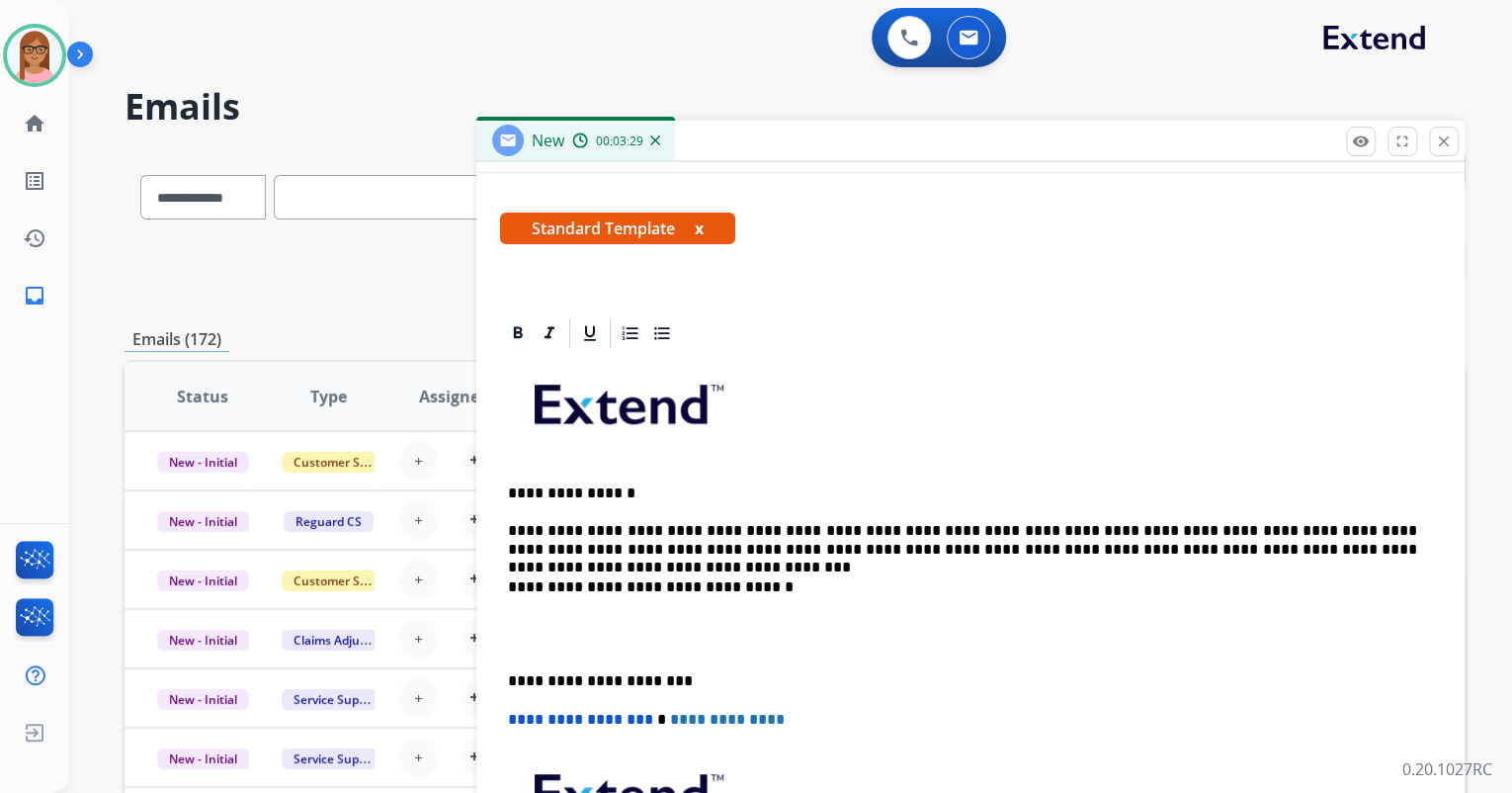 click on "**********" at bounding box center [963, 540] 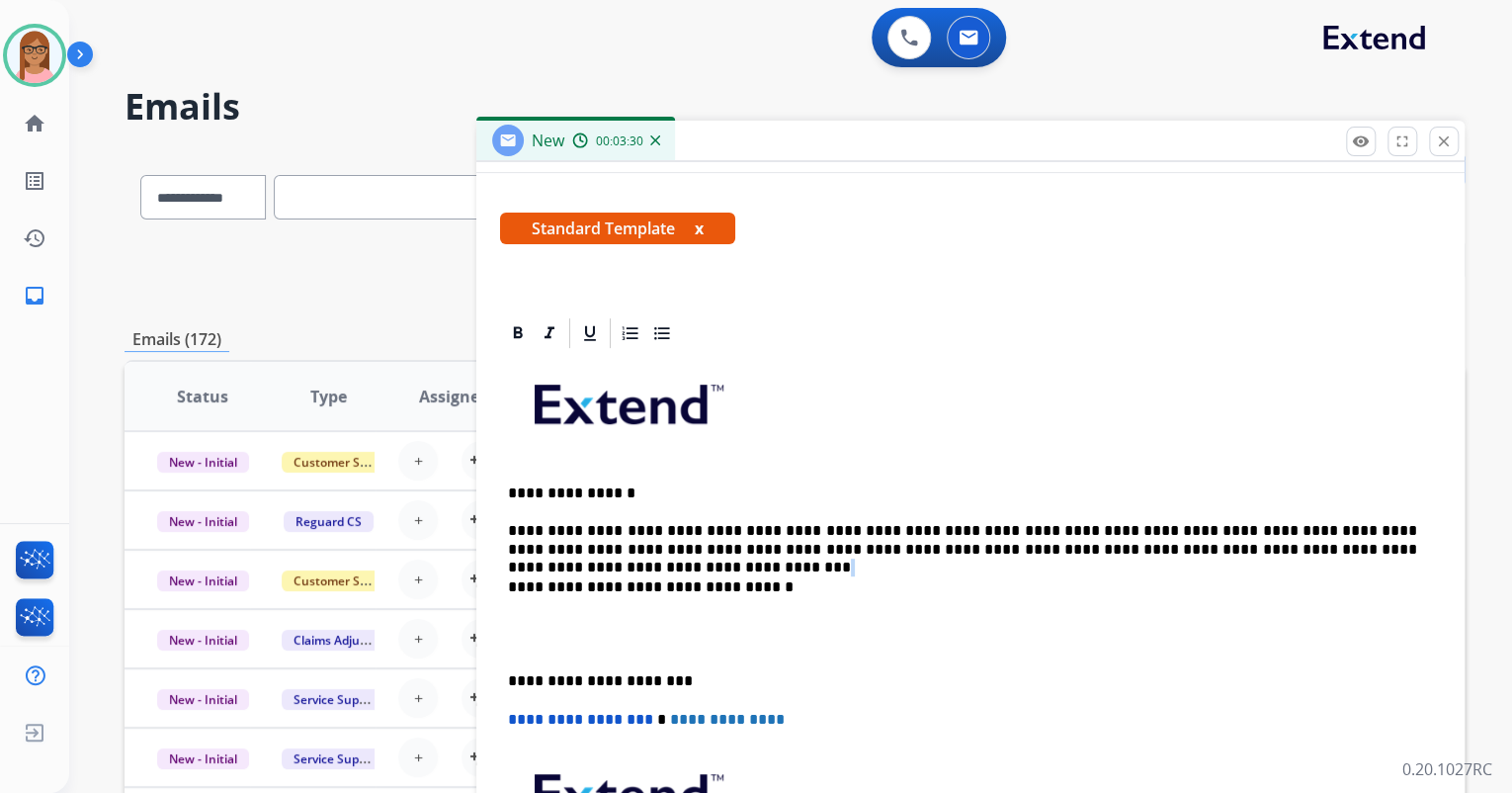 click on "**********" at bounding box center [963, 540] 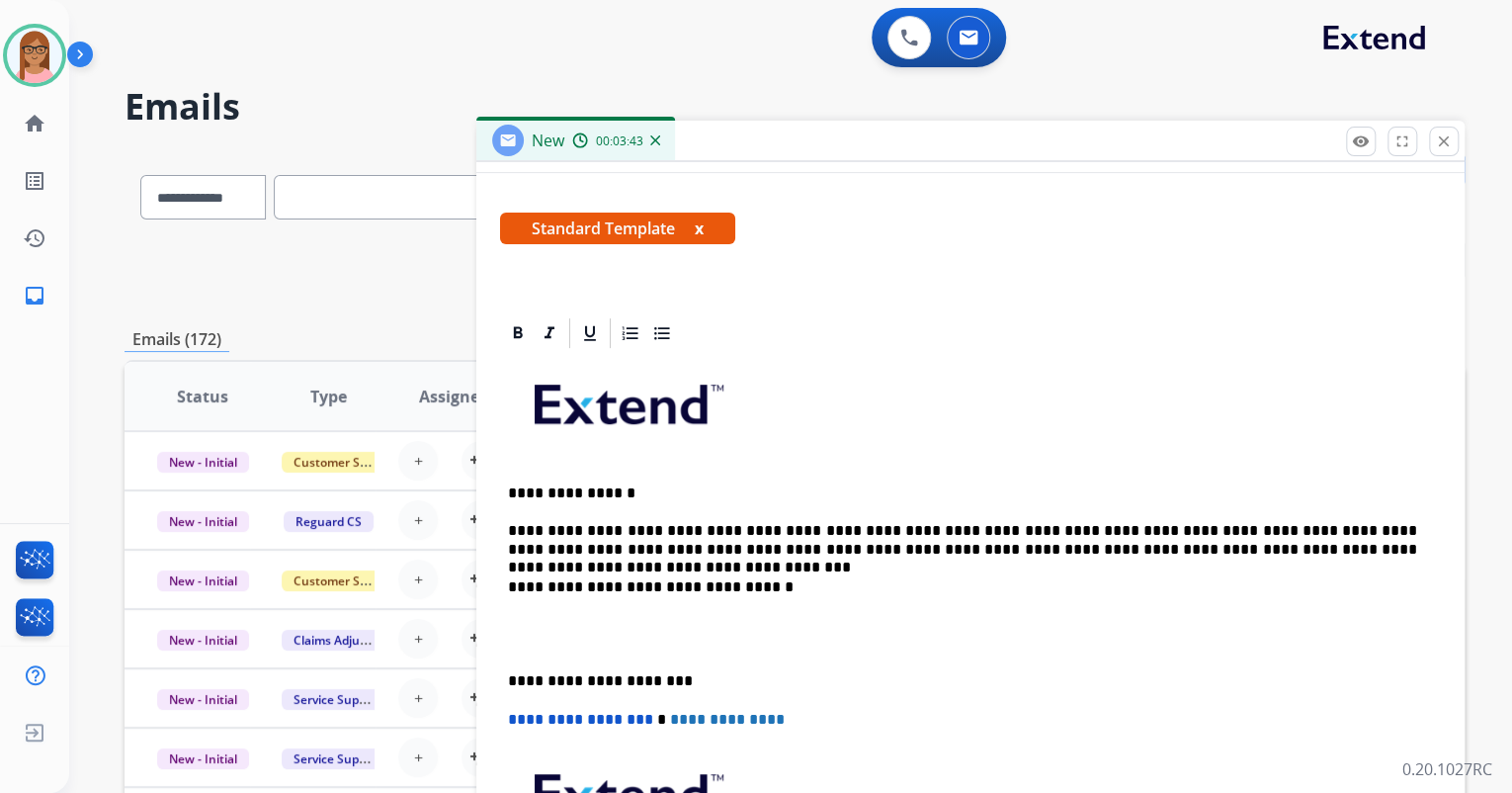 click on "**********" at bounding box center (970, 662) 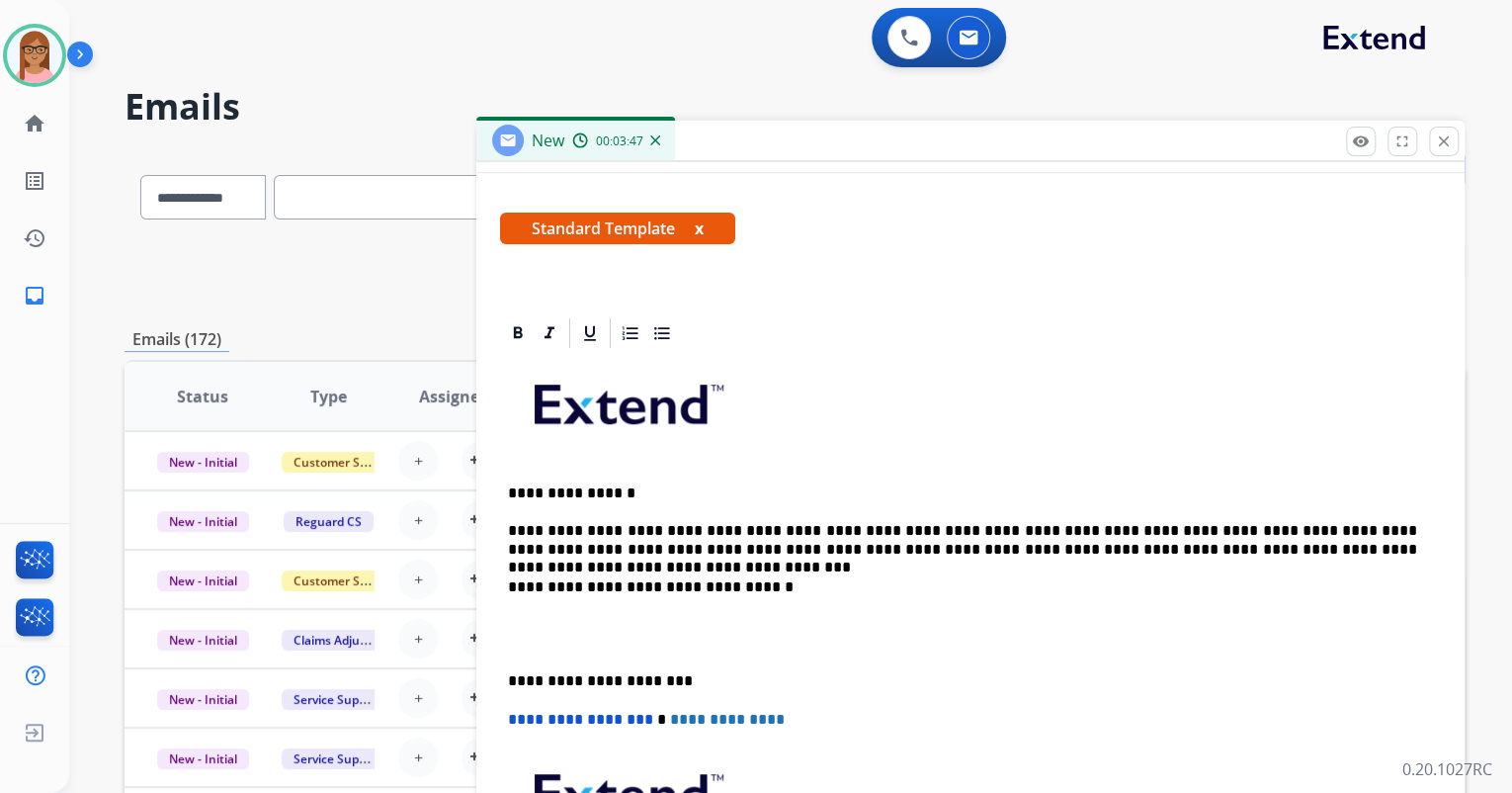 click on "**********" at bounding box center [963, 540] 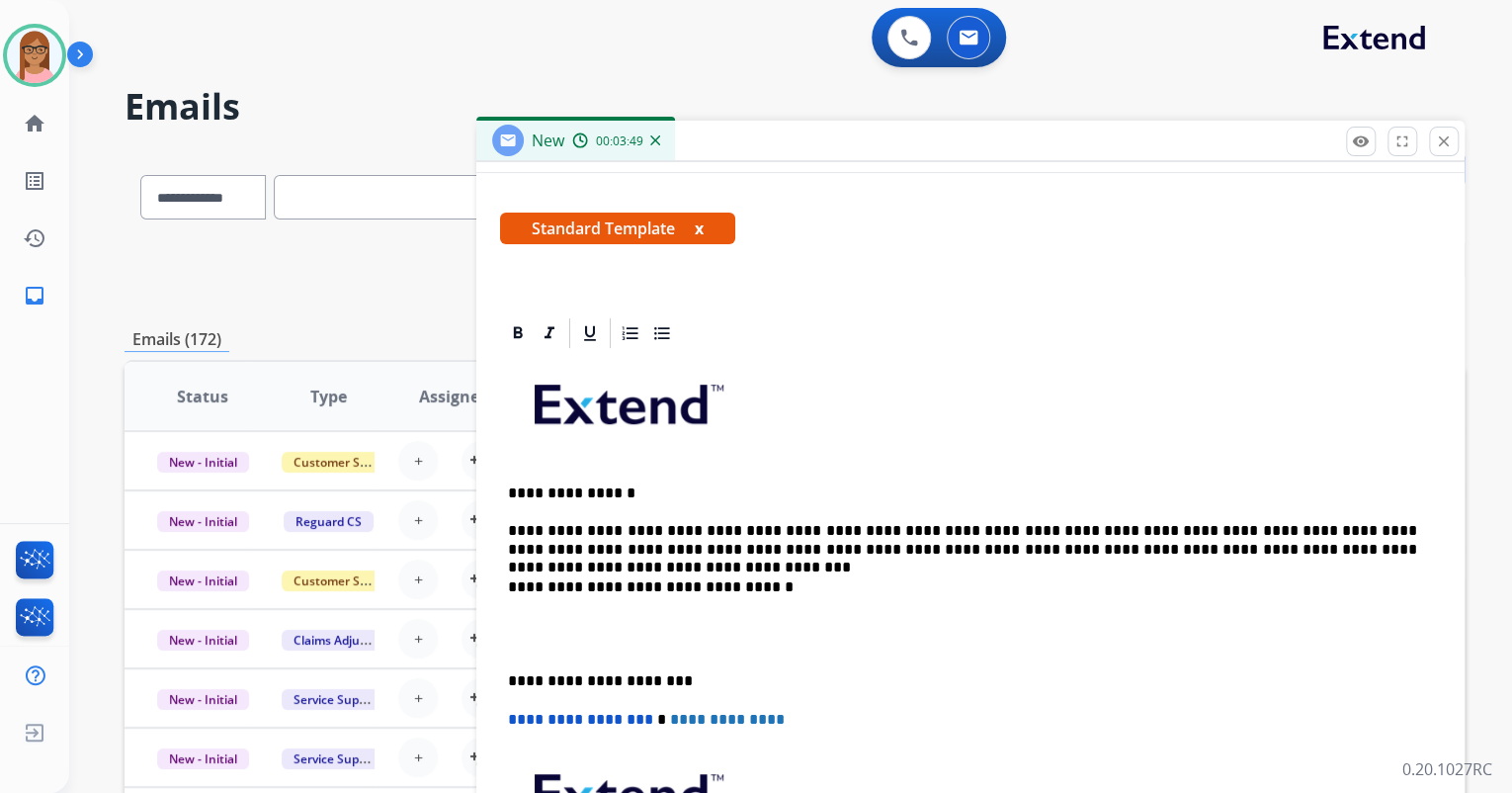 click on "**********" at bounding box center (963, 540) 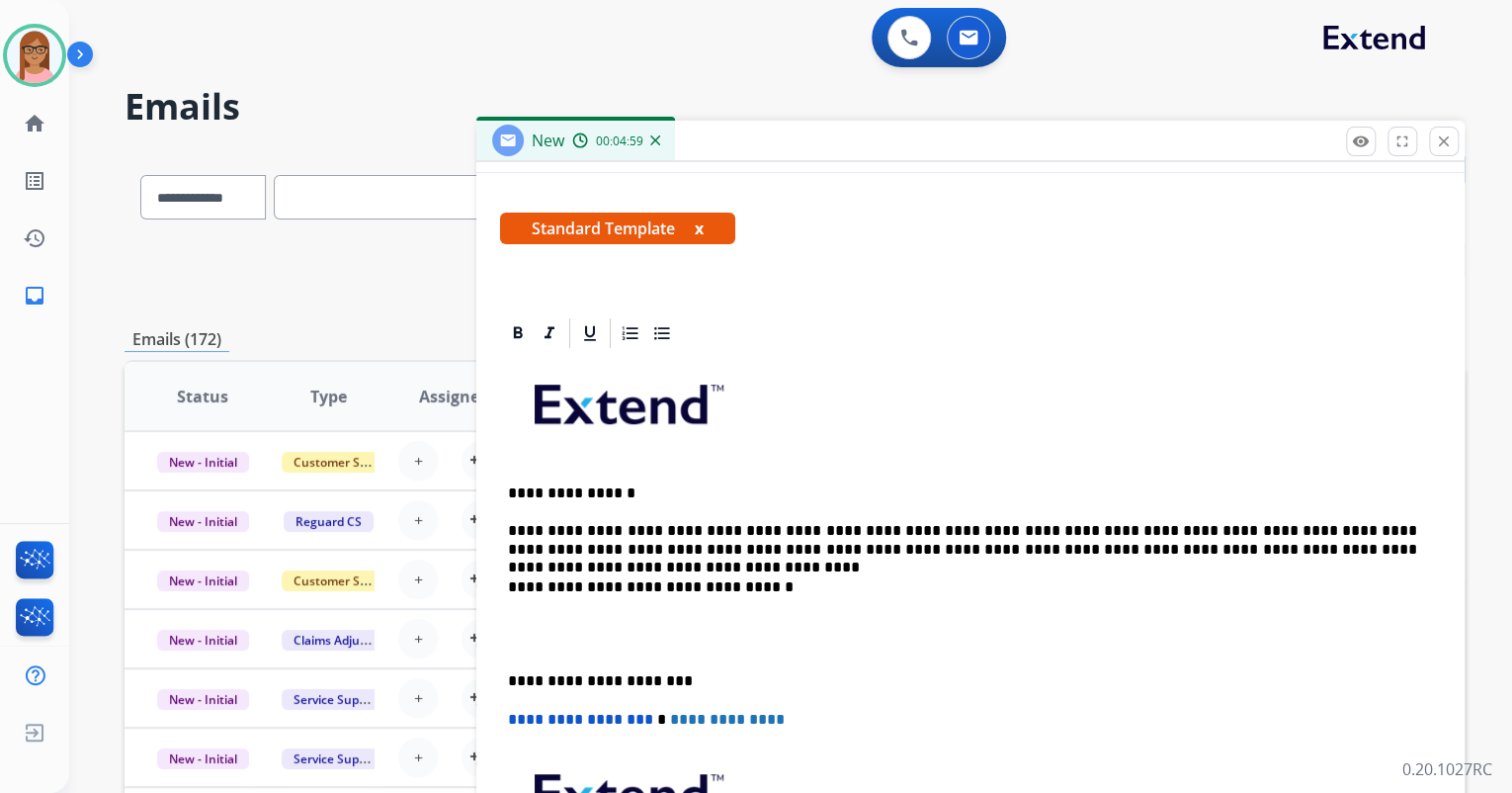 click on "**********" at bounding box center [963, 540] 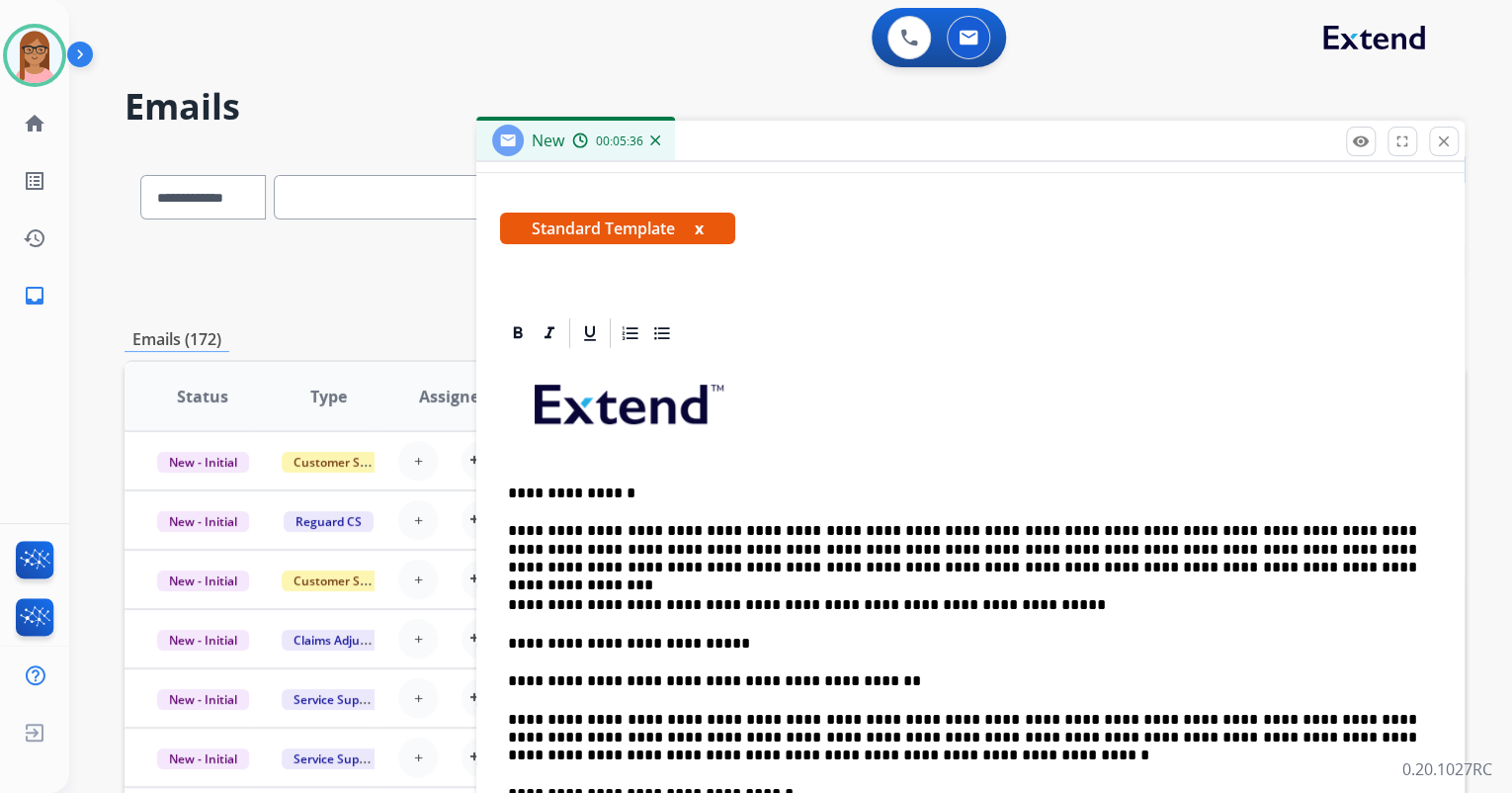 click on "**********" at bounding box center (963, 605) 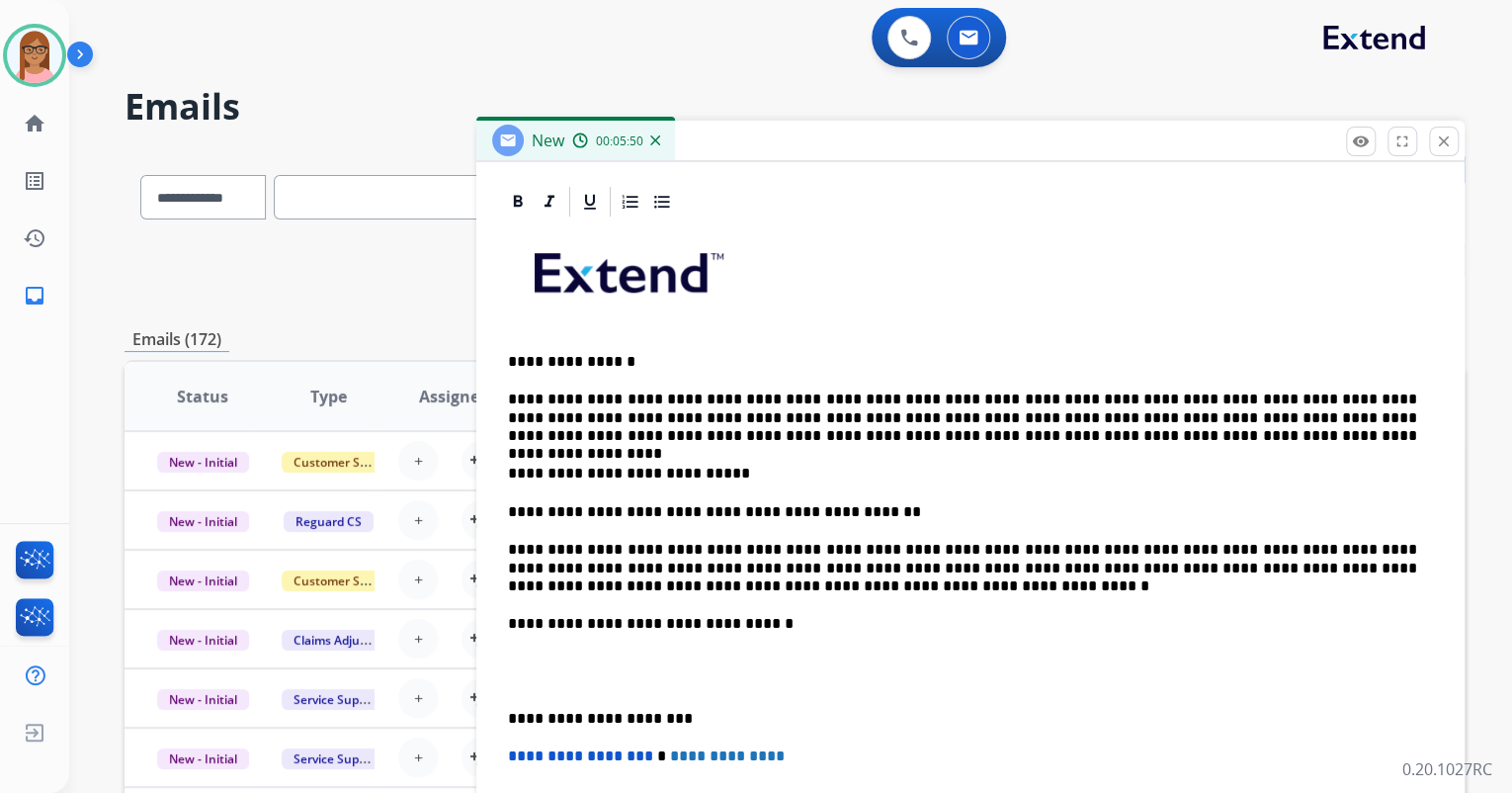 scroll, scrollTop: 475, scrollLeft: 0, axis: vertical 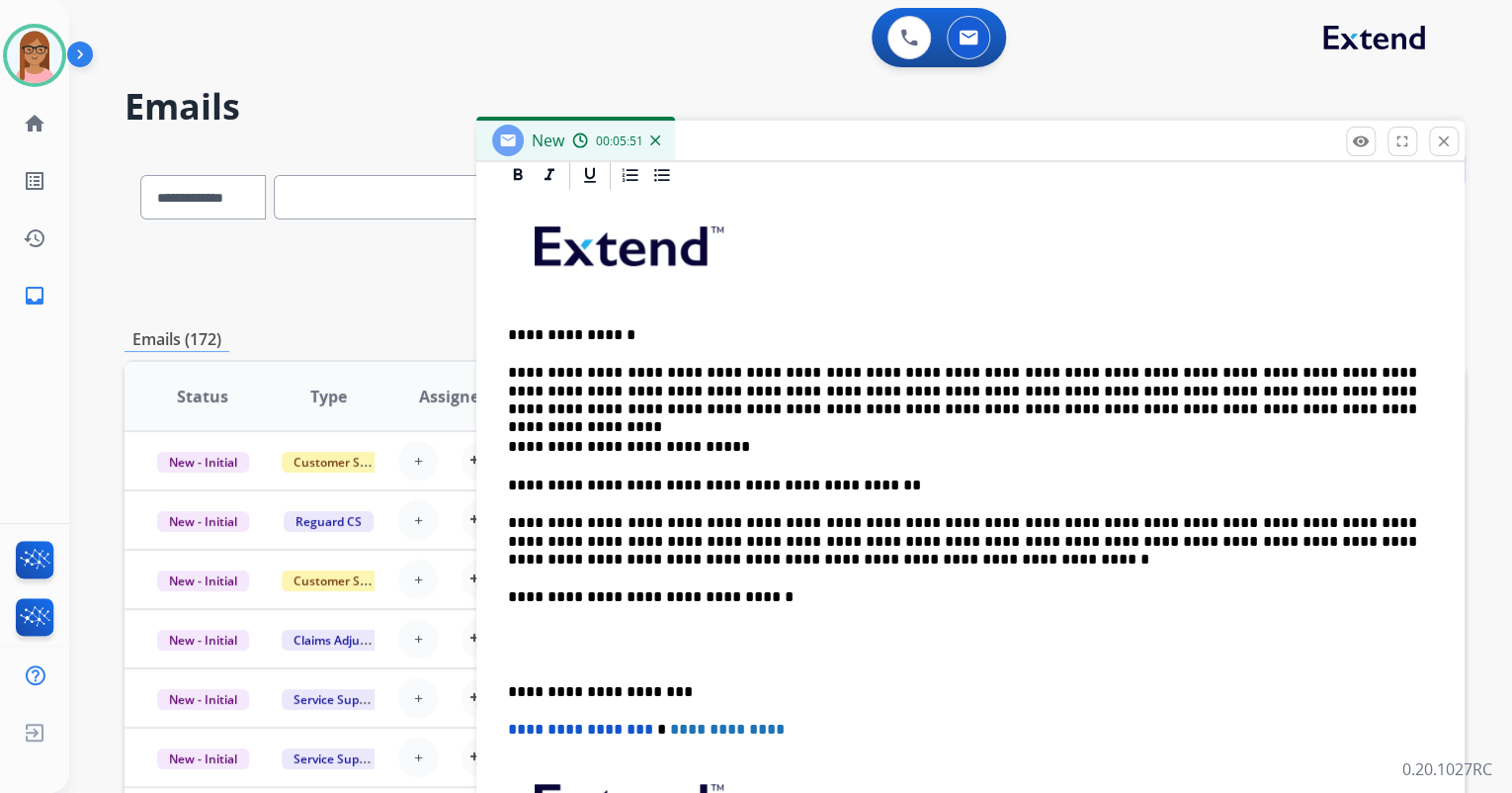 click on "**********" at bounding box center (970, 588) 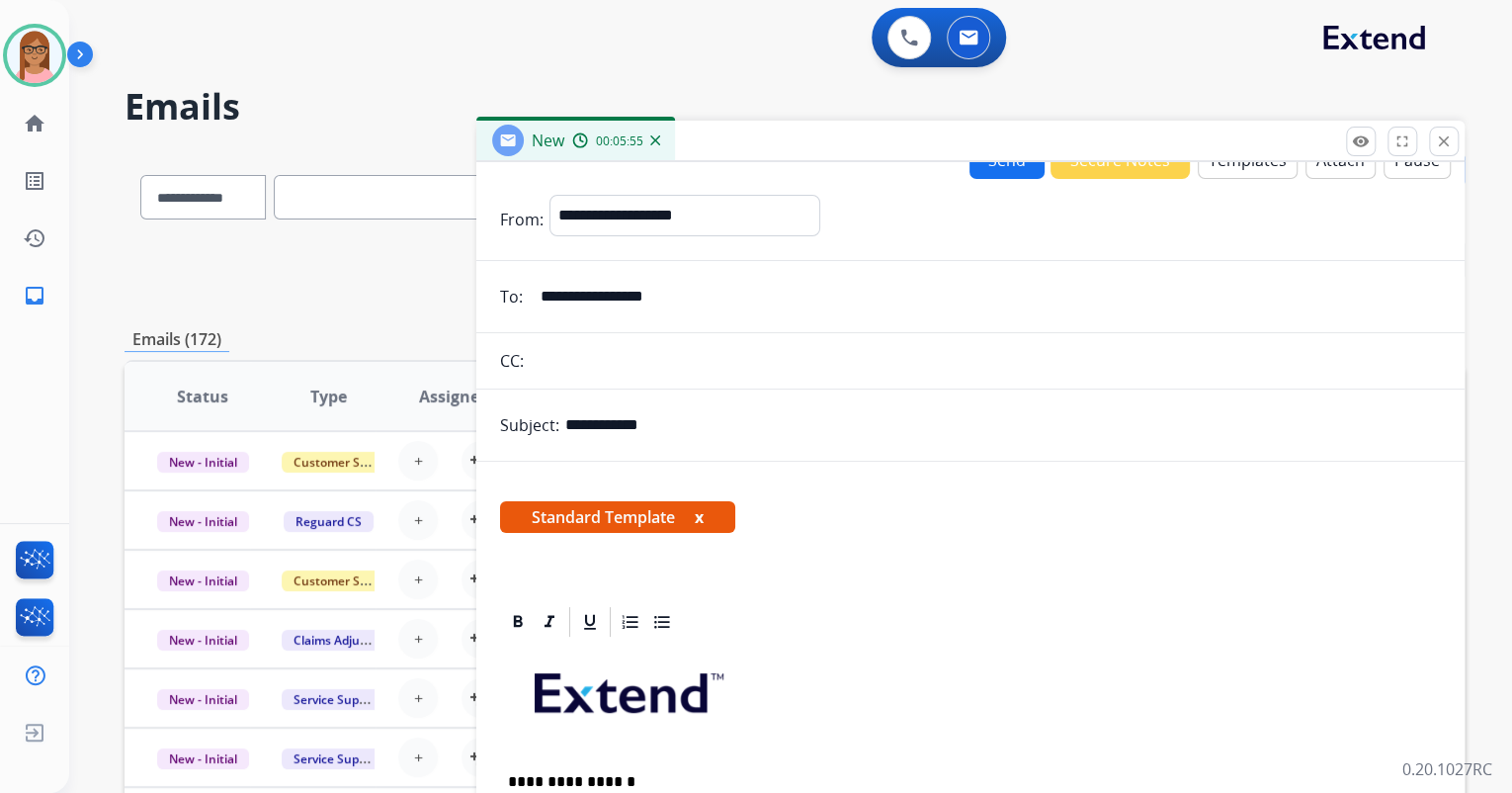 scroll, scrollTop: 0, scrollLeft: 0, axis: both 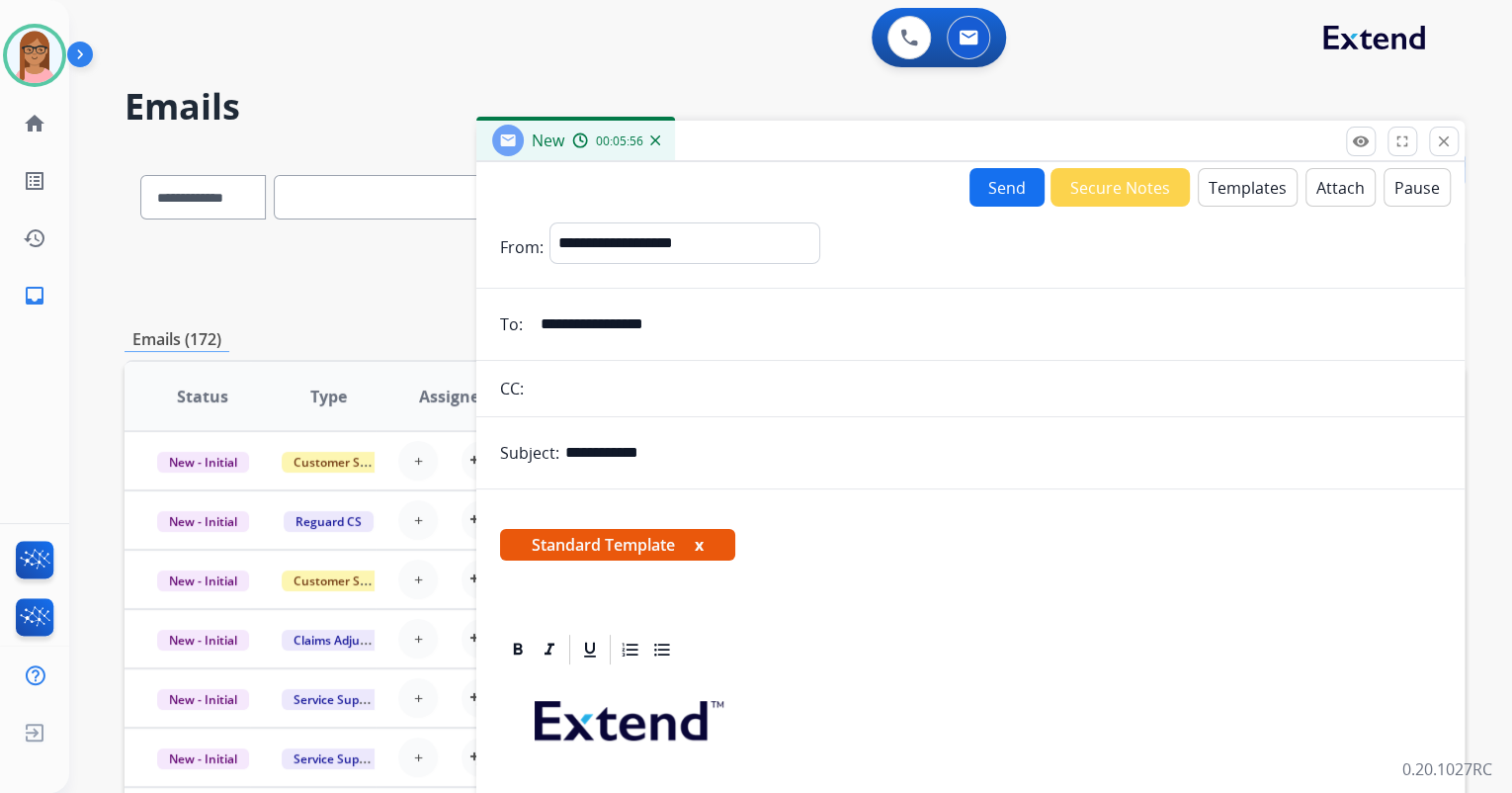 click on "Send" at bounding box center (1007, 187) 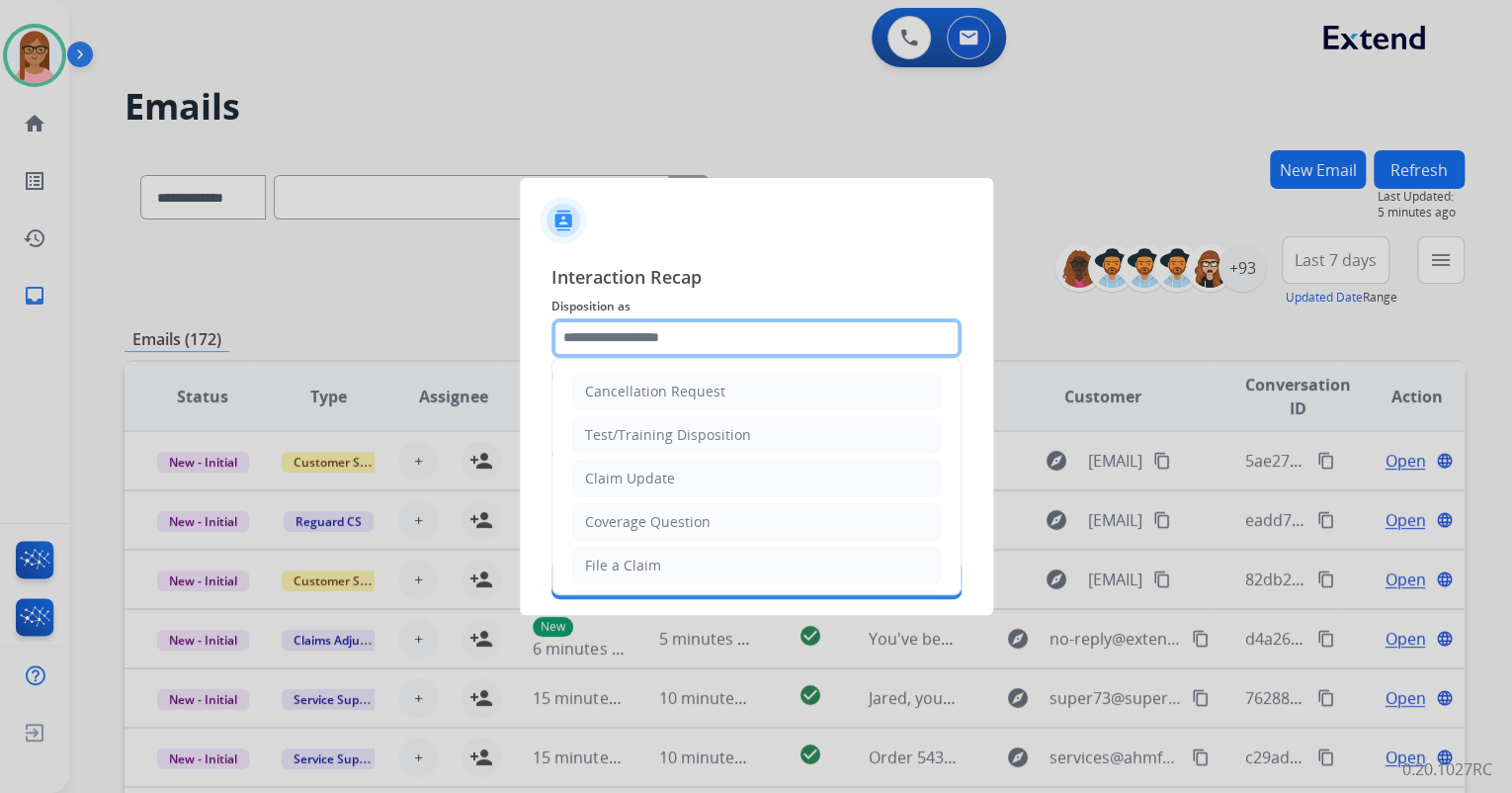 click 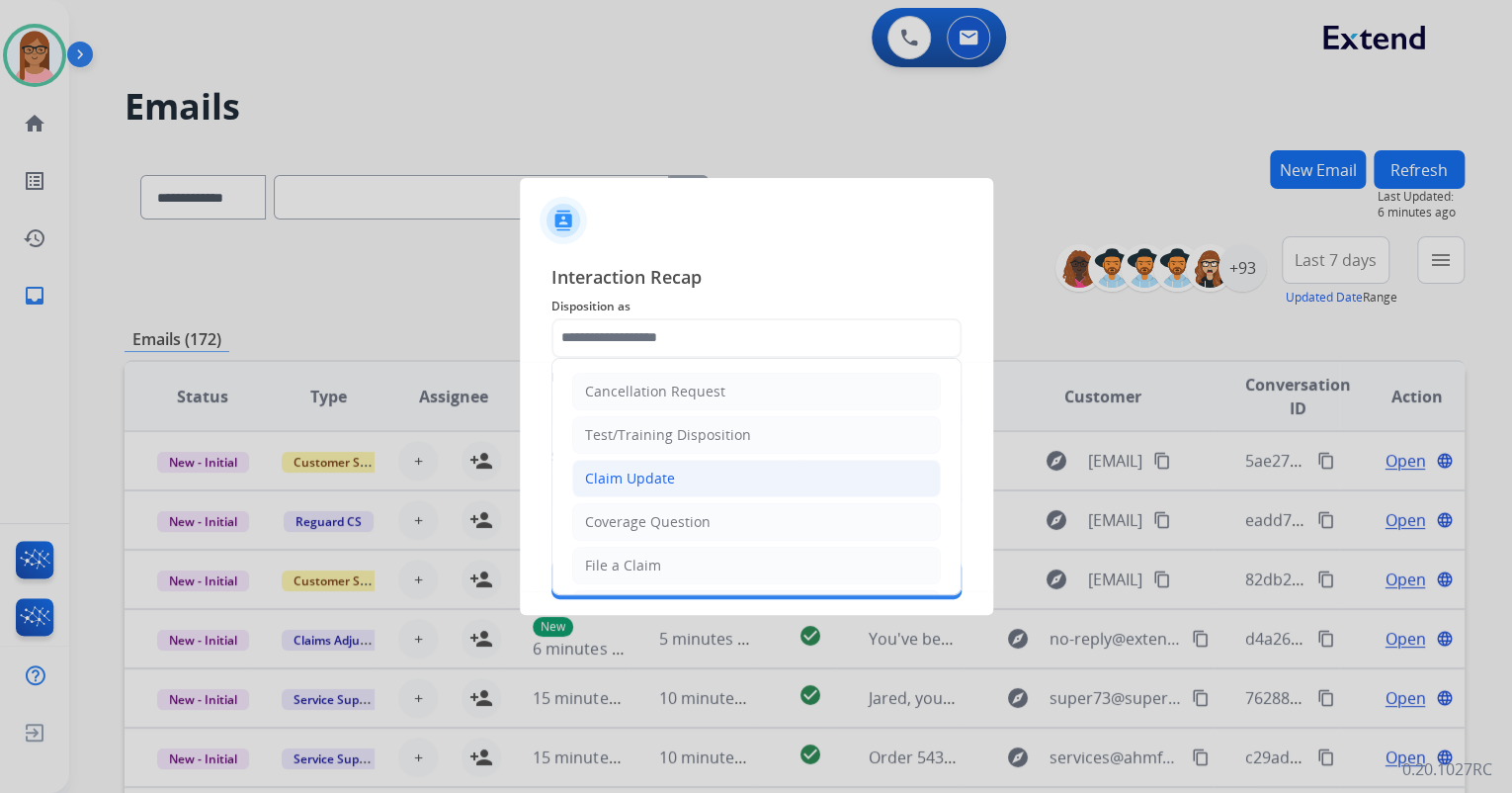 click on "Claim Update" 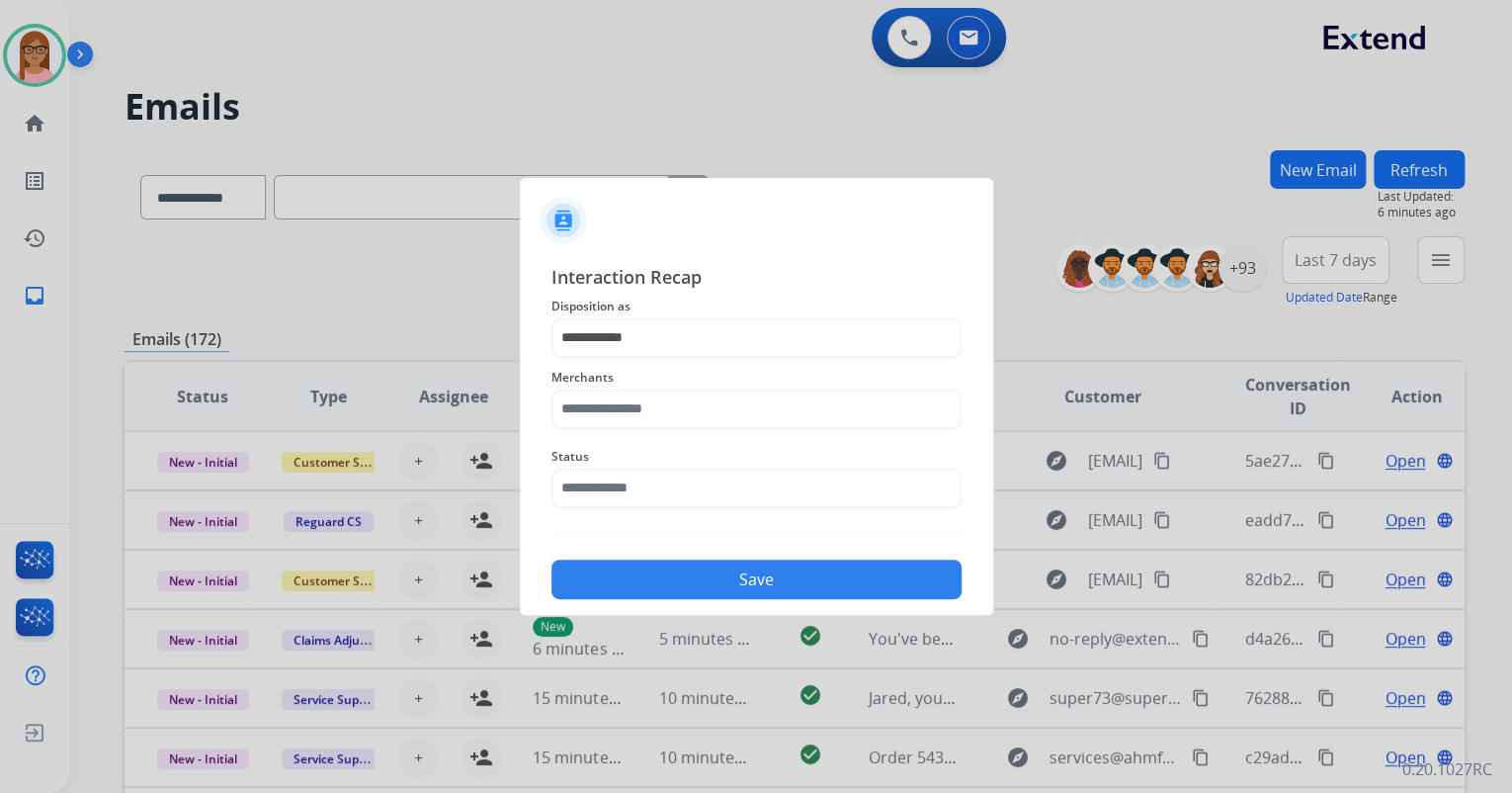 click on "Merchants" 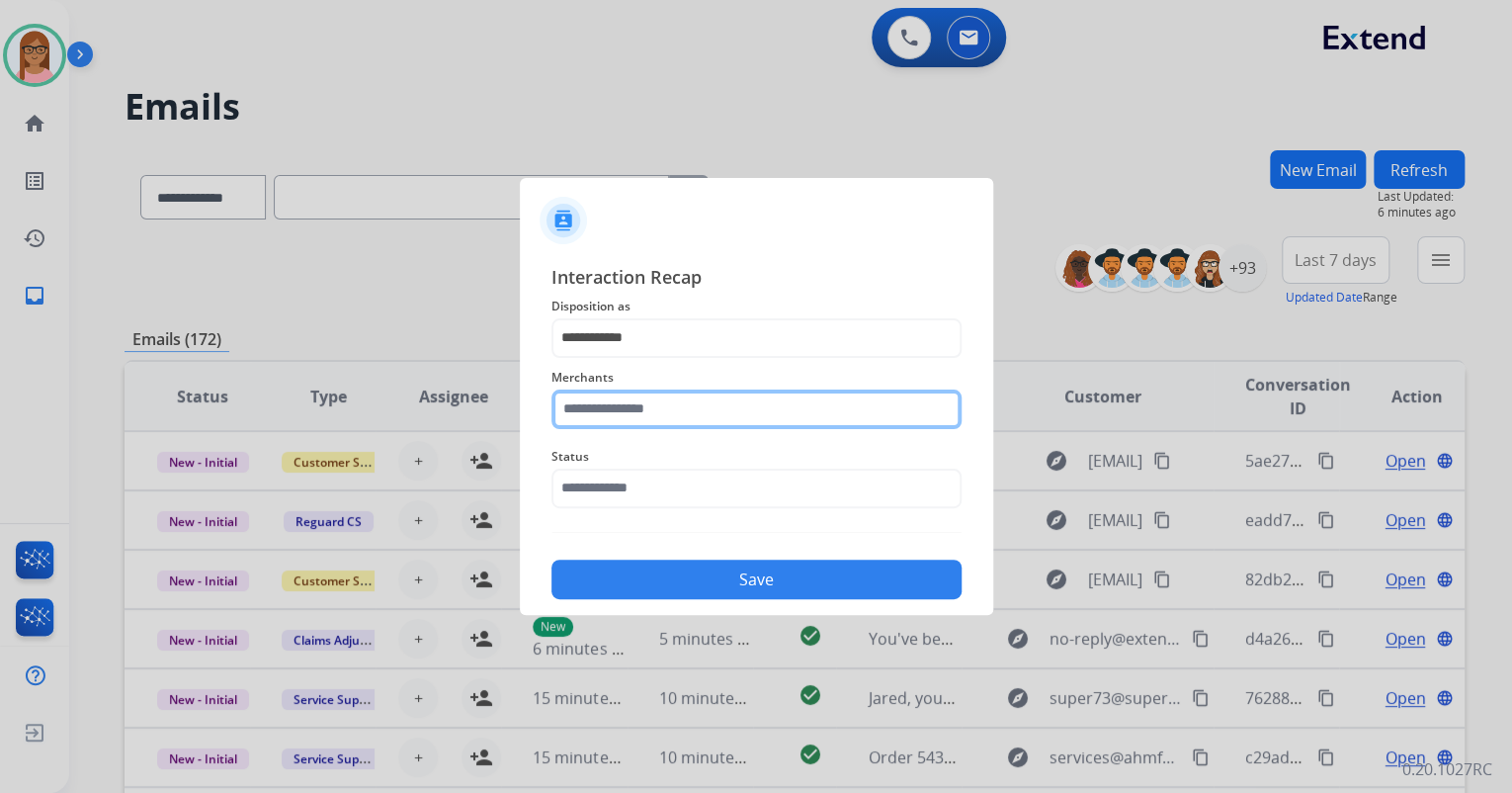 click 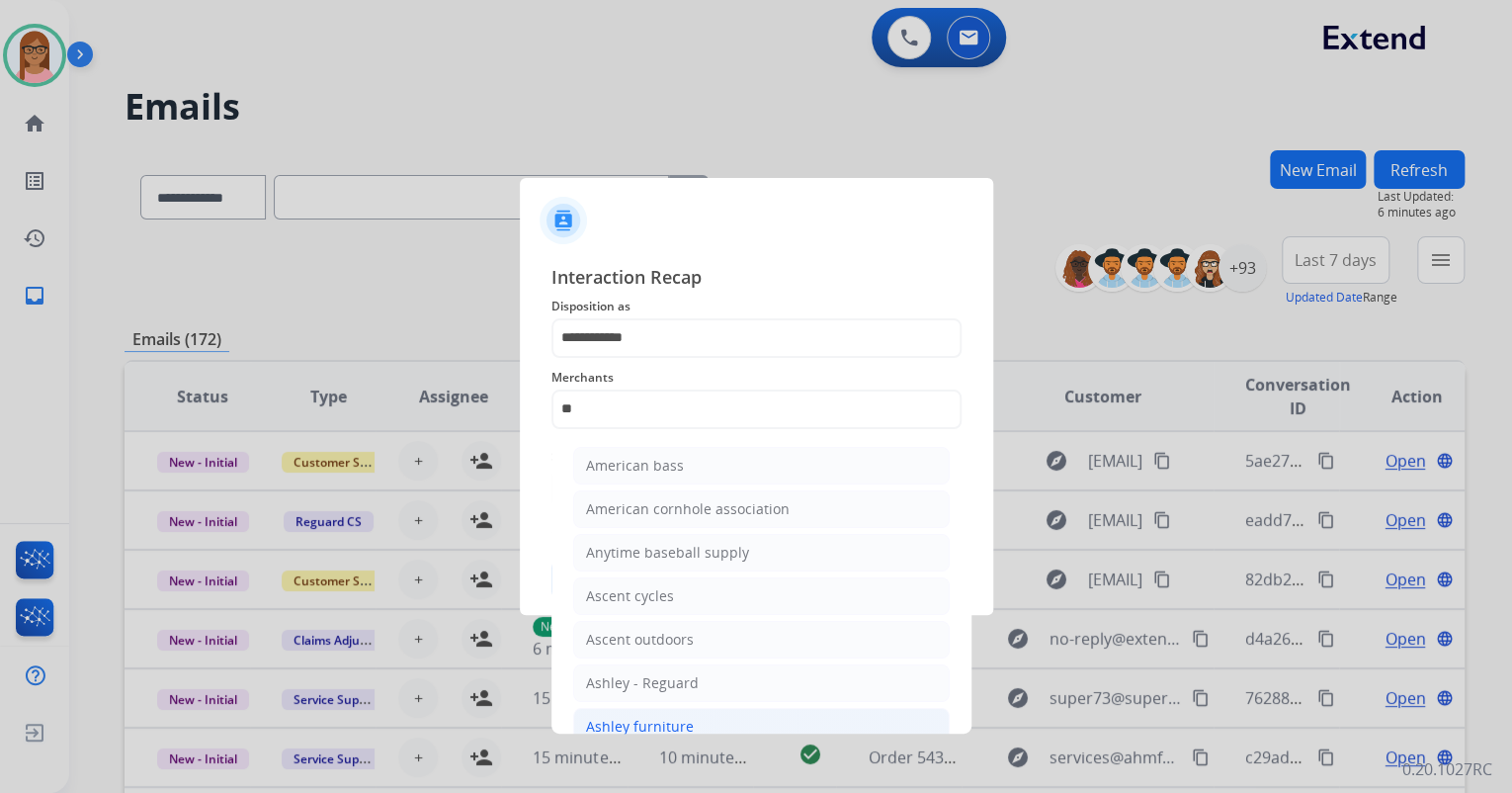 click on "Ashley furniture" 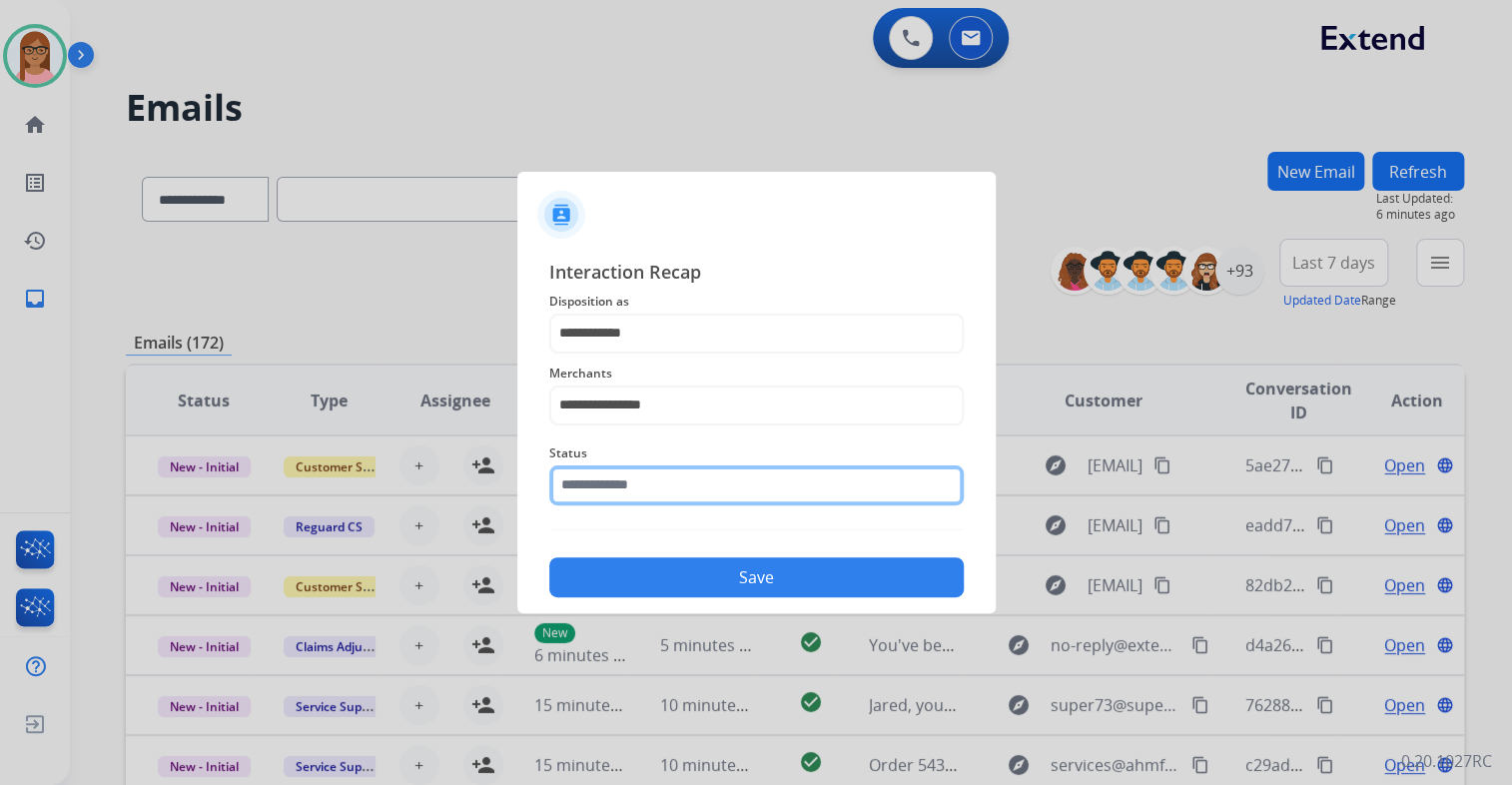 click 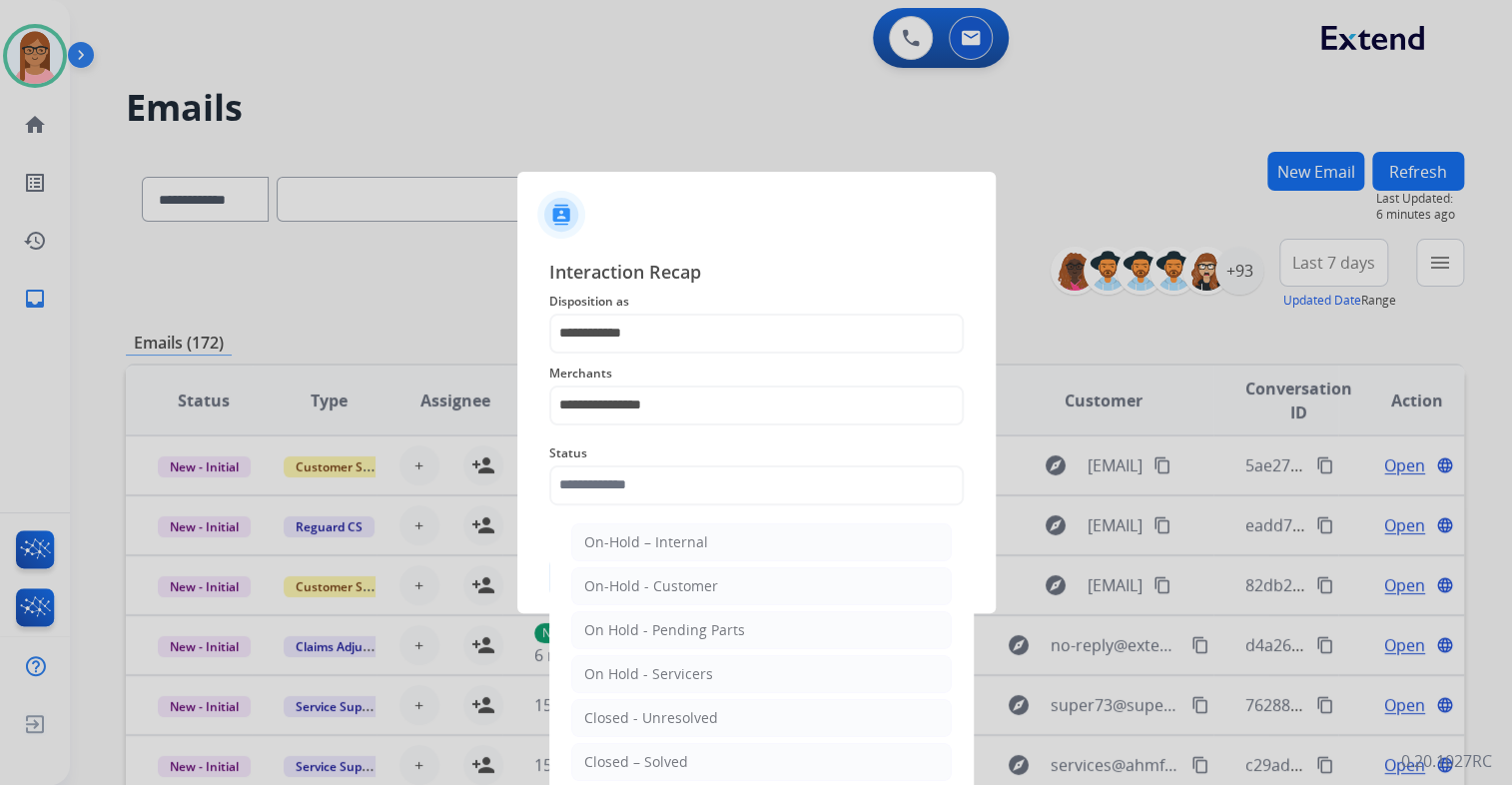 drag, startPoint x: 682, startPoint y: 762, endPoint x: 683, endPoint y: 742, distance: 20.024984 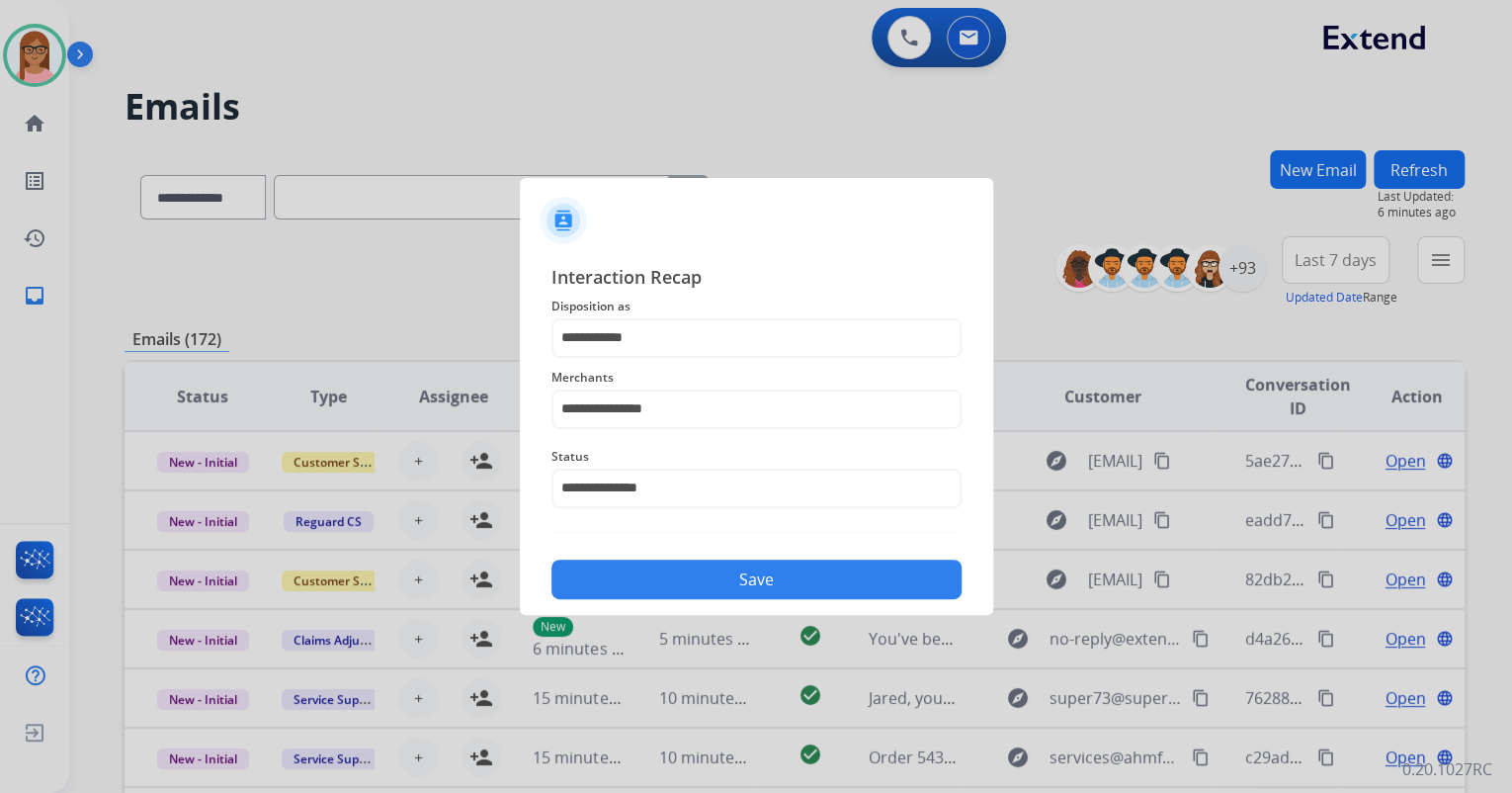 click on "Save" 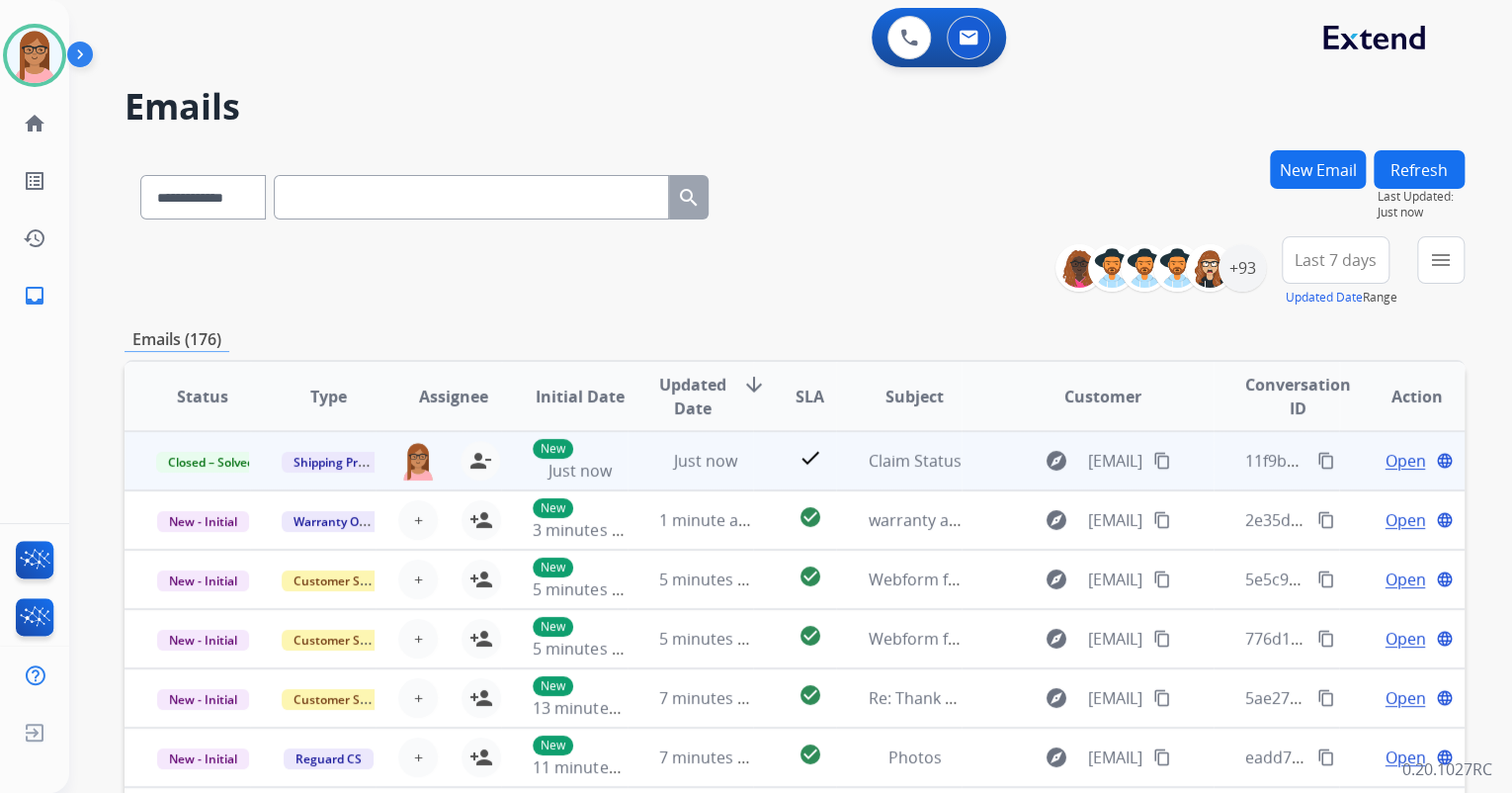 click on "content_copy" at bounding box center [1162, 461] 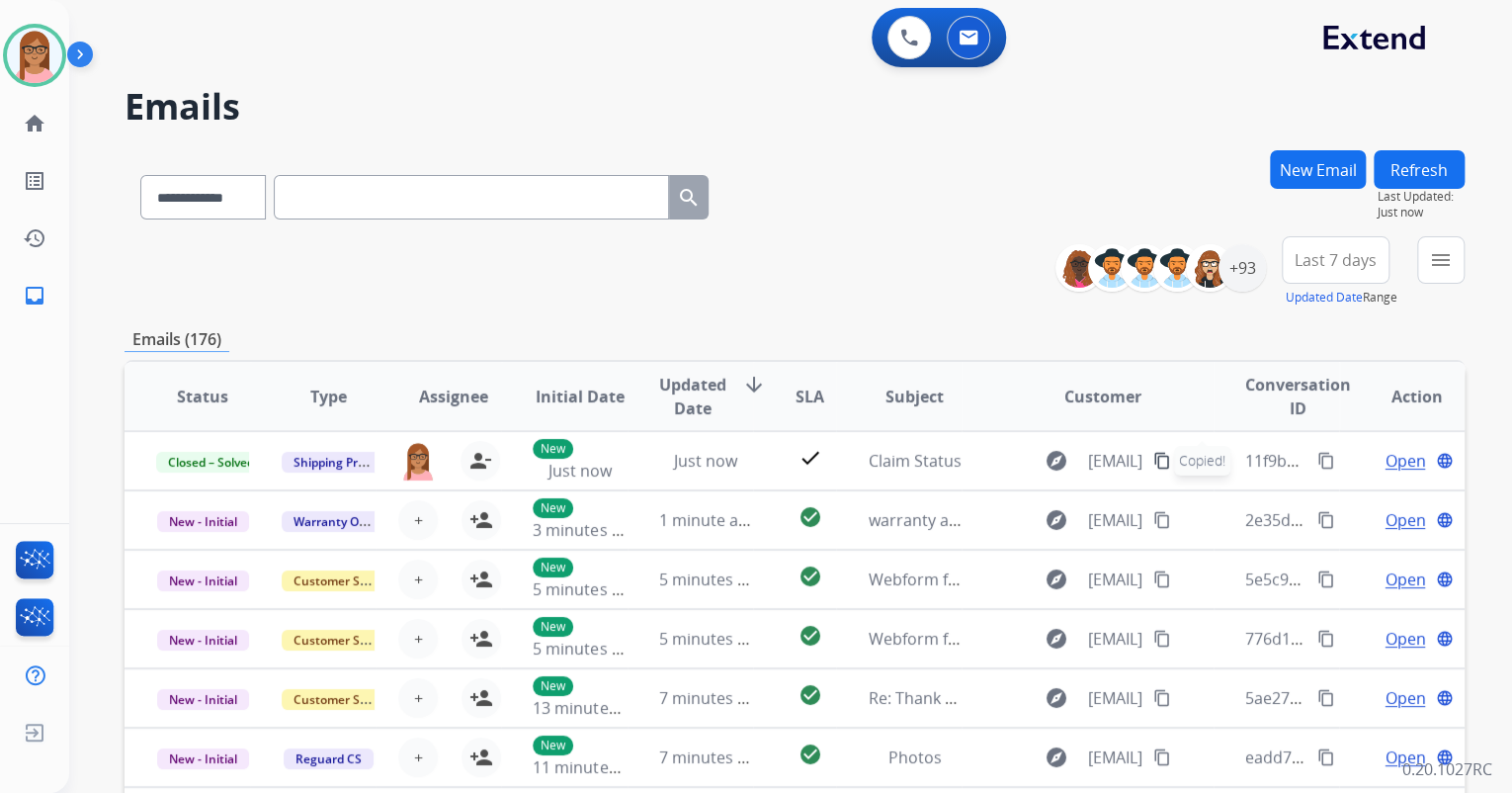 click at bounding box center [471, 197] 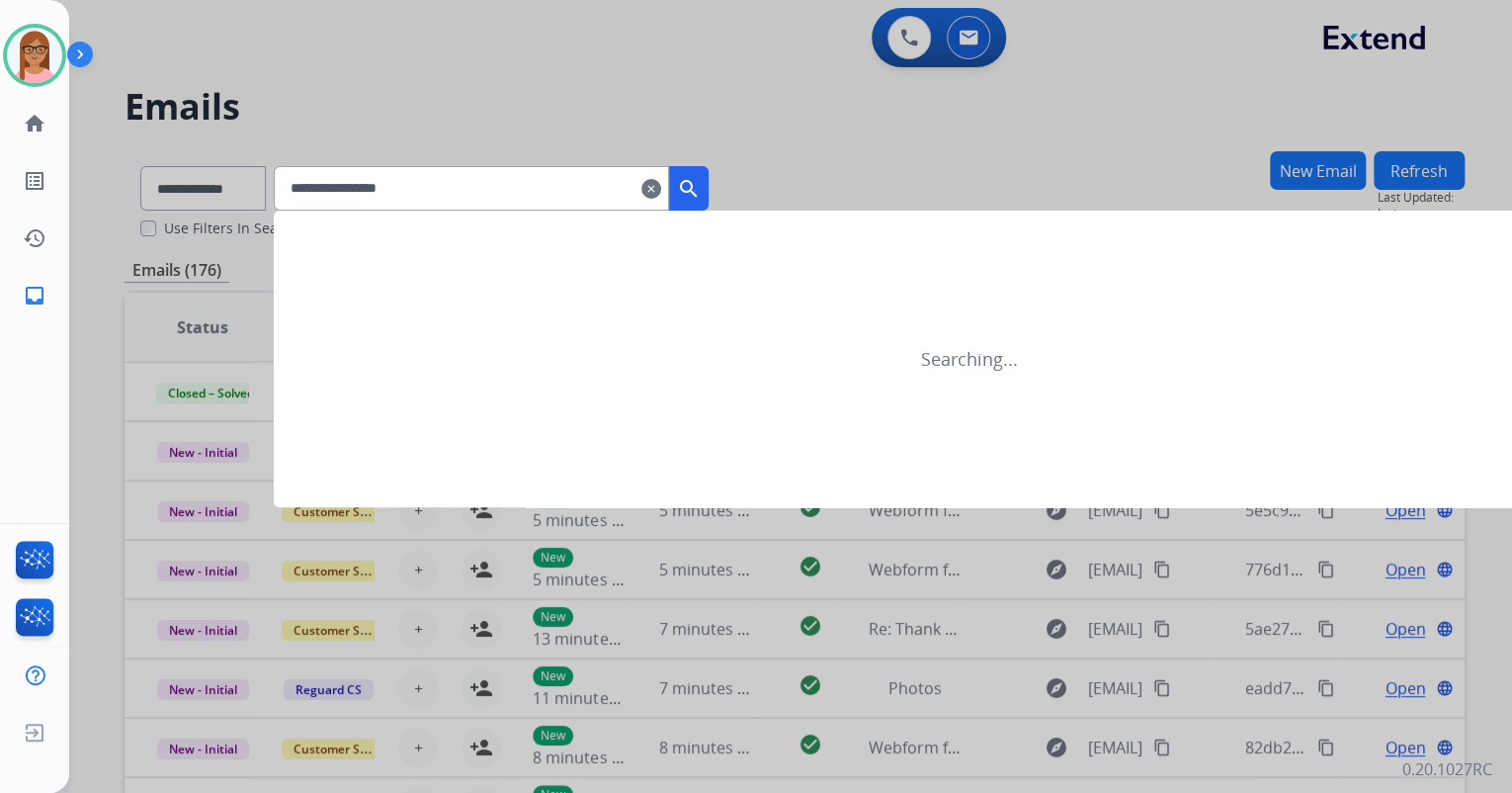 type on "**********" 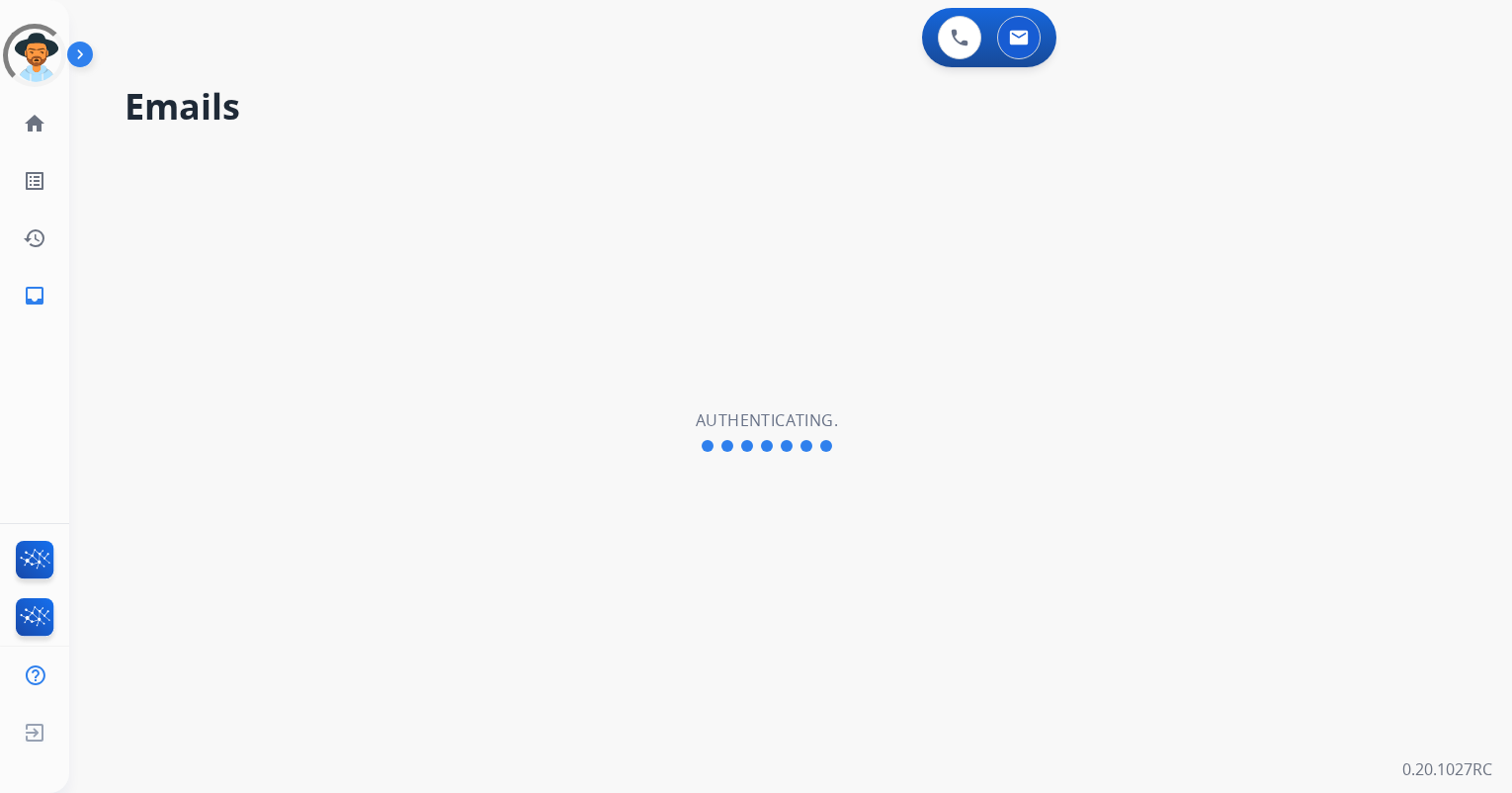 scroll, scrollTop: 0, scrollLeft: 0, axis: both 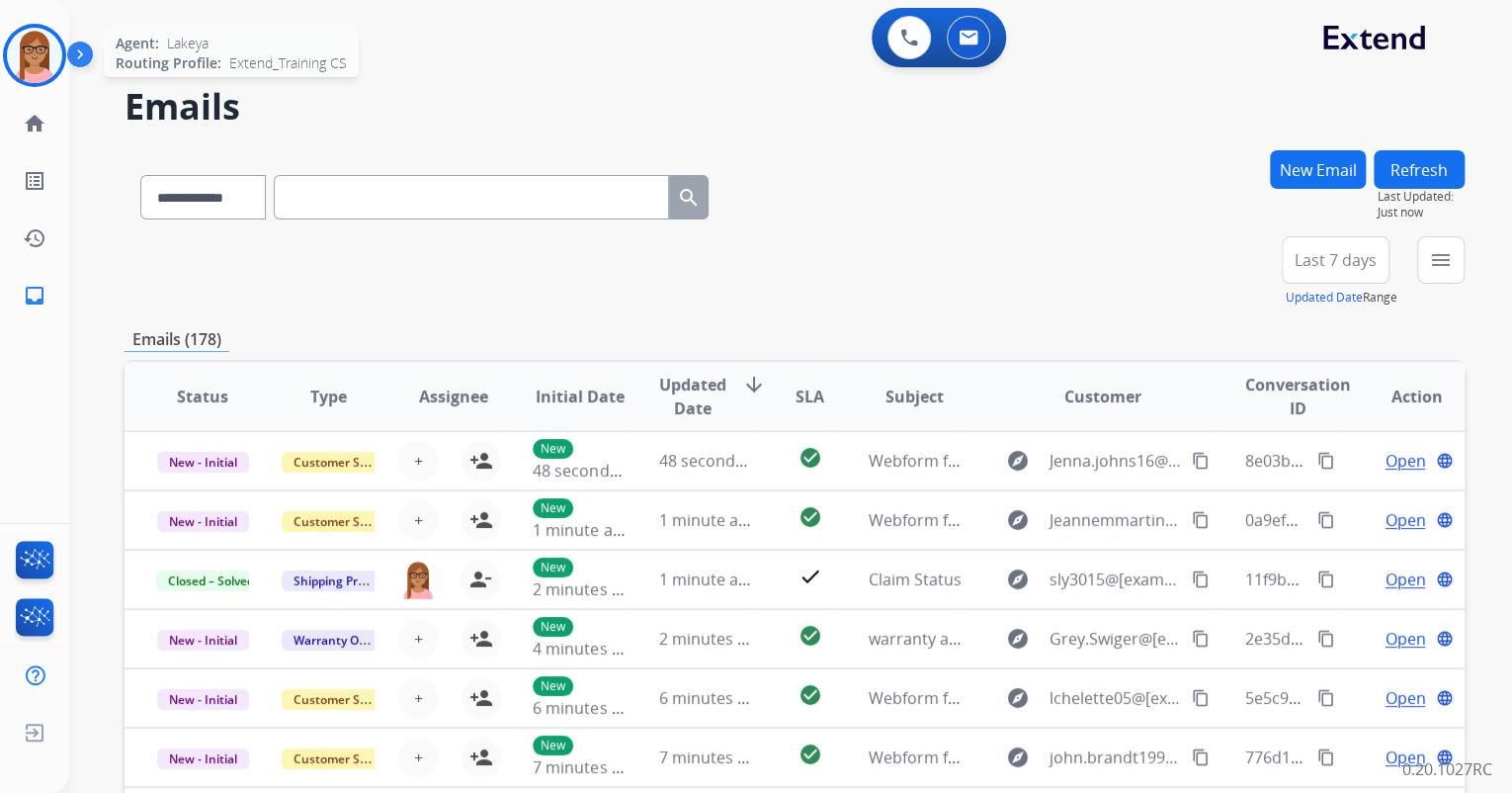 click at bounding box center [35, 55] 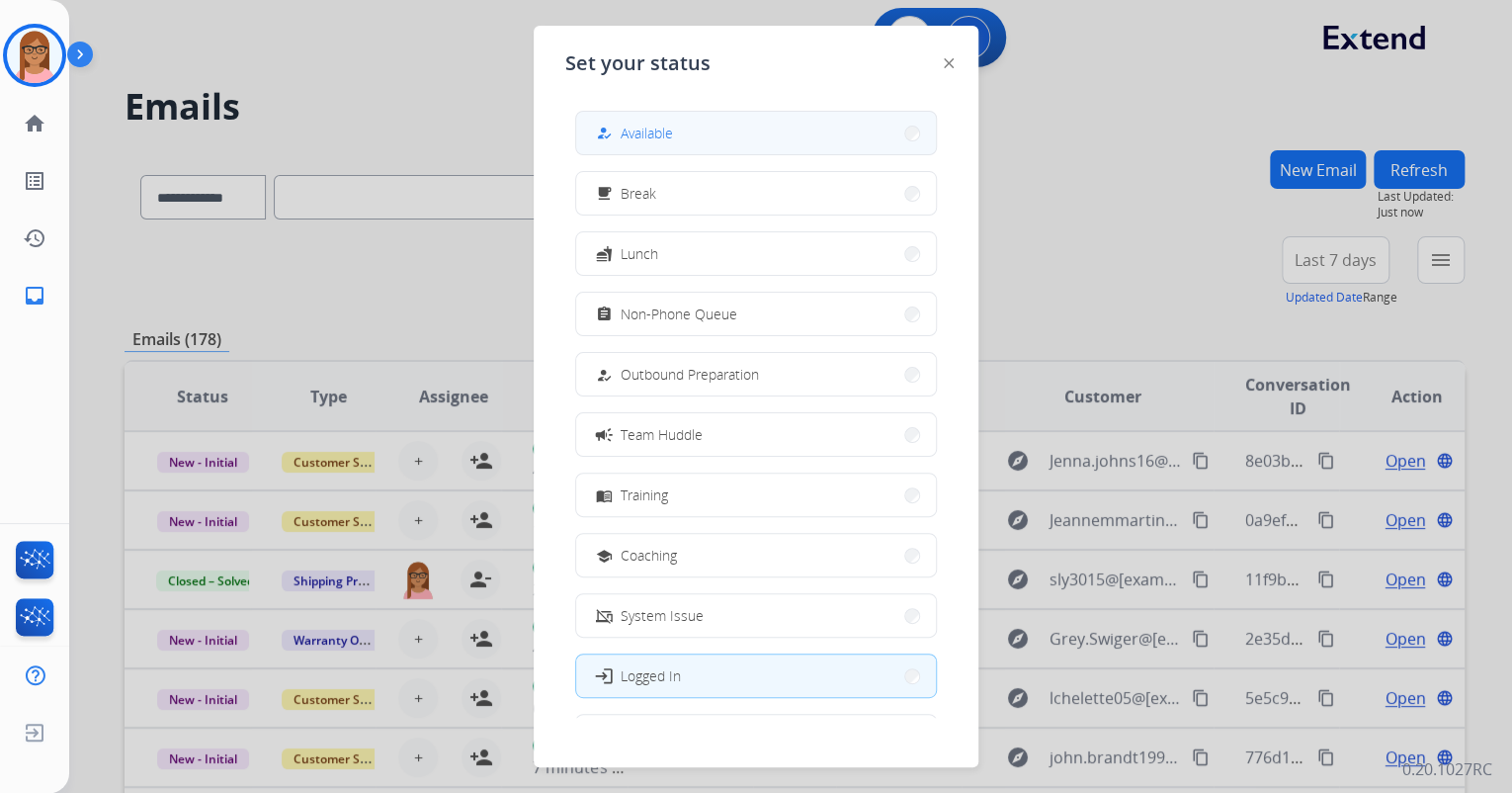 click on "Available" at bounding box center [646, 132] 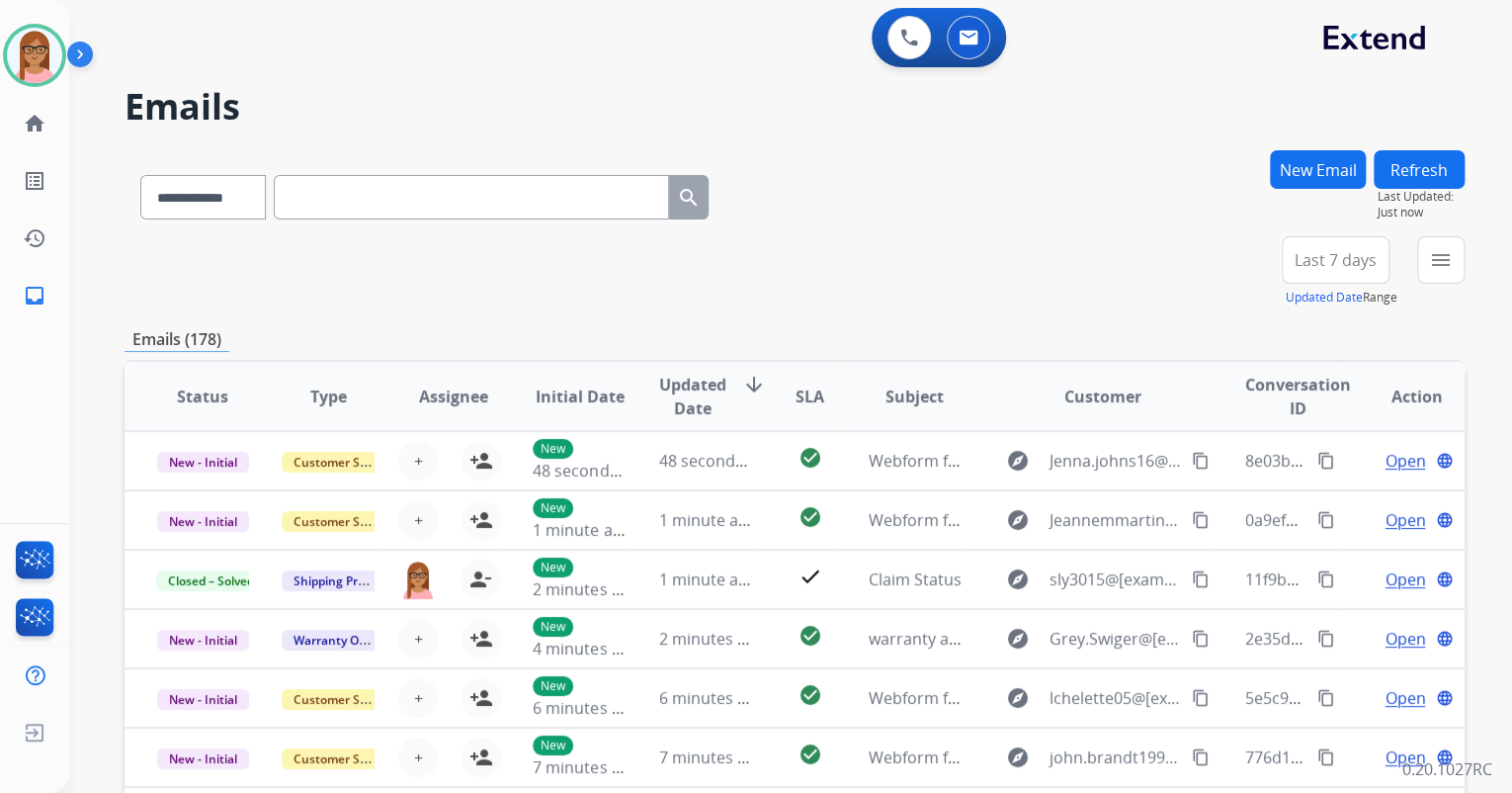 click at bounding box center (471, 197) 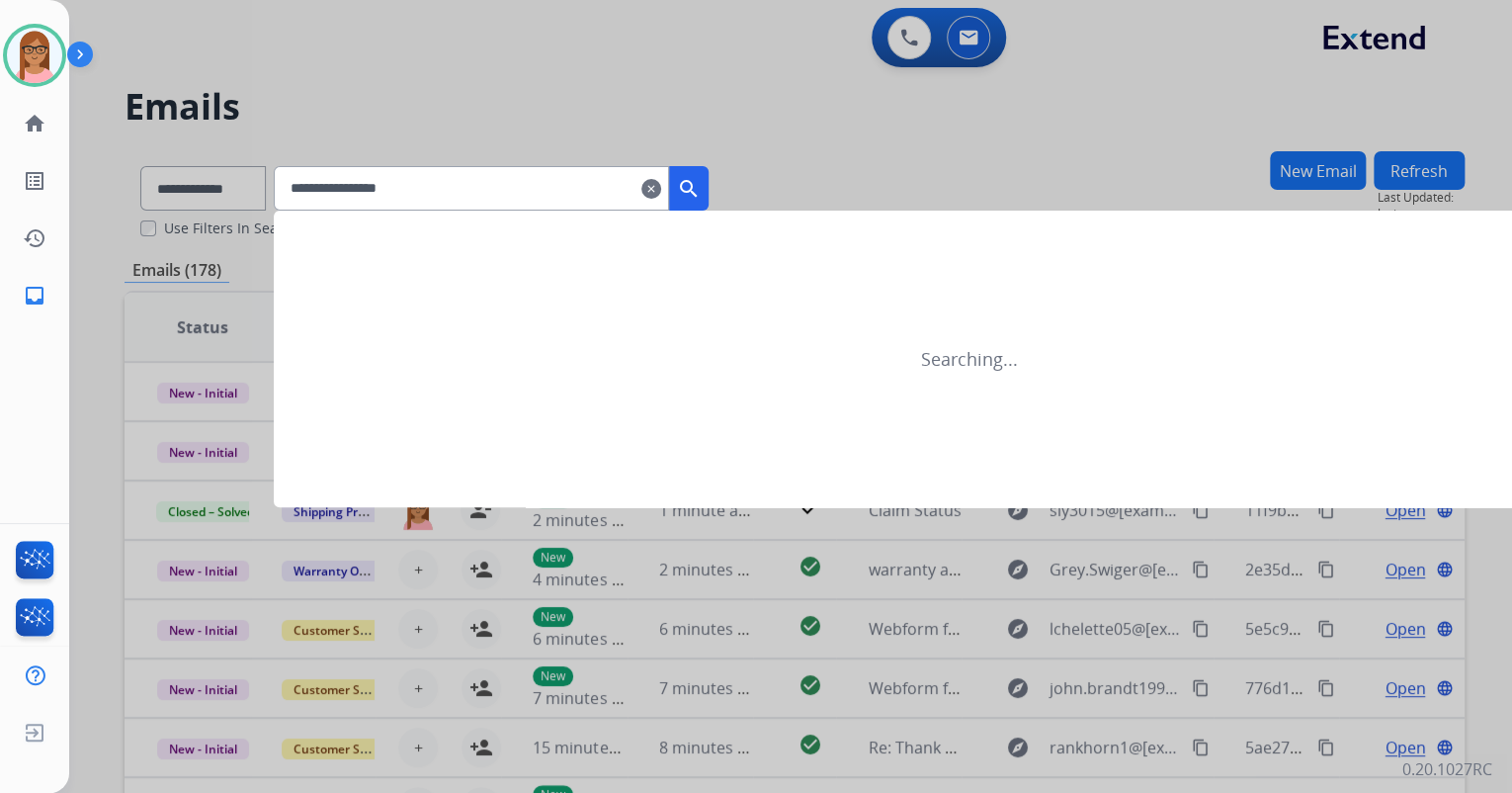 type on "**********" 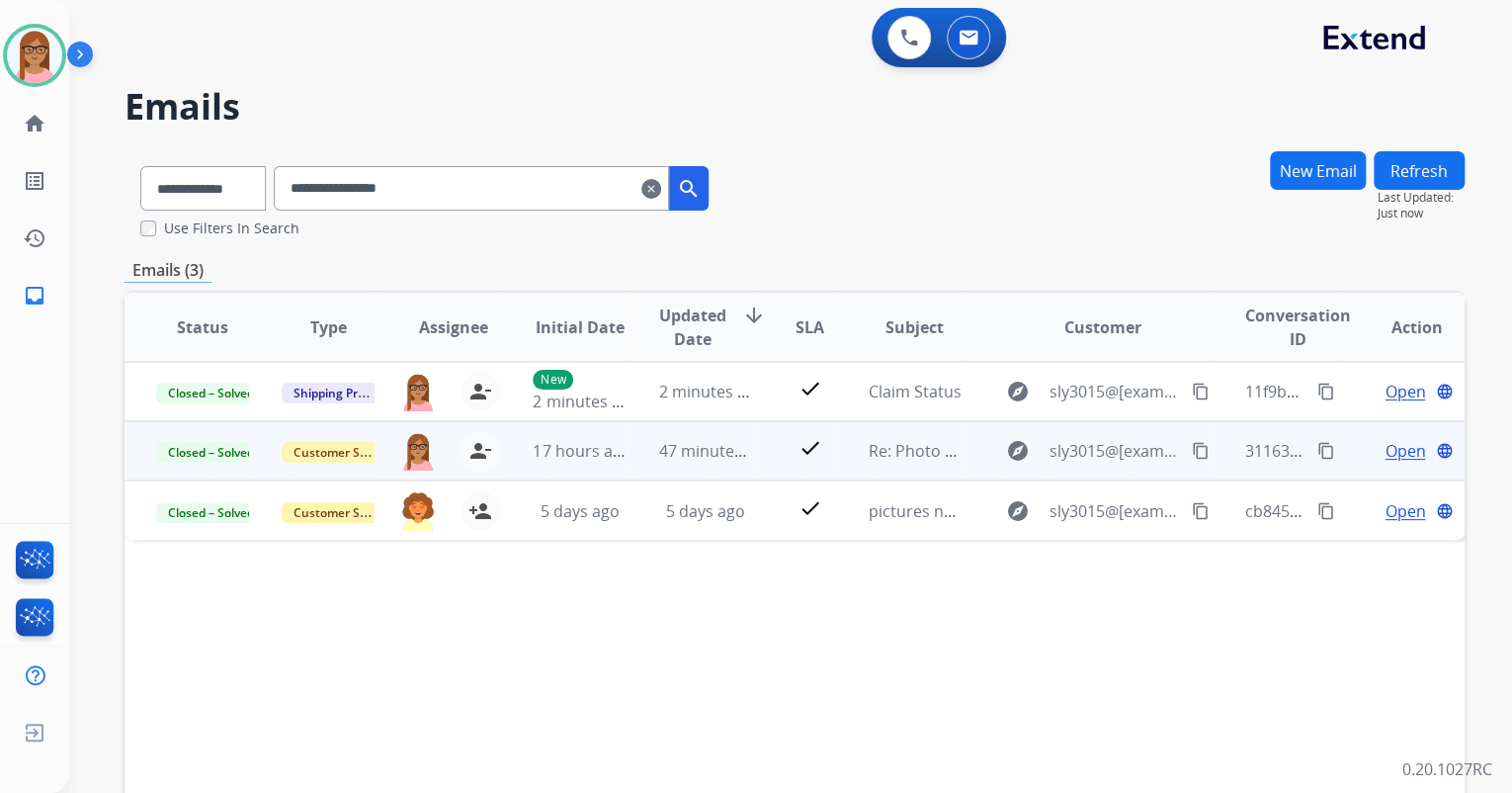 click on "Open" at bounding box center (1404, 451) 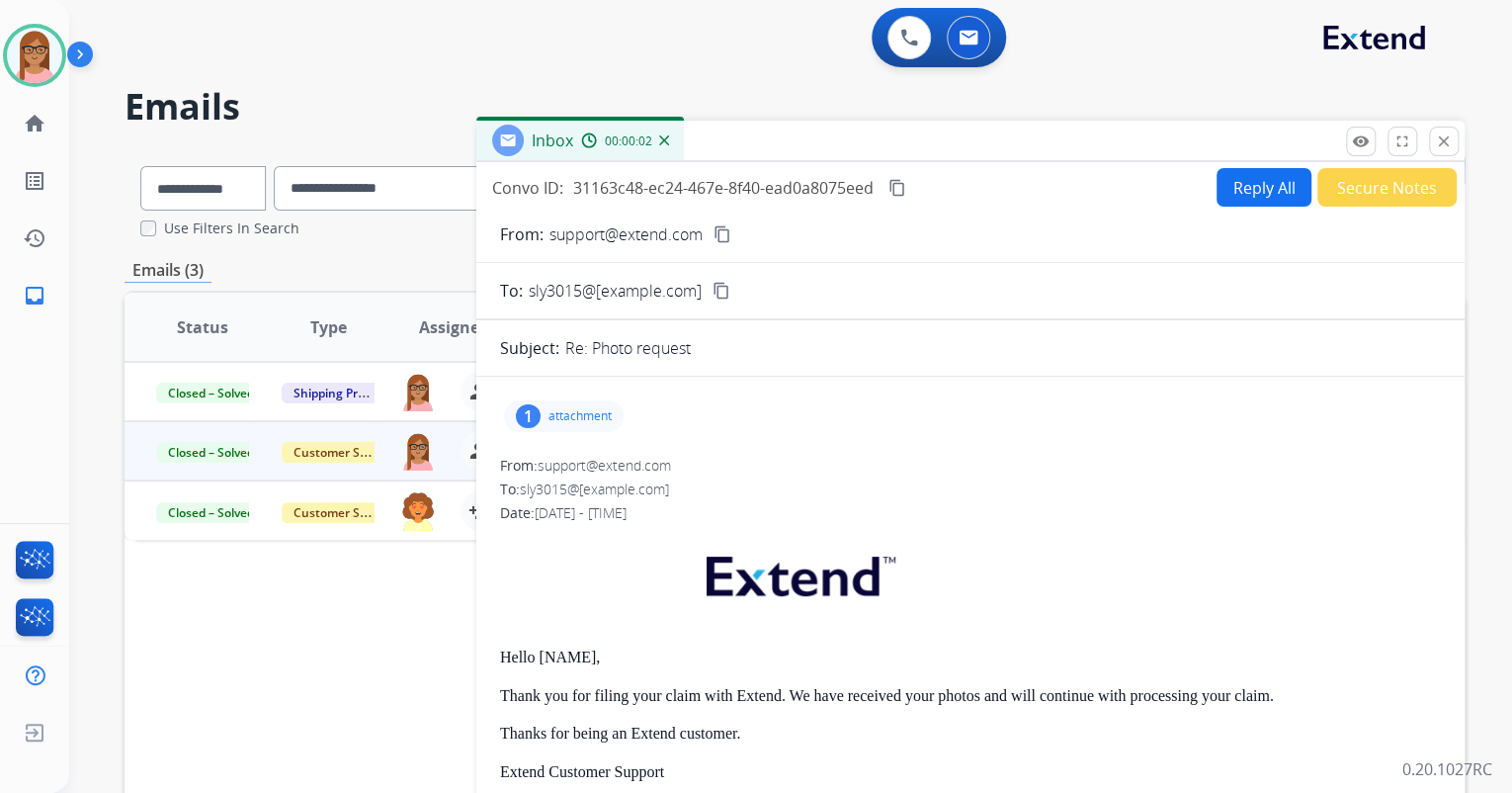 click on "attachment" at bounding box center [580, 416] 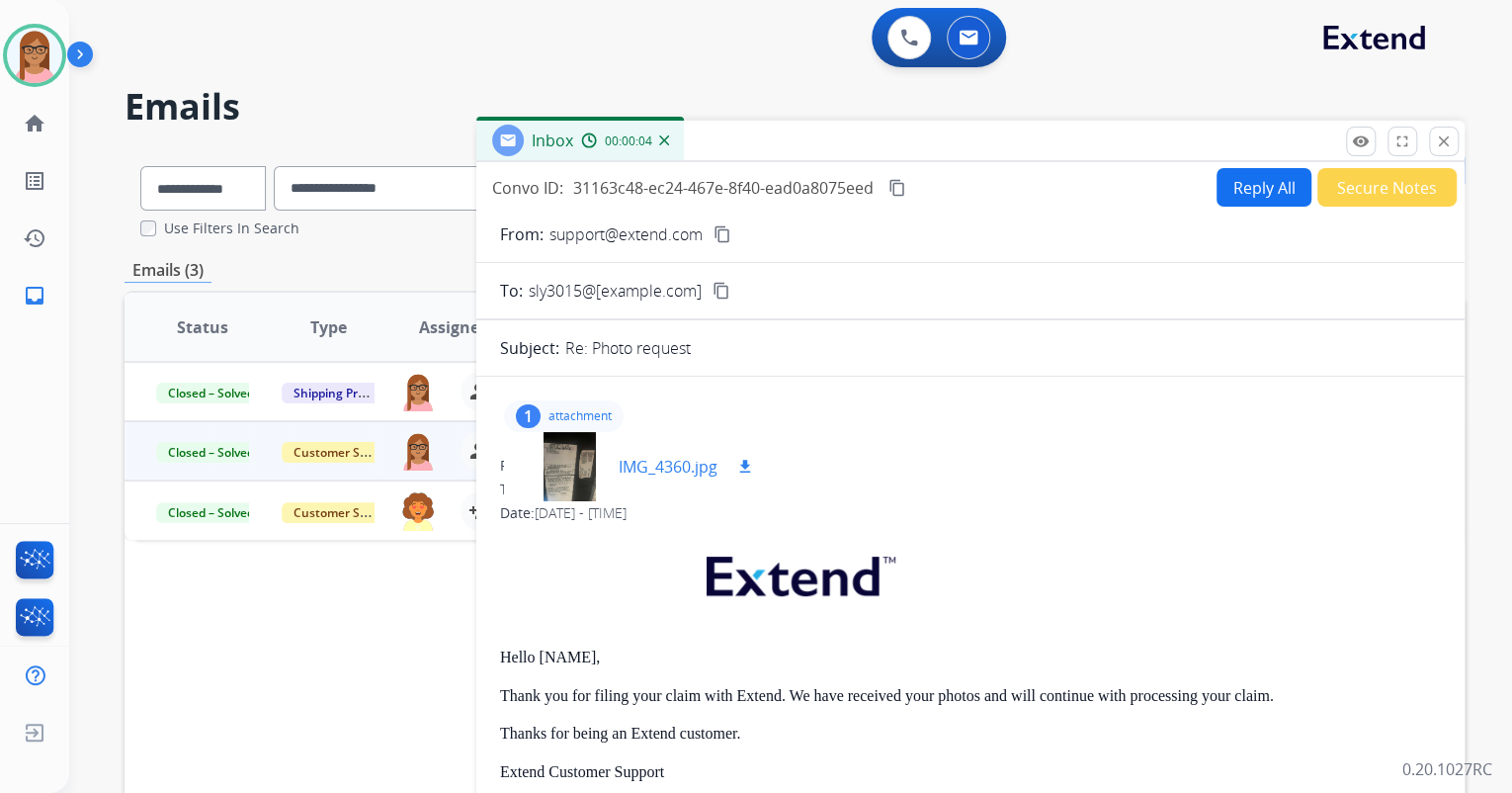 click at bounding box center (569, 467) 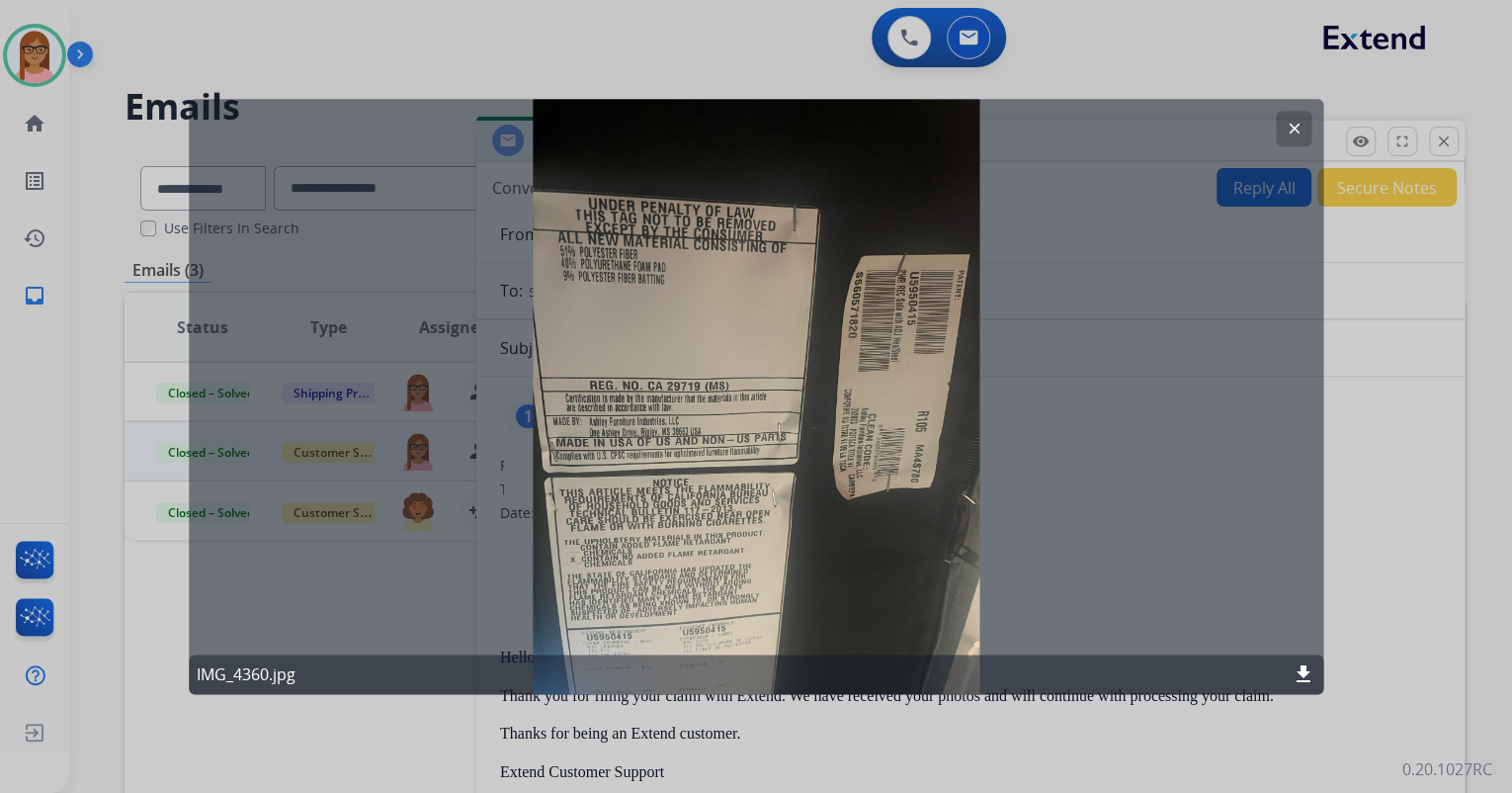 click on "clear" 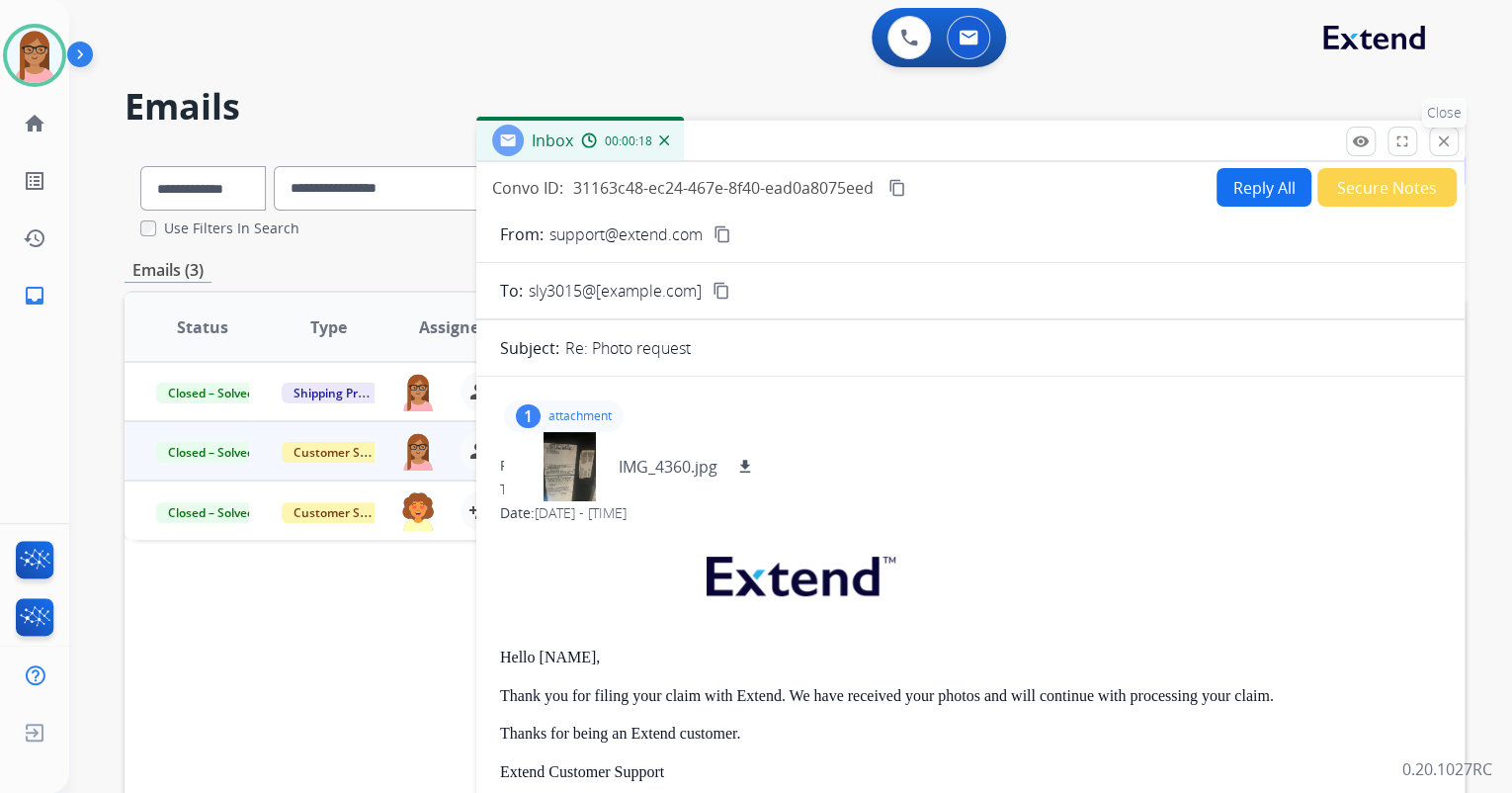 click on "close" at bounding box center (1444, 141) 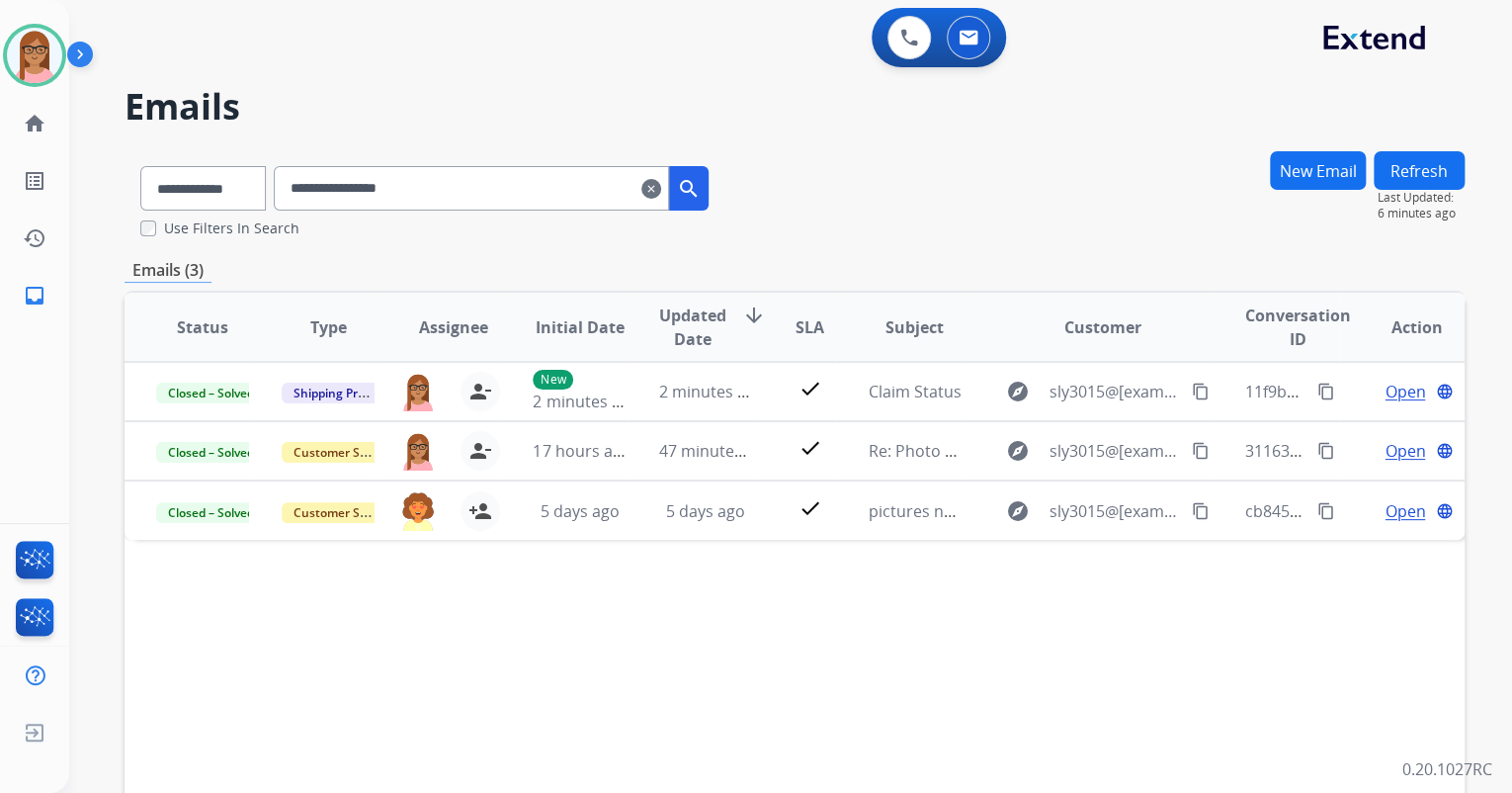click on "clear" at bounding box center (651, 189) 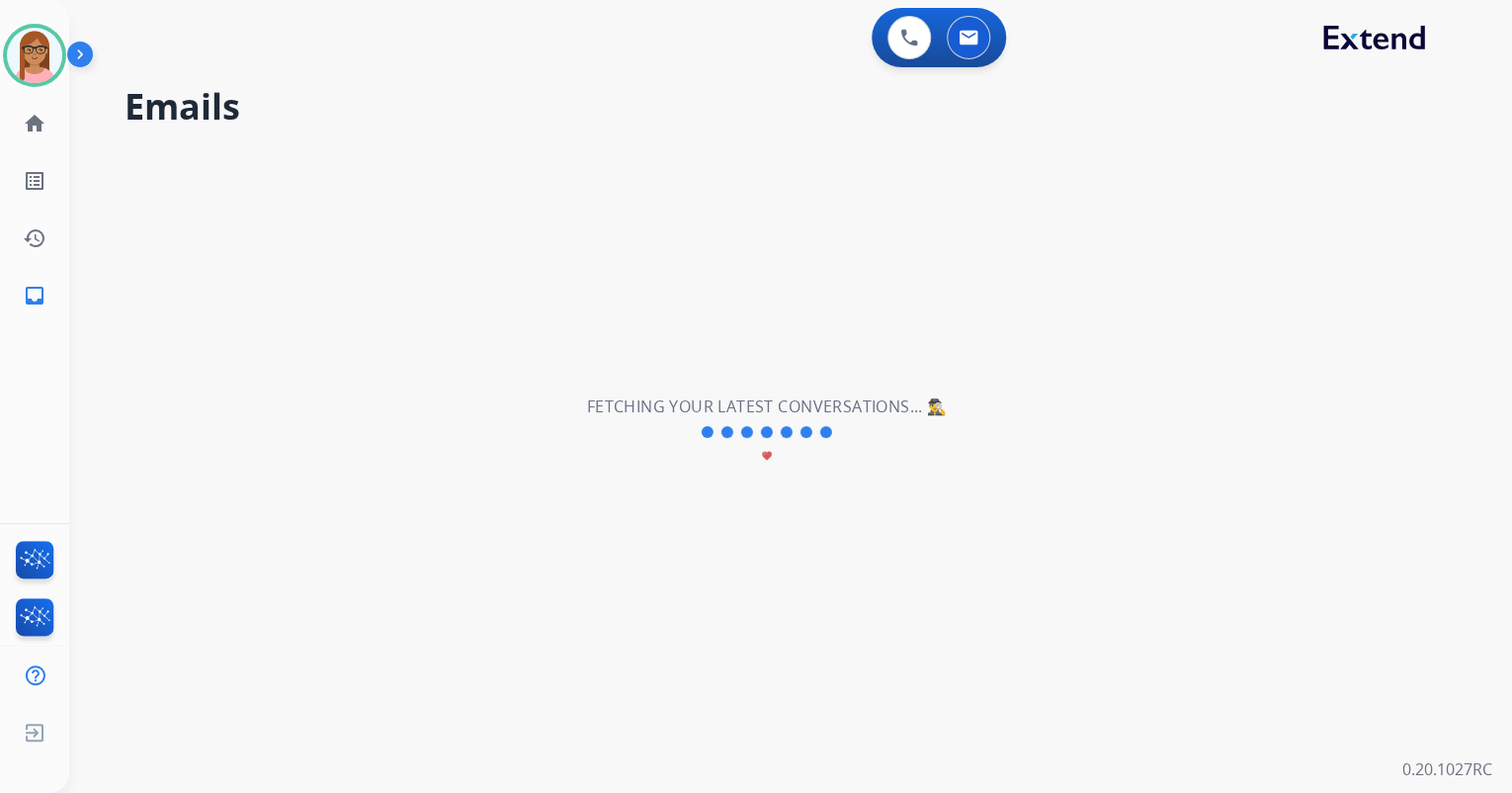 type 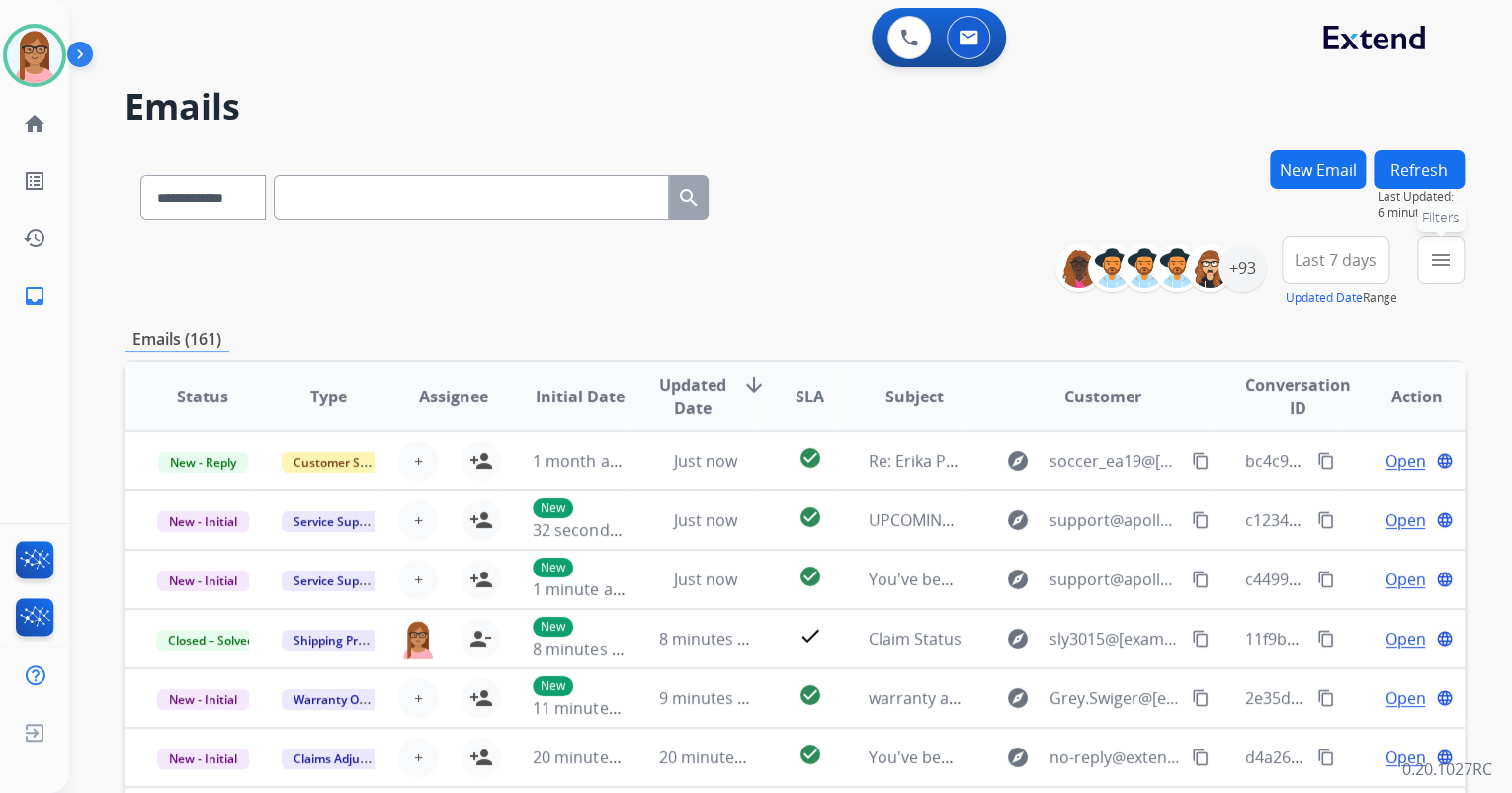 click on "menu" at bounding box center (1441, 260) 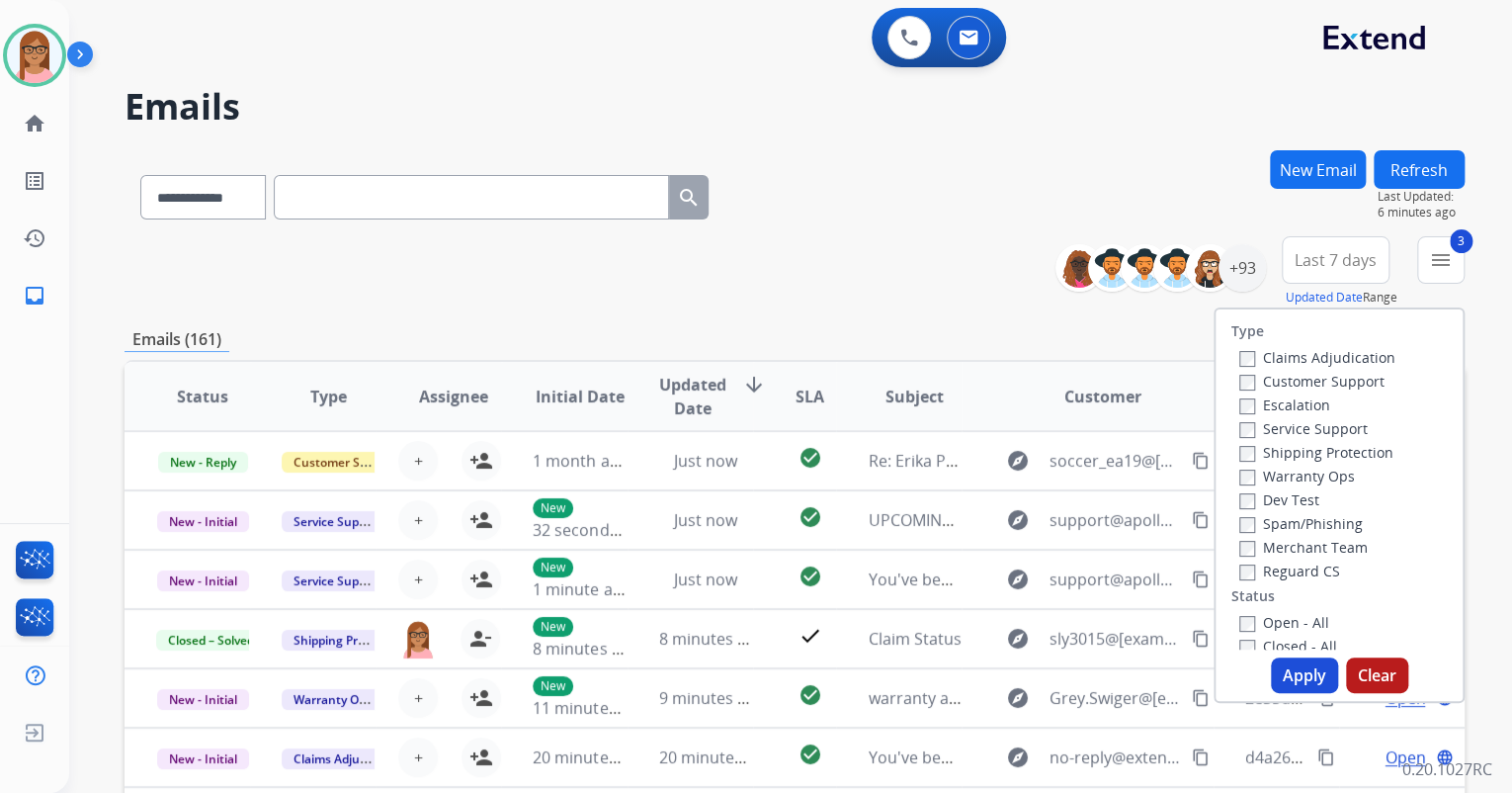 click on "Apply" at bounding box center [1304, 675] 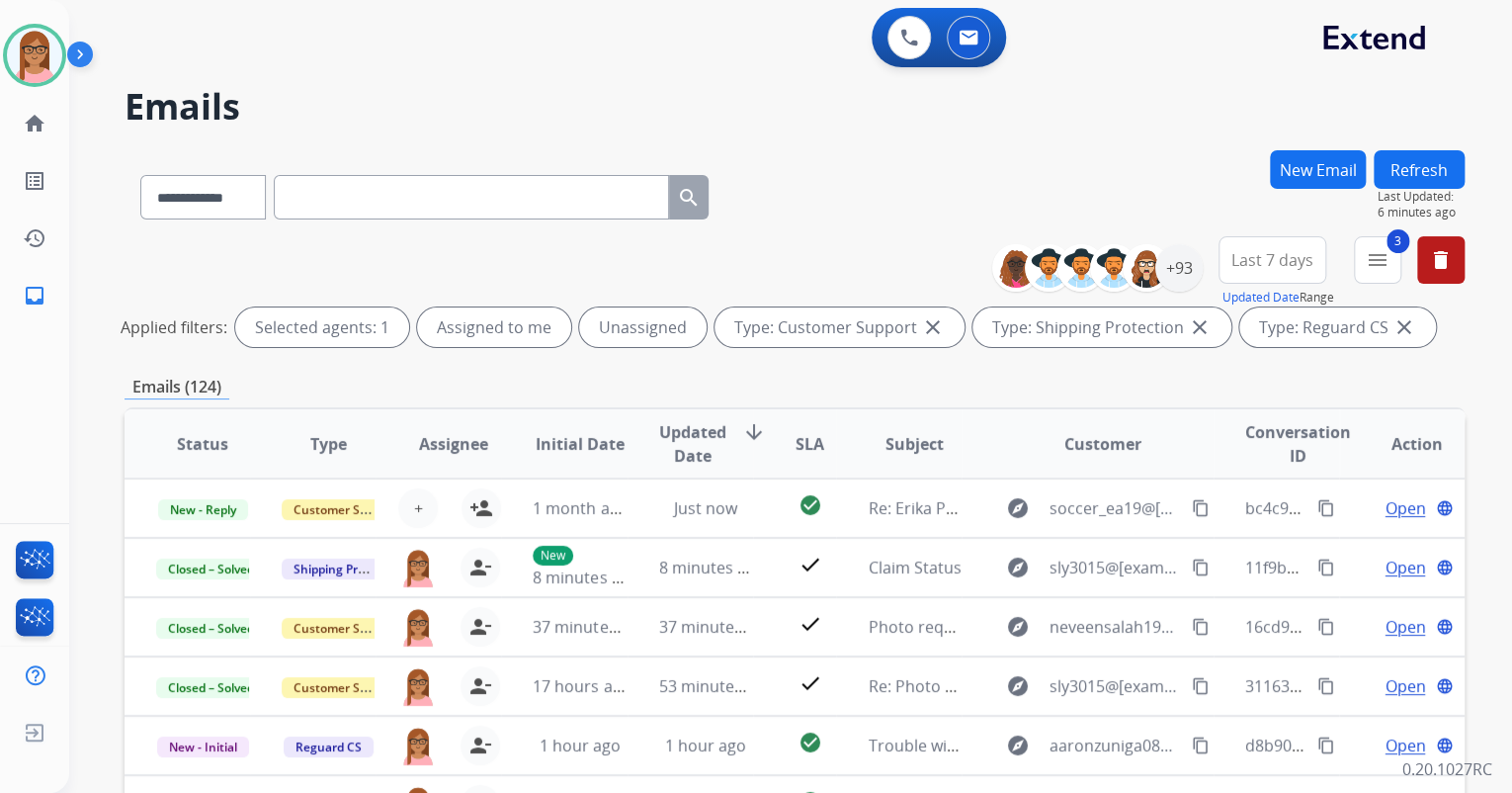 scroll, scrollTop: 1, scrollLeft: 0, axis: vertical 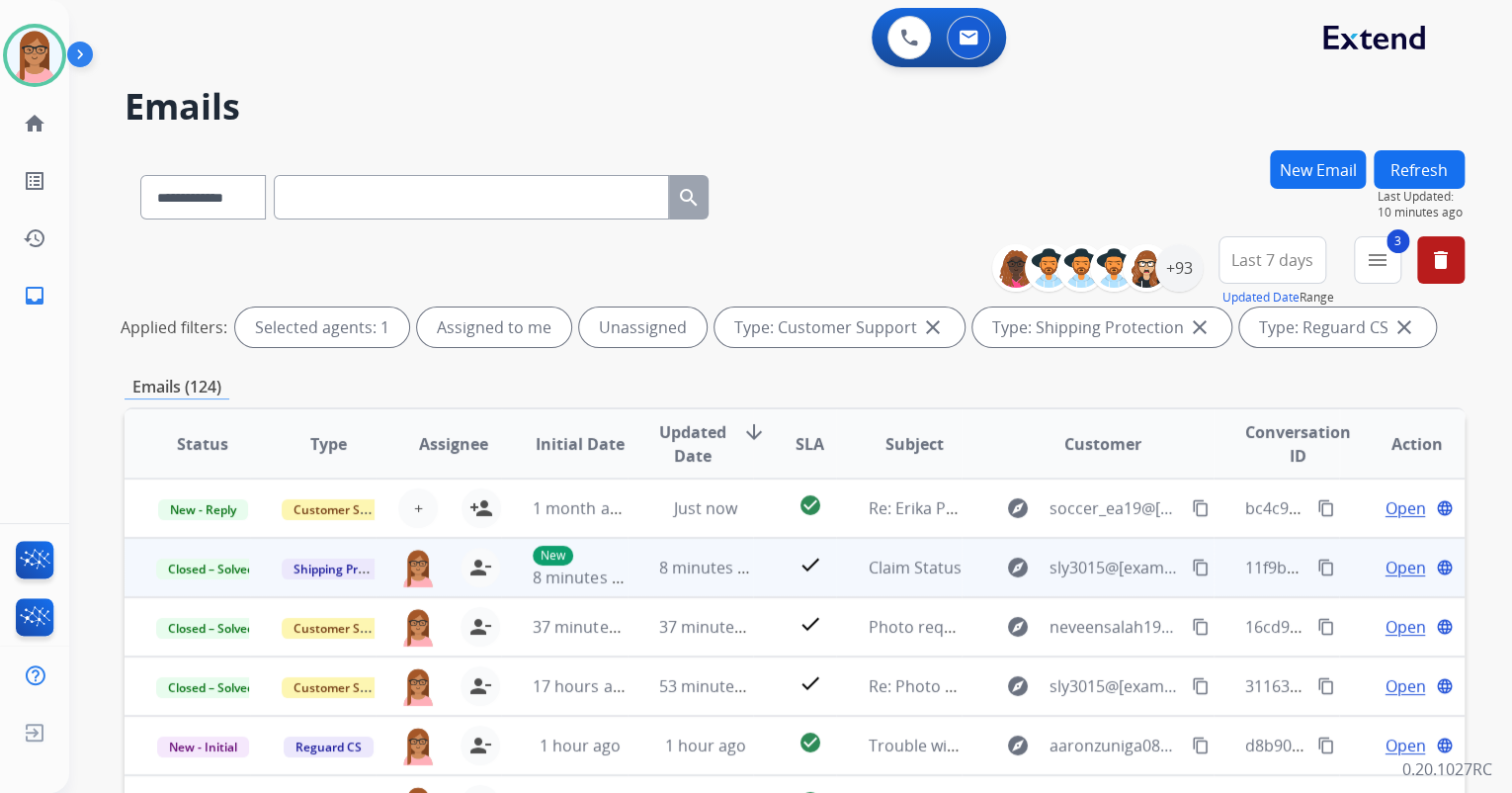 click on "Open" at bounding box center (1404, 568) 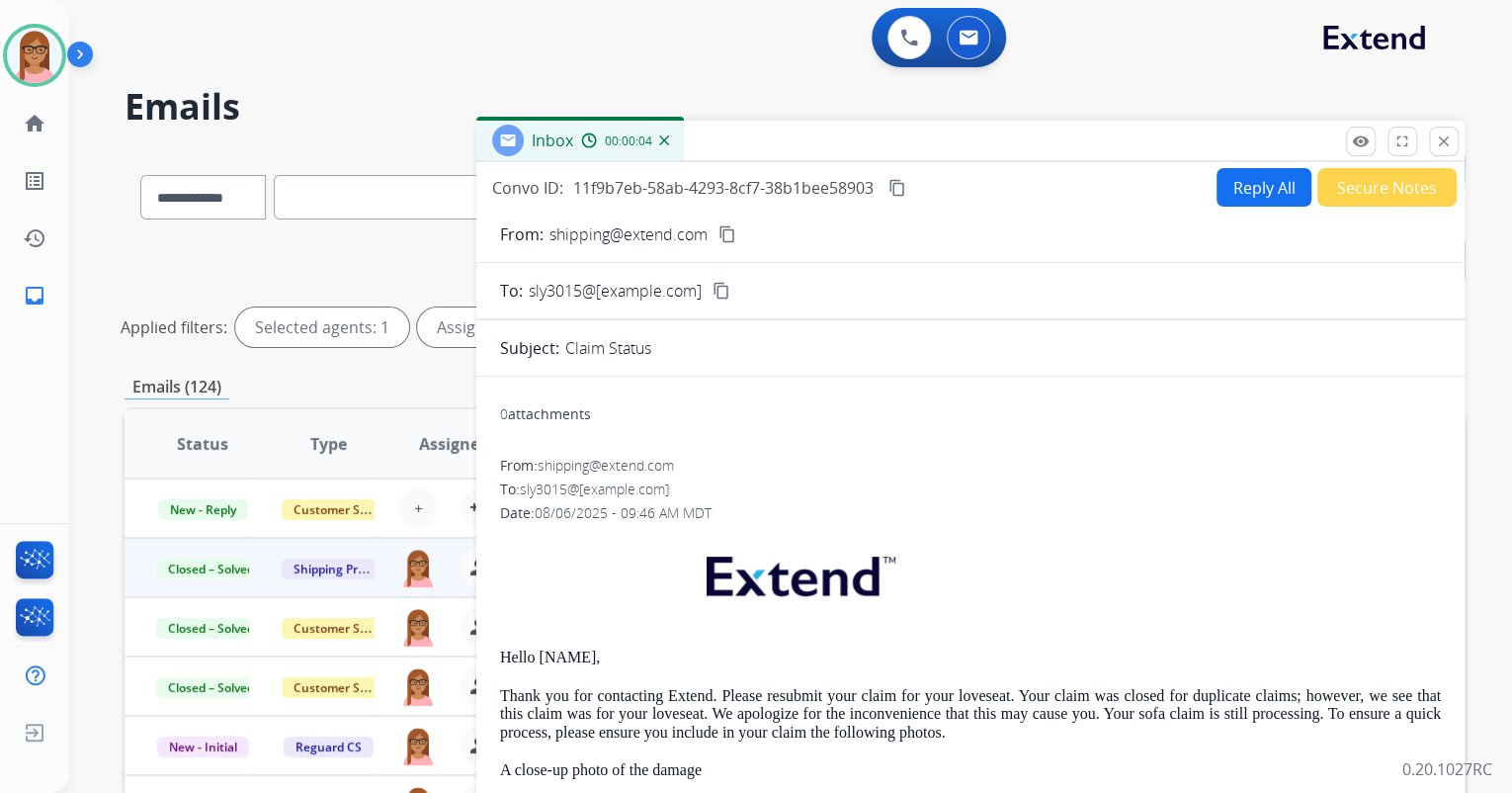 click on "Reply All" at bounding box center (1264, 187) 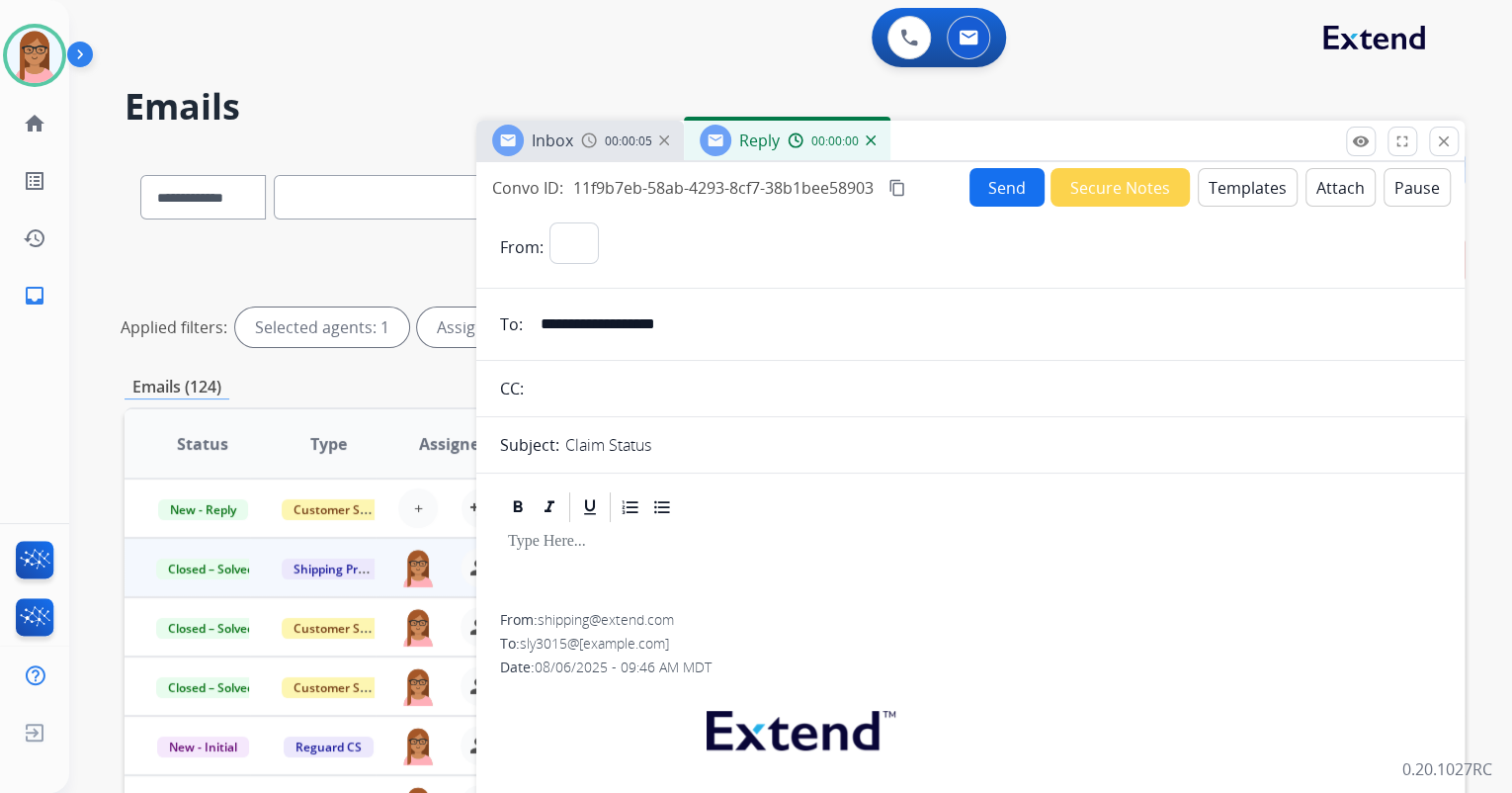 select on "**********" 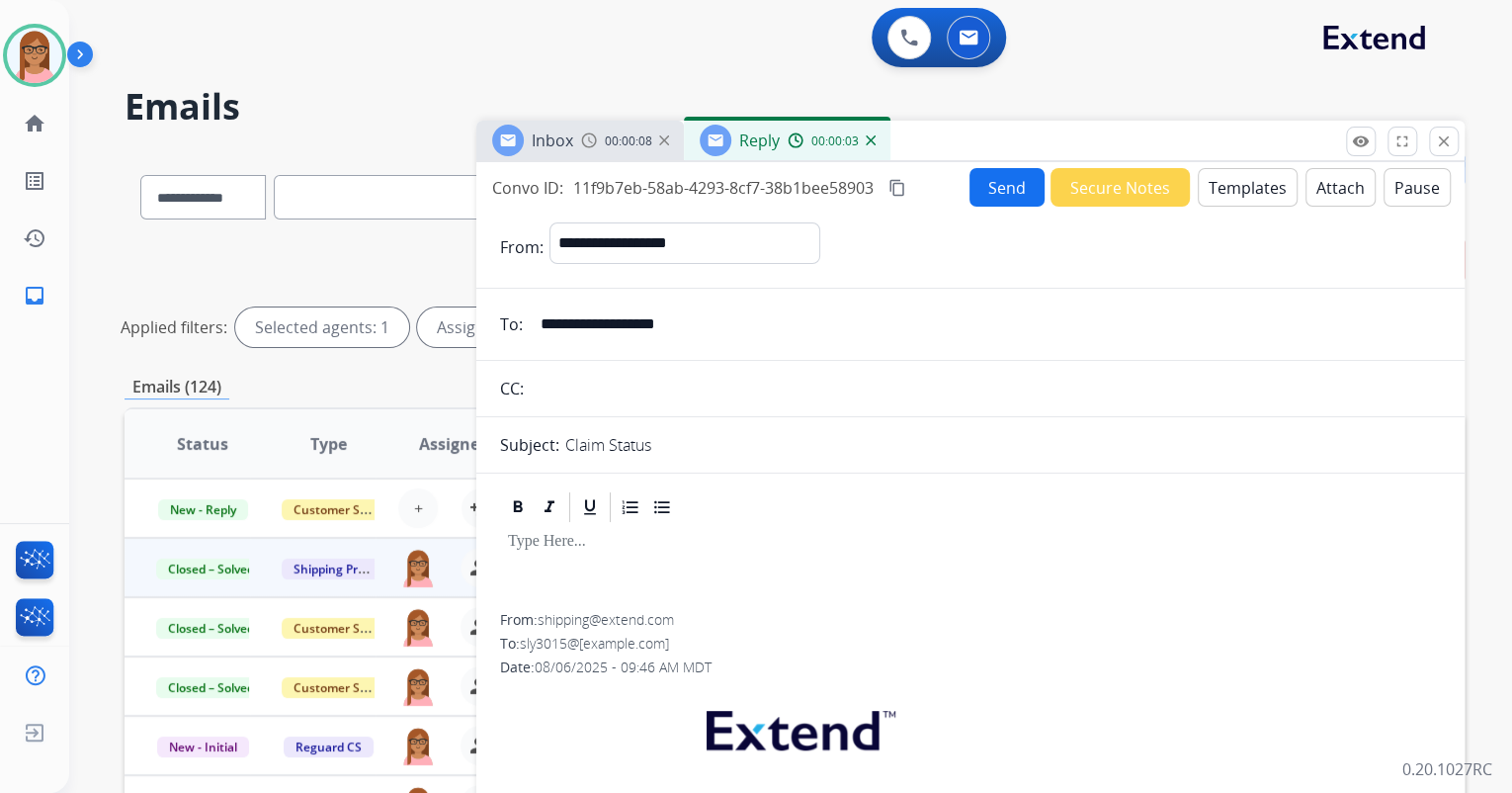 drag, startPoint x: 710, startPoint y: 318, endPoint x: 521, endPoint y: 314, distance: 189.04232 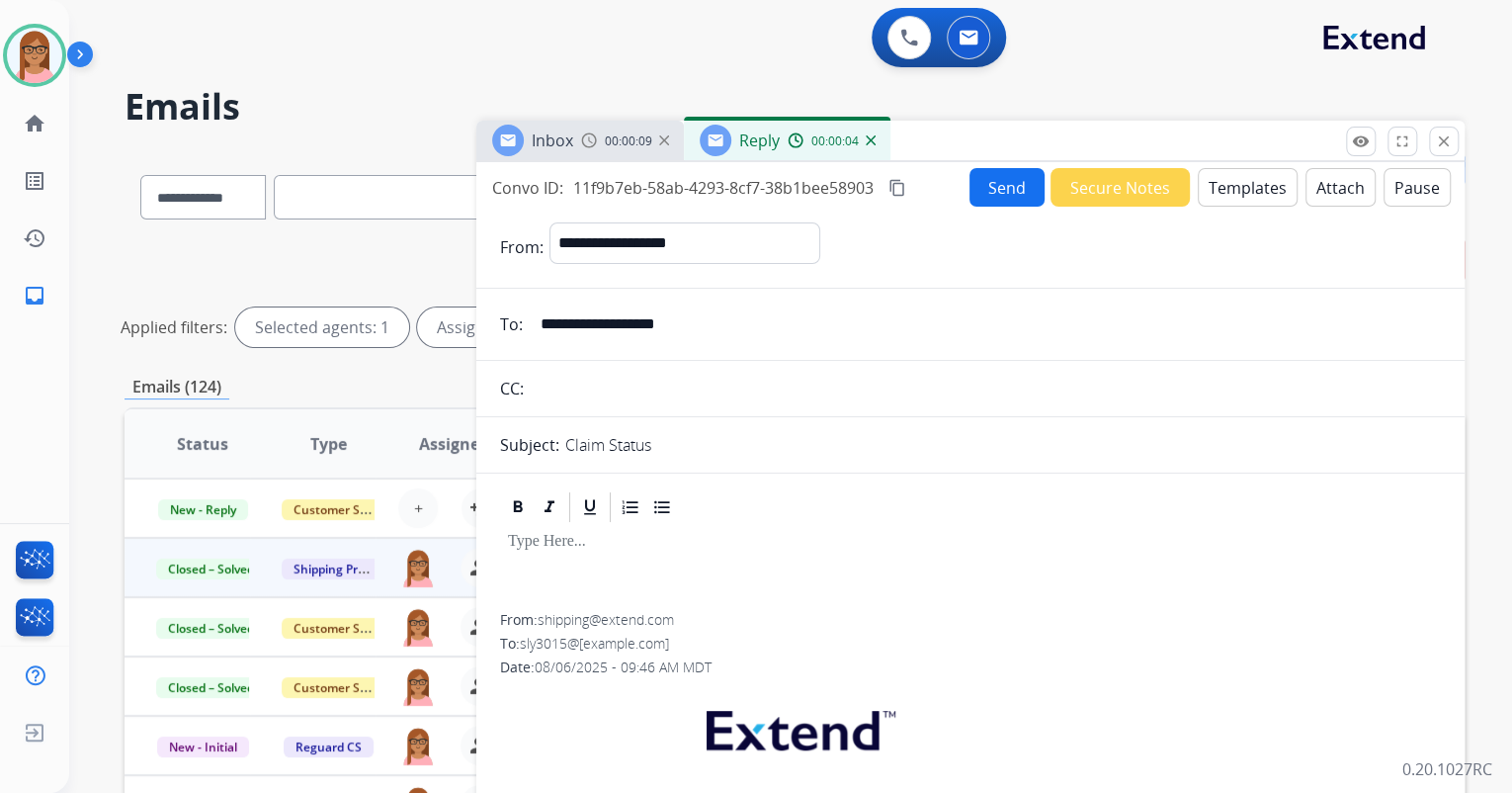 paste on "**********" 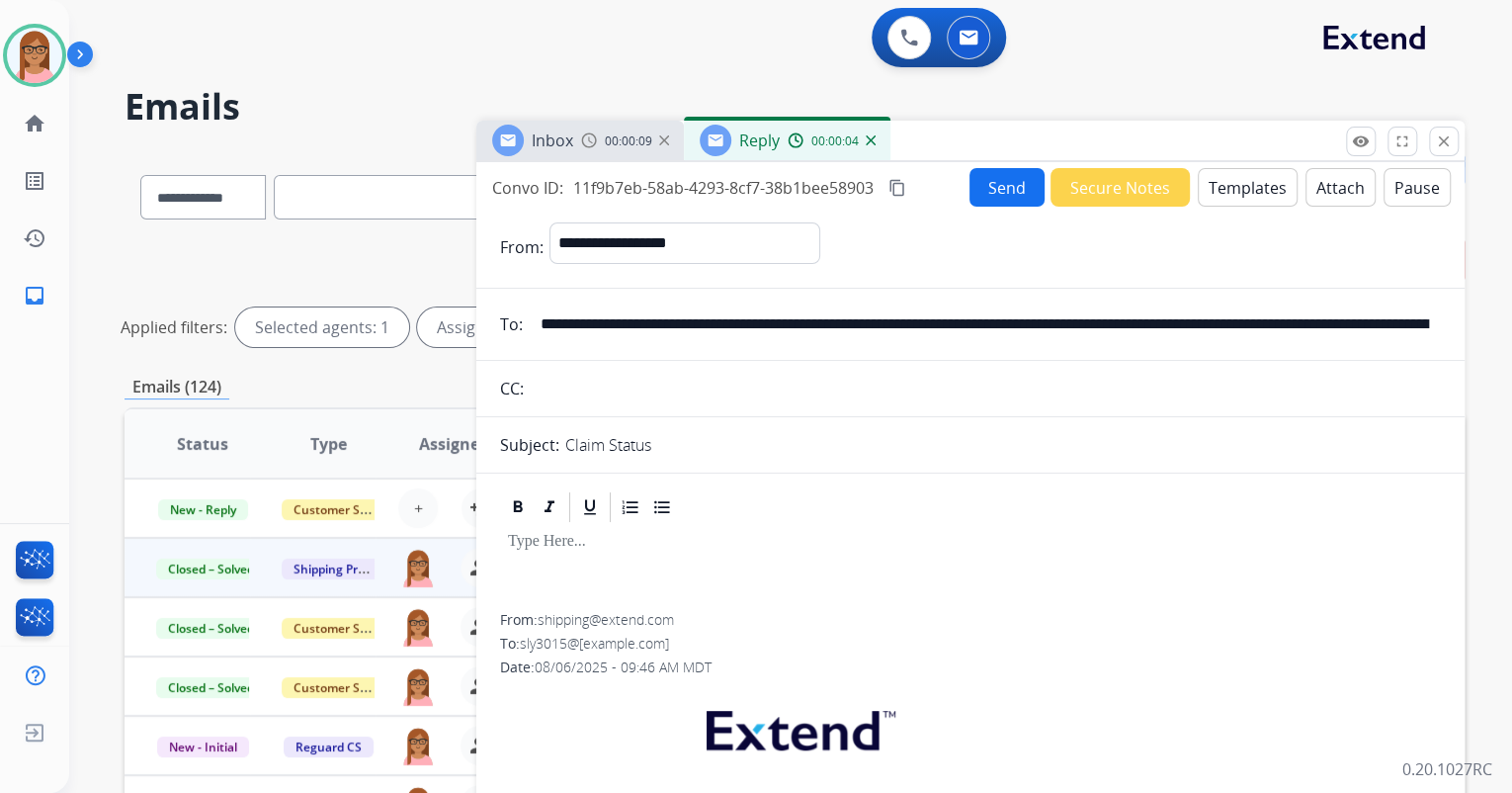 scroll, scrollTop: 0, scrollLeft: 2678, axis: horizontal 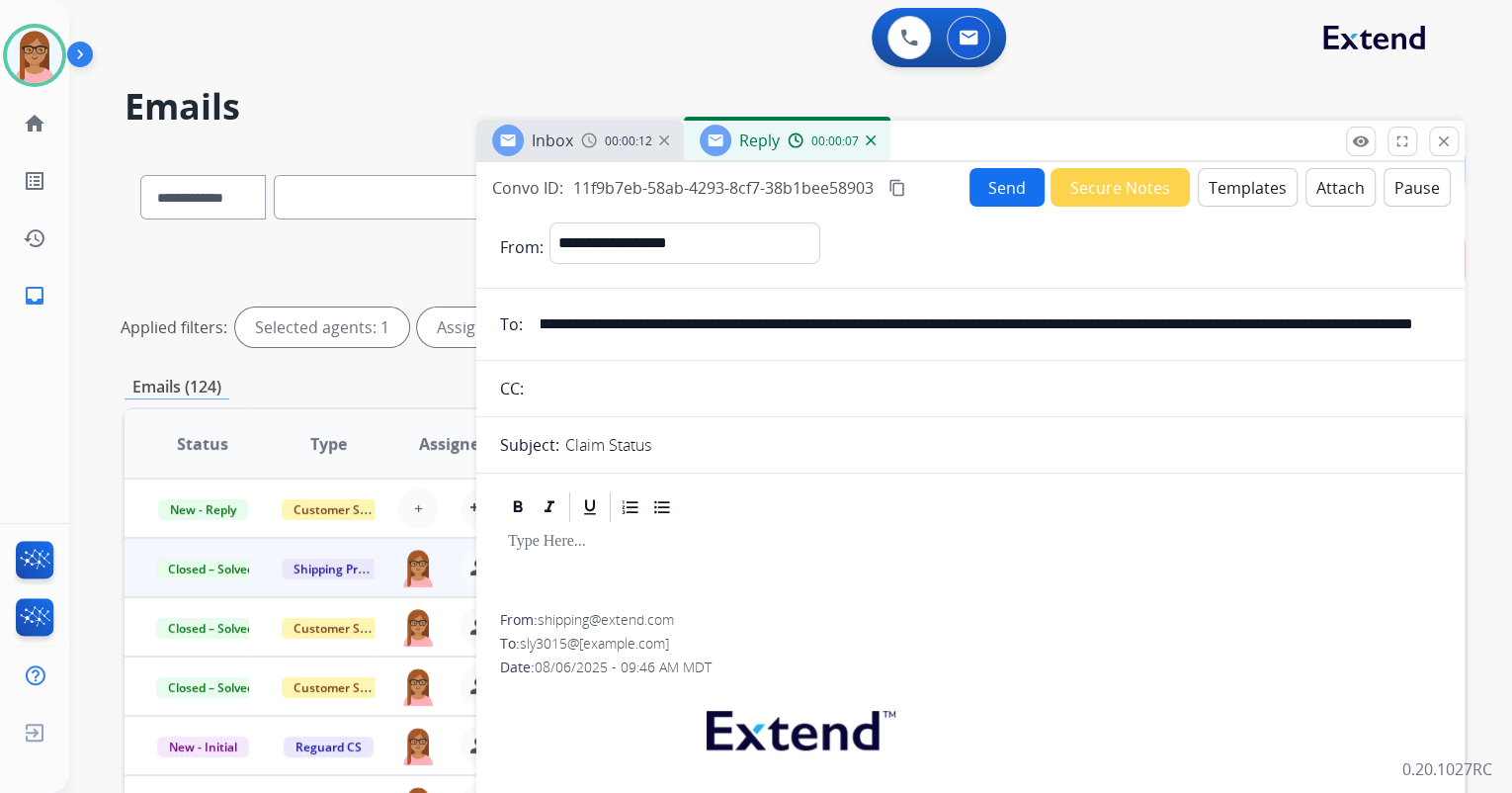 click on "**********" at bounding box center (976, 324) 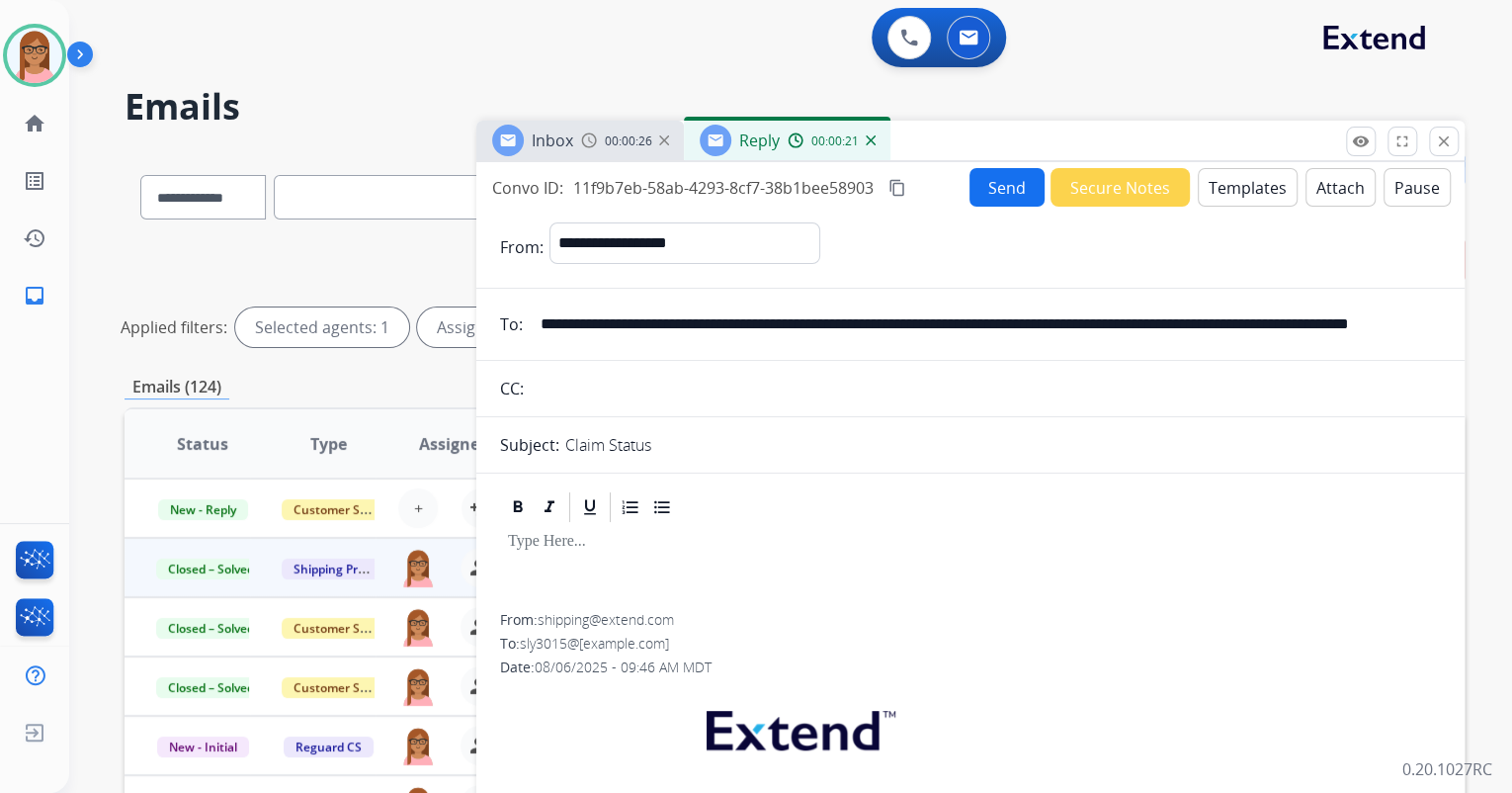 type on "**********" 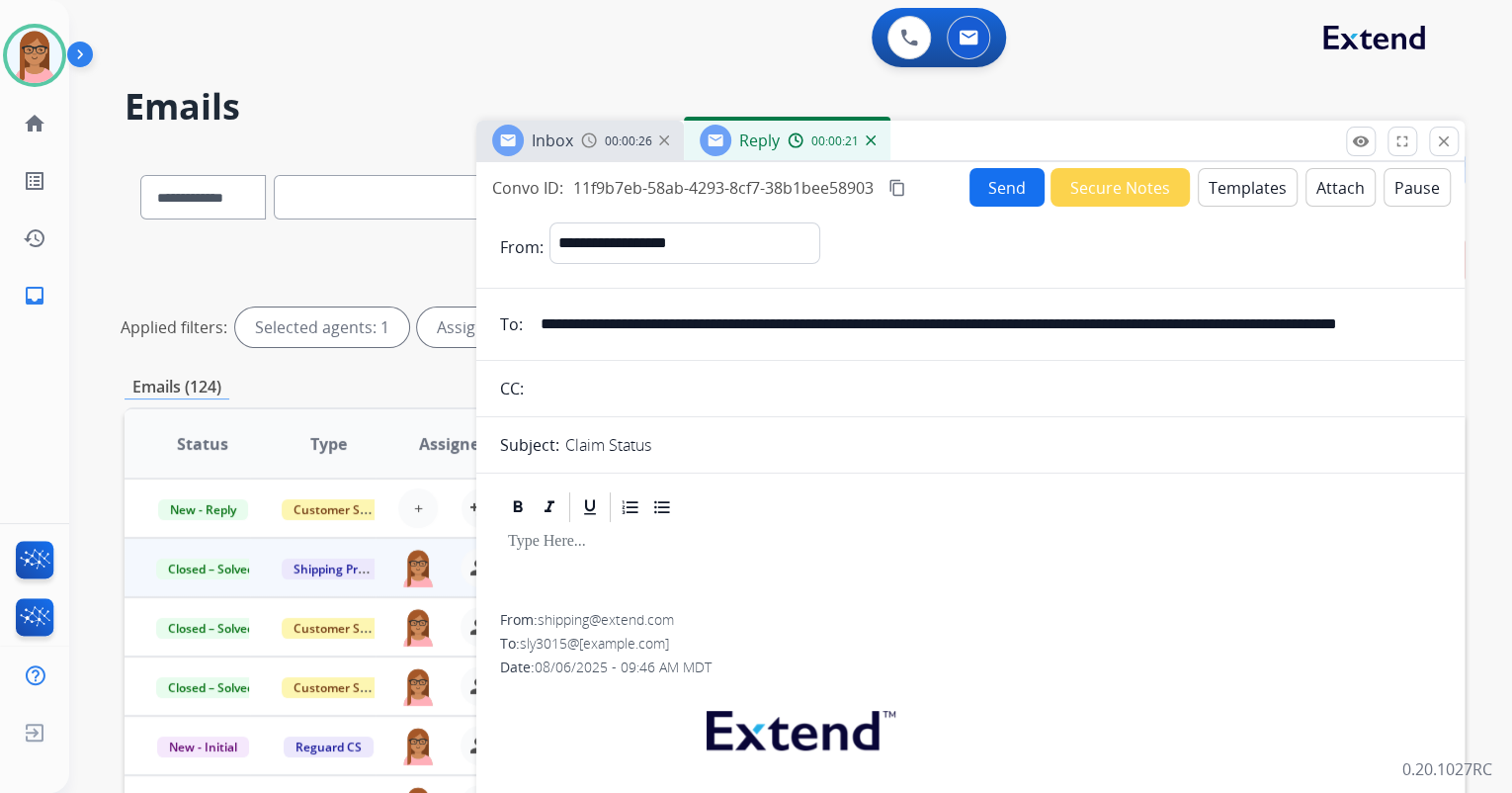 scroll, scrollTop: 0, scrollLeft: 113, axis: horizontal 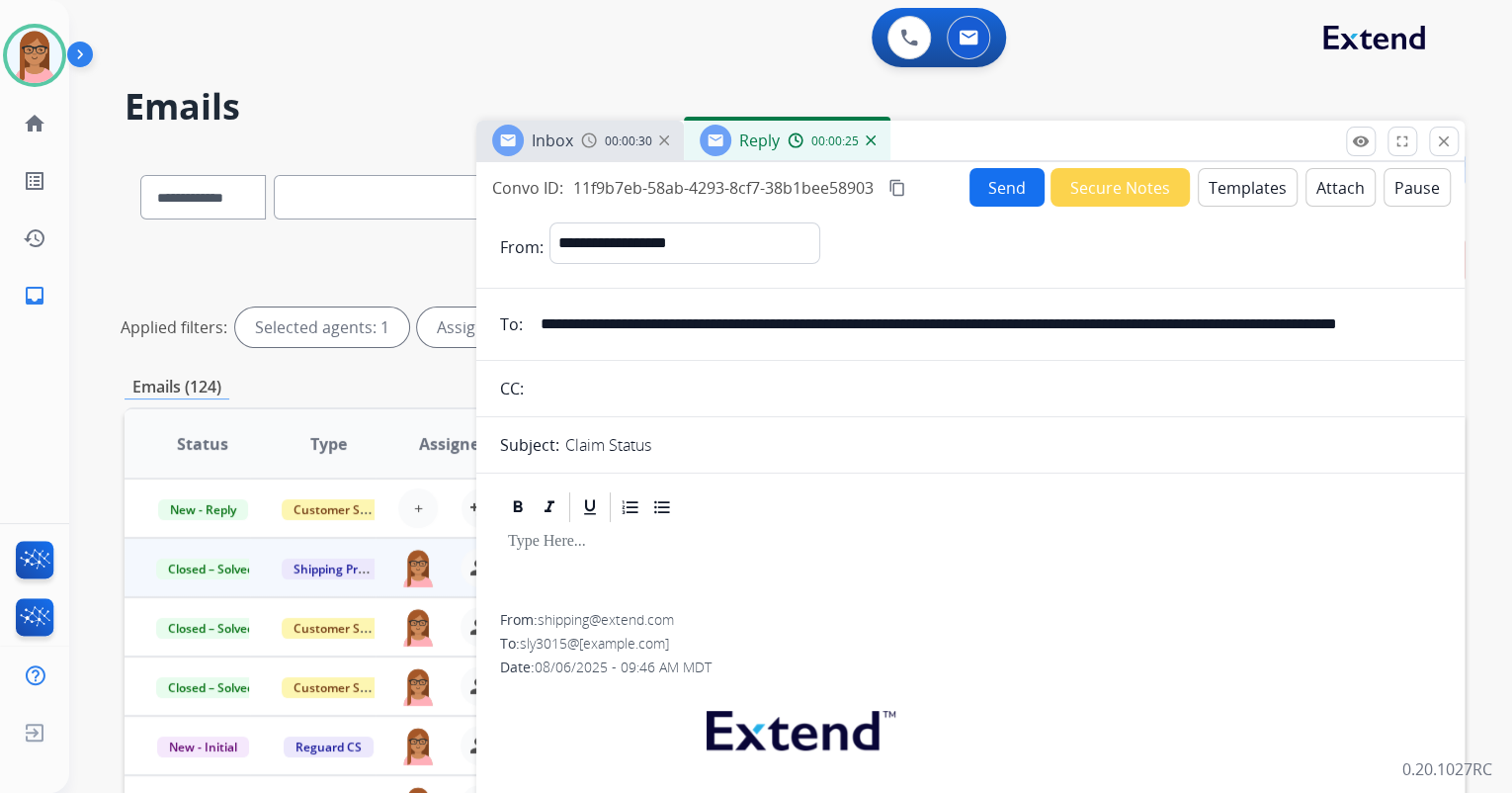 drag, startPoint x: 1415, startPoint y: 327, endPoint x: 425, endPoint y: 302, distance: 990.3156 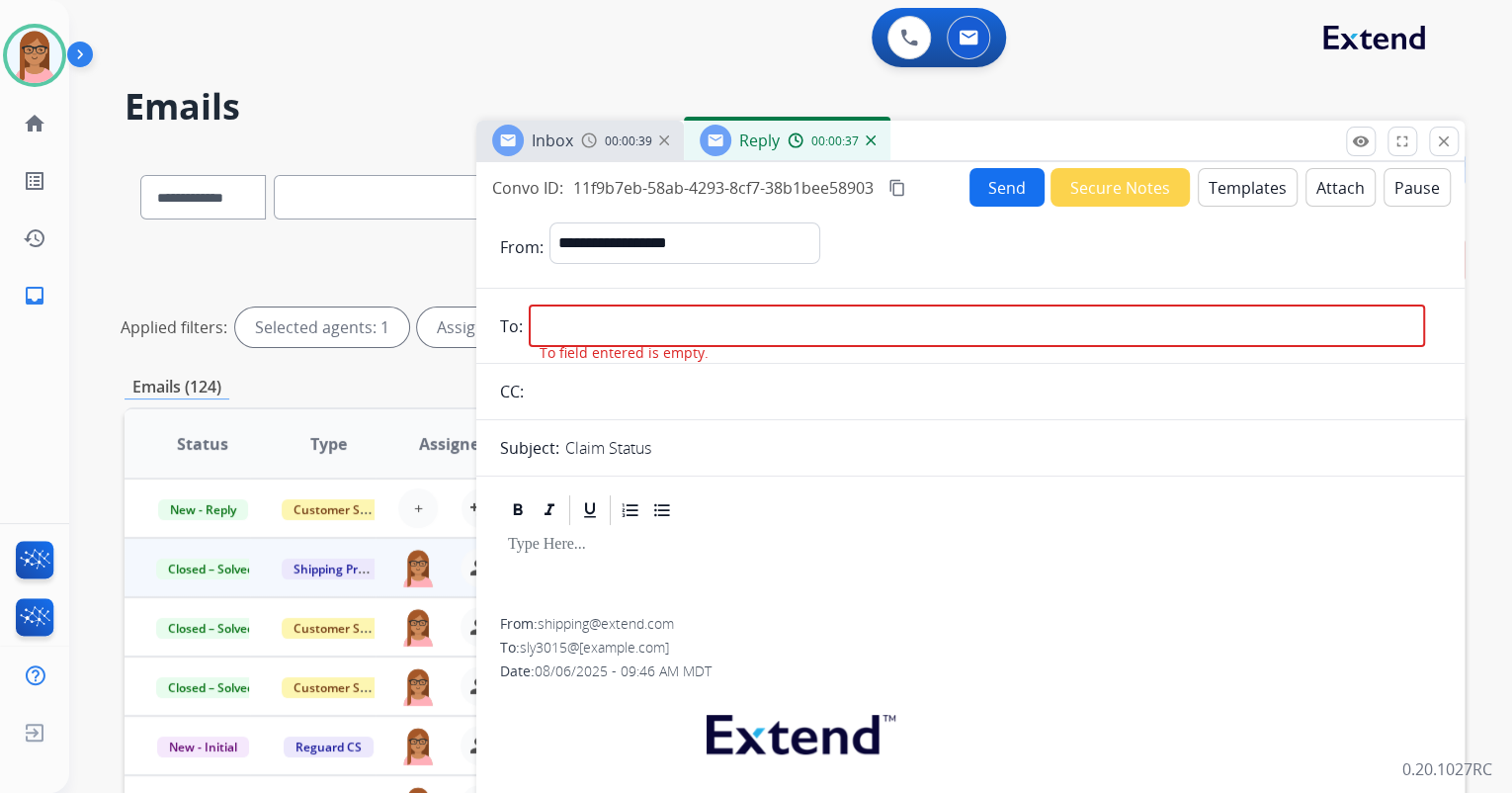click at bounding box center [976, 325] 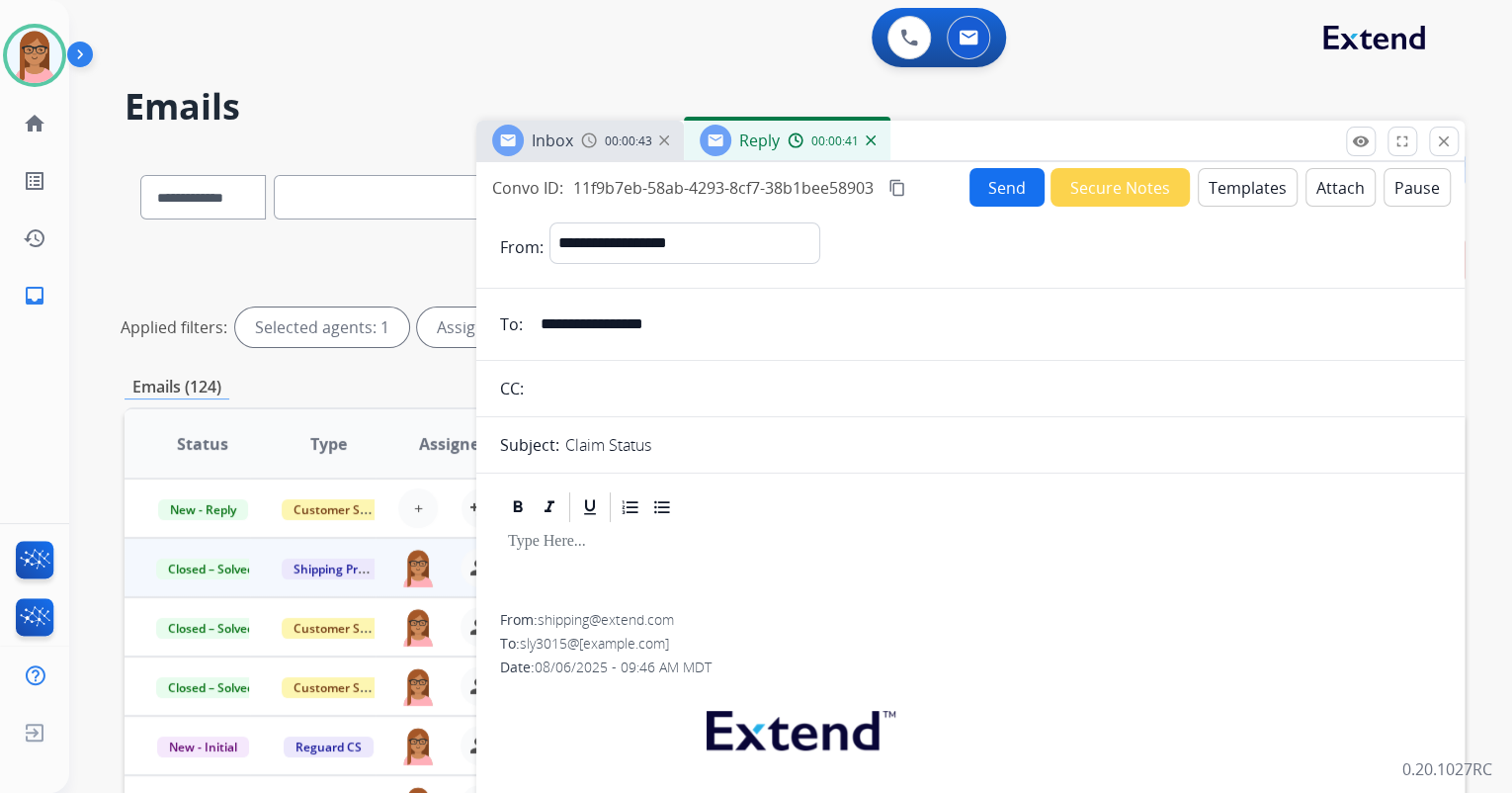 type on "**********" 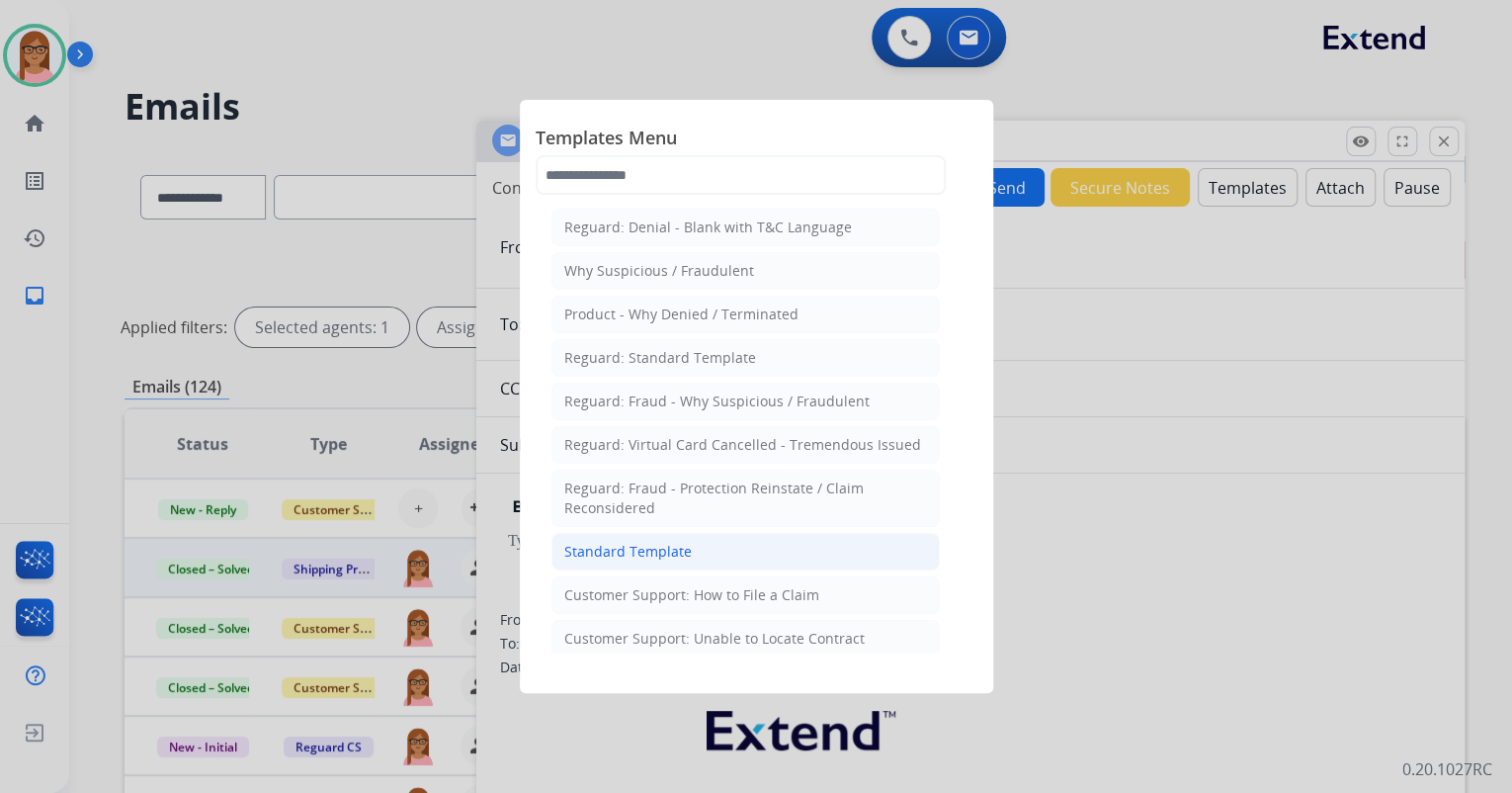 click on "Standard Template" 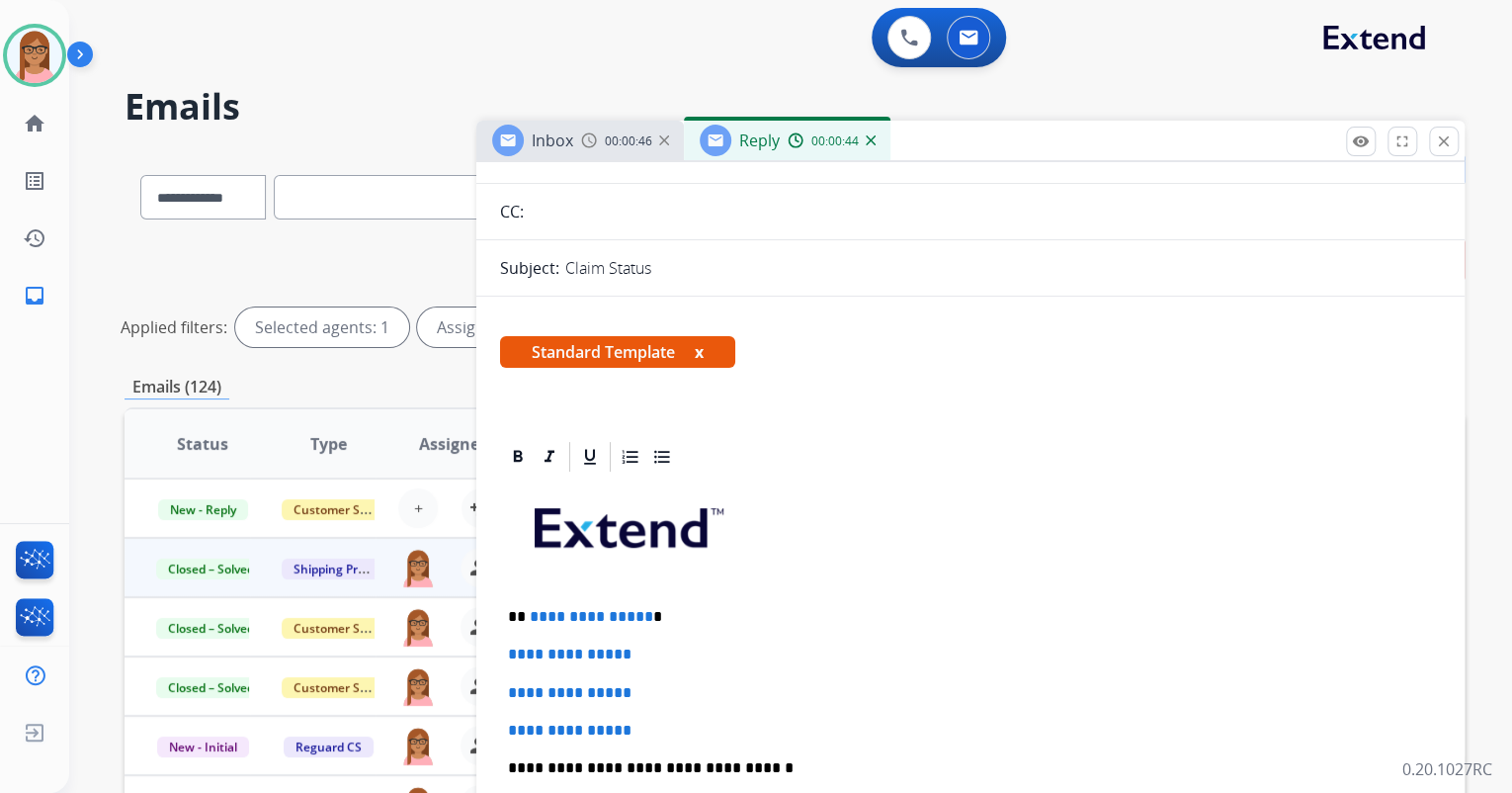 scroll, scrollTop: 237, scrollLeft: 0, axis: vertical 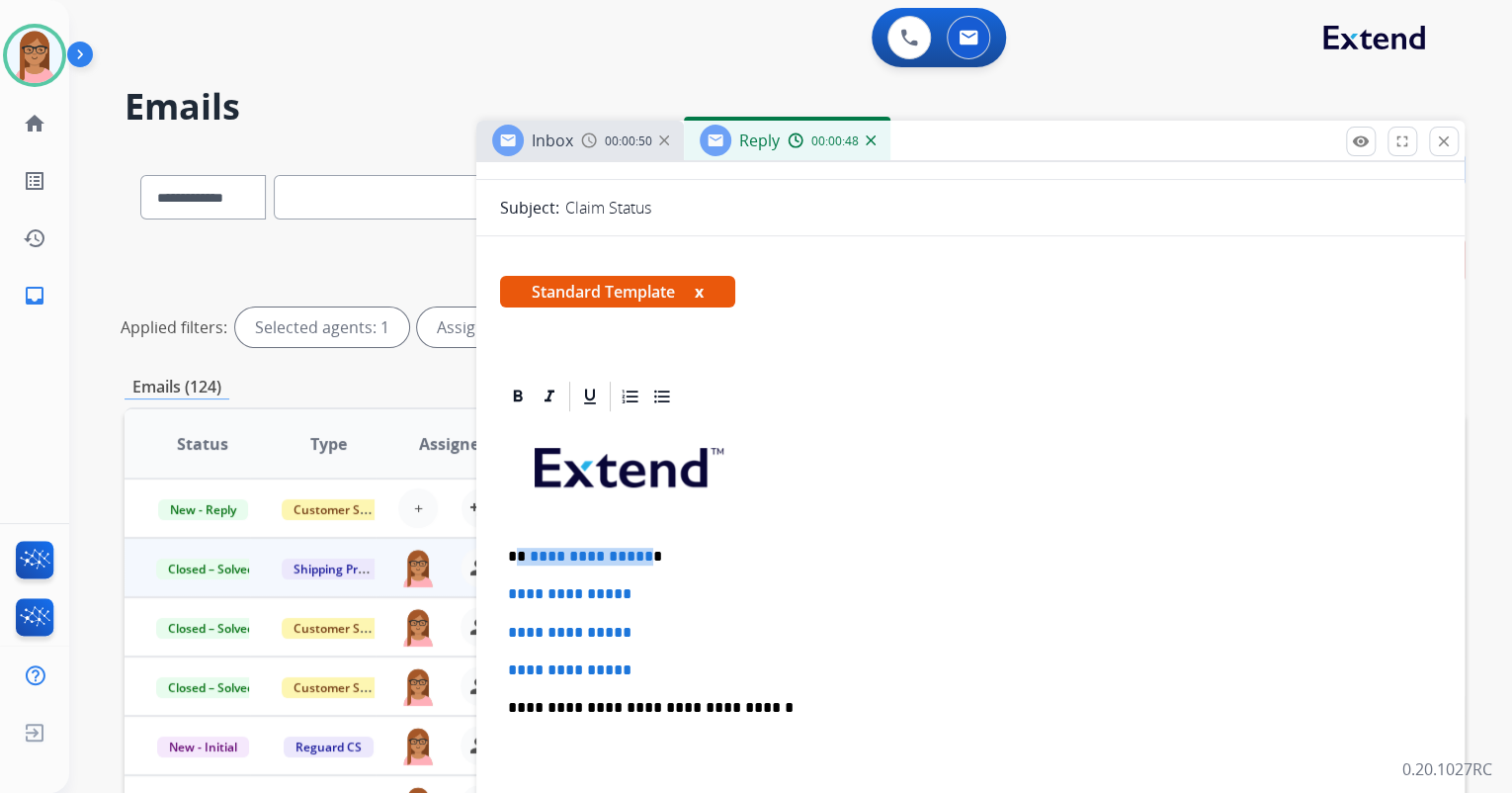 drag, startPoint x: 542, startPoint y: 550, endPoint x: 641, endPoint y: 551, distance: 99.00505 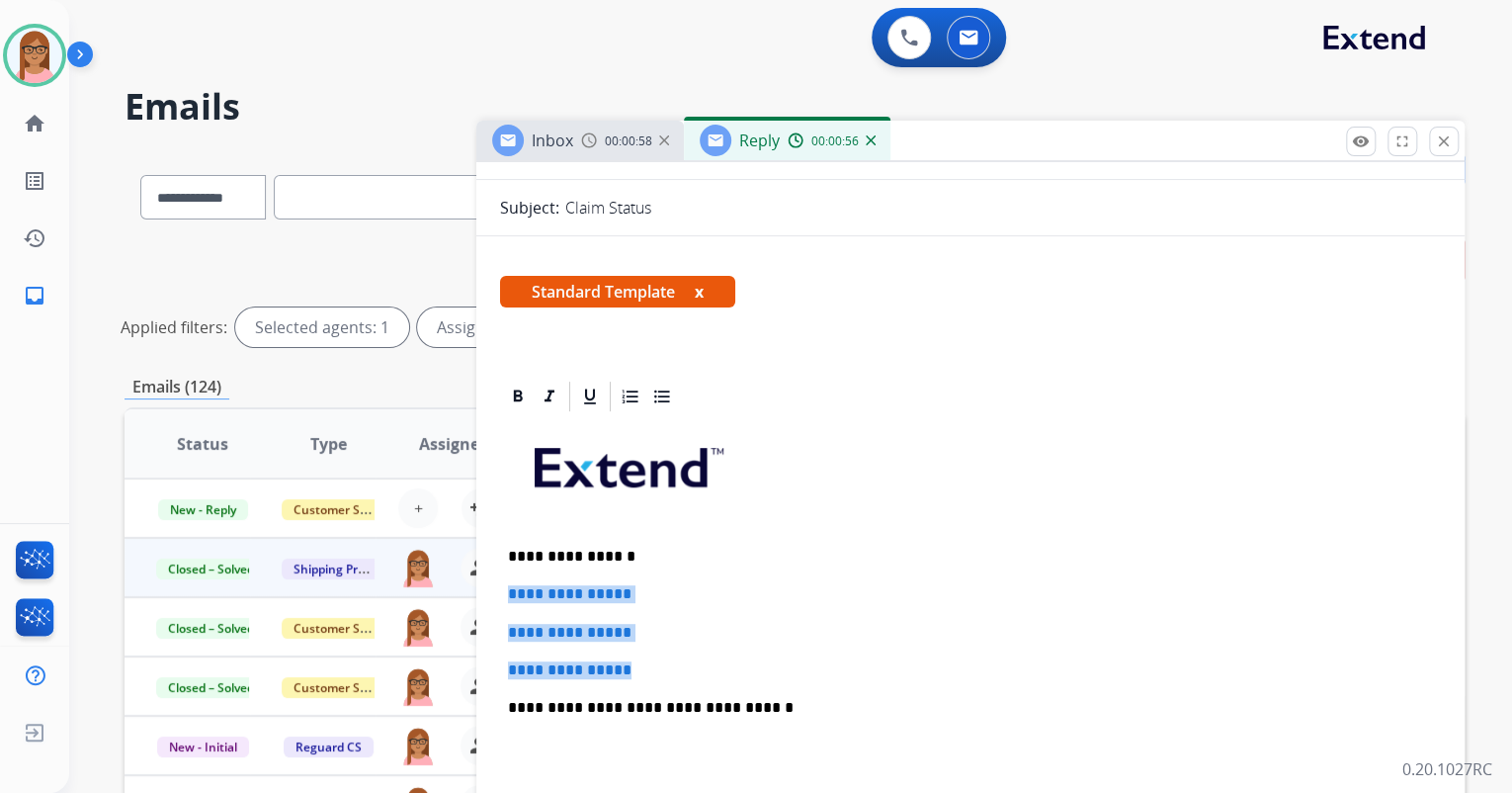 drag, startPoint x: 510, startPoint y: 590, endPoint x: 648, endPoint y: 656, distance: 152.97059 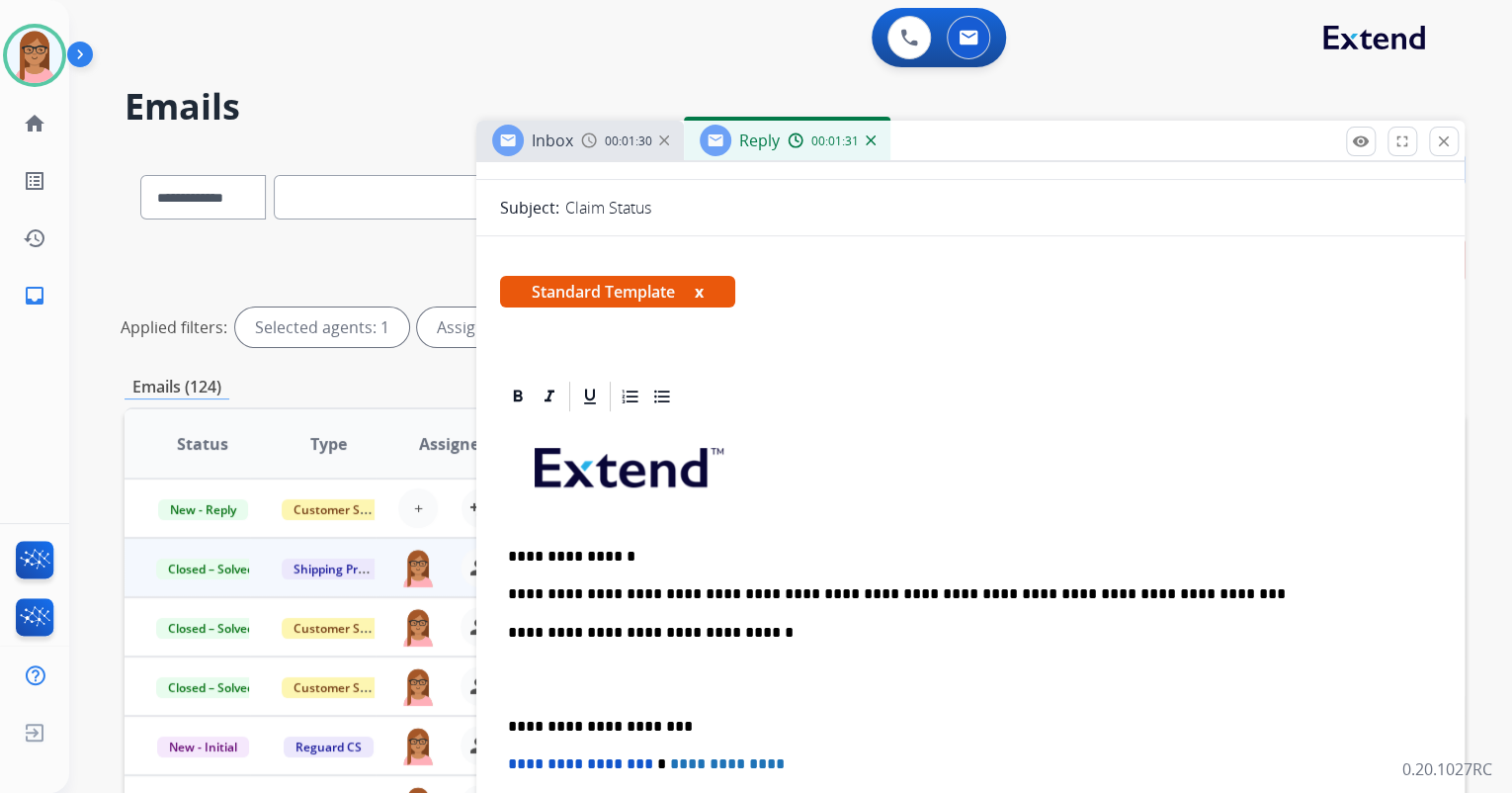 click on "**********" at bounding box center (963, 594) 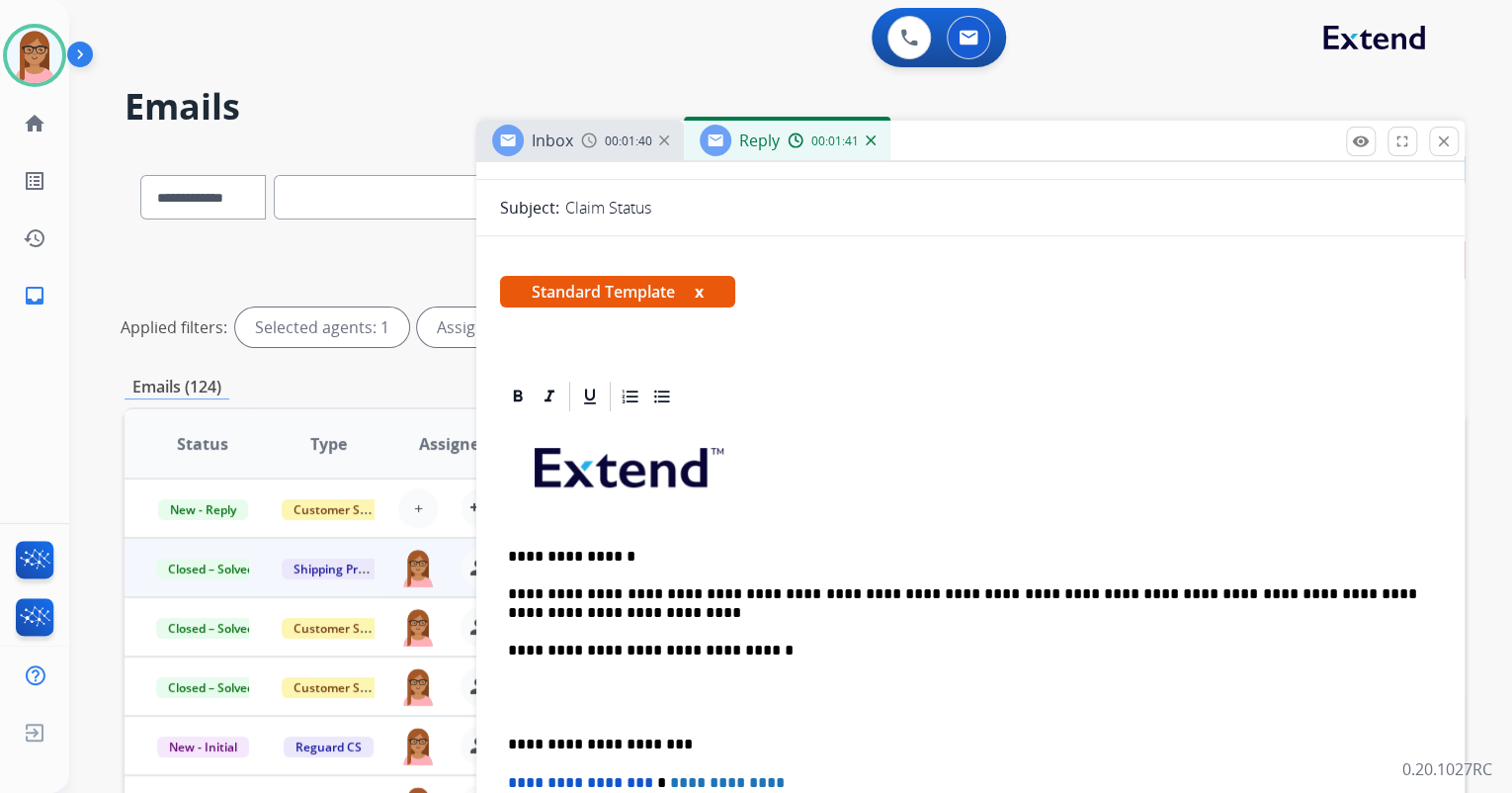 click on "**********" at bounding box center (963, 603) 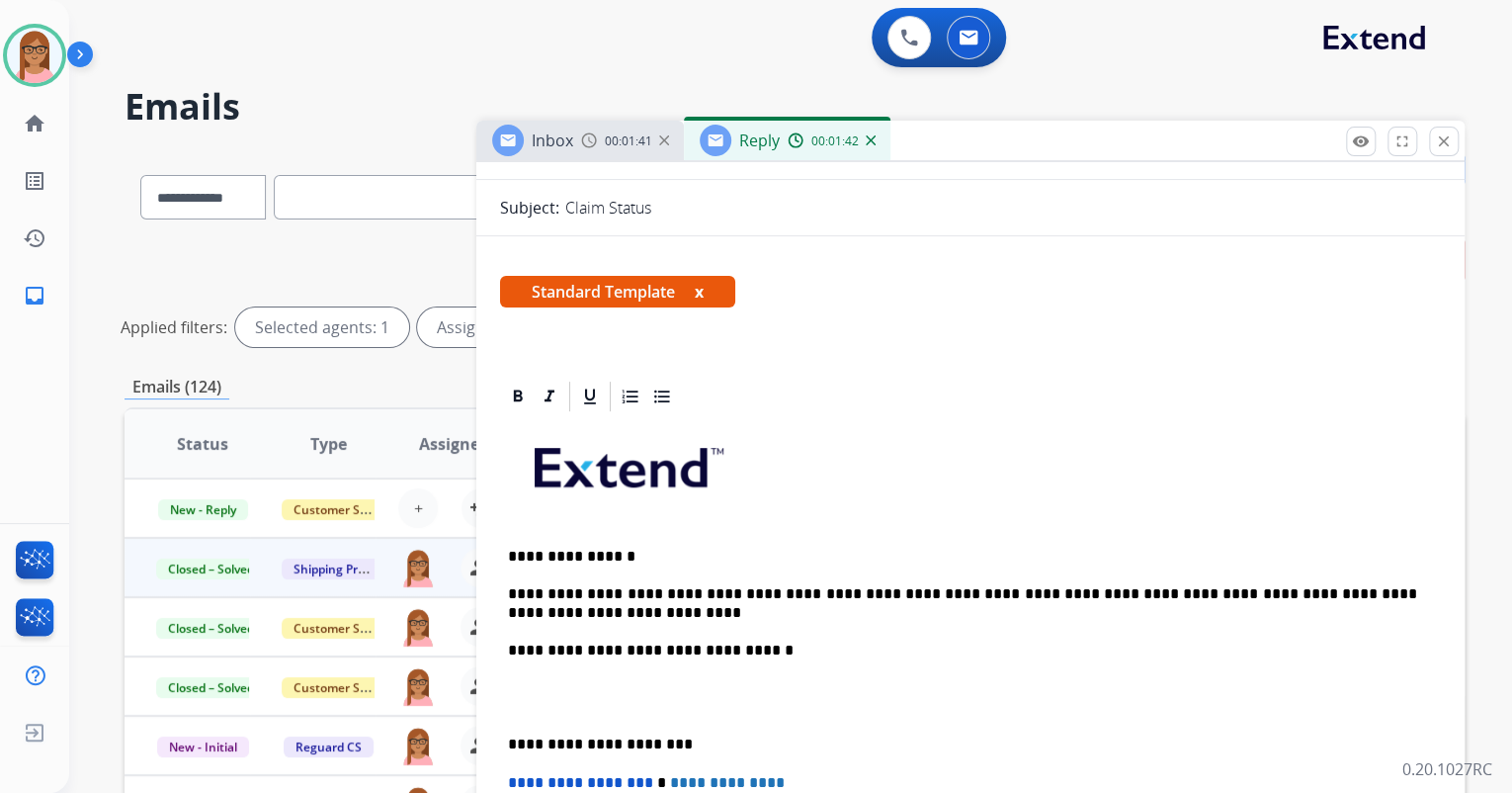 click on "**********" at bounding box center [963, 603] 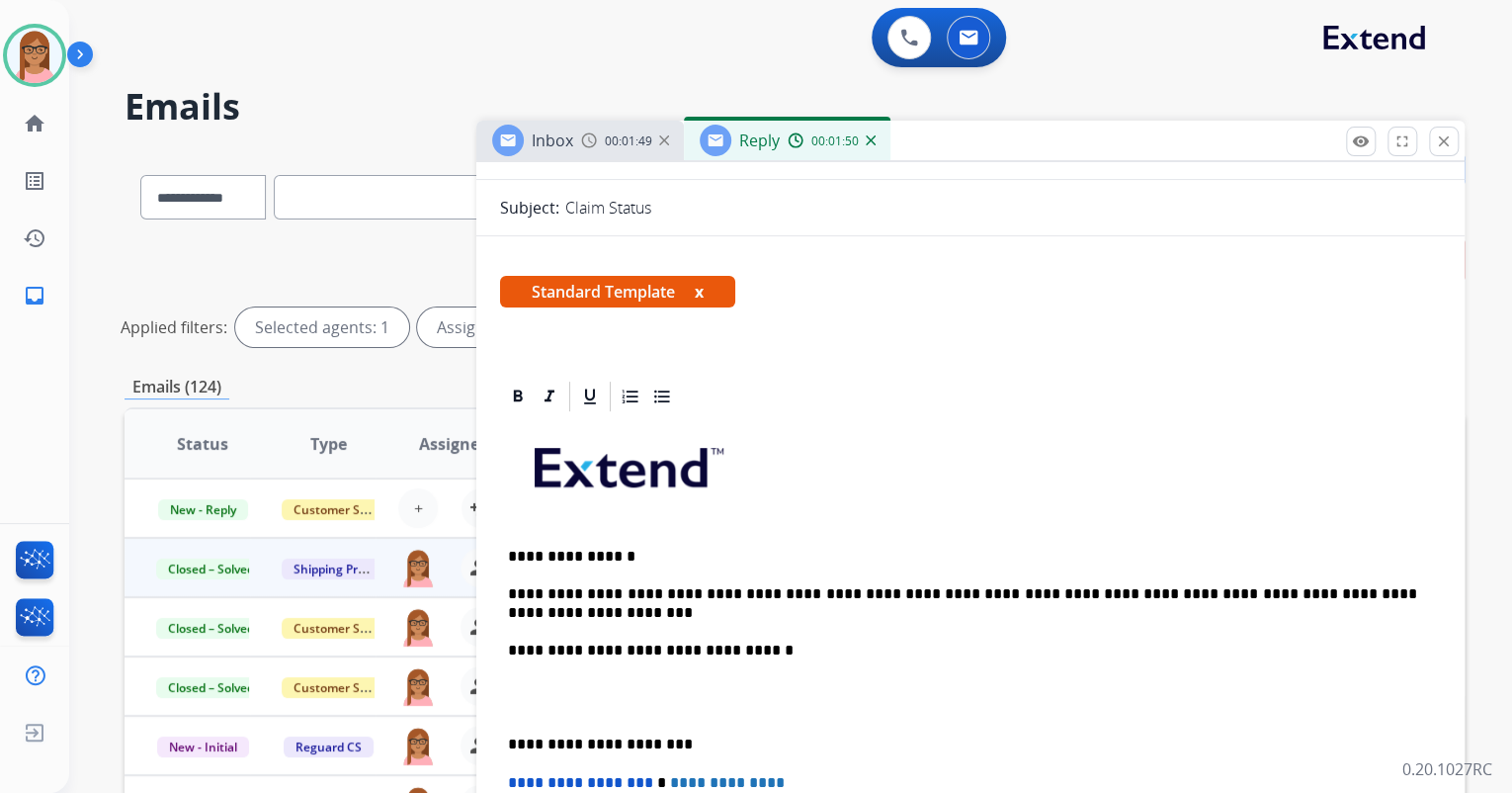 click on "**********" at bounding box center [963, 603] 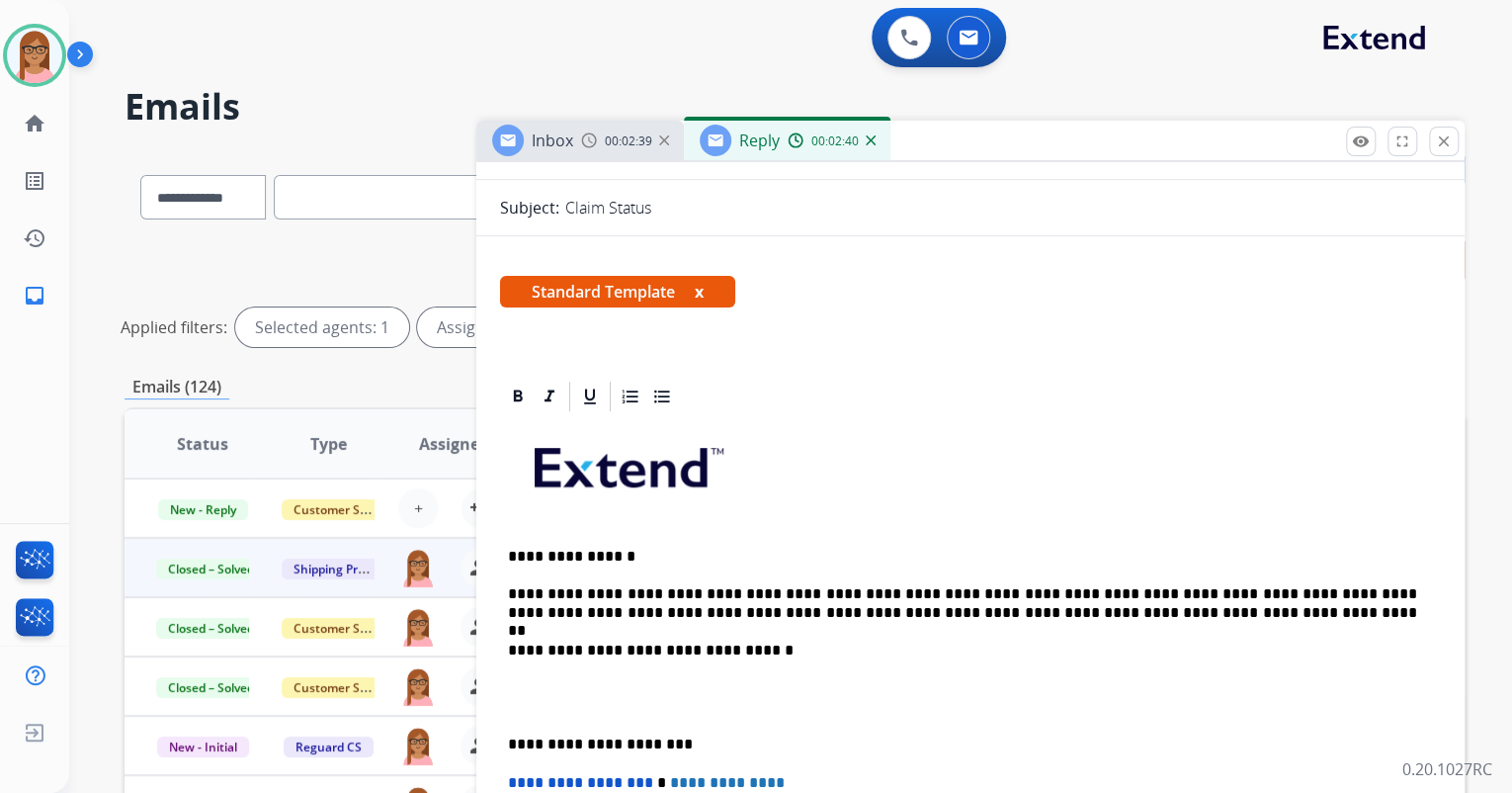 scroll, scrollTop: 316, scrollLeft: 0, axis: vertical 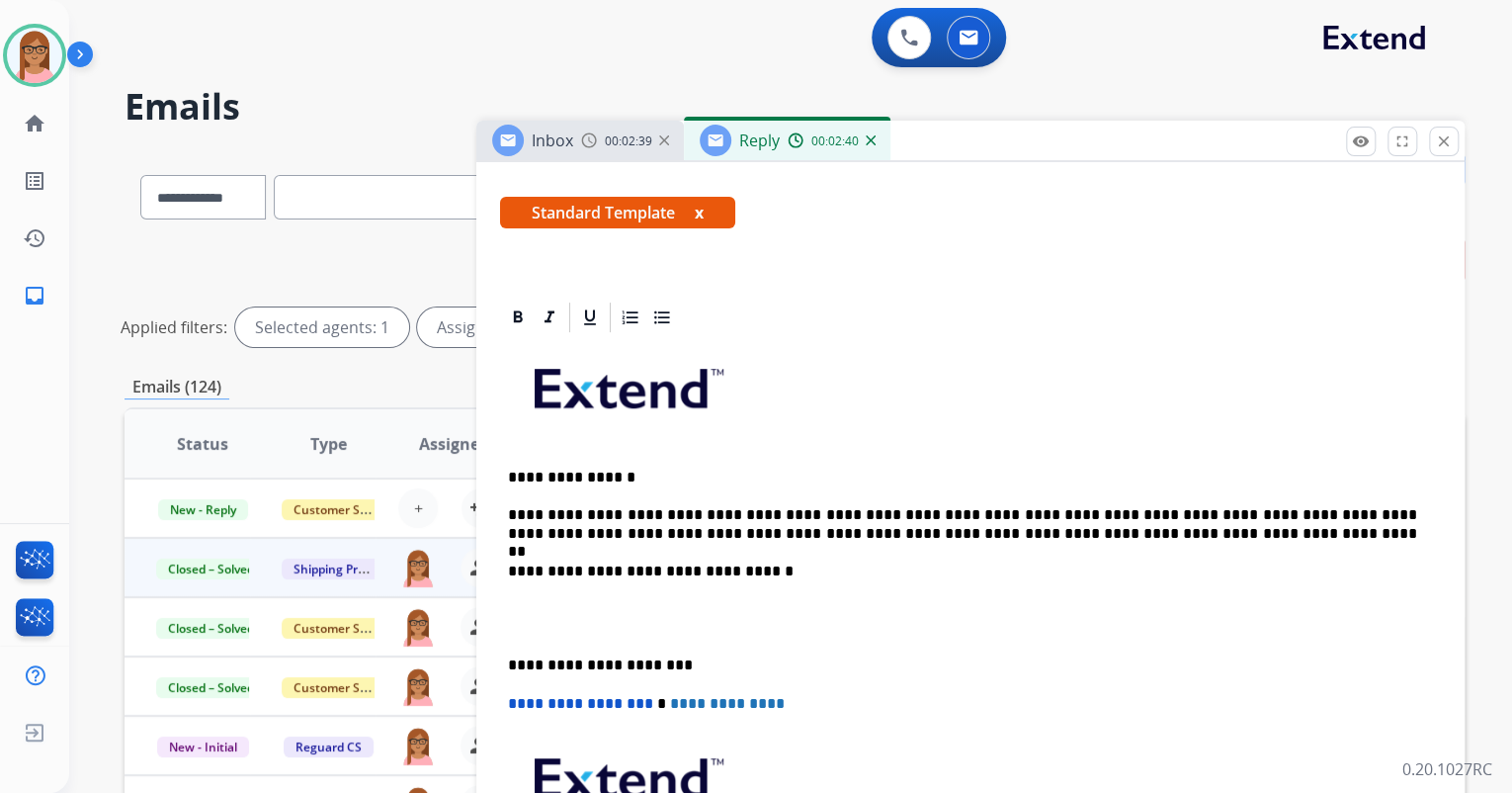 click on "**********" at bounding box center (970, 647) 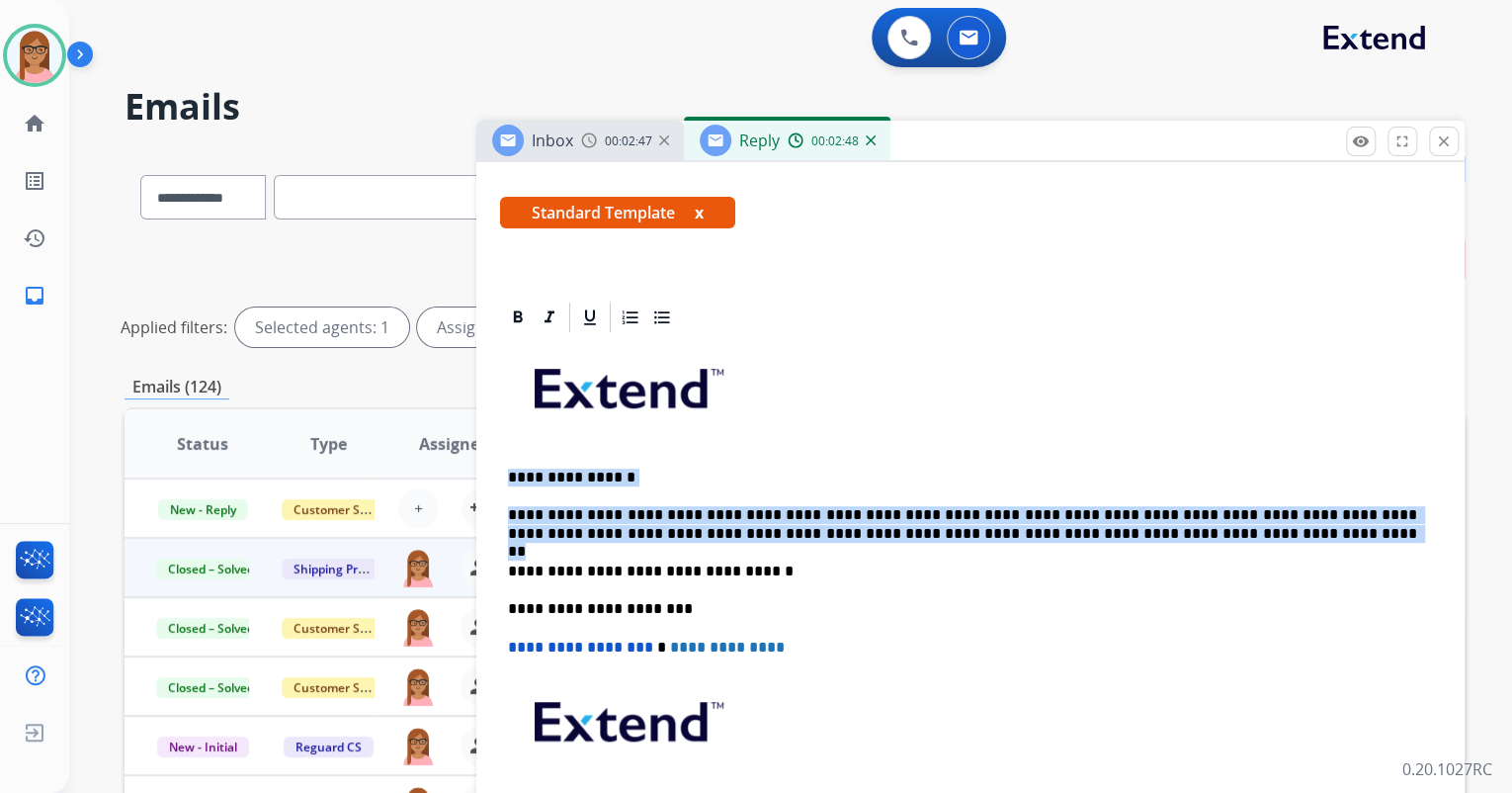 drag, startPoint x: 505, startPoint y: 471, endPoint x: 1262, endPoint y: 534, distance: 759.617 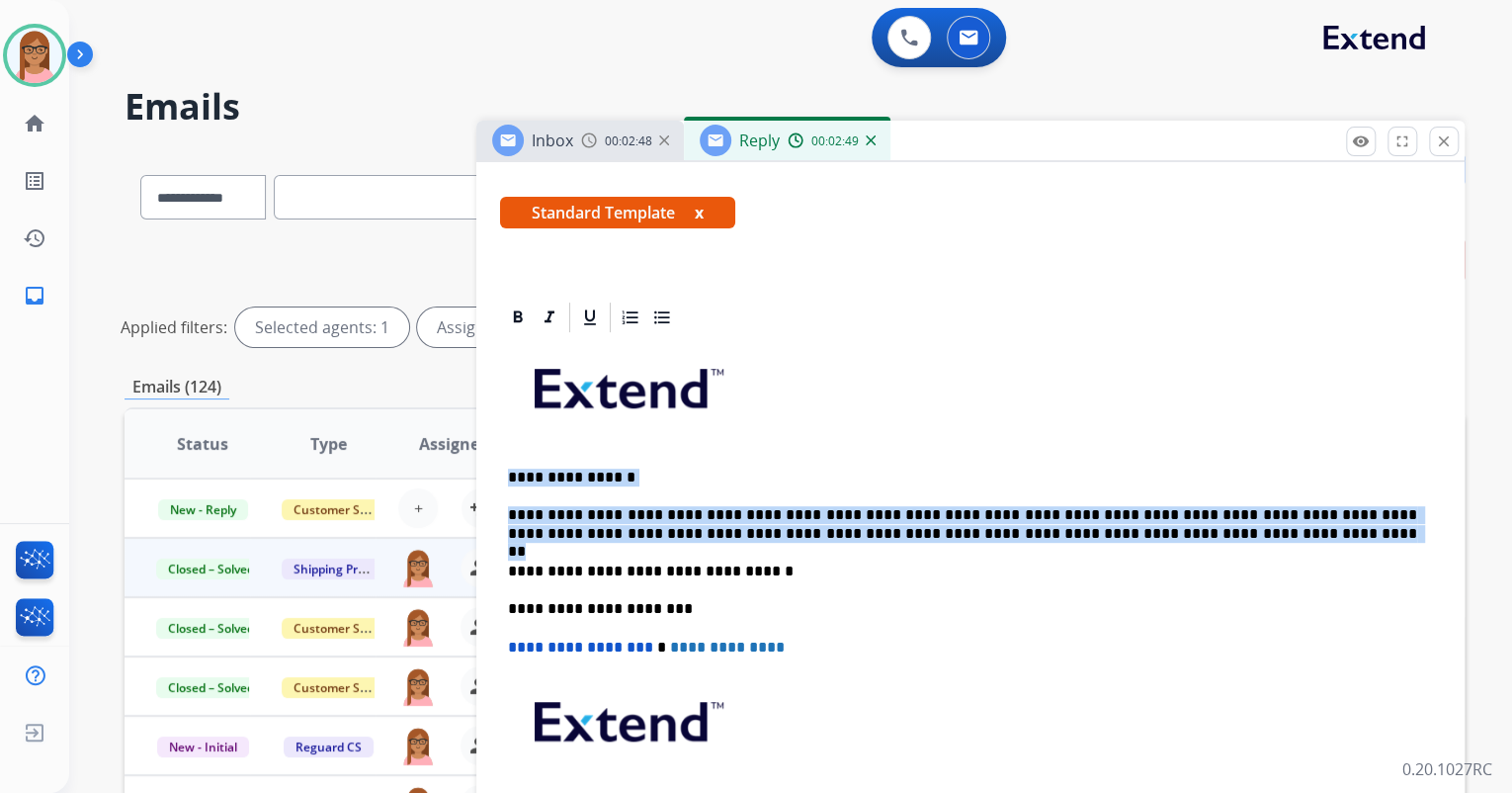 copy on "**********" 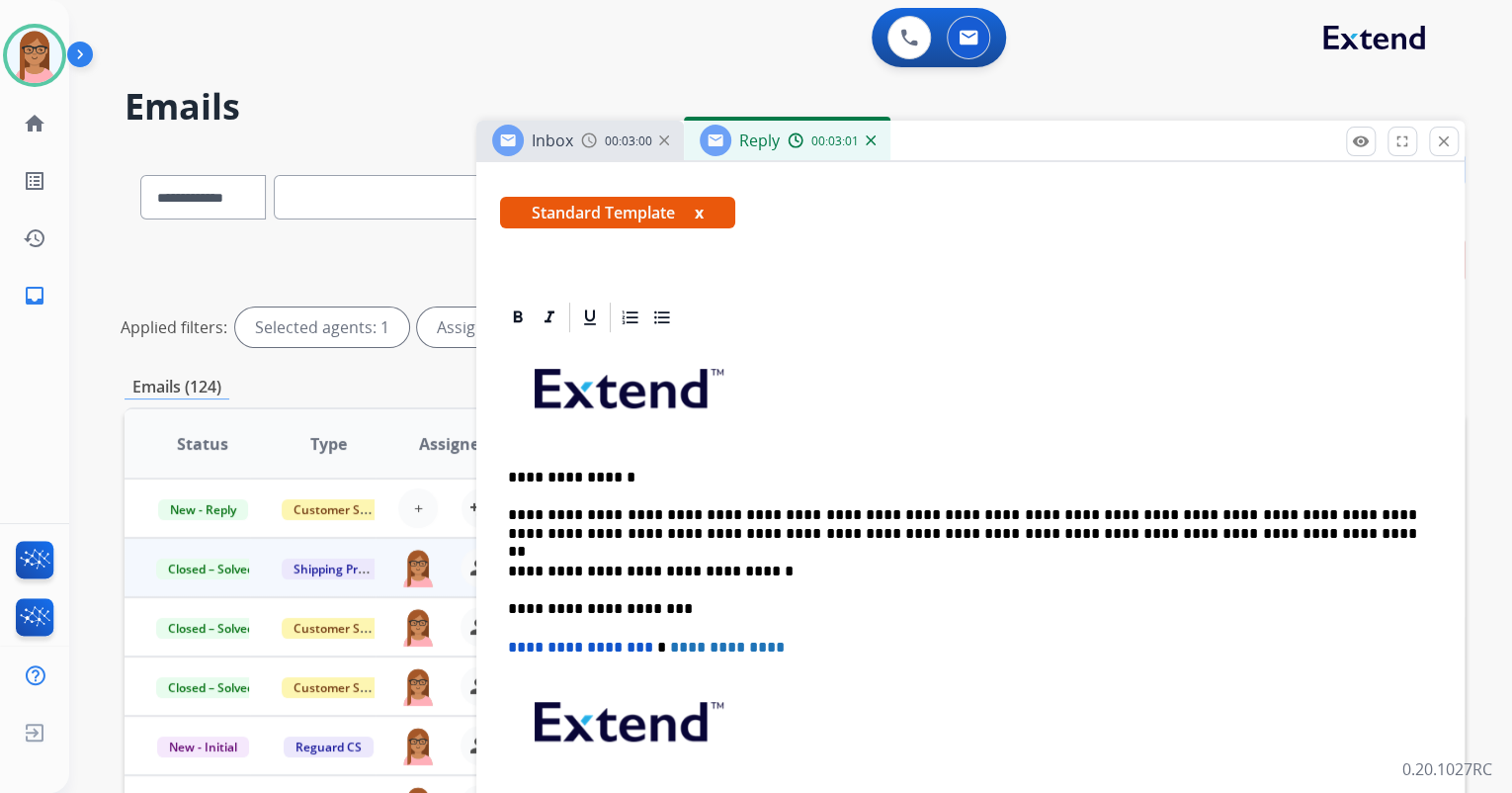 click at bounding box center (970, 729) 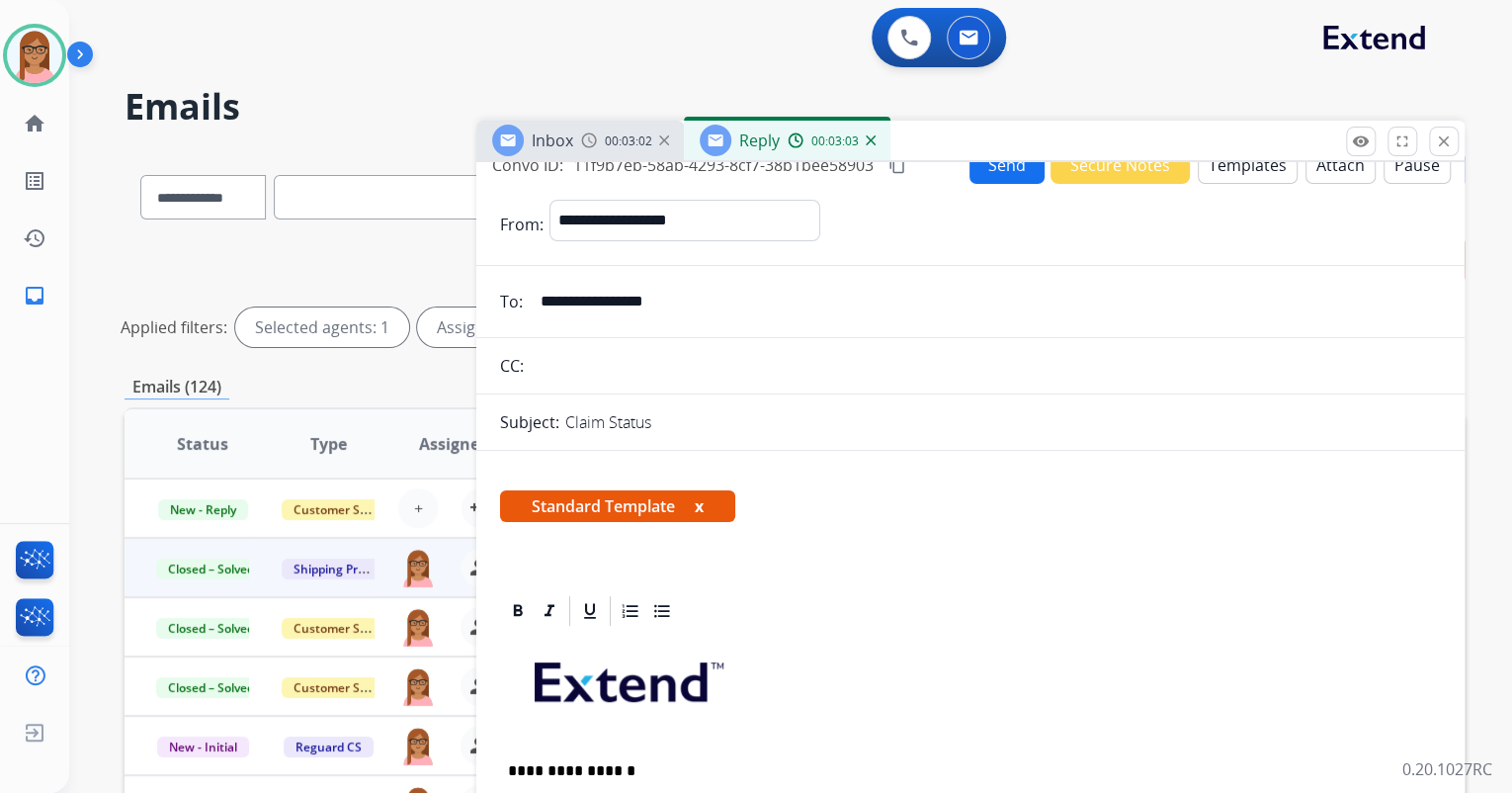 scroll, scrollTop: 0, scrollLeft: 0, axis: both 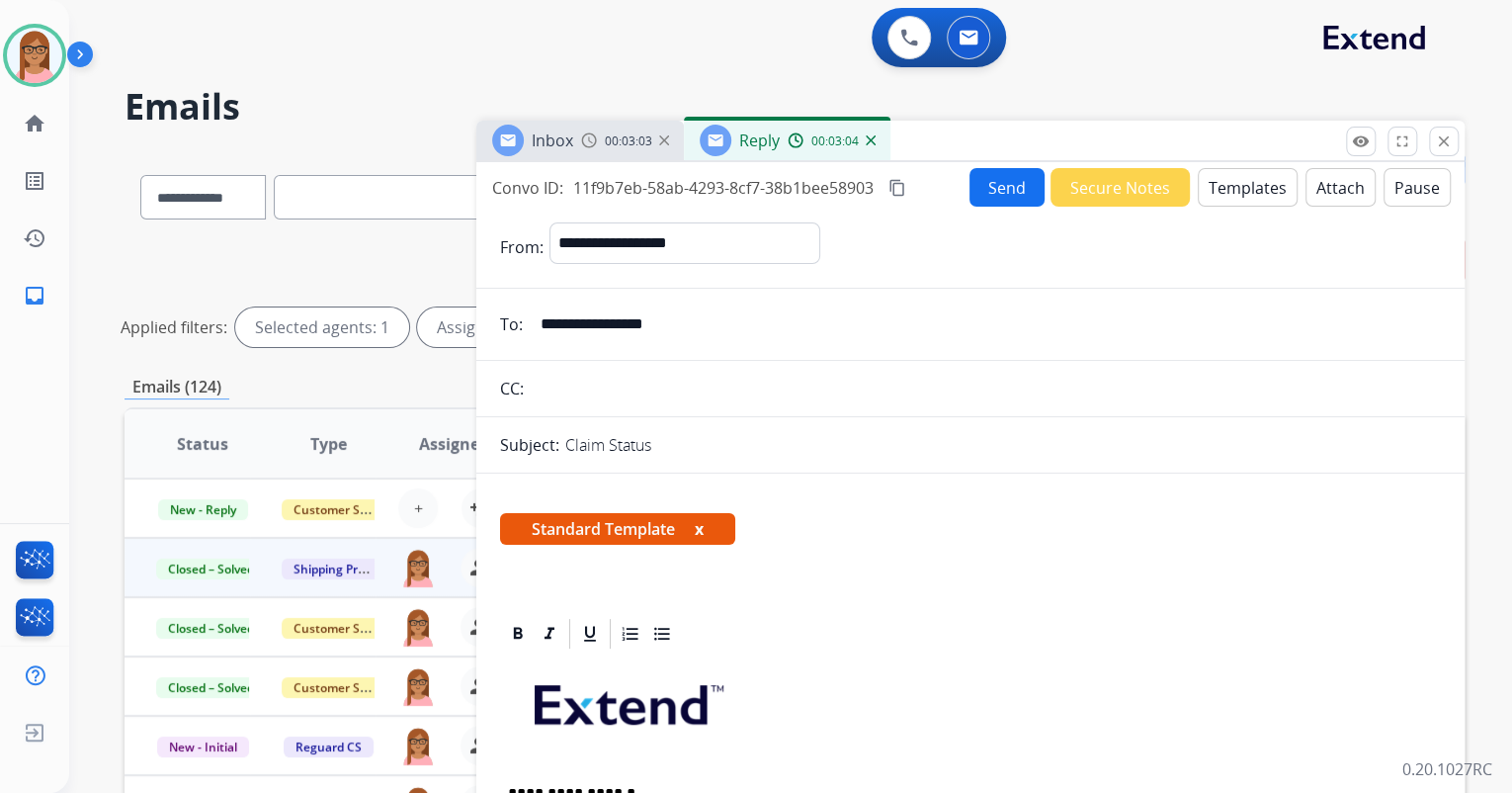 click on "content_copy" at bounding box center [897, 188] 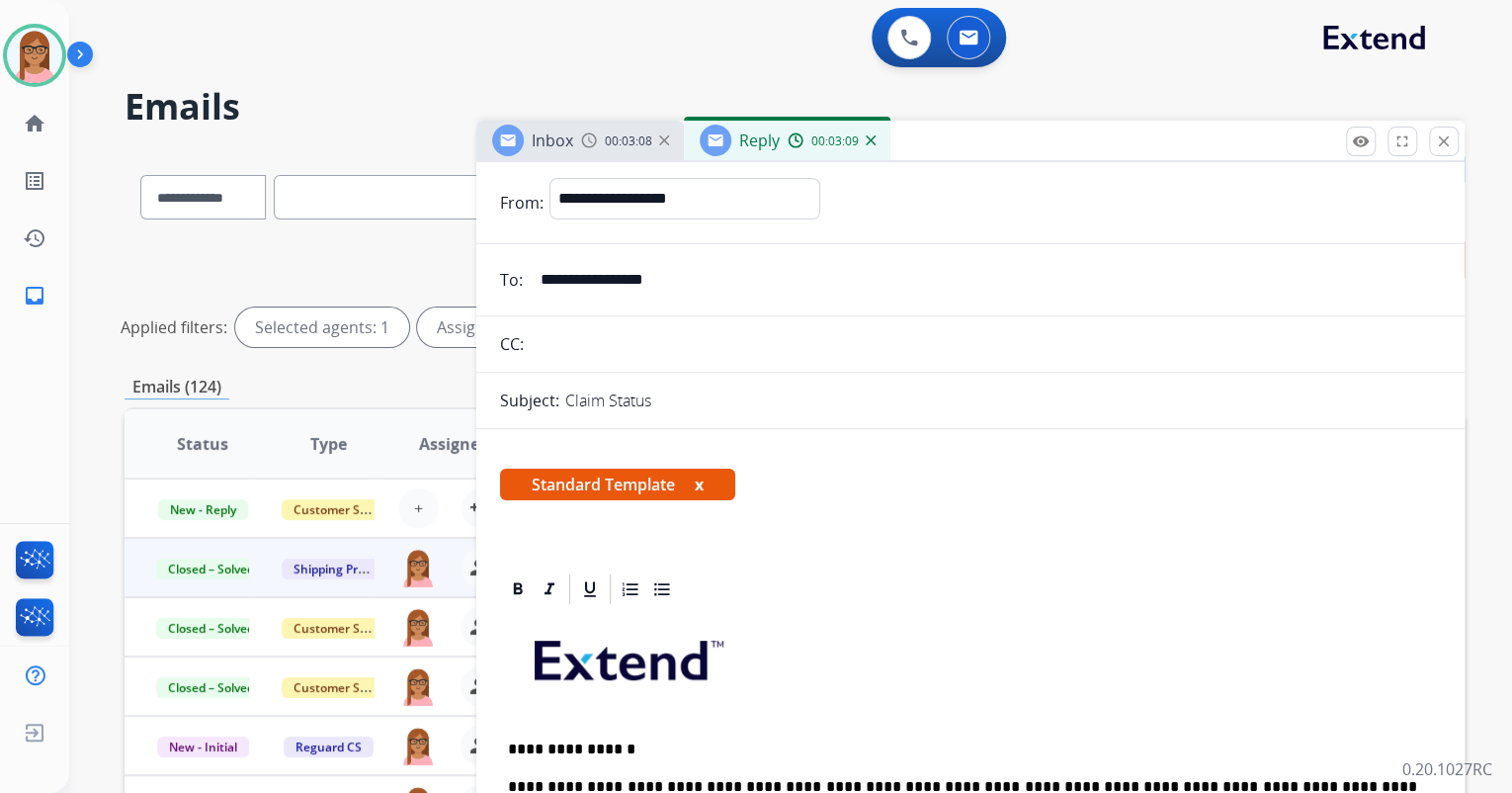 scroll, scrollTop: 0, scrollLeft: 0, axis: both 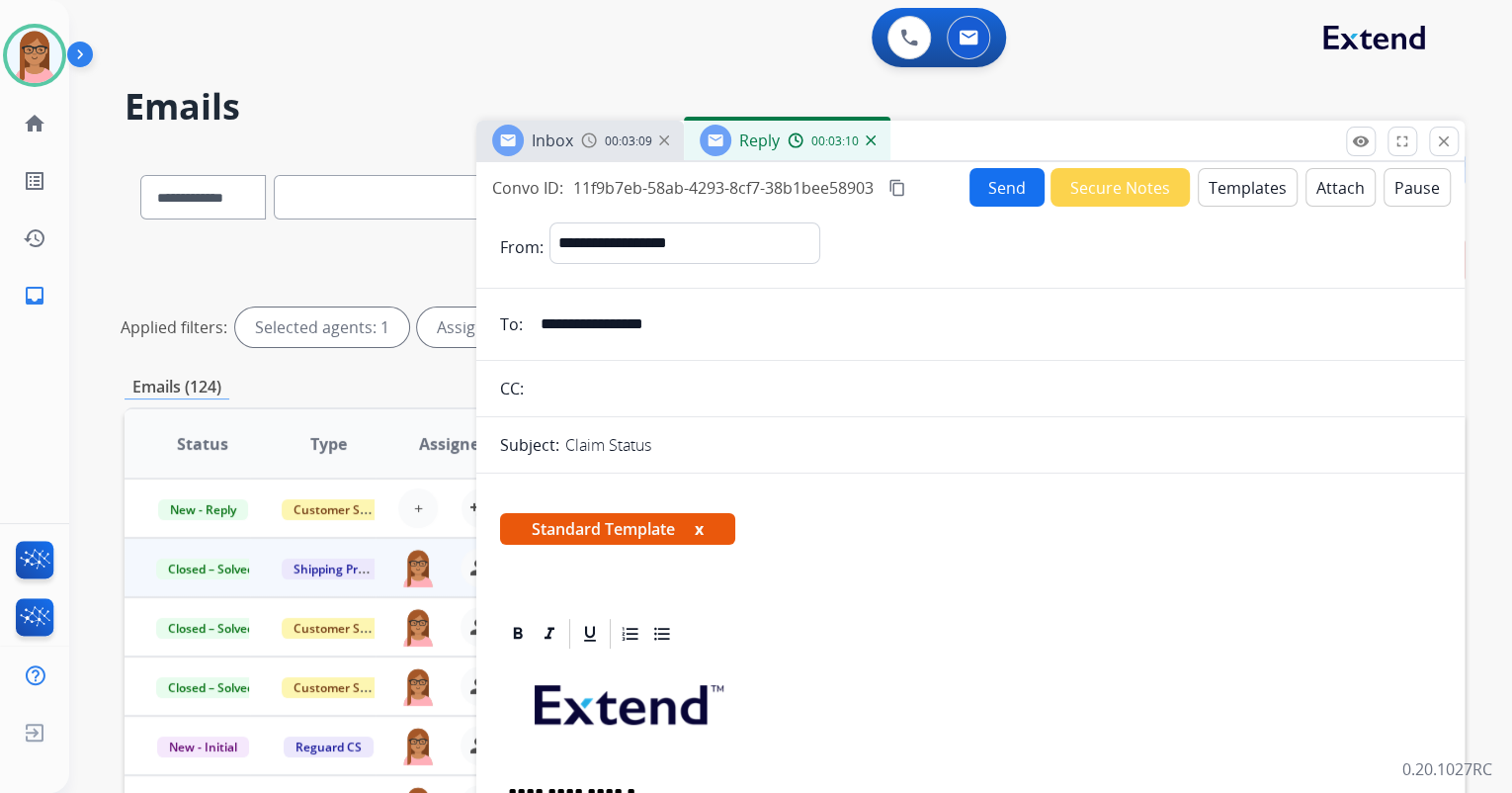 click on "Send" at bounding box center (1007, 187) 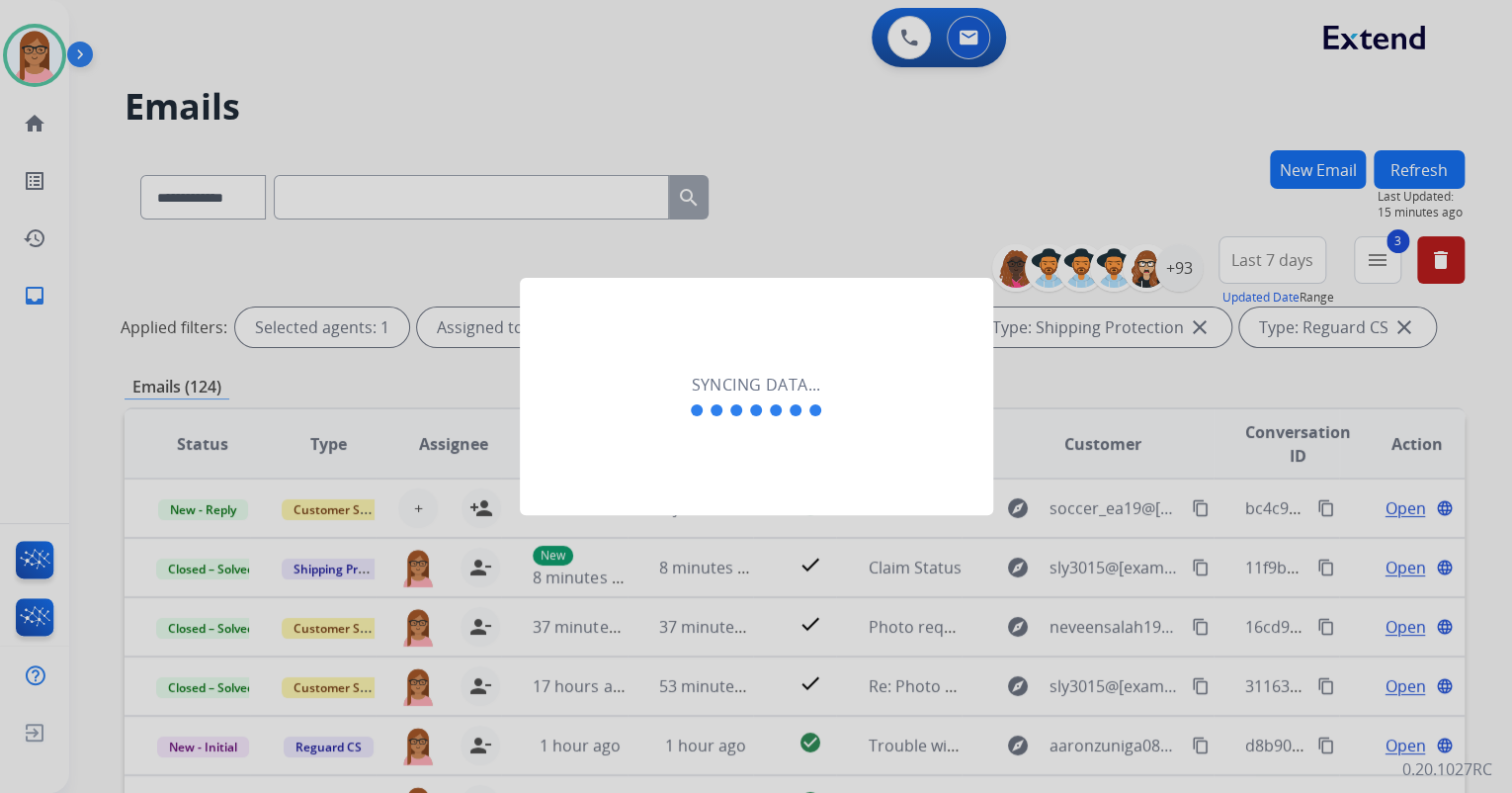 click on "Syncing data..." 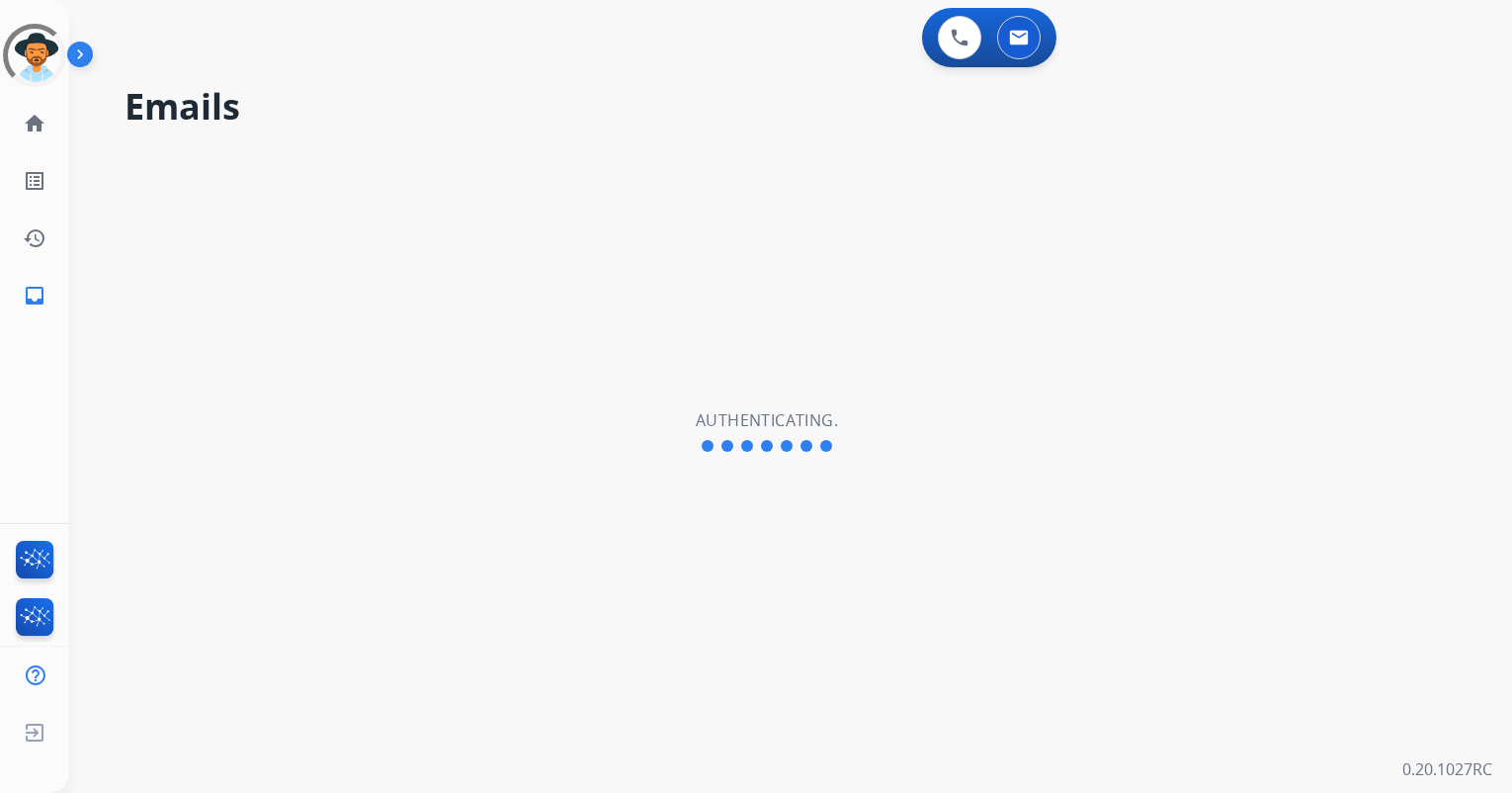 scroll, scrollTop: 0, scrollLeft: 0, axis: both 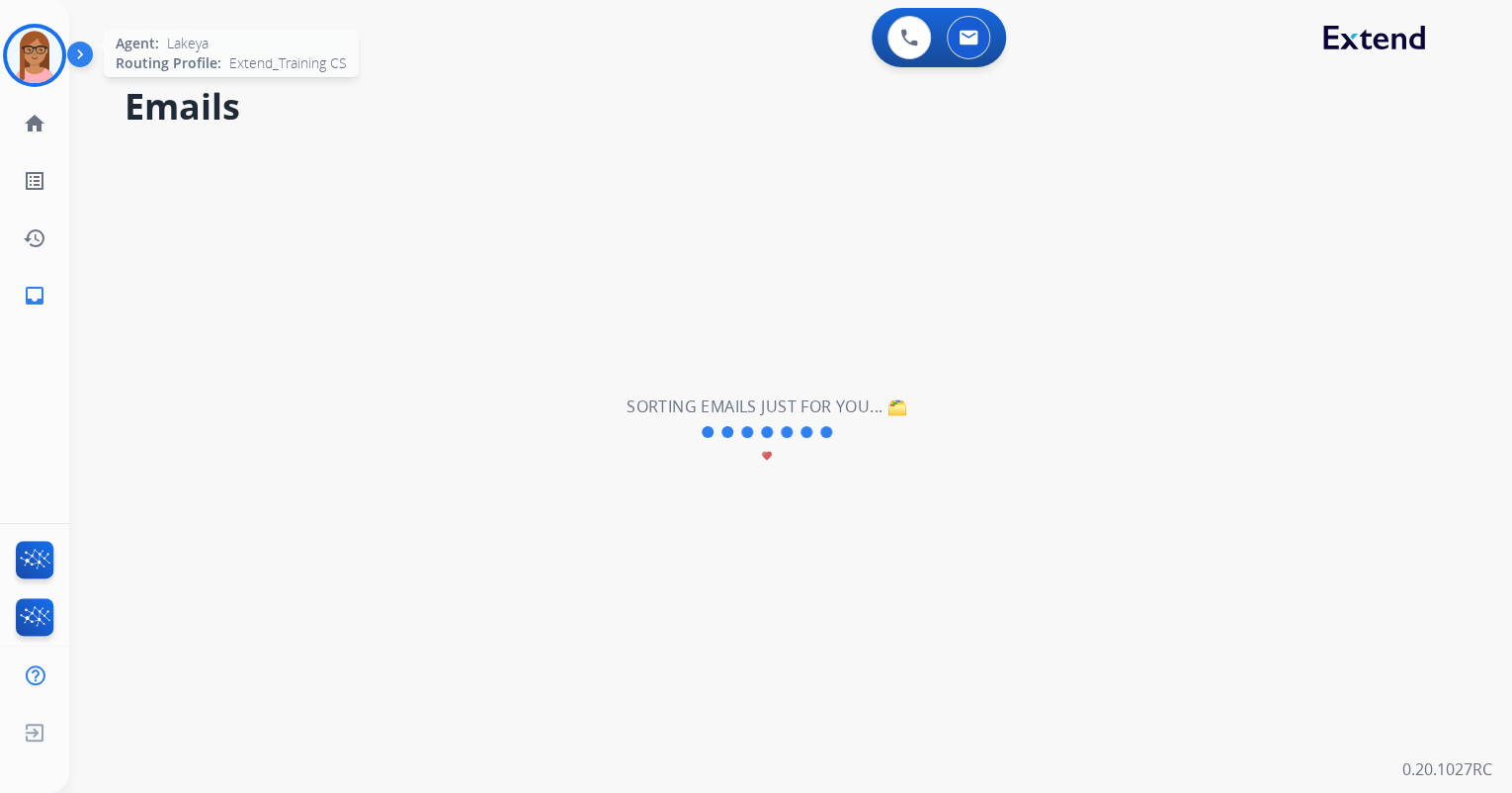 click at bounding box center [35, 55] 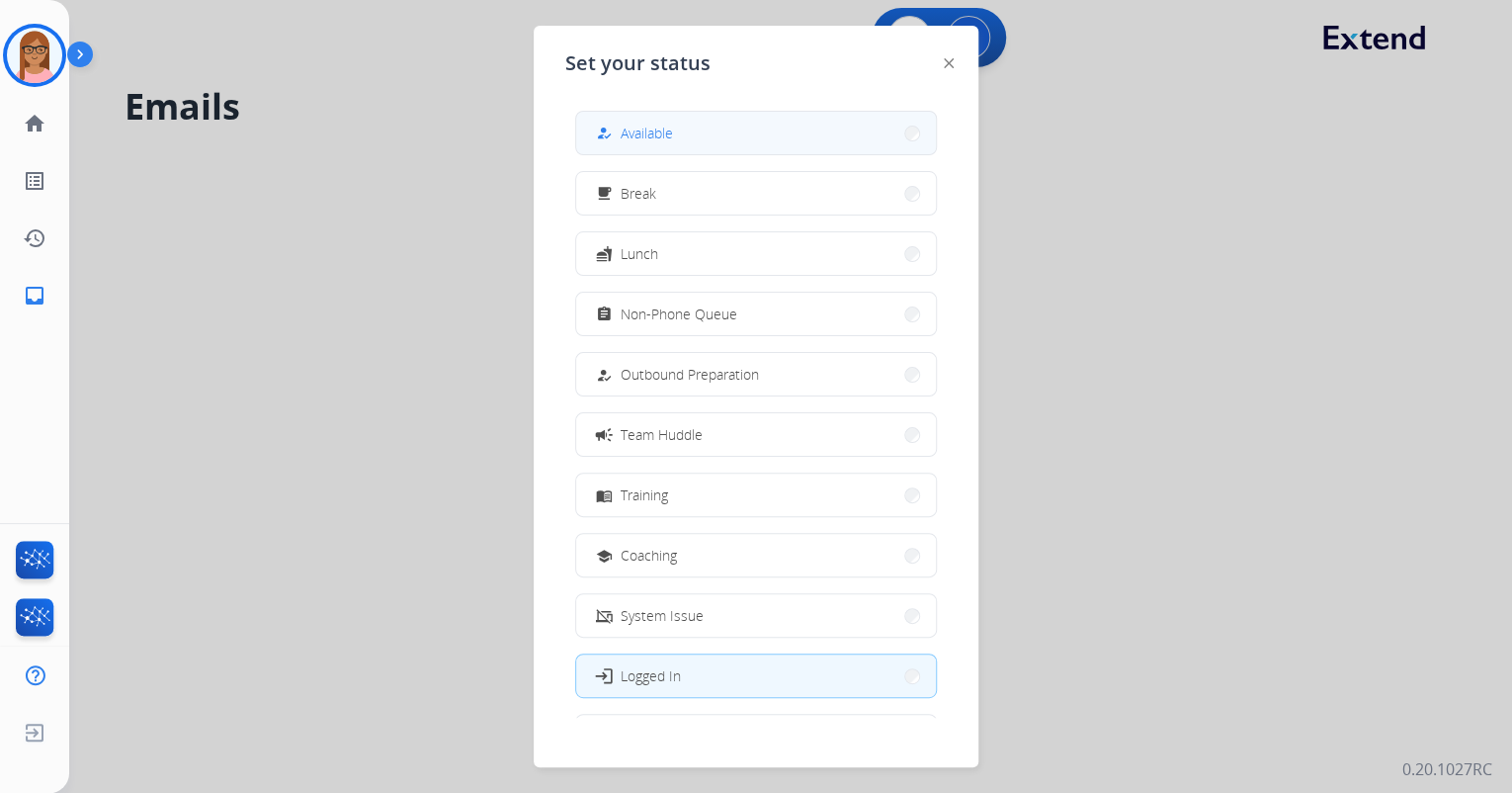 click on "how_to_reg Available" at bounding box center [756, 132] 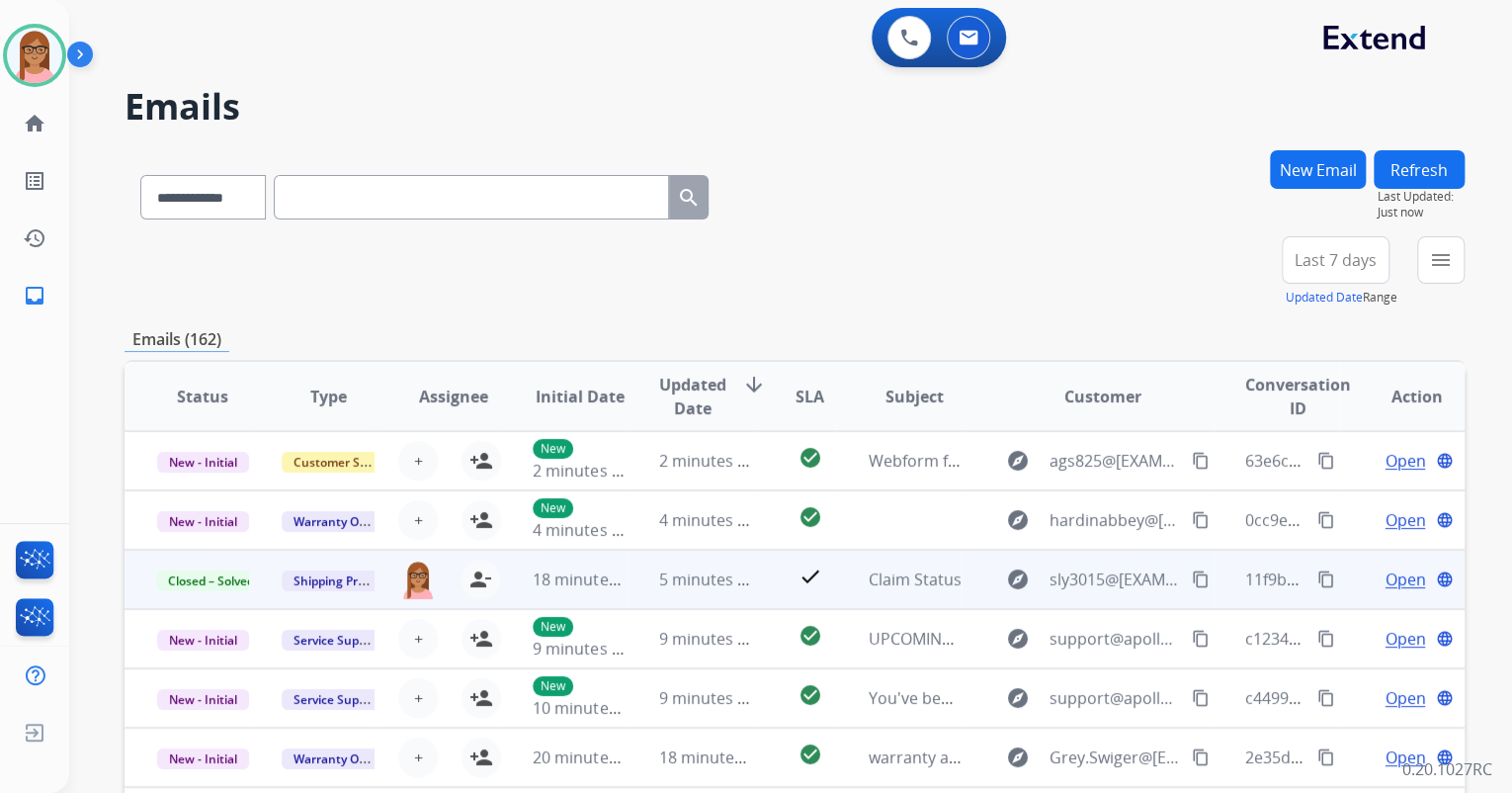 click on "Open" at bounding box center (1404, 579) 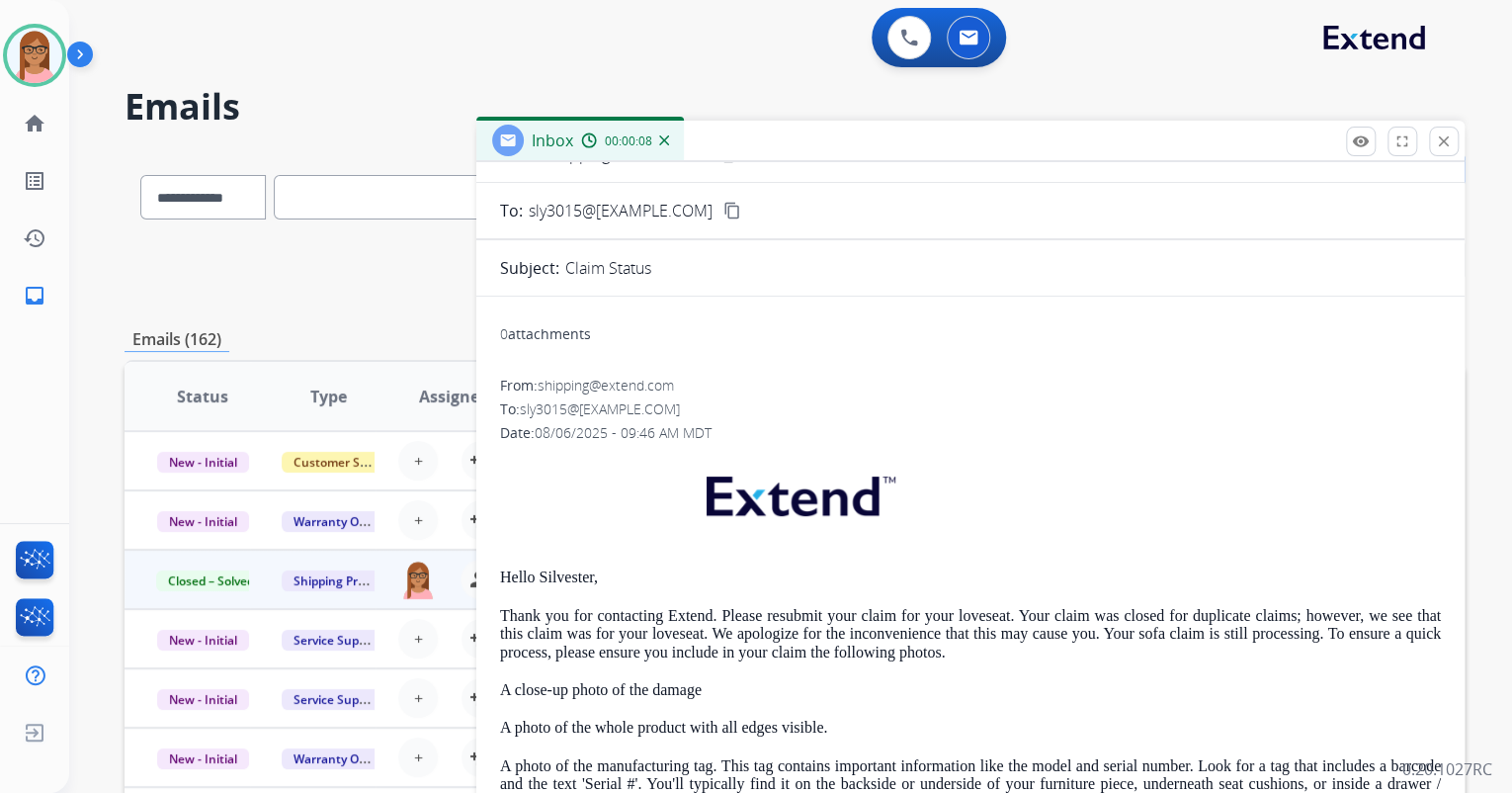 scroll, scrollTop: 79, scrollLeft: 0, axis: vertical 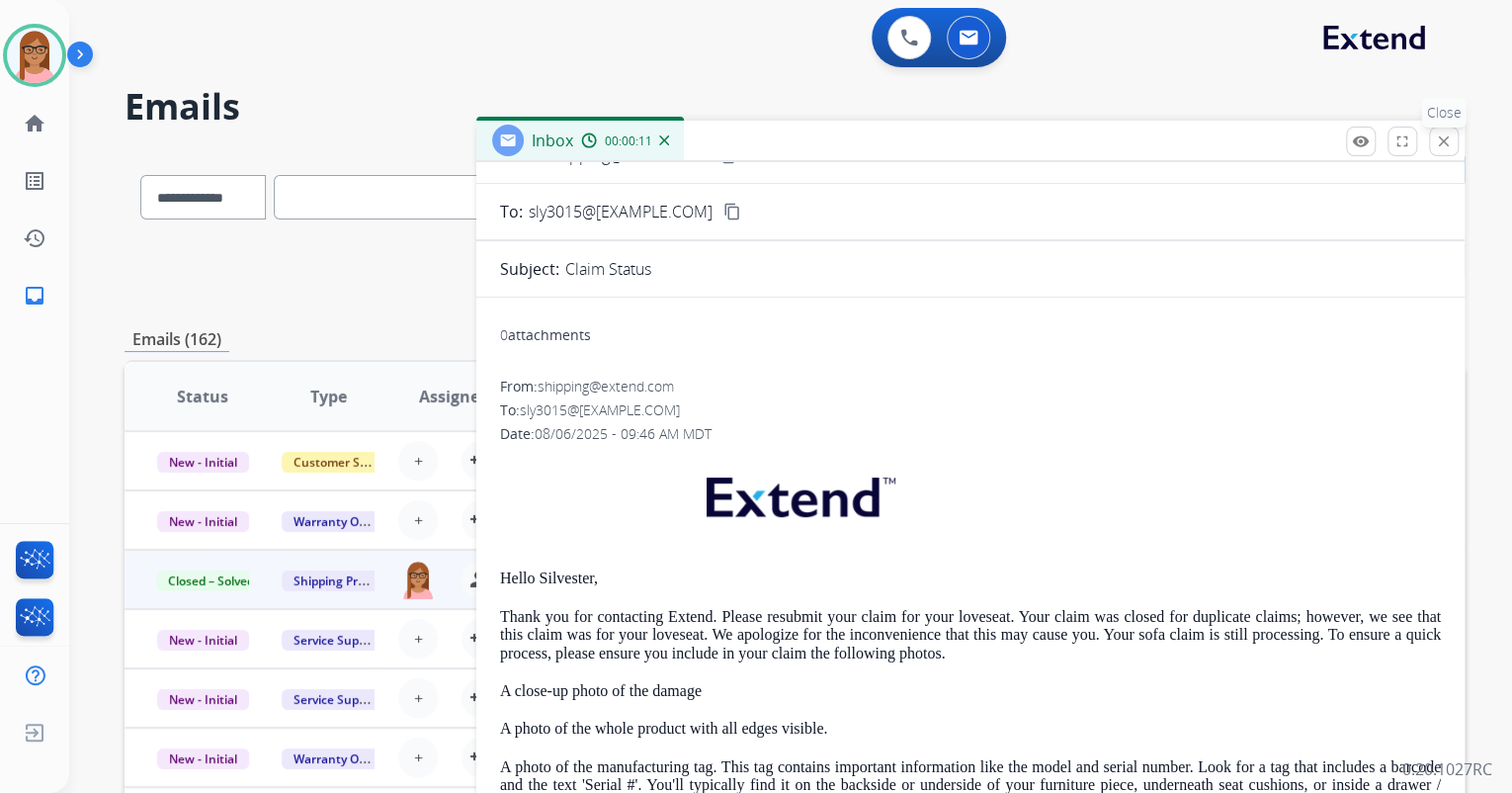 click on "close" at bounding box center (1444, 141) 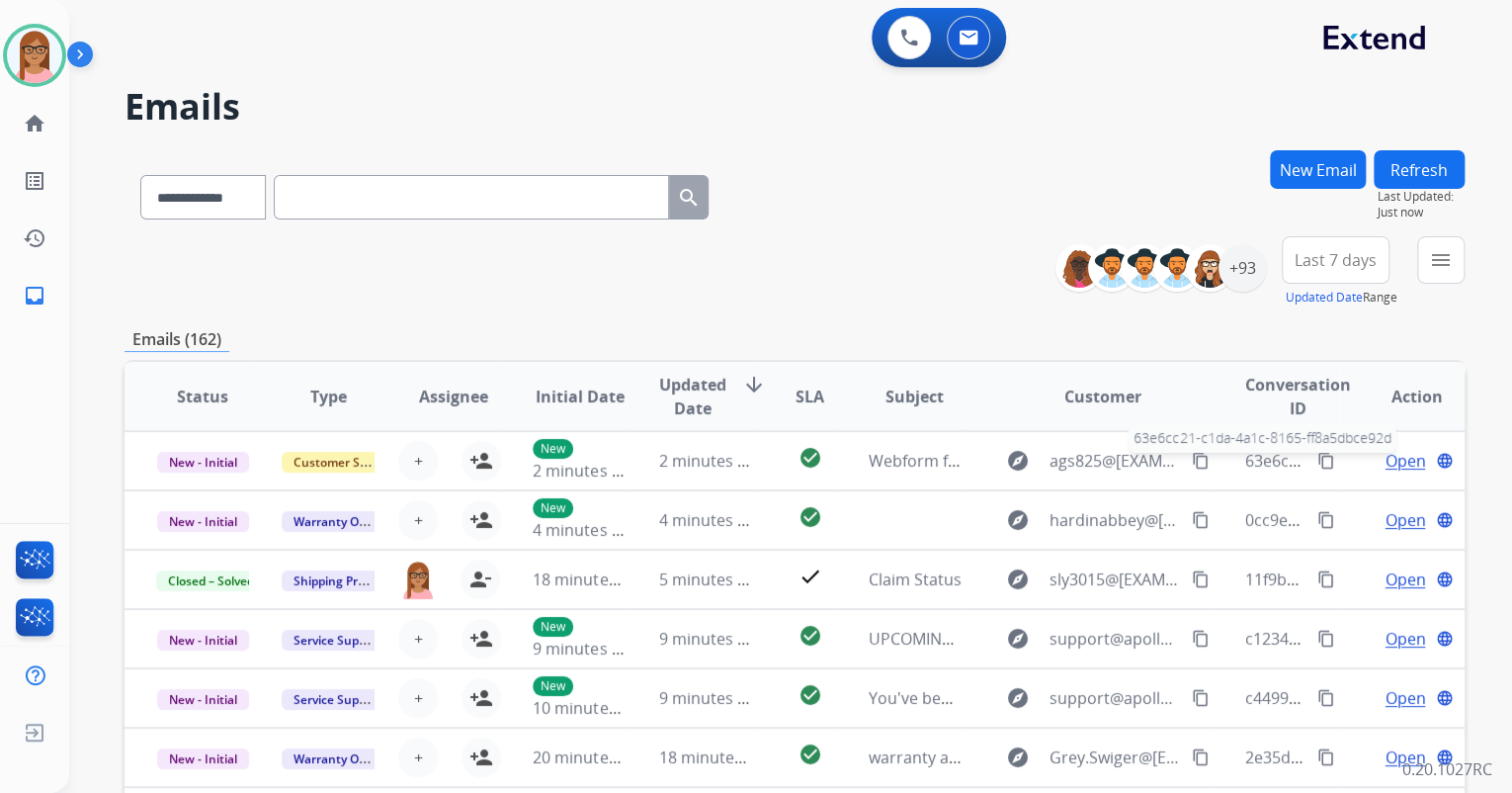 scroll, scrollTop: 1, scrollLeft: 0, axis: vertical 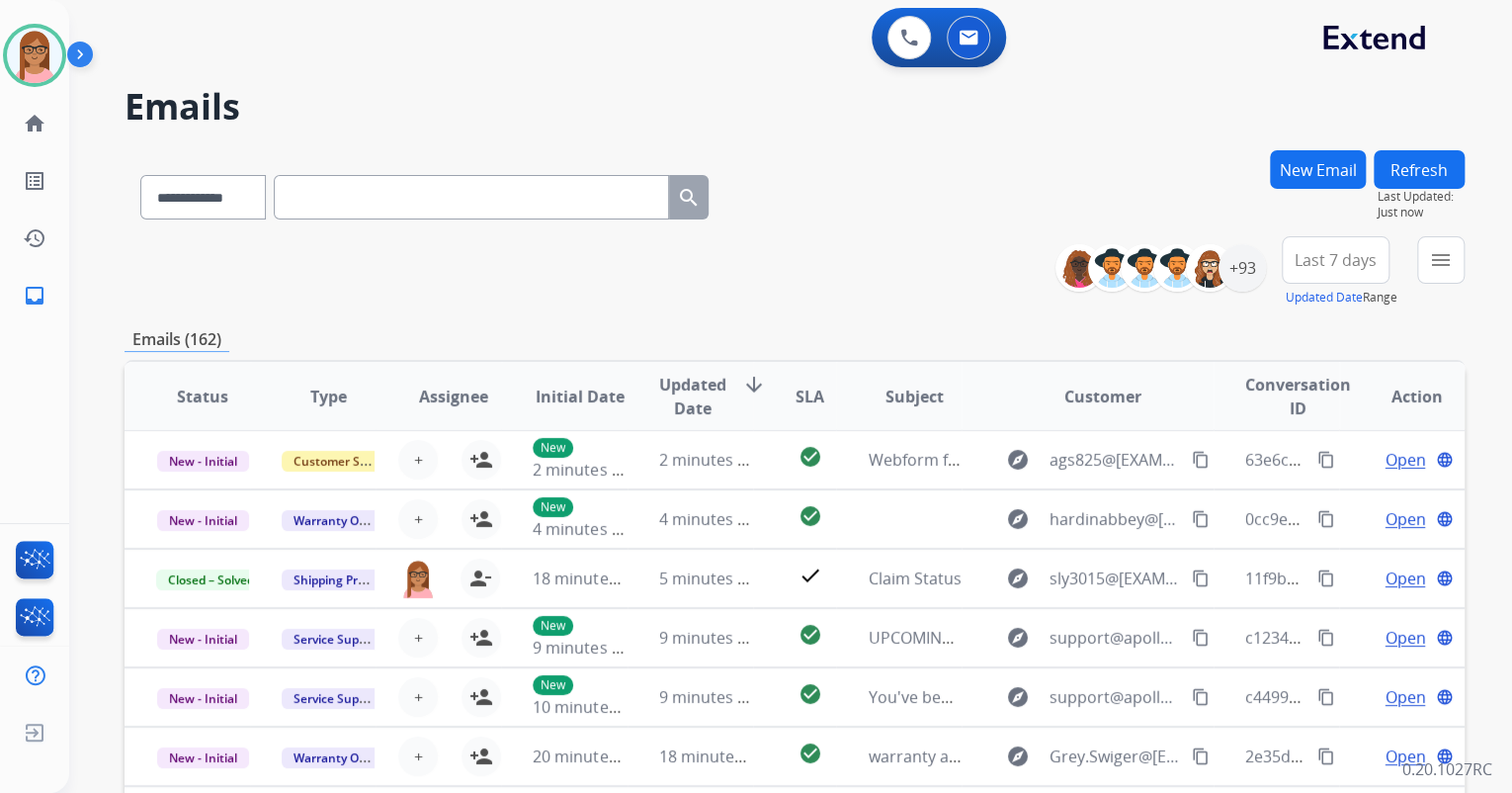click at bounding box center (471, 197) 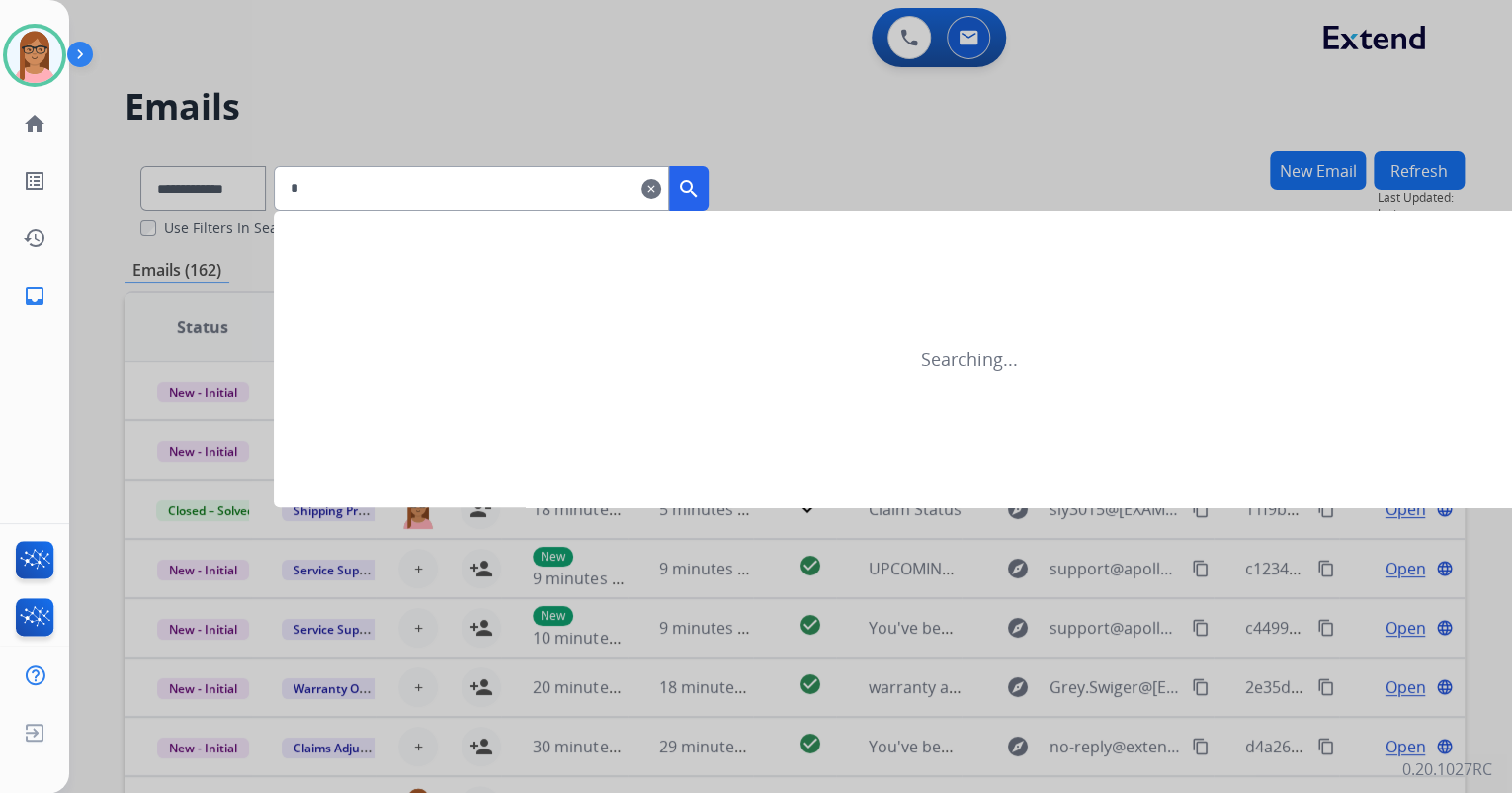 type on "*" 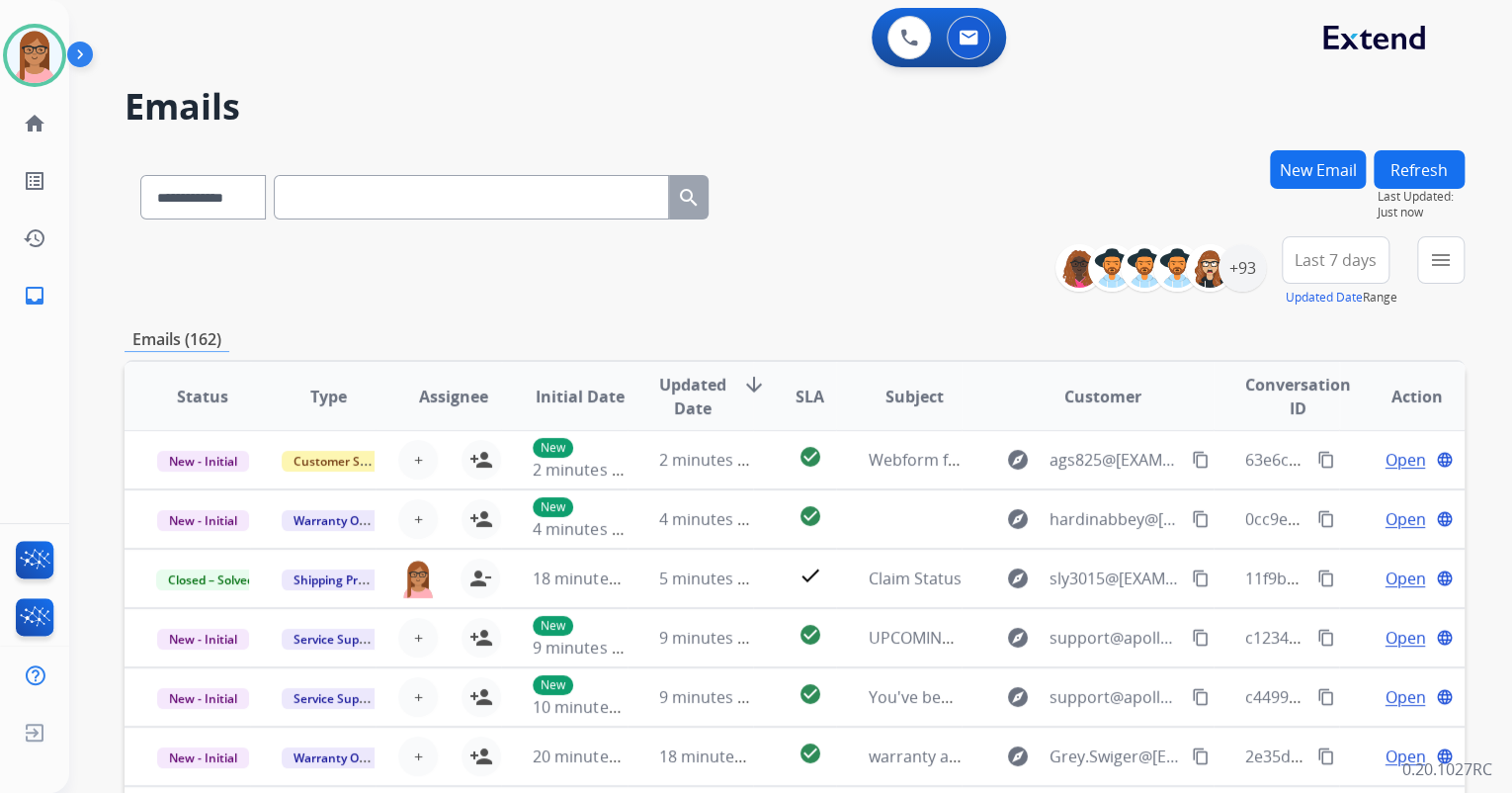 click at bounding box center (471, 197) 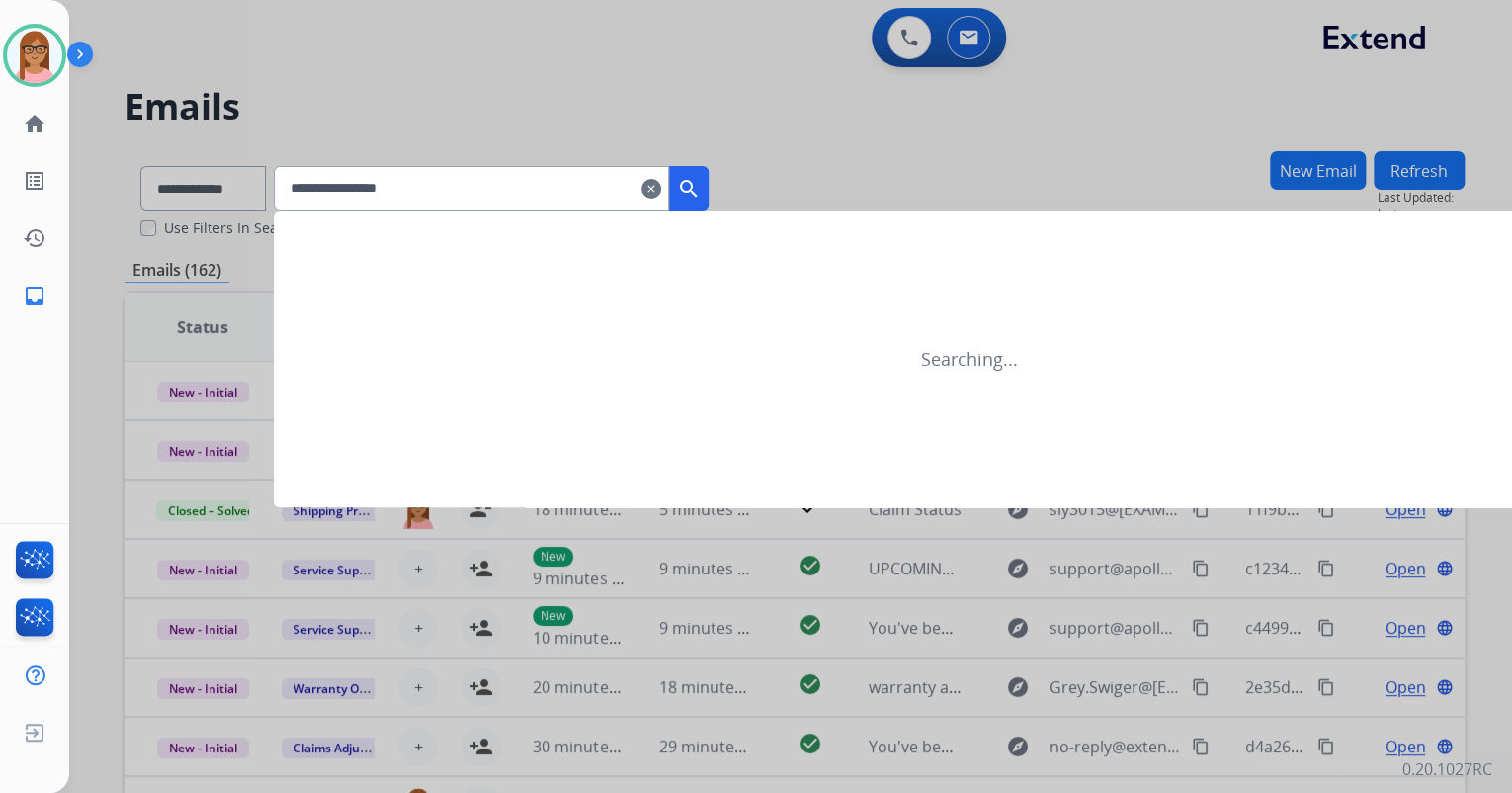 type on "**********" 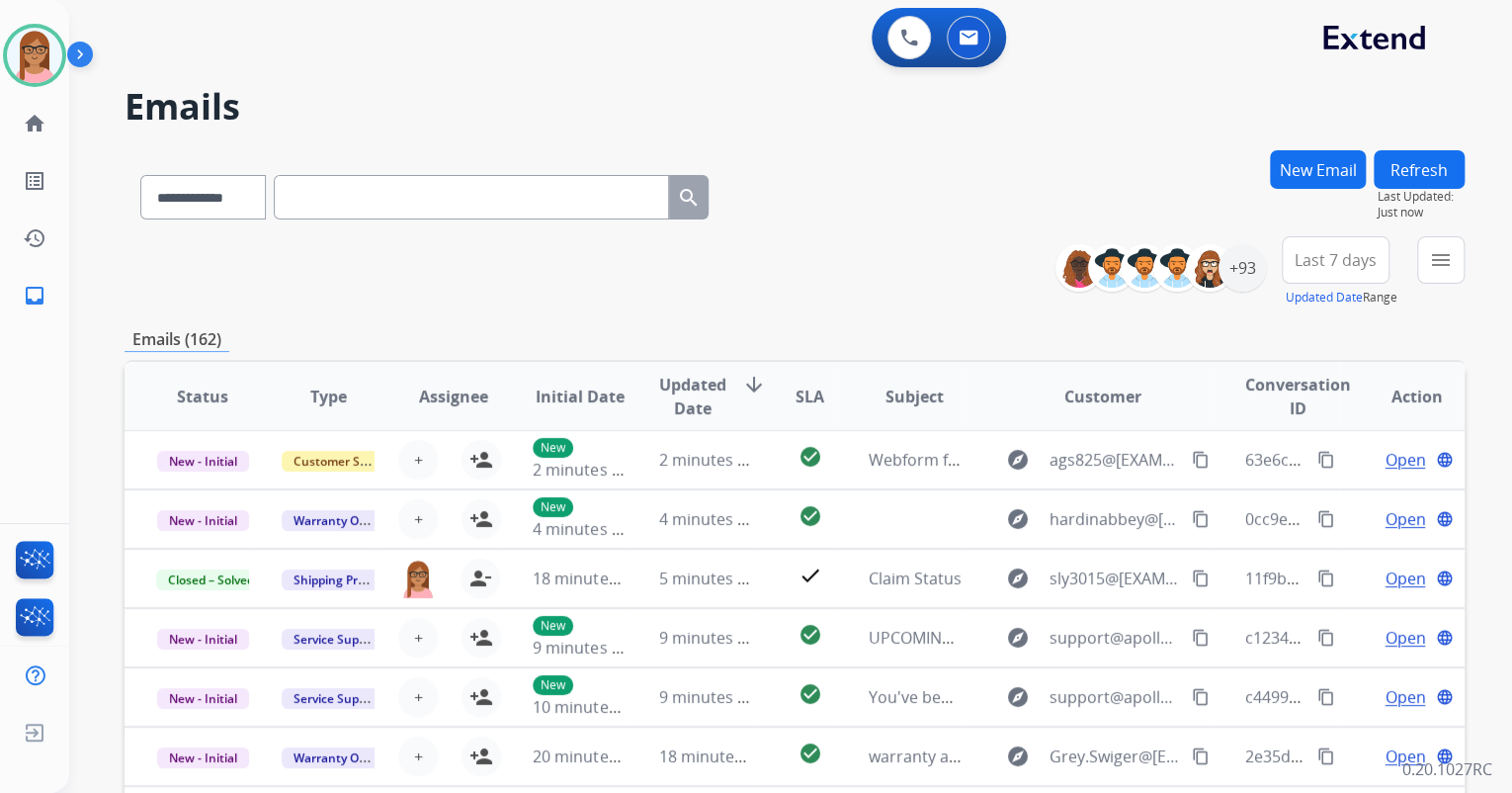 click on "New Email" at bounding box center (1317, 169) 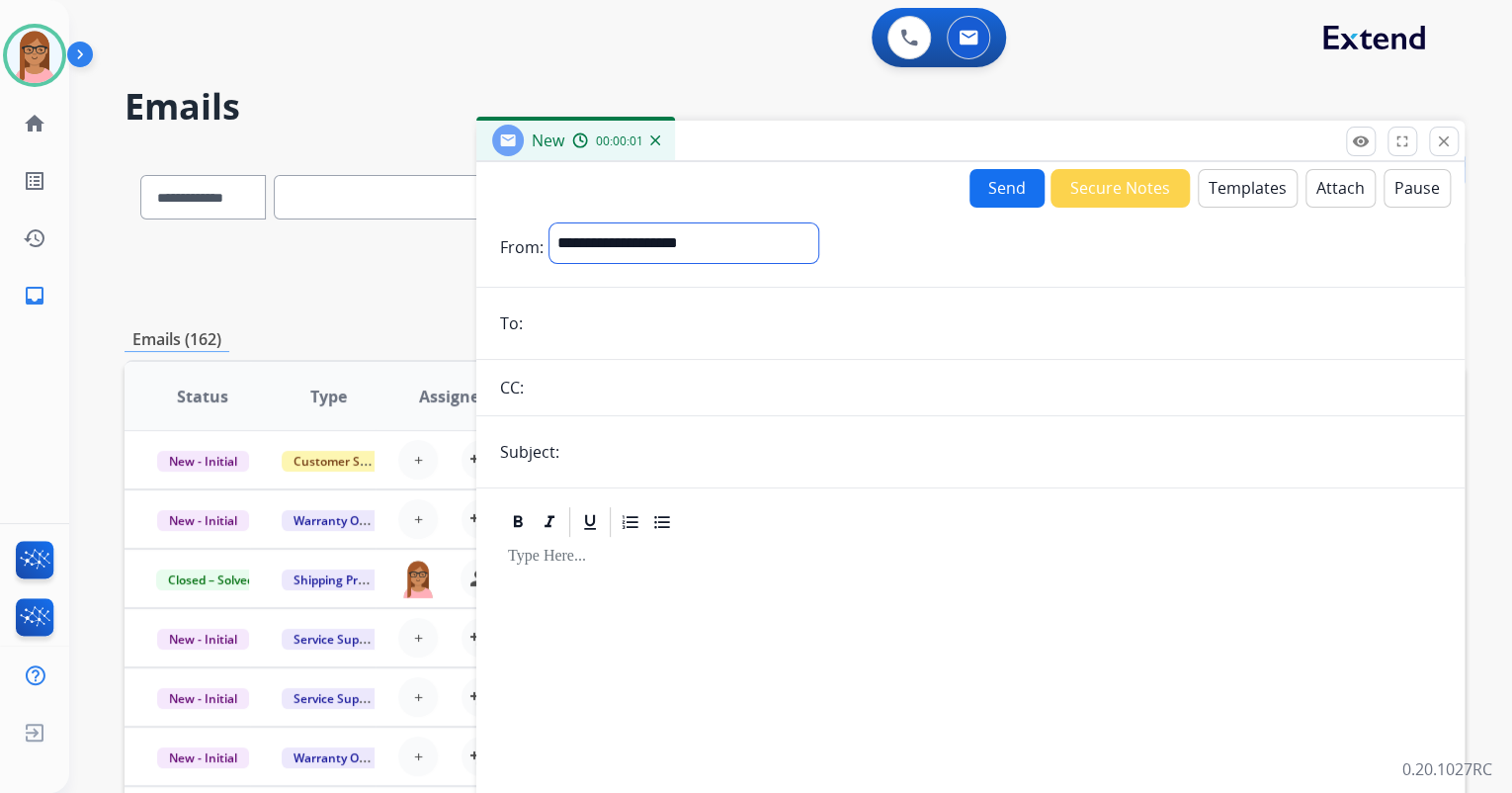 click on "**********" at bounding box center [684, 243] 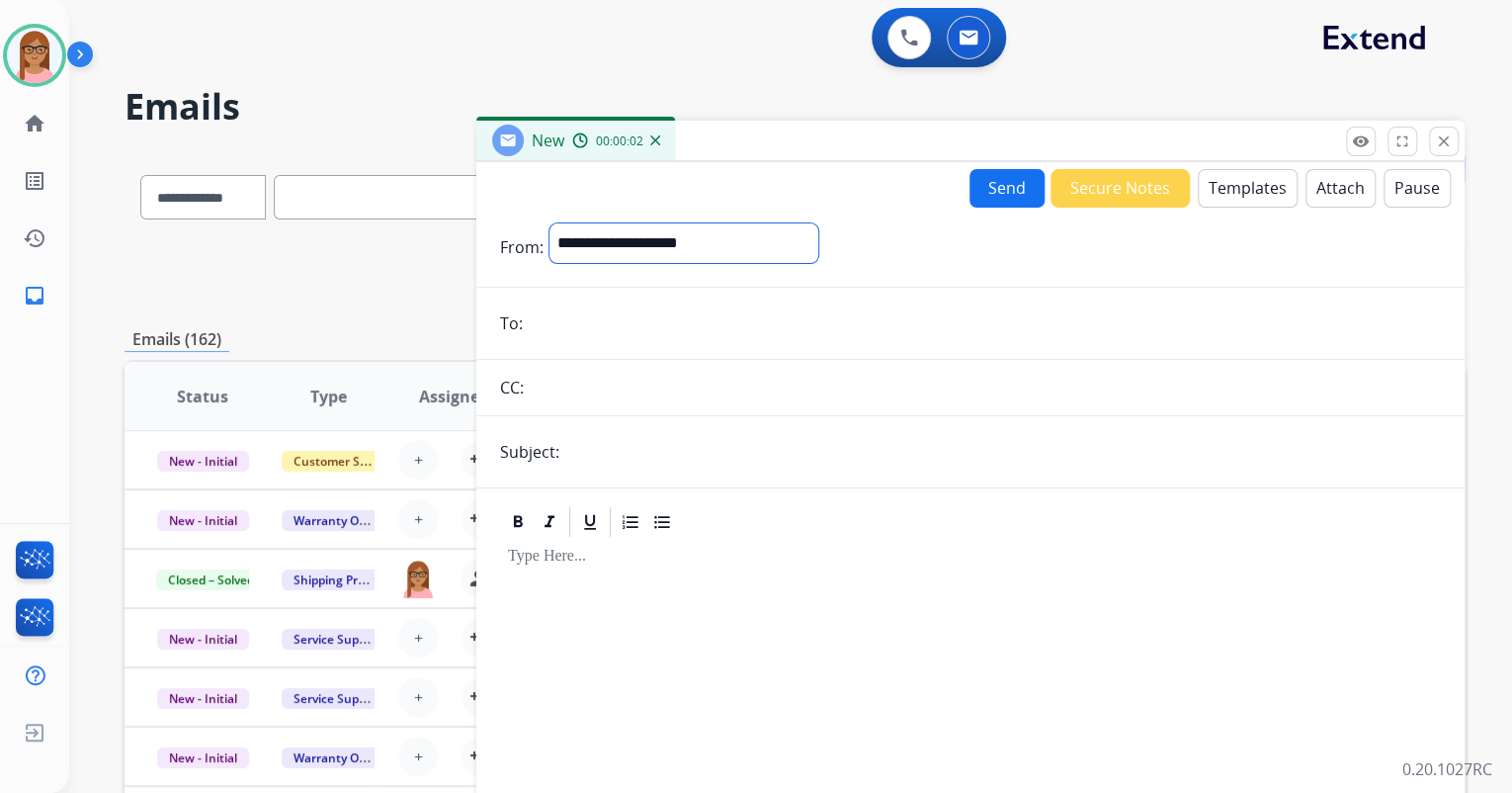 select on "**********" 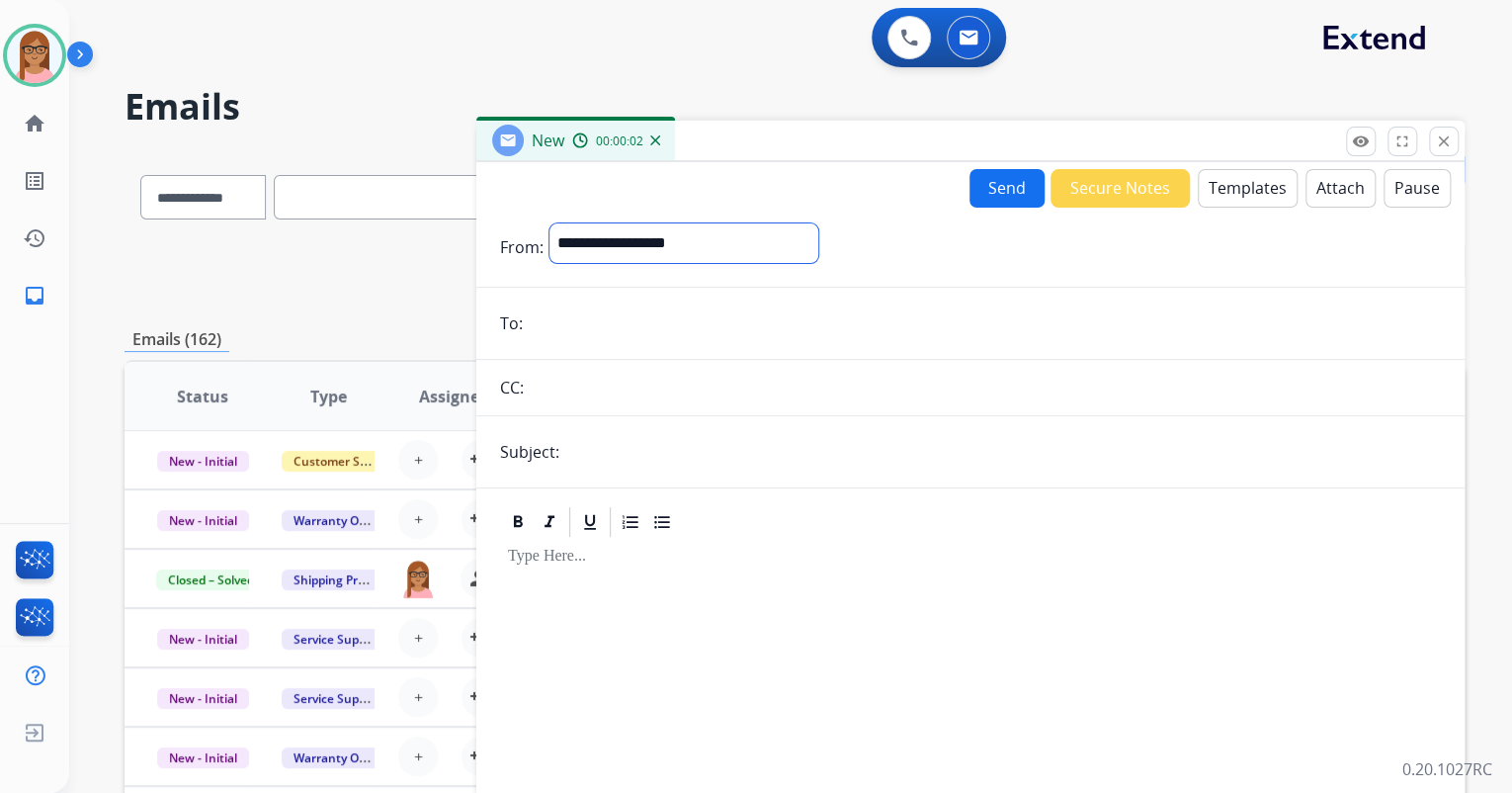 click on "**********" at bounding box center [684, 243] 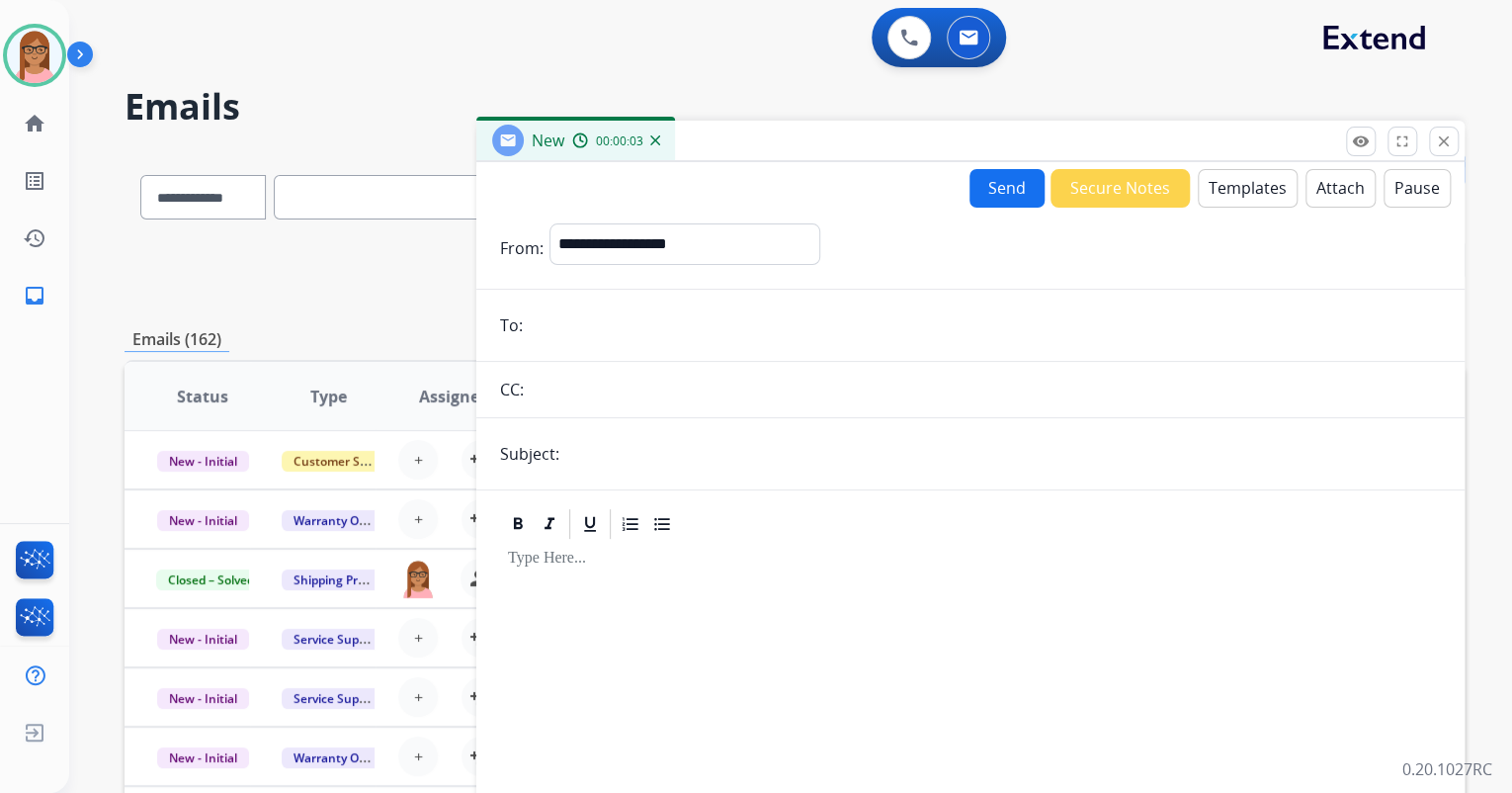 click at bounding box center [984, 325] 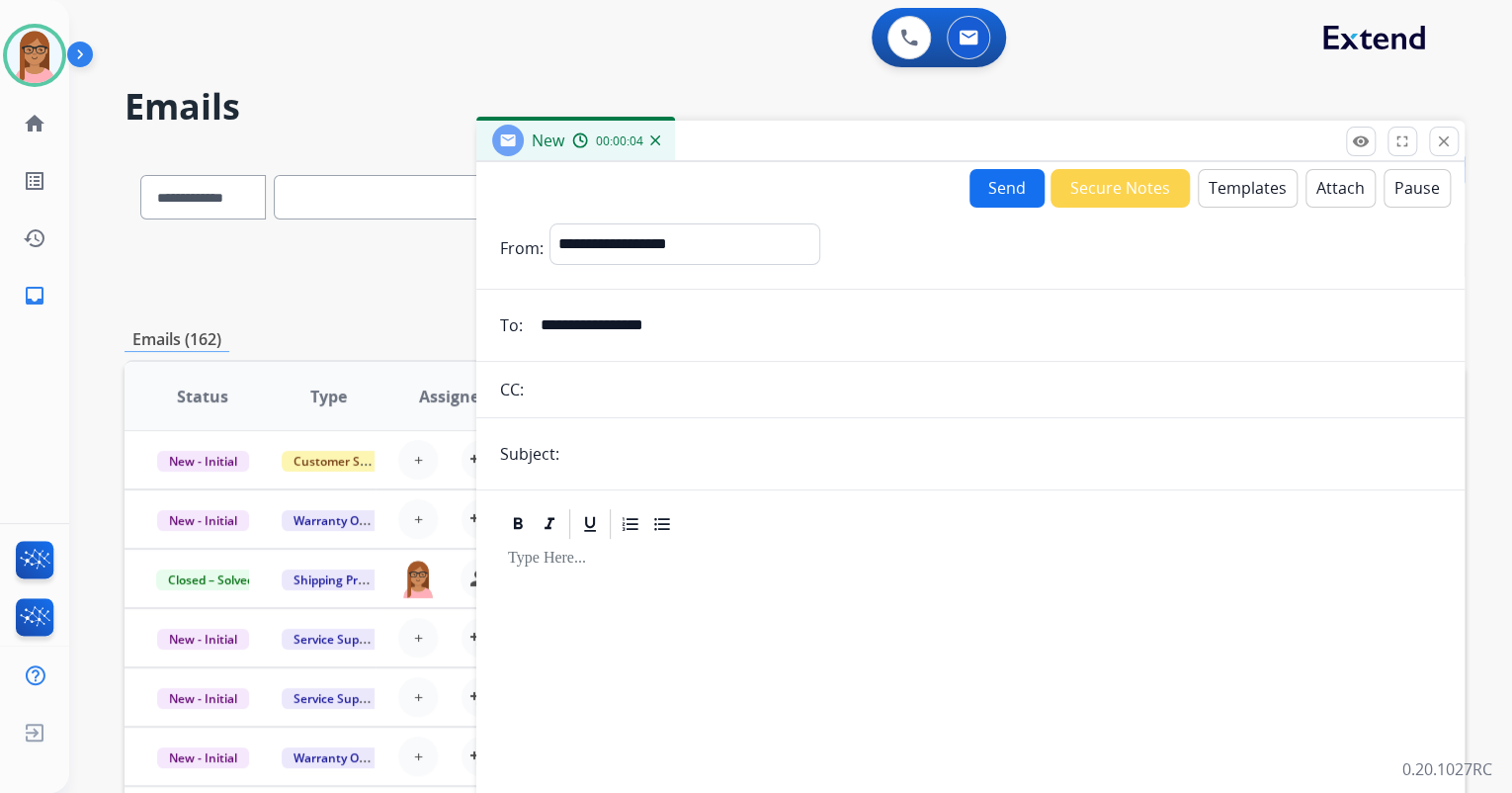 type on "**********" 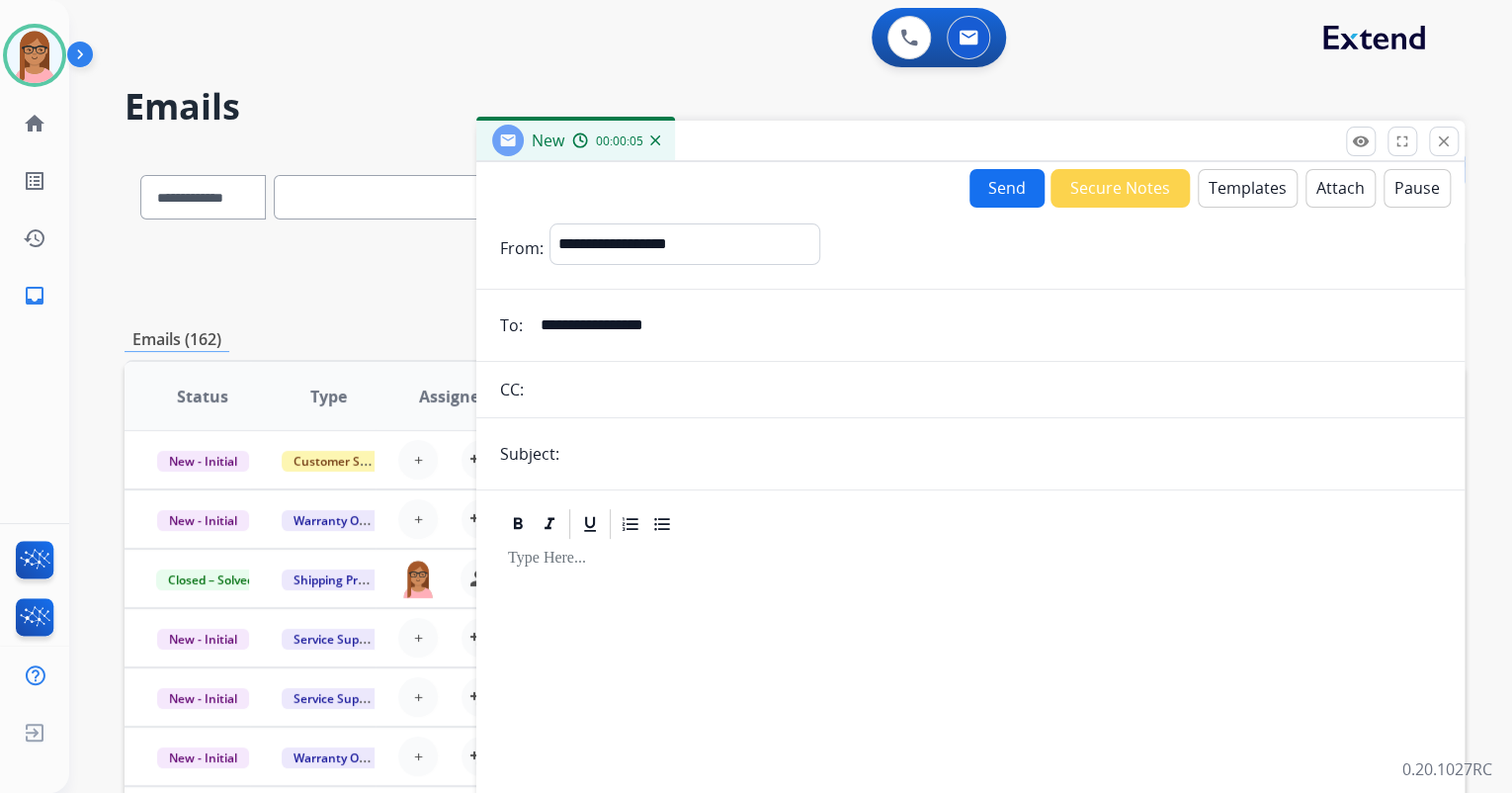 click on "**********" at bounding box center (970, 550) 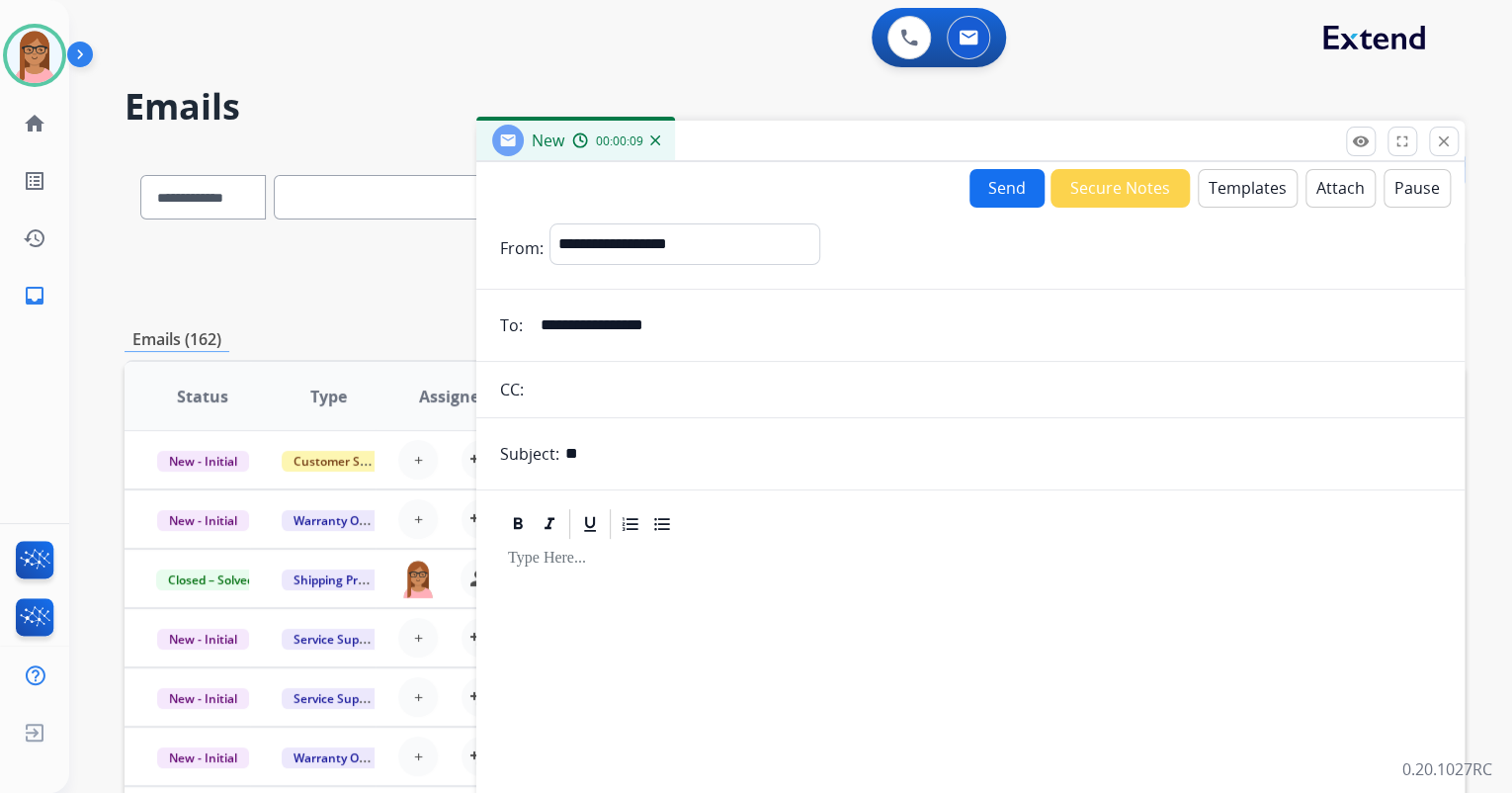 type on "**********" 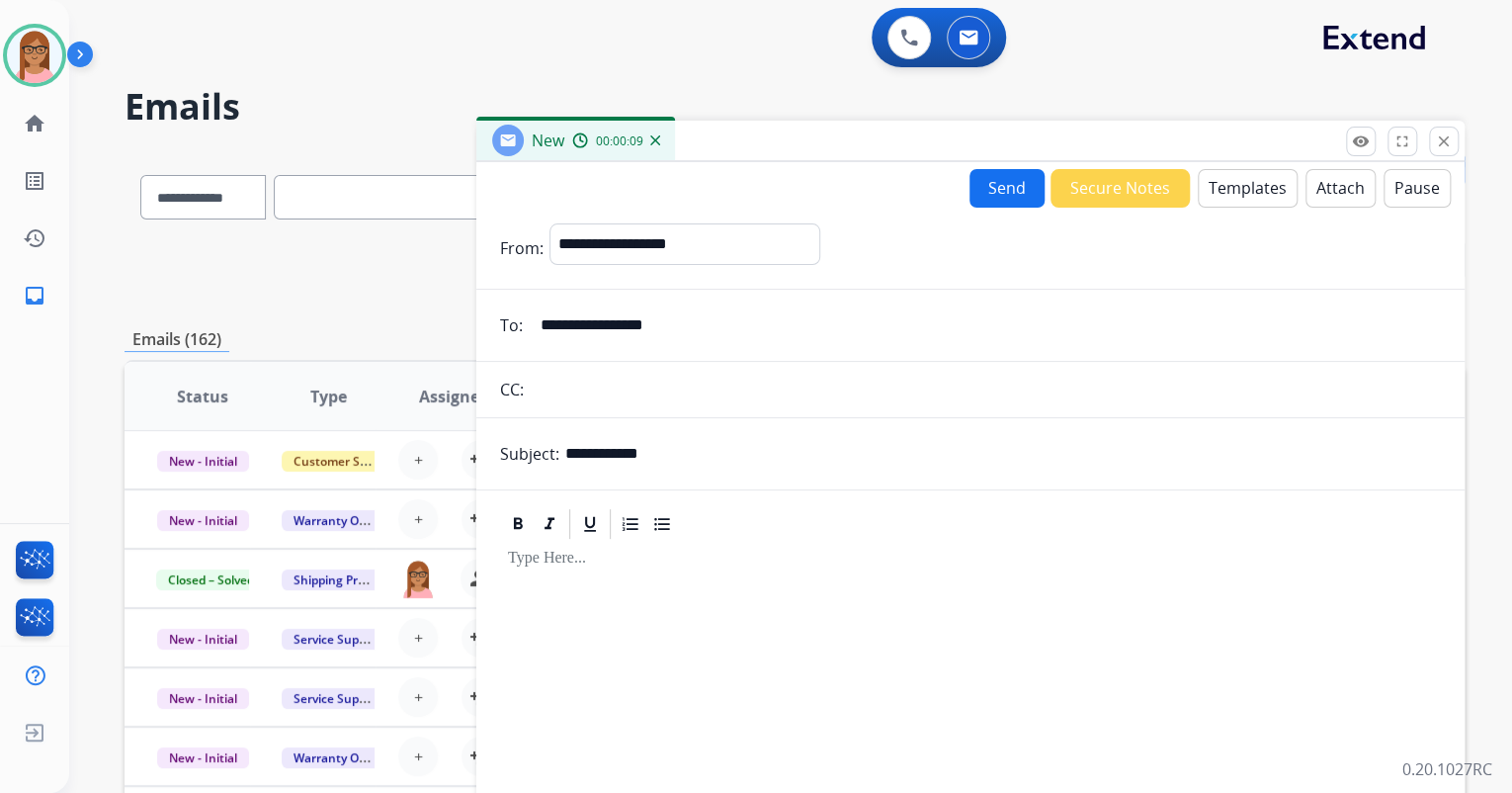 click at bounding box center (970, 711) 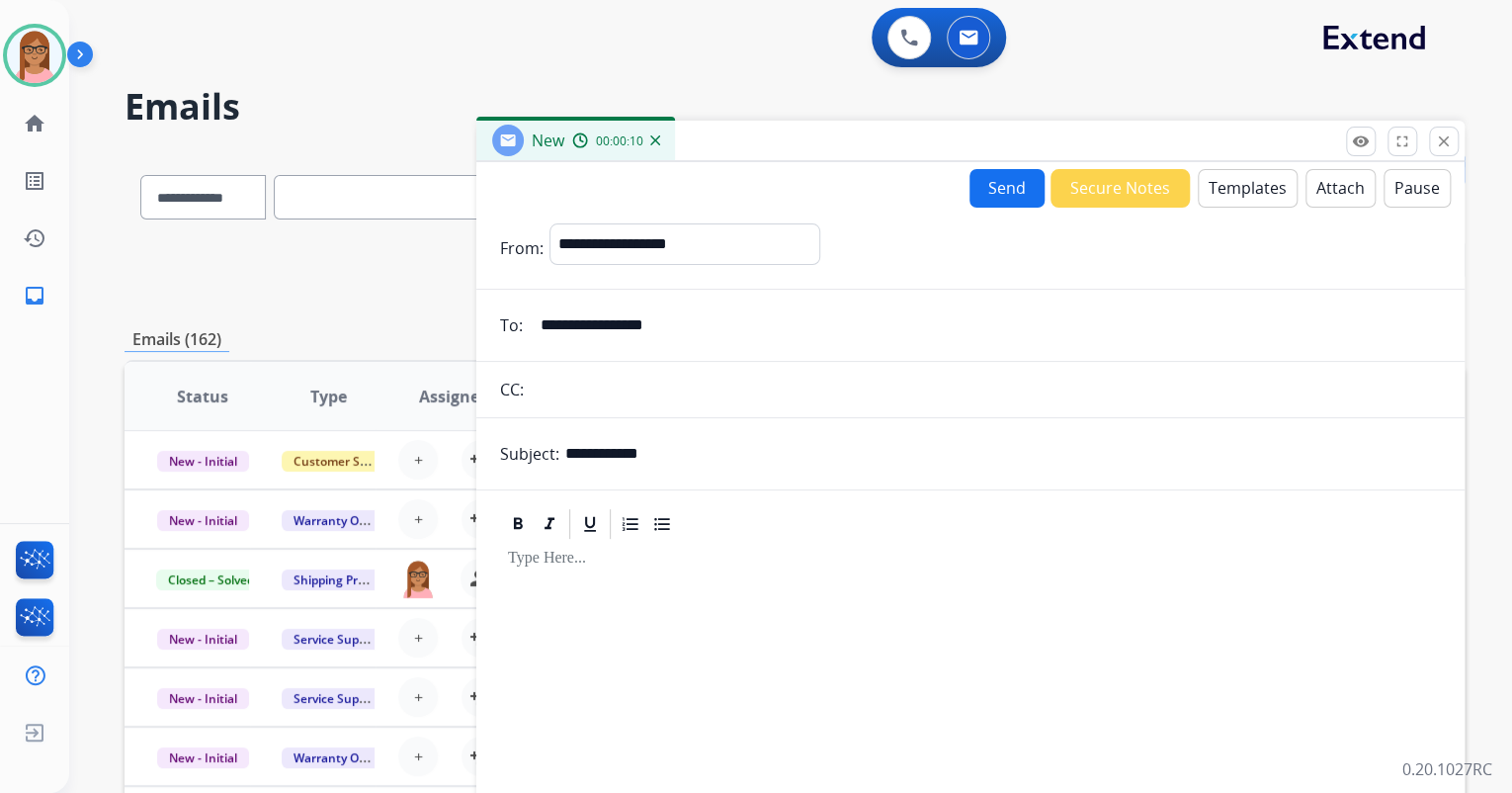 click on "Templates" at bounding box center (1247, 188) 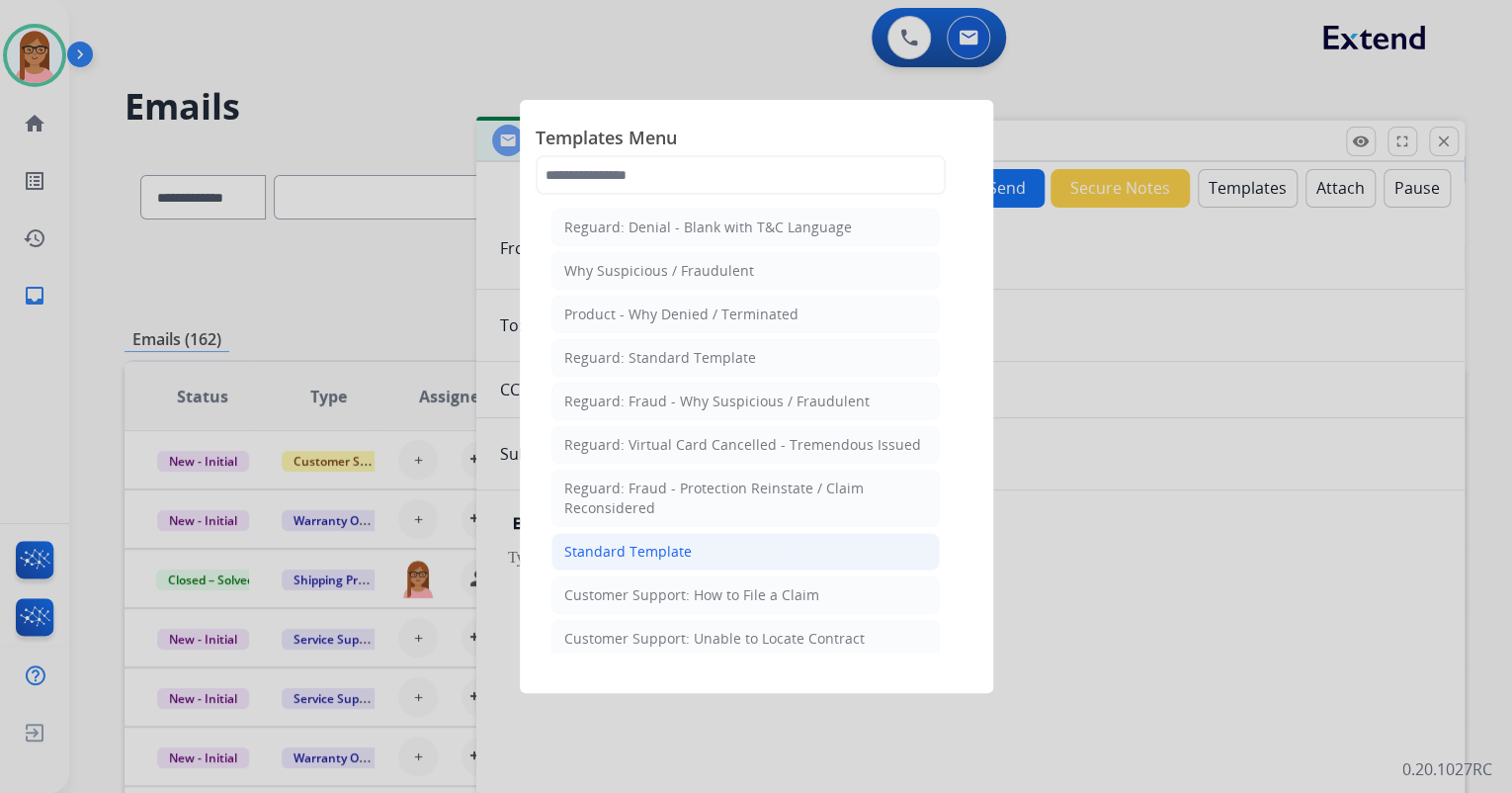 click on "Standard Template" 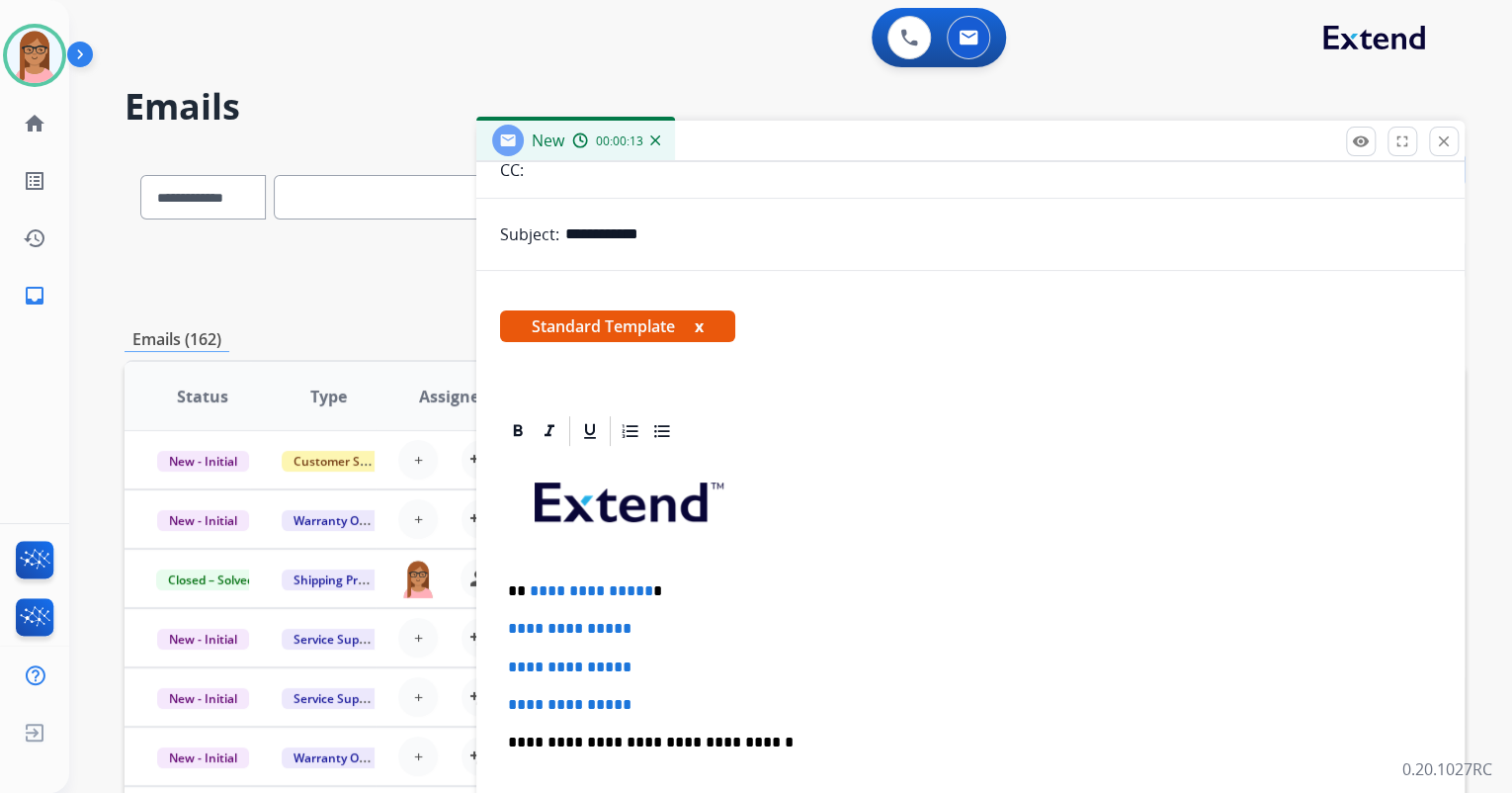 scroll, scrollTop: 158, scrollLeft: 0, axis: vertical 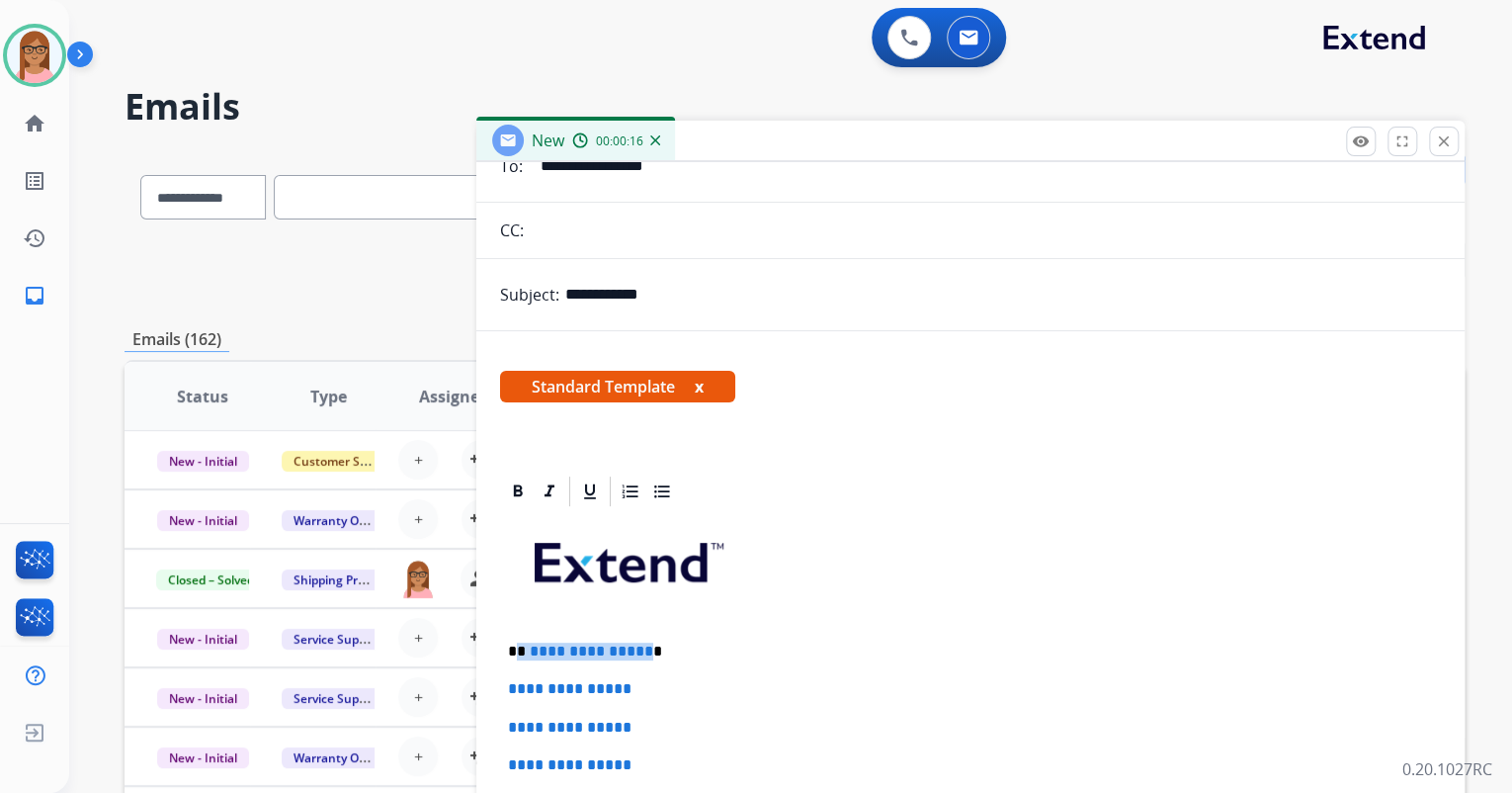 drag, startPoint x: 518, startPoint y: 646, endPoint x: 639, endPoint y: 656, distance: 121.41252 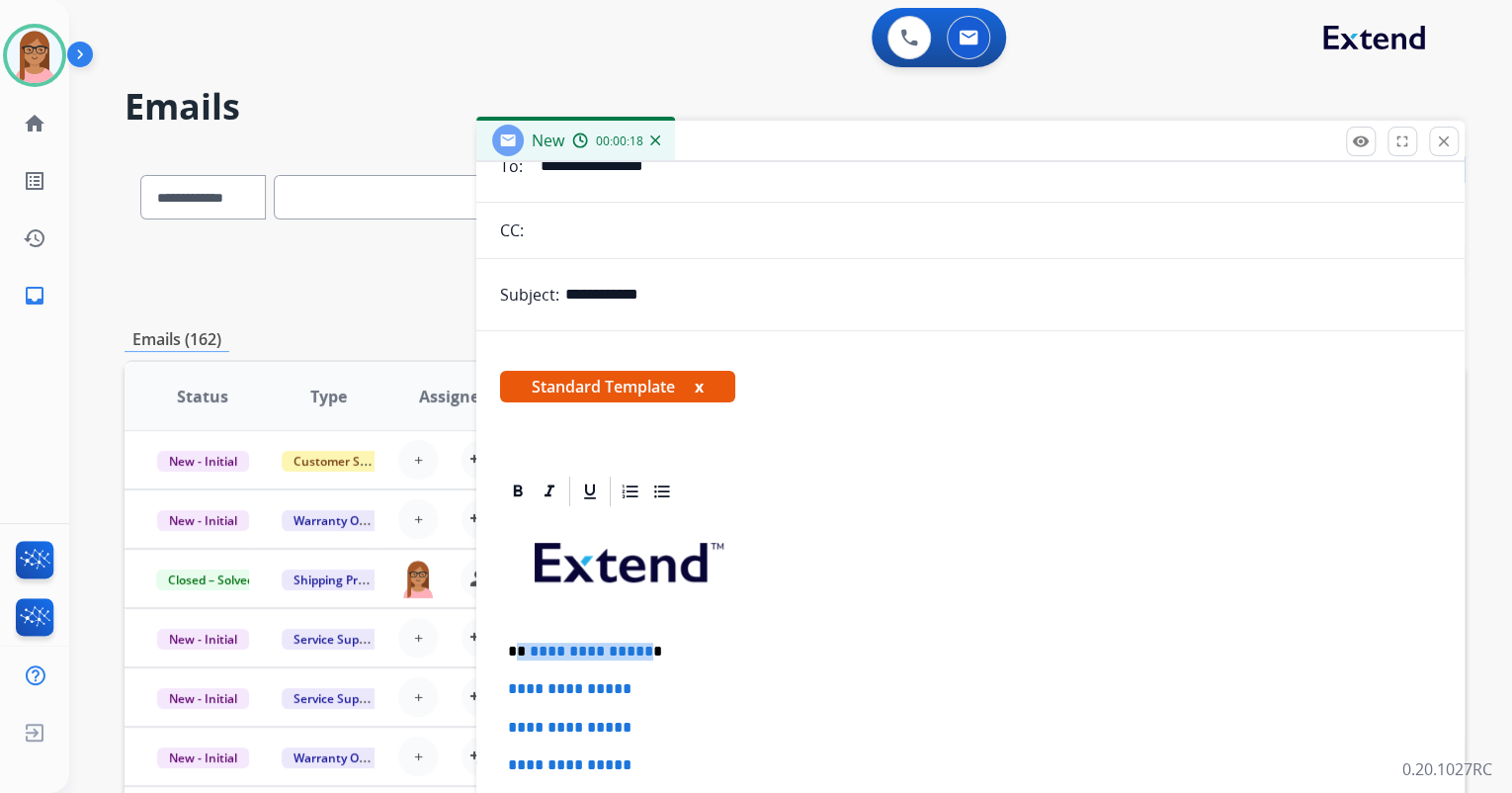 type 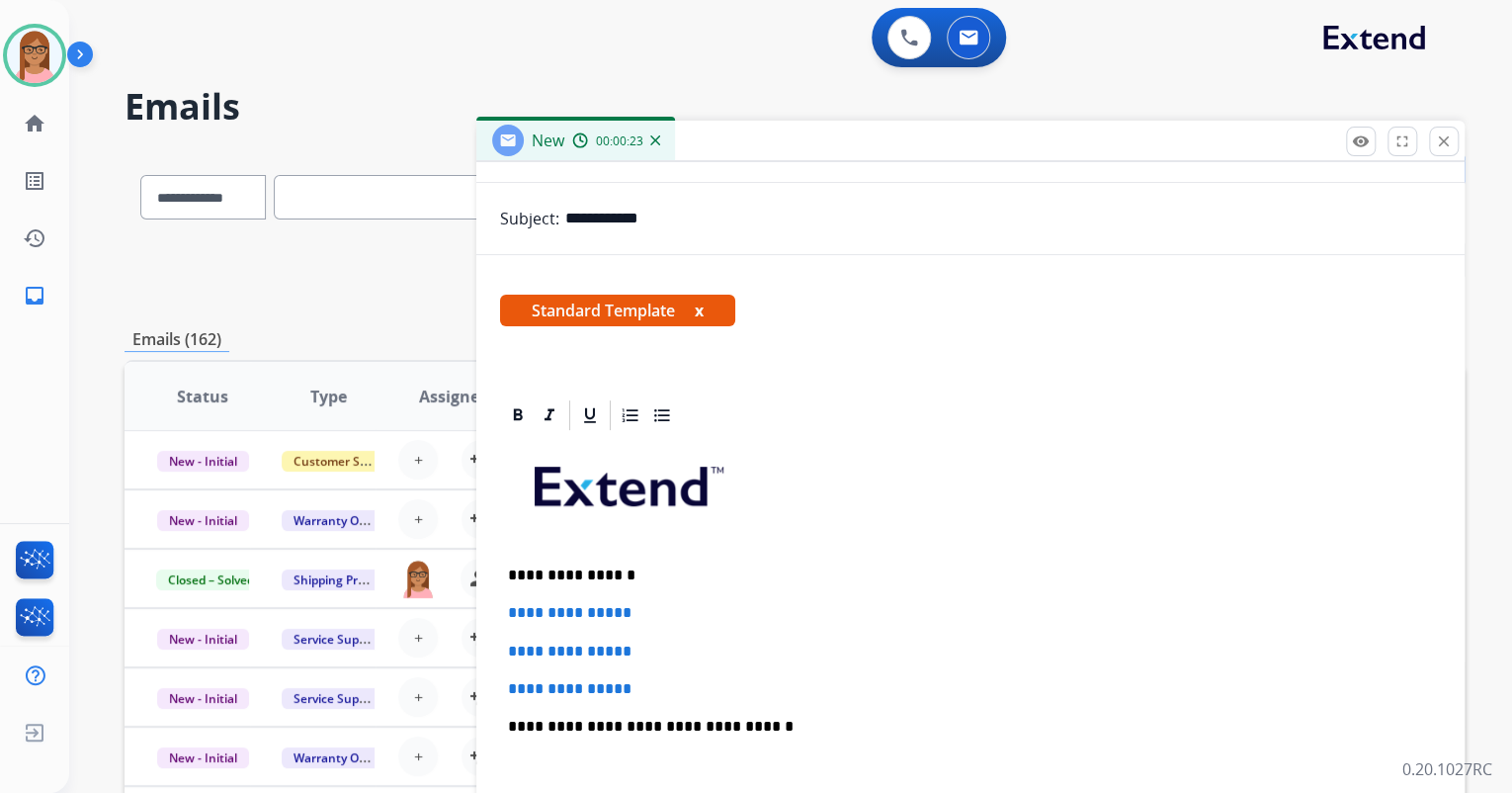 scroll, scrollTop: 237, scrollLeft: 0, axis: vertical 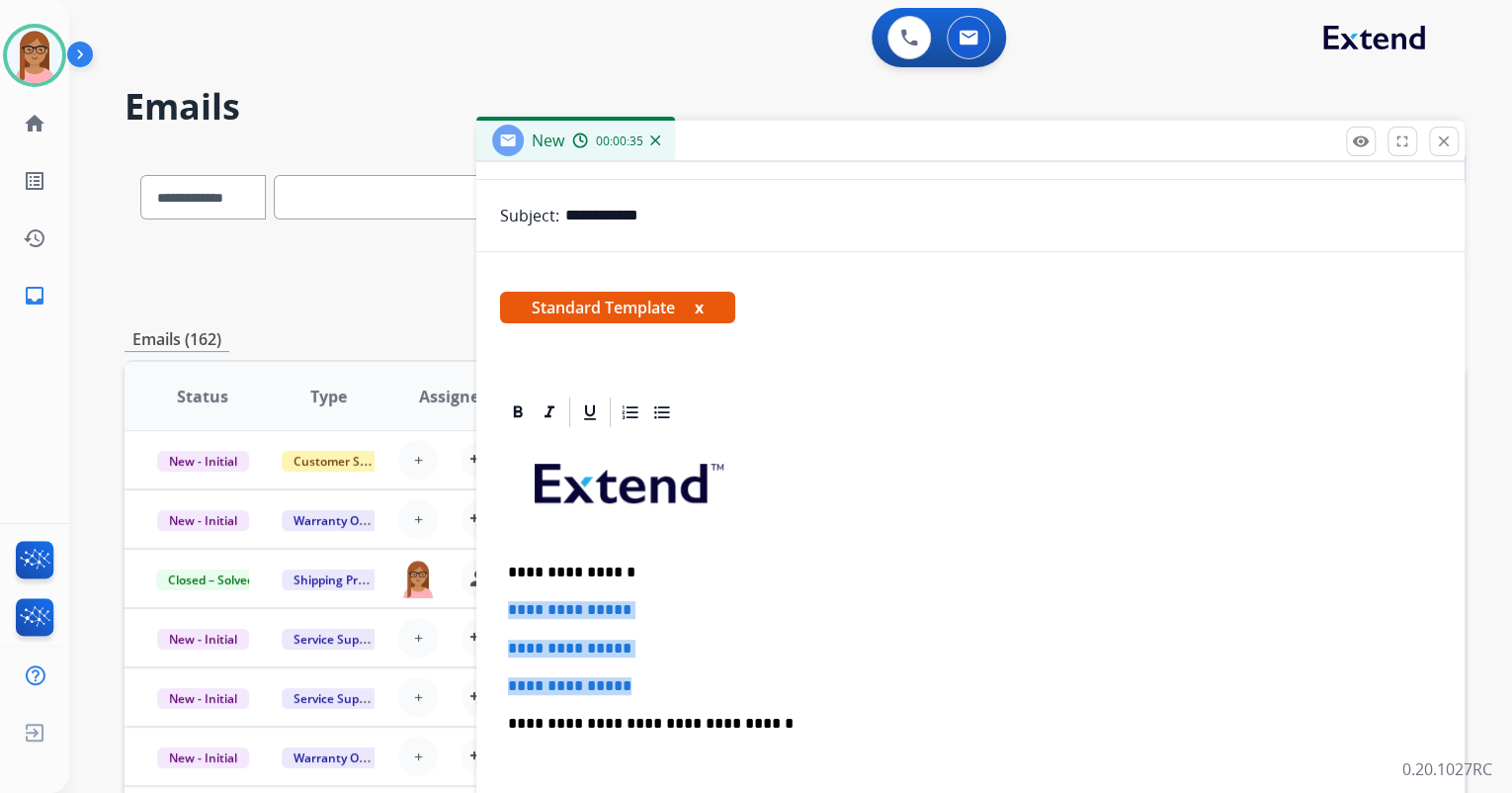 drag, startPoint x: 502, startPoint y: 605, endPoint x: 643, endPoint y: 663, distance: 152.46311 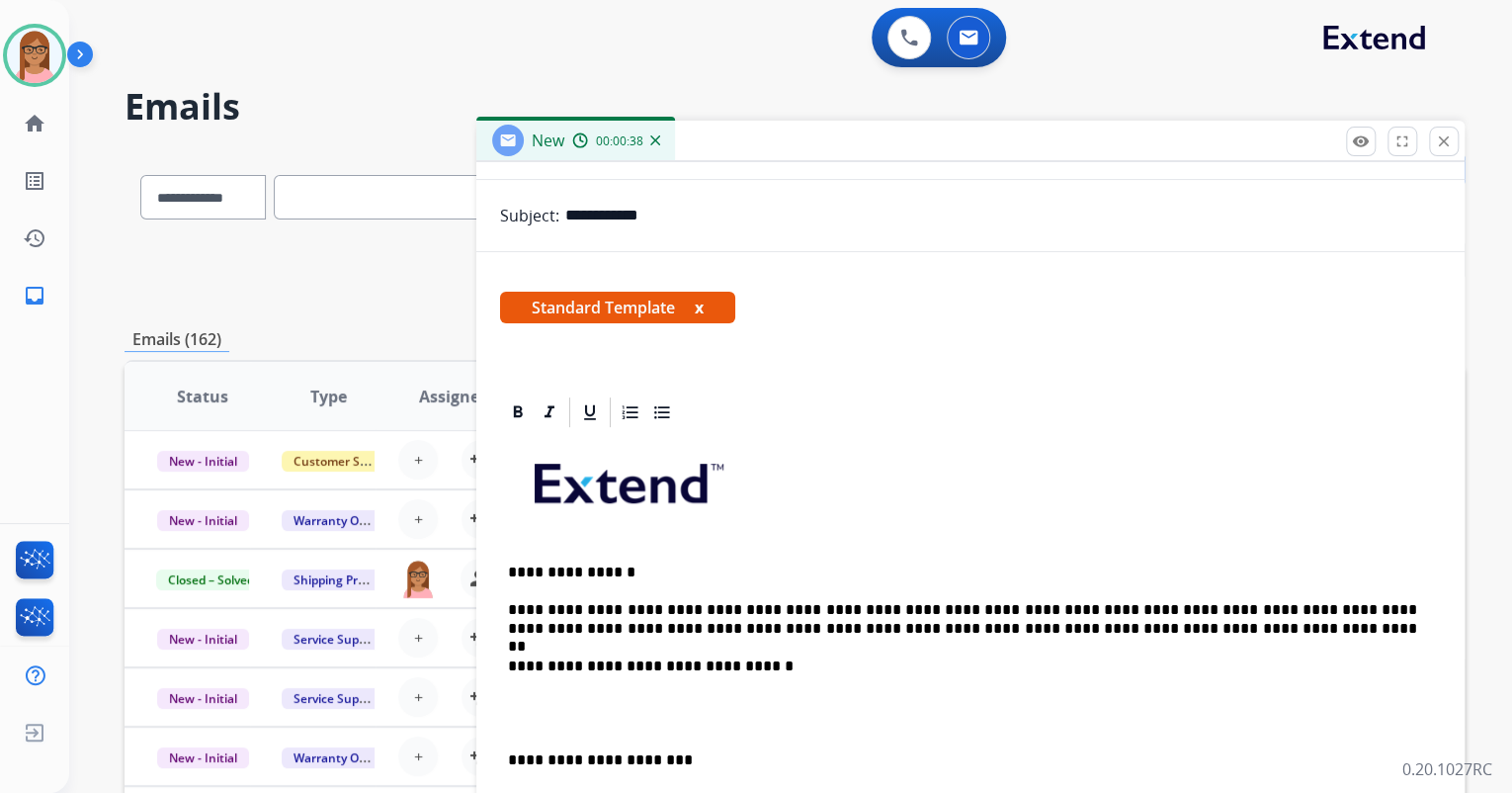 click on "**********" at bounding box center (970, 742) 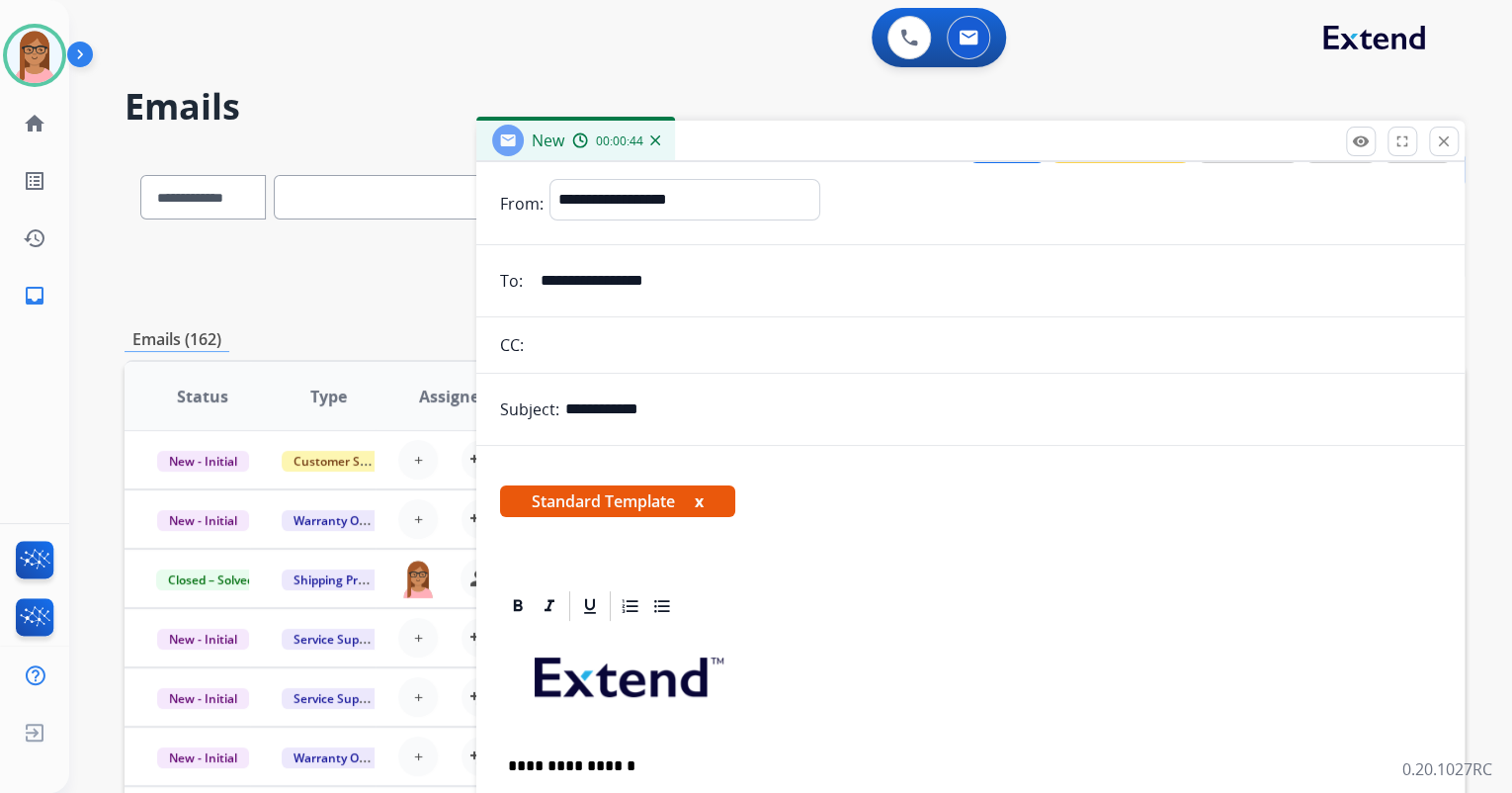 scroll, scrollTop: 0, scrollLeft: 0, axis: both 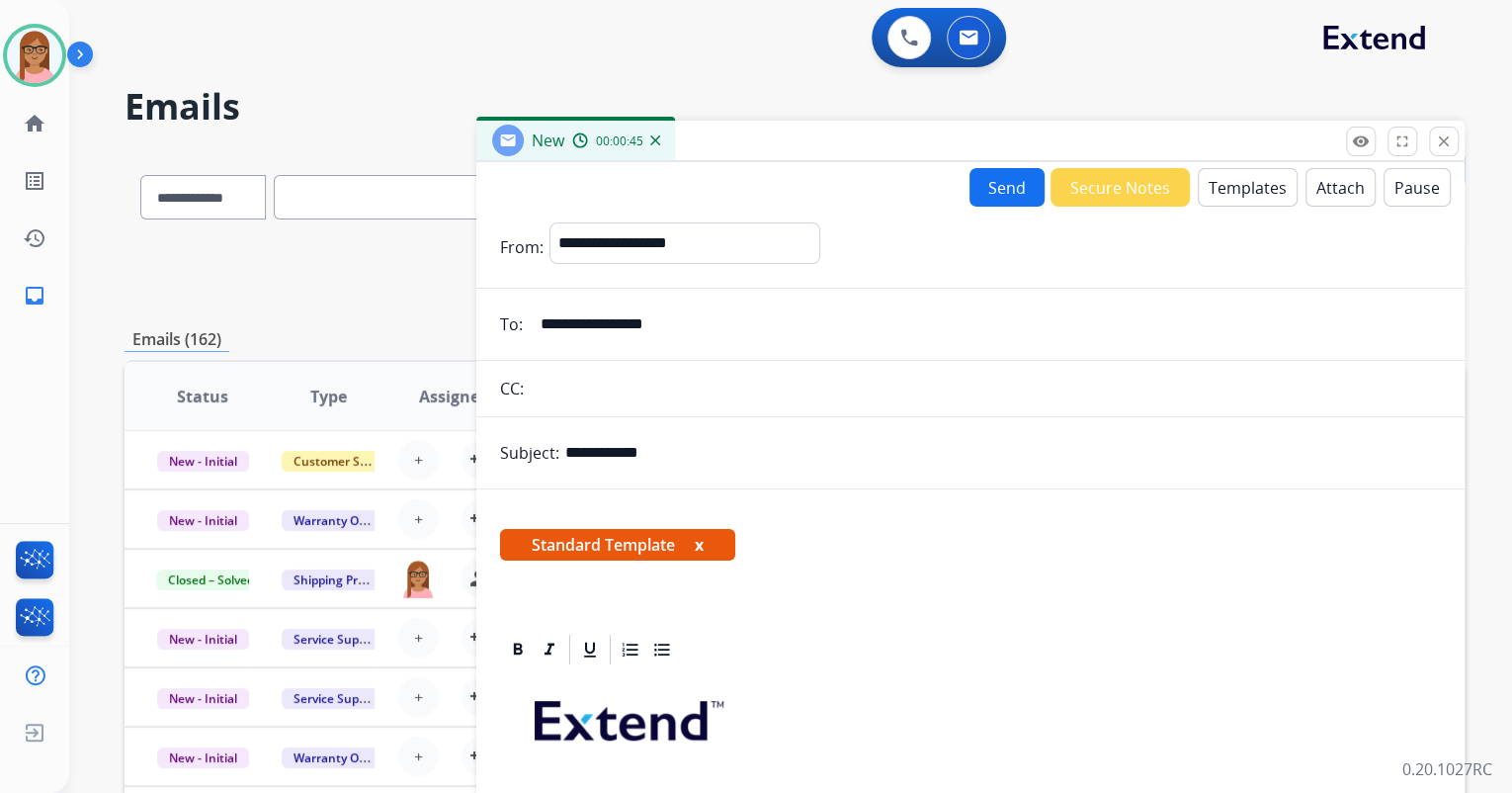 click on "Send" at bounding box center (1007, 187) 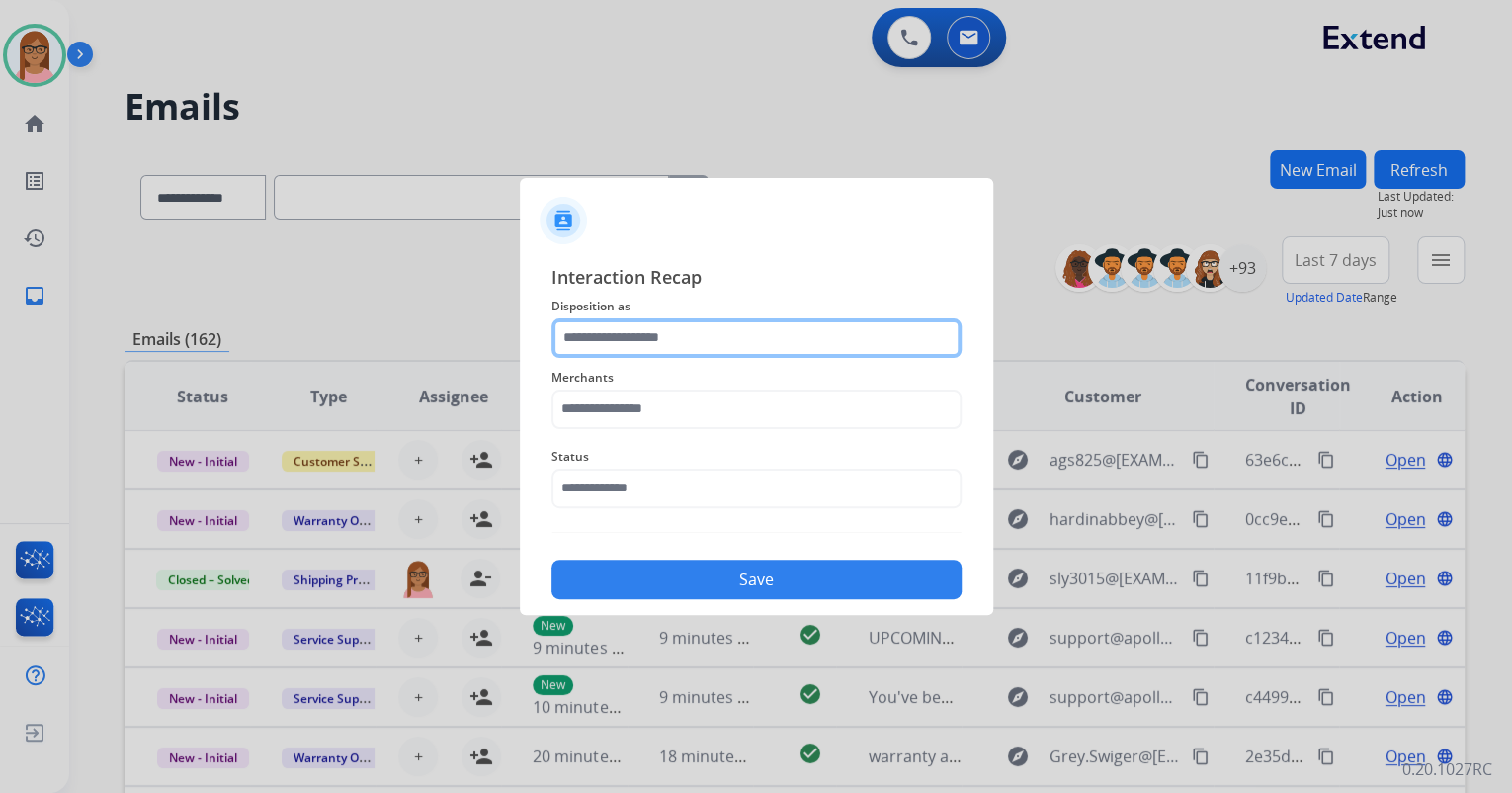 click 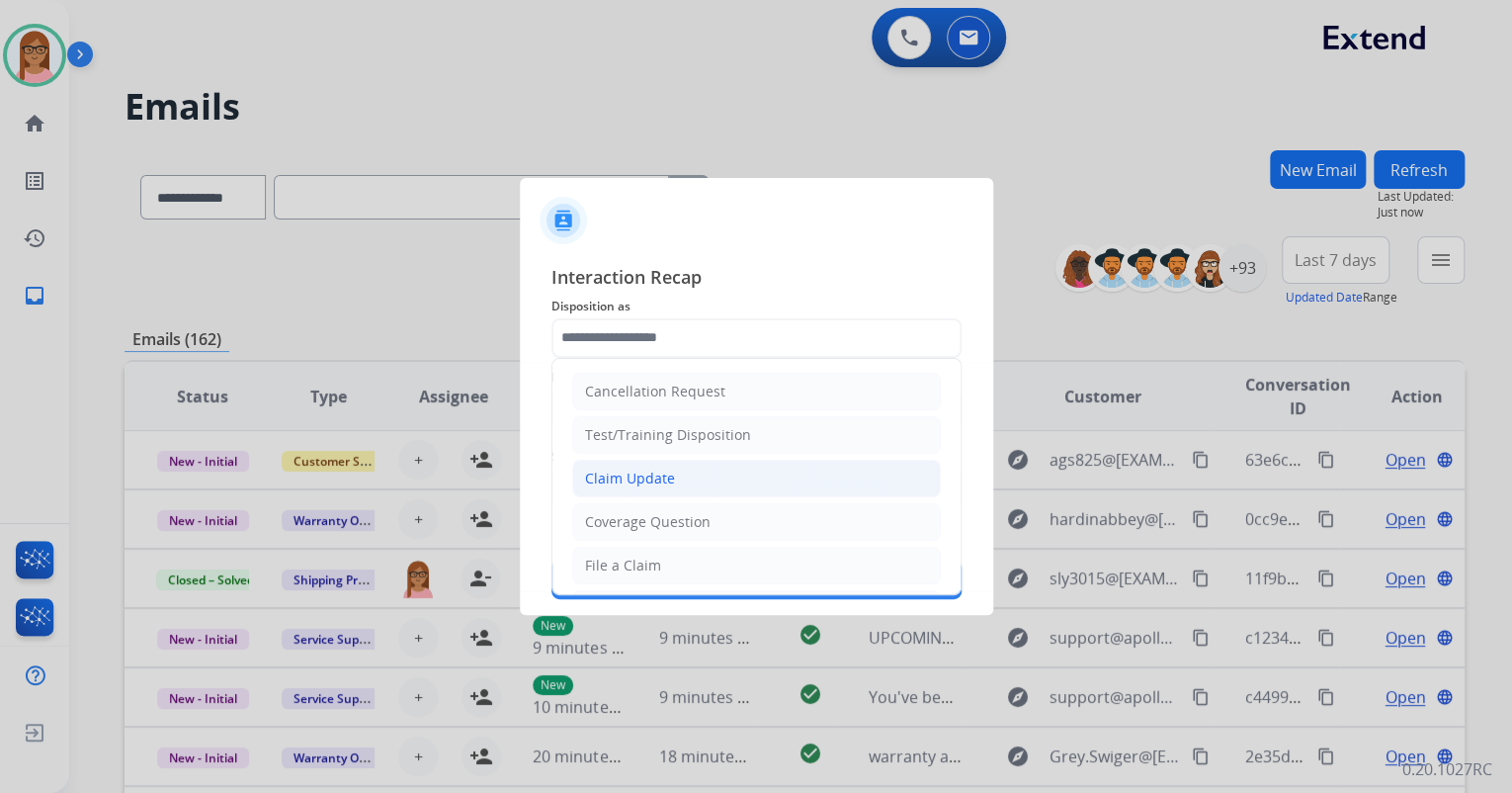 click on "Claim Update" 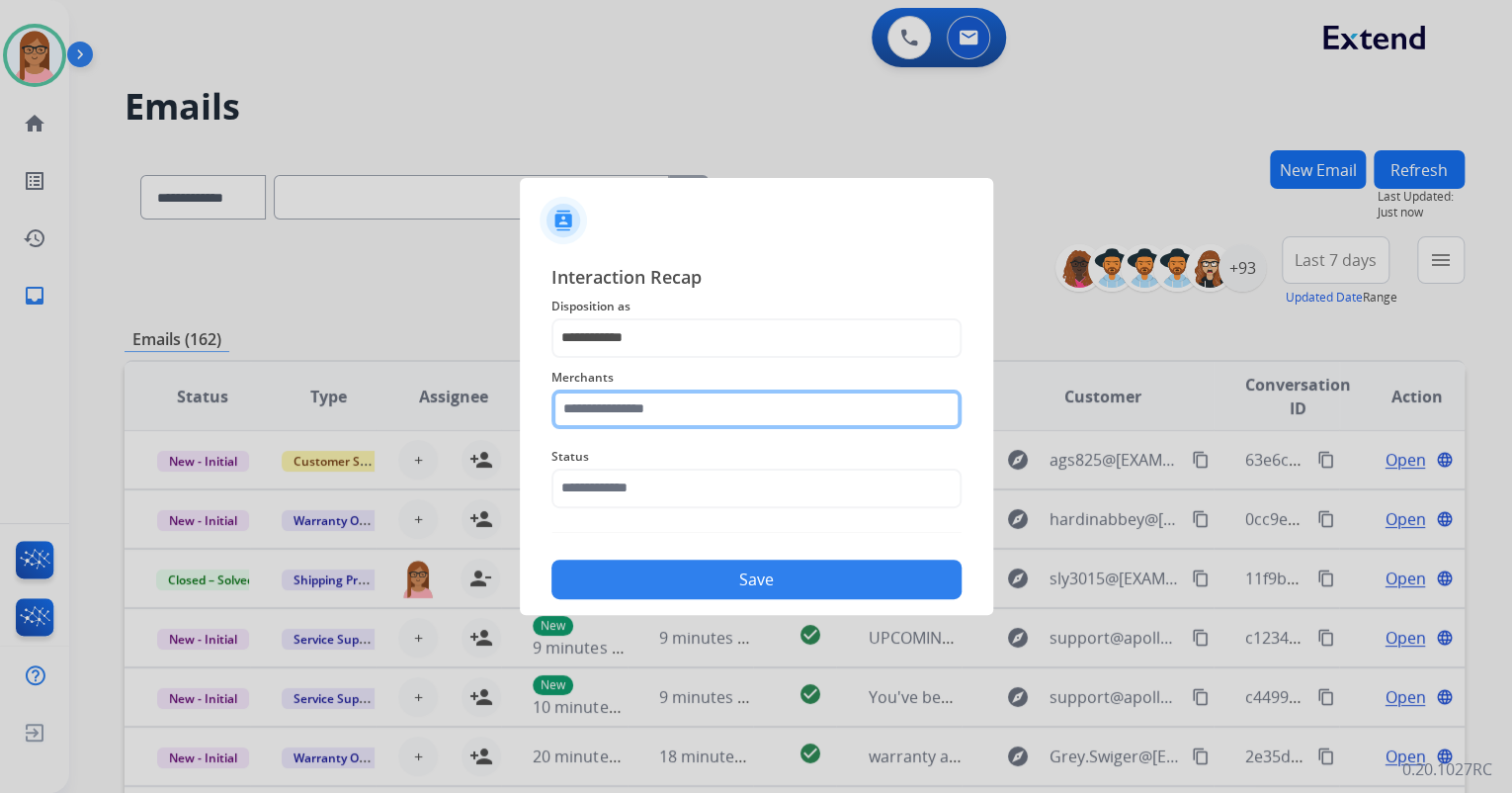 click 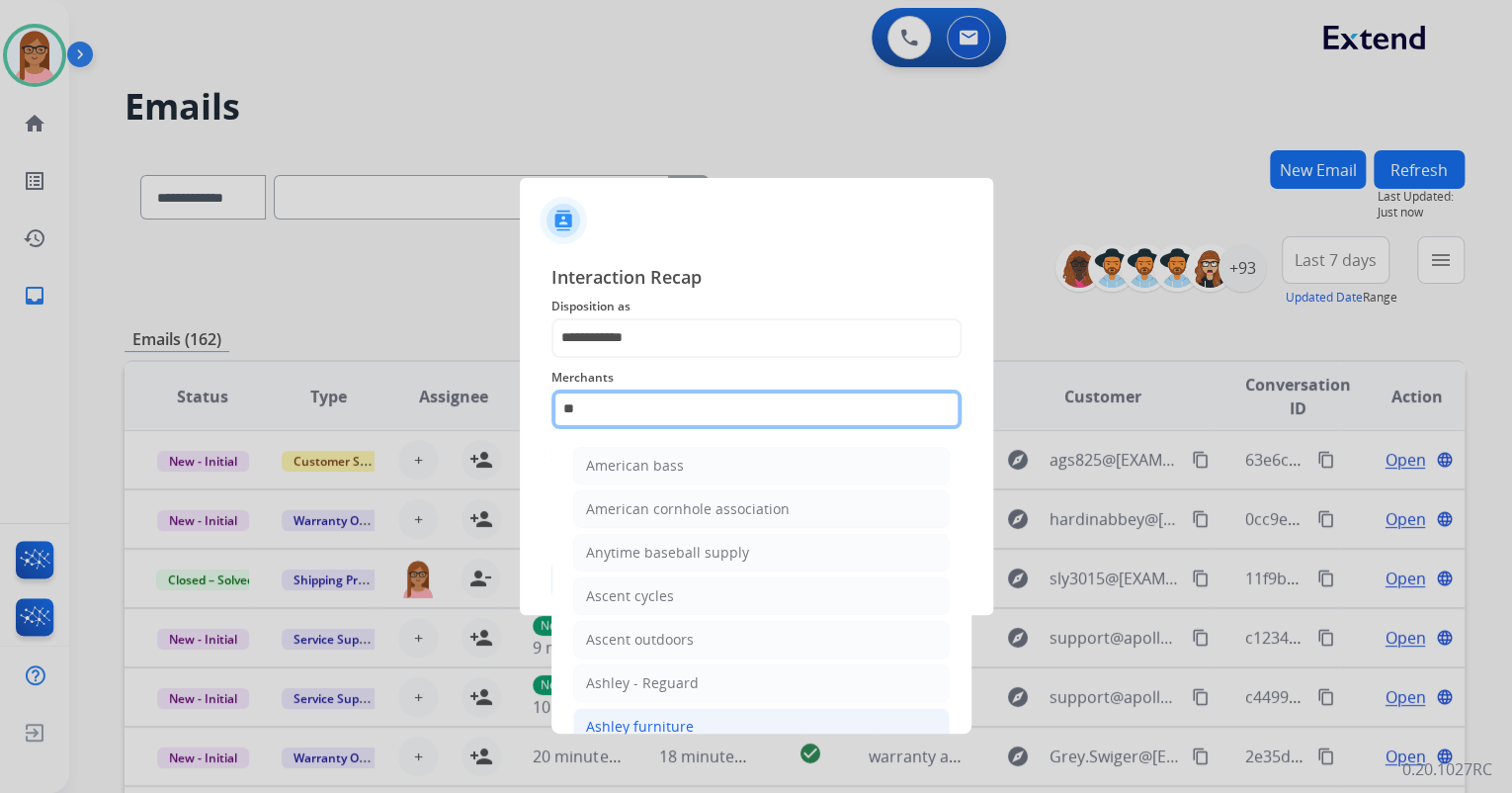 scroll, scrollTop: 79, scrollLeft: 0, axis: vertical 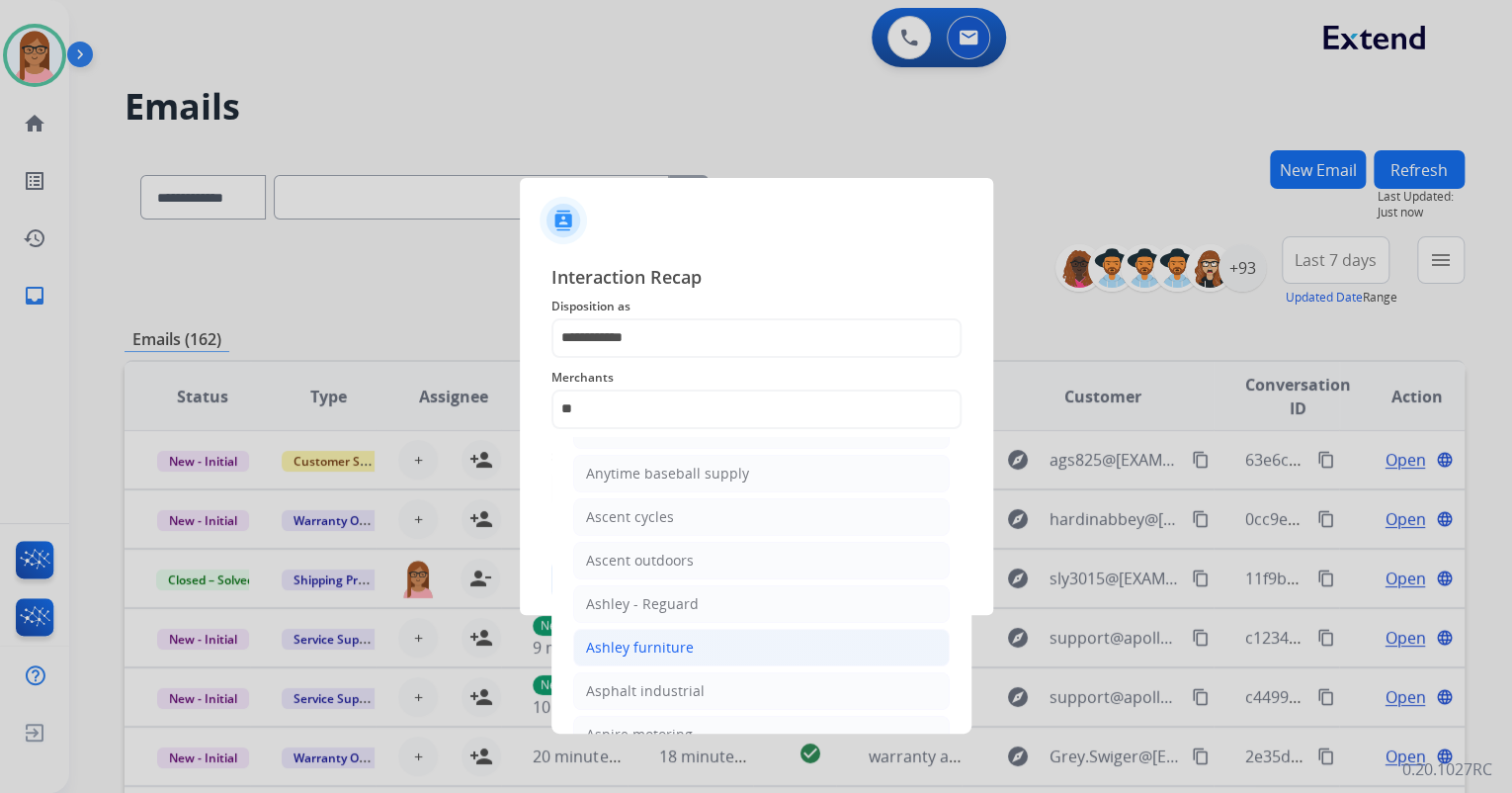 click on "Ashley furniture" 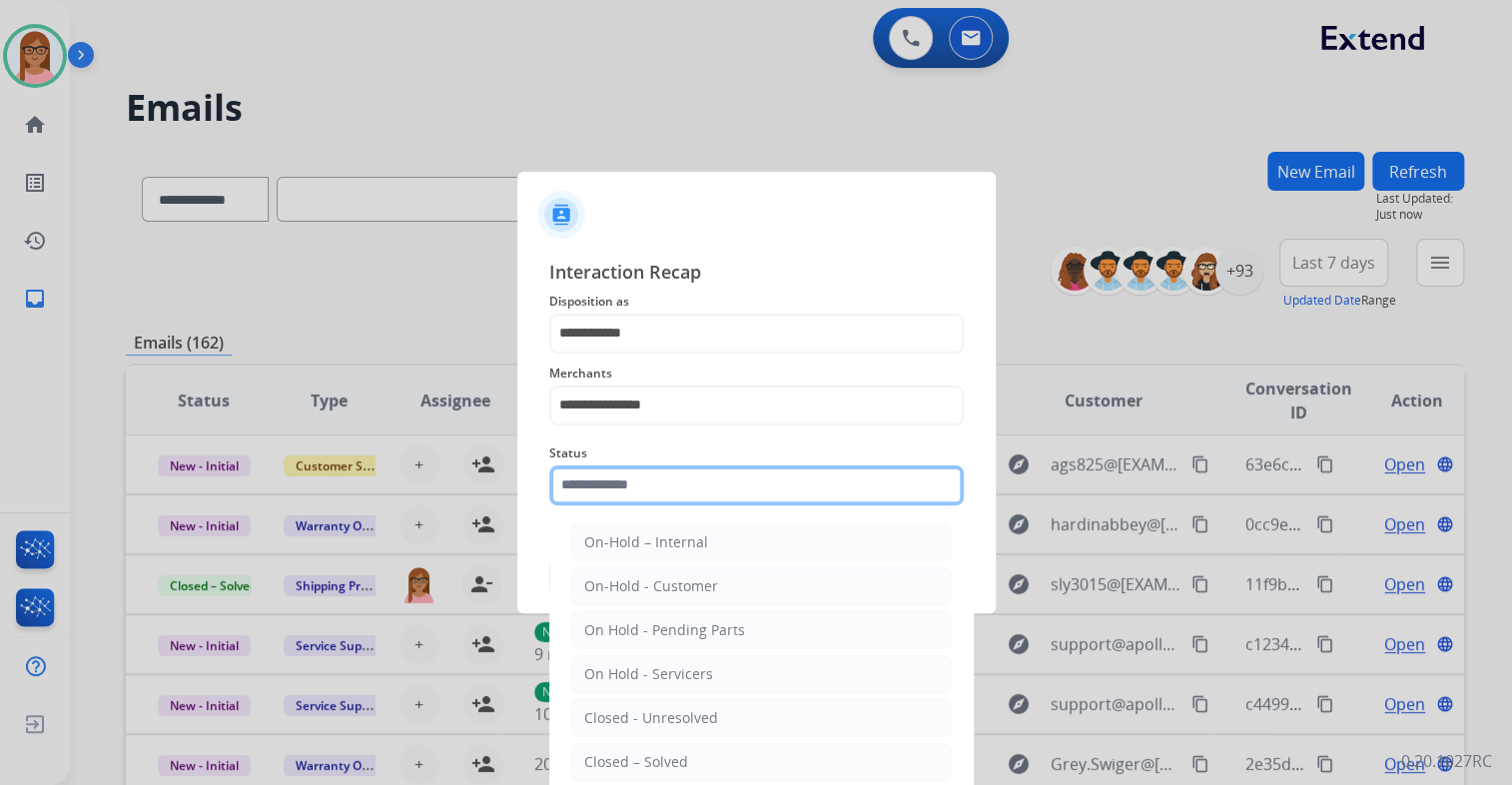 click 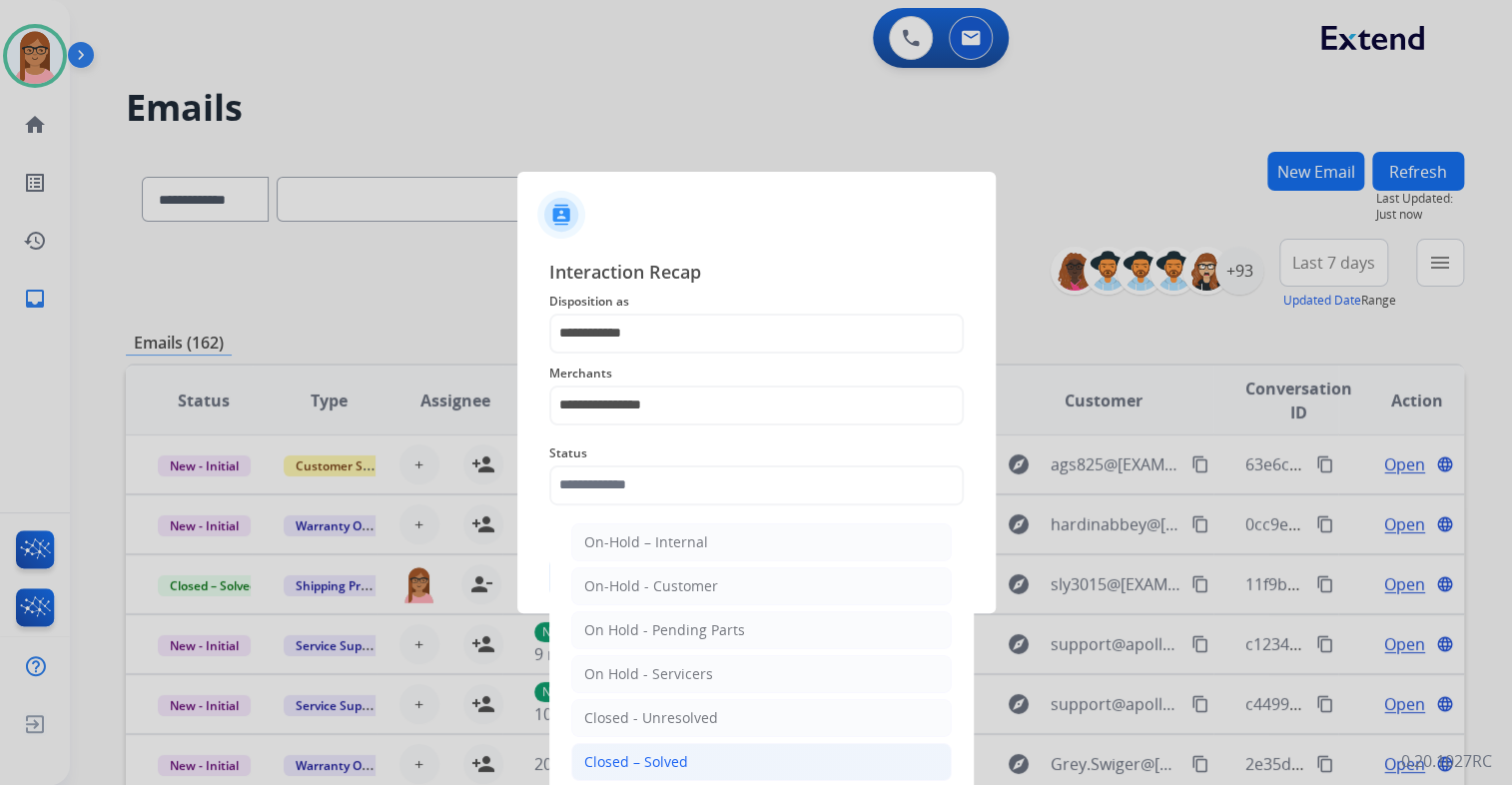 click on "Closed – Solved" 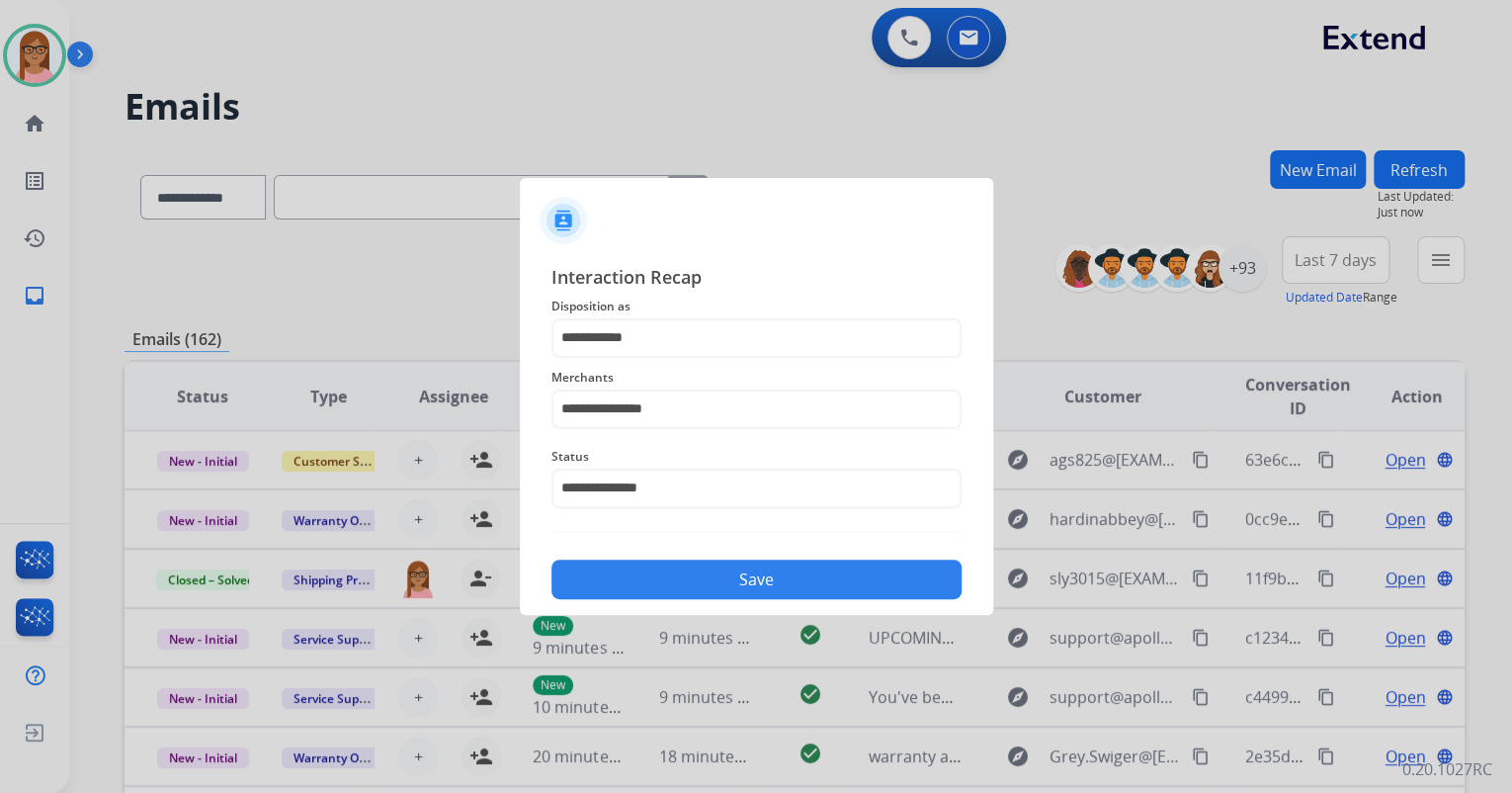 click on "Save" 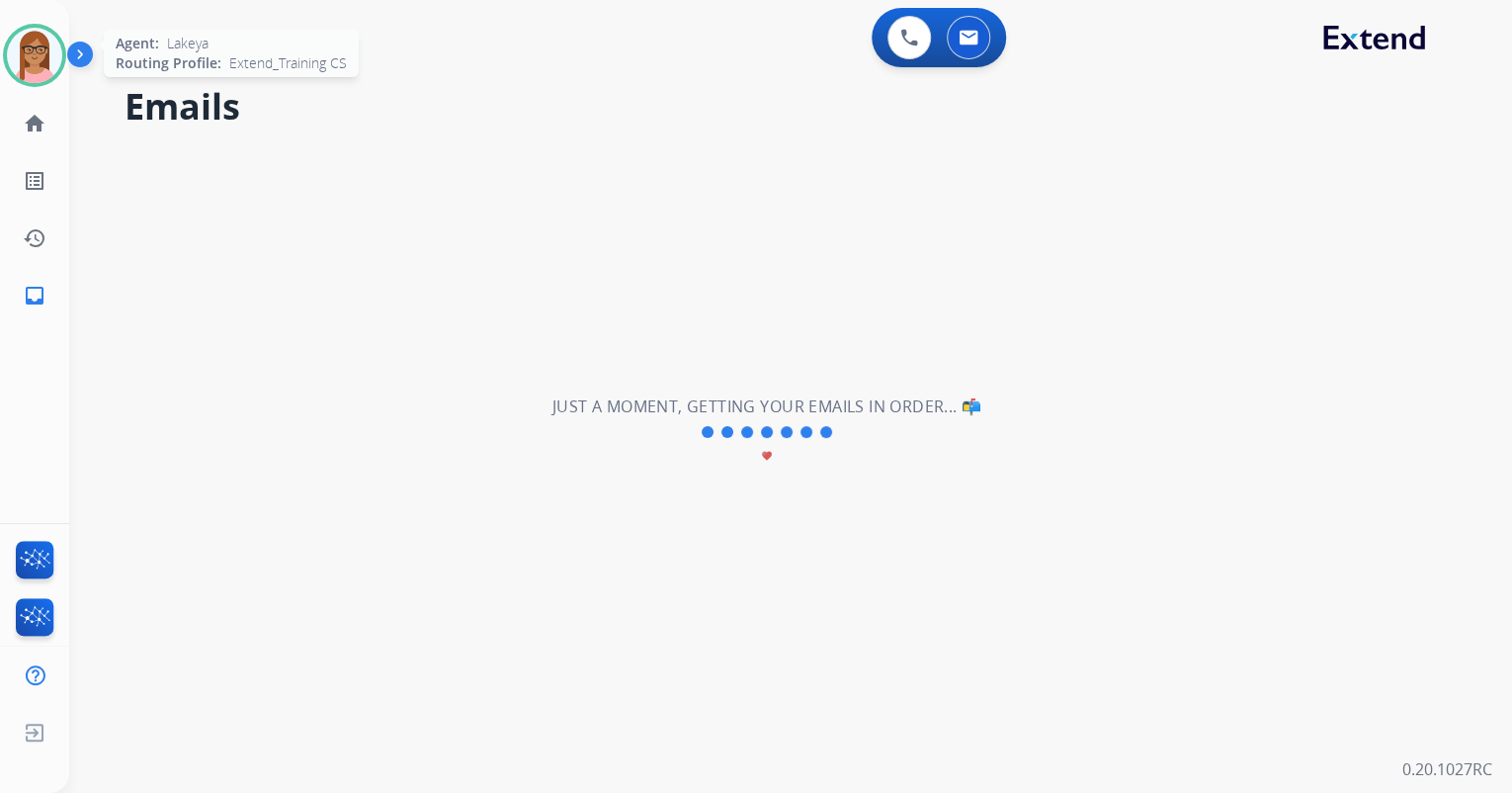 click at bounding box center (35, 55) 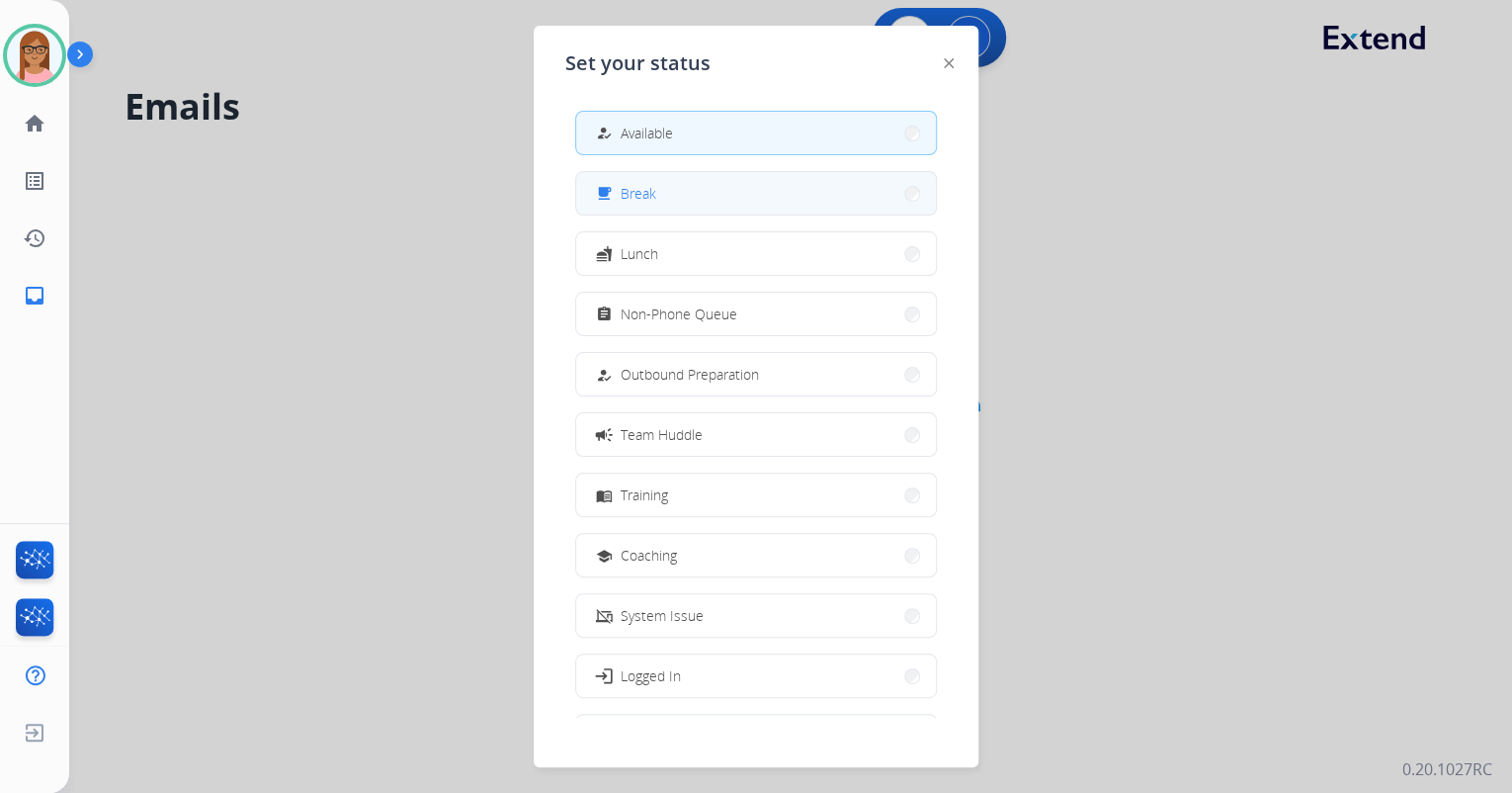 click on "free_breakfast Break" at bounding box center (756, 193) 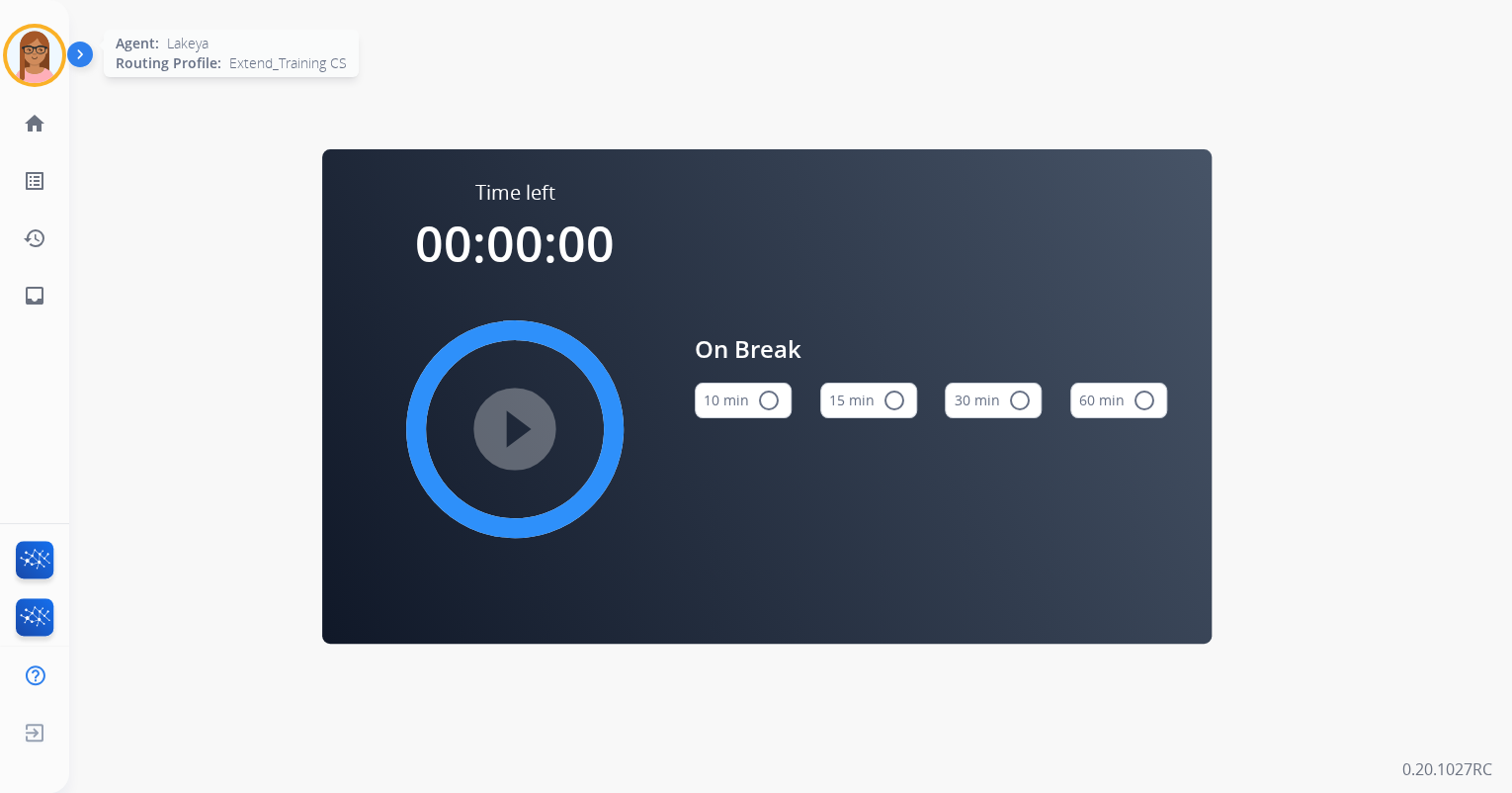 click at bounding box center [35, 55] 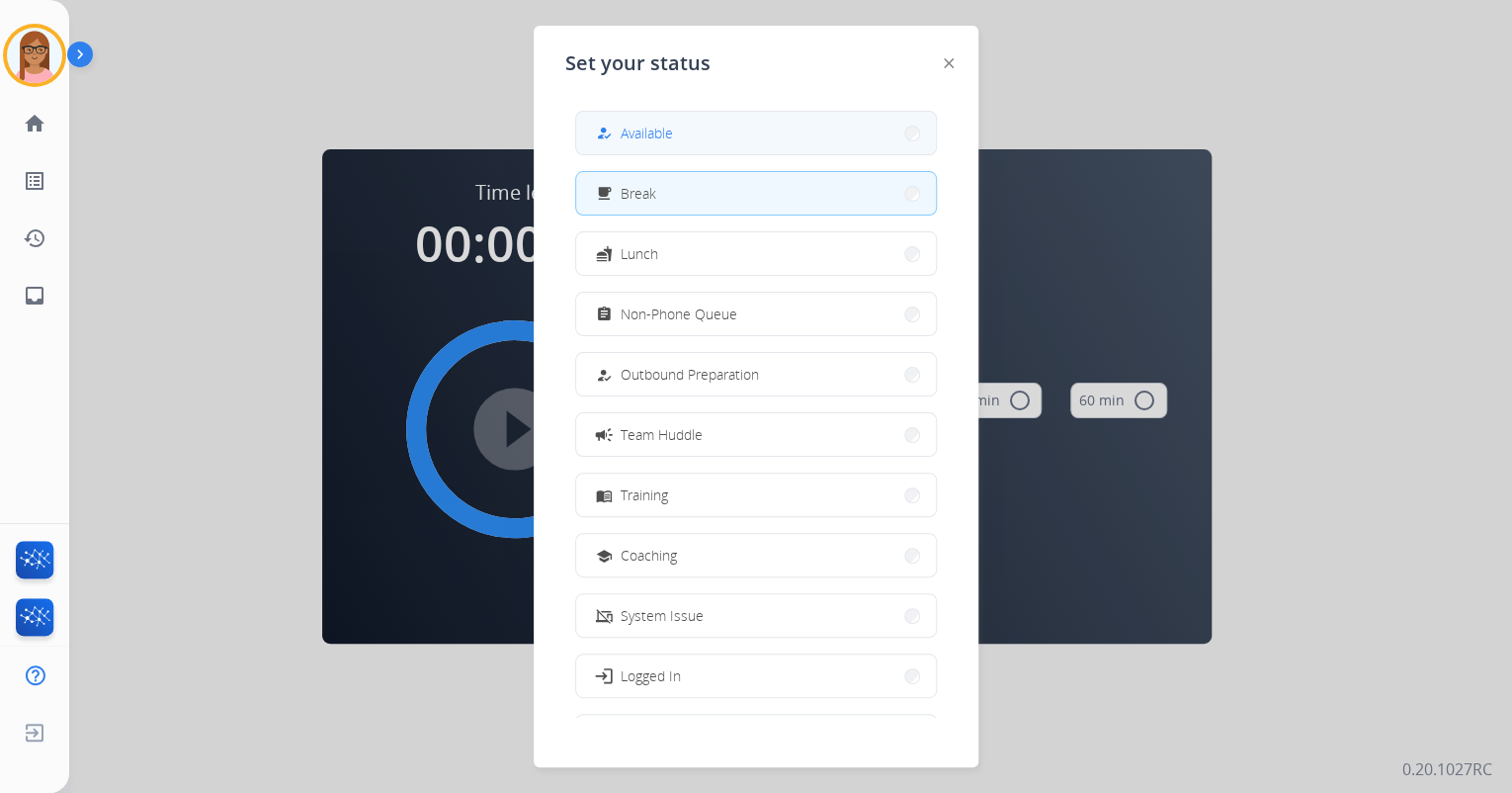 click on "Available" at bounding box center (646, 132) 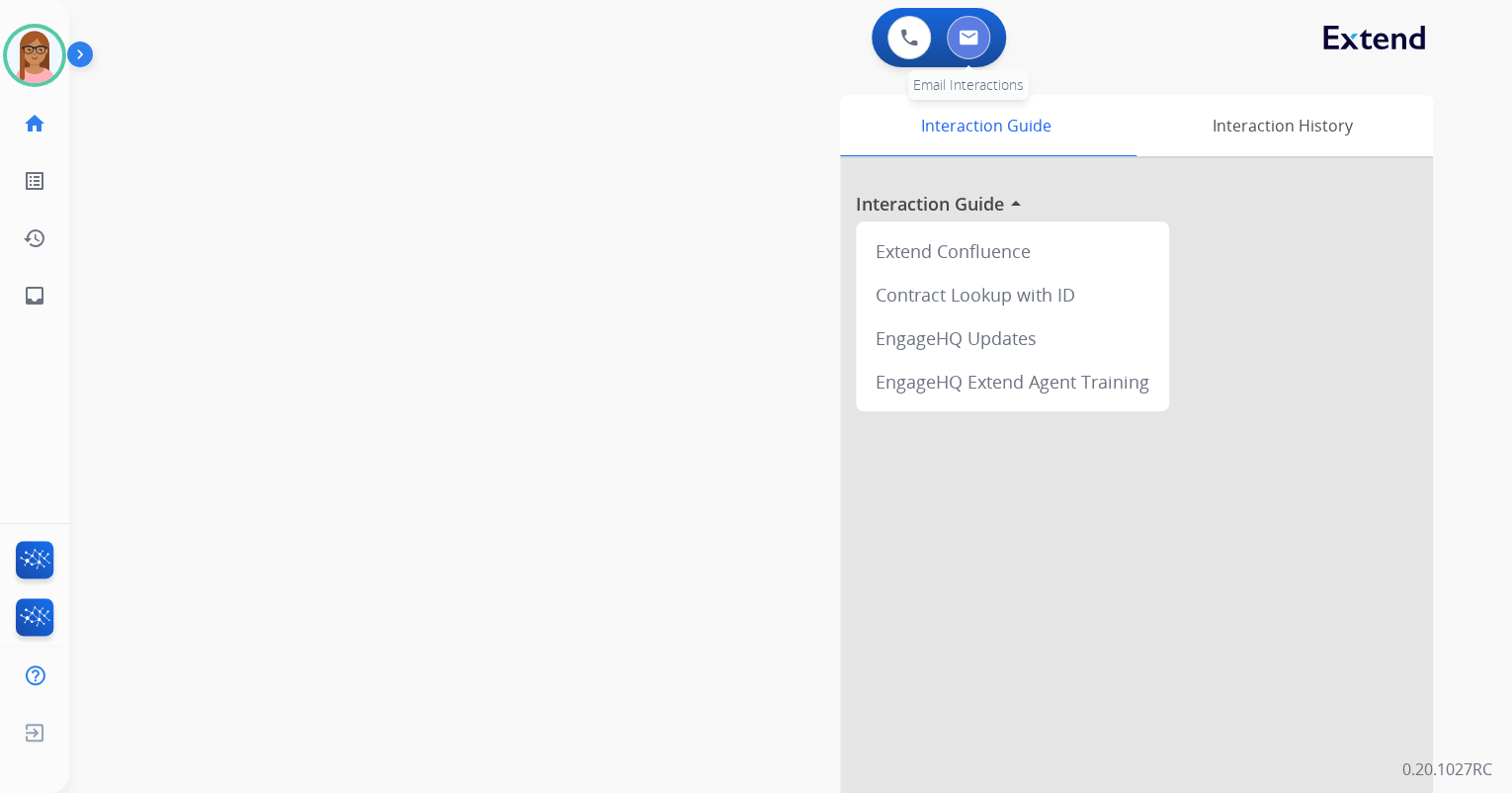 click at bounding box center (968, 38) 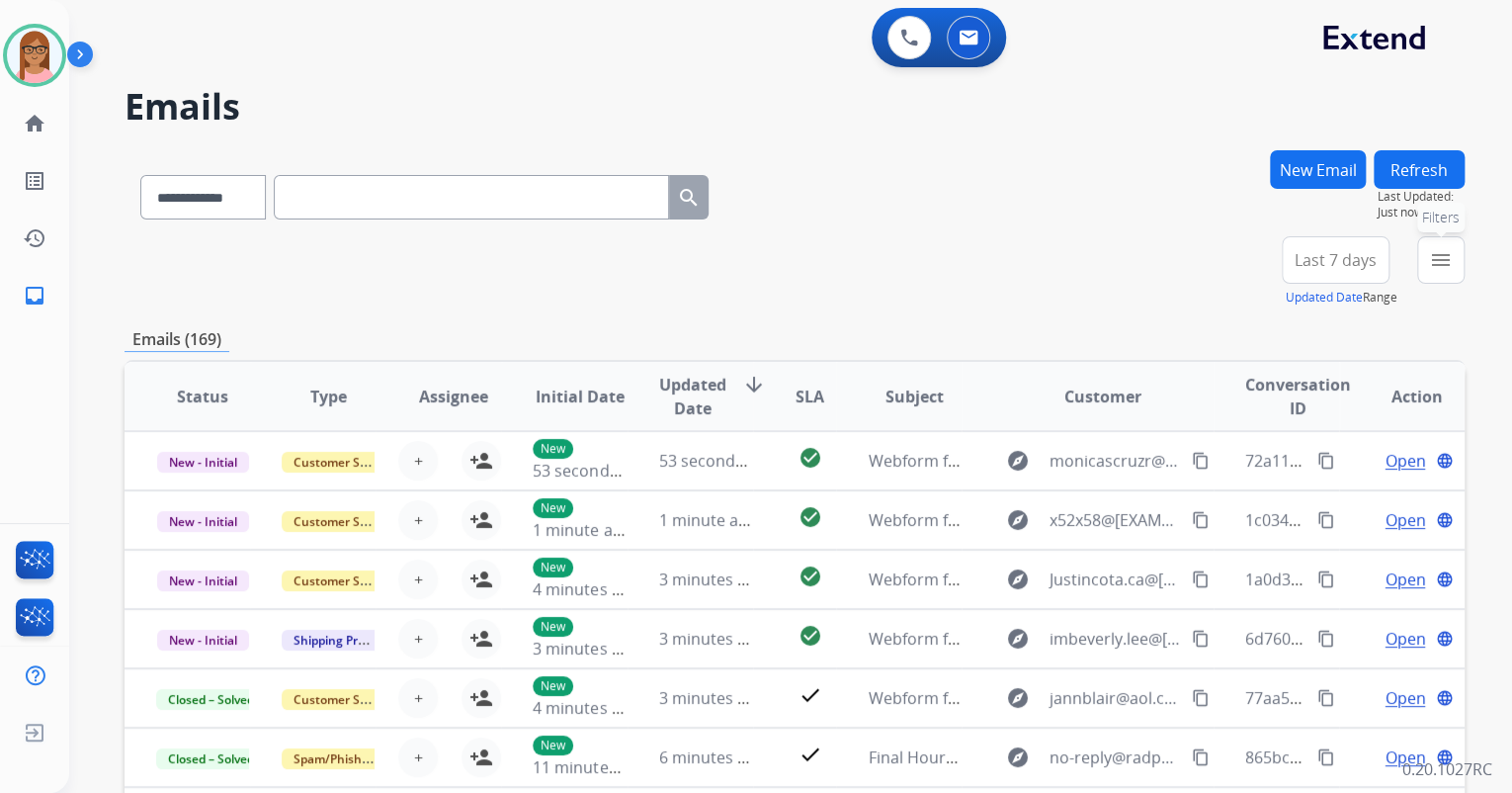 drag, startPoint x: 1443, startPoint y: 261, endPoint x: 1407, endPoint y: 290, distance: 46.227697 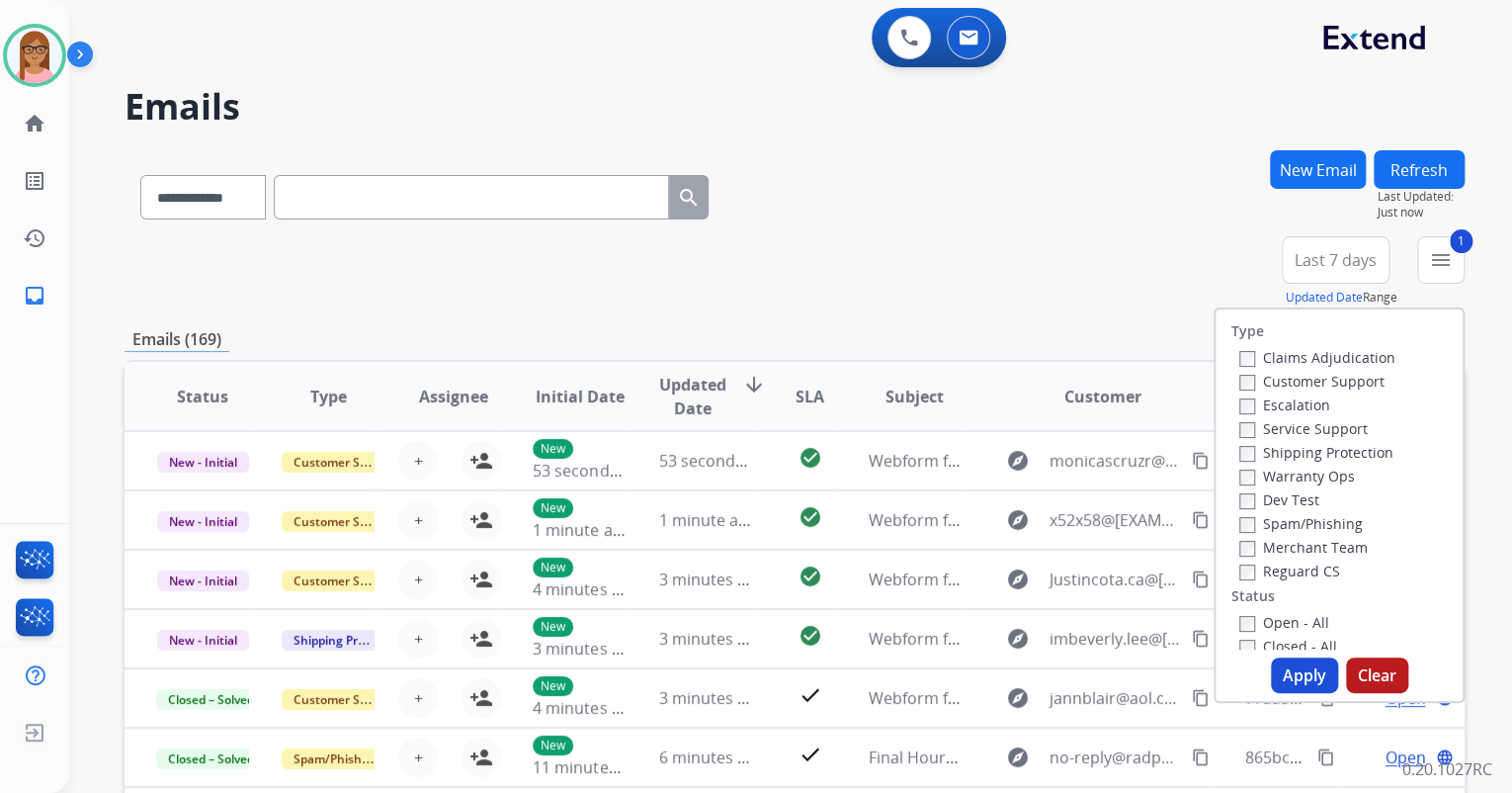 click on "Shipping Protection" at bounding box center (1317, 452) 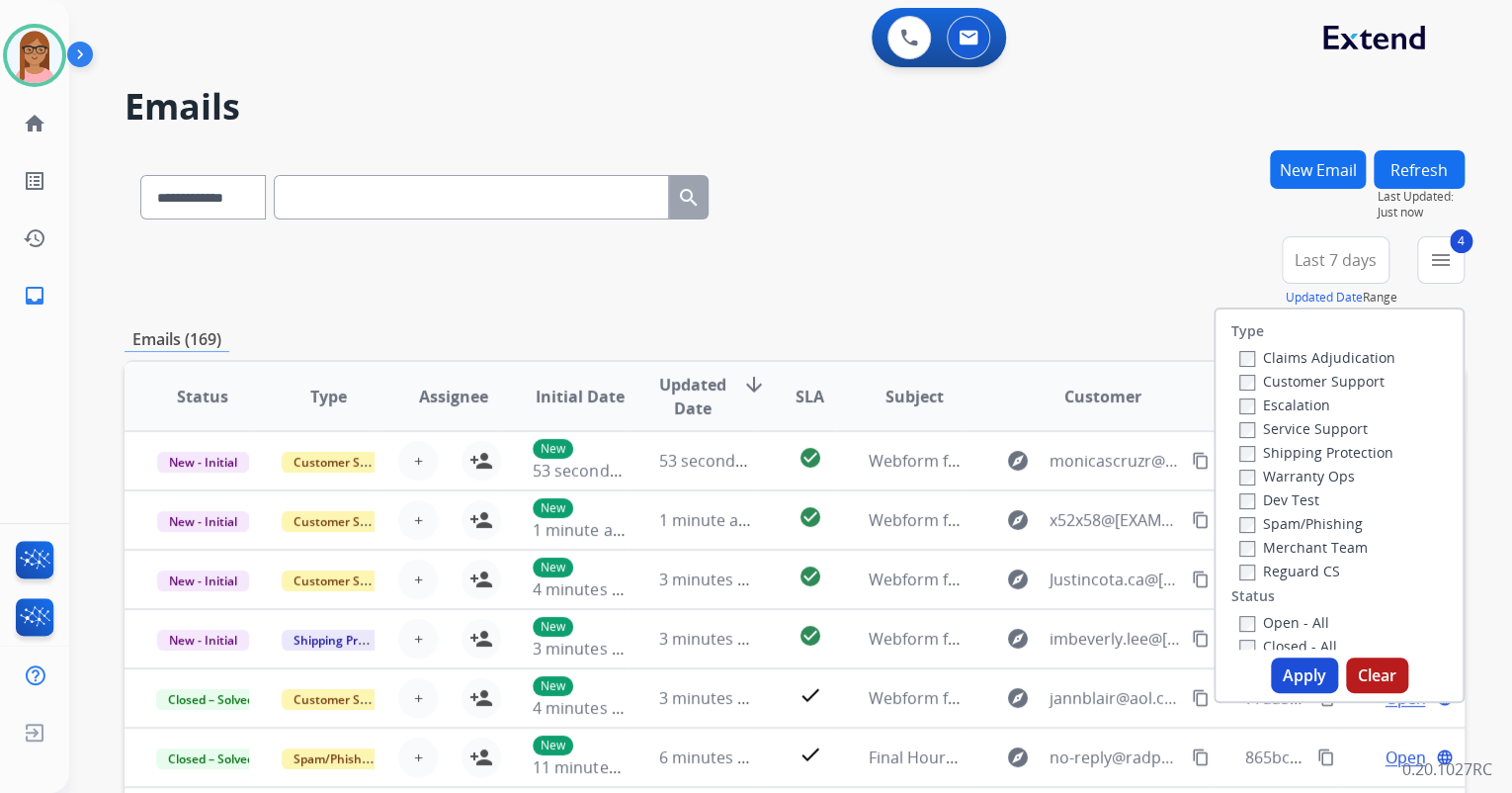 click on "Apply" at bounding box center (1304, 675) 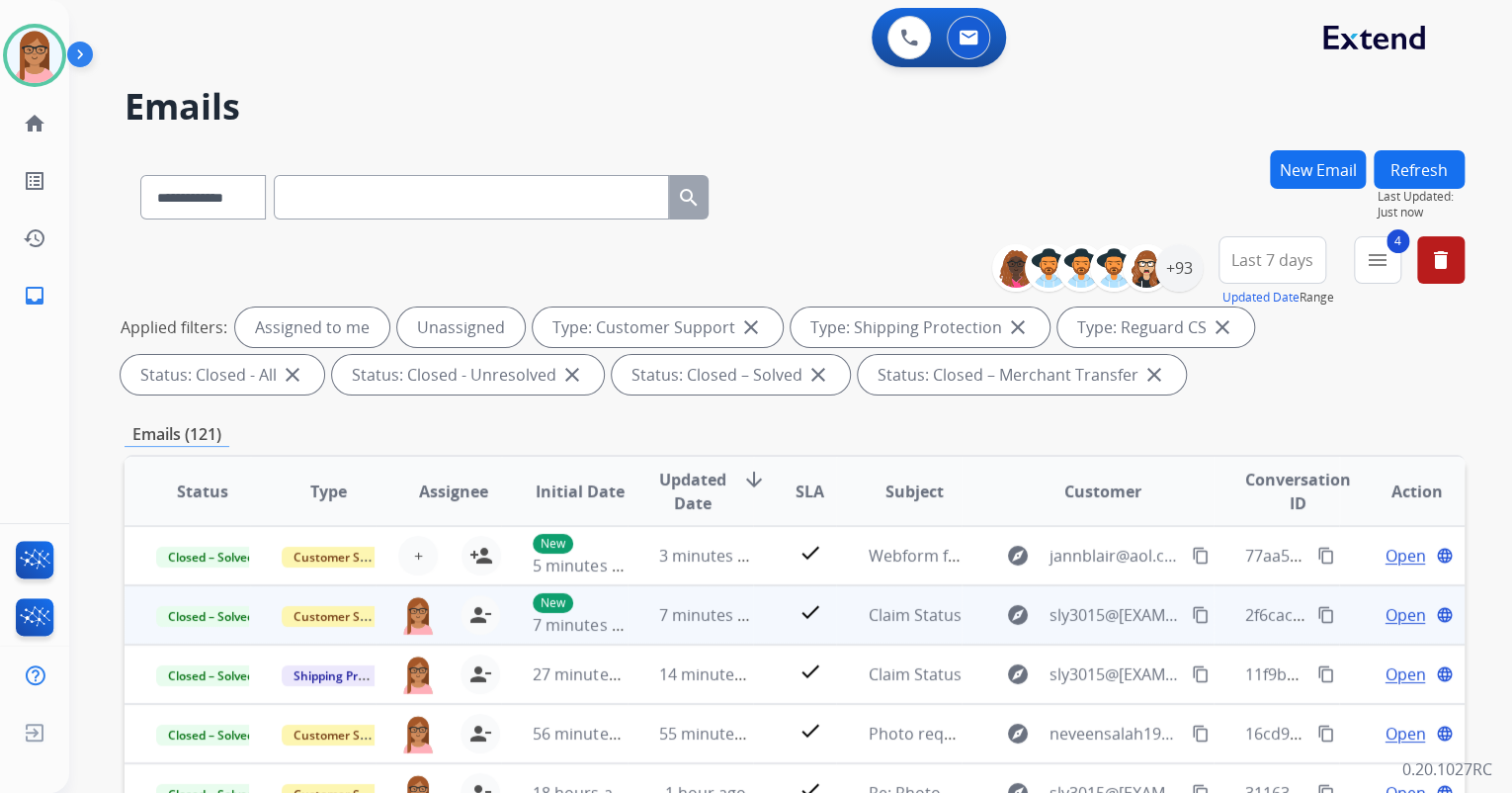 click on "content_copy" at bounding box center (1326, 615) 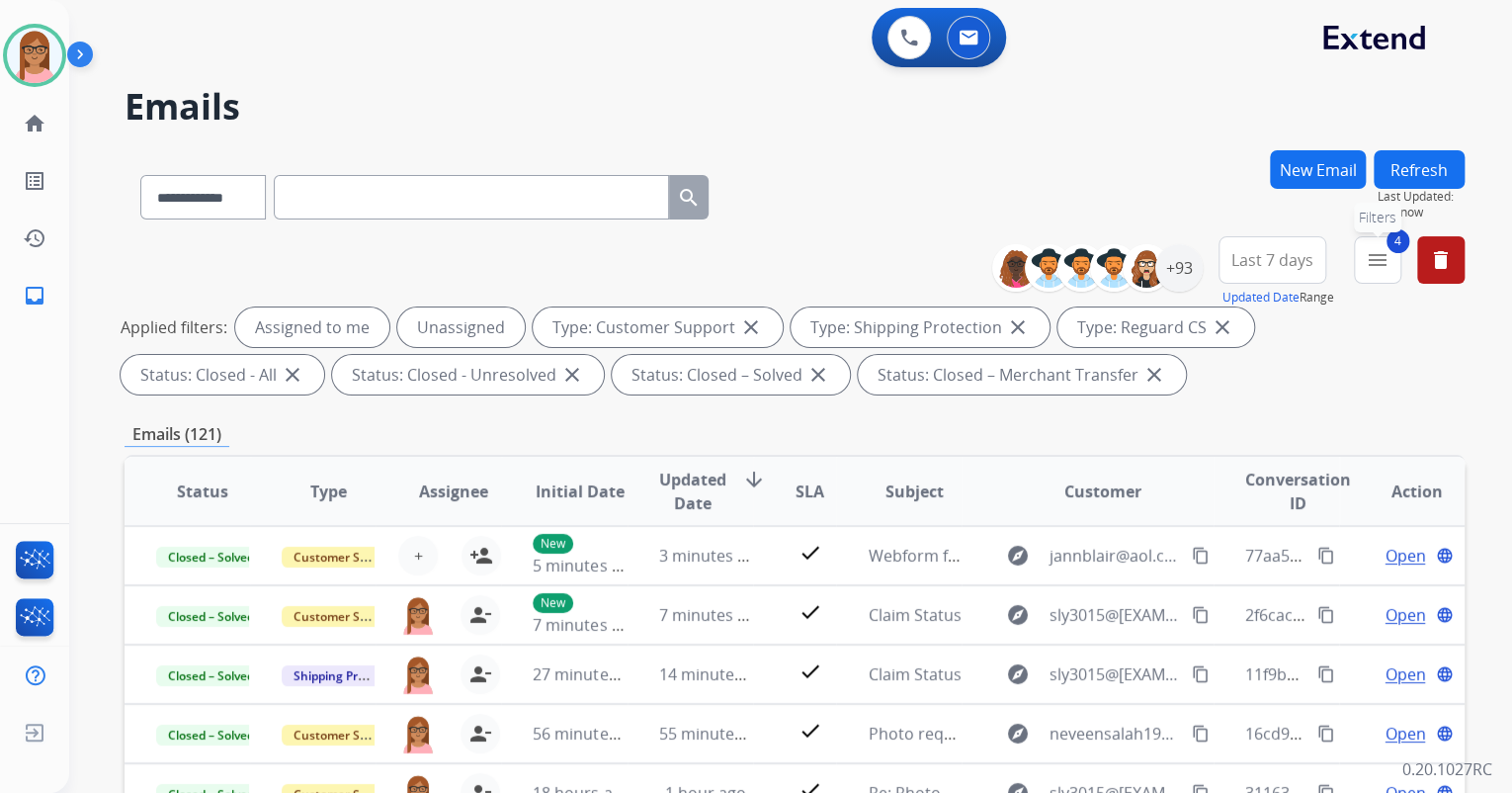 click on "menu" at bounding box center [1378, 260] 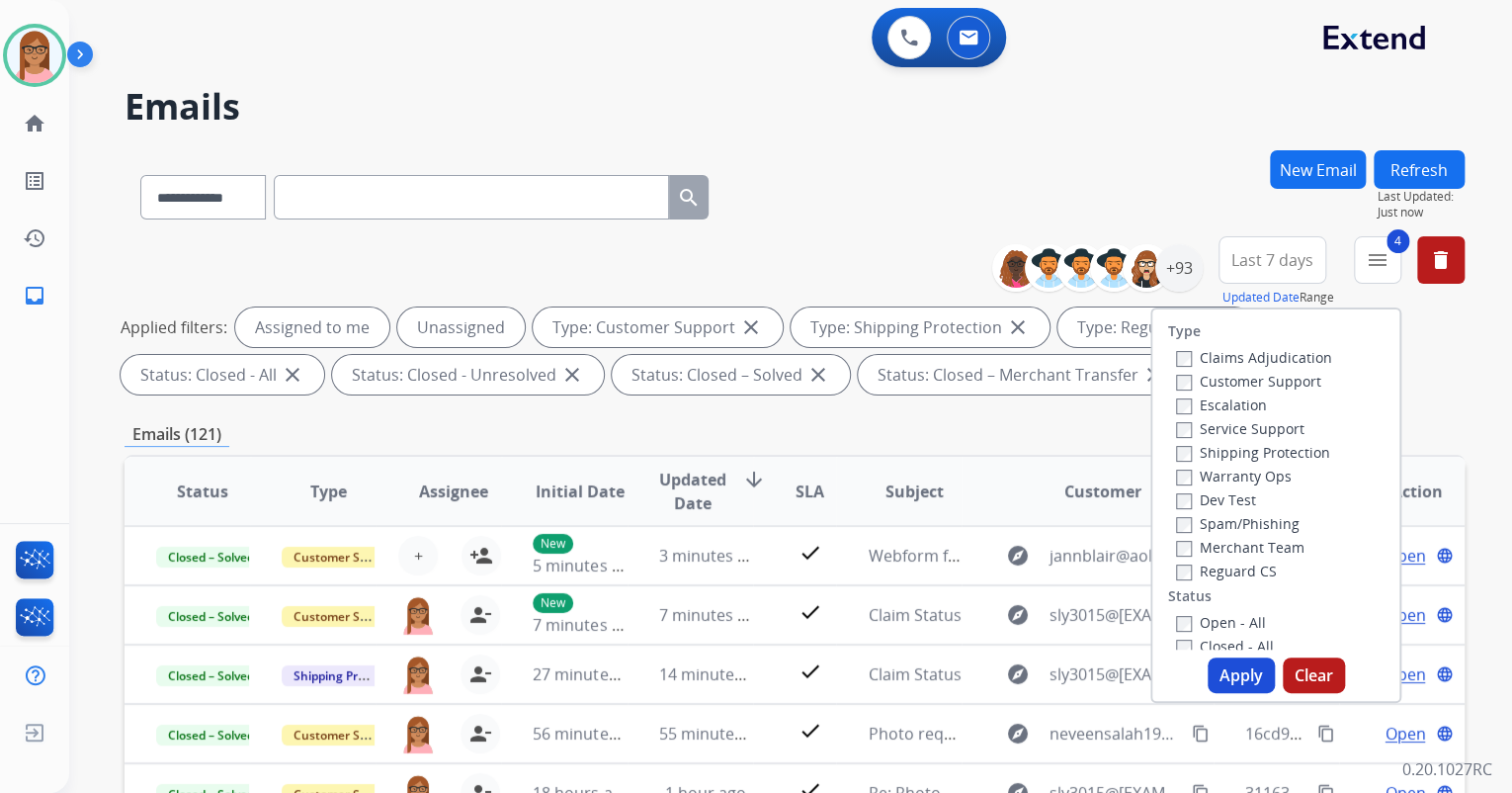 click on "Closed - All" at bounding box center (1280, 646) 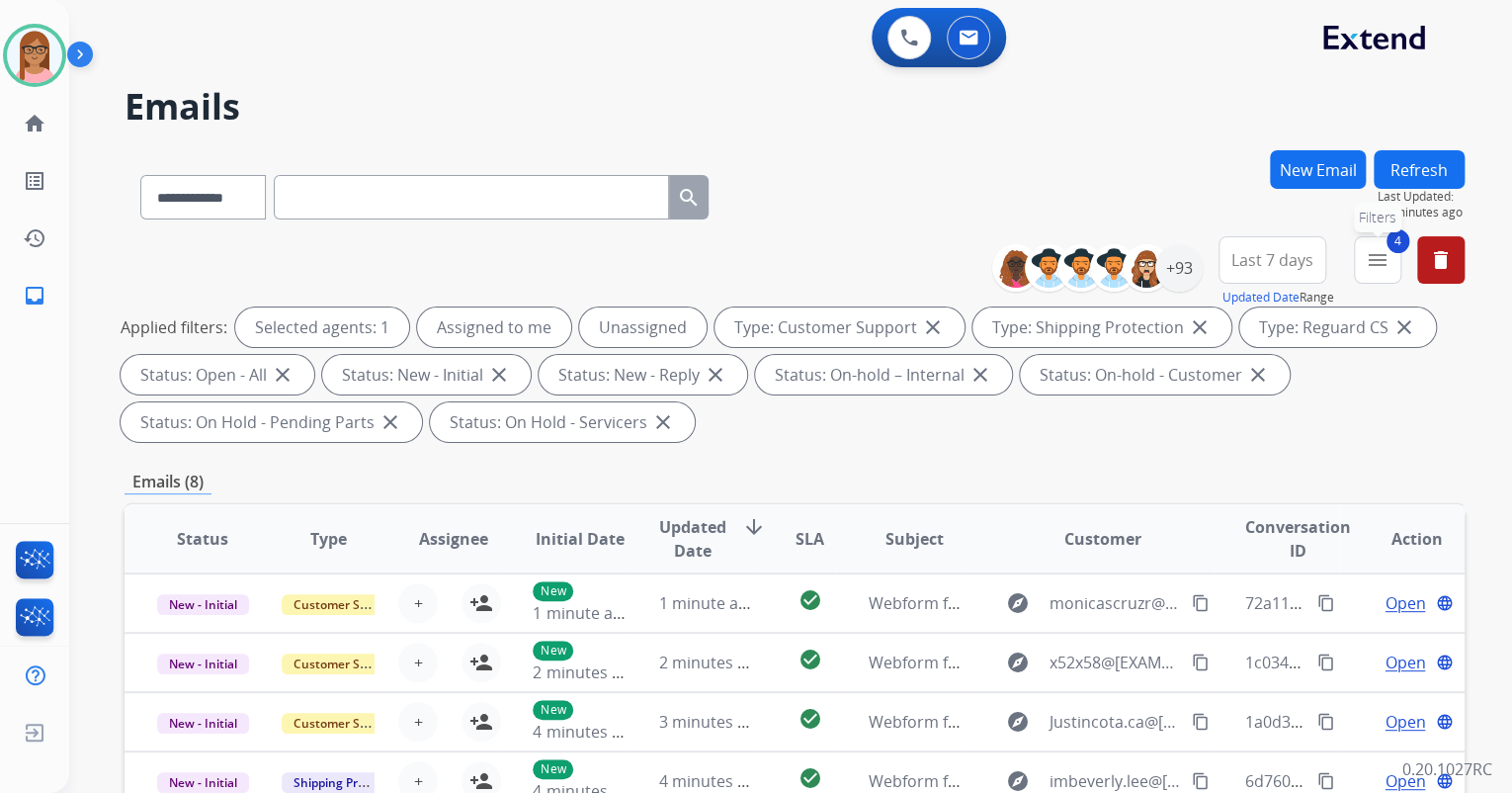 click on "menu" at bounding box center (1378, 260) 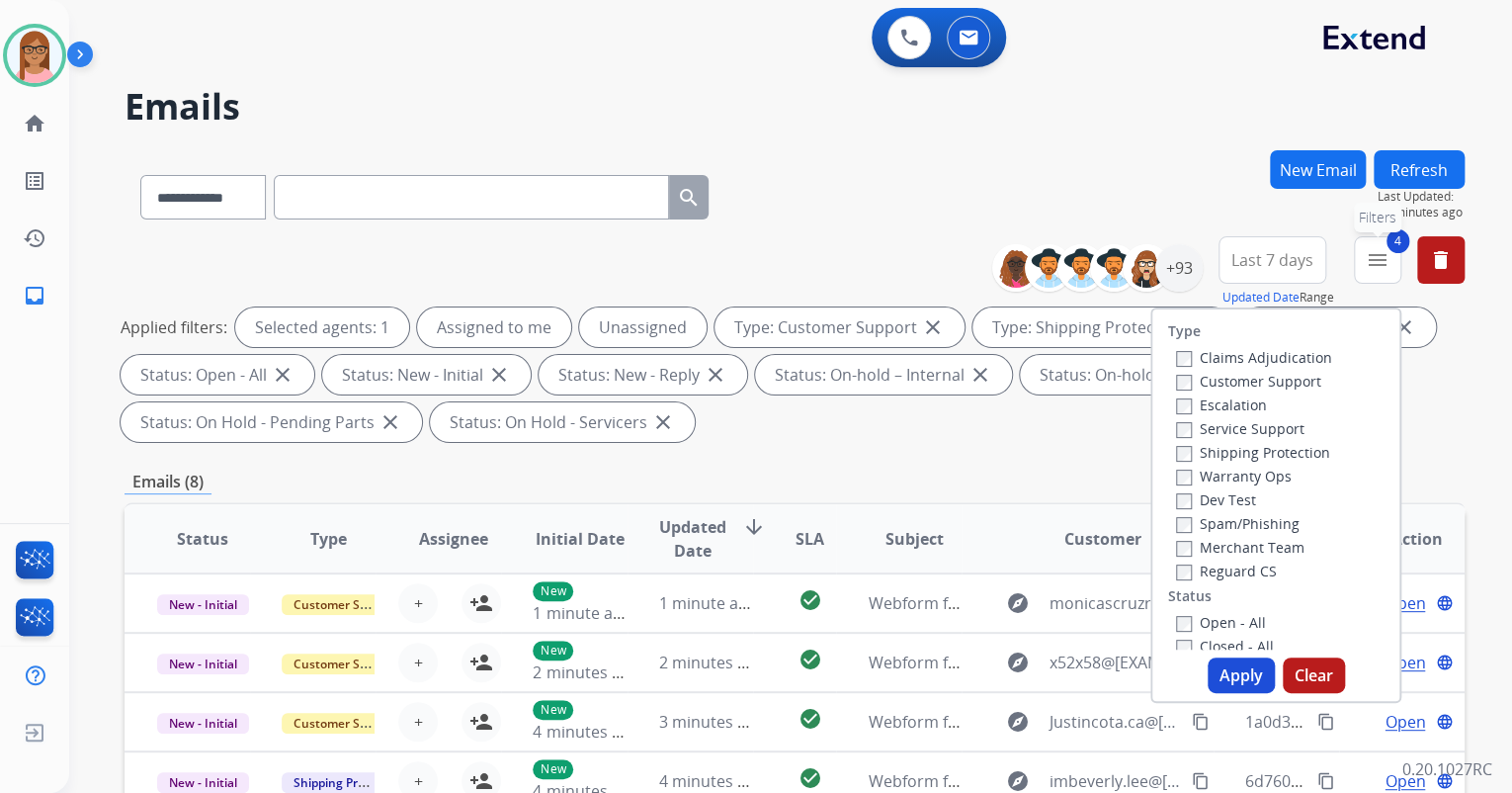 click on "menu" at bounding box center [1378, 260] 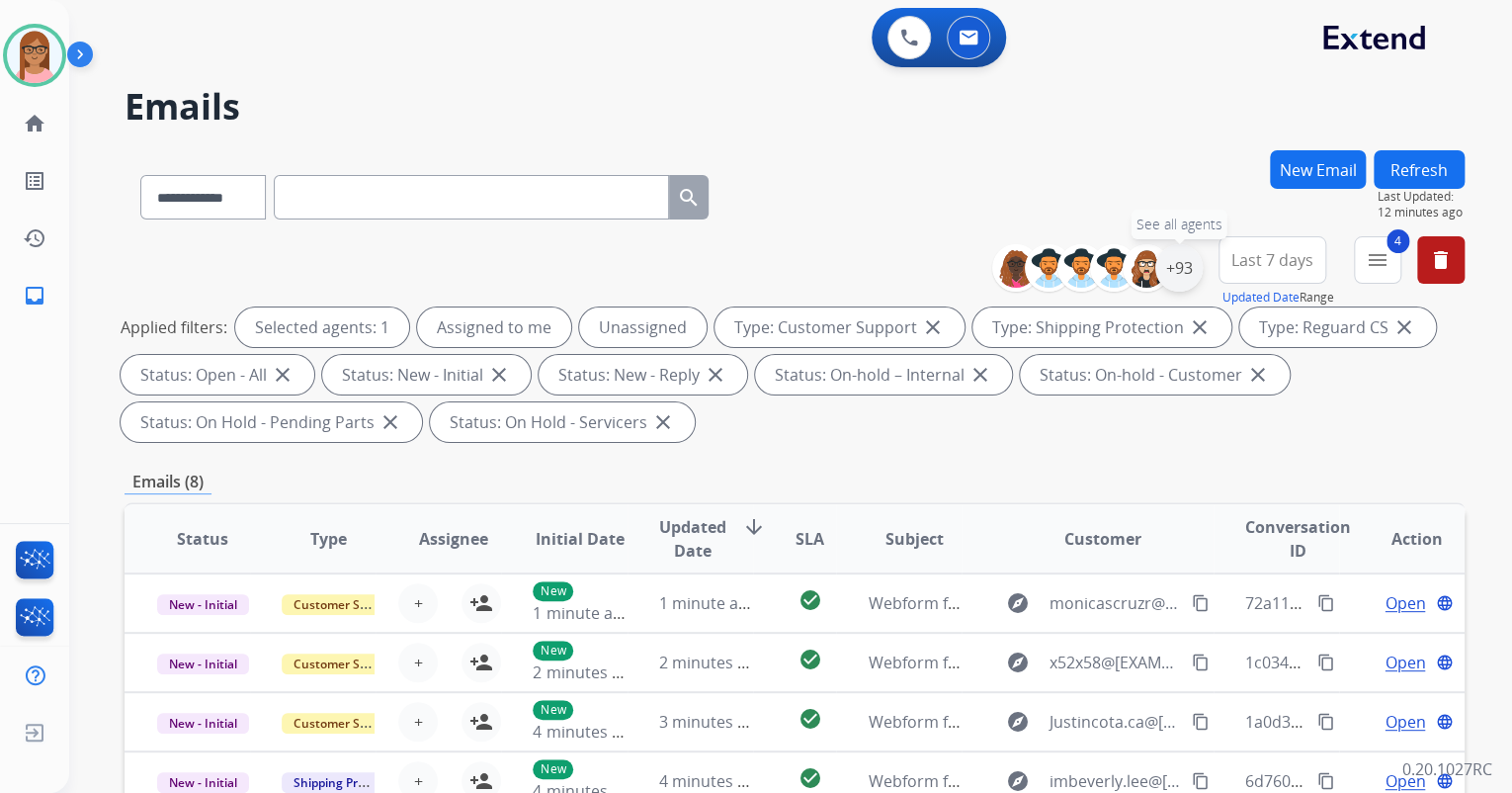 click on "+93" at bounding box center (1179, 268) 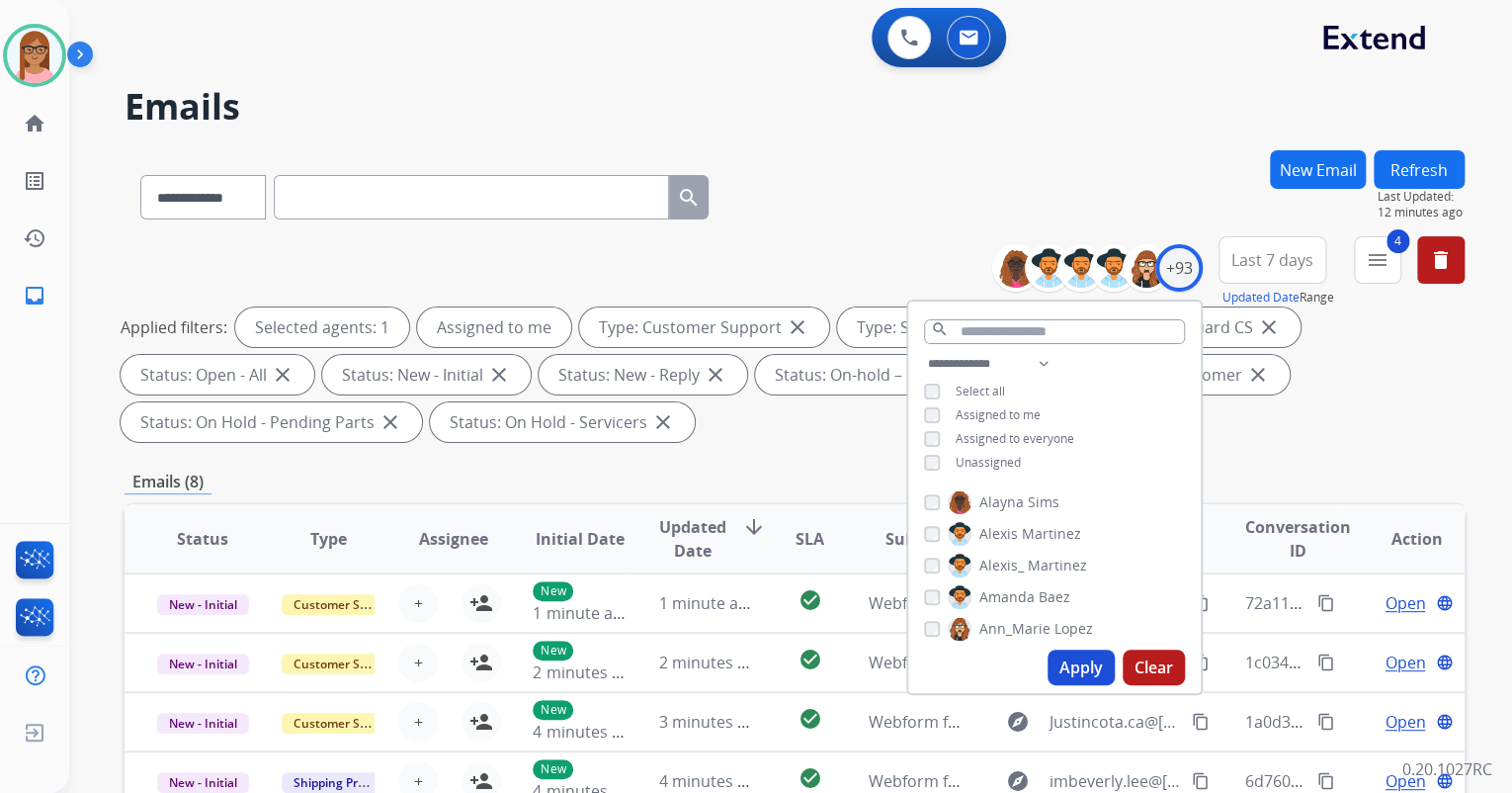 click on "Apply" at bounding box center [1081, 667] 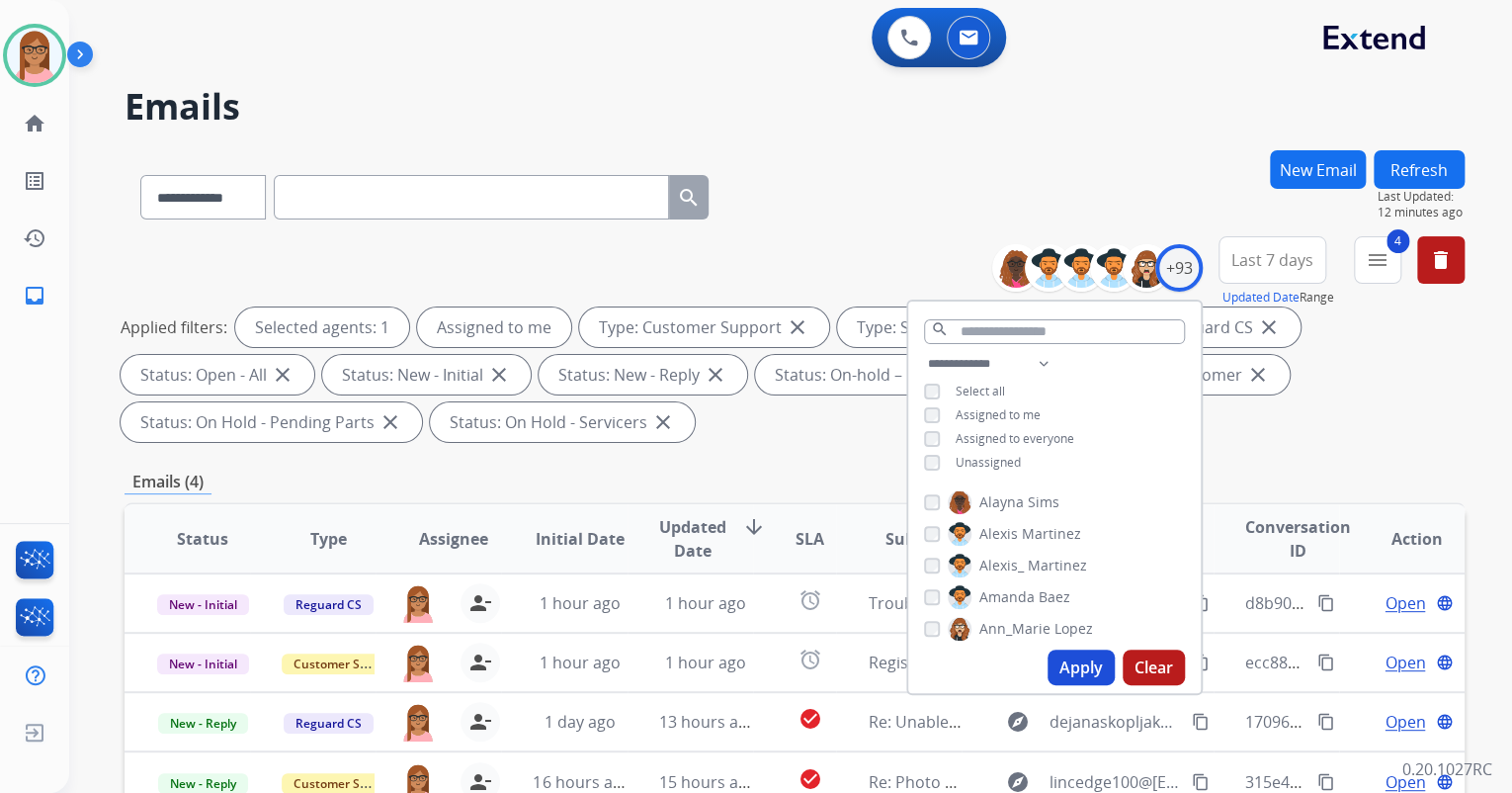 click on "**********" at bounding box center (795, 709) 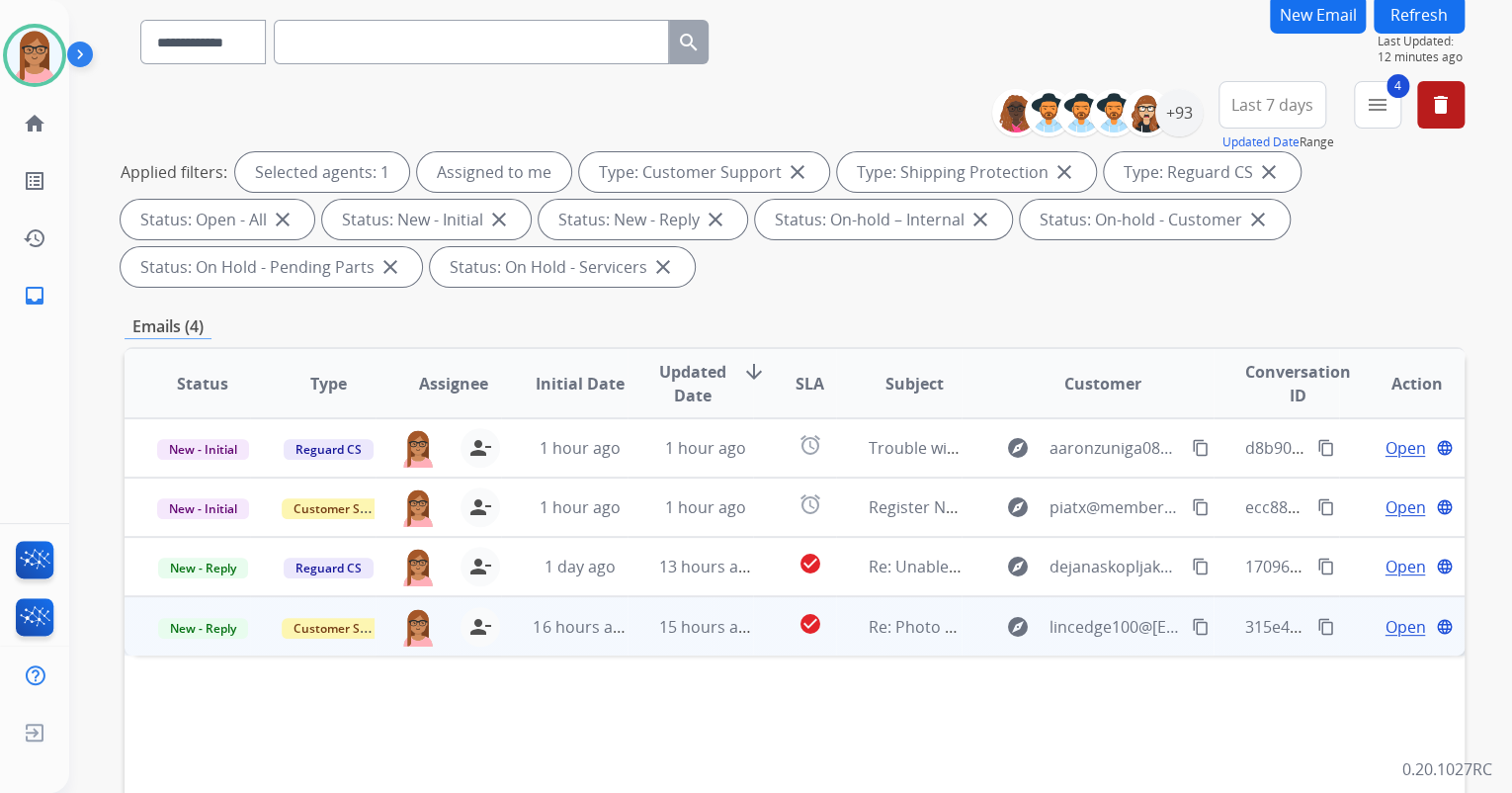 scroll, scrollTop: 158, scrollLeft: 0, axis: vertical 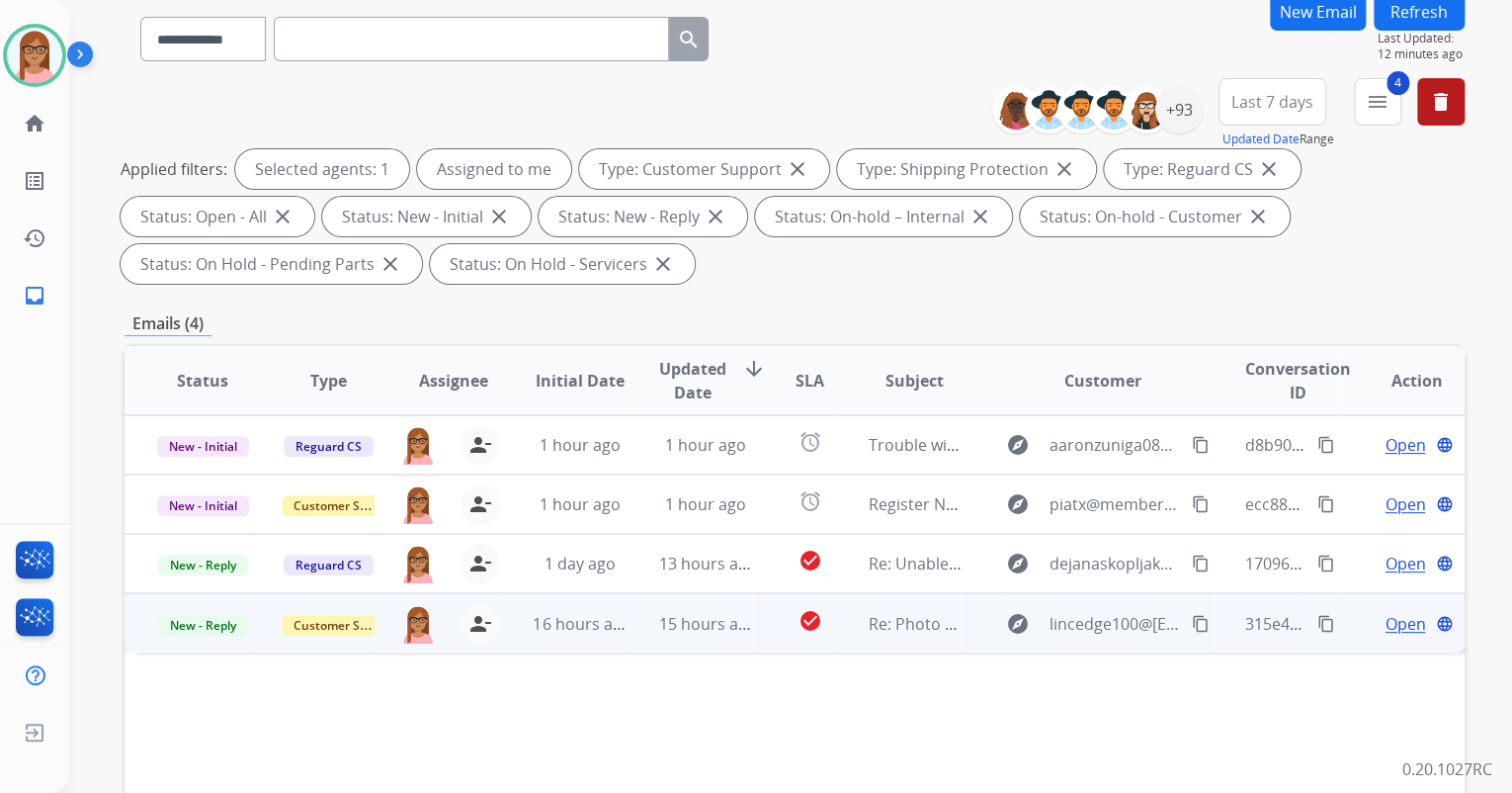 click on "Open" at bounding box center (1404, 624) 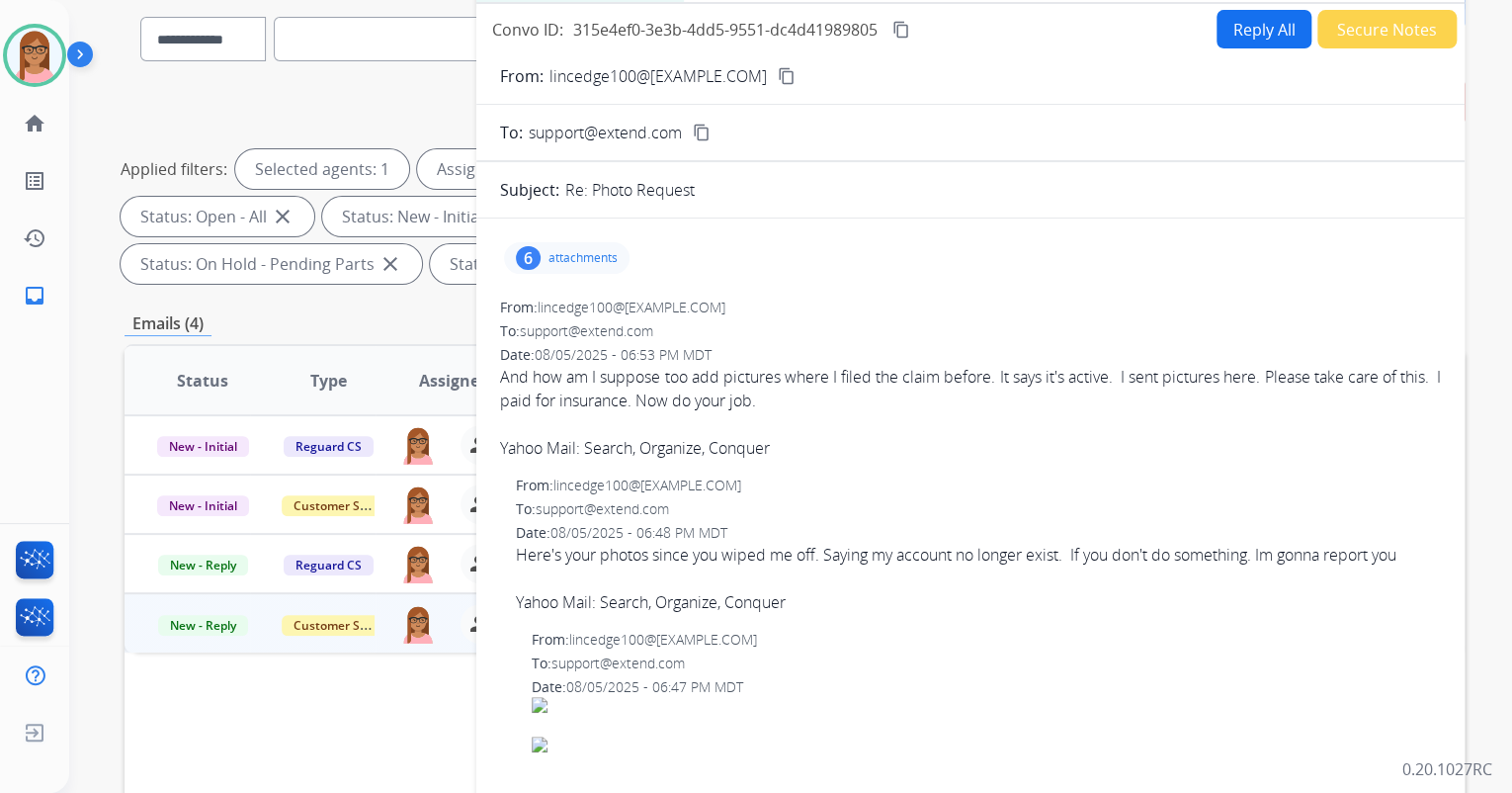 scroll, scrollTop: 0, scrollLeft: 0, axis: both 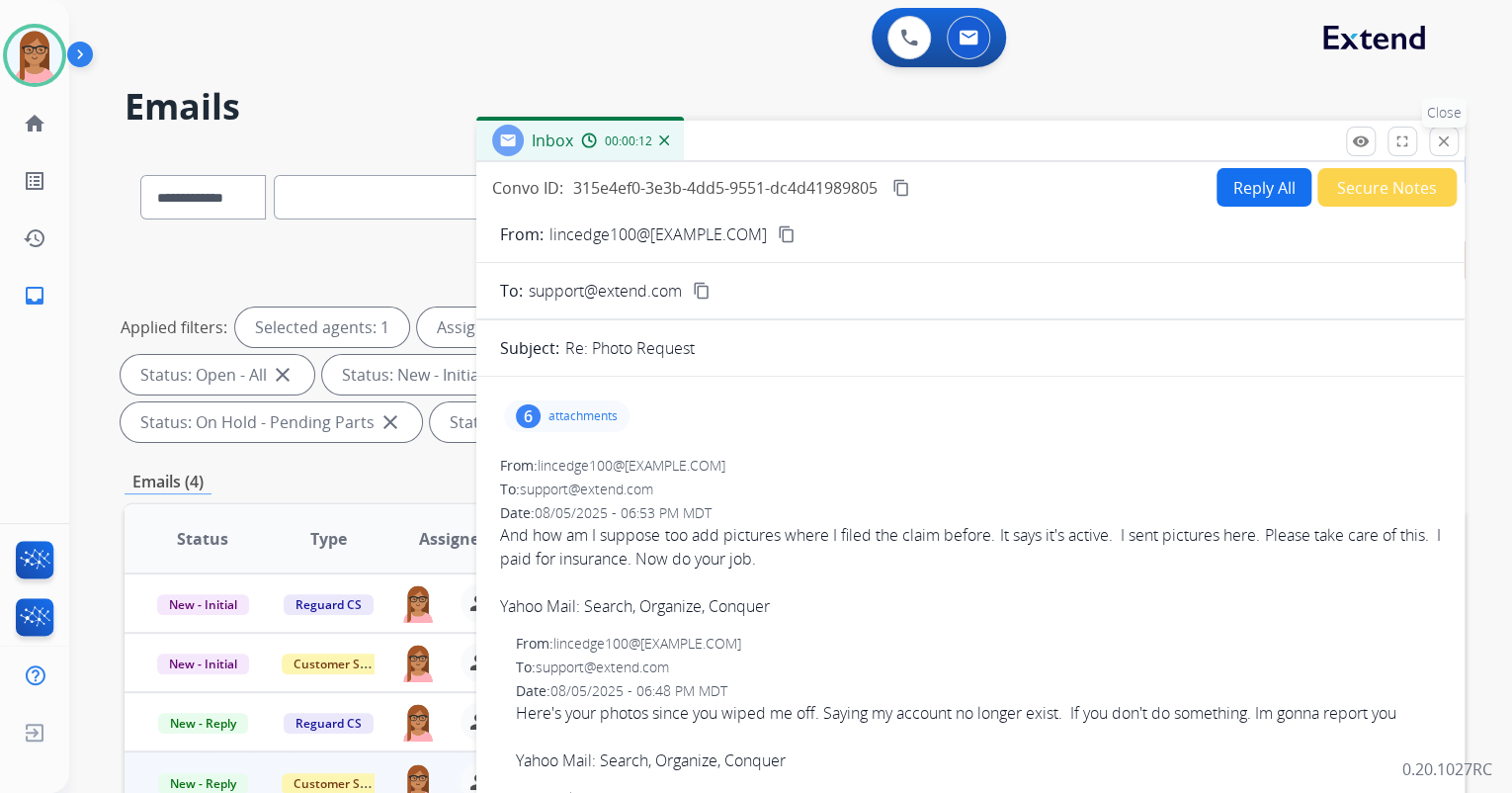 click on "close Close" at bounding box center [1444, 141] 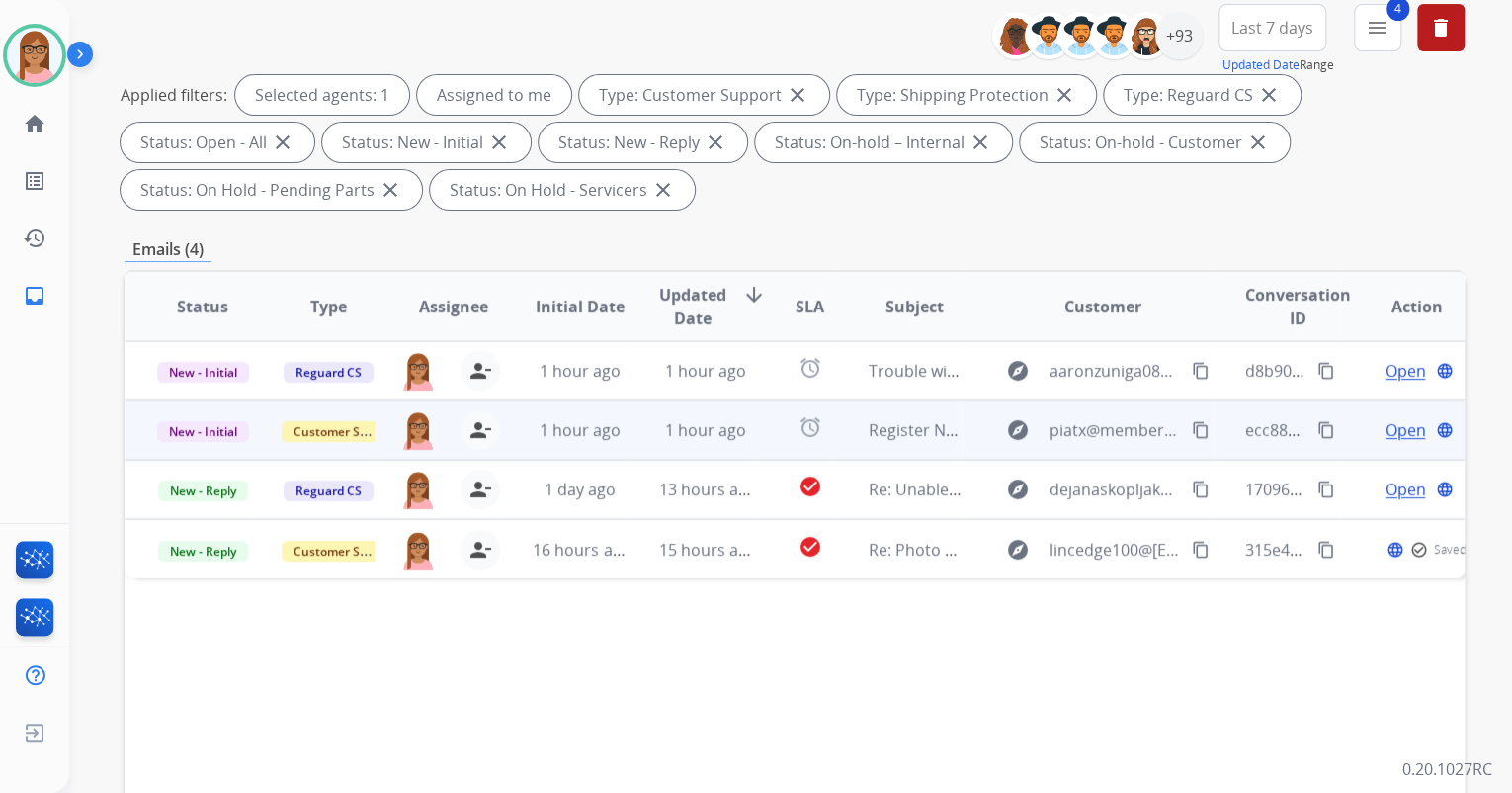 scroll, scrollTop: 237, scrollLeft: 0, axis: vertical 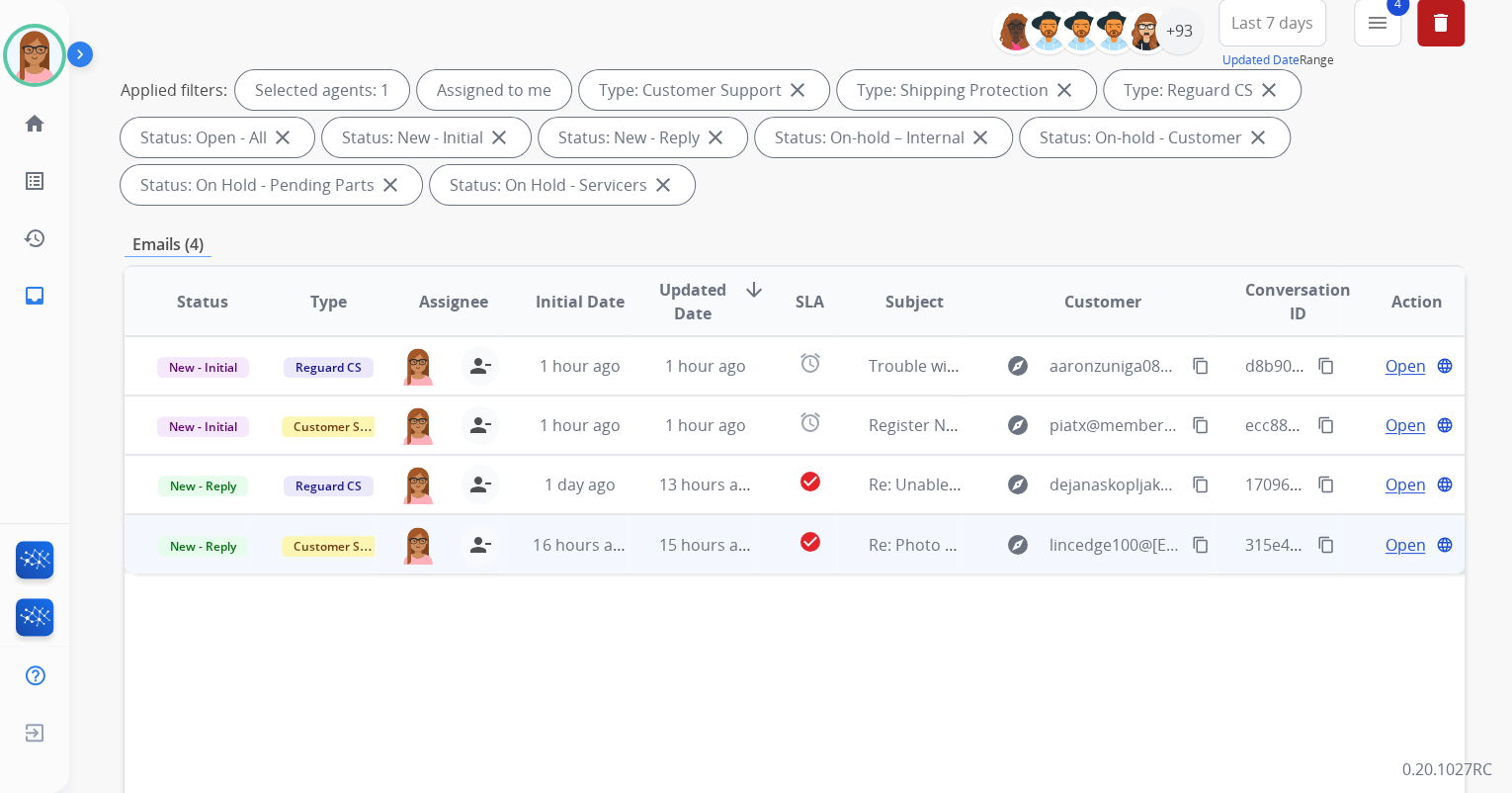 click on "Open" at bounding box center [1404, 545] 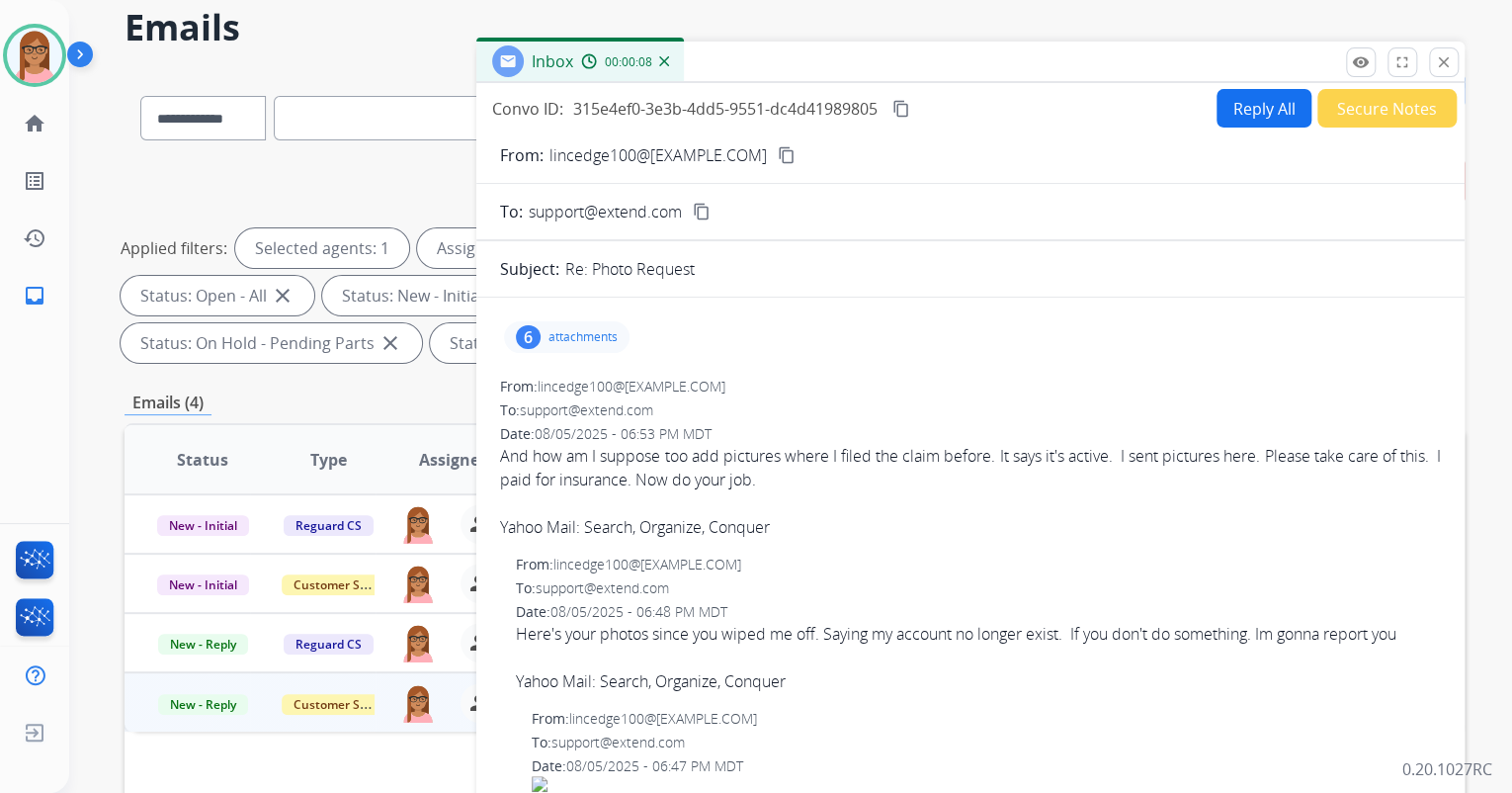 scroll, scrollTop: 0, scrollLeft: 0, axis: both 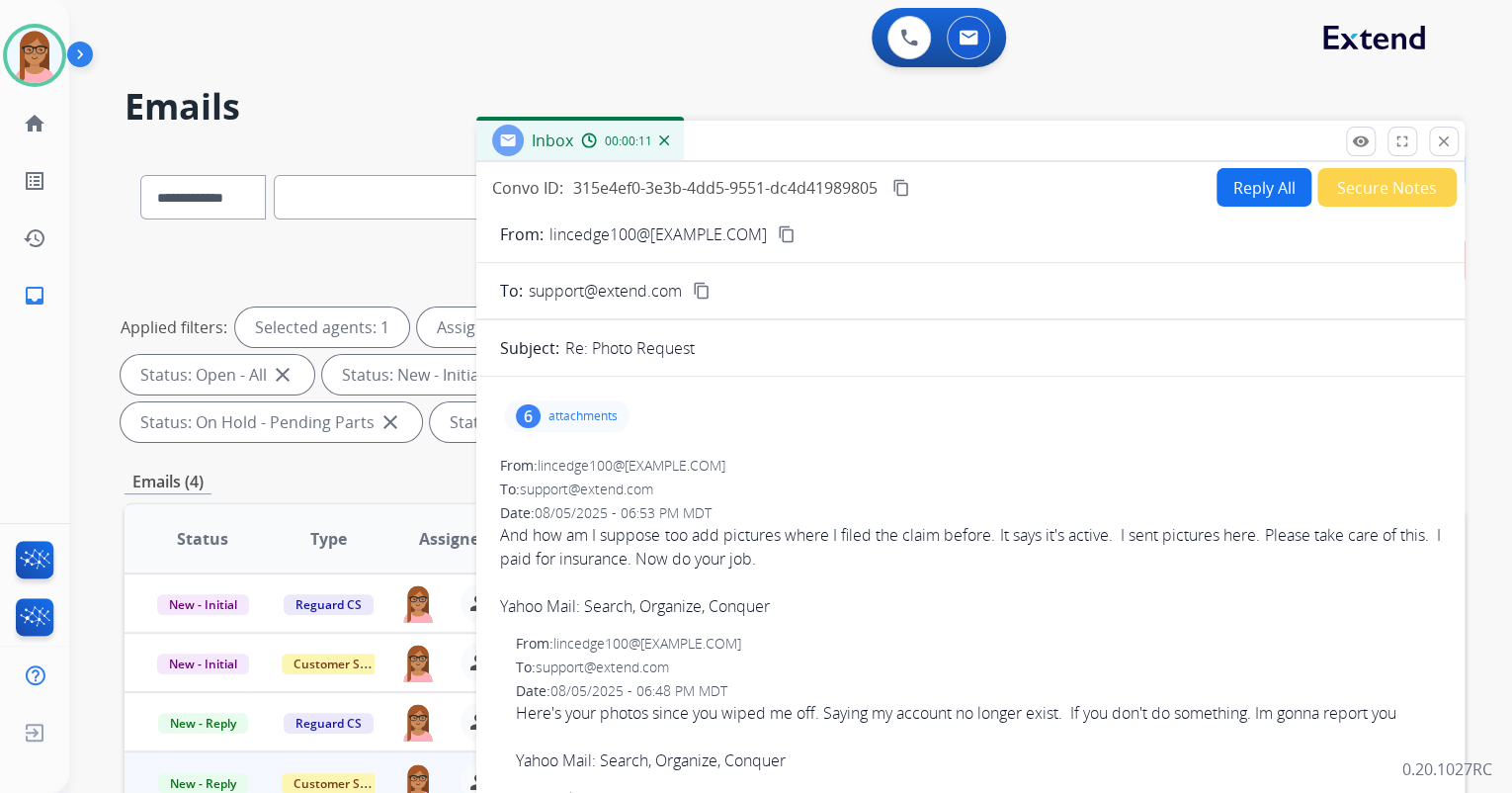 click on "content_copy" at bounding box center [787, 234] 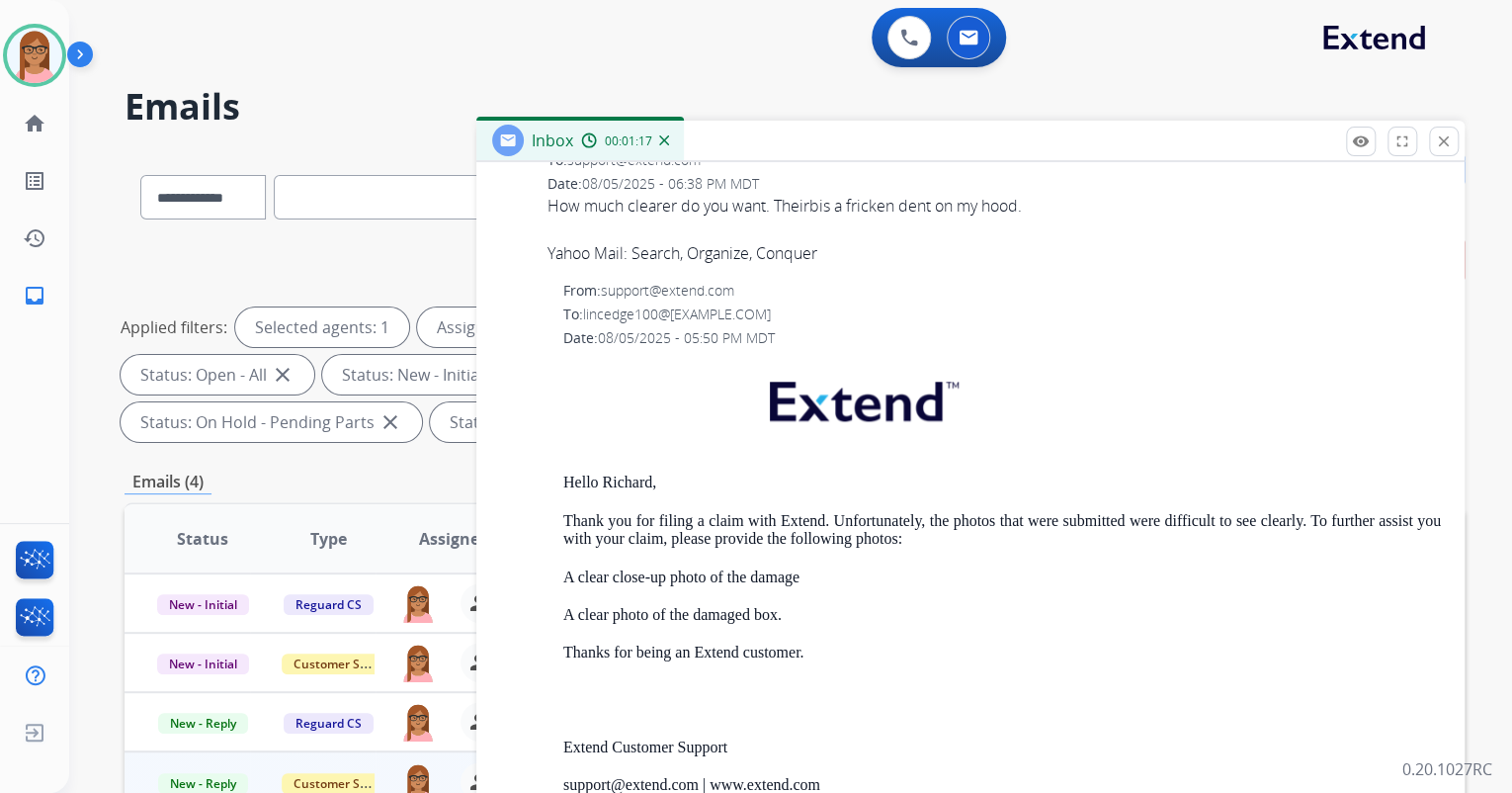 scroll, scrollTop: 957, scrollLeft: 0, axis: vertical 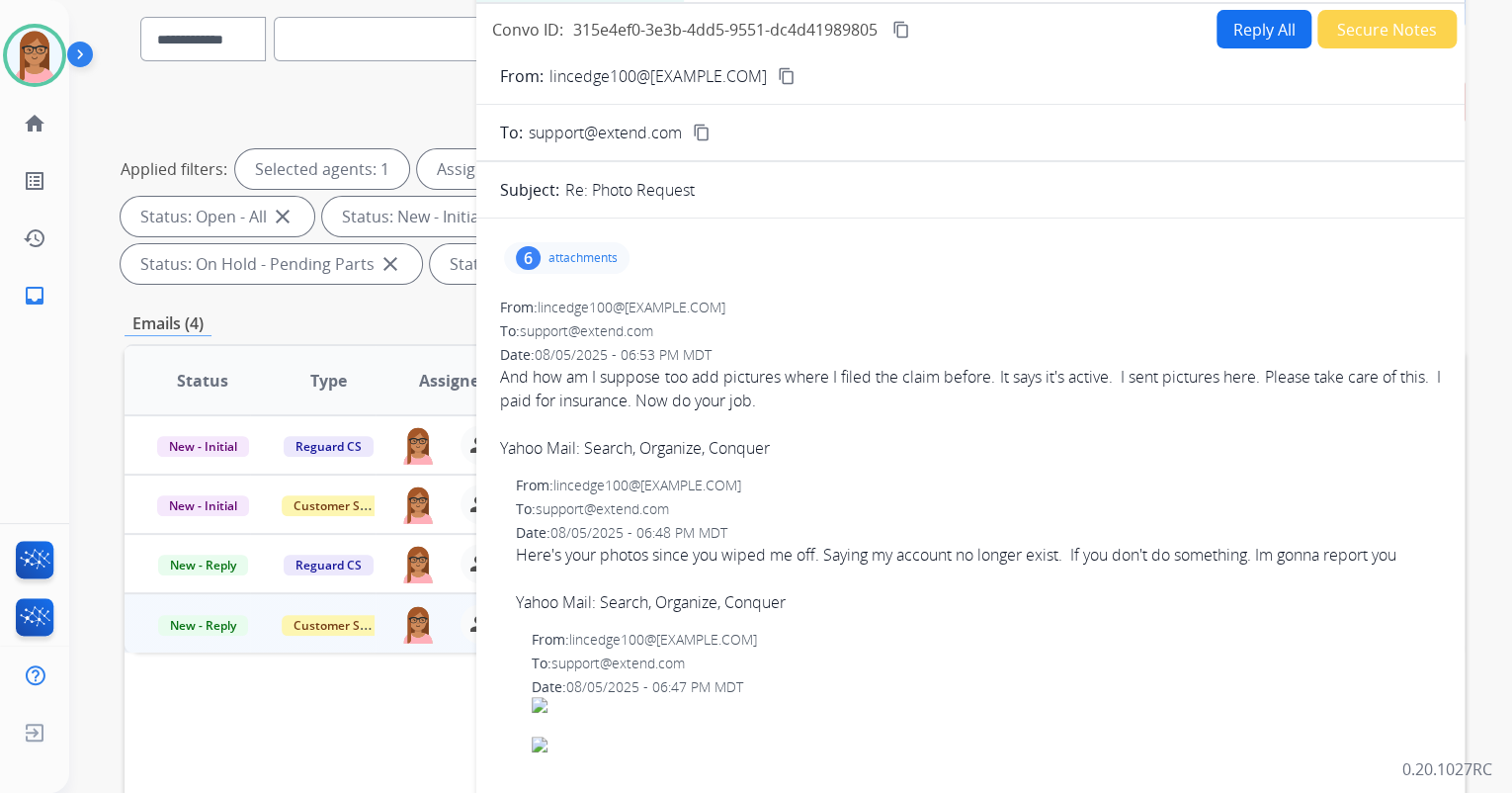 click on "attachments" at bounding box center [583, 258] 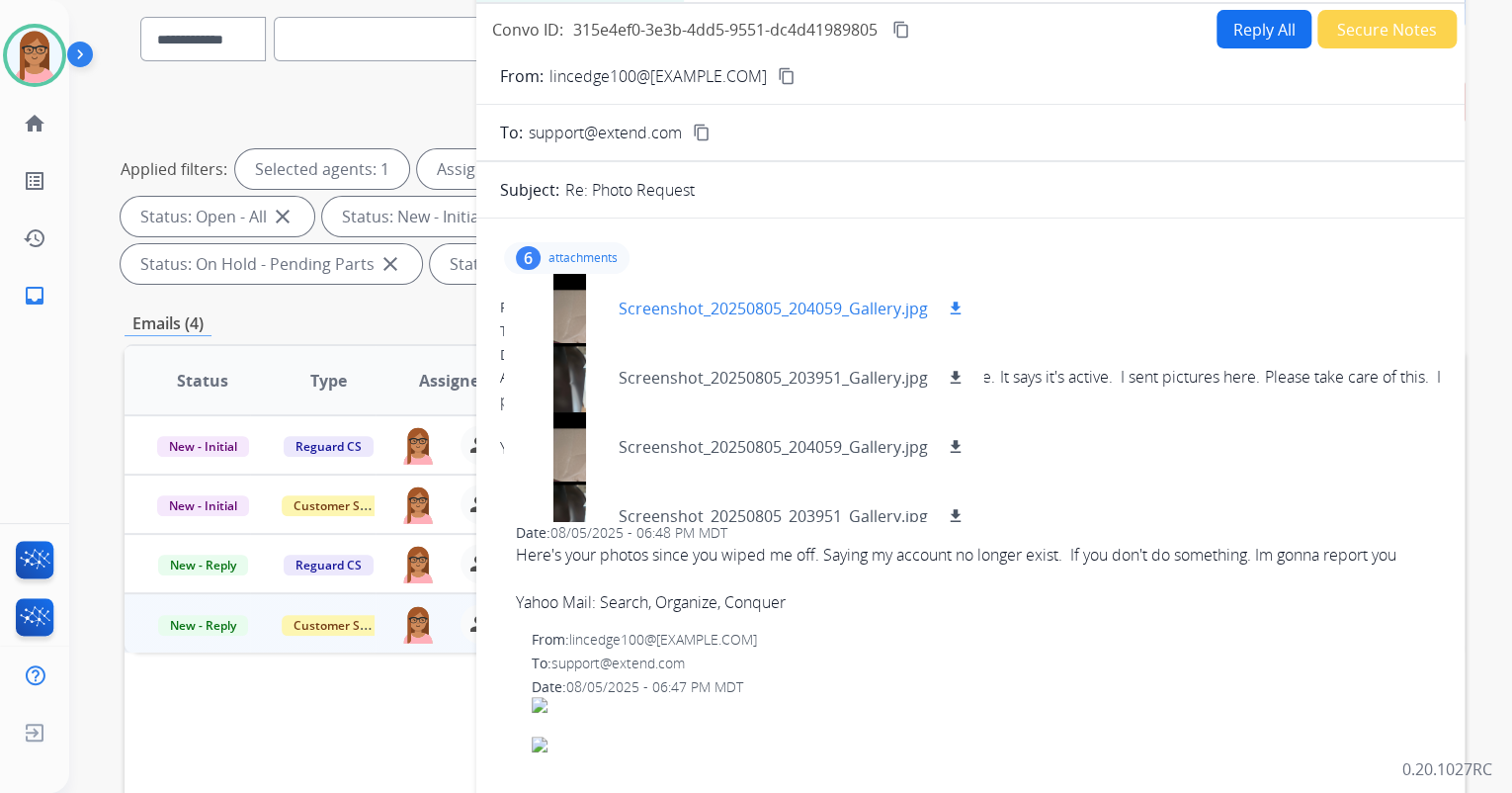 click at bounding box center (569, 308) 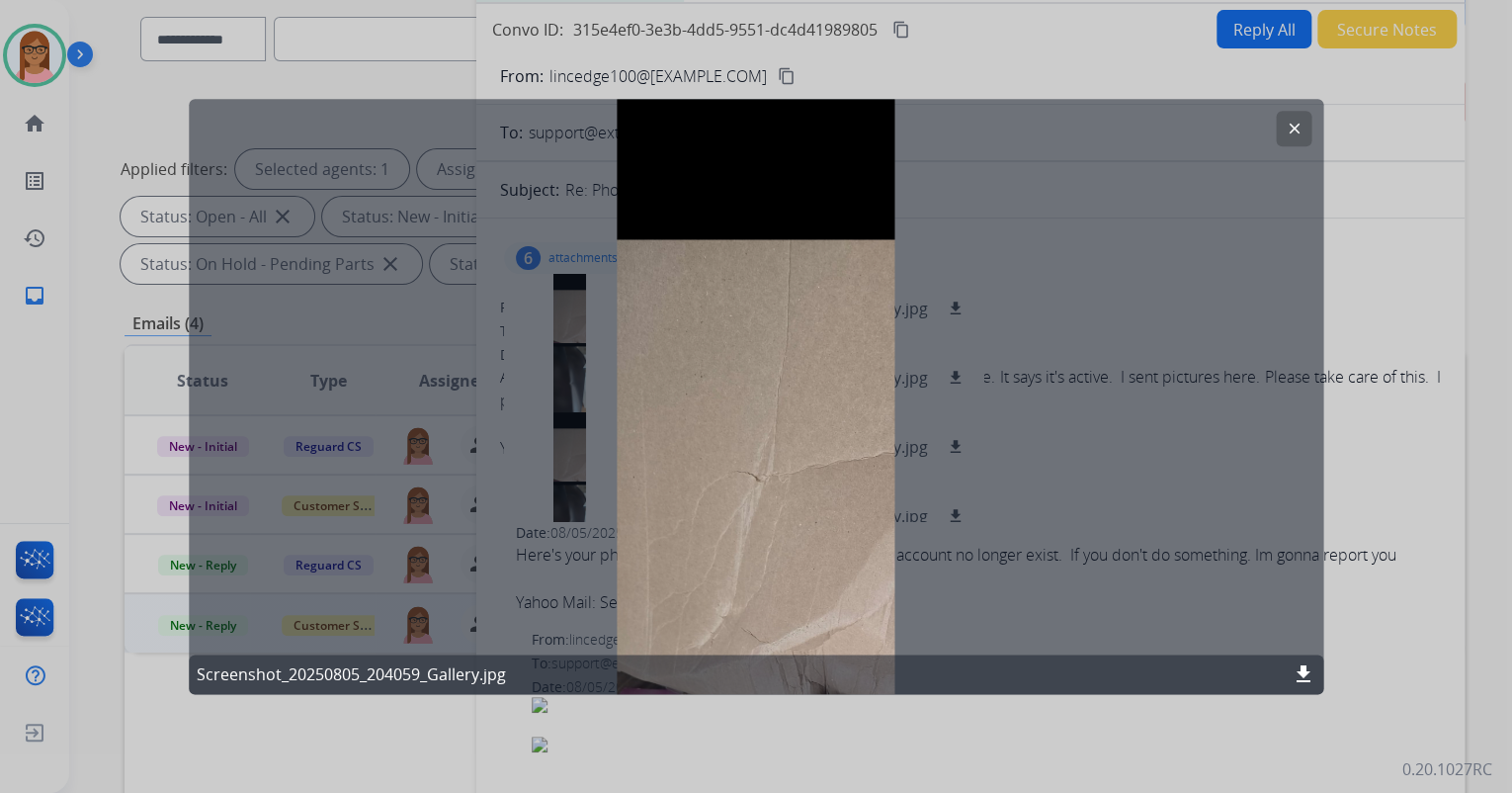 click on "clear" 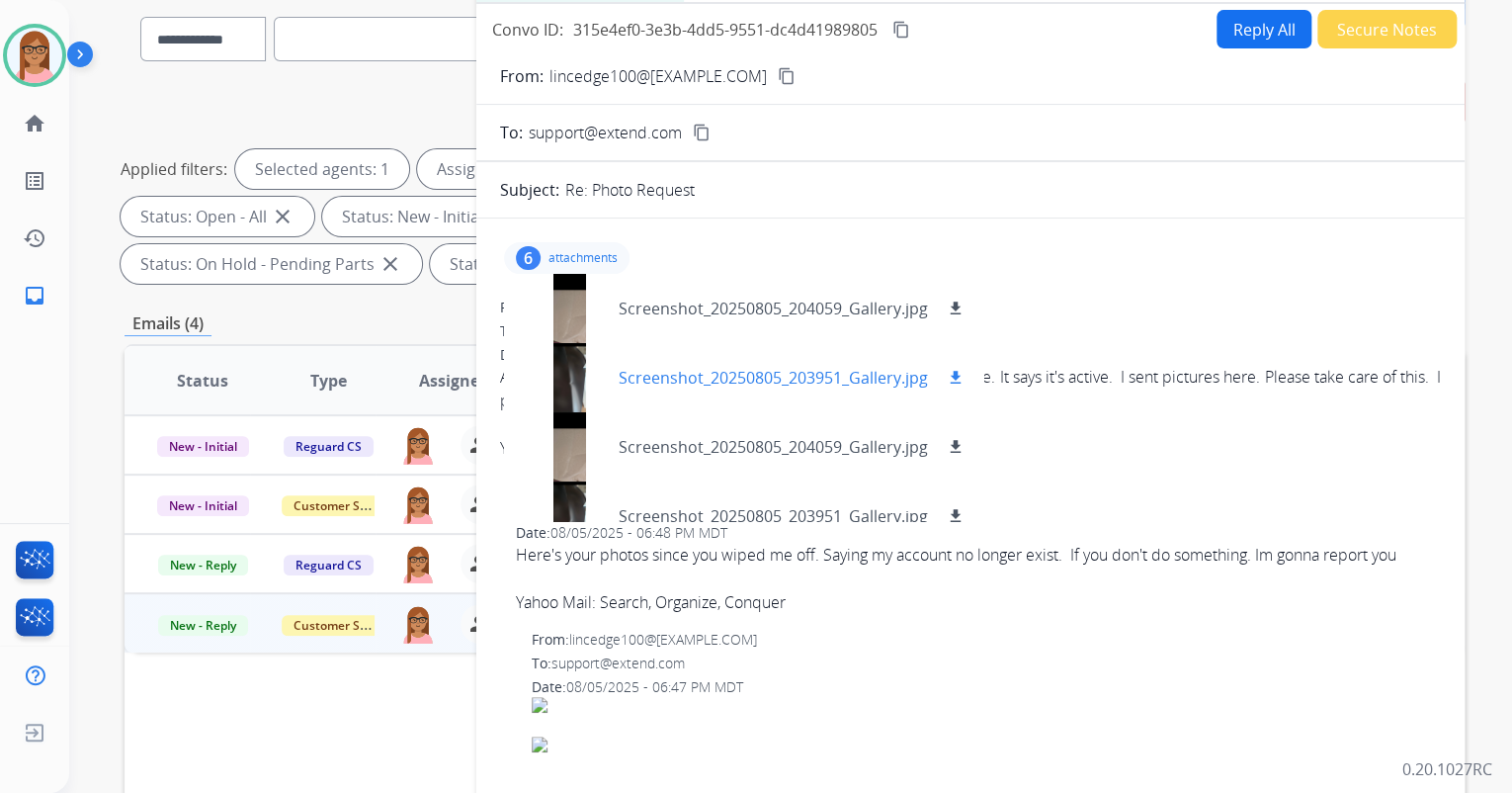 click at bounding box center [569, 378] 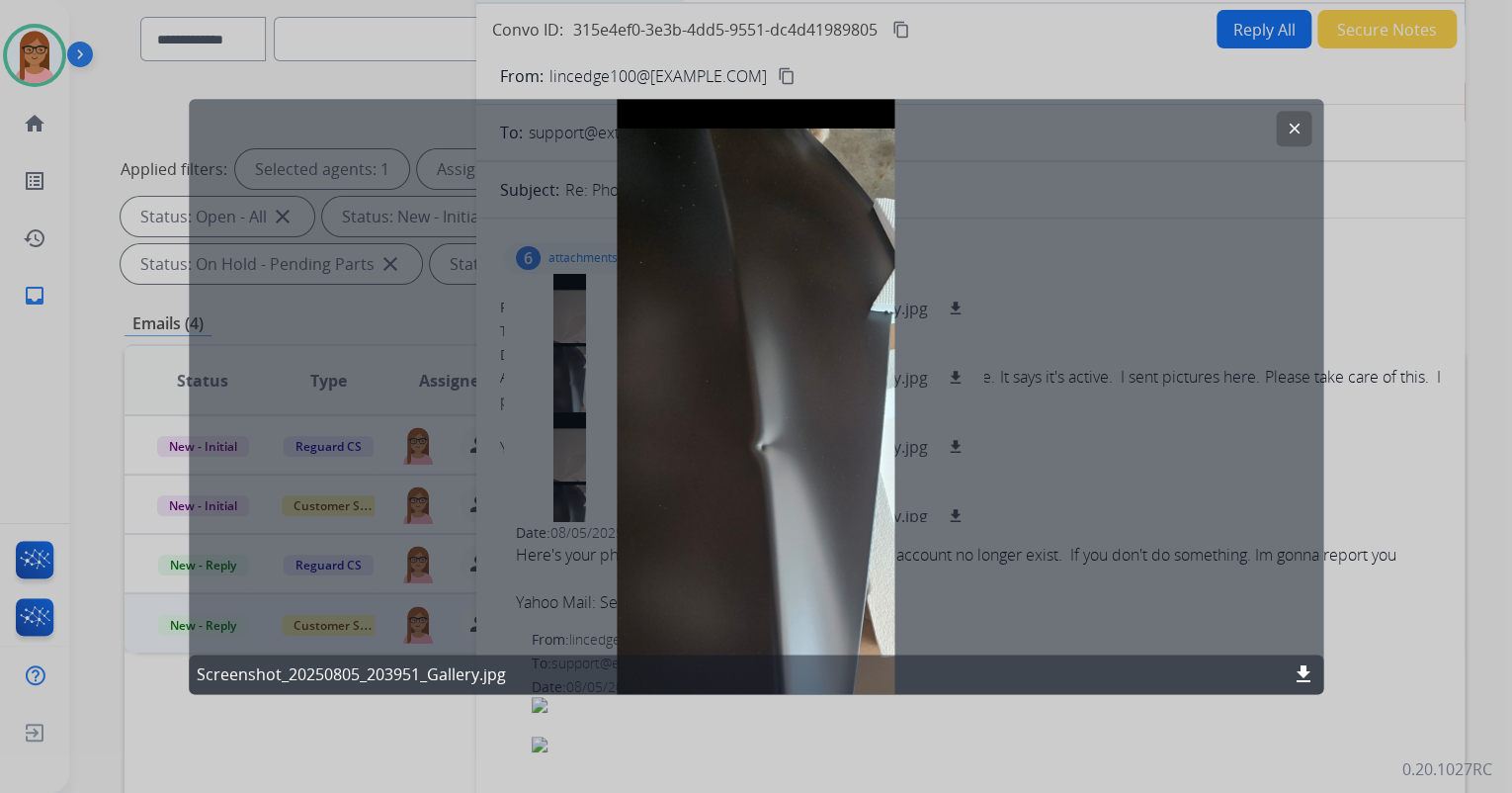 click on "clear" 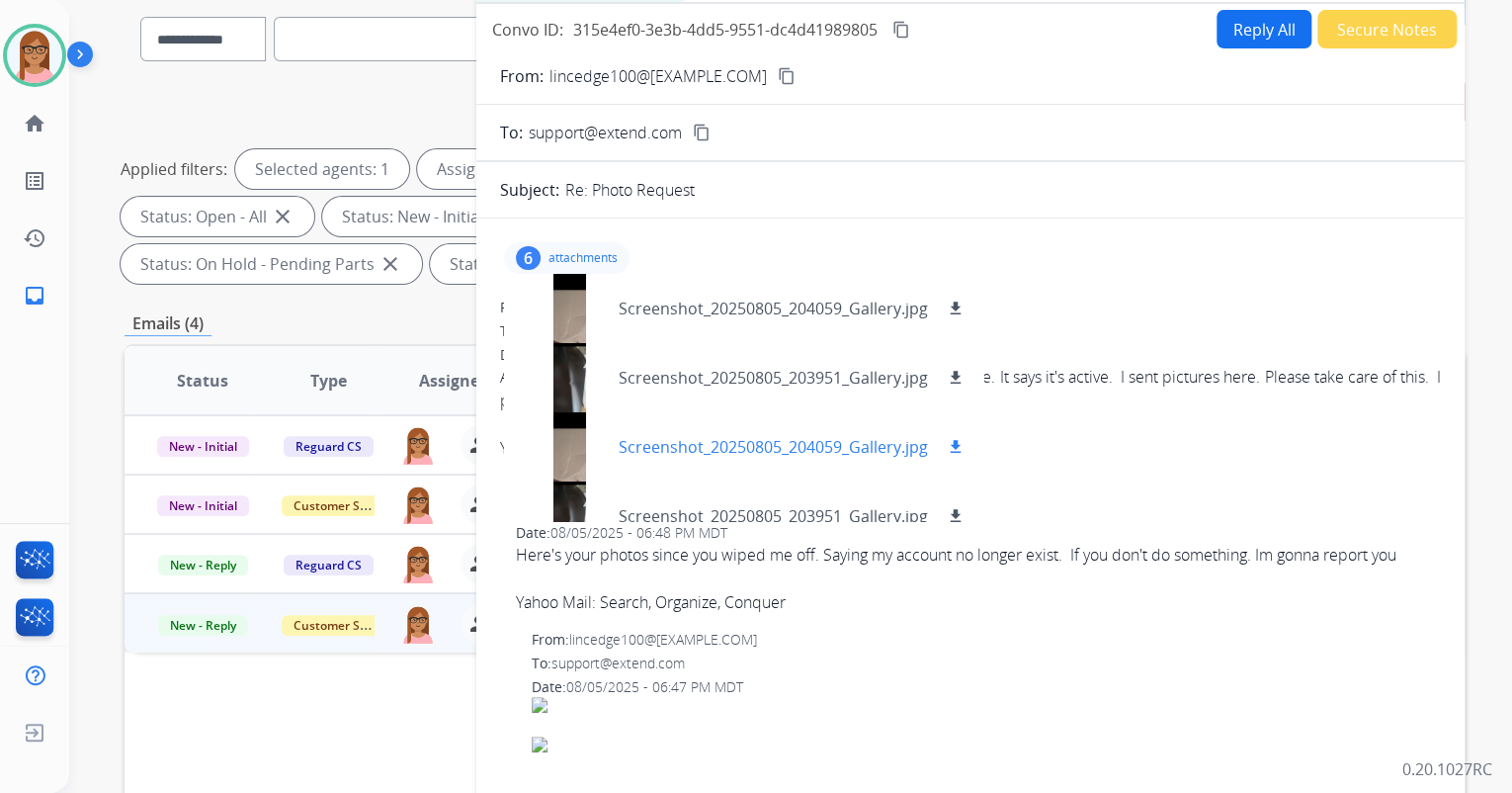 click at bounding box center (569, 447) 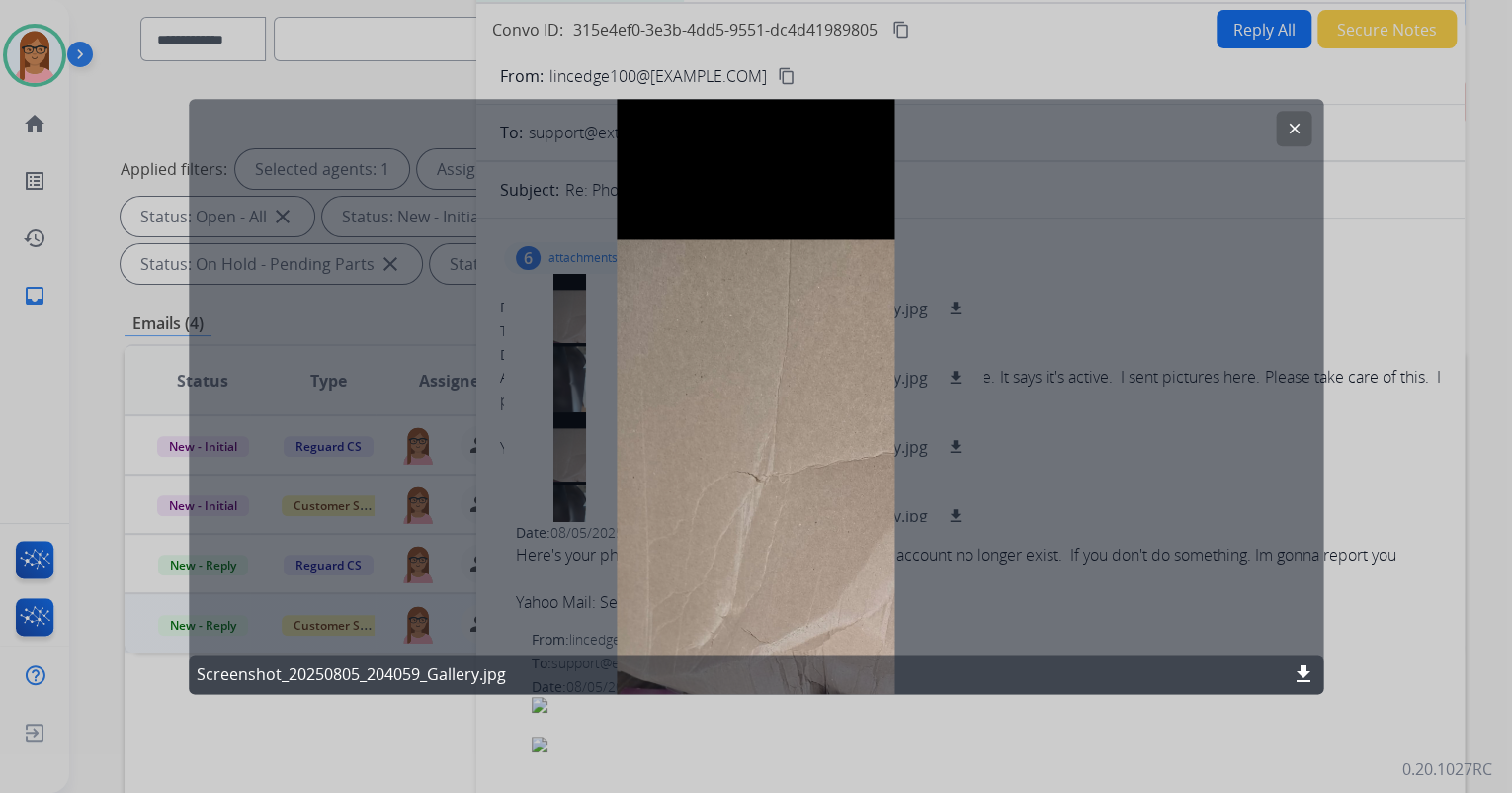 drag, startPoint x: 1288, startPoint y: 130, endPoint x: 1230, endPoint y: 176, distance: 74.02702 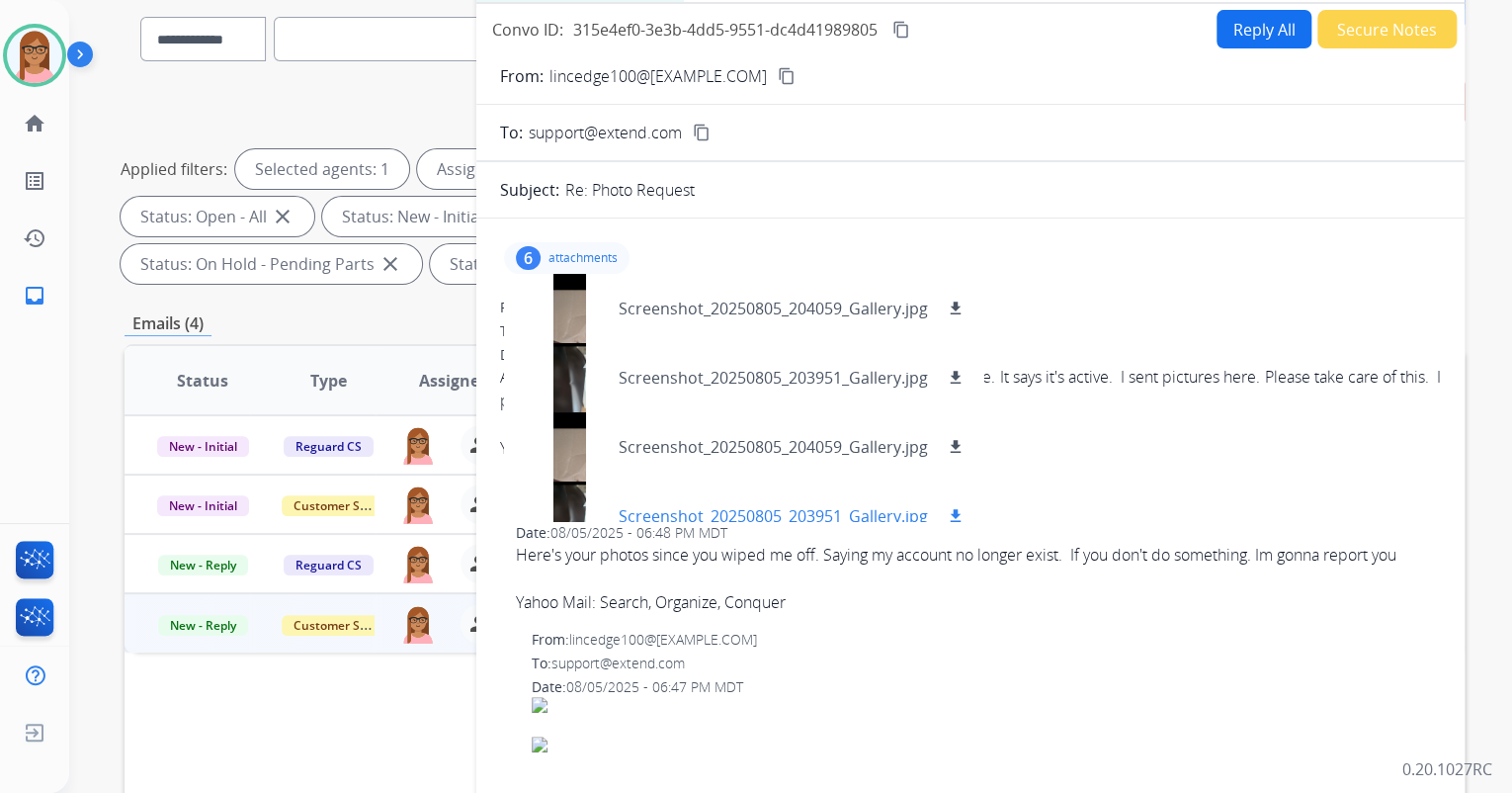 click at bounding box center [569, 516] 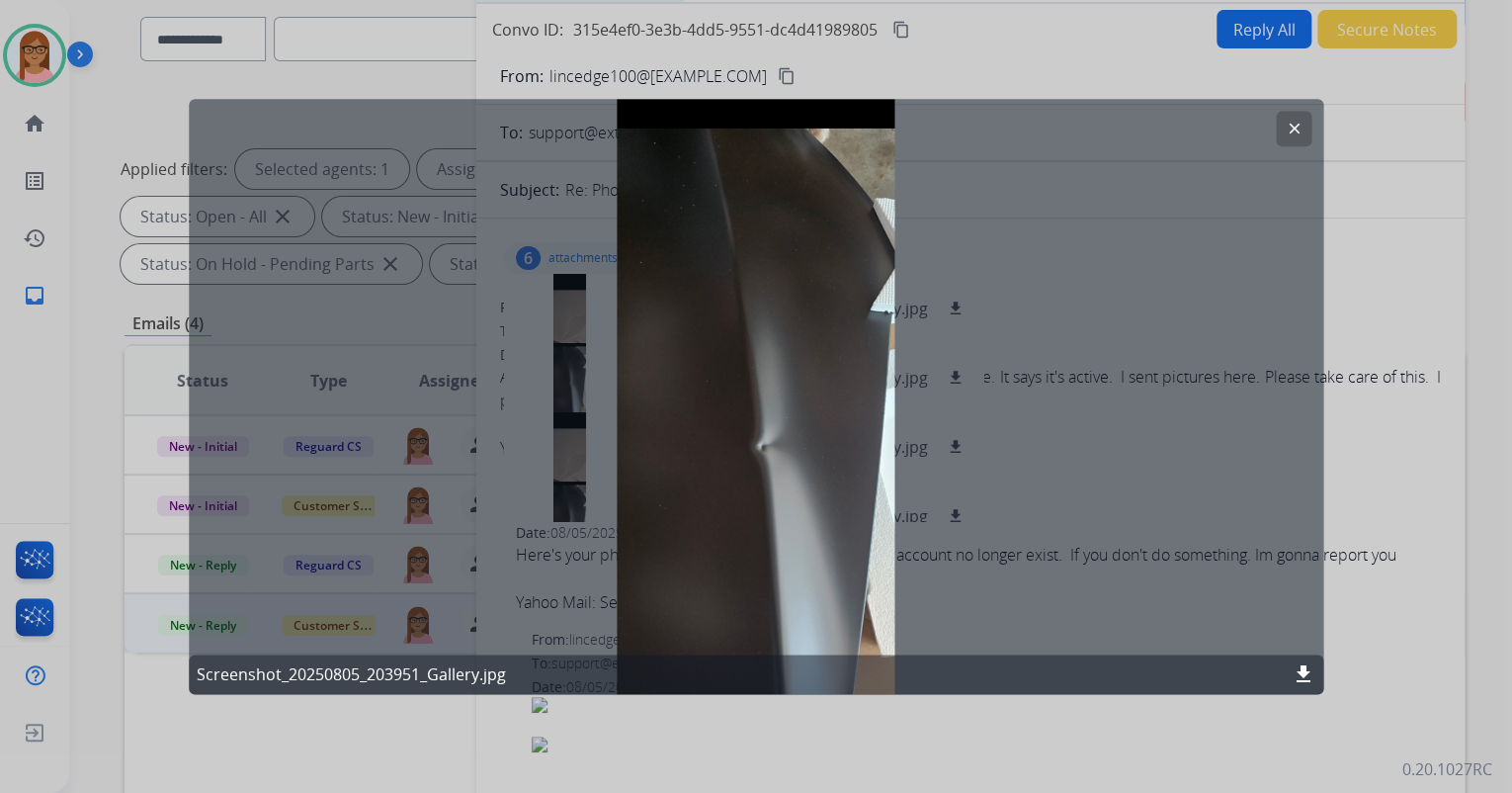 click on "clear" 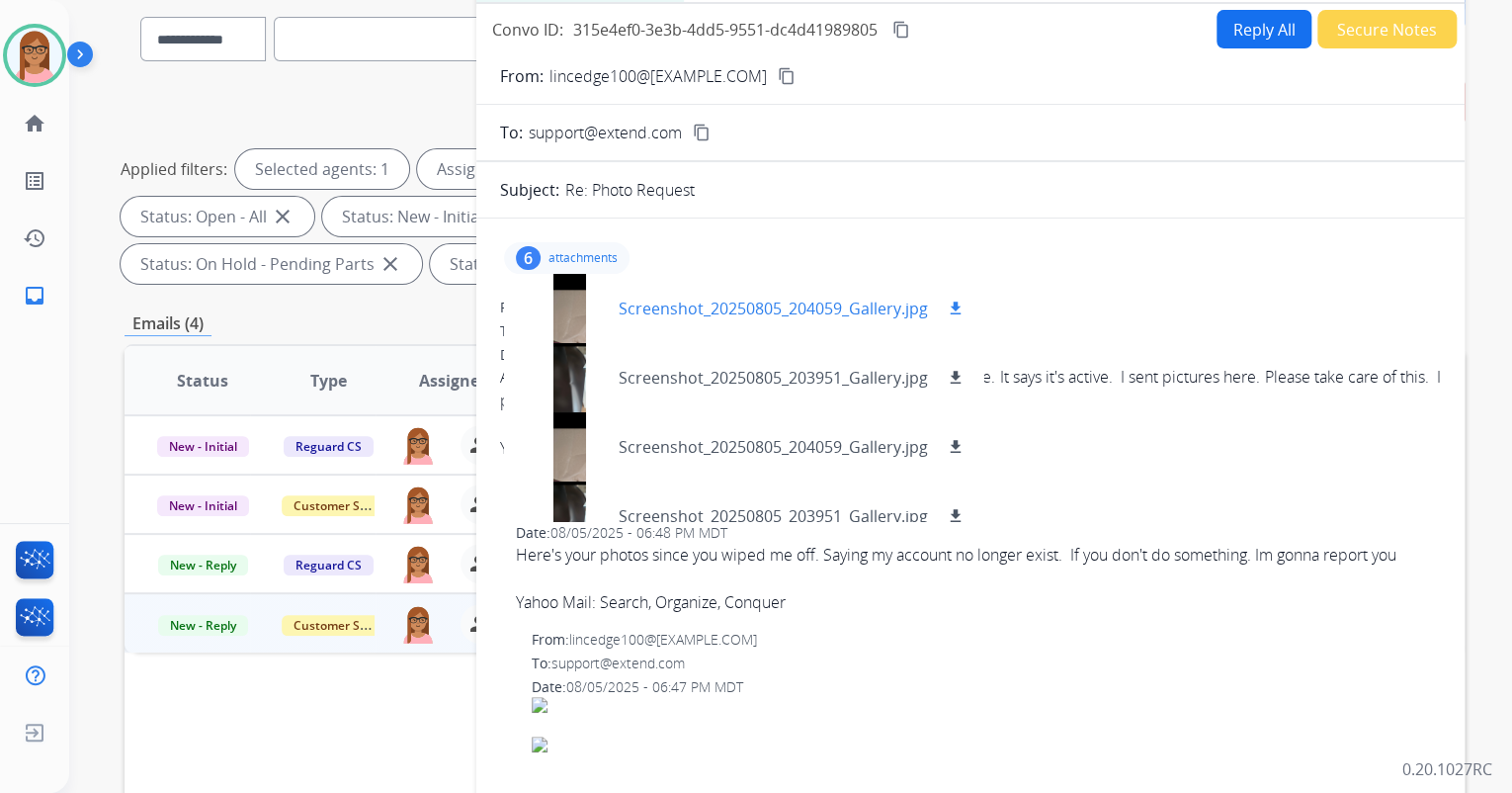 click on "download" at bounding box center [956, 308] 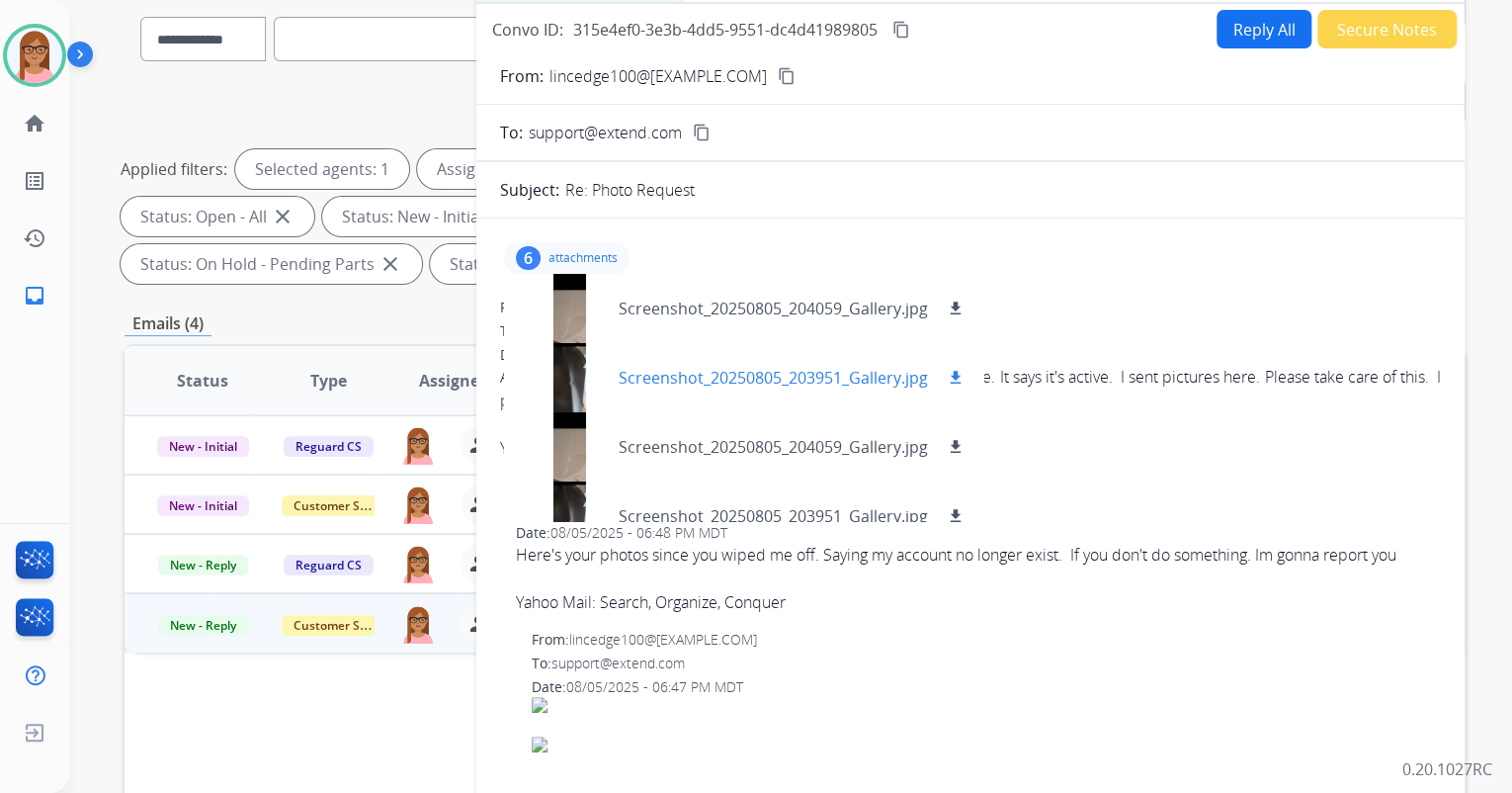 click on "download" at bounding box center (956, 378) 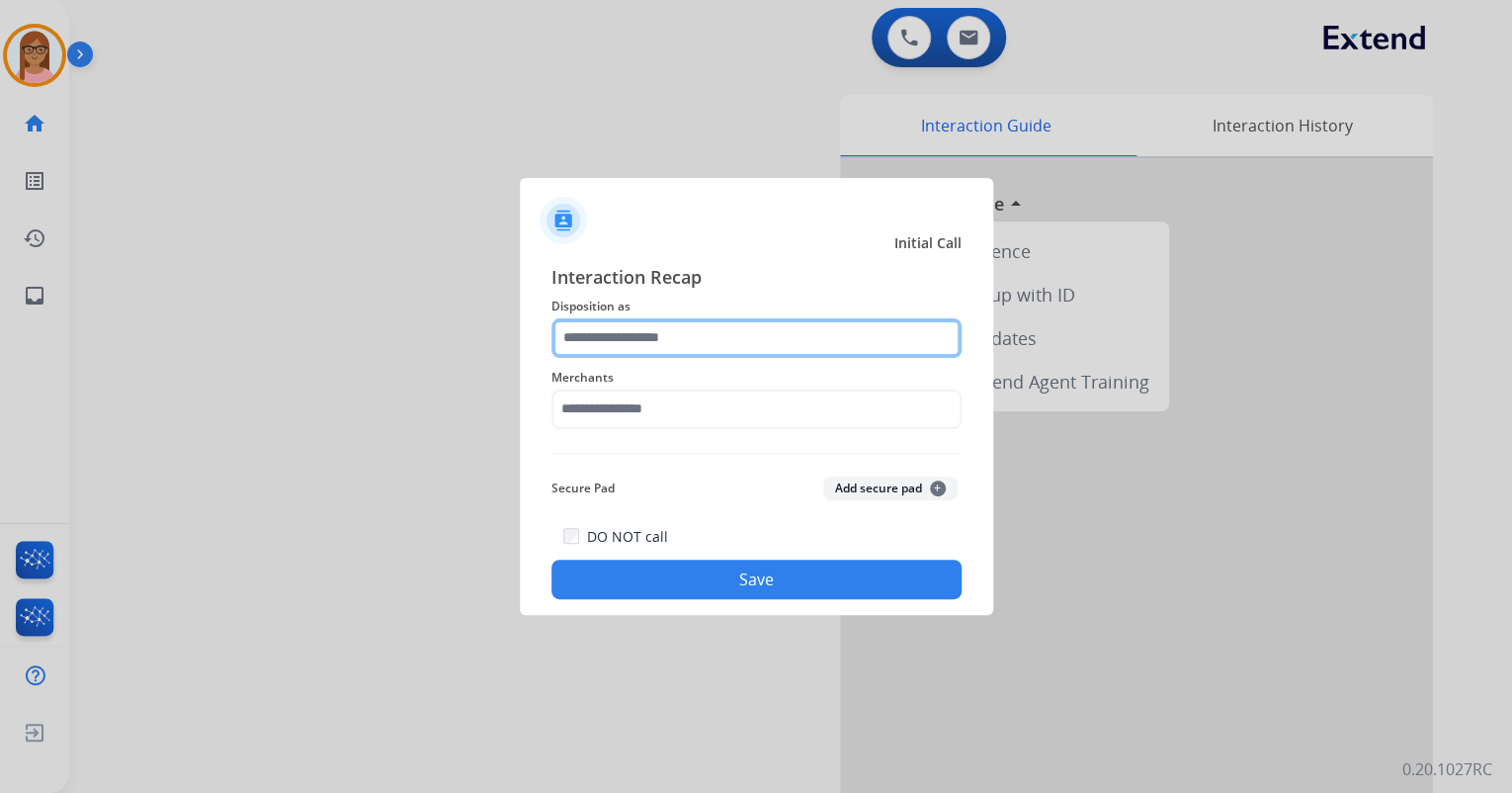 click 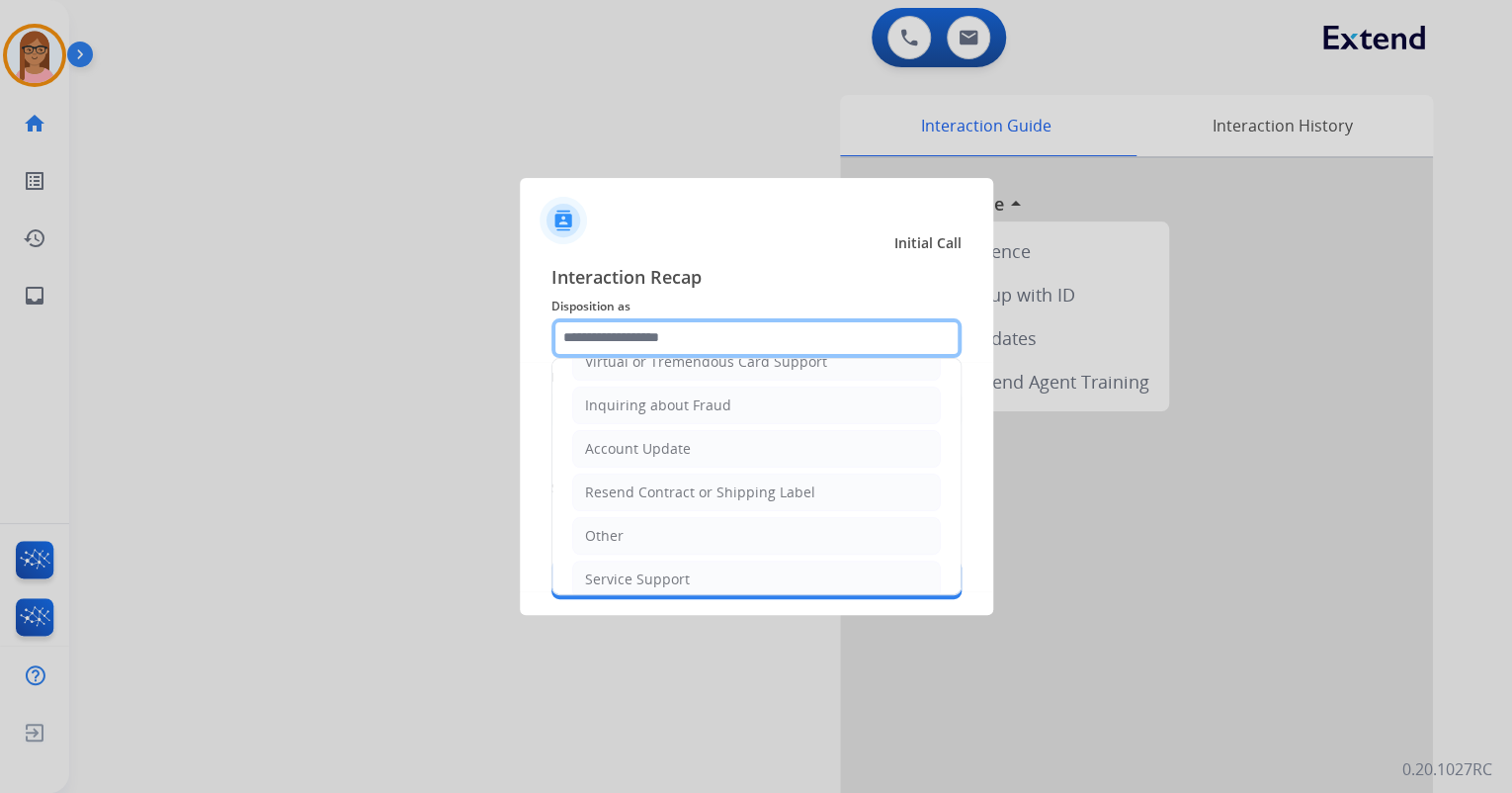 scroll, scrollTop: 303, scrollLeft: 0, axis: vertical 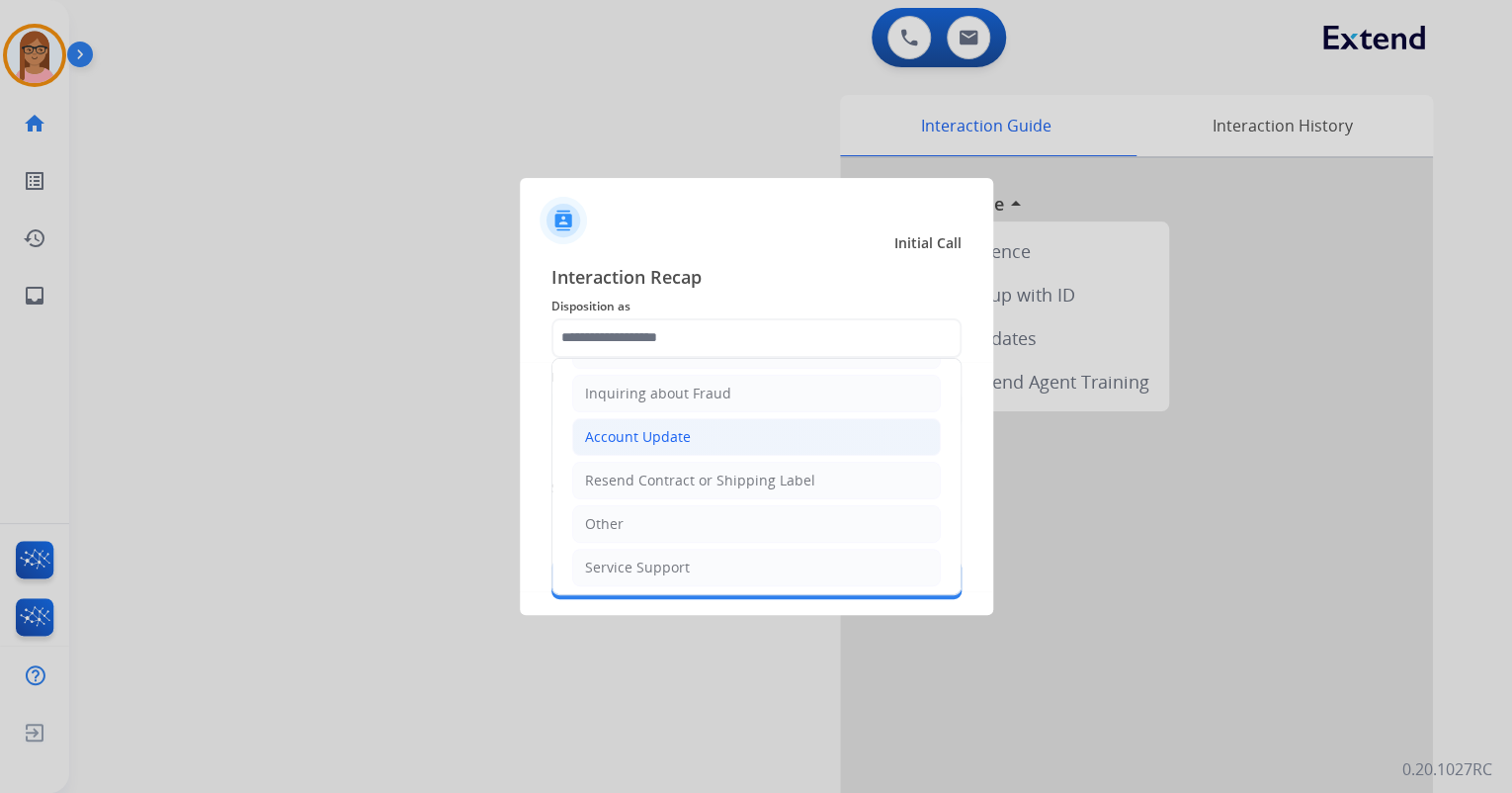 click on "Account Update" 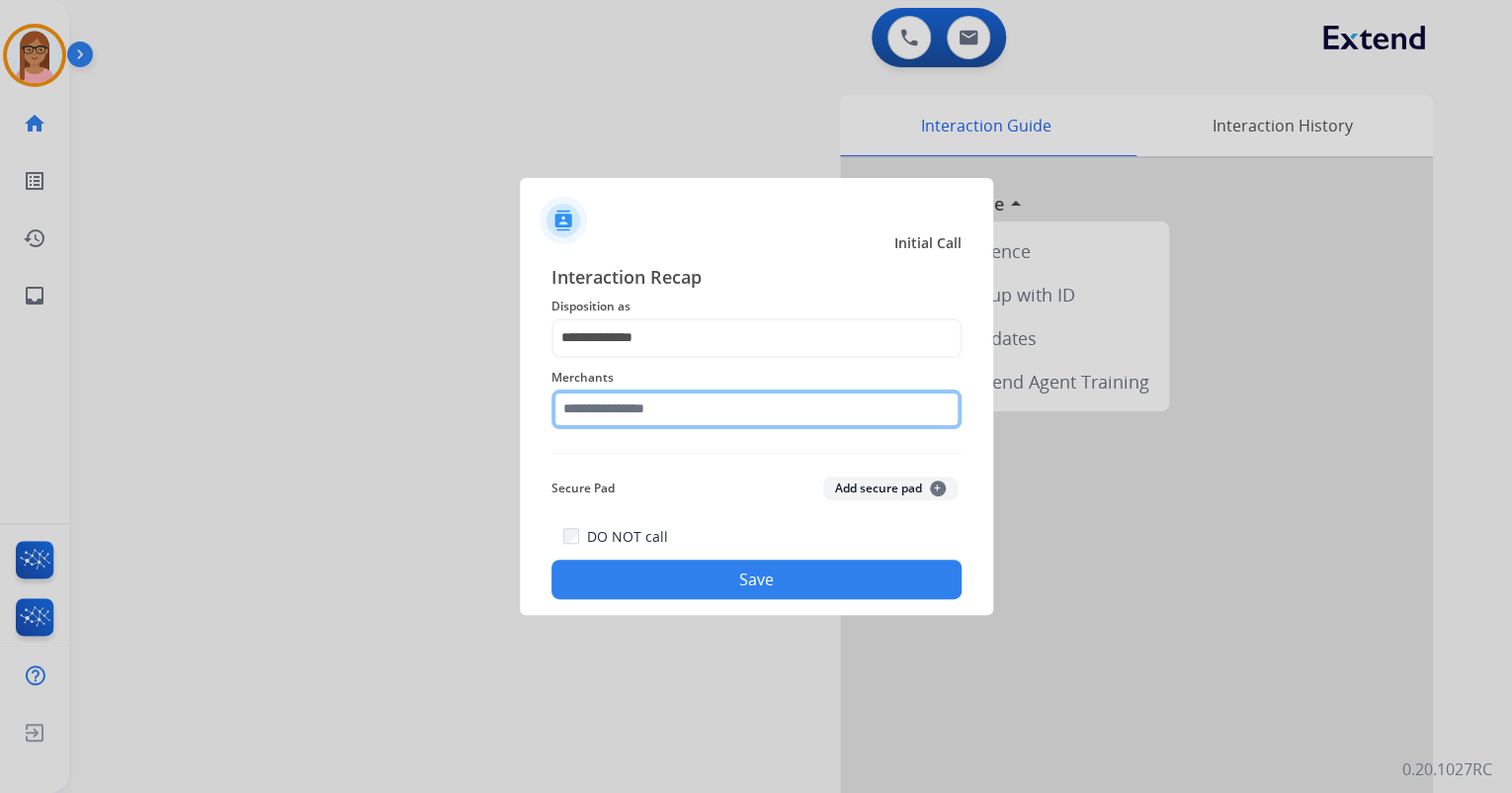 click 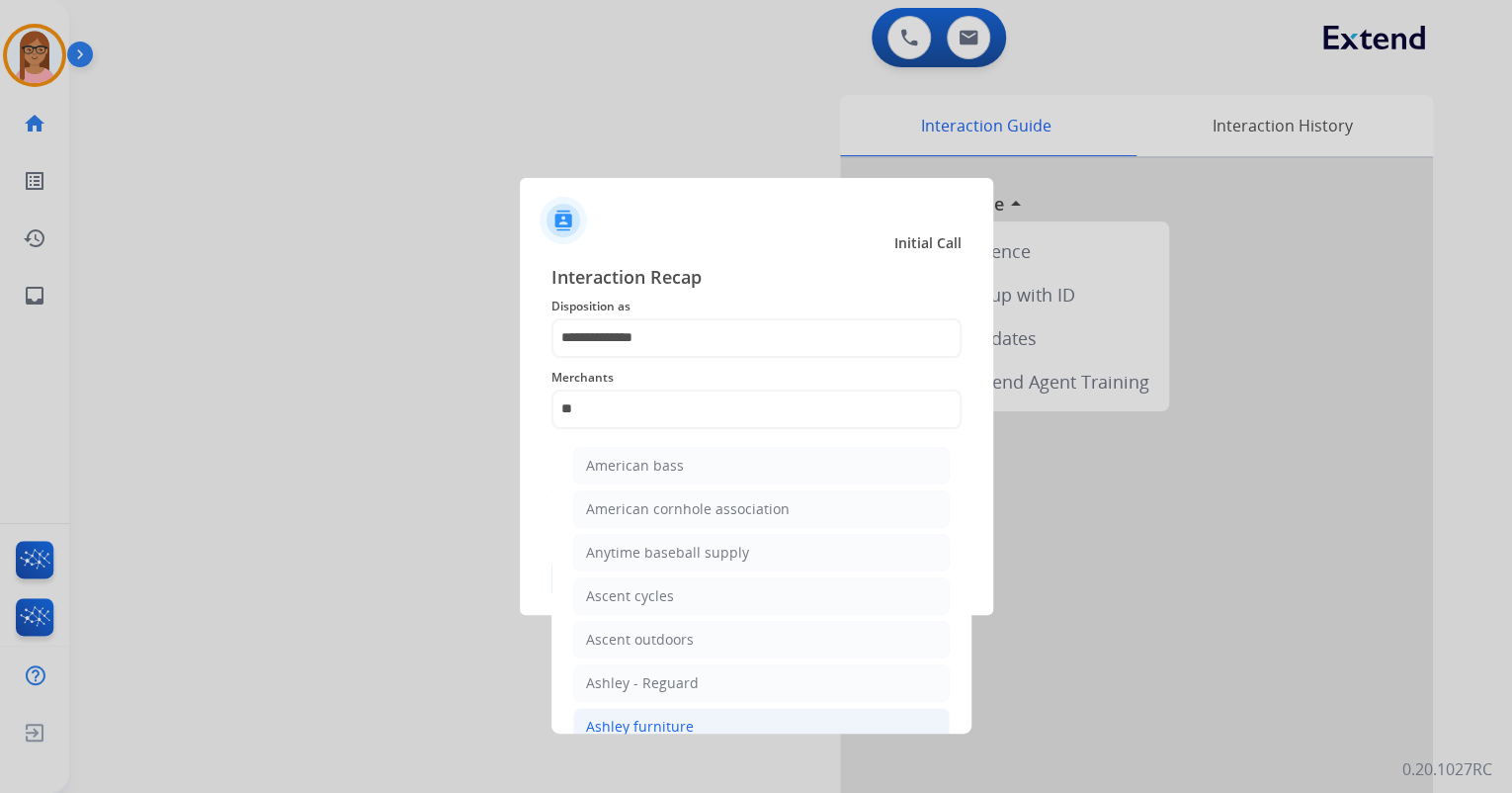 click on "Ashley furniture" 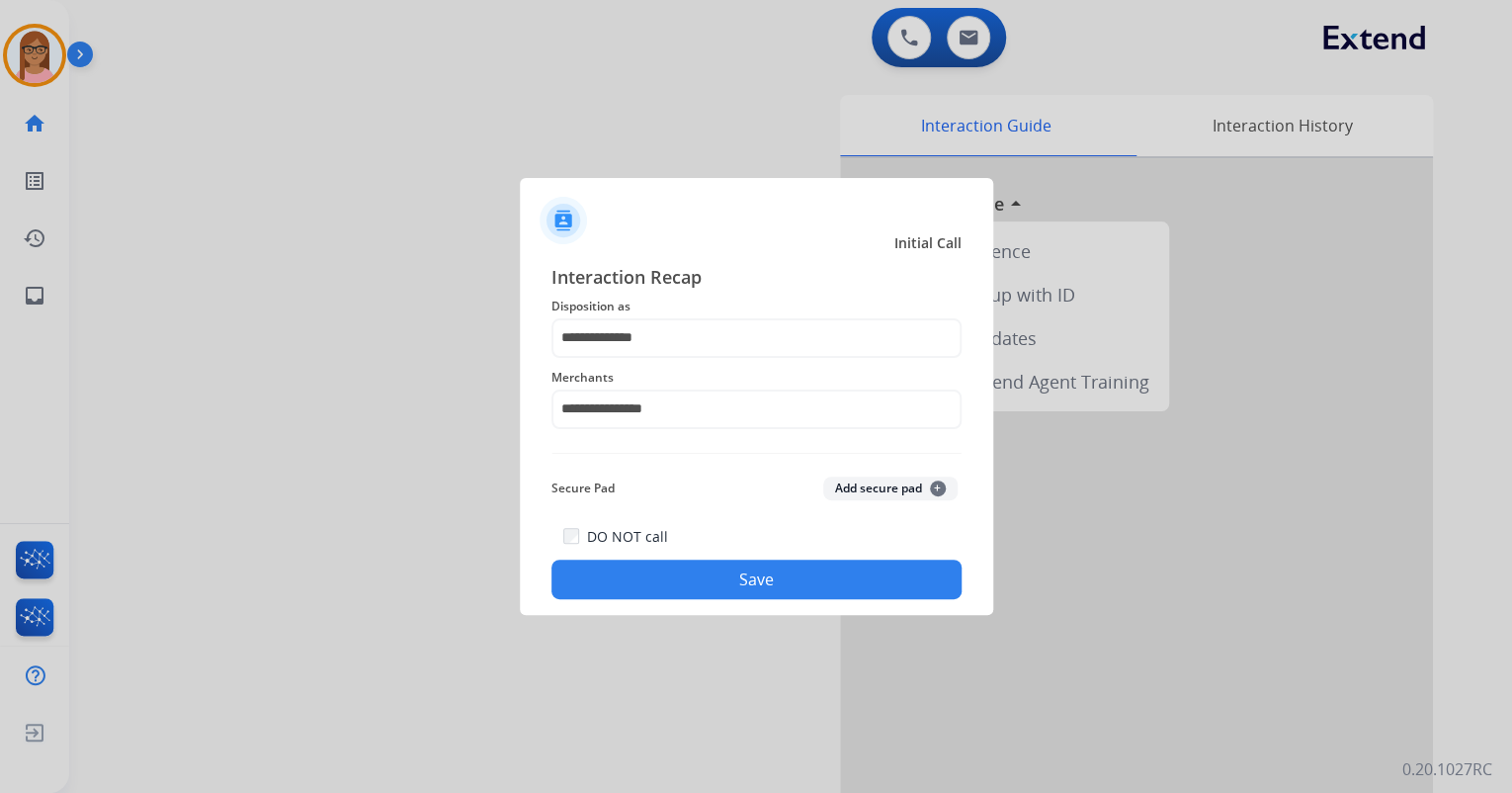 click on "Save" 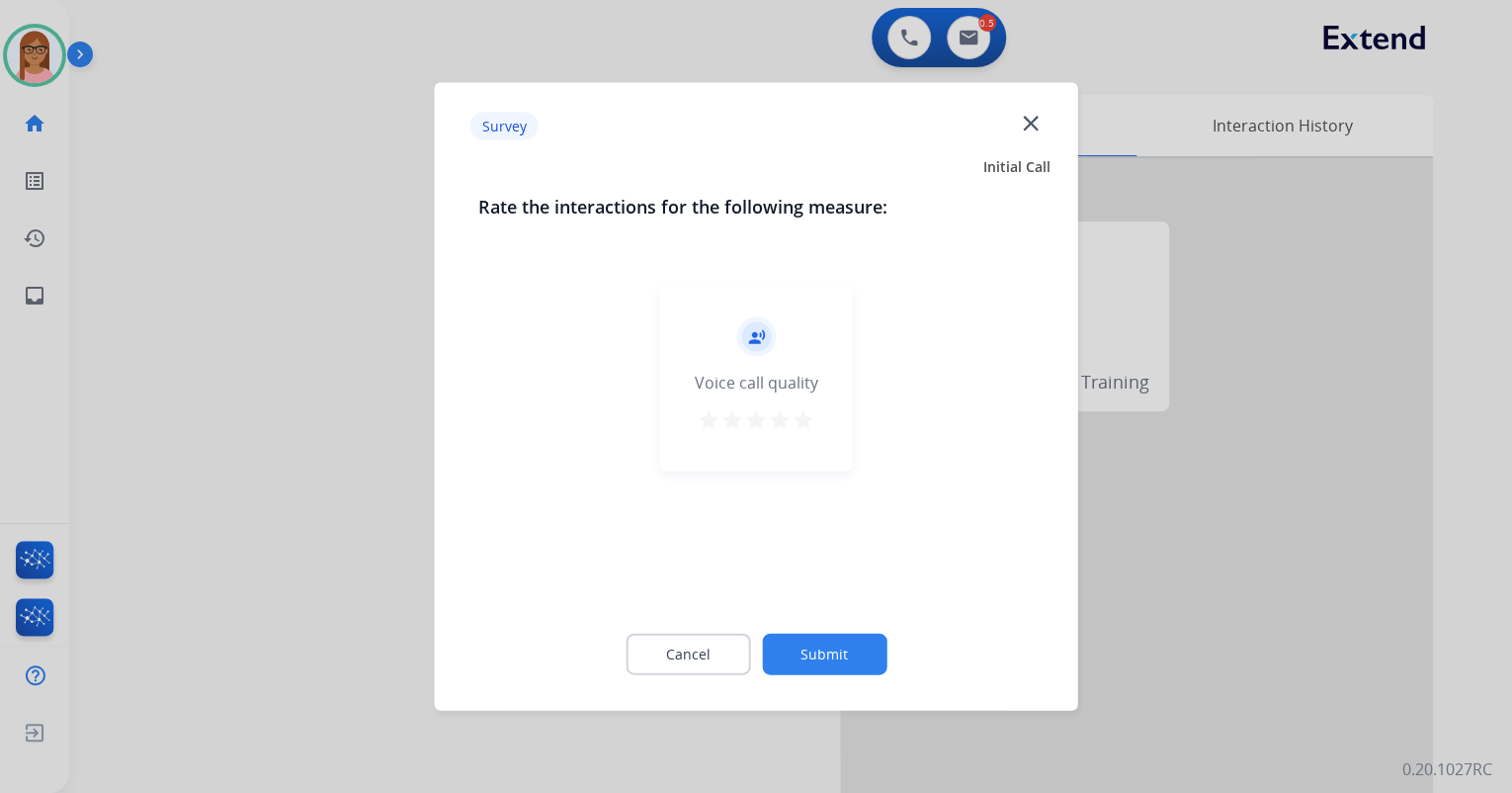 click on "star" at bounding box center [803, 420] 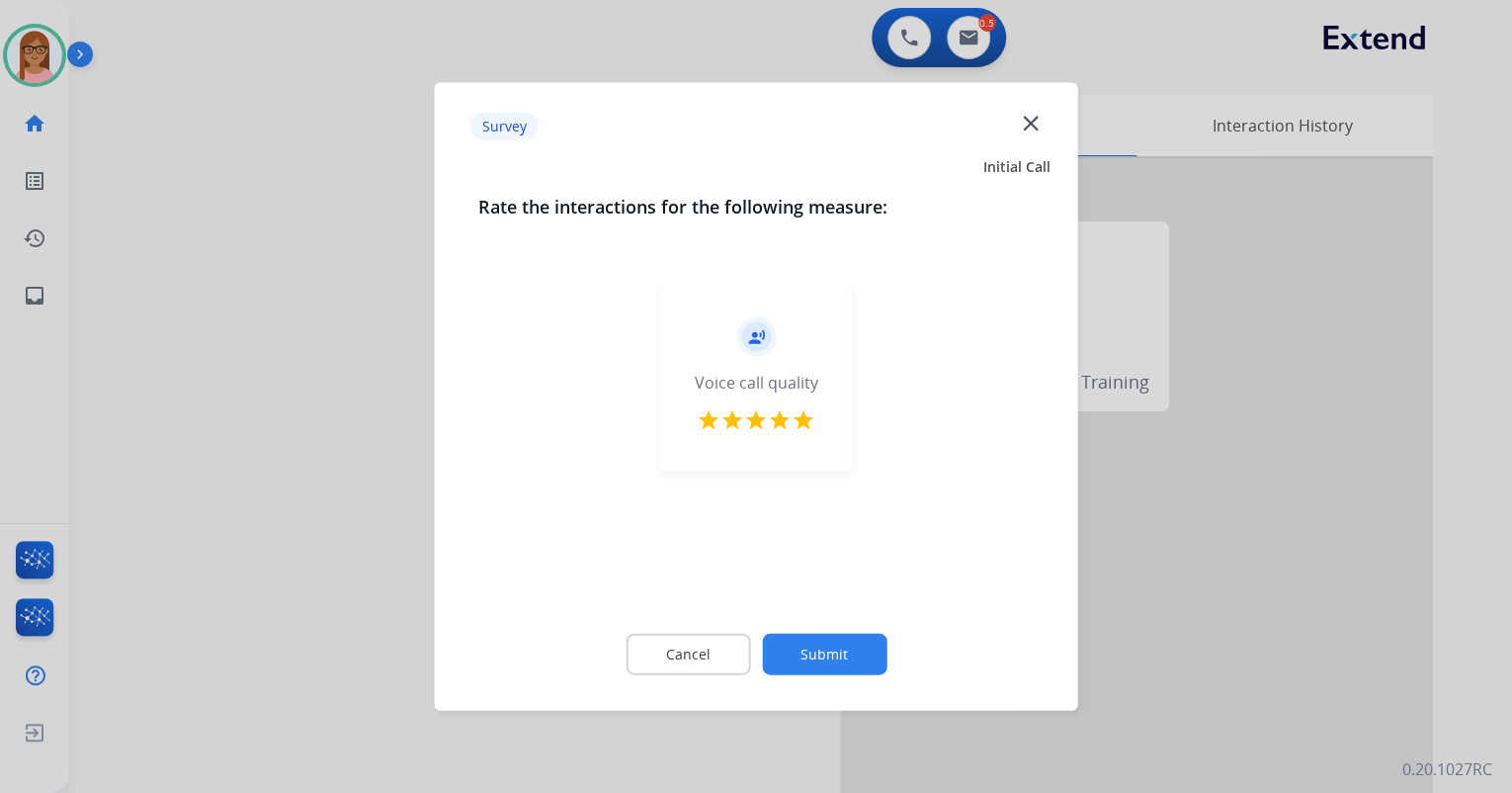 click on "Submit" 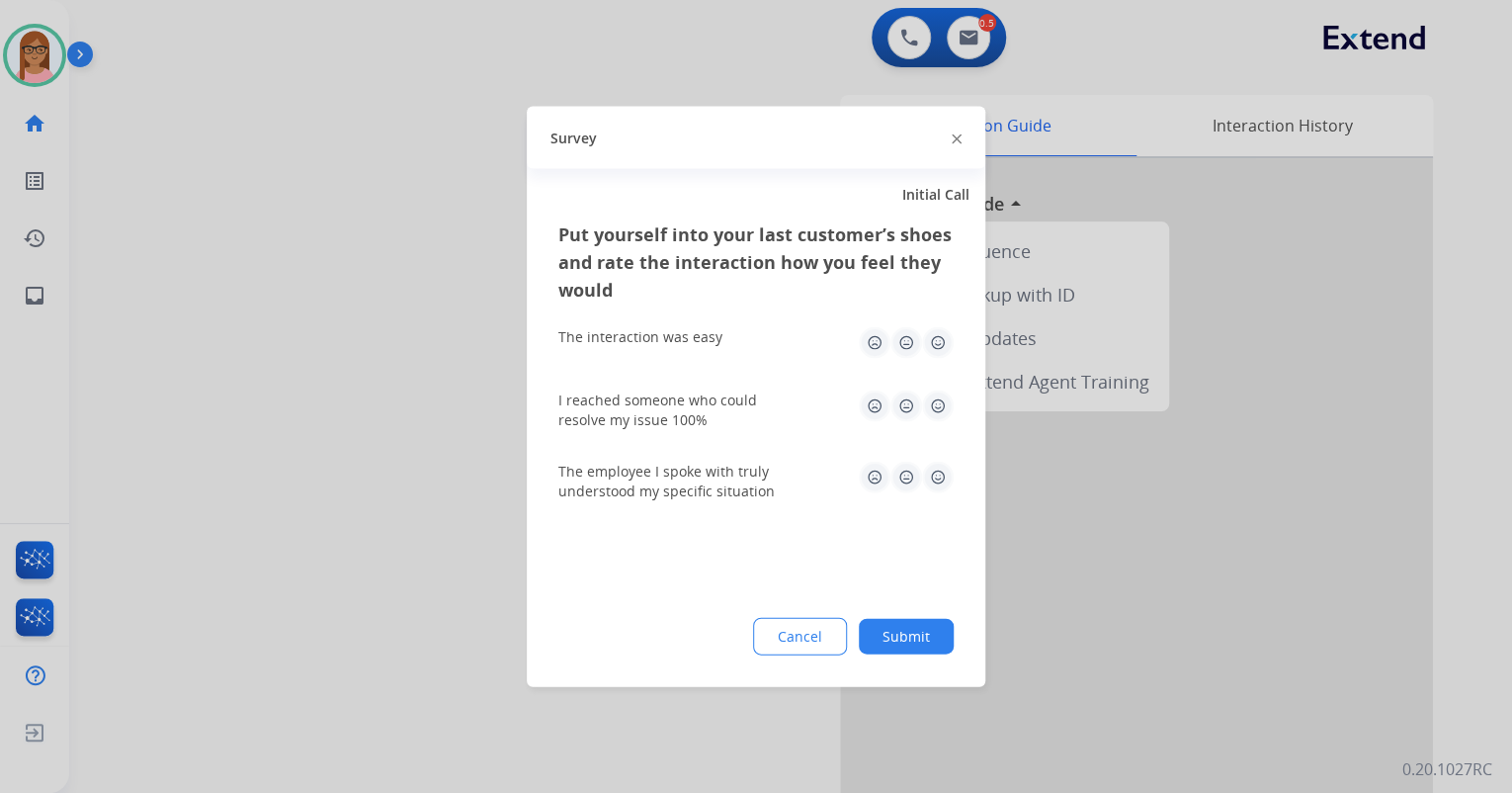 click 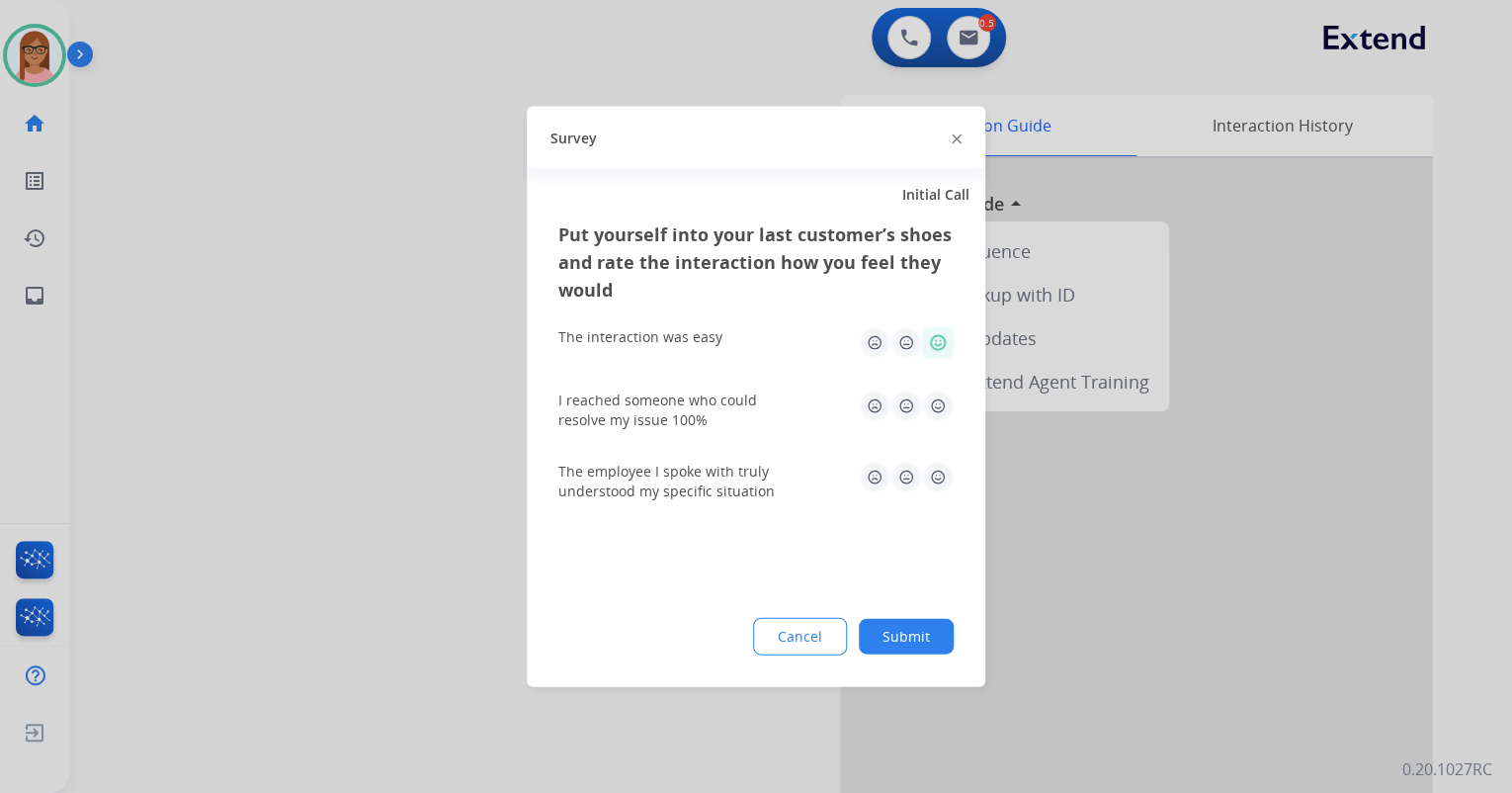 click 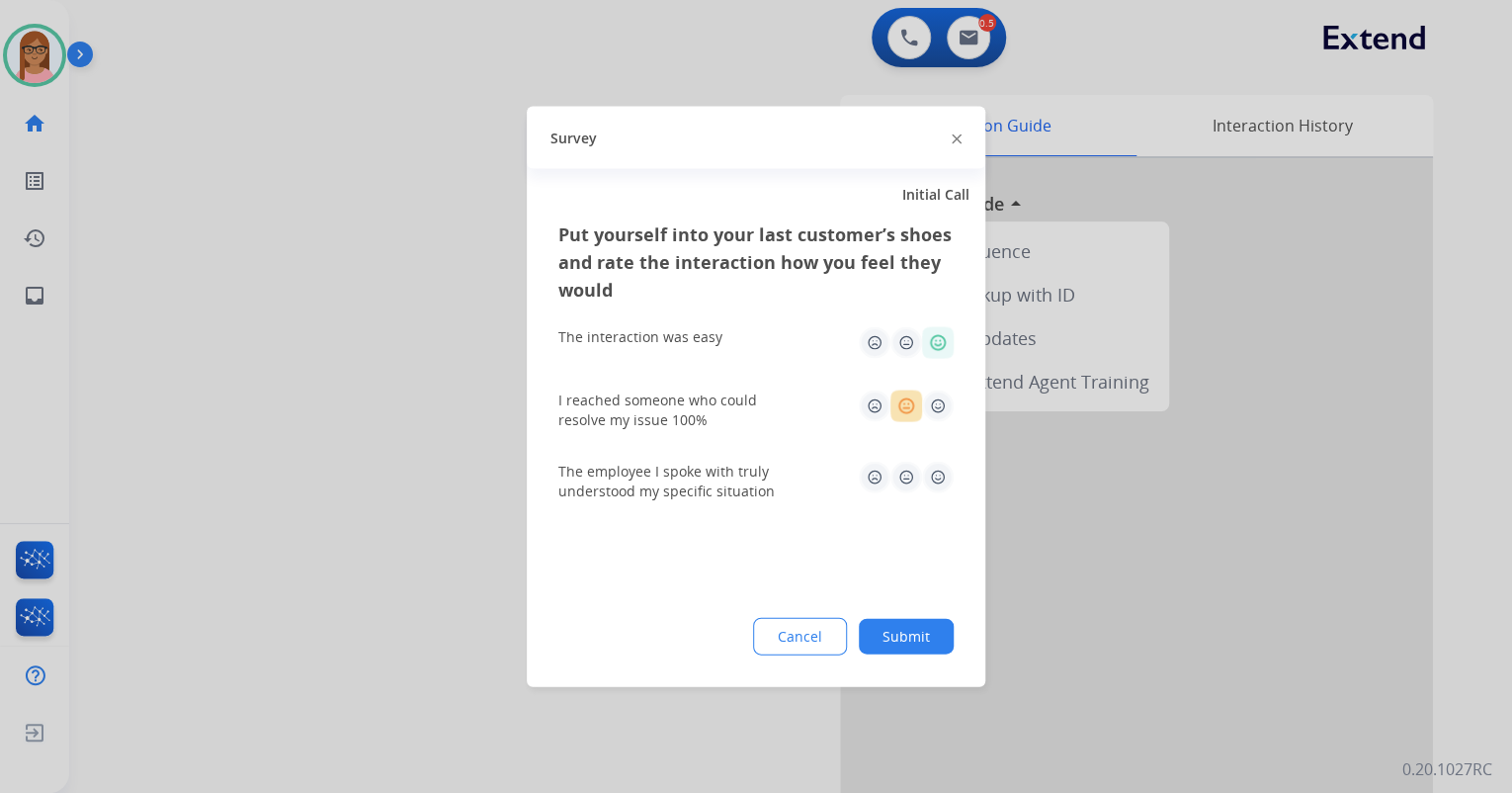 click 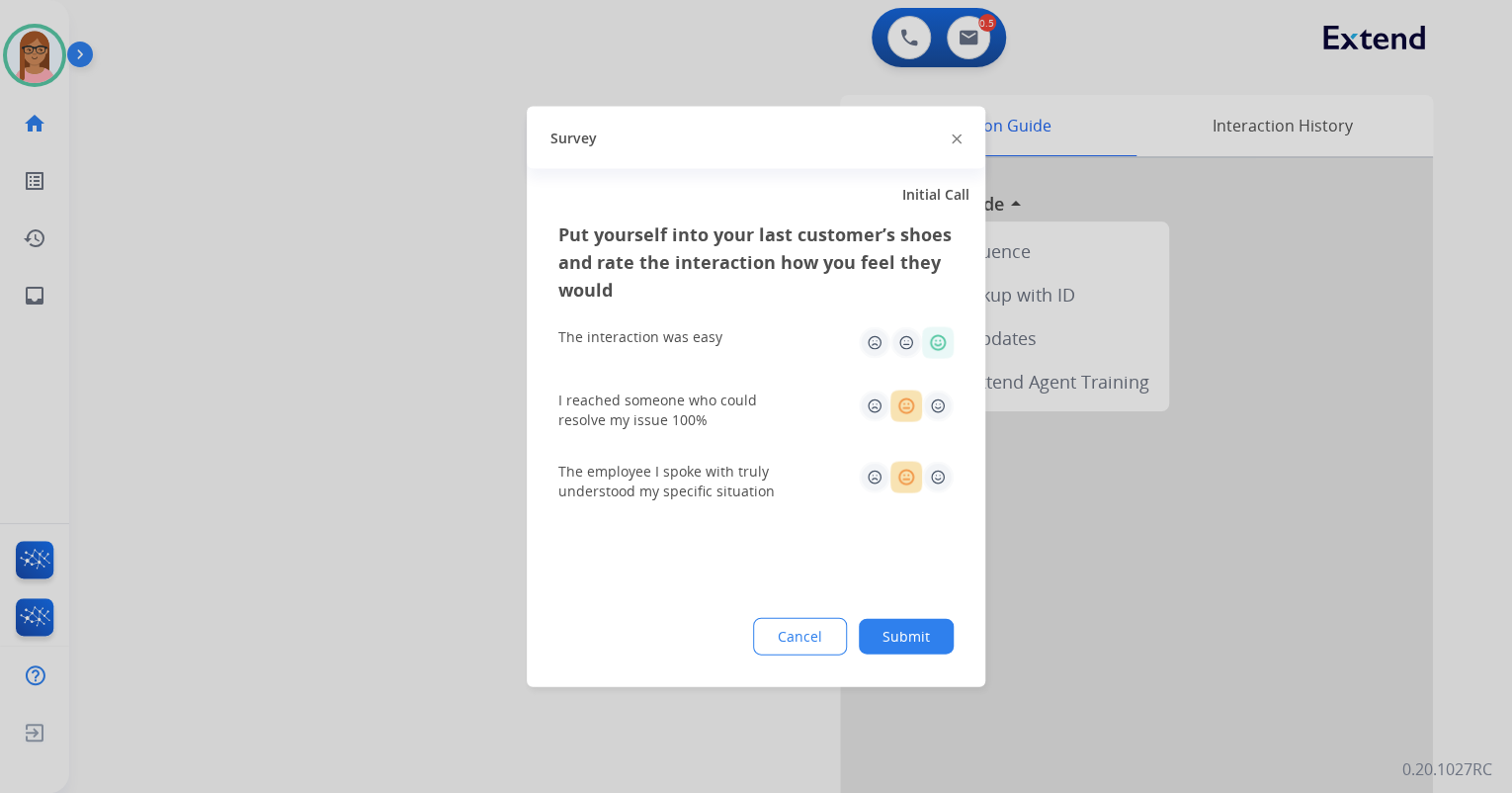 click on "Submit" 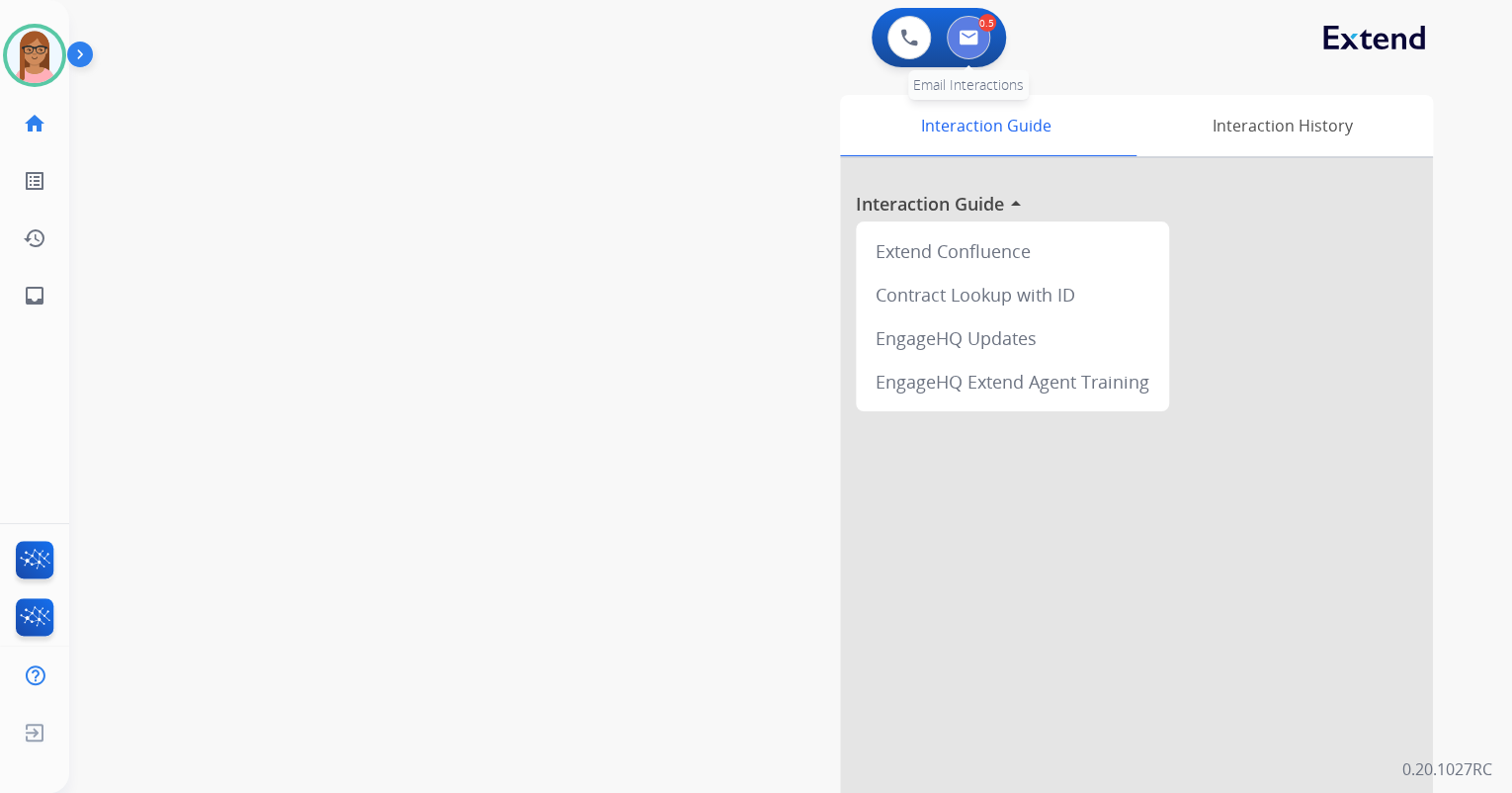 click at bounding box center [968, 38] 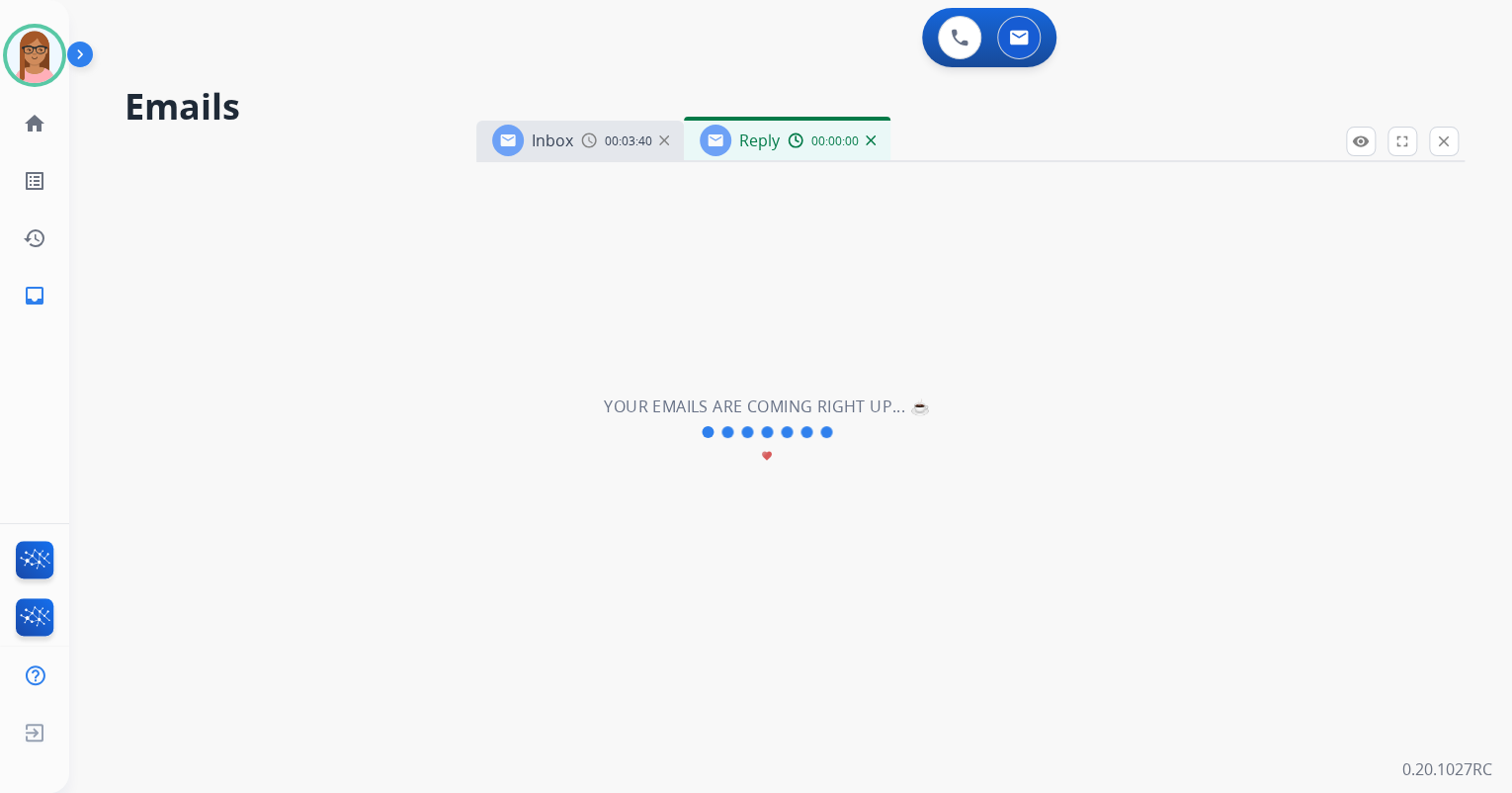 select on "**********" 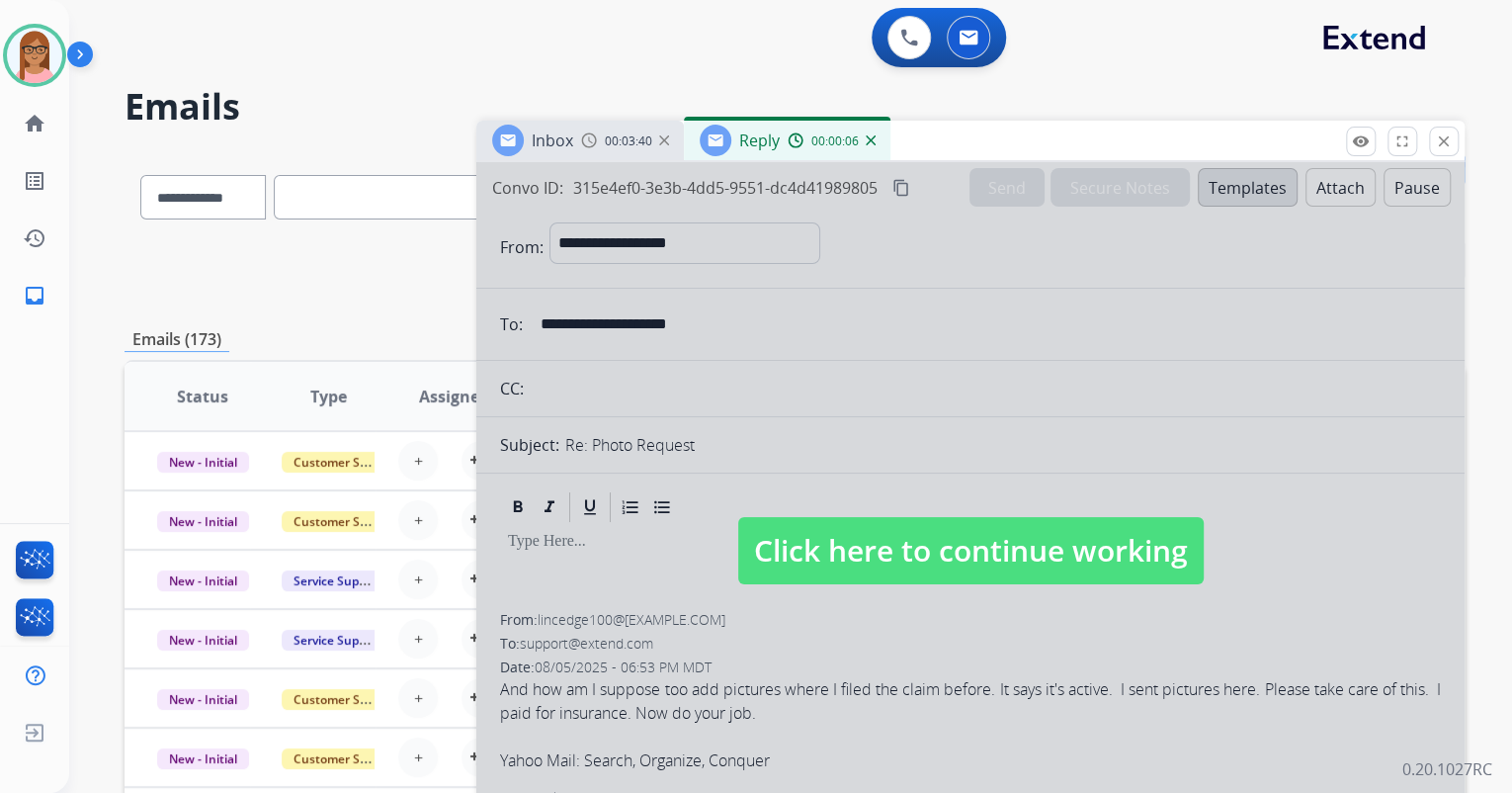 click at bounding box center [970, 531] 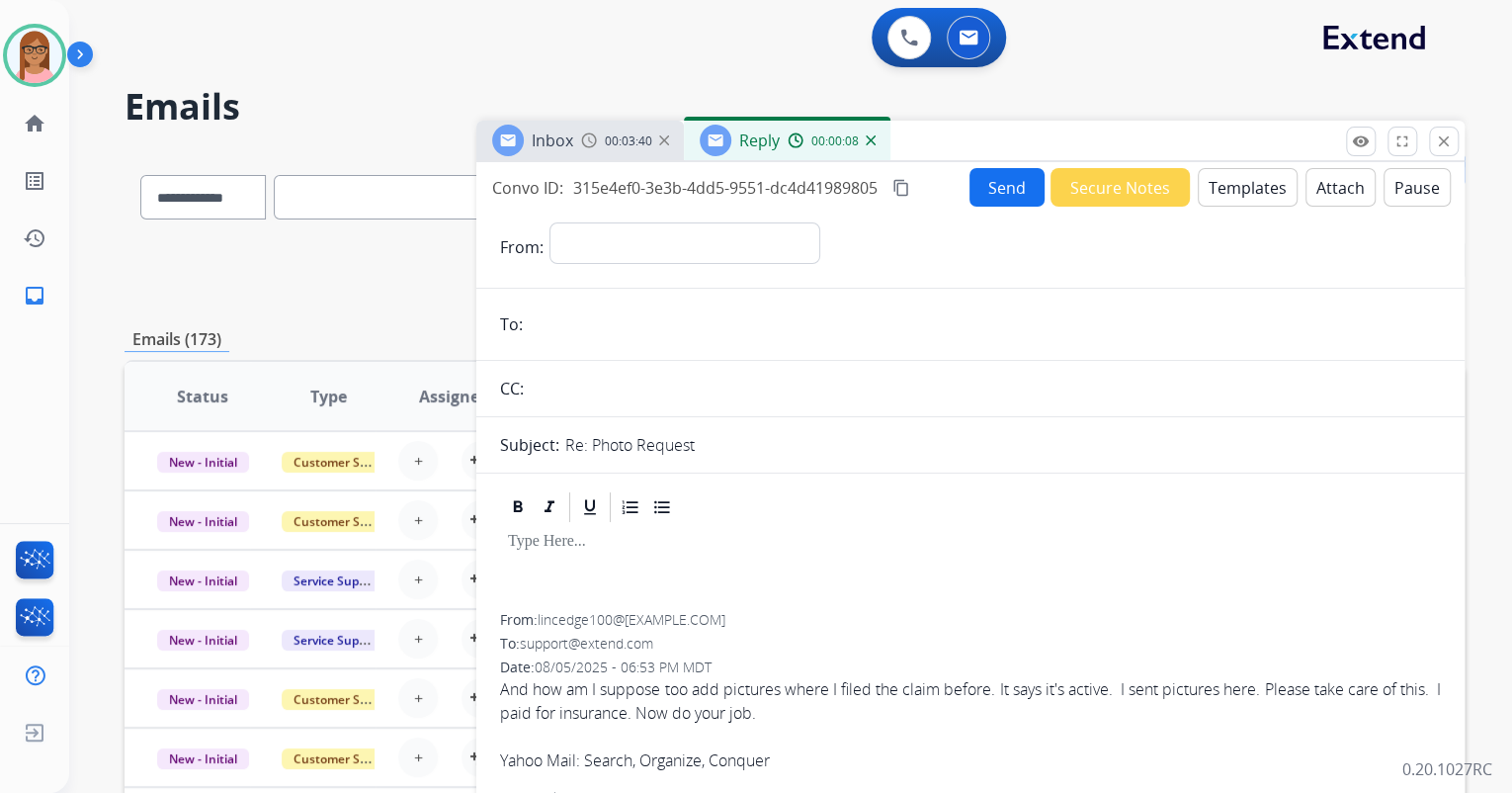click on "Reply  00:00:08" at bounding box center (787, 140) 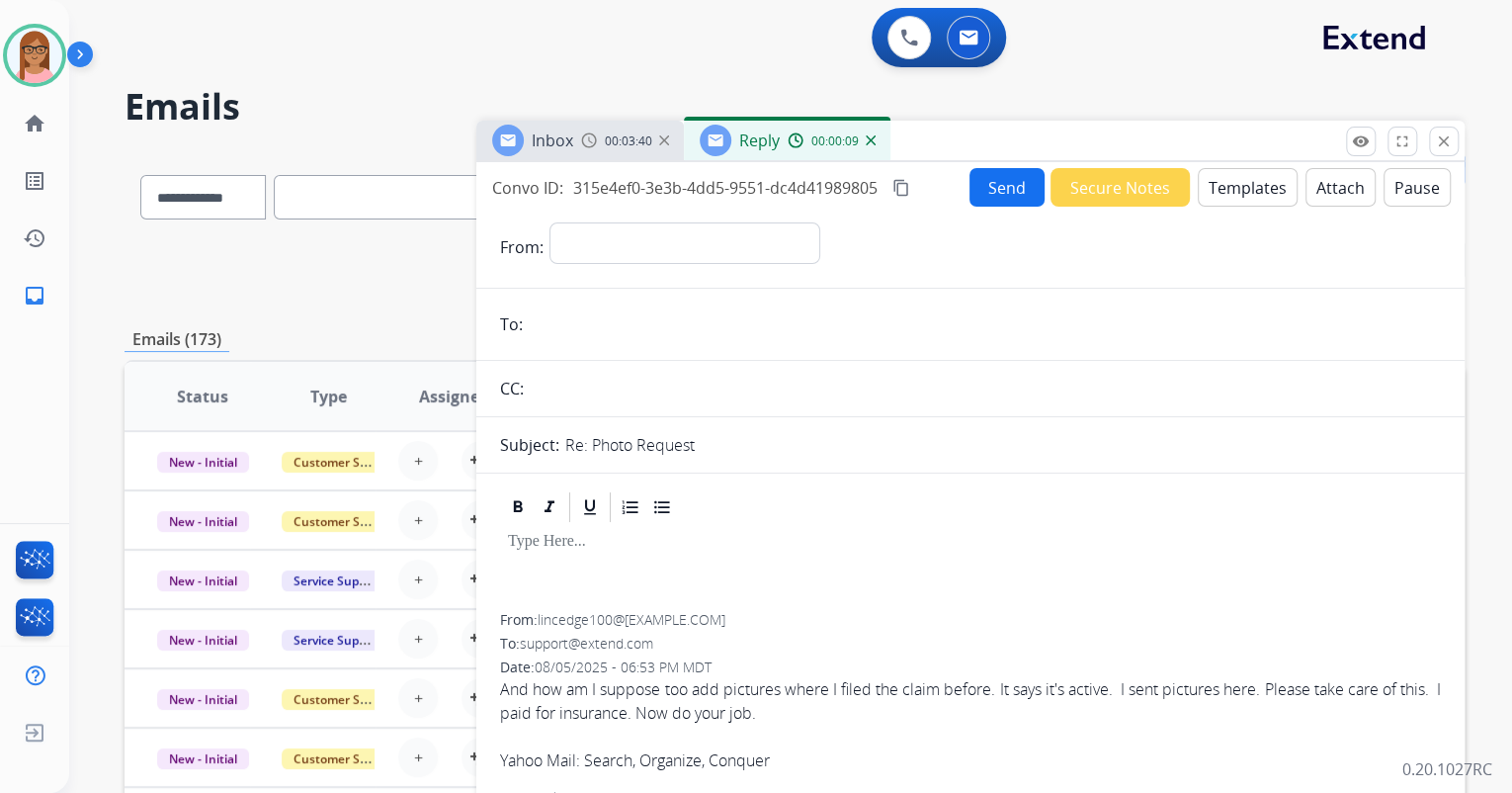 click at bounding box center (871, 140) 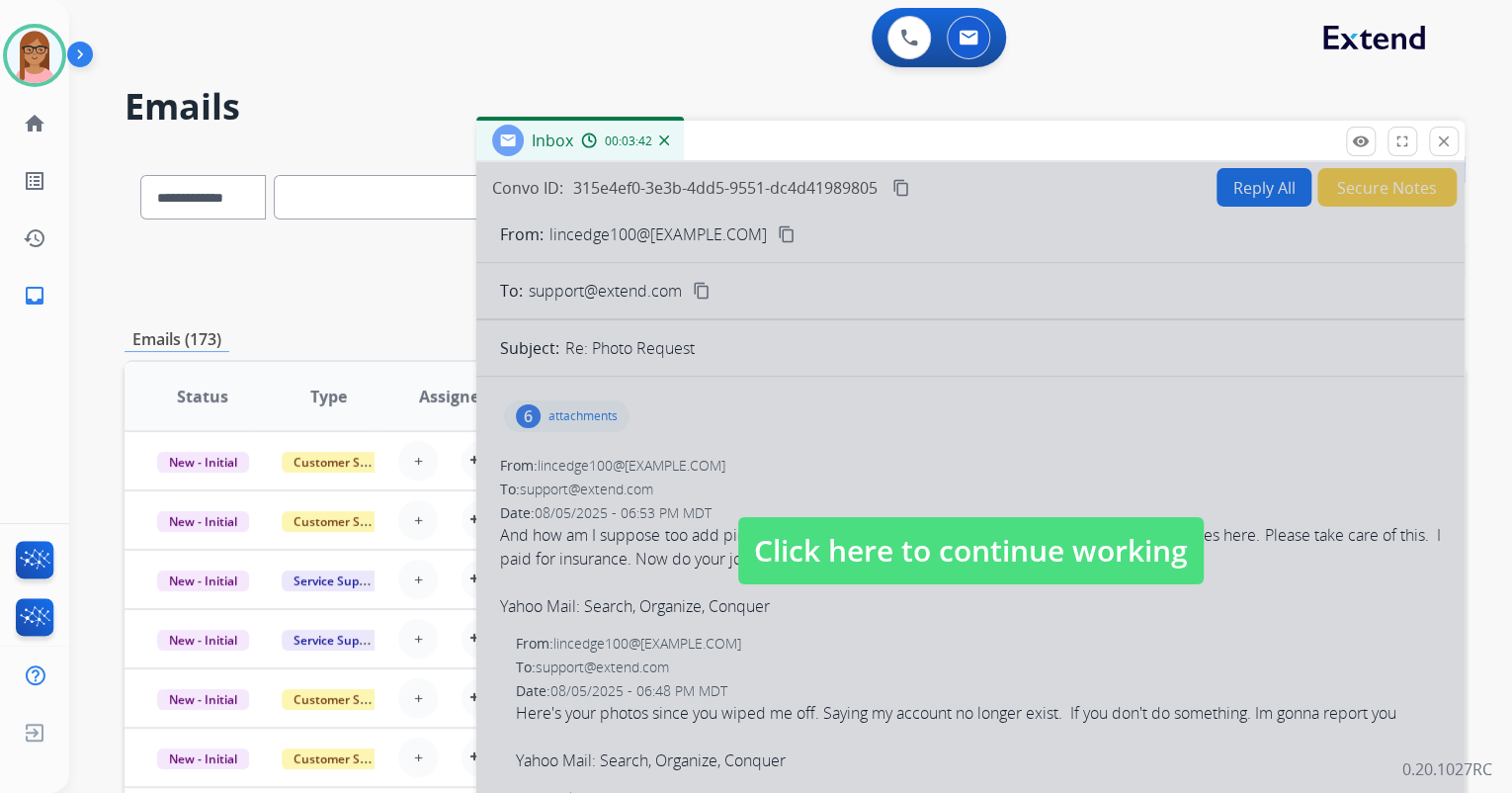 click at bounding box center [970, 531] 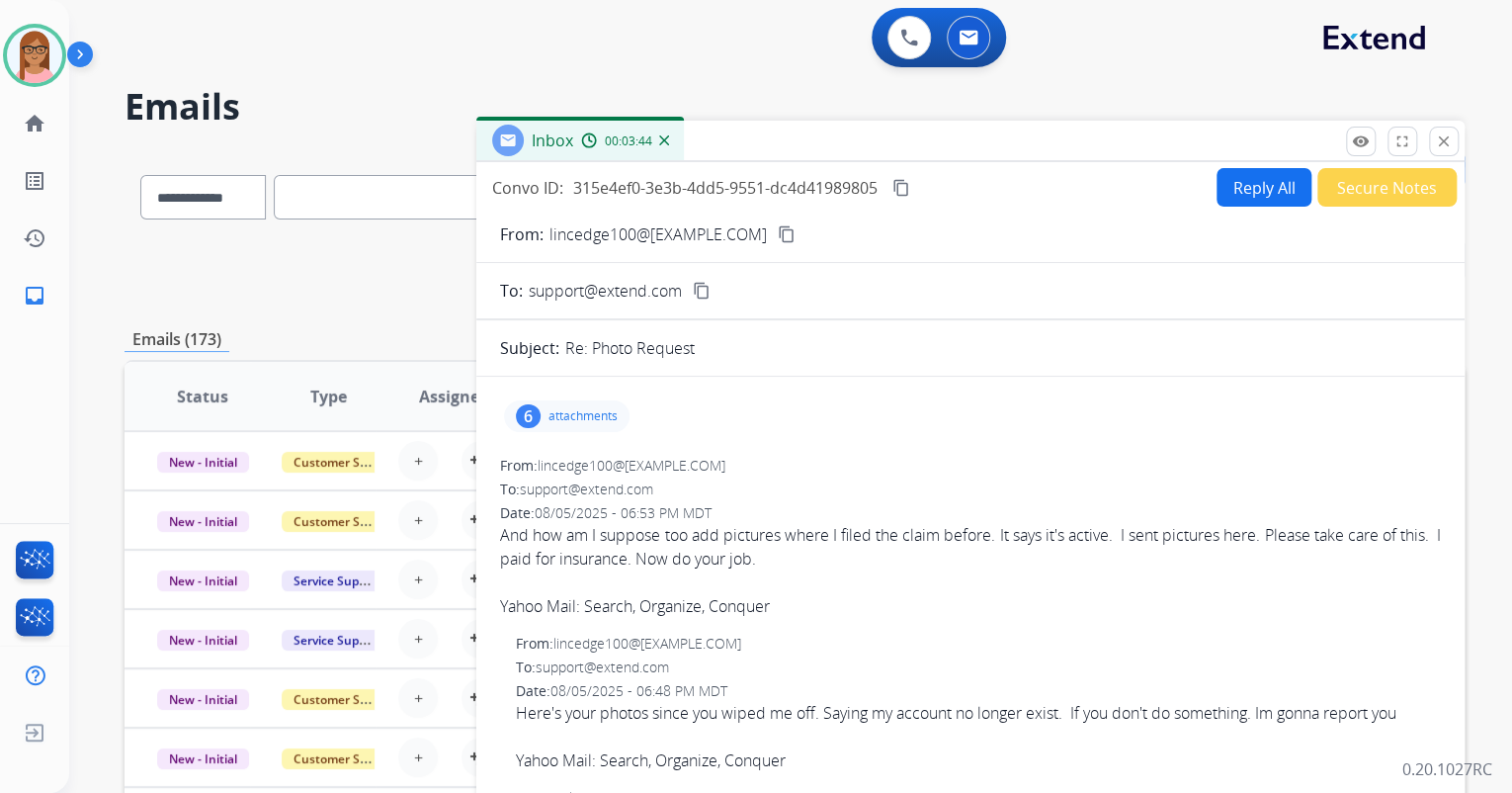 click on "Reply All" at bounding box center (1264, 187) 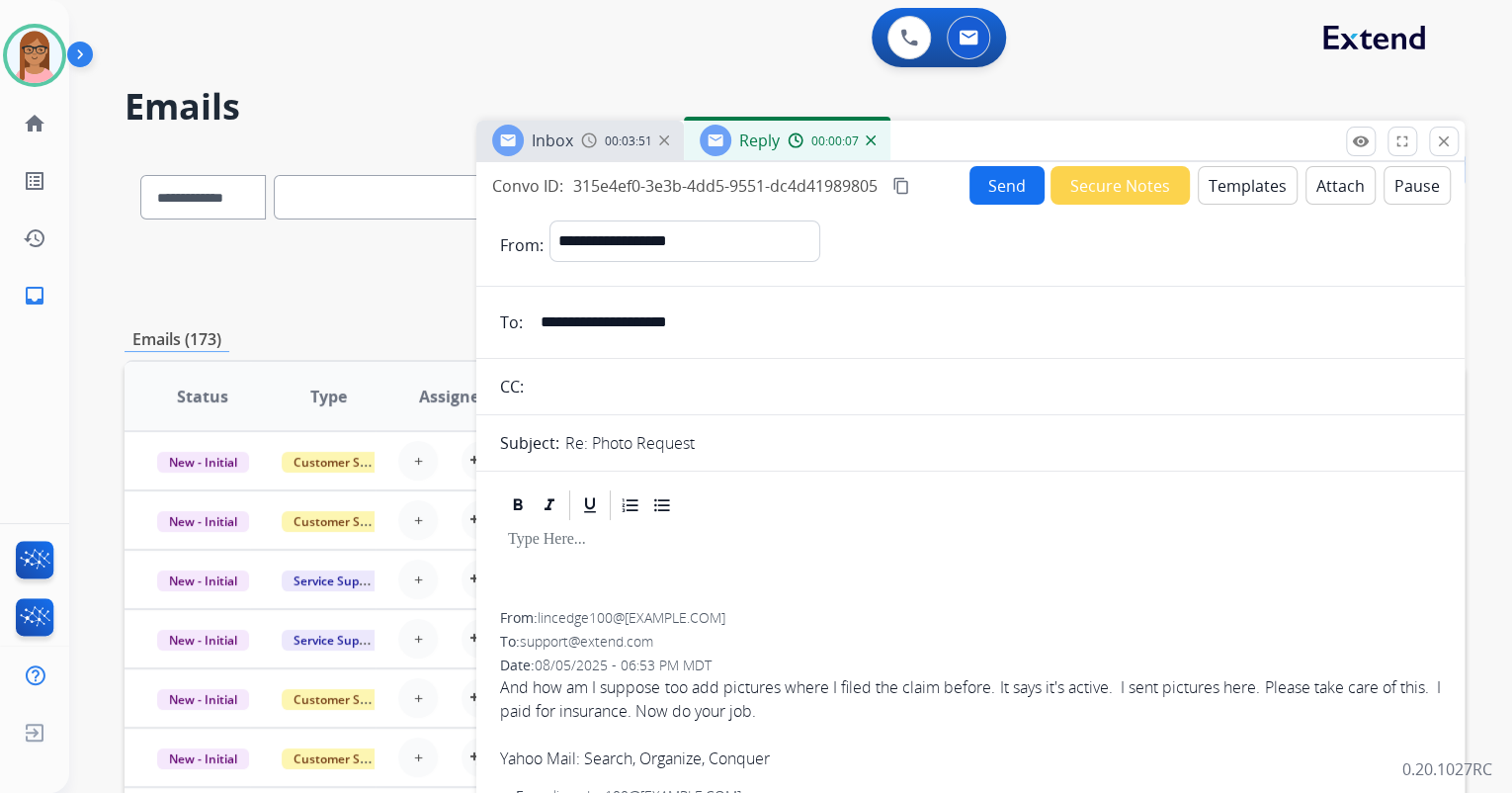 scroll, scrollTop: 0, scrollLeft: 0, axis: both 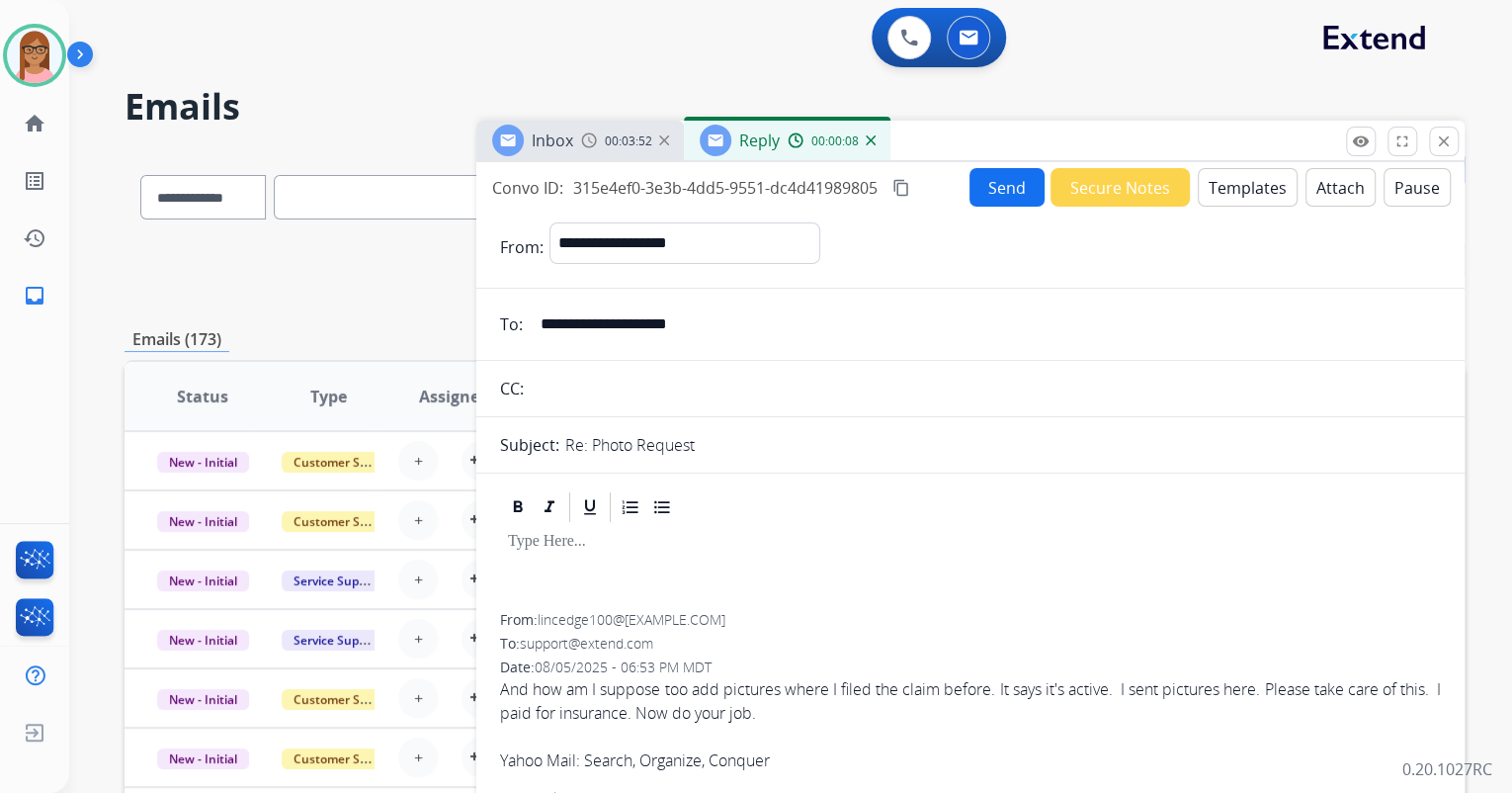 click on "Templates" at bounding box center (1247, 187) 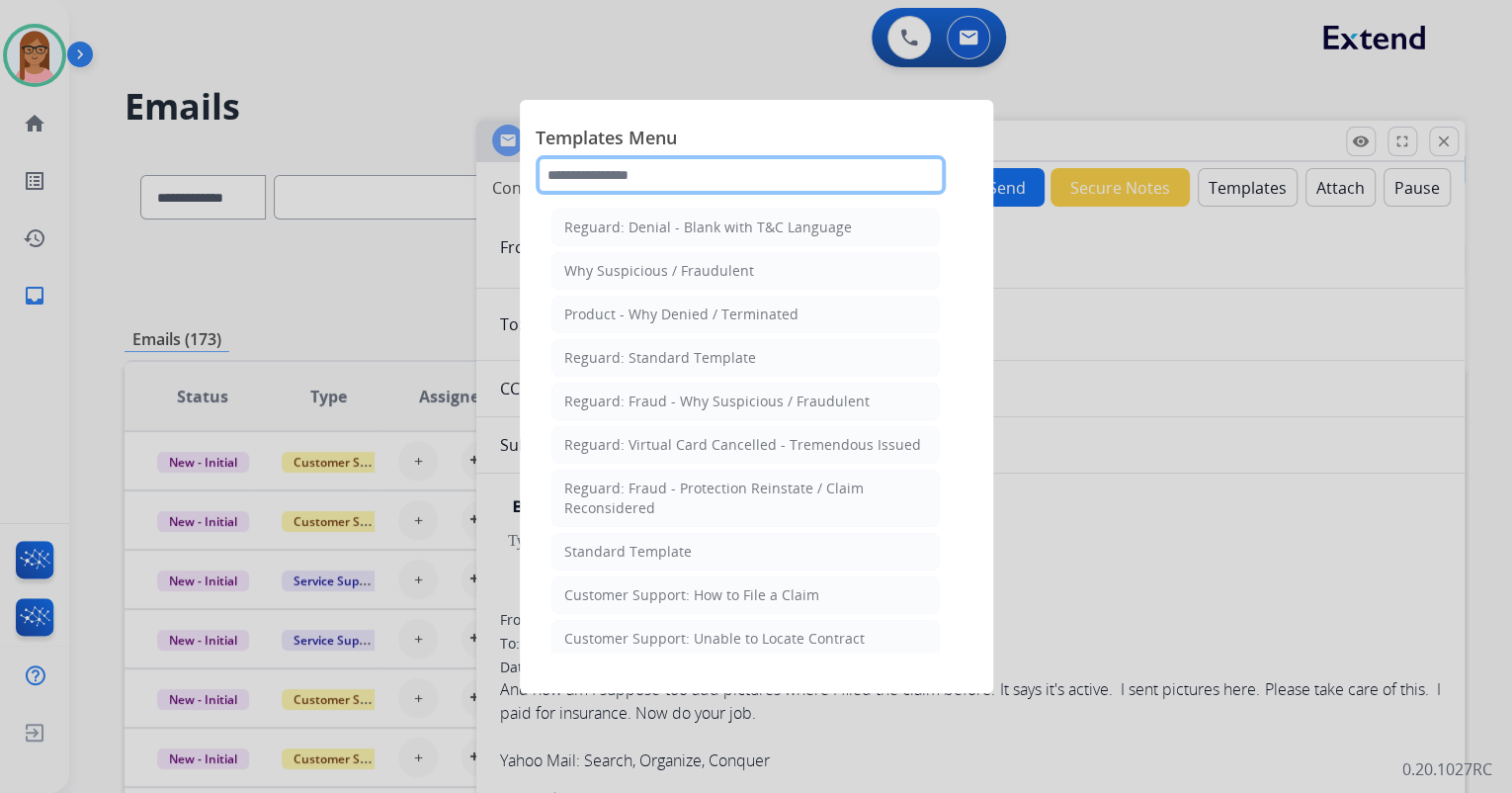 click 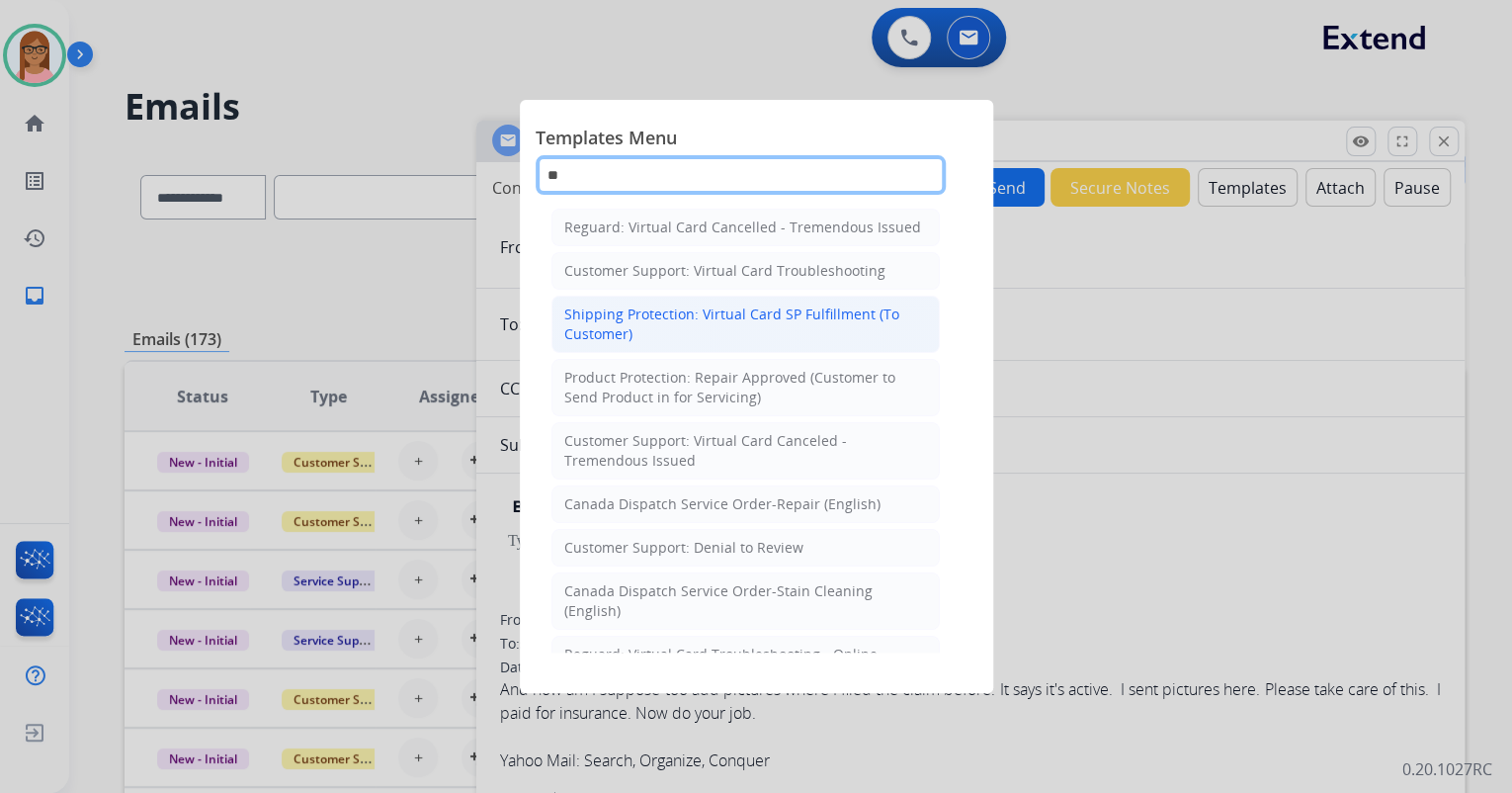 type on "**" 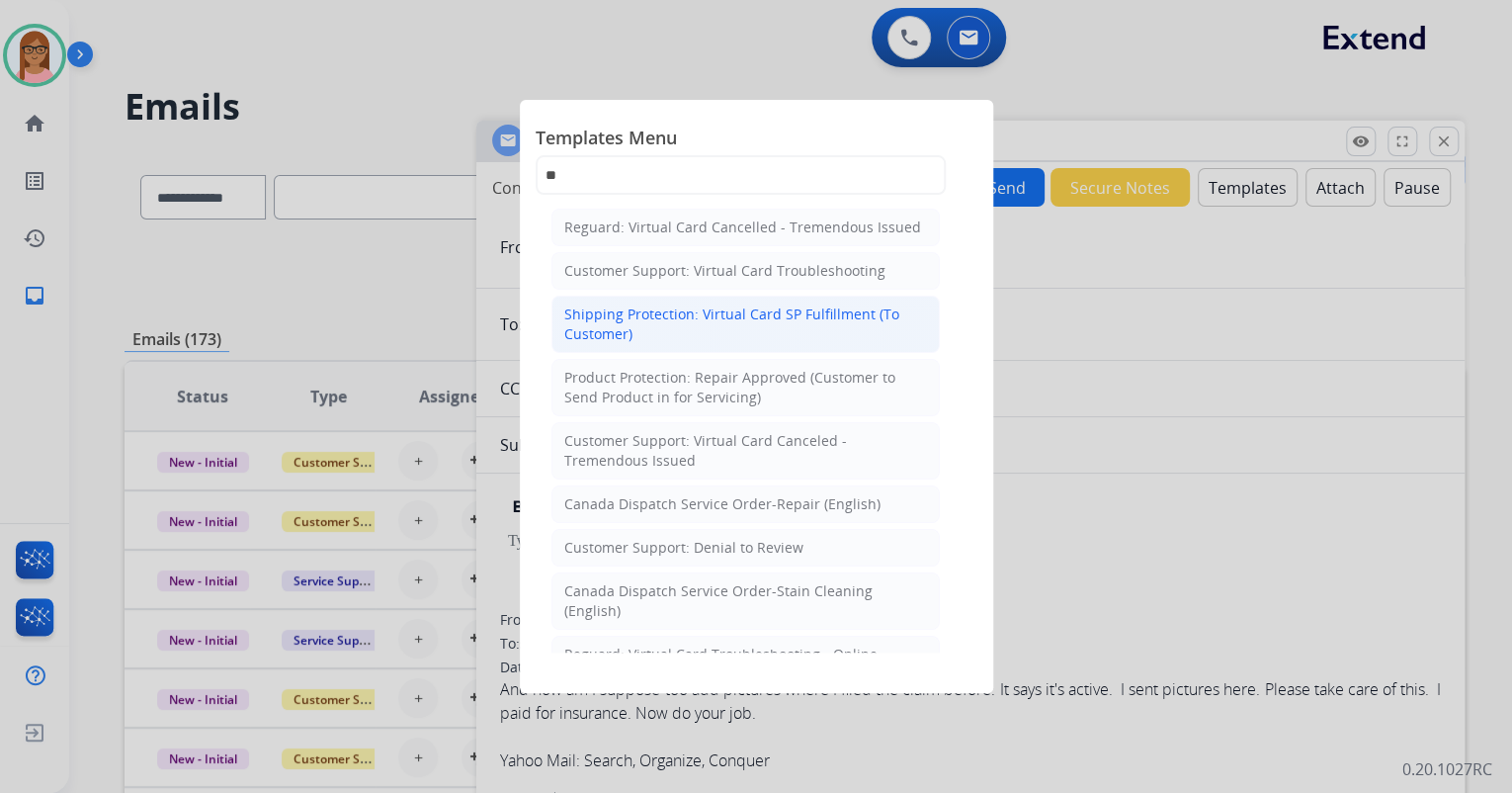 click on "Shipping Protection: Virtual Card SP Fulfillment (To Customer)" 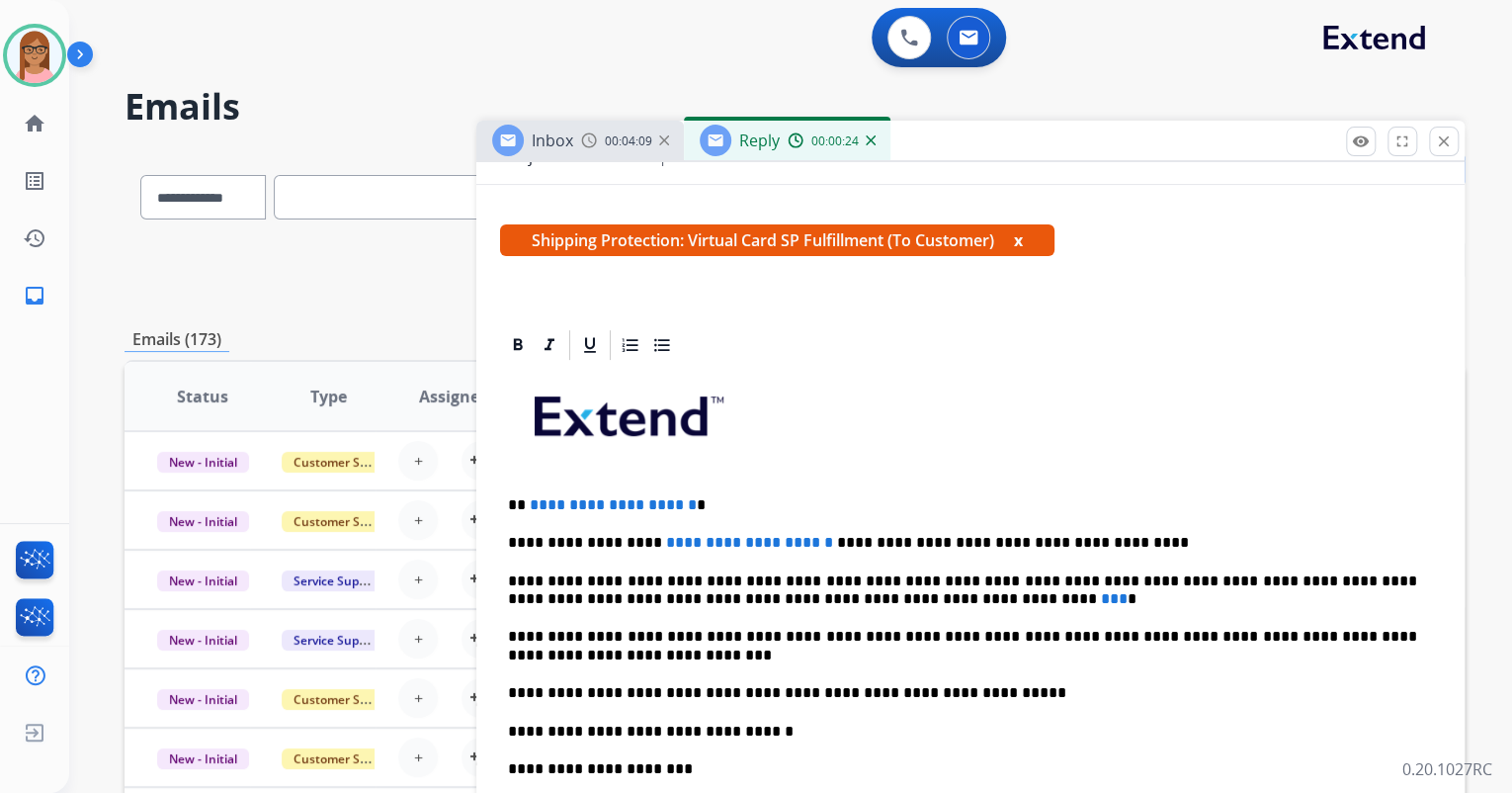 scroll, scrollTop: 316, scrollLeft: 0, axis: vertical 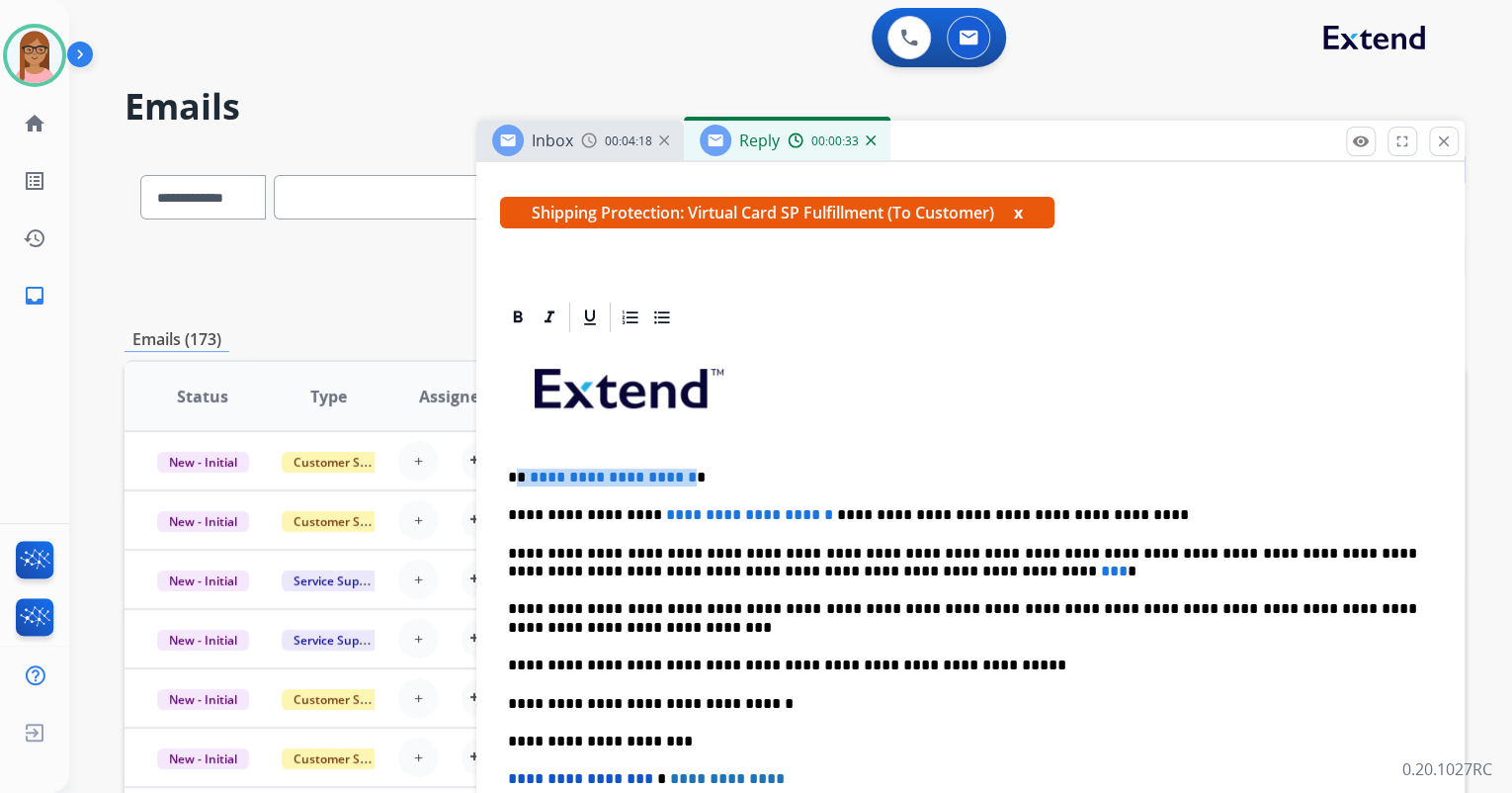 drag, startPoint x: 519, startPoint y: 476, endPoint x: 731, endPoint y: 477, distance: 212.00236 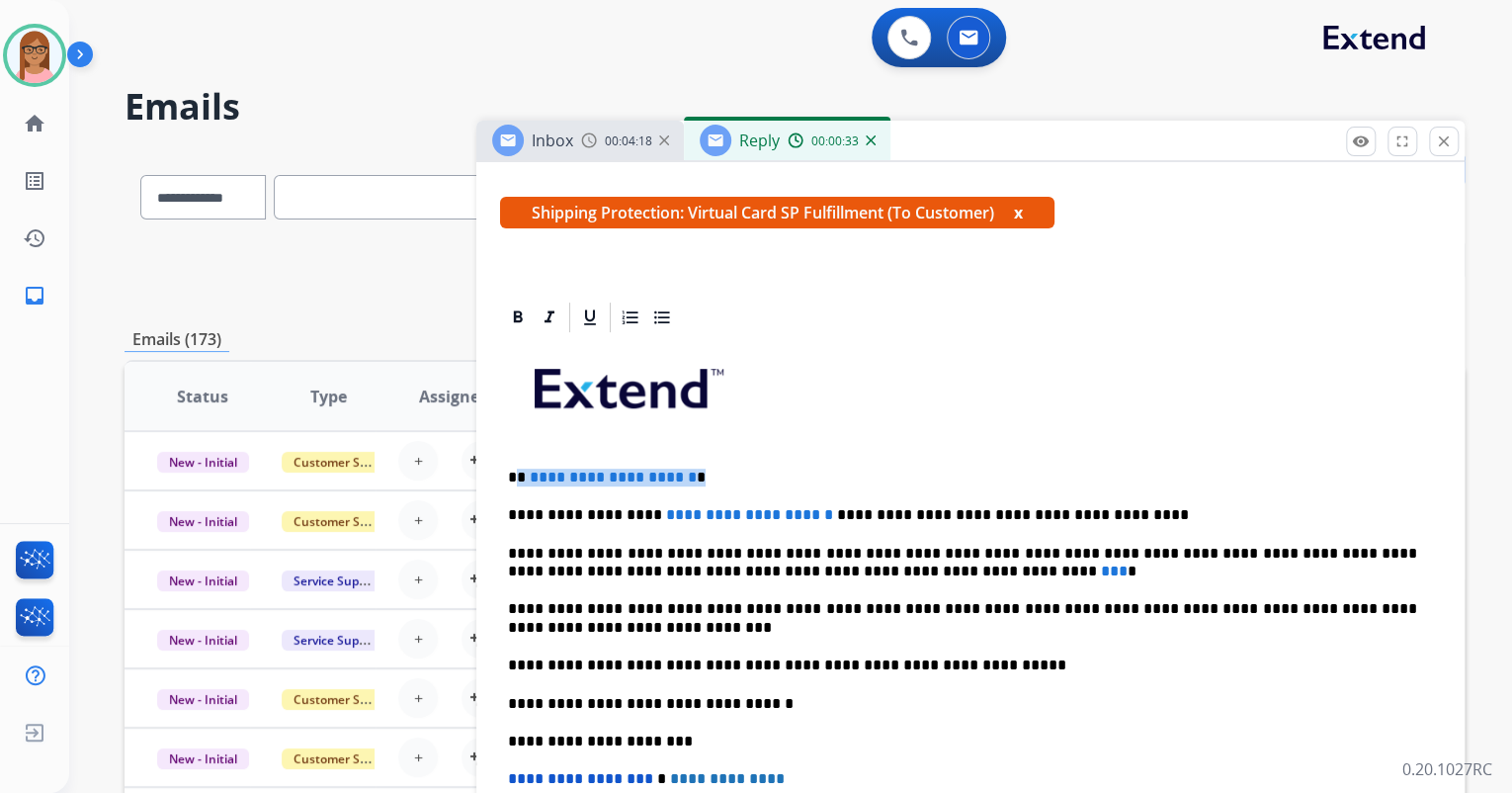 type 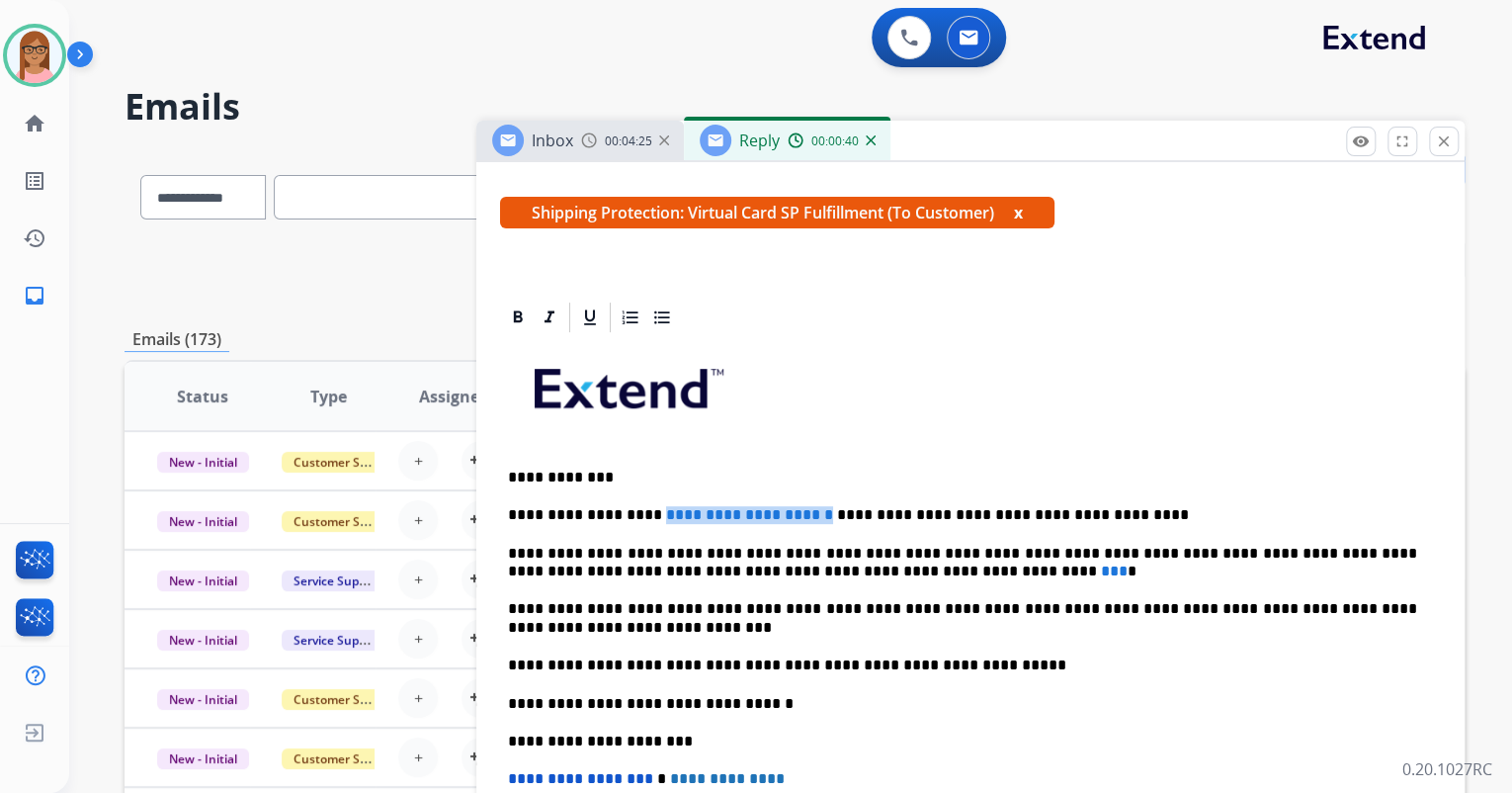 drag, startPoint x: 639, startPoint y: 507, endPoint x: 775, endPoint y: 510, distance: 136.03308 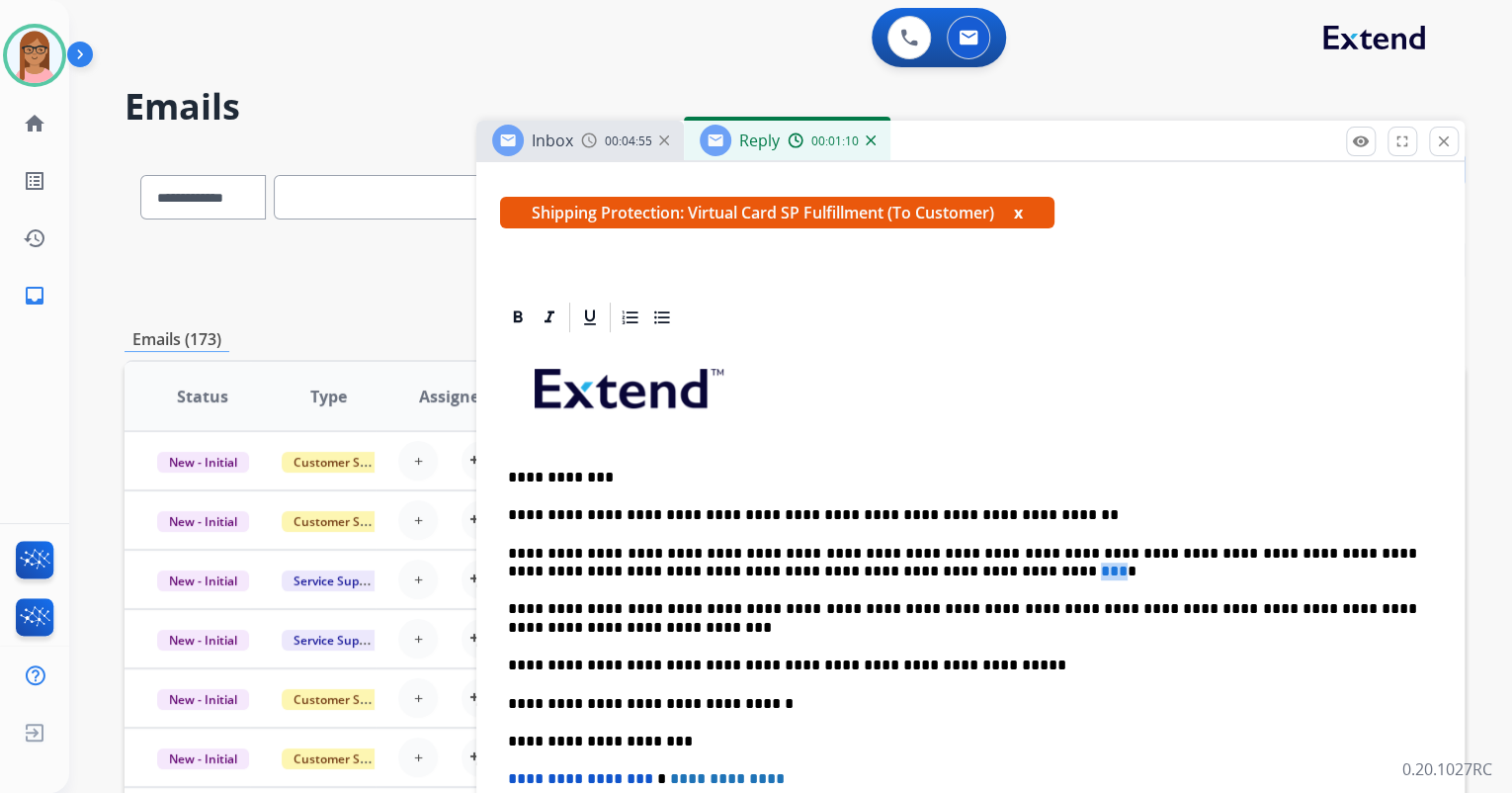 drag, startPoint x: 816, startPoint y: 570, endPoint x: 833, endPoint y: 571, distance: 17.029386 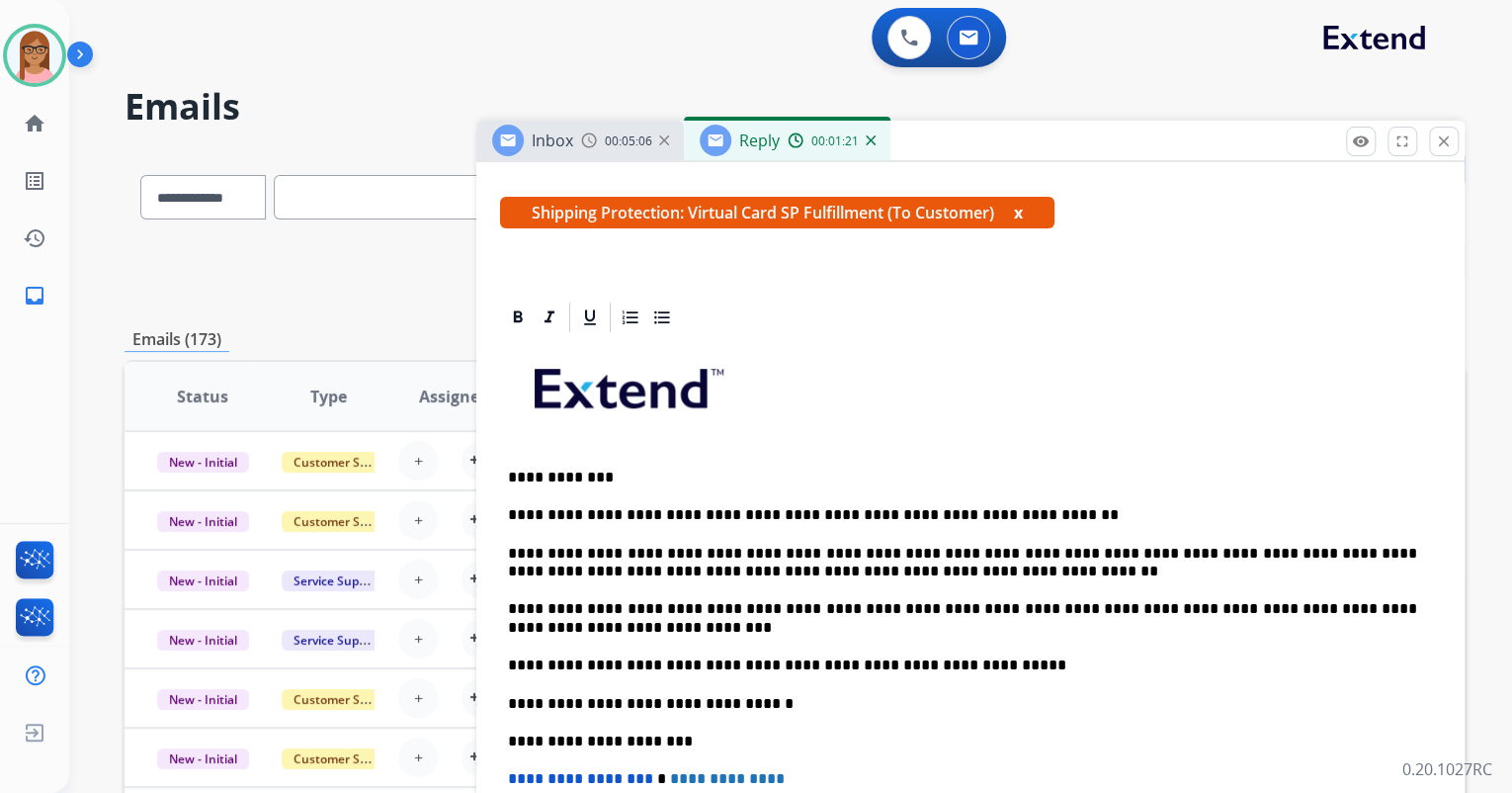 click on "**********" at bounding box center (963, 563) 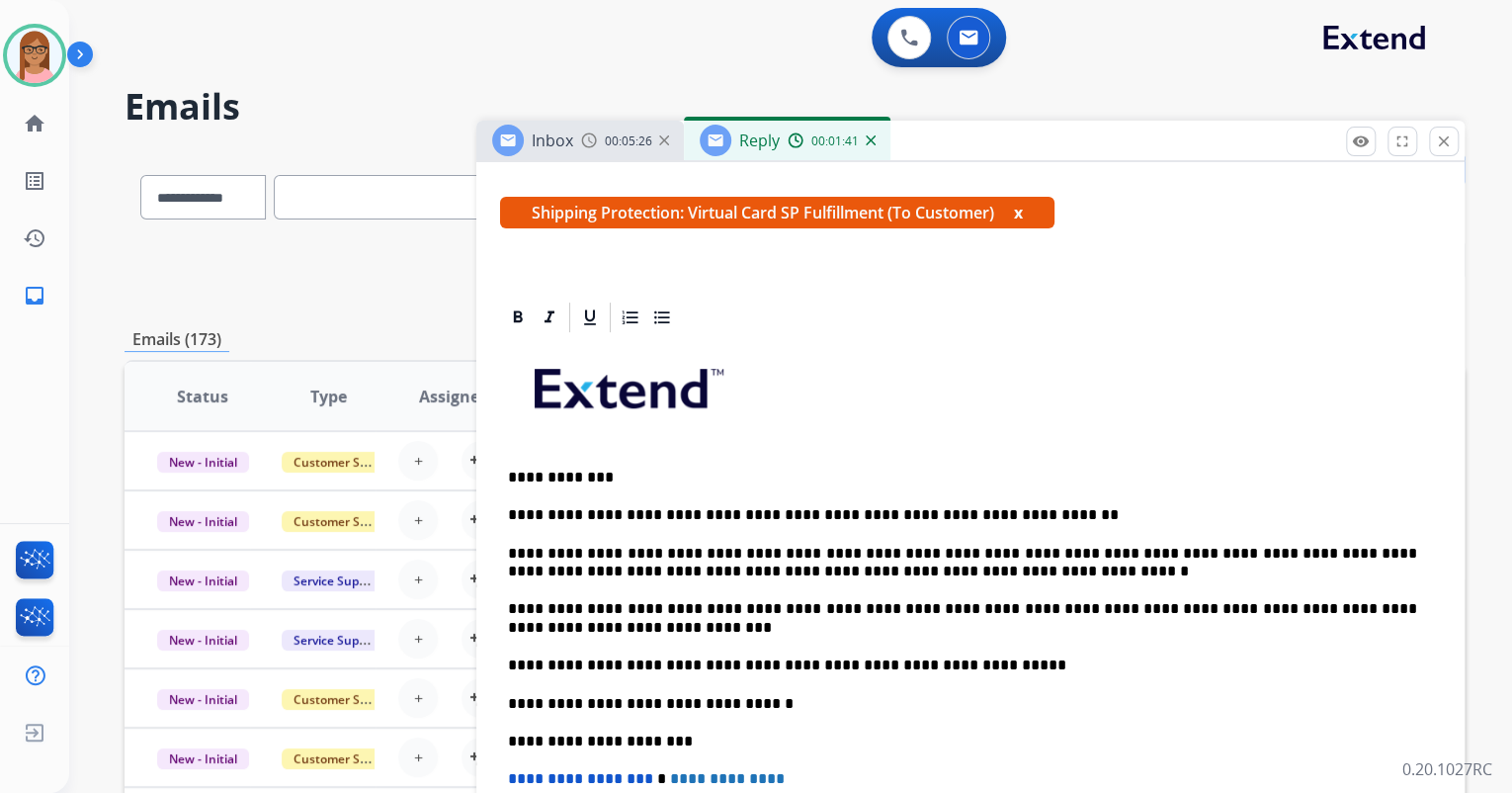click on "**********" at bounding box center [963, 618] 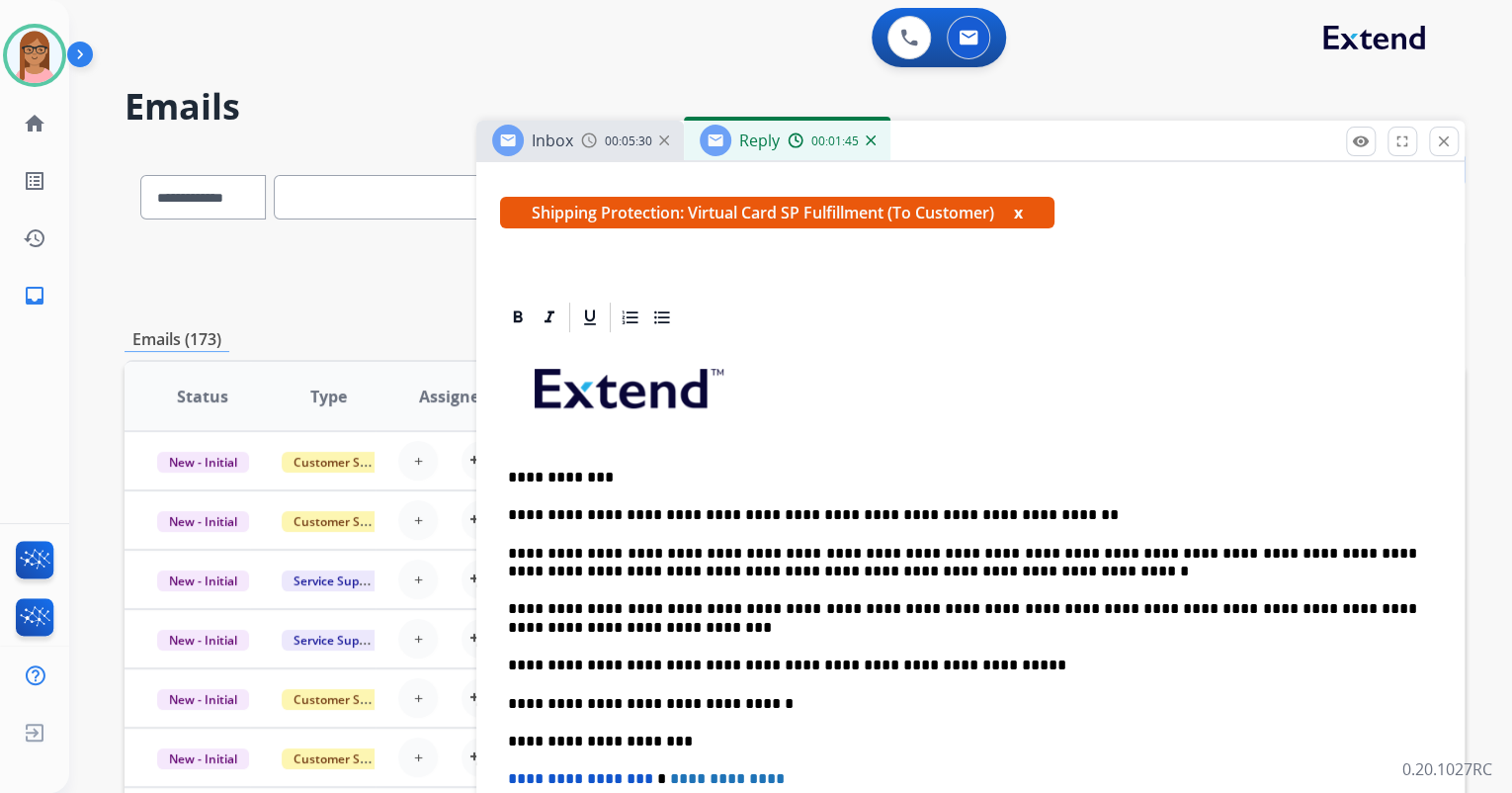 click on "**********" at bounding box center (970, 684) 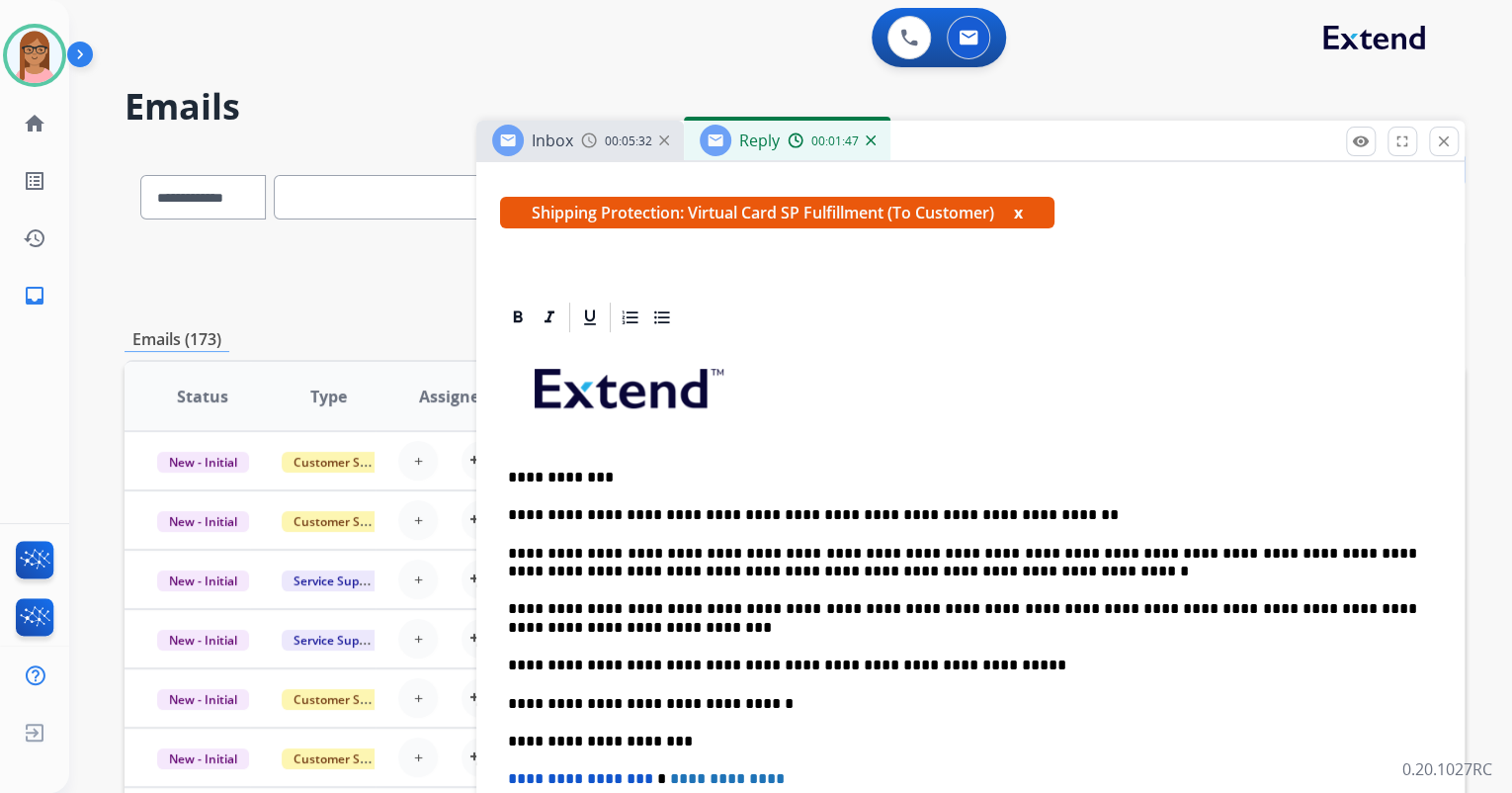 click on "**********" at bounding box center [963, 618] 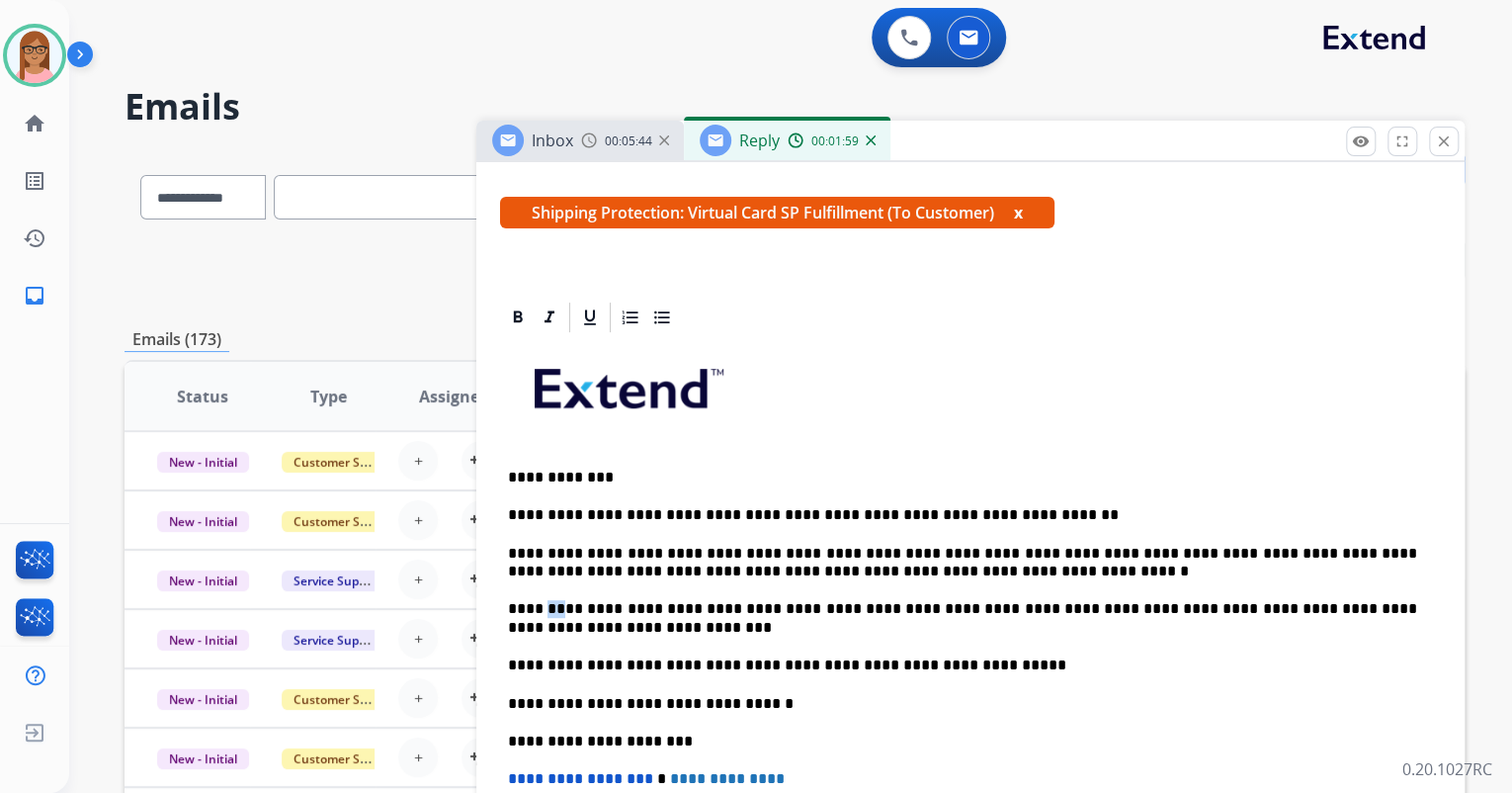 drag, startPoint x: 546, startPoint y: 609, endPoint x: 554, endPoint y: 595, distance: 16.124515 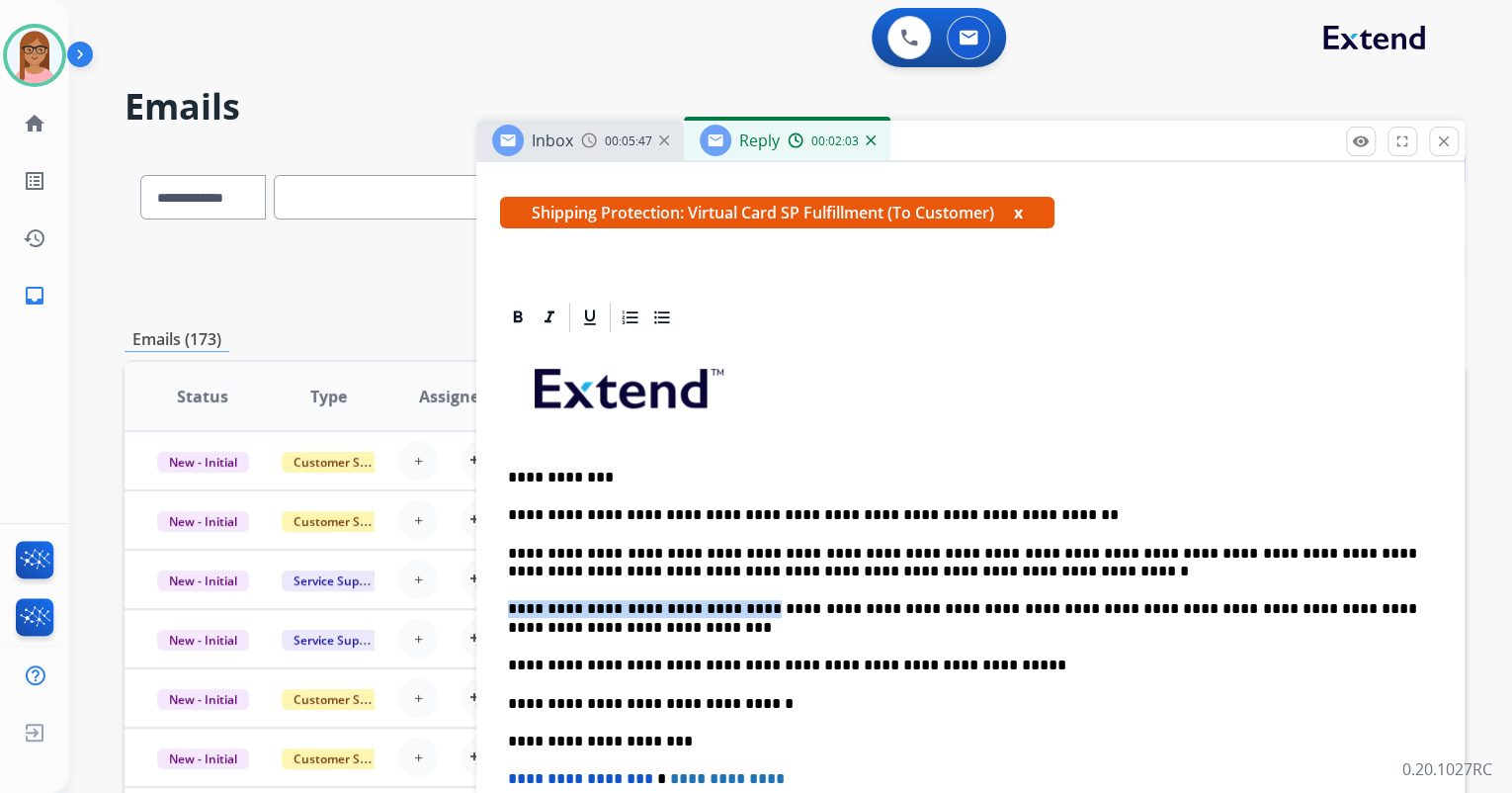 drag, startPoint x: 502, startPoint y: 604, endPoint x: 720, endPoint y: 601, distance: 218.02064 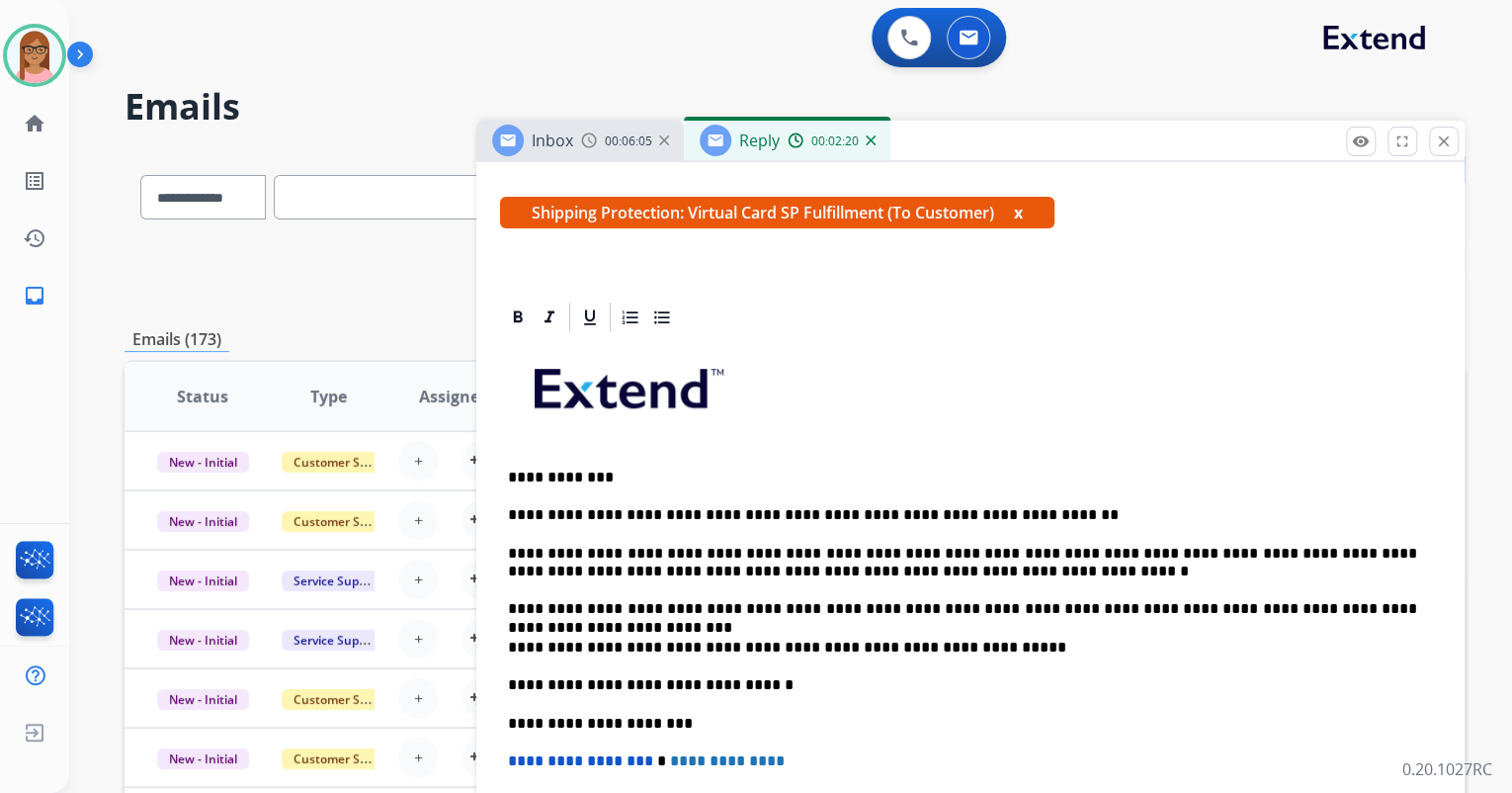 click on "**********" at bounding box center [970, 675] 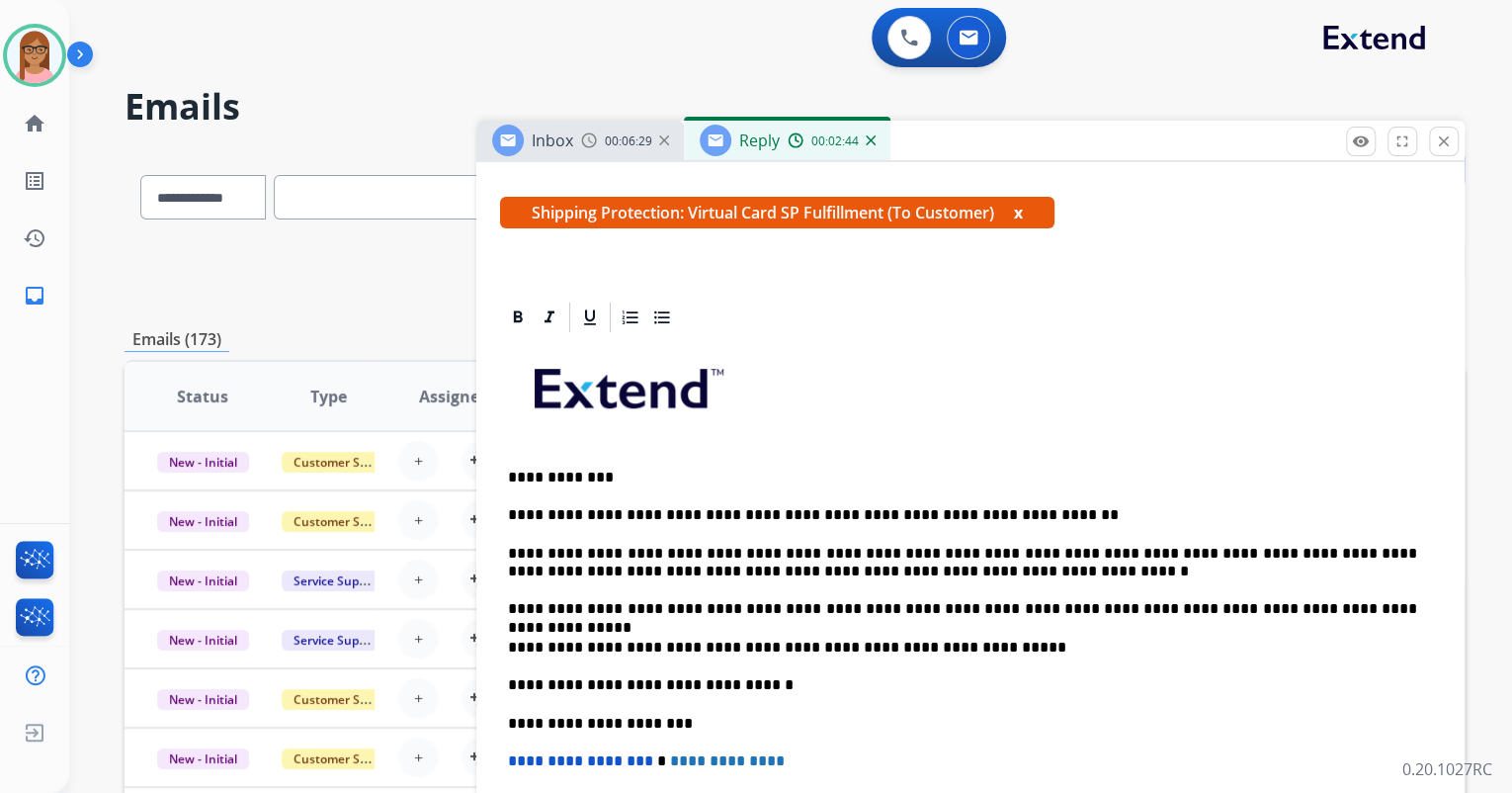 click on "**********" at bounding box center [963, 609] 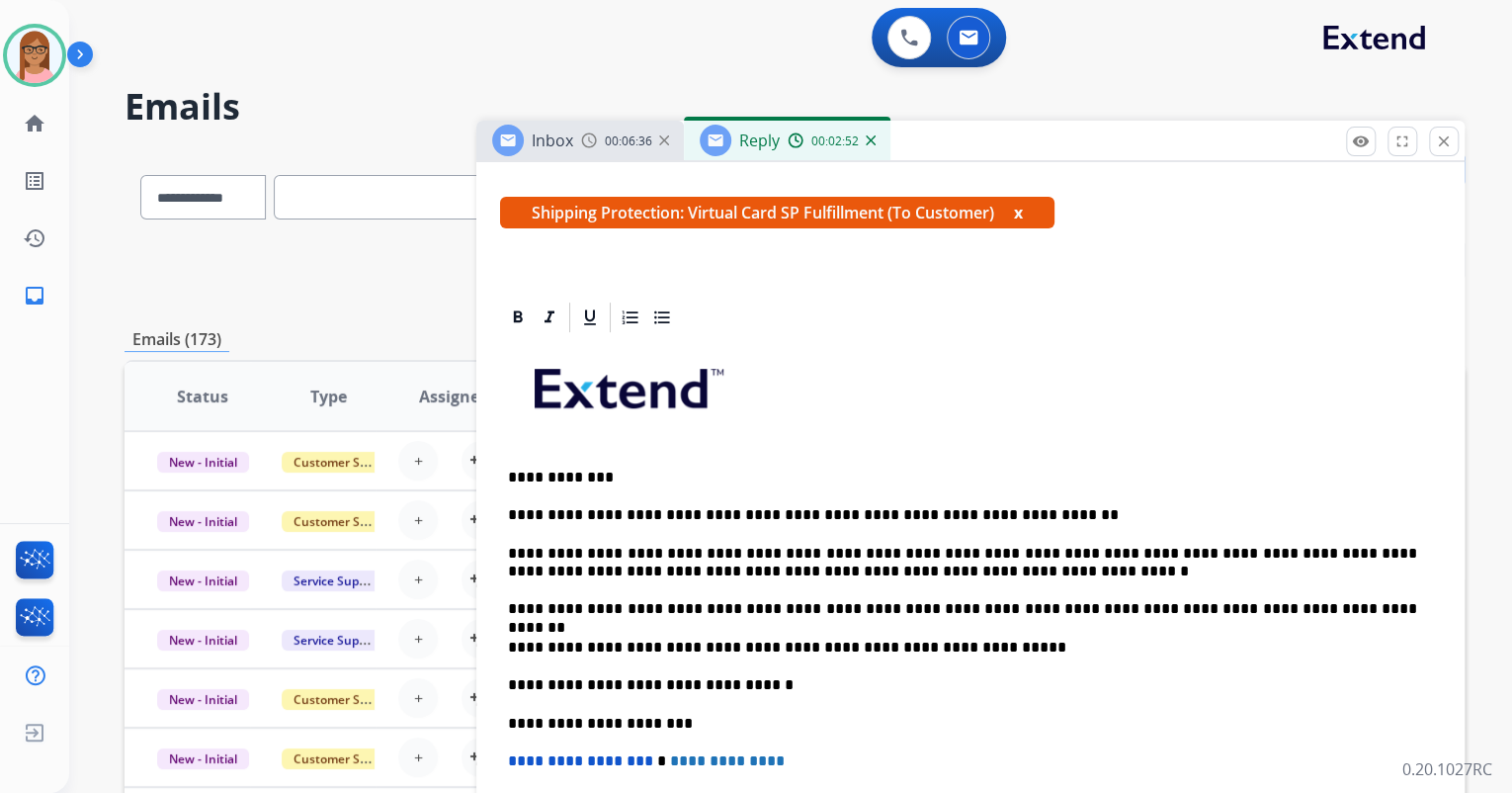 click on "**********" at bounding box center [963, 609] 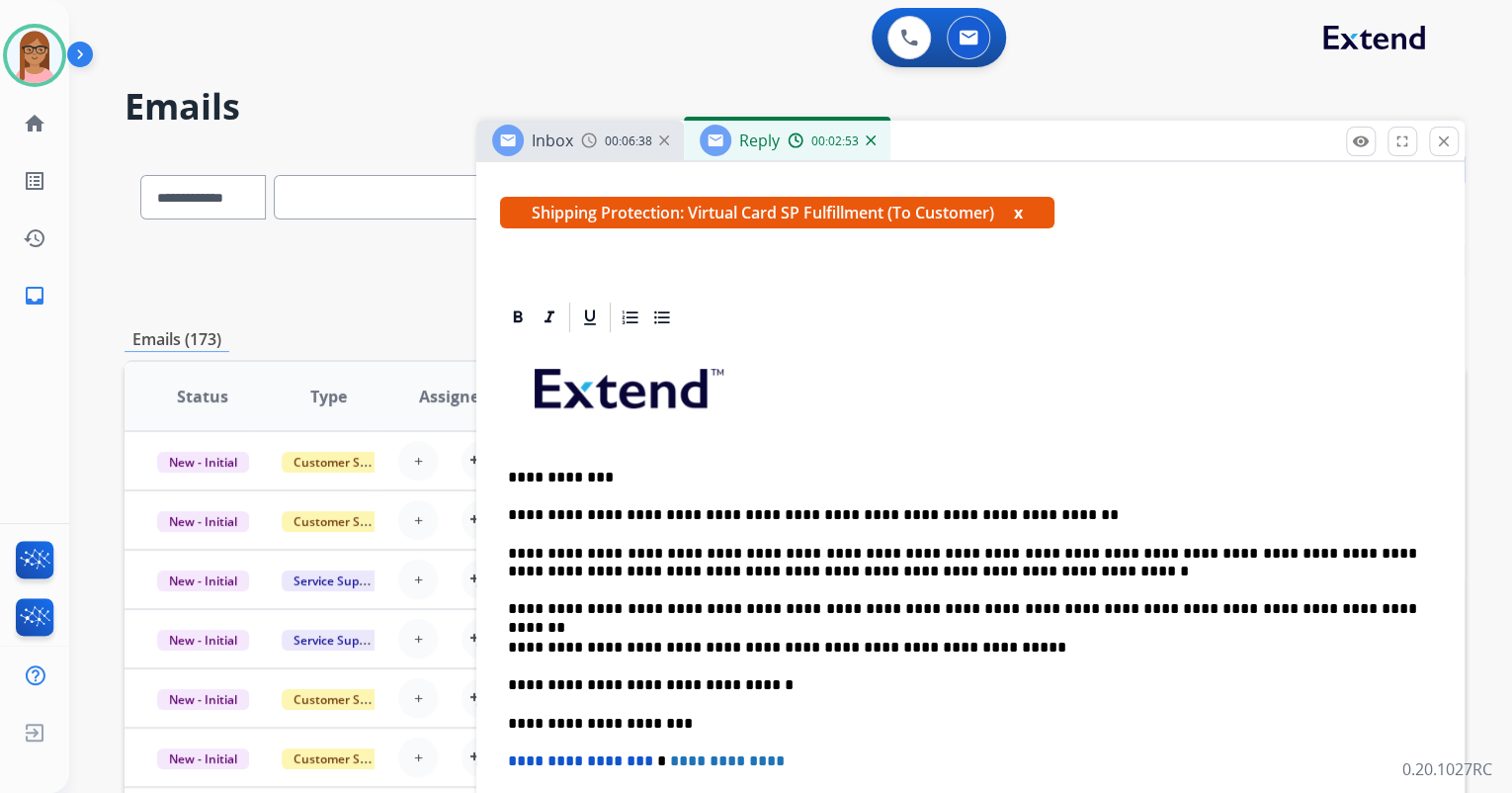 click on "**********" at bounding box center [963, 609] 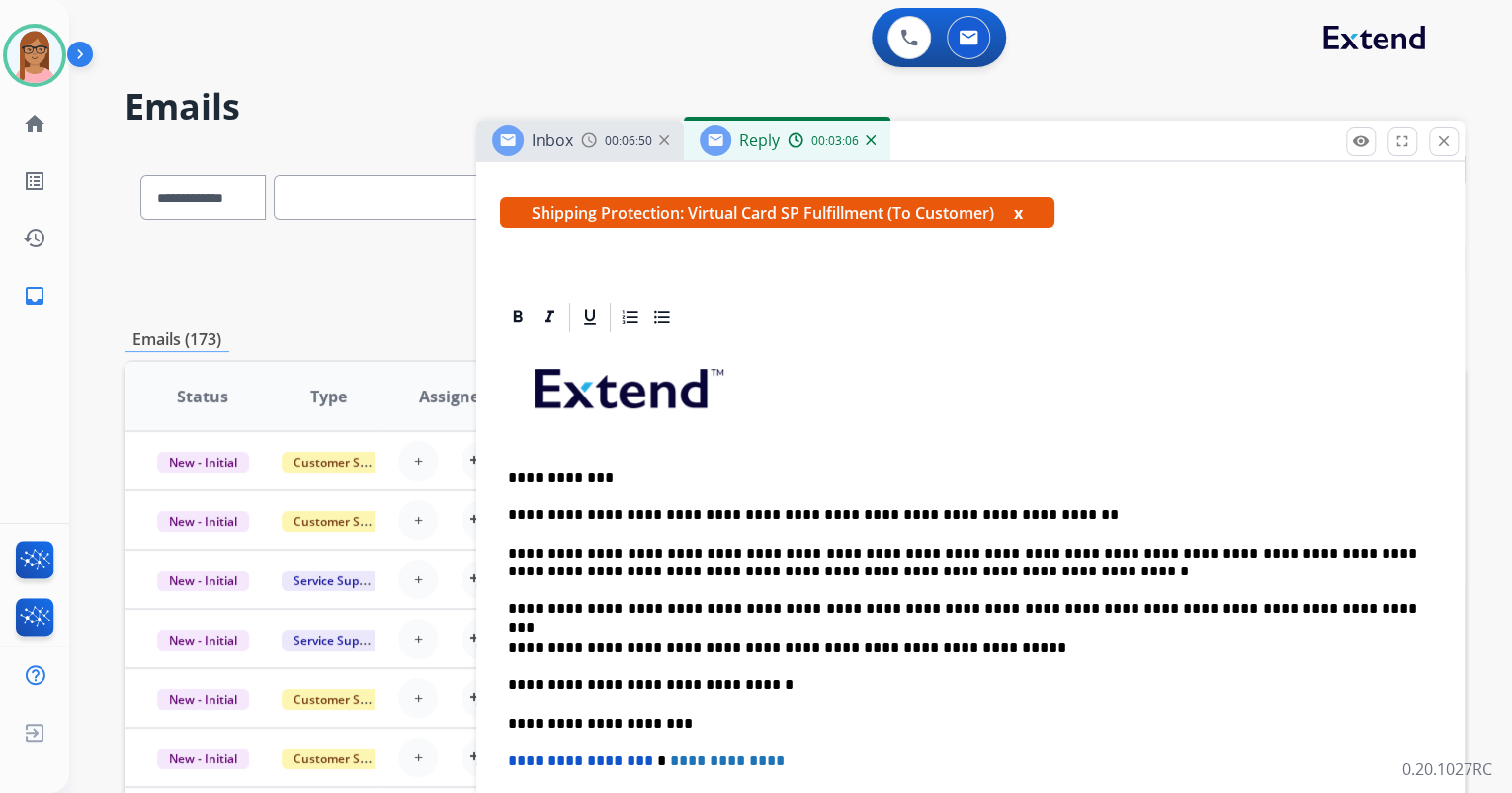 scroll, scrollTop: 0, scrollLeft: 0, axis: both 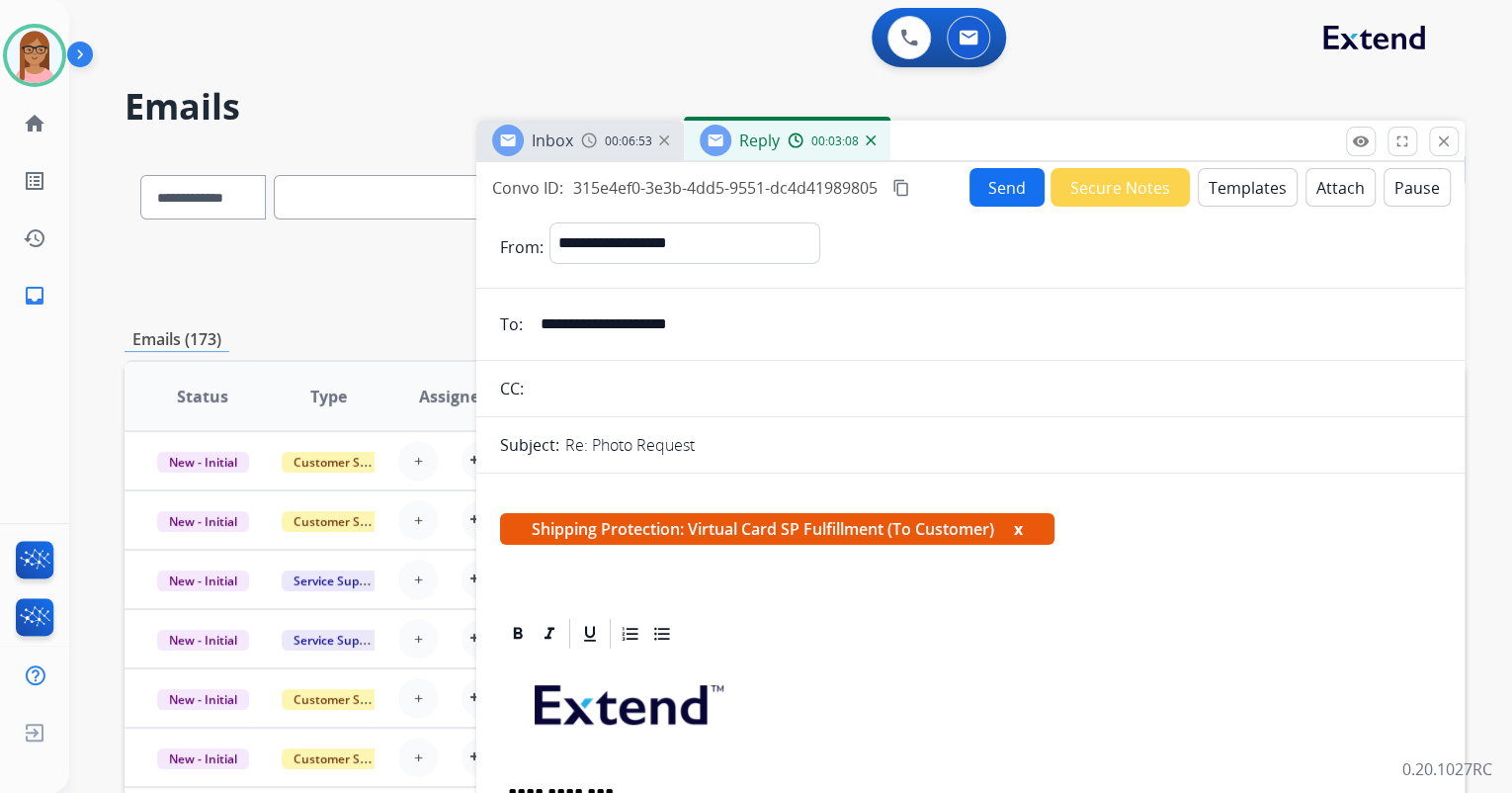 click on "content_copy" at bounding box center [901, 188] 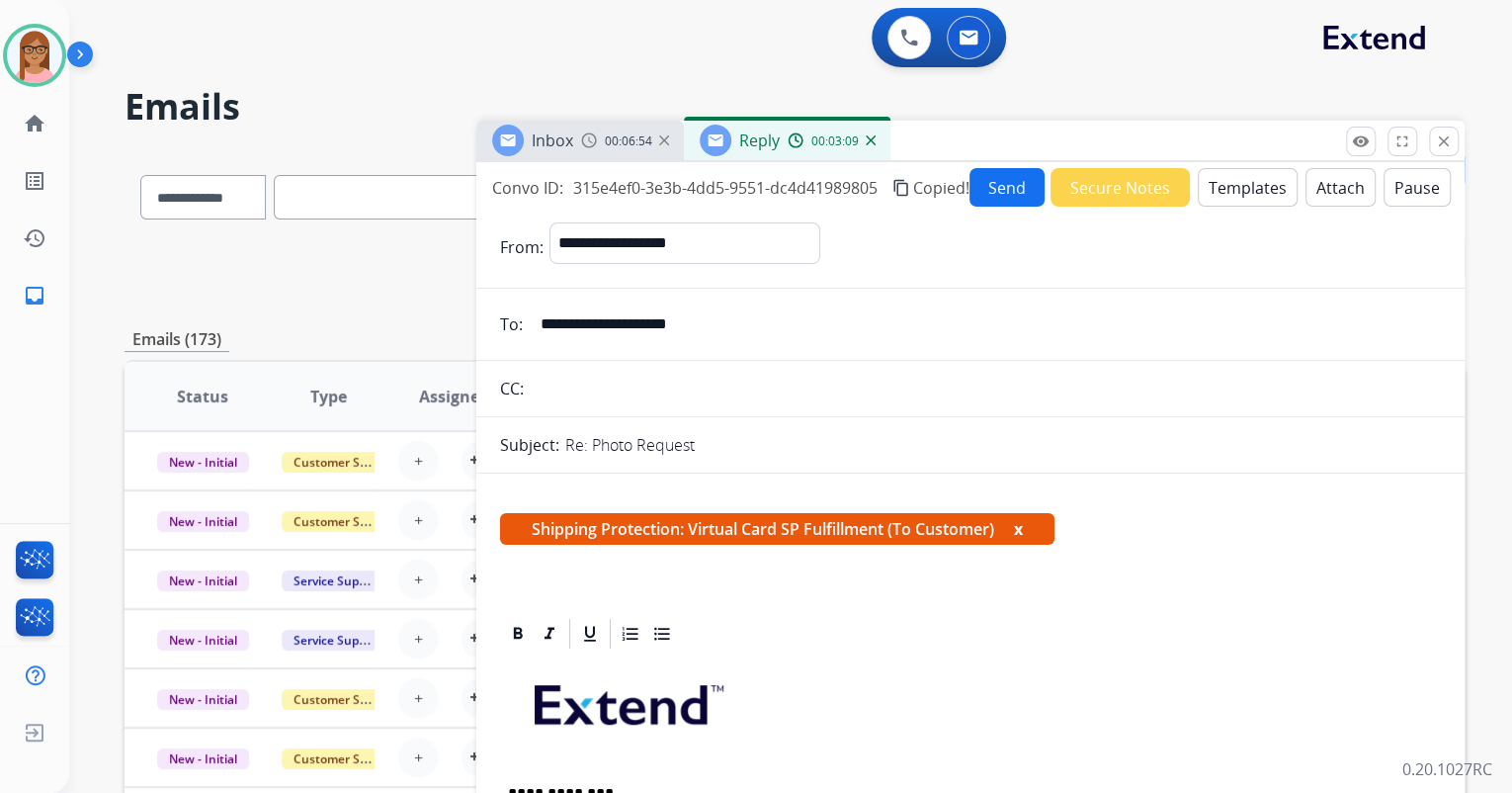click on "Send" at bounding box center (1007, 187) 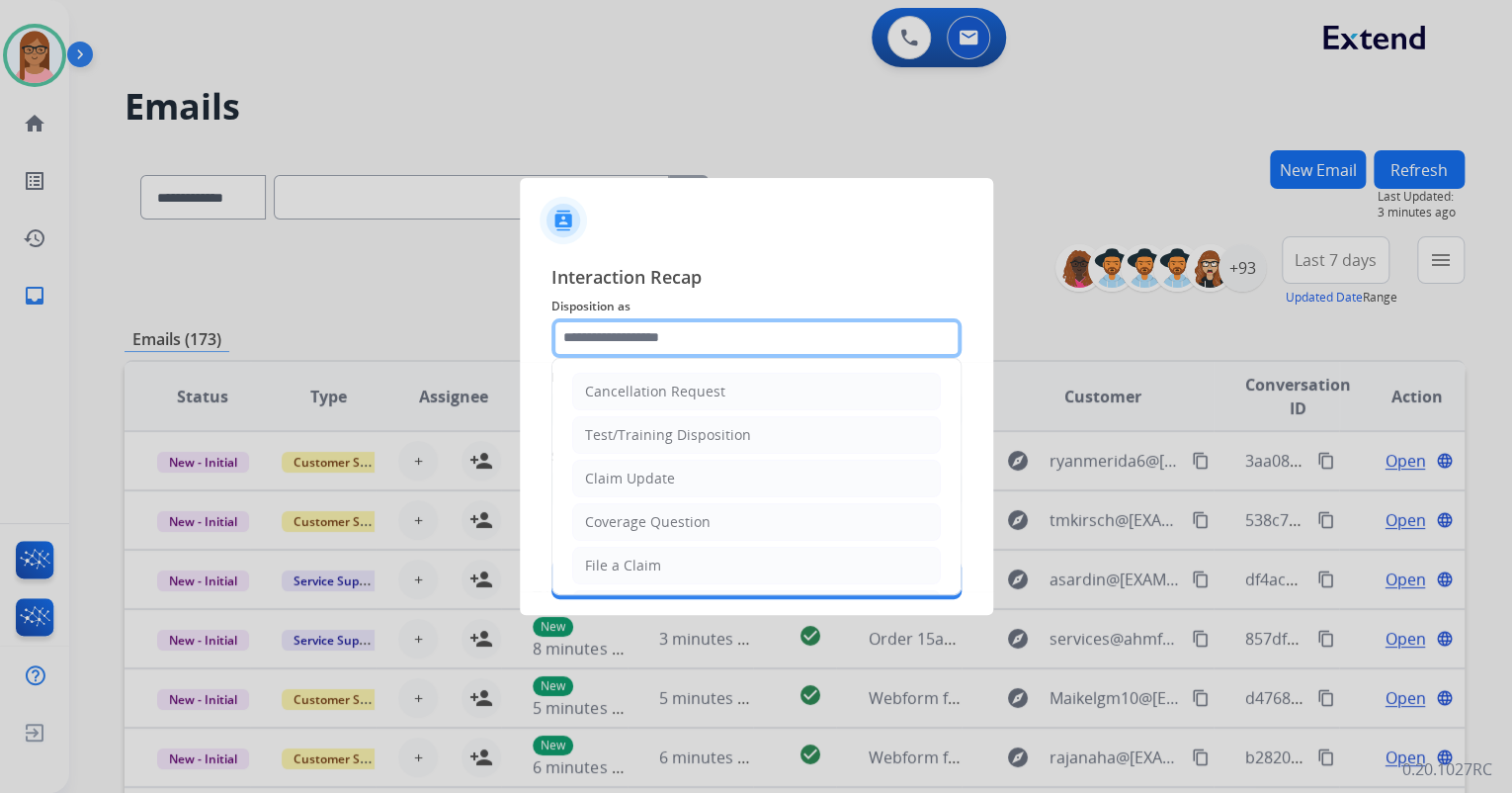 click 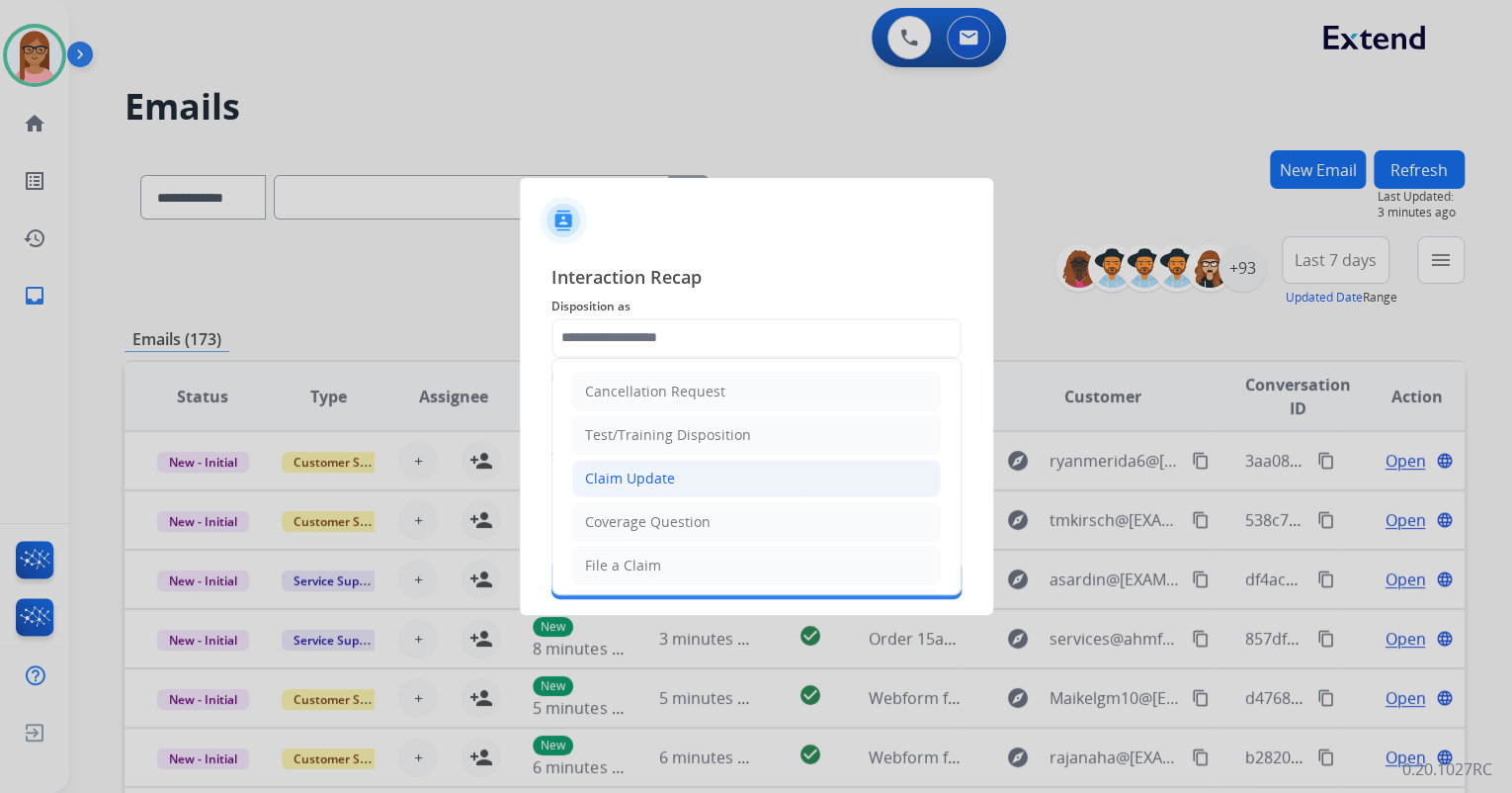 click on "Claim Update" 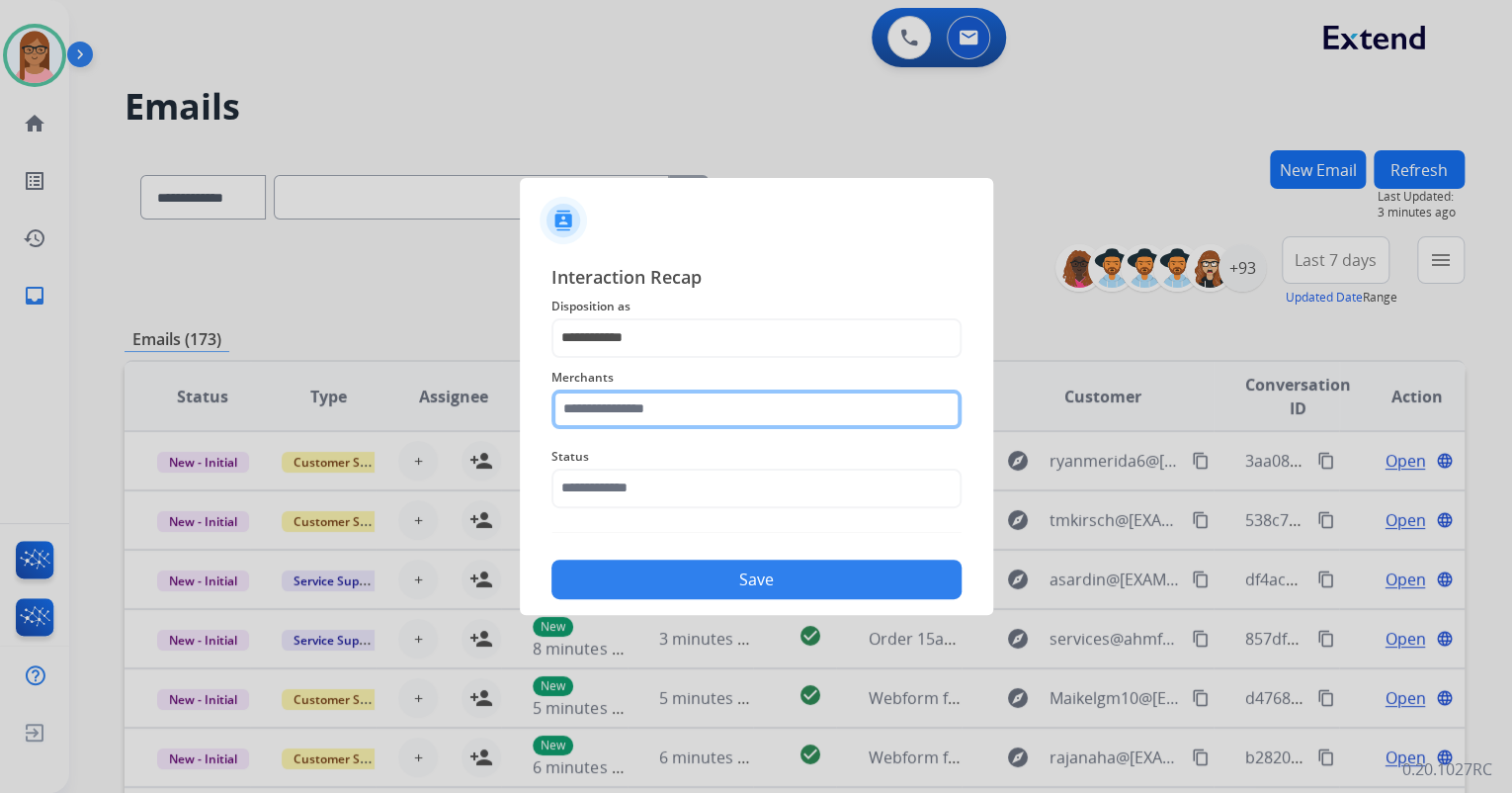 click 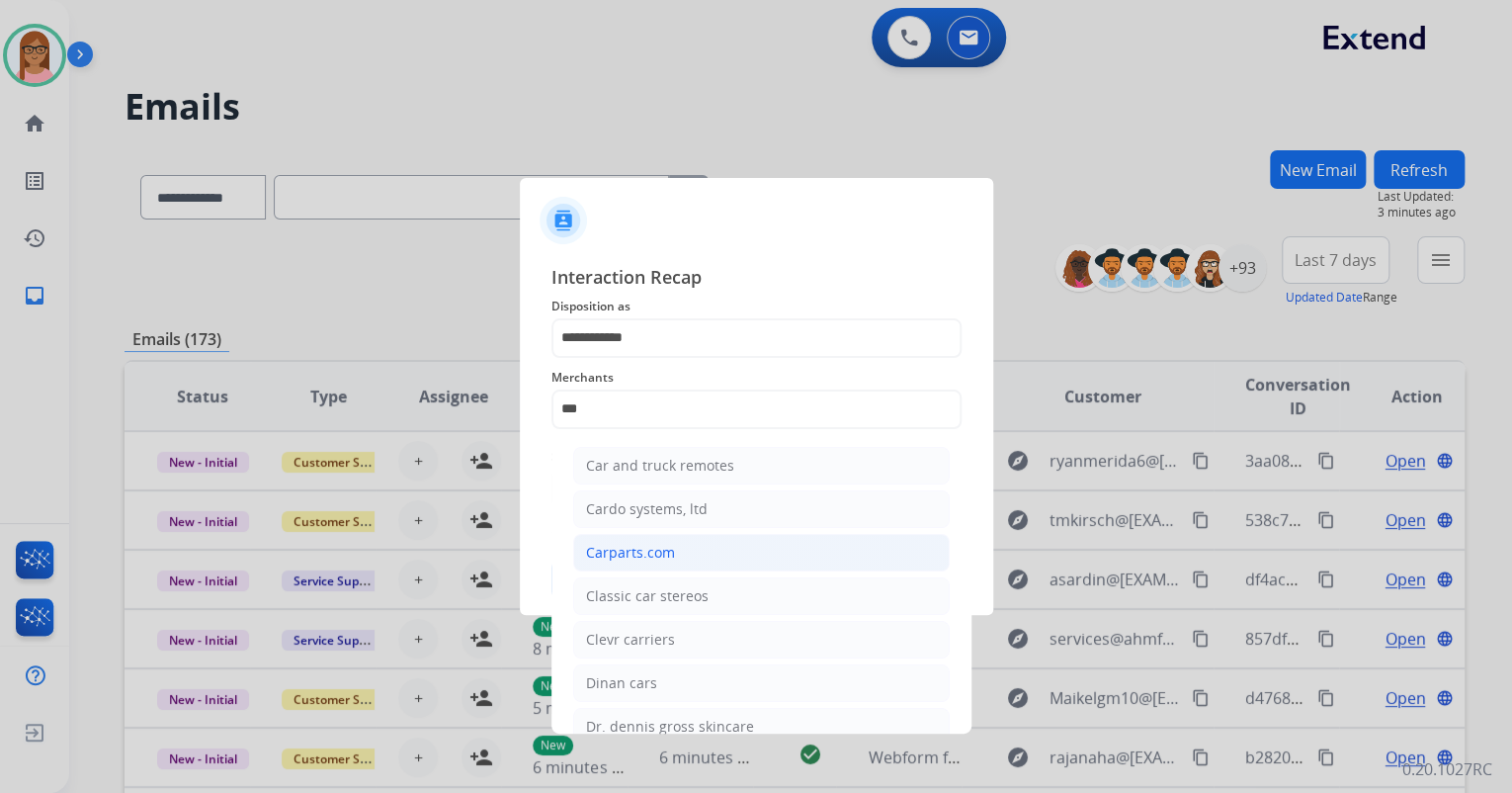 click on "Carparts.com" 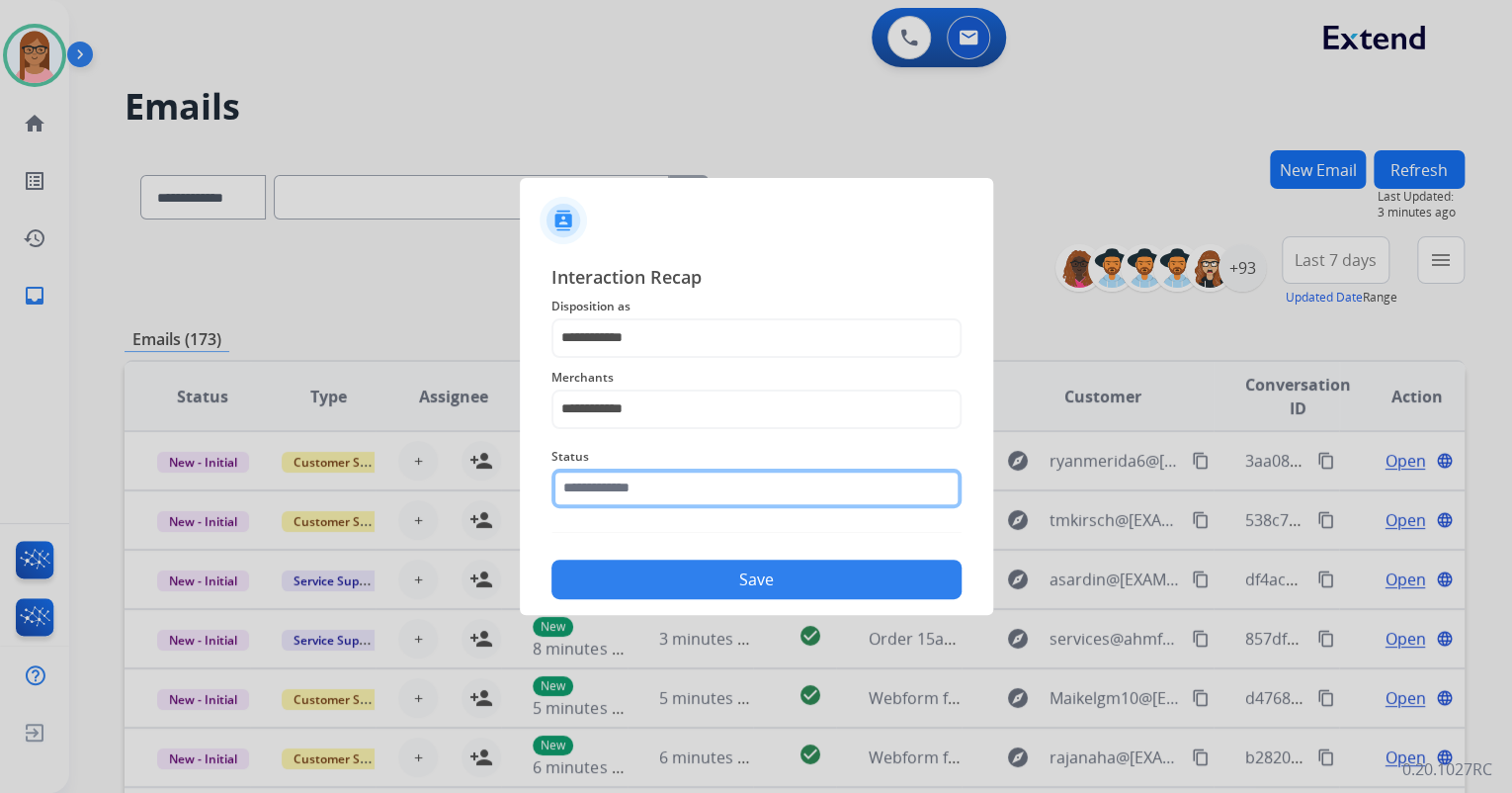 click 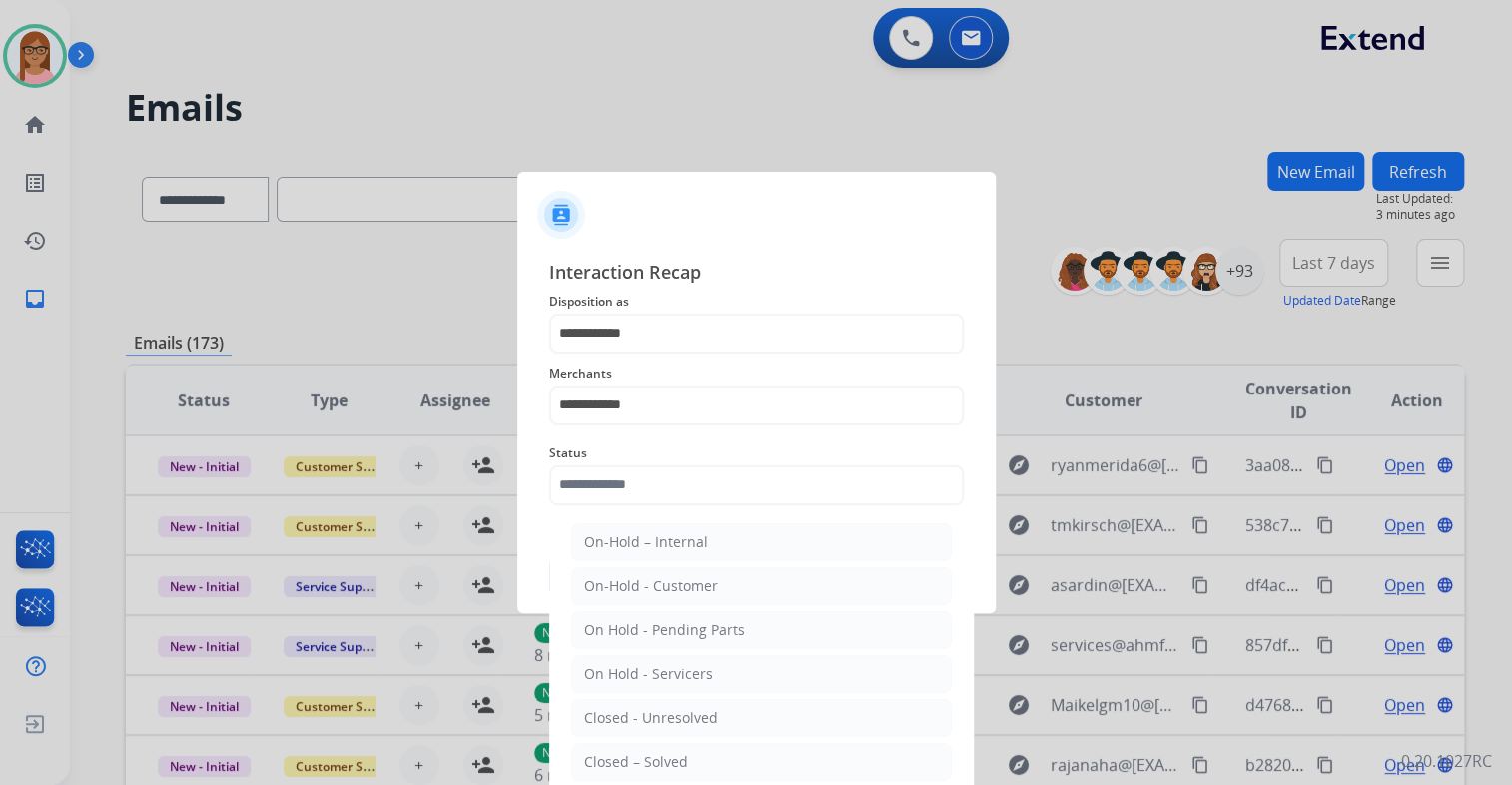 click on "Closed – Solved" 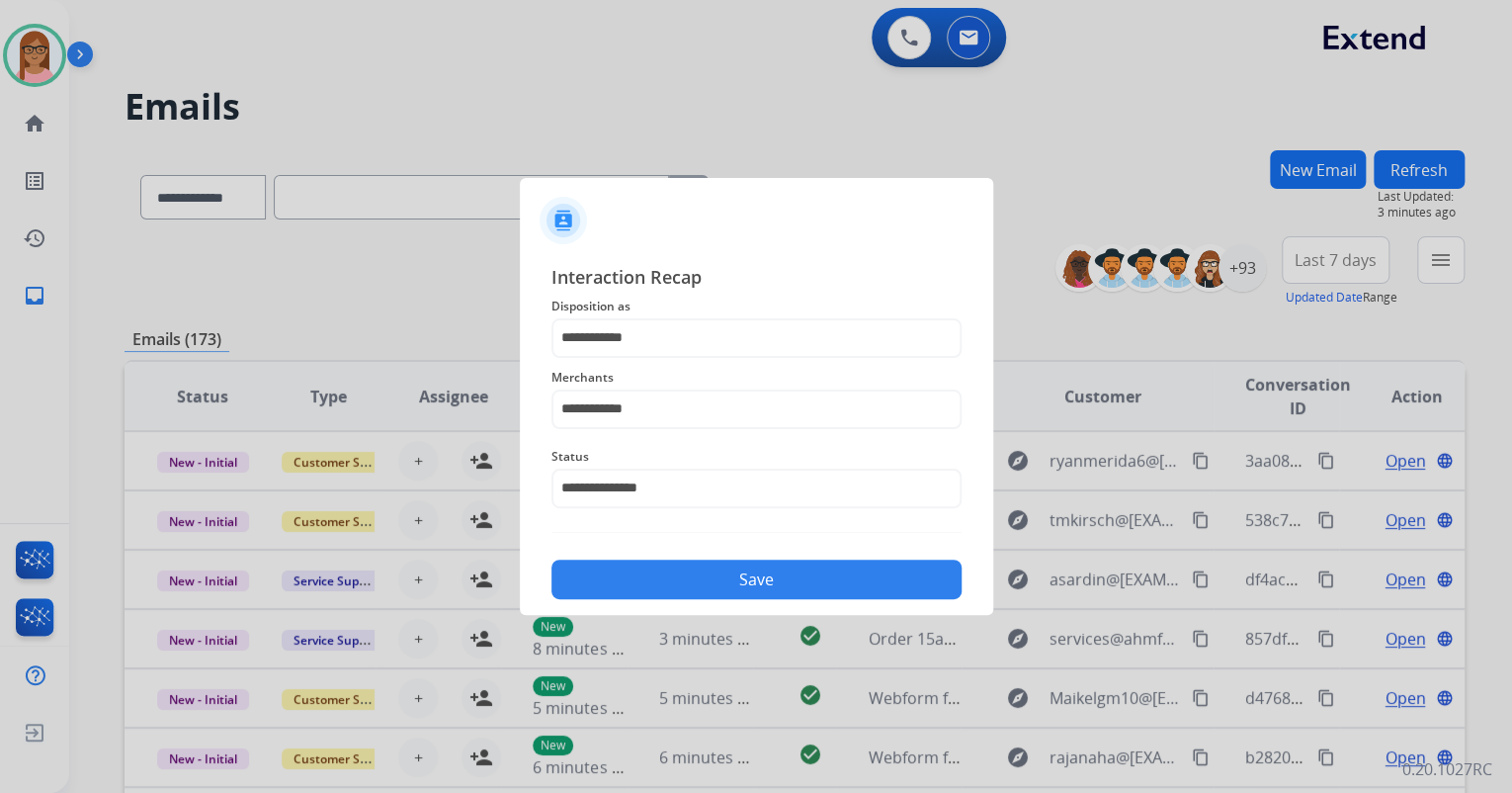 click on "Save" 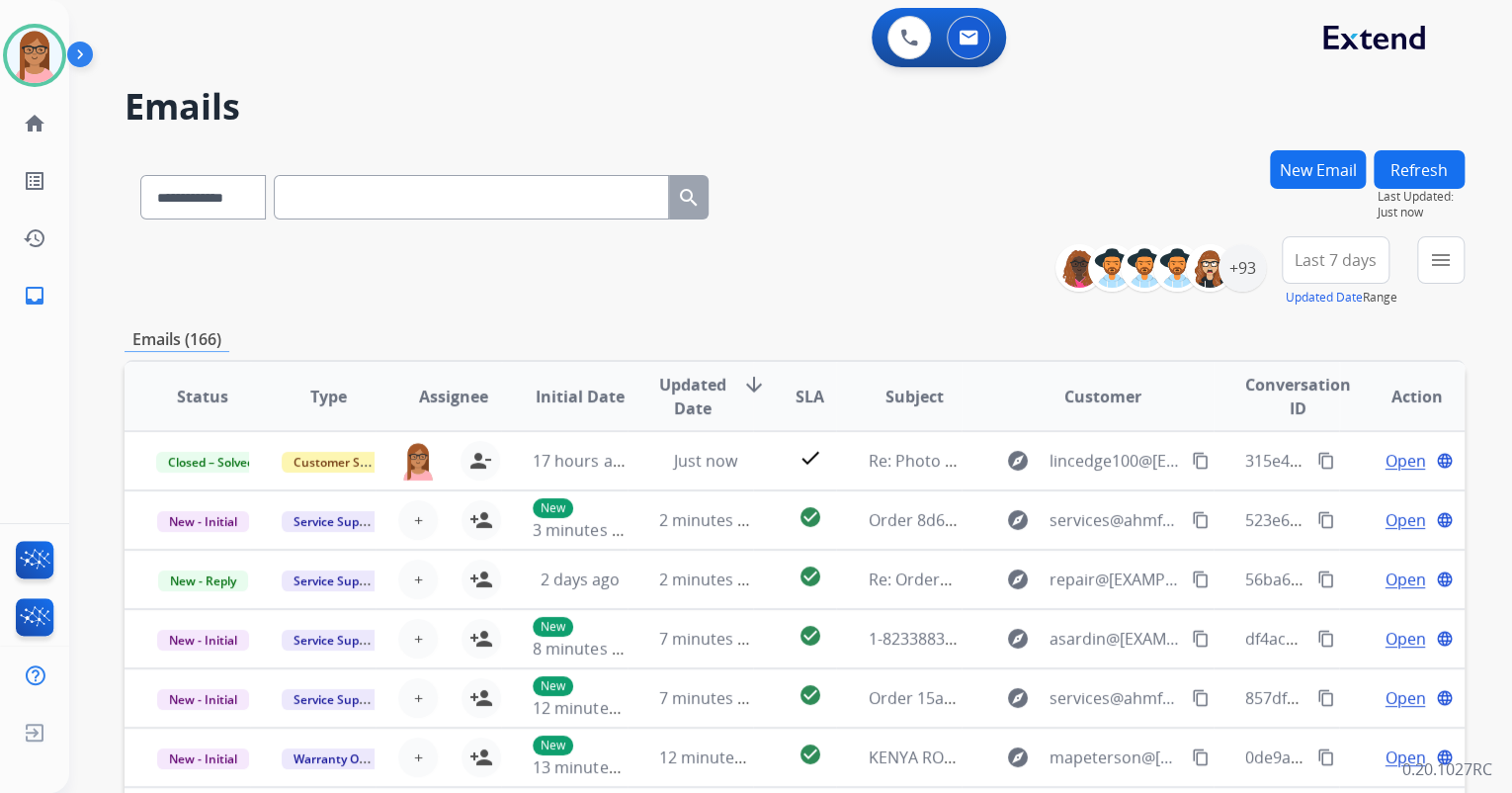 click at bounding box center [471, 197] 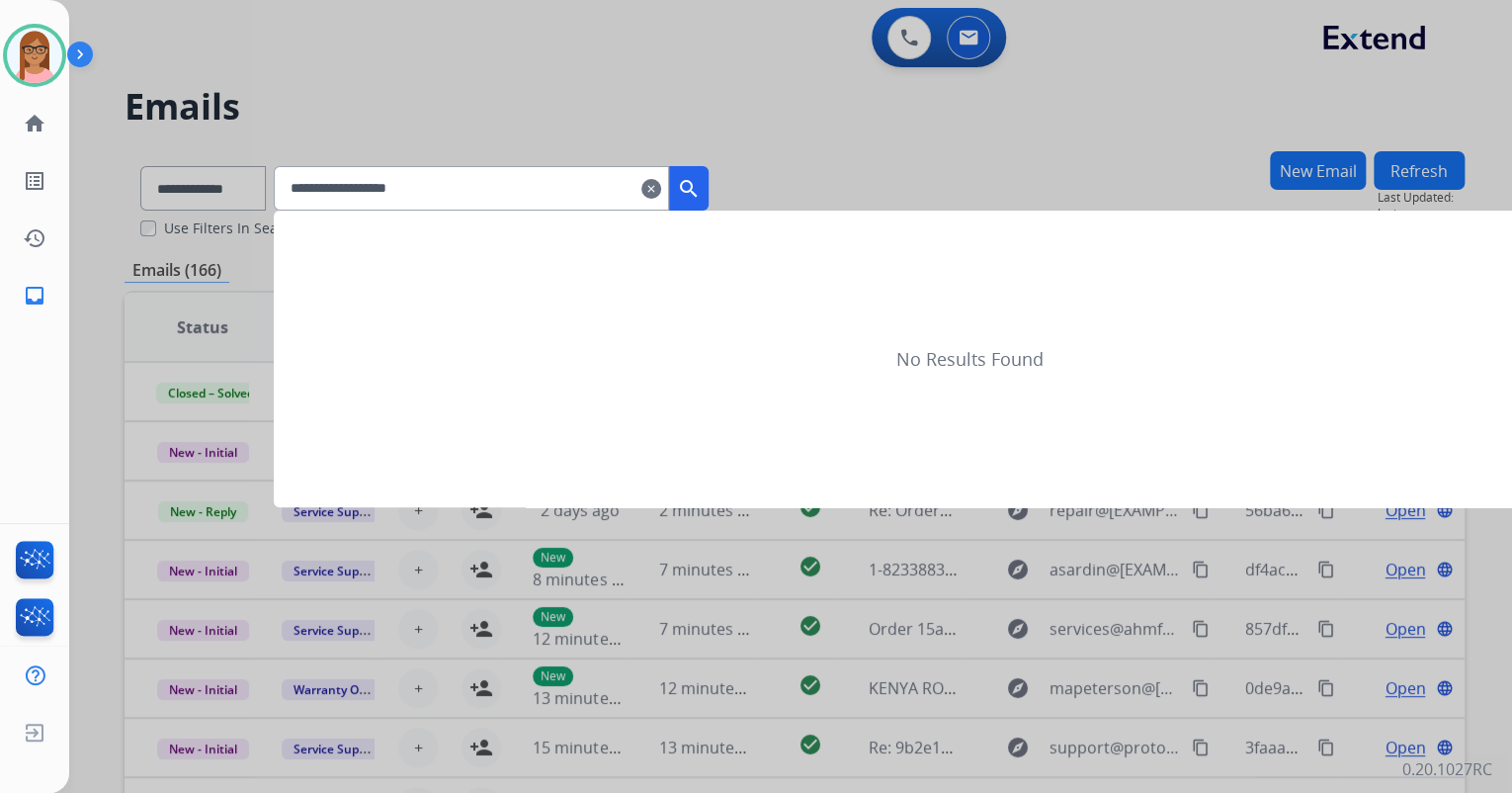 type on "**********" 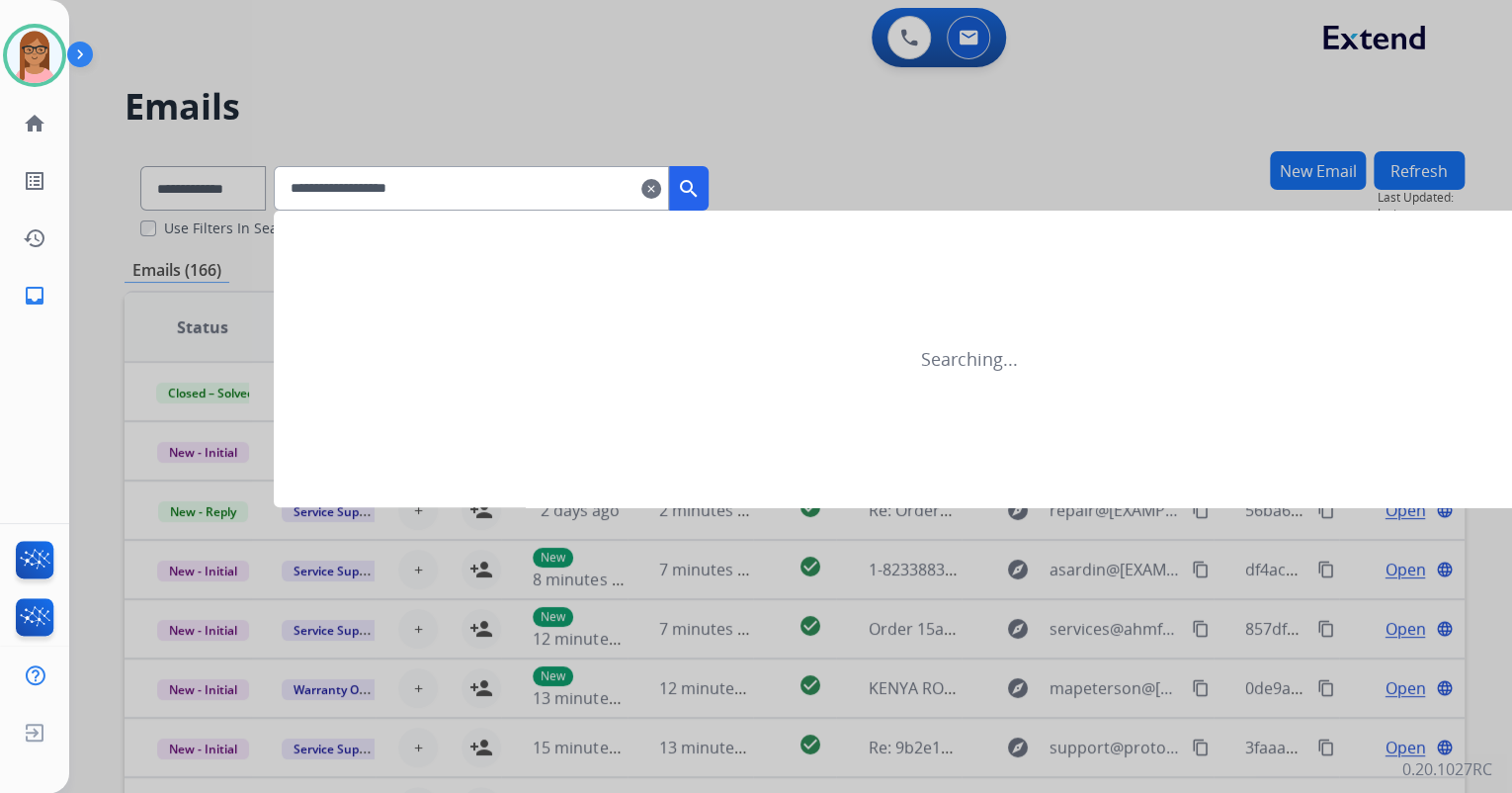 click on "search" at bounding box center (689, 189) 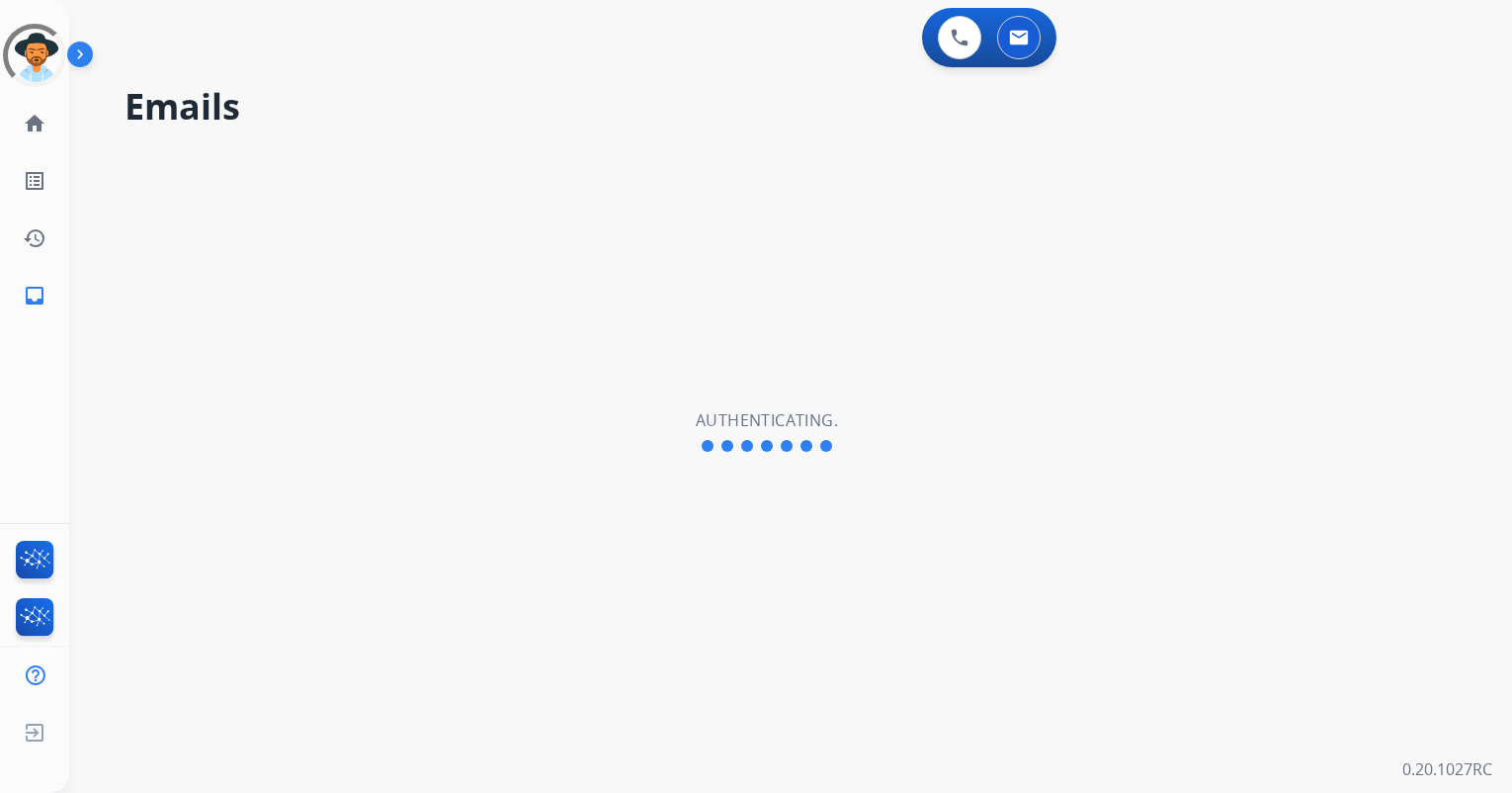 scroll, scrollTop: 0, scrollLeft: 0, axis: both 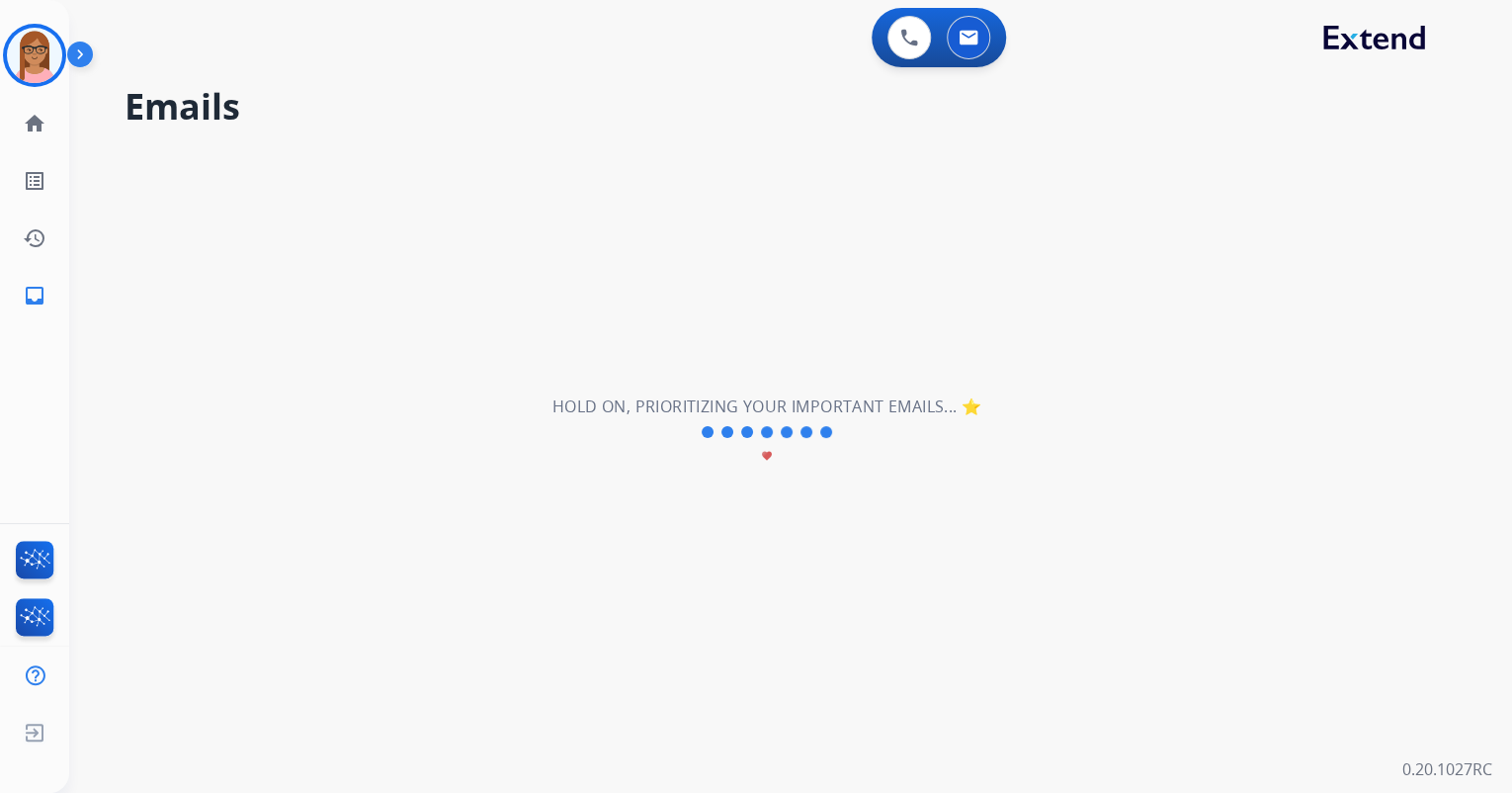 click at bounding box center [35, 55] 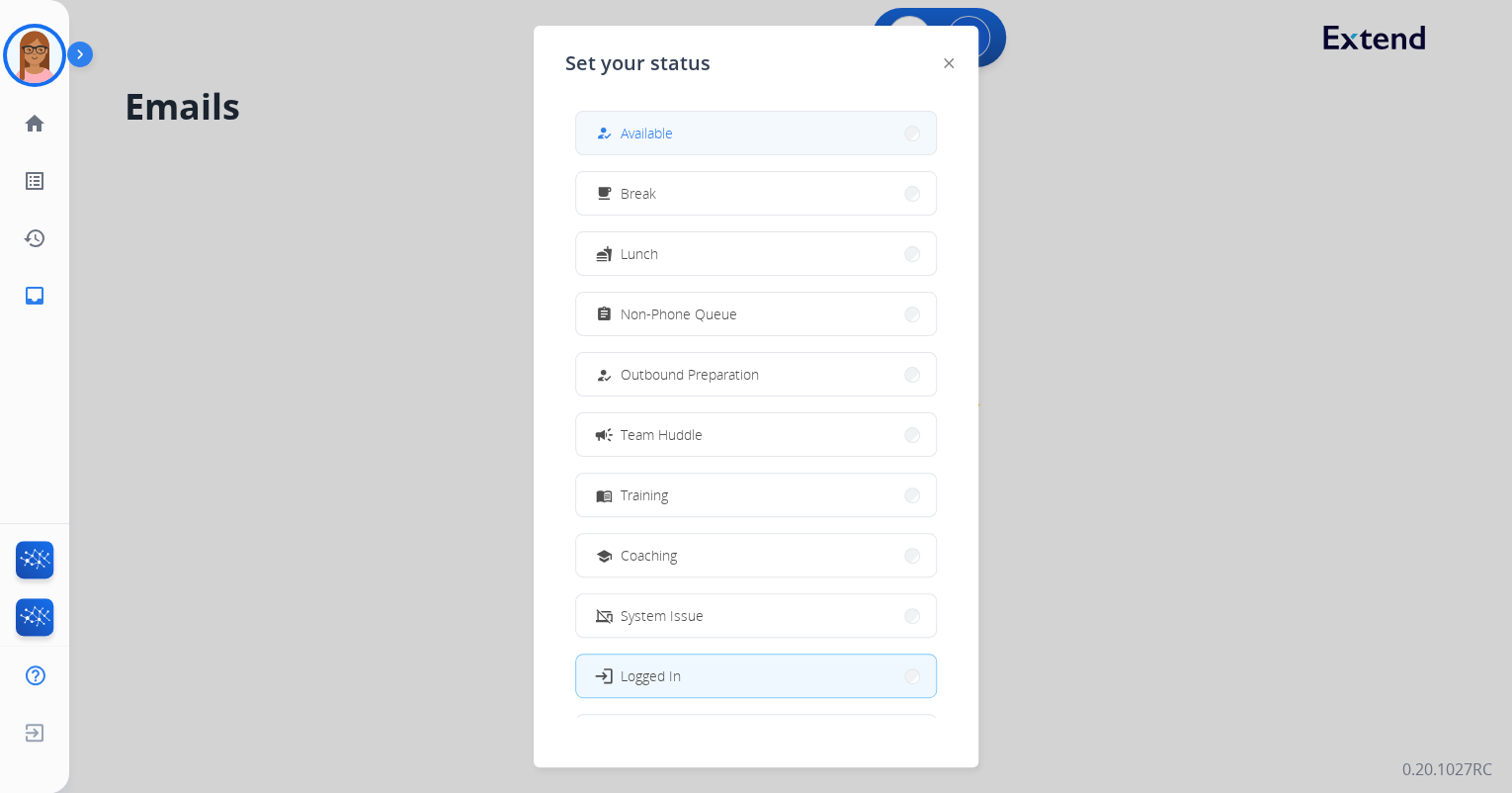 click on "Available" at bounding box center (646, 132) 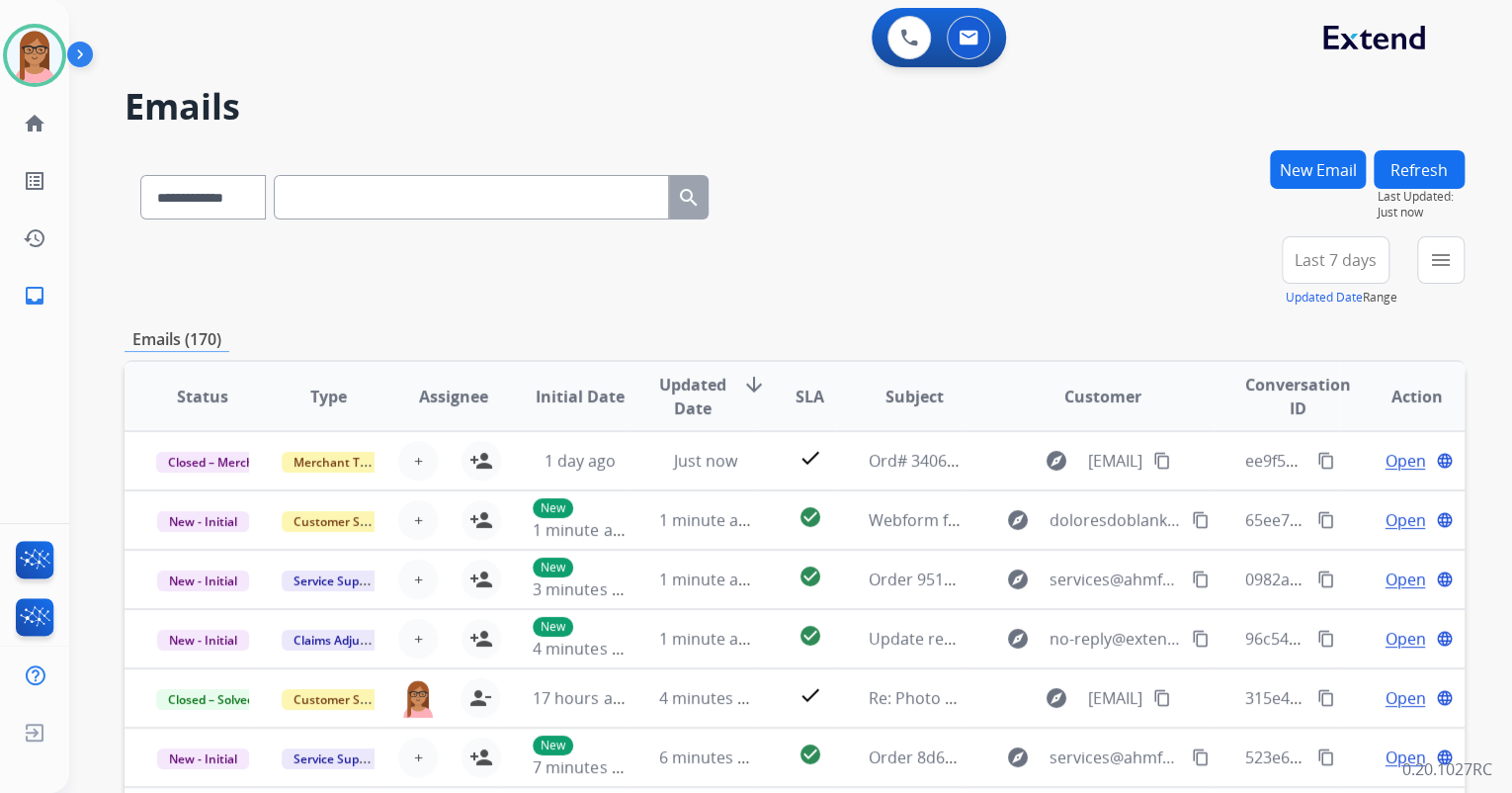 click at bounding box center [471, 197] 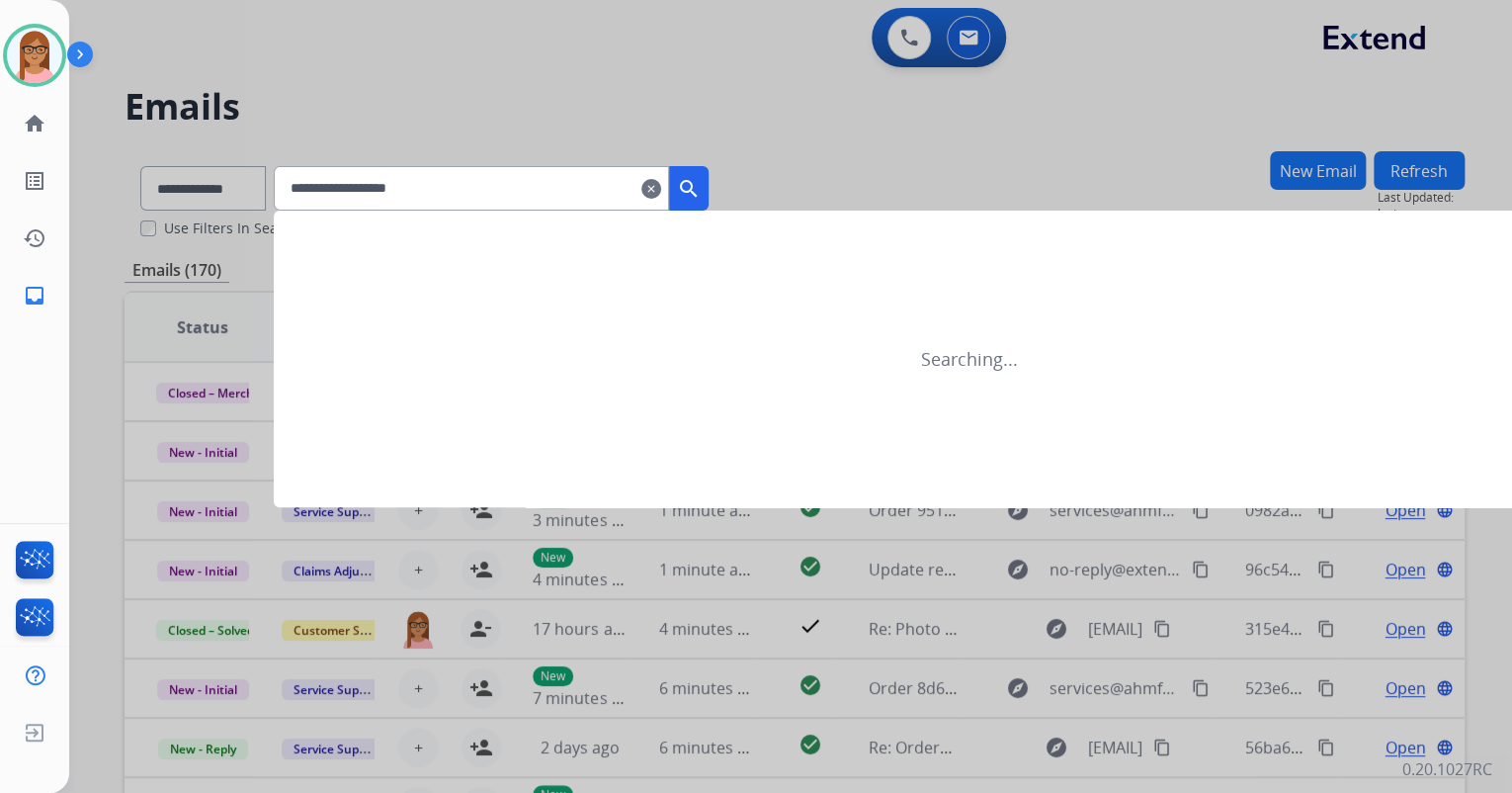 type on "**********" 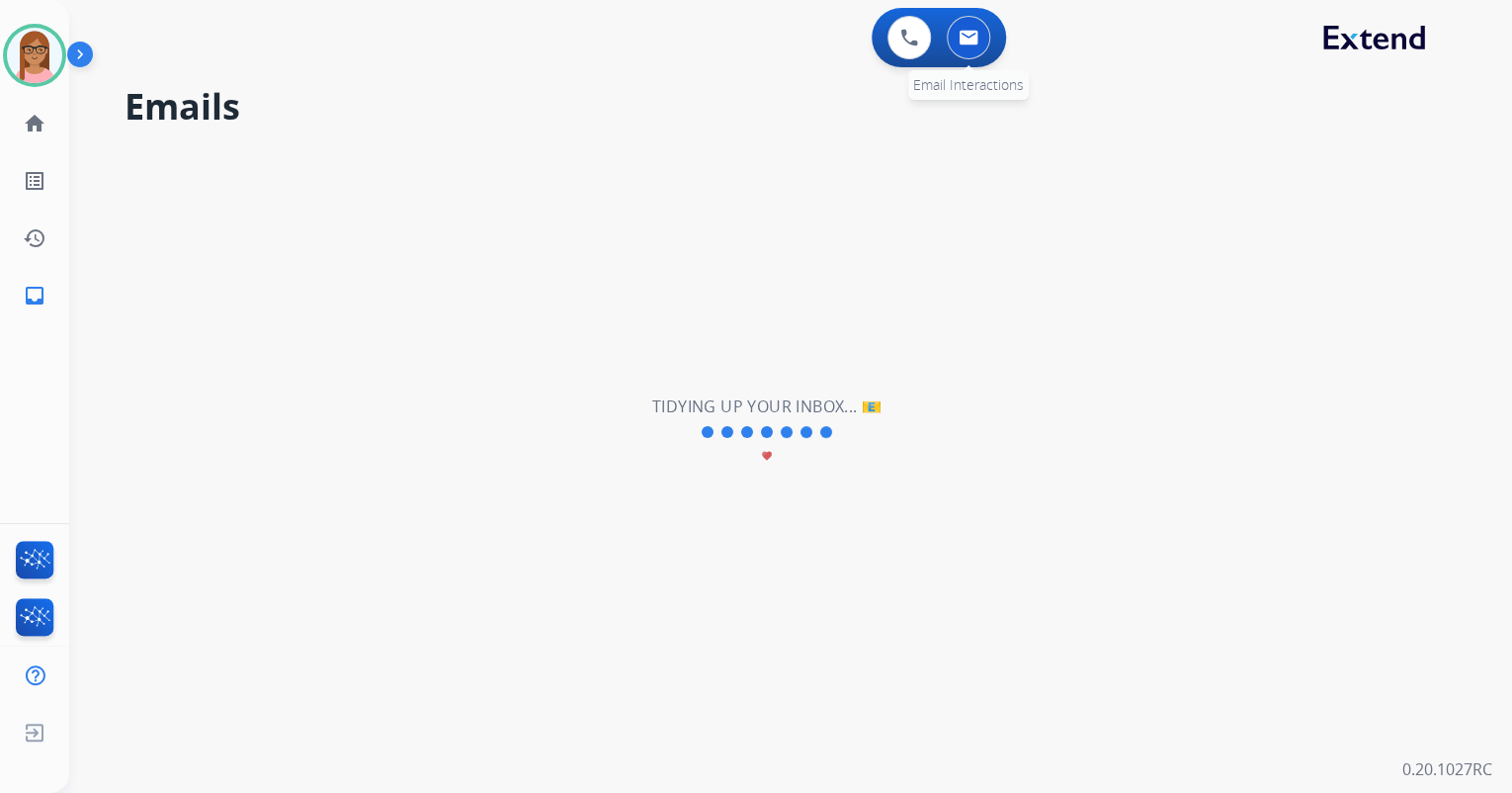 click at bounding box center (968, 38) 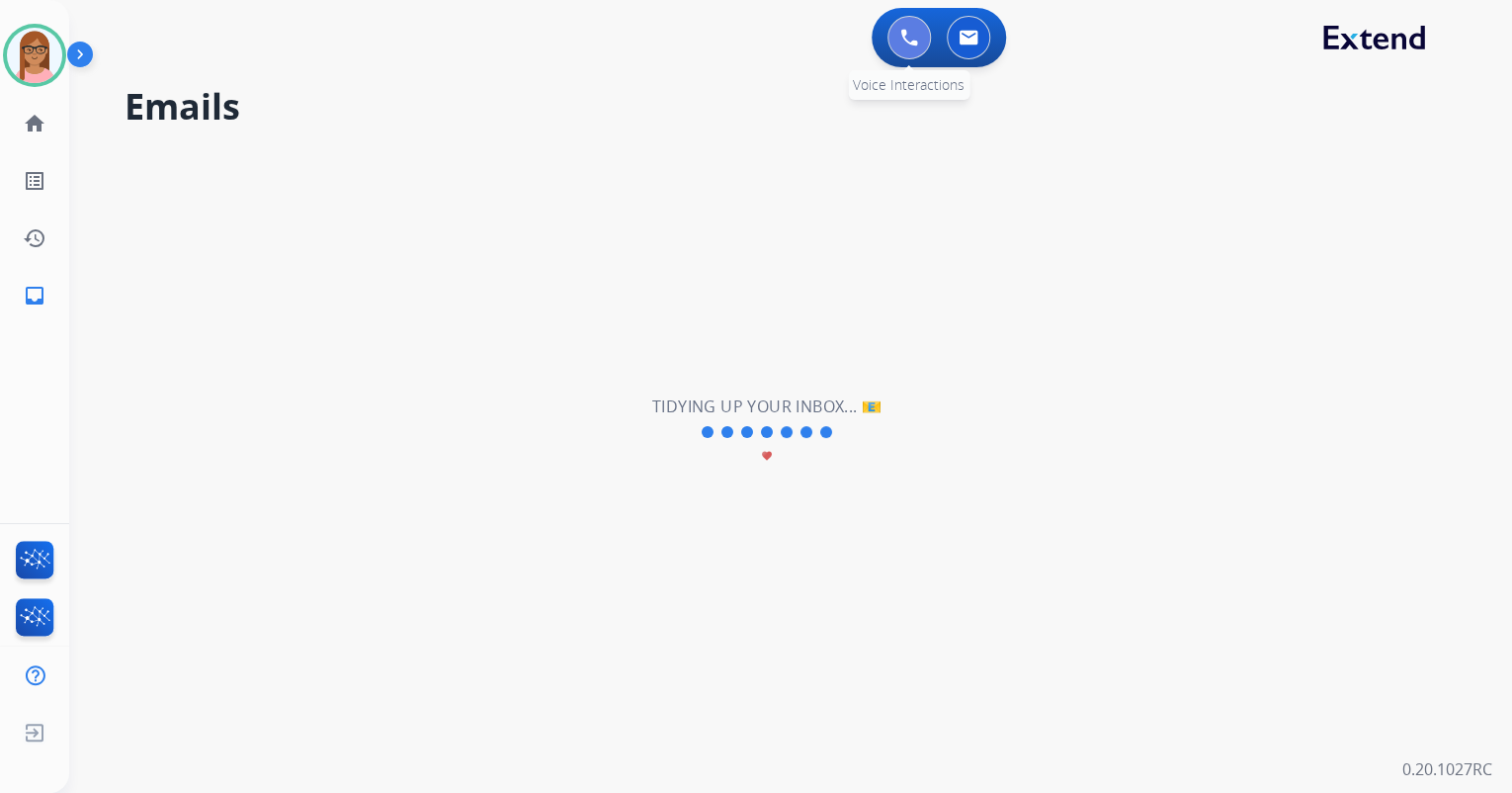 click at bounding box center (909, 38) 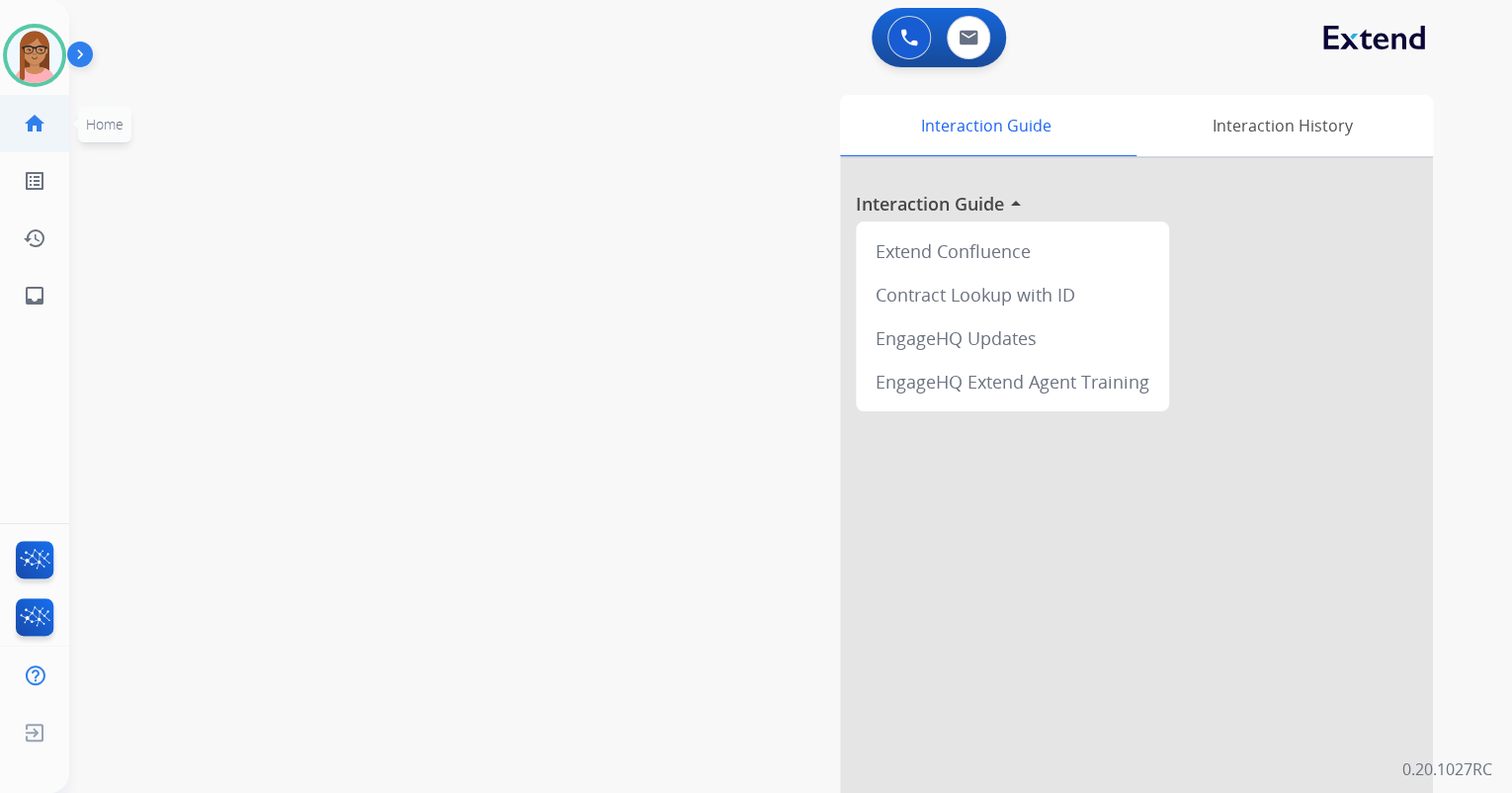 click on "home" 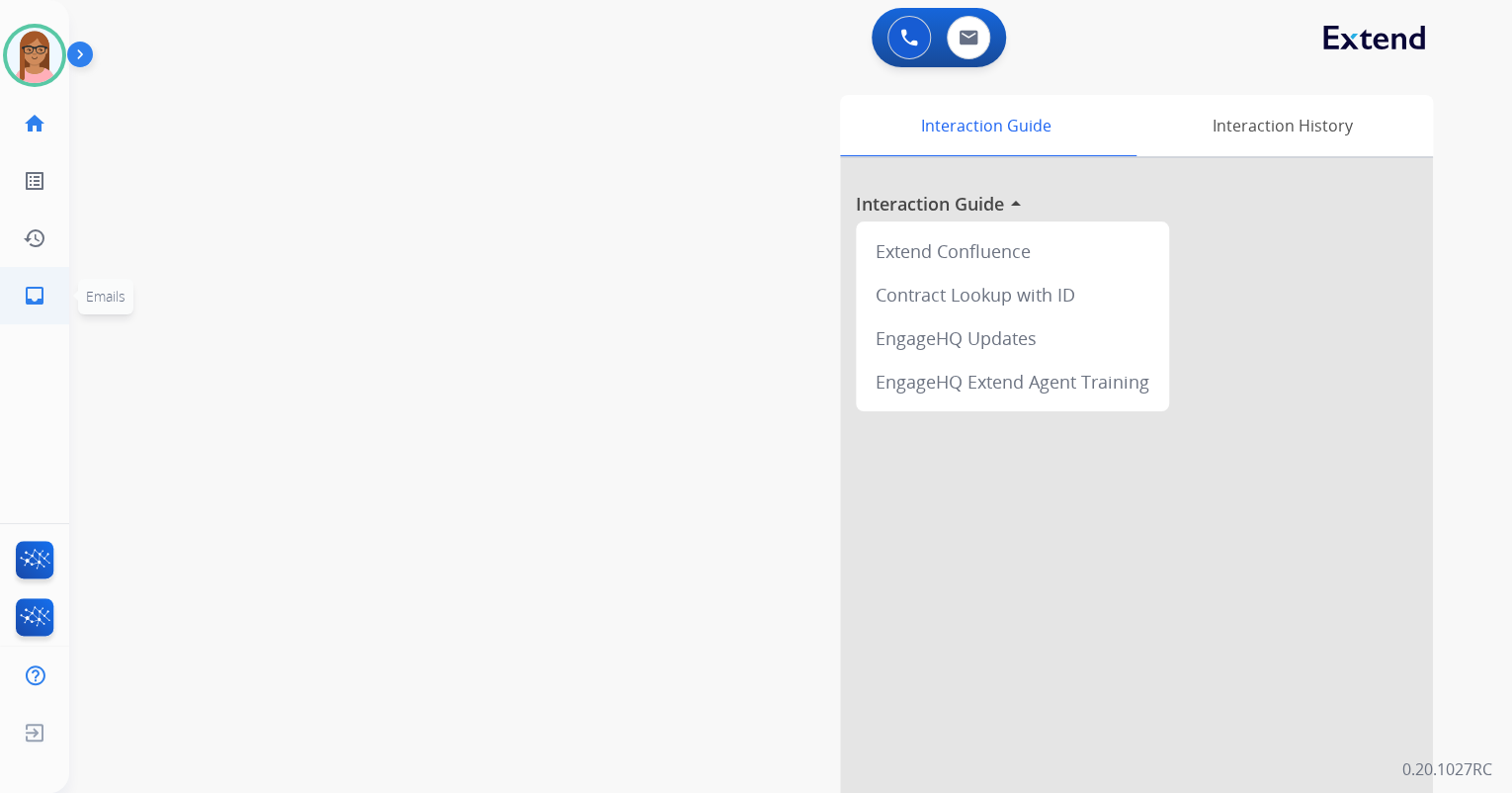 click on "inbox" 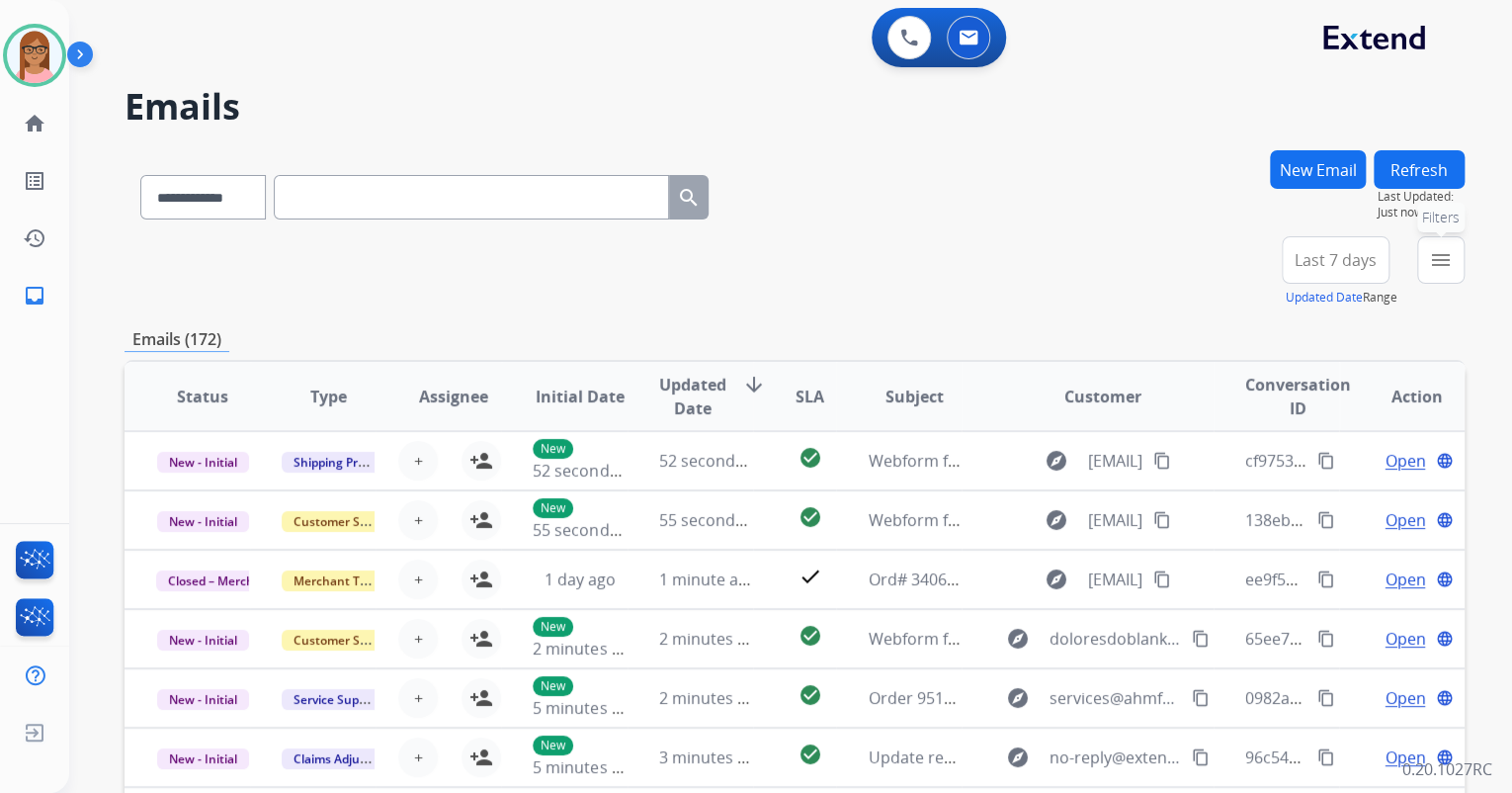 click on "menu" at bounding box center [1441, 260] 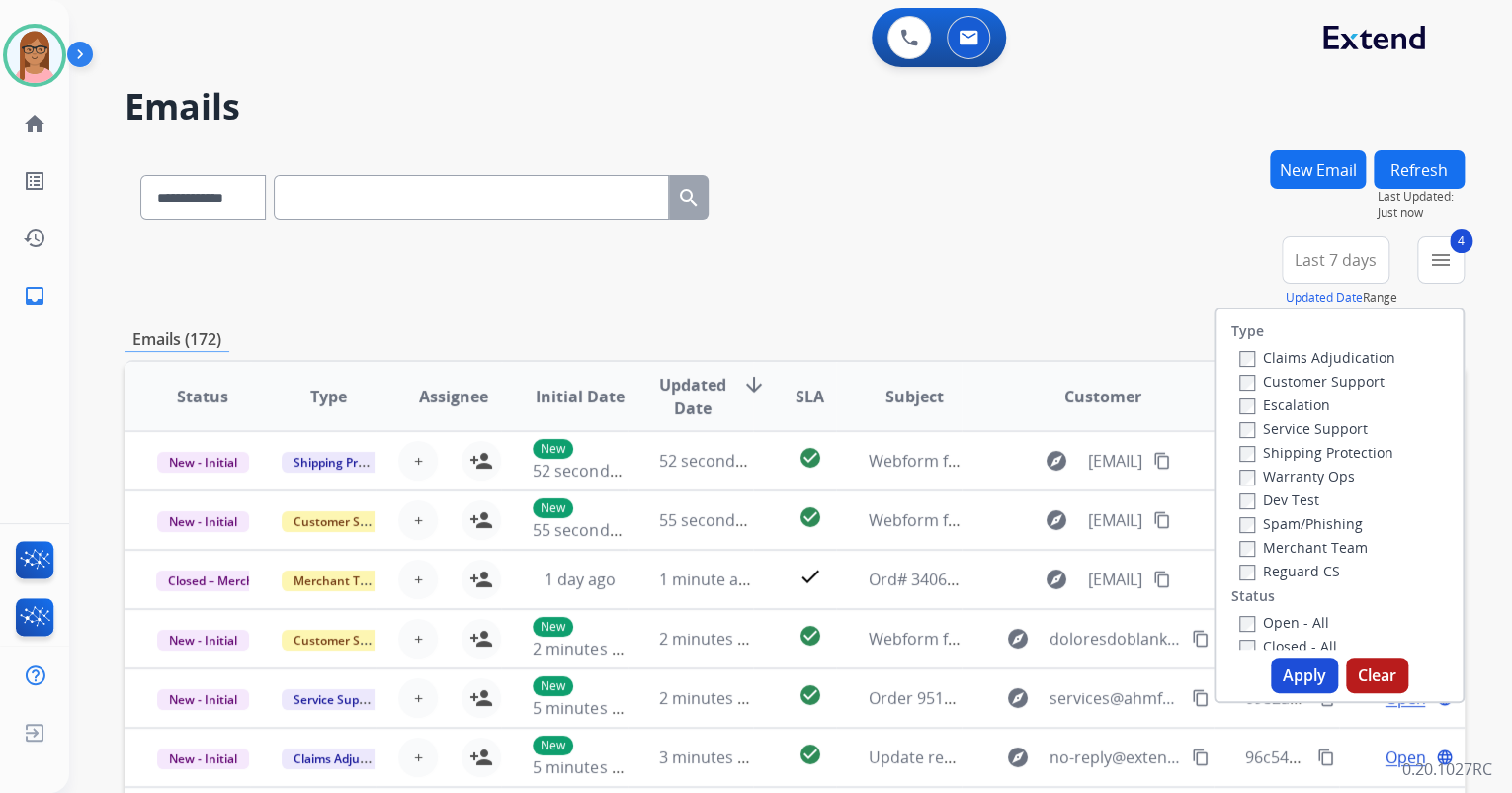 click on "Apply" at bounding box center (1304, 675) 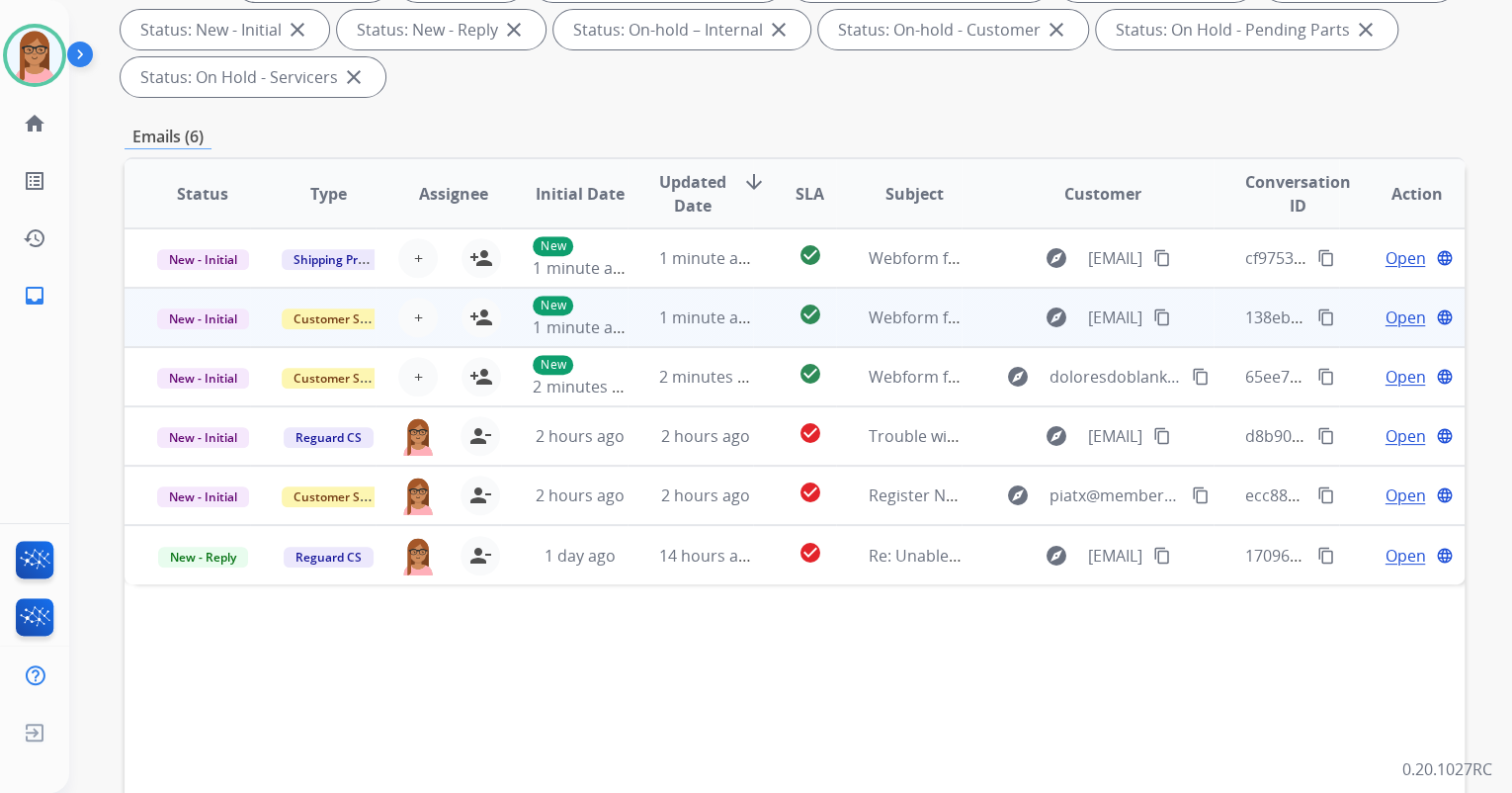 scroll, scrollTop: 475, scrollLeft: 0, axis: vertical 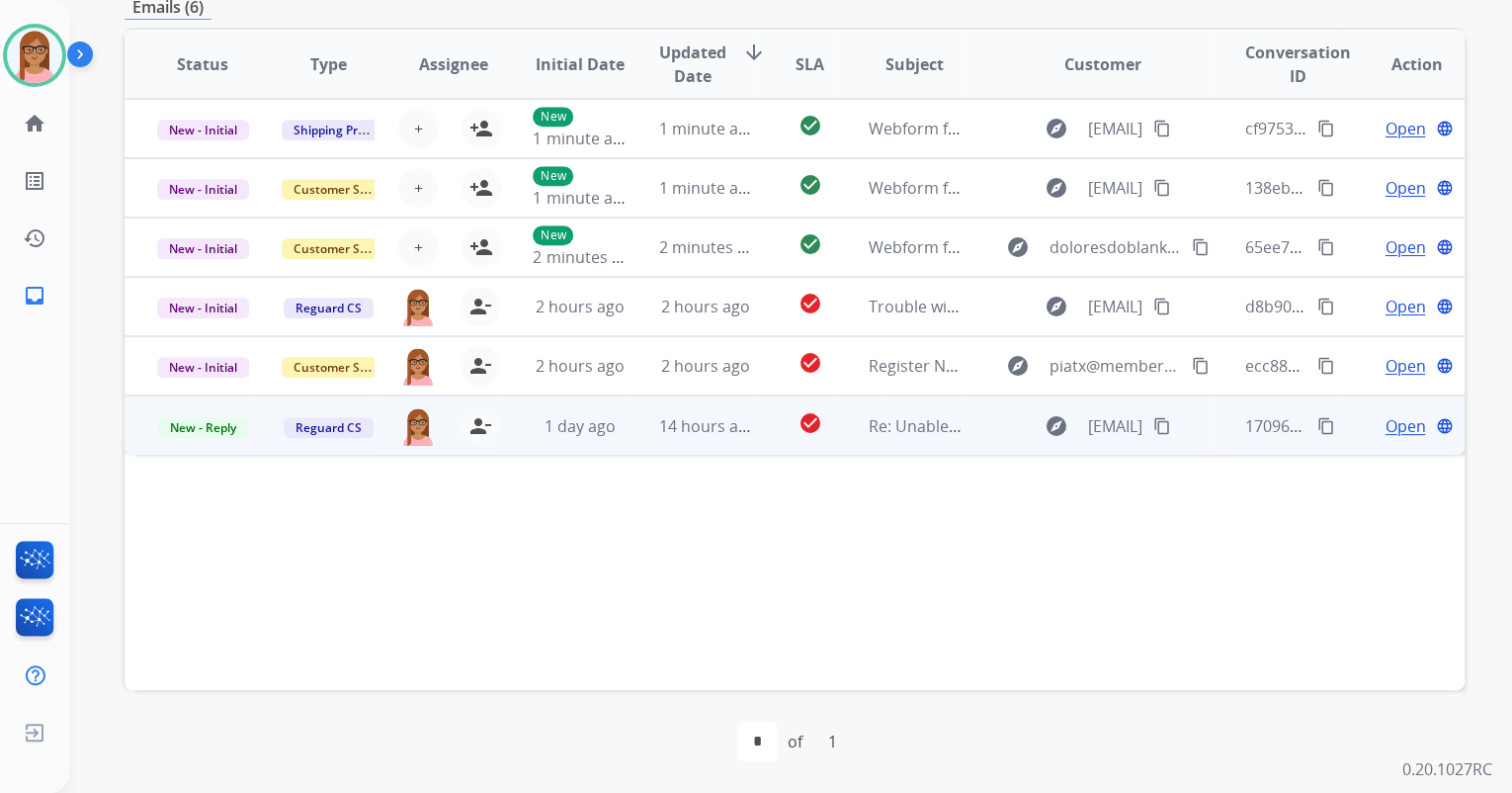 click on "Open" at bounding box center (1404, 426) 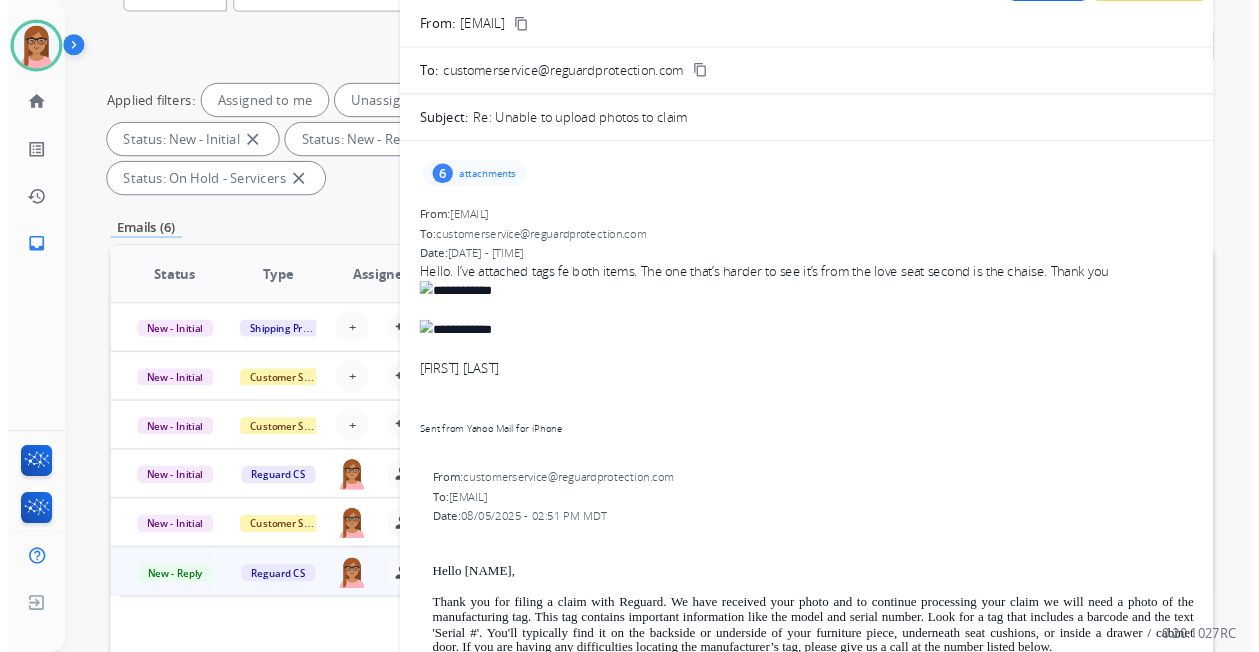 scroll, scrollTop: 160, scrollLeft: 0, axis: vertical 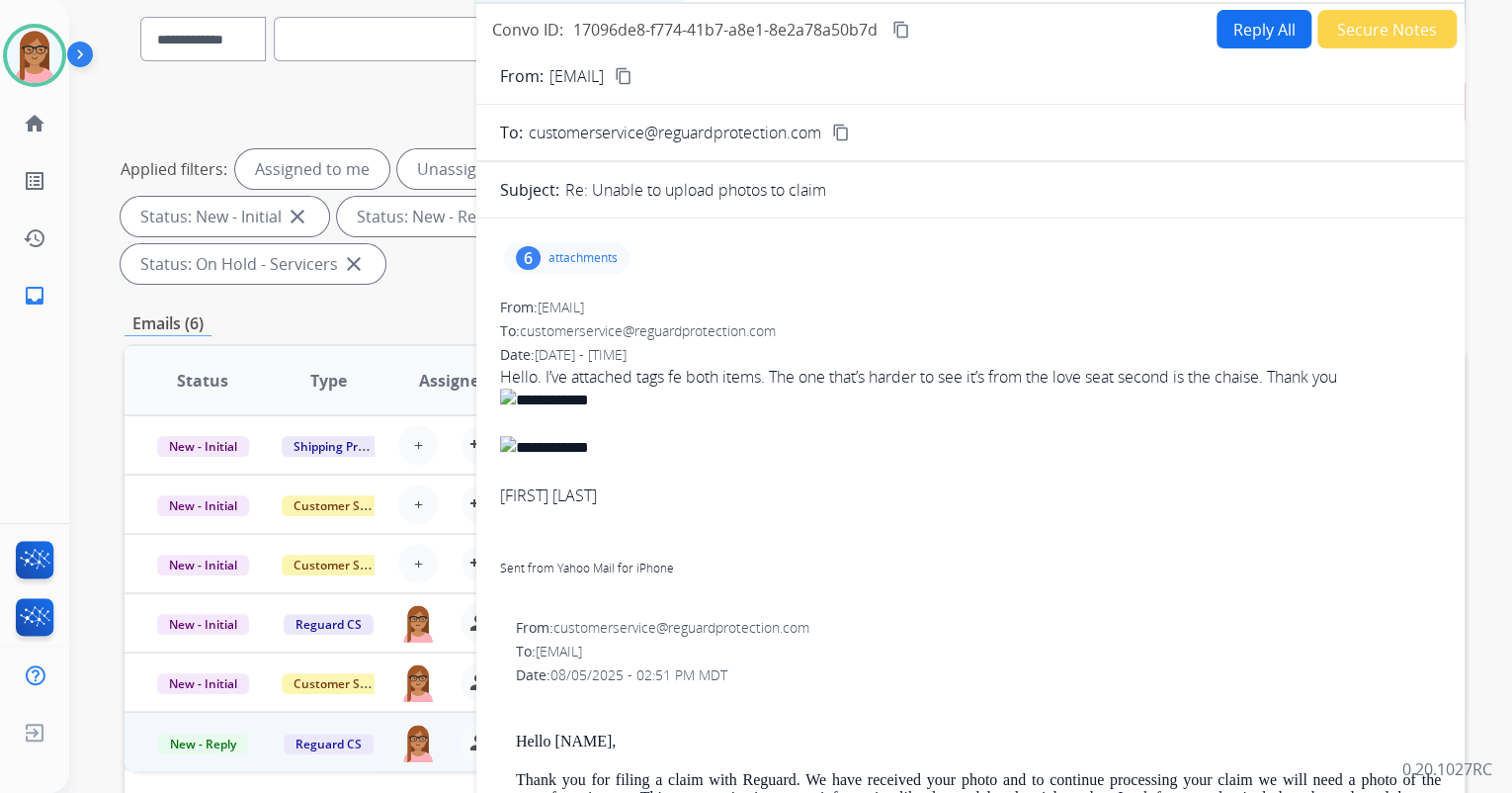 click on "attachments" at bounding box center (583, 258) 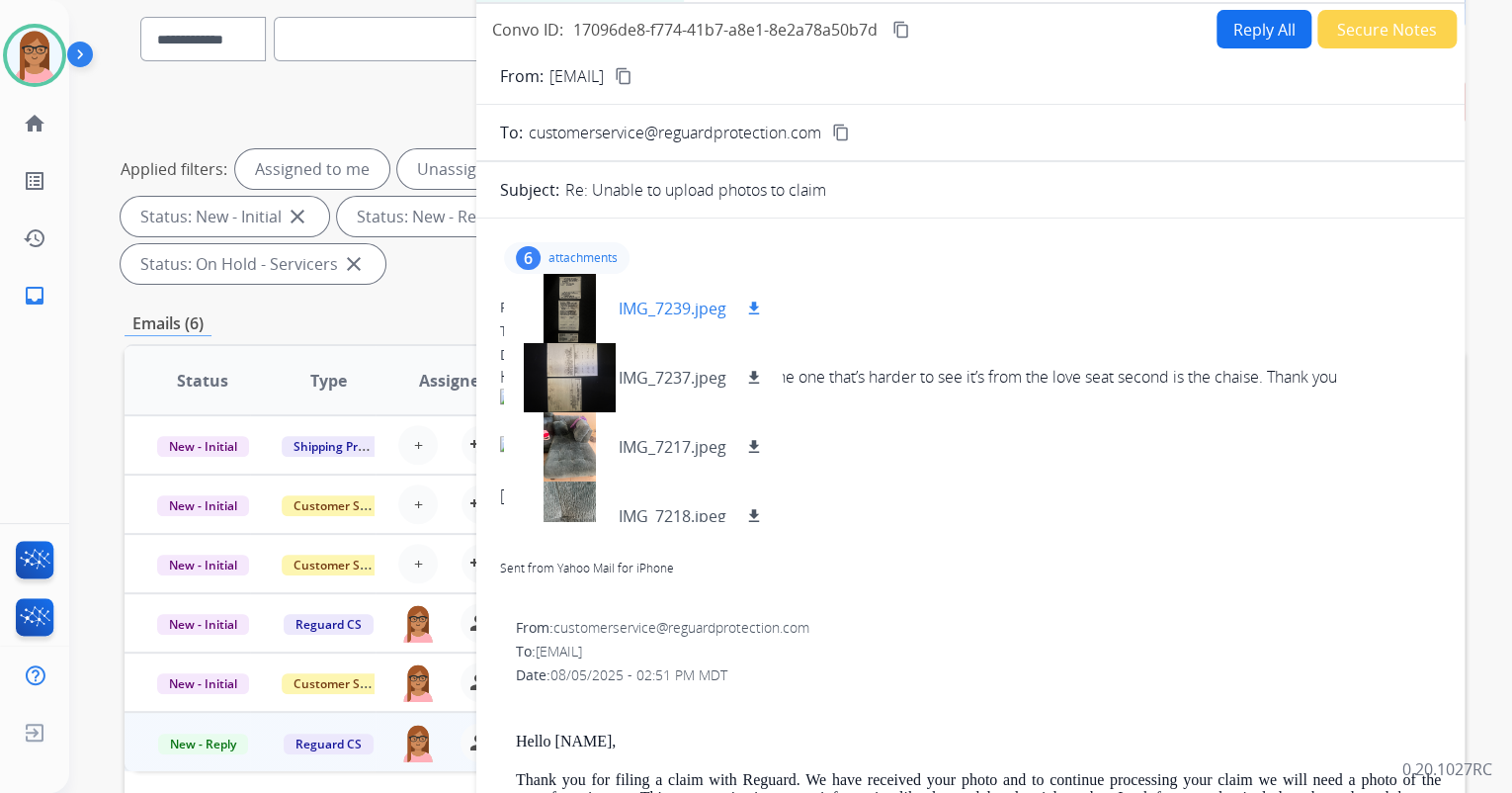 click at bounding box center [569, 308] 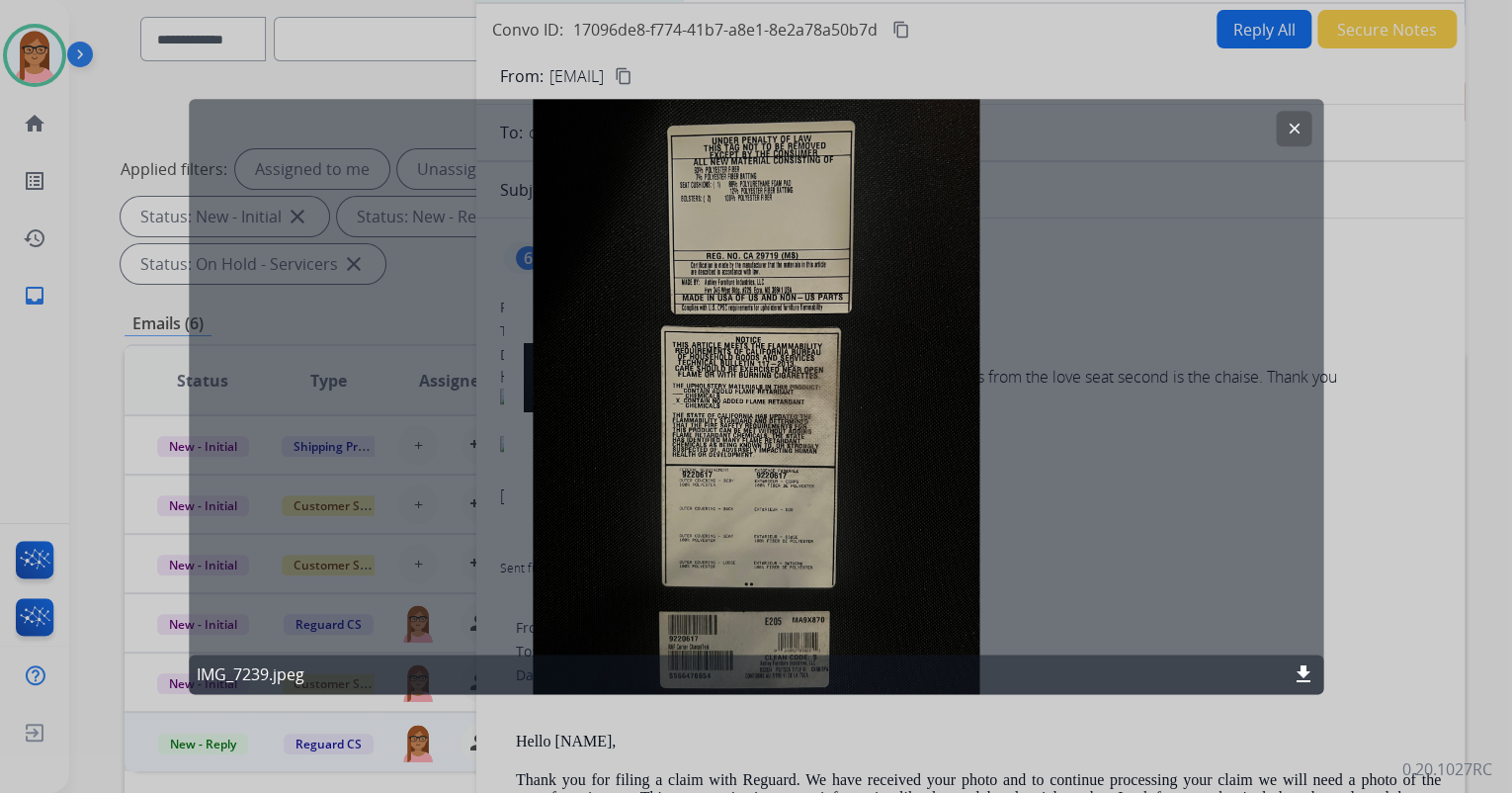 click on "clear" 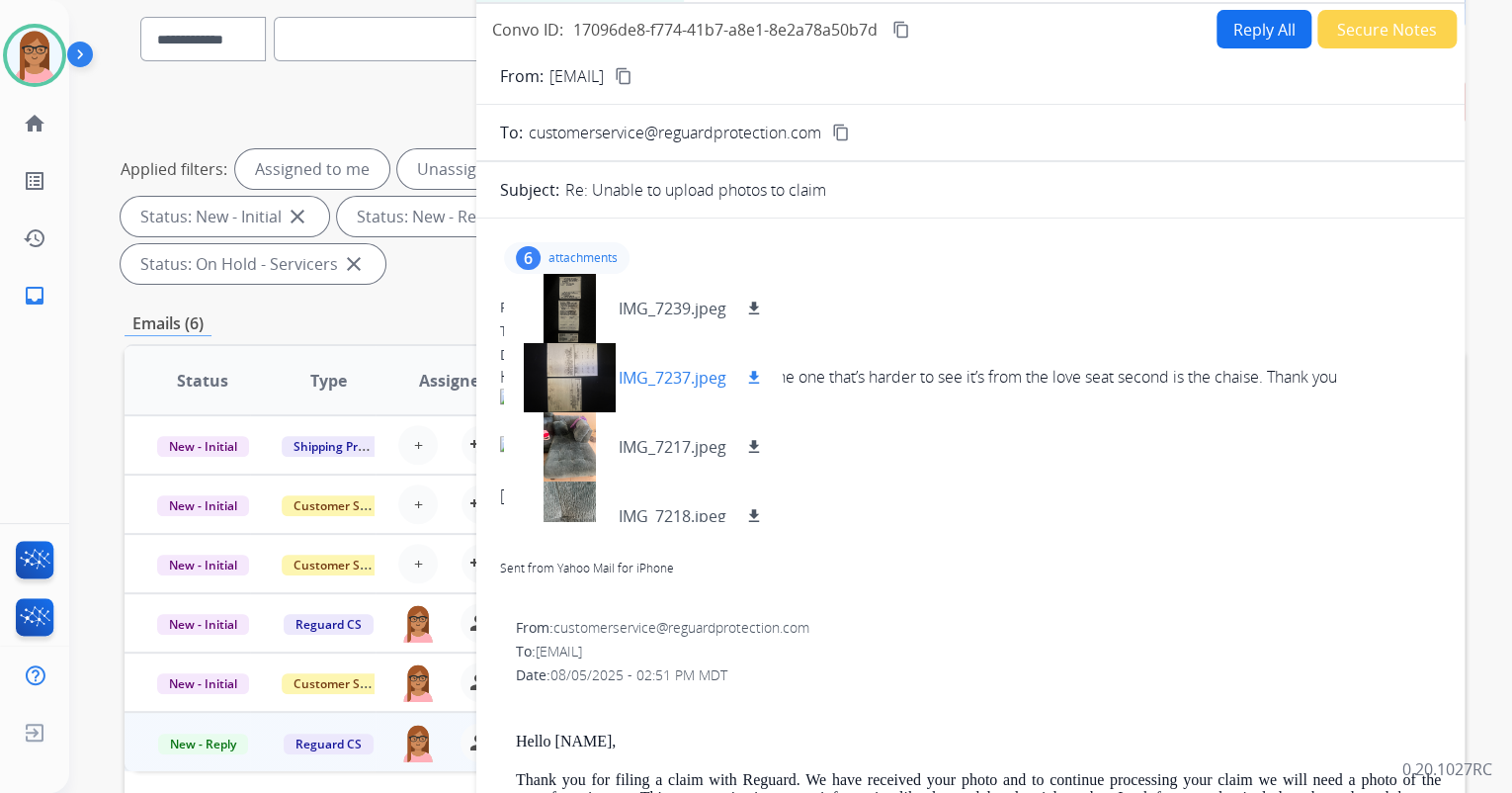 click at bounding box center [569, 378] 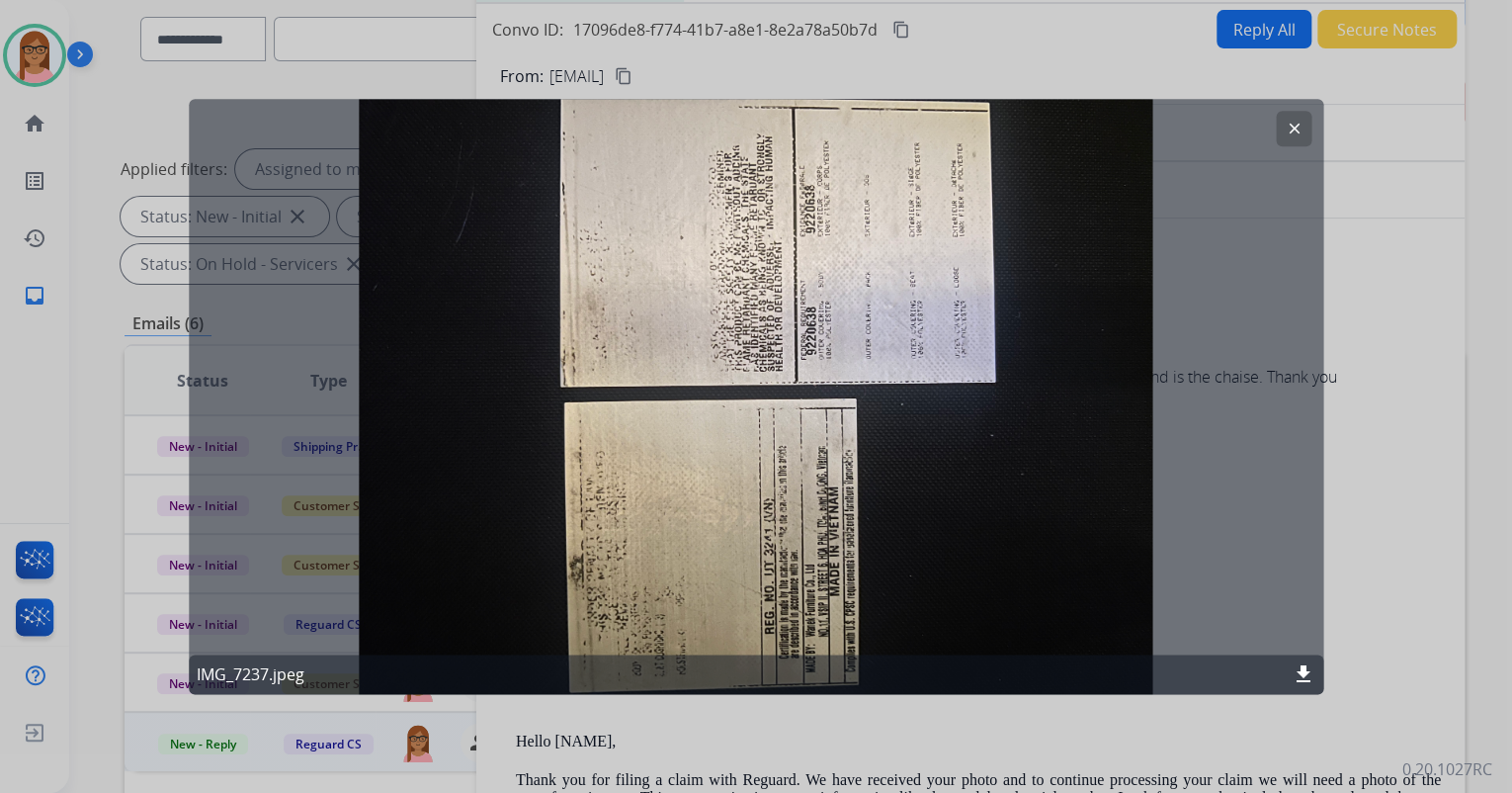 click on "clear" 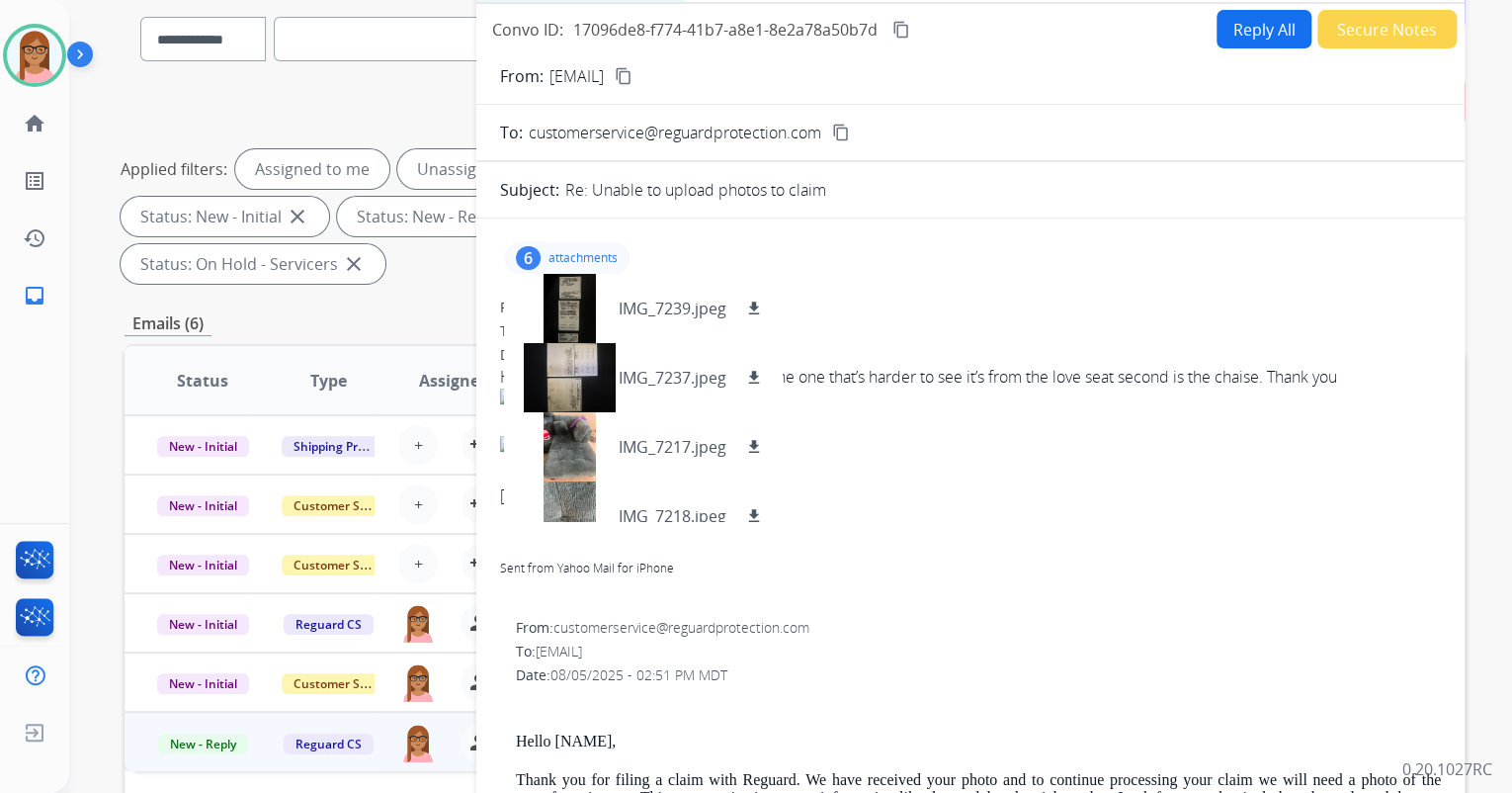 click on "content_copy" at bounding box center [624, 76] 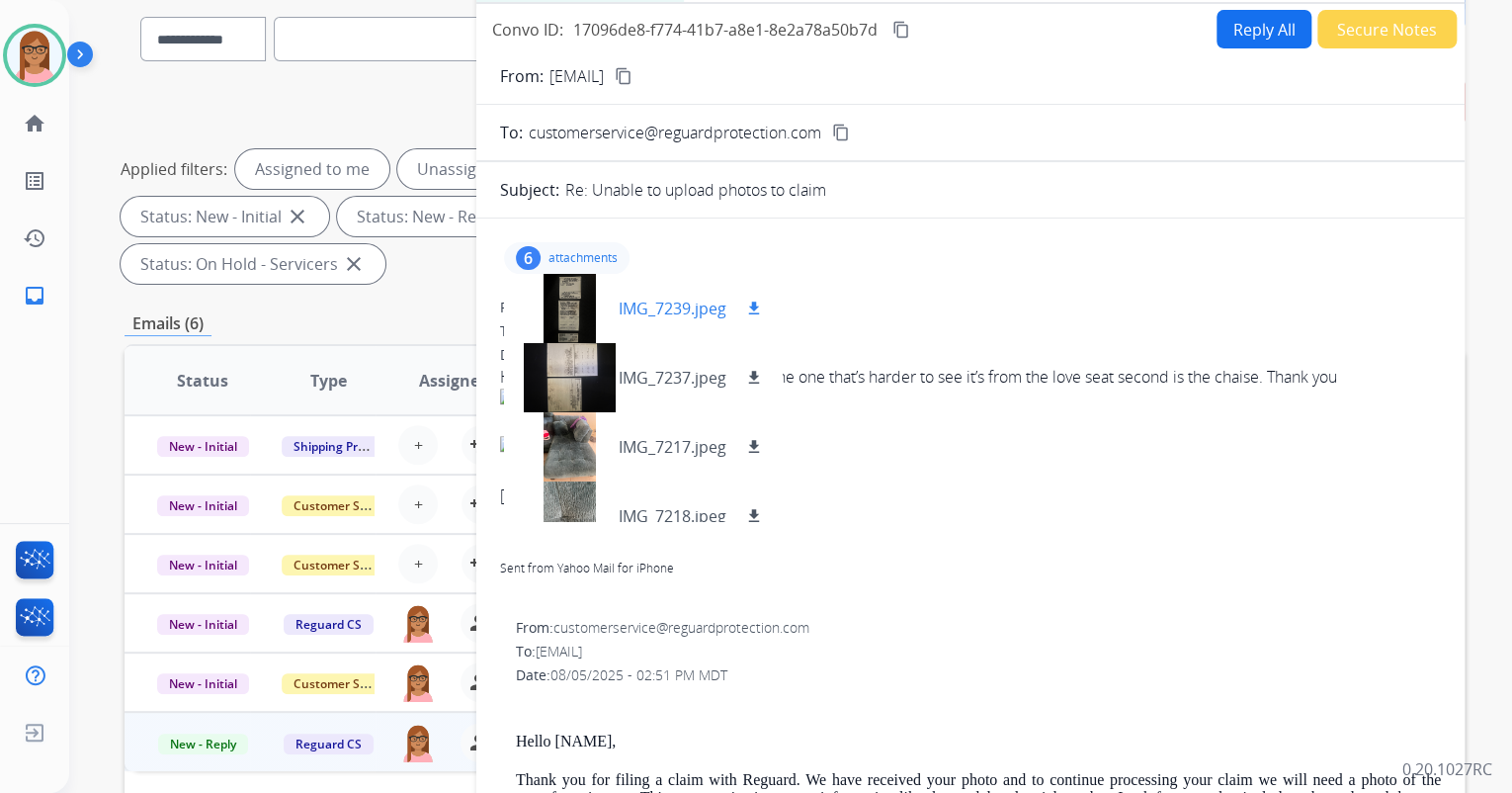 click on "download" at bounding box center (754, 308) 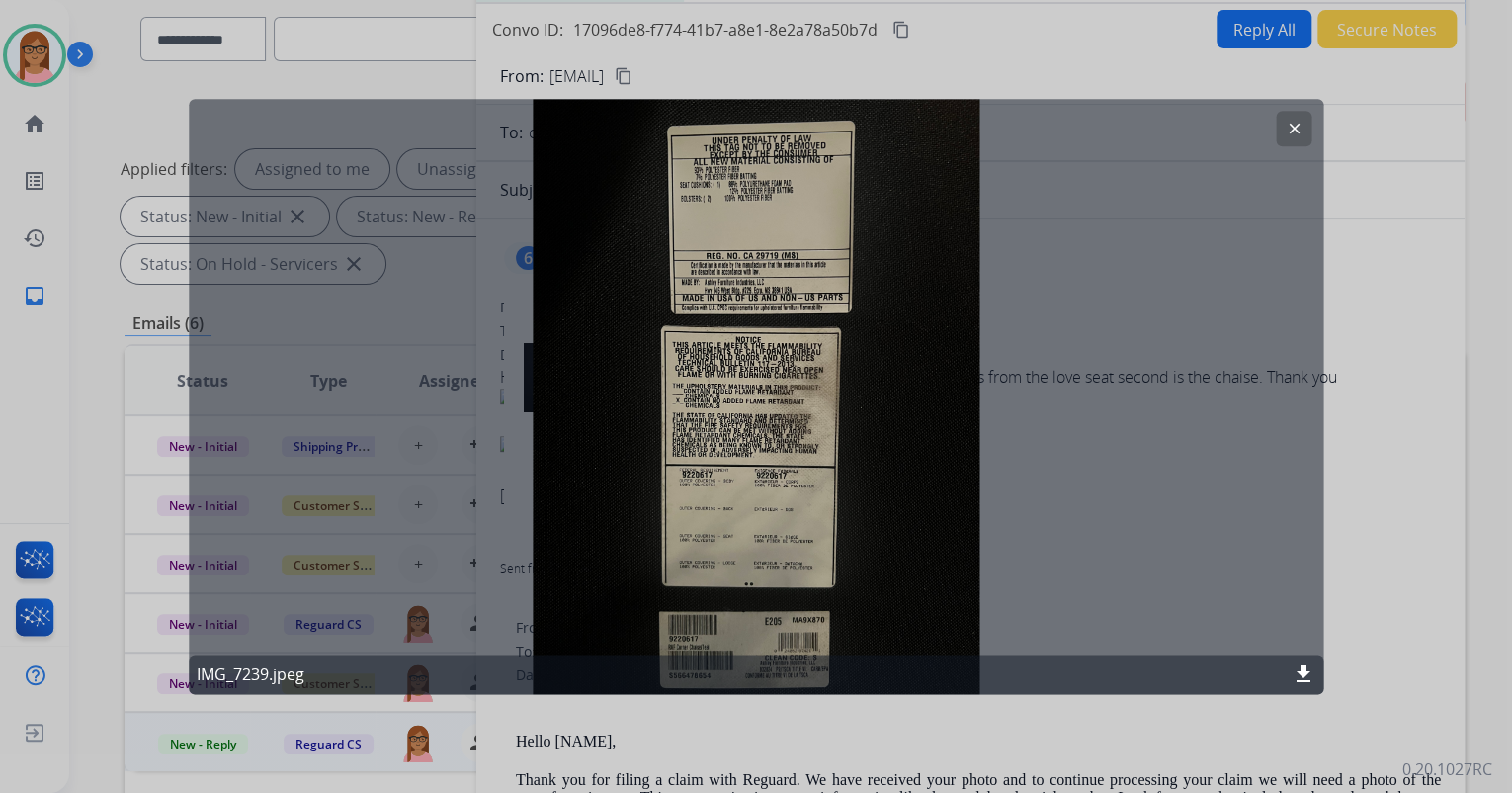 click on "clear IMG_7239.jpeg download" 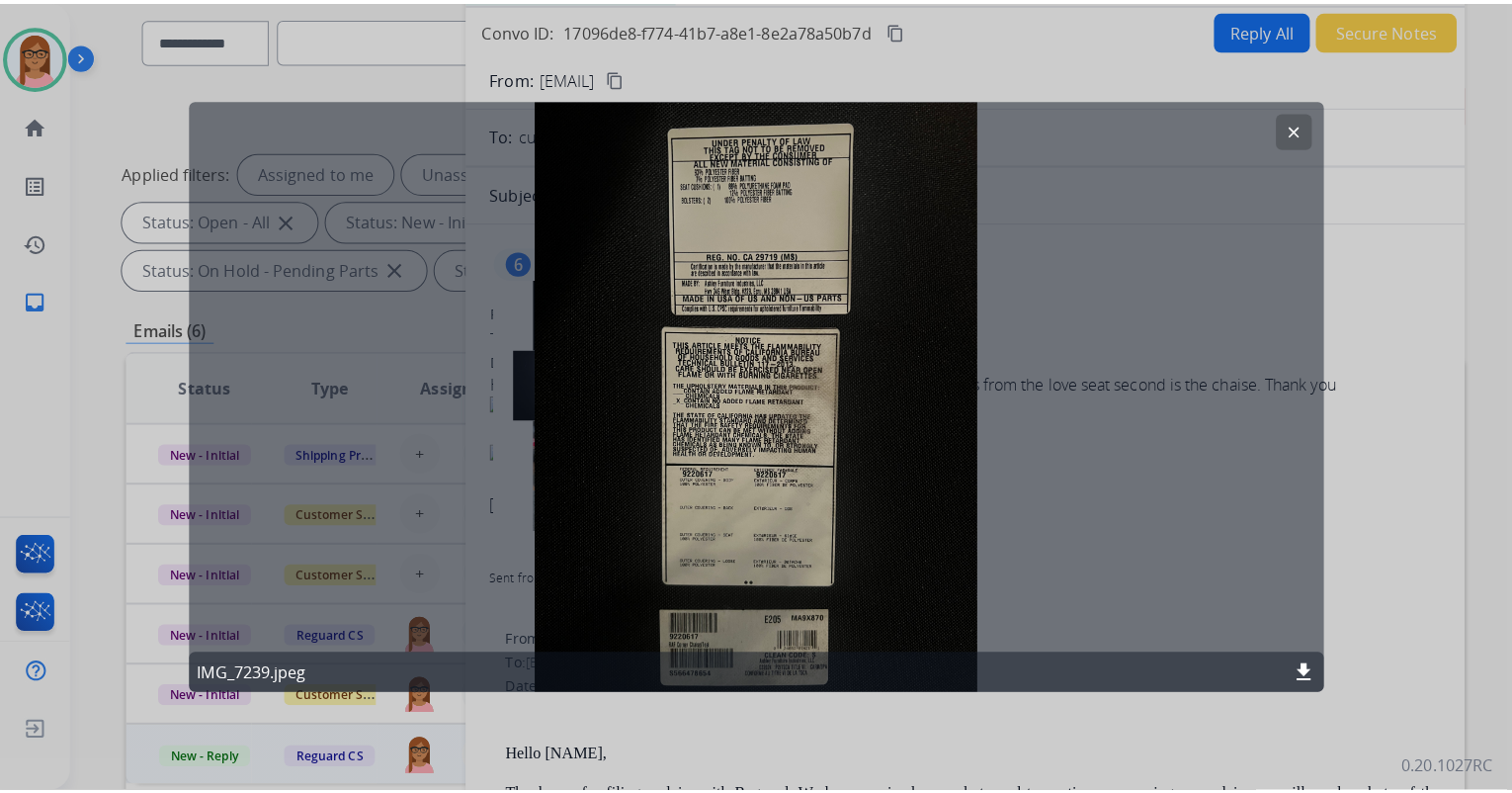 scroll, scrollTop: 158, scrollLeft: 0, axis: vertical 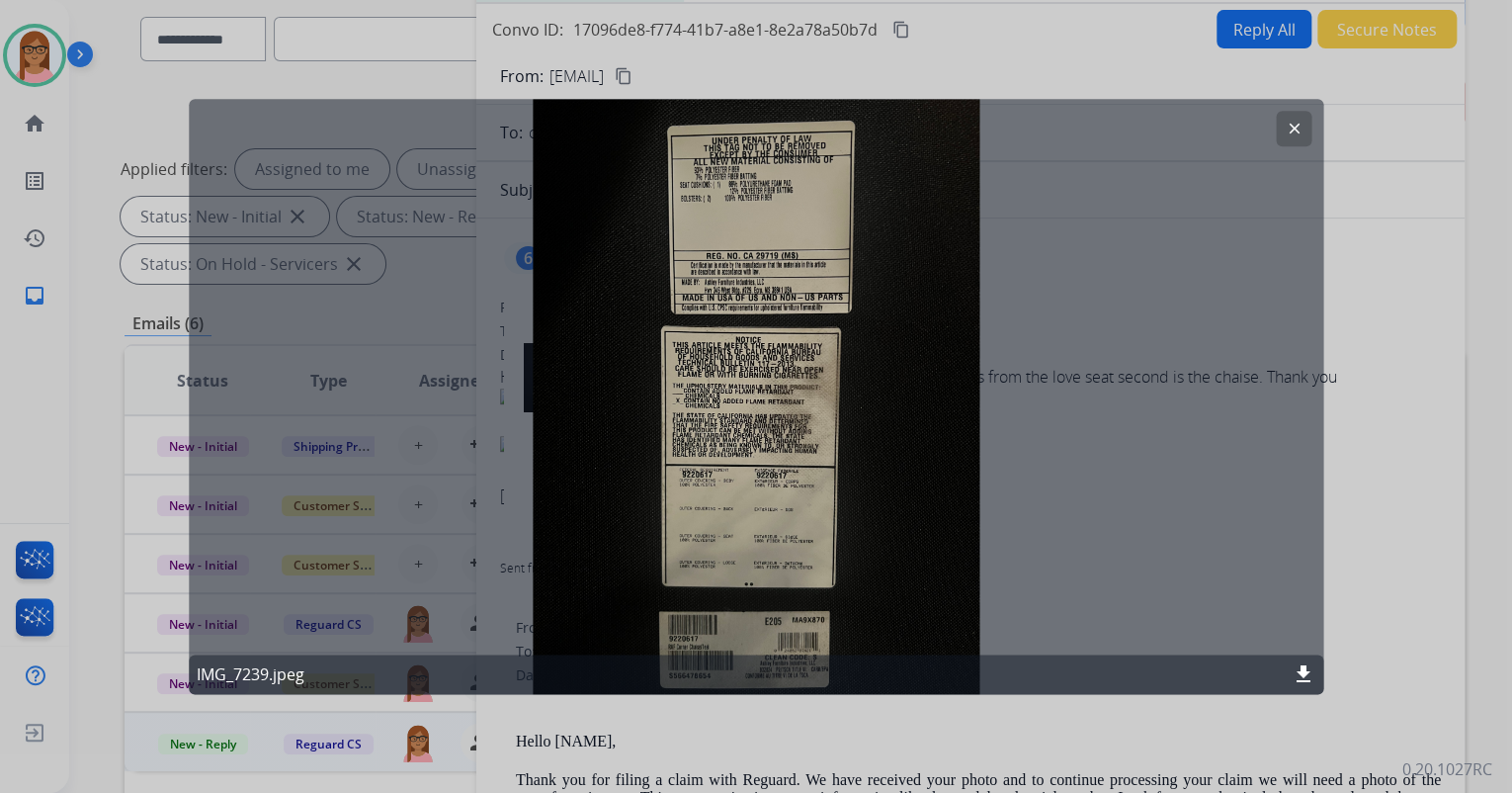drag, startPoint x: 1255, startPoint y: 16, endPoint x: 1085, endPoint y: 249, distance: 288.425 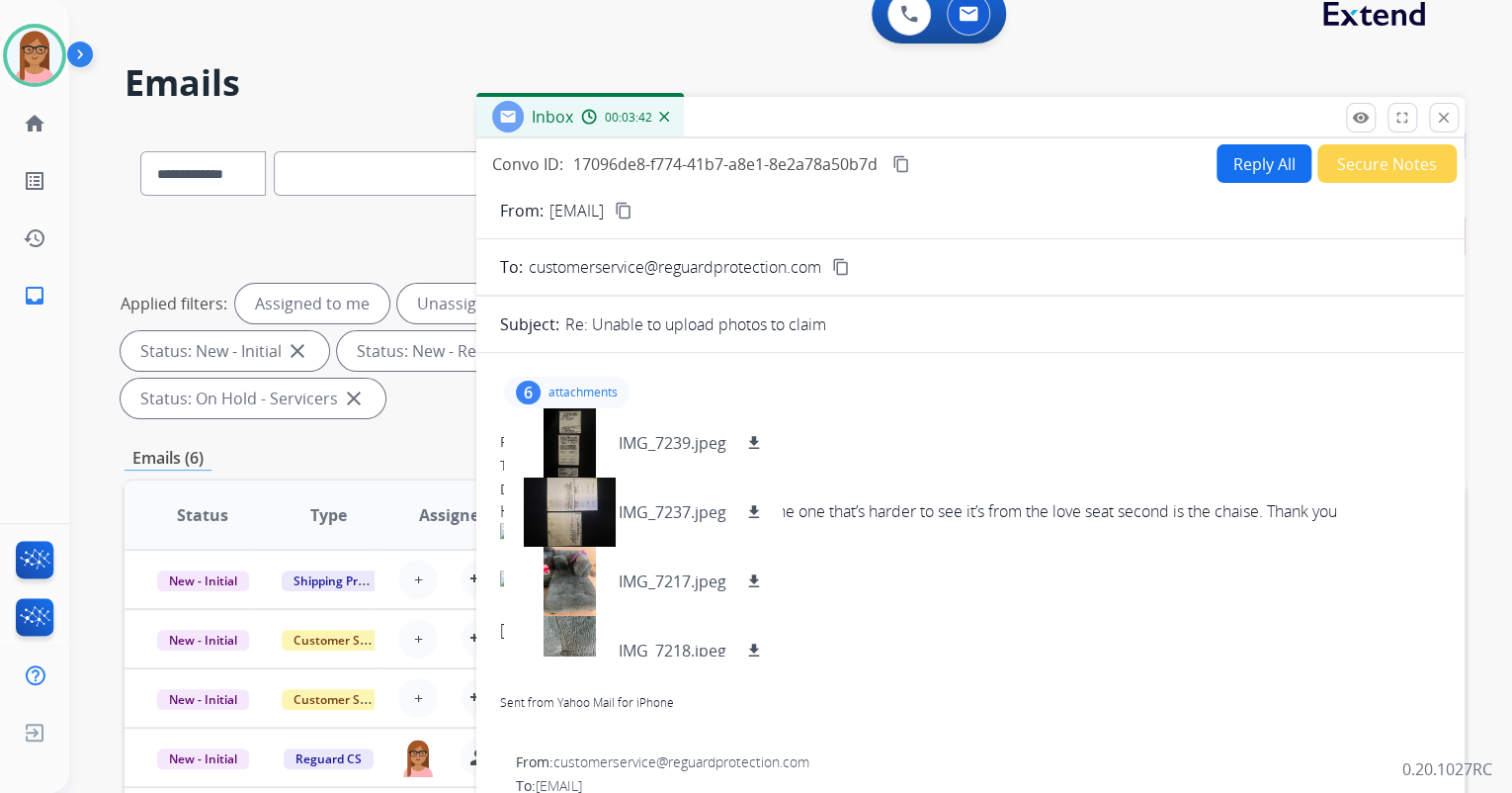 scroll, scrollTop: 0, scrollLeft: 0, axis: both 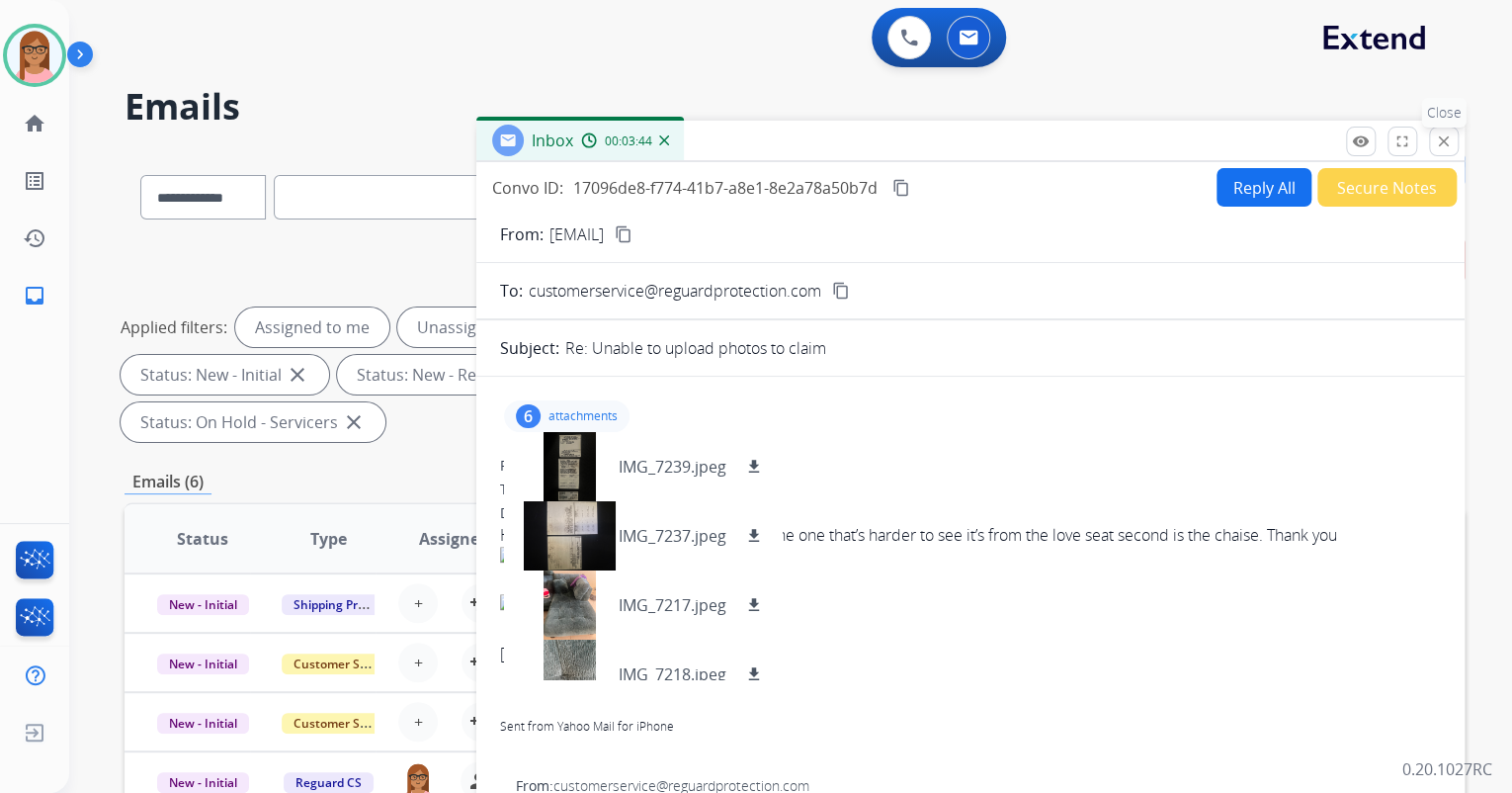 click on "close Close" at bounding box center (1444, 141) 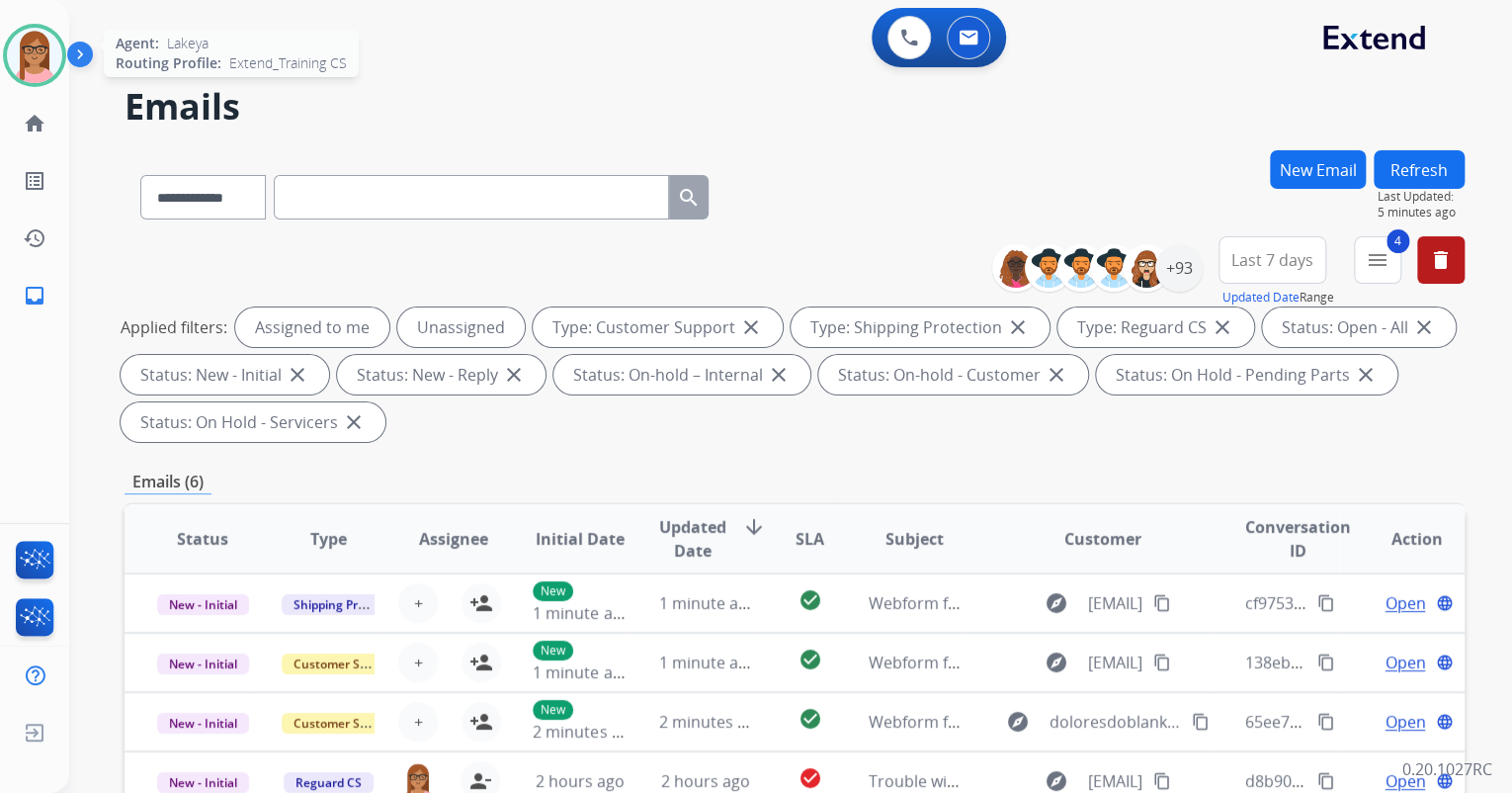 click at bounding box center (35, 55) 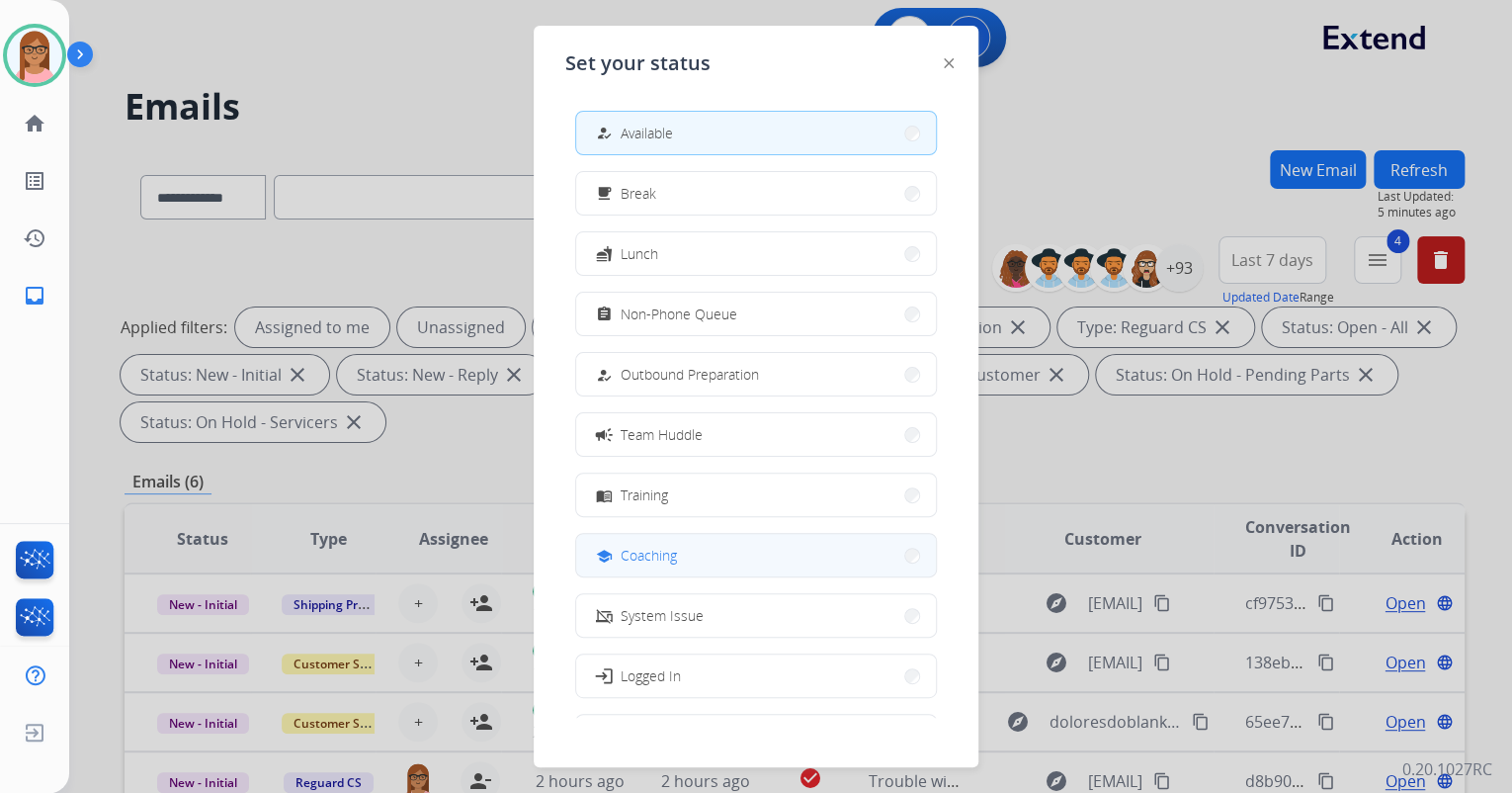 click on "school Coaching" at bounding box center [756, 555] 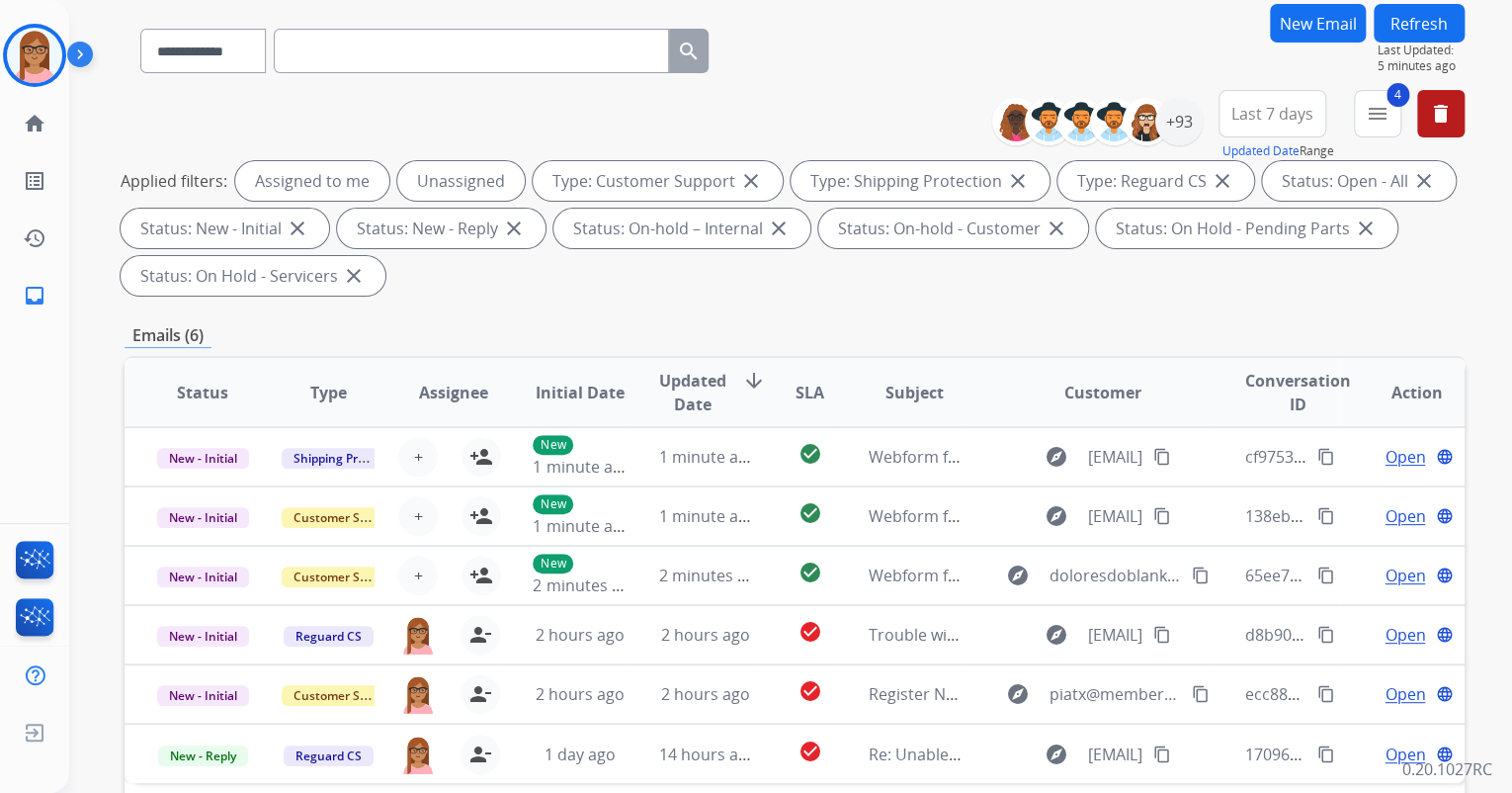scroll, scrollTop: 158, scrollLeft: 0, axis: vertical 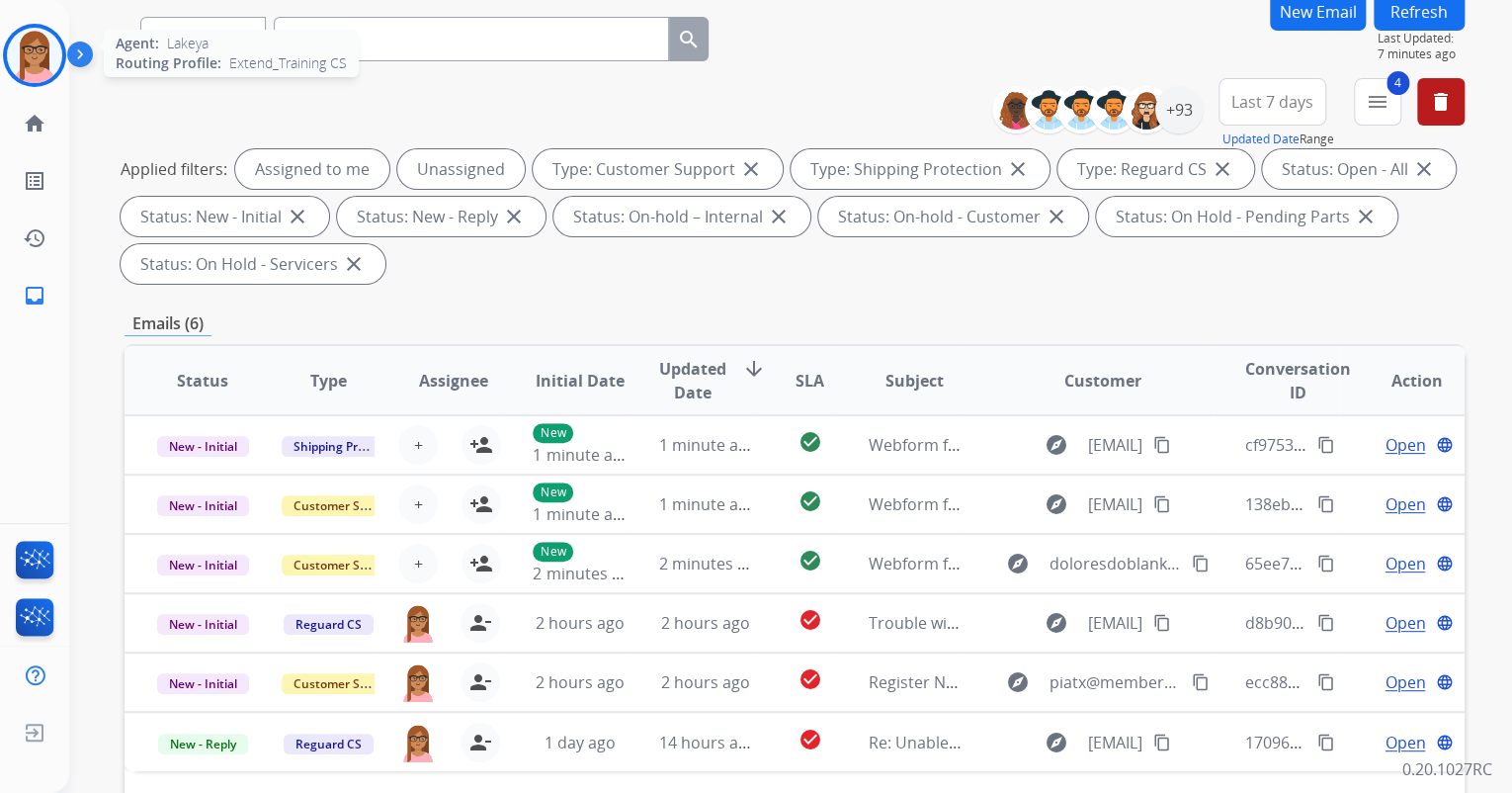 click at bounding box center [35, 55] 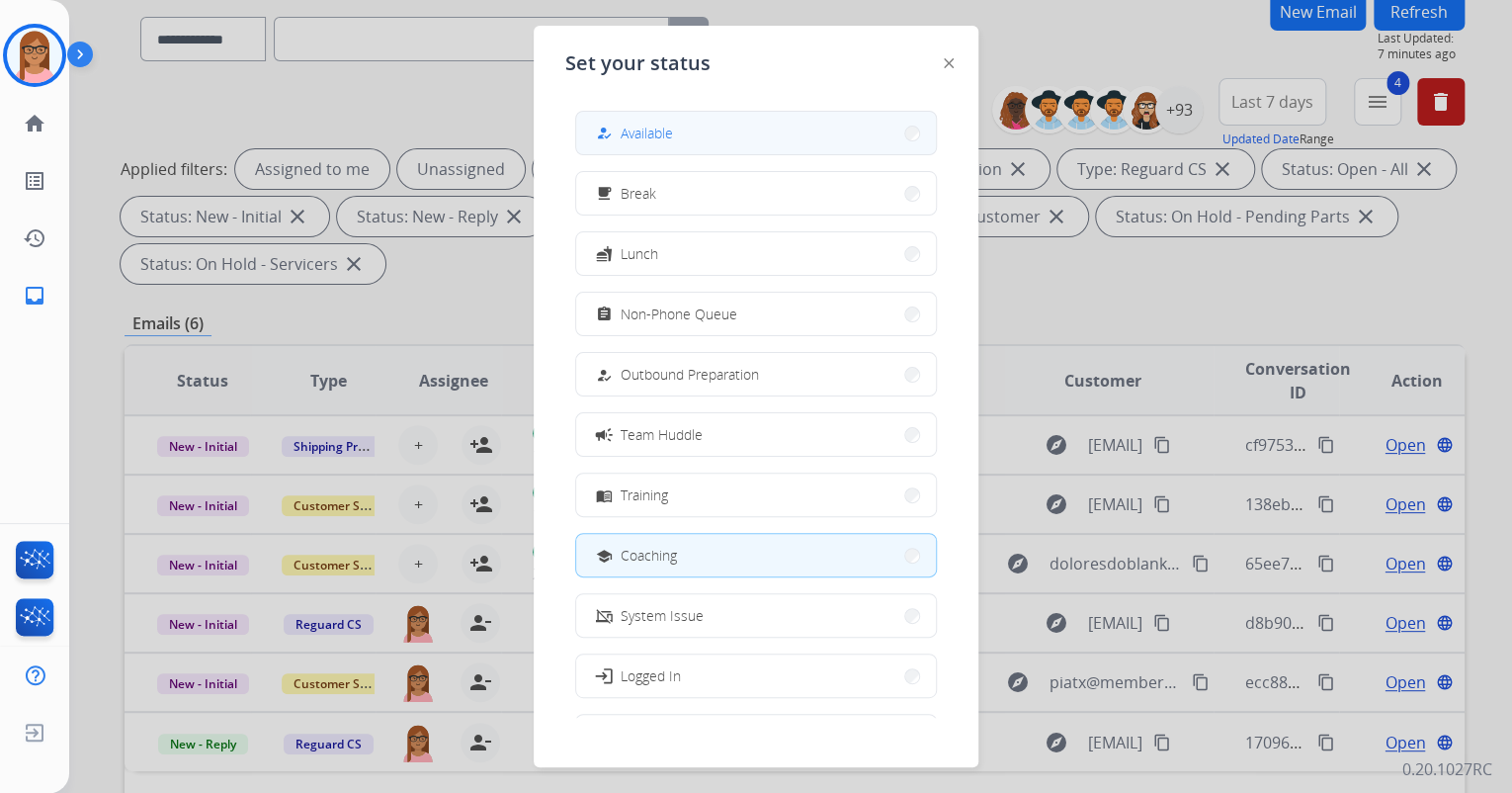 click on "Available" at bounding box center [646, 132] 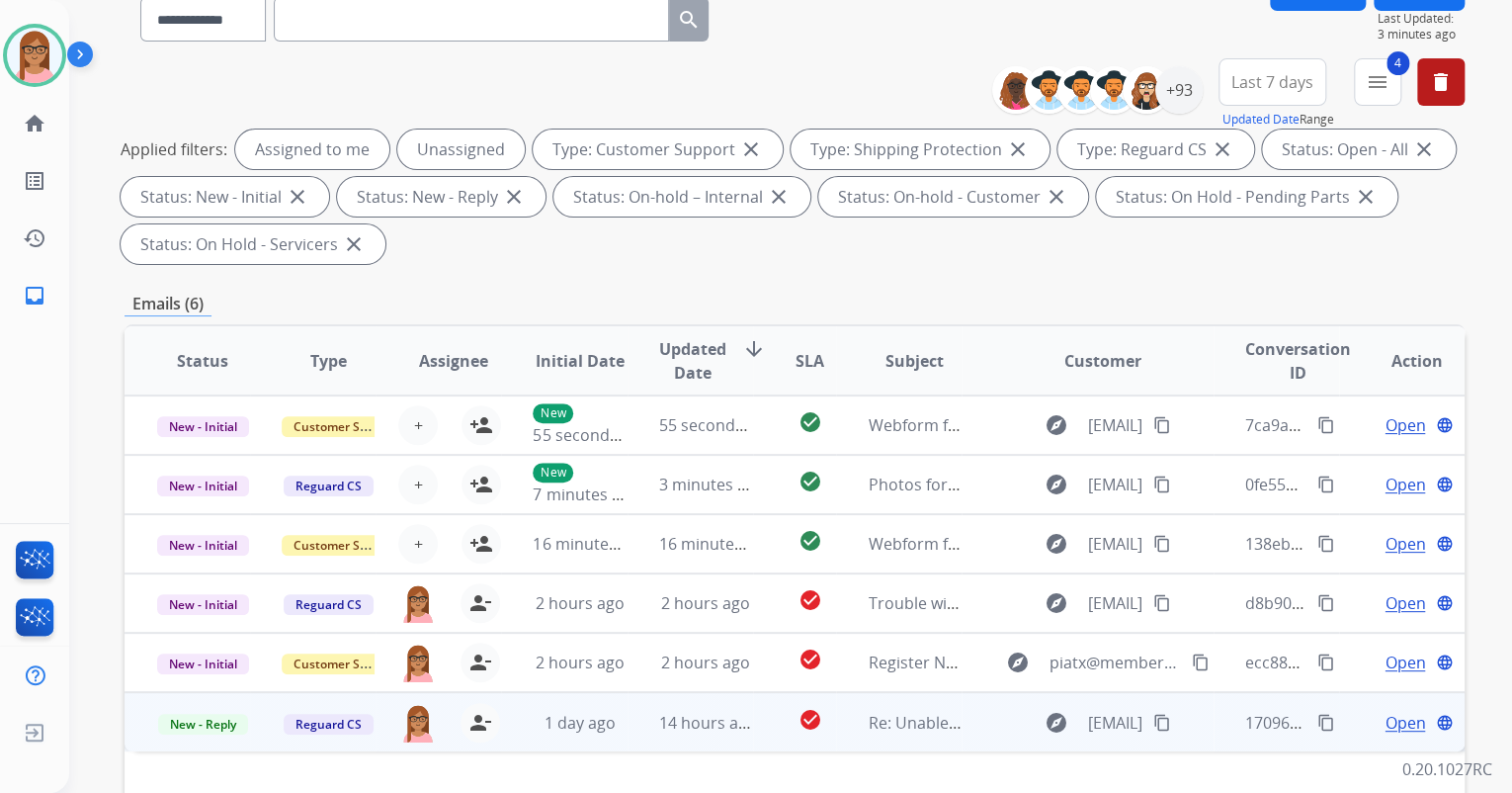 scroll, scrollTop: 237, scrollLeft: 0, axis: vertical 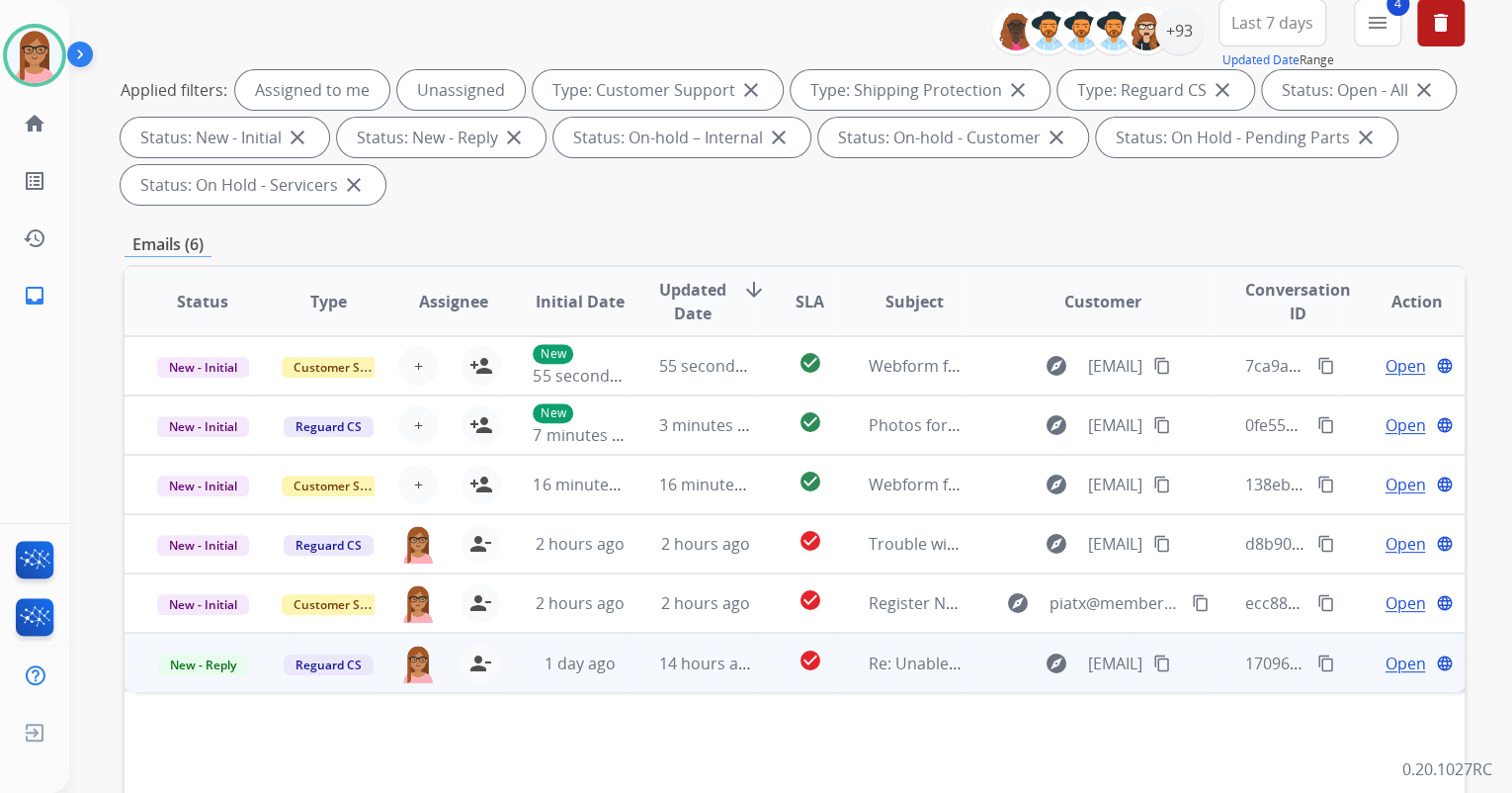 click on "Open" at bounding box center [1404, 663] 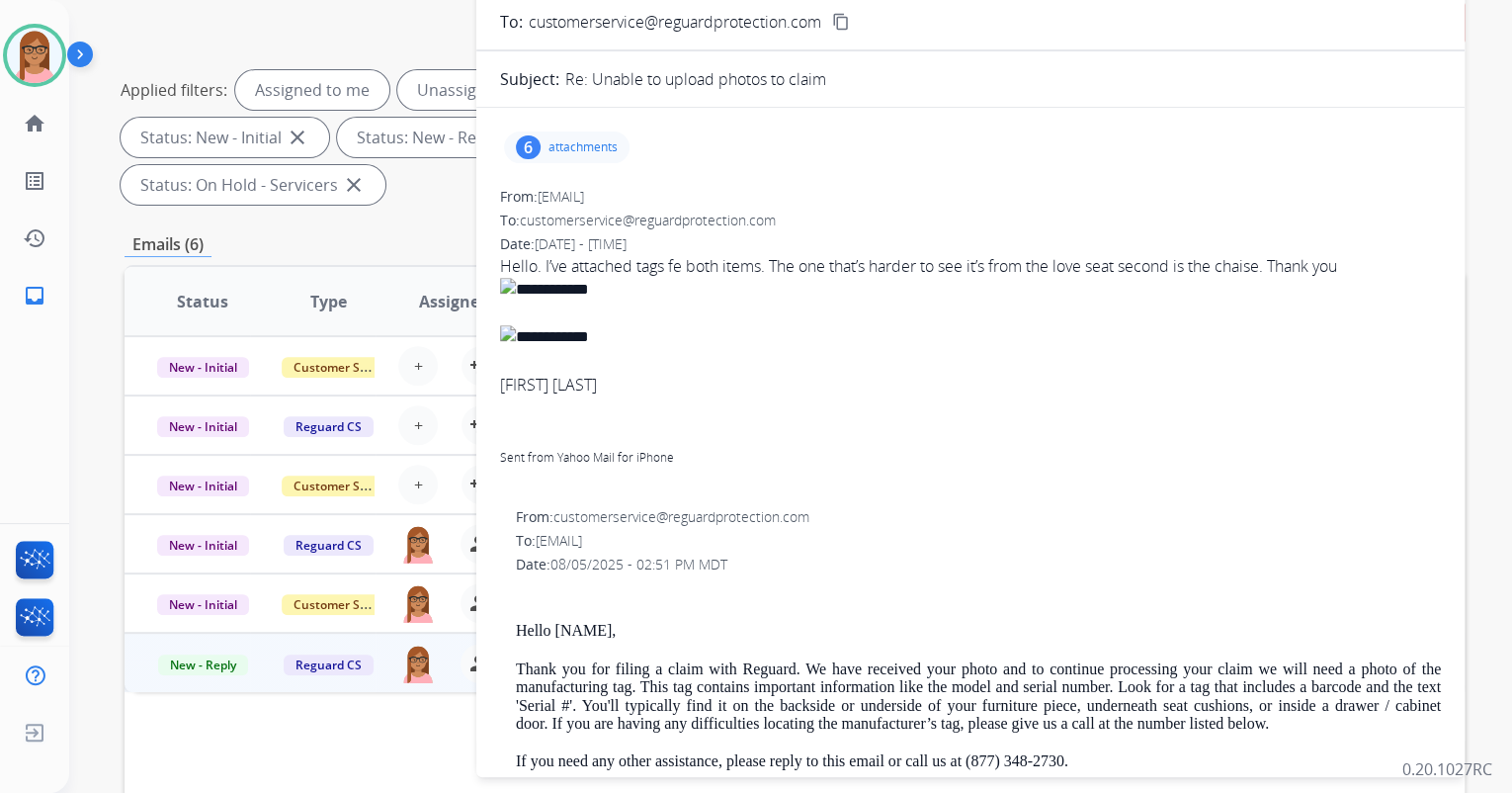 scroll, scrollTop: 0, scrollLeft: 0, axis: both 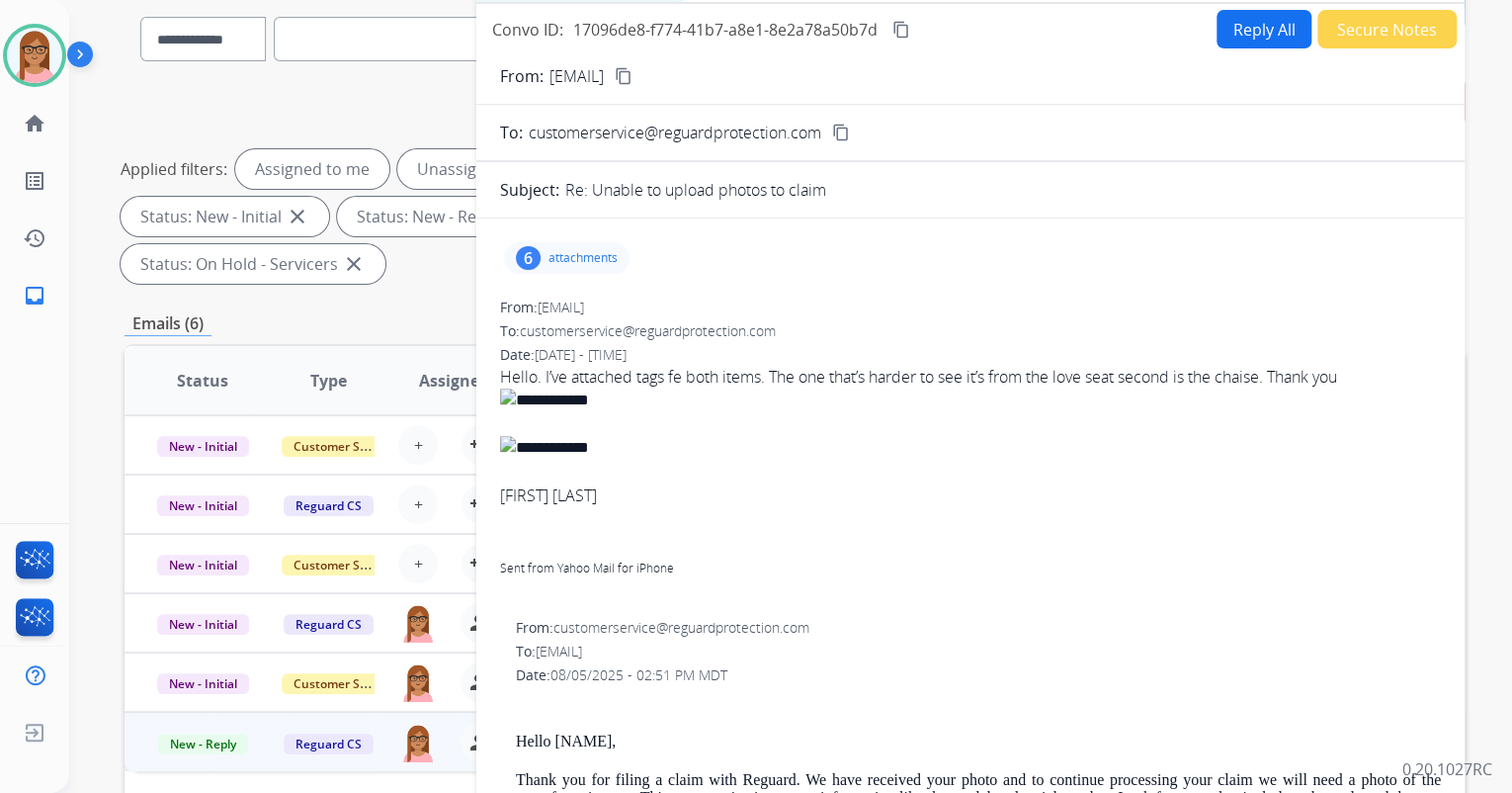 click on "content_copy" at bounding box center [901, 30] 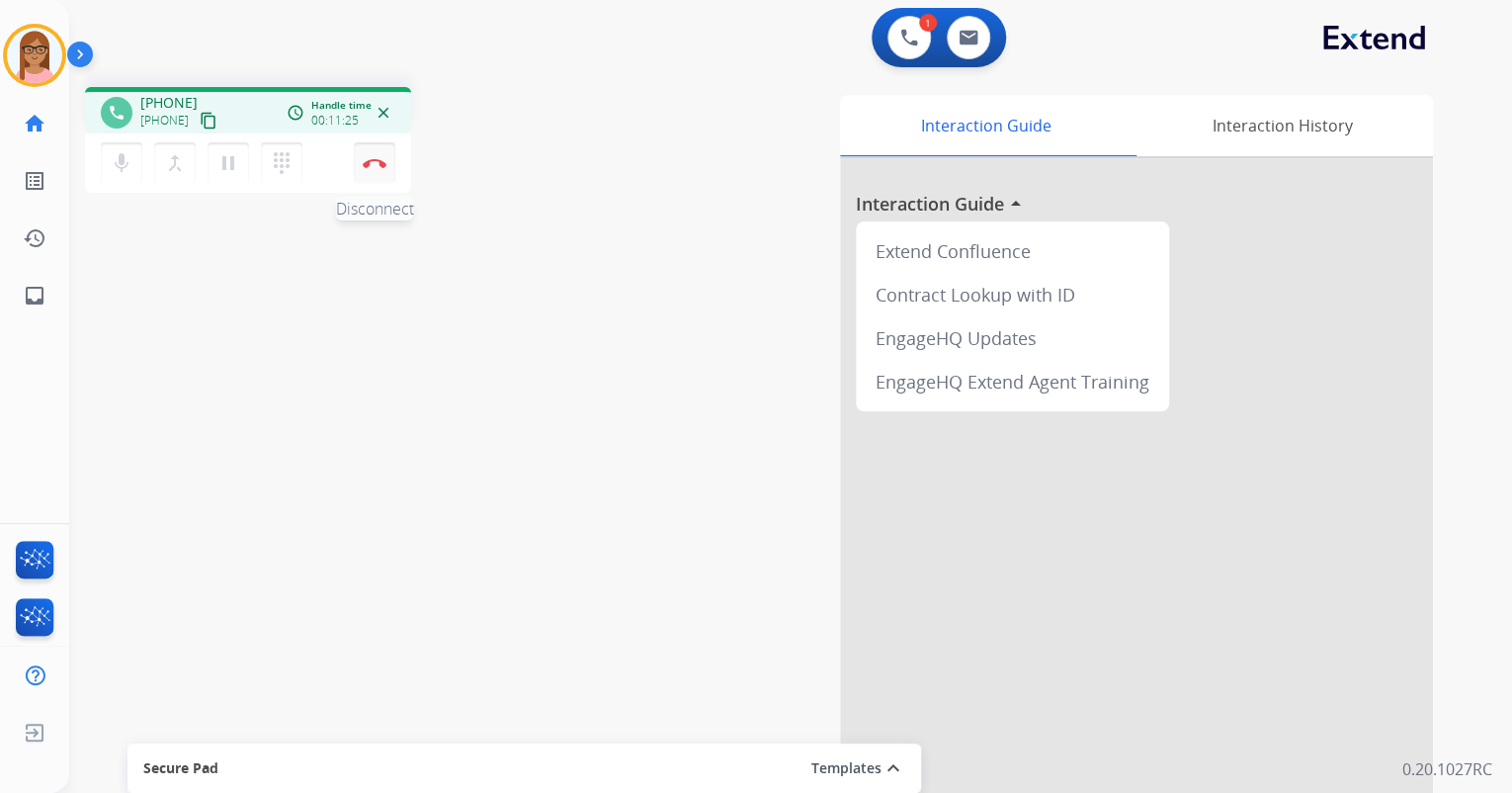 click on "Disconnect" at bounding box center [375, 163] 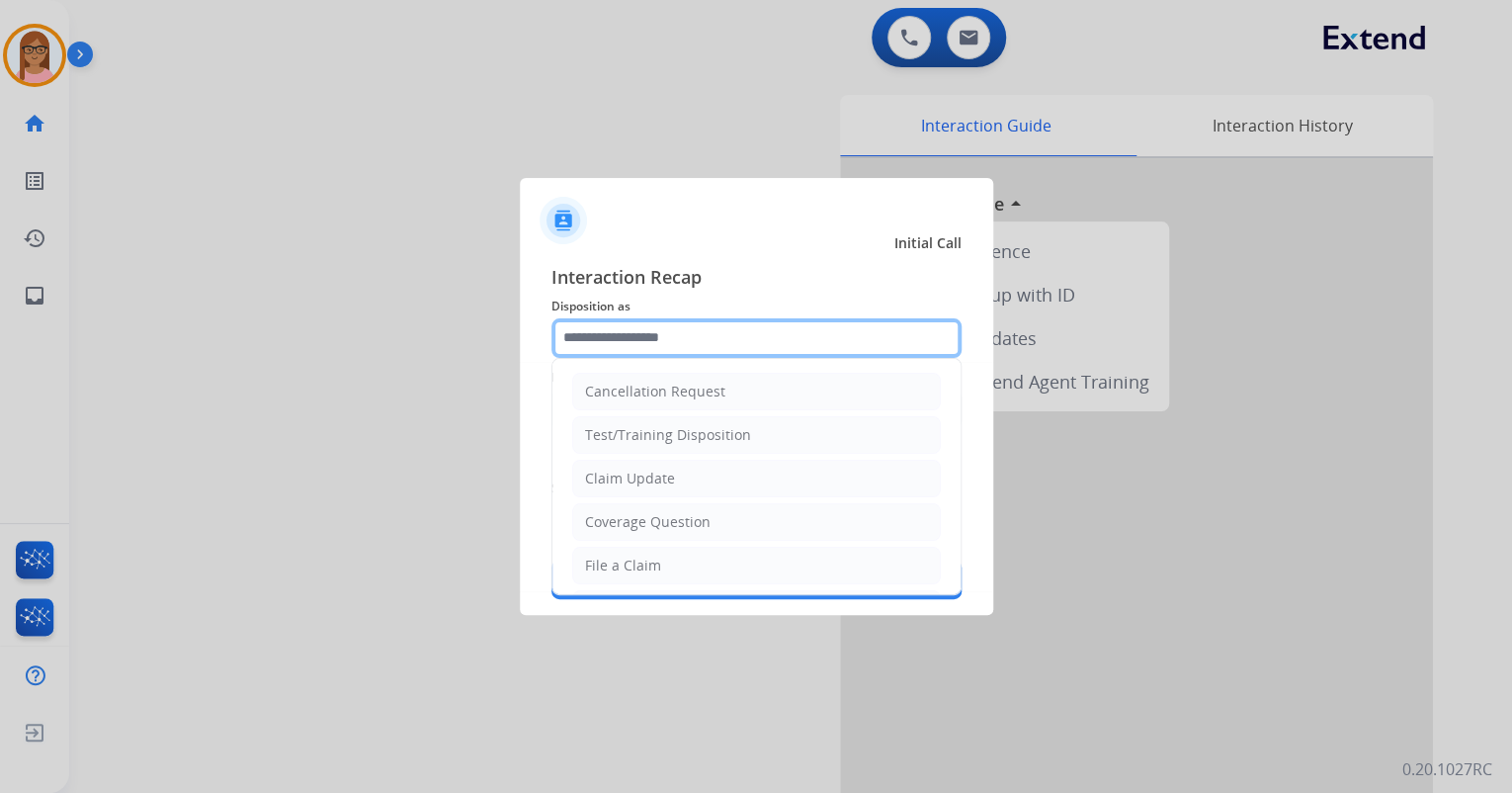 click 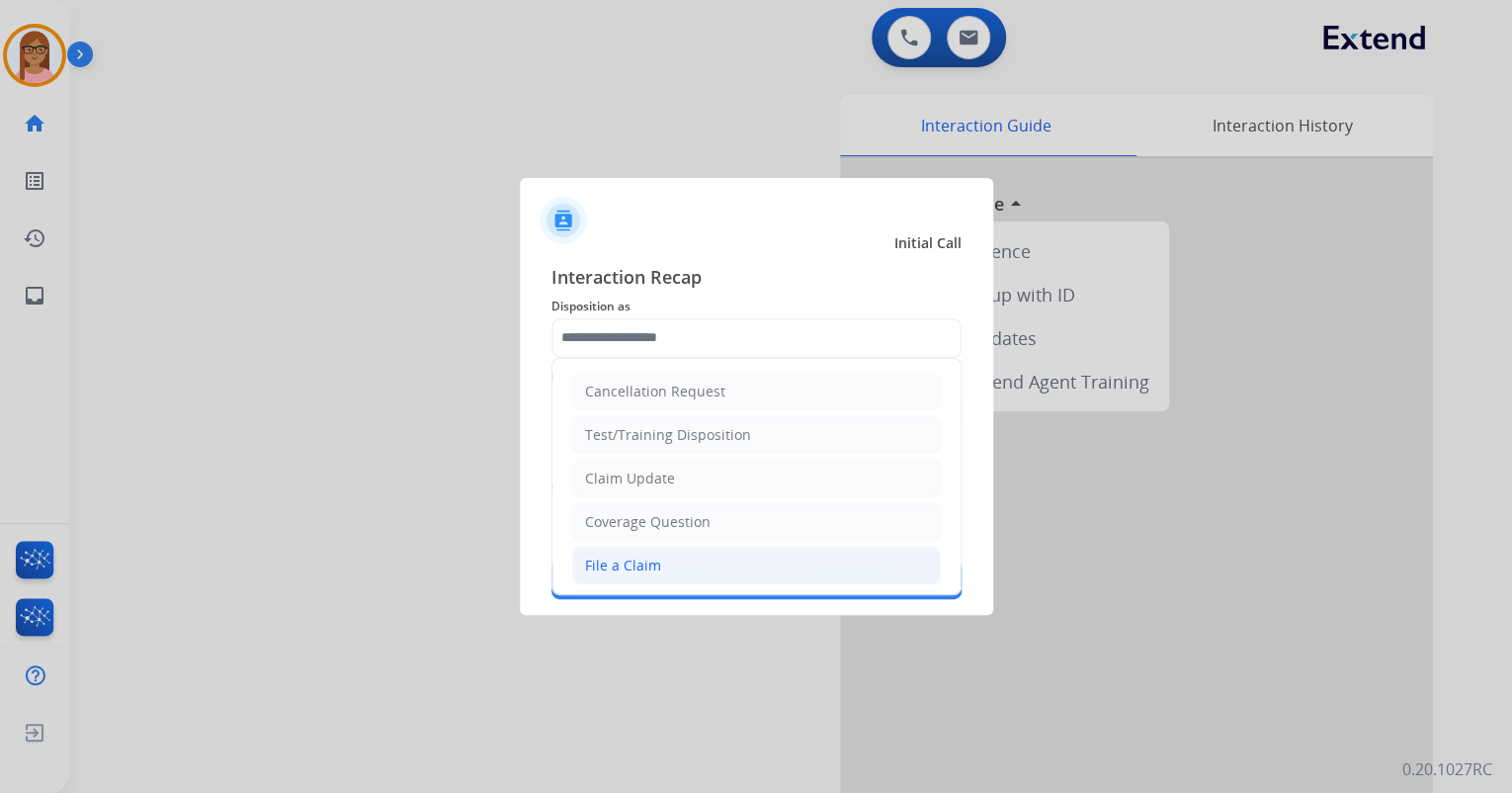 click on "File a Claim" 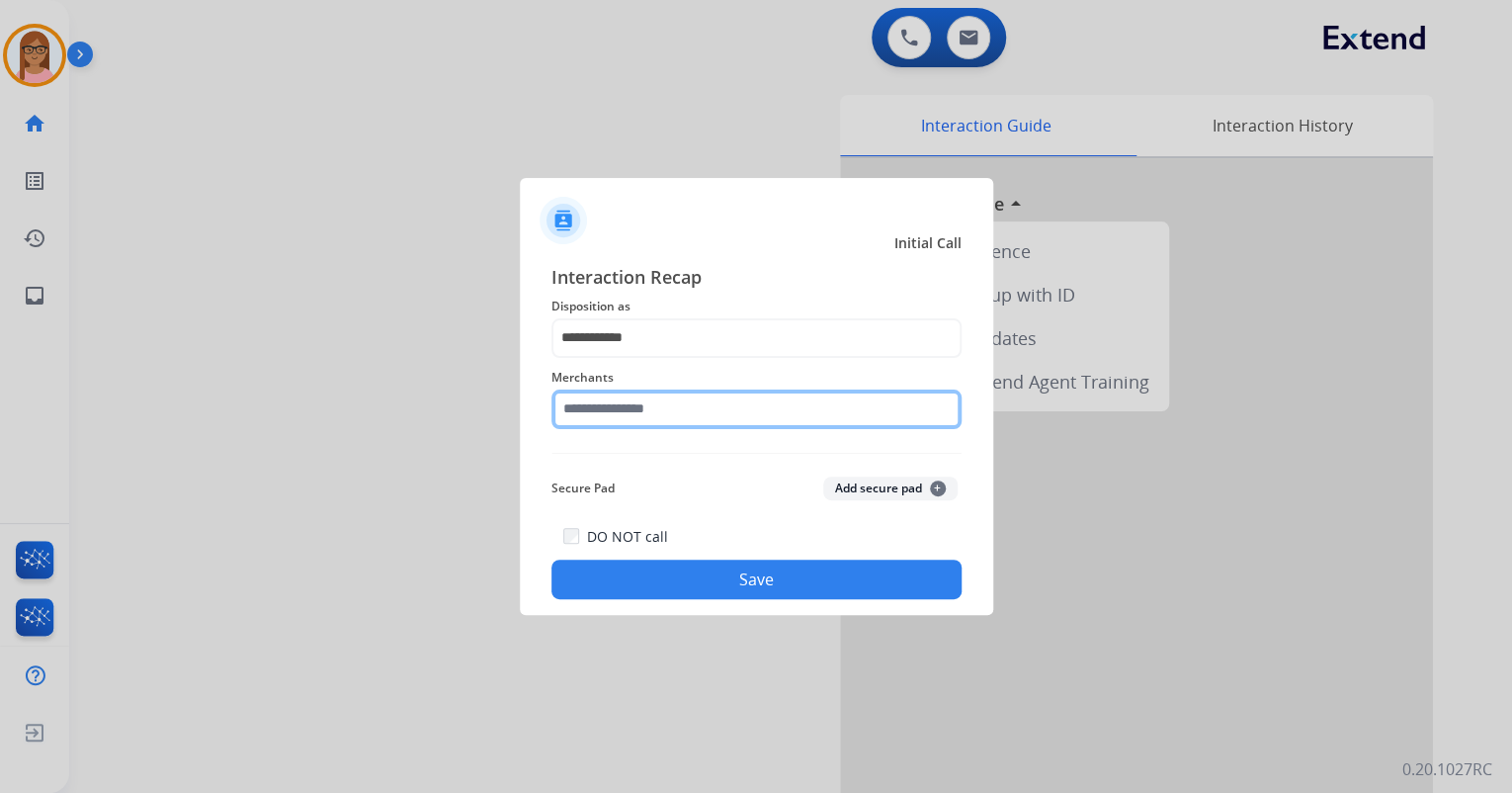 click 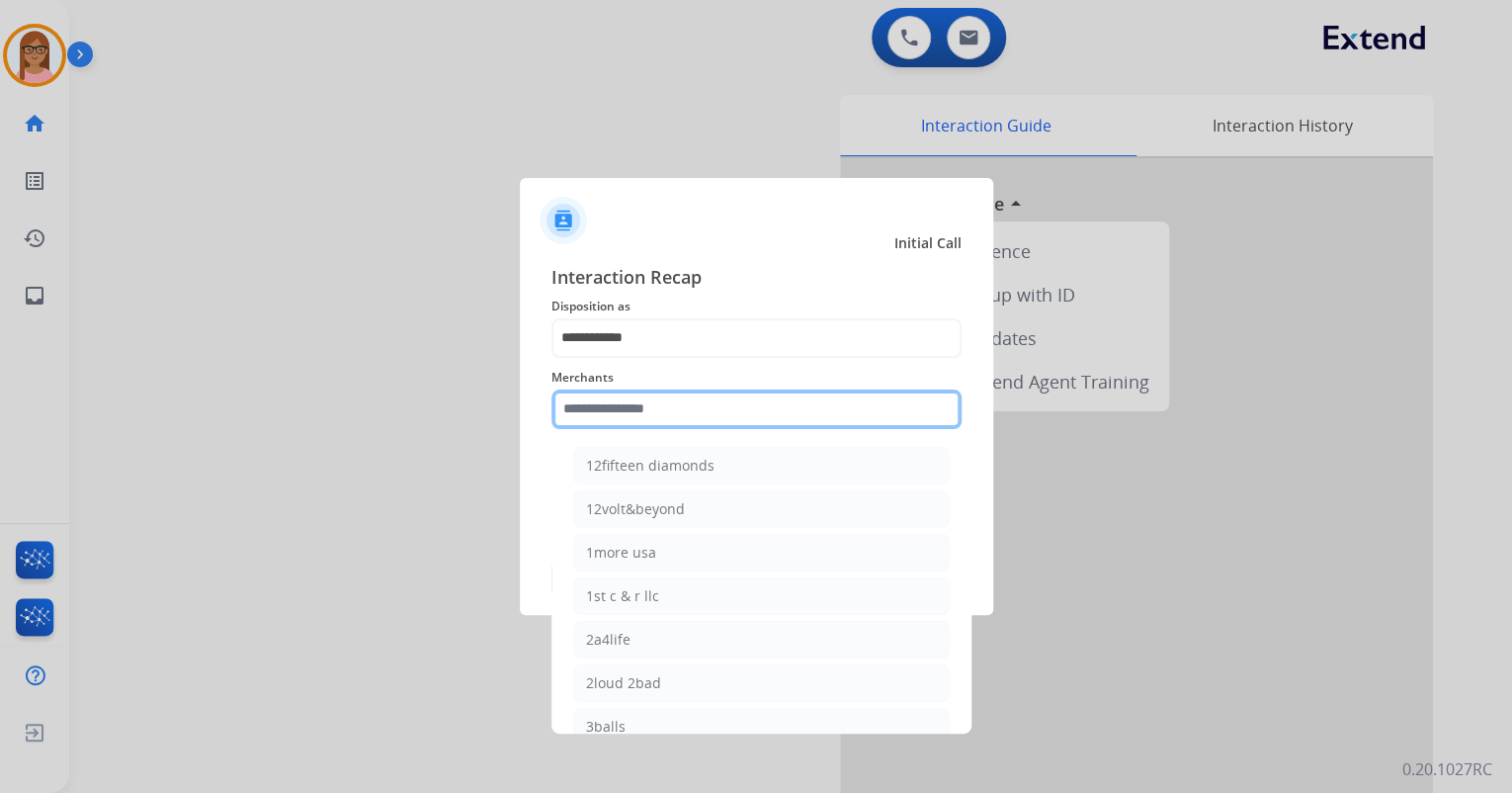 type on "*" 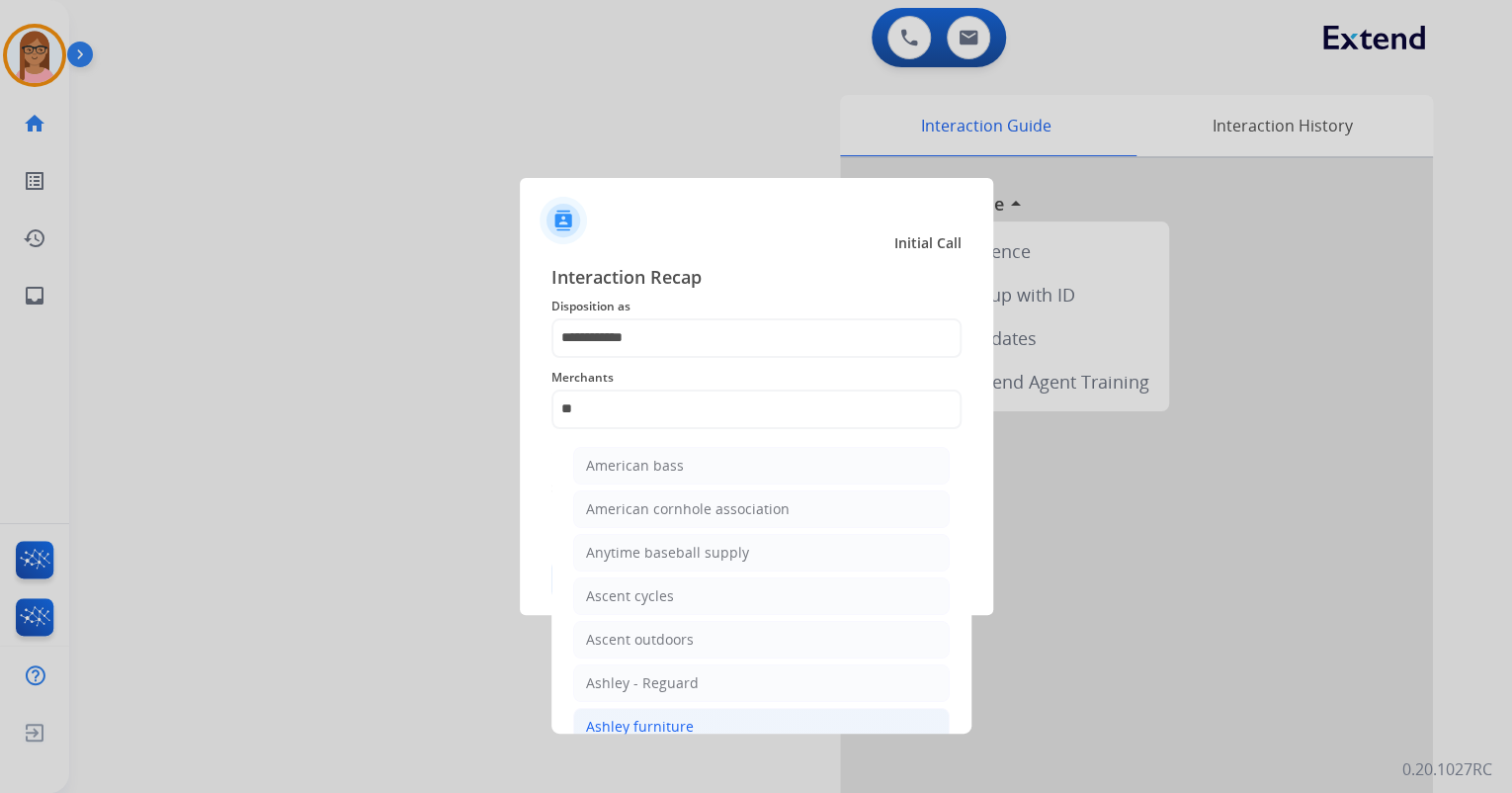 drag, startPoint x: 693, startPoint y: 711, endPoint x: 694, endPoint y: 668, distance: 43.011626 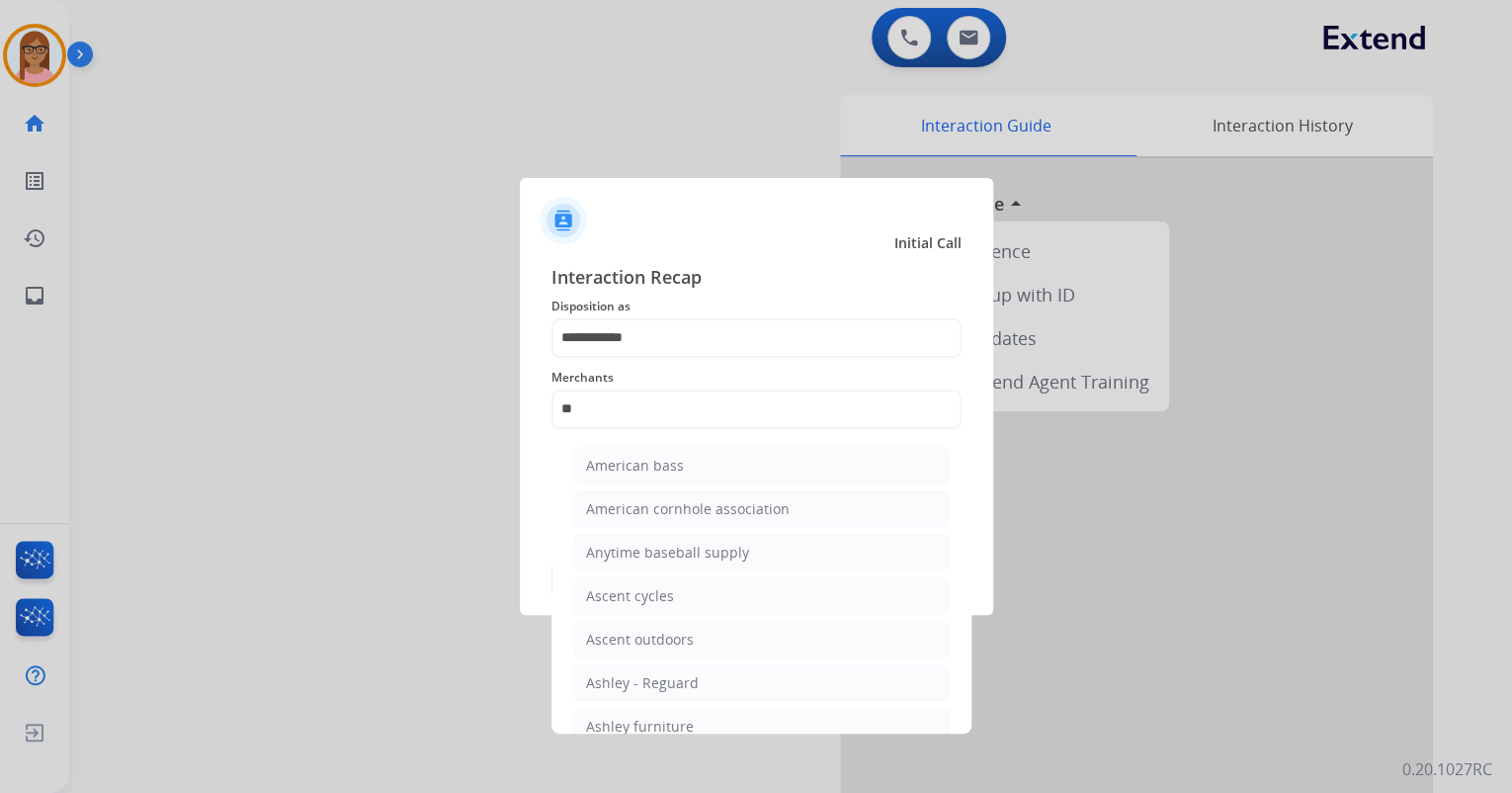 click on "Ashley furniture" 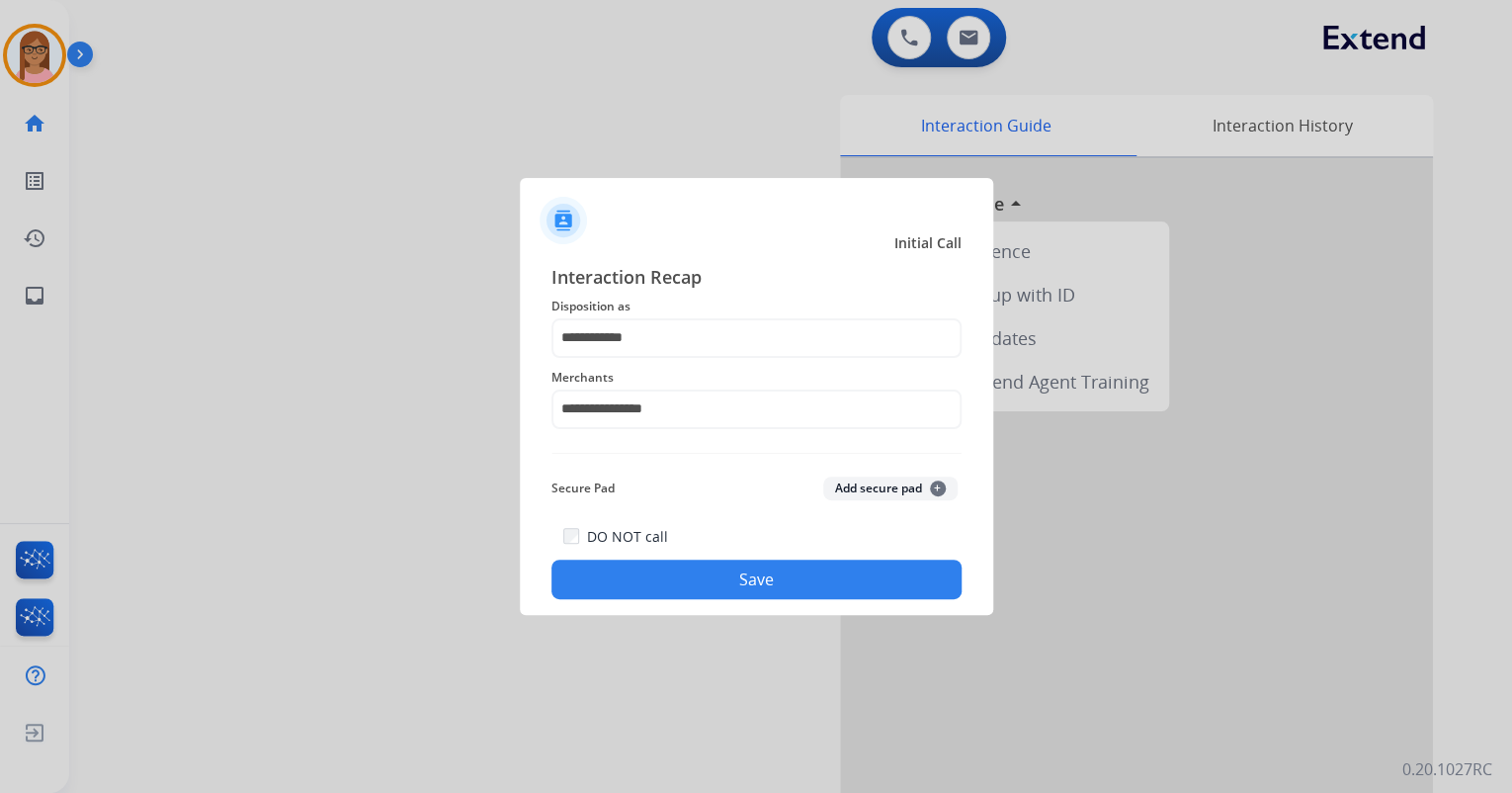 click on "Save" 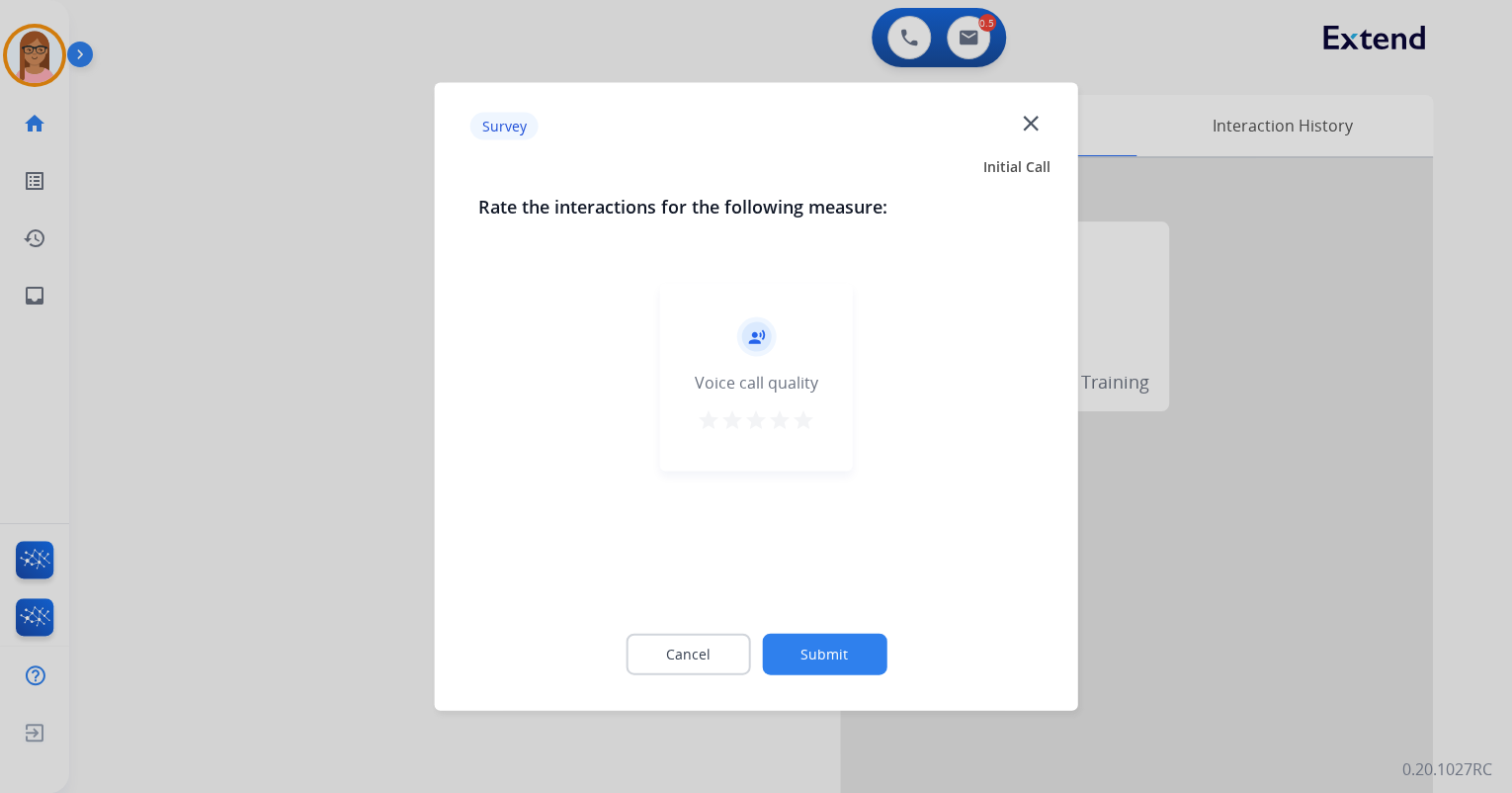 click on "star" at bounding box center (803, 420) 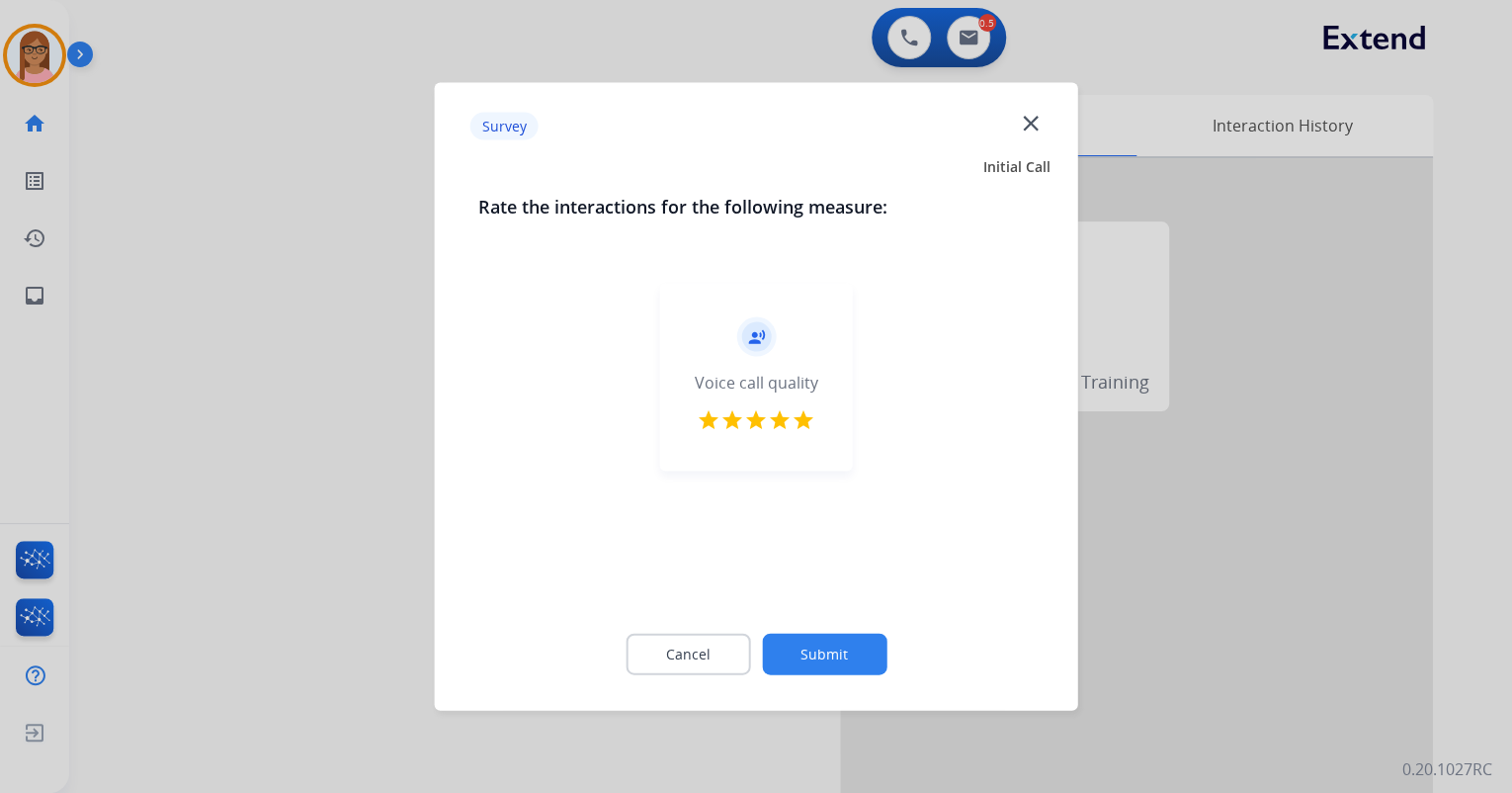 click on "Submit" 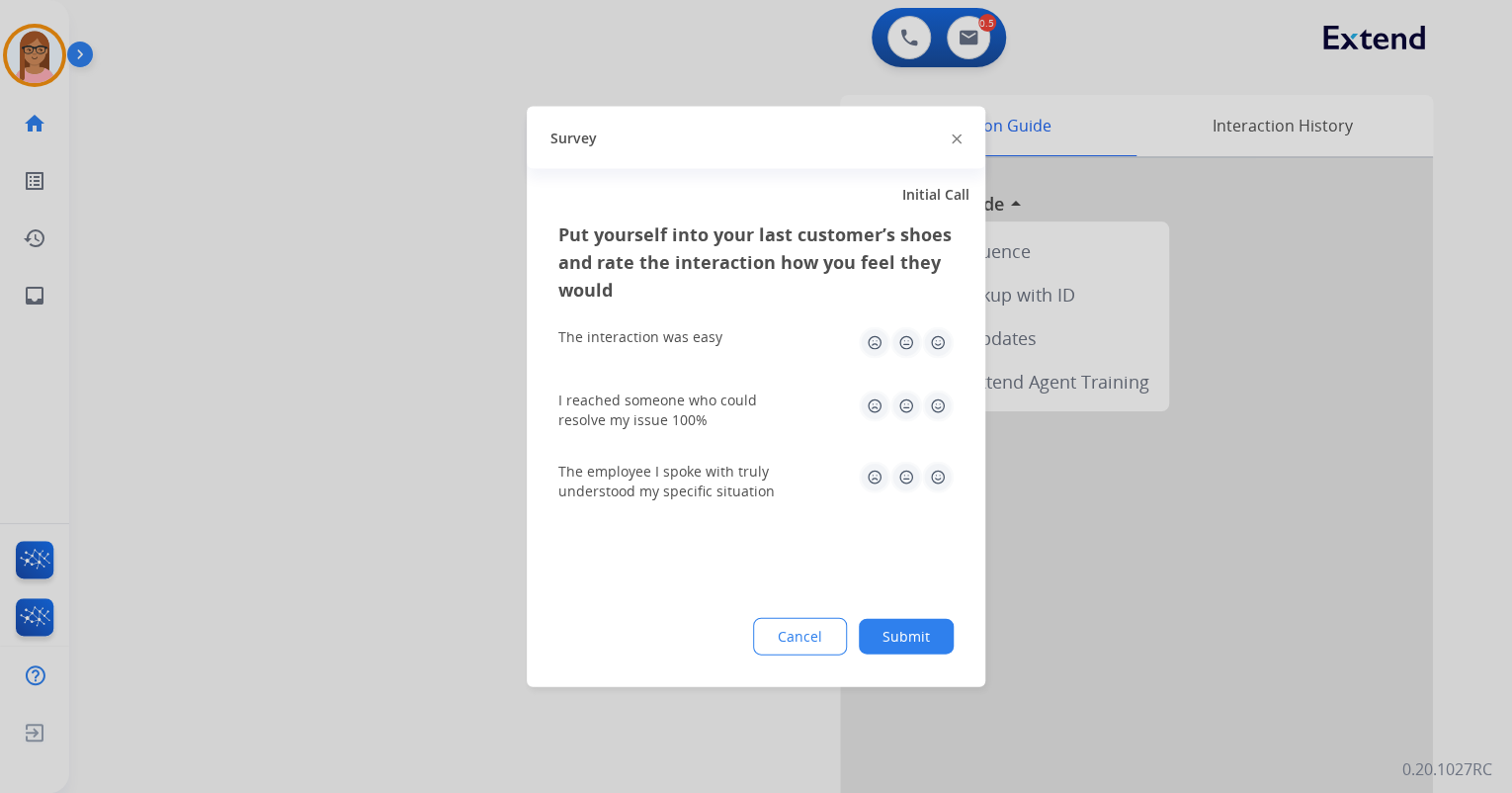 drag, startPoint x: 934, startPoint y: 340, endPoint x: 934, endPoint y: 375, distance: 35 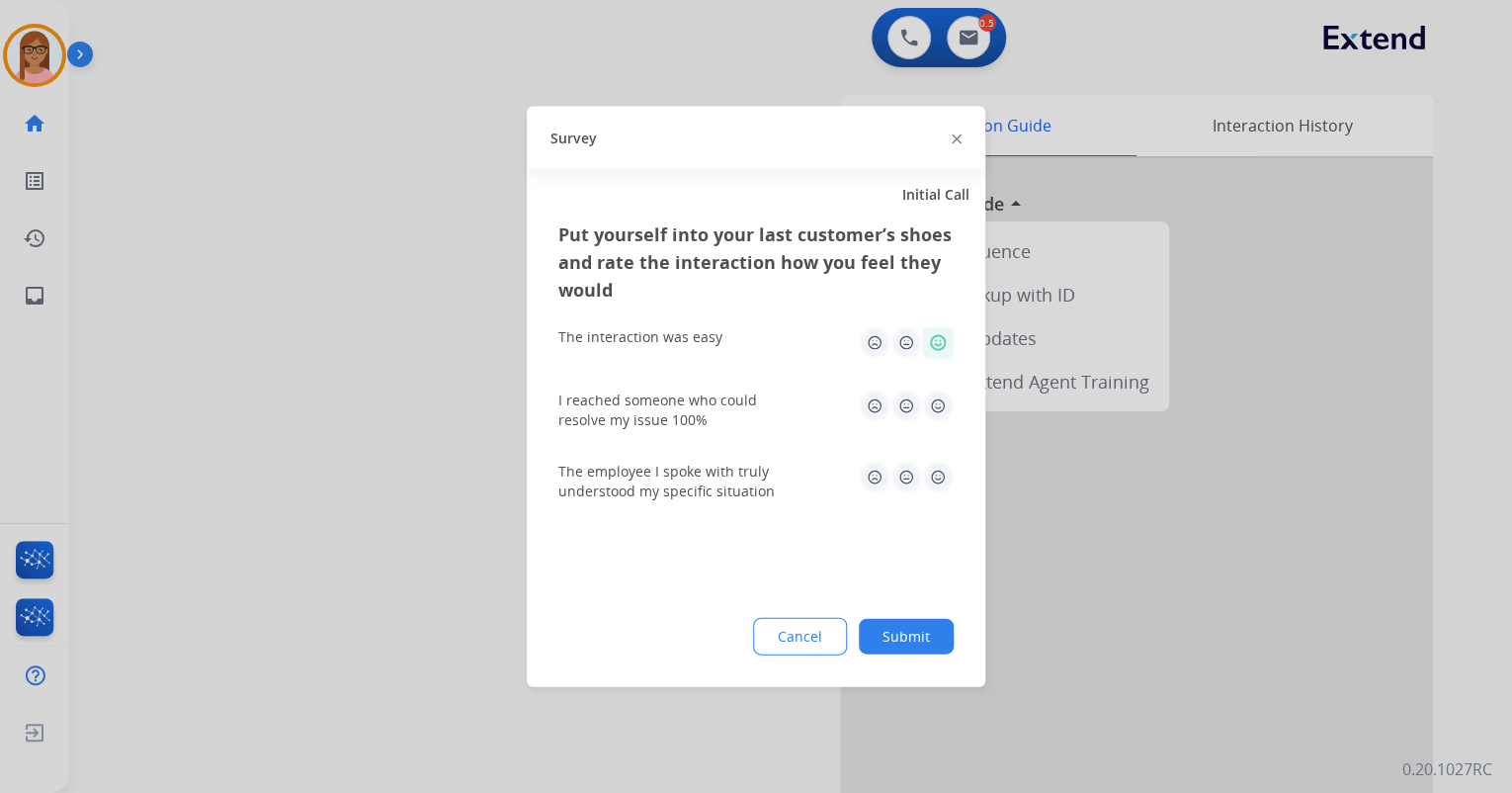 click 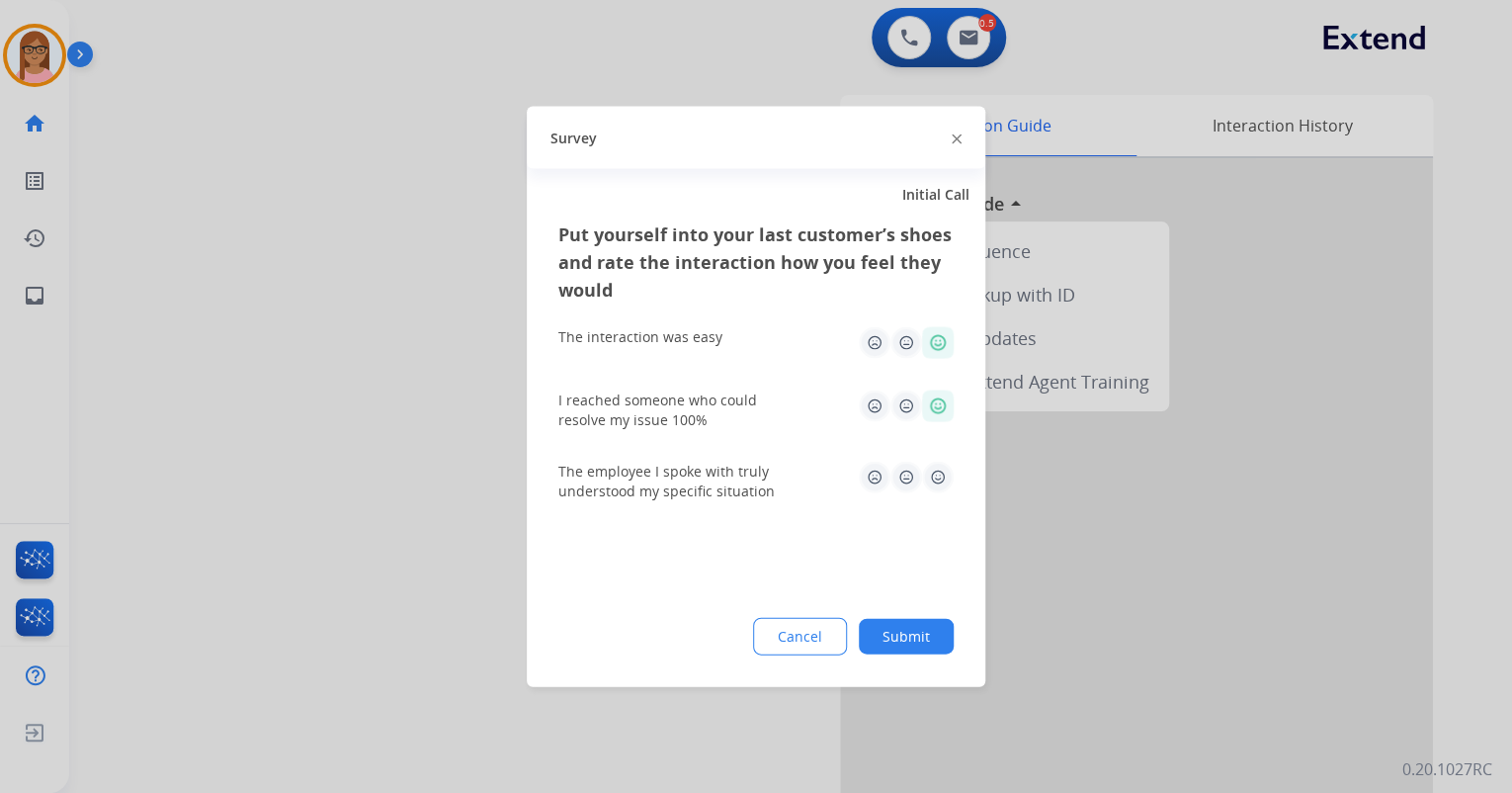 click 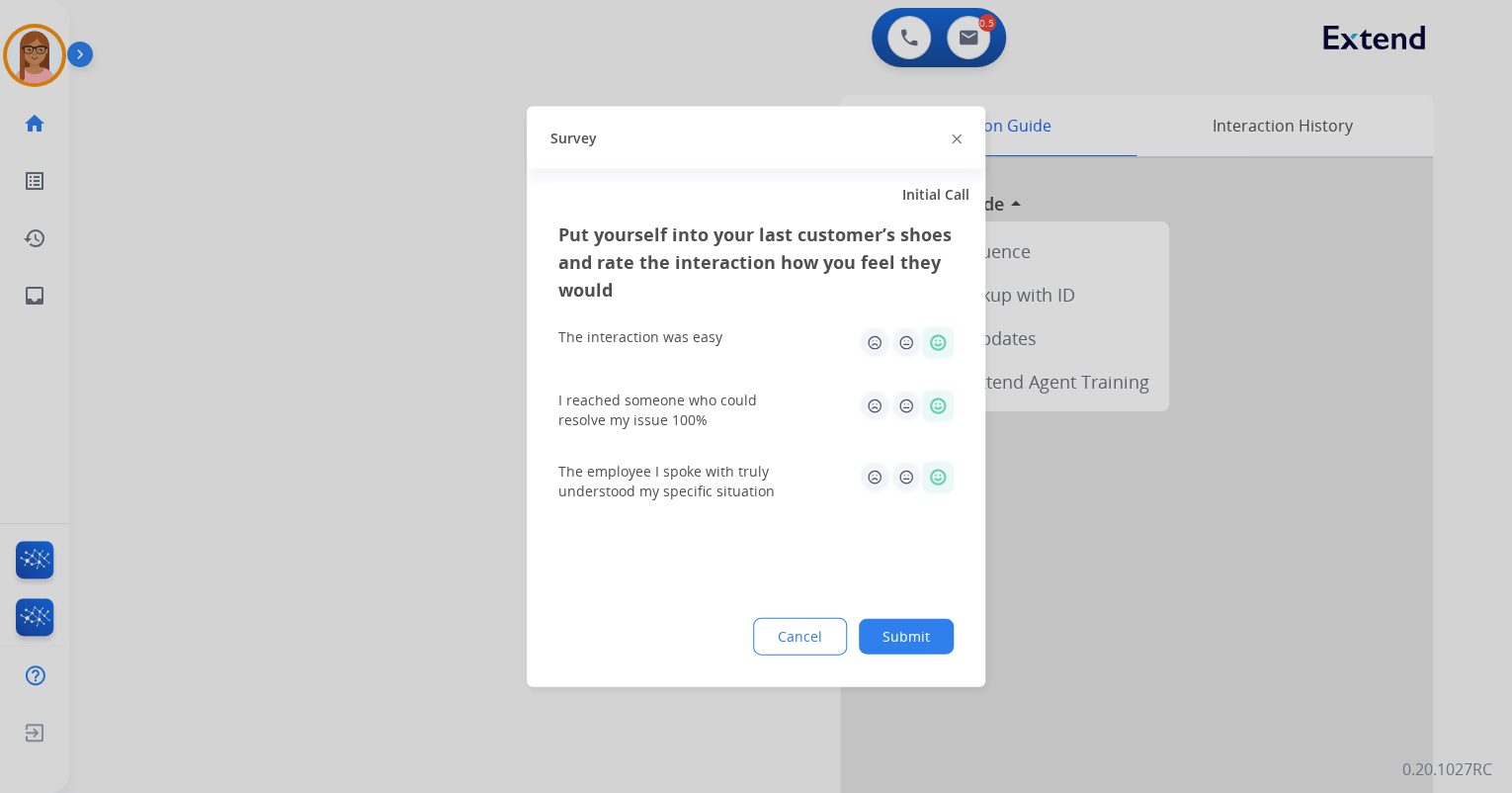 click on "Submit" 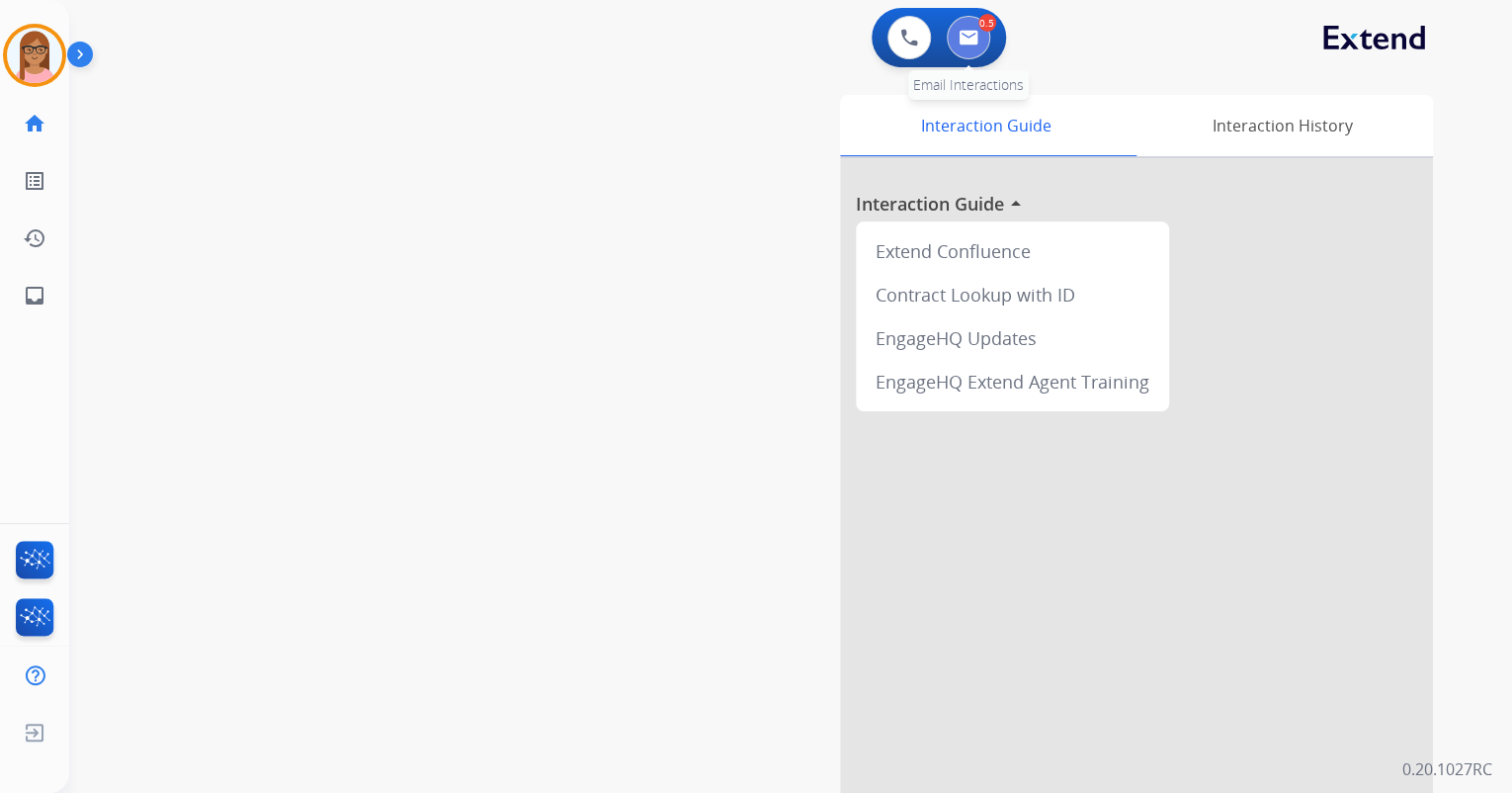 click at bounding box center (968, 38) 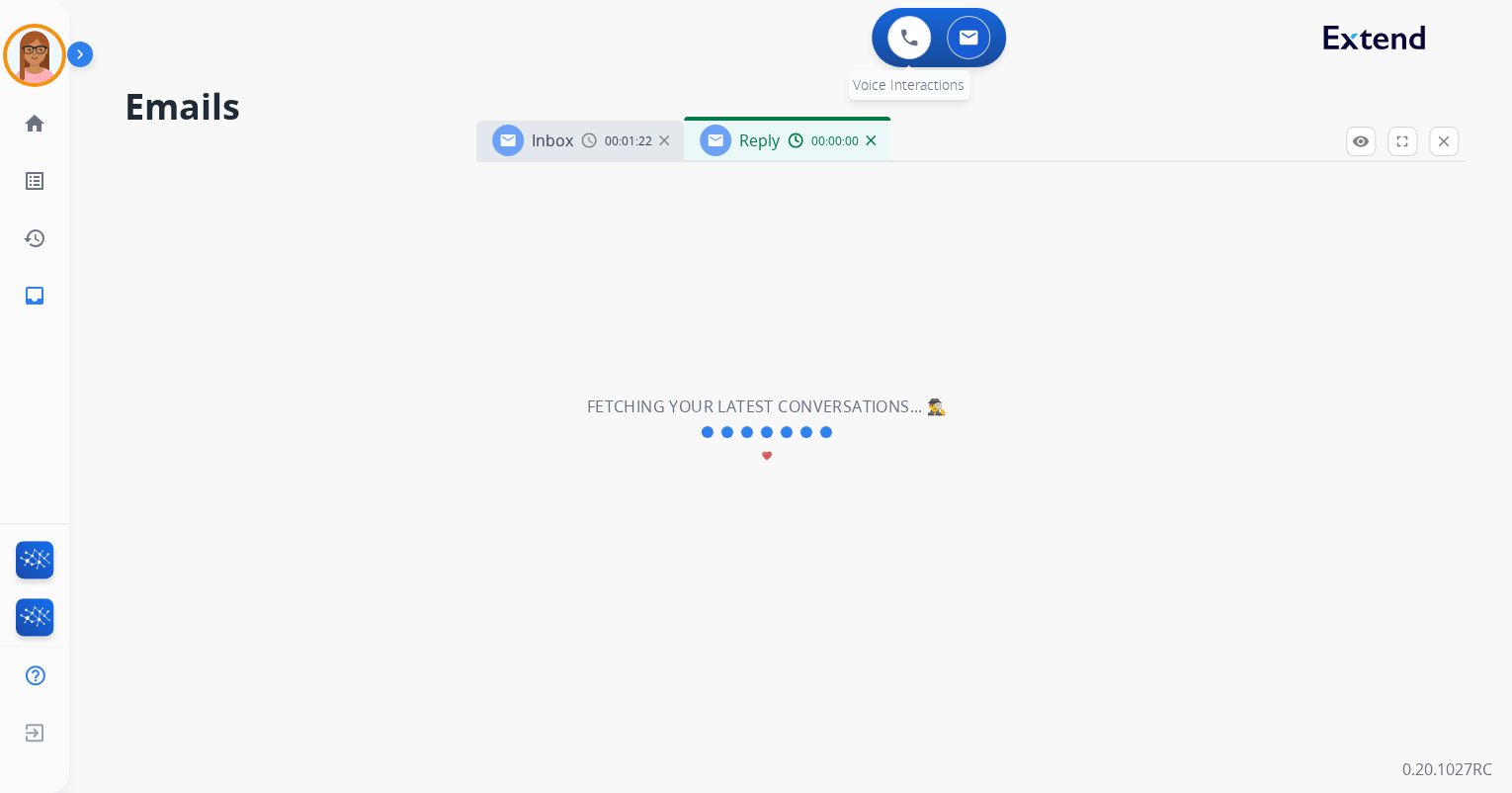 select on "**********" 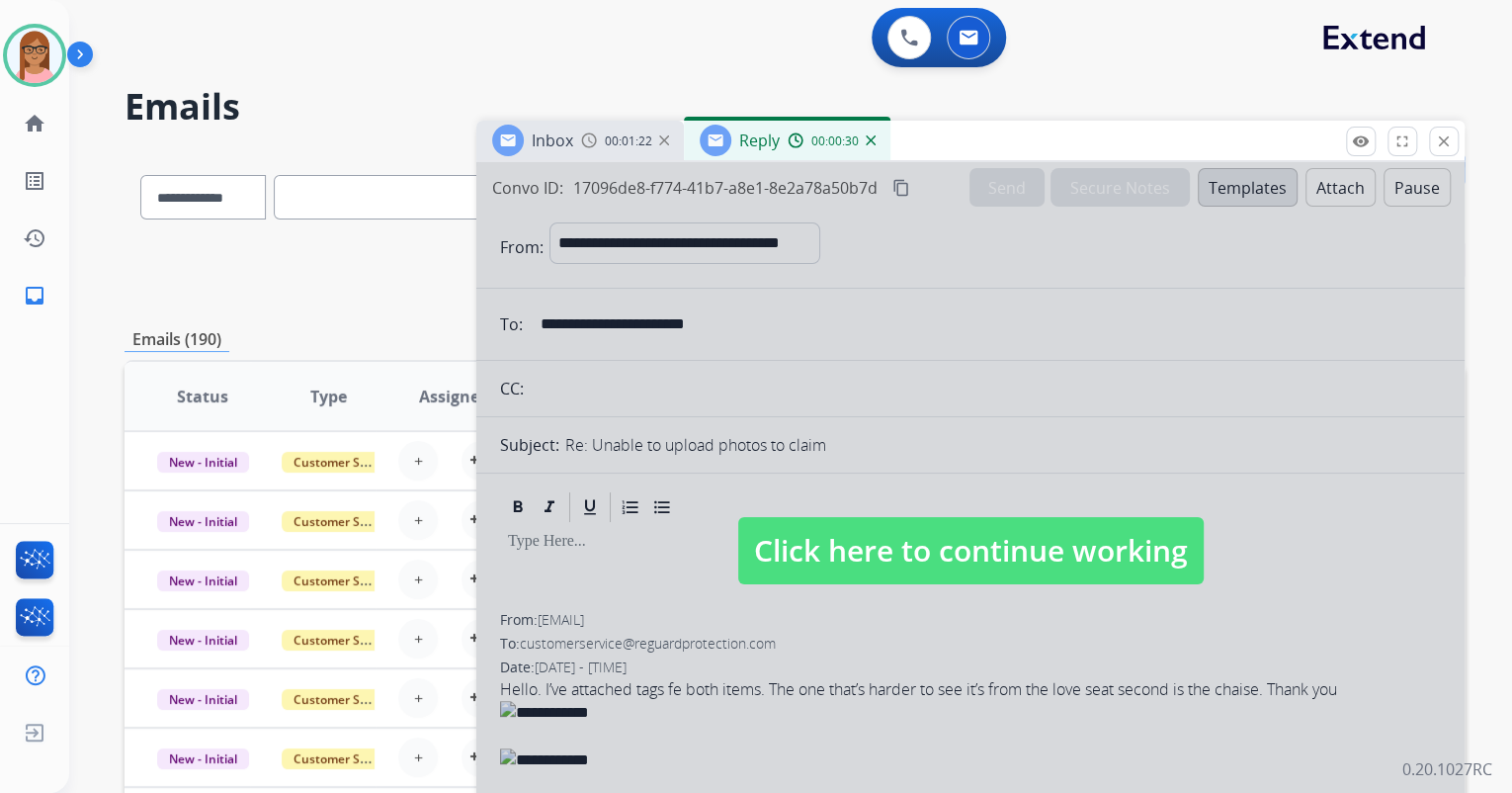 click at bounding box center [970, 531] 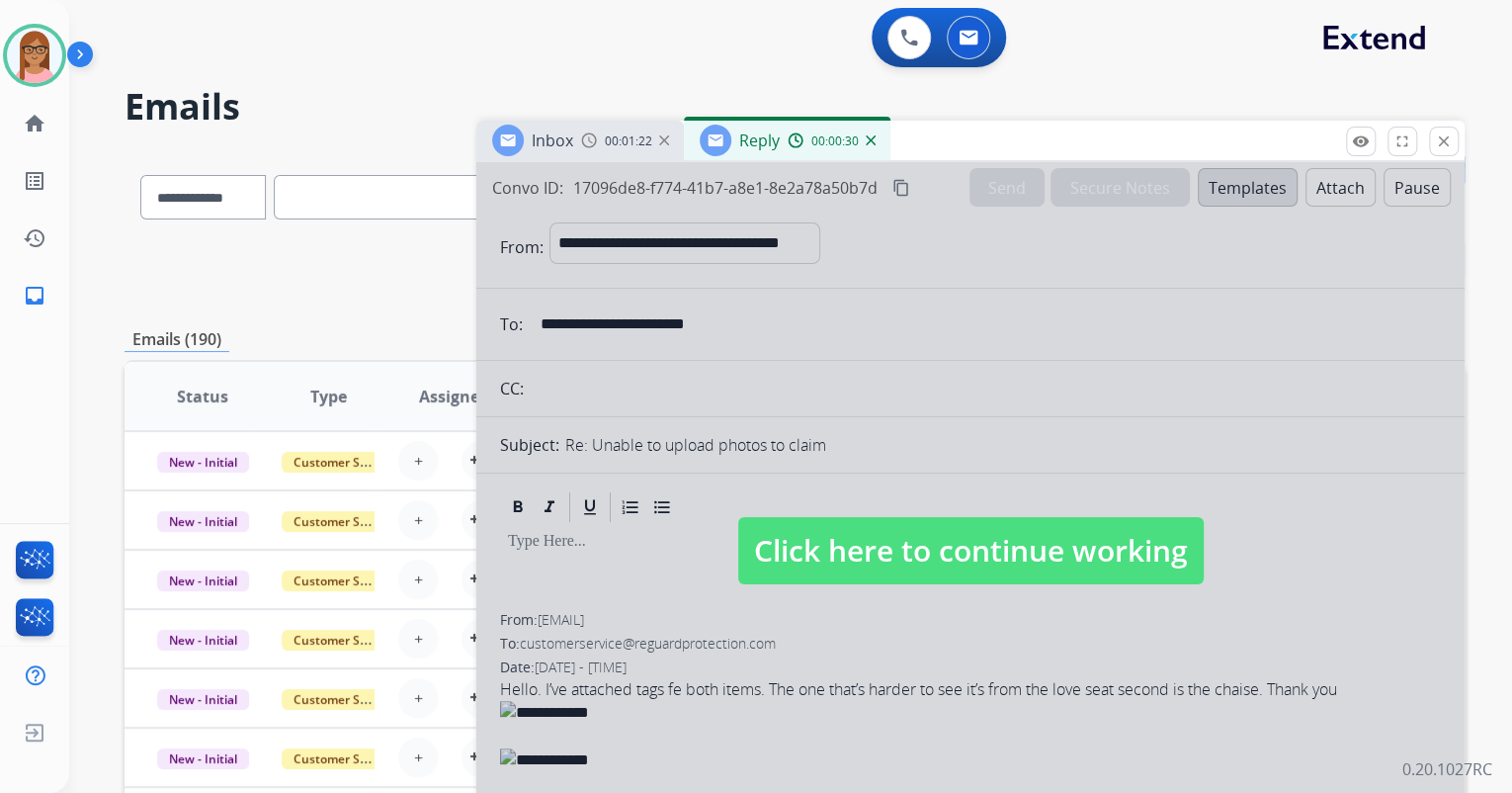 select 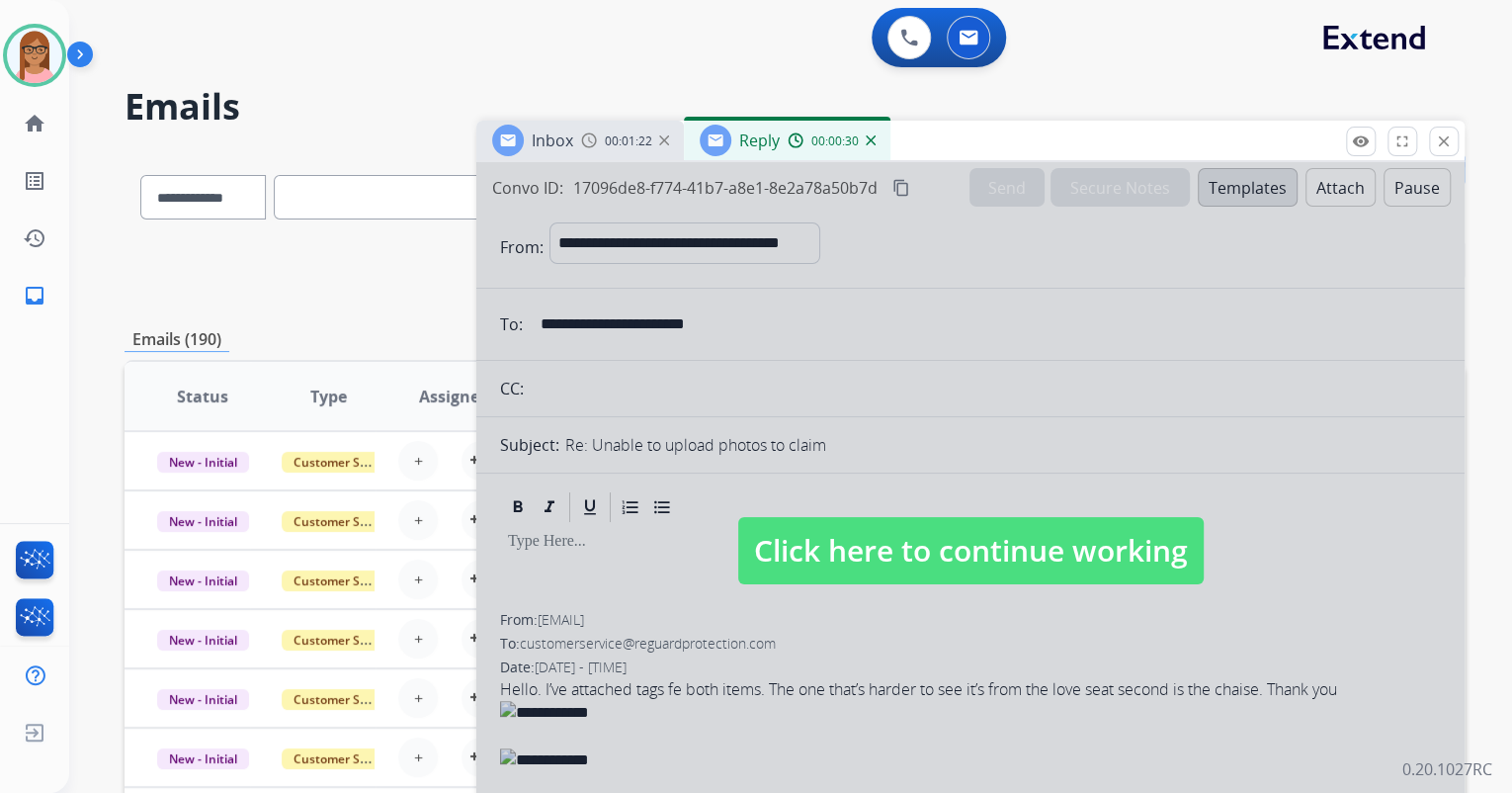 type 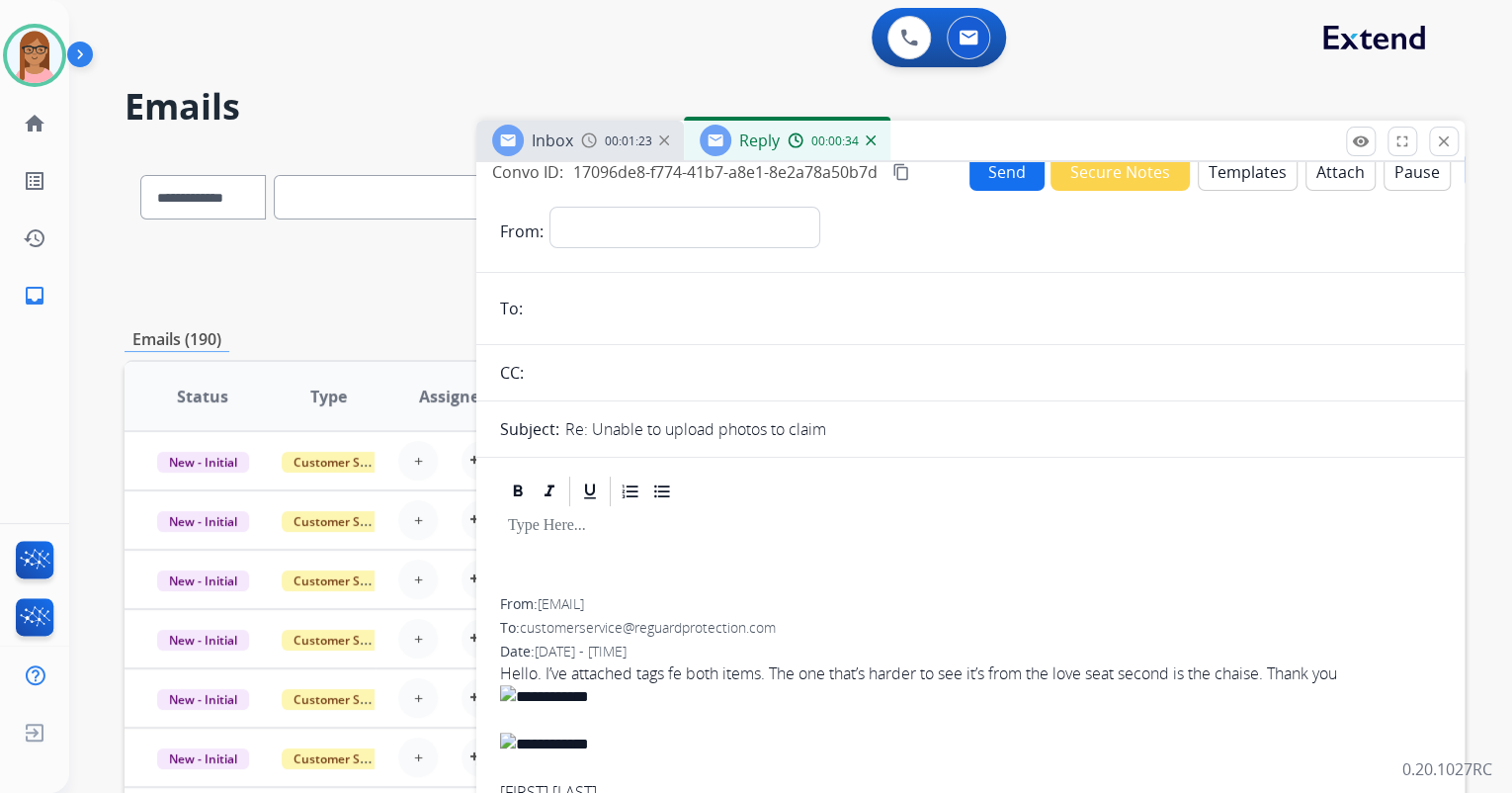 scroll, scrollTop: 0, scrollLeft: 0, axis: both 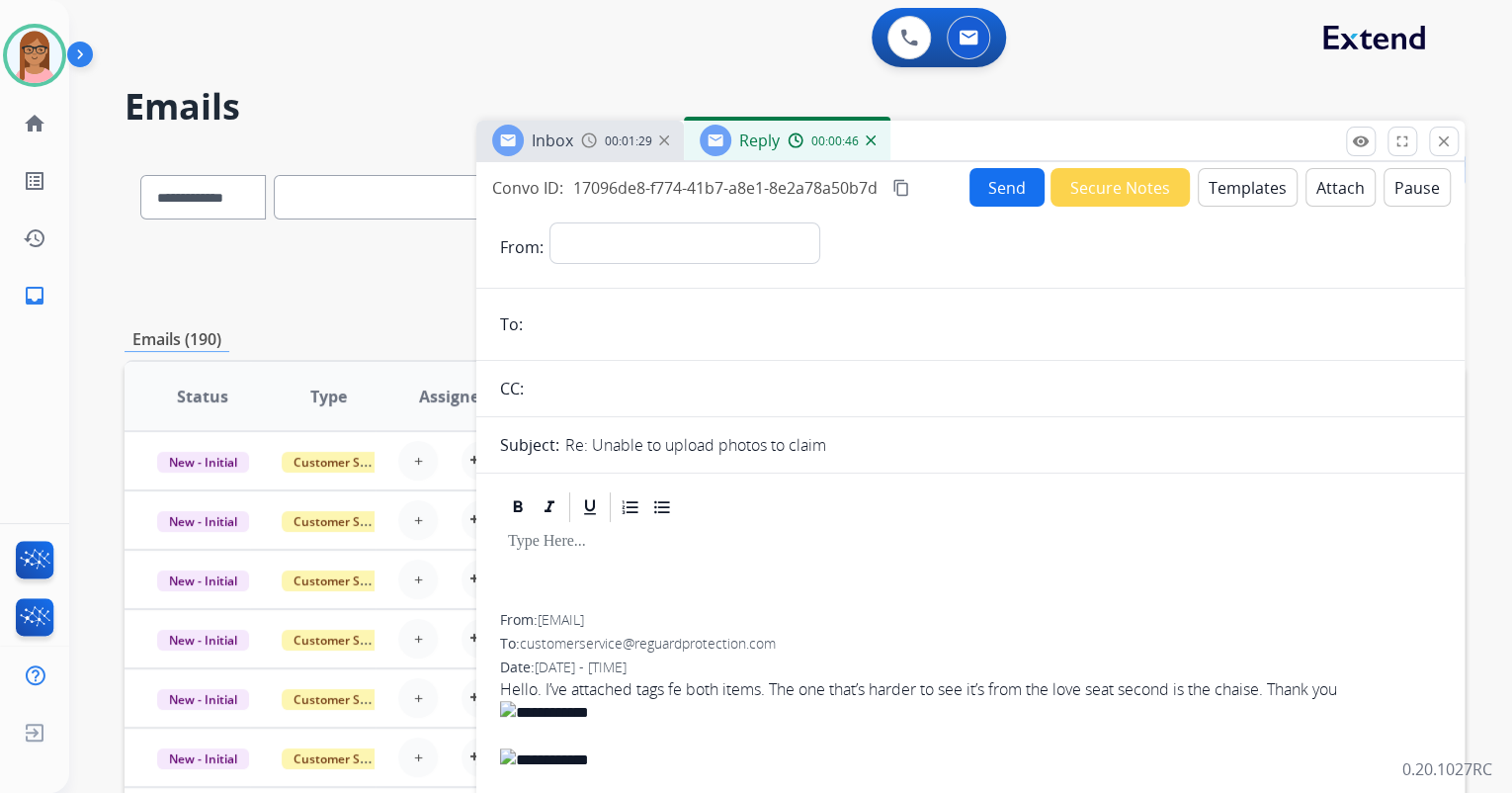 click on "00:00:46" at bounding box center (831, 140) 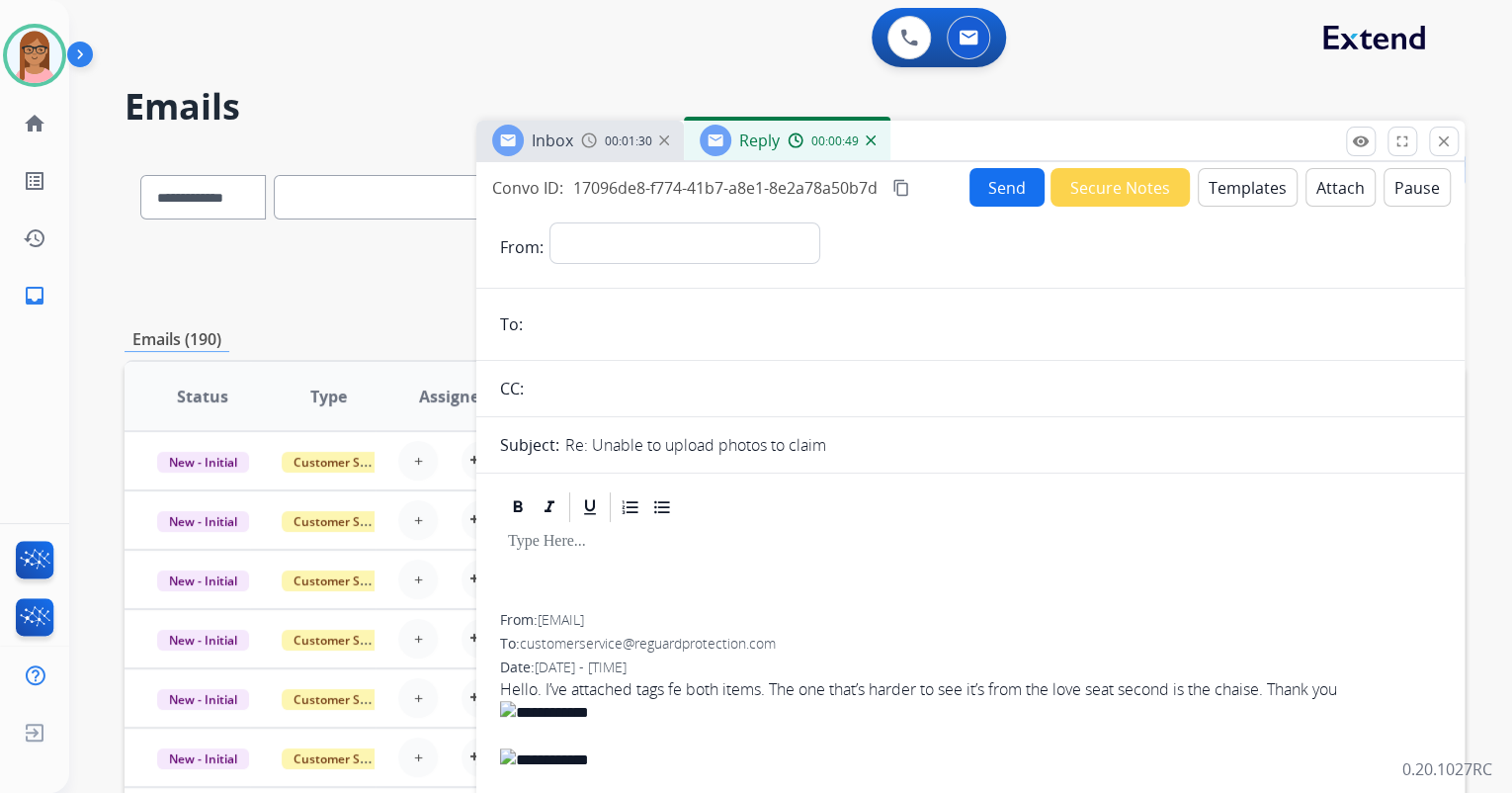 click at bounding box center (871, 140) 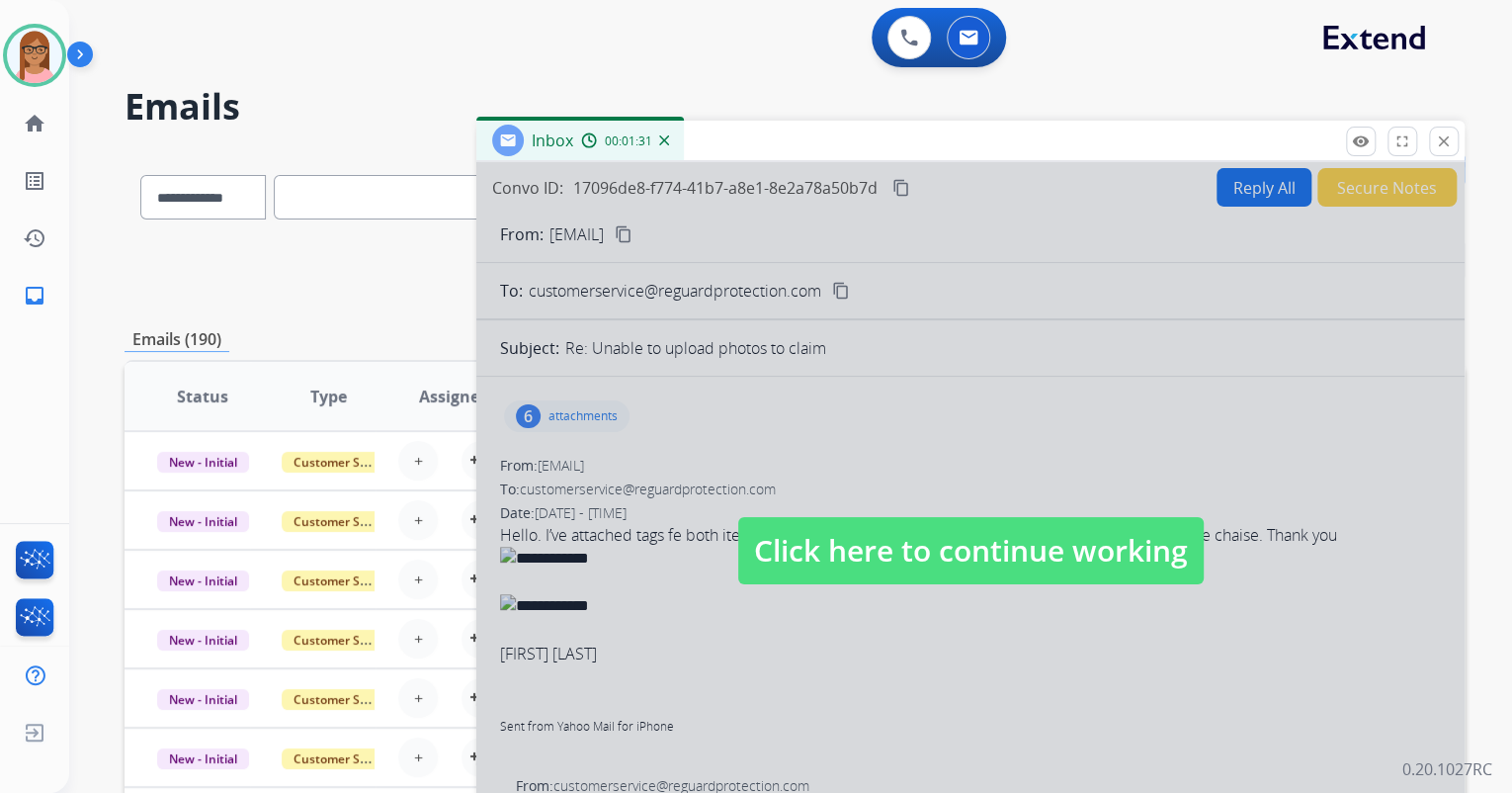 click at bounding box center (970, 531) 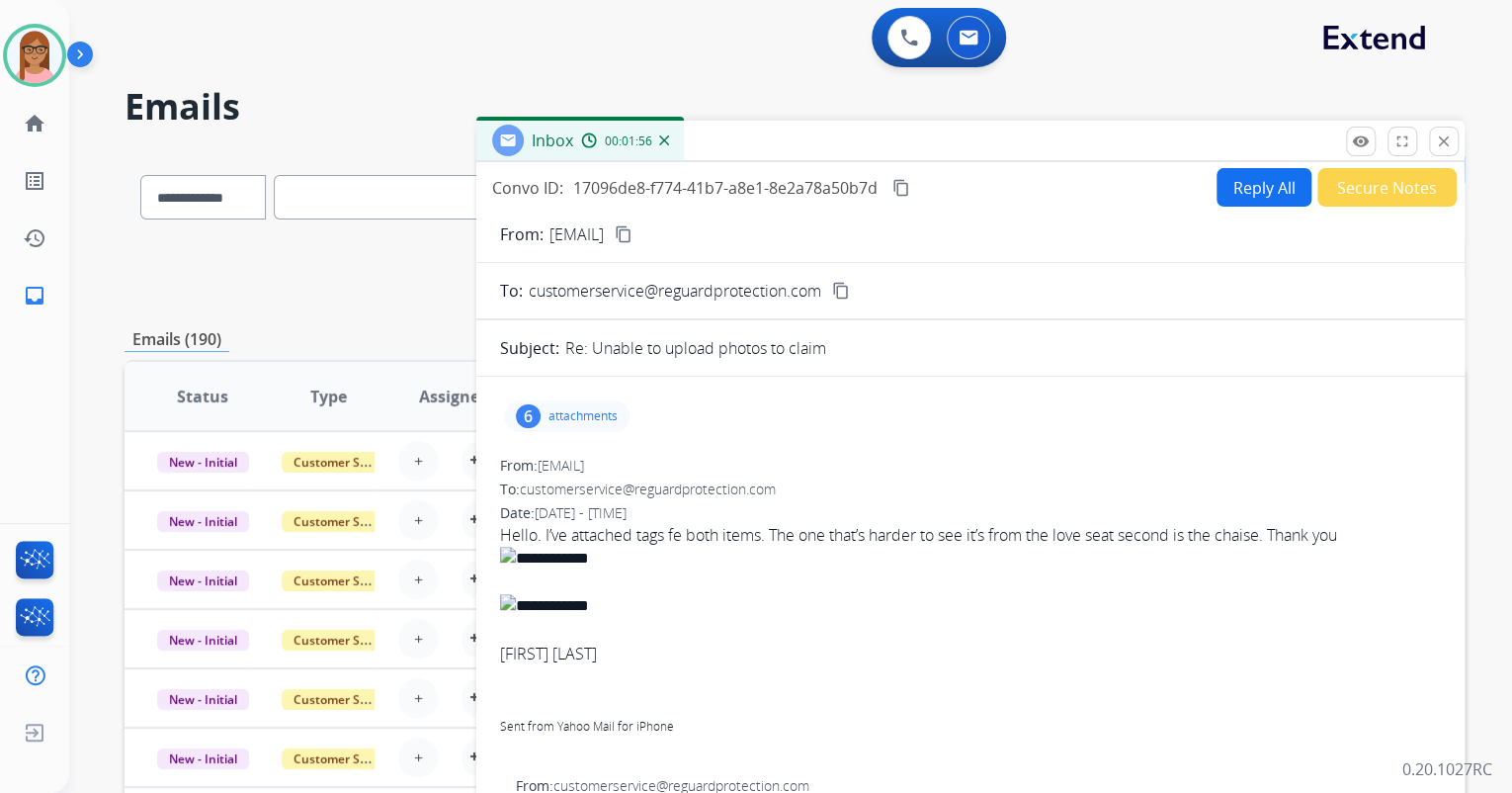 click on "Reply All" at bounding box center [1264, 187] 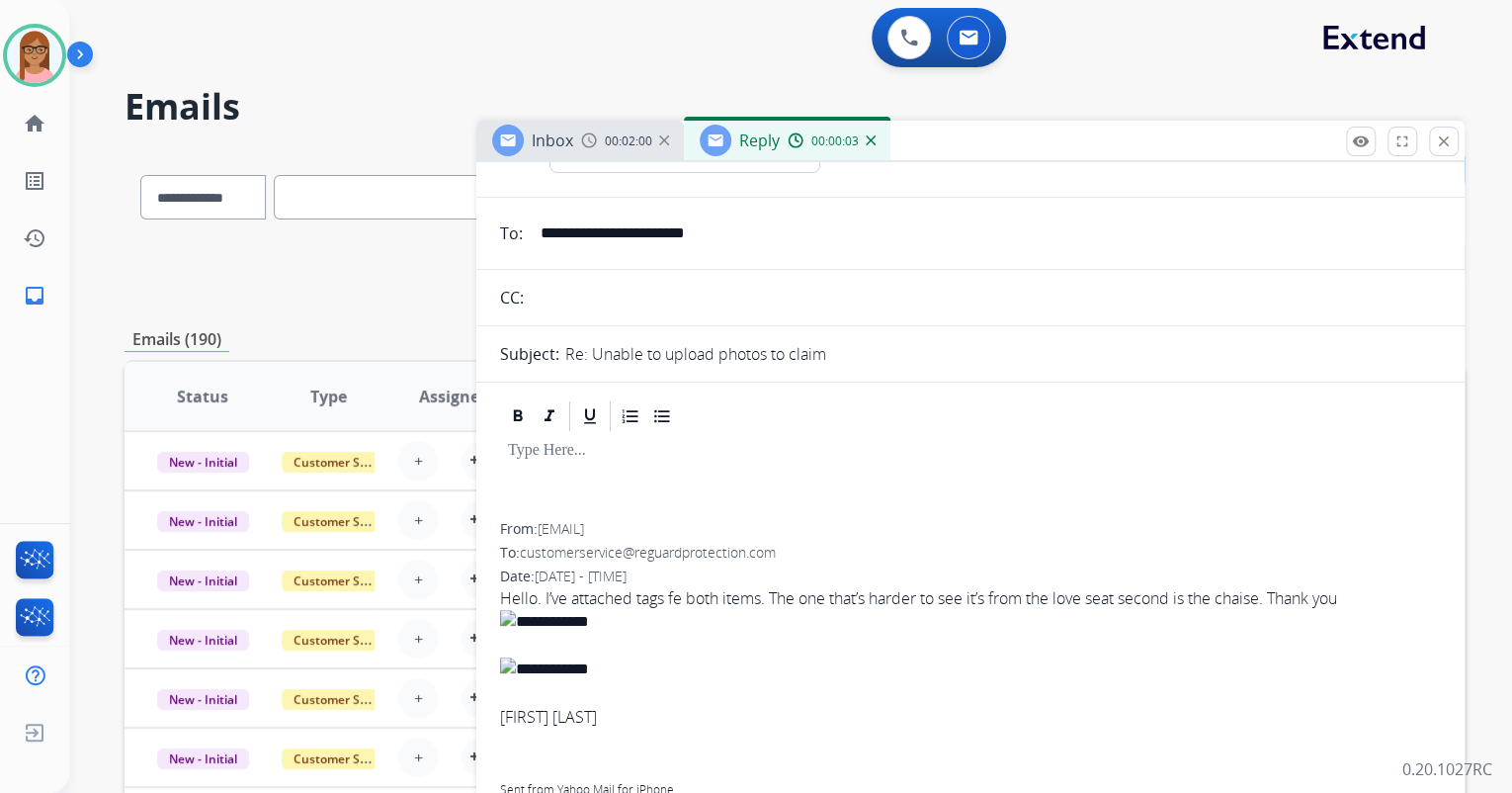 scroll, scrollTop: 0, scrollLeft: 0, axis: both 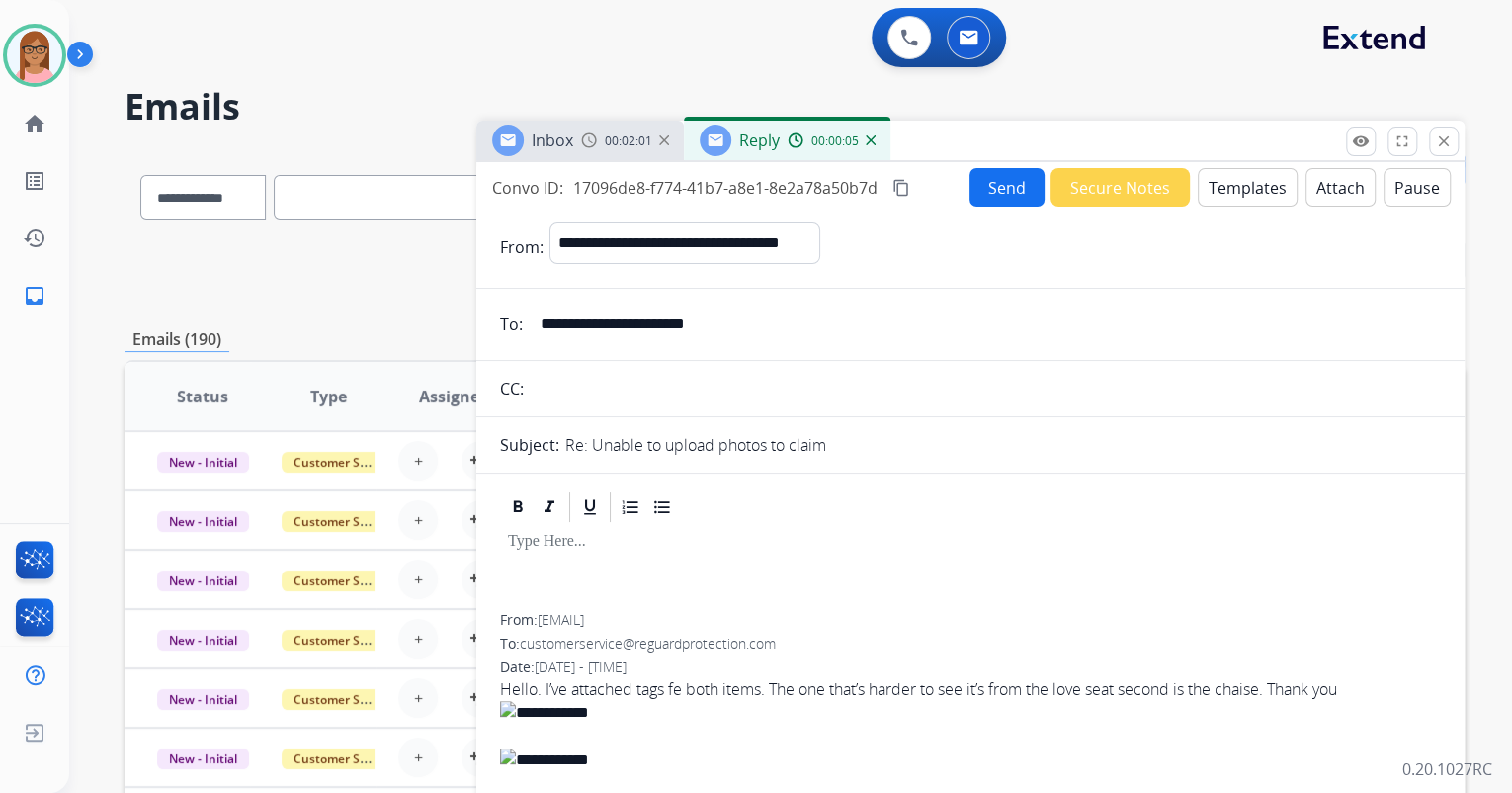 click on "Templates" at bounding box center (1247, 187) 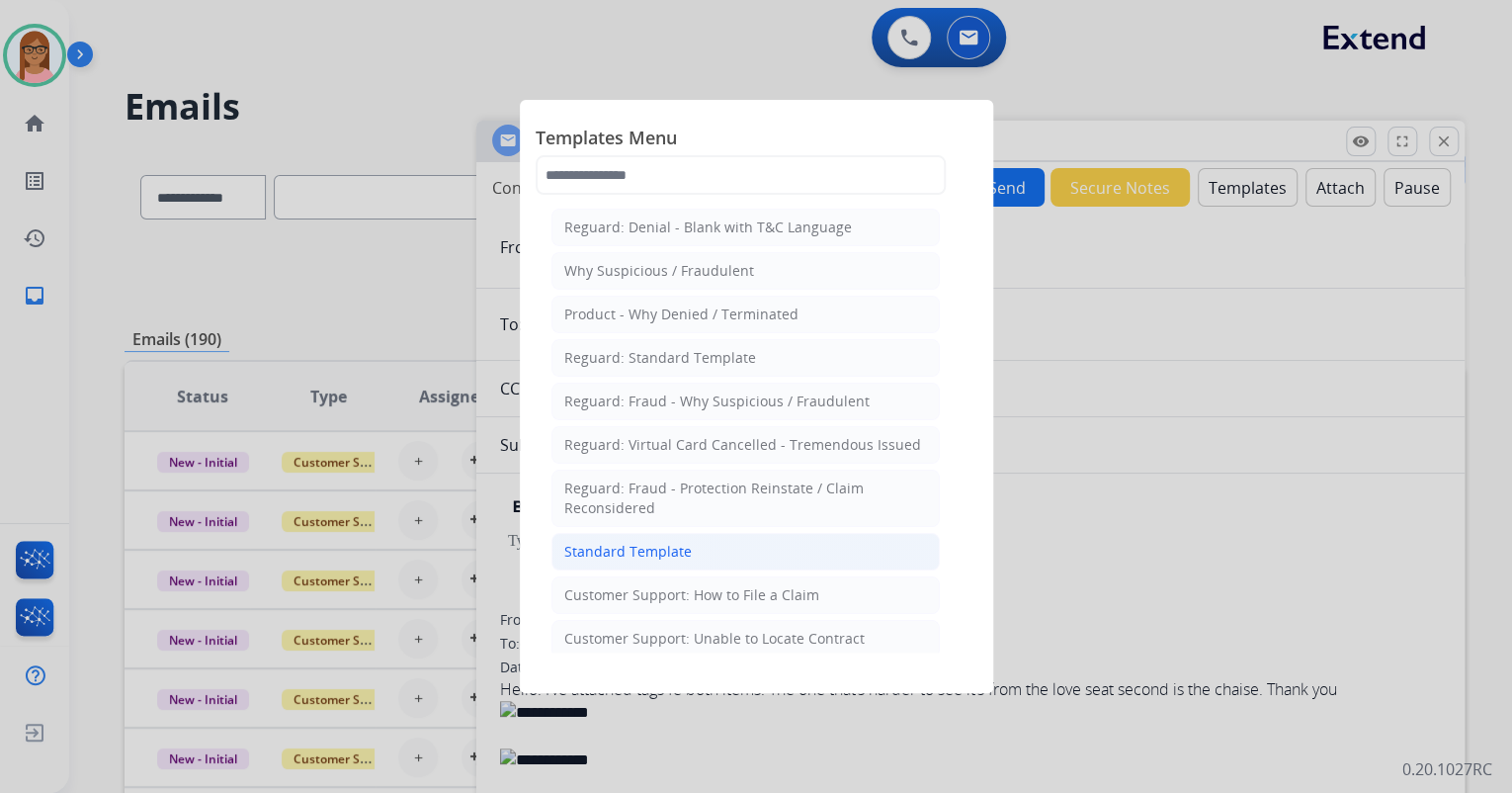 click on "Standard Template" 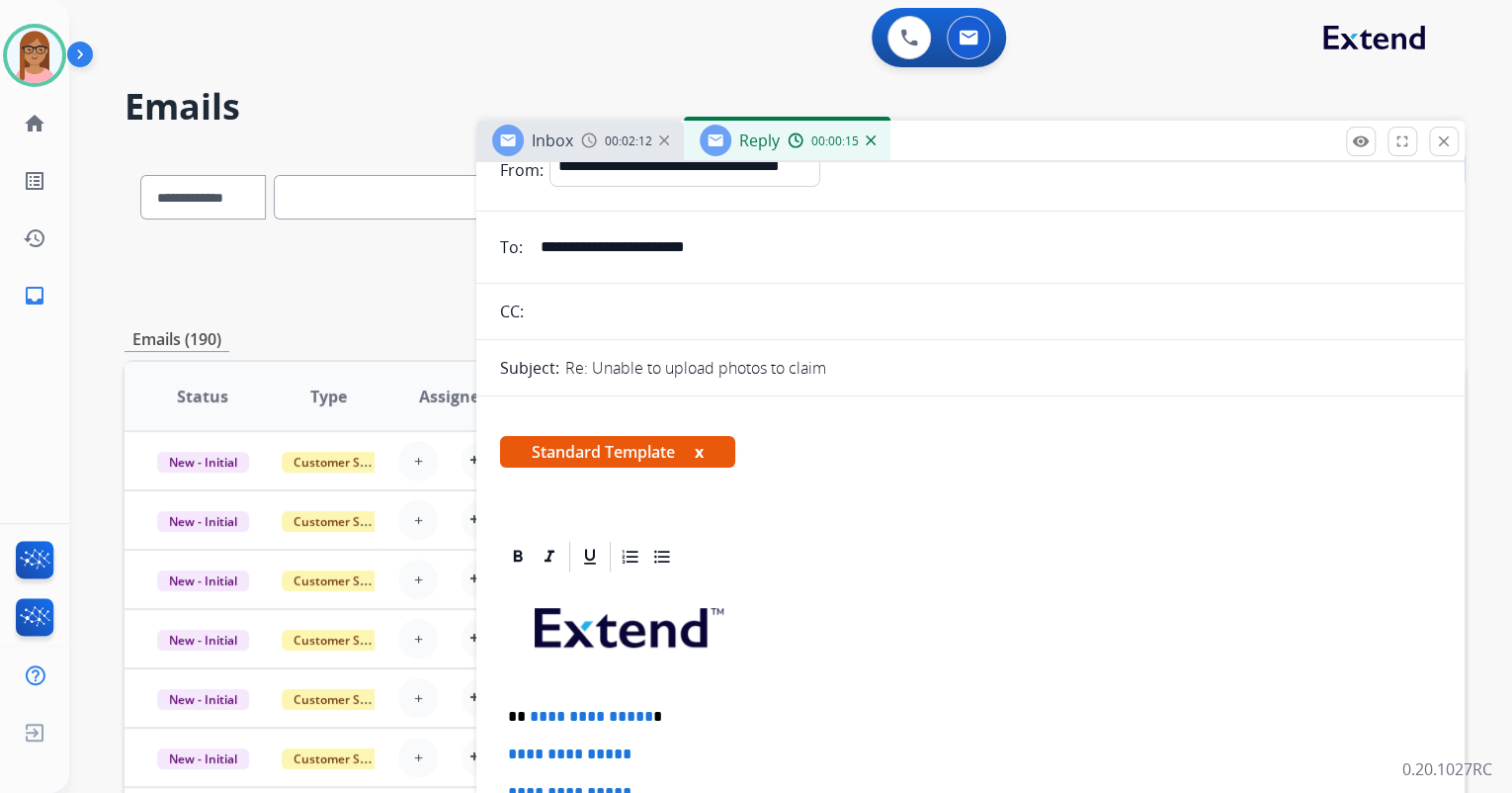 scroll, scrollTop: 0, scrollLeft: 0, axis: both 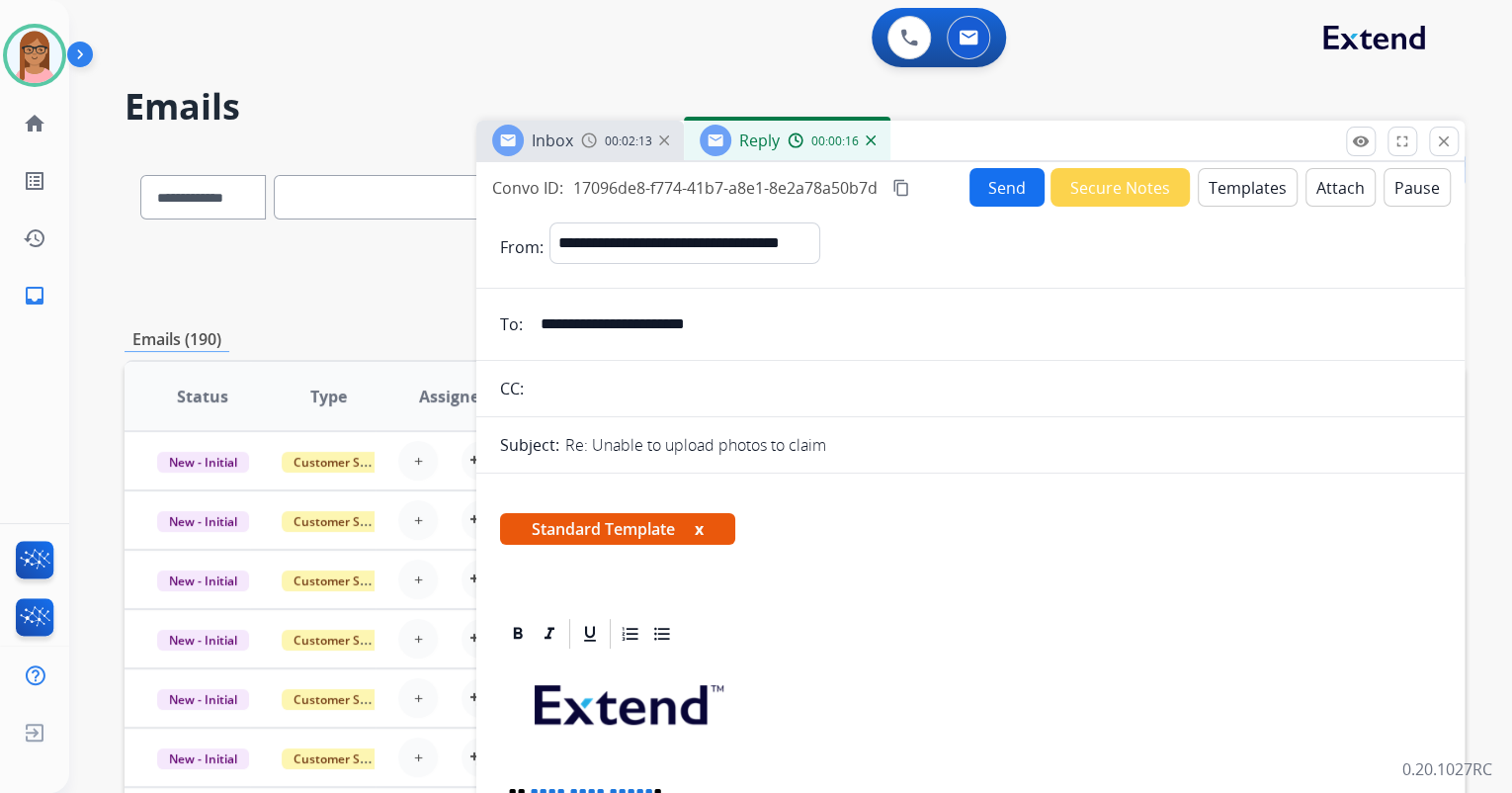 click on "Templates" at bounding box center (1247, 187) 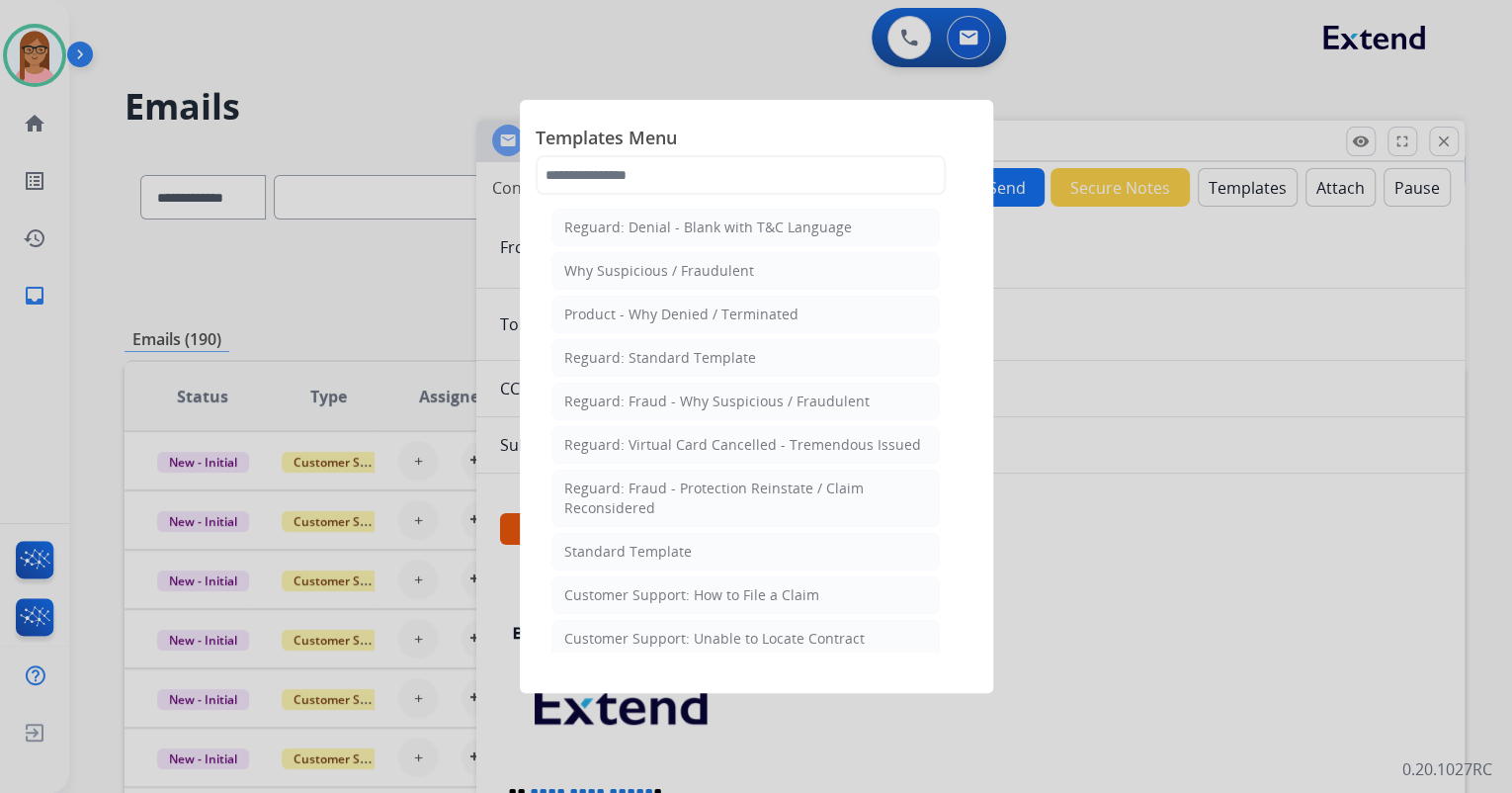 click on "Reguard: Standard Template" 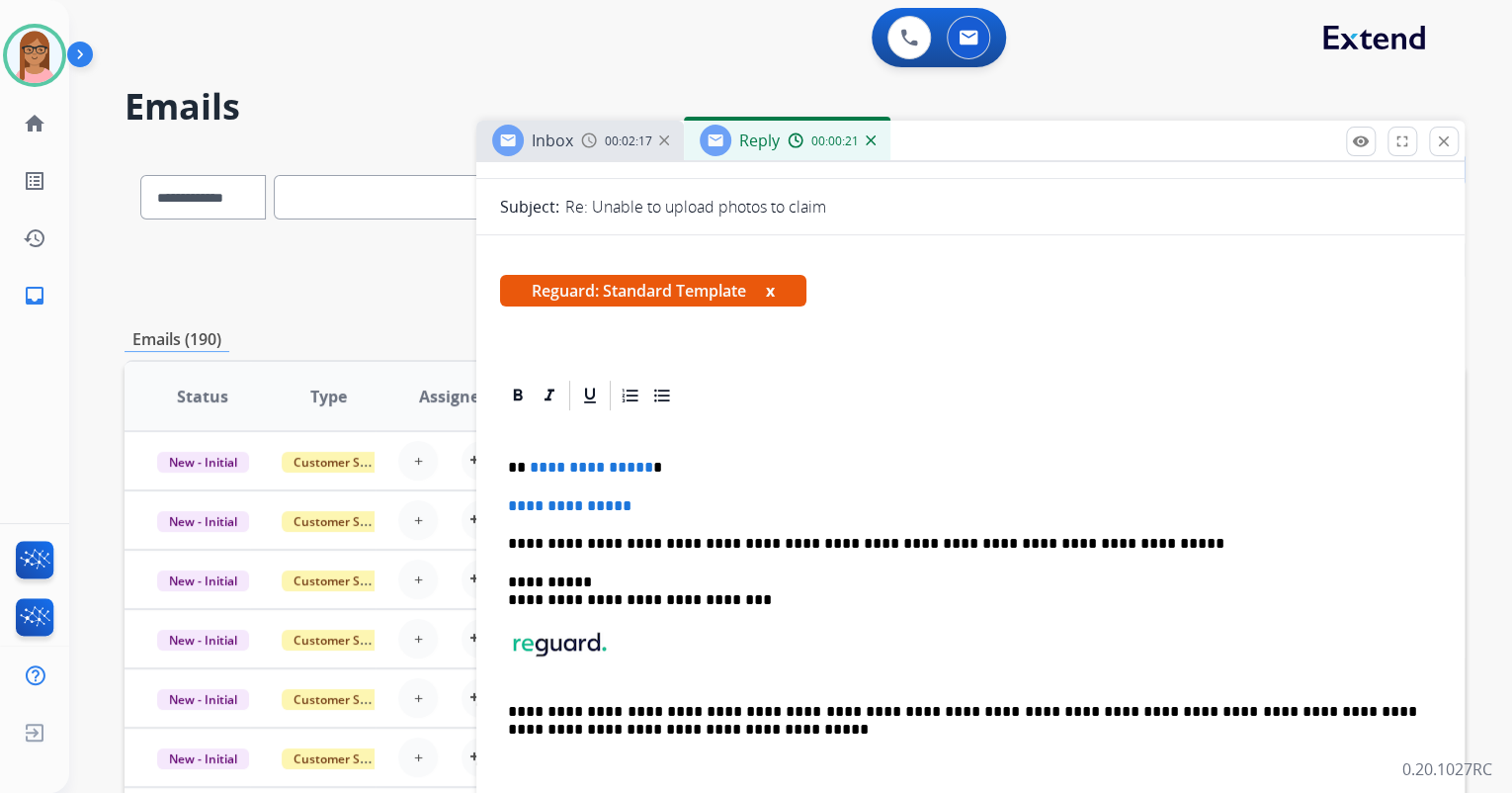 scroll, scrollTop: 158, scrollLeft: 0, axis: vertical 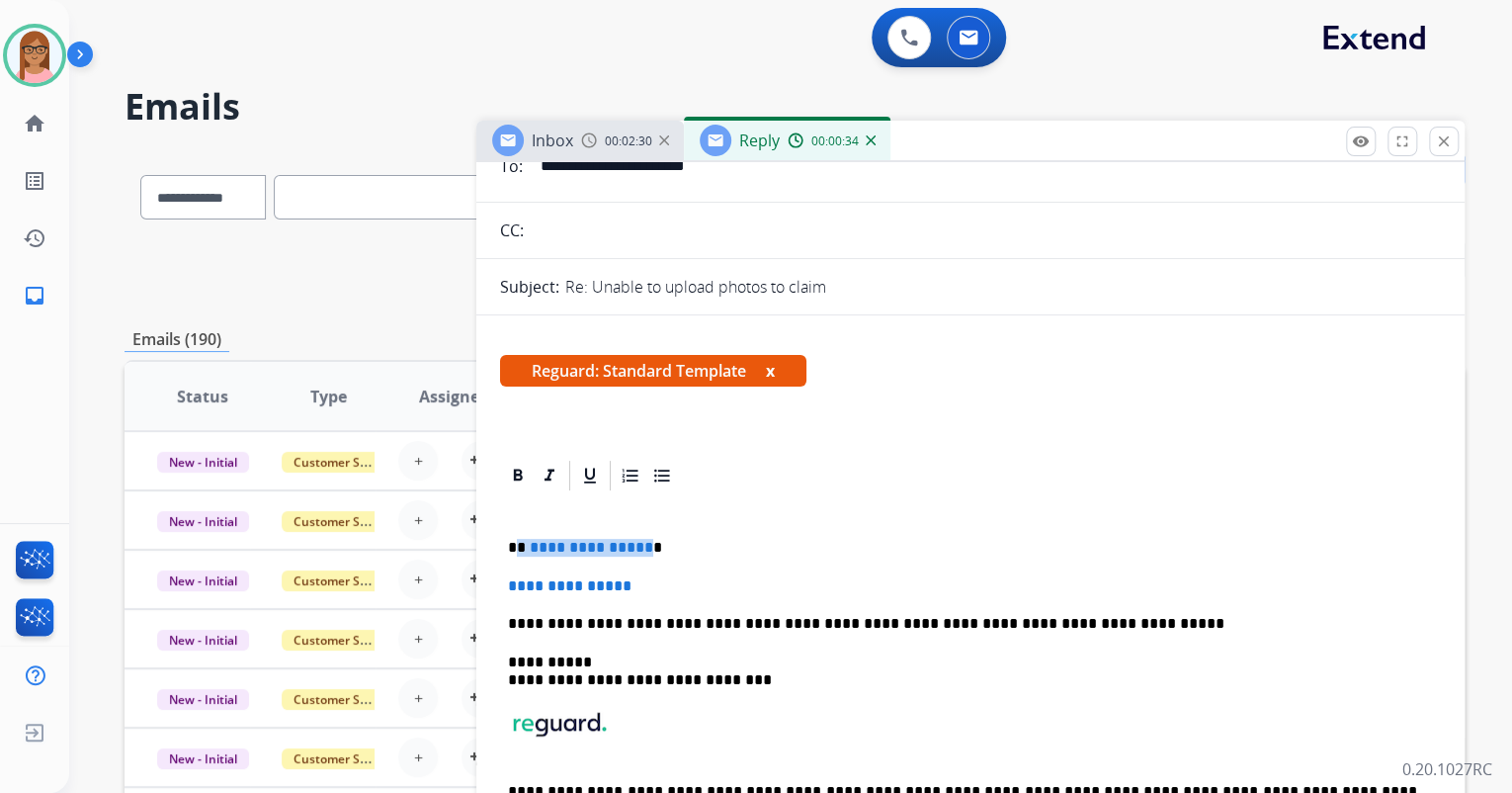 drag, startPoint x: 519, startPoint y: 547, endPoint x: 640, endPoint y: 550, distance: 121.03718 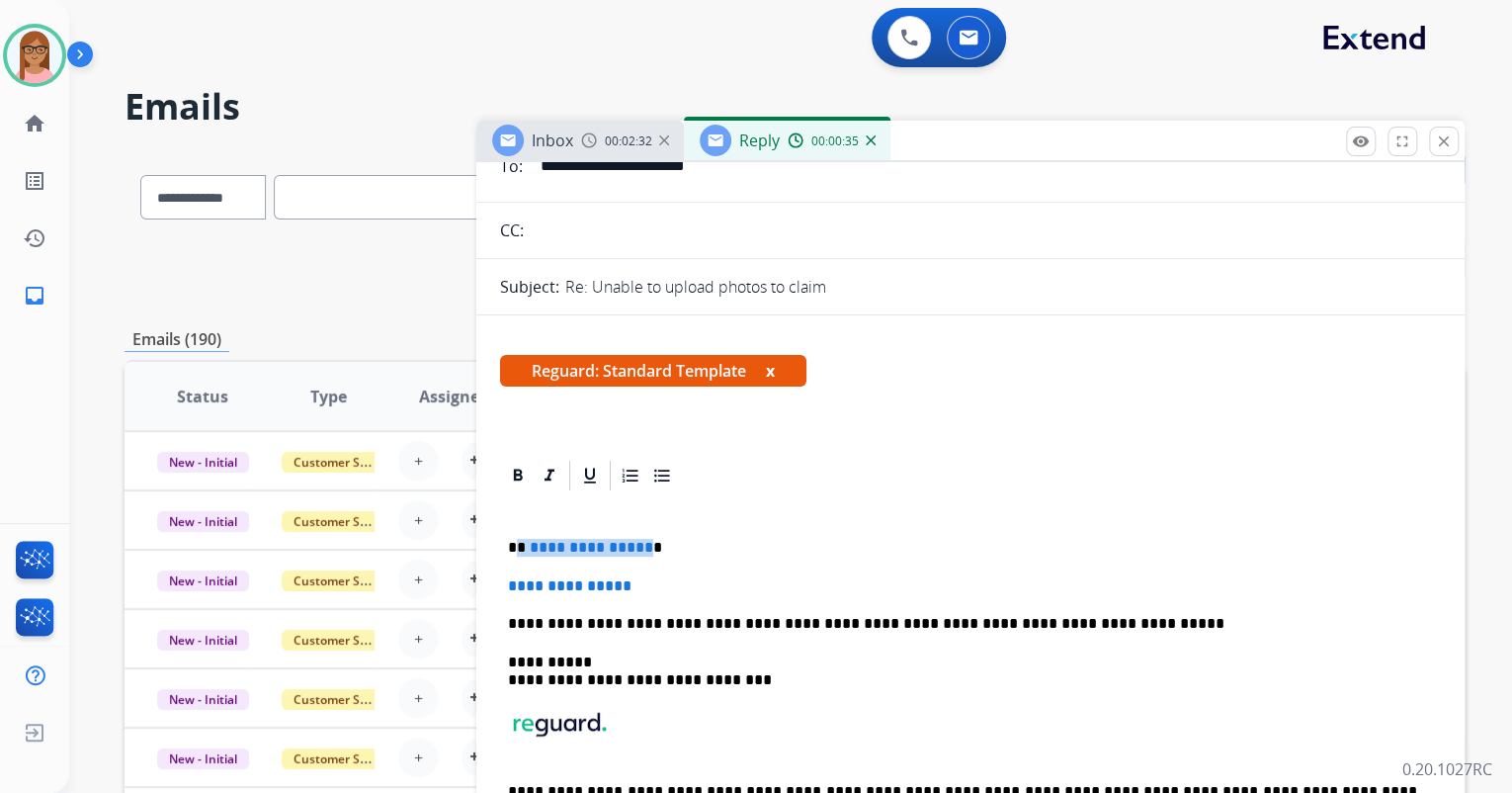 type 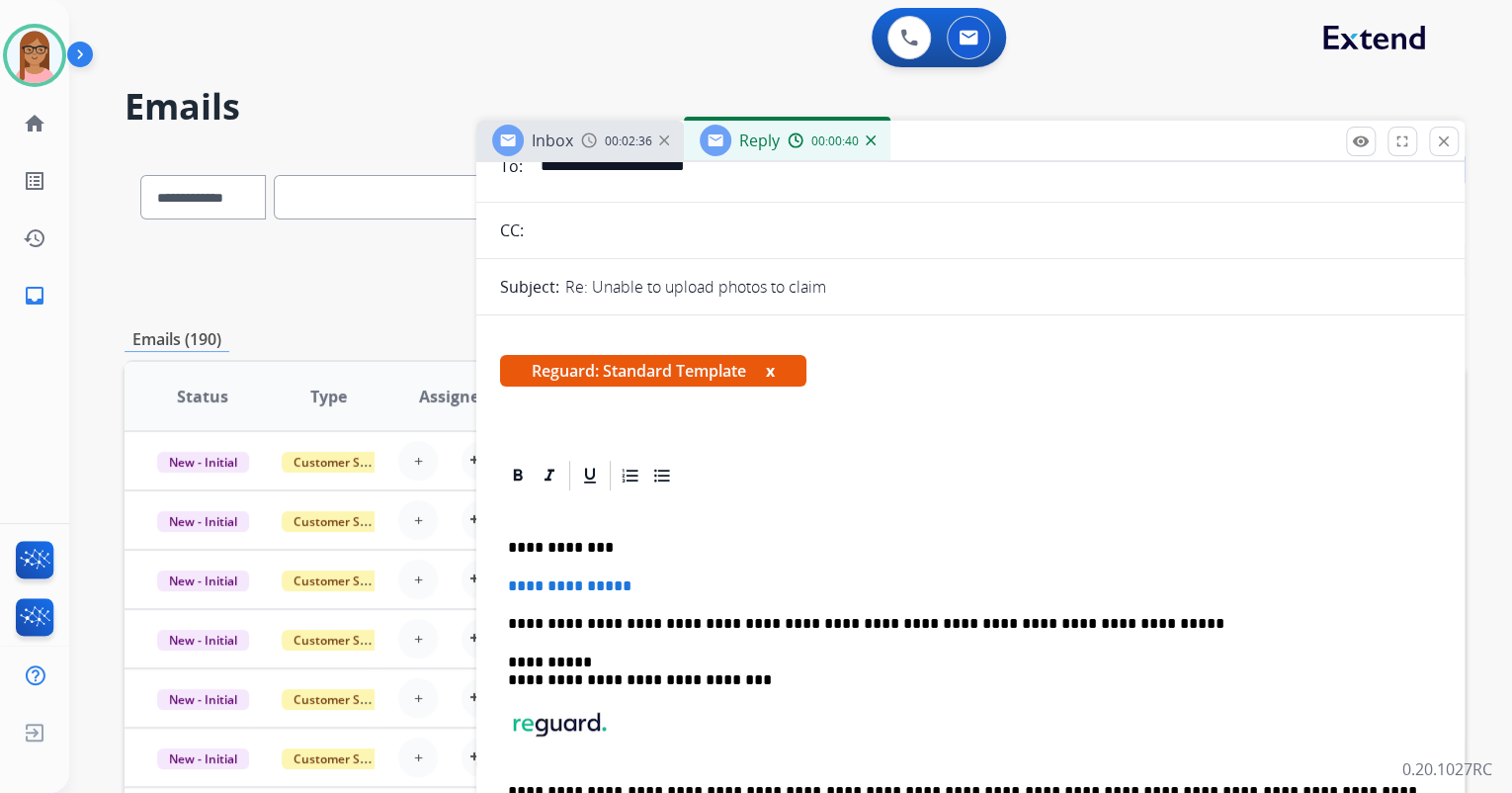 click on "**********" at bounding box center [970, 586] 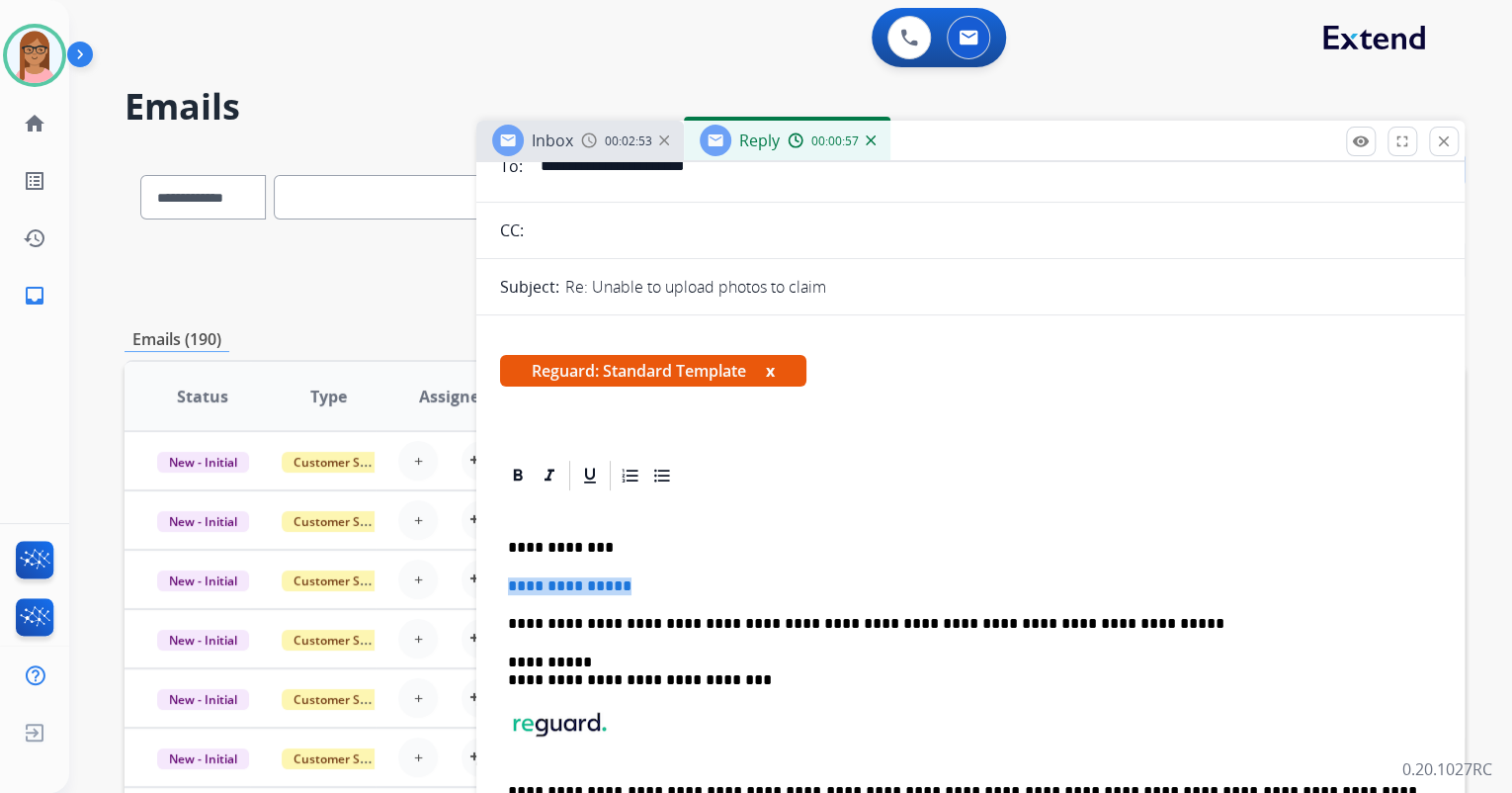 drag, startPoint x: 506, startPoint y: 583, endPoint x: 640, endPoint y: 593, distance: 134.37262 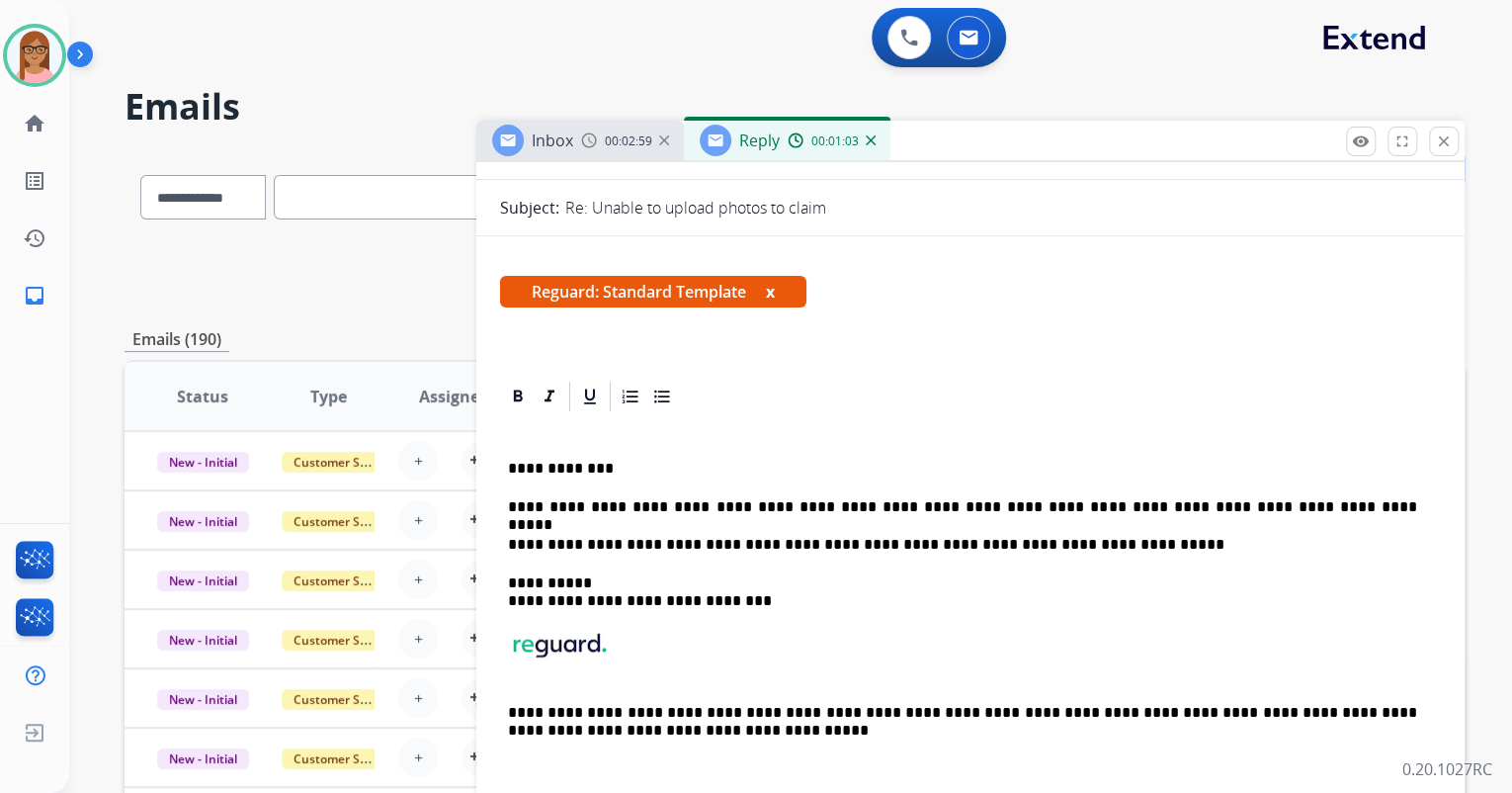 scroll, scrollTop: 0, scrollLeft: 0, axis: both 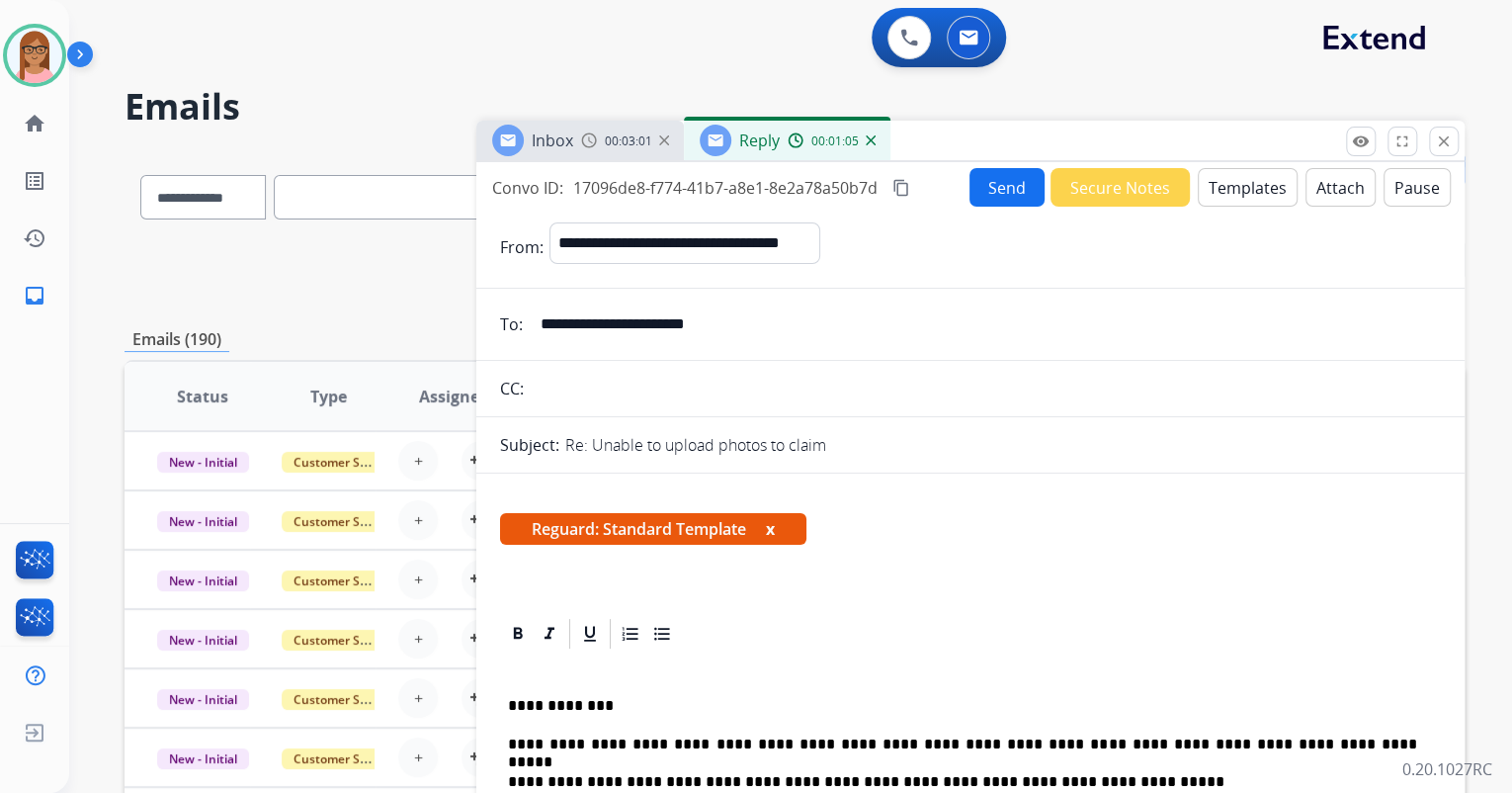 click on "Send" at bounding box center (1007, 187) 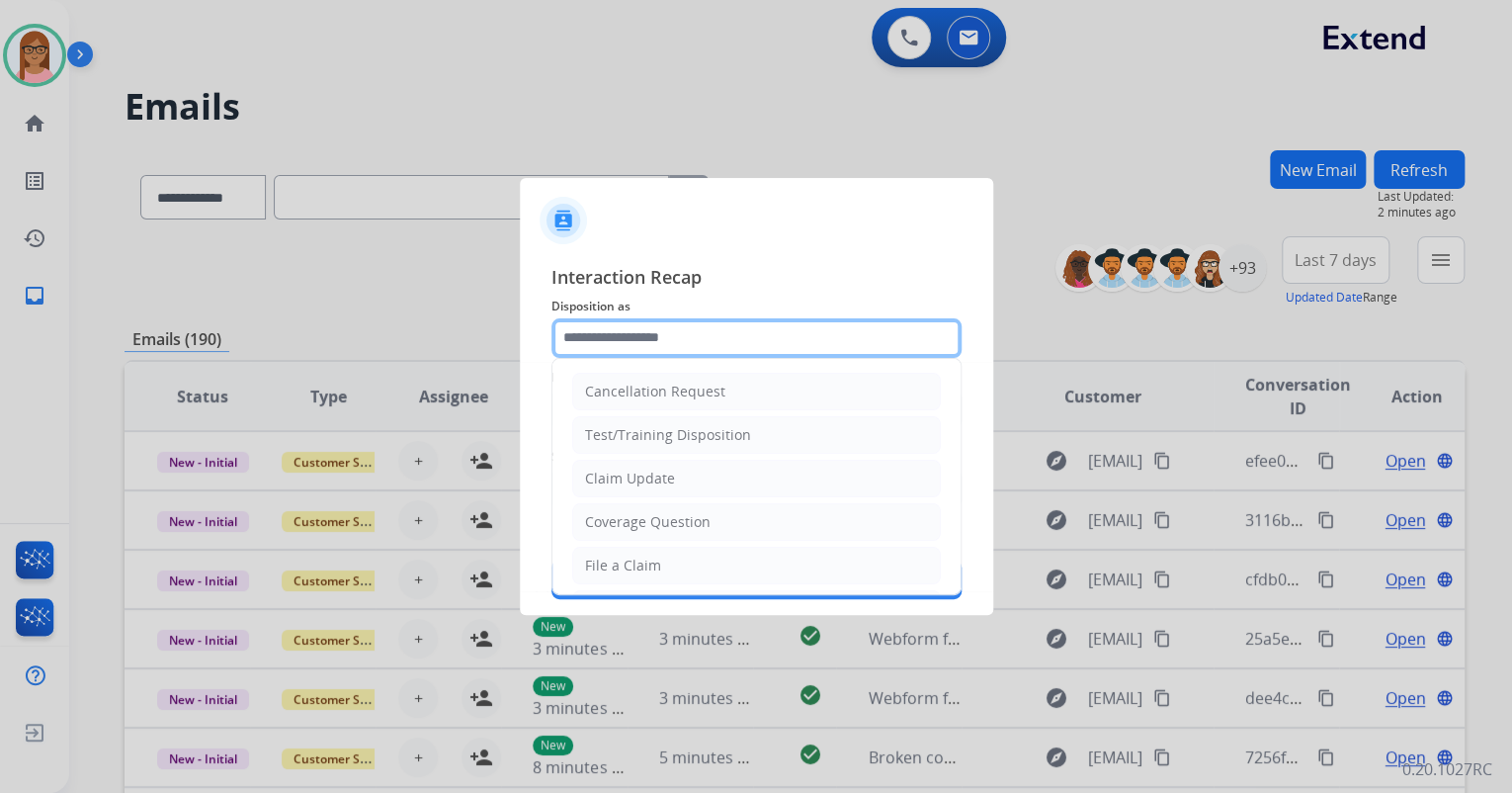 click 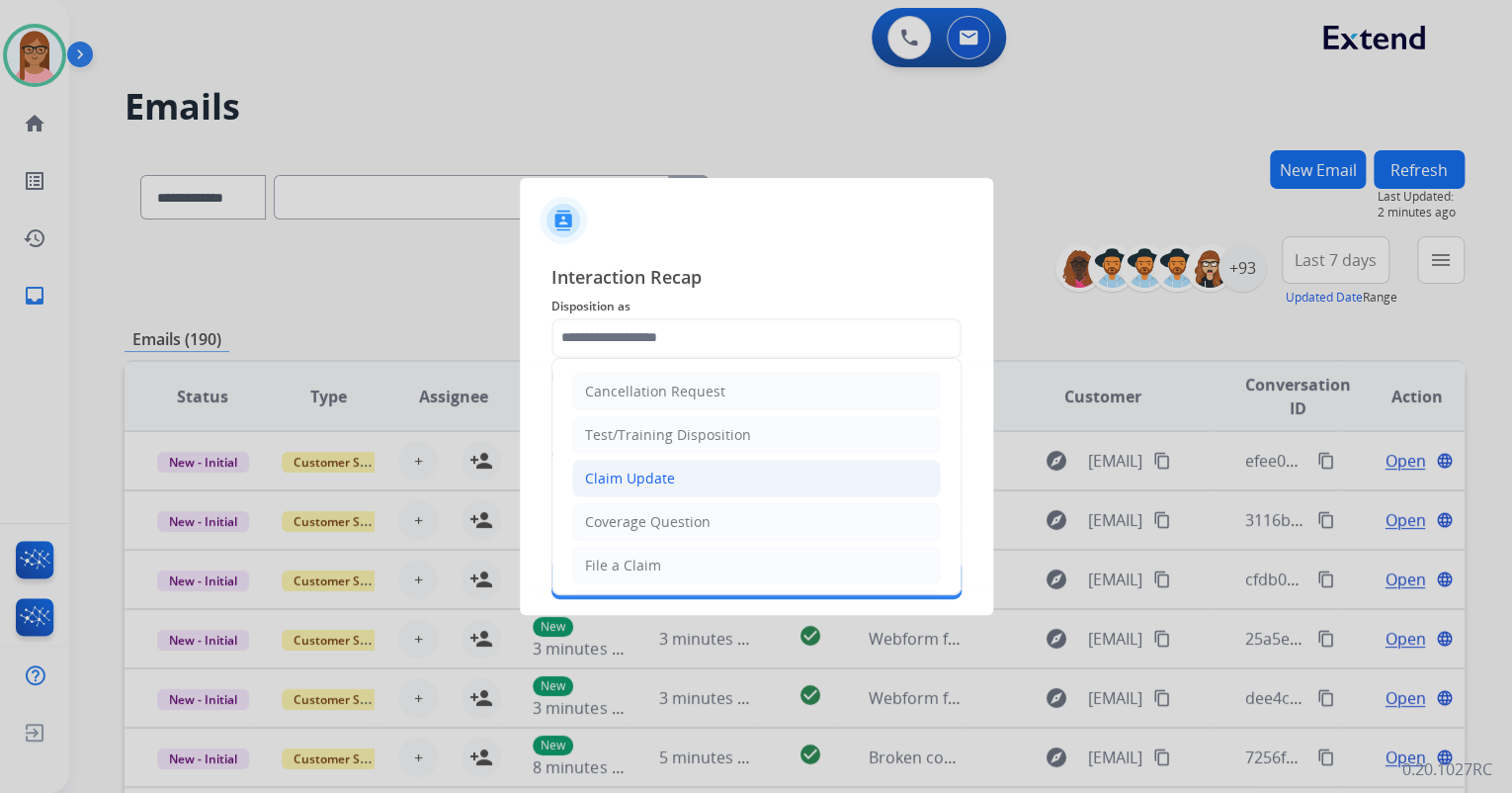click on "Claim Update" 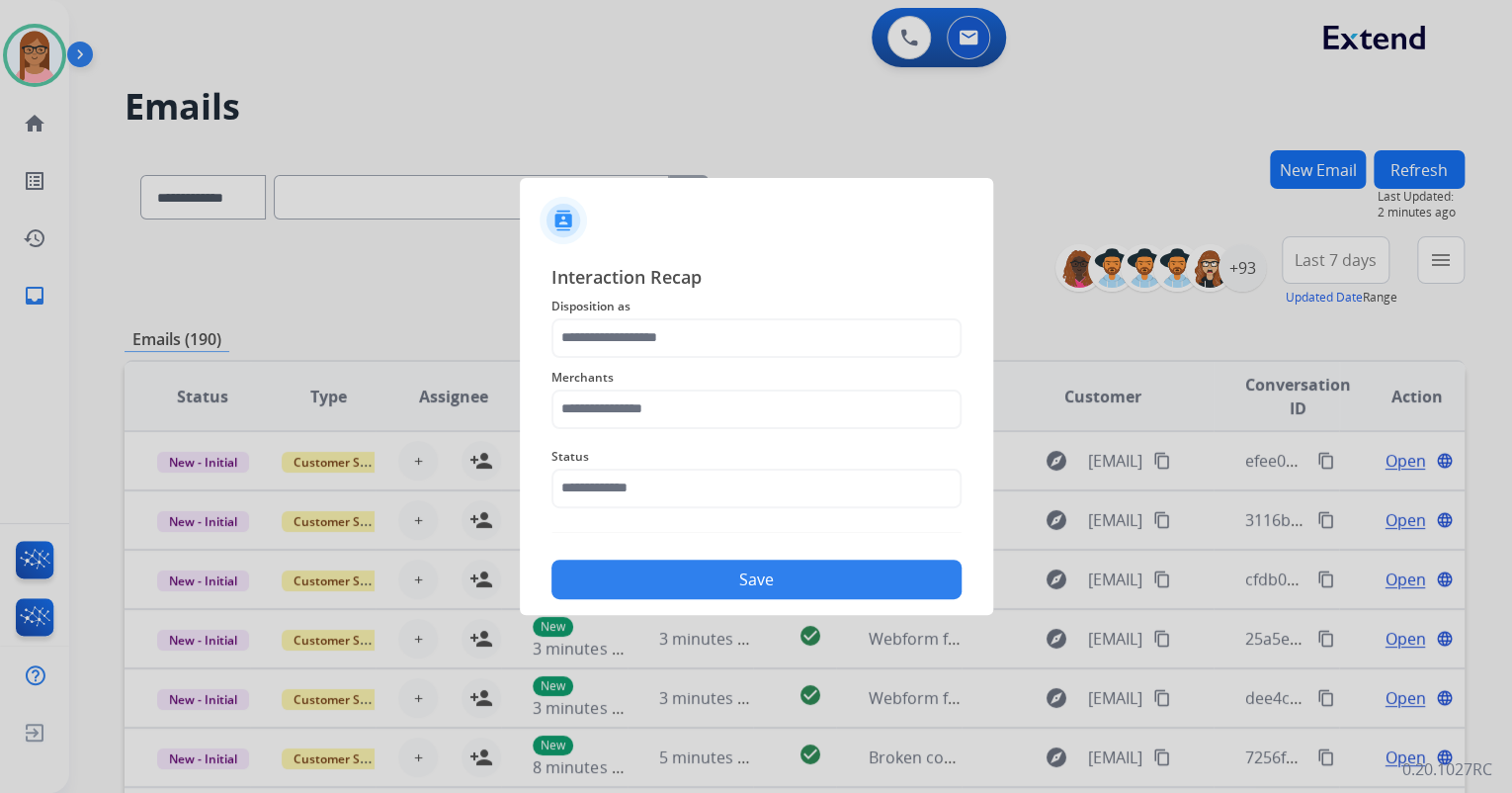 type on "**********" 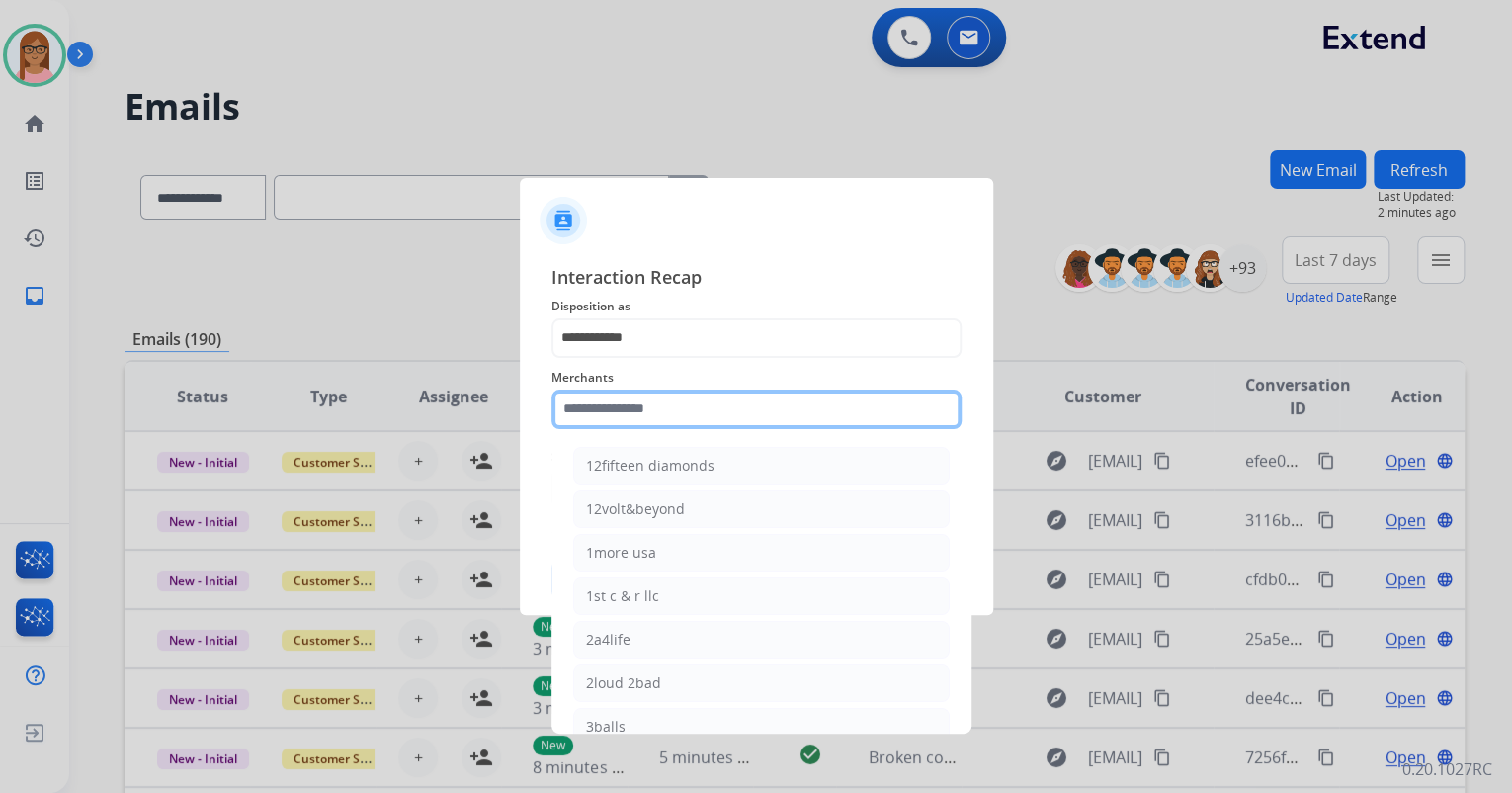 click 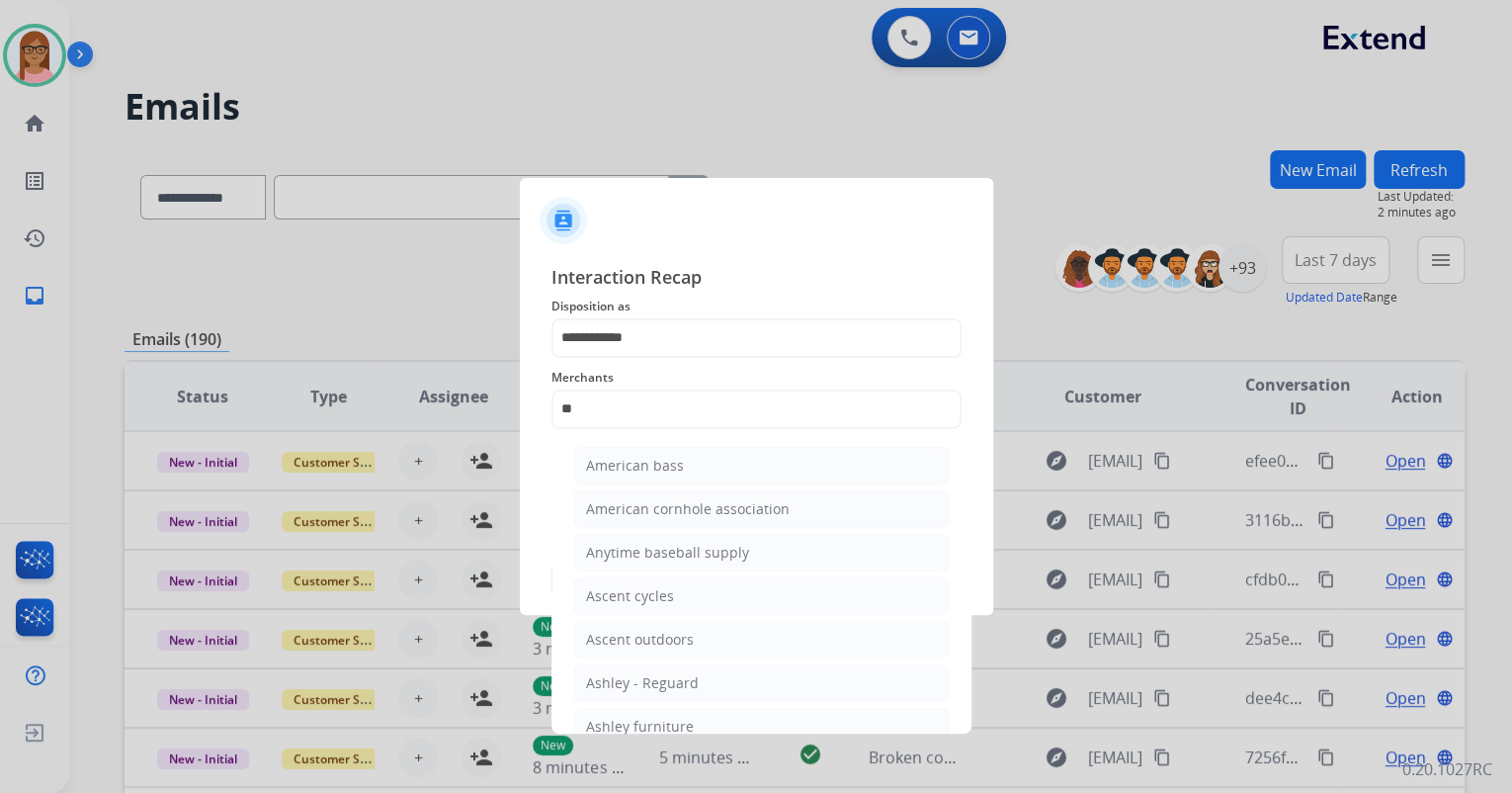 click on "Ashley - Reguard" 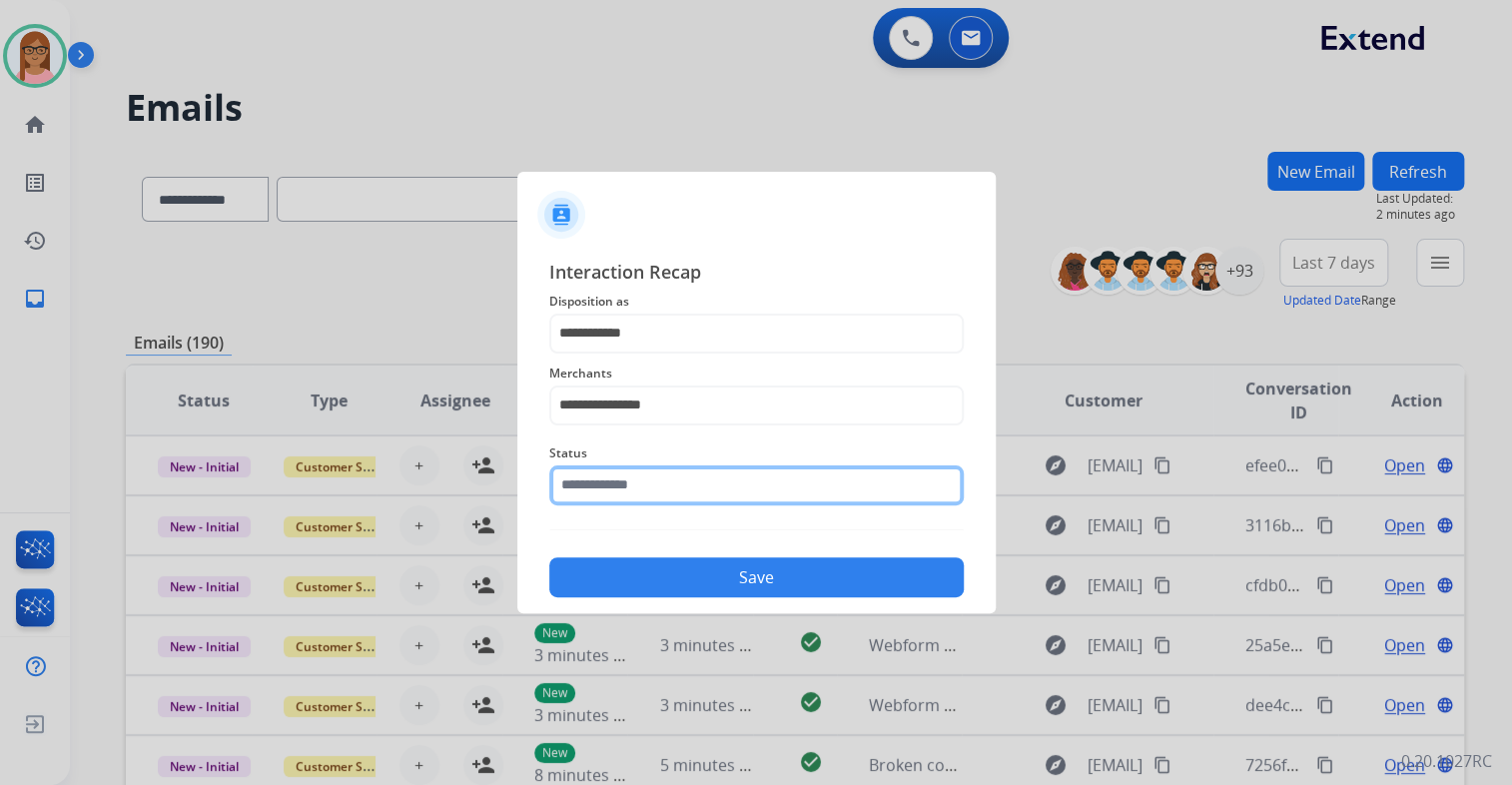 click 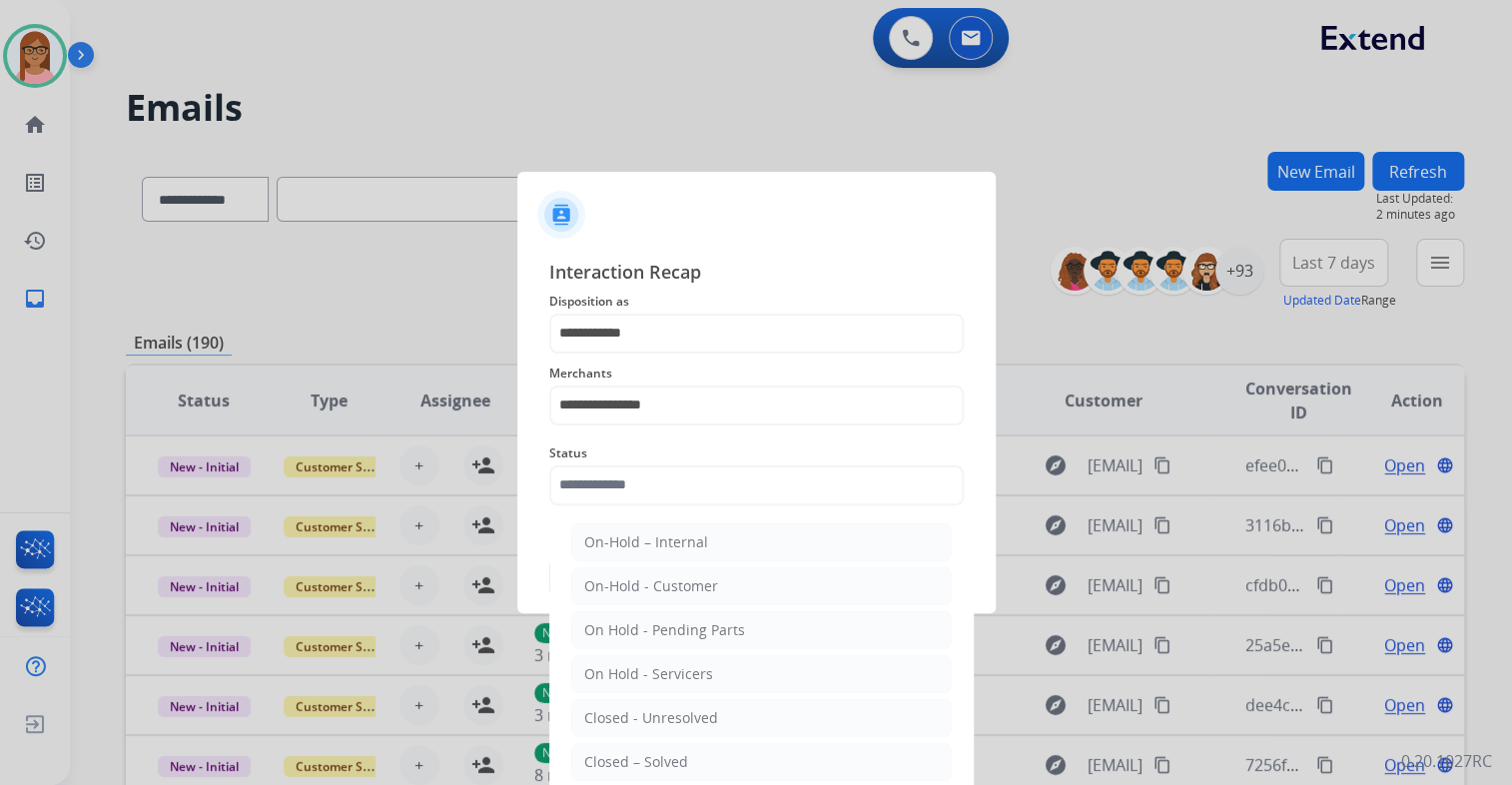 click on "Closed – Solved" 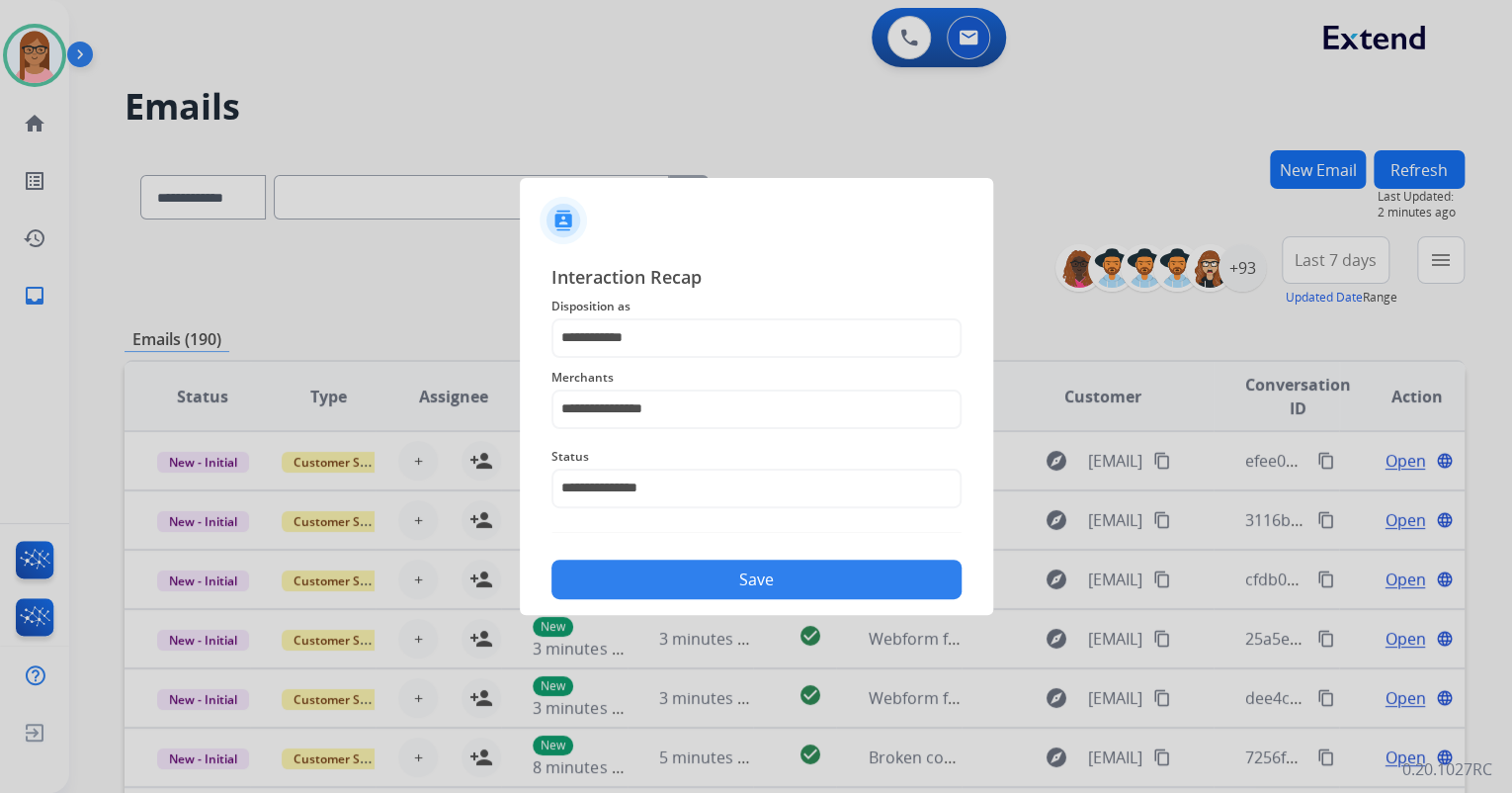 click on "Save" 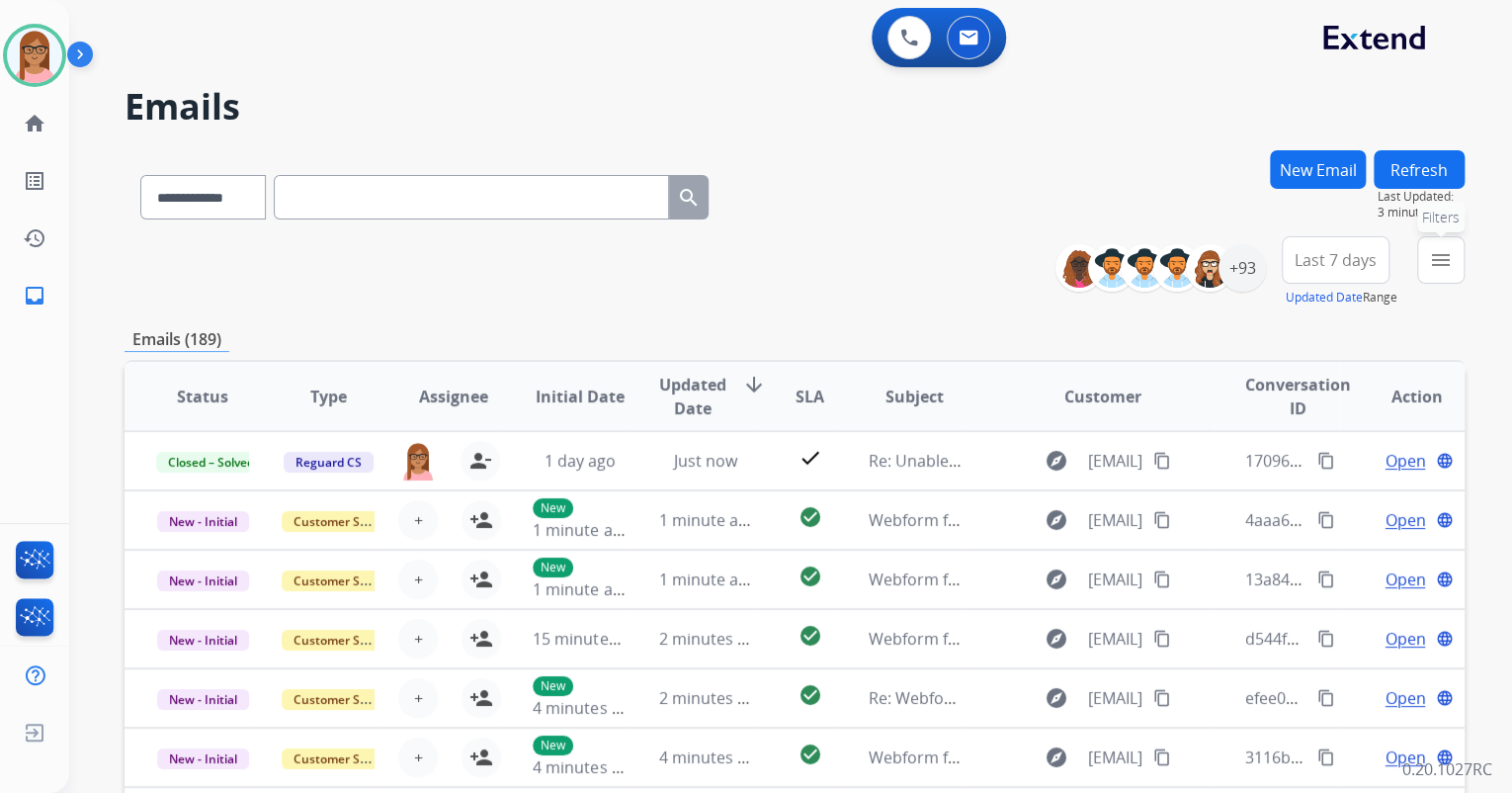 click on "menu  Filters" at bounding box center (1441, 260) 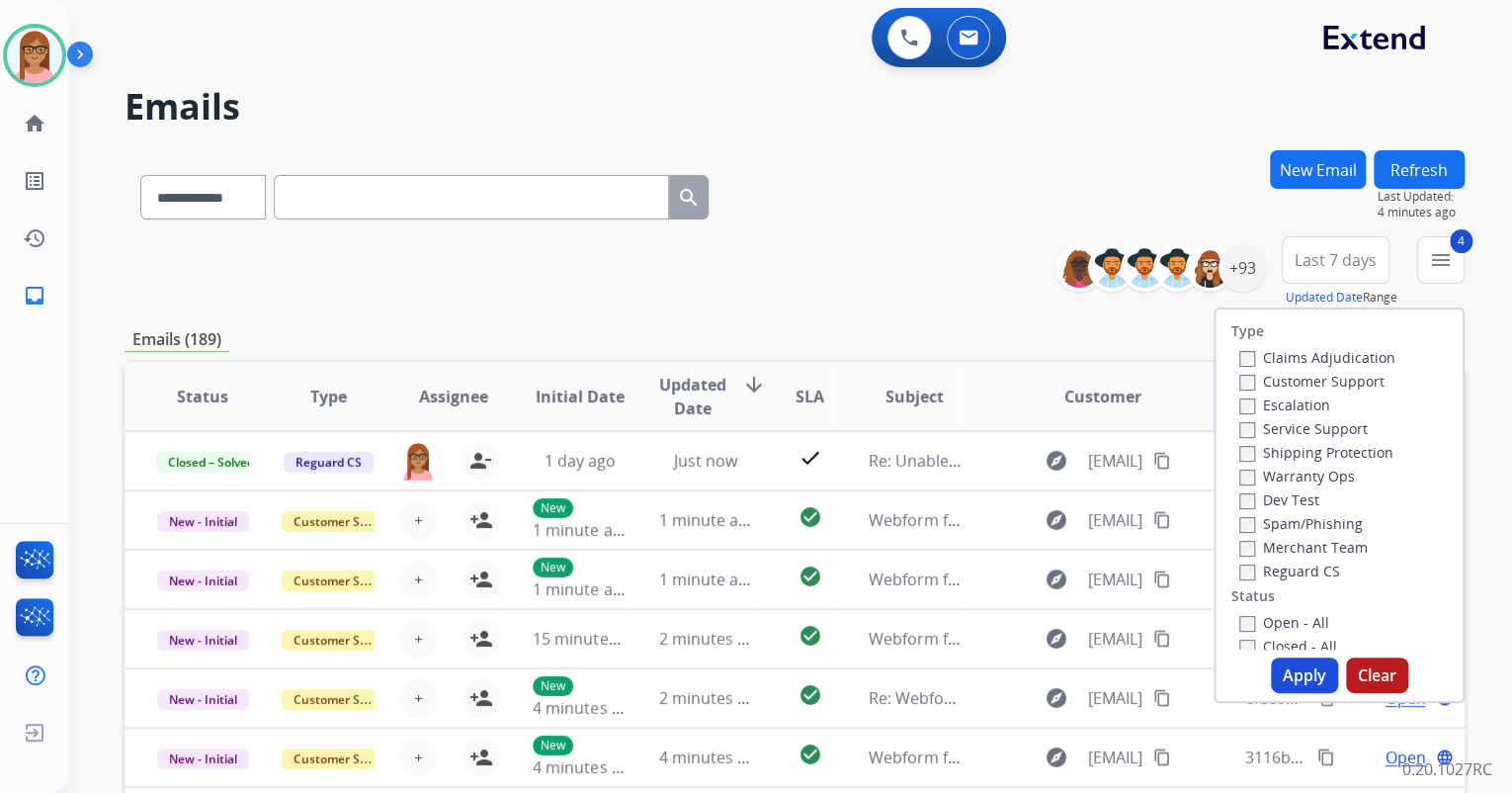 click on "Apply" at bounding box center [1304, 675] 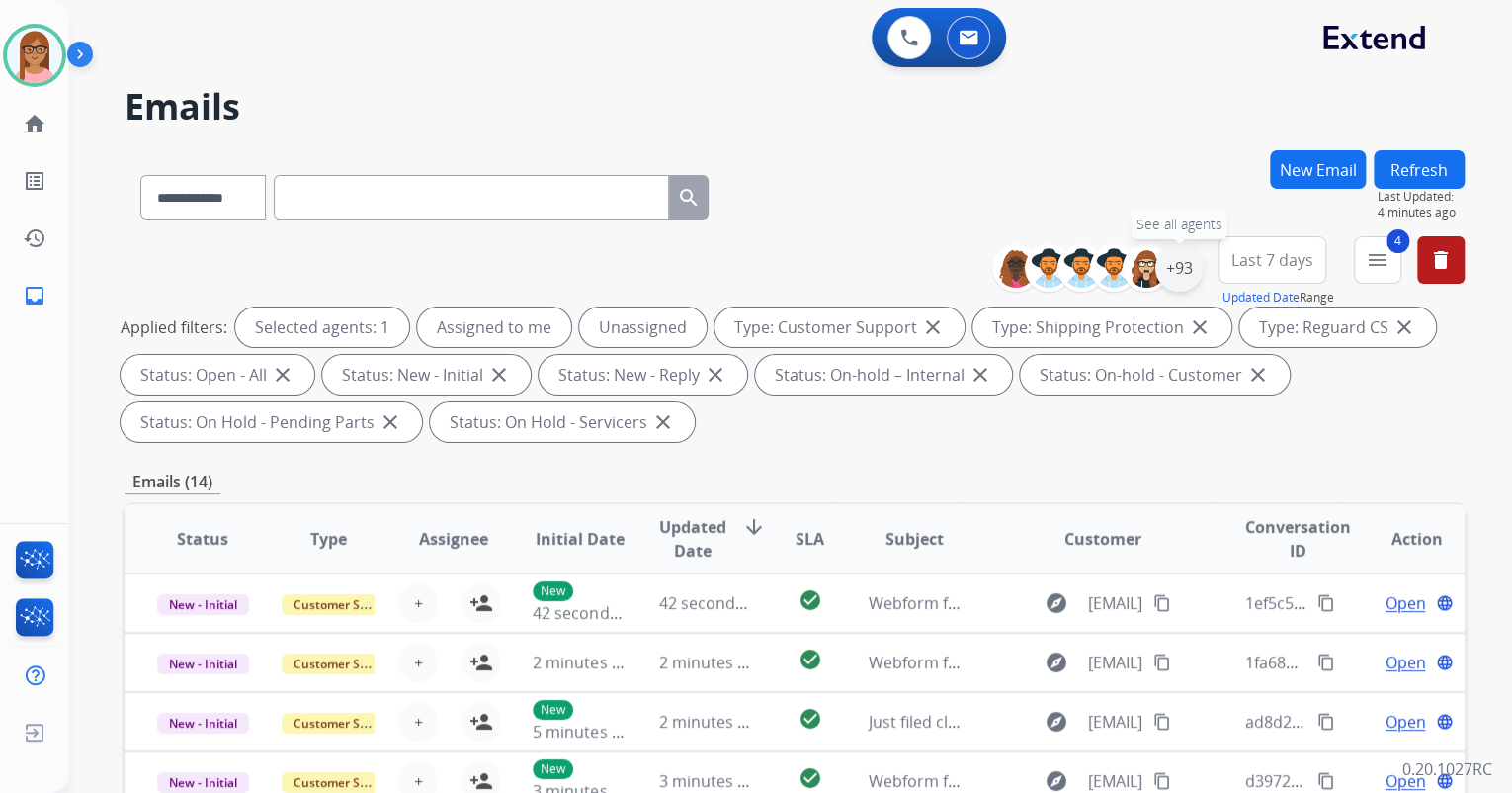 click on "+93" at bounding box center (1179, 268) 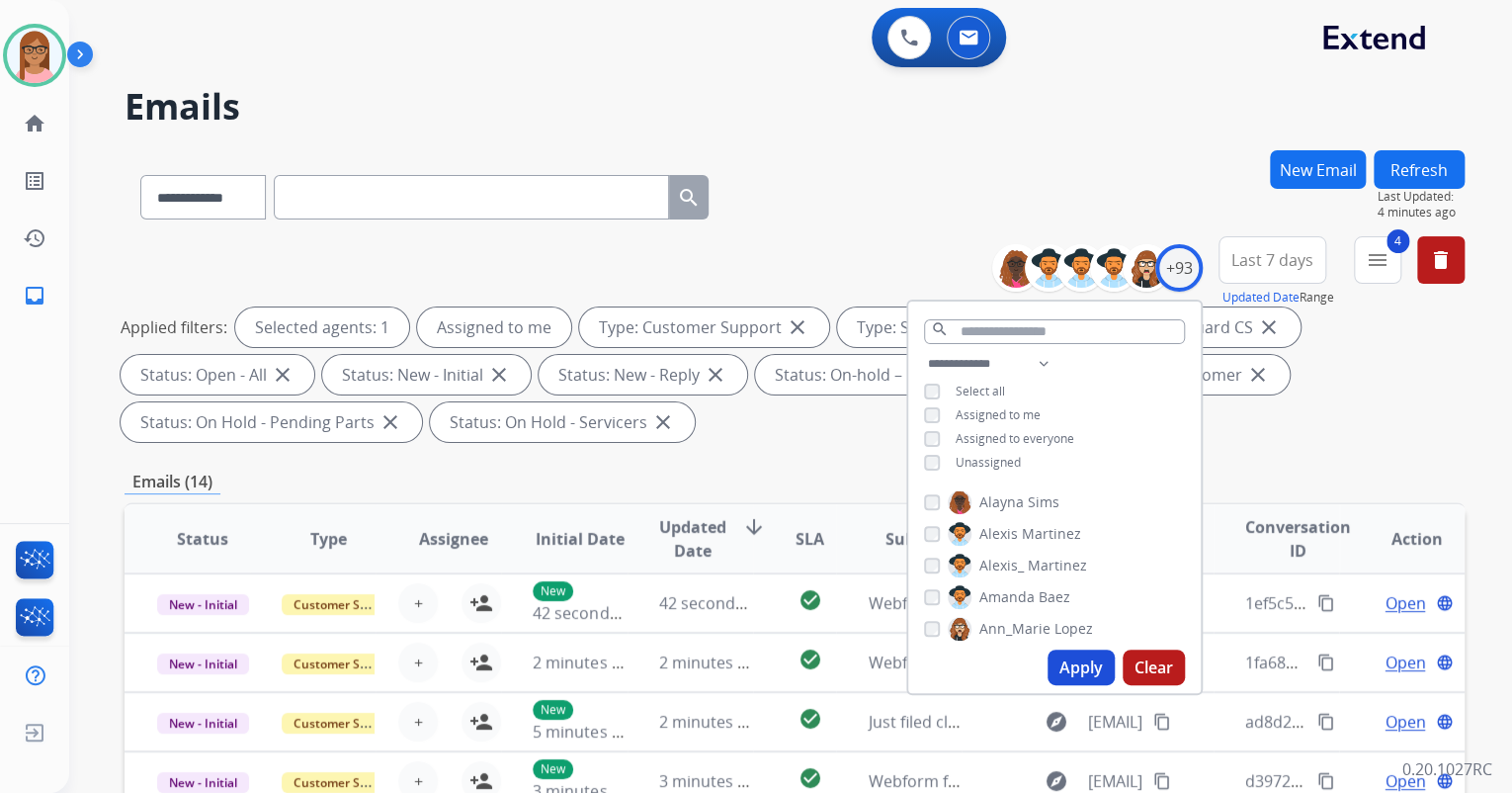 click on "Apply" at bounding box center (1081, 667) 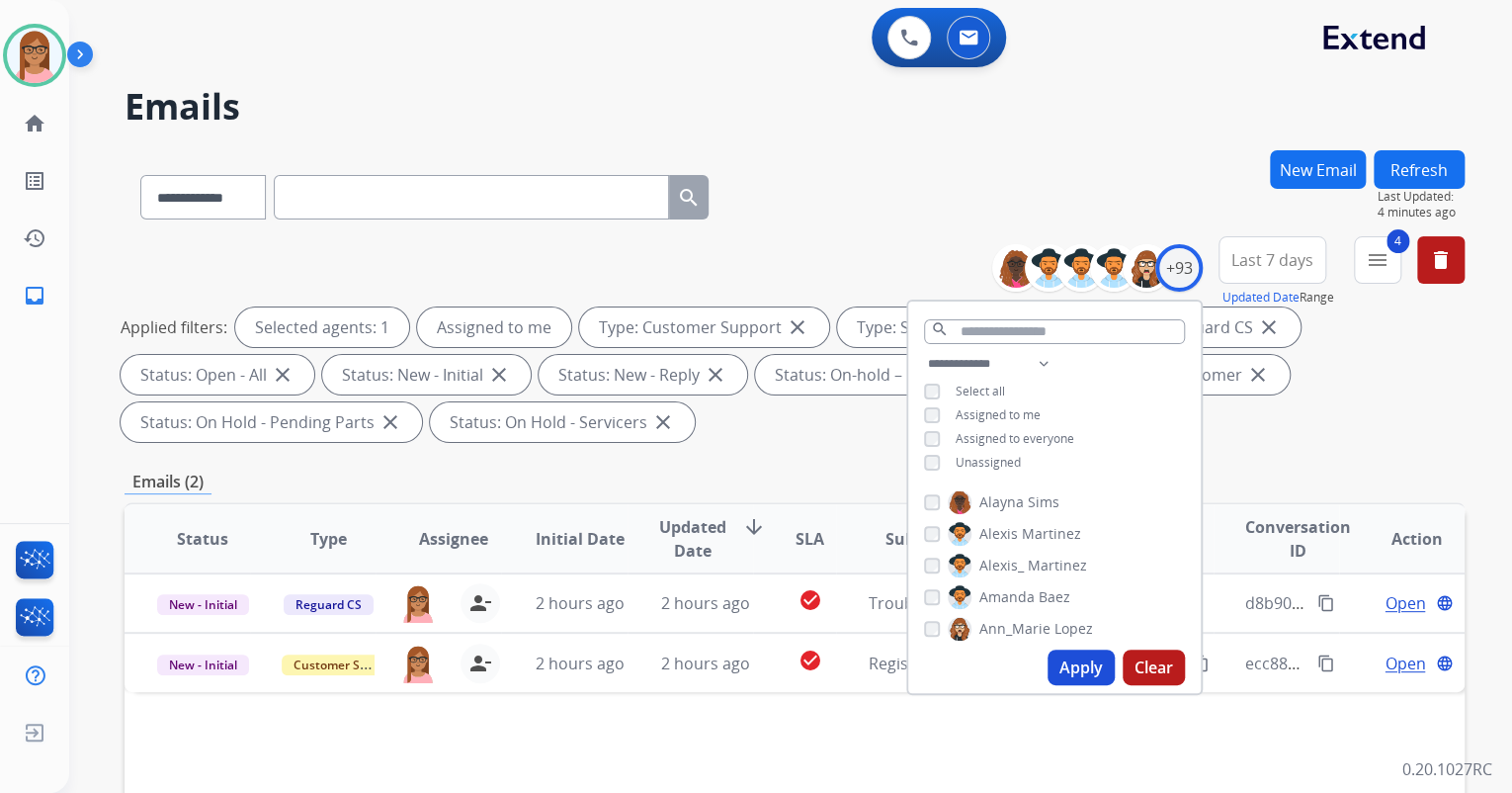 click on "Applied filters:  Selected agents: 1  Assigned to me  Type: Customer Support  close  Type: Shipping Protection  close  Type: Reguard CS  close  Status: Open - All  close  Status: New - Initial  close  Status: New - Reply  close  Status: On-hold – Internal  close  Status: On-hold - Customer  close  Status: On Hold - Pending Parts  close  Status: On Hold - Servicers  close" at bounding box center [791, 375] 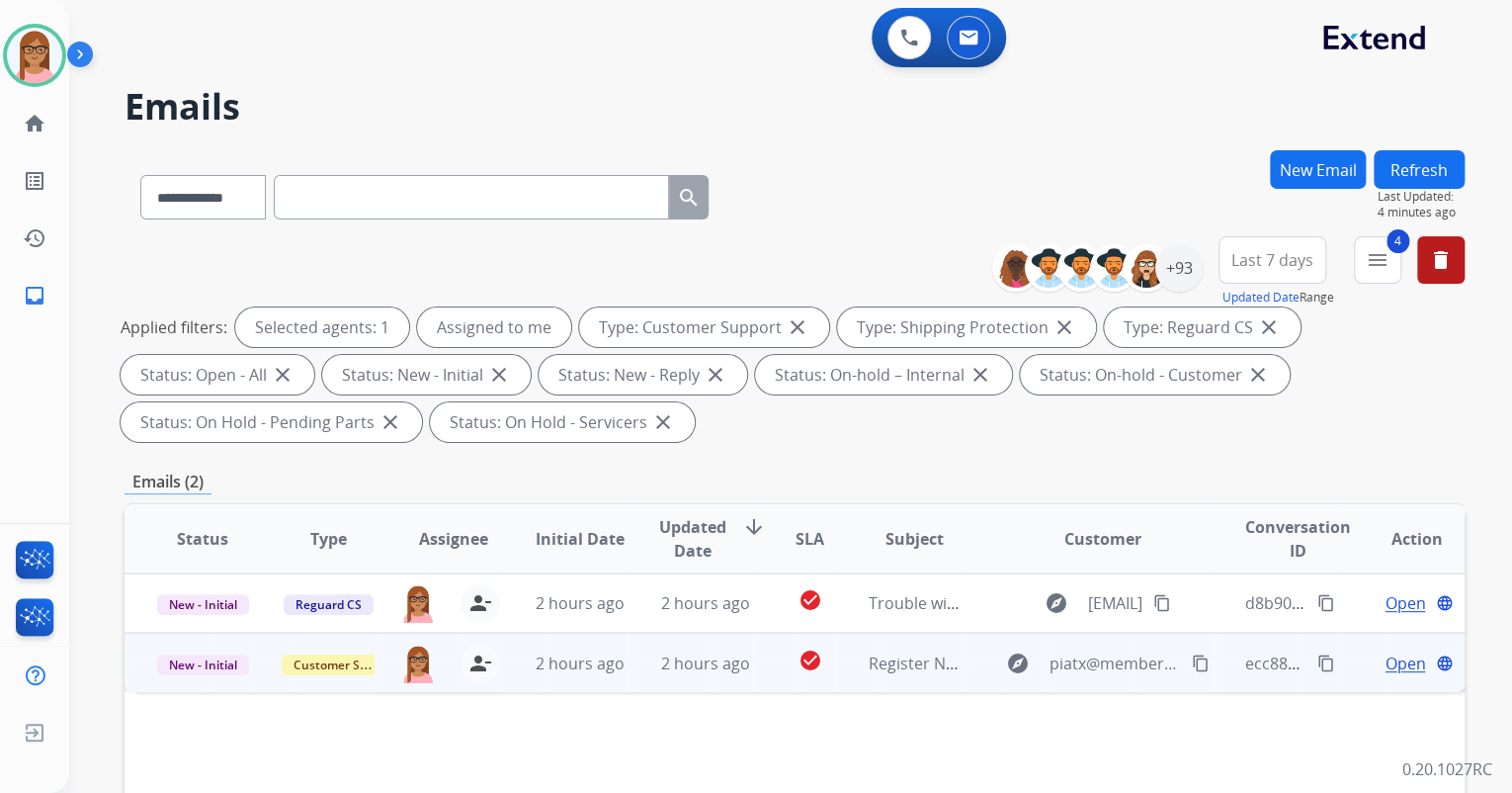 click on "Open" at bounding box center [1404, 663] 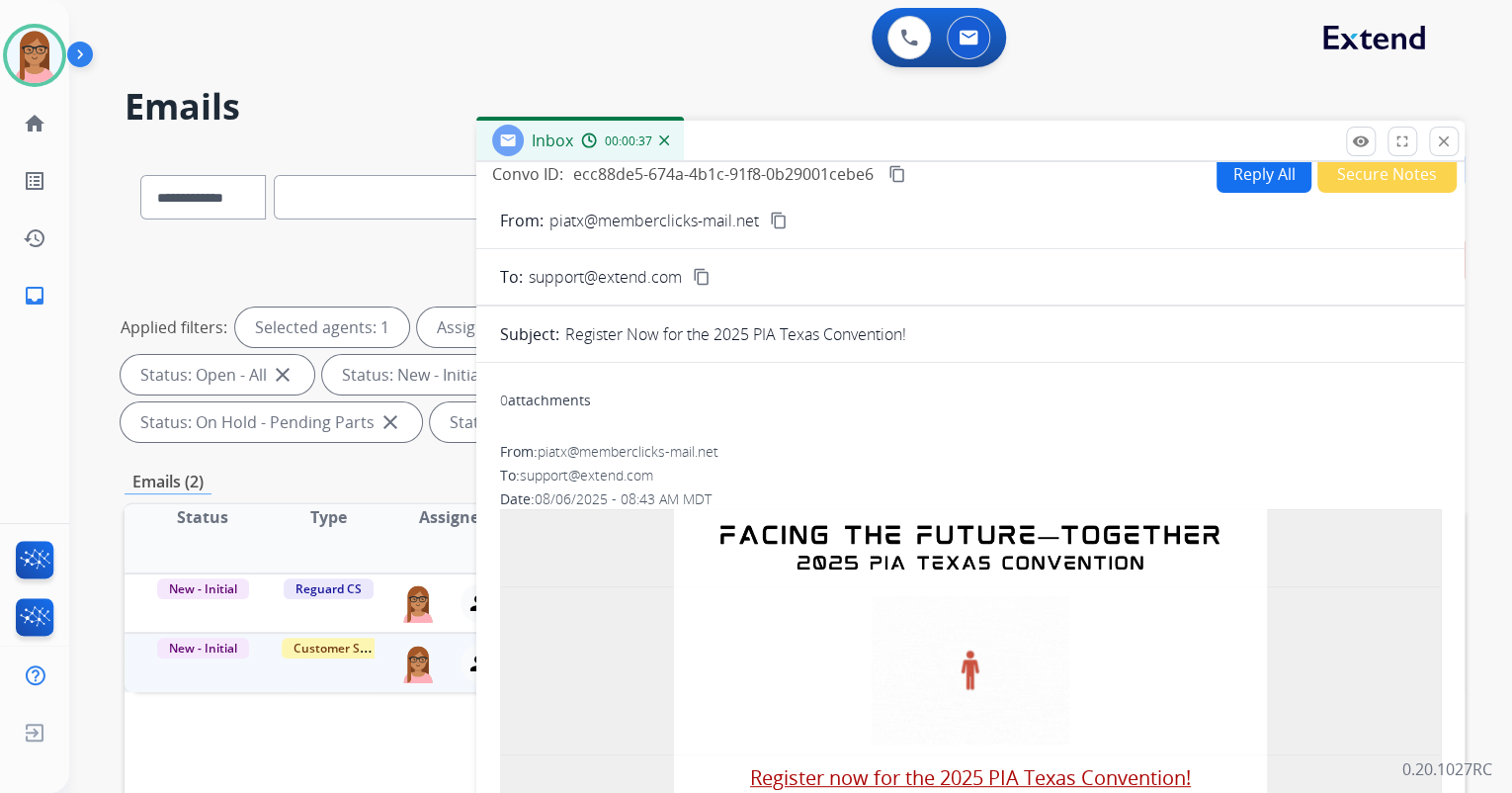 scroll, scrollTop: 0, scrollLeft: 0, axis: both 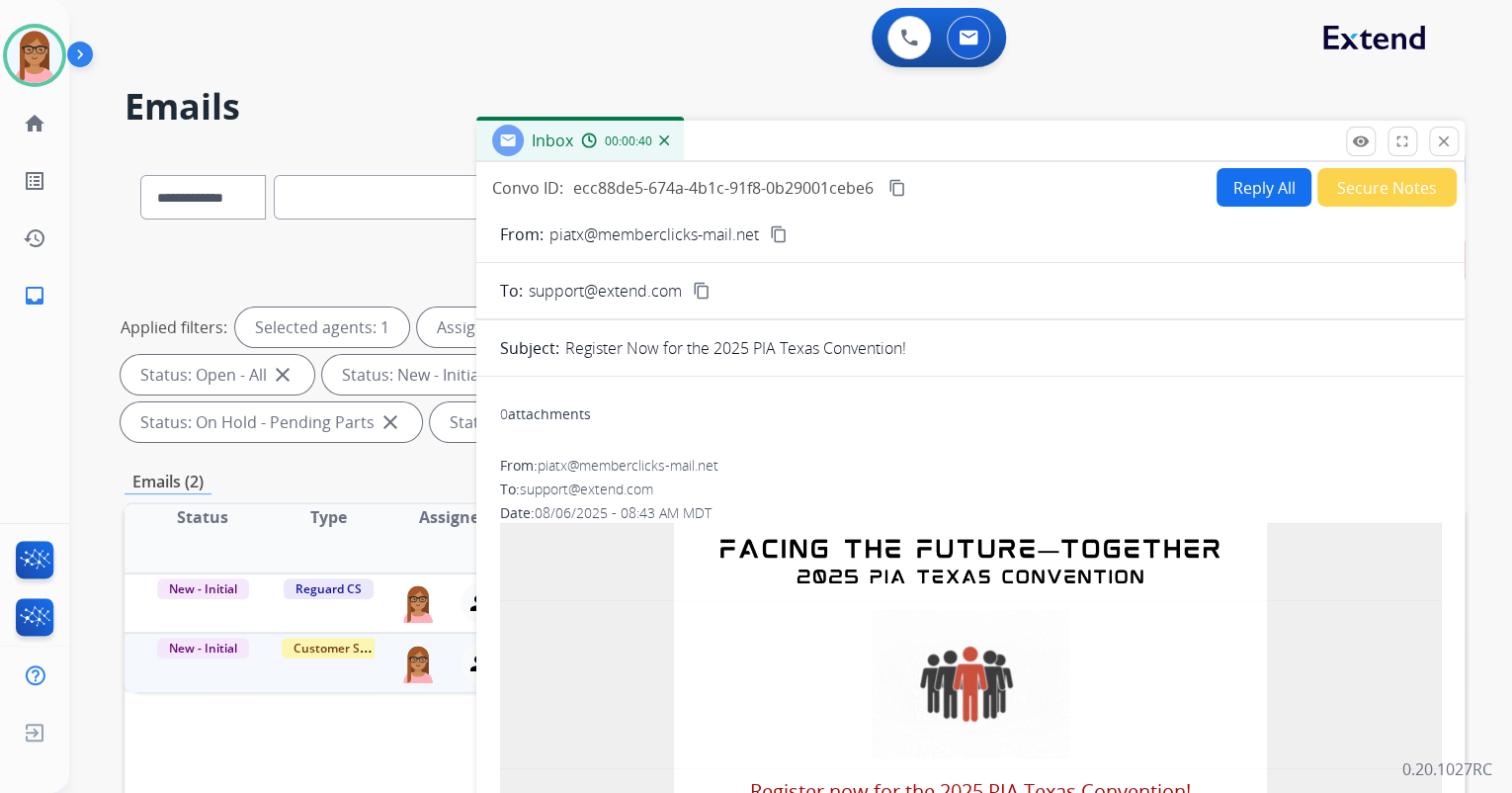 click on "Secure Notes" at bounding box center (1386, 187) 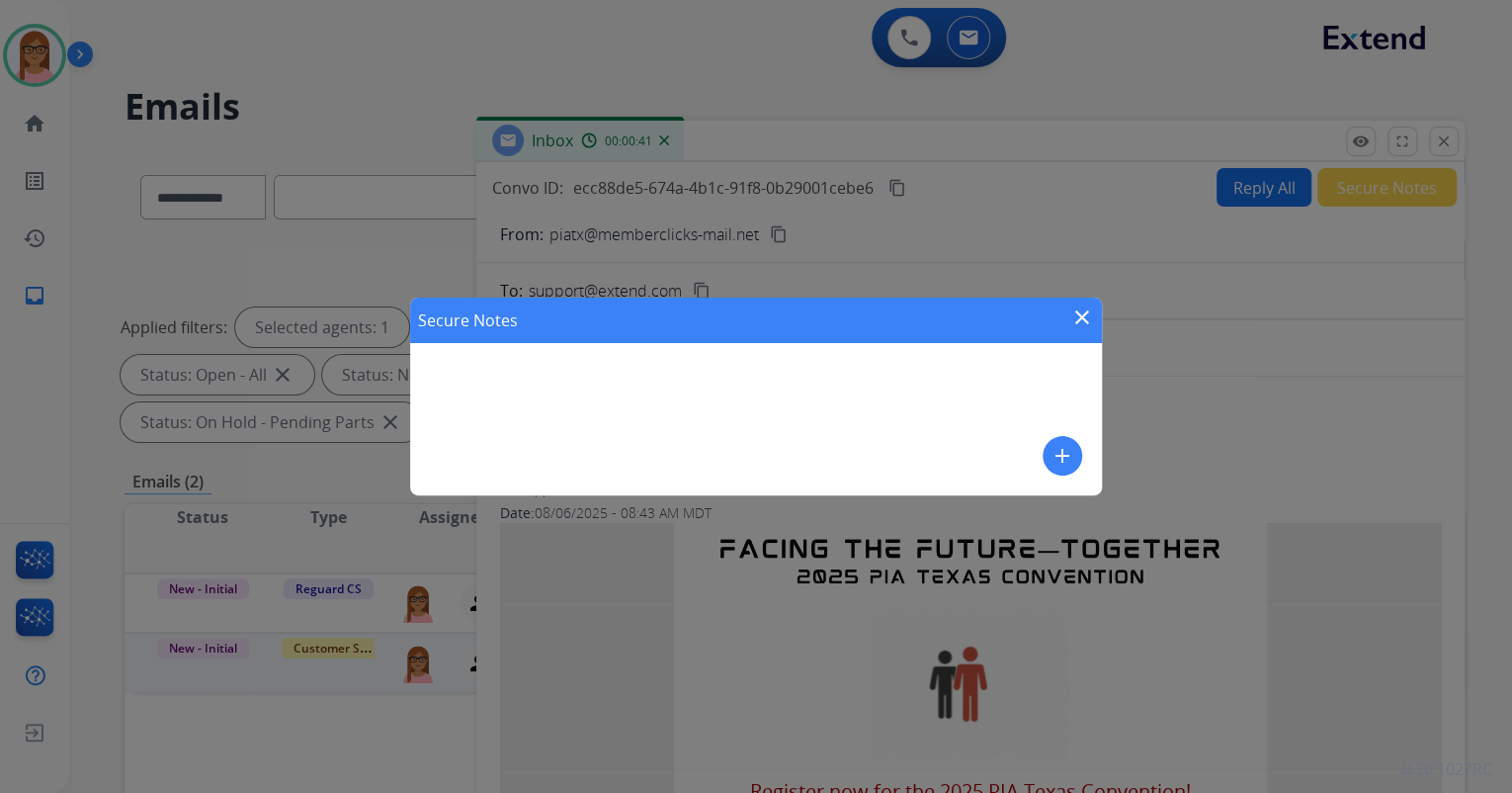 click on "add" at bounding box center [1062, 456] 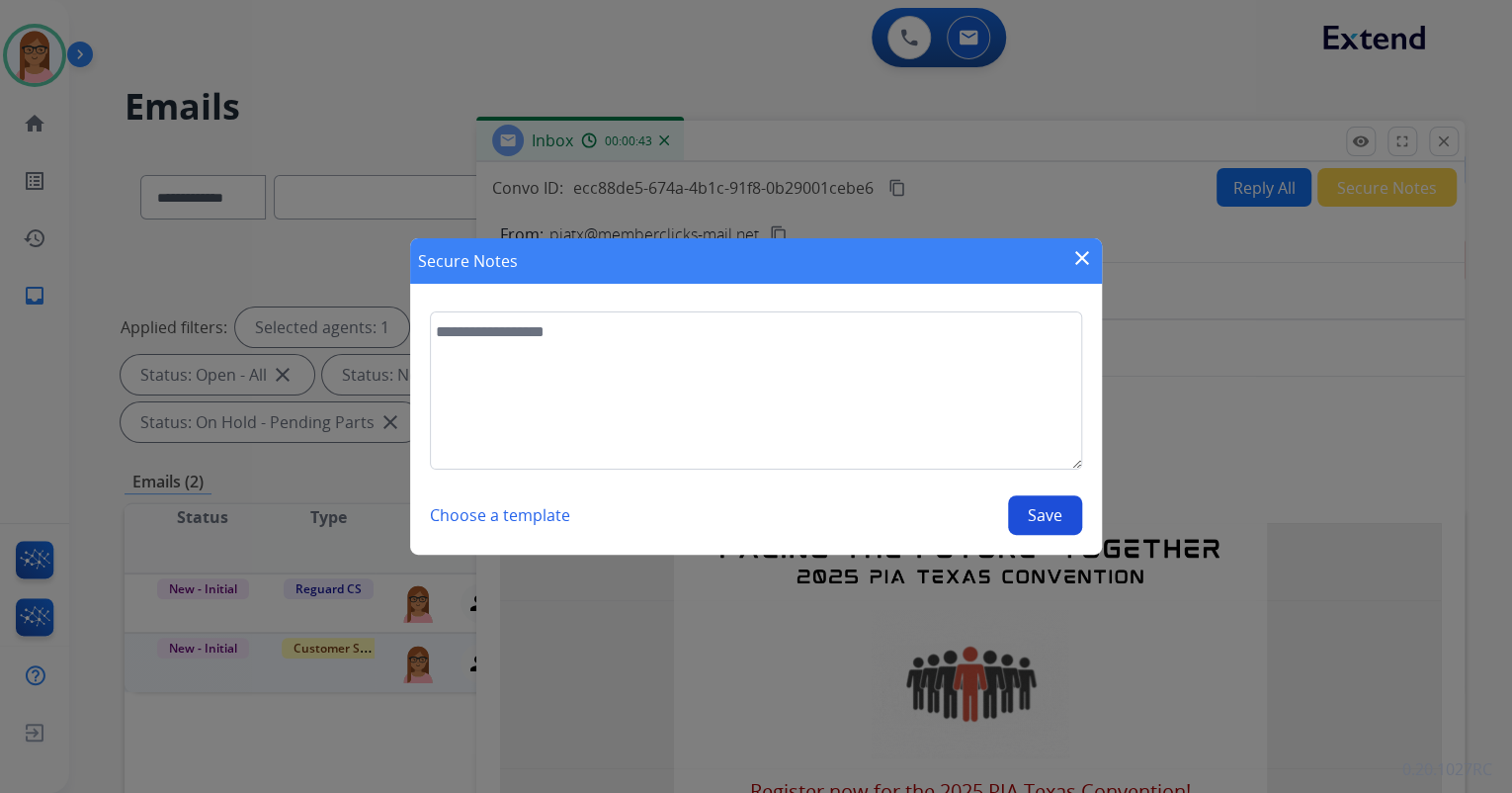click on "Choose a template" at bounding box center (500, 515) 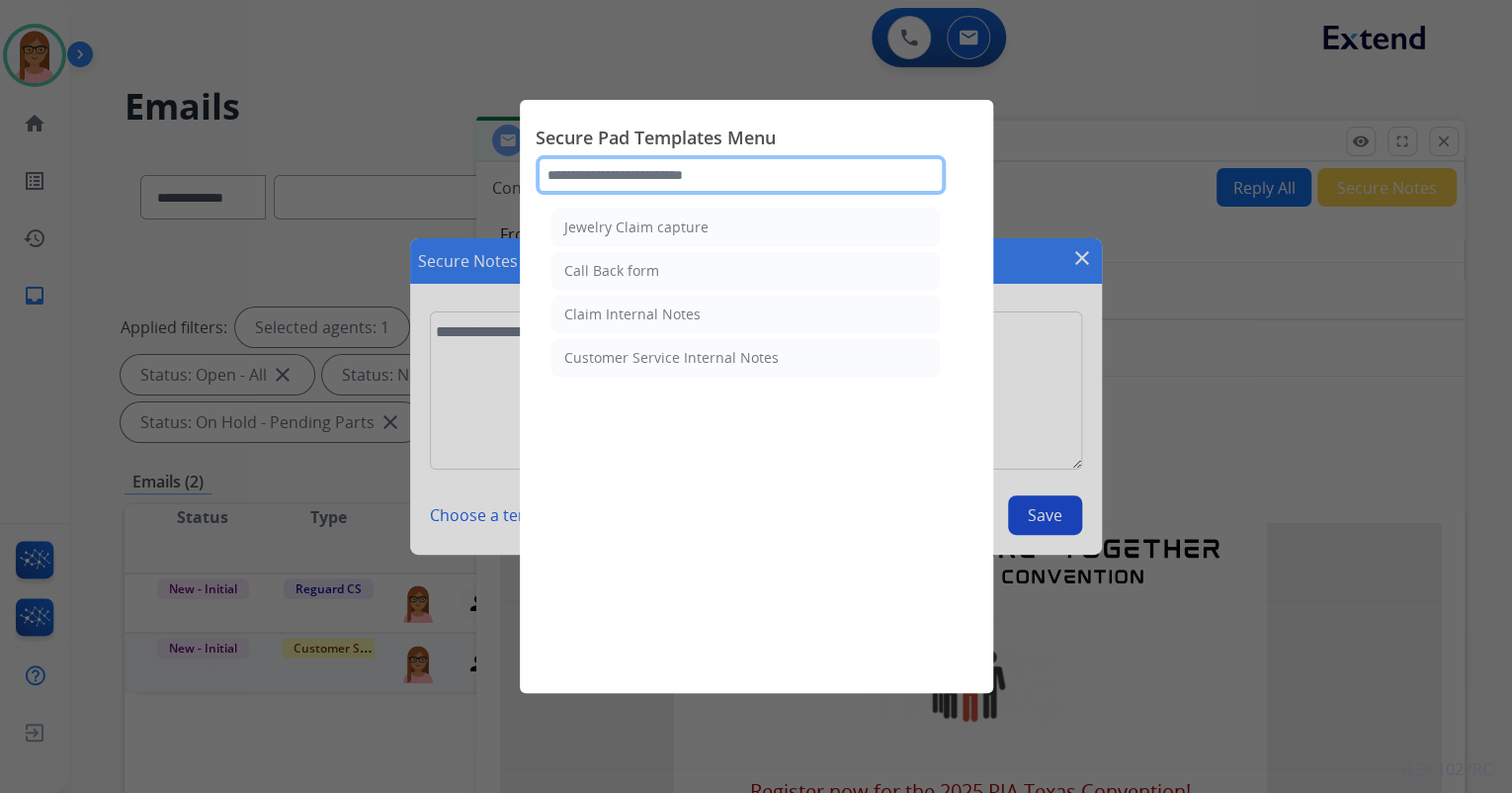 click 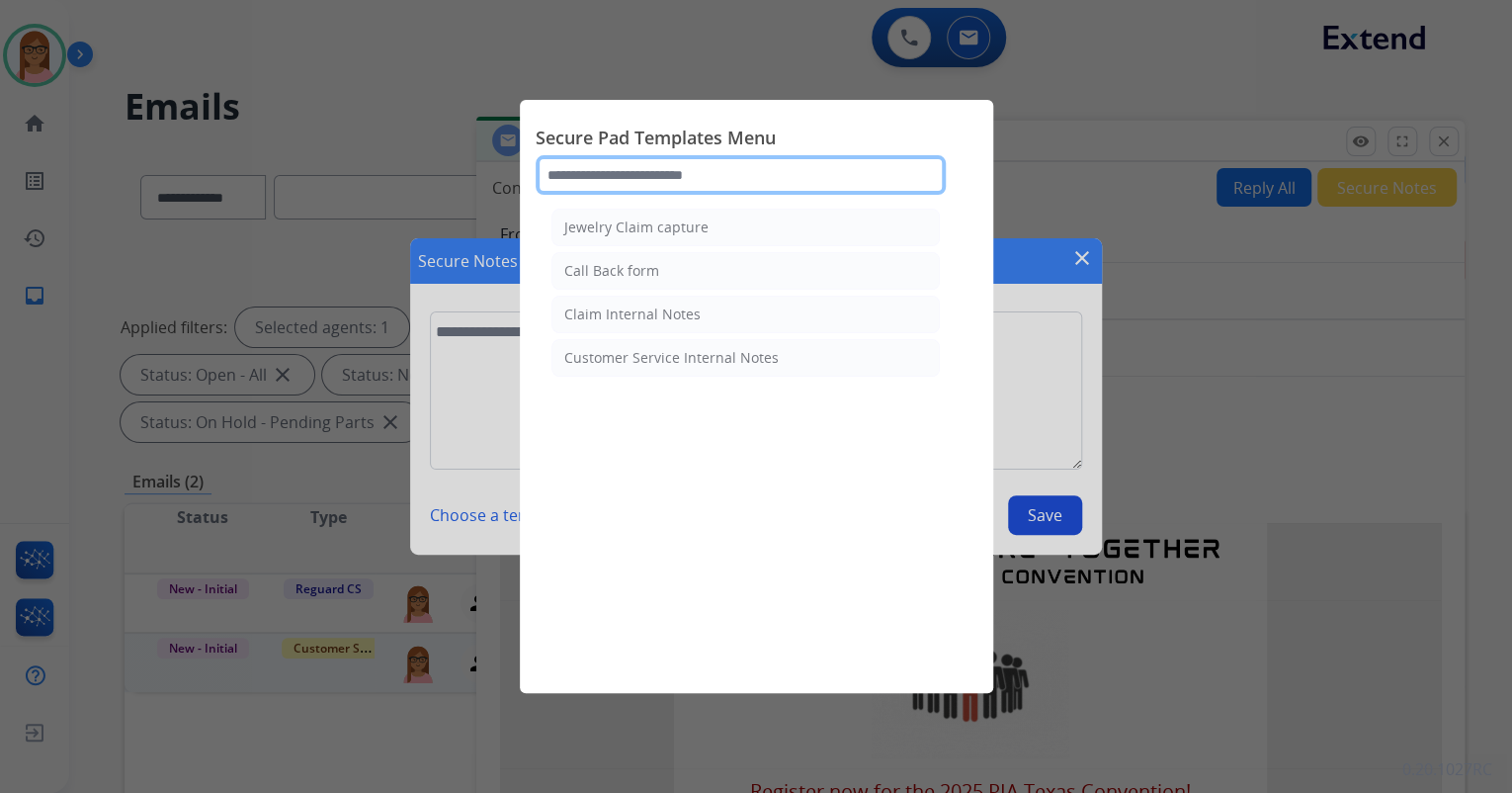 click 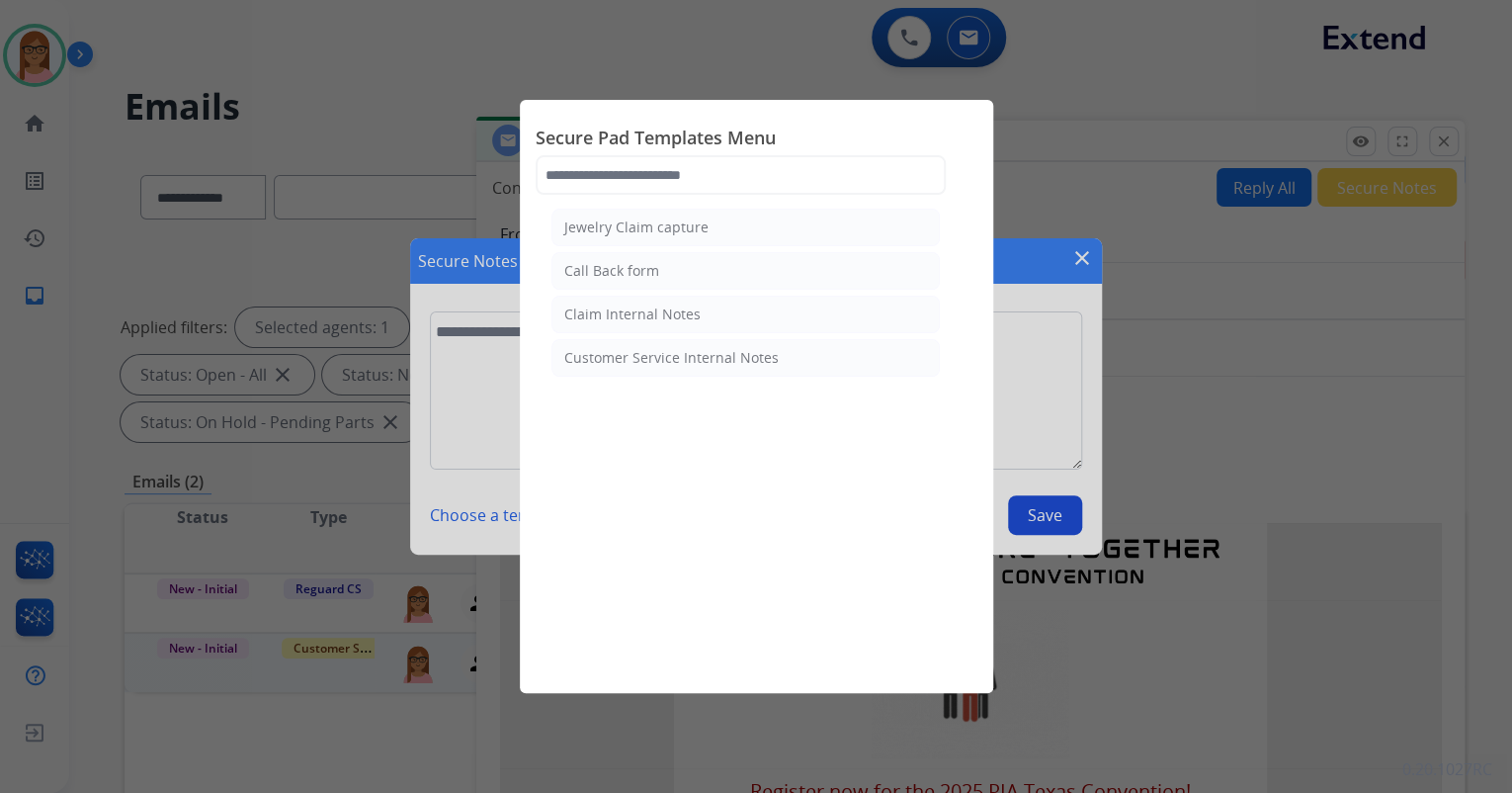 click 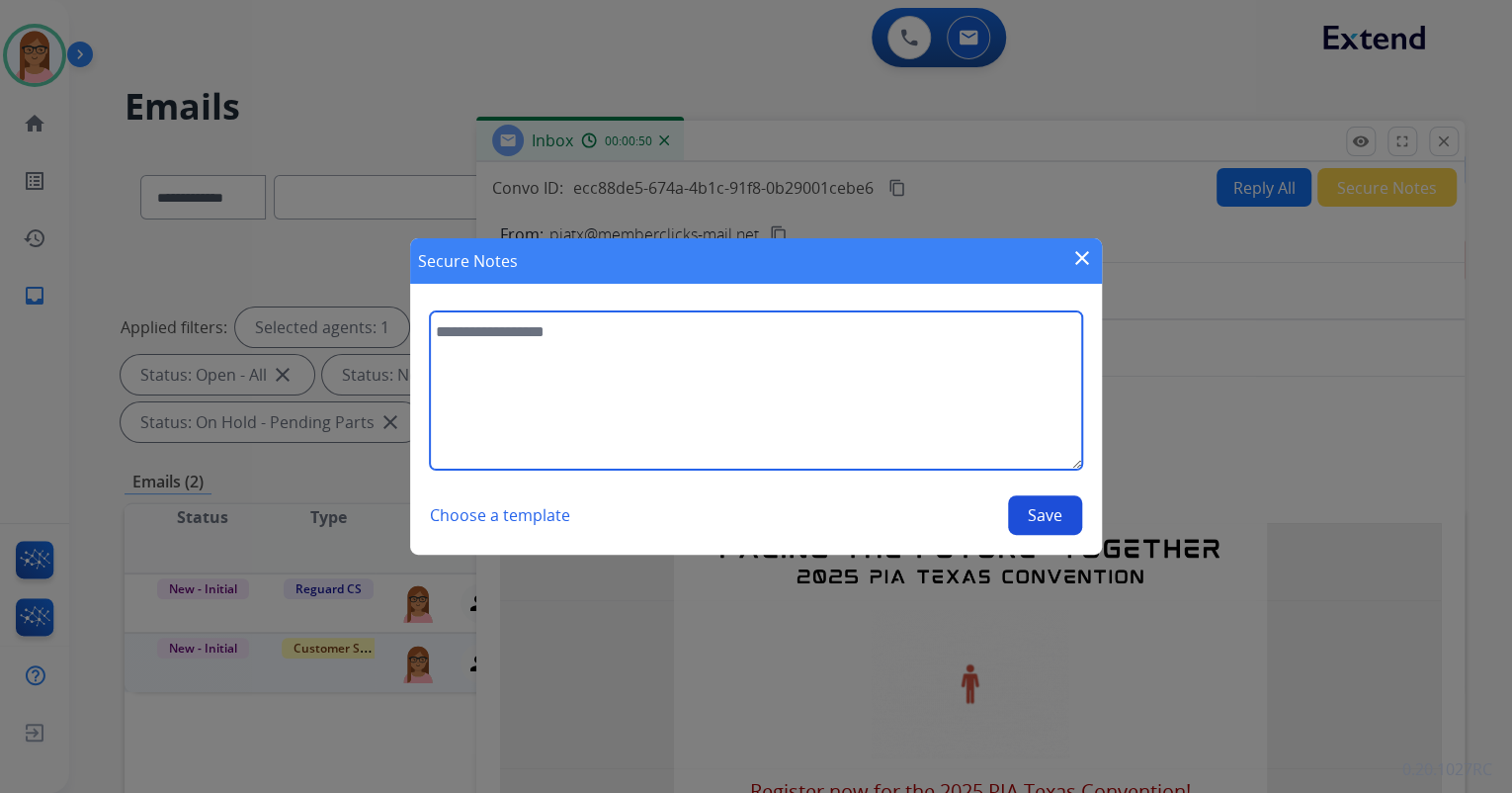 click at bounding box center [756, 391] 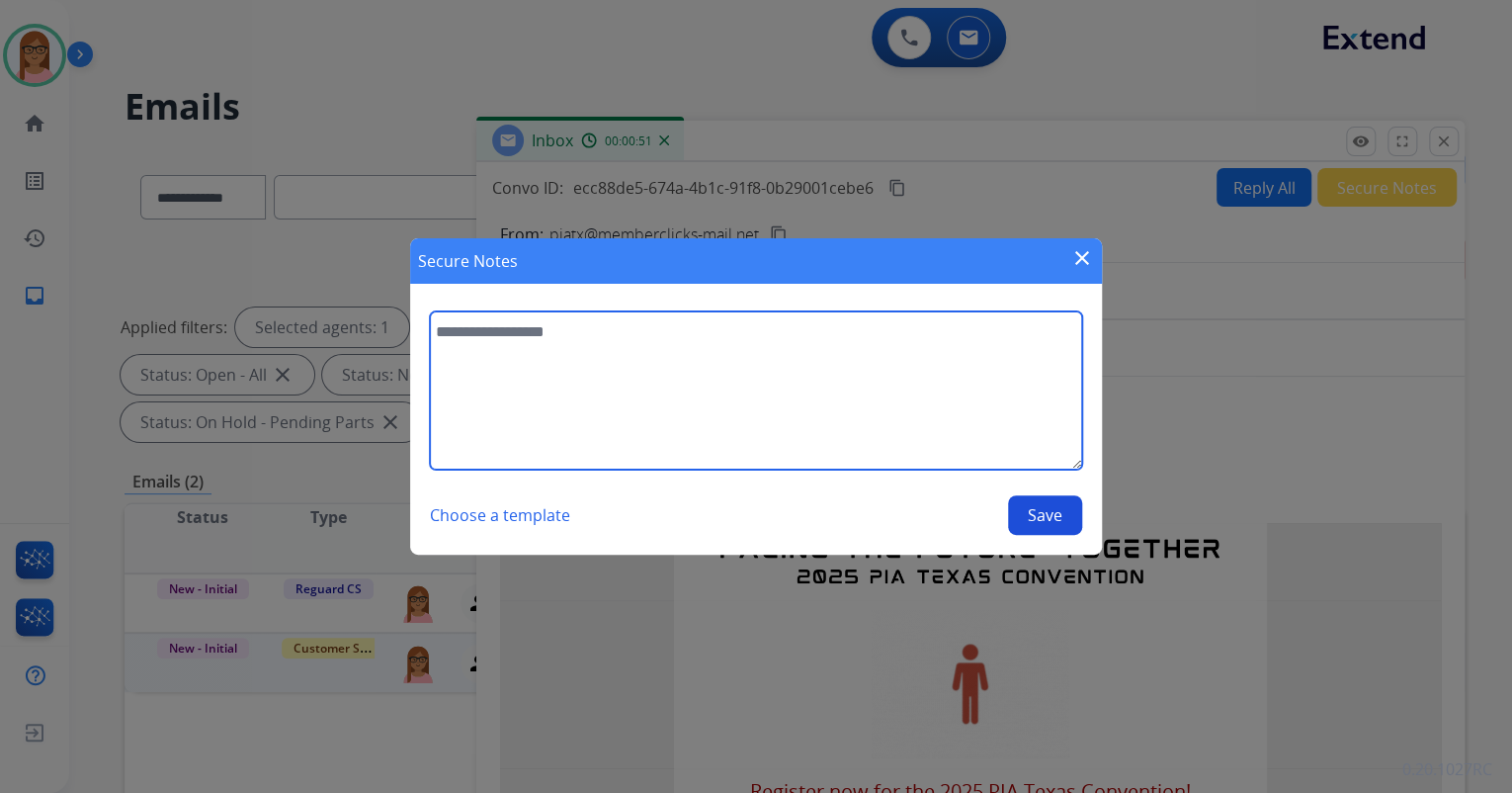 type on "*" 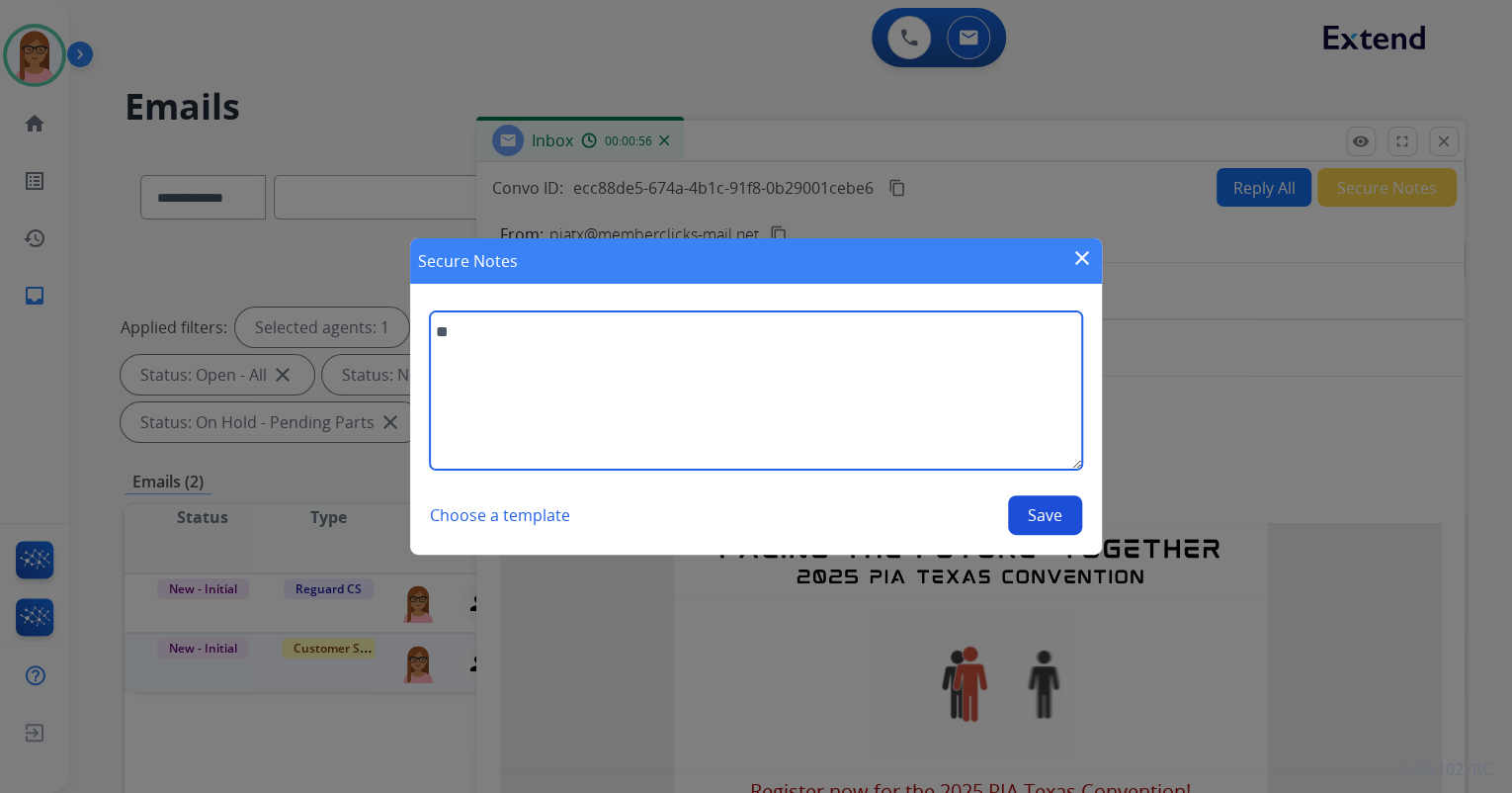 type on "*" 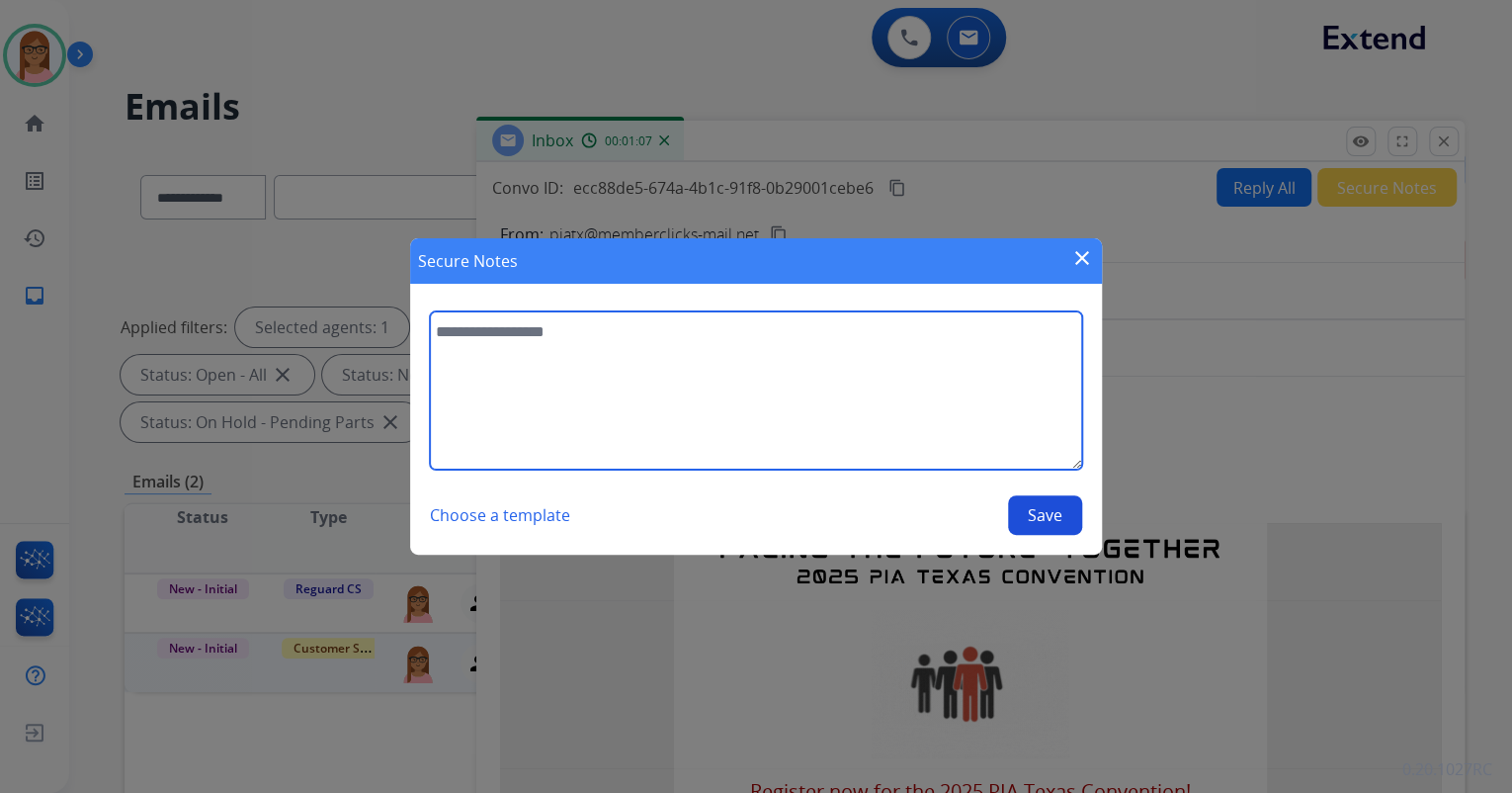type on "*" 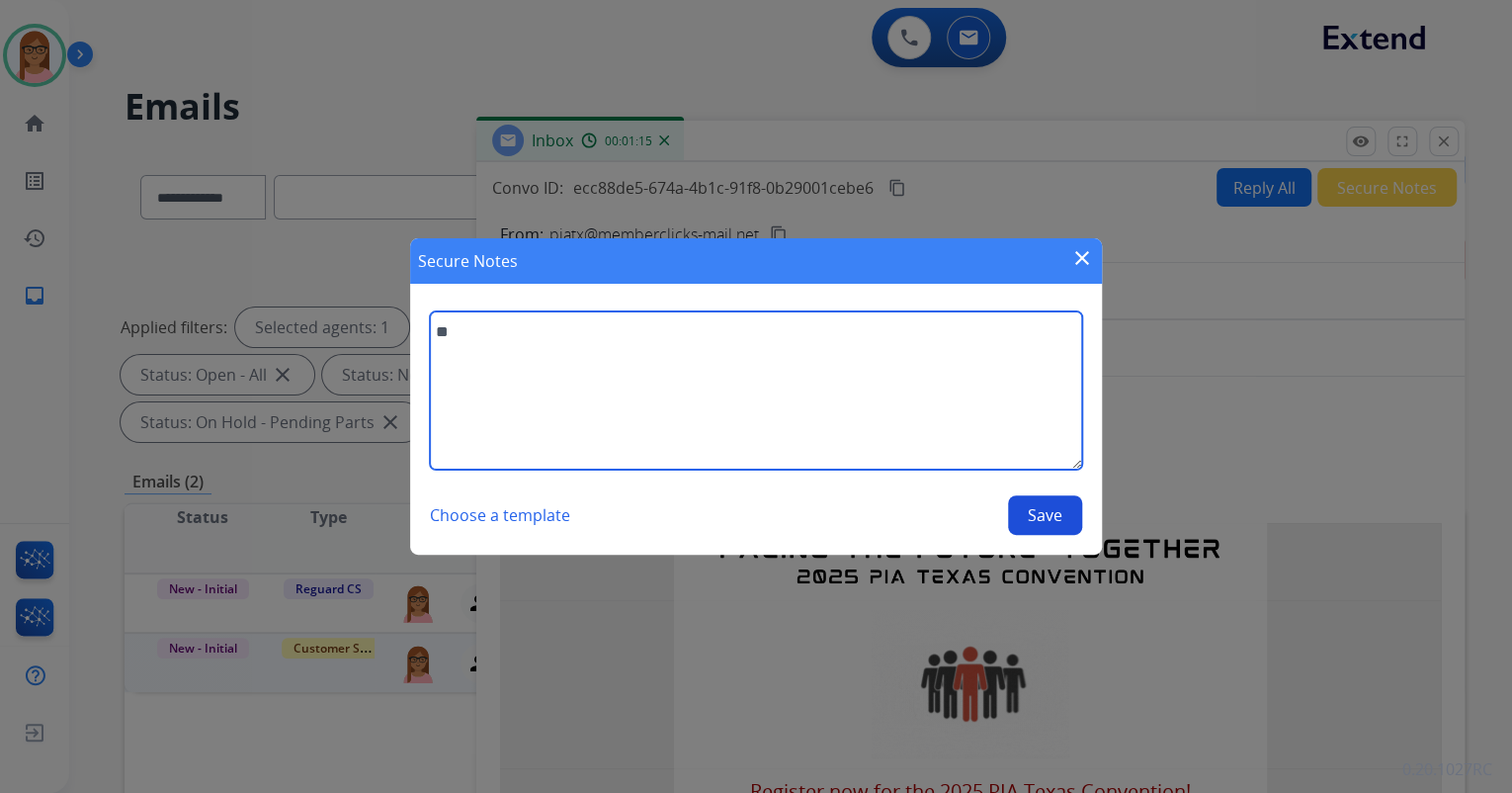 type on "*" 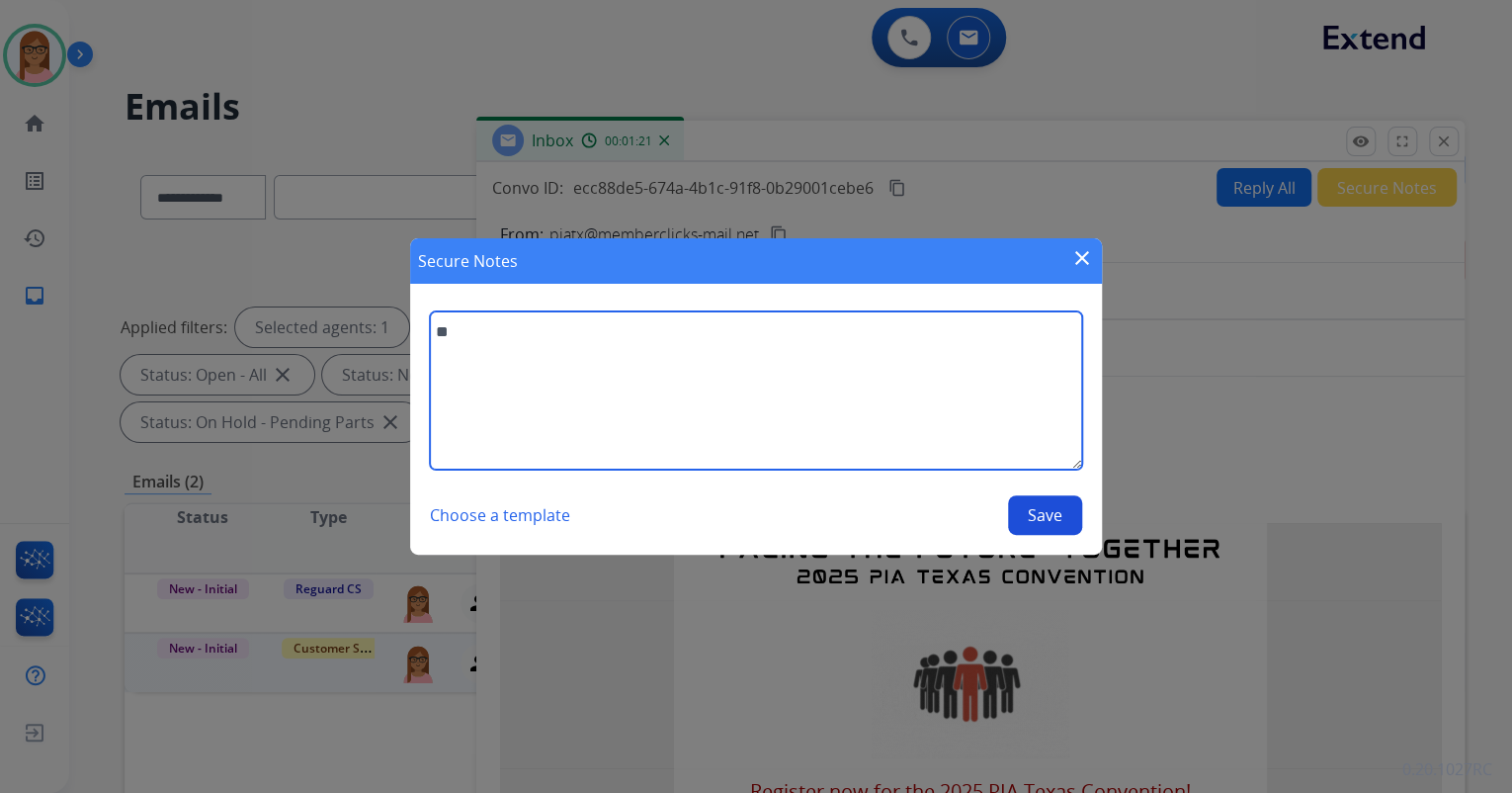 type on "*" 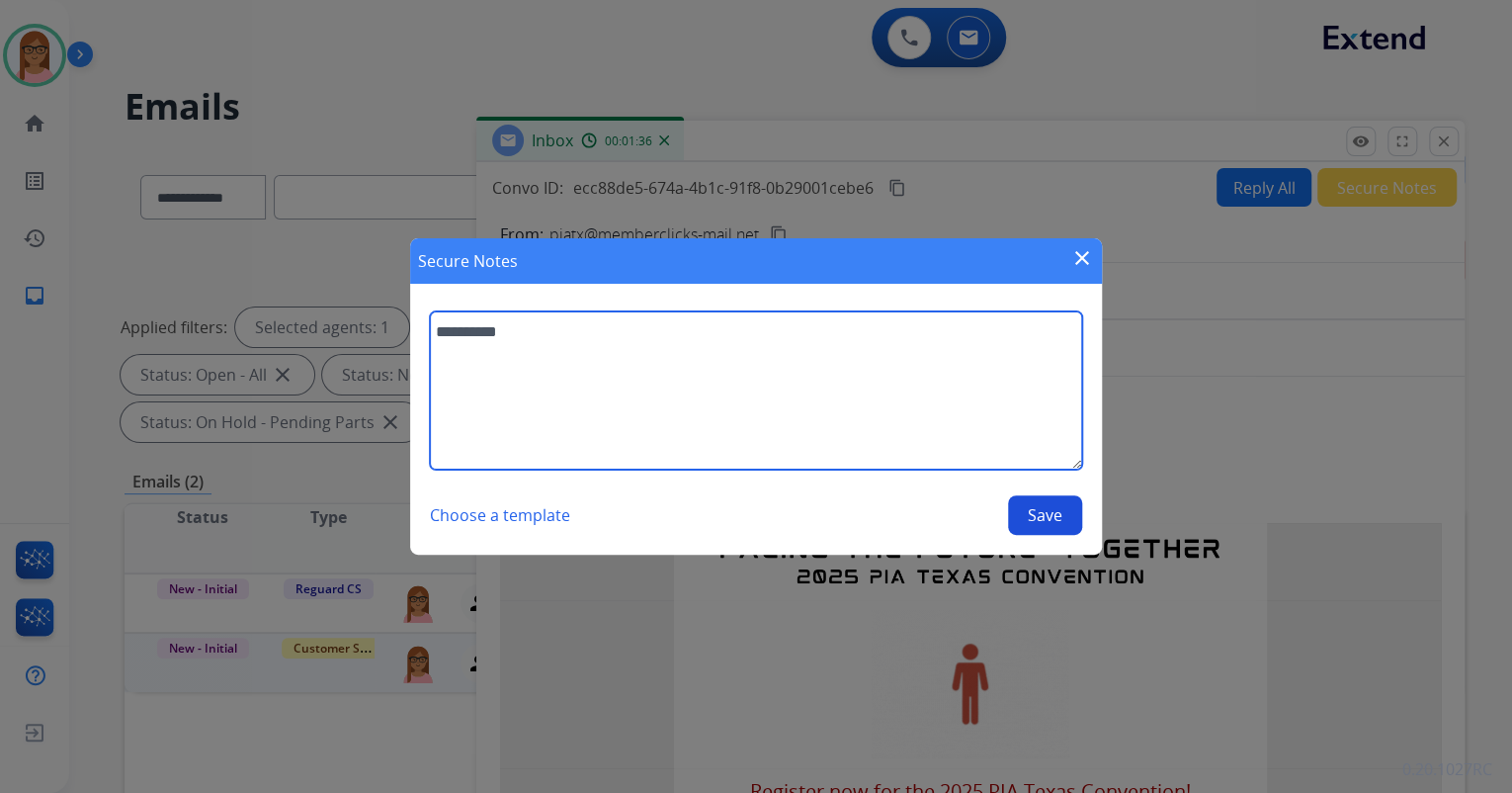 type on "**********" 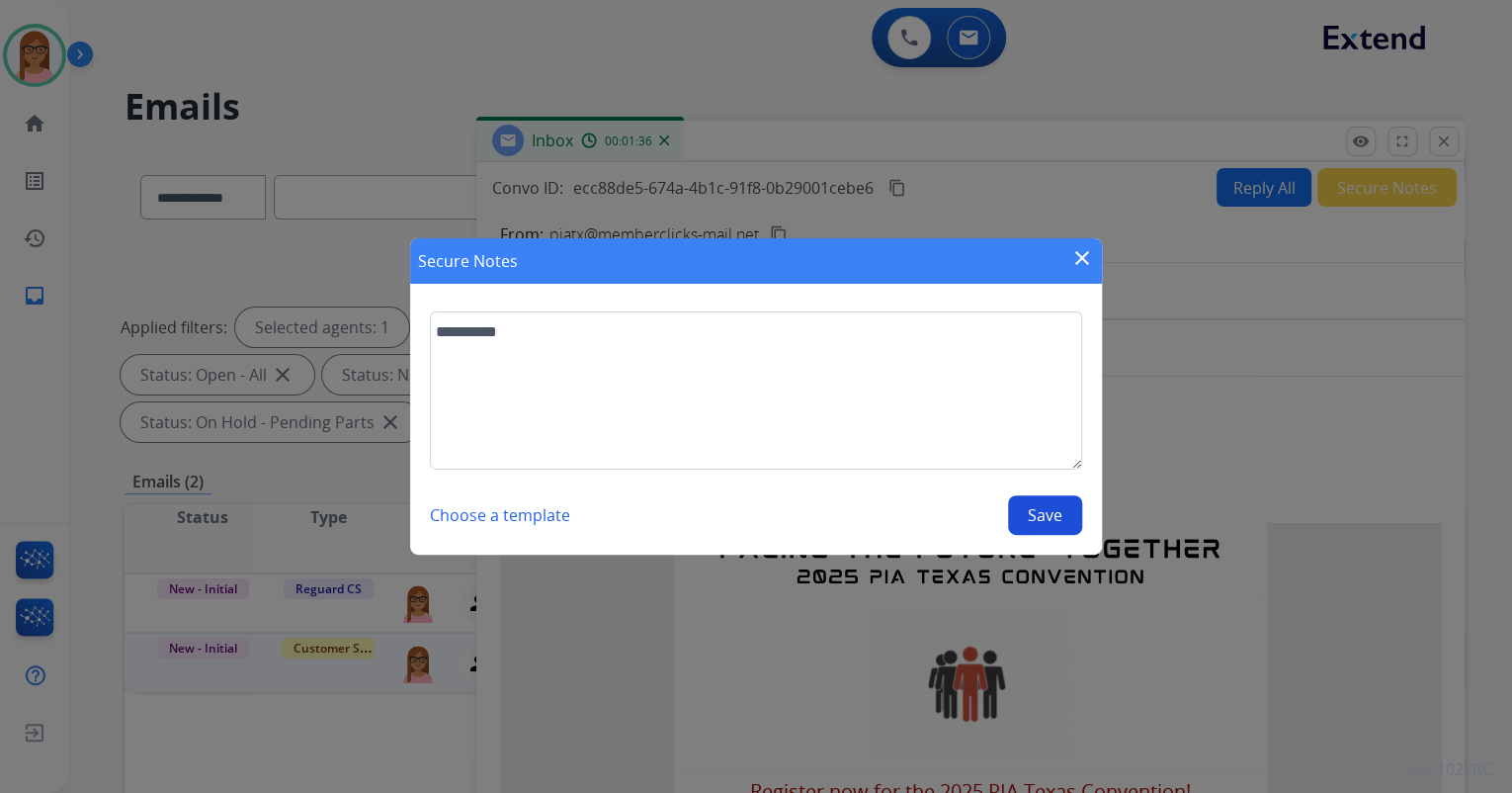 click on "Save" at bounding box center (1045, 515) 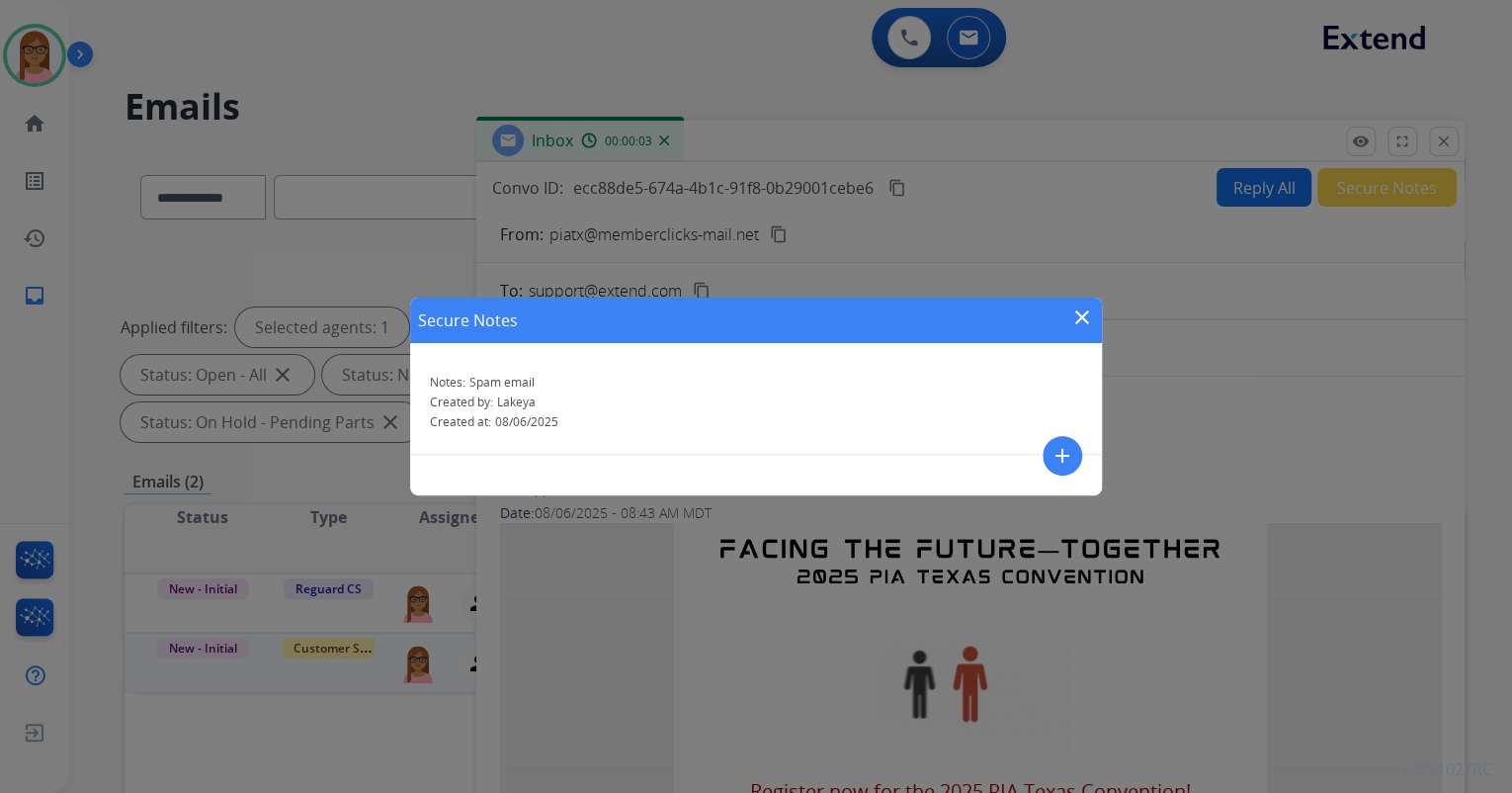 click on "close" at bounding box center (1082, 317) 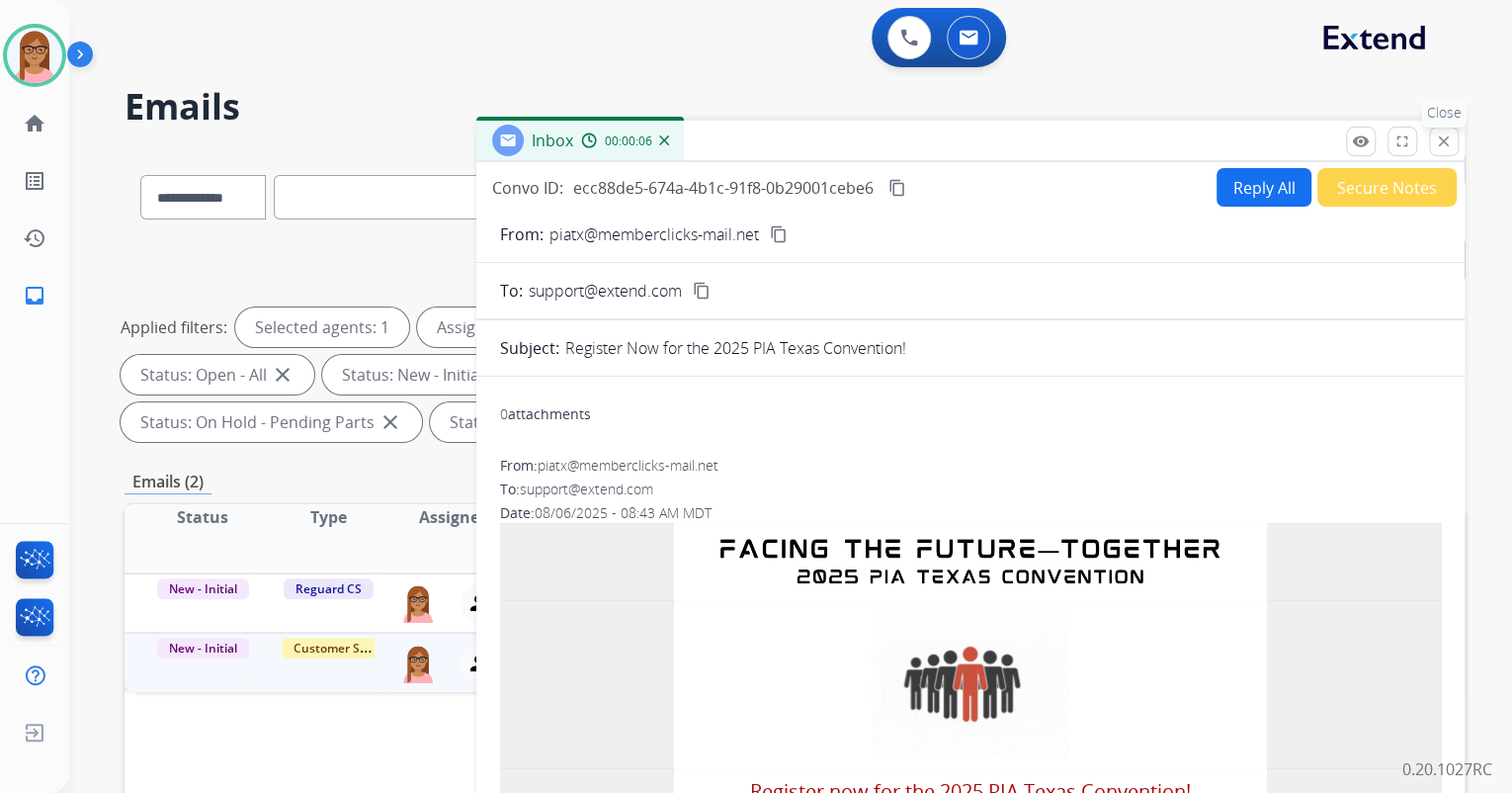 click on "close" at bounding box center [1444, 141] 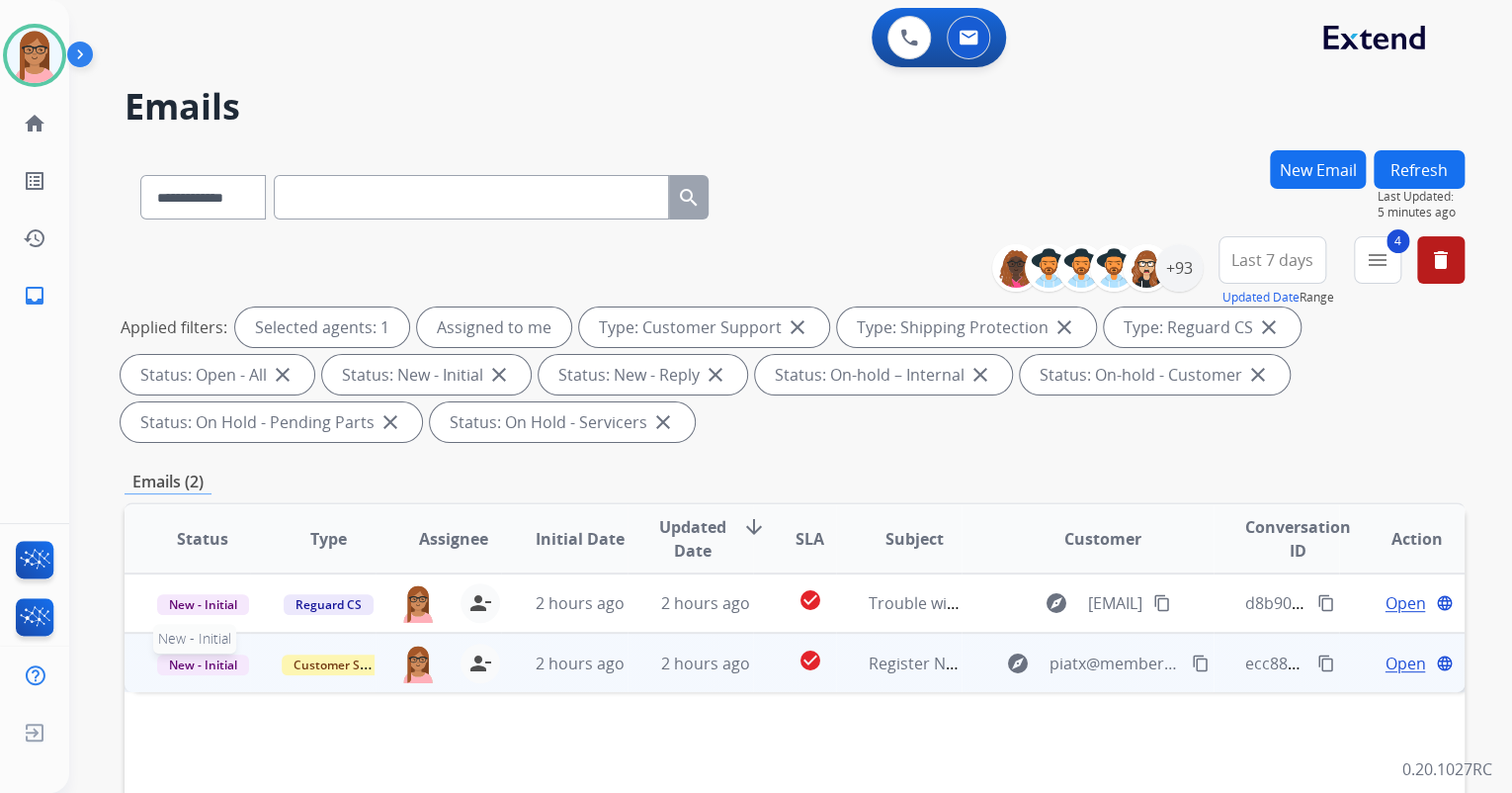 click on "New - Initial" at bounding box center (203, 664) 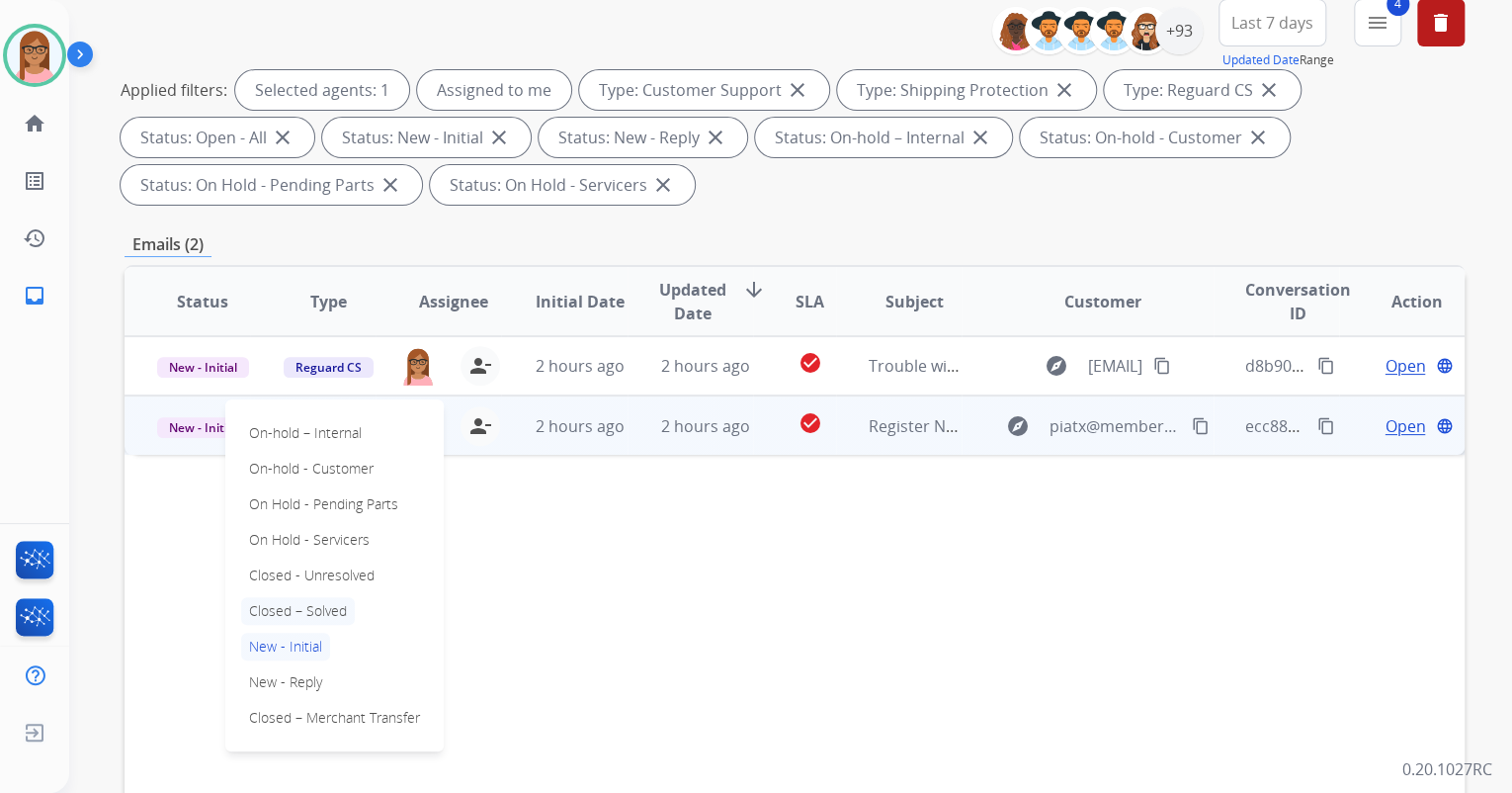scroll, scrollTop: 316, scrollLeft: 0, axis: vertical 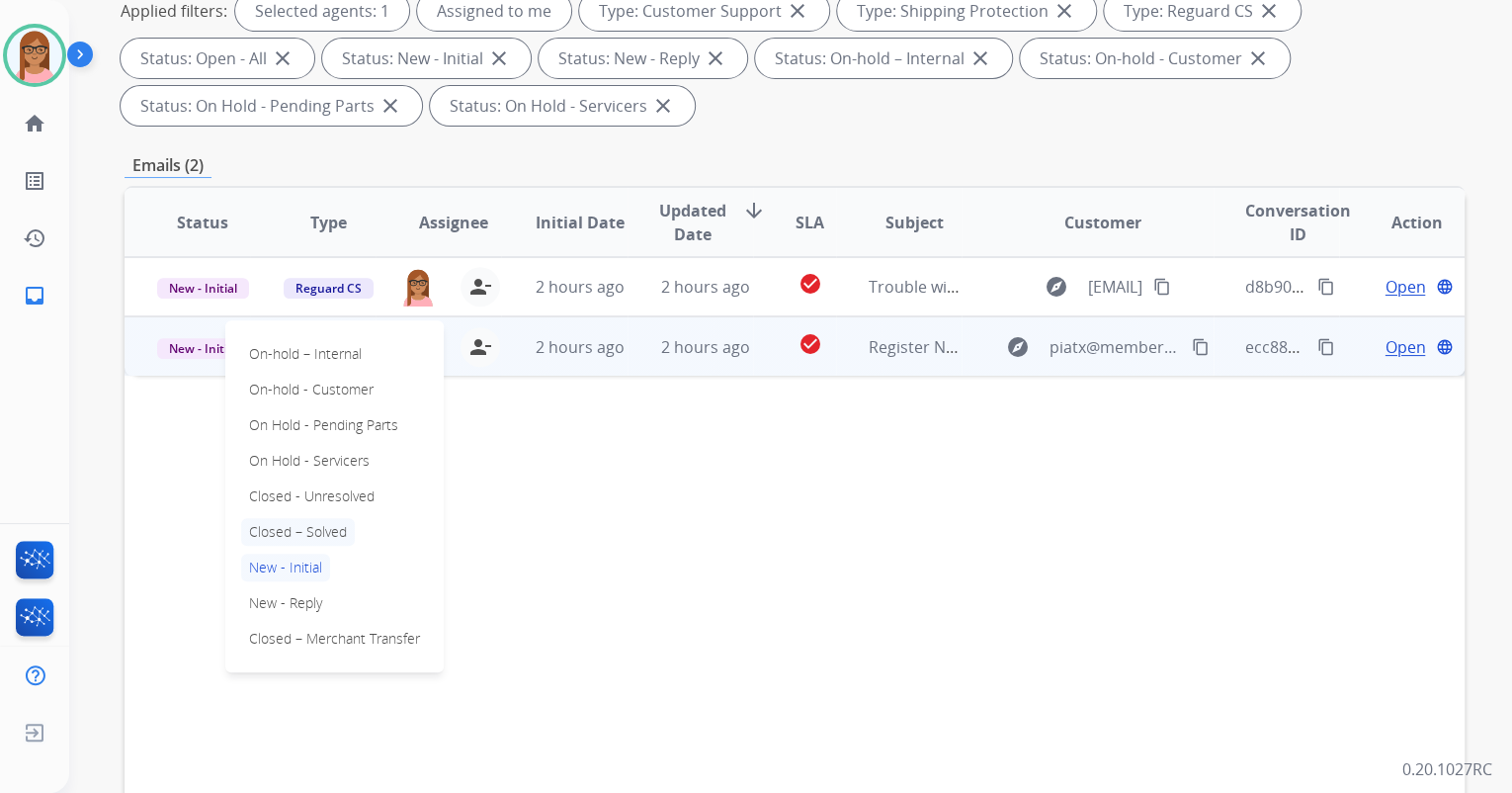 click on "Closed – Solved" at bounding box center (297, 532) 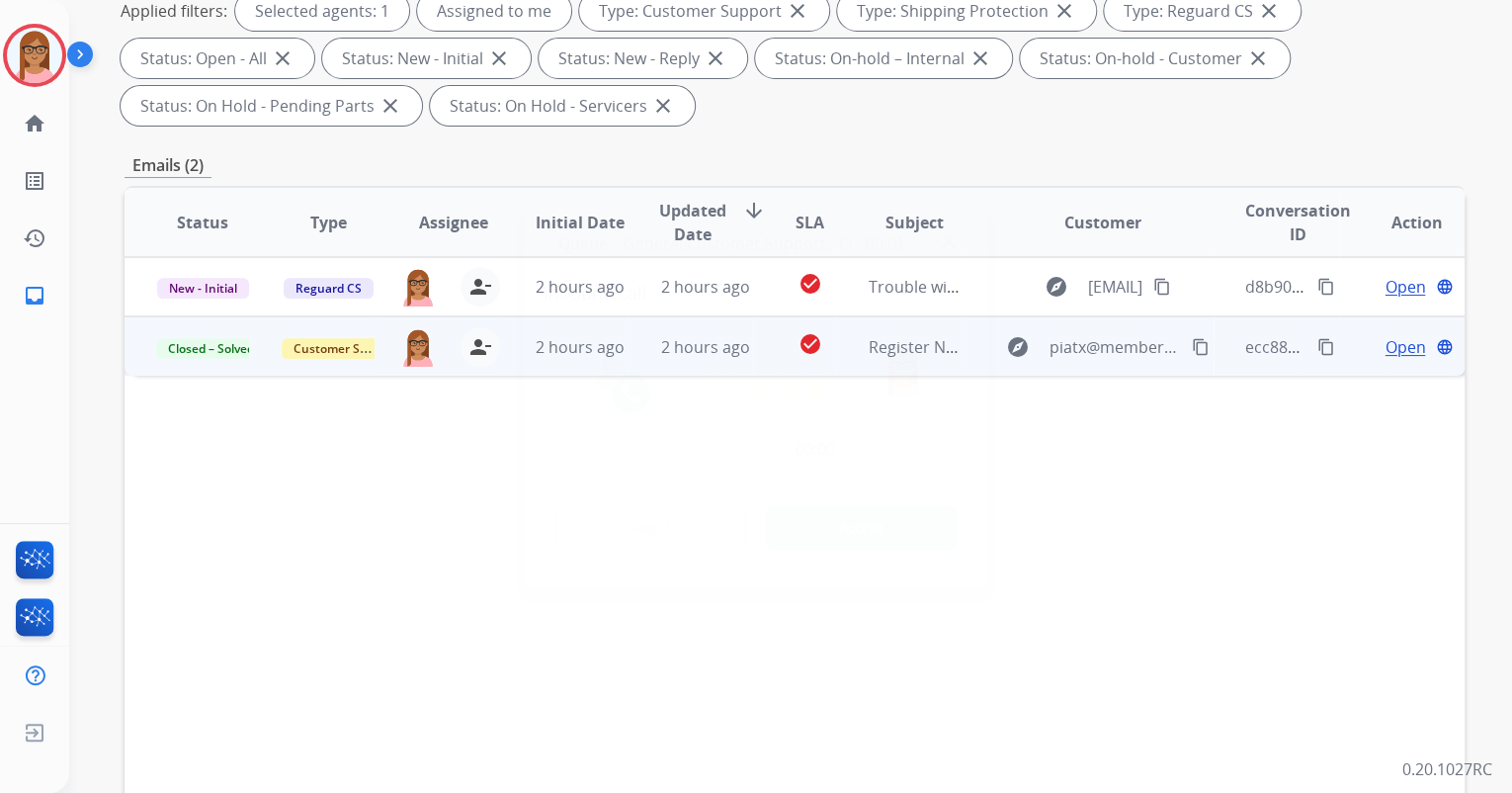 click at bounding box center [756, 396] 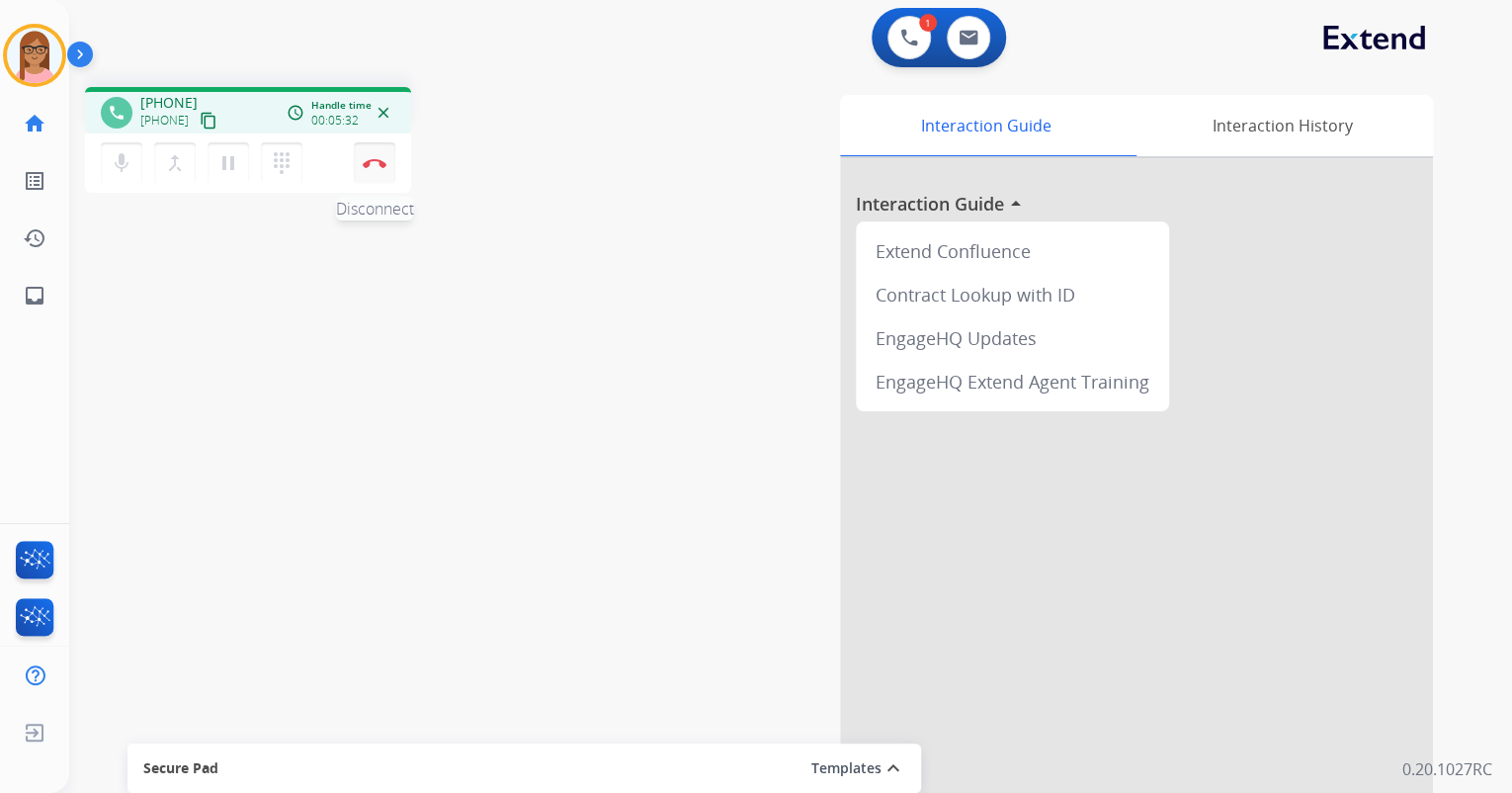 click on "Disconnect" at bounding box center [375, 163] 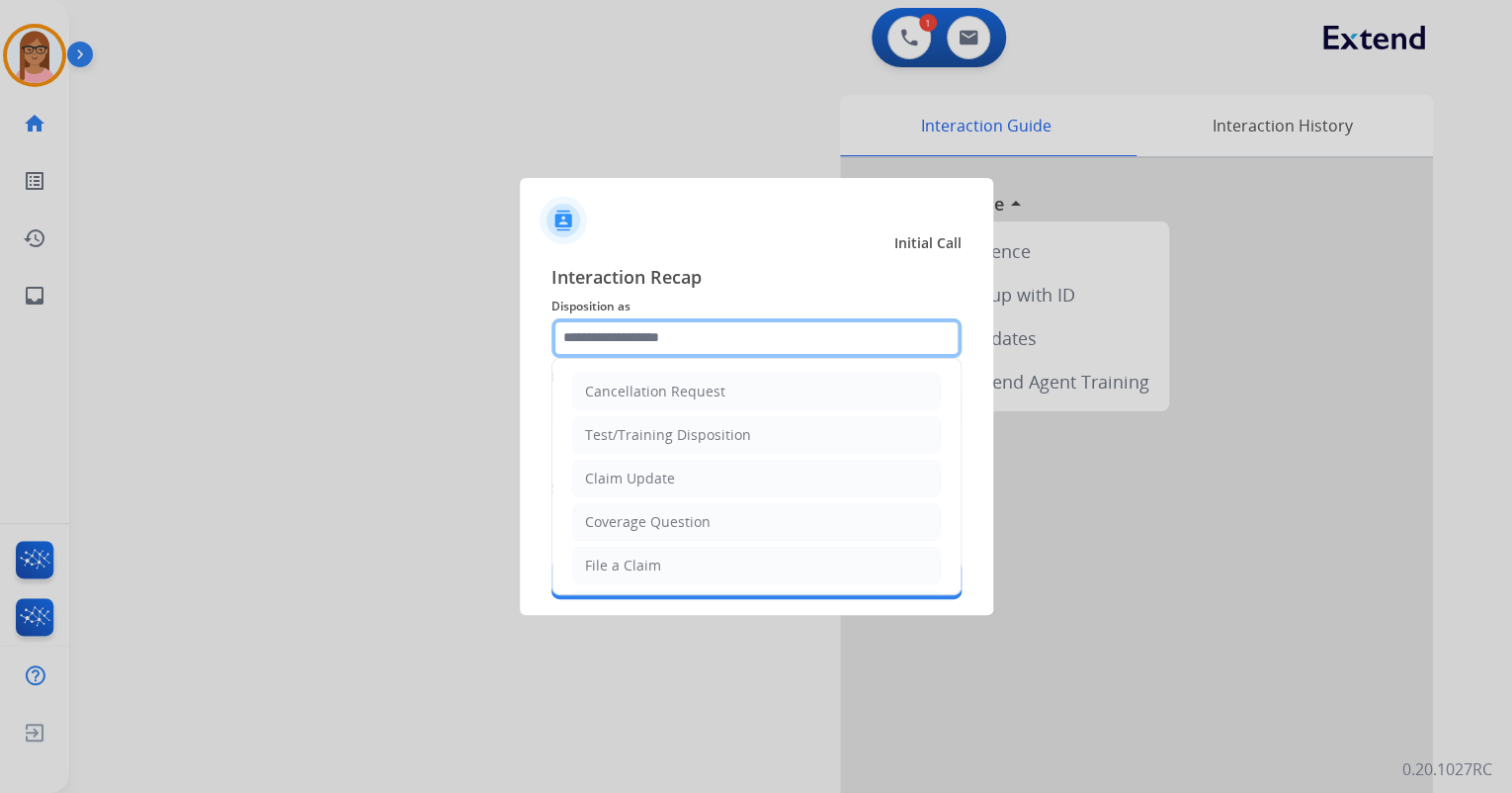 click 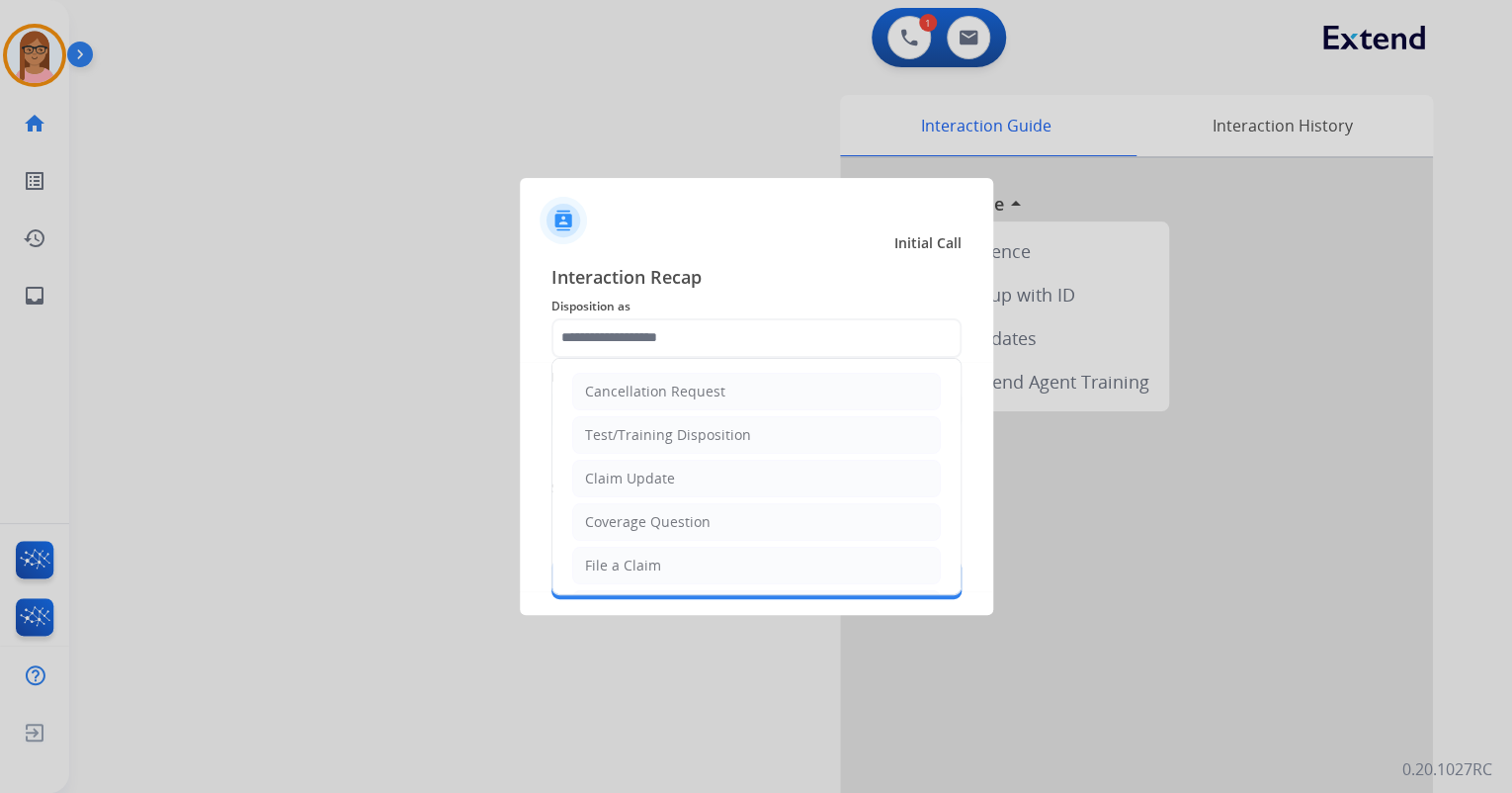 click on "File a Claim" 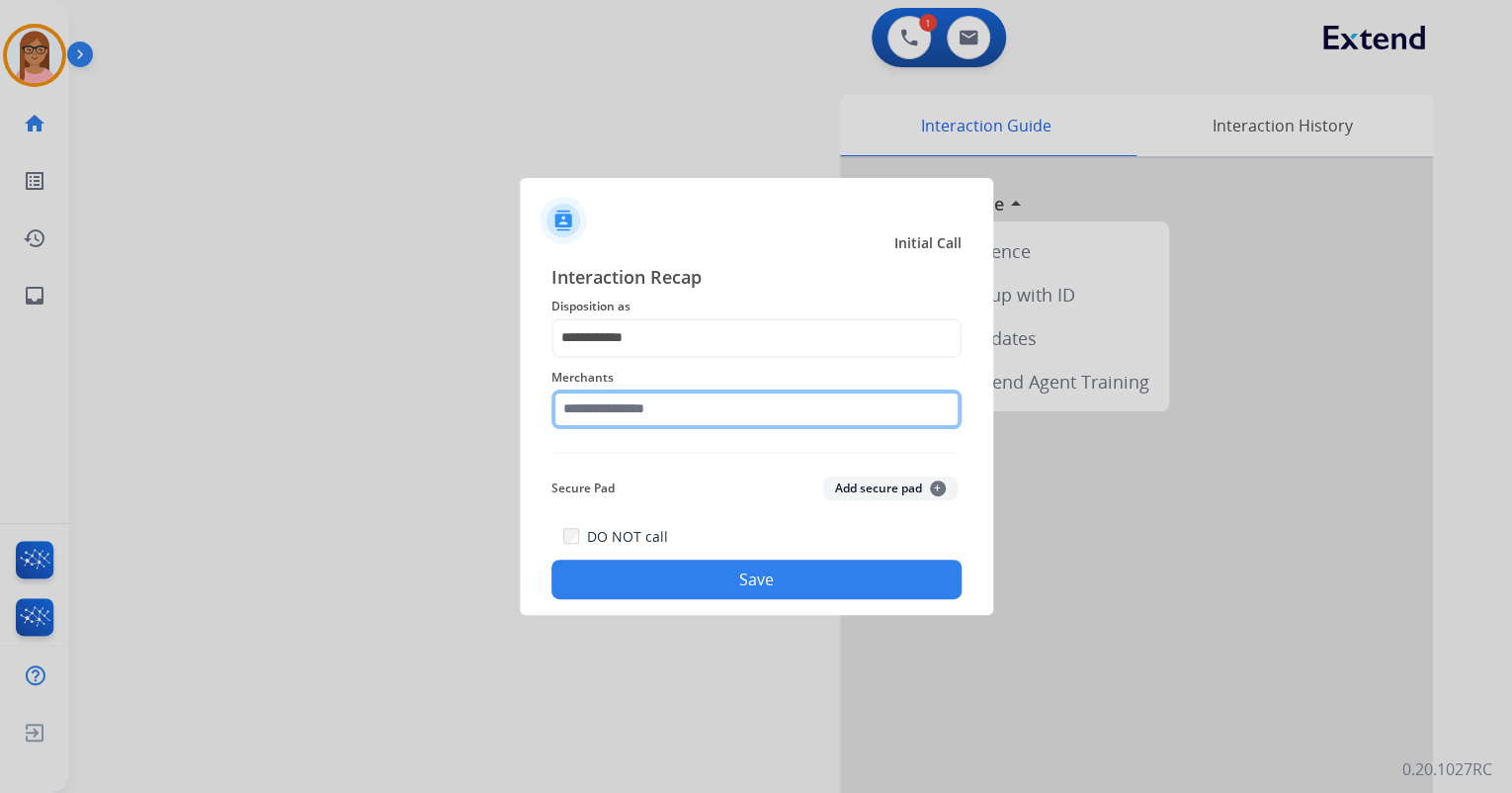 click 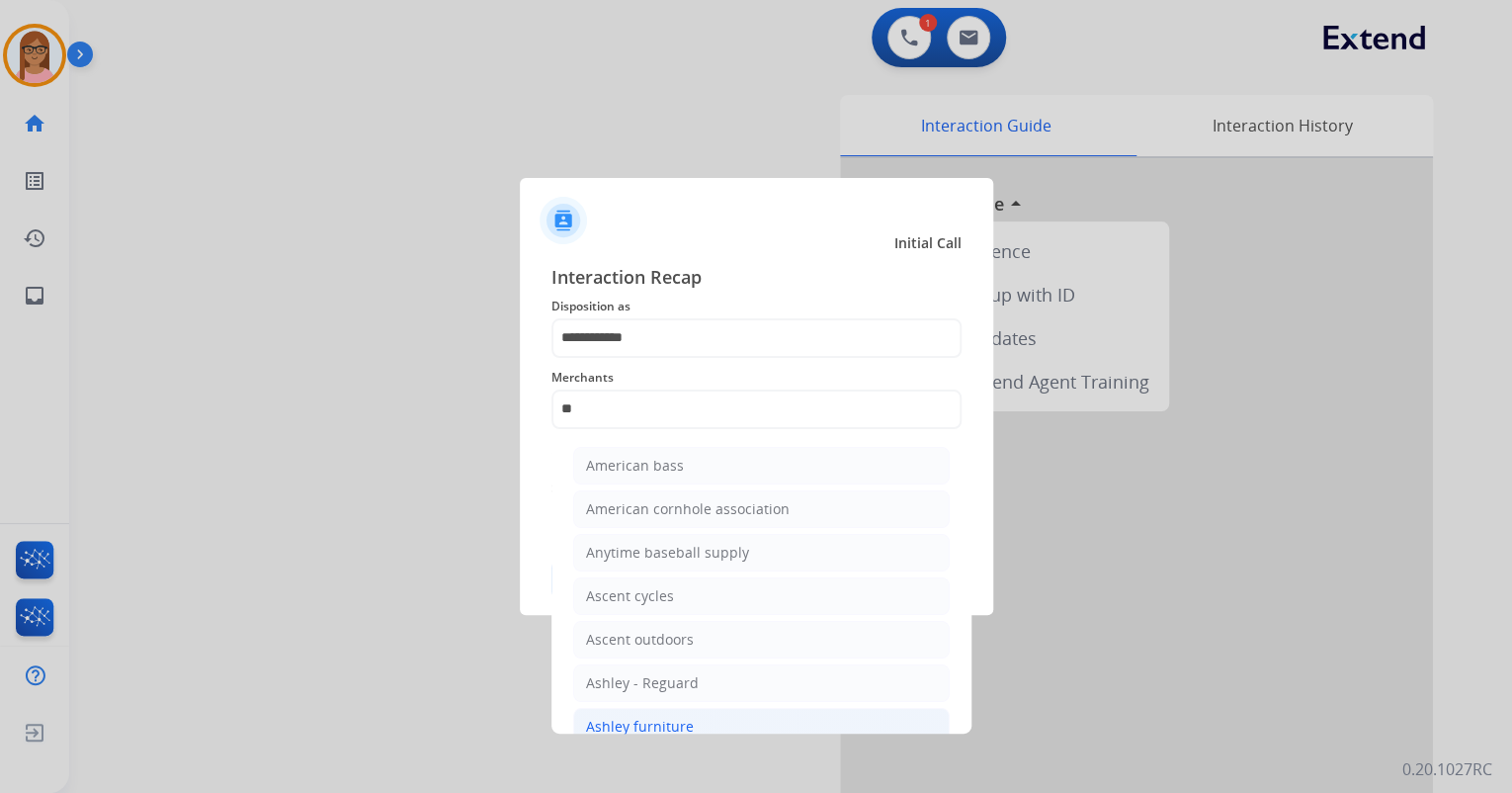 click on "Ashley furniture" 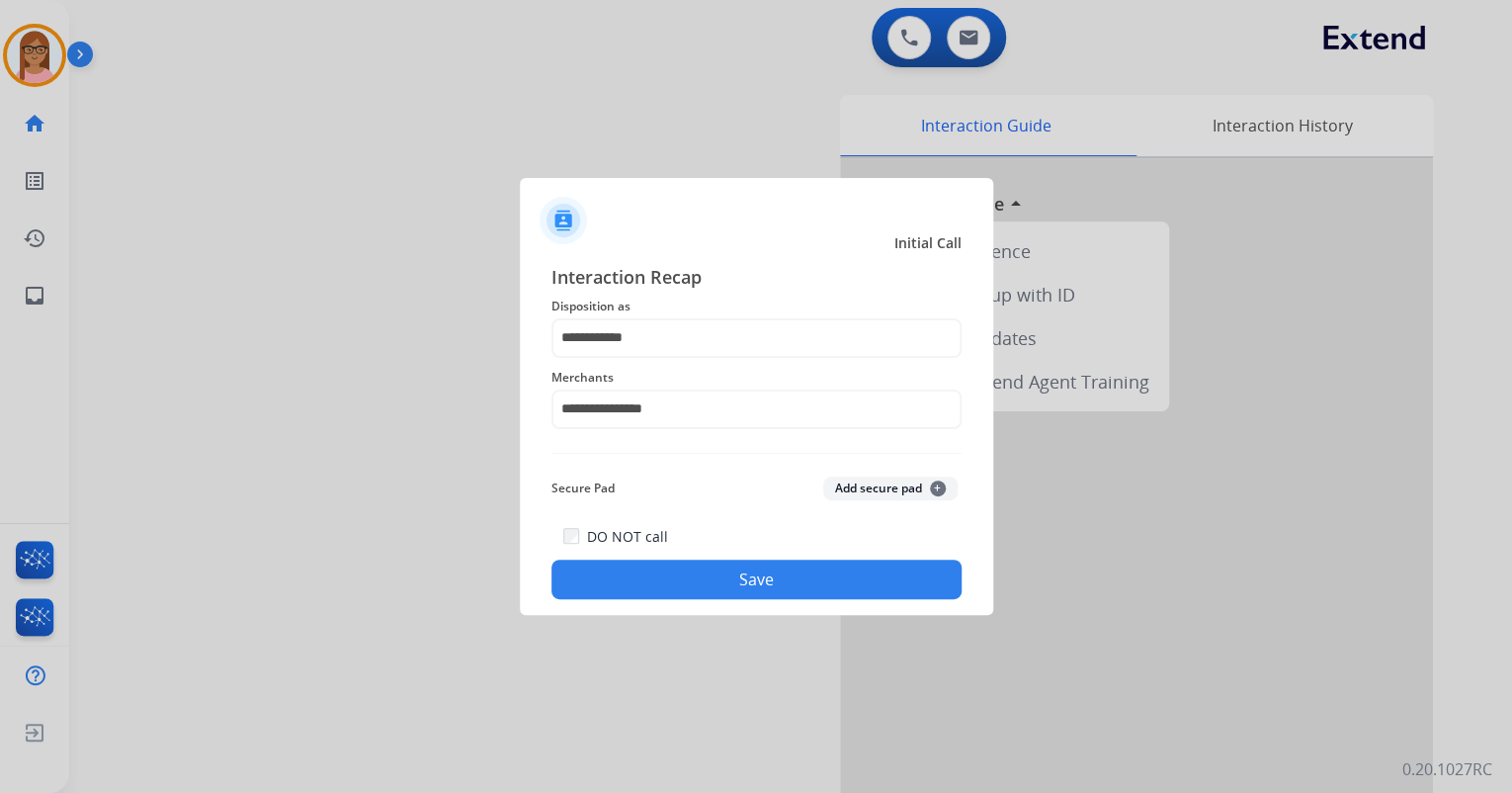 click on "Save" 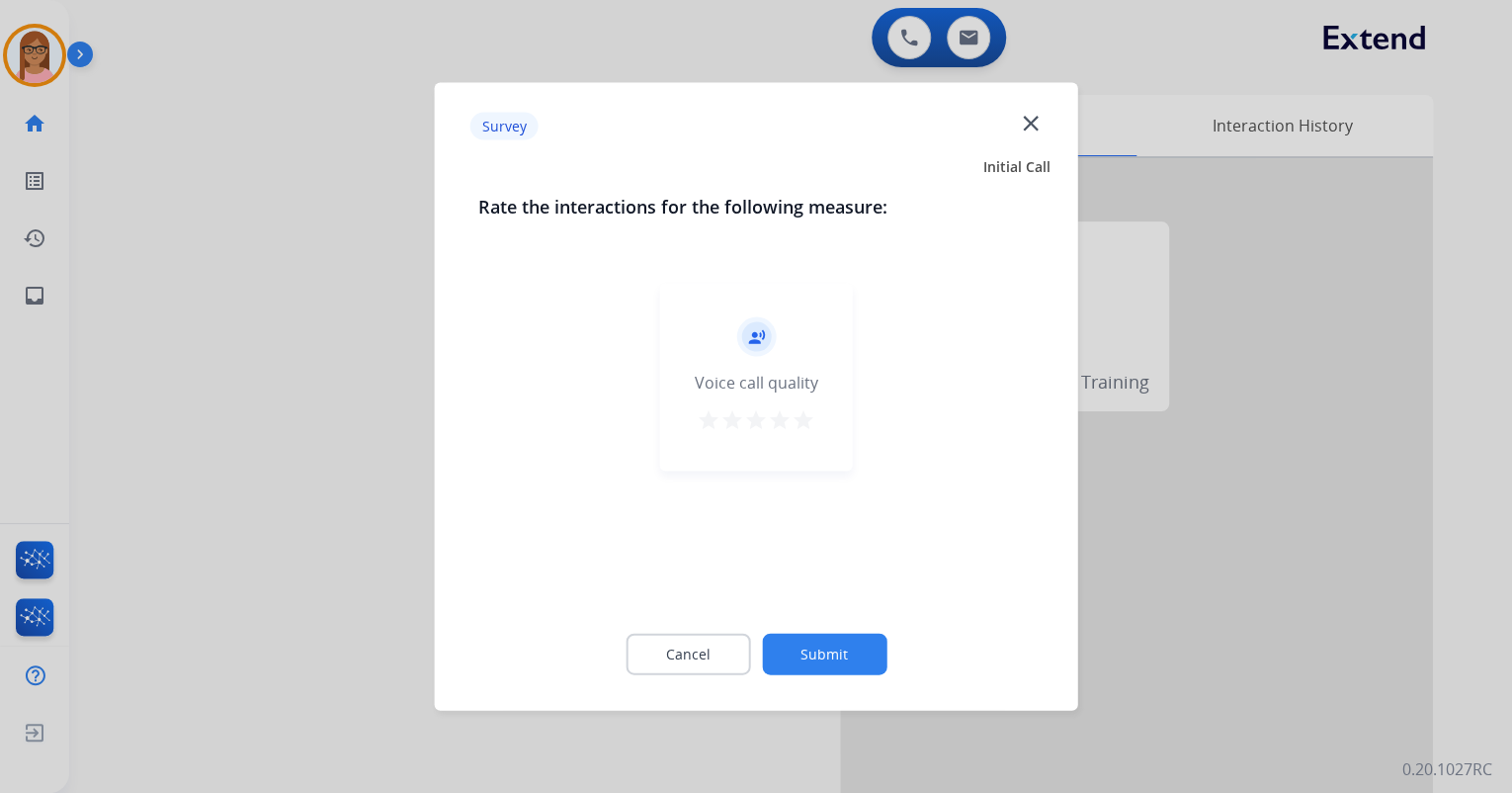 click on "star" at bounding box center (803, 420) 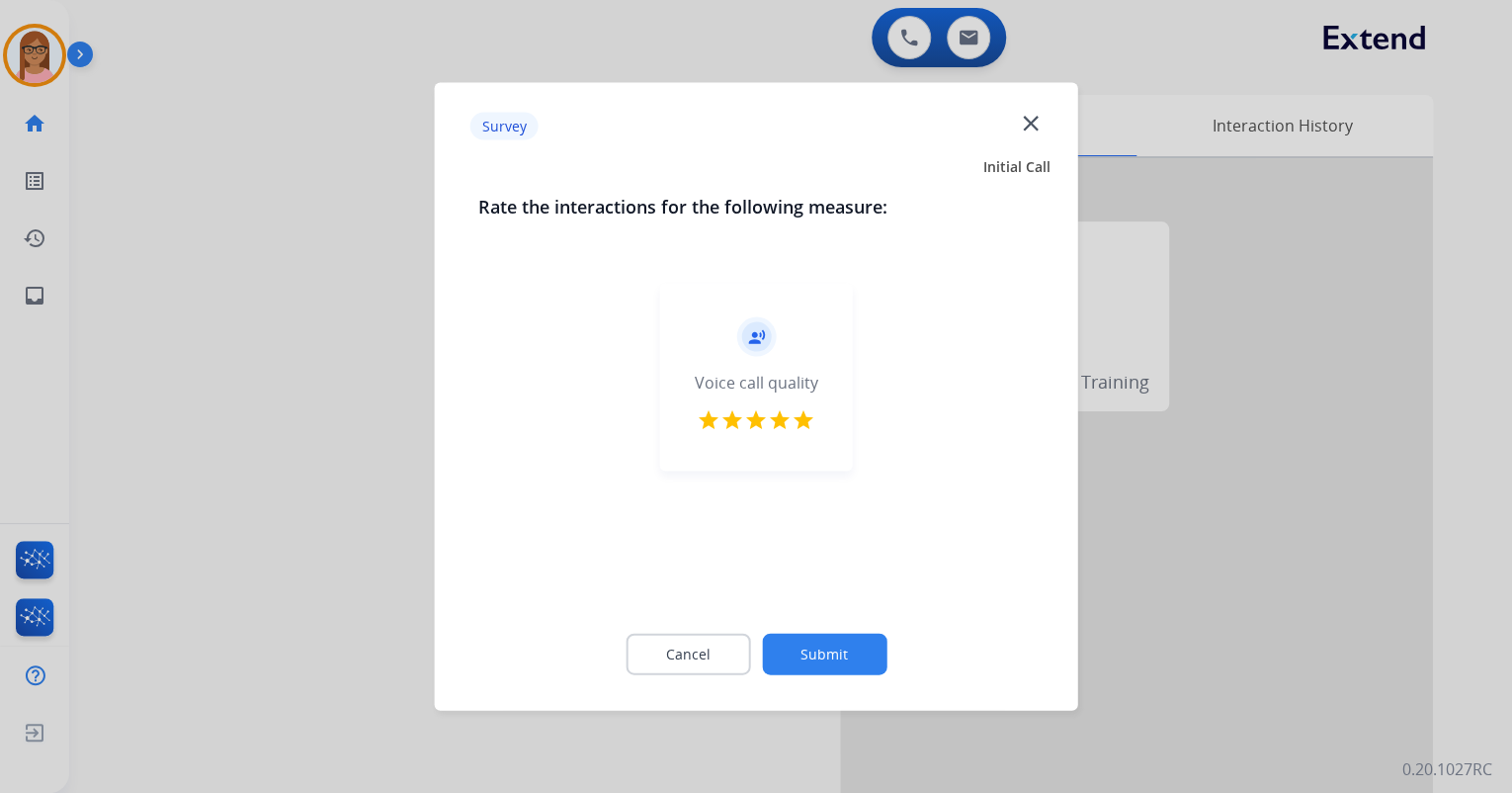 click on "Submit" 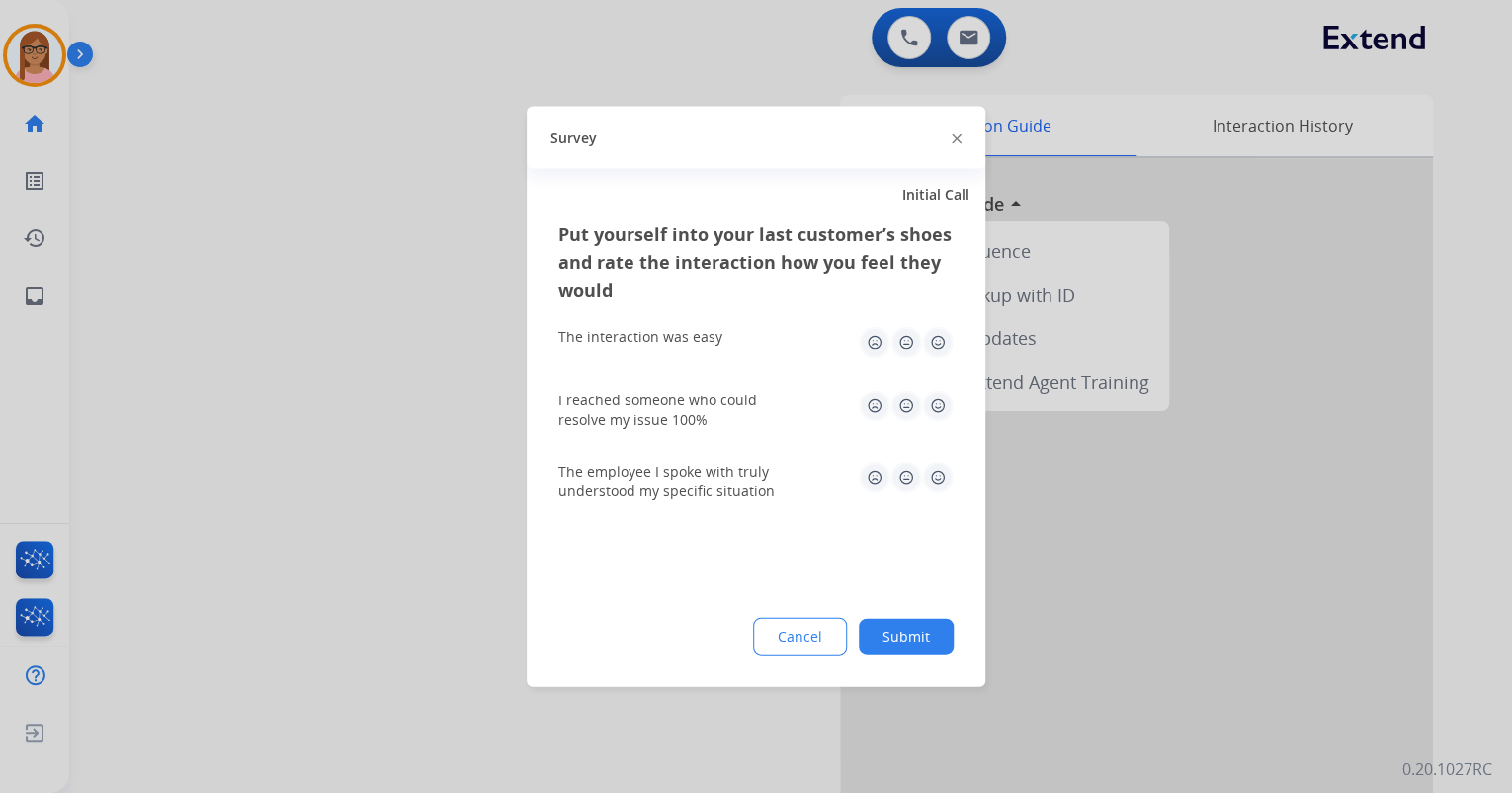 click 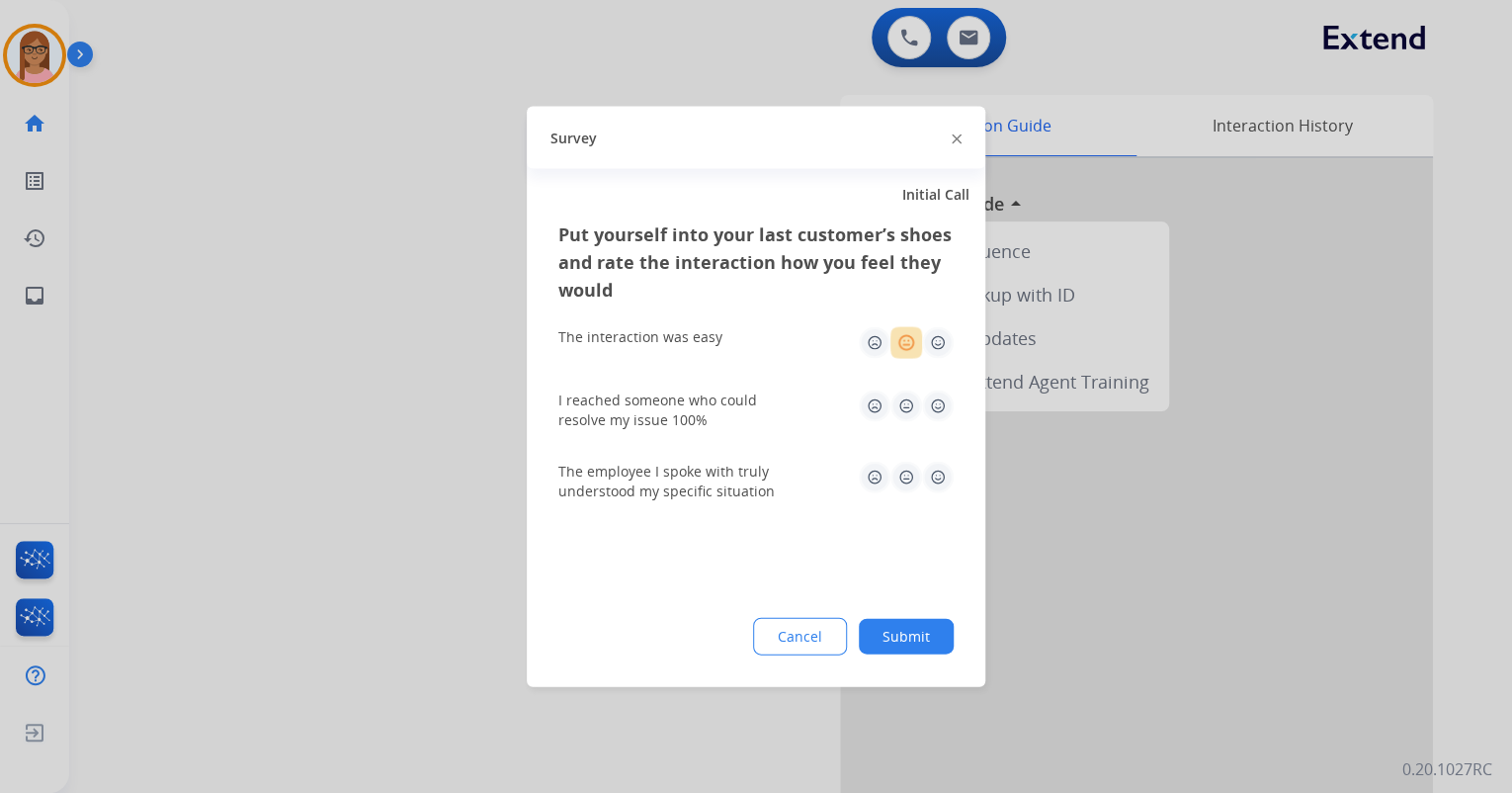 click 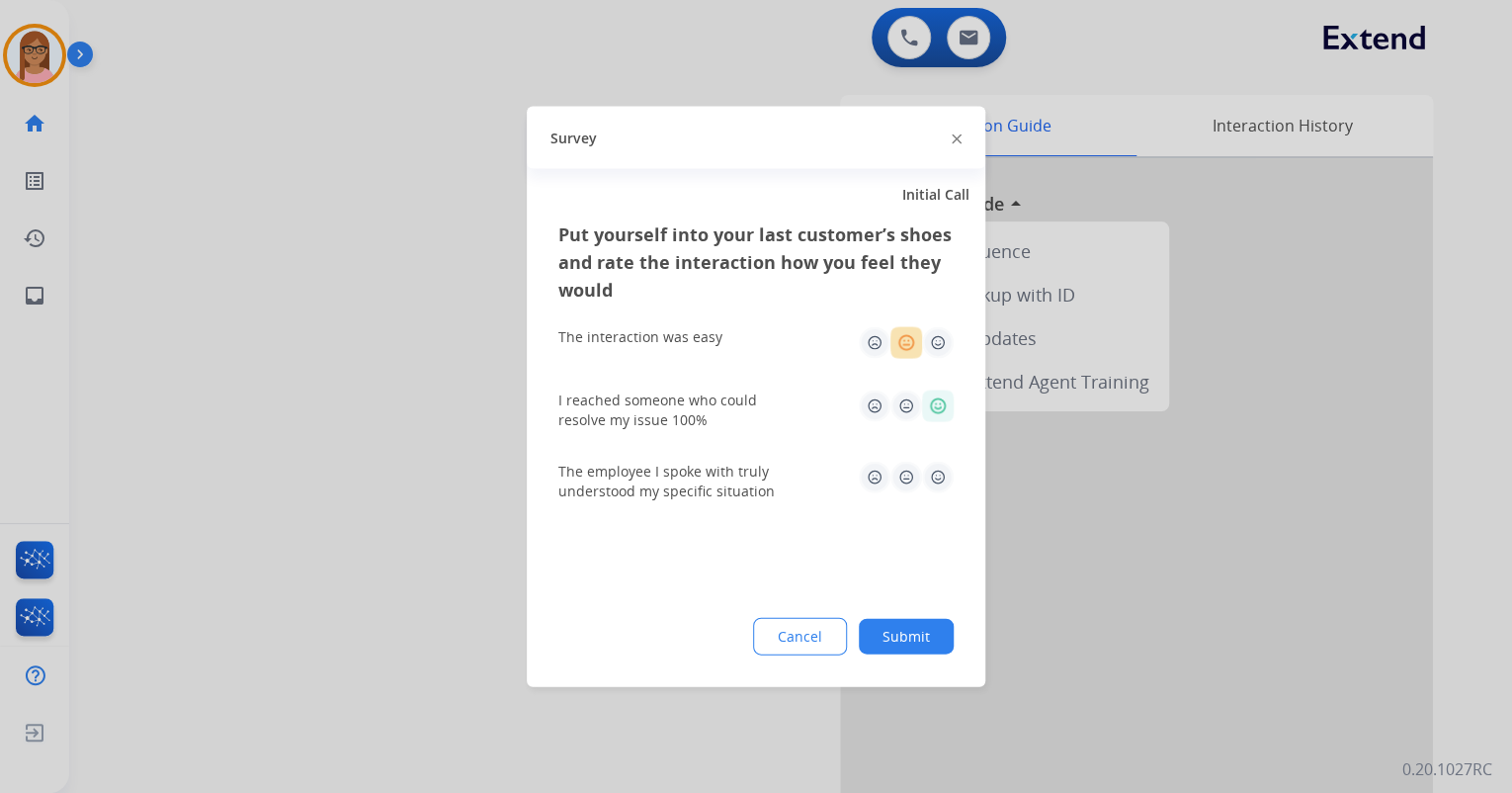 drag, startPoint x: 942, startPoint y: 478, endPoint x: 941, endPoint y: 490, distance: 12.041595 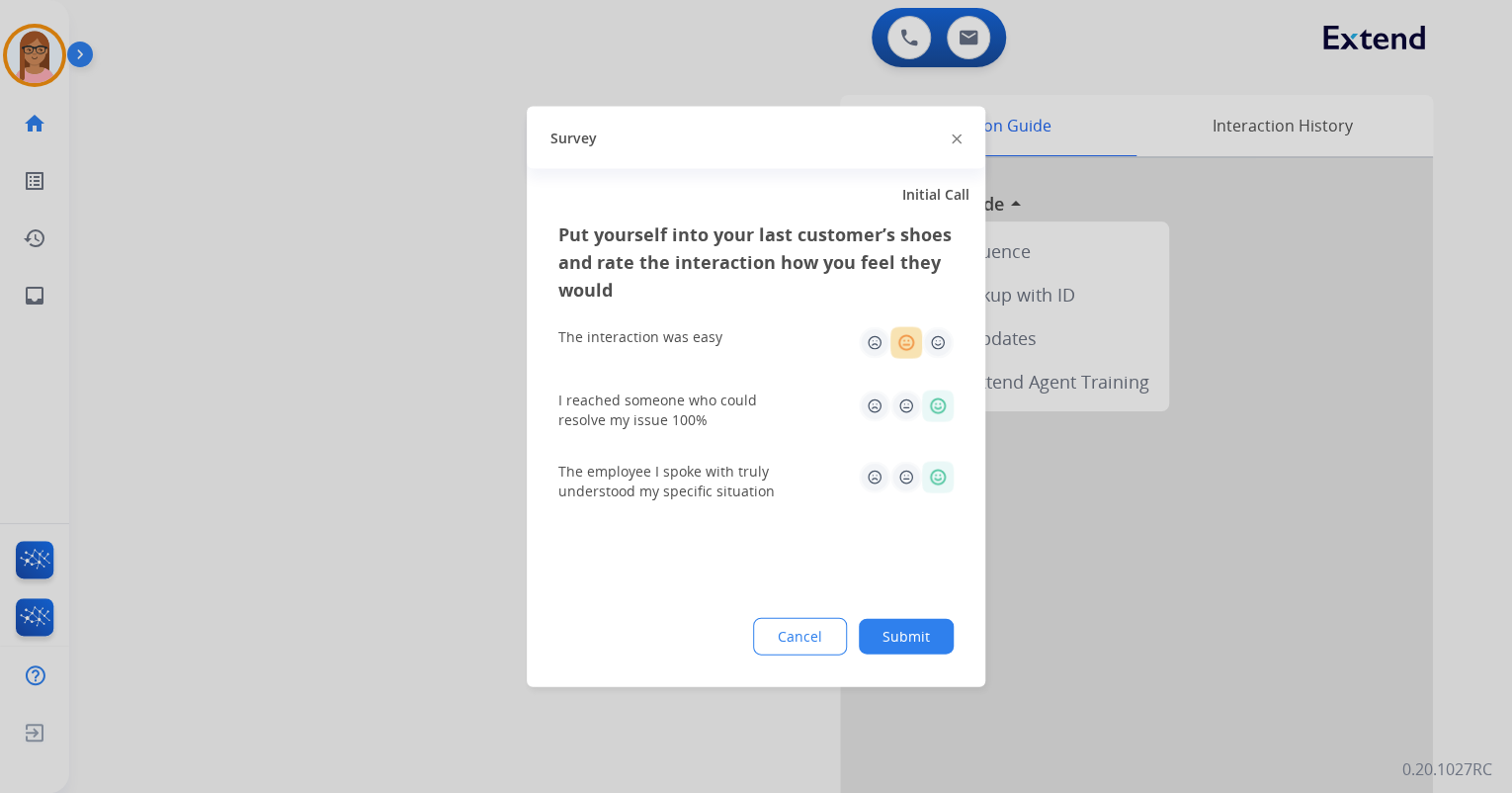 click on "Submit" 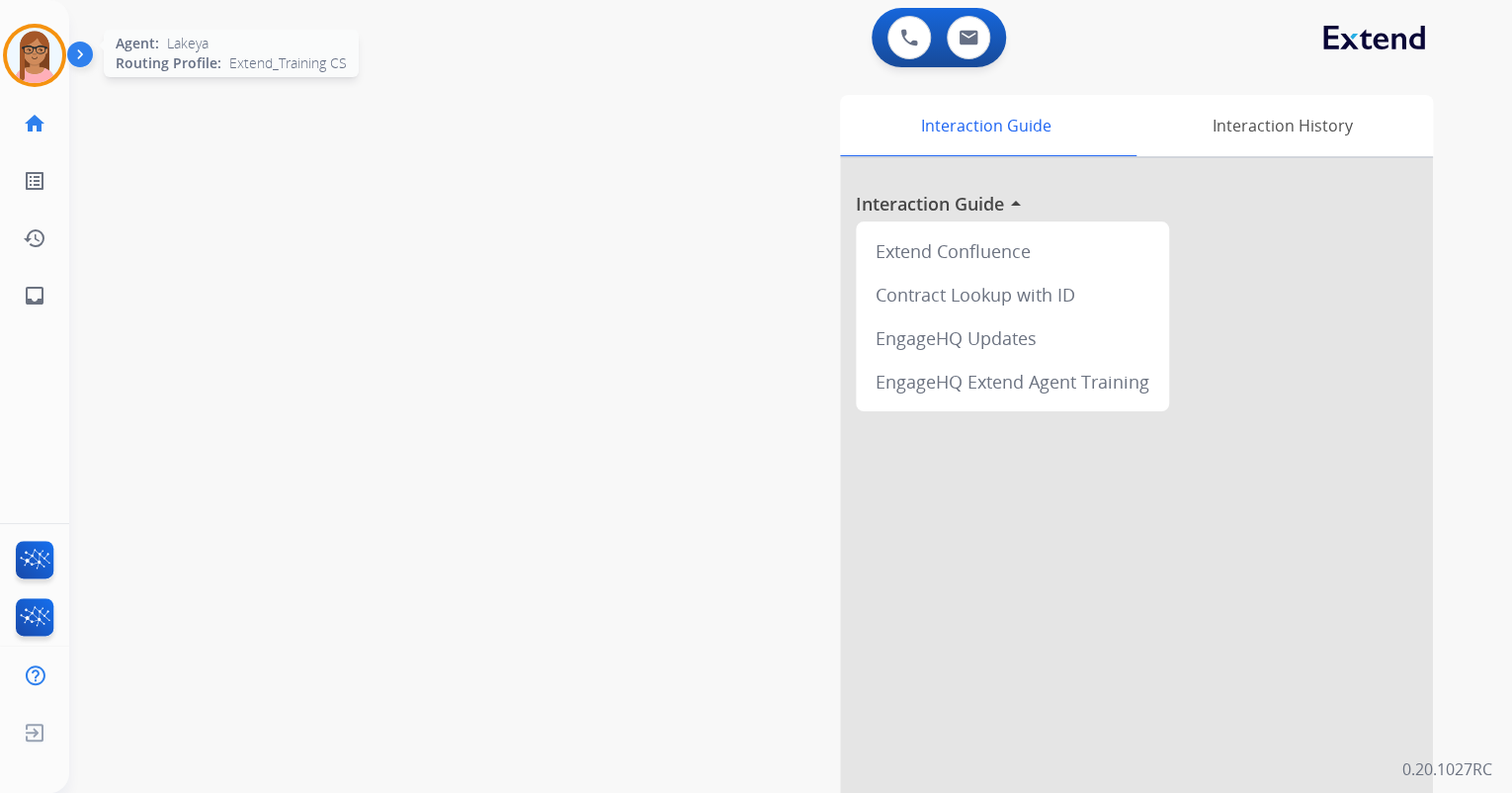 click at bounding box center (35, 55) 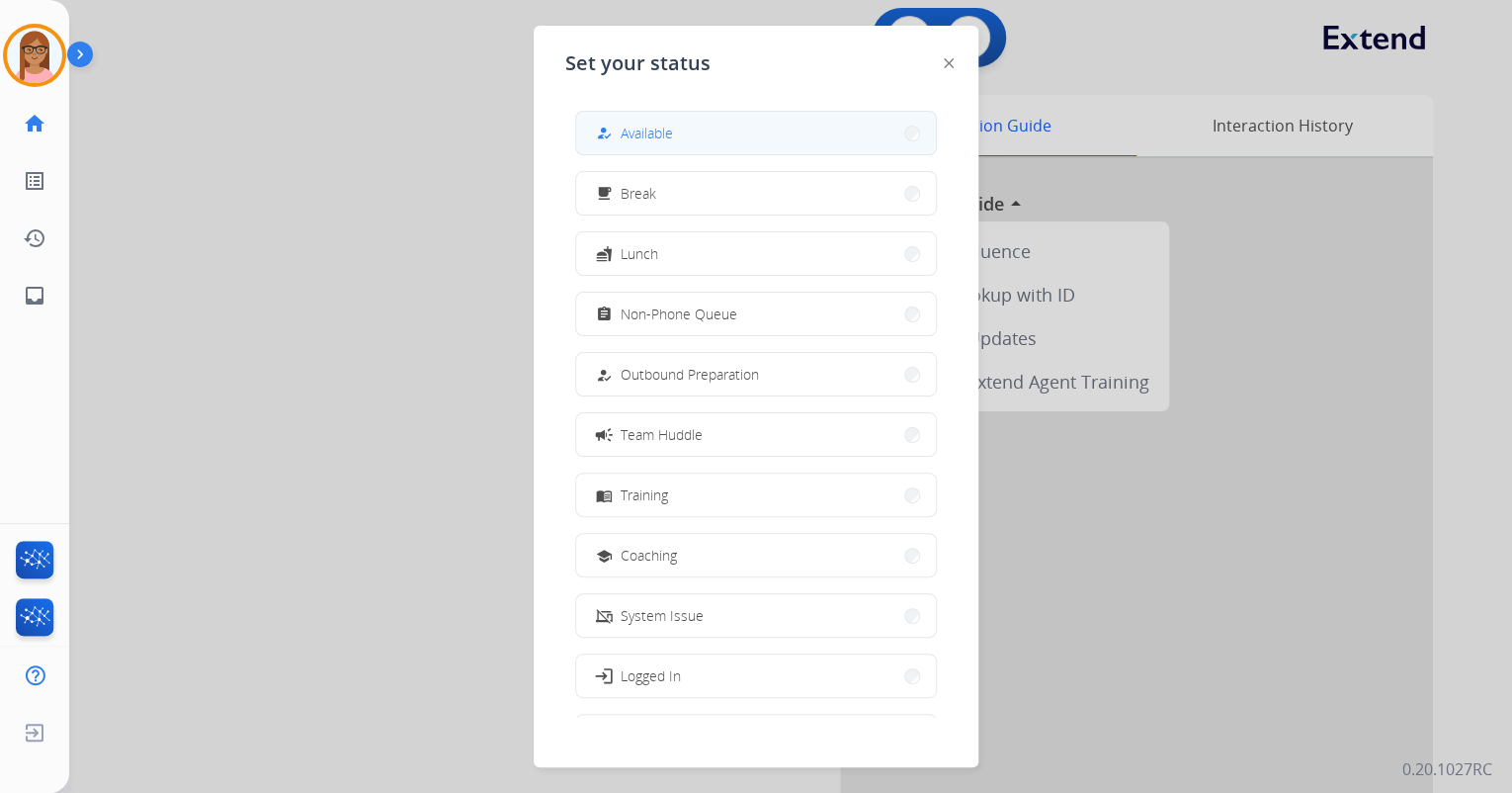 click on "Available" at bounding box center (646, 132) 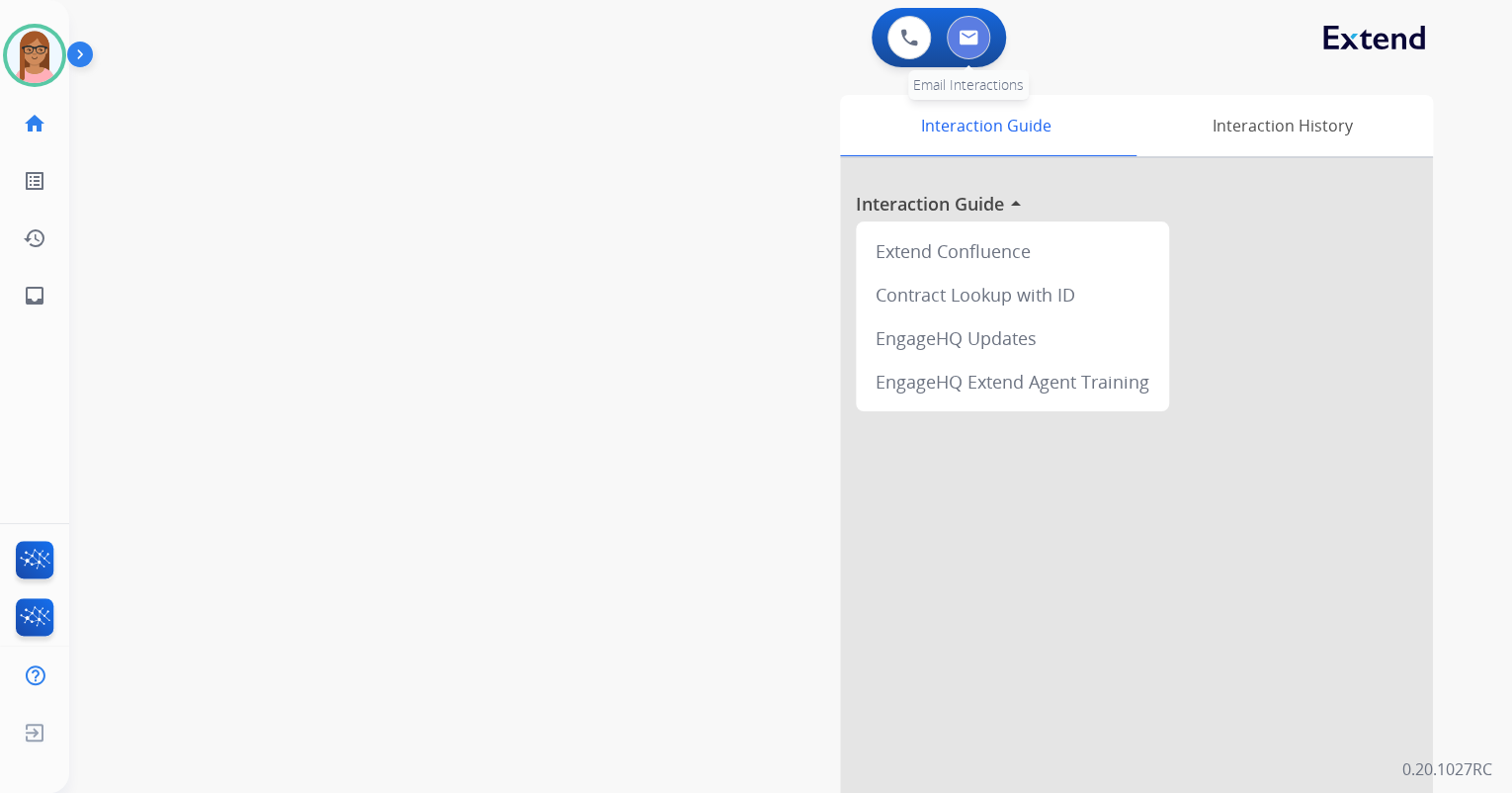 click at bounding box center (968, 38) 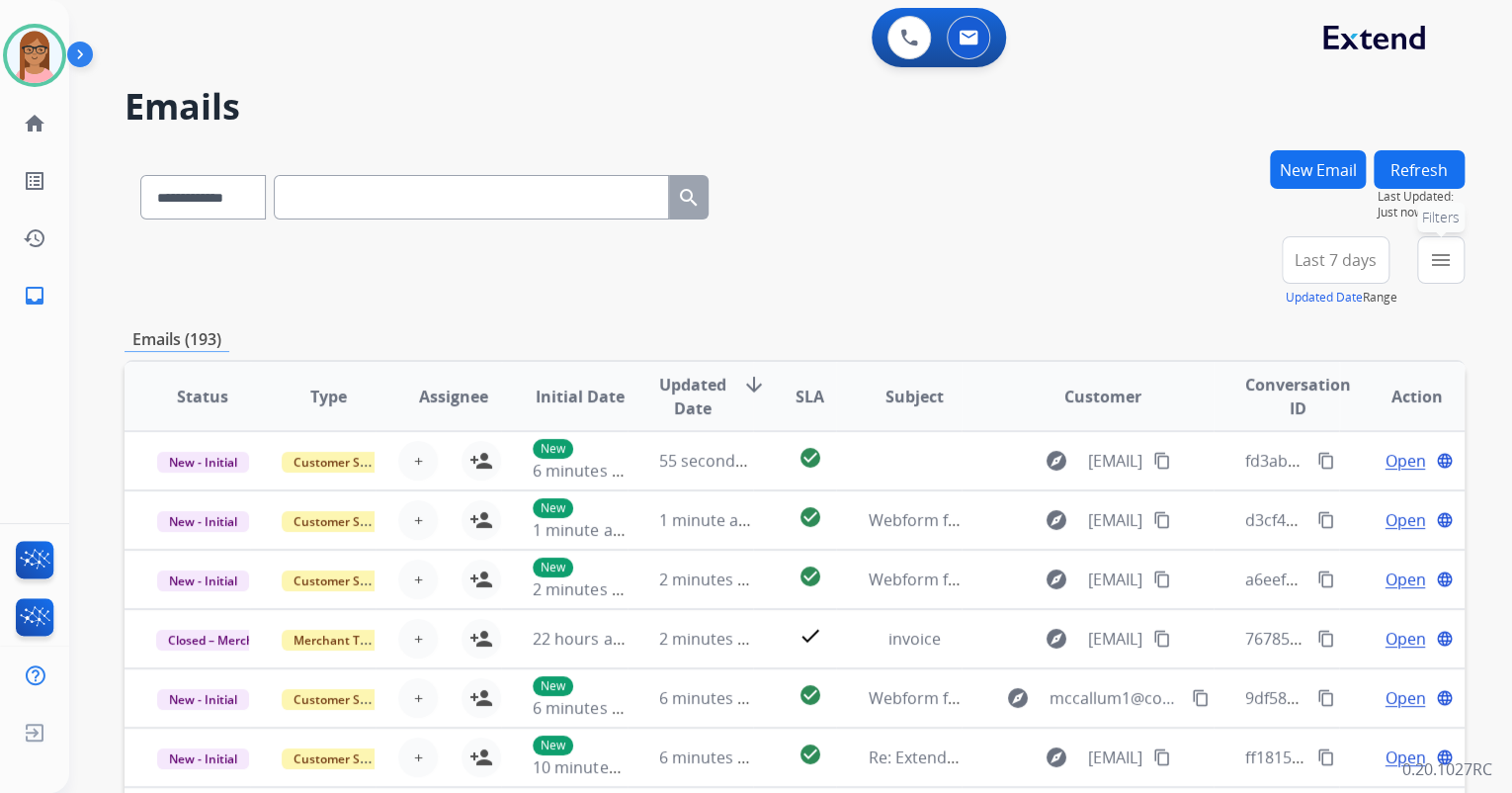 click on "menu  Filters" at bounding box center [1441, 260] 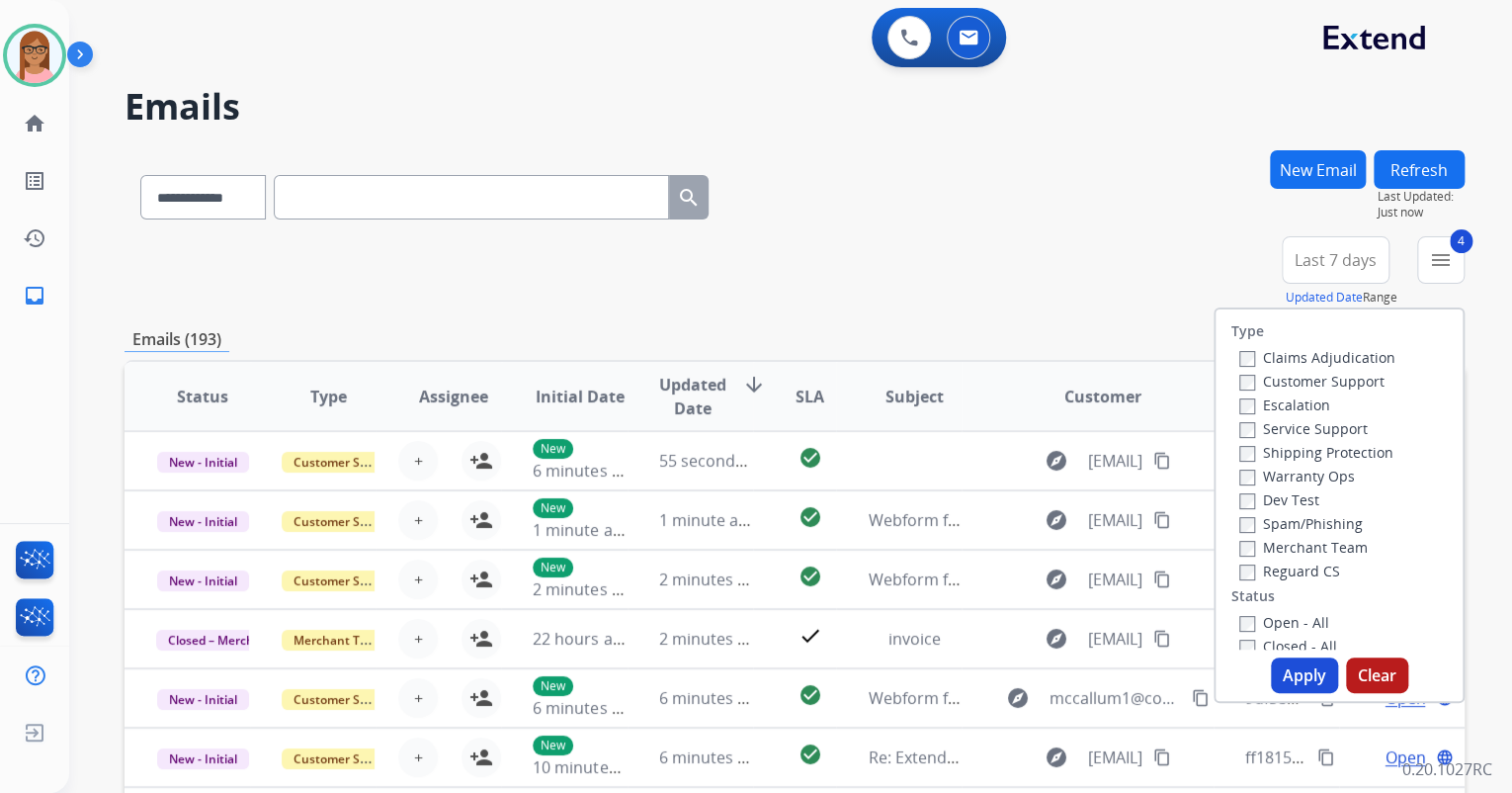 click on "Apply" at bounding box center [1304, 675] 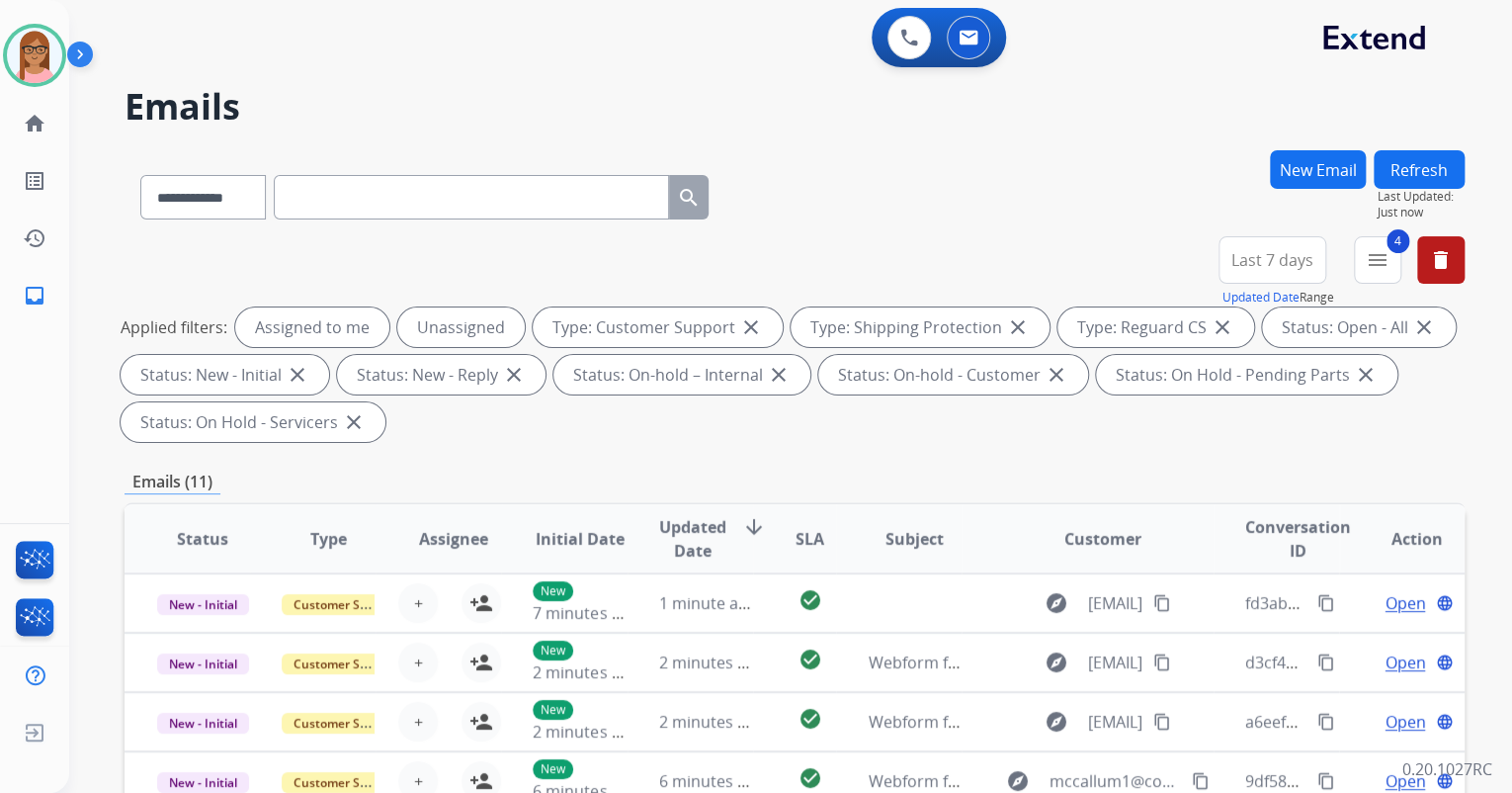 click on "**********" at bounding box center [795, 343] 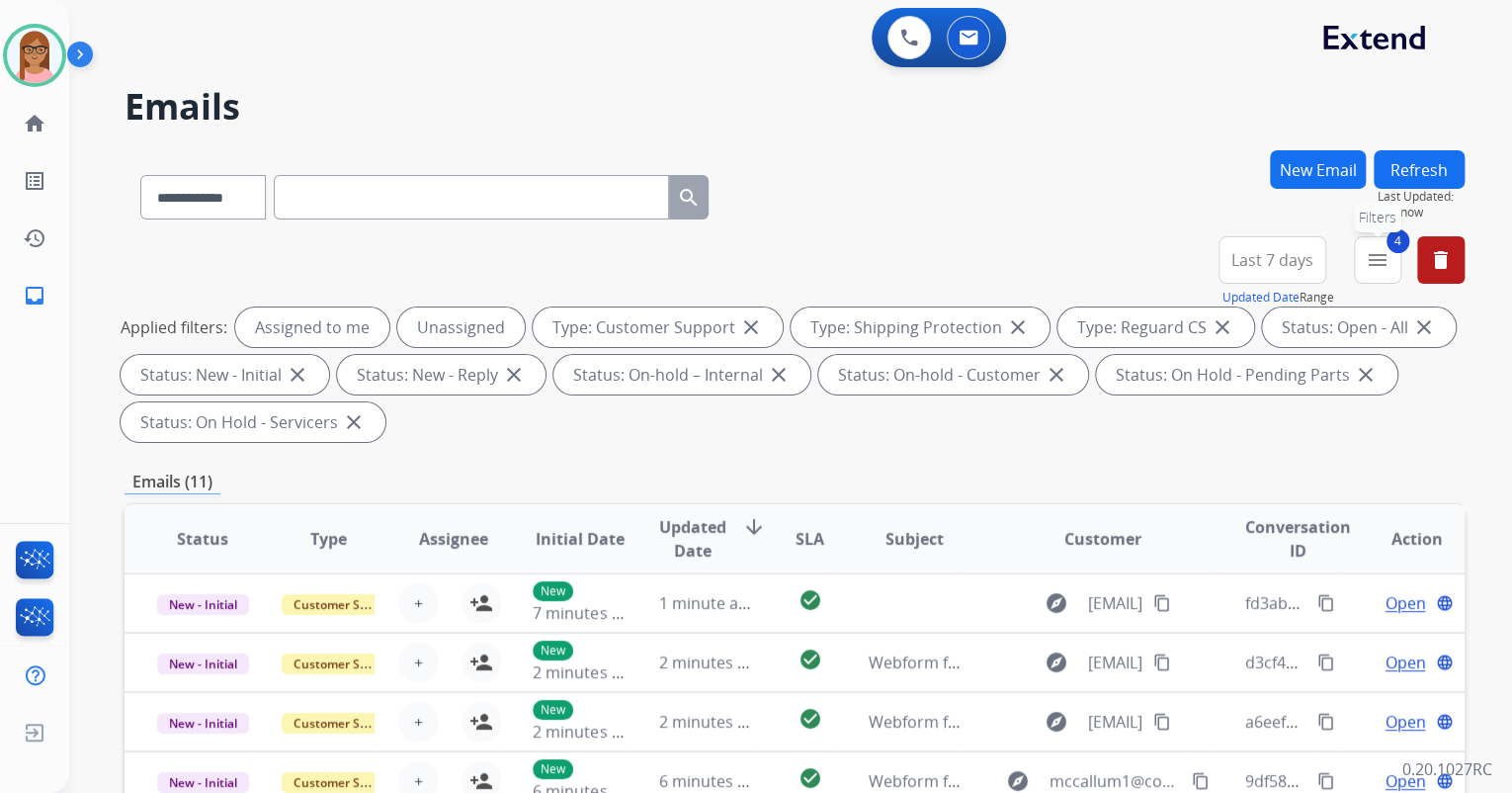 click on "menu" at bounding box center [1378, 260] 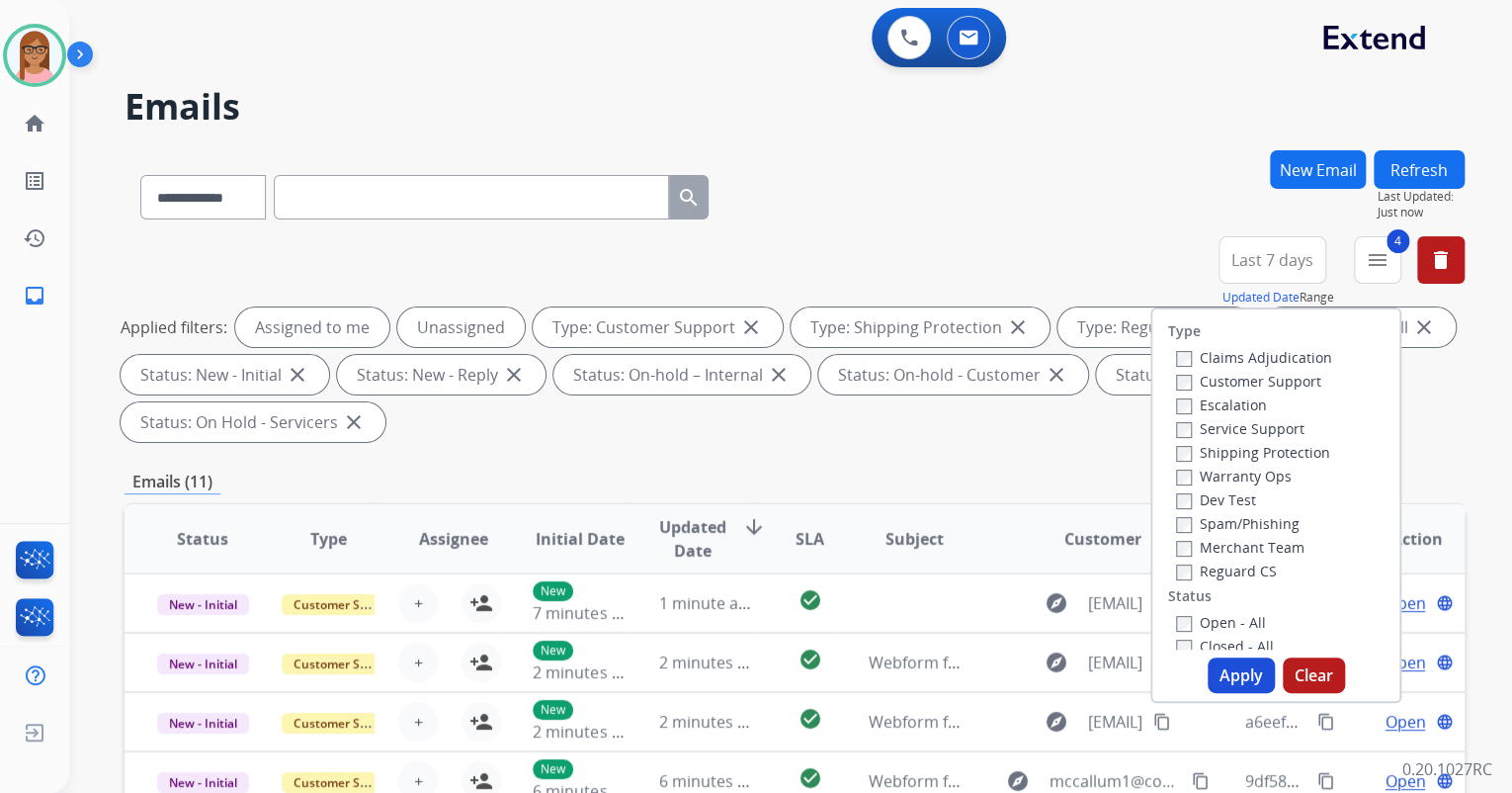 click on "Apply" at bounding box center (1241, 675) 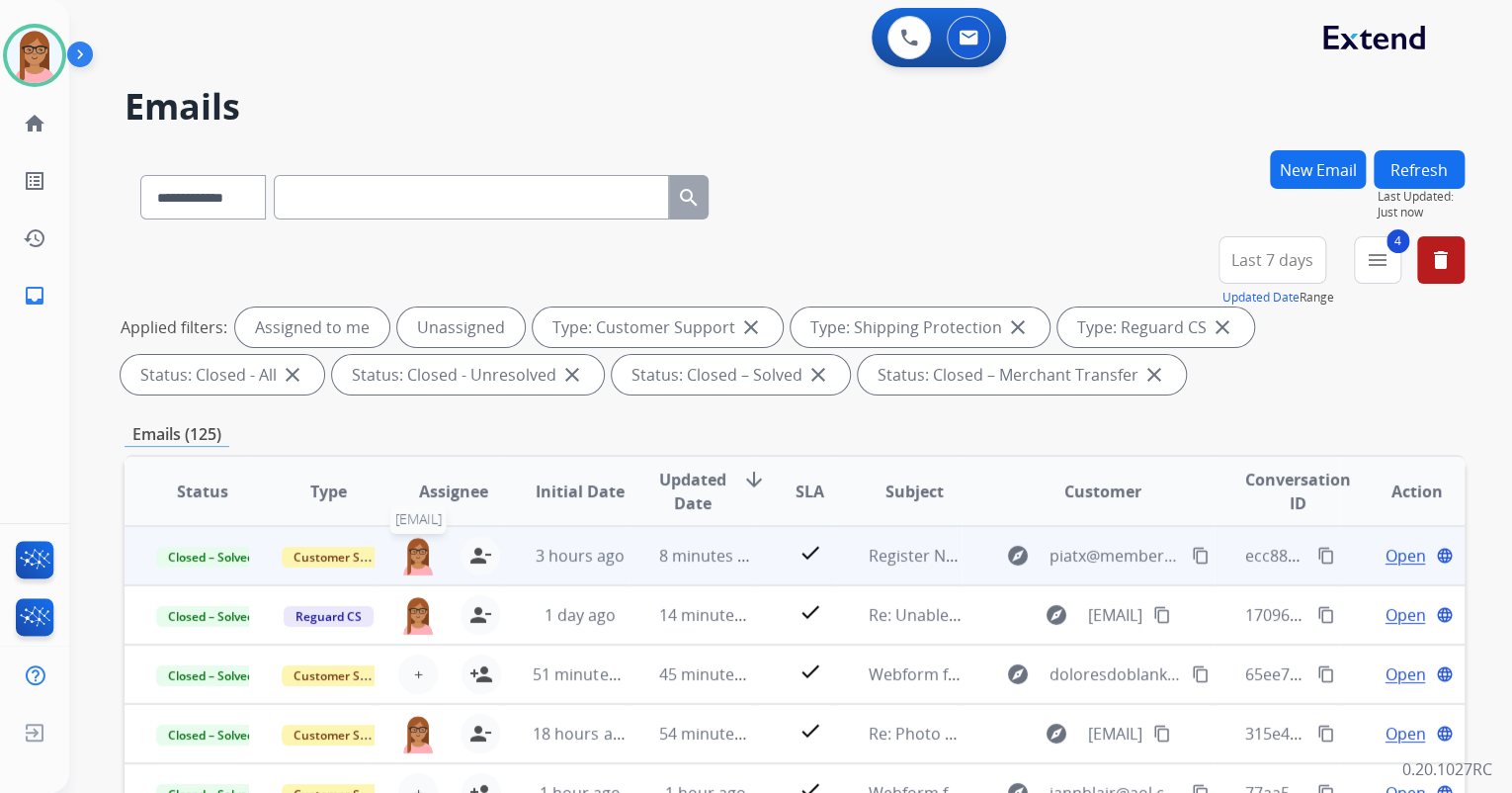 click at bounding box center (418, 556) 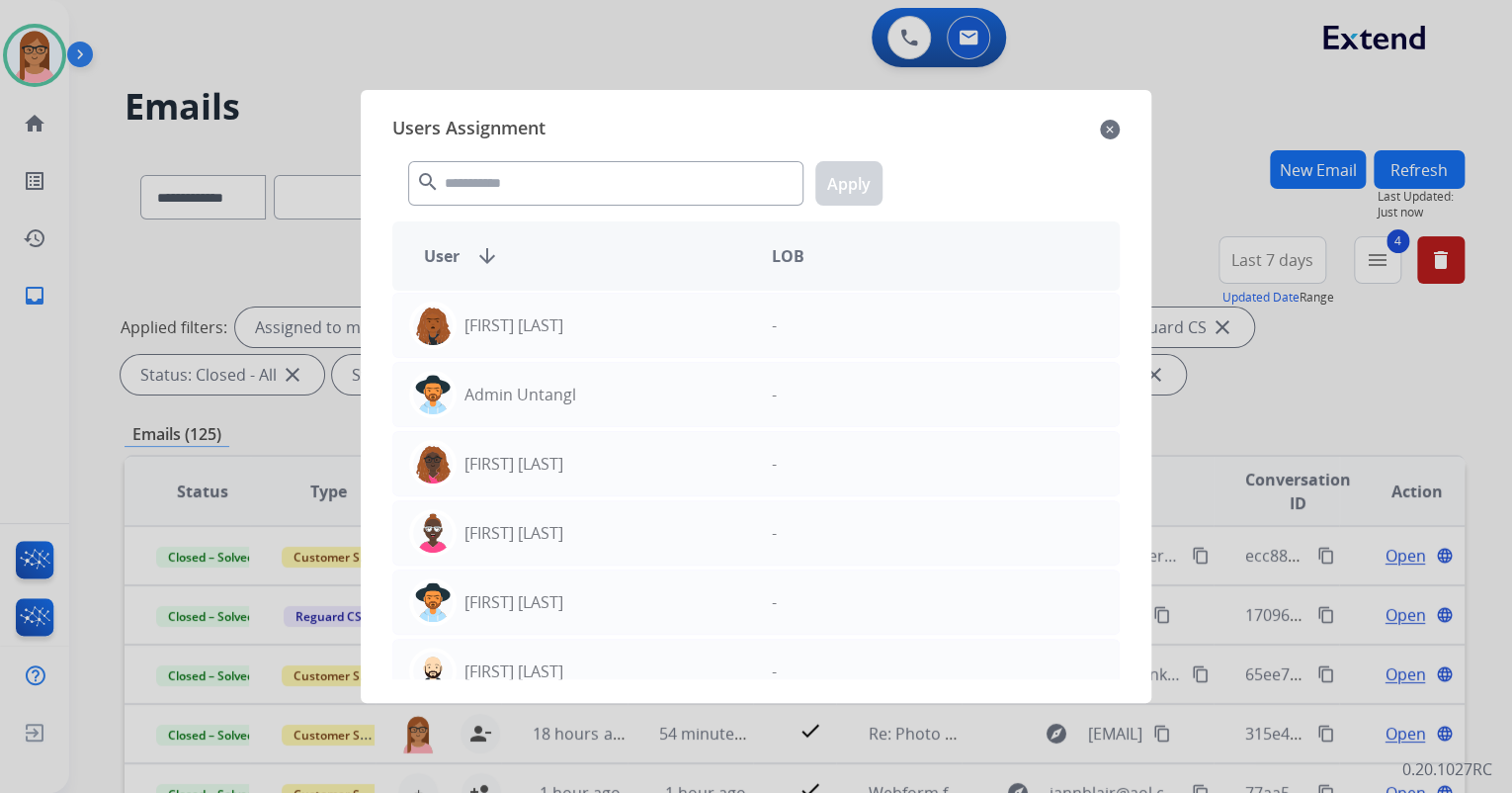 click on "close" 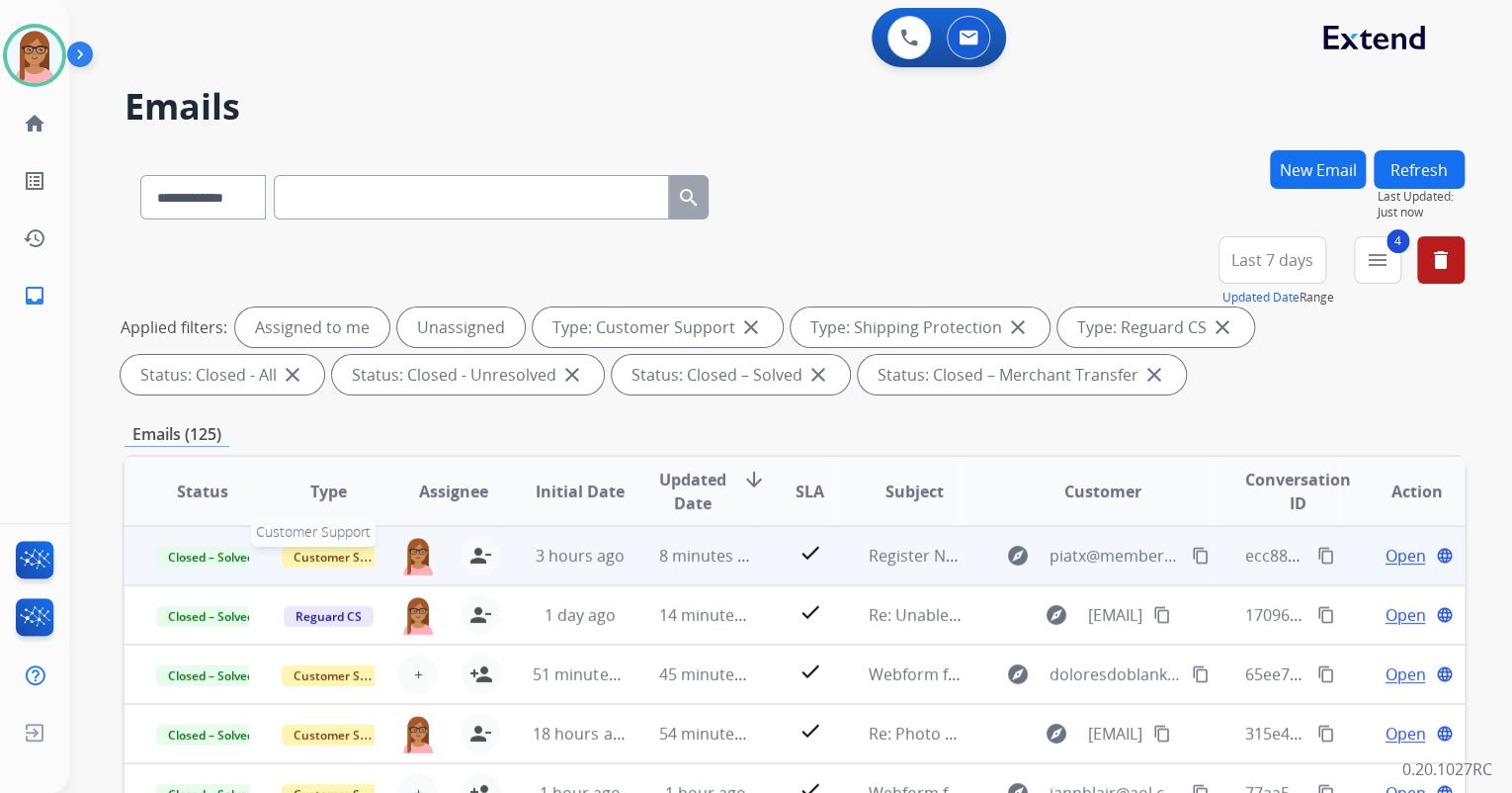click on "Customer Support" at bounding box center [346, 557] 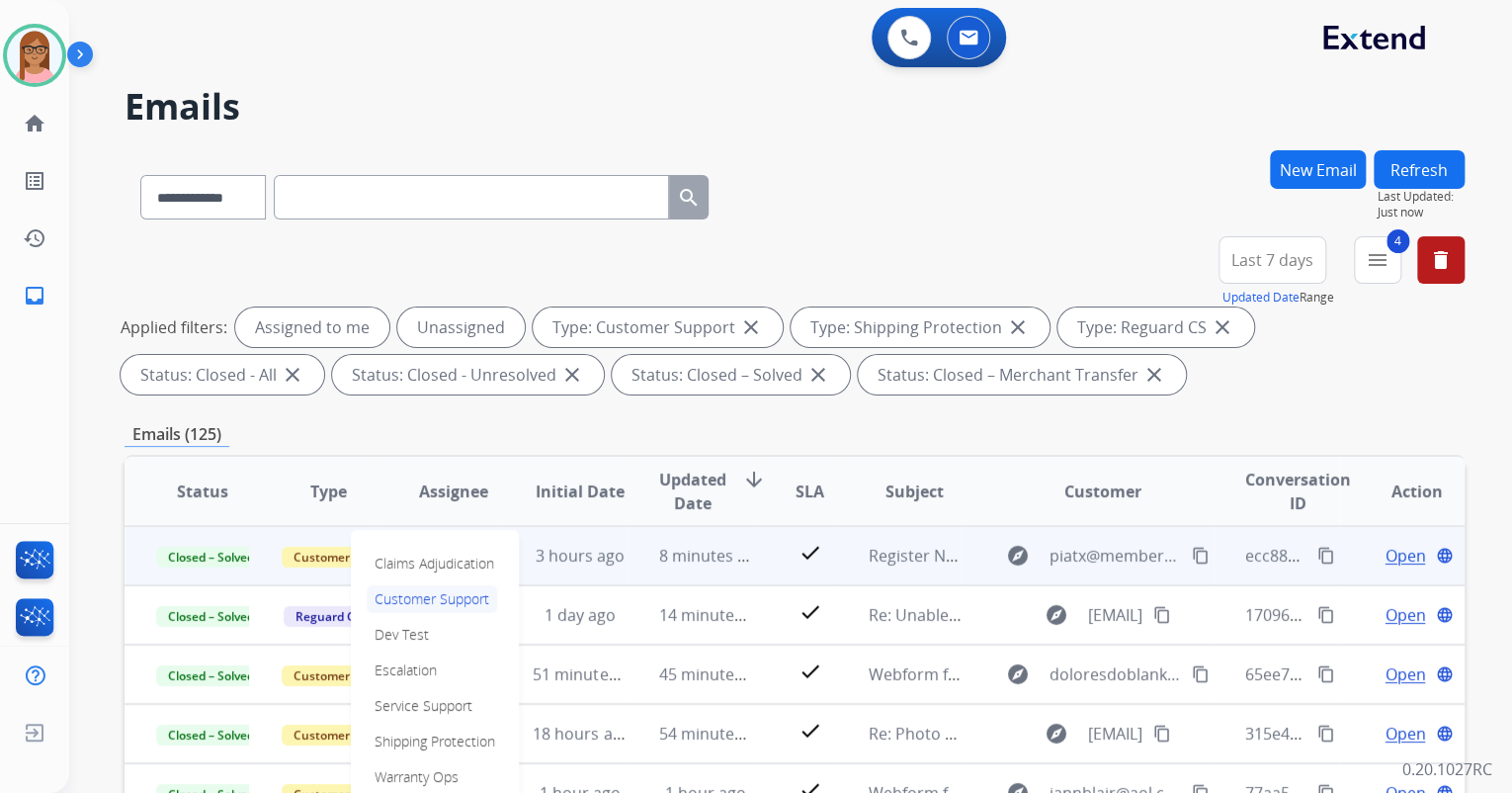 scroll, scrollTop: 1, scrollLeft: 0, axis: vertical 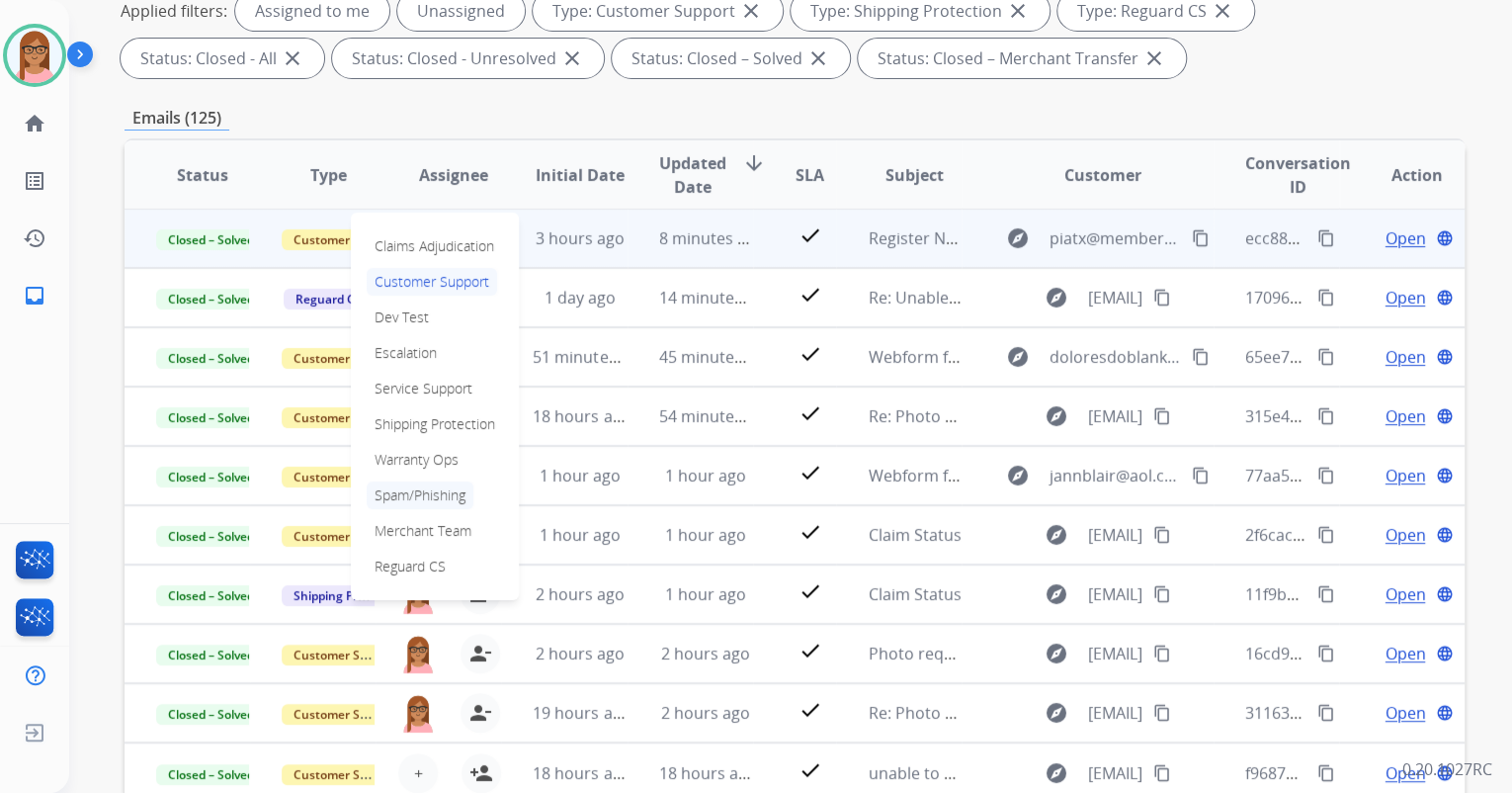 click on "Spam/Phishing" at bounding box center (420, 495) 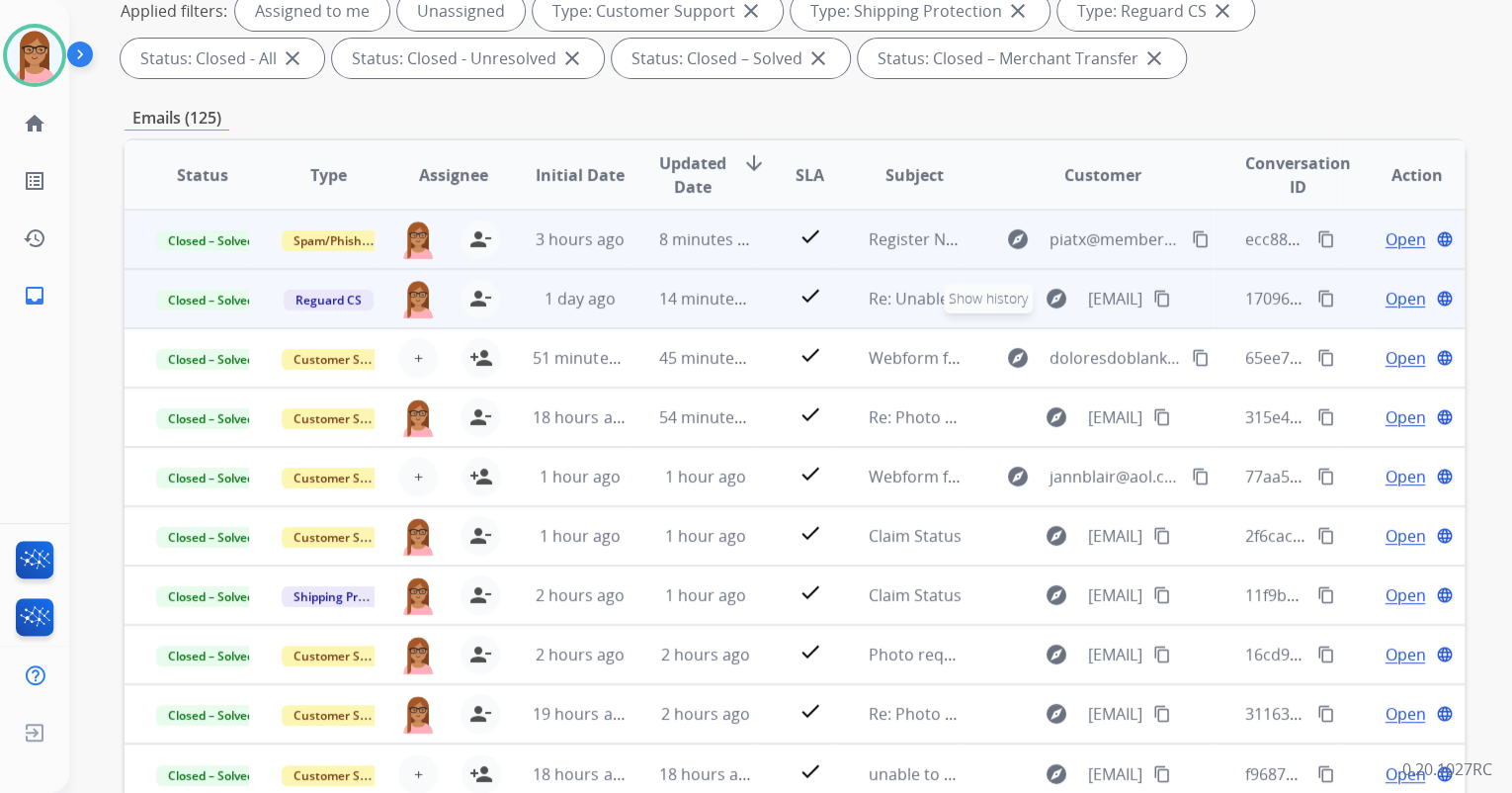 scroll, scrollTop: 0, scrollLeft: 0, axis: both 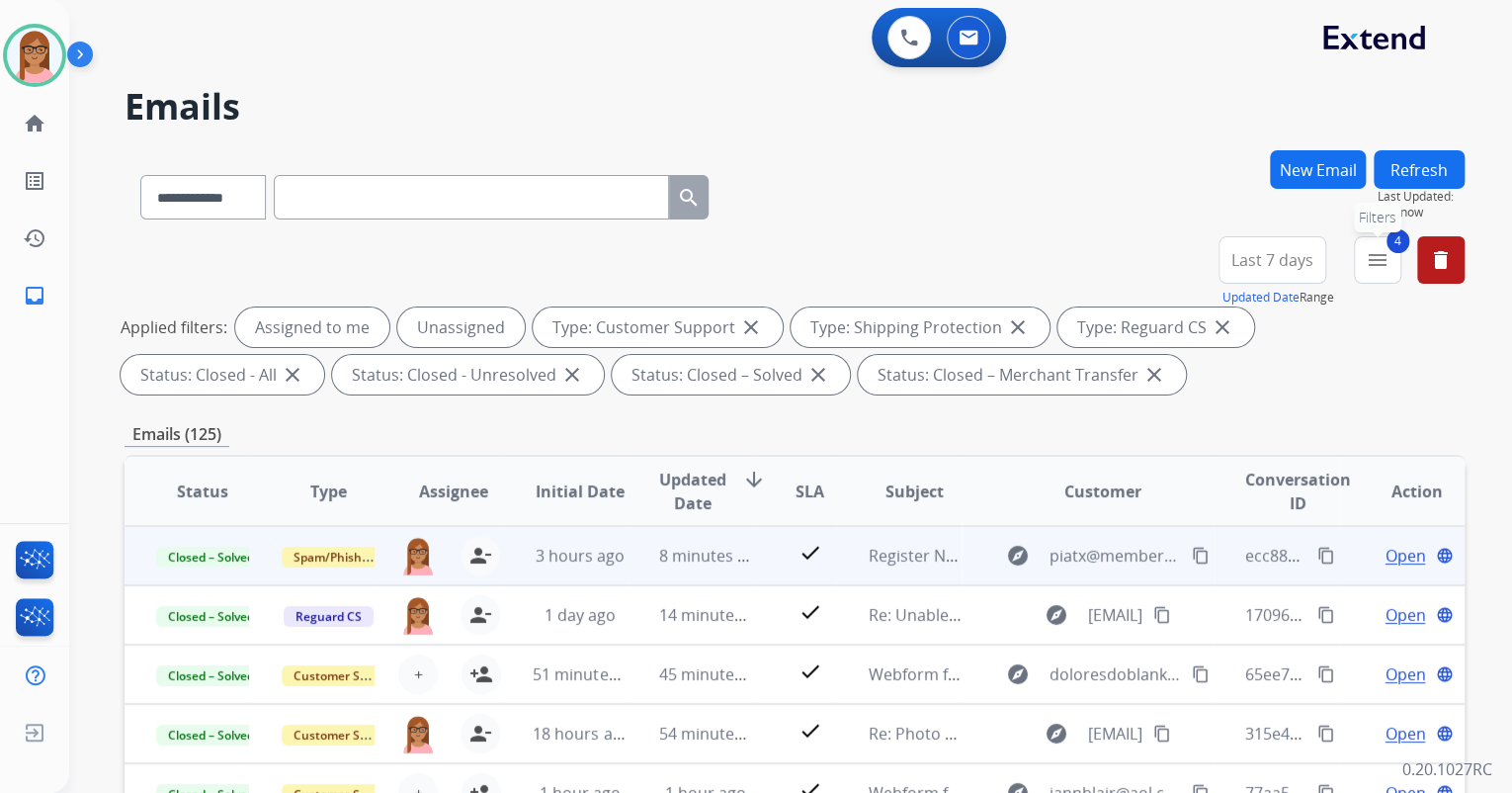 click on "menu" at bounding box center (1378, 260) 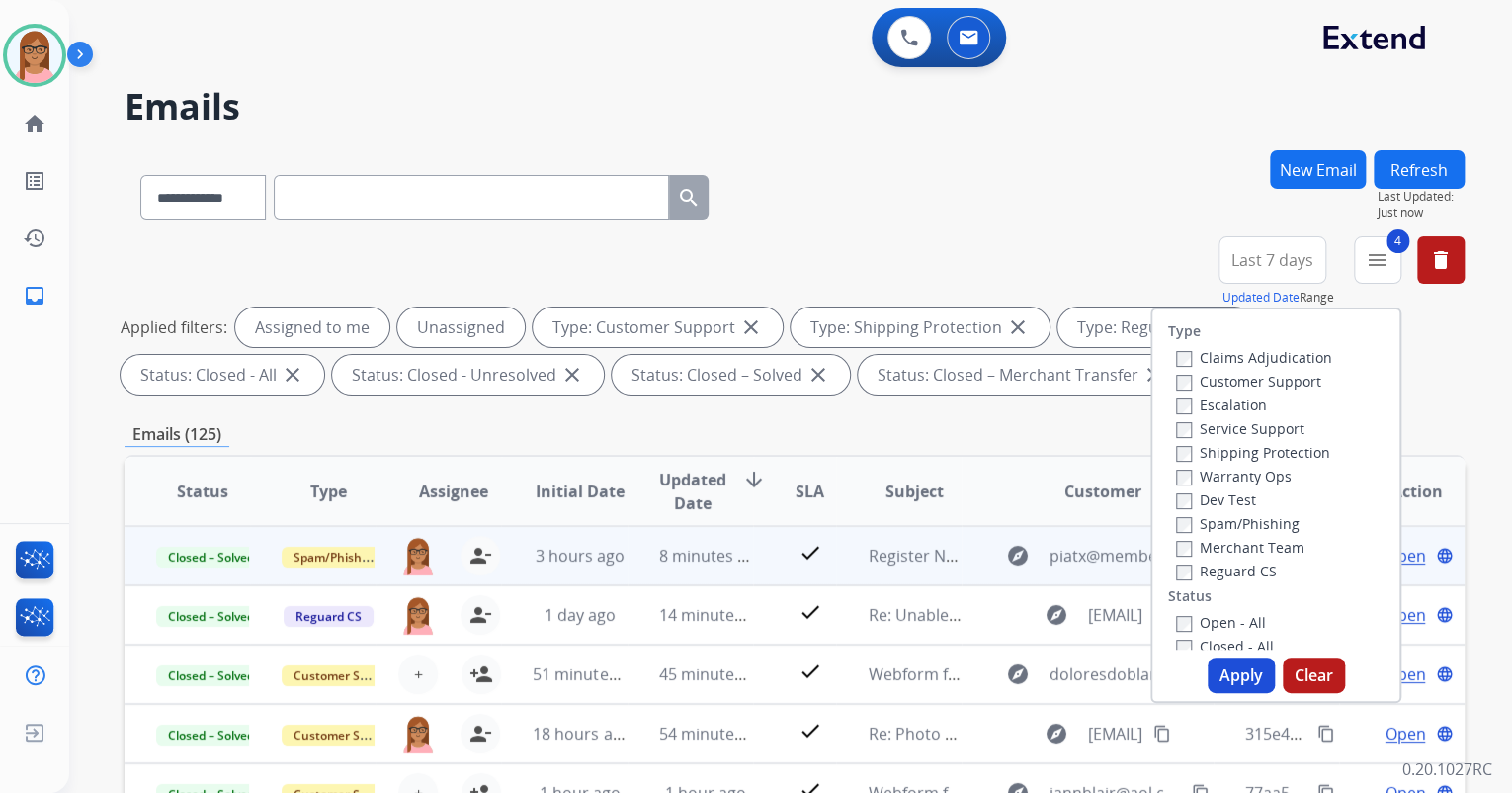 click on "Apply" at bounding box center [1241, 675] 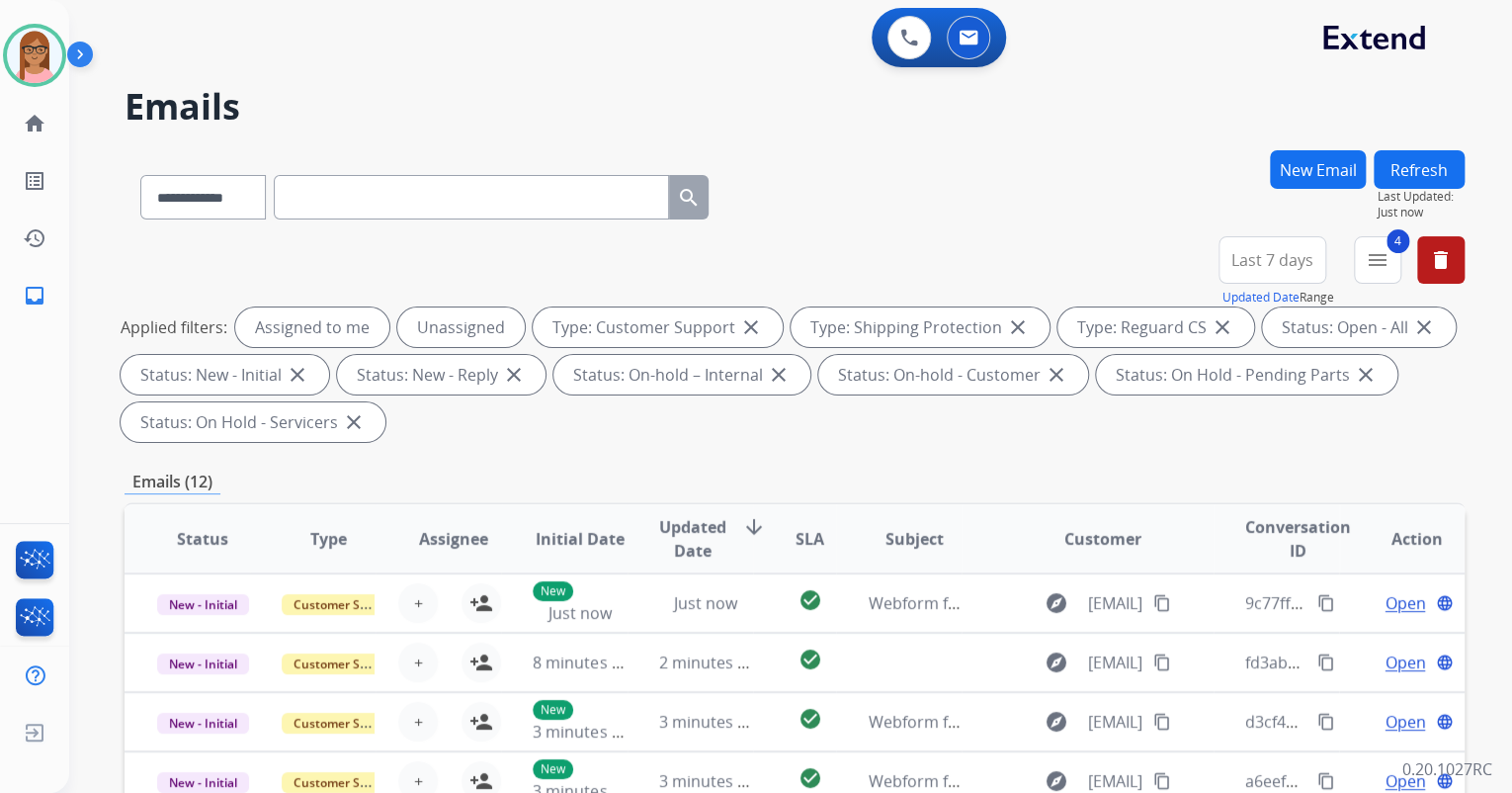 click on "**********" at bounding box center (795, 343) 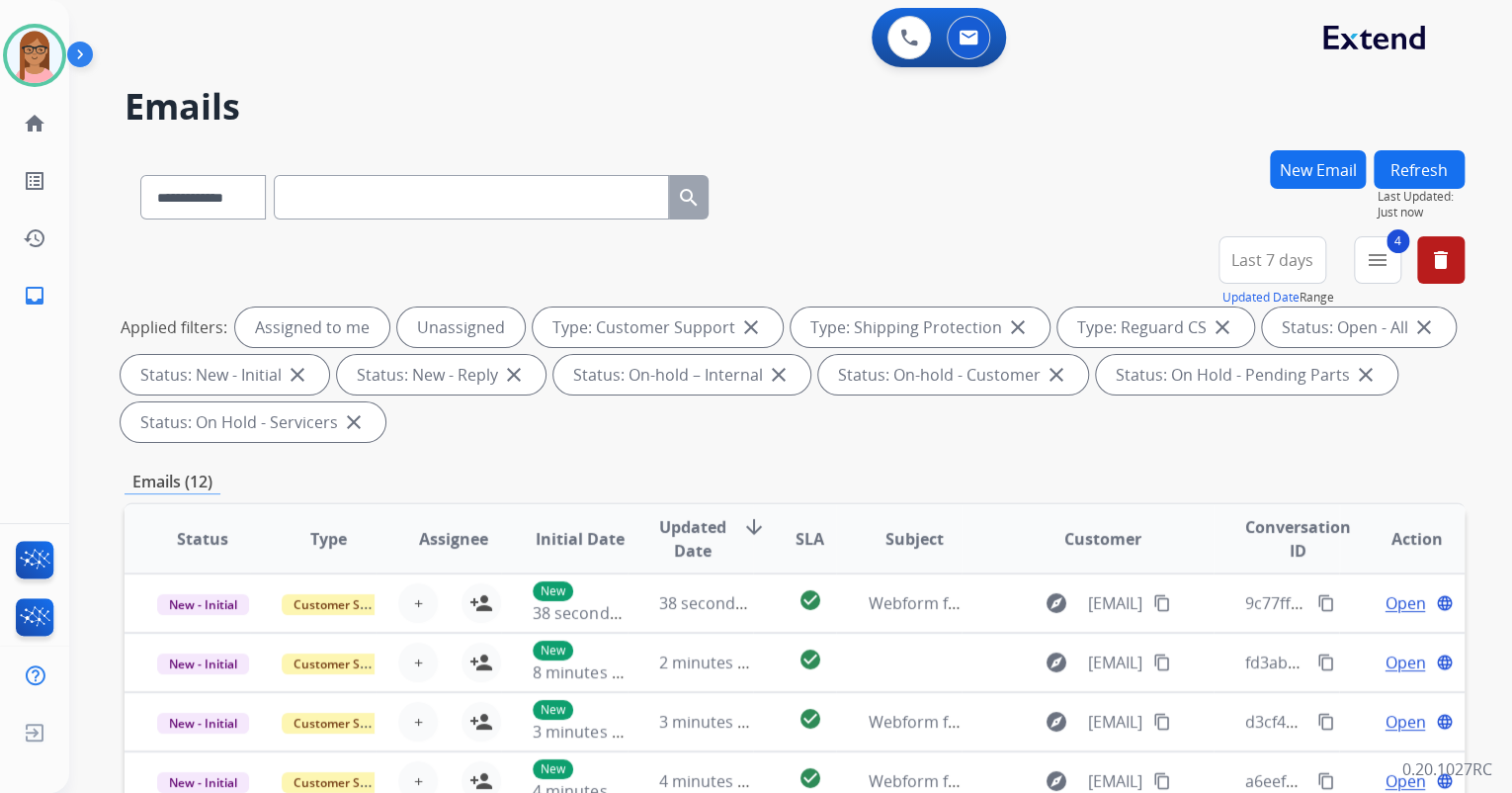 click on "**********" at bounding box center (795, 343) 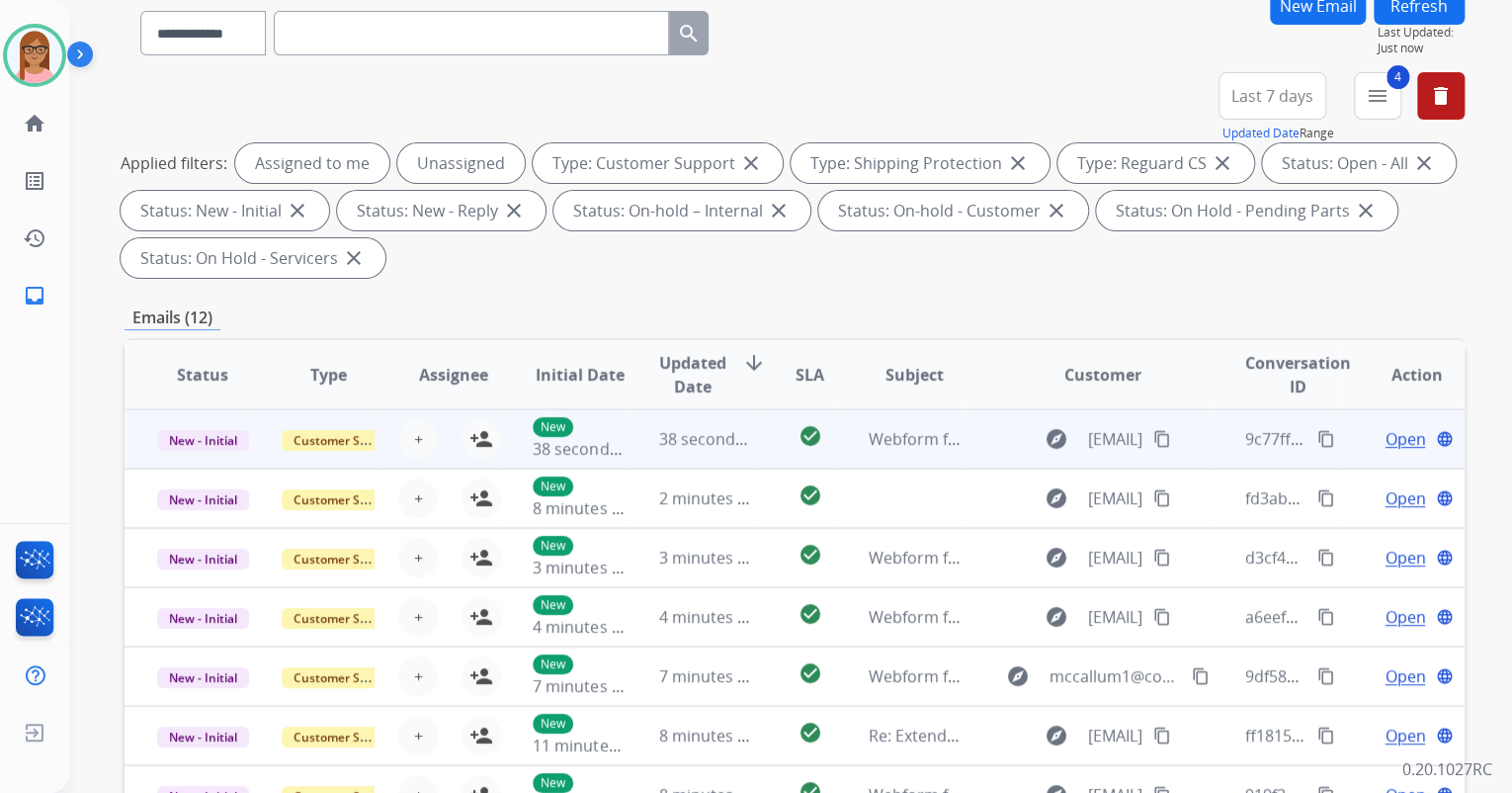 scroll, scrollTop: 158, scrollLeft: 0, axis: vertical 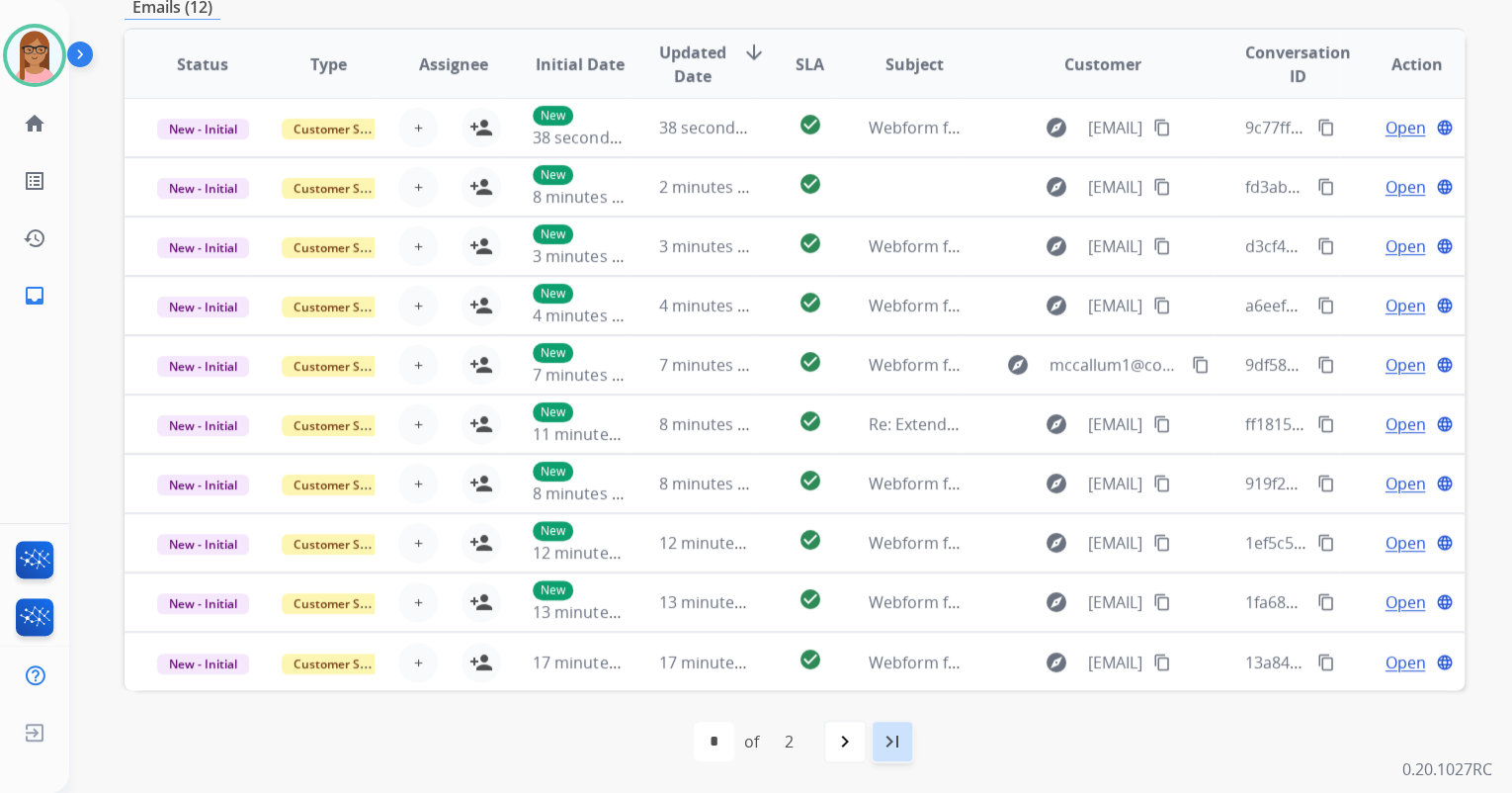 click on "last_page" at bounding box center (892, 742) 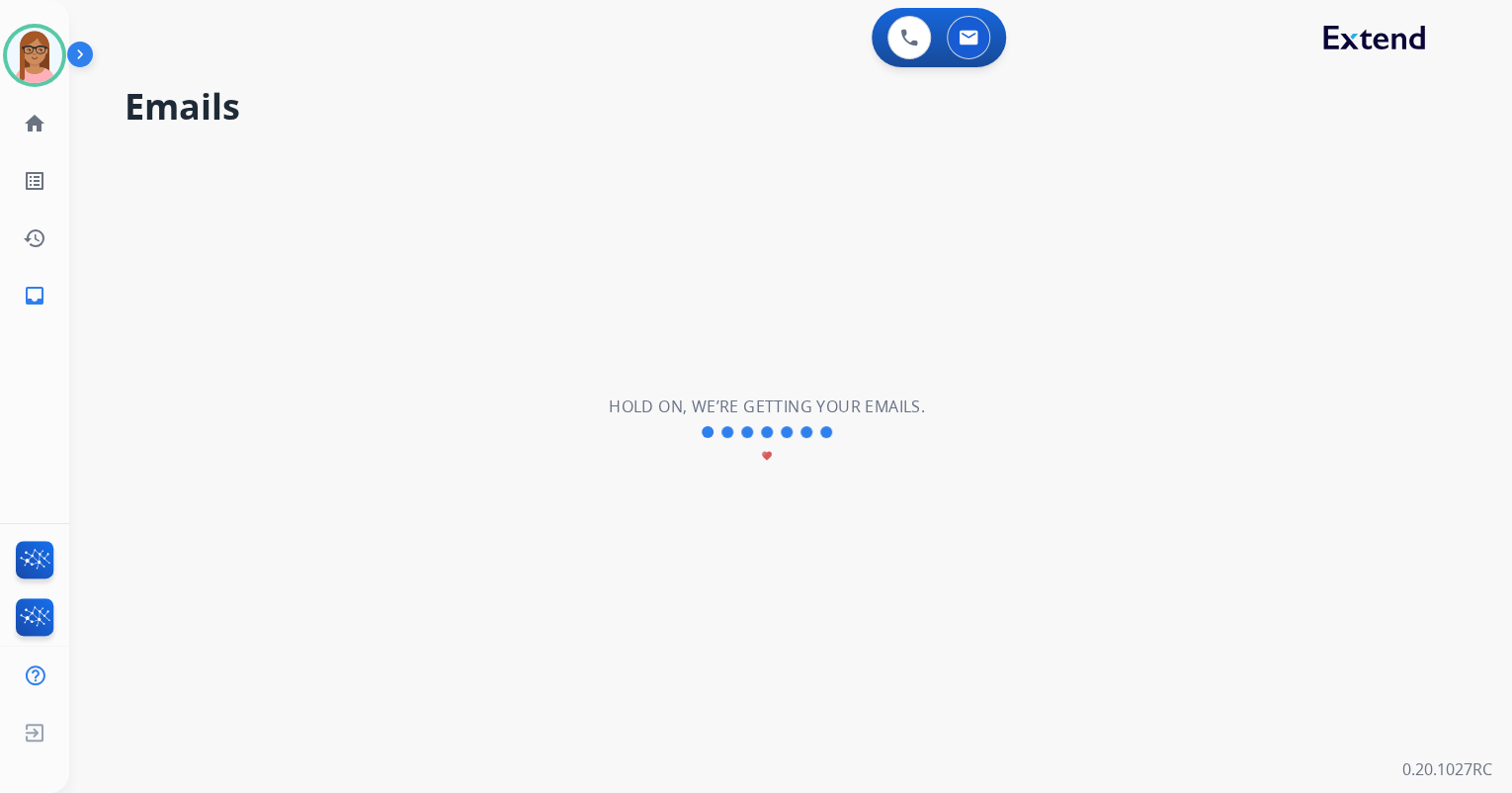 scroll, scrollTop: 0, scrollLeft: 0, axis: both 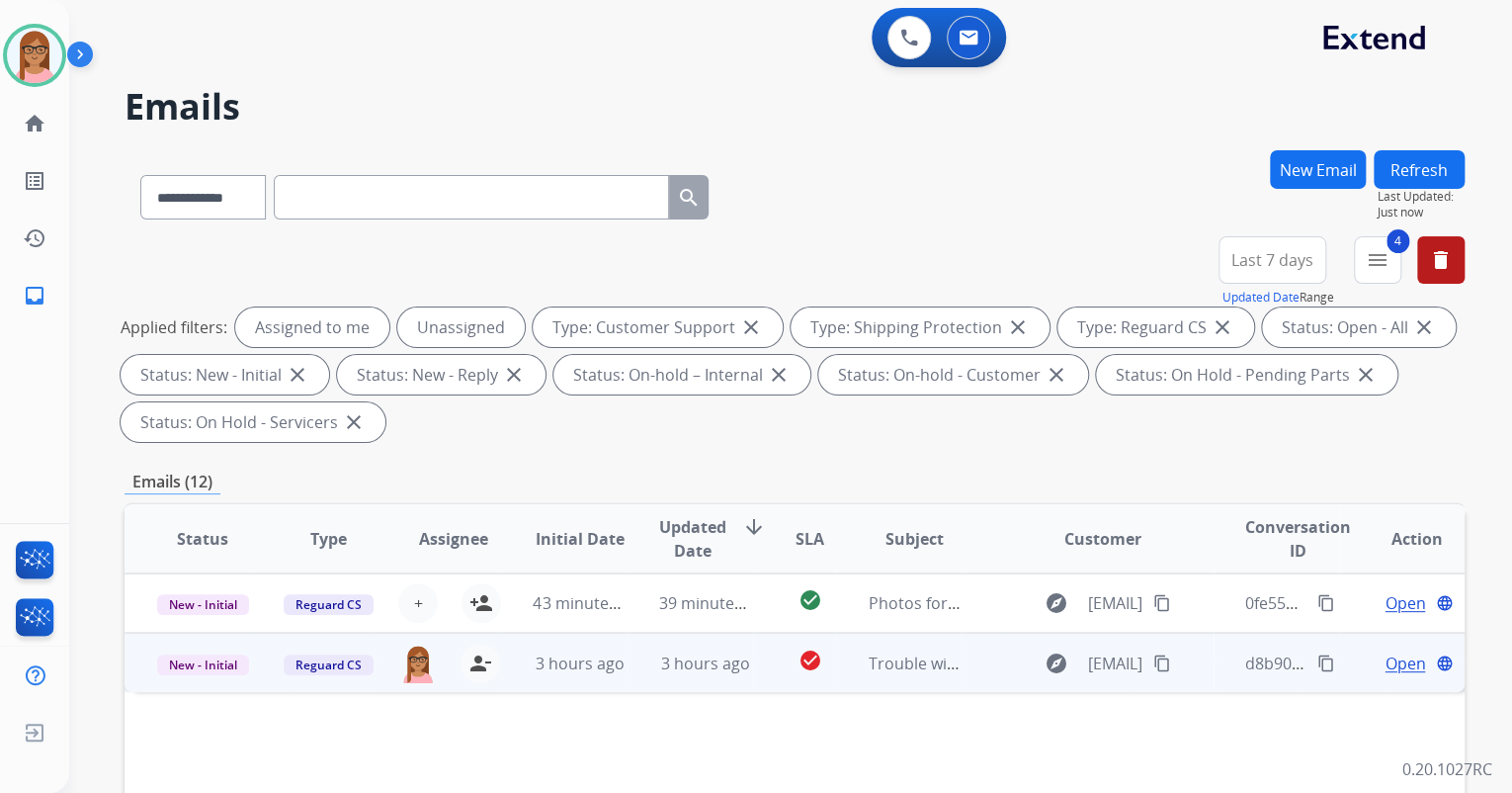 click on "Open" at bounding box center [1404, 663] 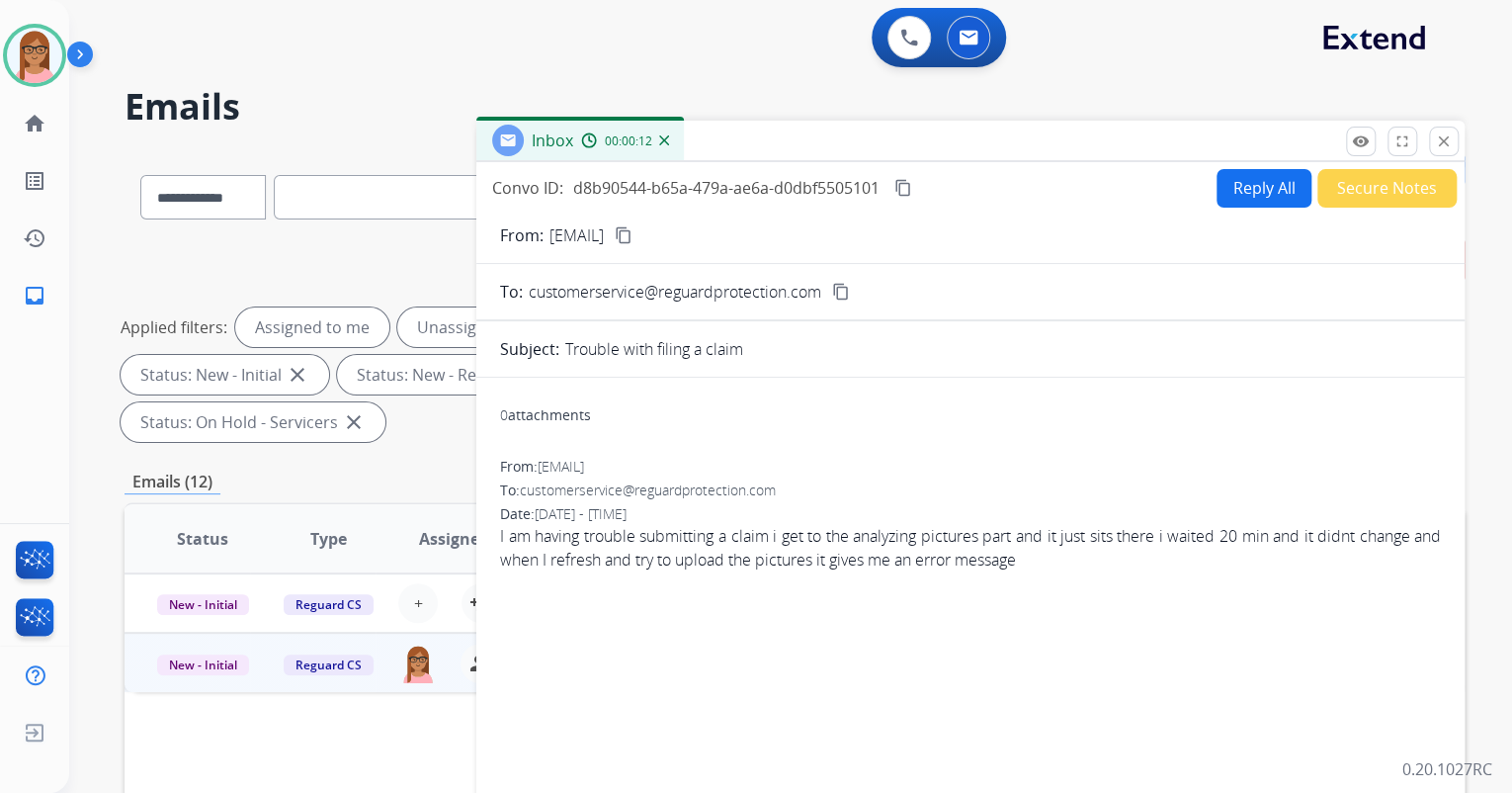 click on "content_copy" at bounding box center (624, 235) 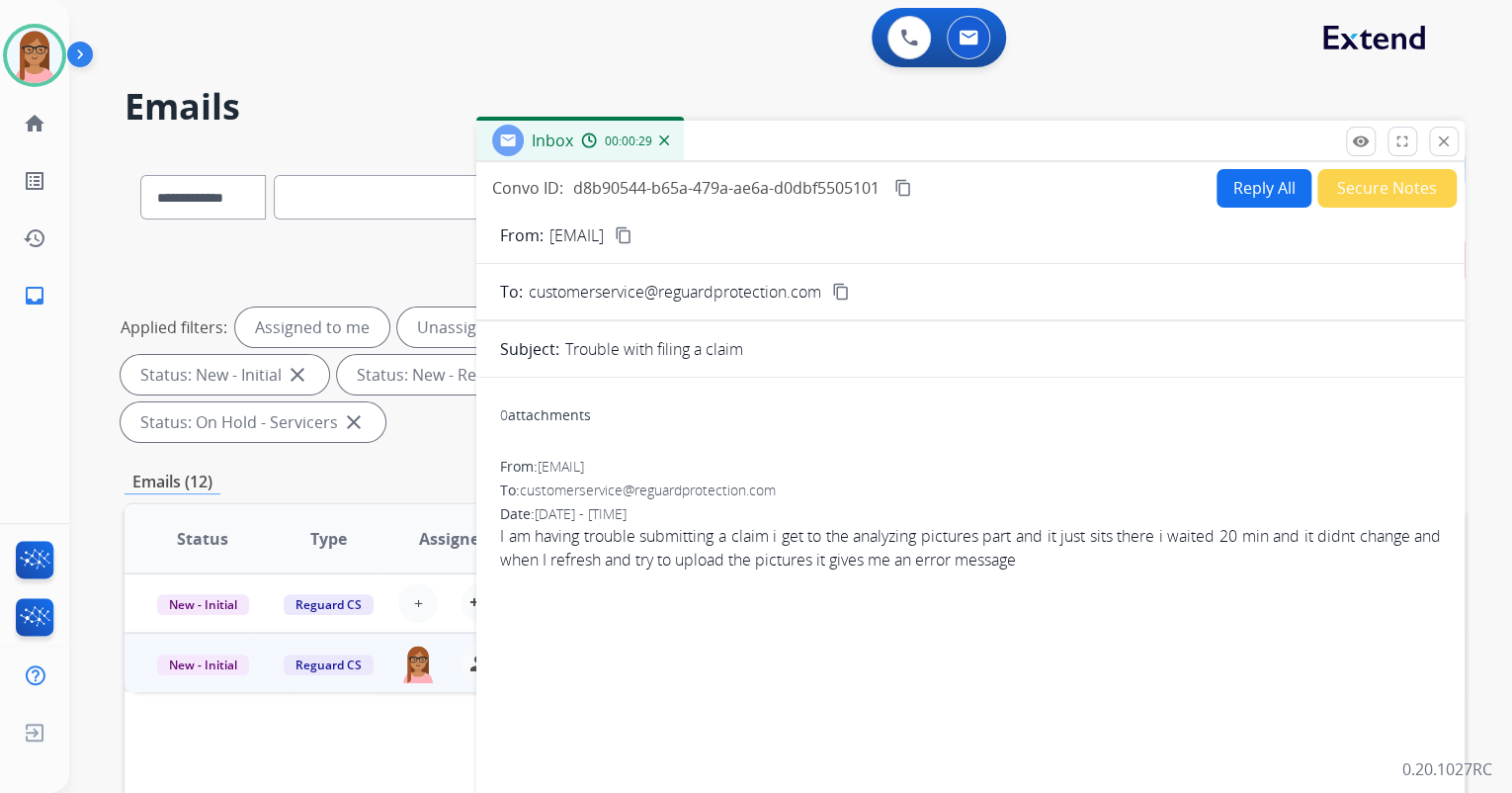 click on "Reply All" at bounding box center (1264, 188) 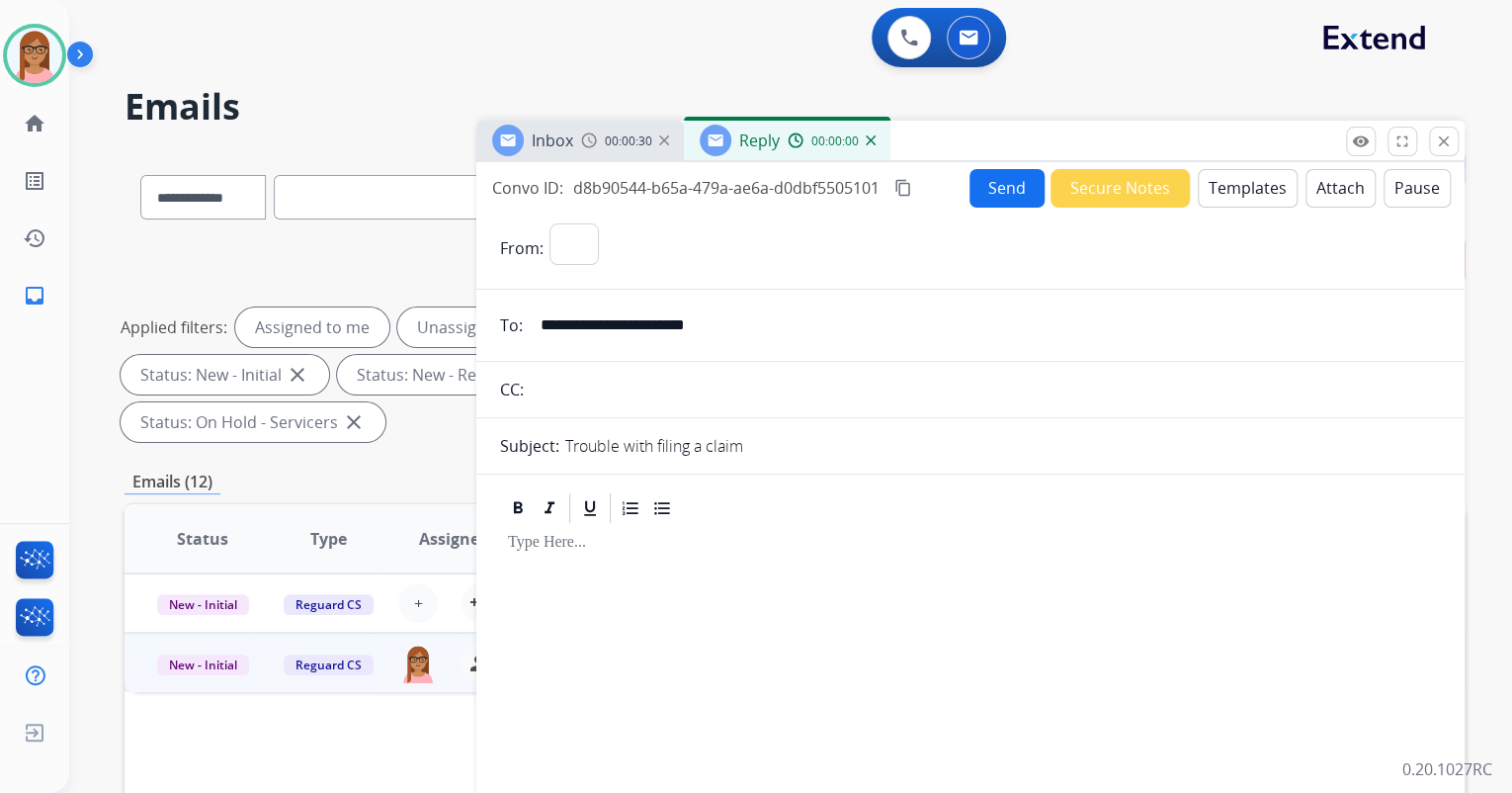 select on "**********" 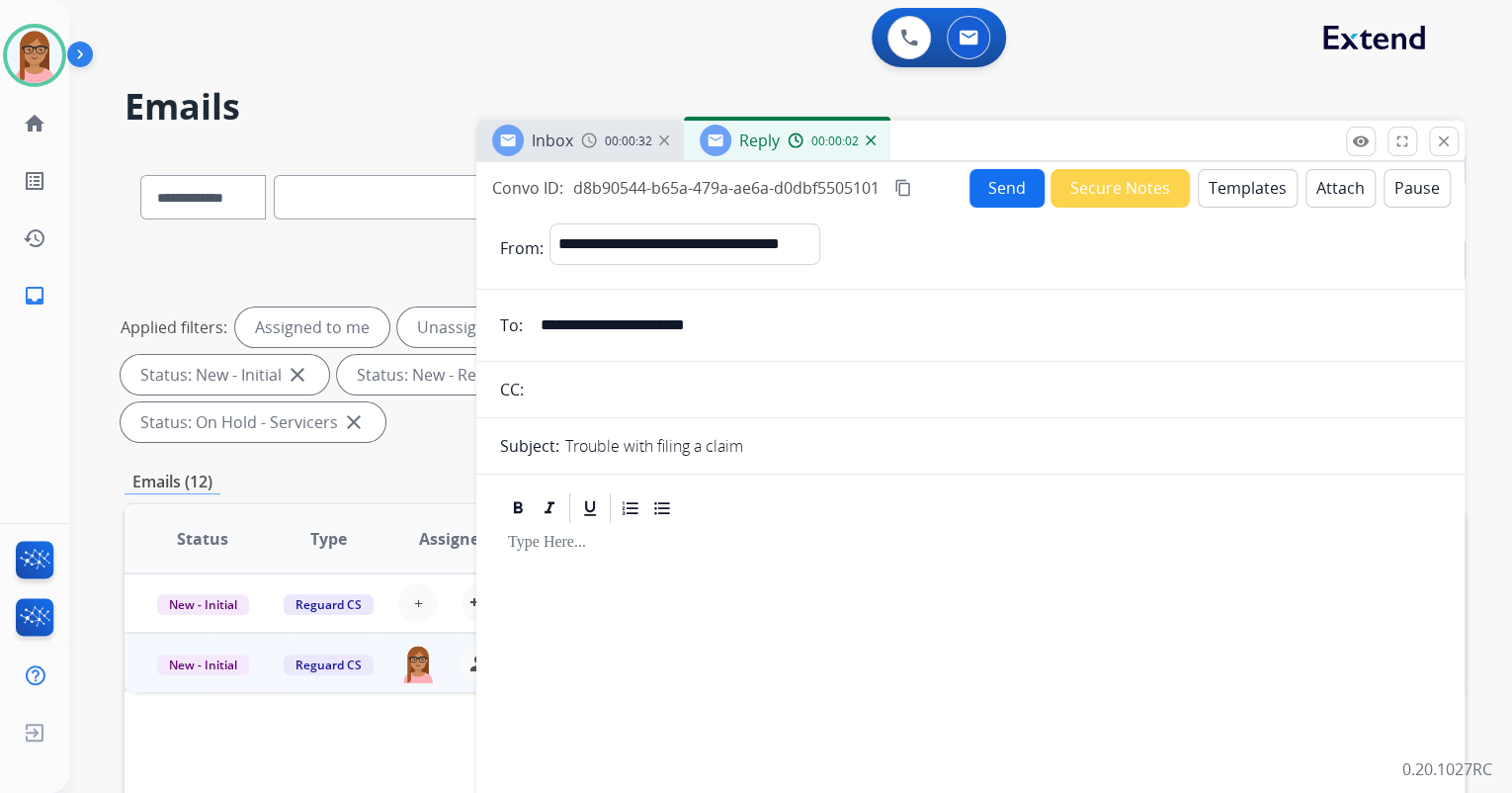 click on "Templates" at bounding box center [1247, 188] 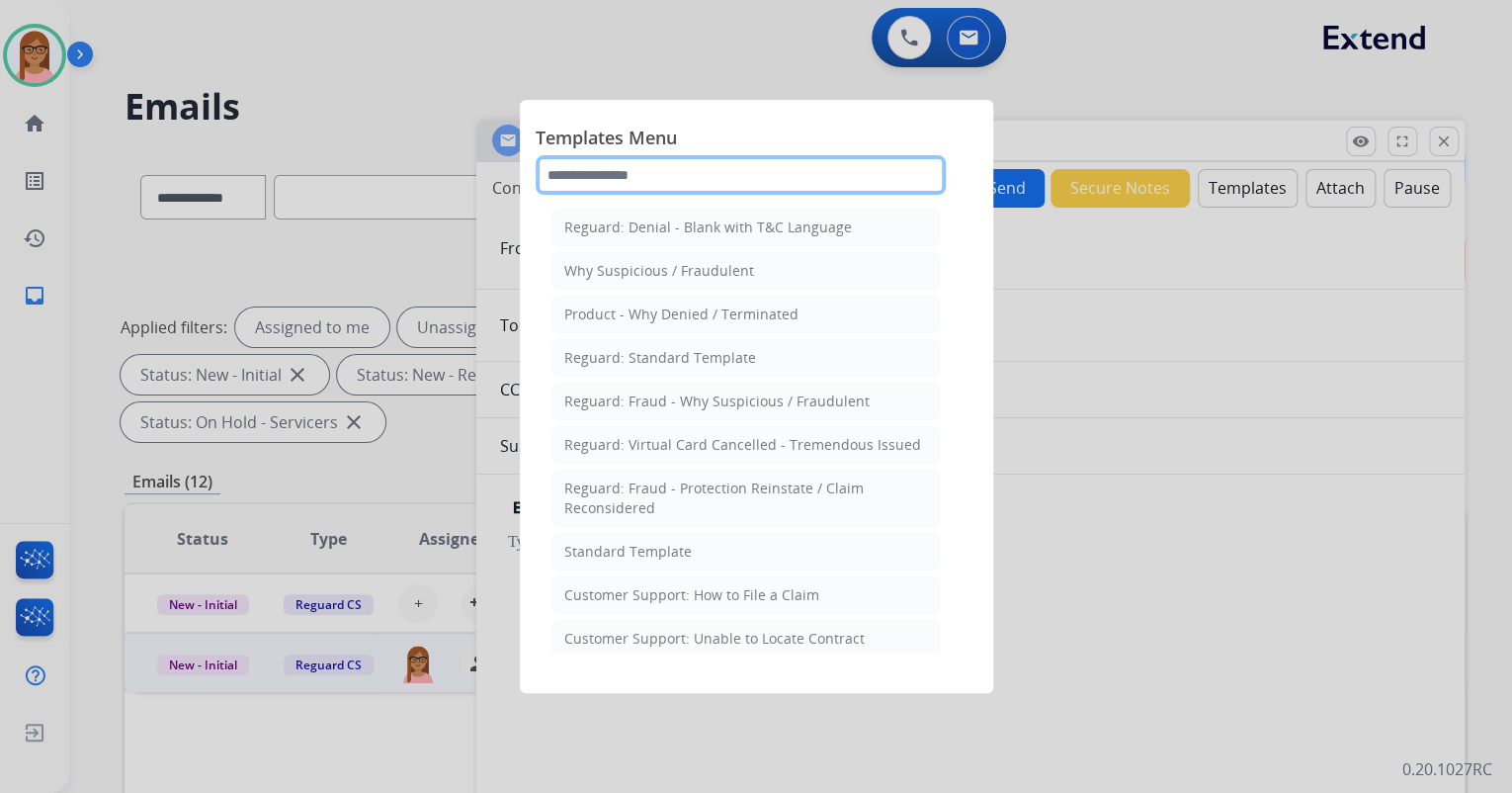 click 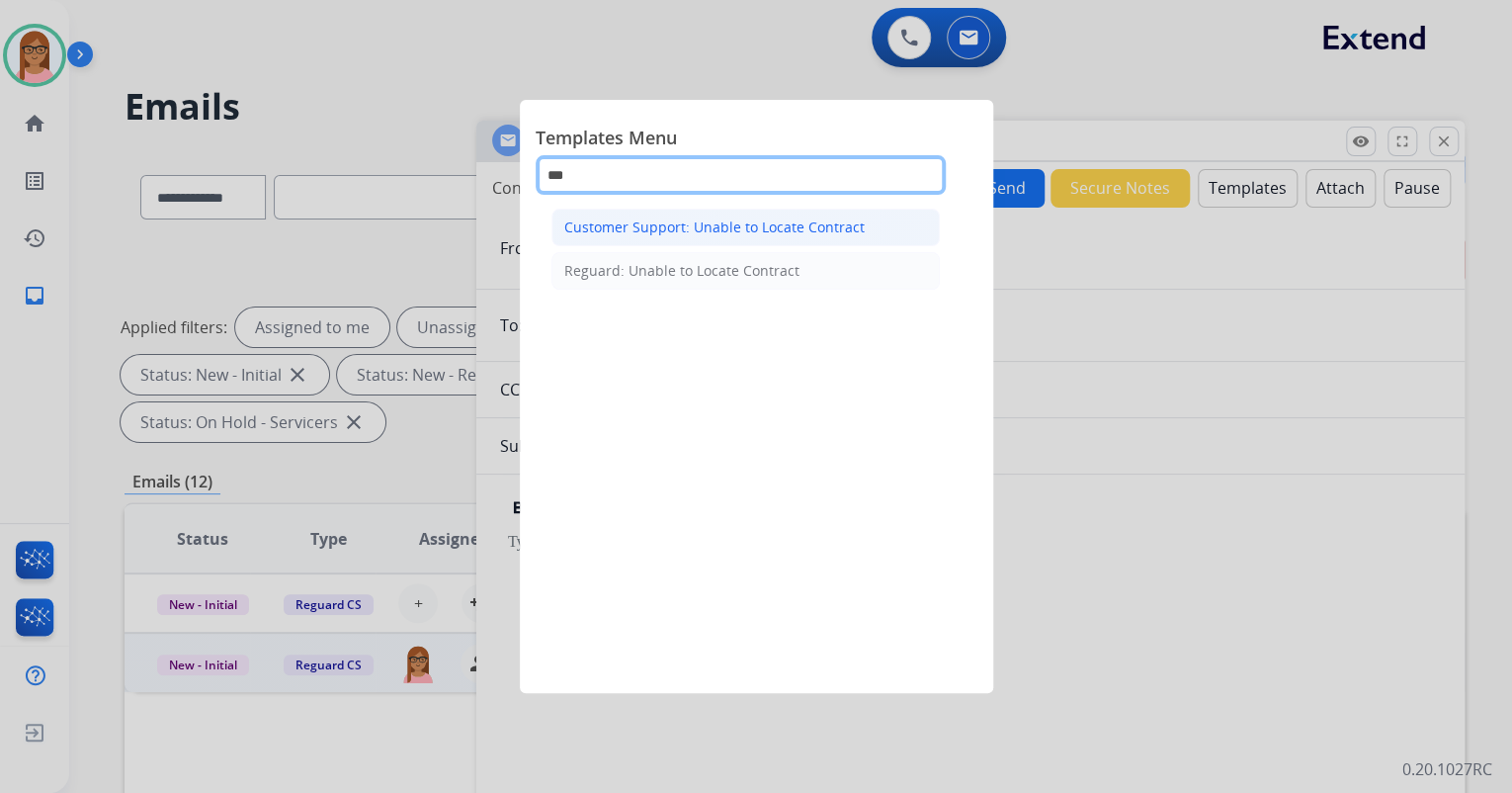 type on "***" 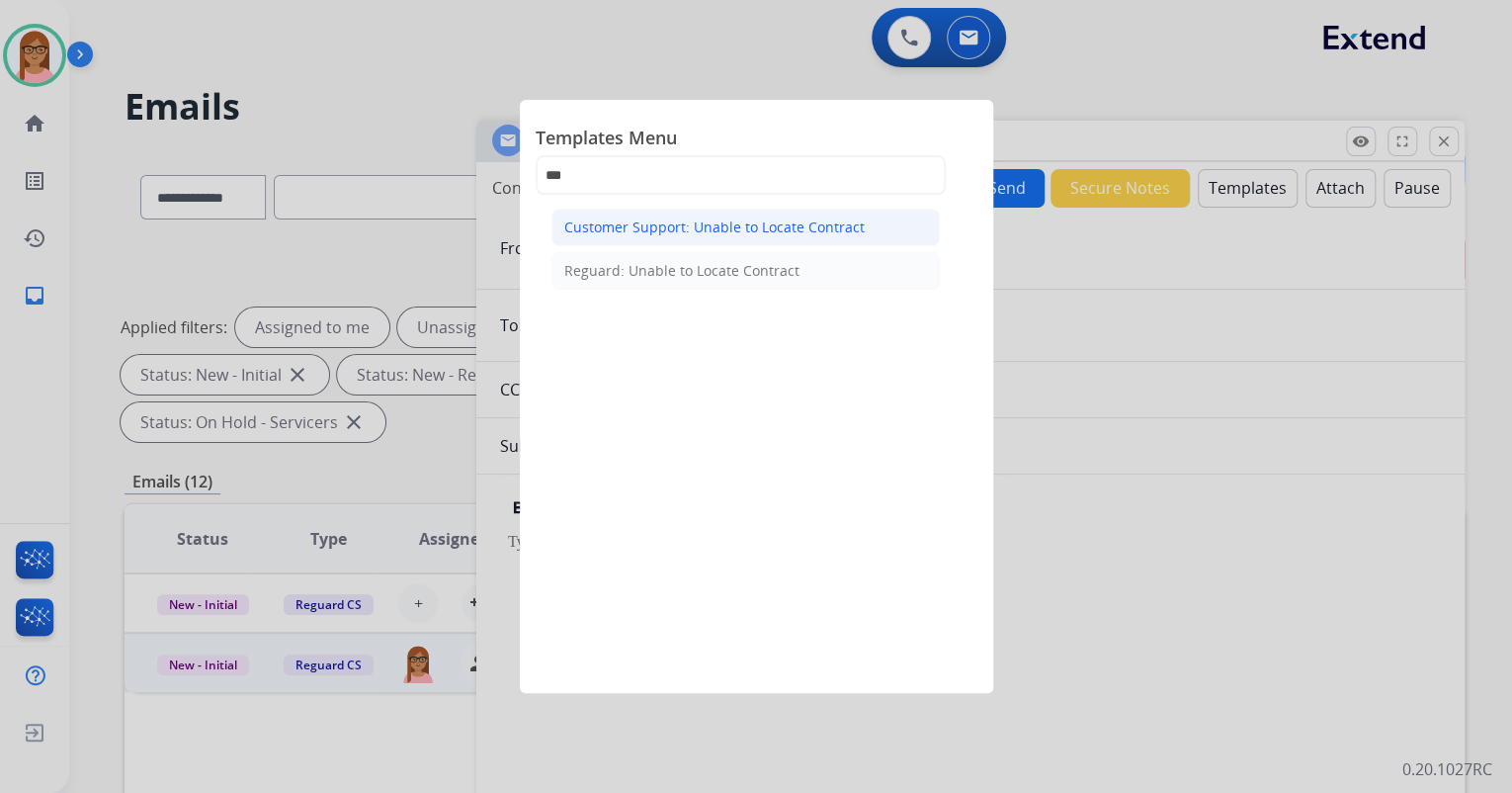 click on "Customer Support: Unable to Locate Contract" 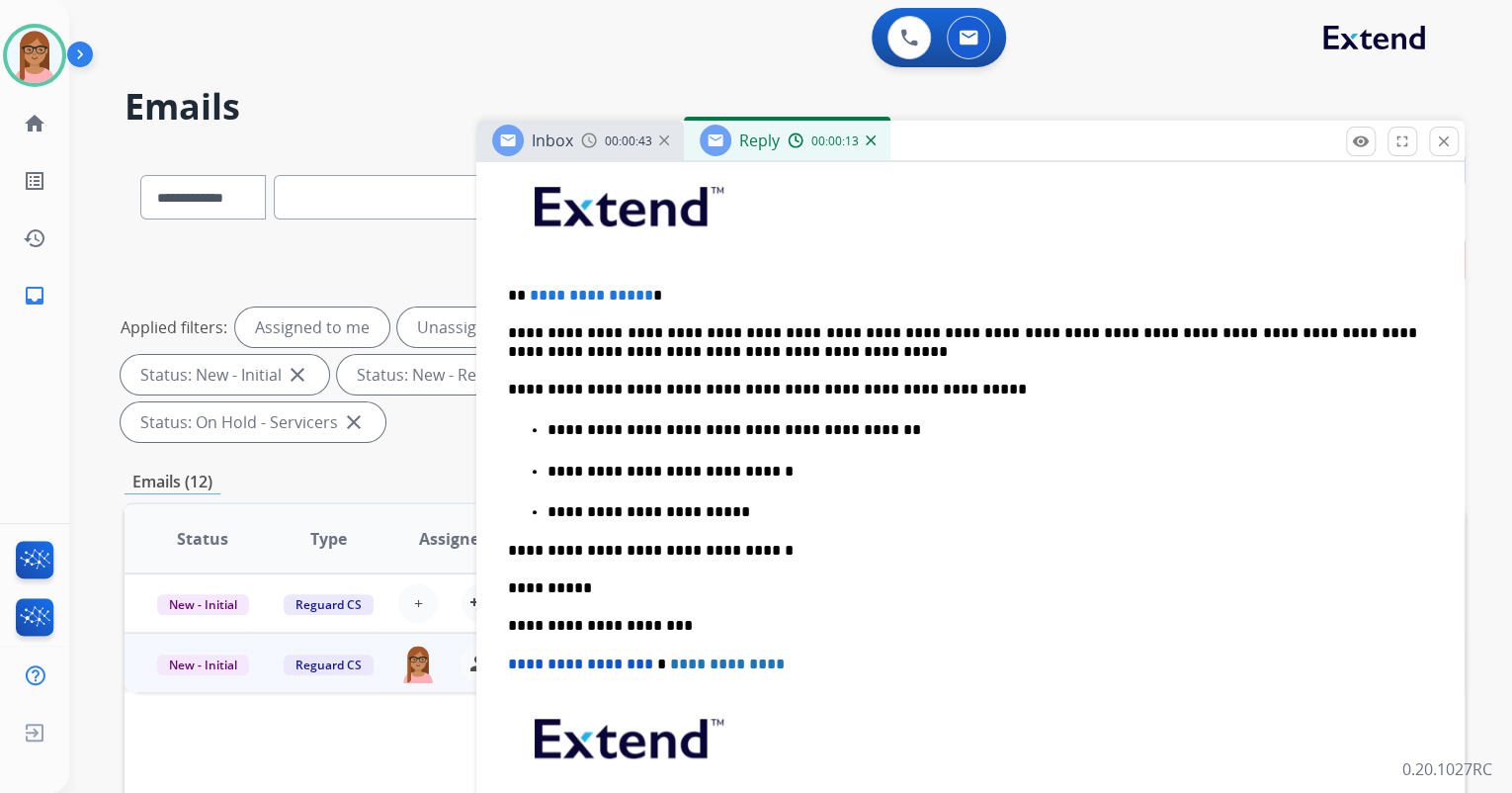 scroll, scrollTop: 541, scrollLeft: 0, axis: vertical 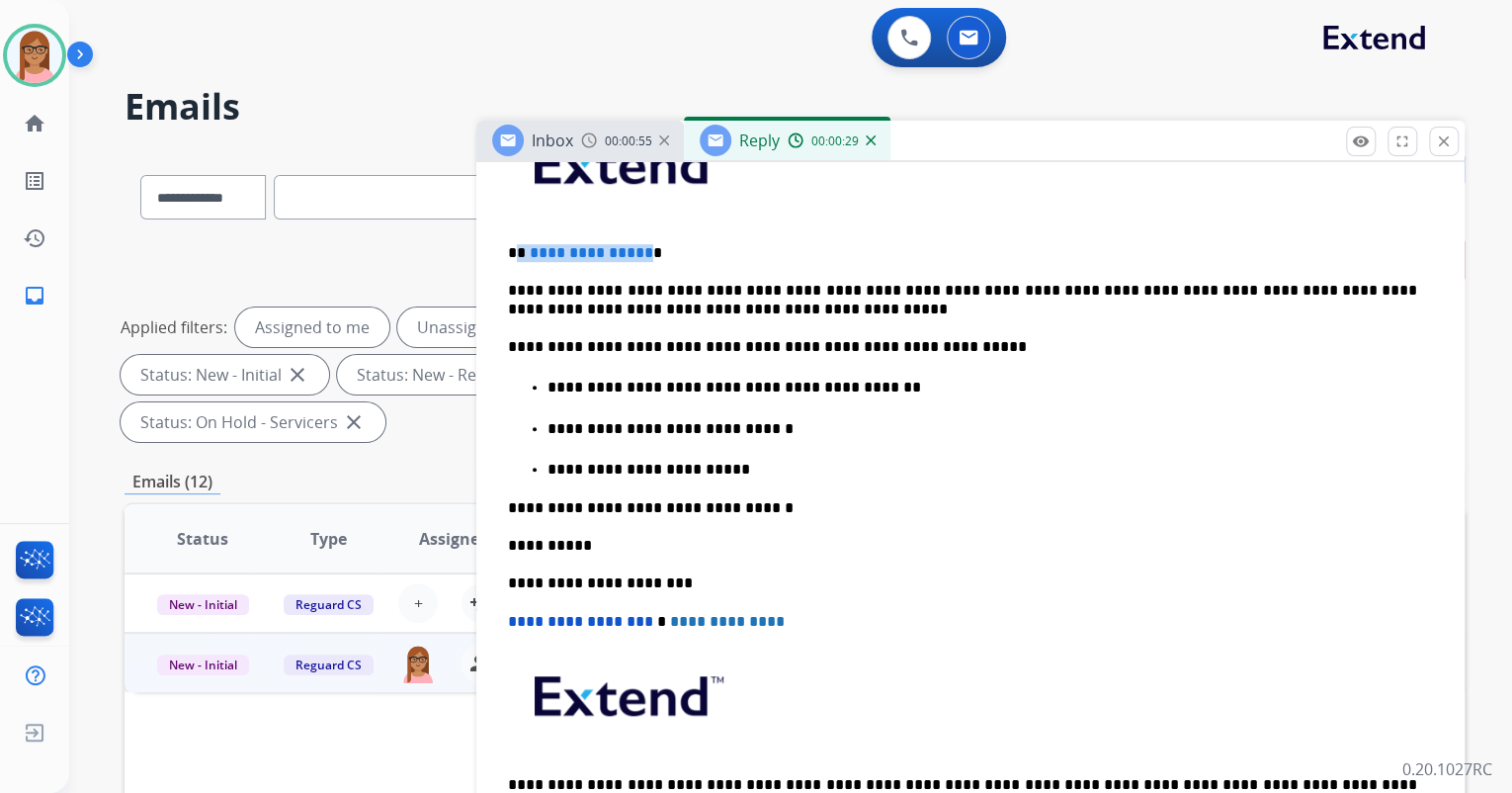 drag, startPoint x: 520, startPoint y: 249, endPoint x: 640, endPoint y: 254, distance: 120.10412 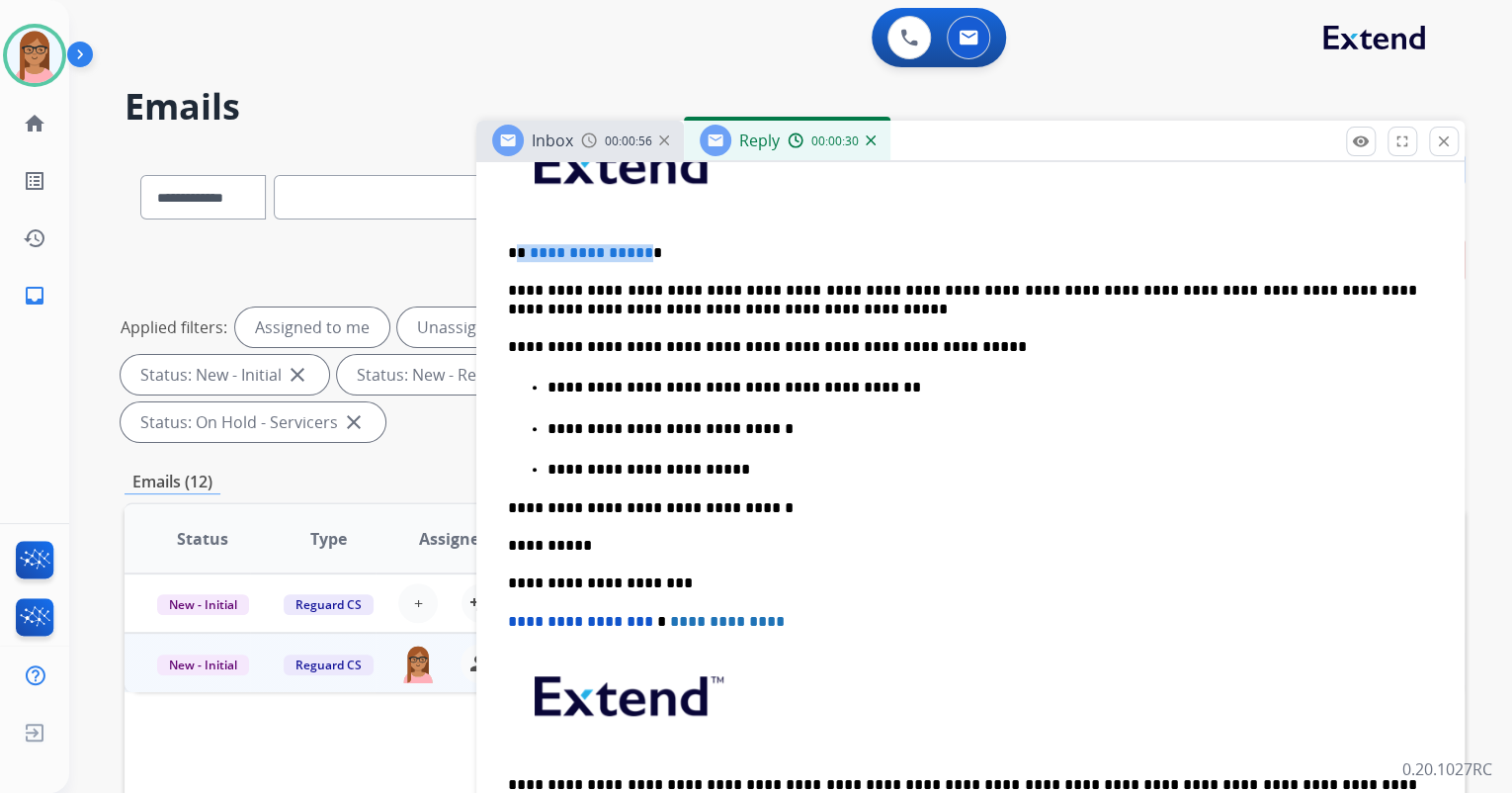type 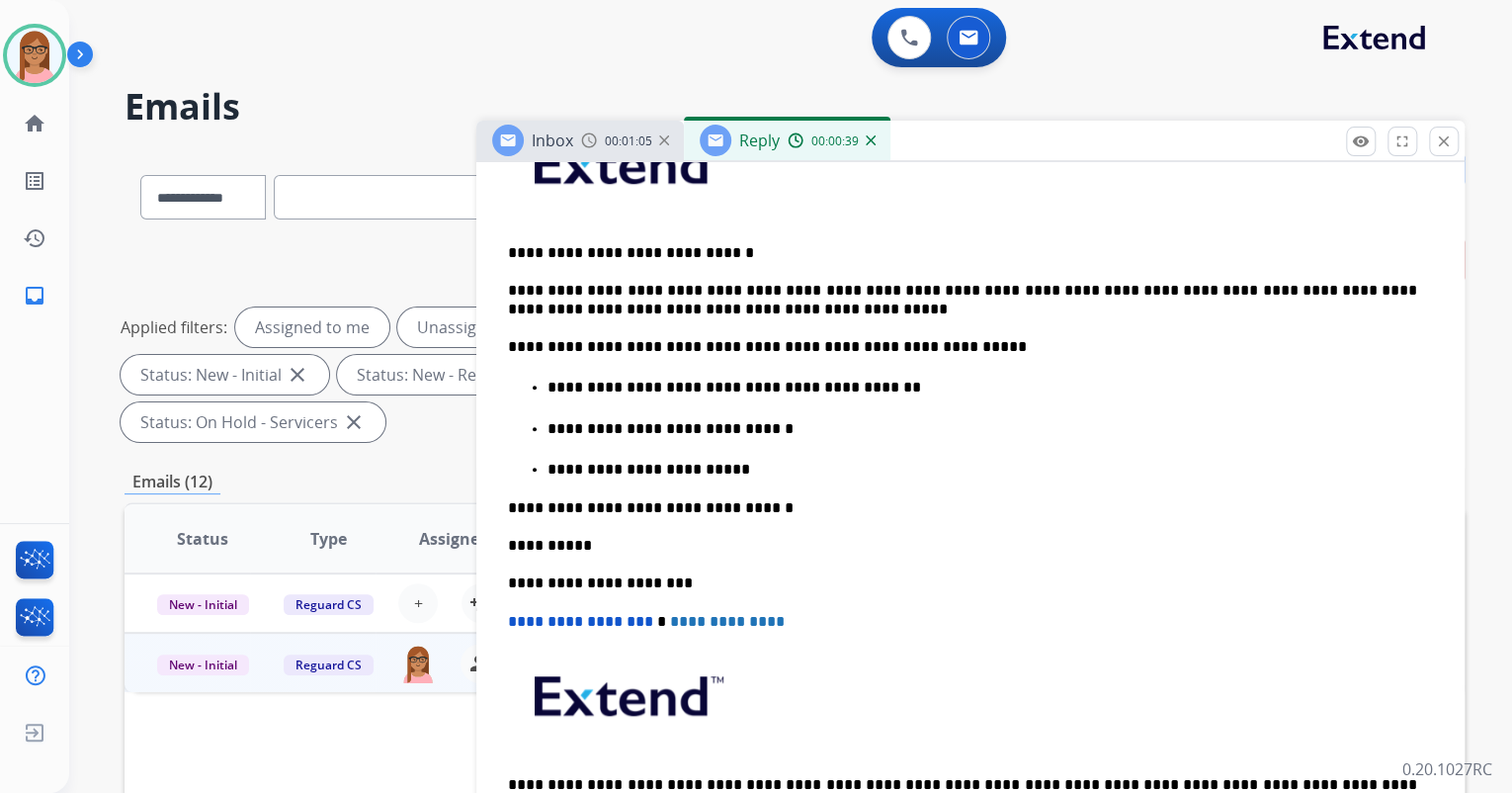 click on "**********" at bounding box center (963, 300) 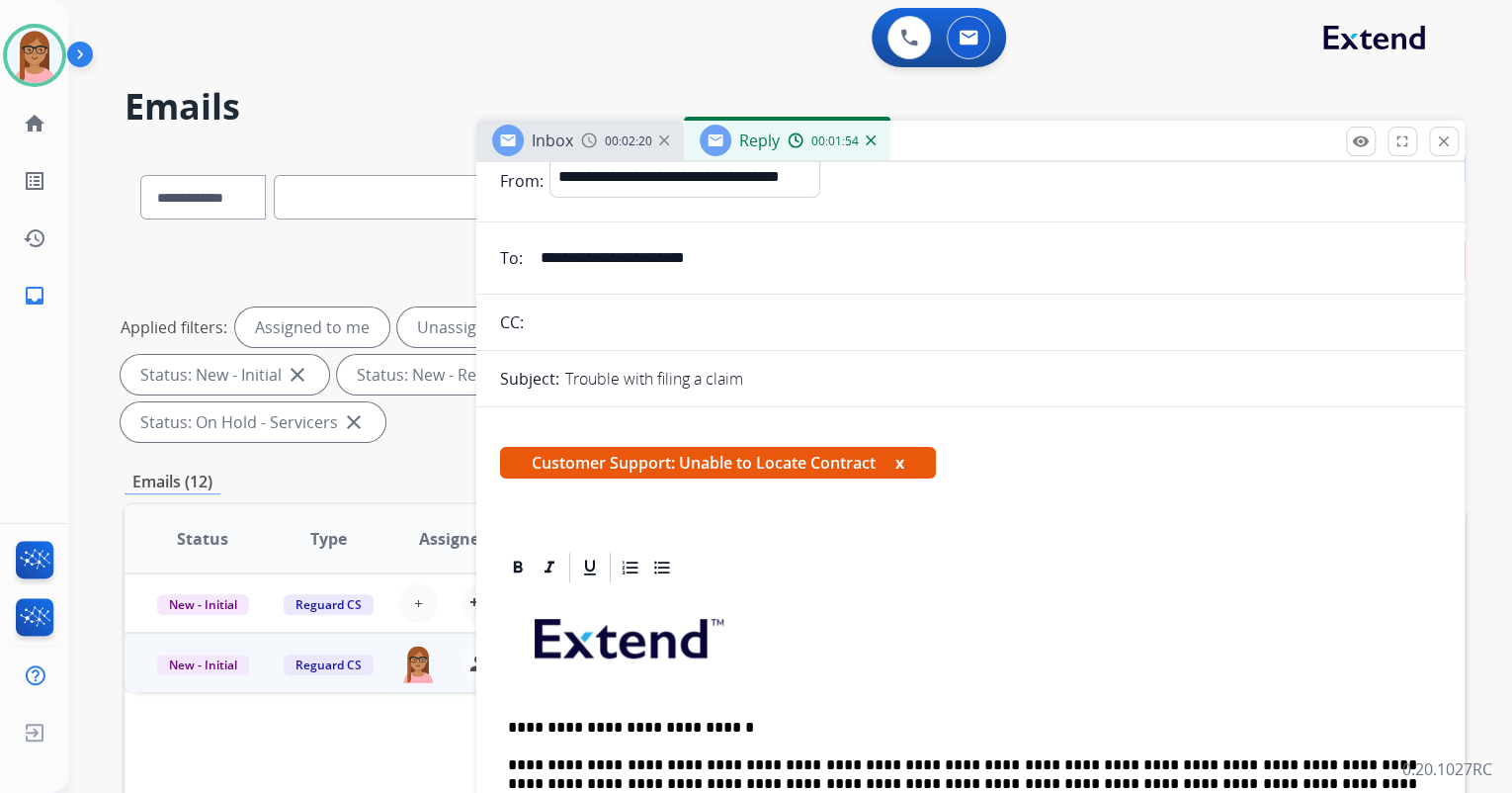 scroll, scrollTop: 0, scrollLeft: 0, axis: both 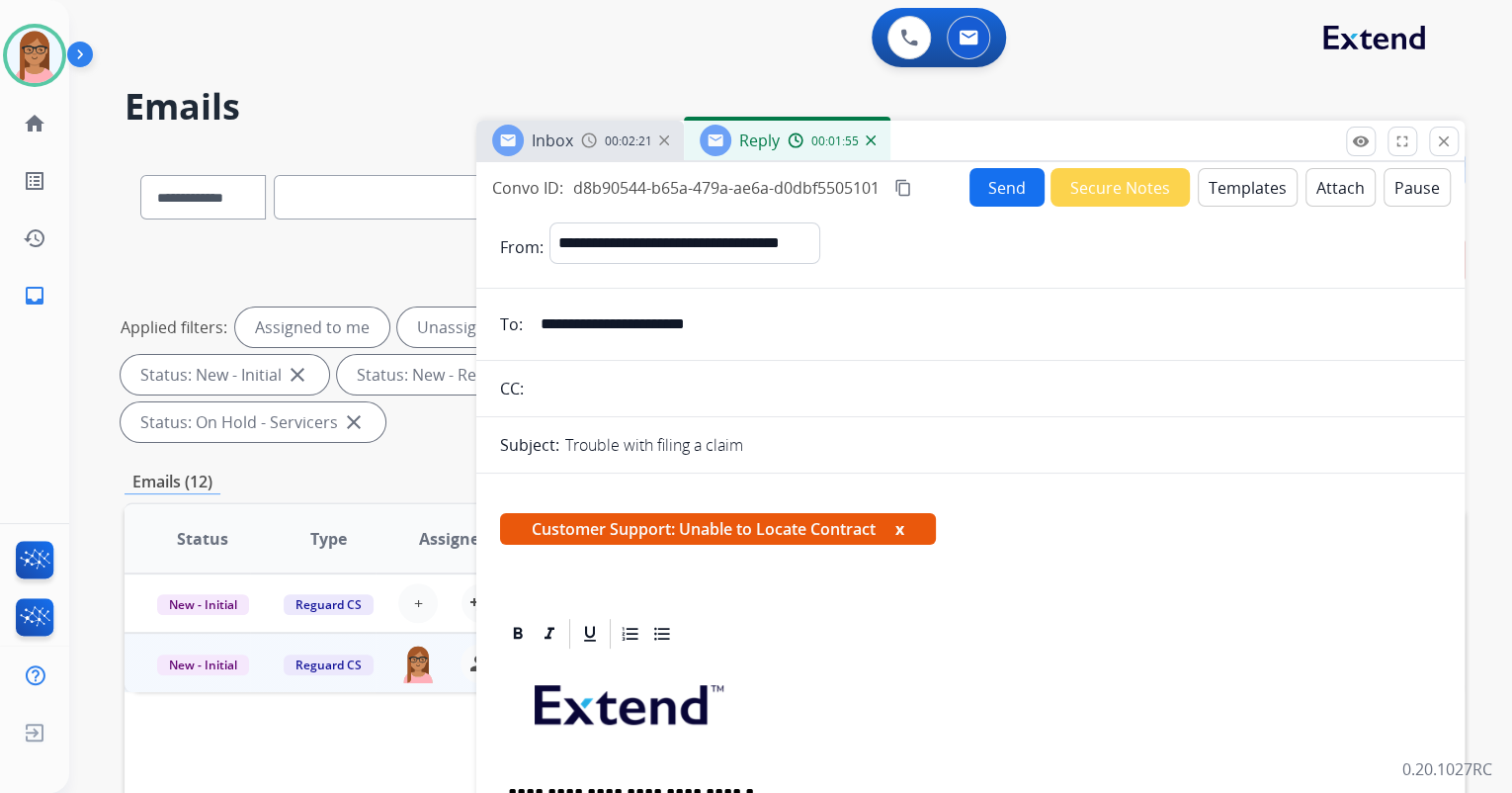 click on "Send" at bounding box center [1007, 187] 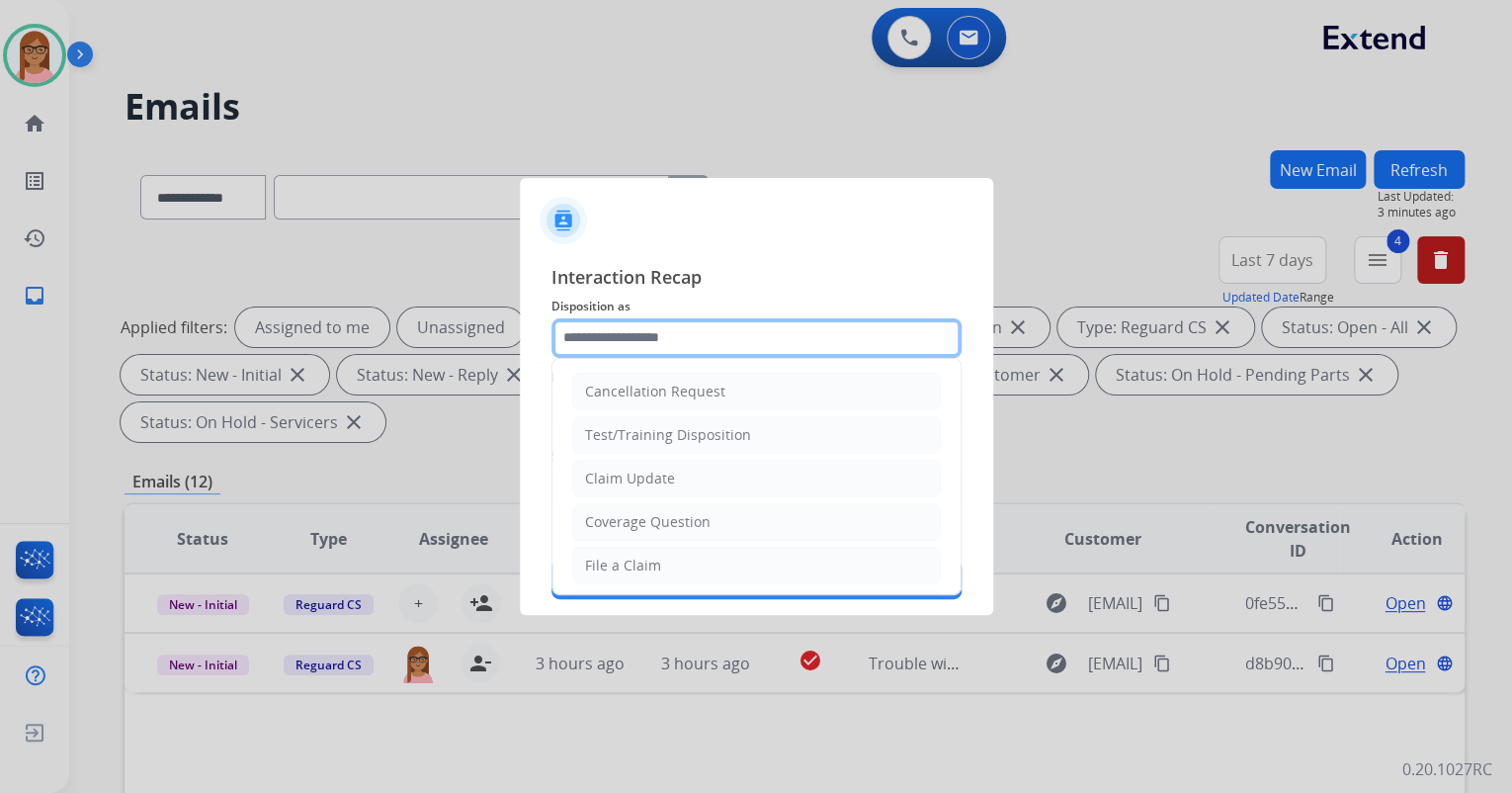 click 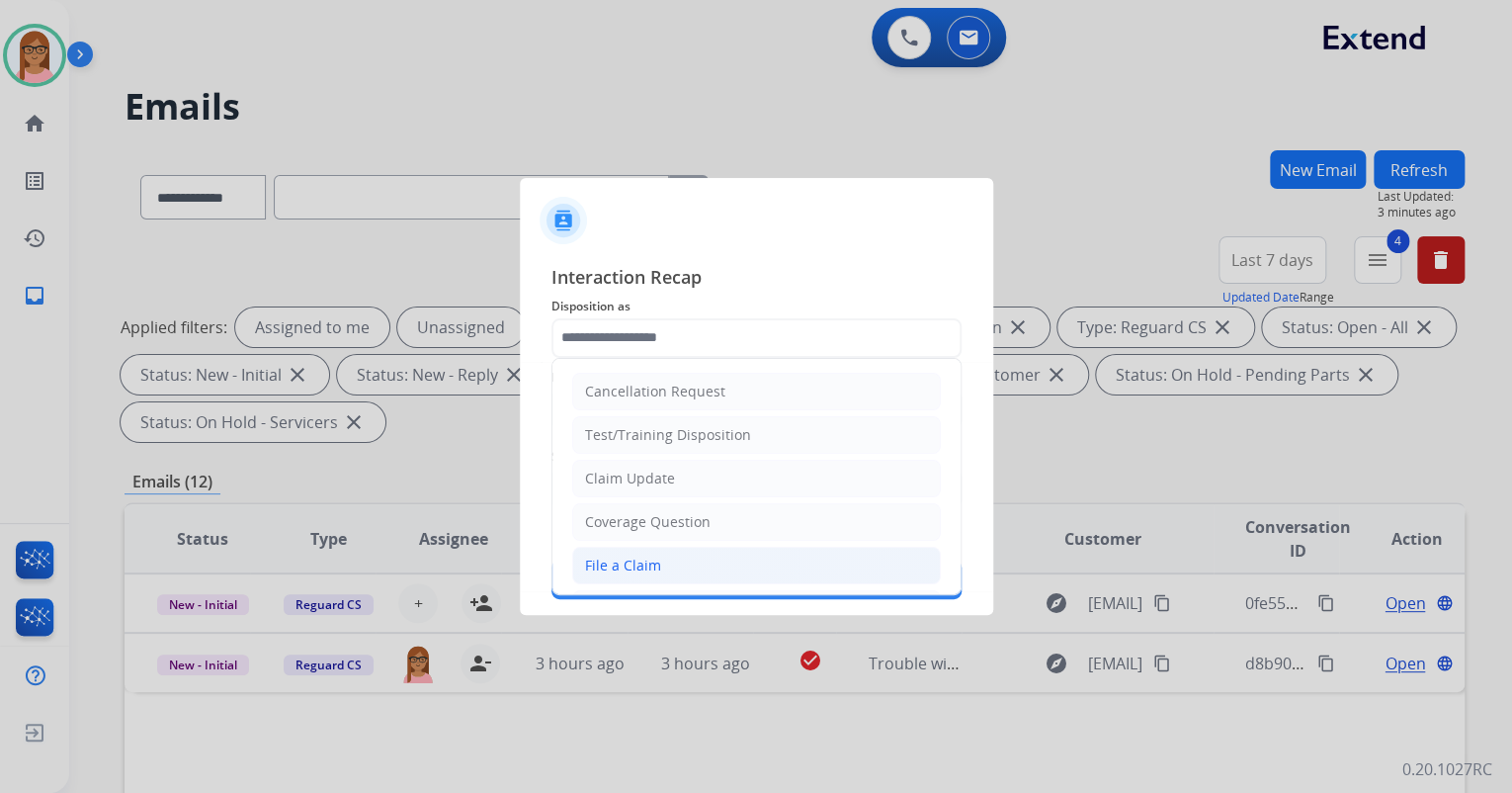 click on "File a Claim" 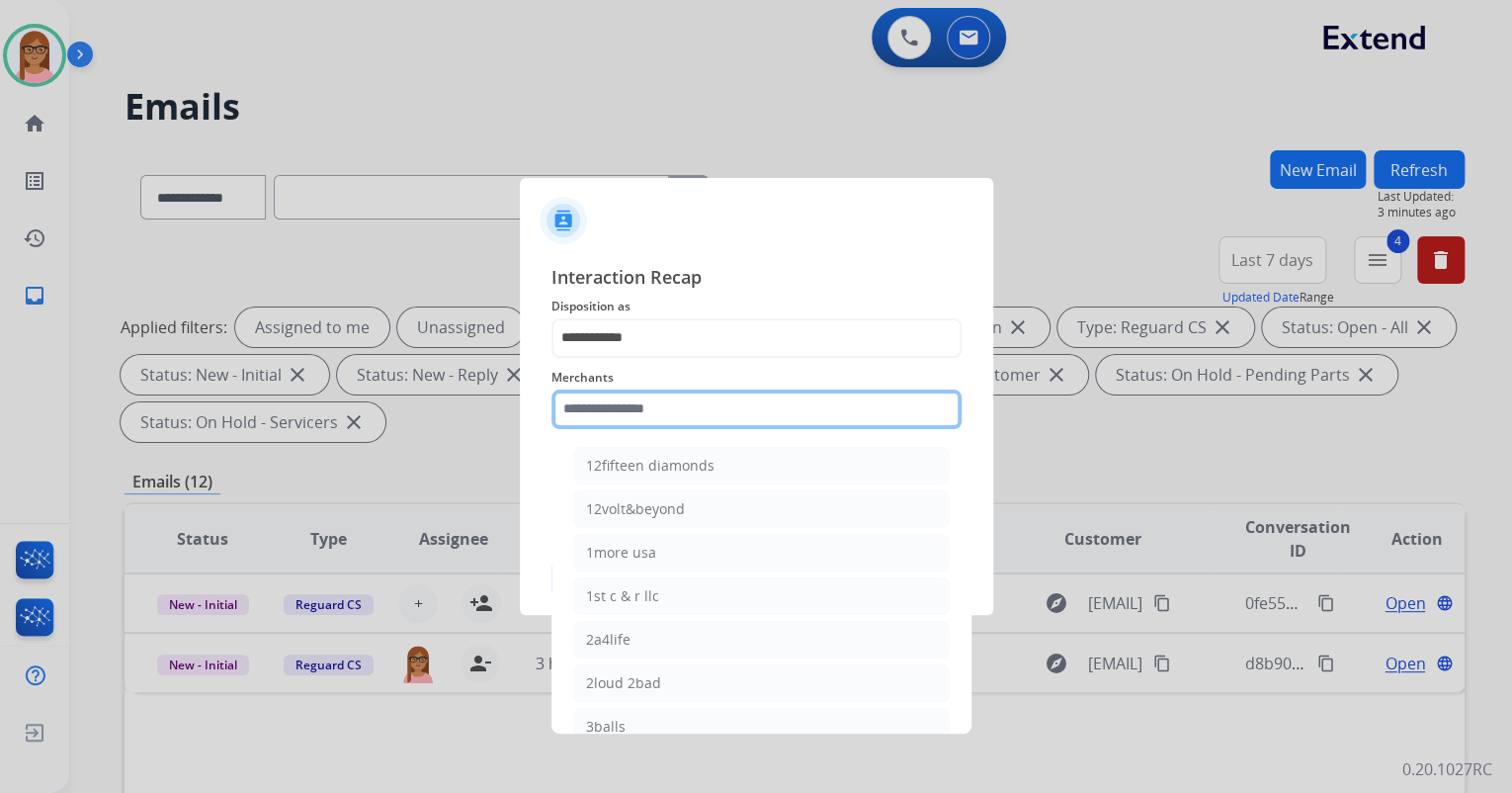 click 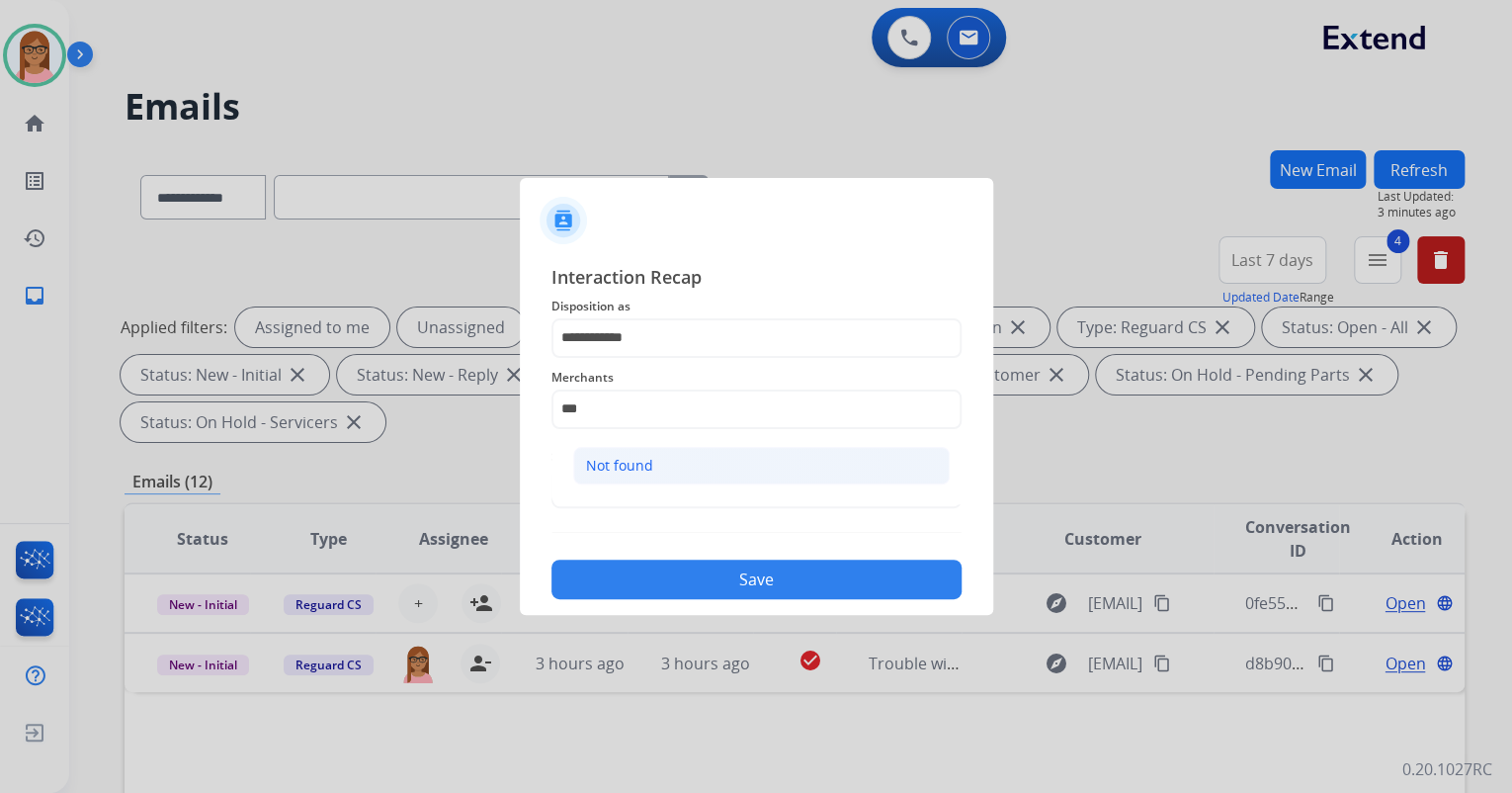 click on "Not found" 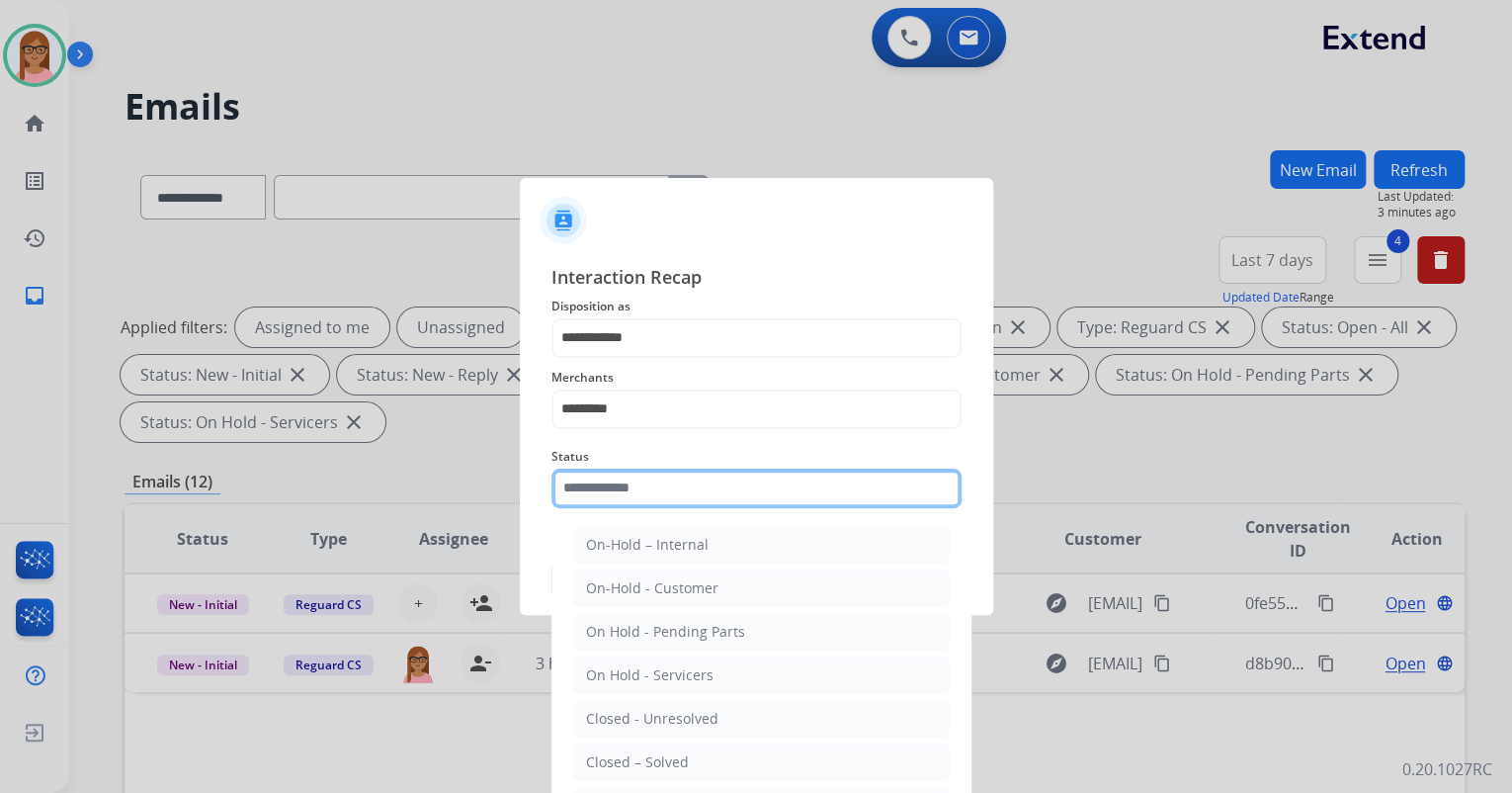 click 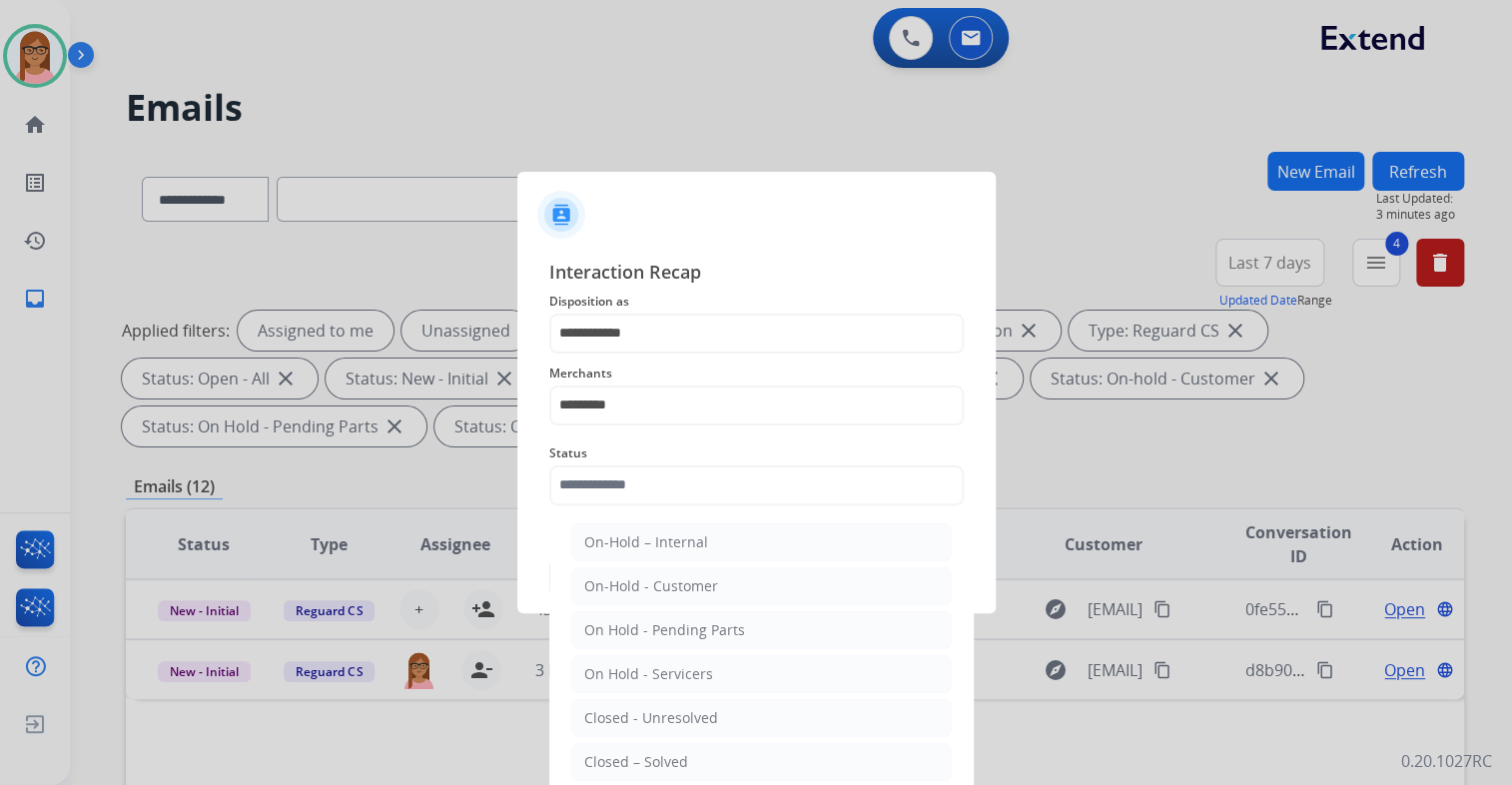drag, startPoint x: 683, startPoint y: 758, endPoint x: 691, endPoint y: 740, distance: 19.697716 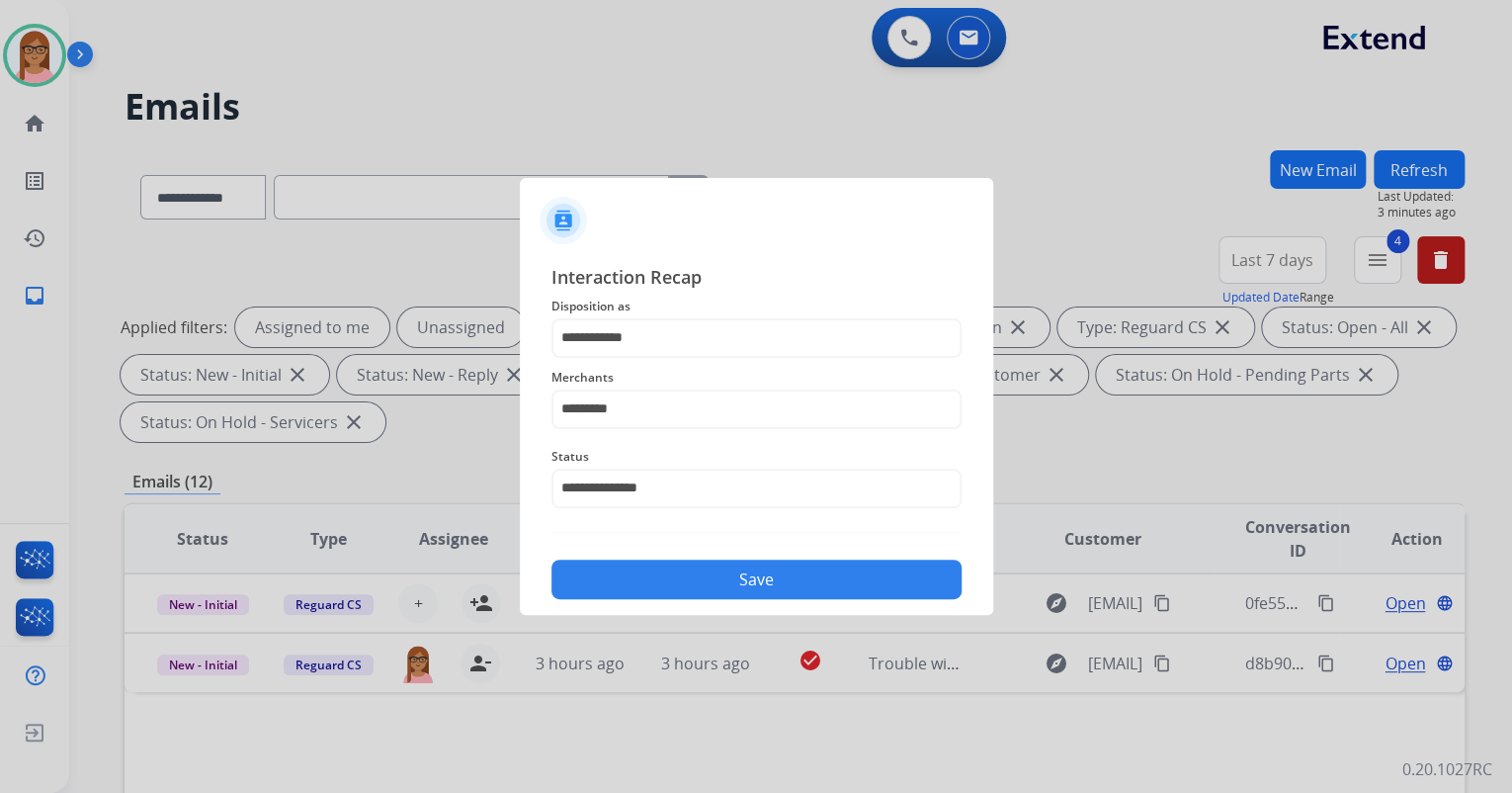 click on "Save" 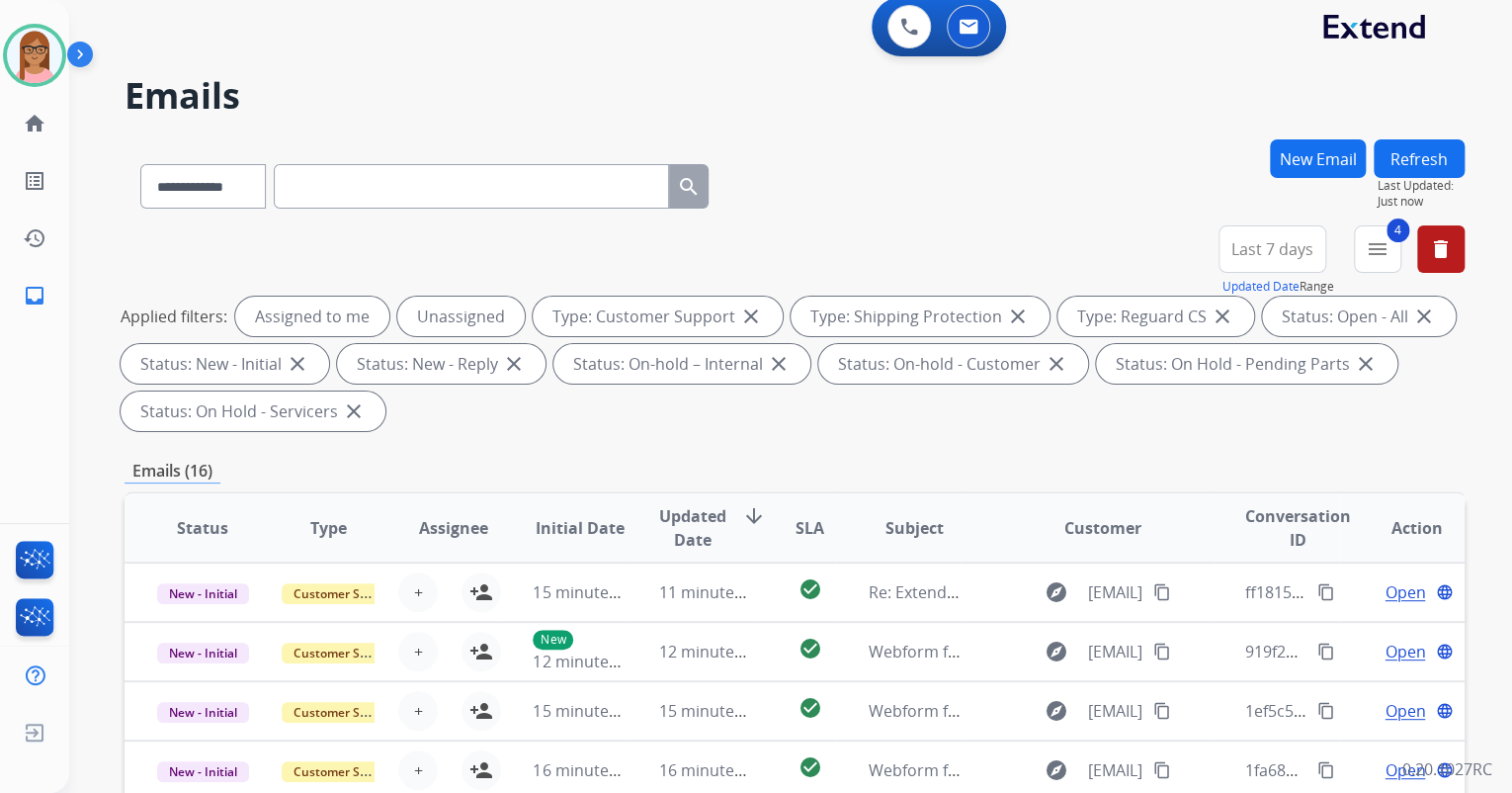 scroll, scrollTop: 0, scrollLeft: 0, axis: both 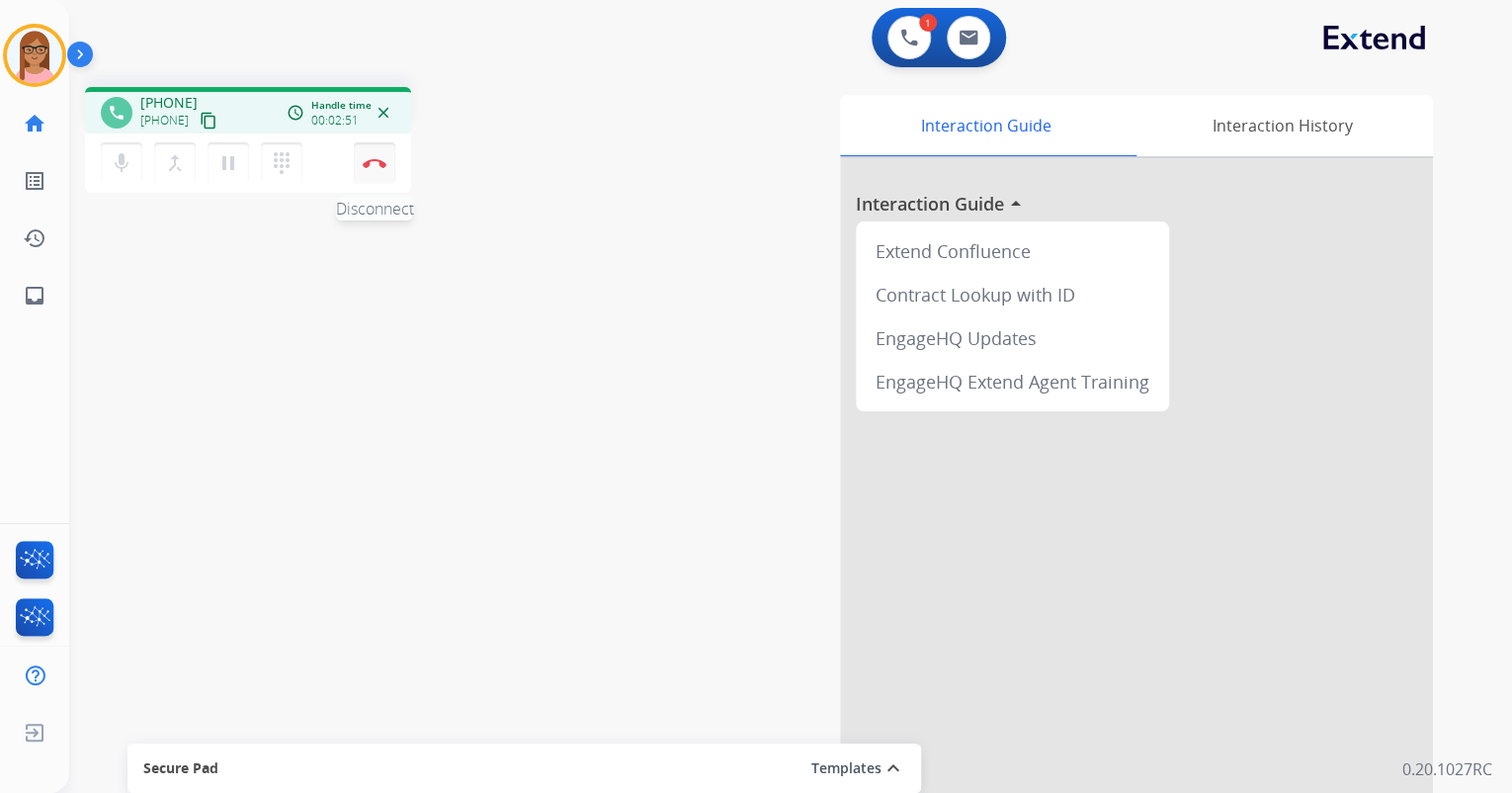click at bounding box center [375, 163] 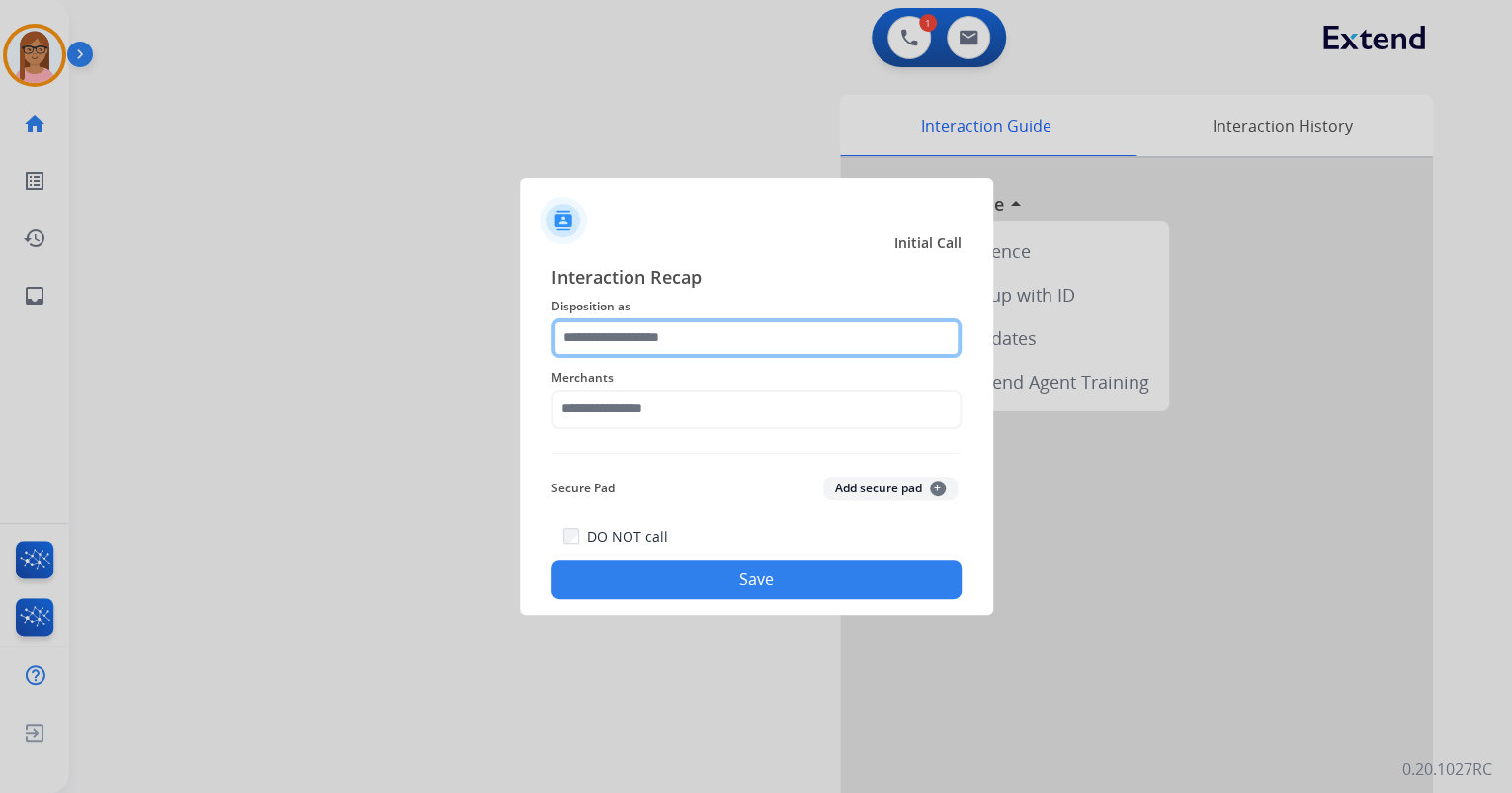 click 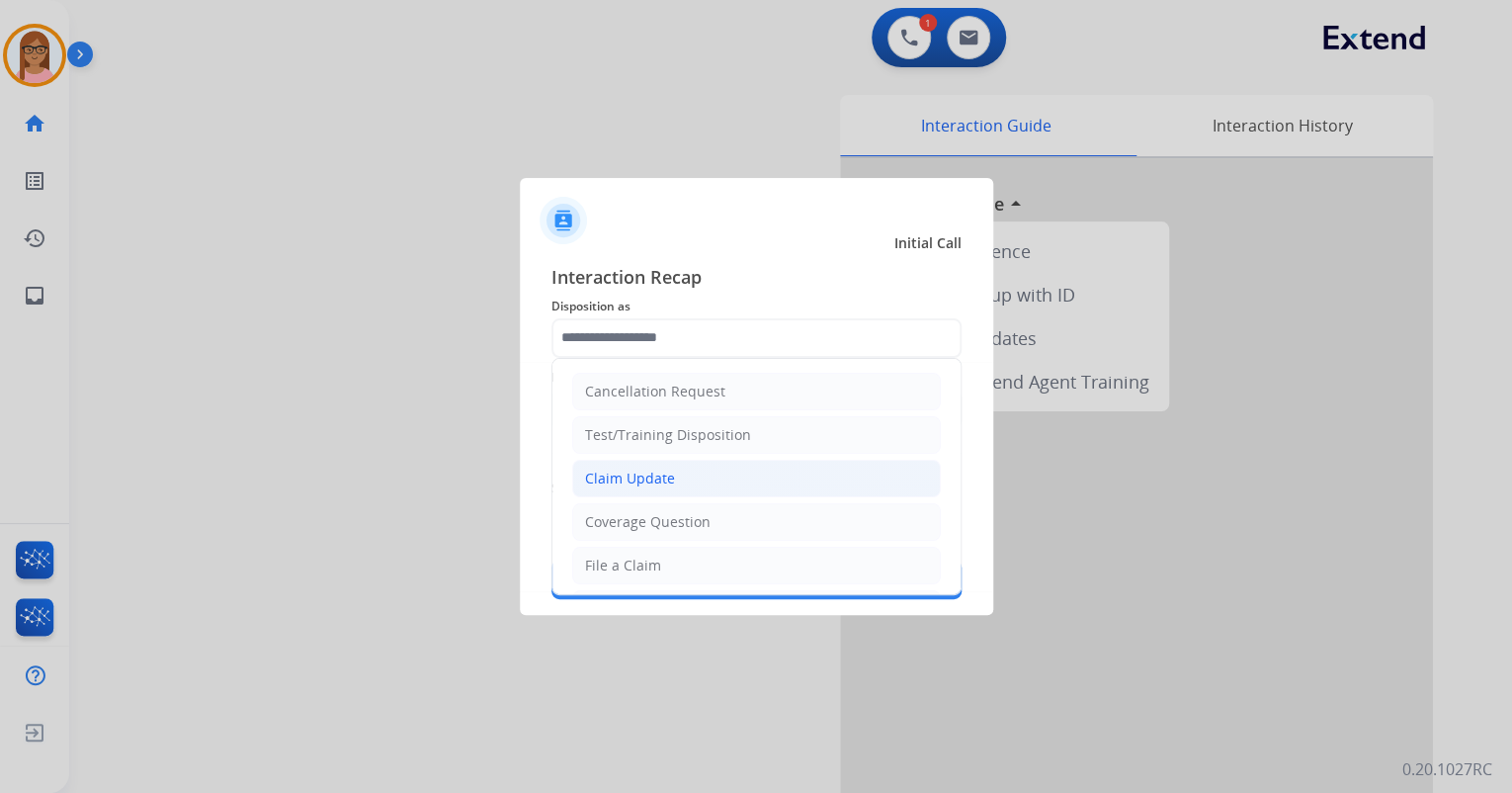 click on "Claim Update" 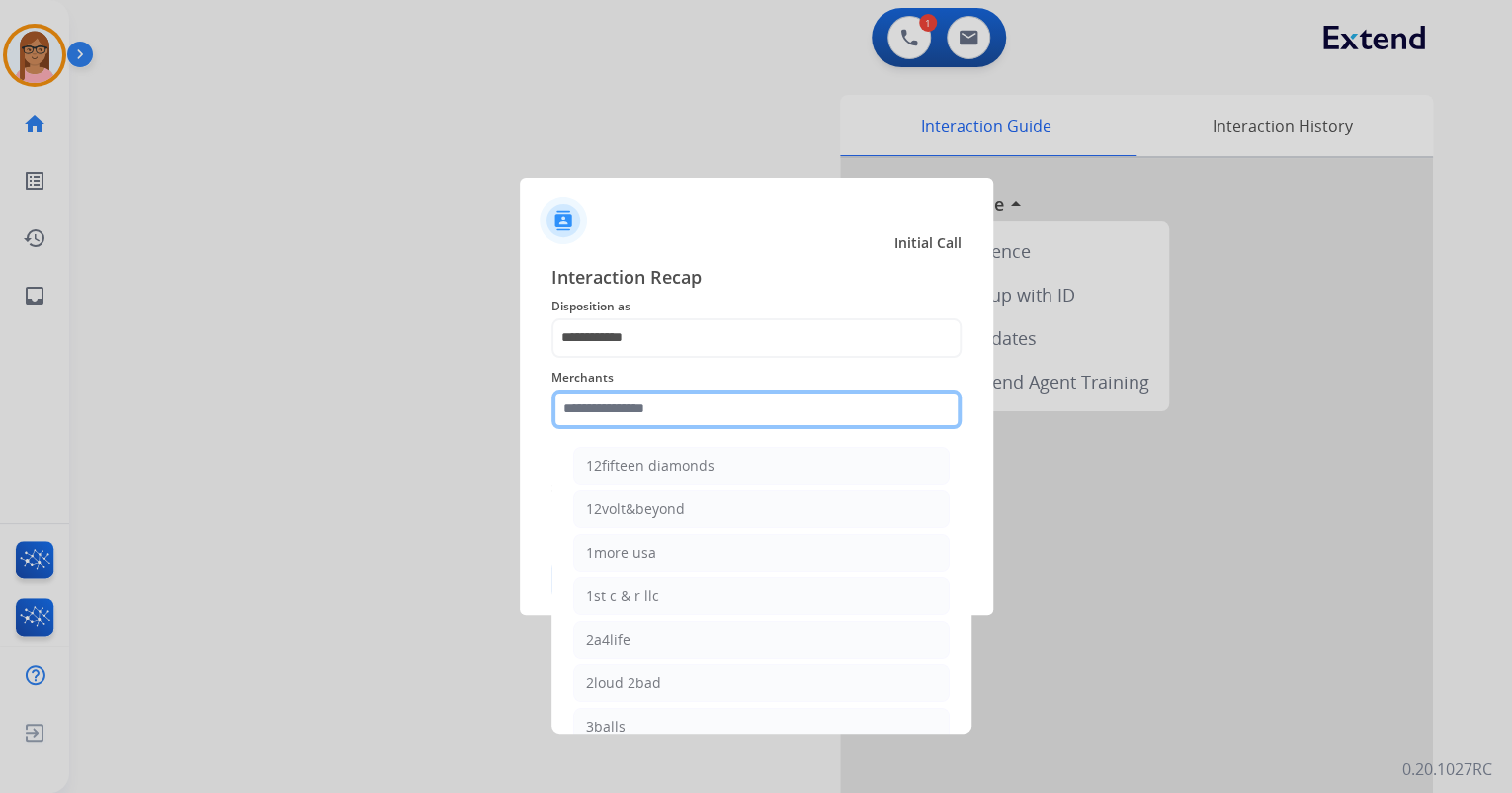 click 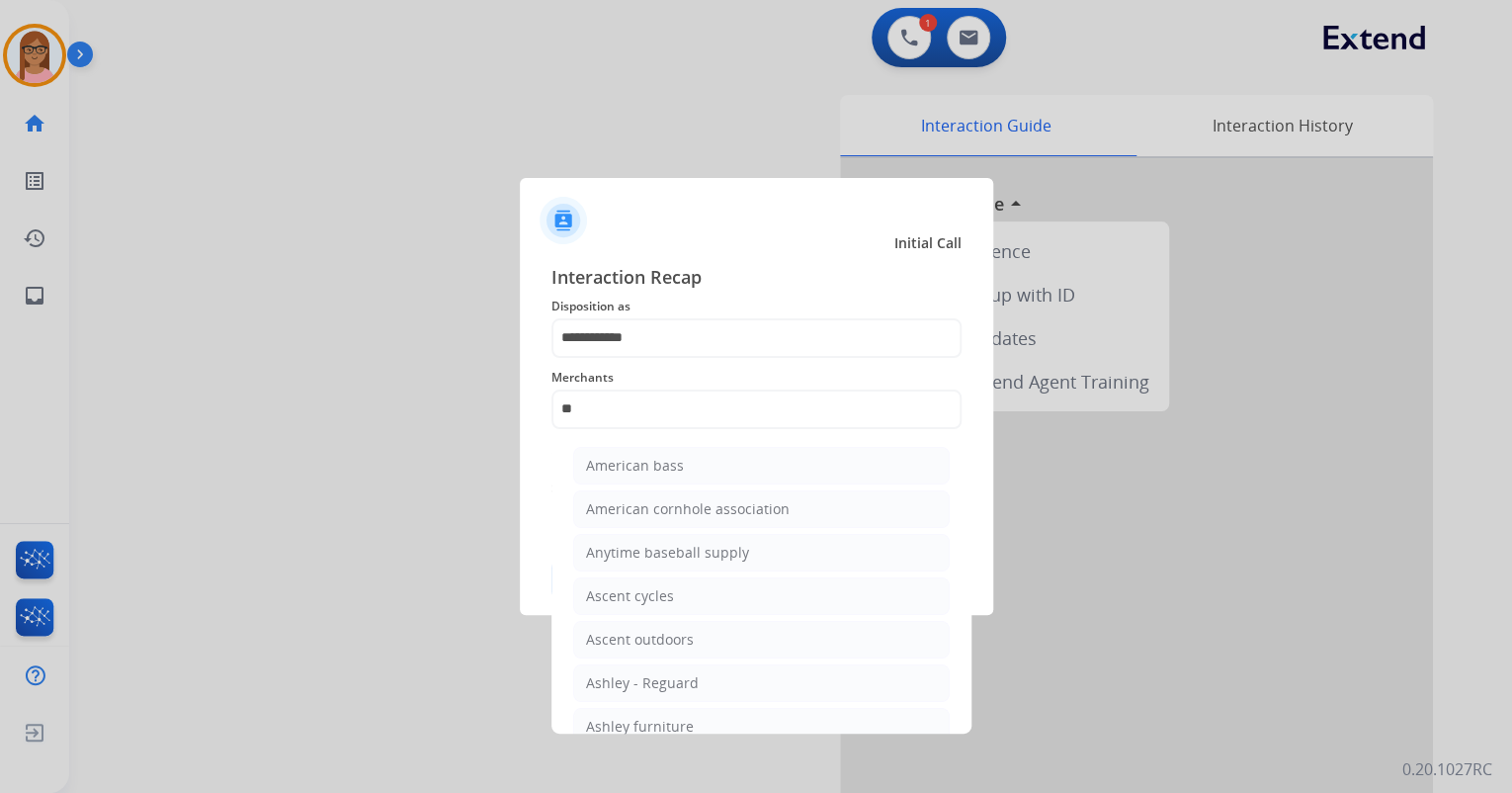 click on "Ashley - Reguard" 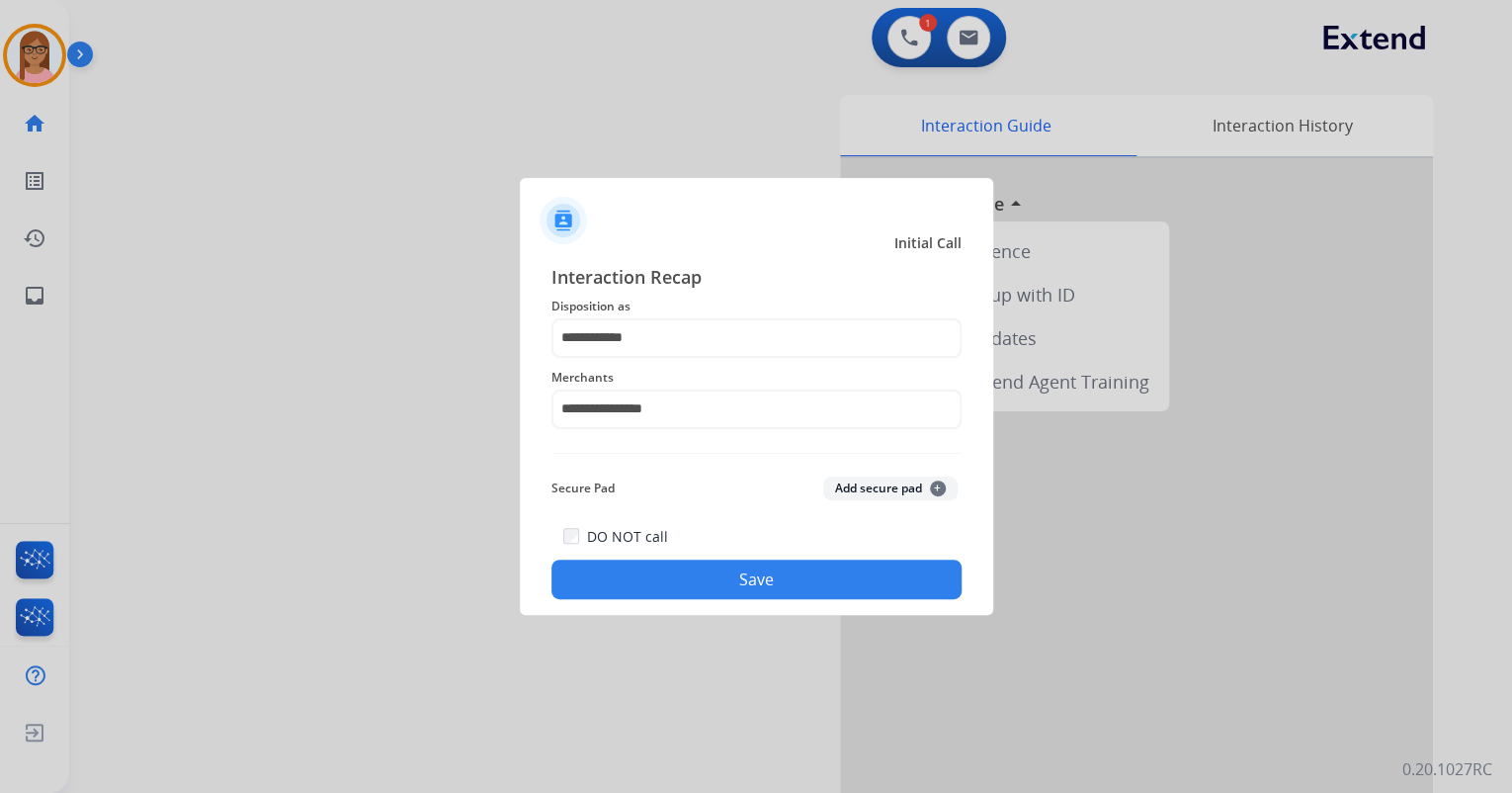 click on "Save" 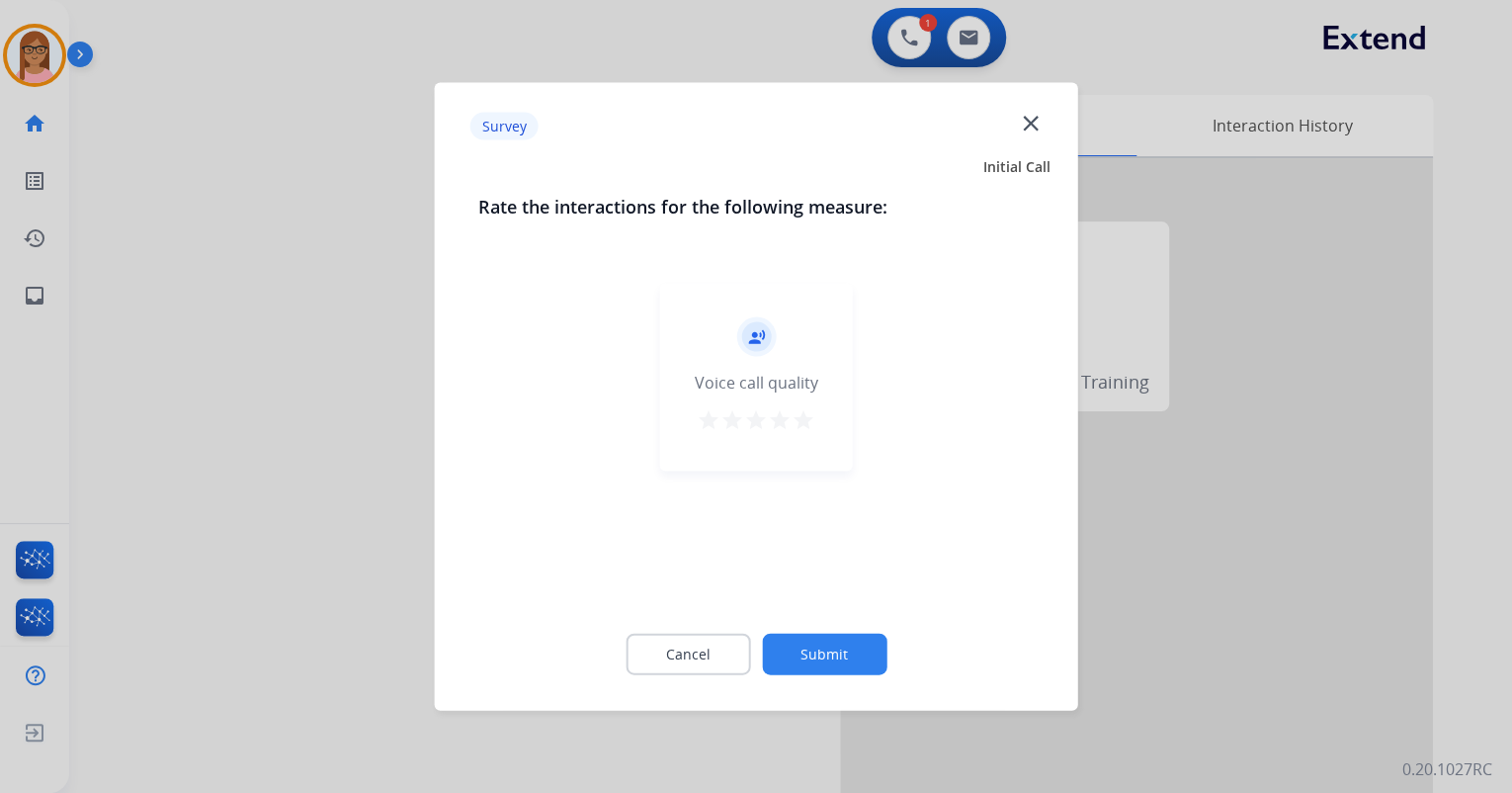 click on "star" at bounding box center (803, 420) 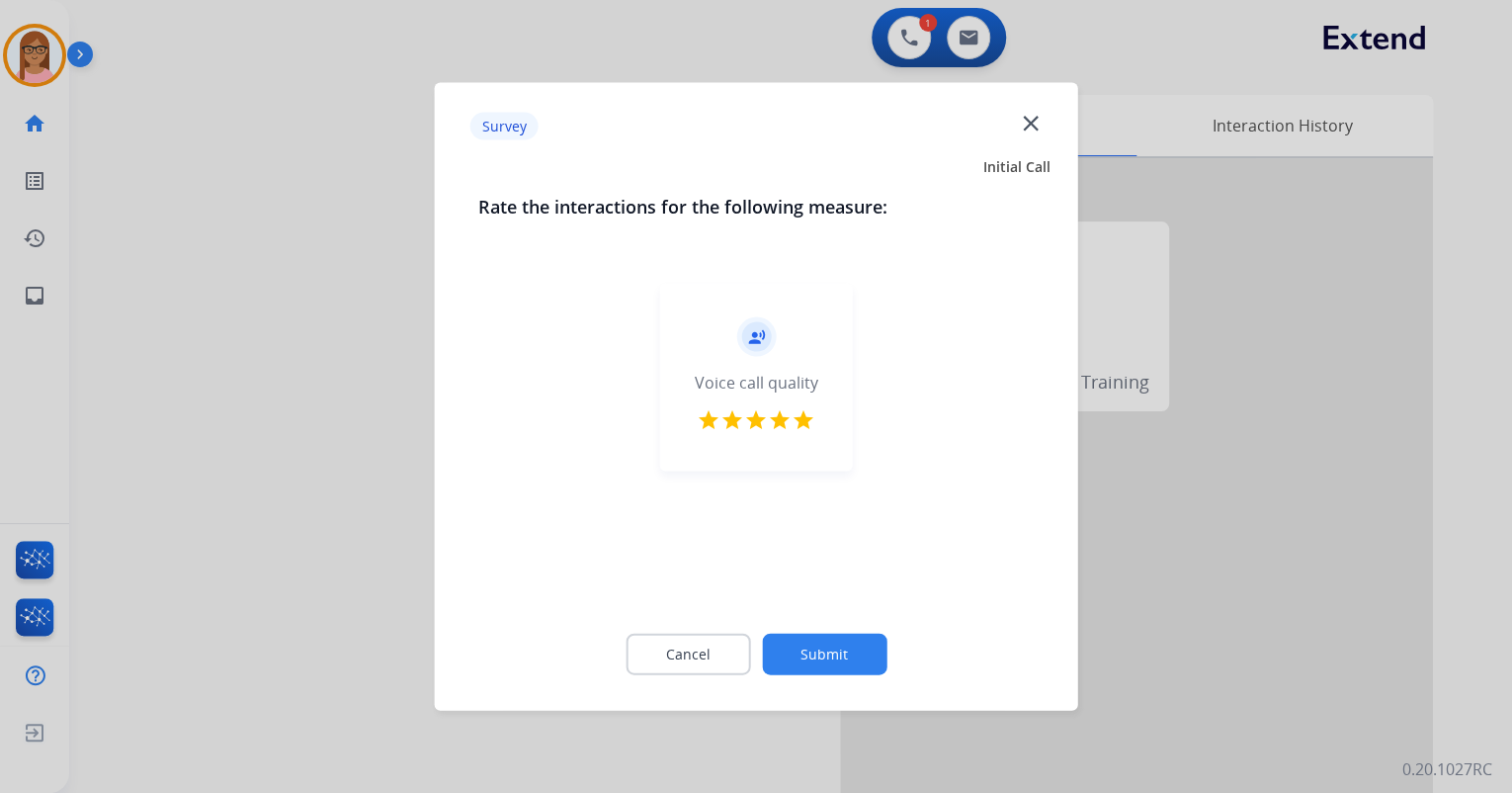 click on "star" at bounding box center (780, 420) 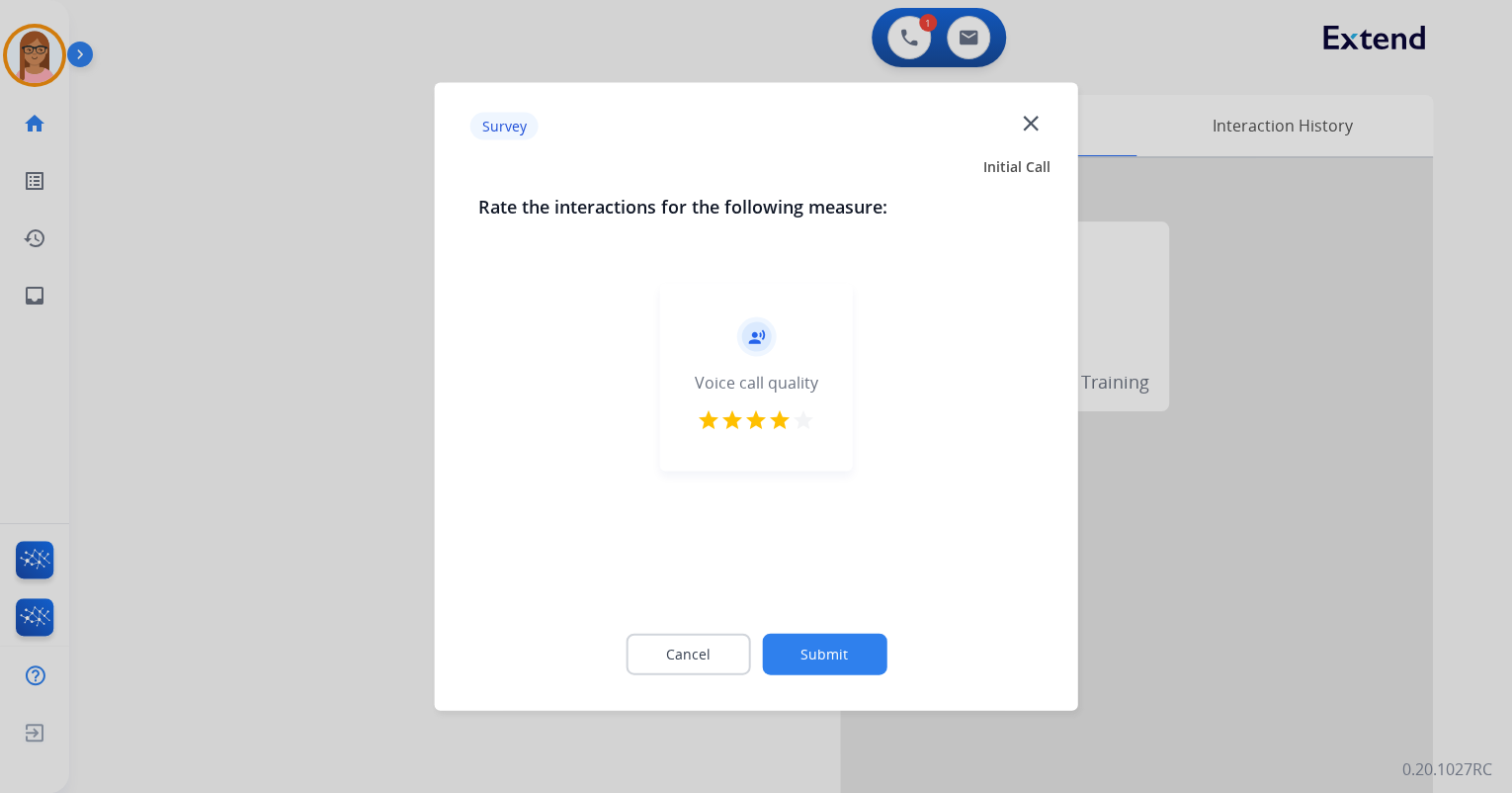 click on "Submit" 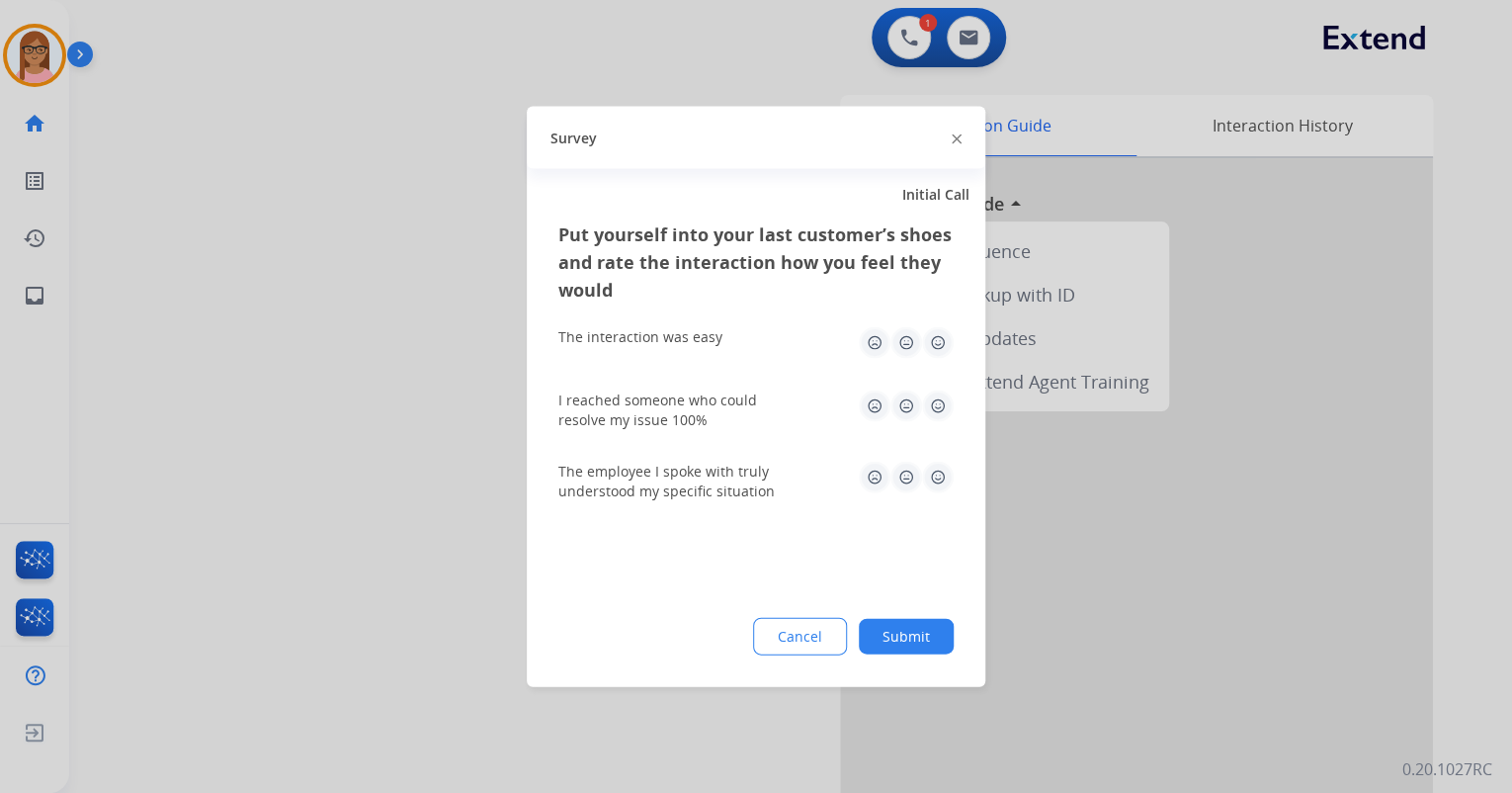 click 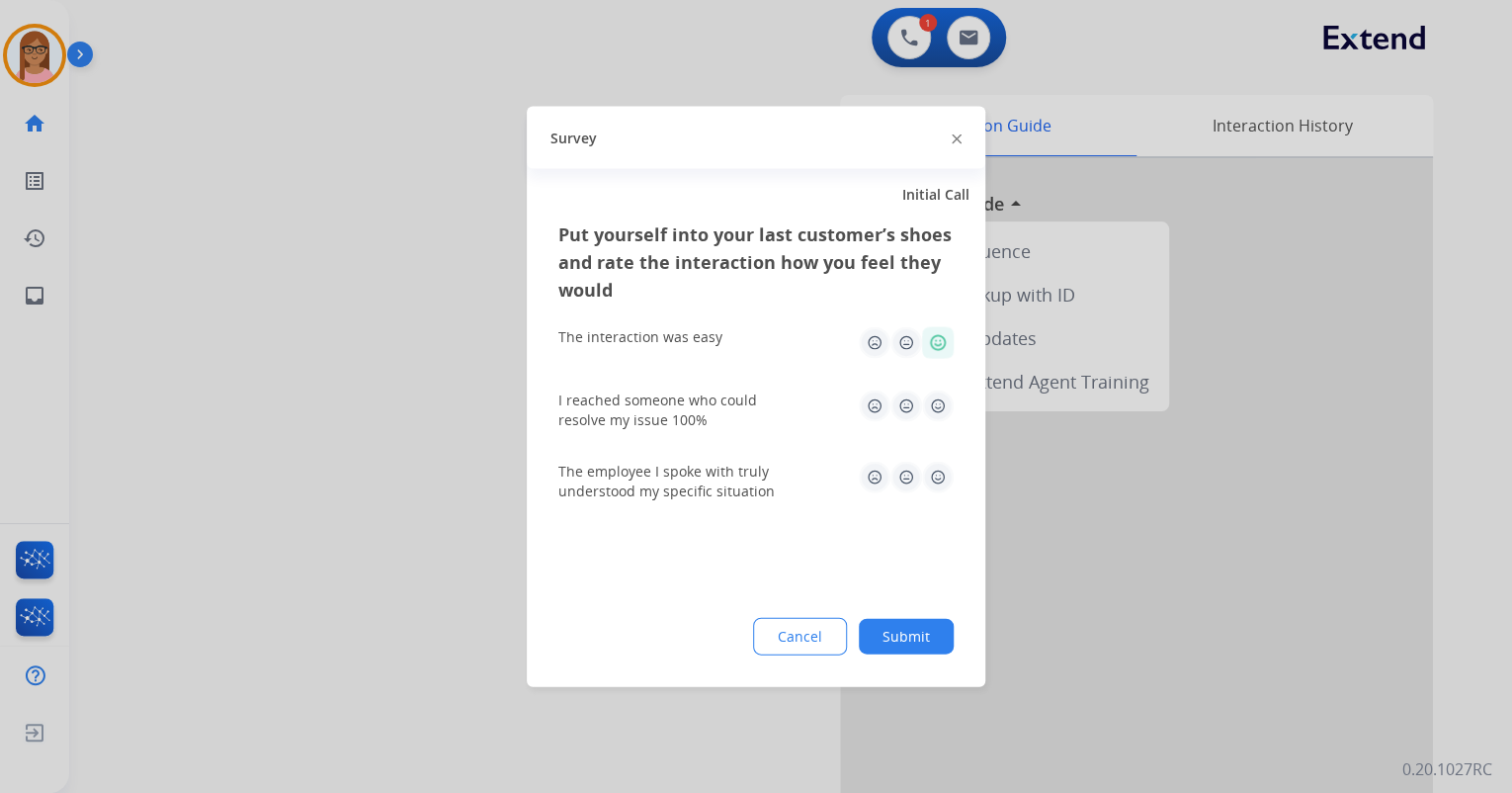 click 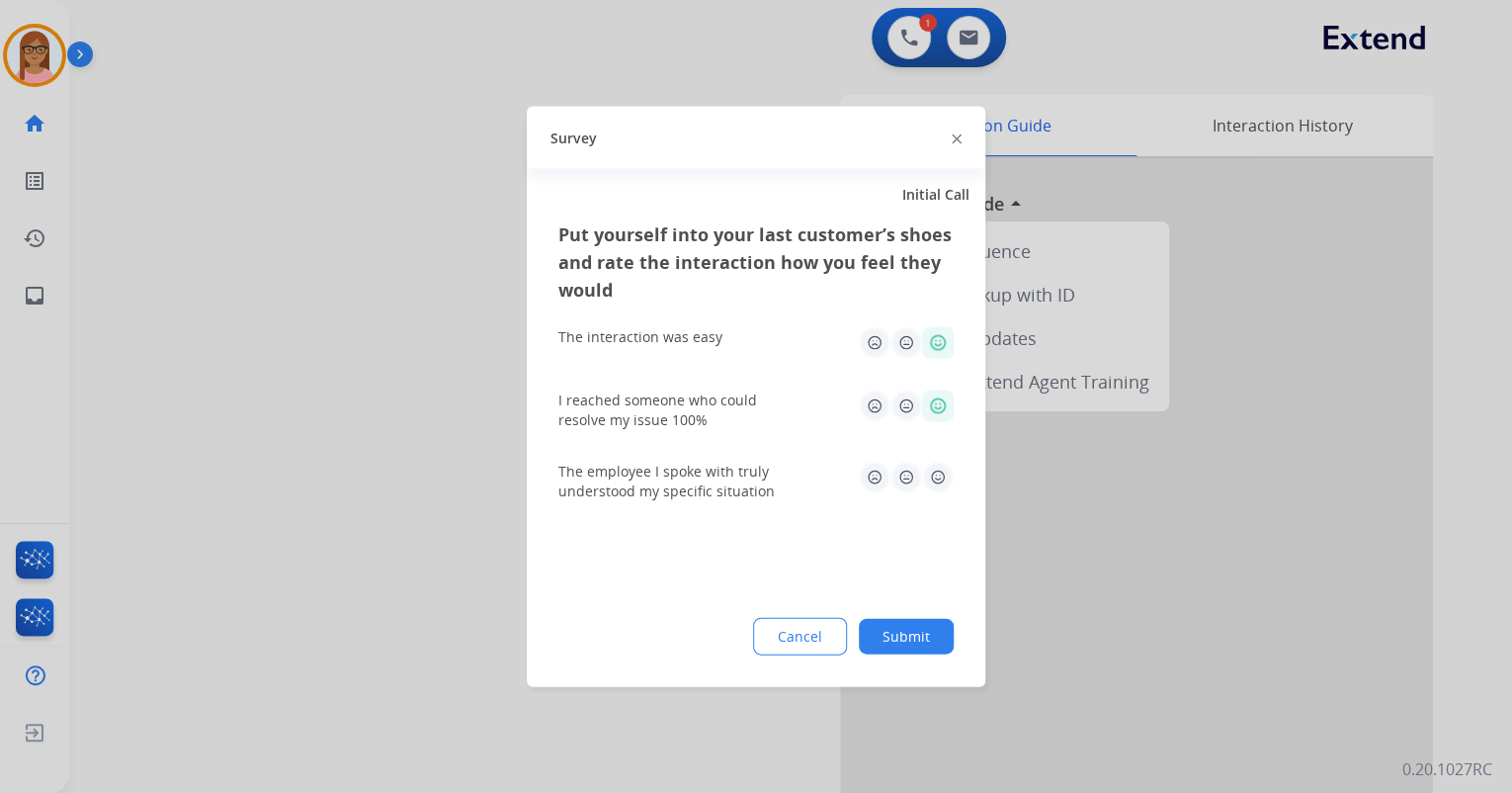 click 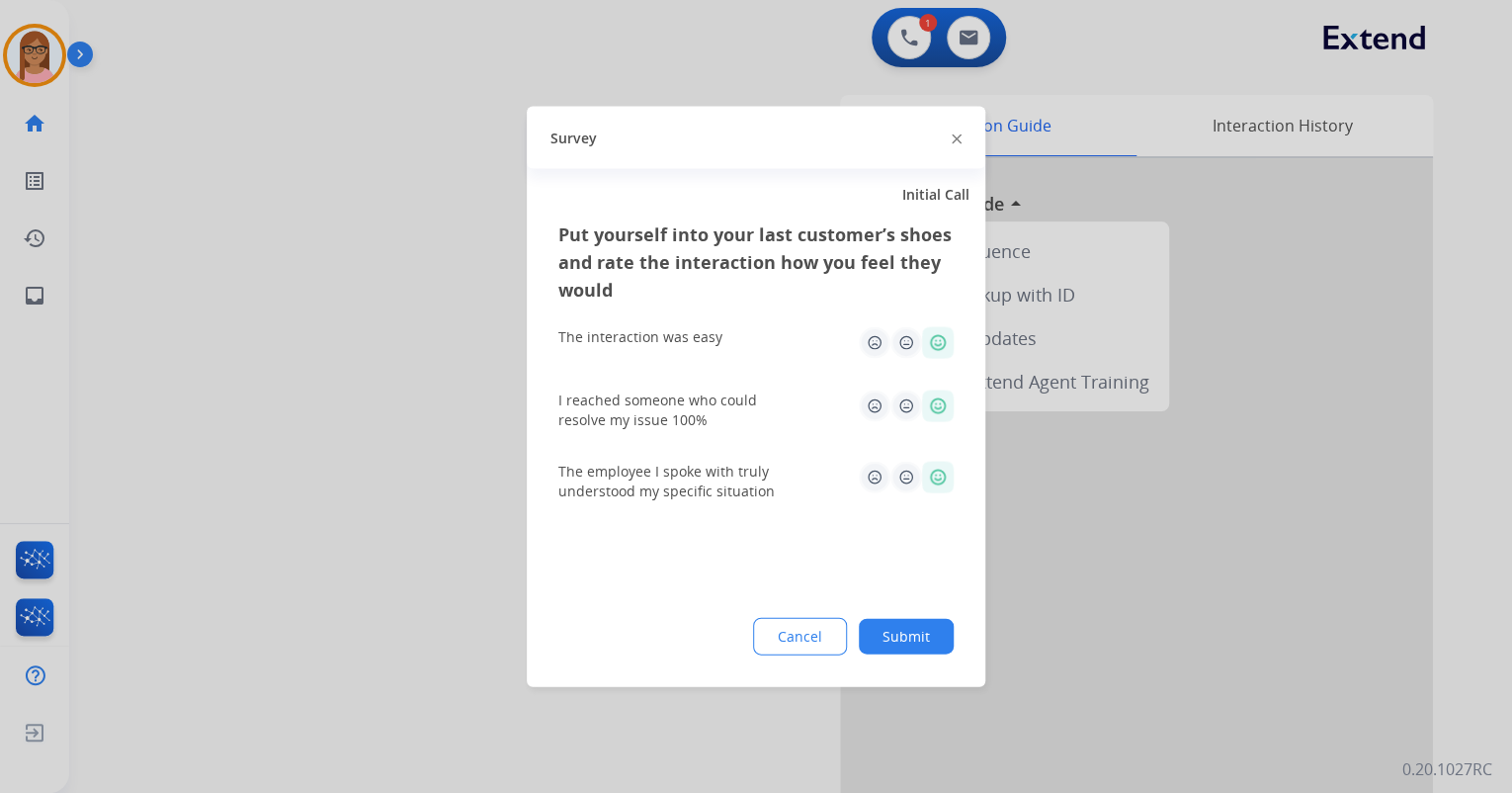 click on "Submit" 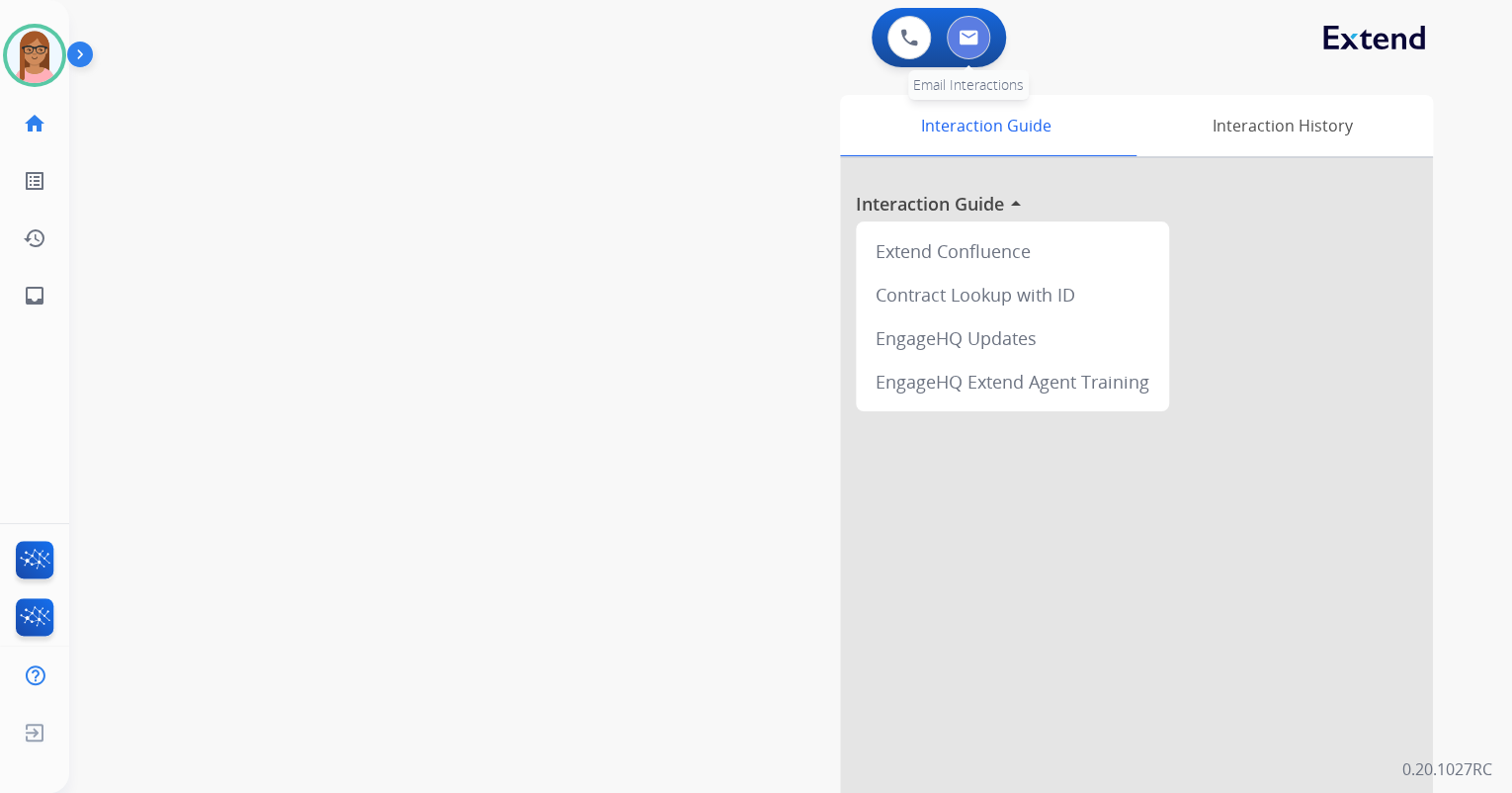 click at bounding box center (968, 38) 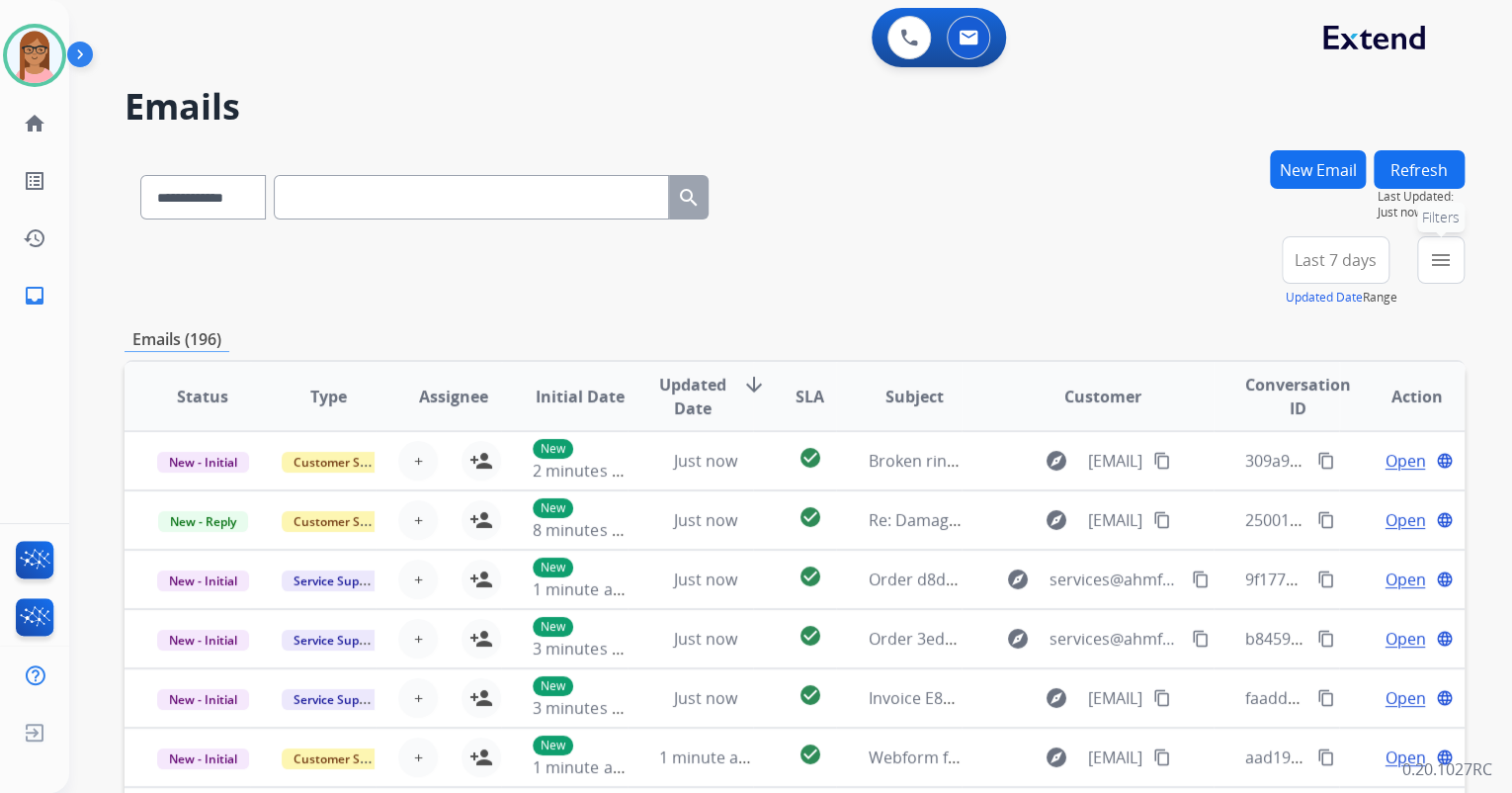 click on "menu" at bounding box center [1441, 260] 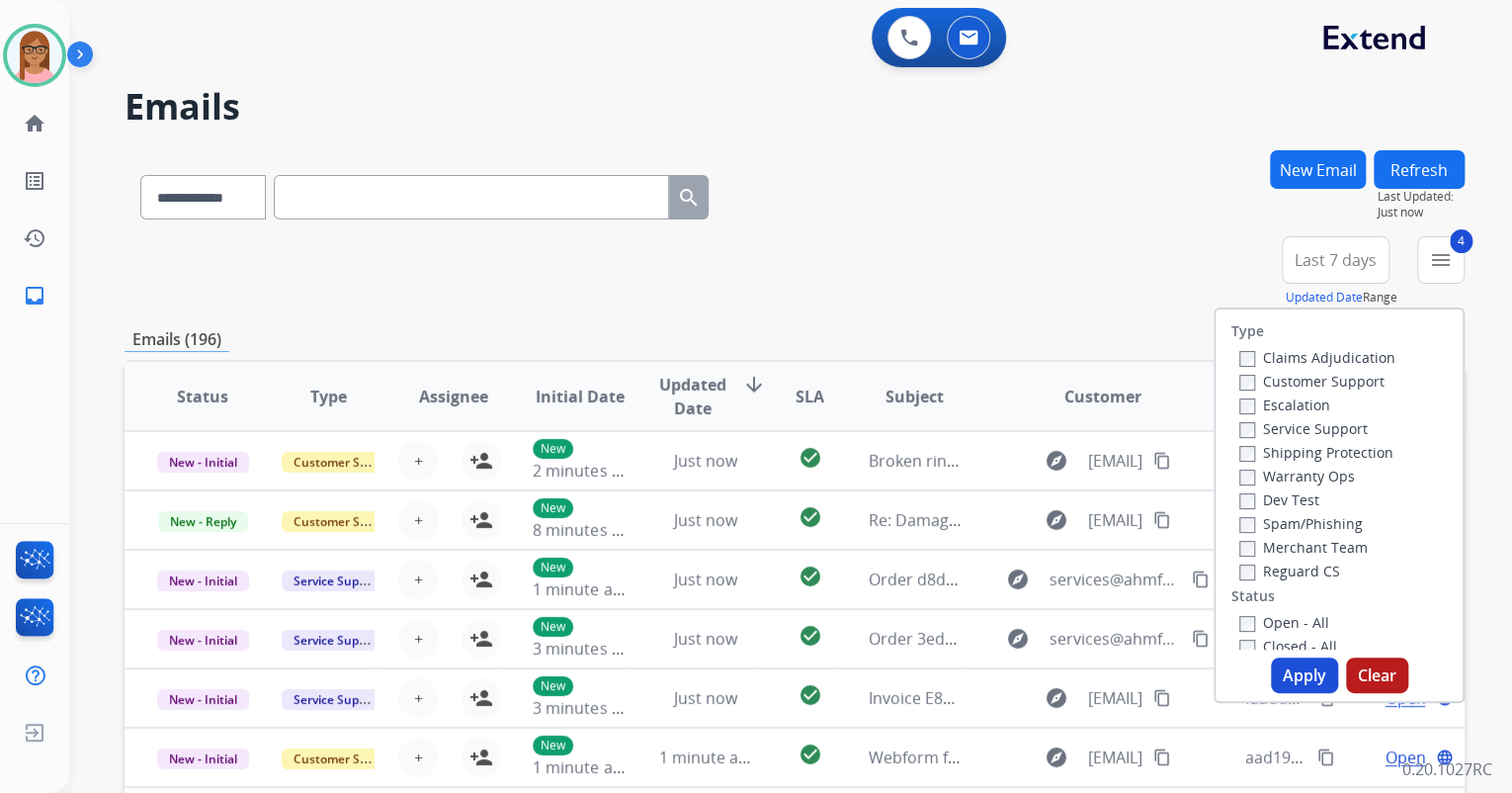 click on "Apply" at bounding box center (1304, 675) 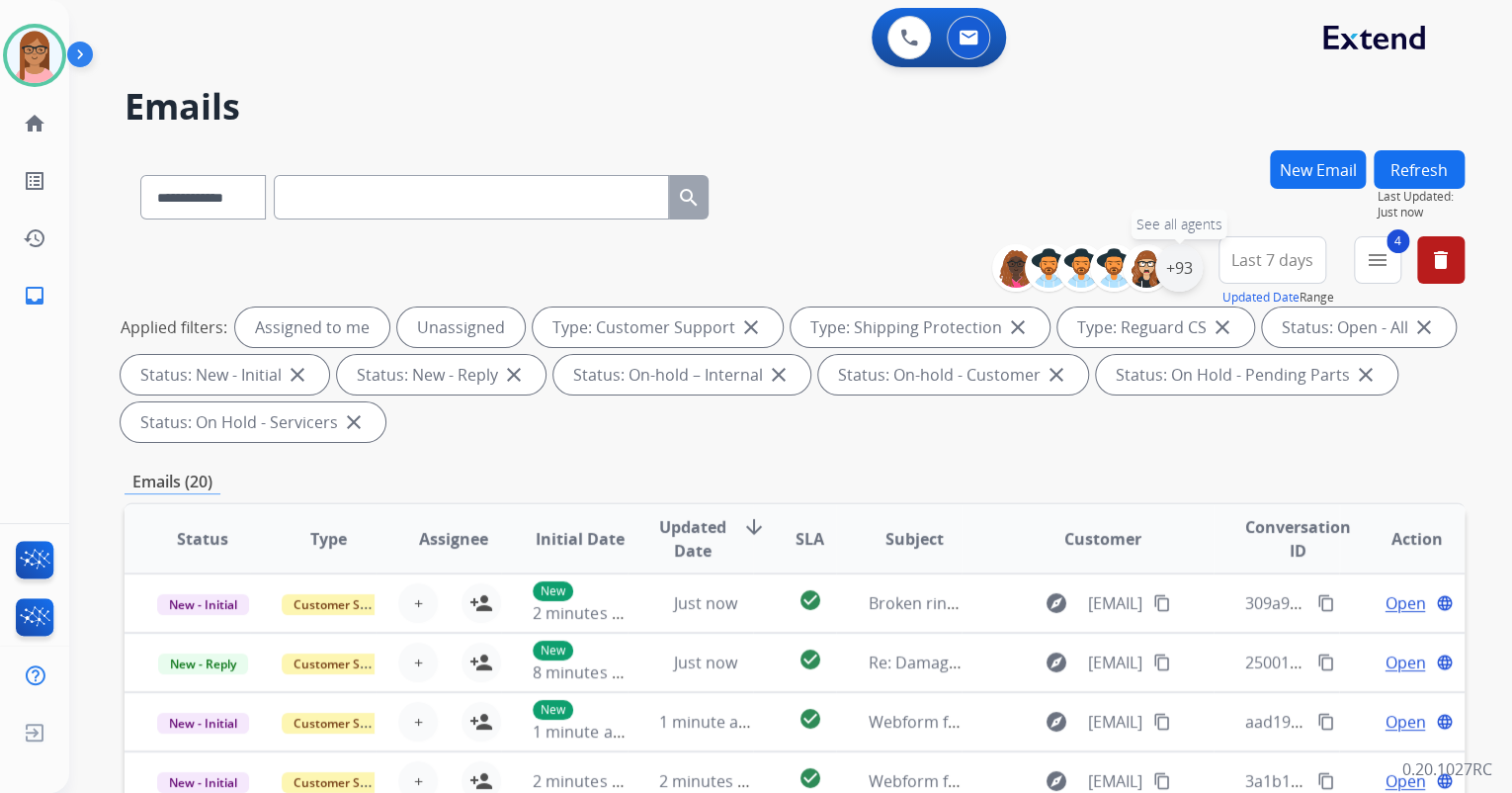 click on "+93" at bounding box center [1179, 268] 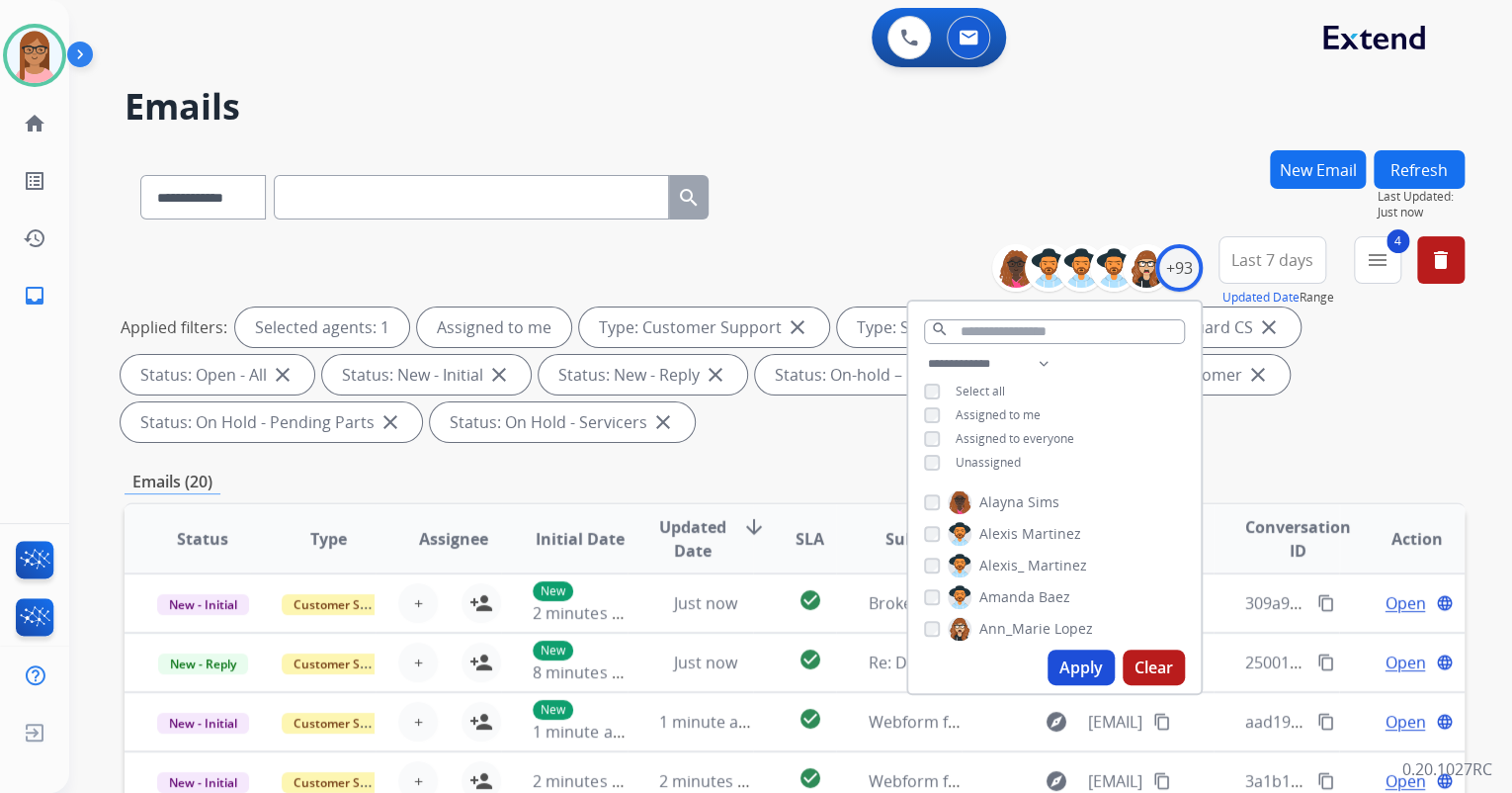 click on "Apply" at bounding box center [1081, 667] 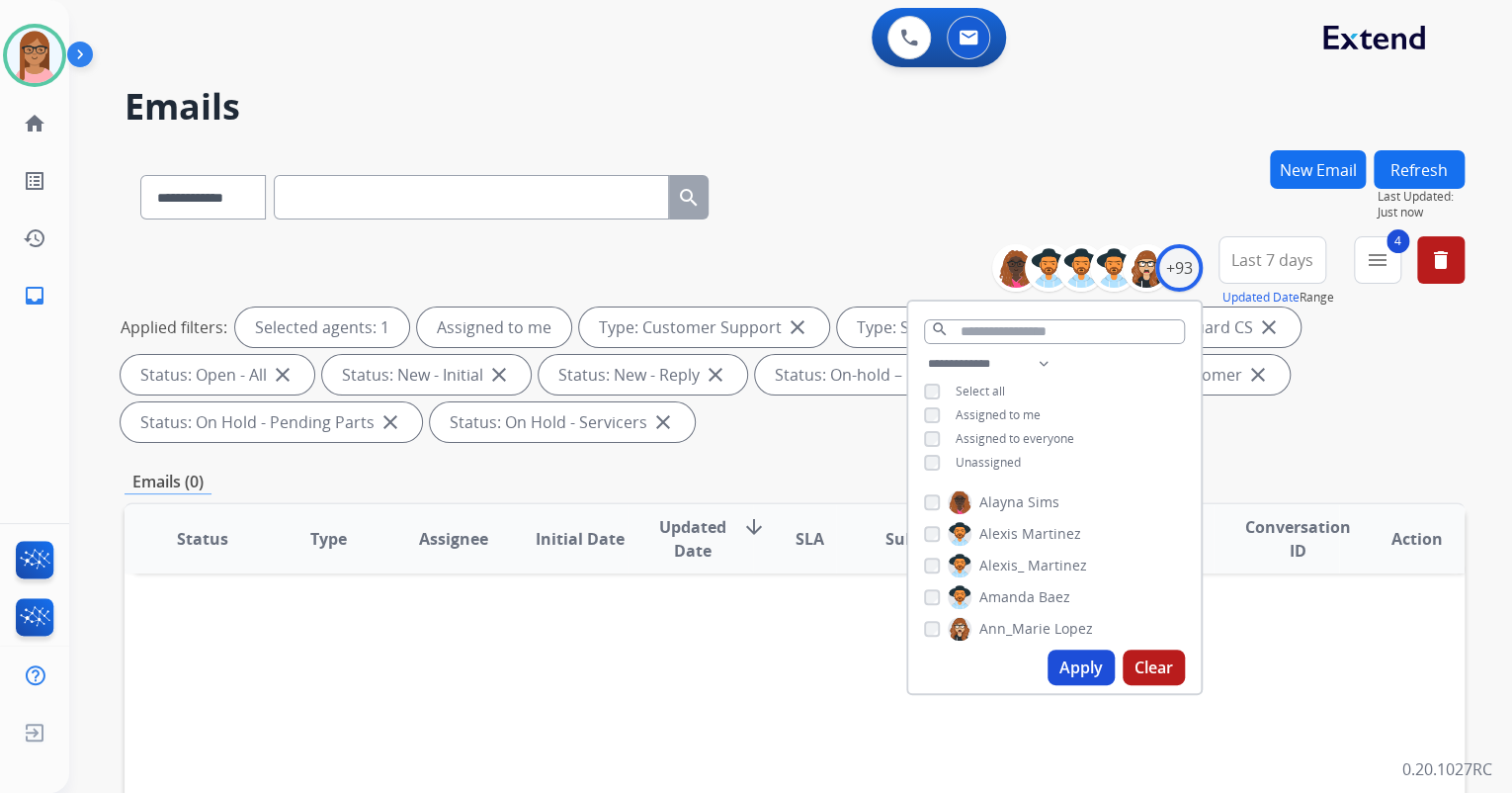 click on "Status Type Assignee Initial Date Updated Date arrow_downward SLA Subject Customer Conversation ID Action" at bounding box center (795, 834) 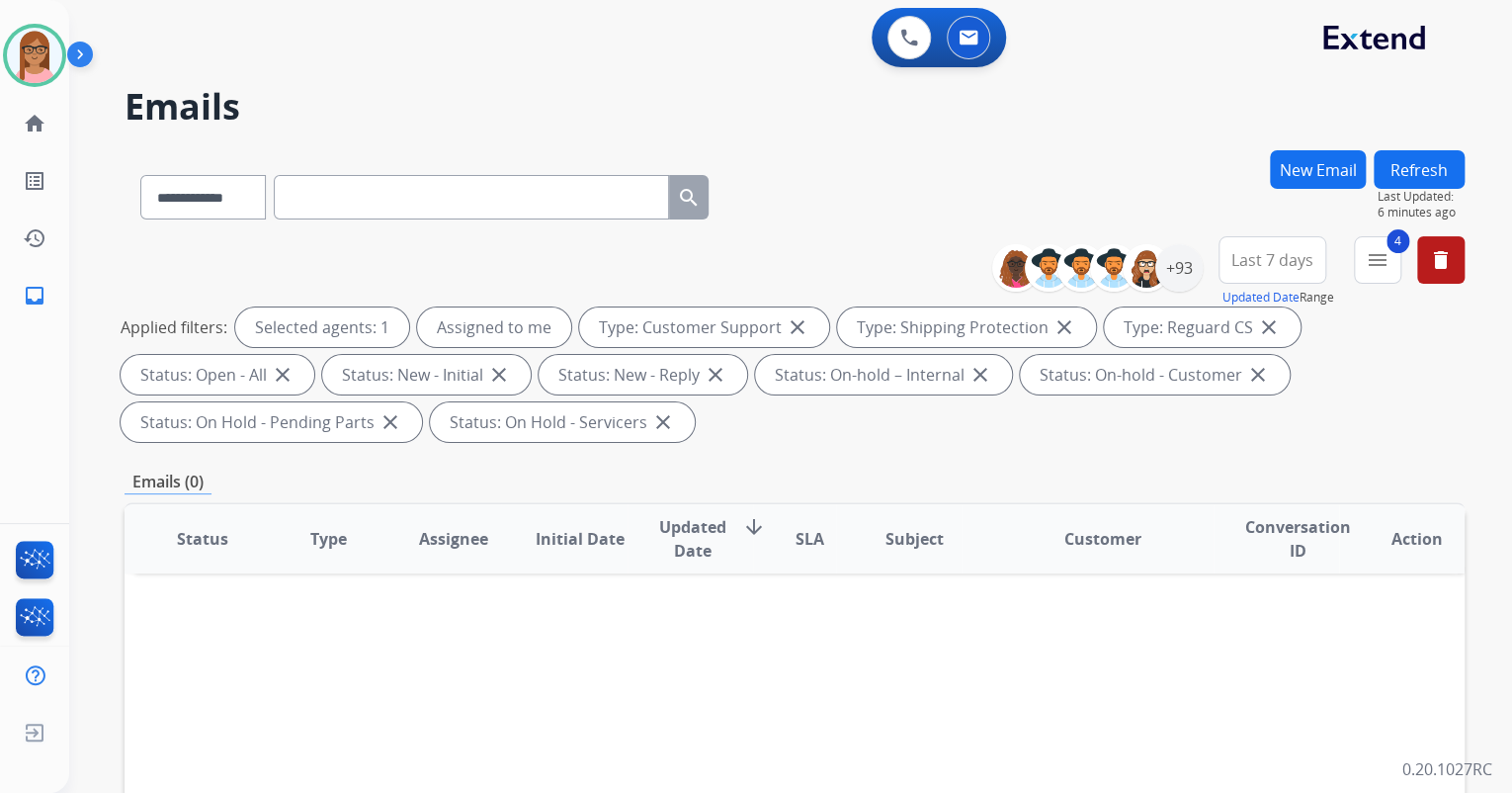 click on "New Email" at bounding box center [1317, 169] 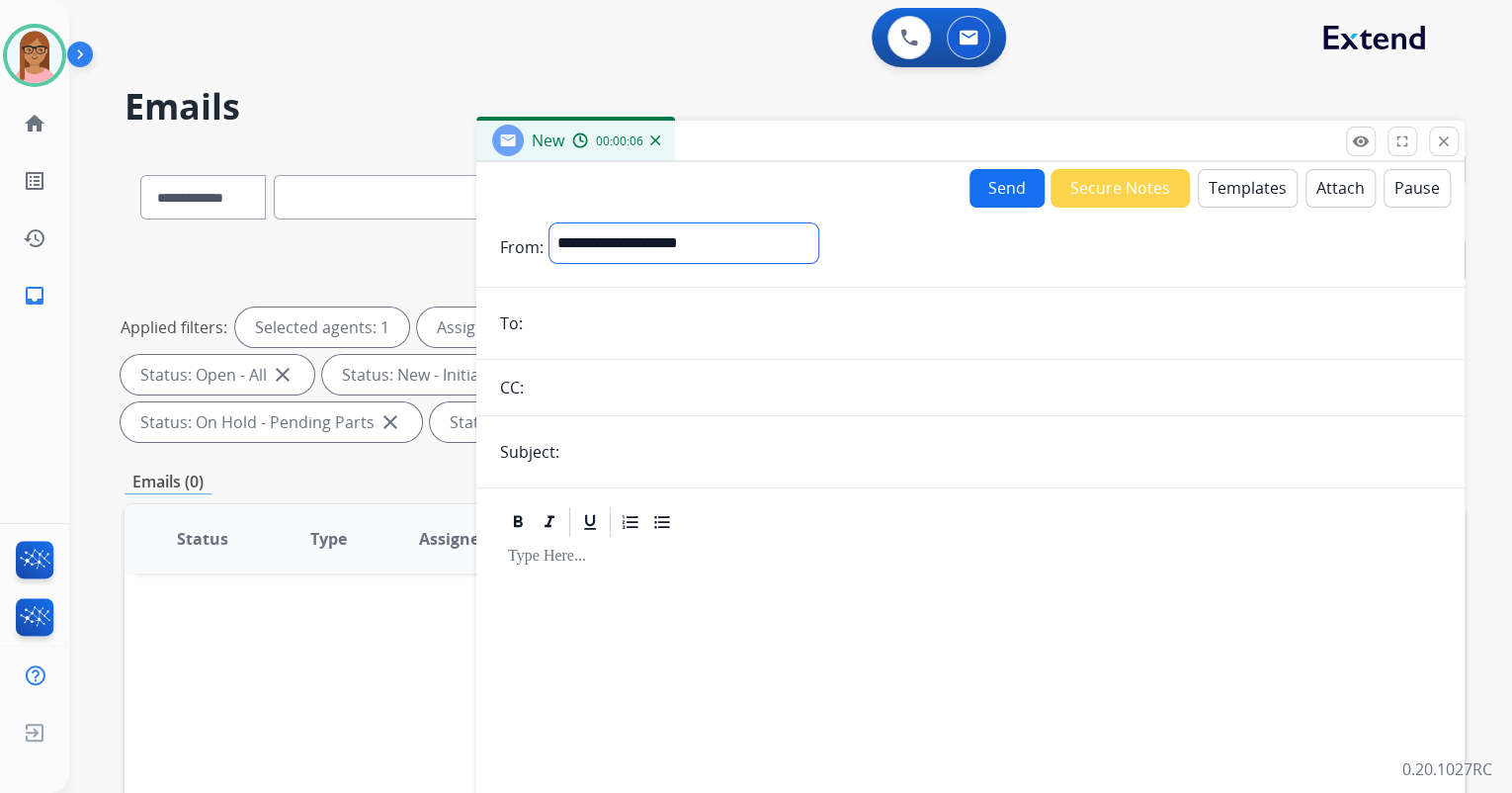 click on "**********" at bounding box center [684, 243] 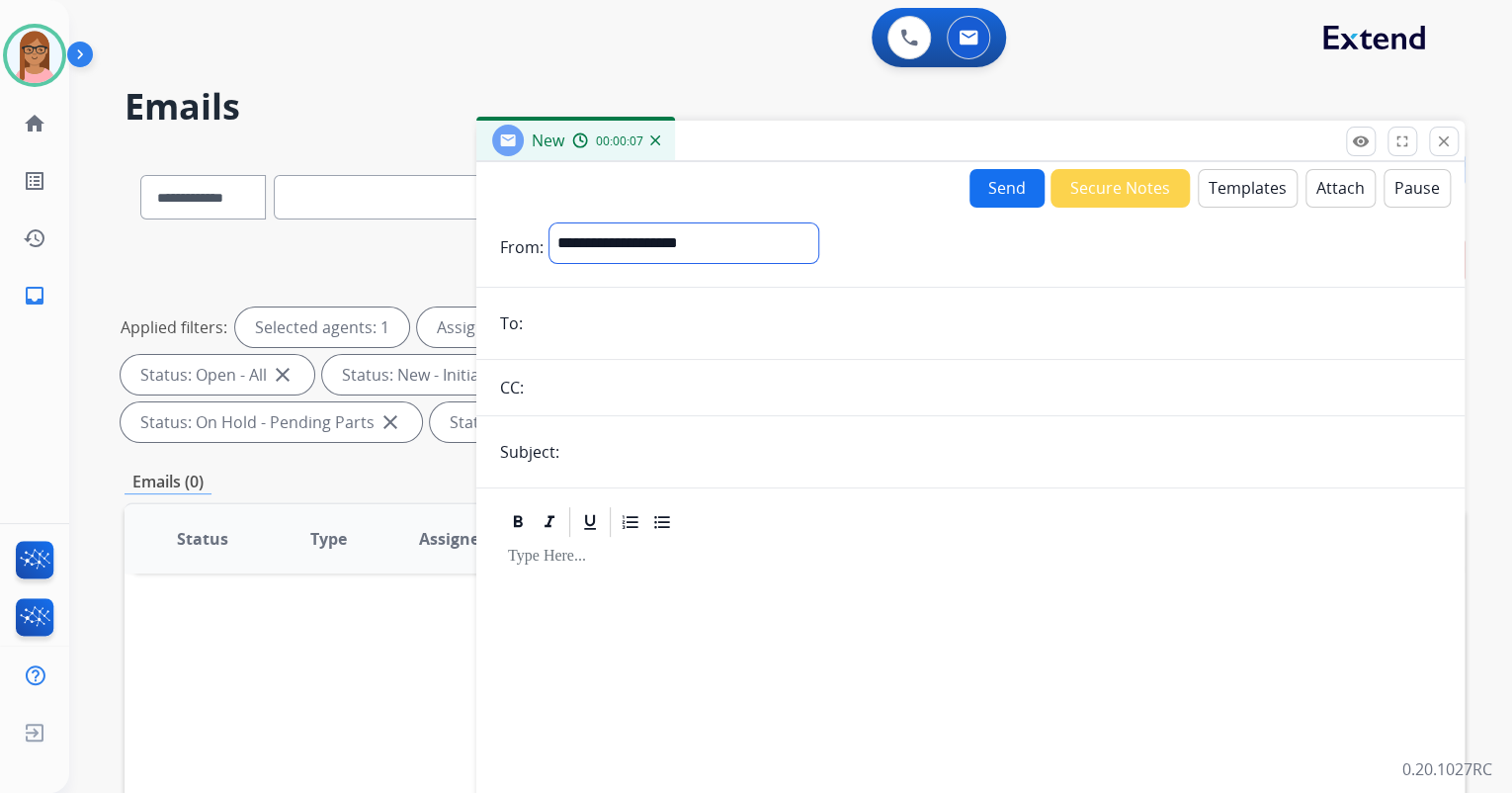 select on "**********" 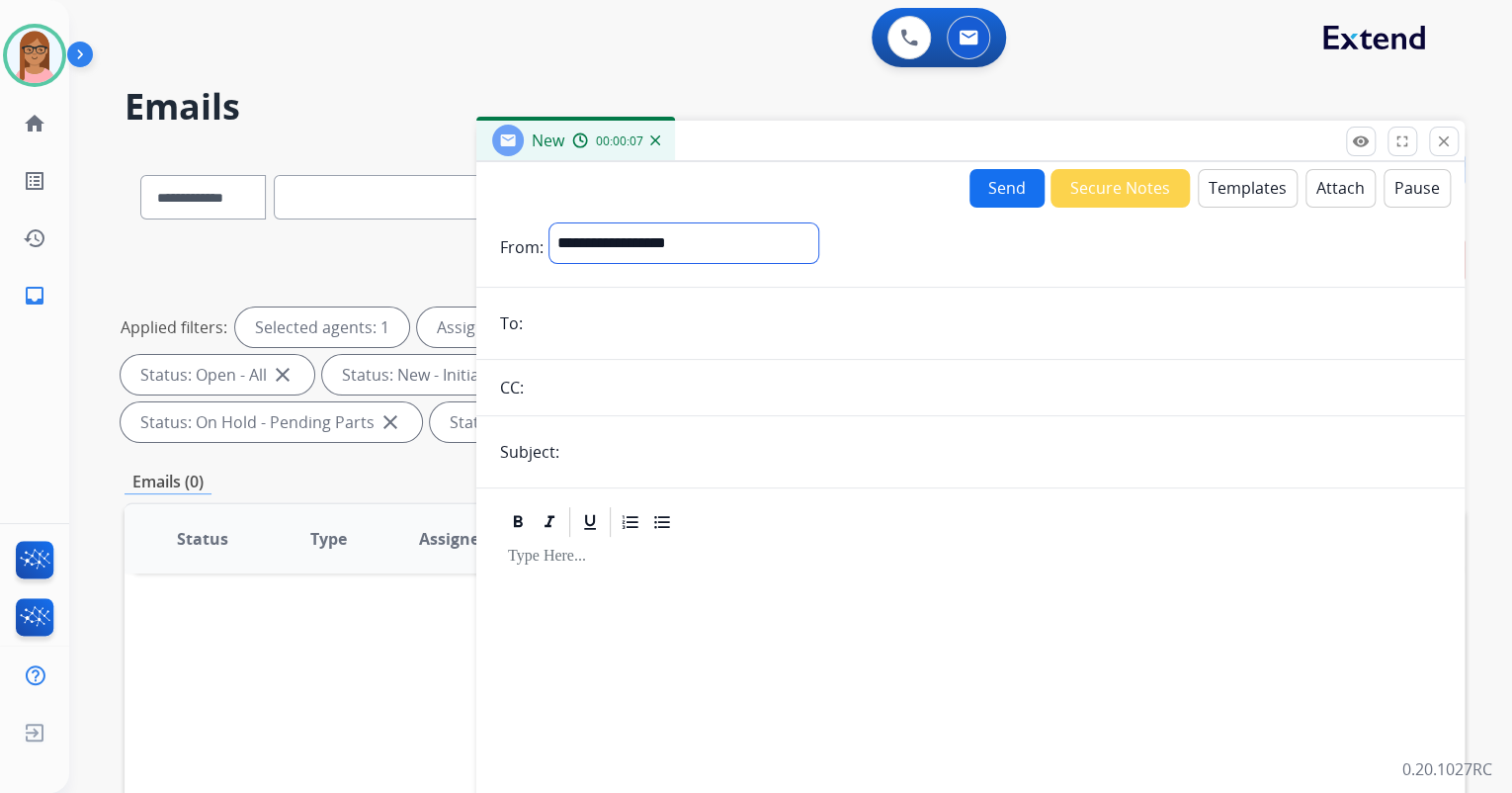 click on "**********" at bounding box center [684, 243] 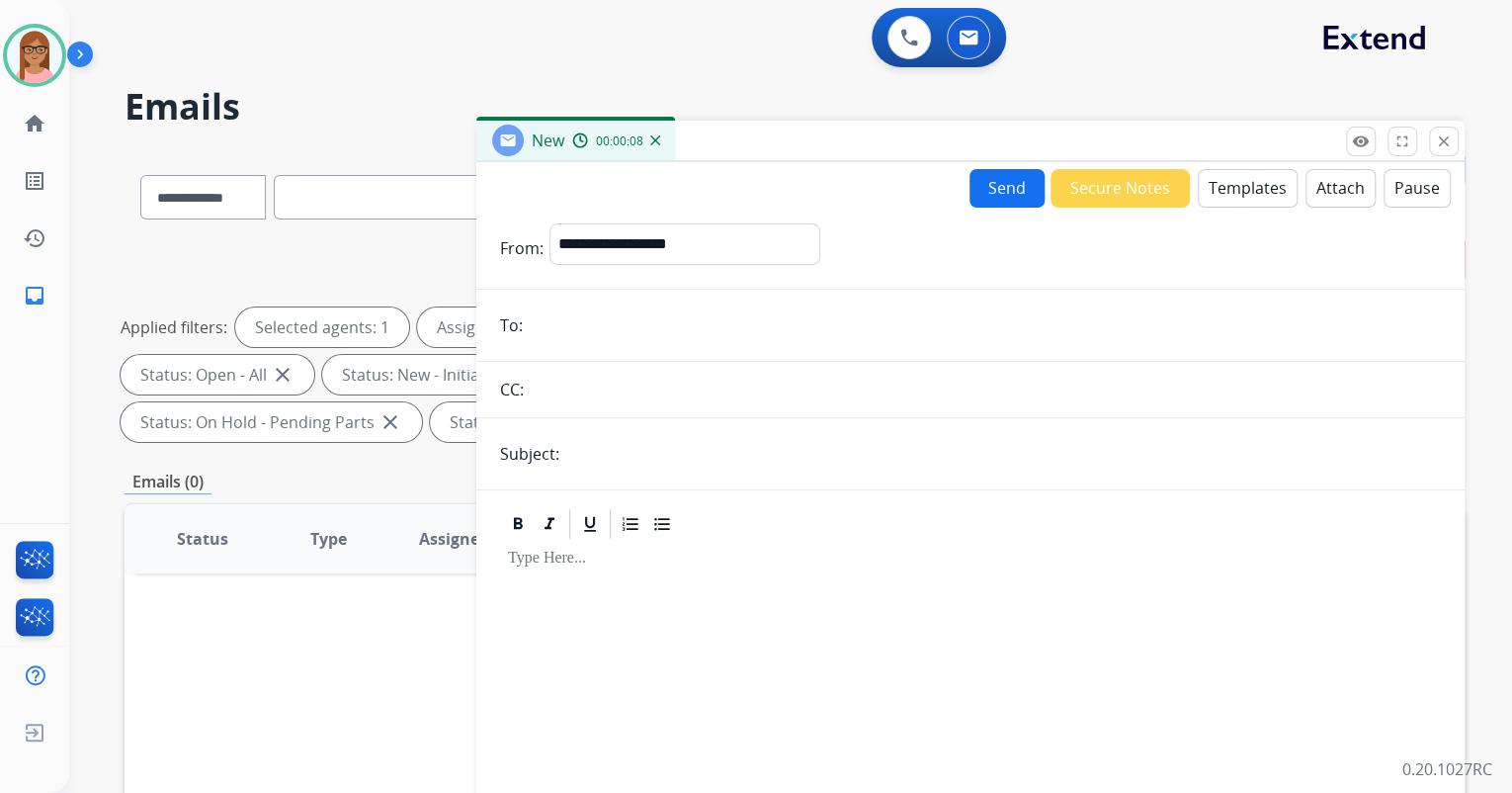 click at bounding box center (984, 325) 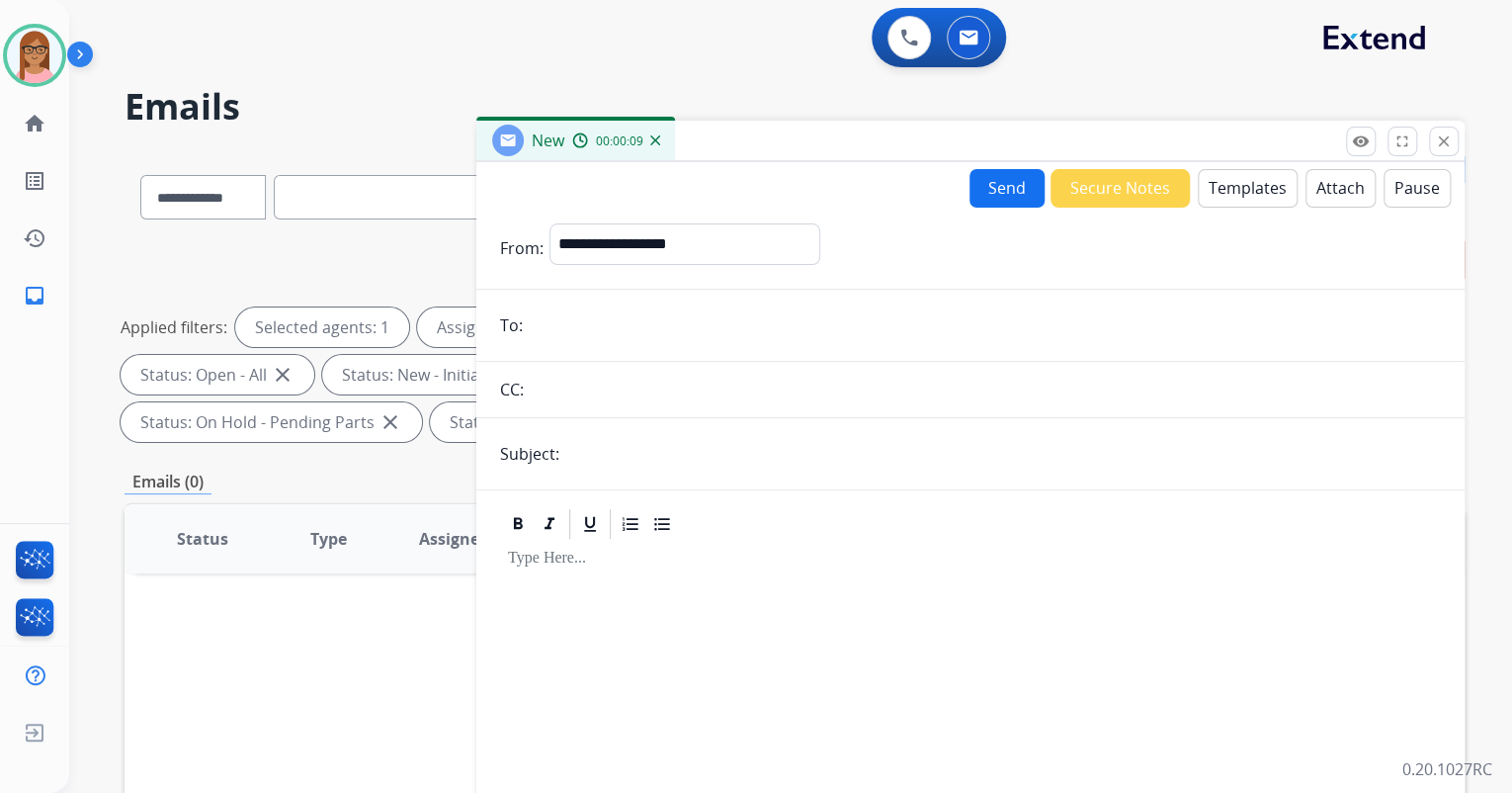 paste on "**********" 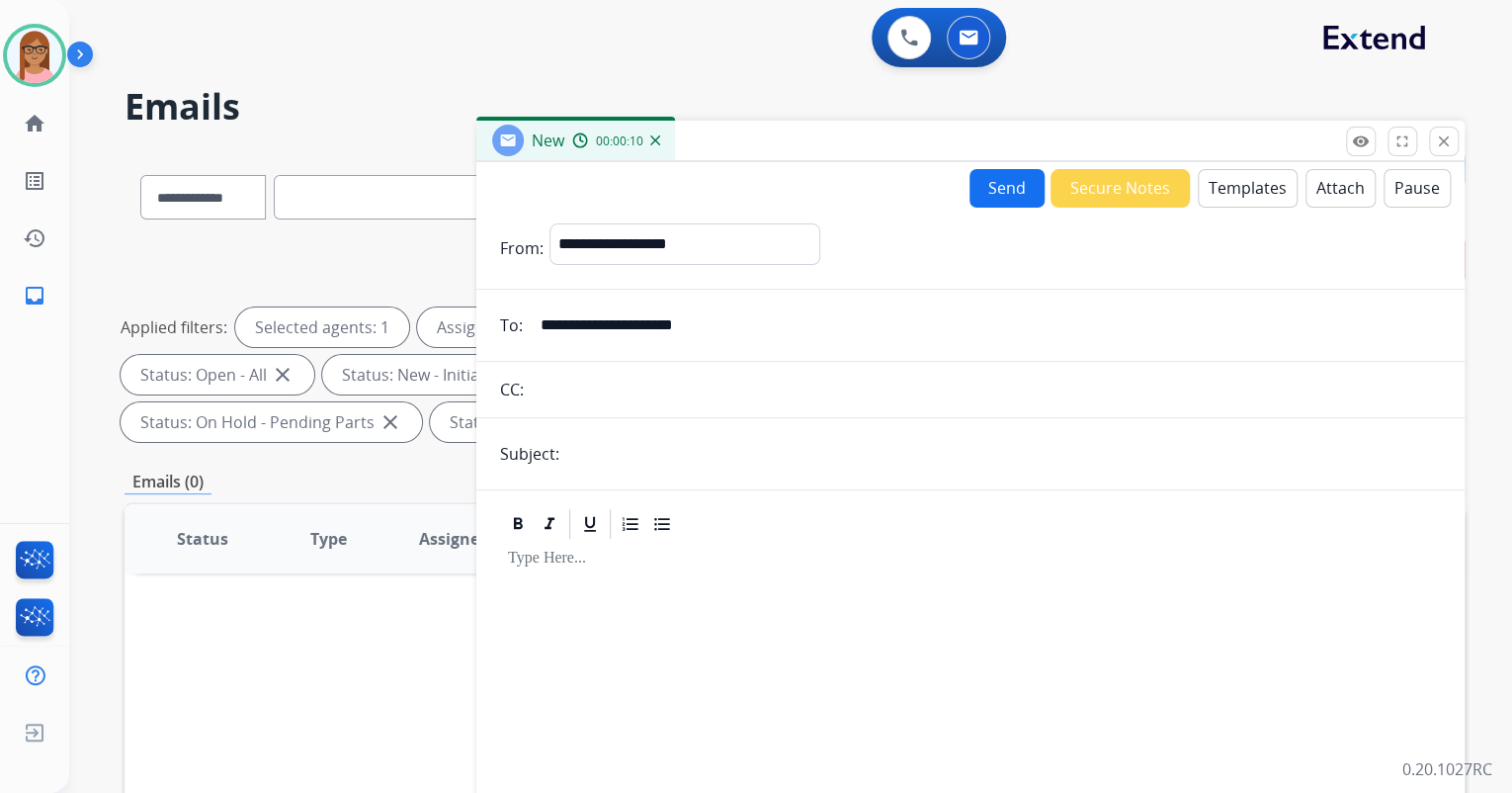 type on "**********" 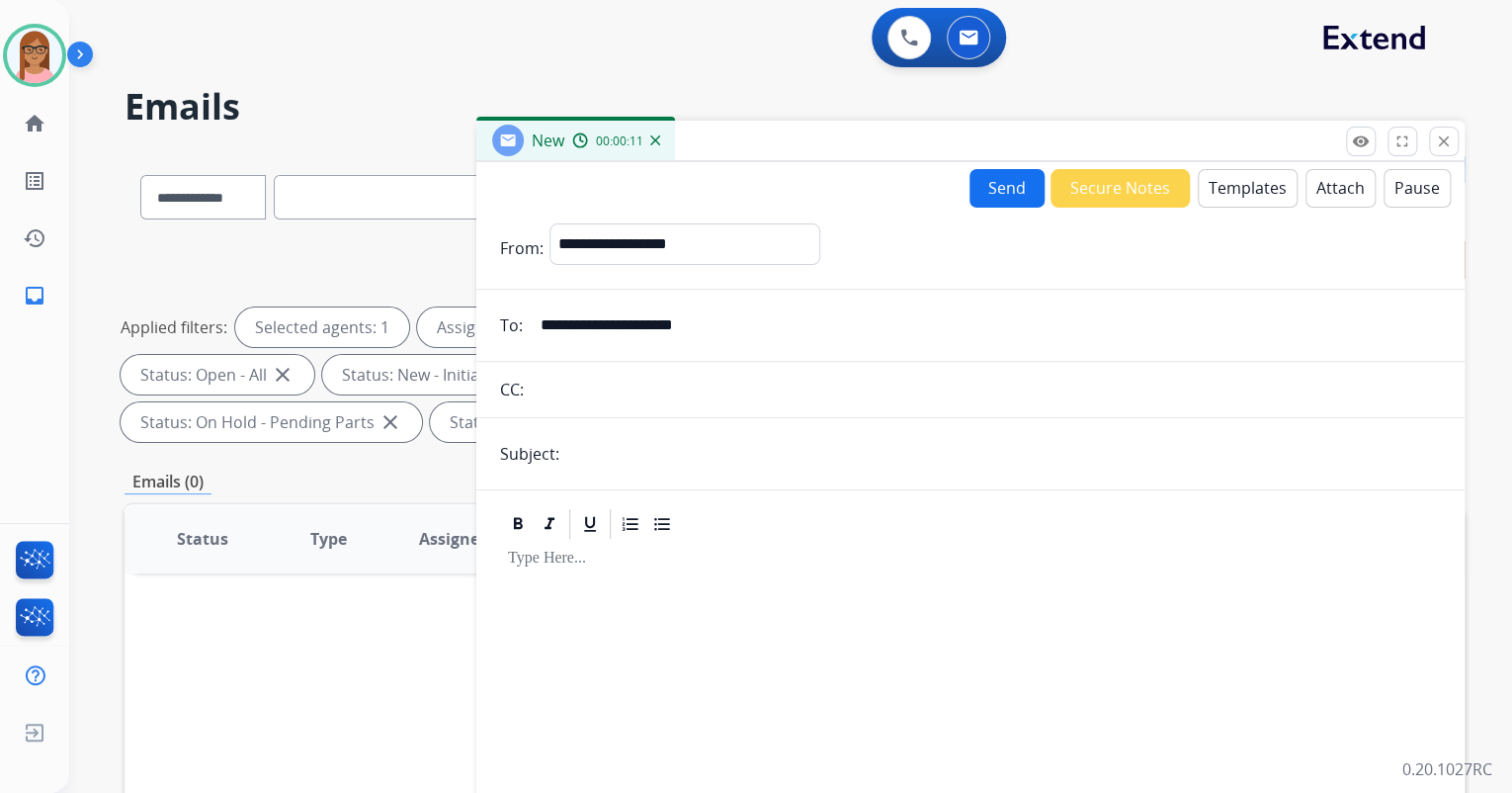 click on "**********" at bounding box center (970, 607) 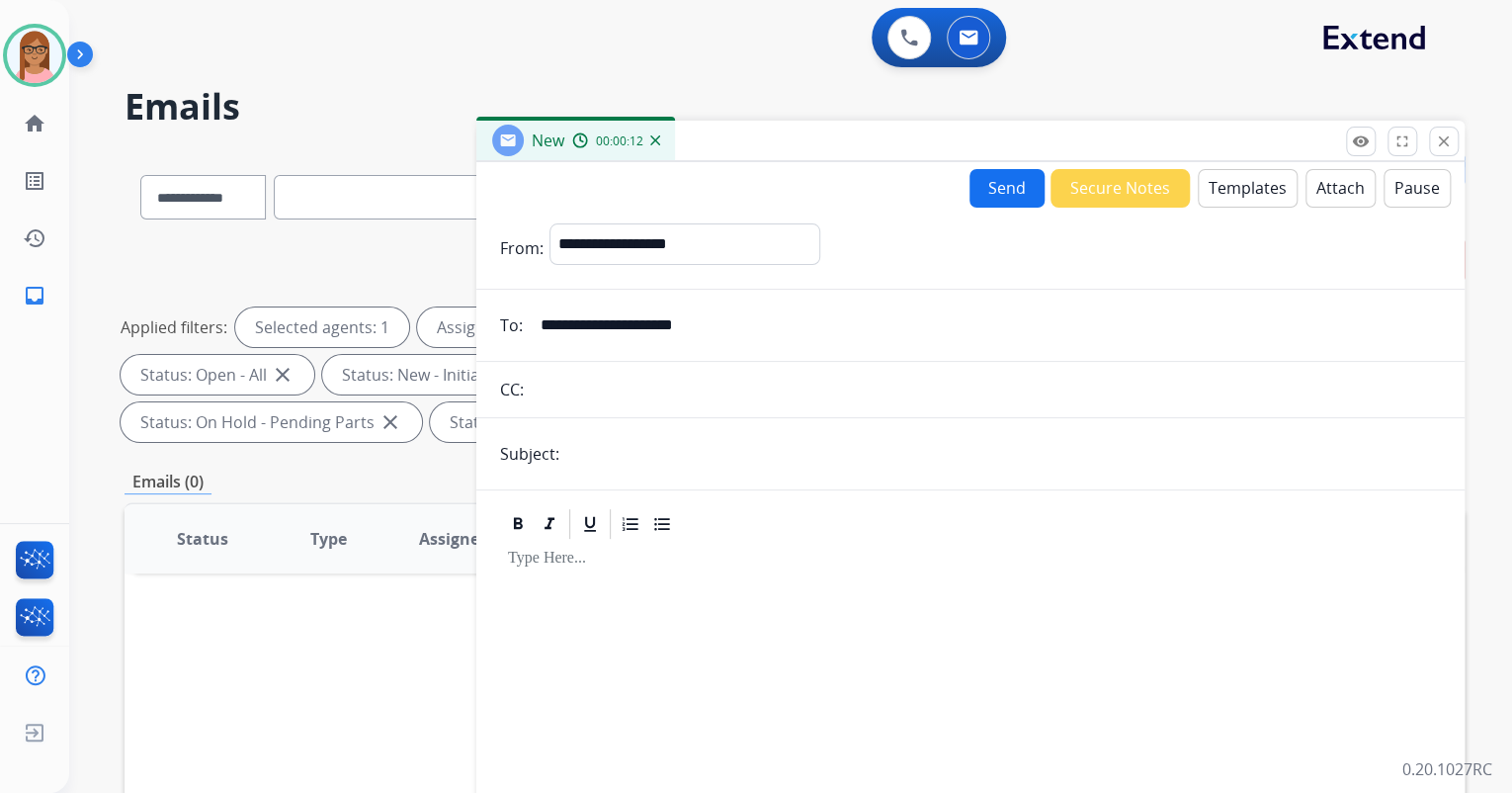 click at bounding box center (1003, 454) 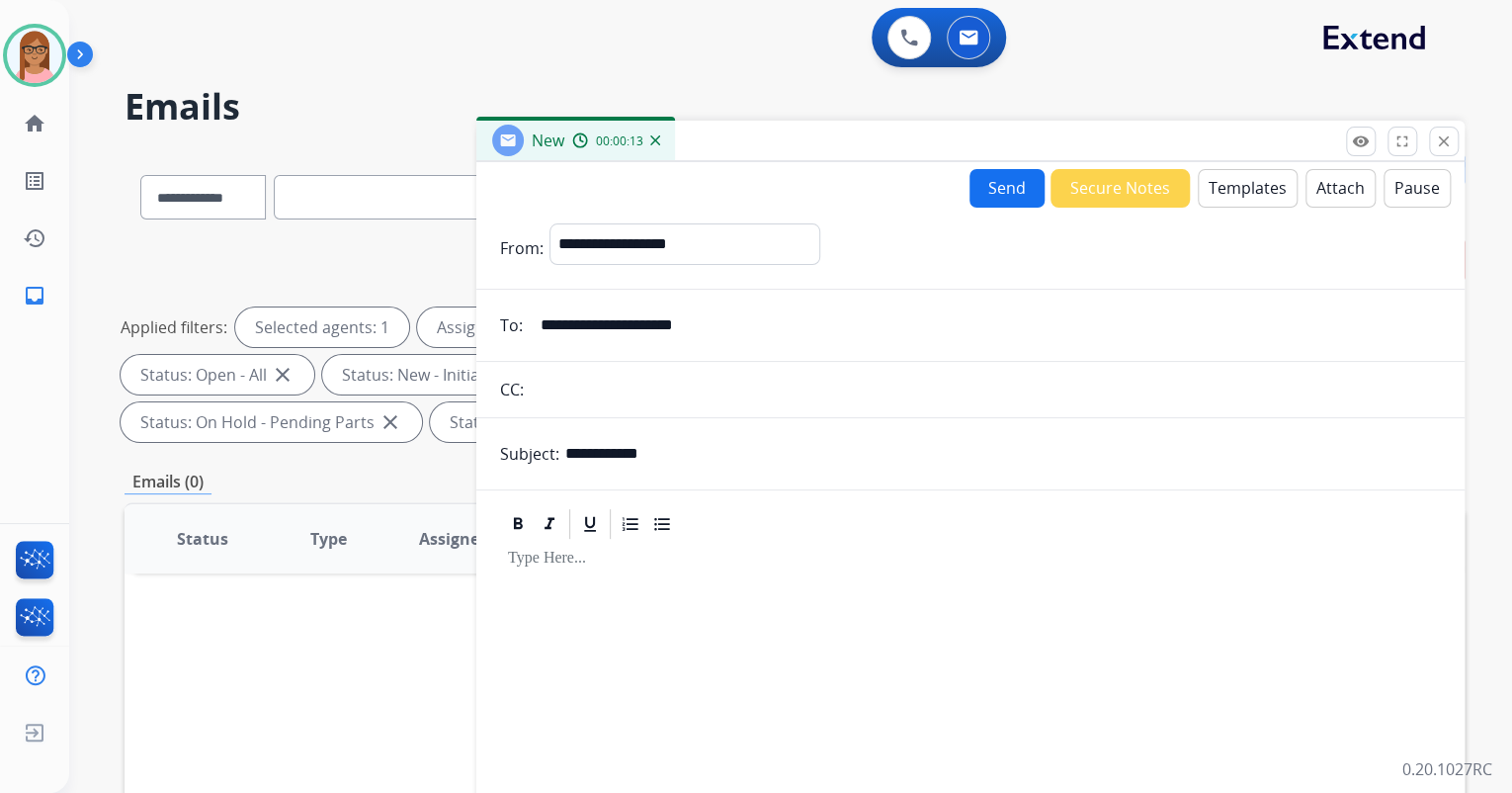 drag, startPoint x: 595, startPoint y: 577, endPoint x: 596, endPoint y: 558, distance: 19.026298 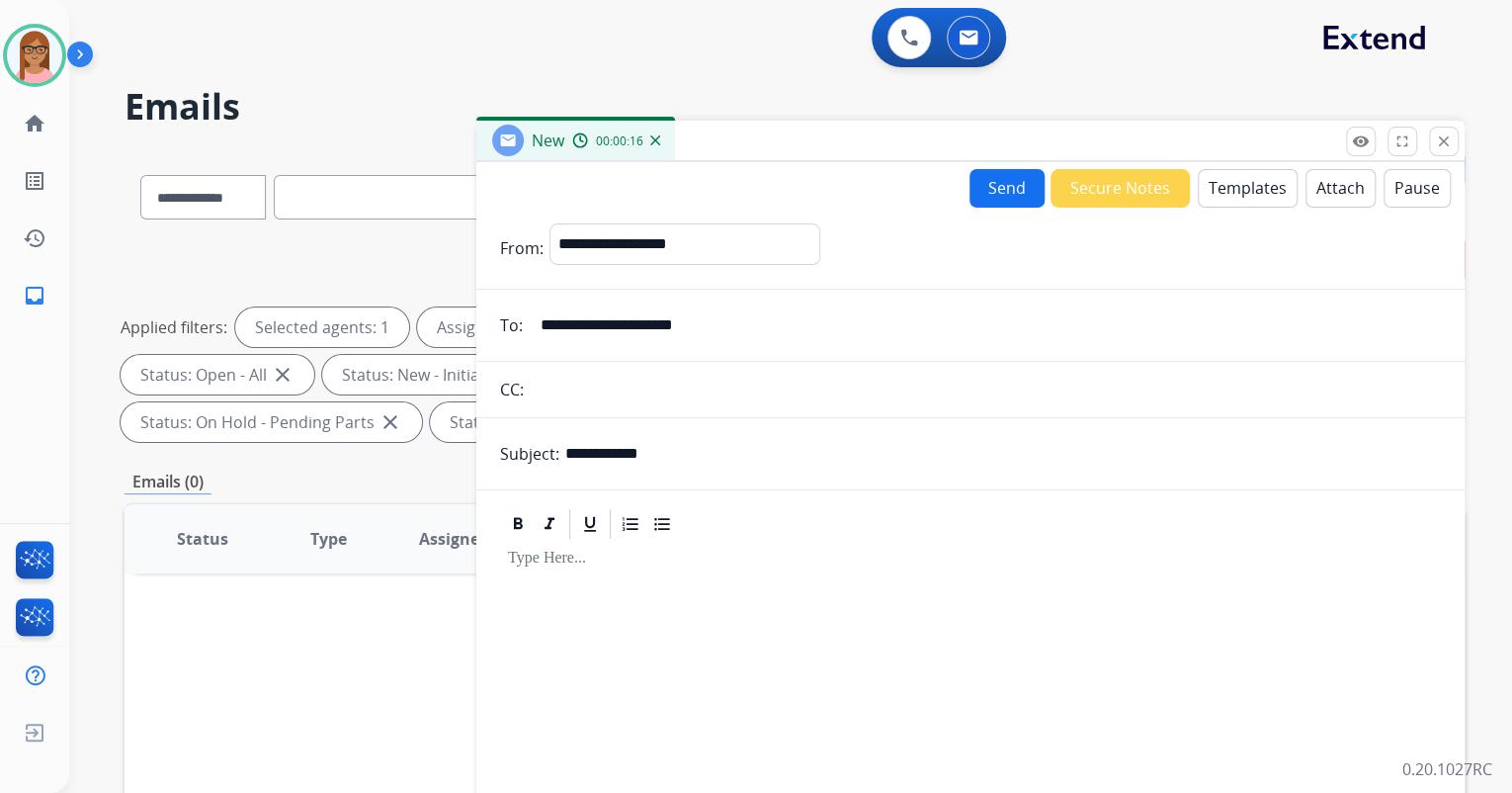 click on "Templates" at bounding box center [1247, 188] 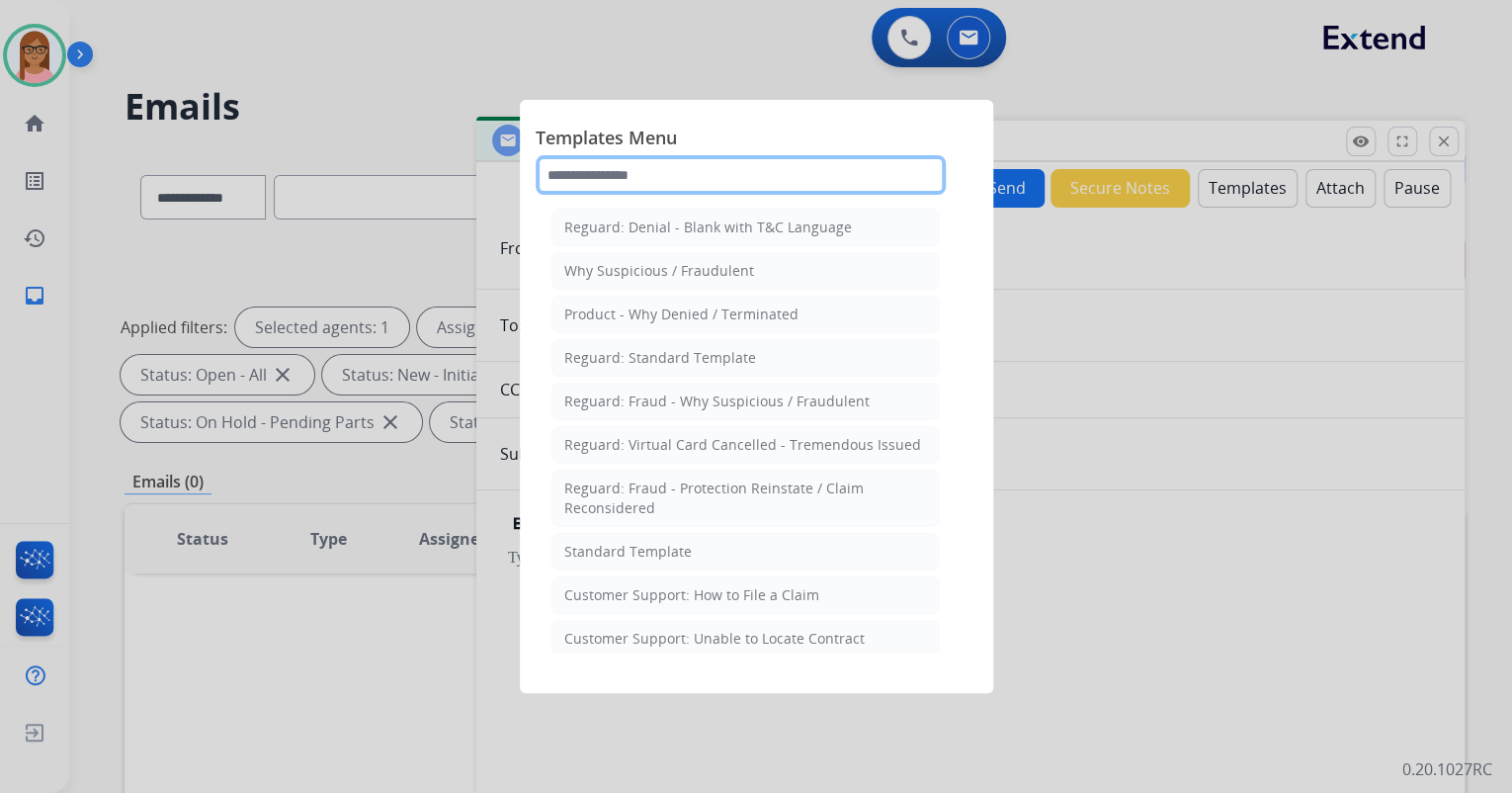 click 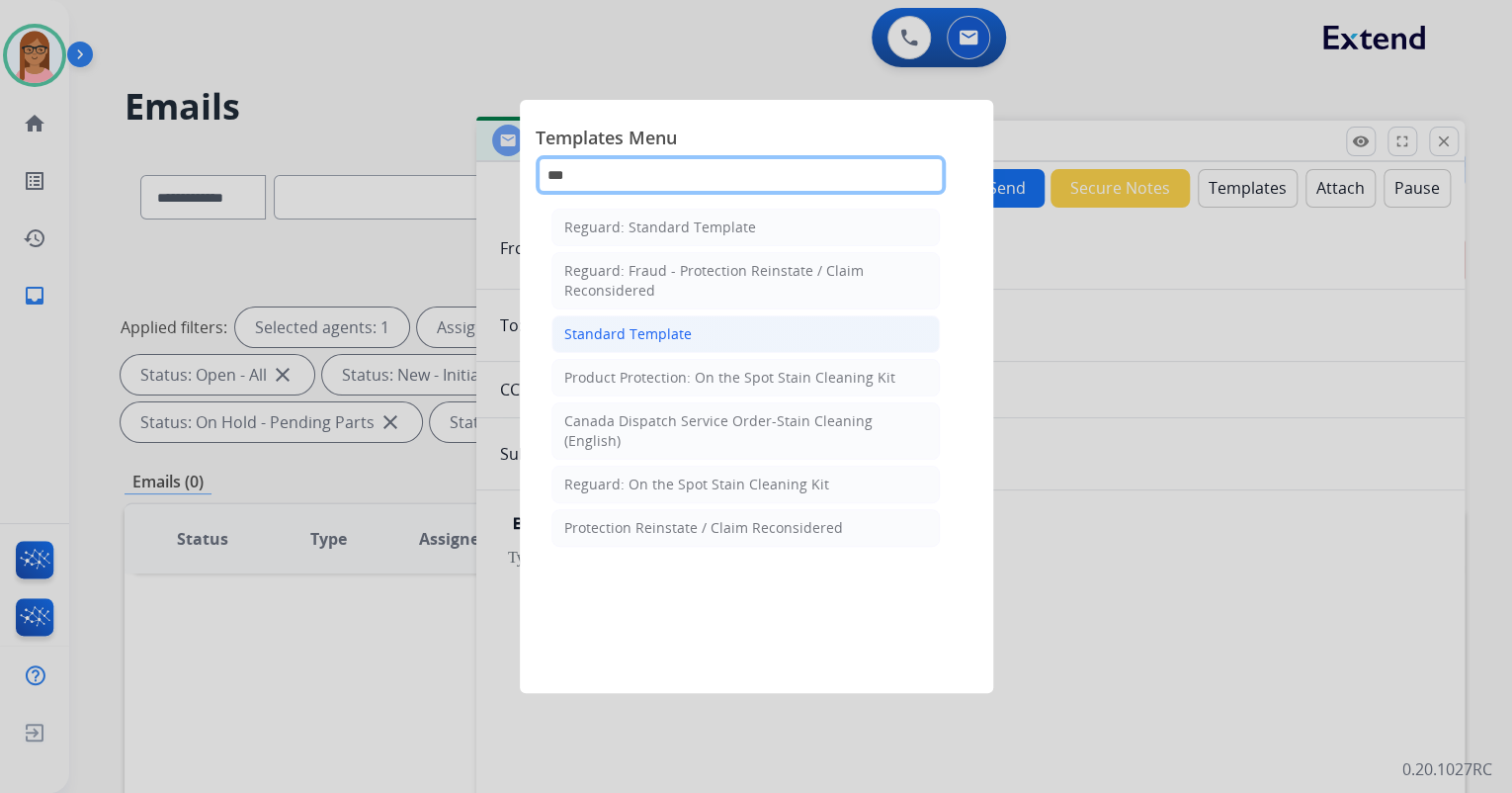 type on "***" 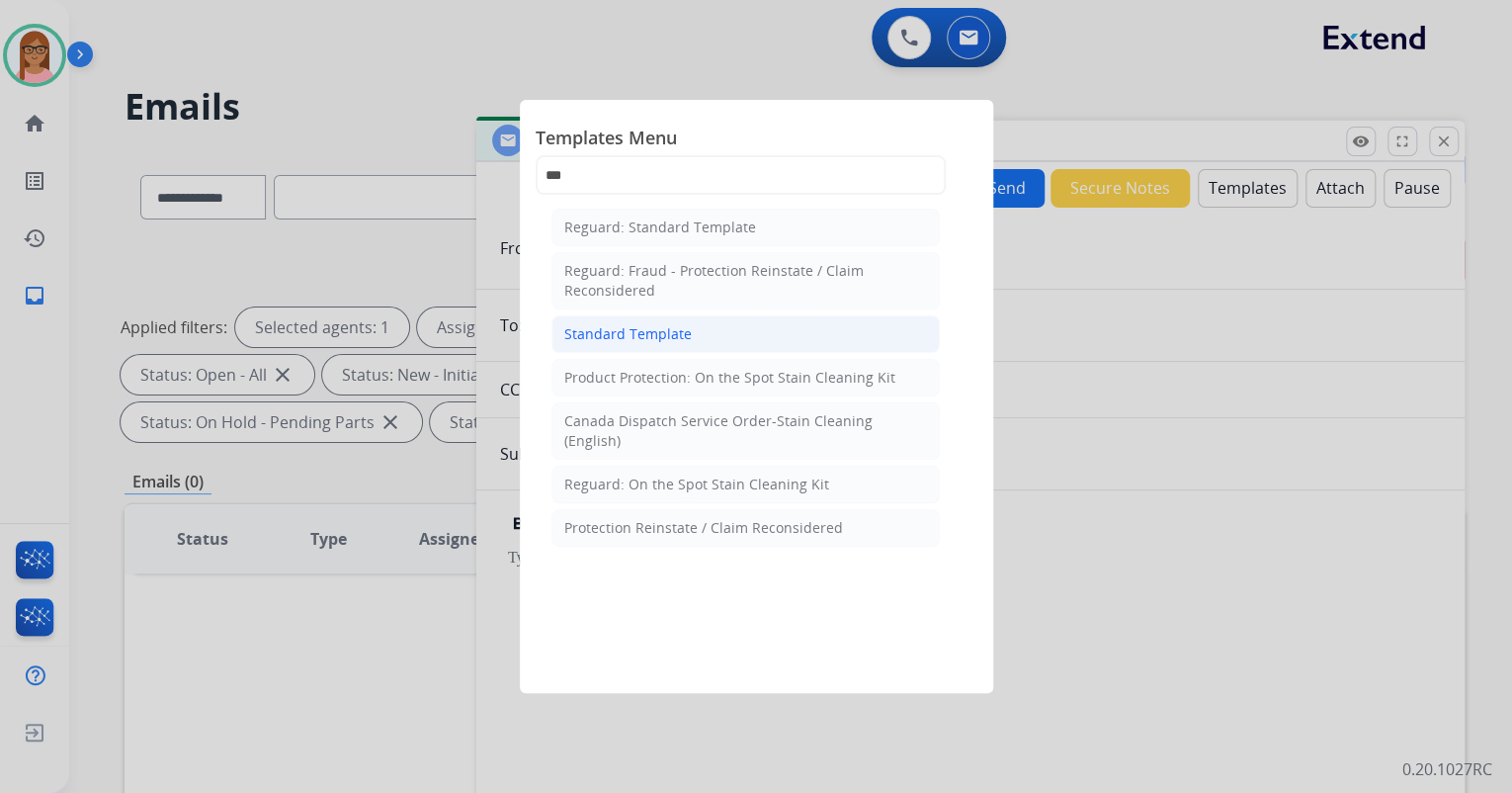 click on "Standard Template" 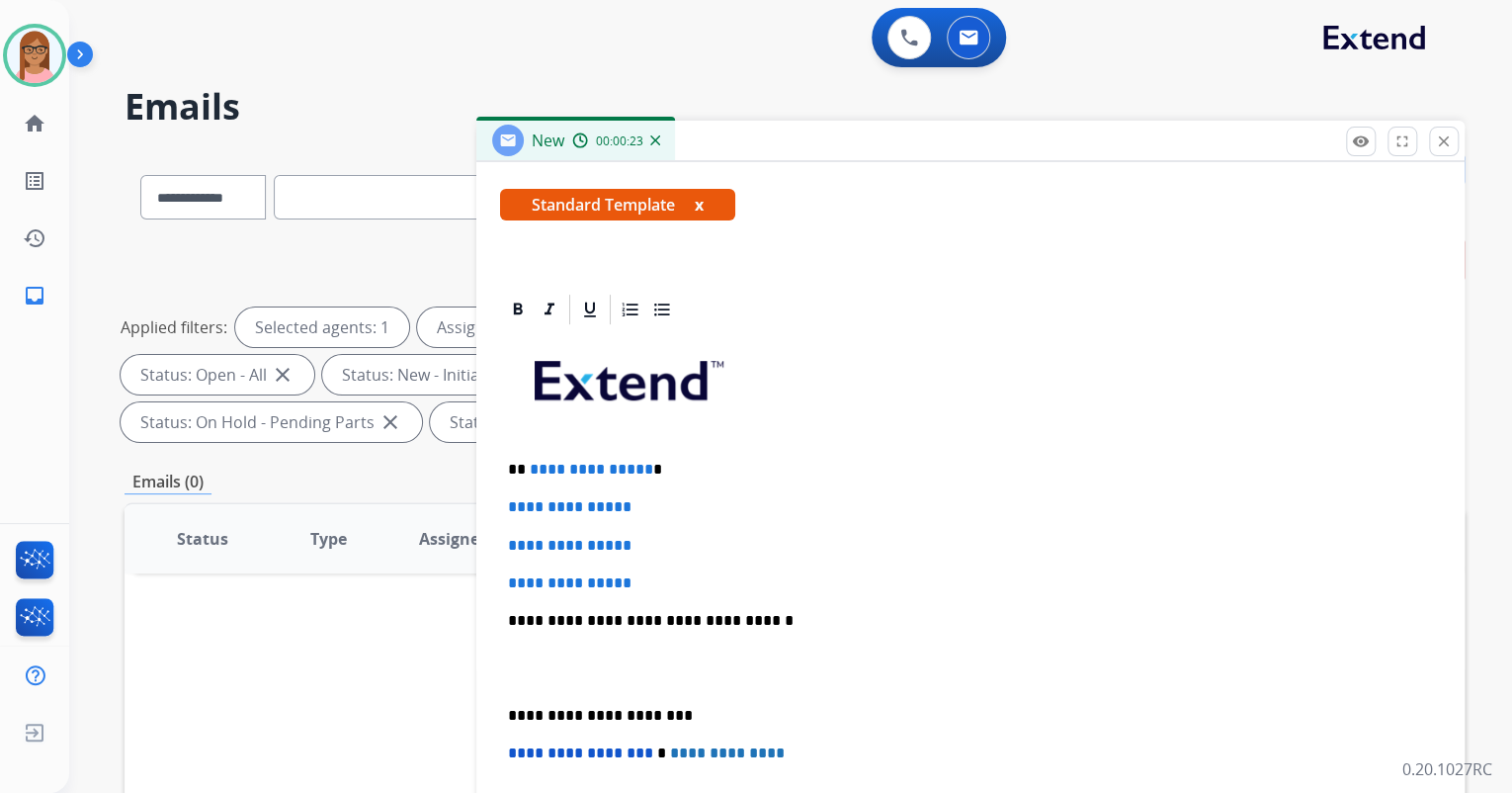 scroll, scrollTop: 340, scrollLeft: 0, axis: vertical 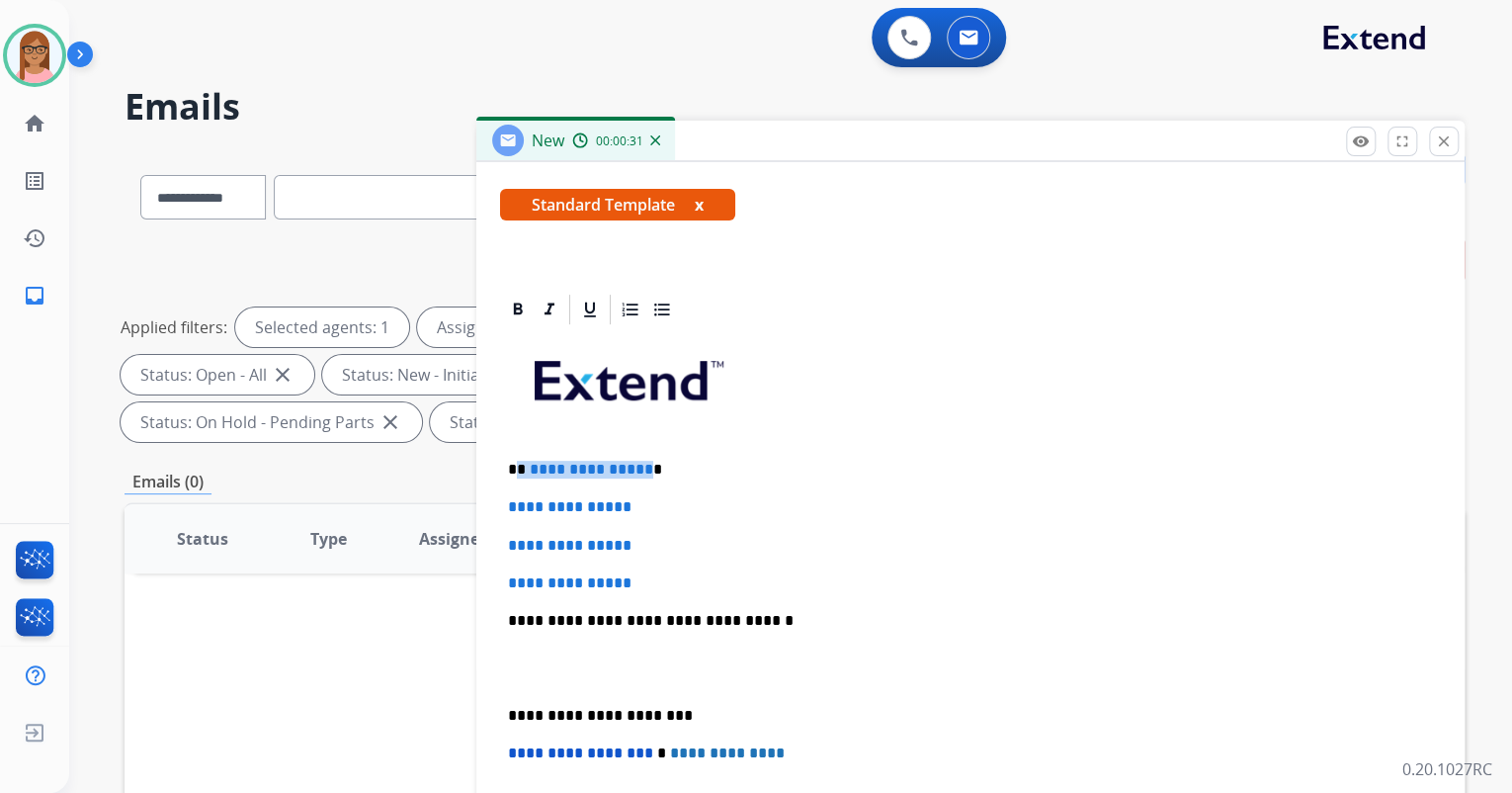 drag, startPoint x: 518, startPoint y: 468, endPoint x: 641, endPoint y: 470, distance: 123.016 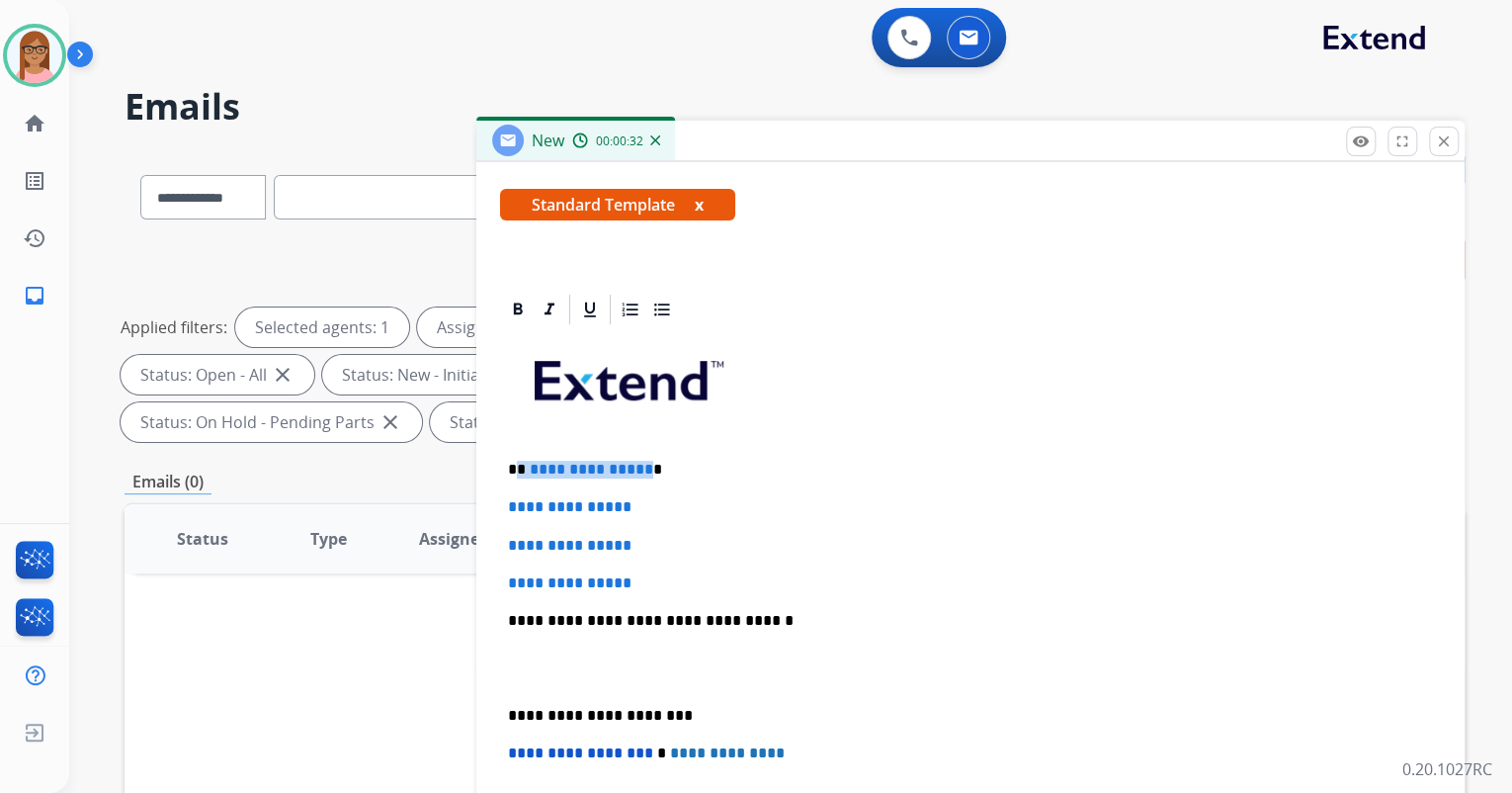 type 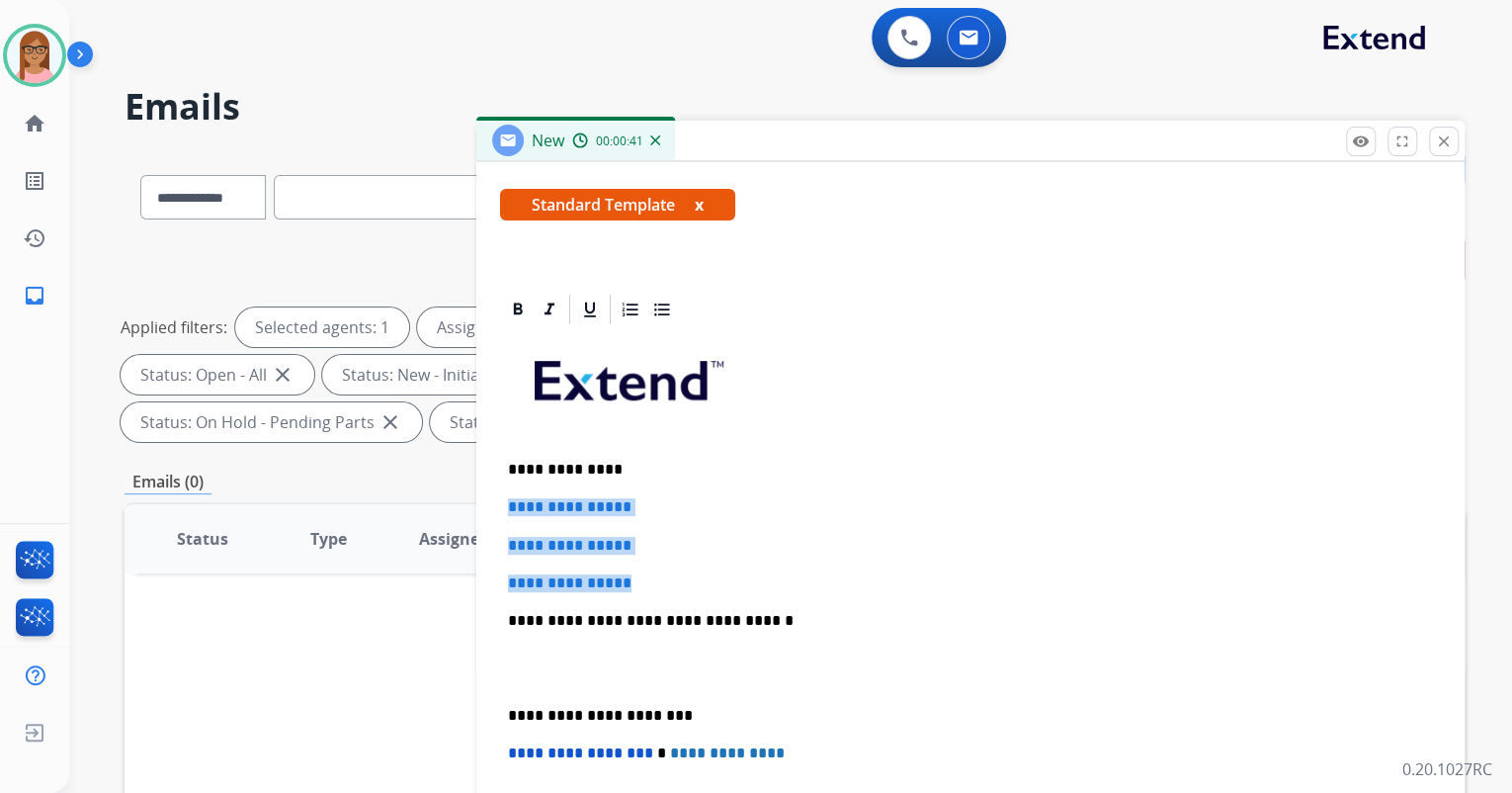 drag, startPoint x: 508, startPoint y: 495, endPoint x: 643, endPoint y: 570, distance: 154.43445 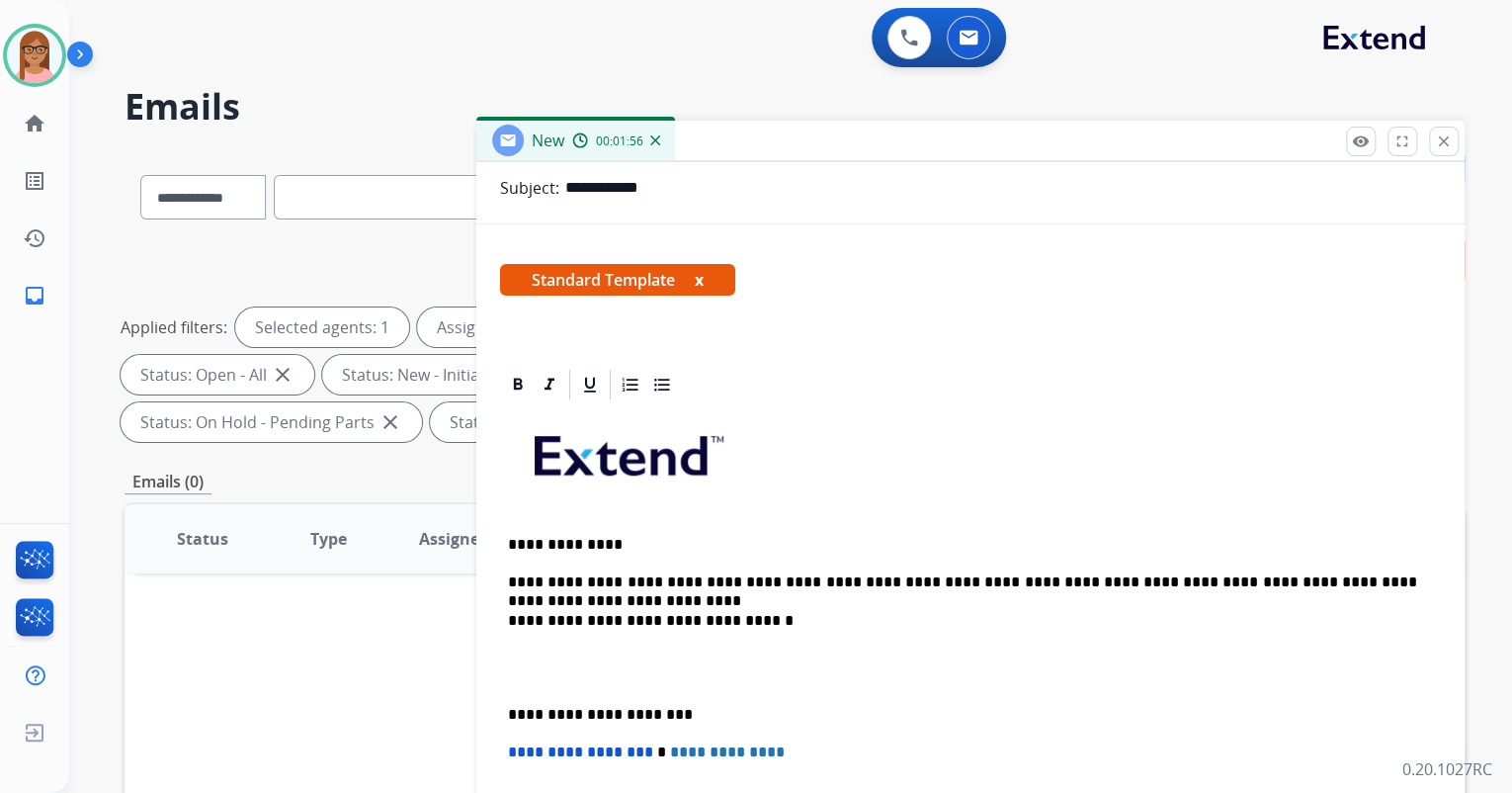scroll, scrollTop: 283, scrollLeft: 0, axis: vertical 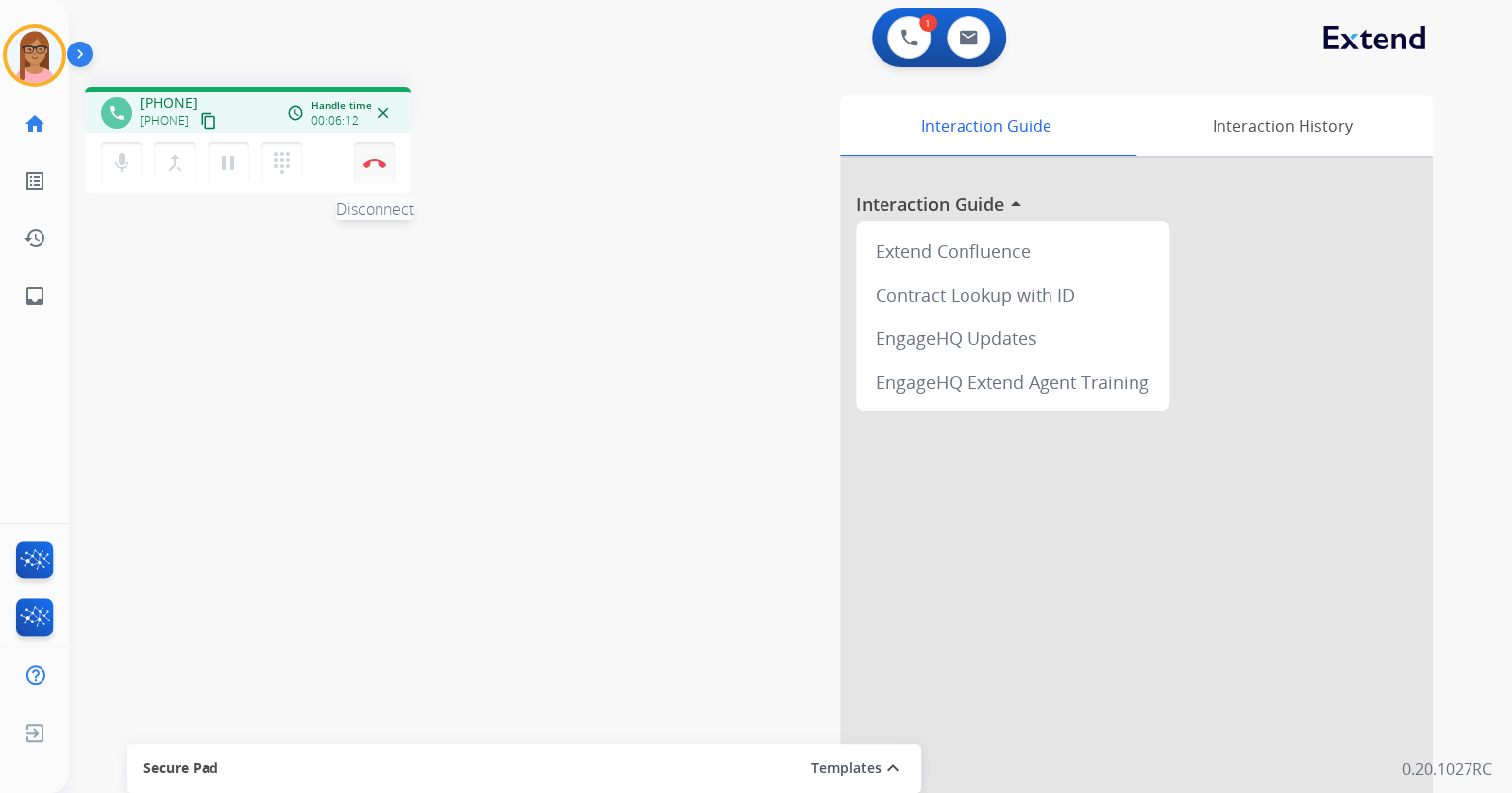 click at bounding box center (375, 163) 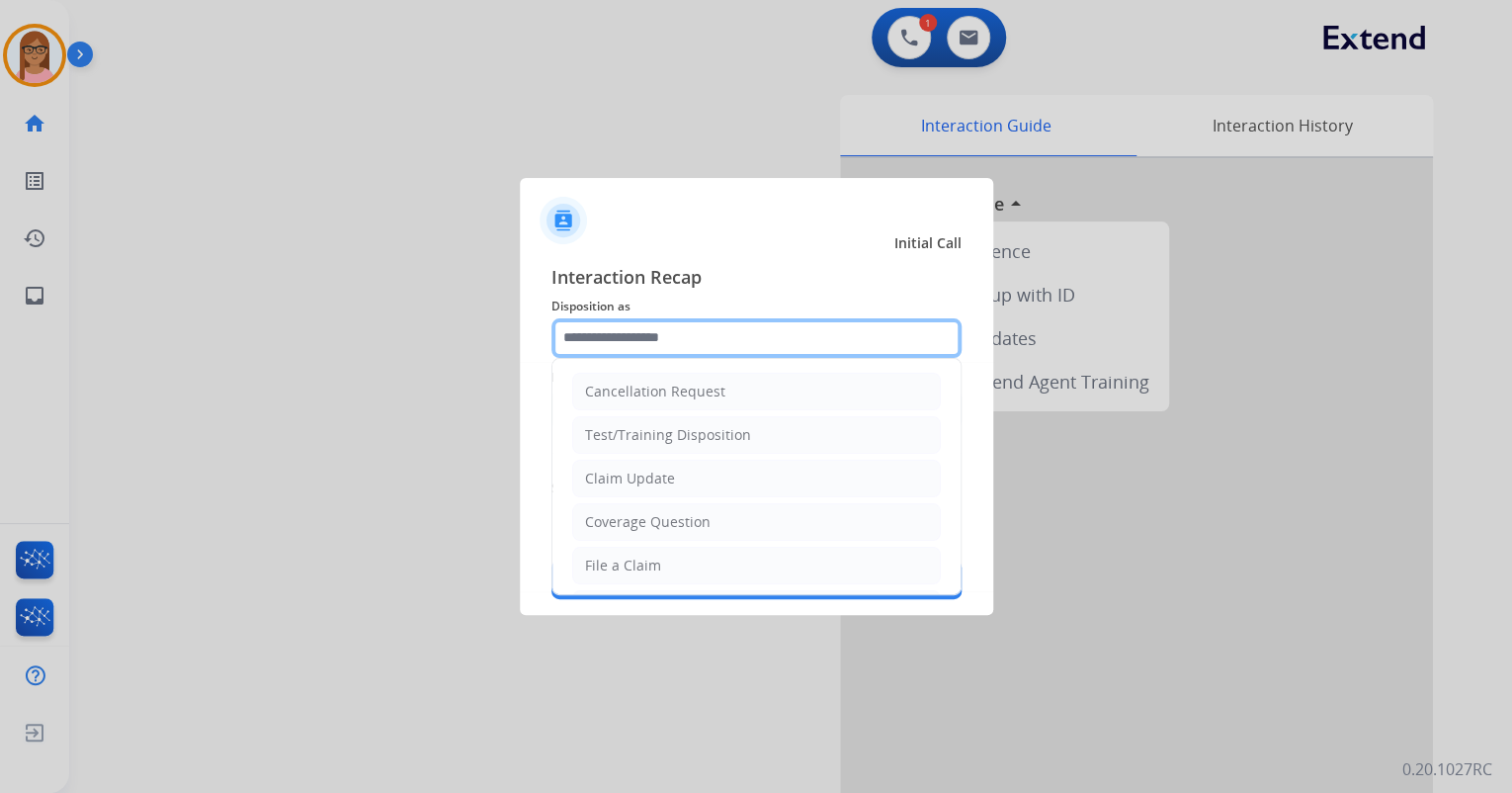 click 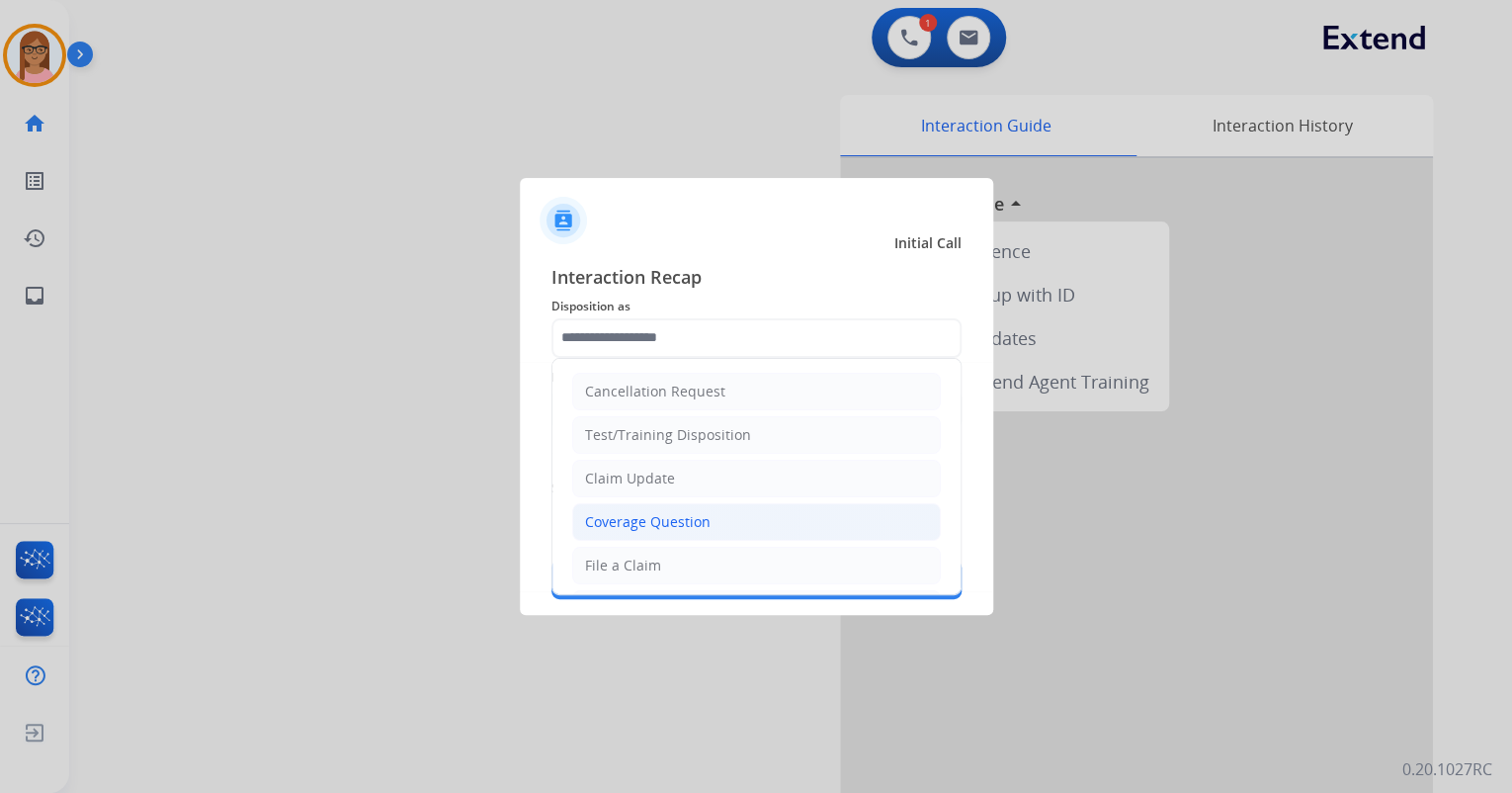 click on "Coverage Question" 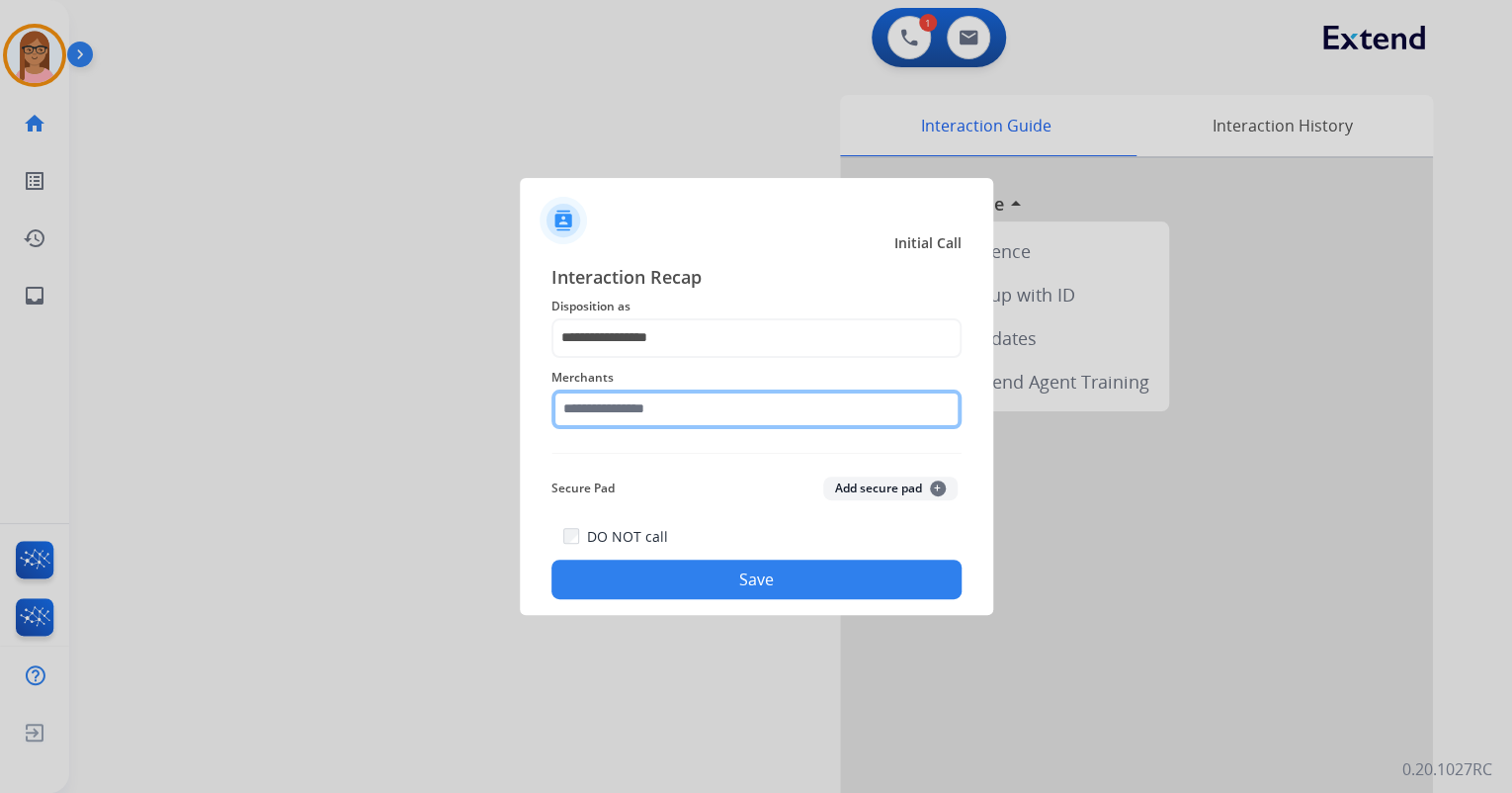 click 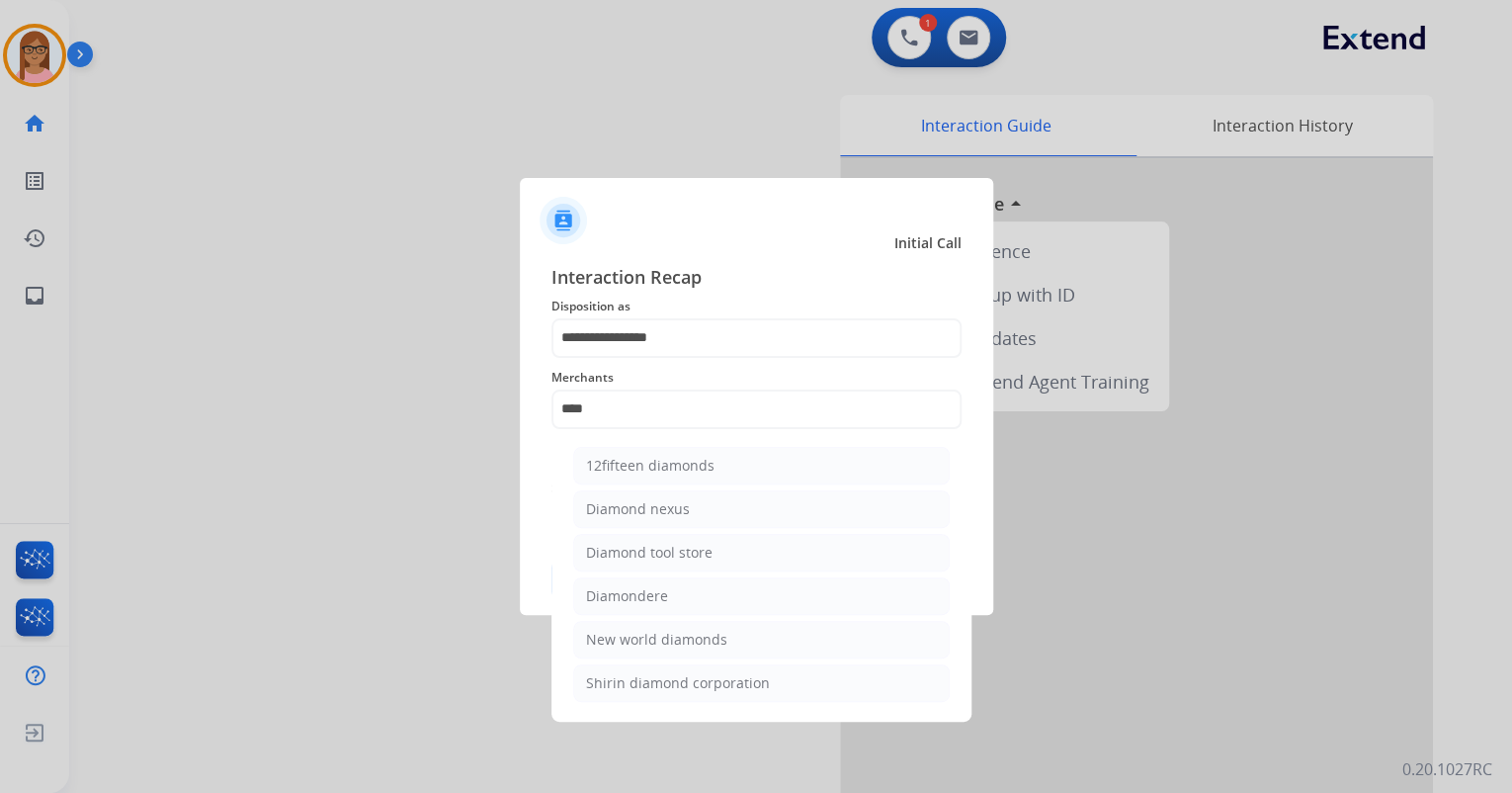 click on "Diamondere" 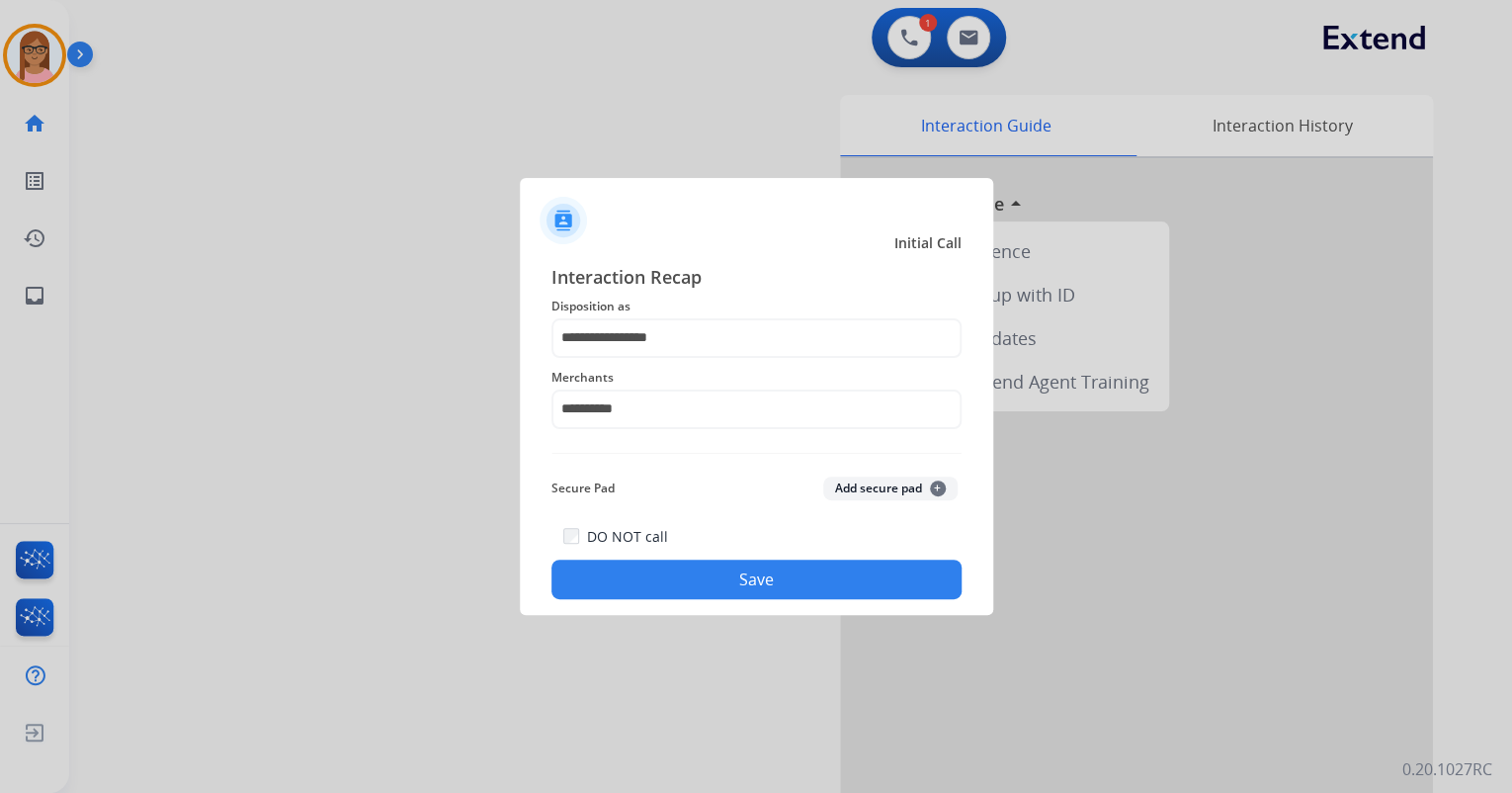 click on "Save" 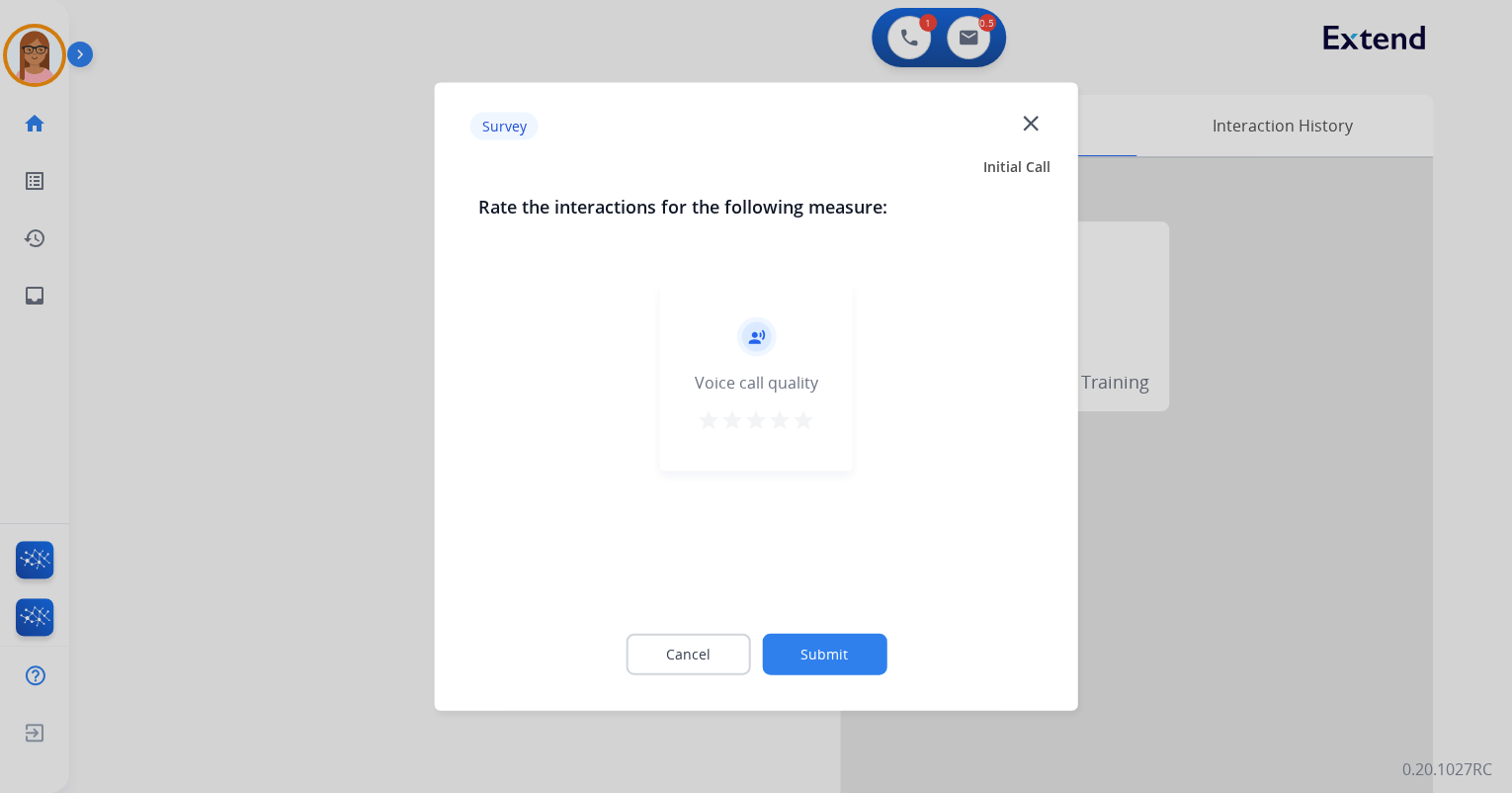 click on "star" at bounding box center [803, 420] 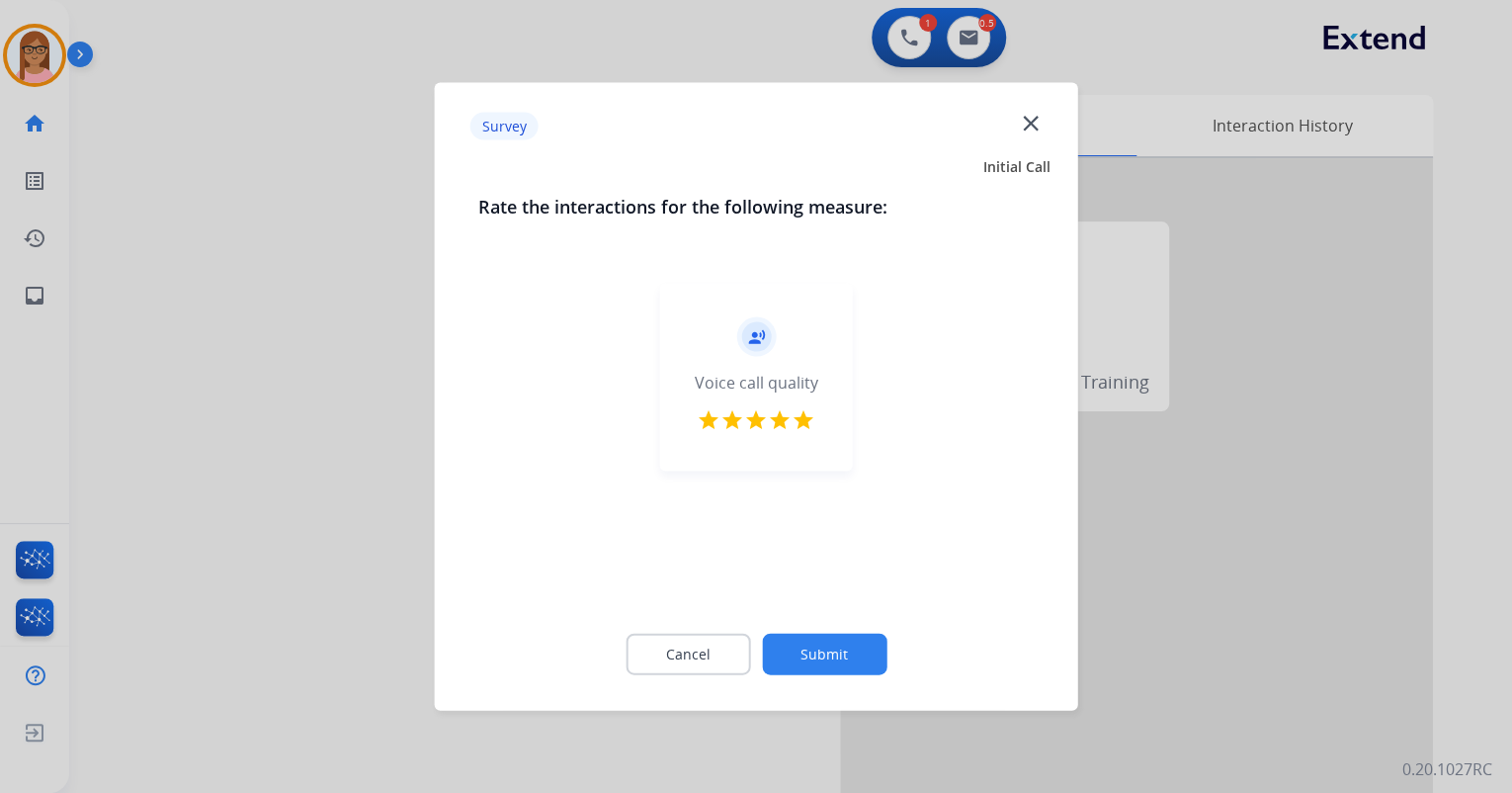 click on "Submit" 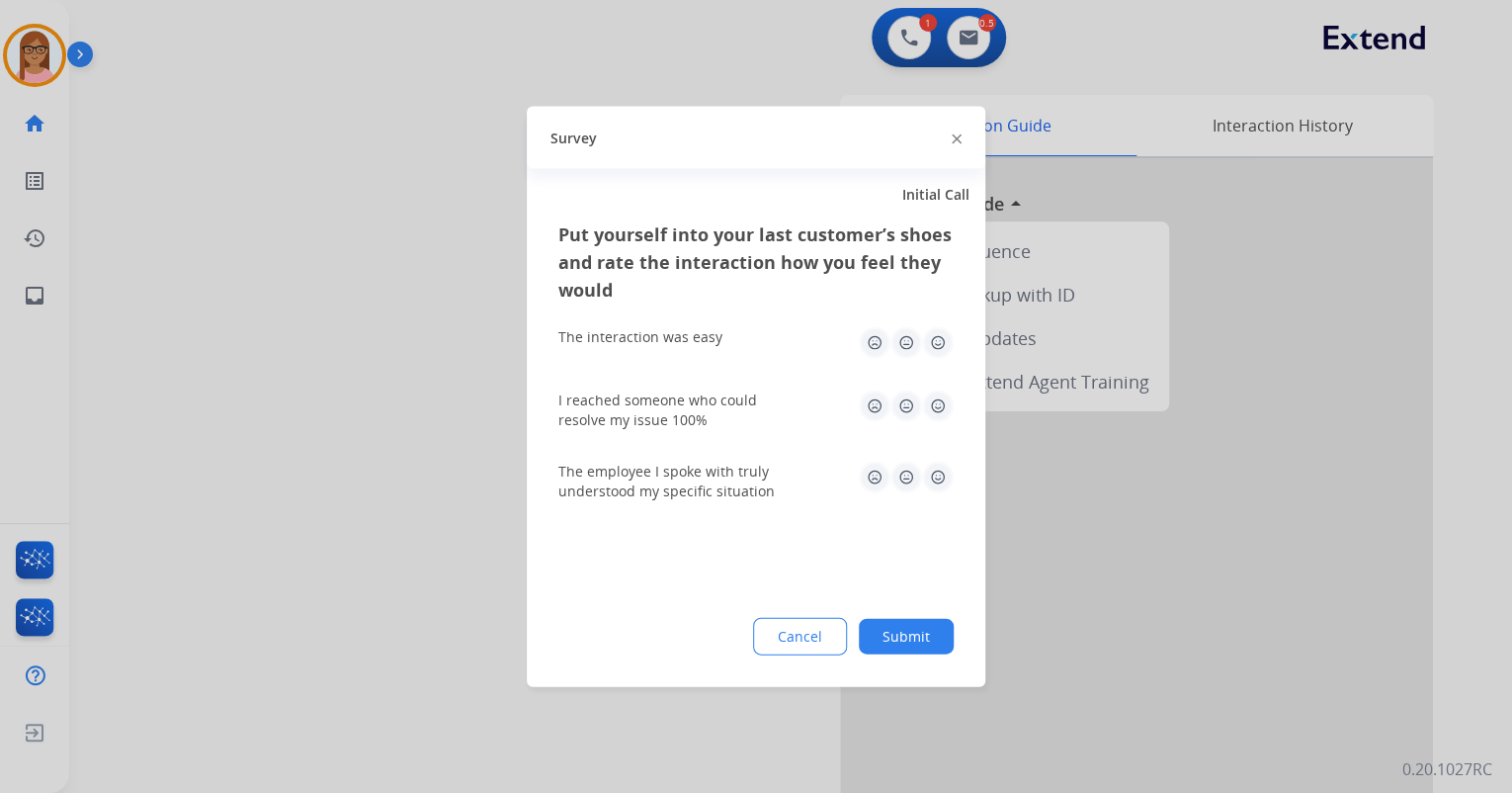 click 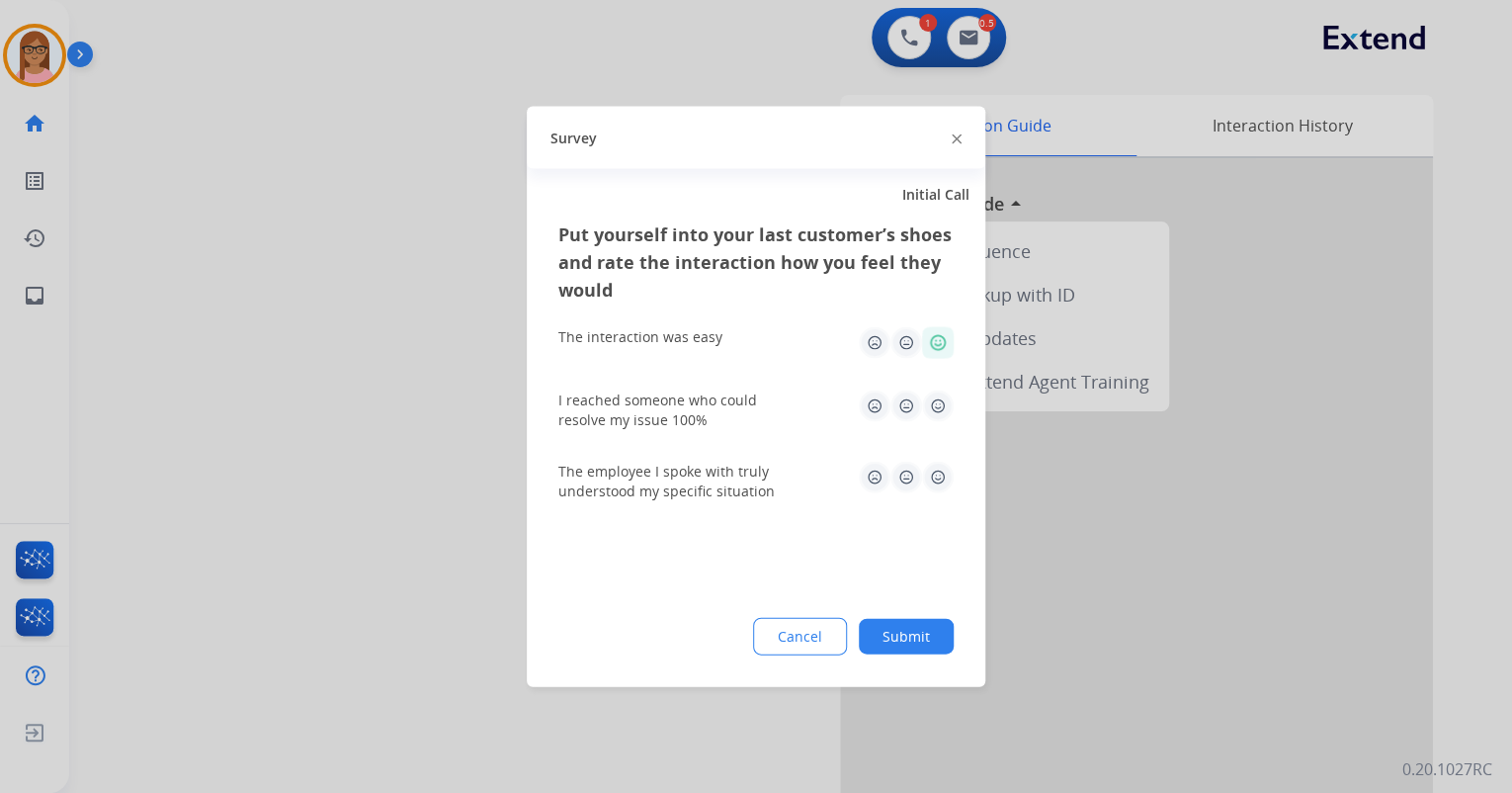 click 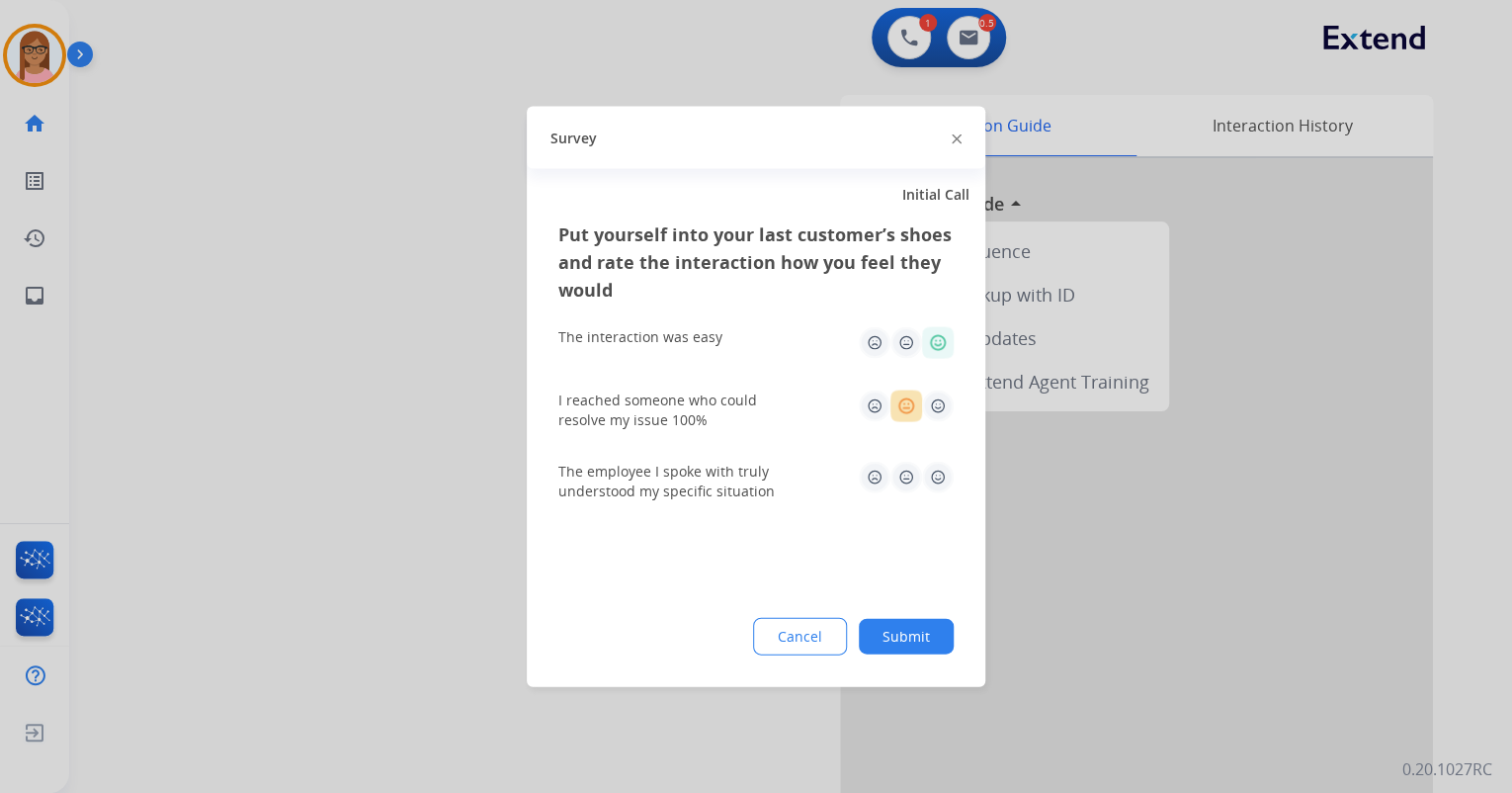 click 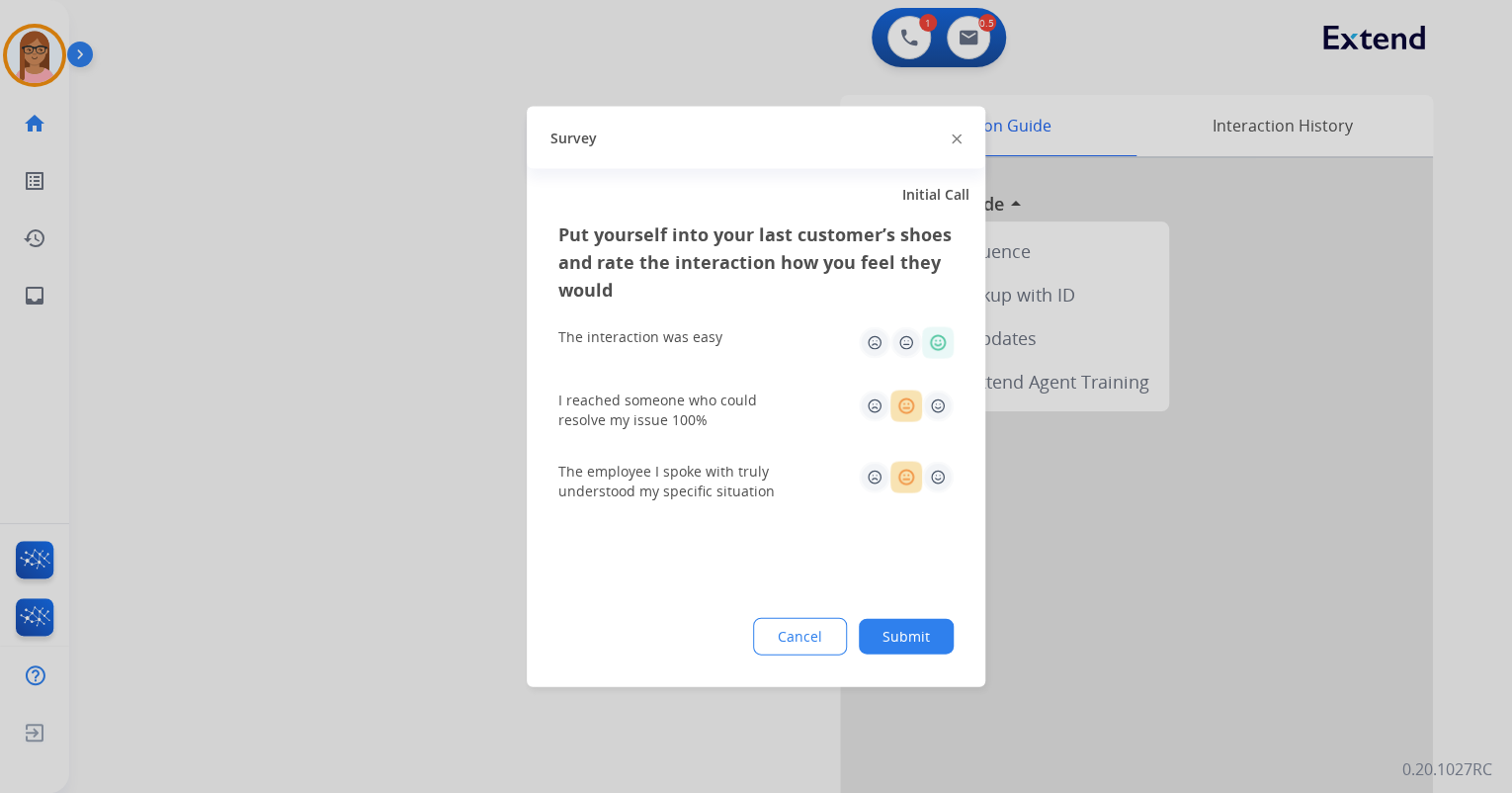click 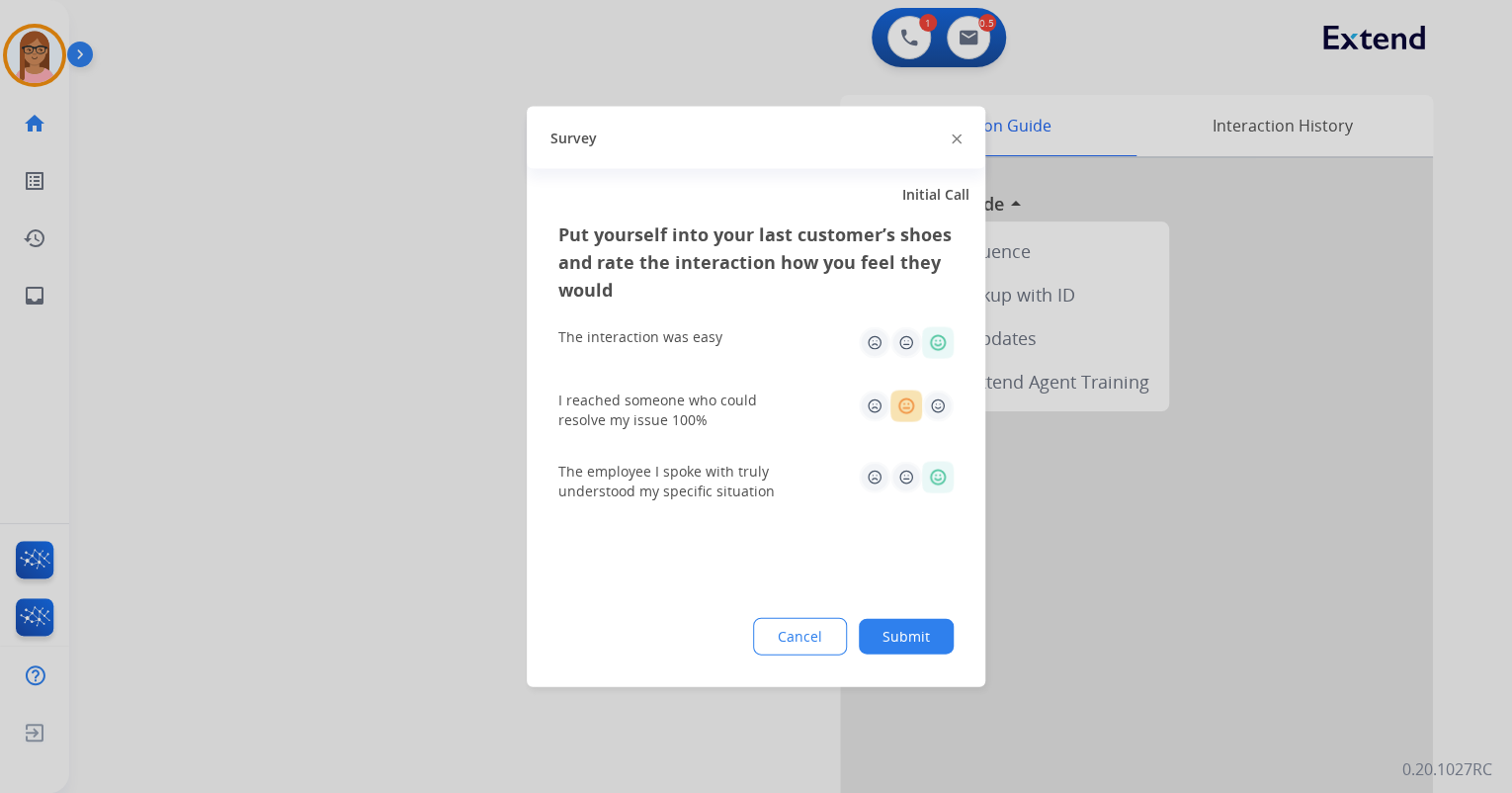 click on "Submit" 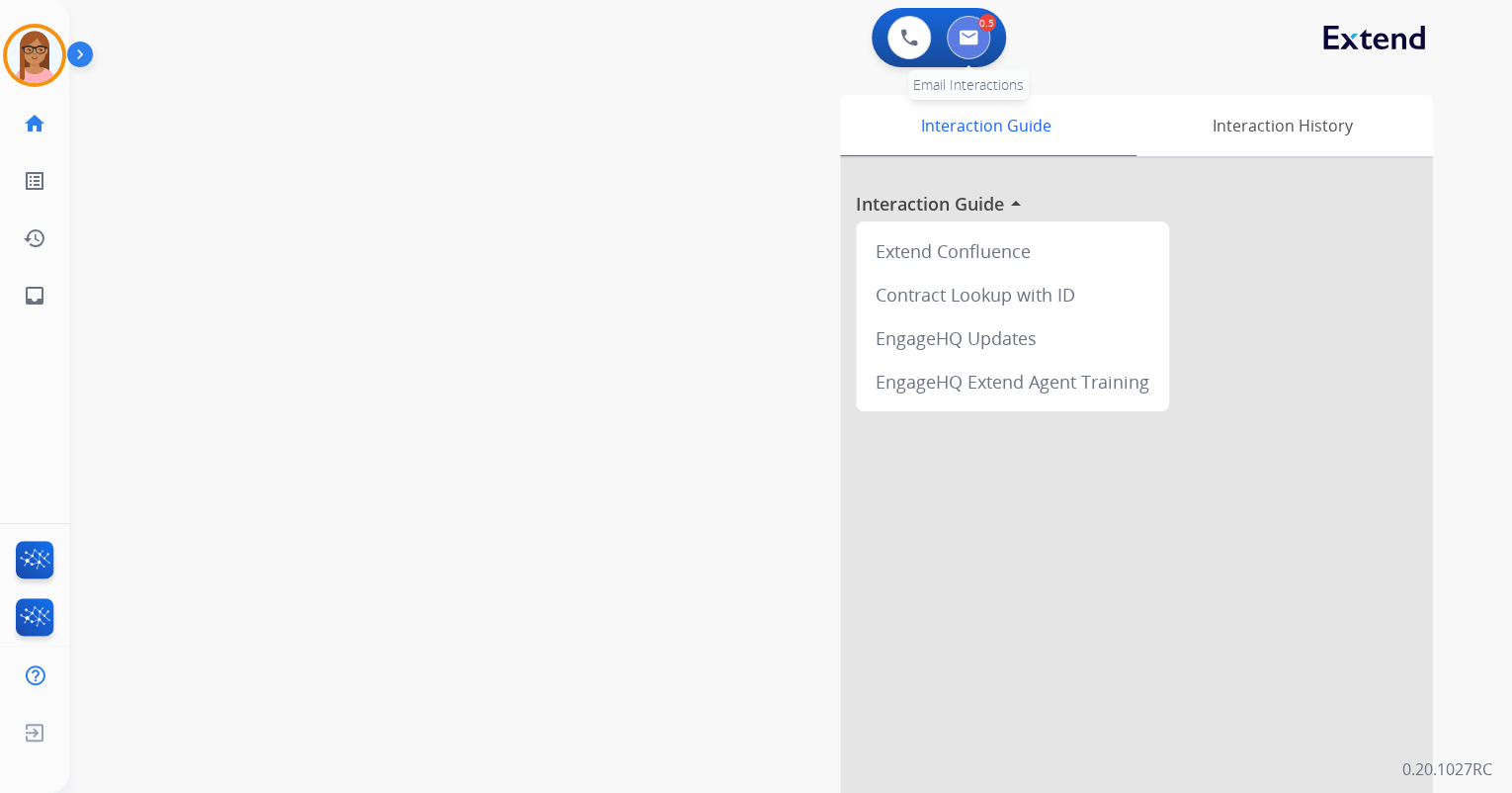 click at bounding box center (968, 38) 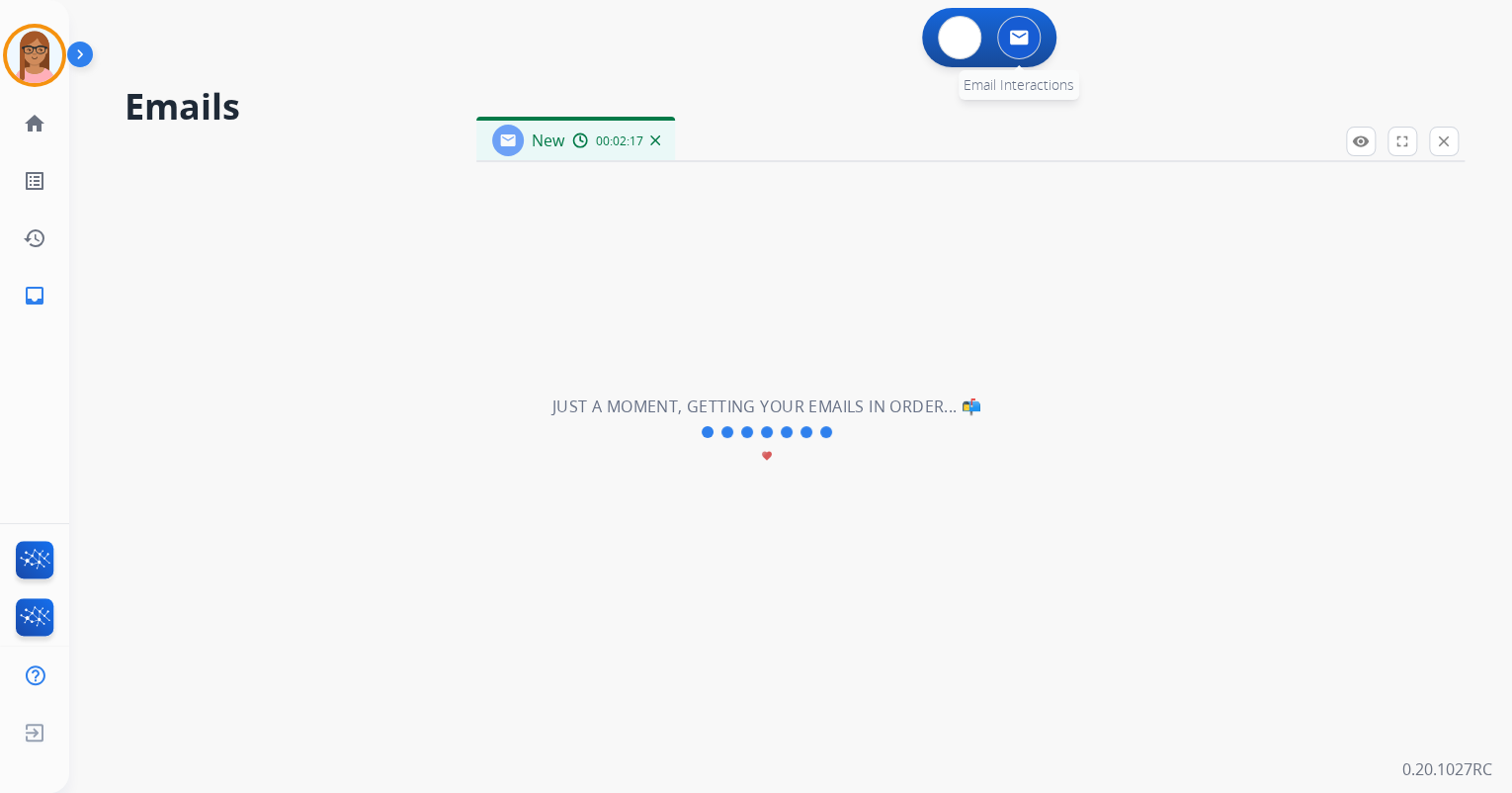 select on "**********" 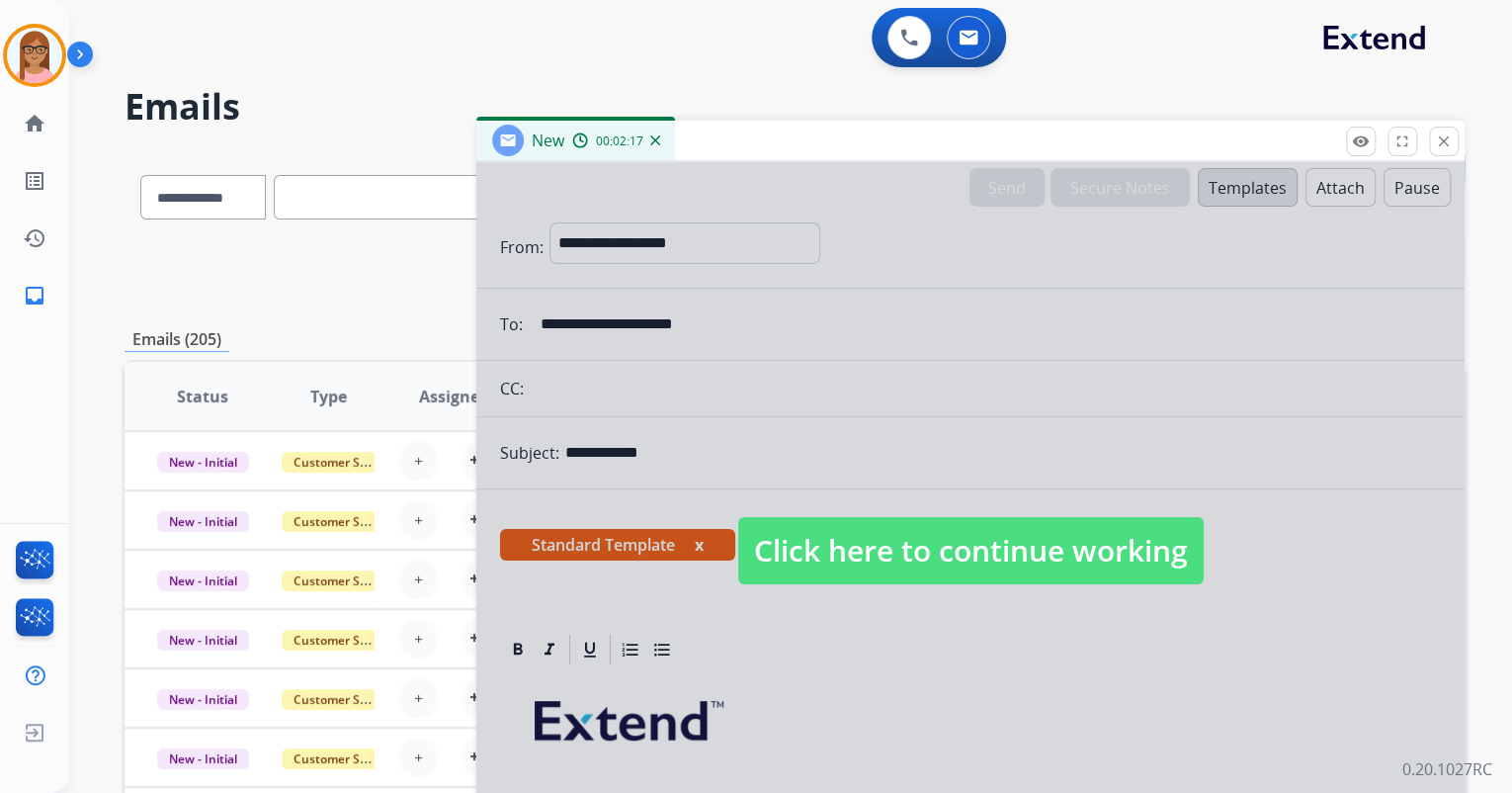 click on "Click here to continue working" at bounding box center [970, 551] 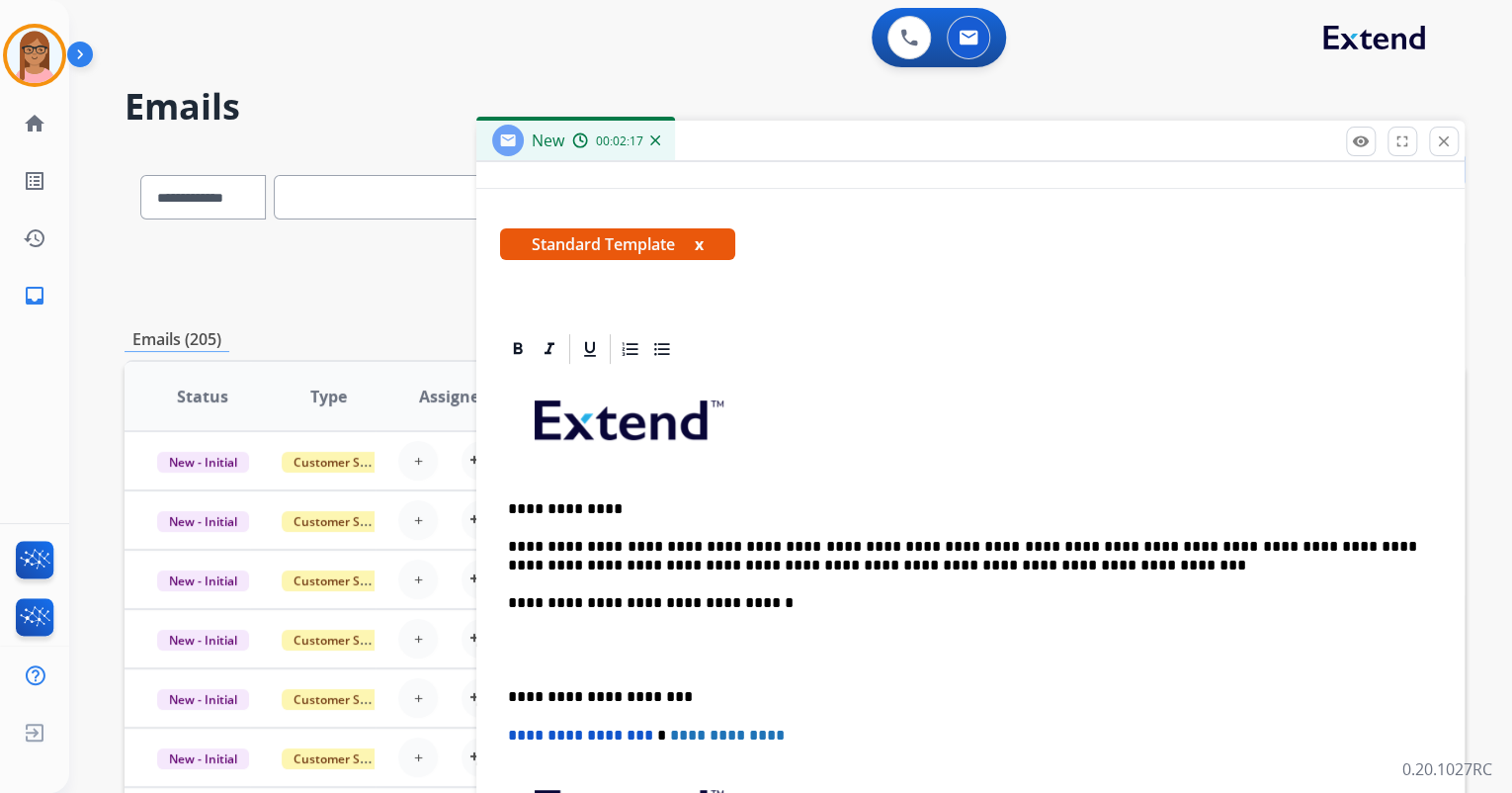 scroll, scrollTop: 316, scrollLeft: 0, axis: vertical 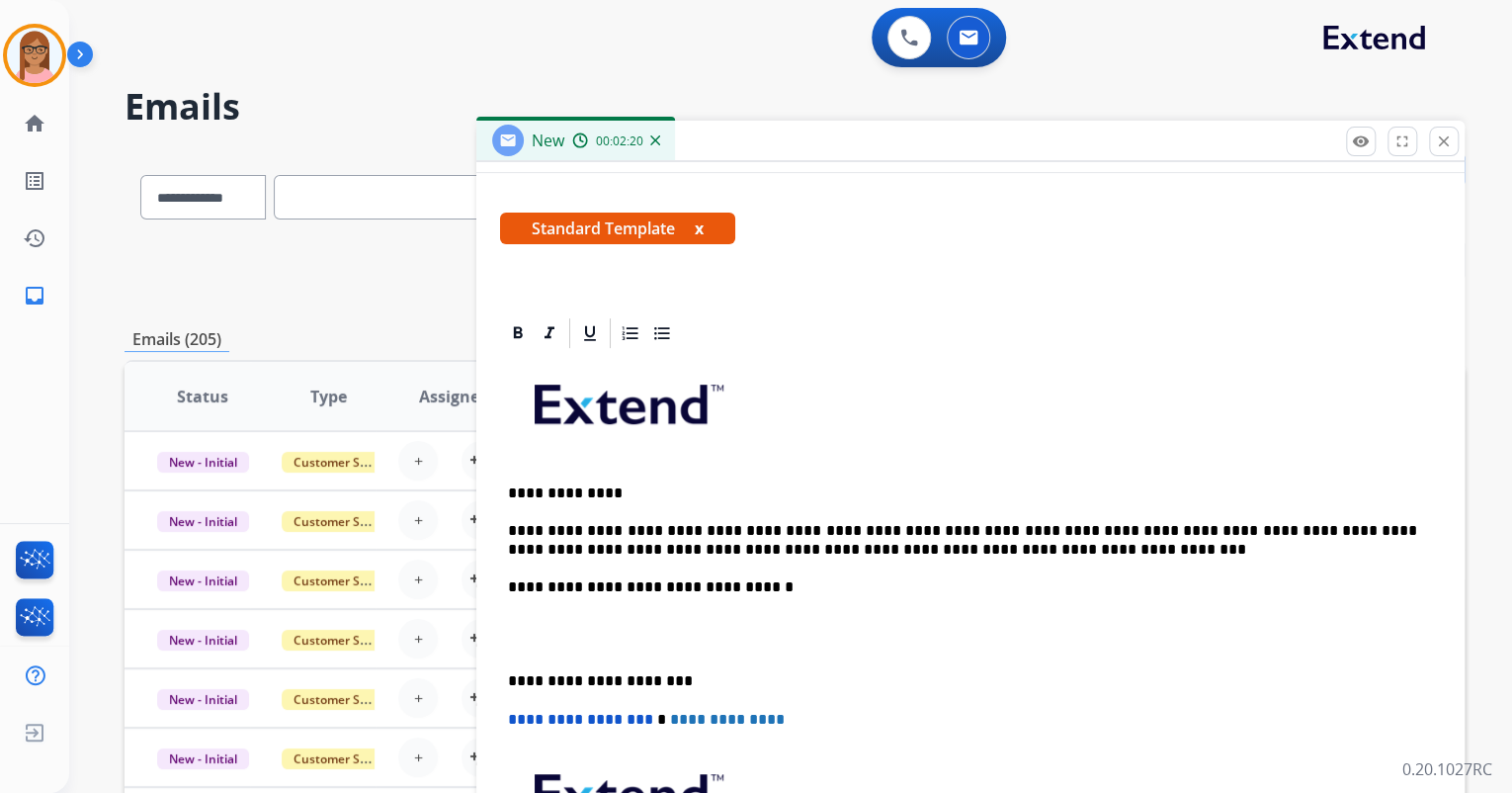 type 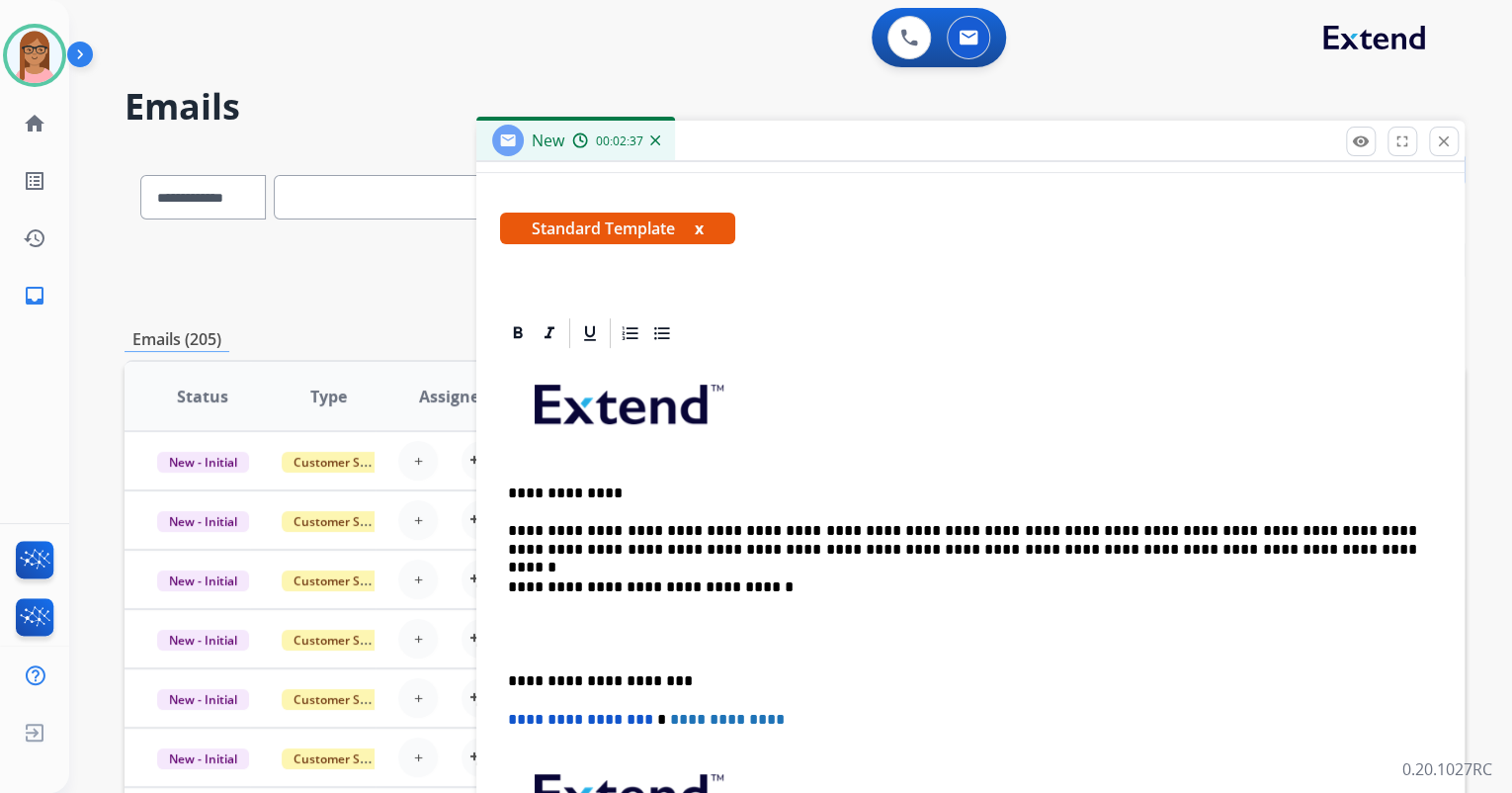 click on "**********" at bounding box center (963, 540) 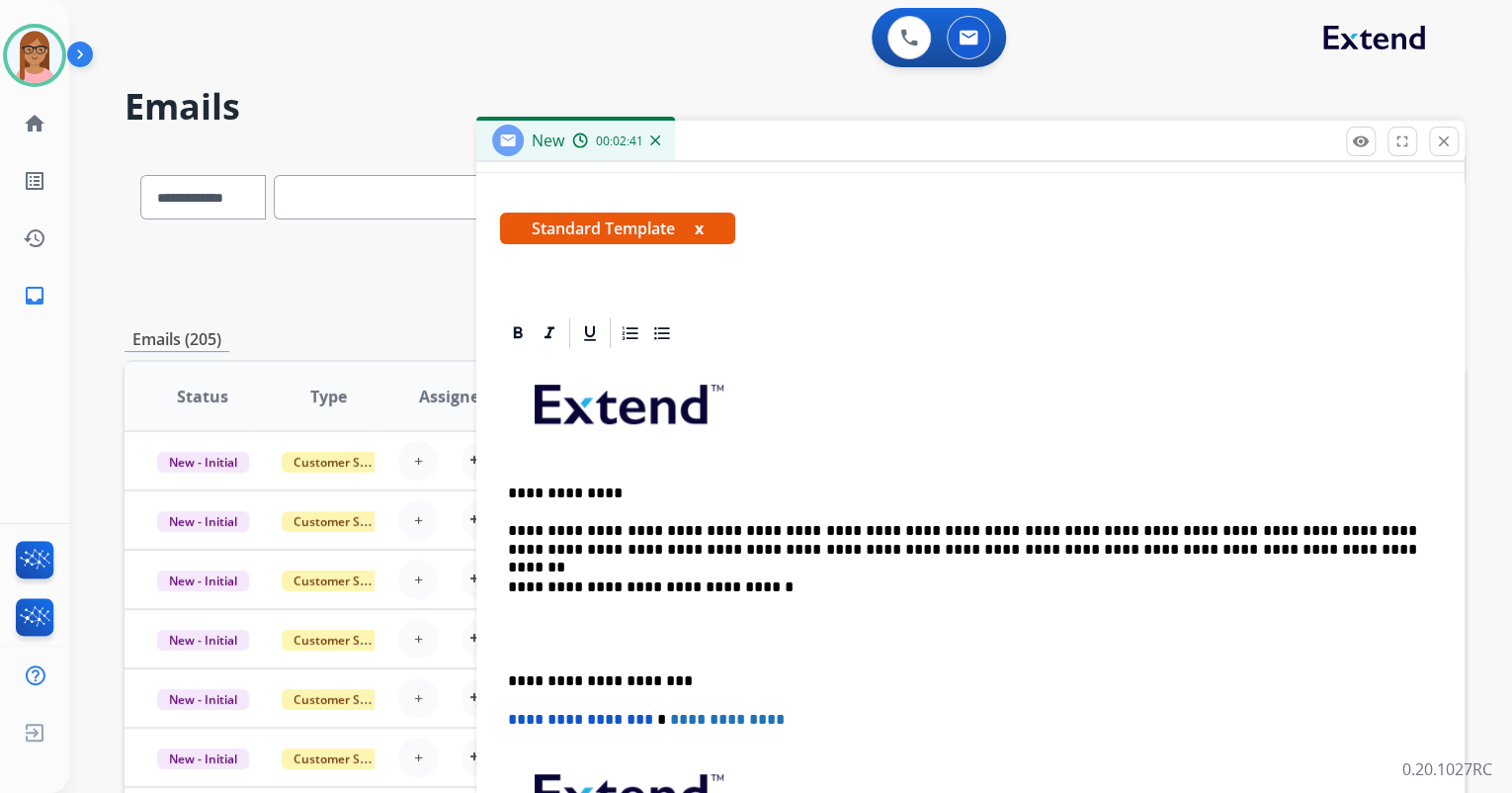 click at bounding box center (970, 634) 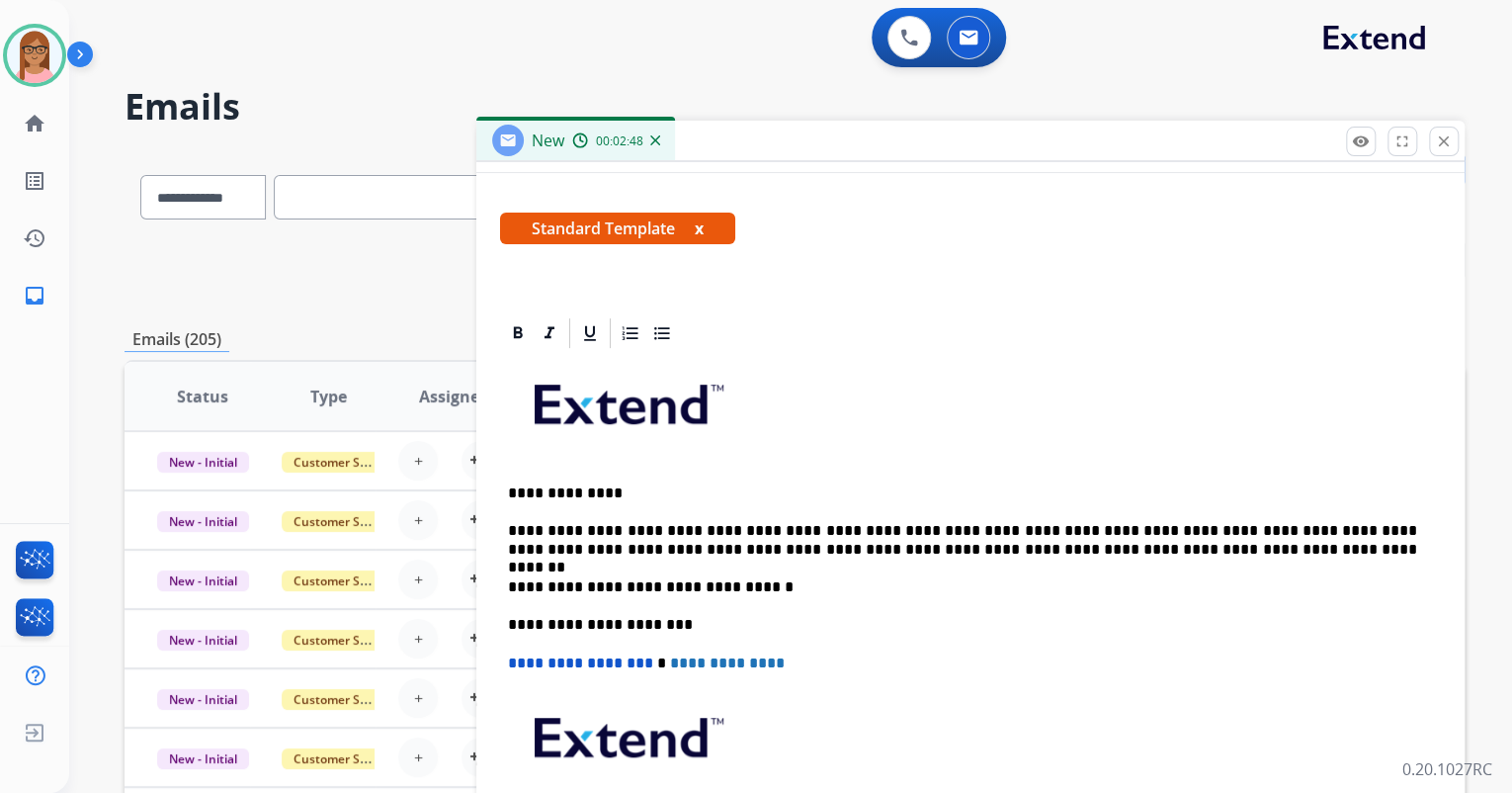 drag, startPoint x: 1063, startPoint y: 546, endPoint x: 1103, endPoint y: 546, distance: 40 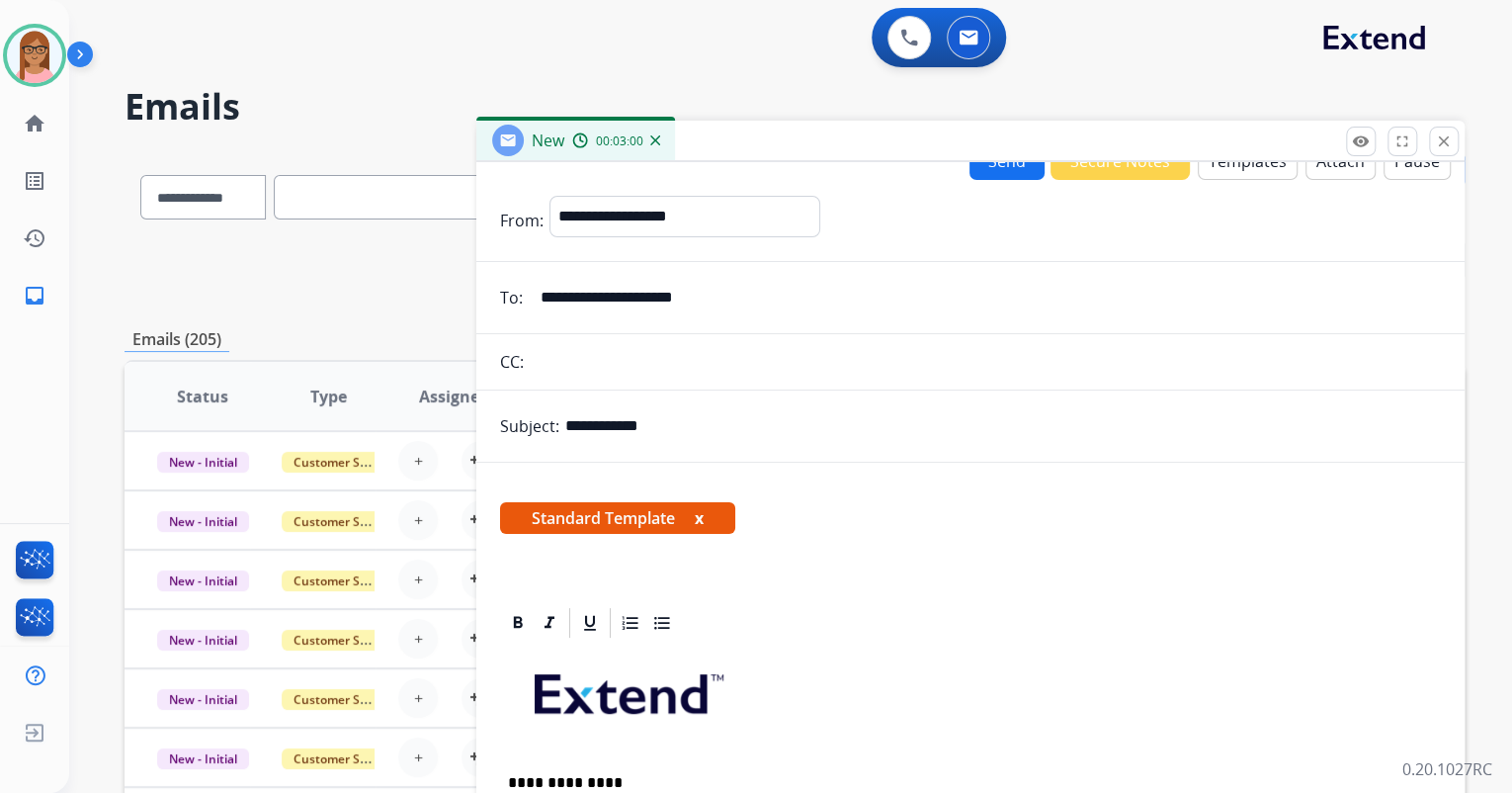 scroll, scrollTop: 0, scrollLeft: 0, axis: both 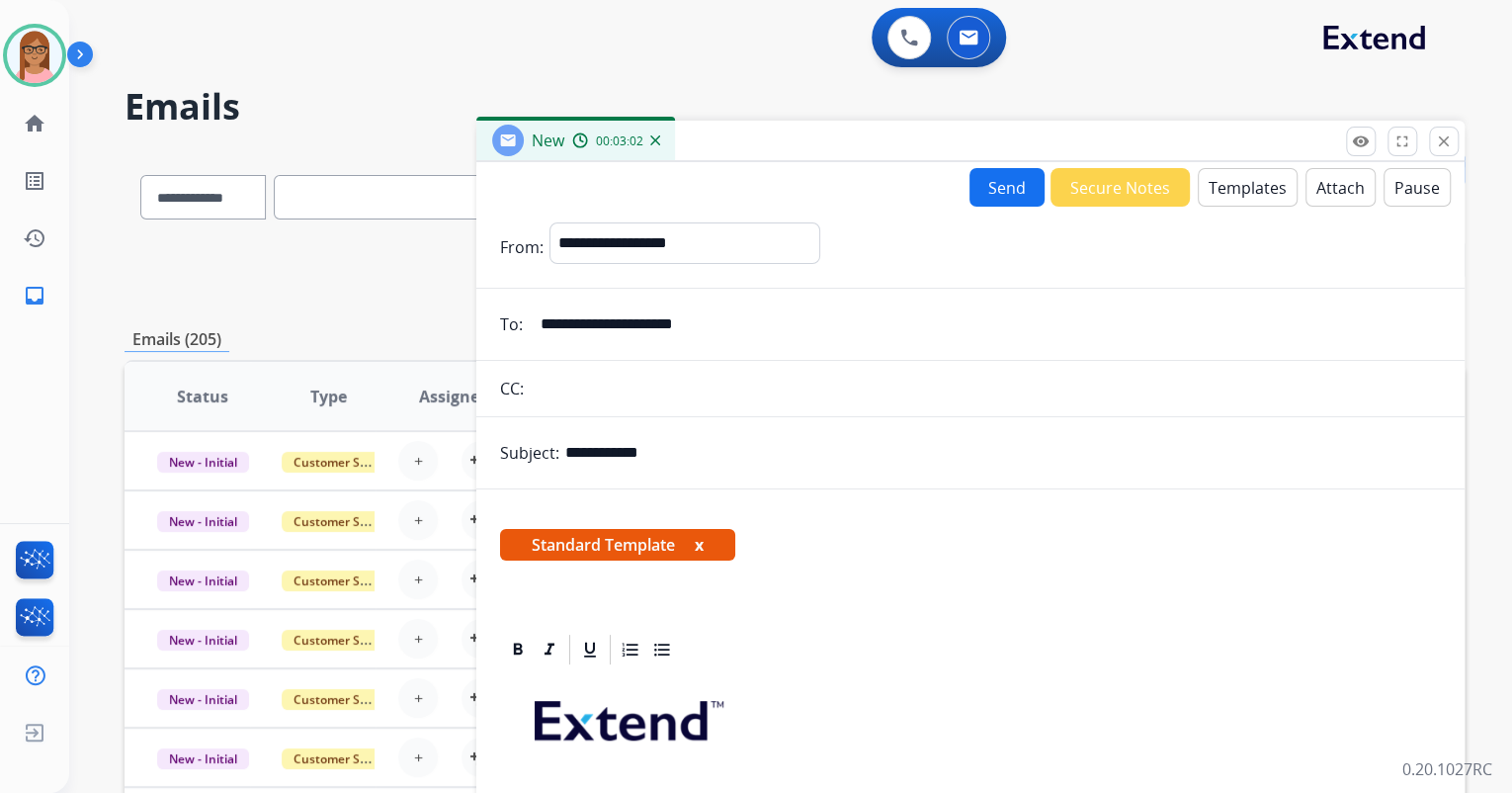 click on "Send" at bounding box center [1007, 187] 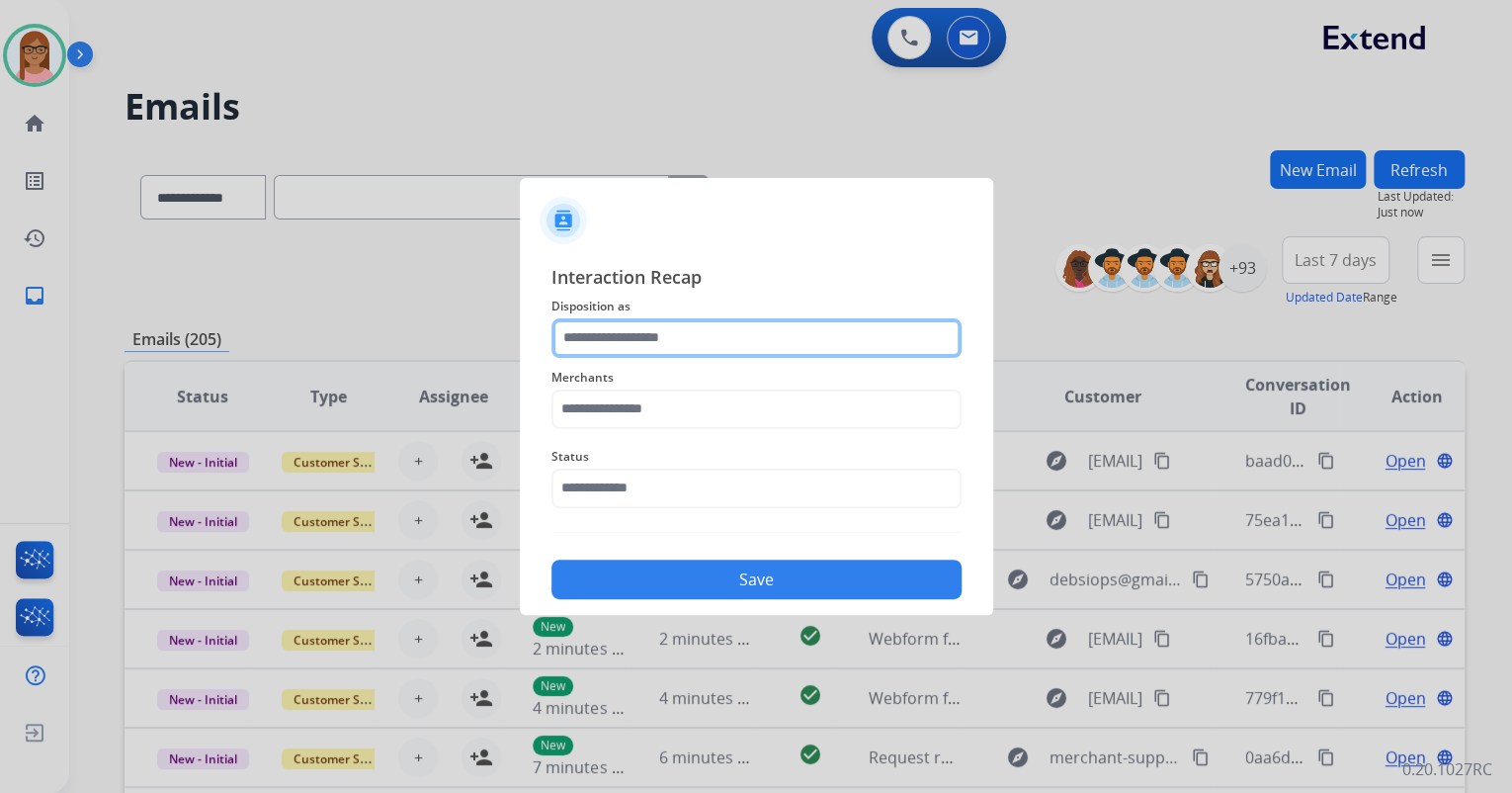 click 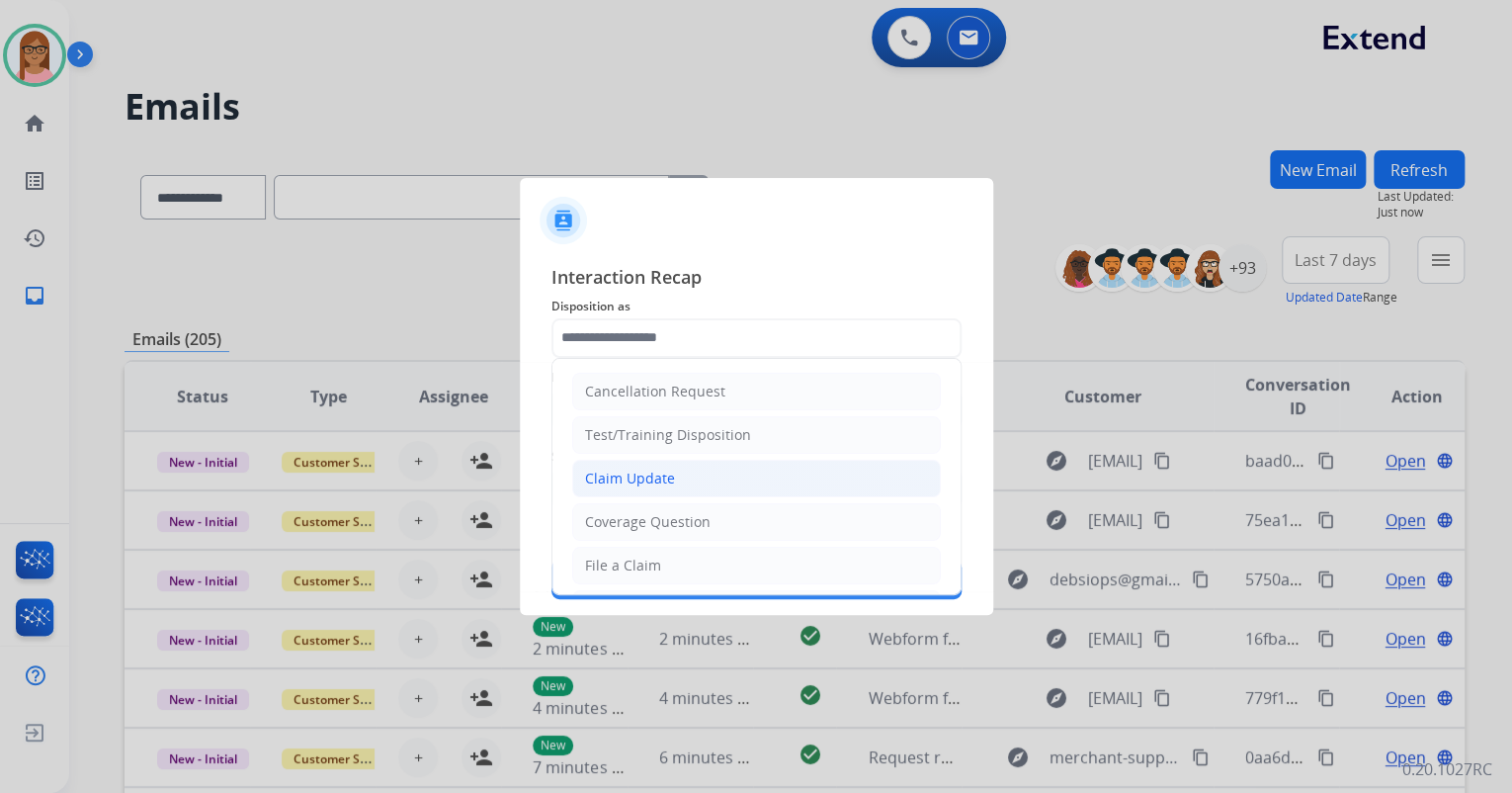 click on "Claim Update" 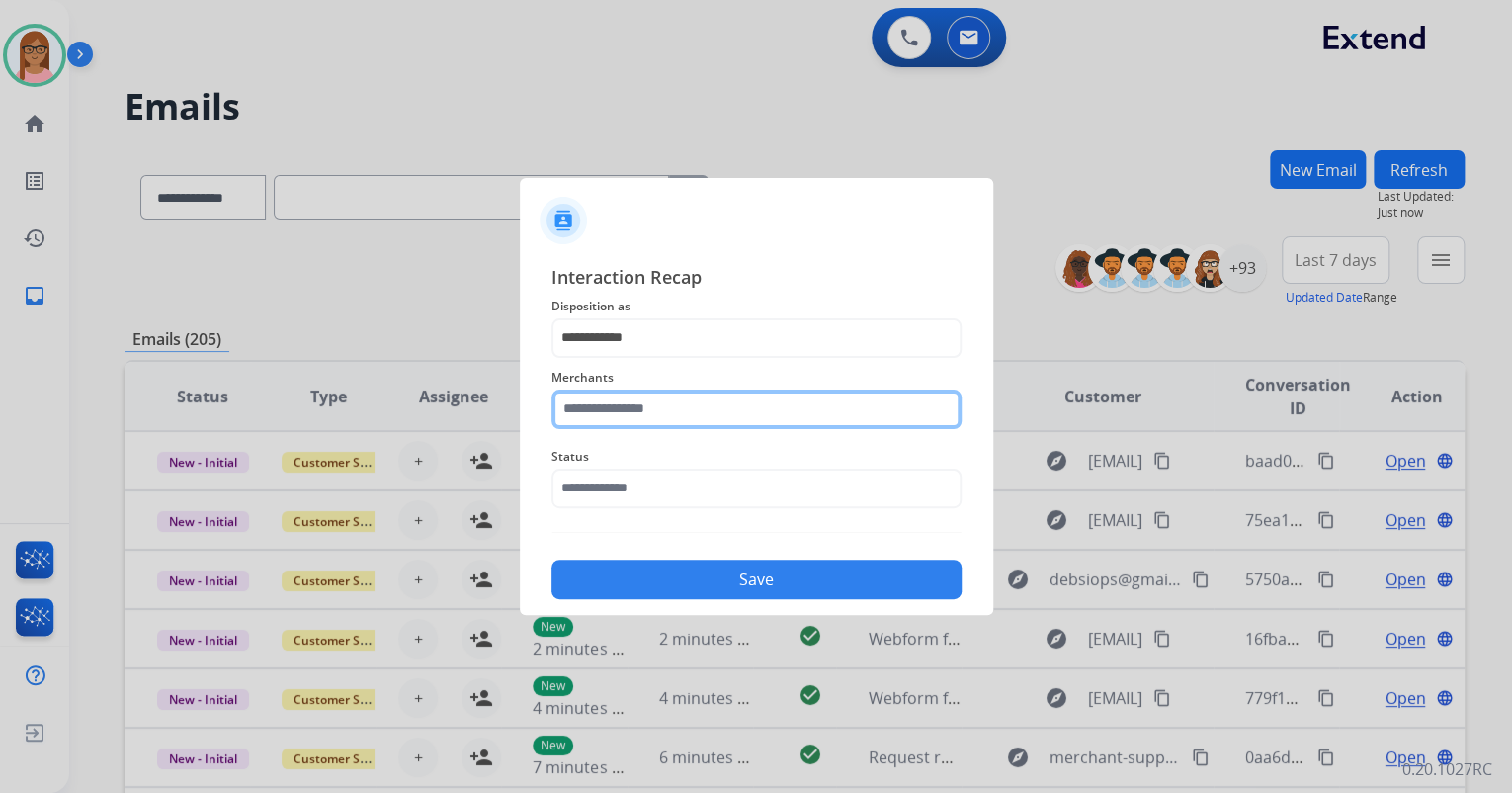 click 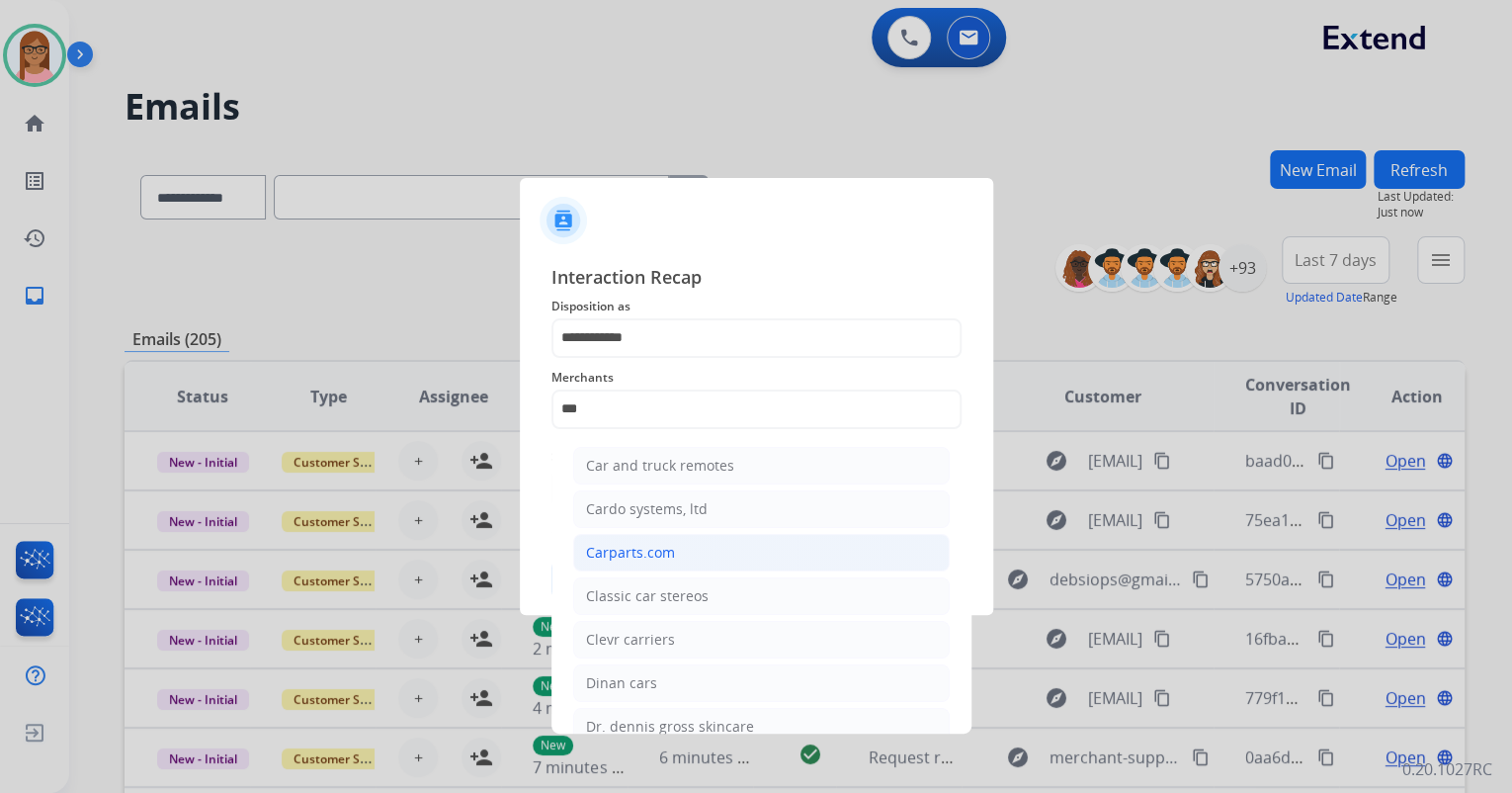 click on "Carparts.com" 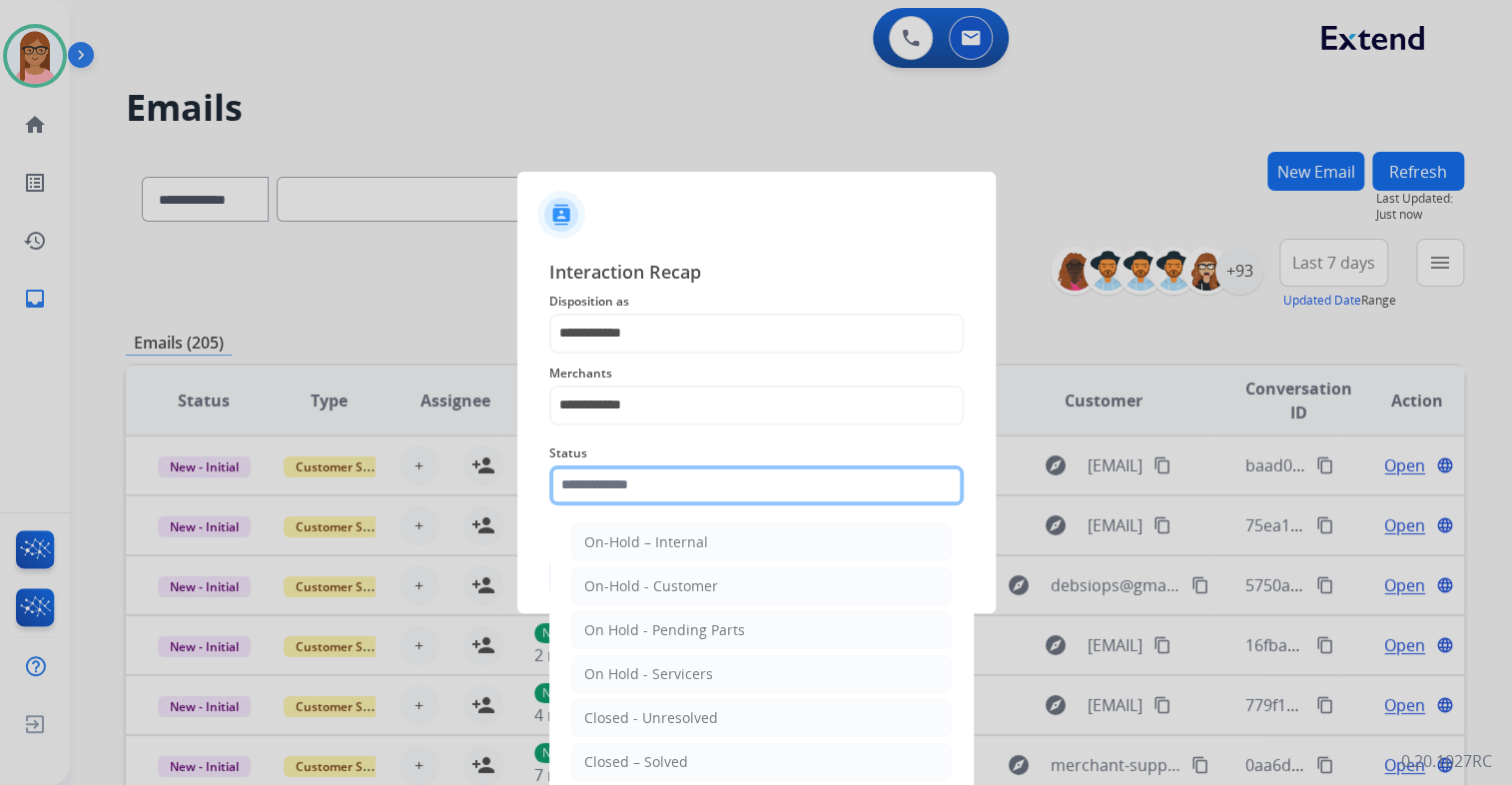 click 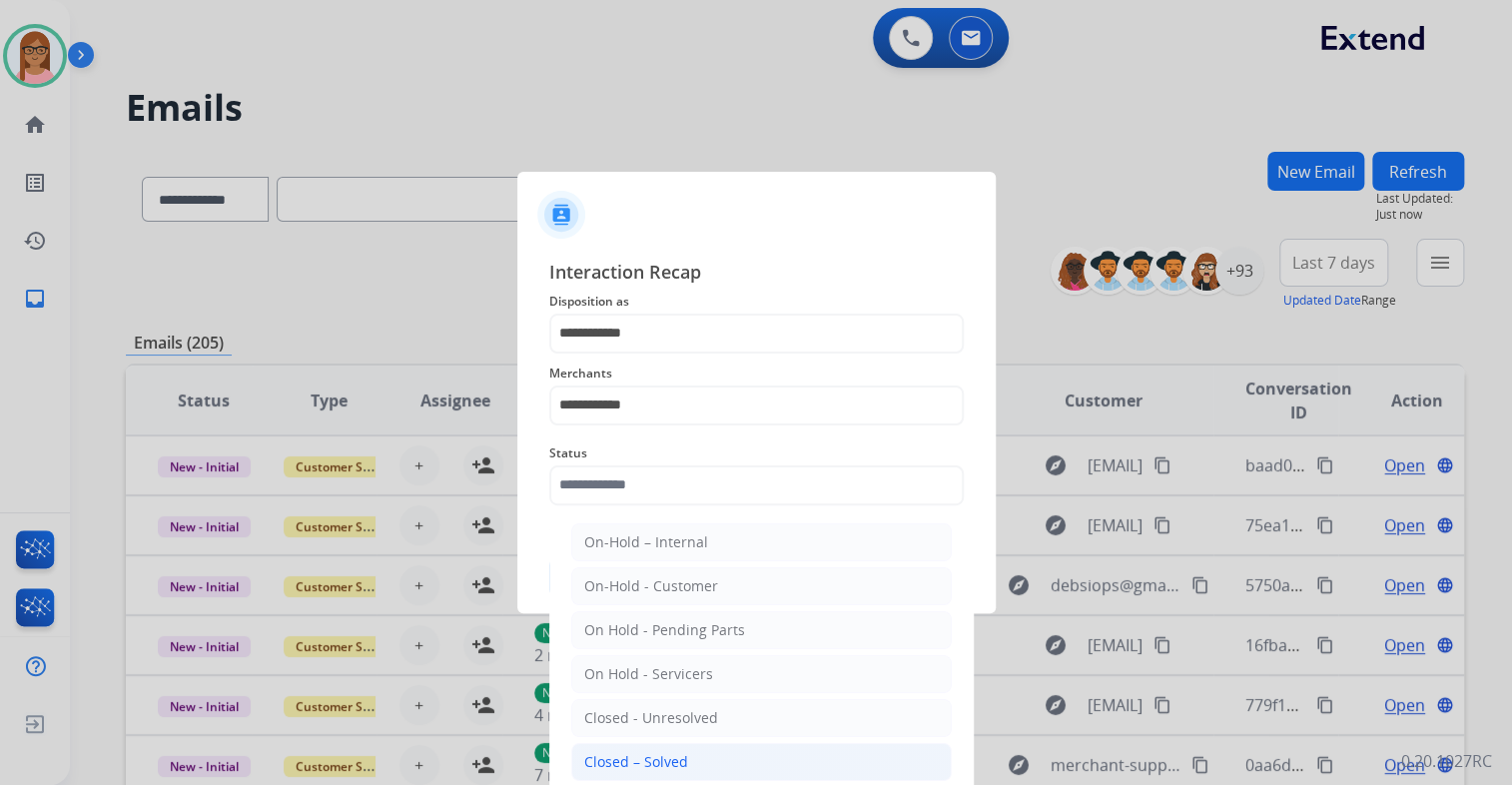 click on "Closed – Solved" 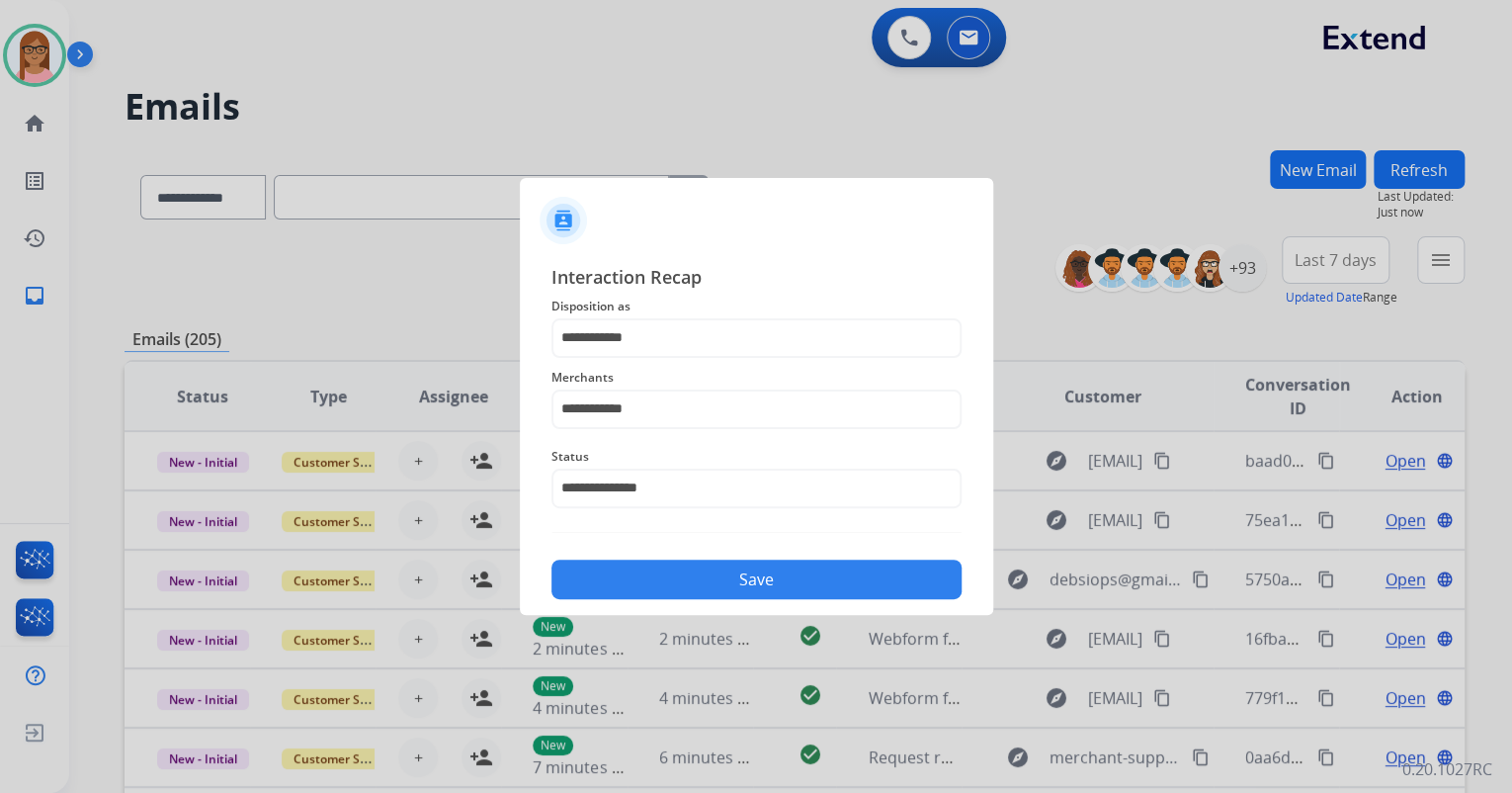 click on "Save" 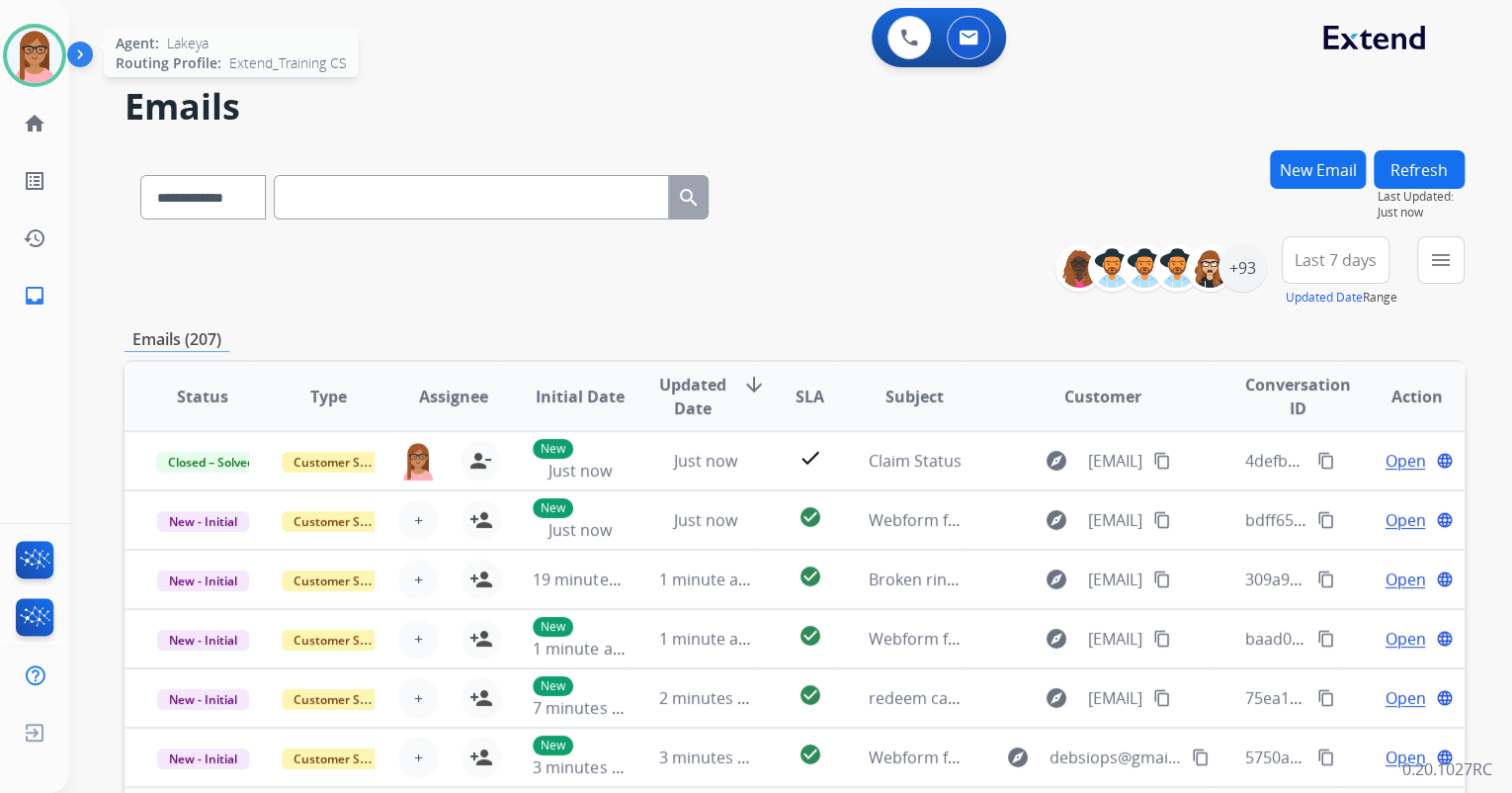 click at bounding box center (35, 55) 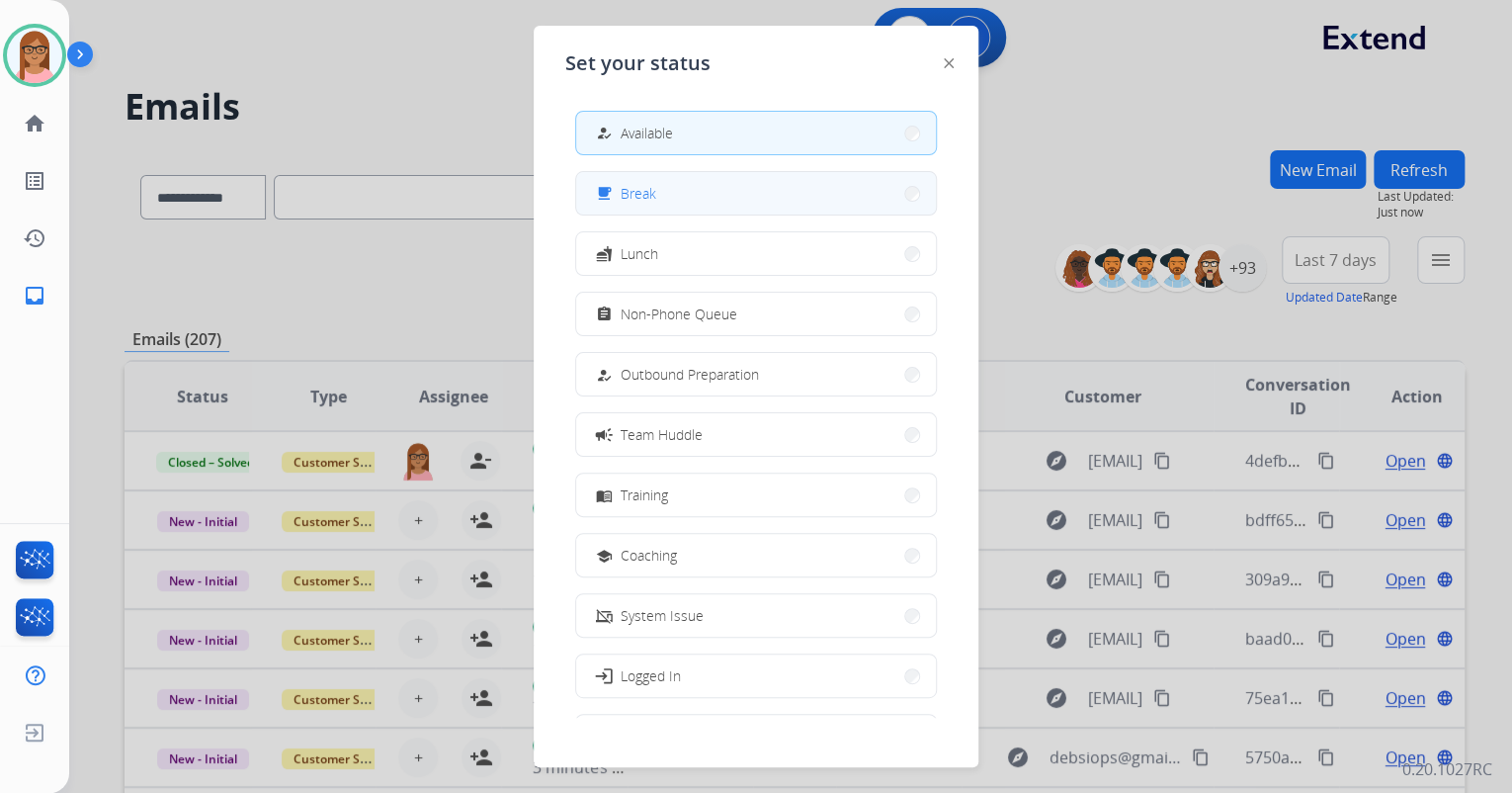 click on "free_breakfast Break" at bounding box center [756, 193] 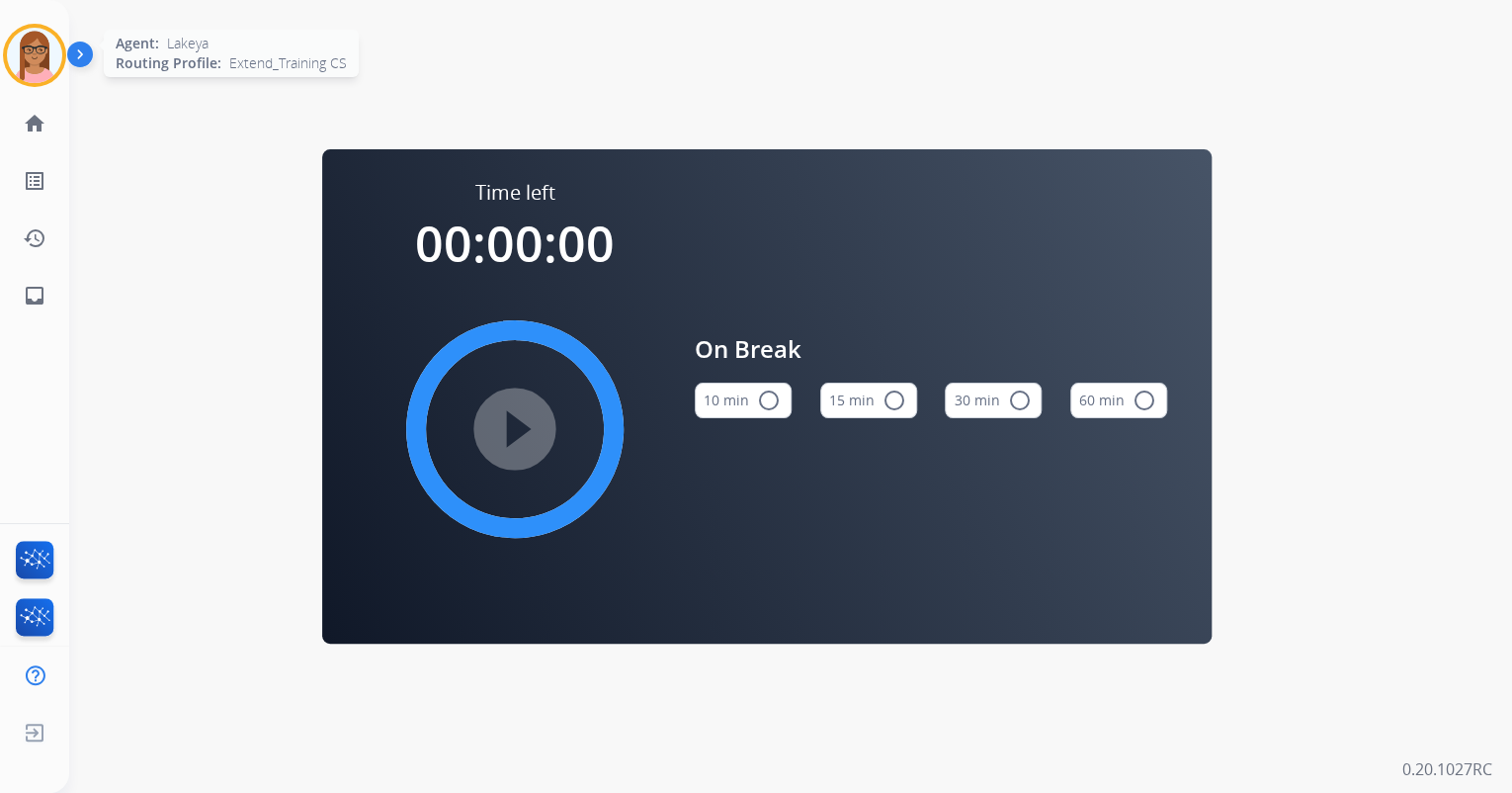 click at bounding box center [35, 55] 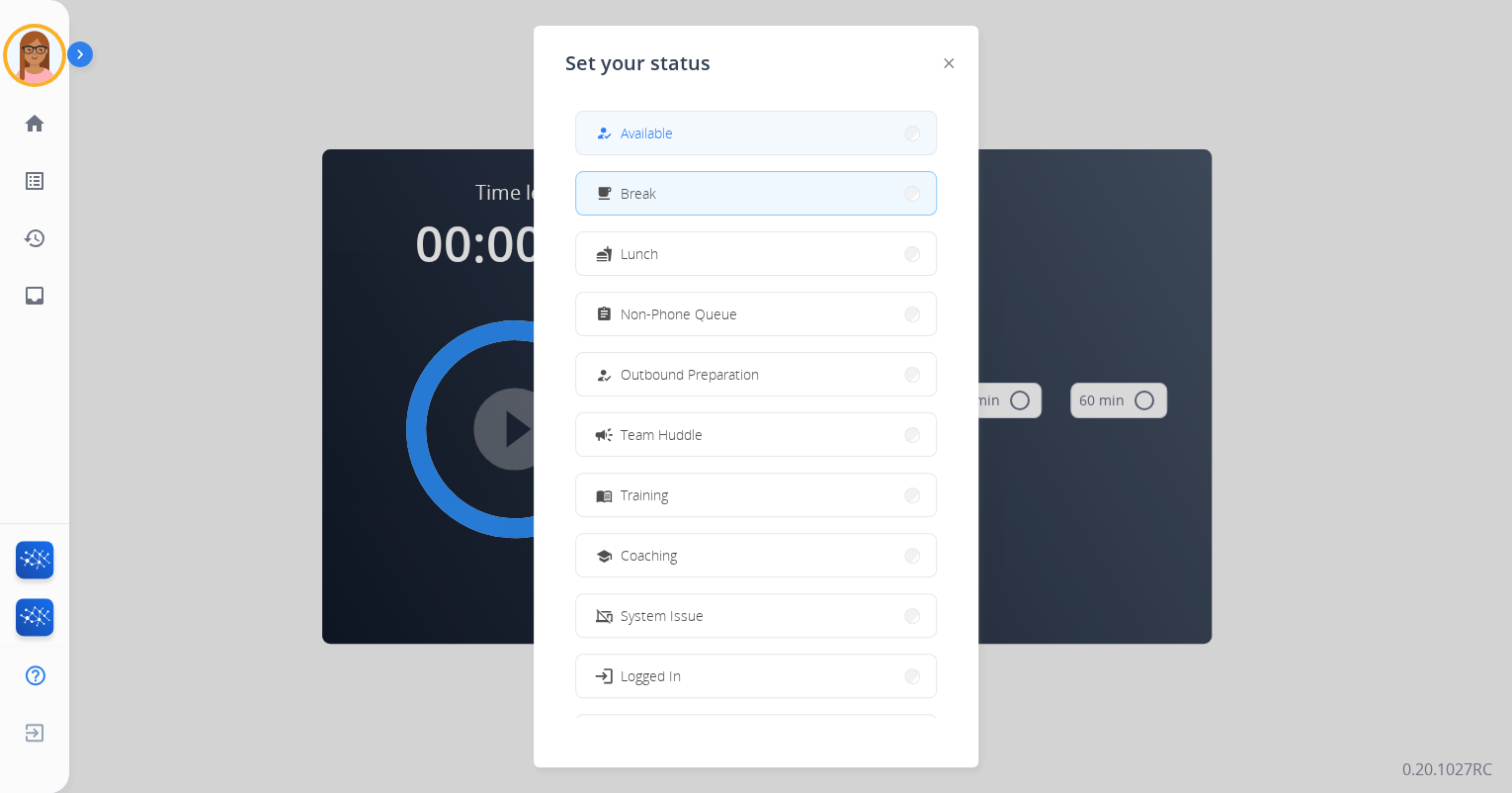 click on "Available" at bounding box center (646, 132) 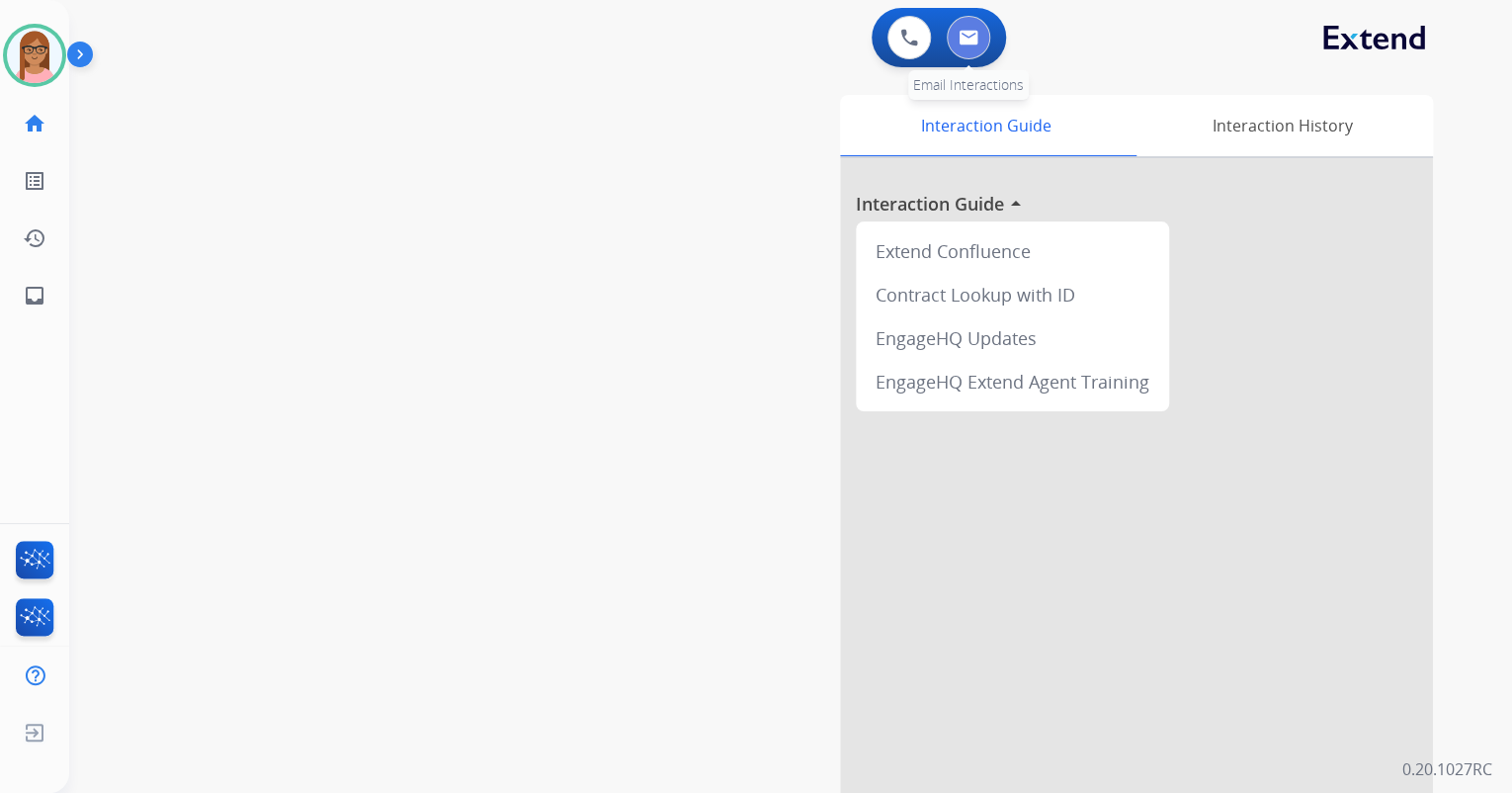 click at bounding box center [968, 38] 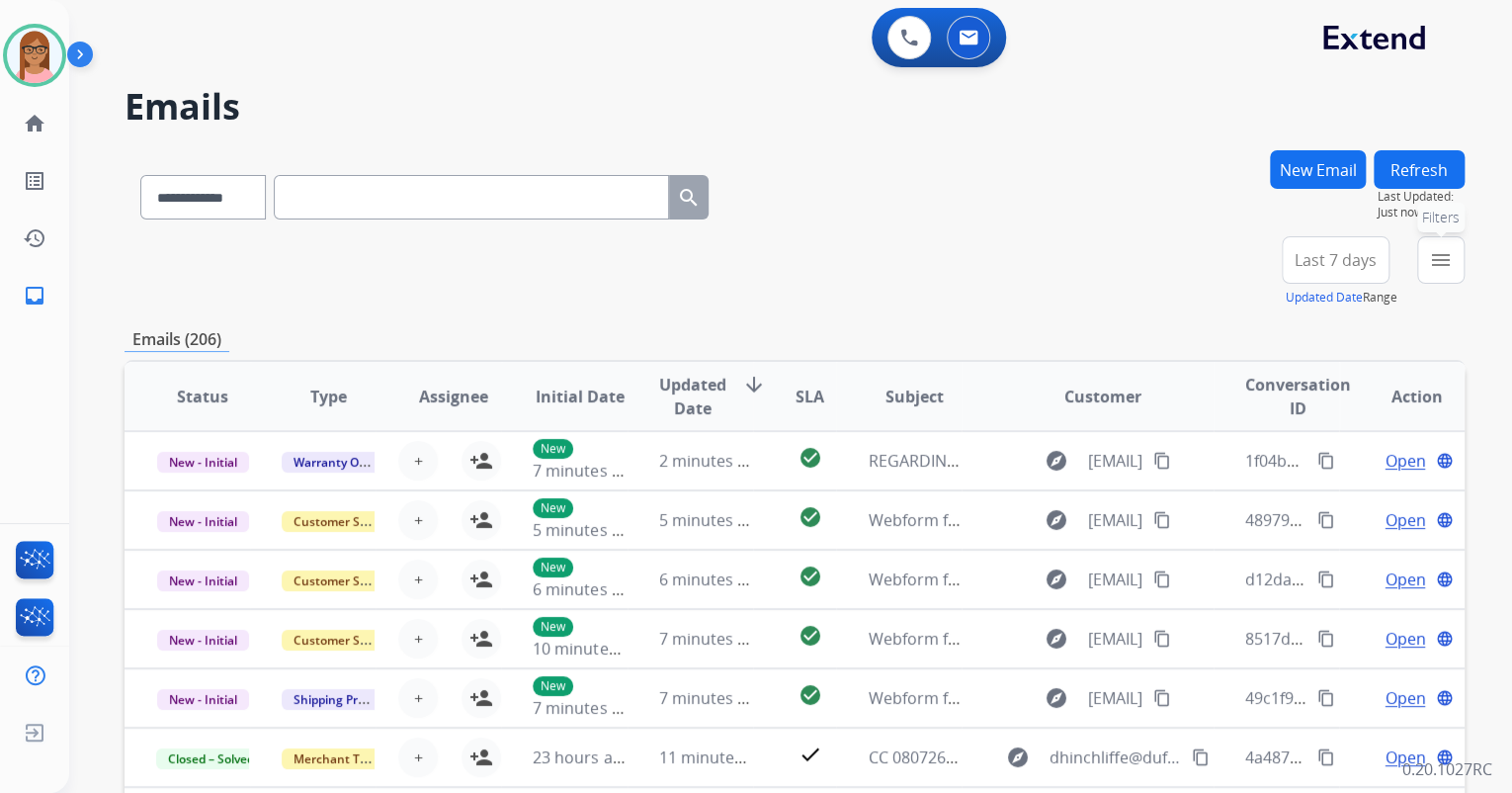 click on "menu" at bounding box center (1441, 260) 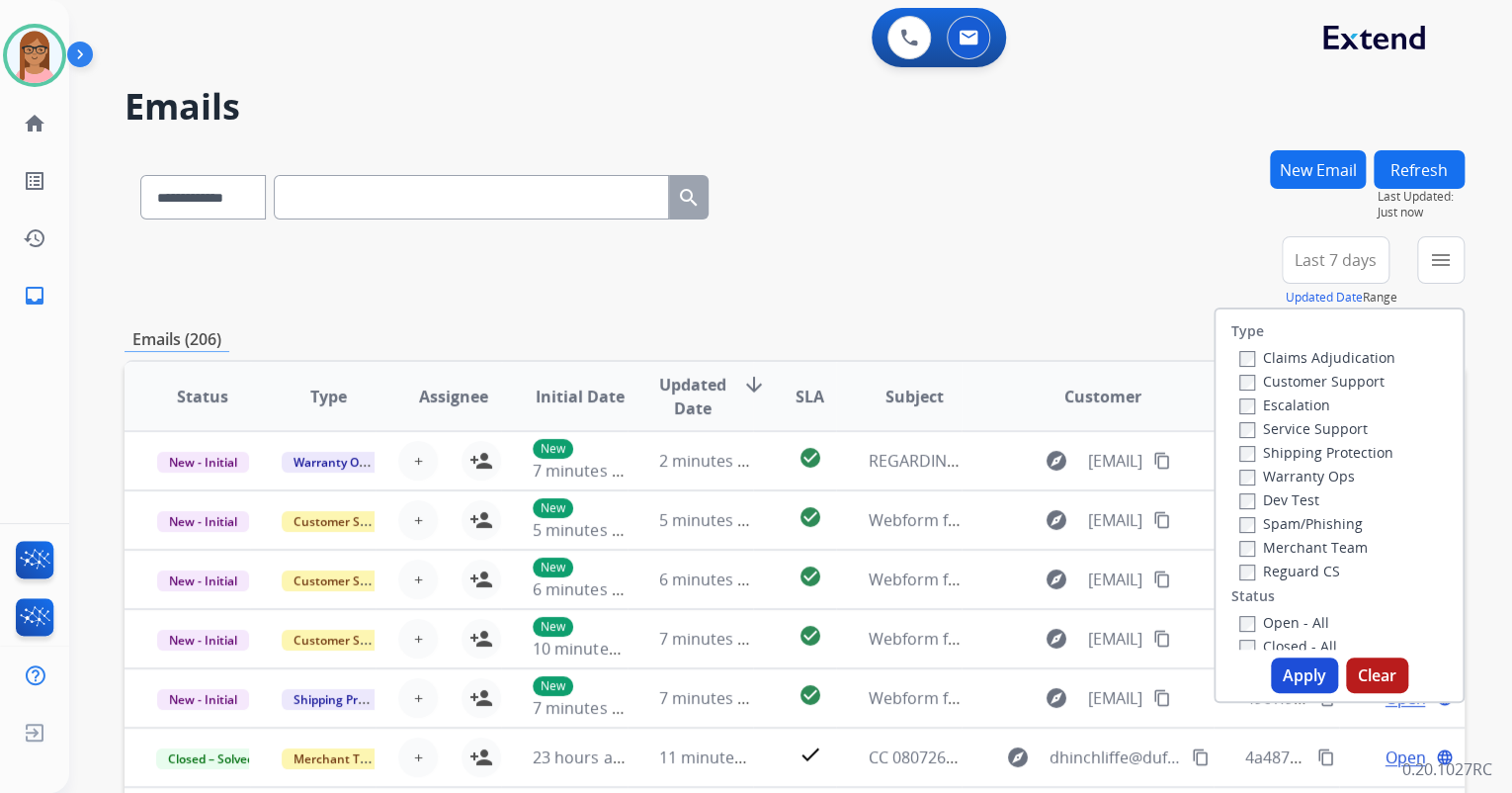 click on "Customer Support" at bounding box center (1311, 381) 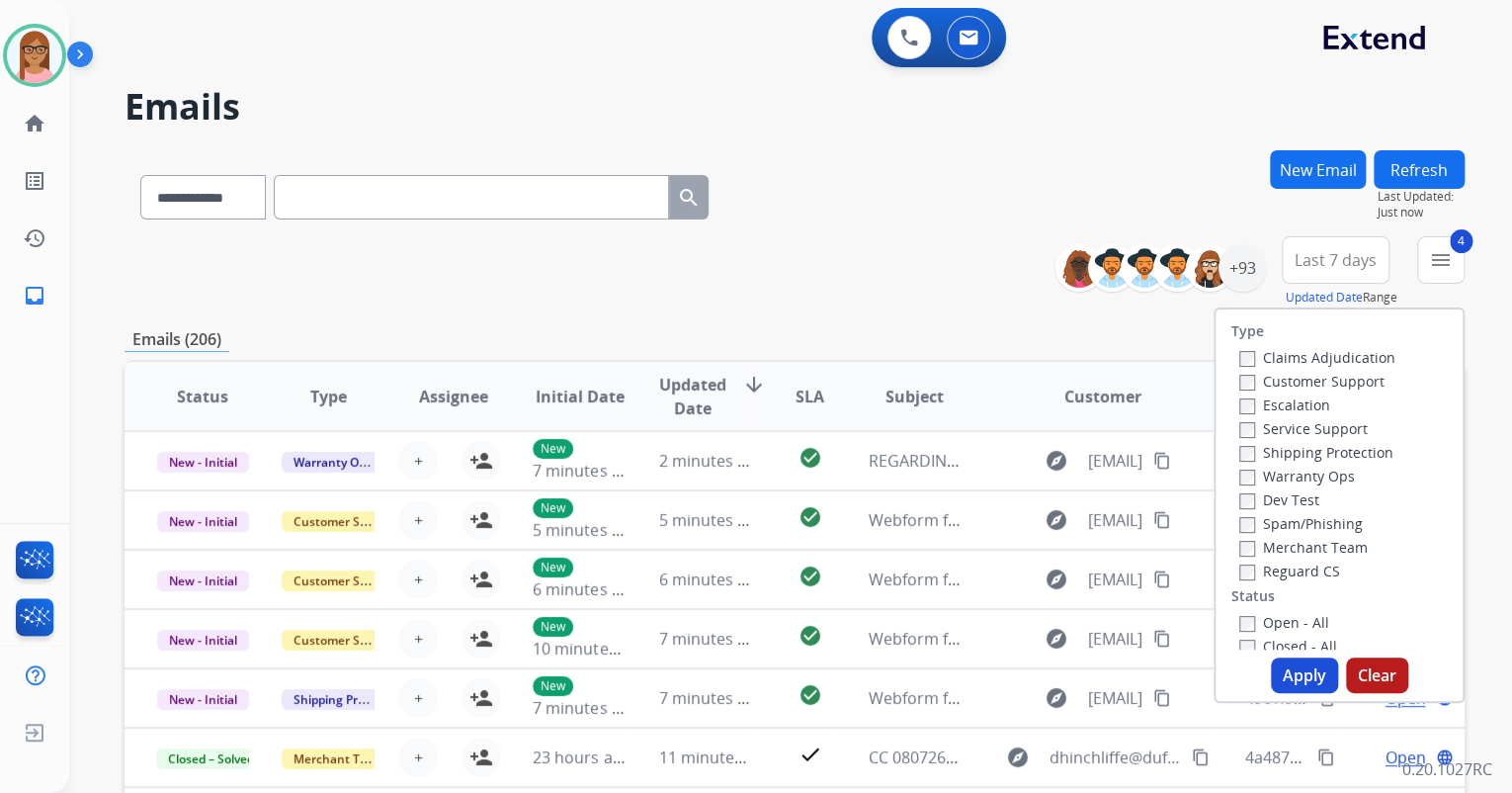 click on "Apply" at bounding box center (1304, 675) 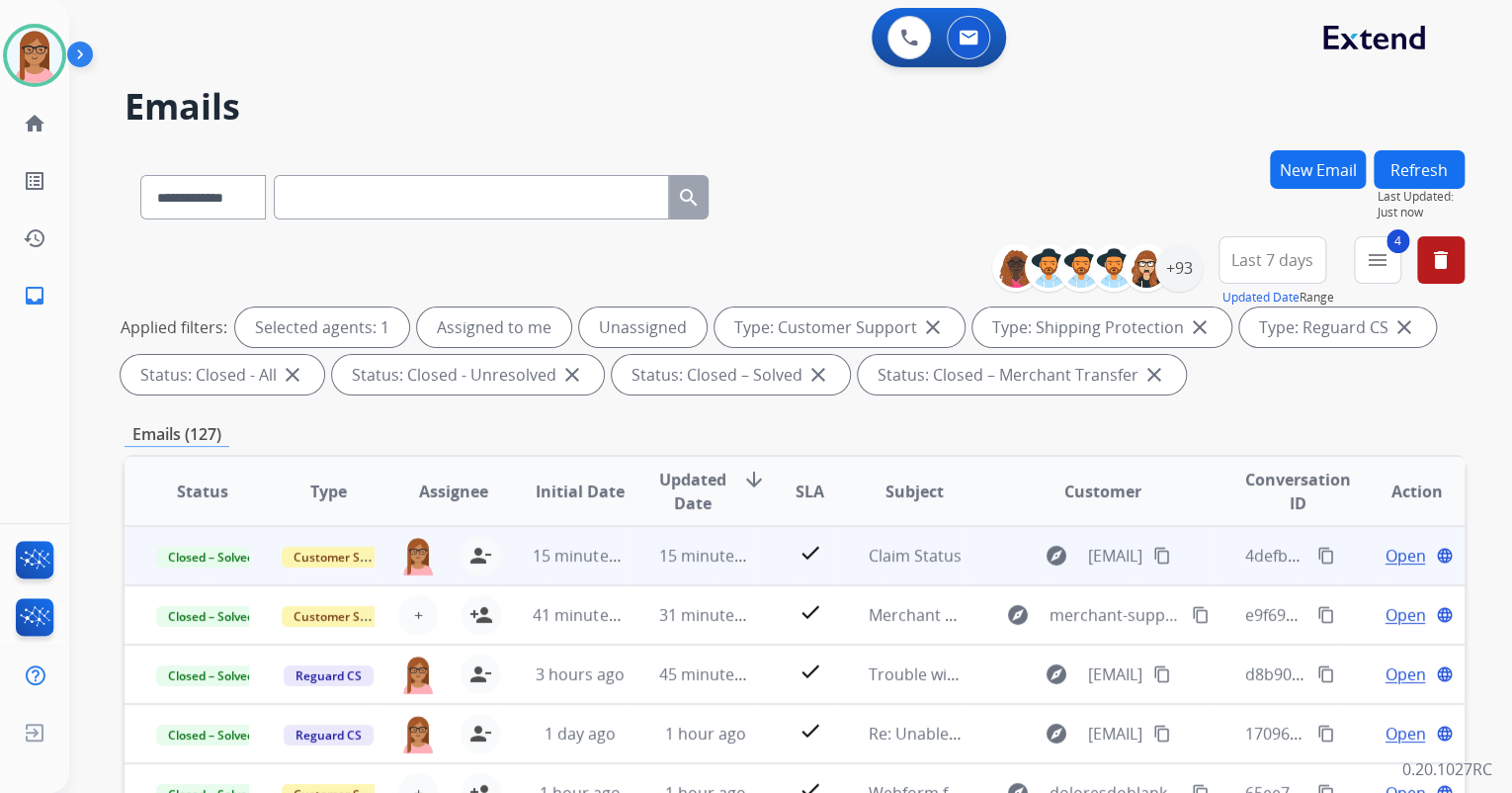 click on "content_copy" at bounding box center (1326, 556) 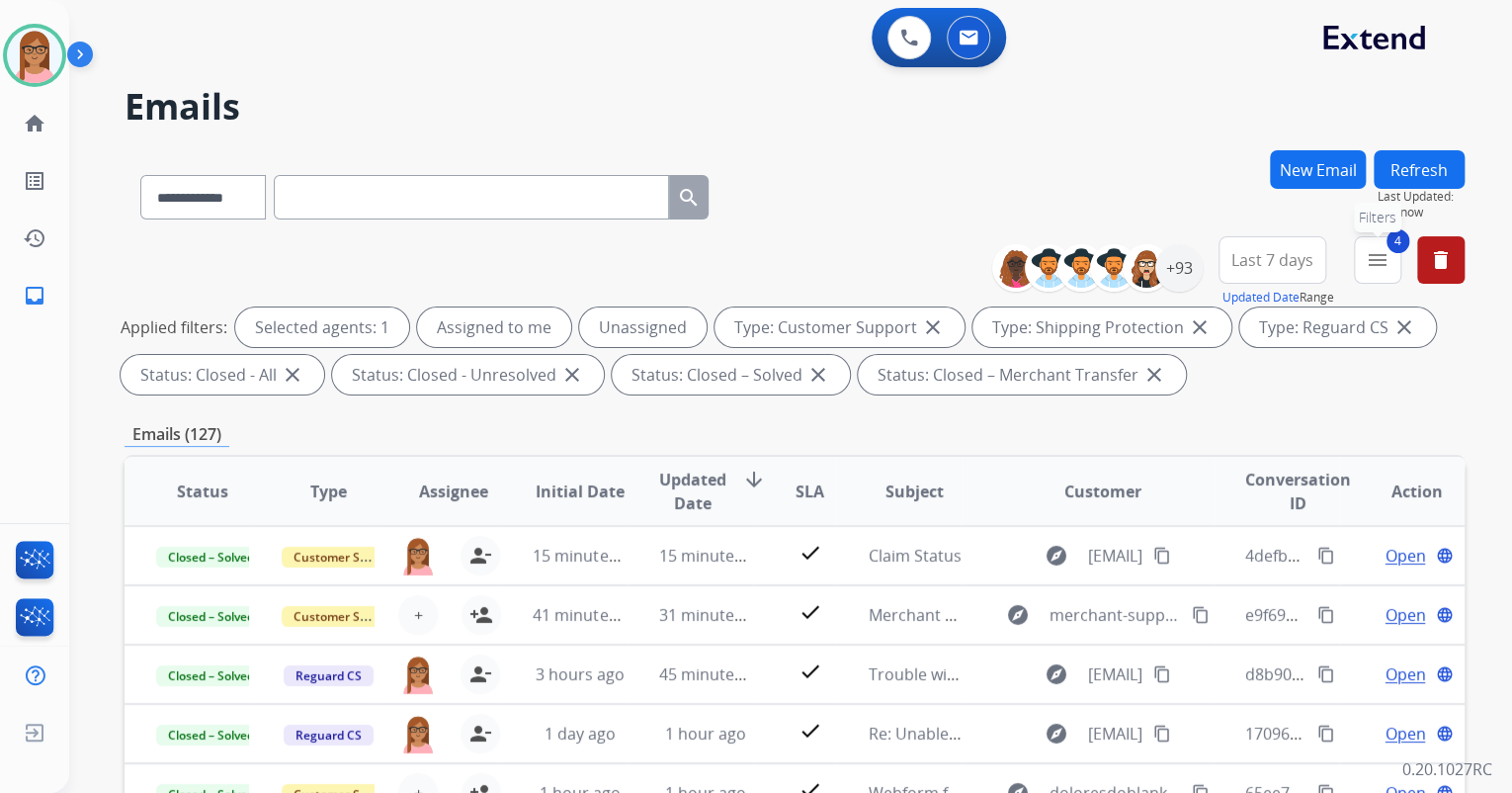 click on "menu" at bounding box center (1378, 260) 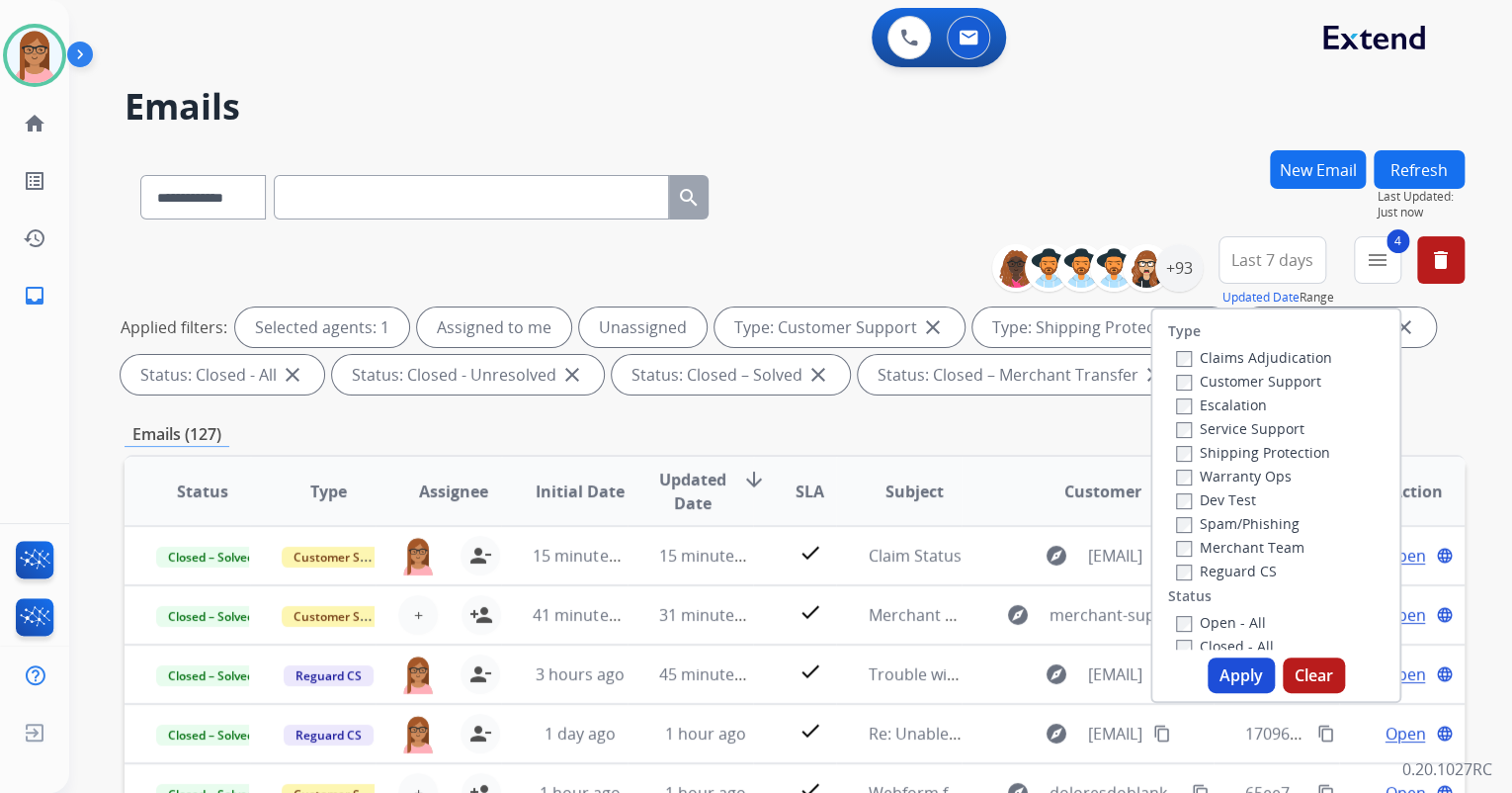 click on "Apply" at bounding box center (1241, 675) 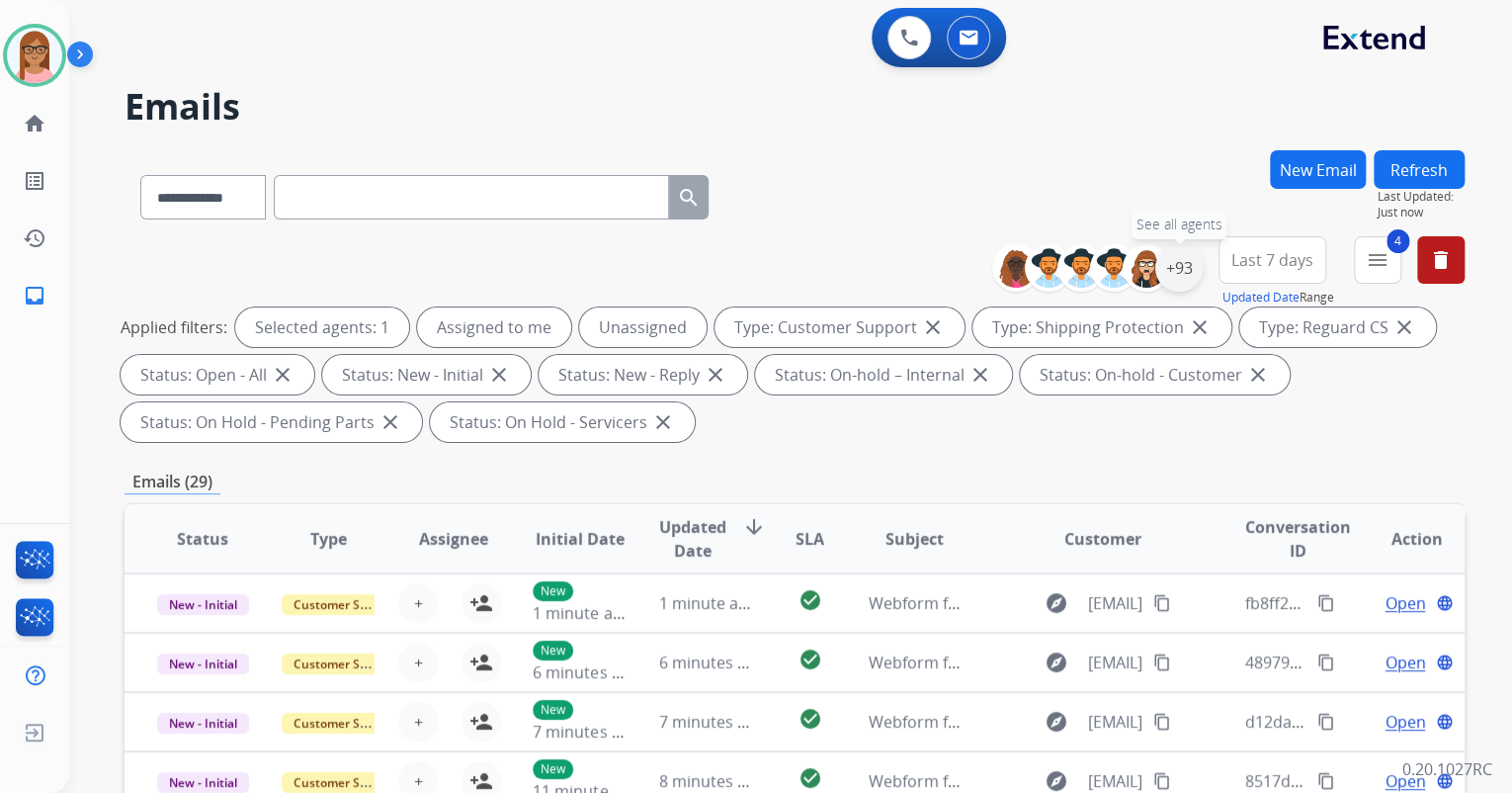 click on "+93" at bounding box center [1179, 268] 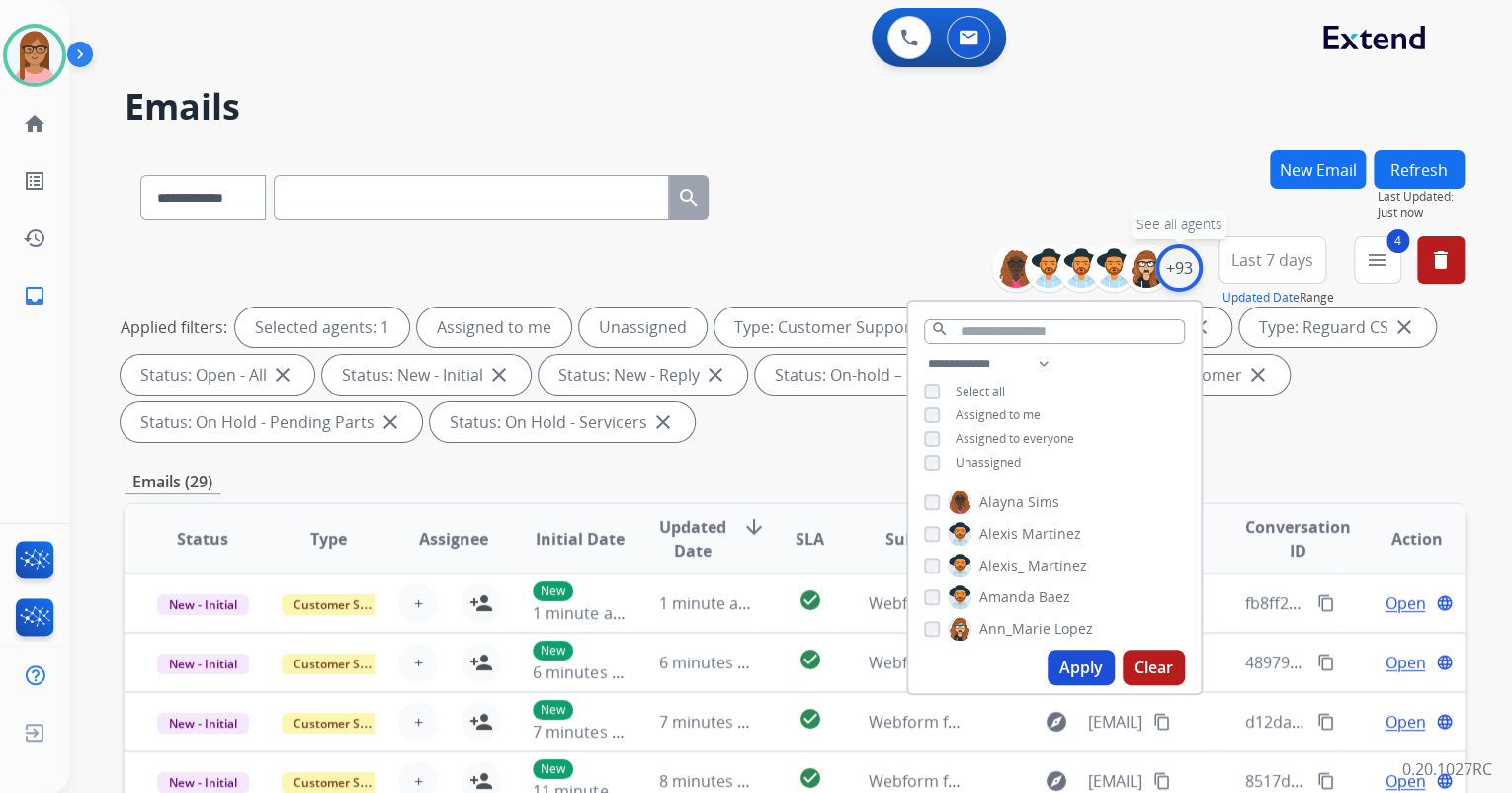 click on "+93" at bounding box center (1179, 268) 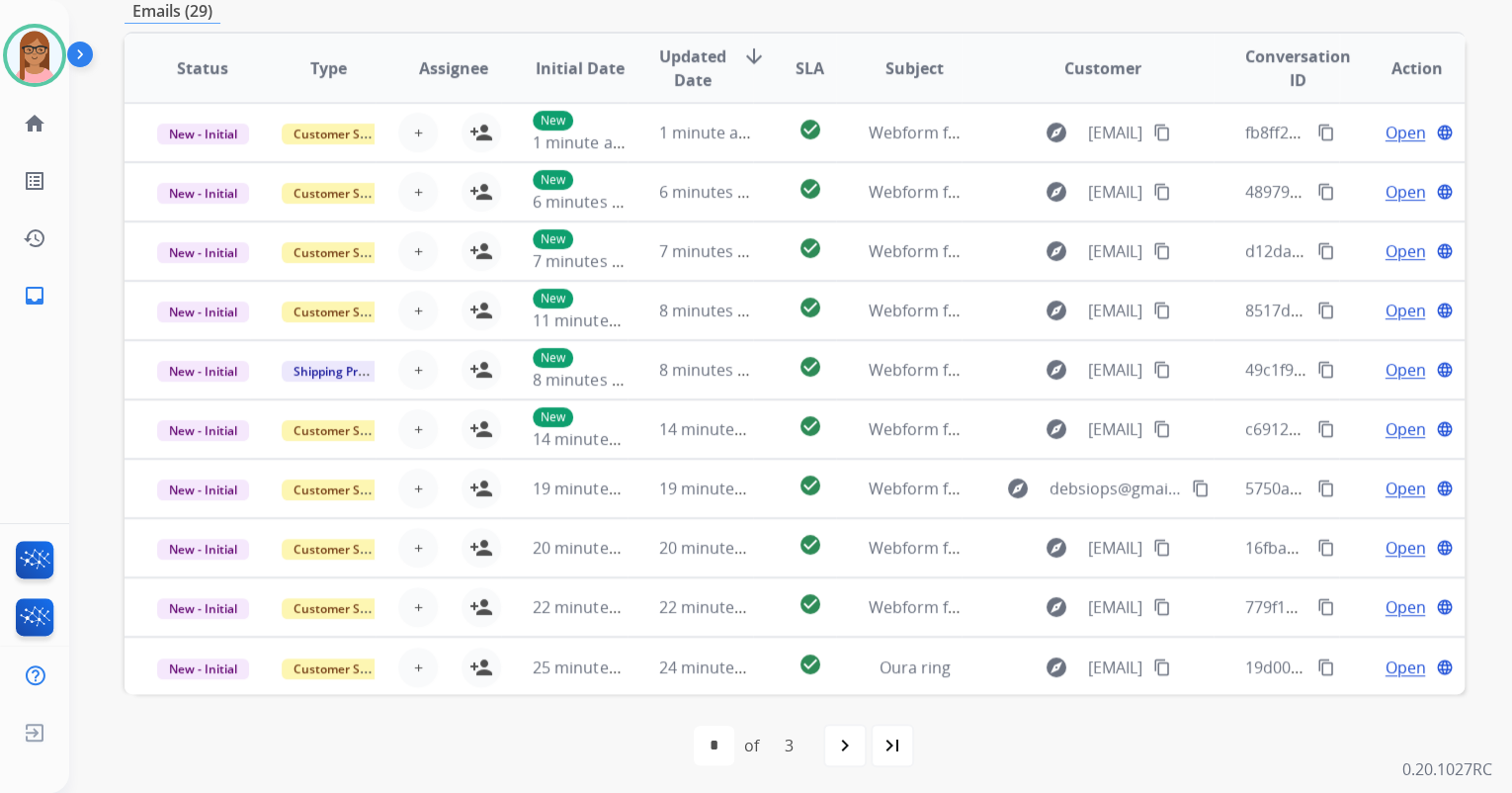 scroll, scrollTop: 475, scrollLeft: 0, axis: vertical 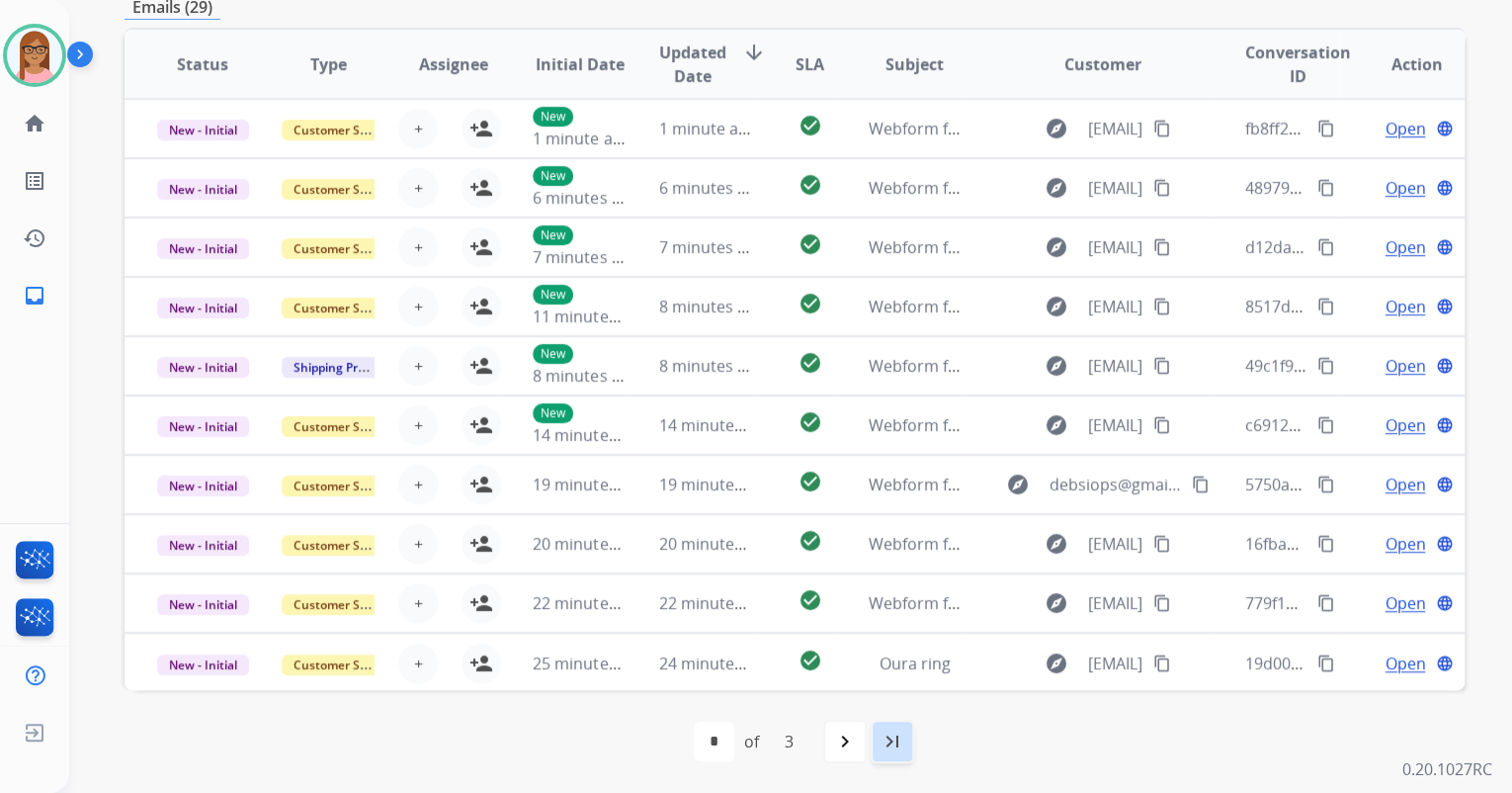 click on "last_page" at bounding box center (892, 742) 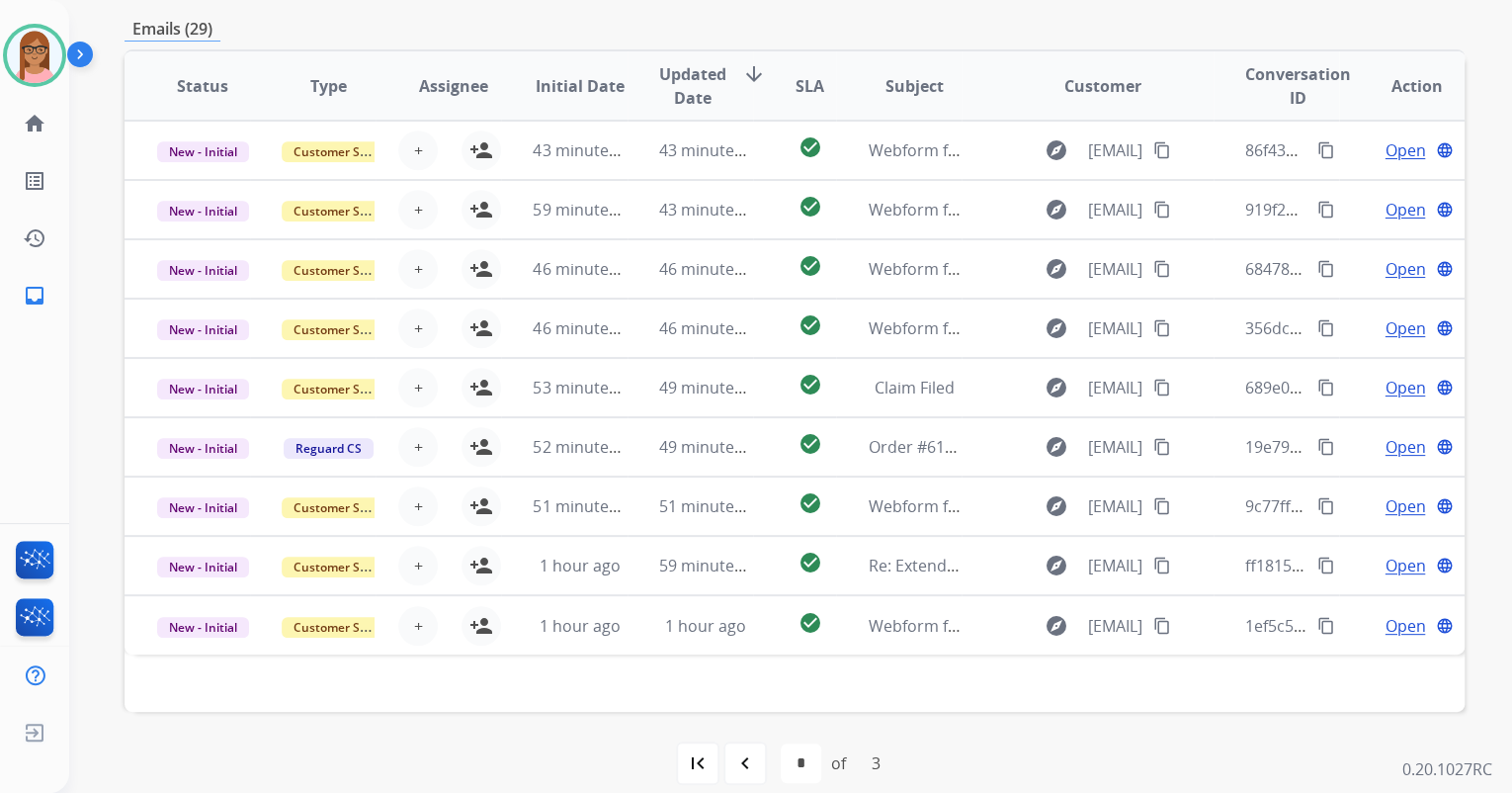 scroll, scrollTop: 475, scrollLeft: 0, axis: vertical 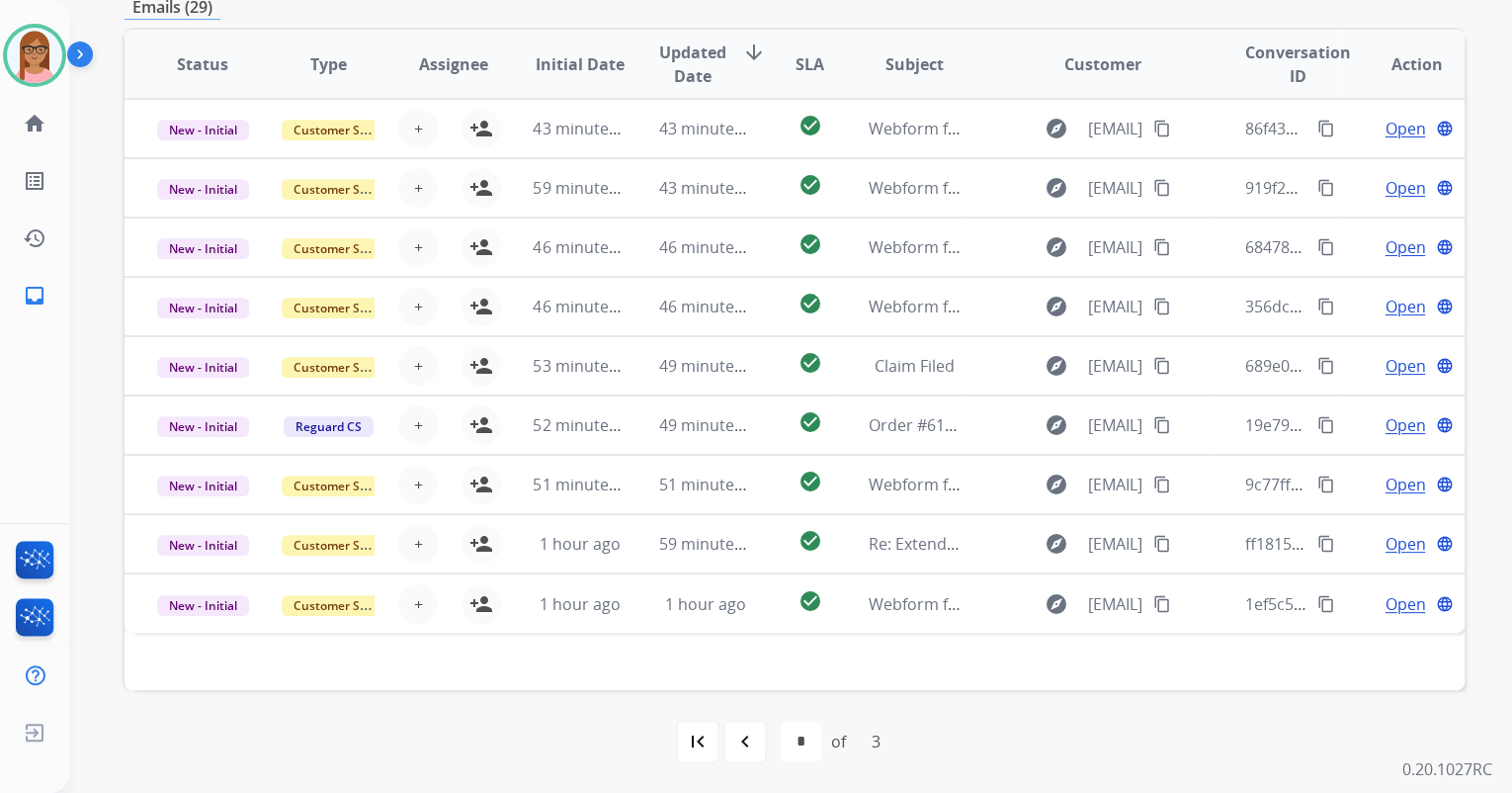 click on "navigate_before" at bounding box center (745, 742) 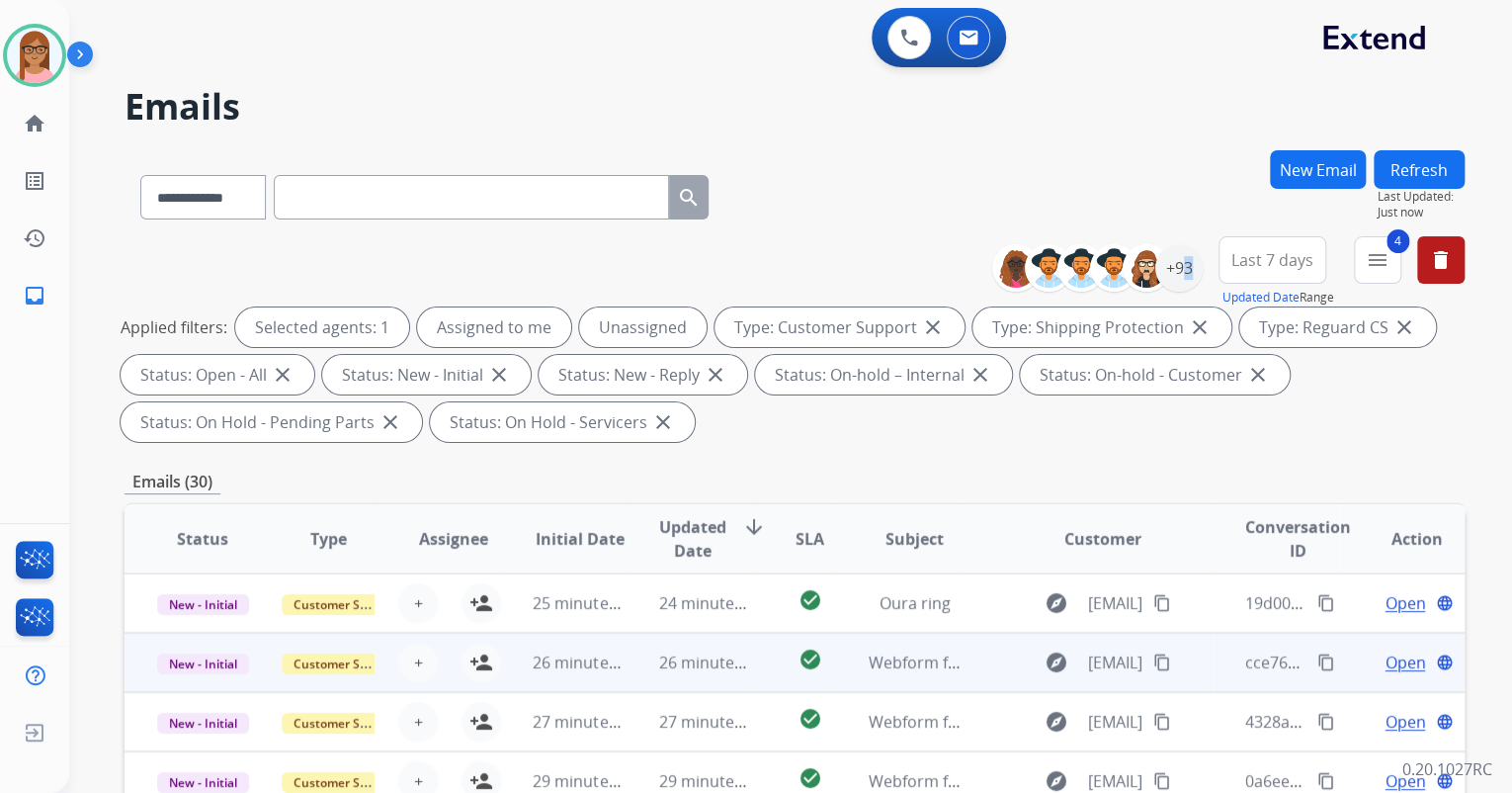 scroll, scrollTop: 1, scrollLeft: 0, axis: vertical 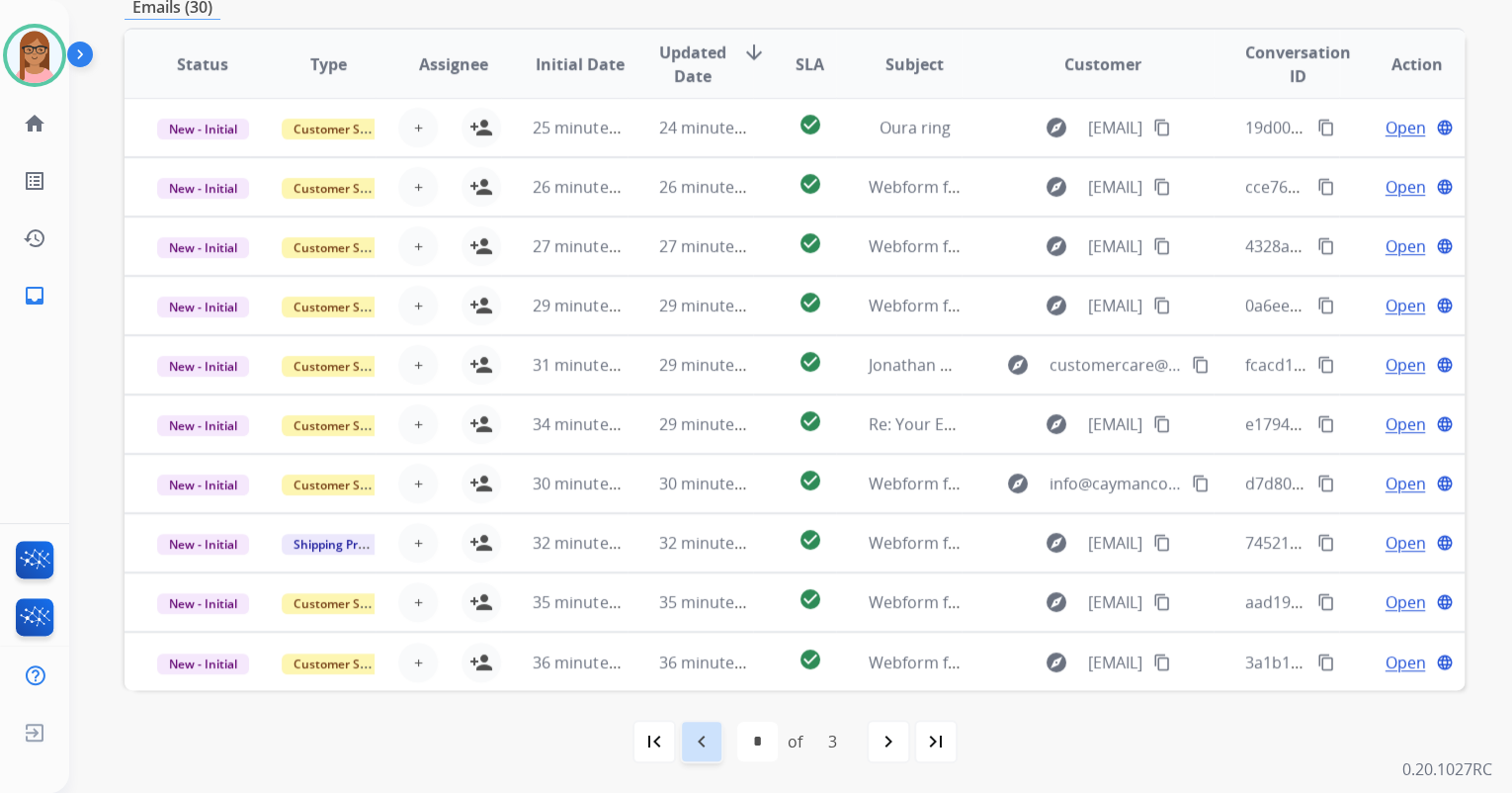 click on "navigate_before" at bounding box center [702, 742] 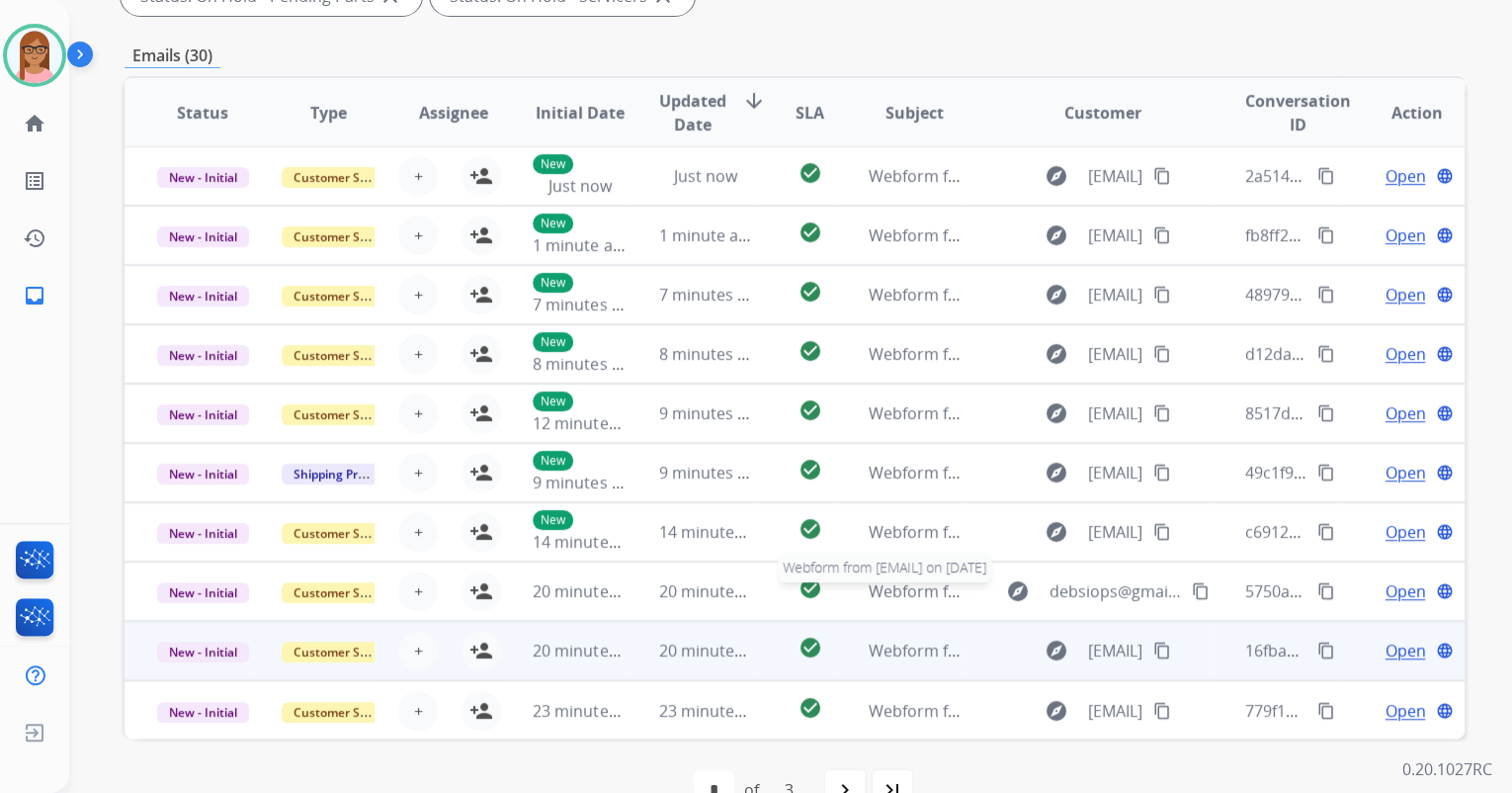 scroll, scrollTop: 475, scrollLeft: 0, axis: vertical 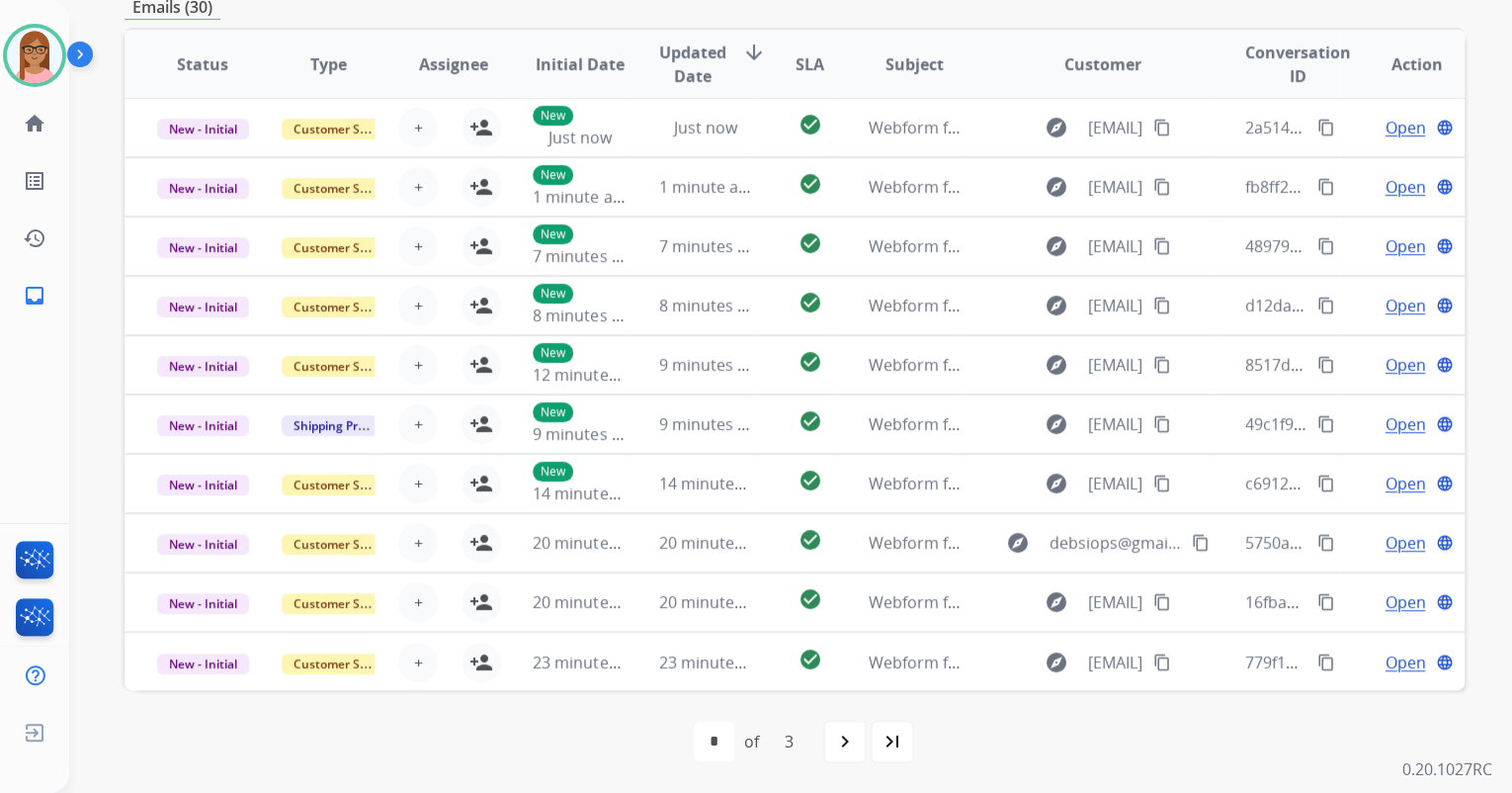 click on "last_page" at bounding box center (892, 742) 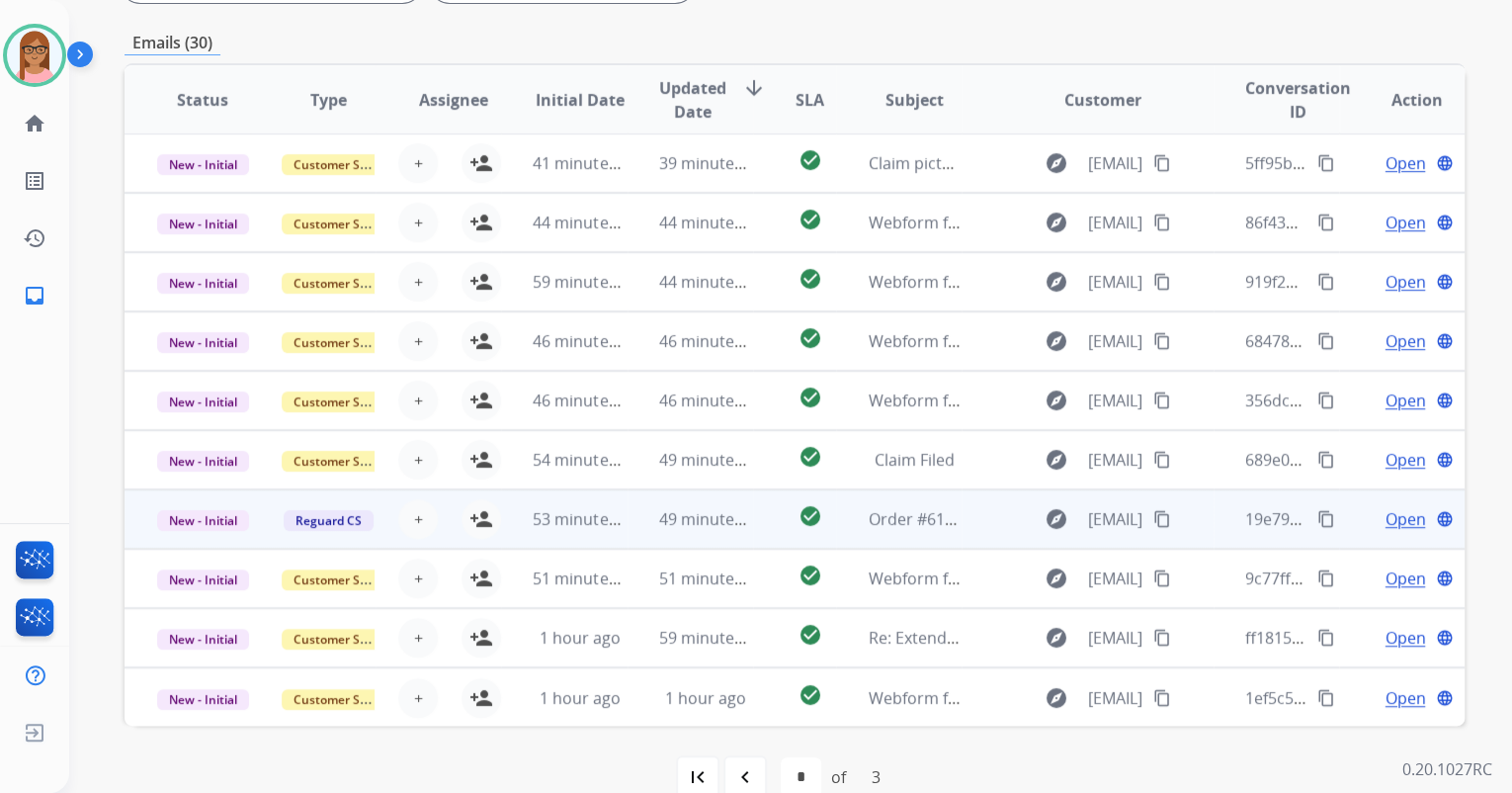 scroll, scrollTop: 475, scrollLeft: 0, axis: vertical 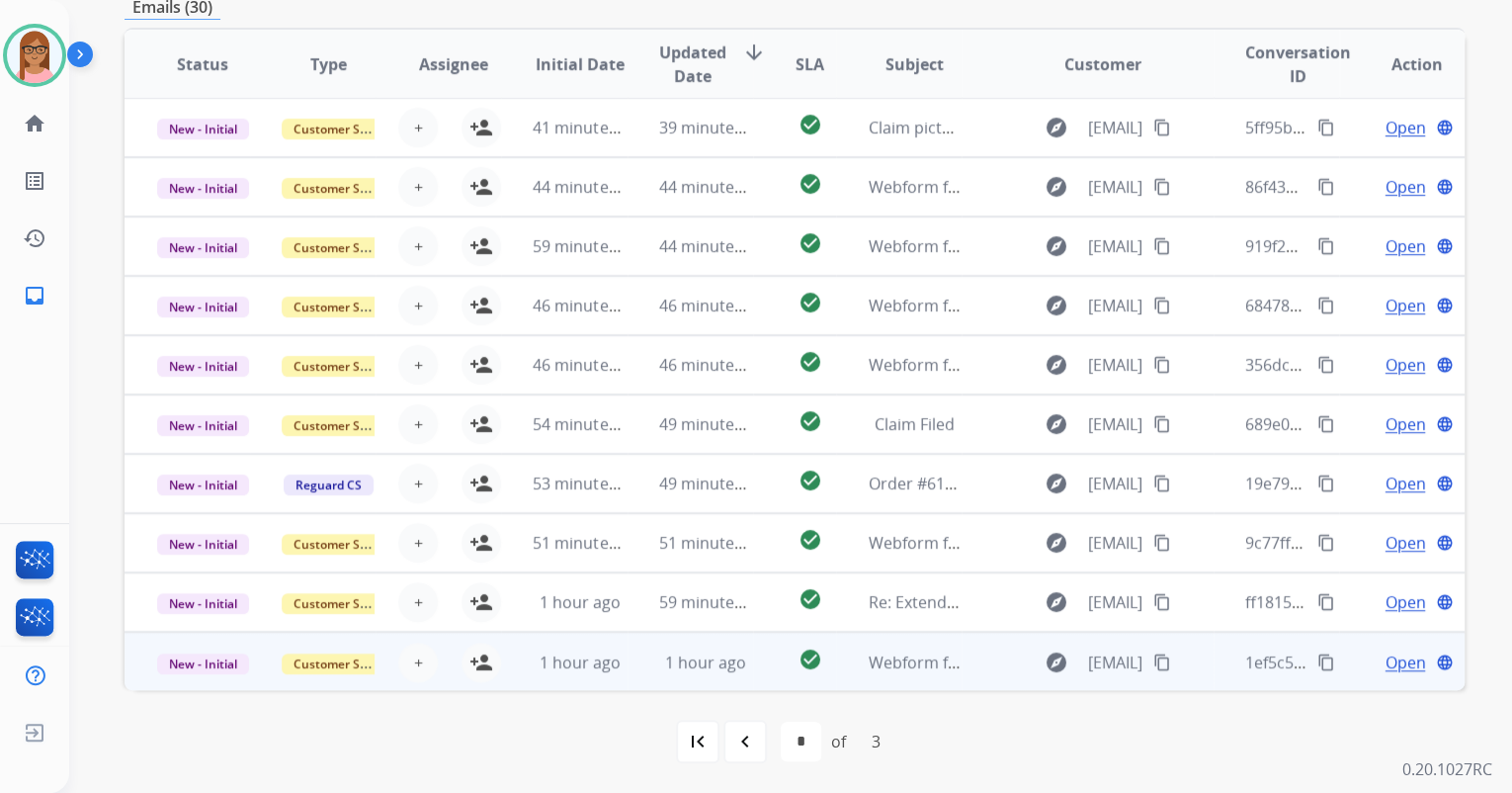 click on "Open" at bounding box center [1404, 662] 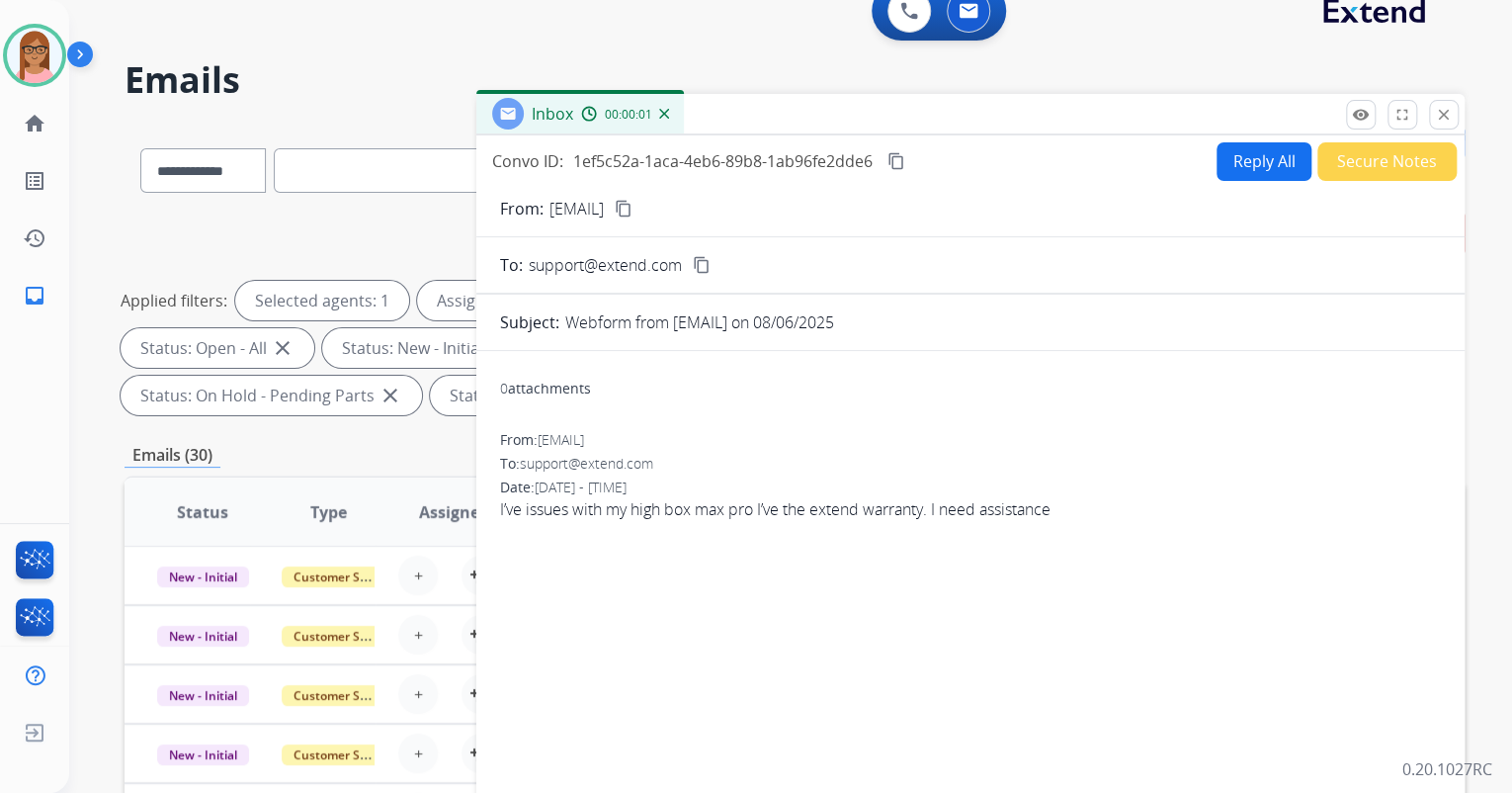 scroll, scrollTop: 0, scrollLeft: 0, axis: both 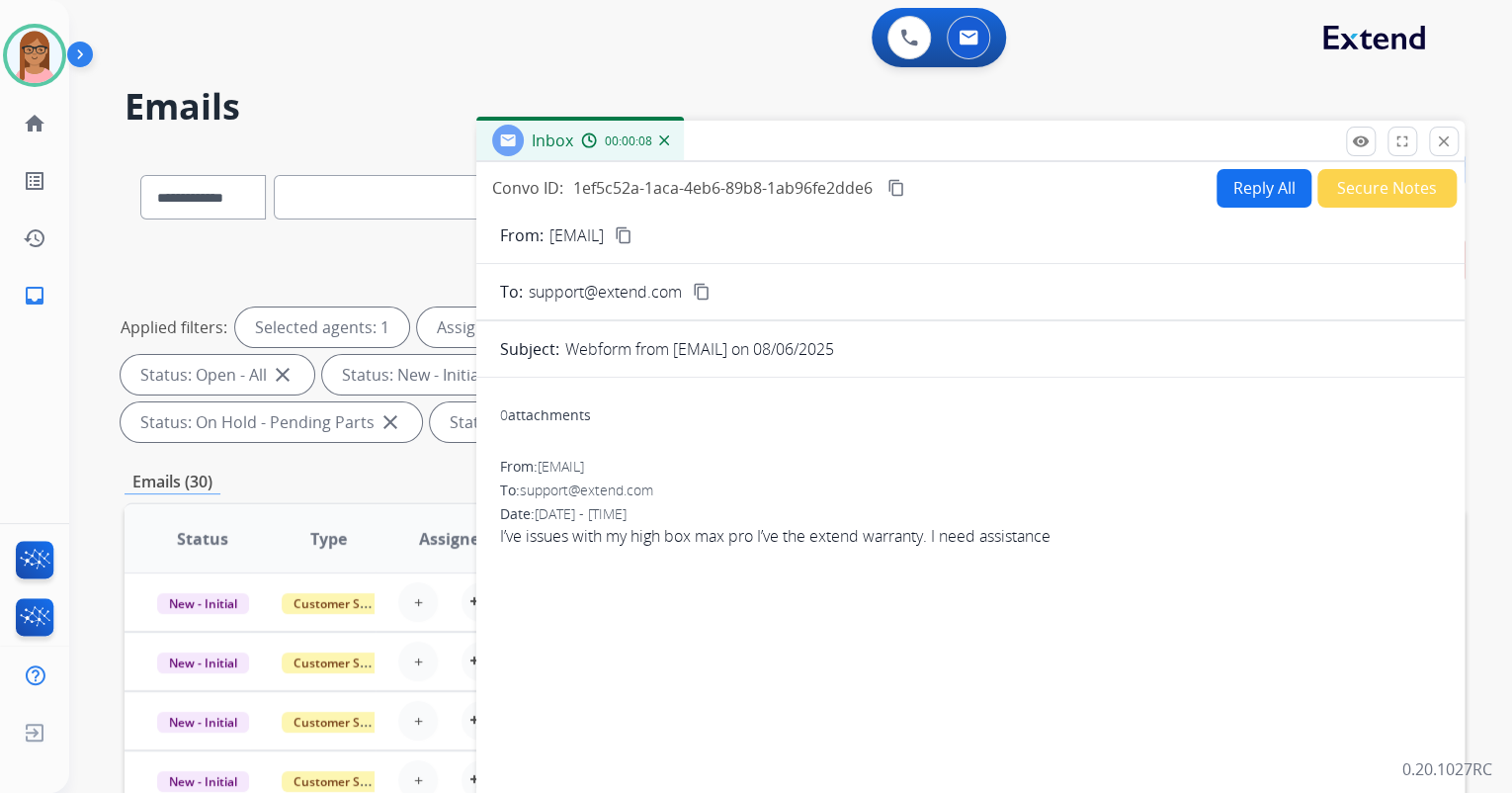 click on "content_copy" at bounding box center (624, 235) 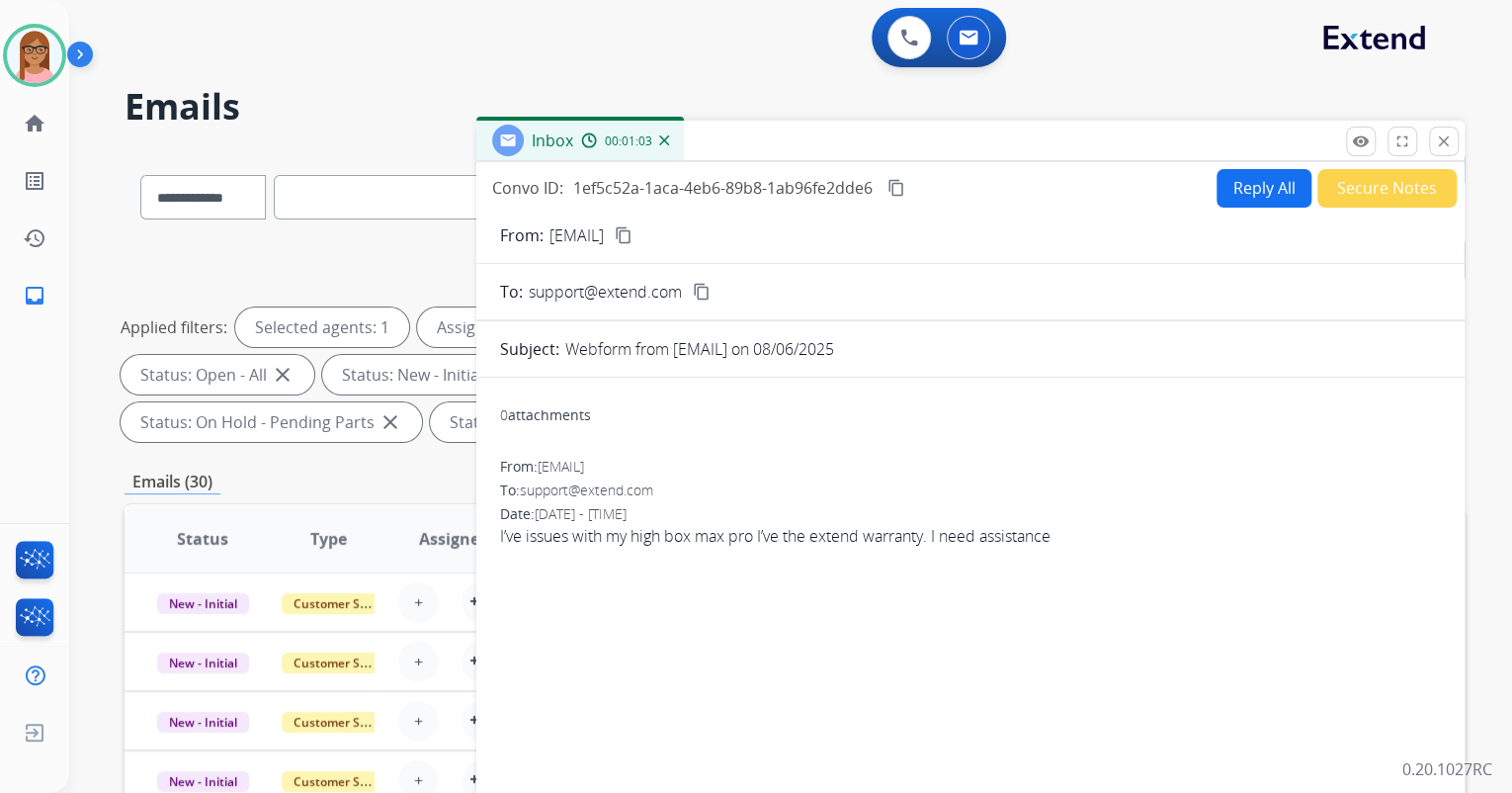 click on "Reply All" at bounding box center (1264, 188) 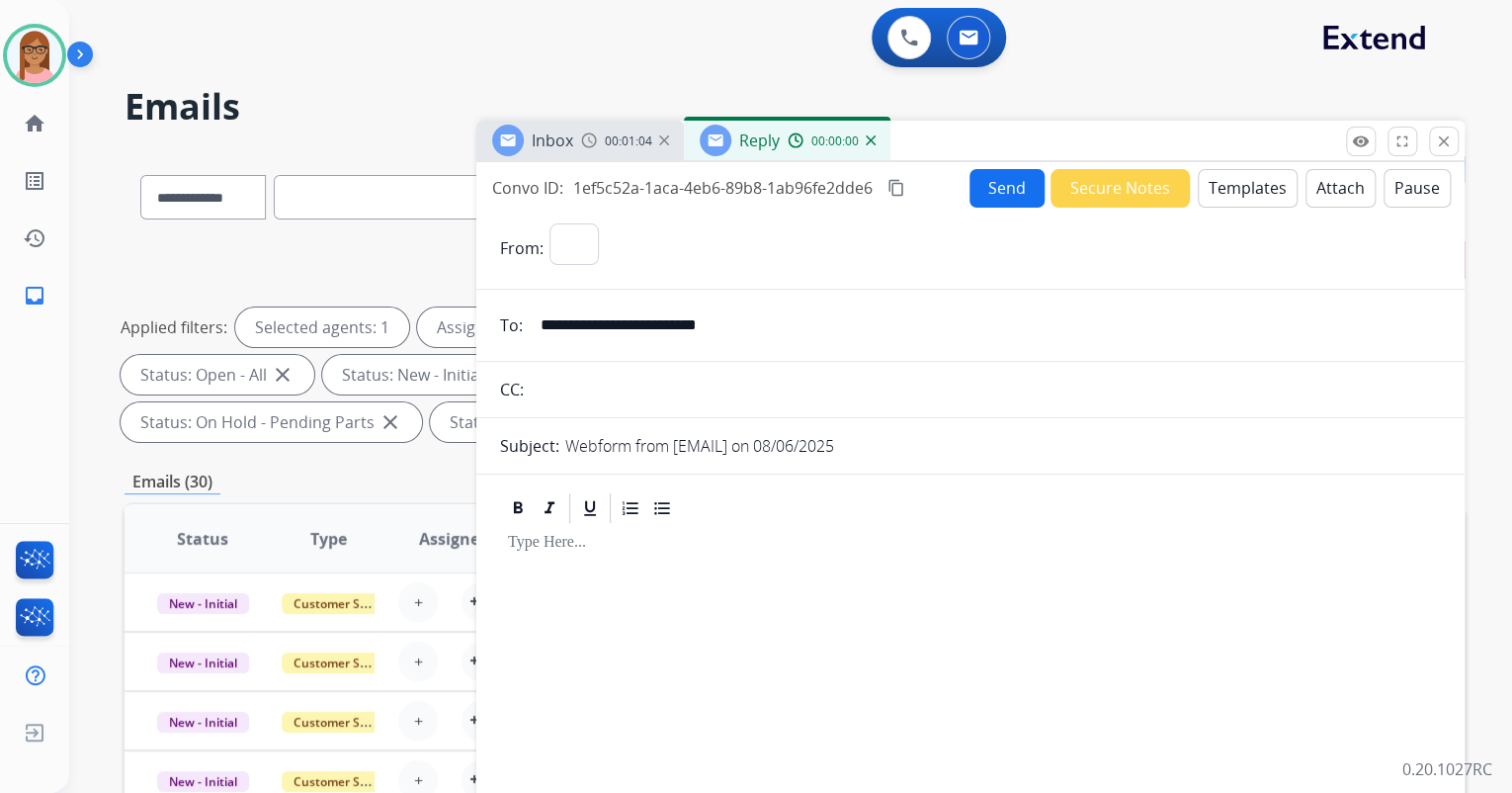 select on "**********" 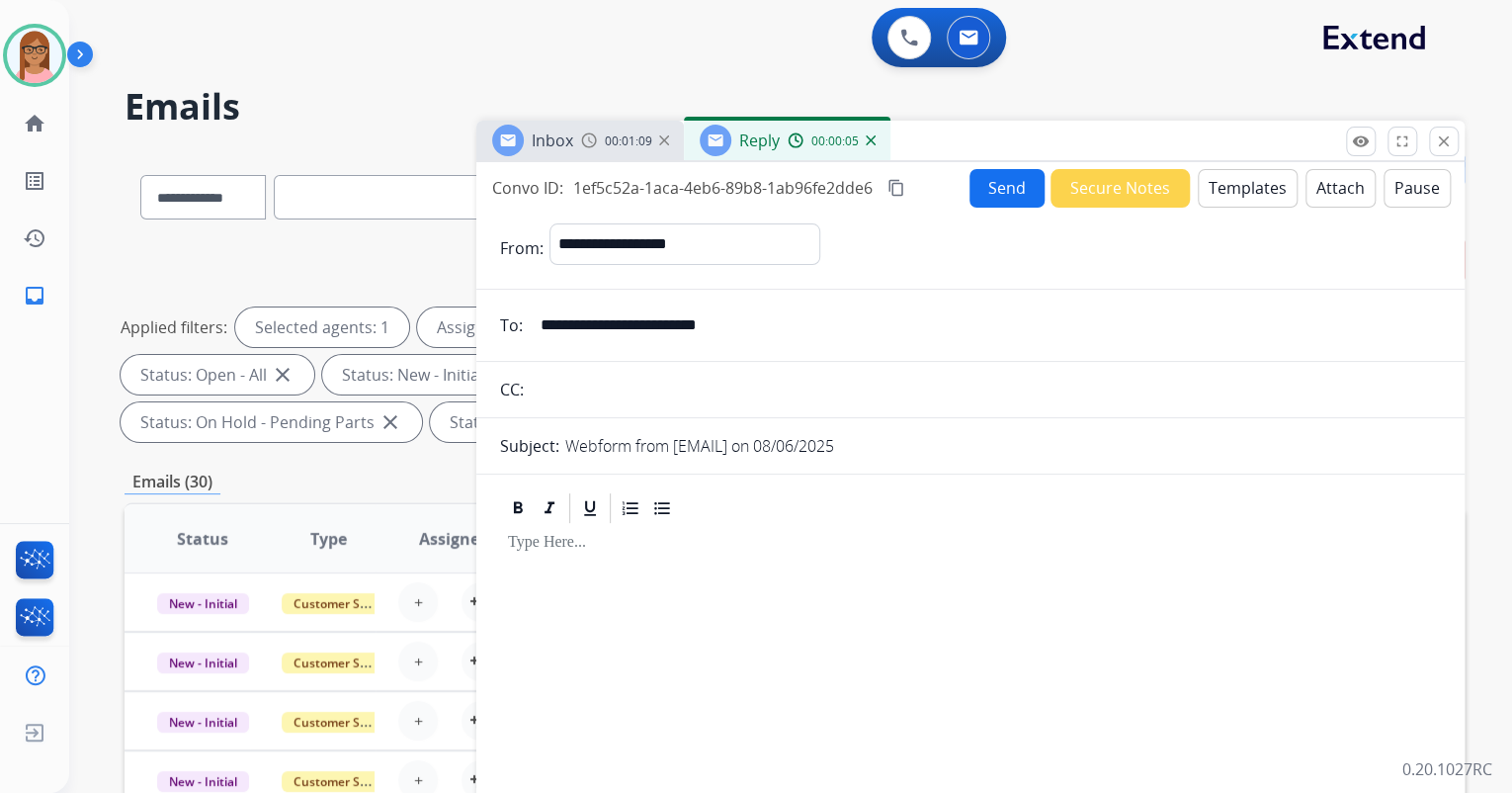 click on "Templates" at bounding box center (1247, 188) 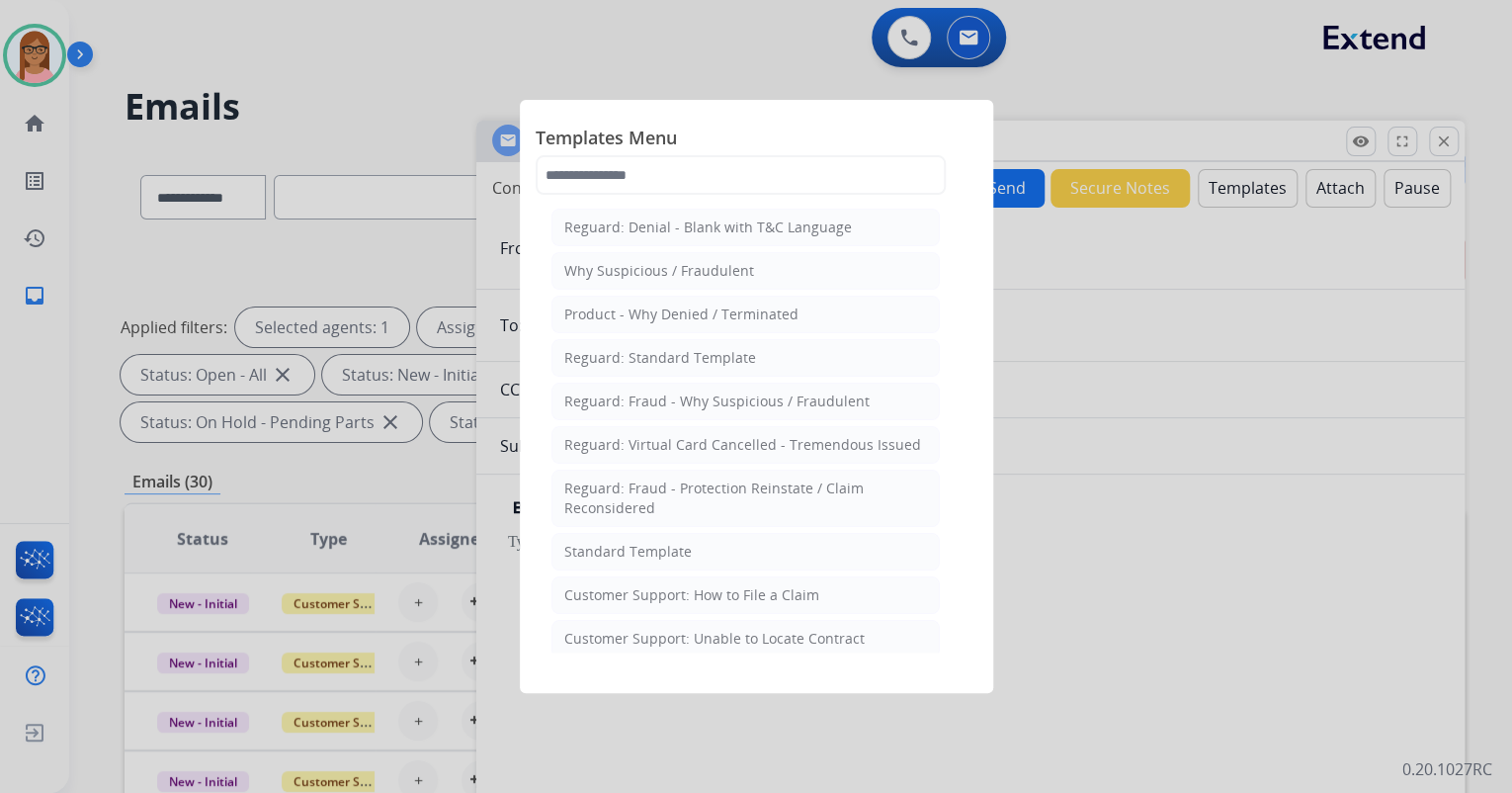 click on "Reguard: Denial - Blank with T&C Language   Why Suspicious / Fraudulent   Product - Why Denied / Terminated   Reguard: Standard Template   Reguard: Fraud - Why Suspicious / Fraudulent   Reguard: Virtual Card Cancelled - Tremendous Issued   Reguard: Fraud - Protection Reinstate / Claim Reconsidered   Standard Template    Customer Support: How to File a Claim    Customer Support: Unable to Locate Contract    Product Protection: Denial-Blank with T&C Language    Shipping Protection: Need Additional Information    Product Protection: Tire & Wheel: Need Additional Information    Customer Support: Virtual Card Troubleshooting    Shipping Protection: Virtual Card SP Fulfillment (To Customer)   Product Protection Follow Up Process: 1st Follow Up (Pursuing Claim)    Product Protection: Manufacturer Defect Denial    Tremendous Fulfillment (Customer)   Product Protection: On the Spot Stain Cleaning Kit    Product Protection:Wheel Photo Request   Canada Contract Cancels and Refunds (English)" 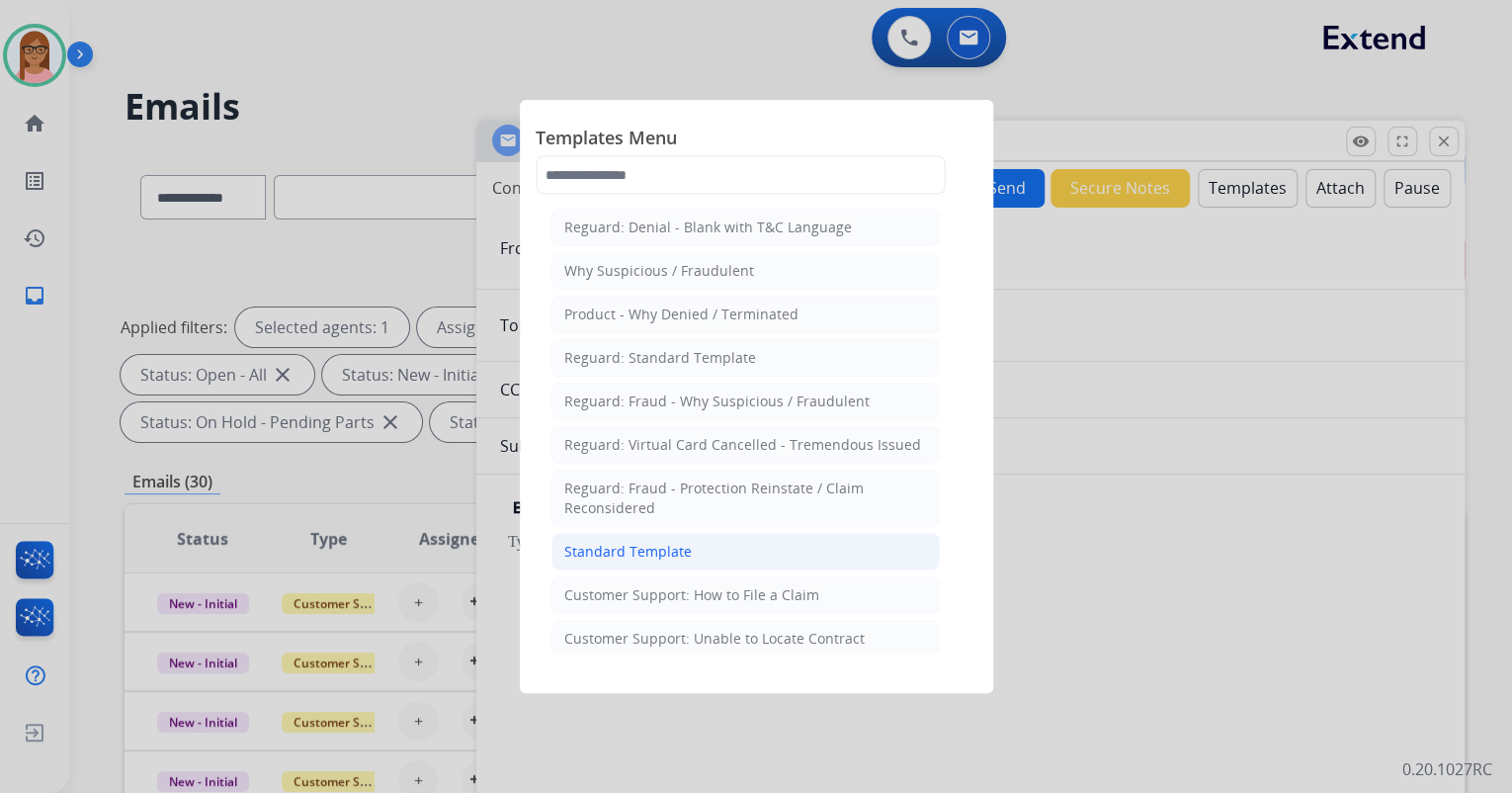 click on "Standard Template" 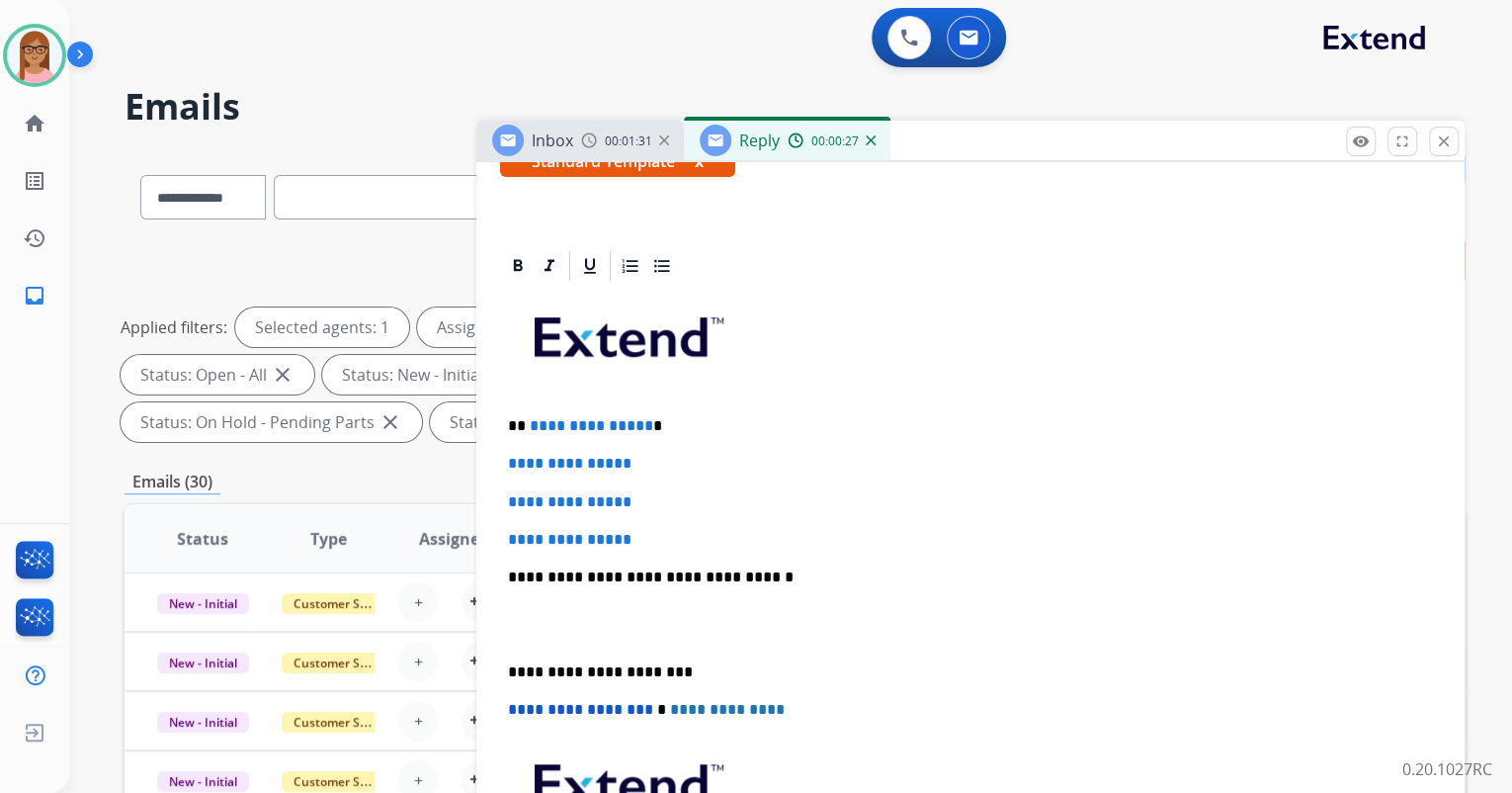 scroll, scrollTop: 431, scrollLeft: 0, axis: vertical 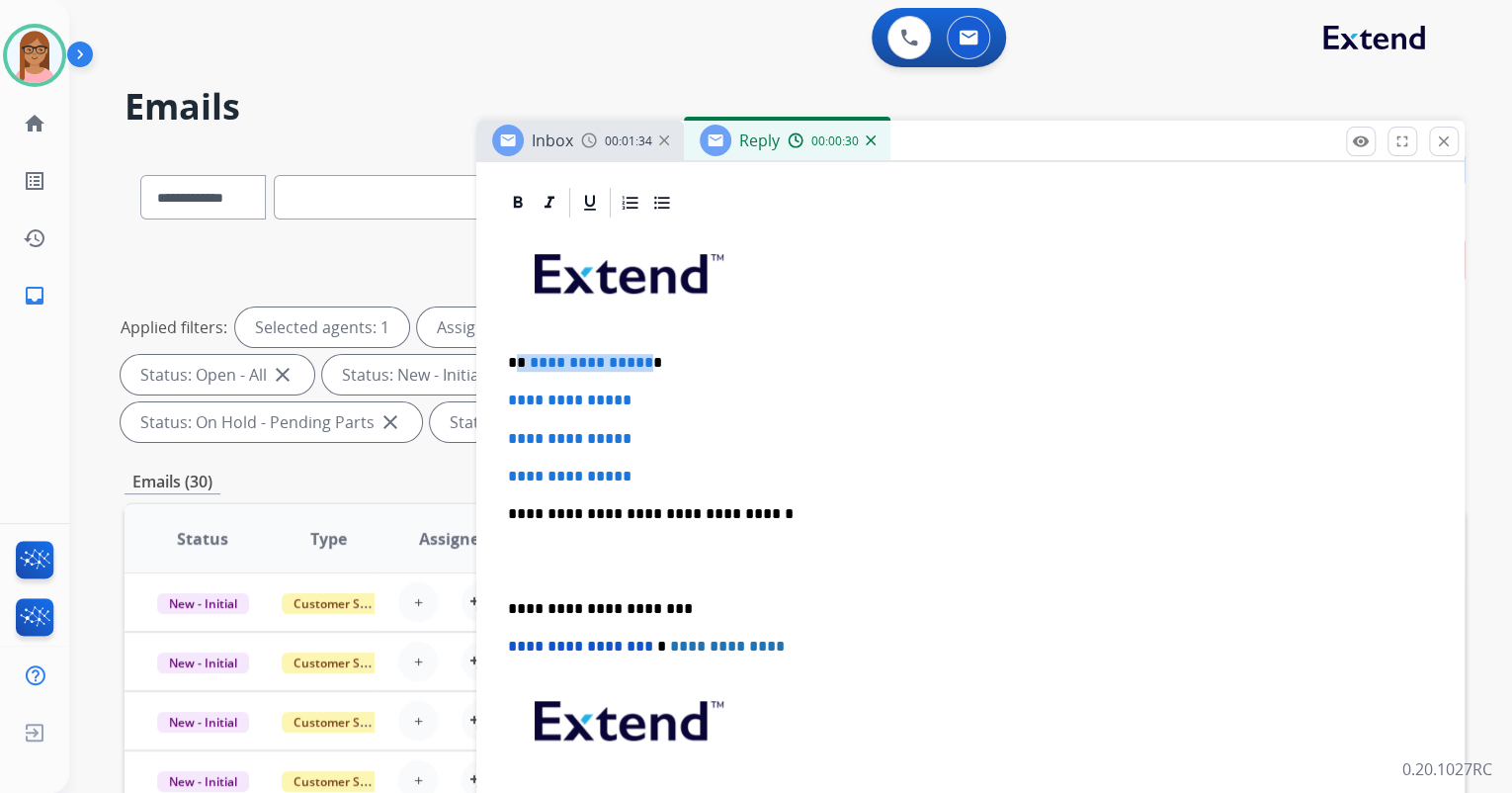 drag, startPoint x: 514, startPoint y: 357, endPoint x: 640, endPoint y: 364, distance: 126.19429 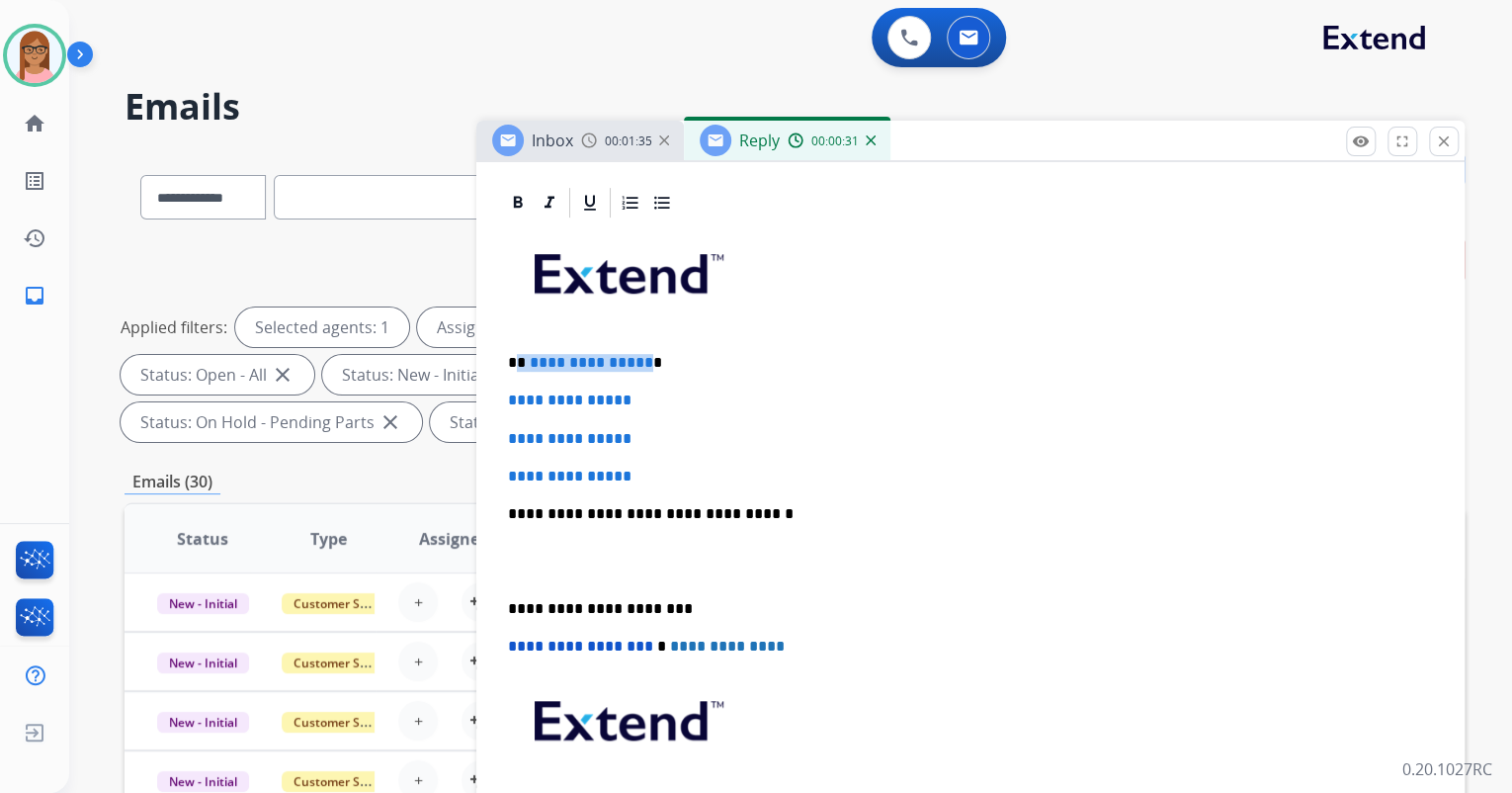 type 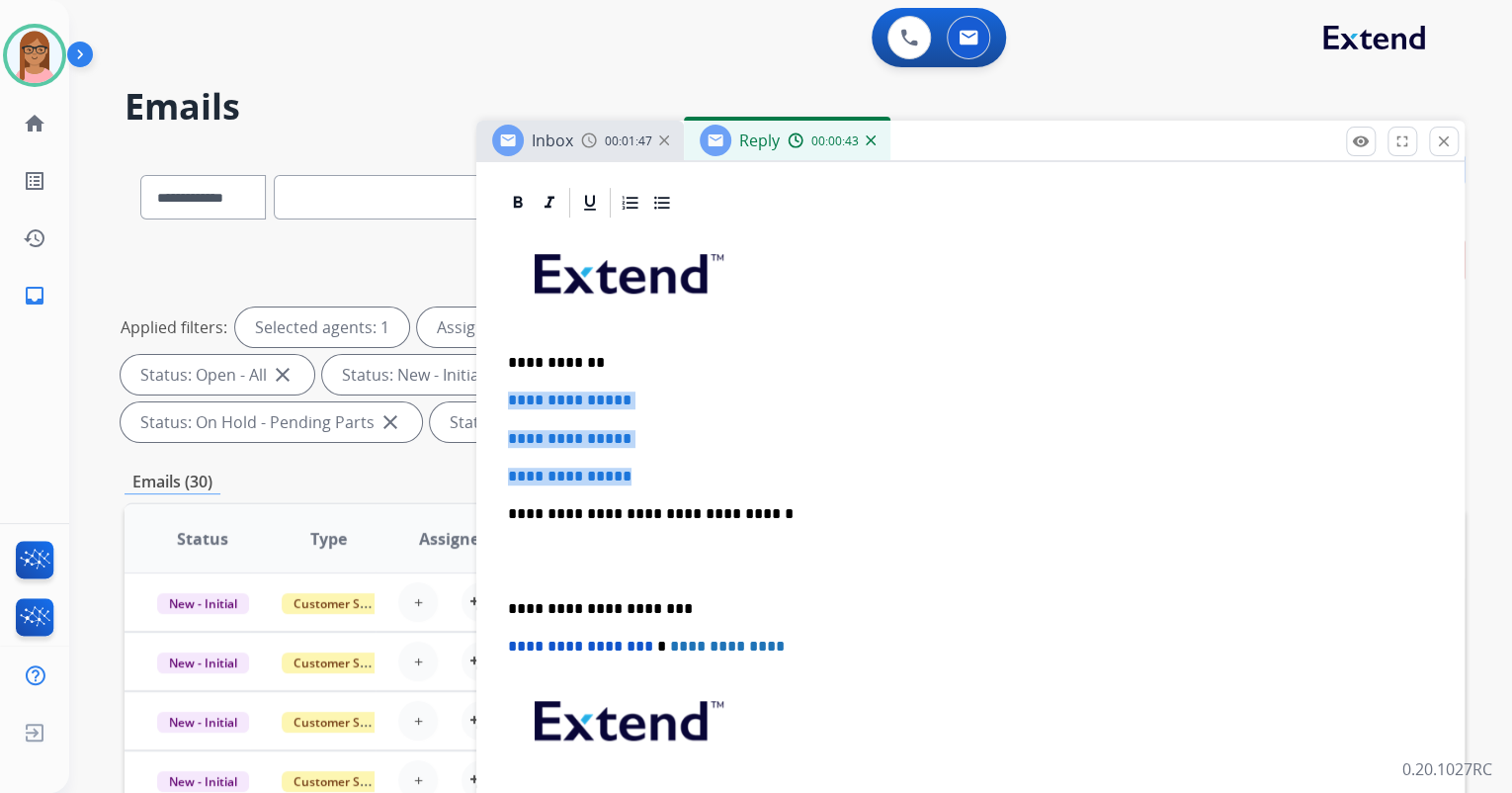 drag, startPoint x: 506, startPoint y: 397, endPoint x: 645, endPoint y: 455, distance: 150.6154 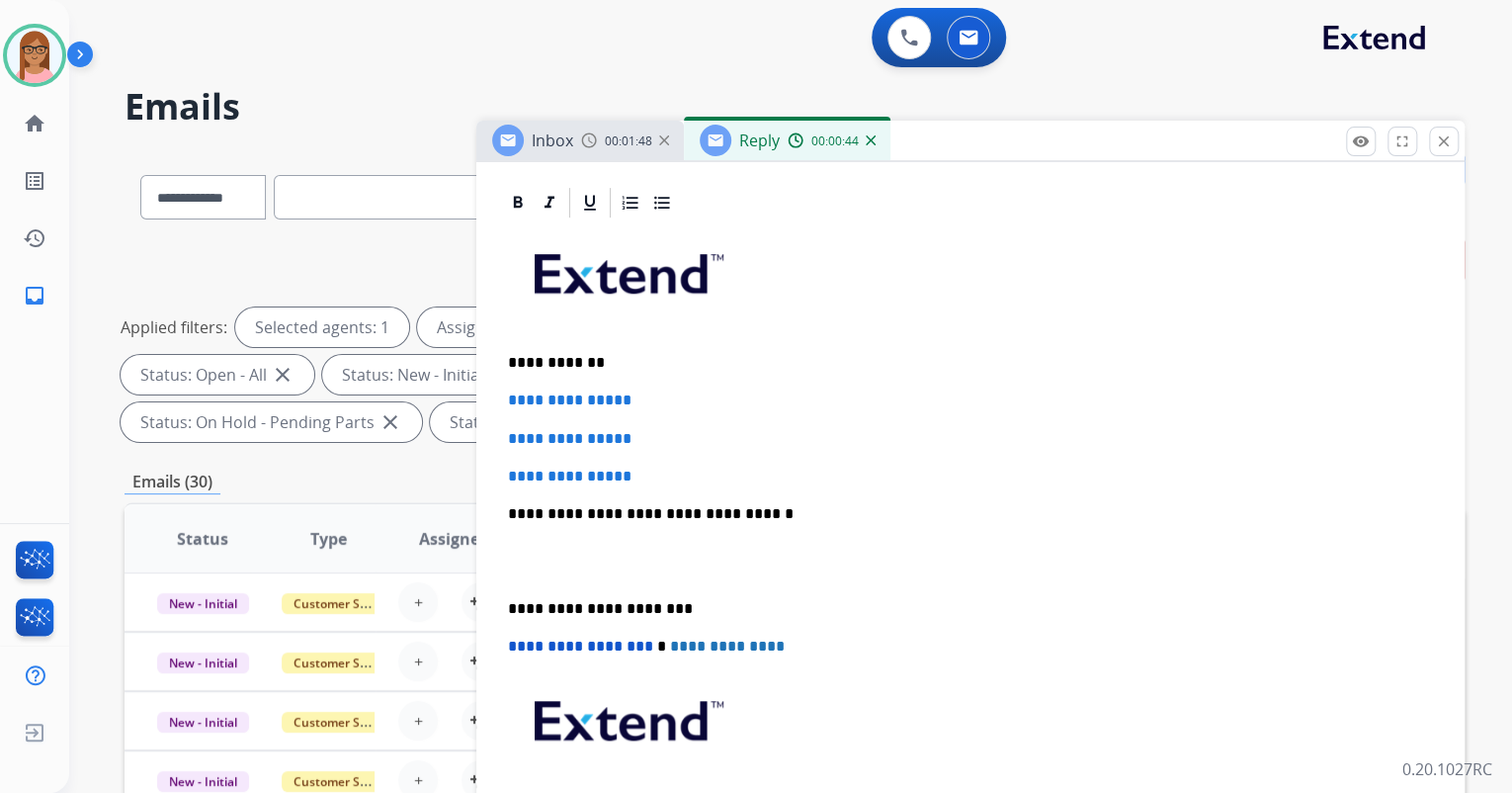scroll, scrollTop: 356, scrollLeft: 0, axis: vertical 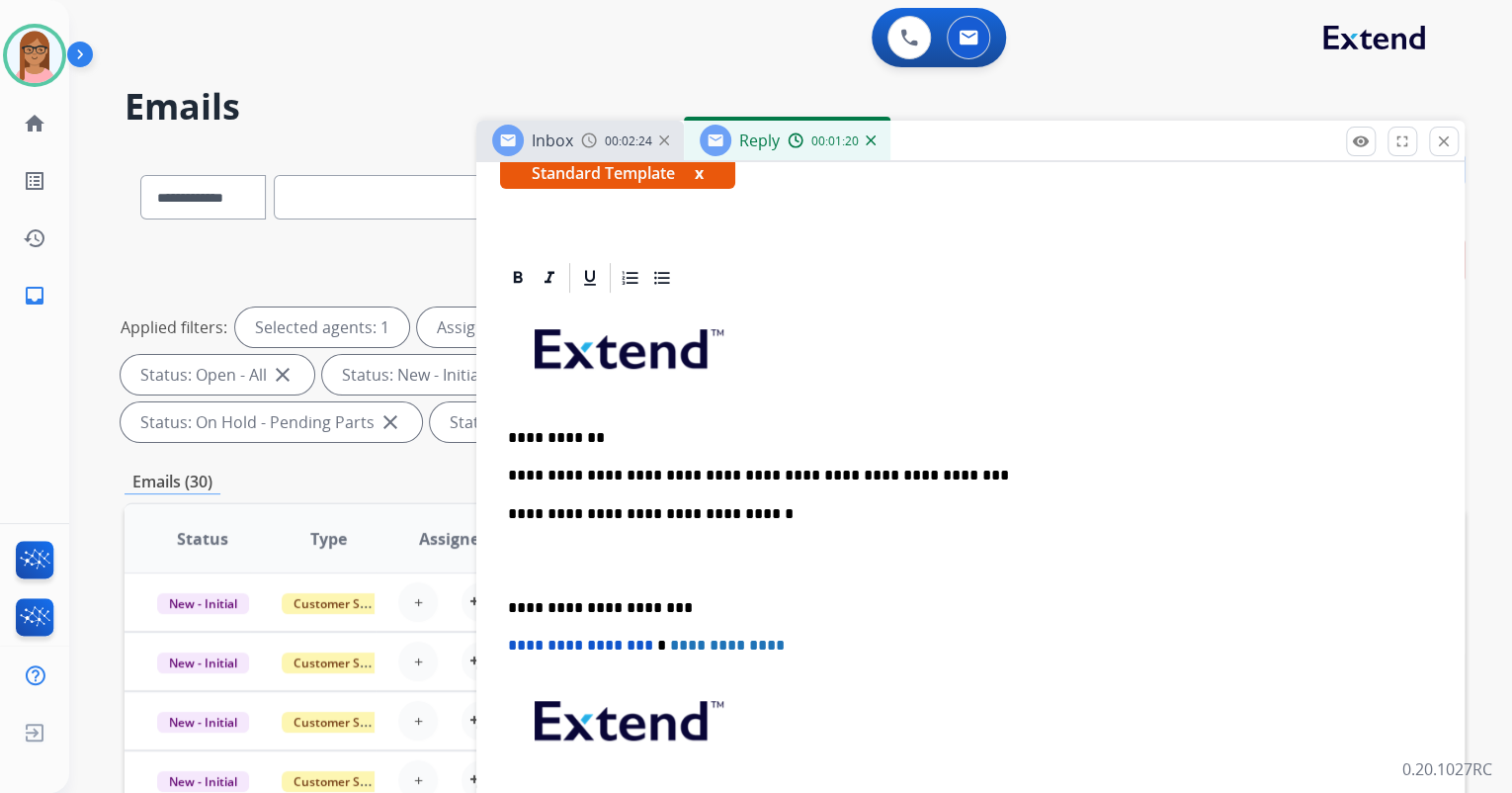 click on "**********" at bounding box center (963, 476) 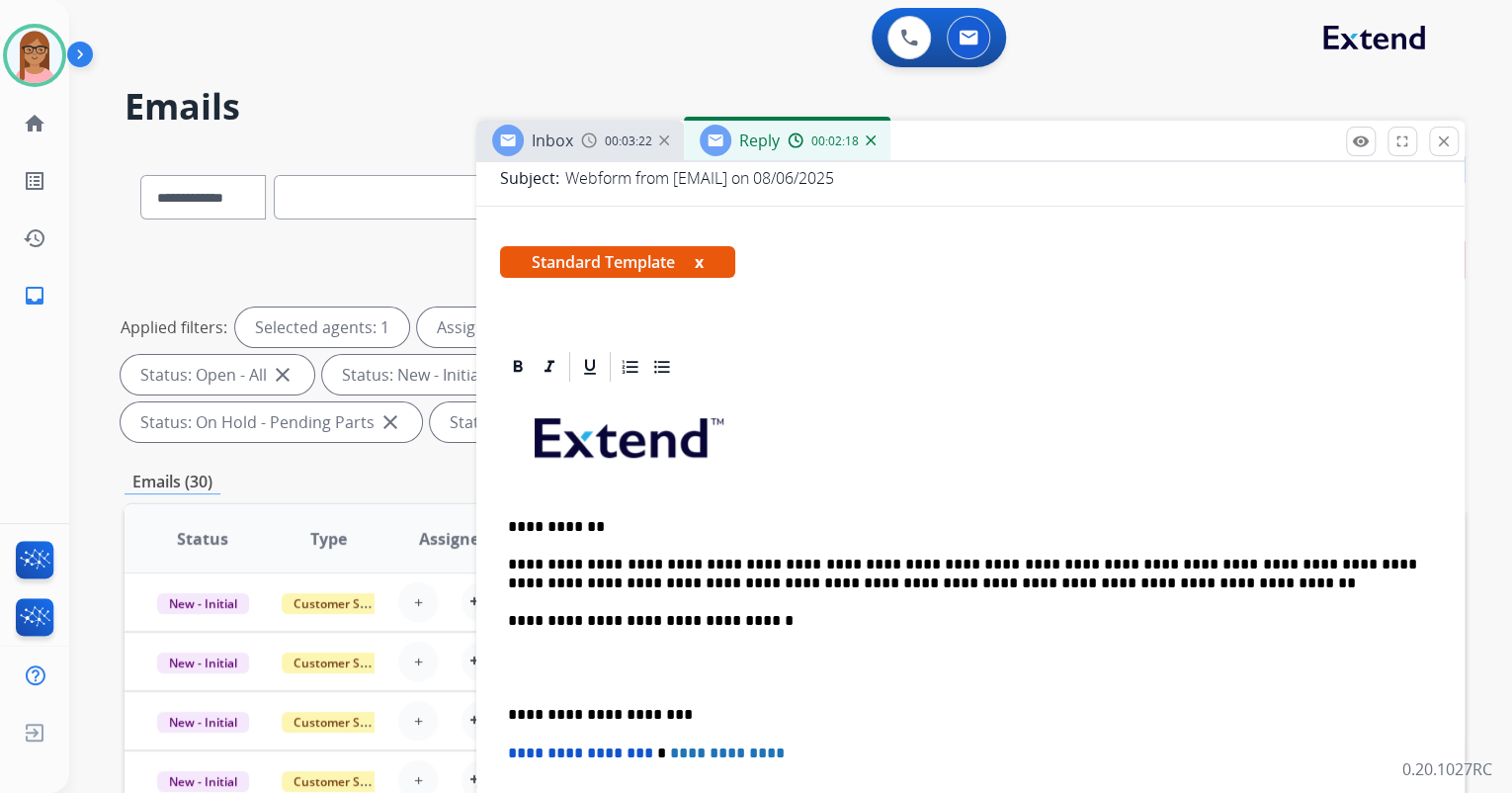 scroll, scrollTop: 374, scrollLeft: 0, axis: vertical 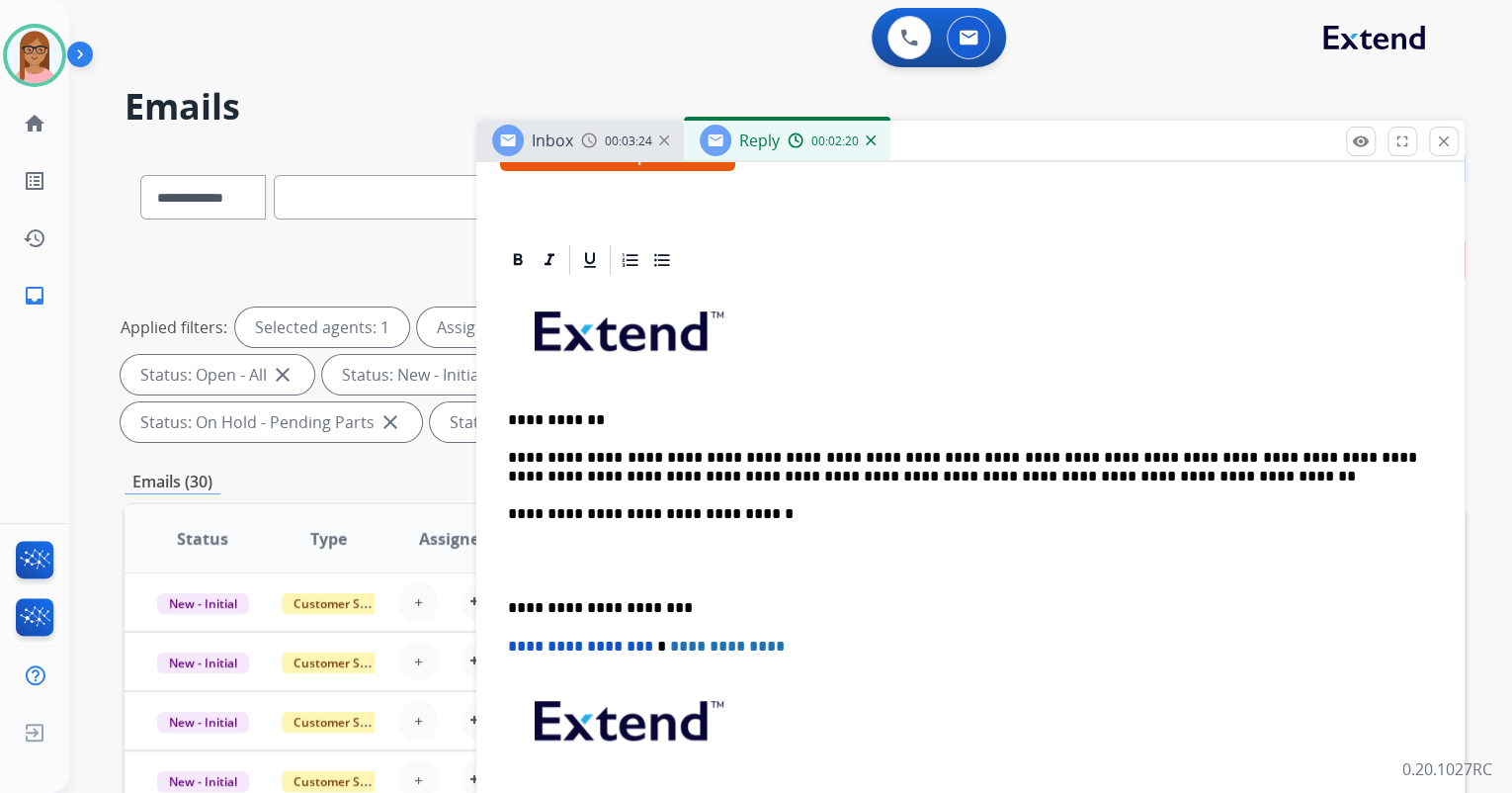 click at bounding box center [970, 561] 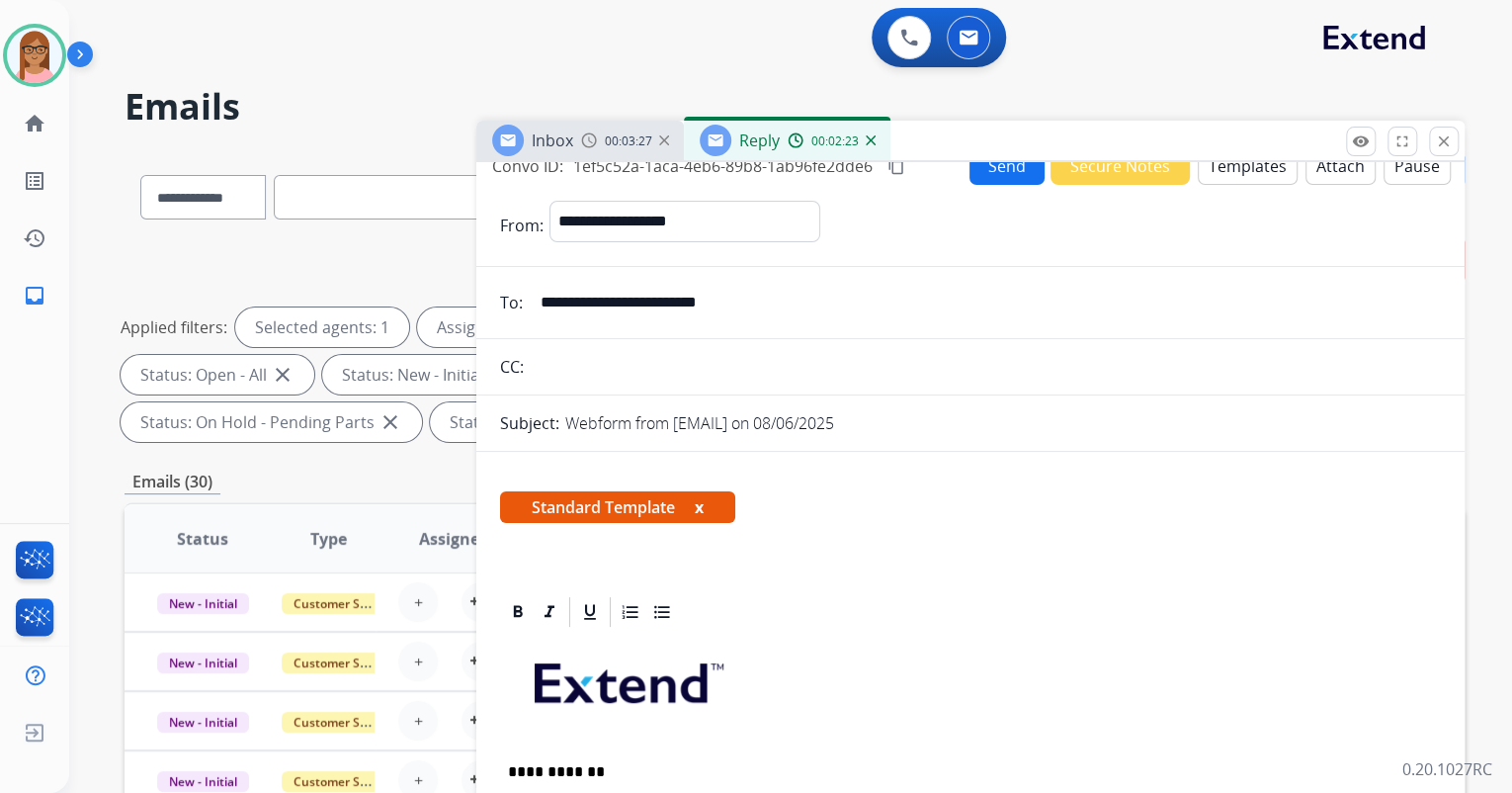 scroll, scrollTop: 0, scrollLeft: 0, axis: both 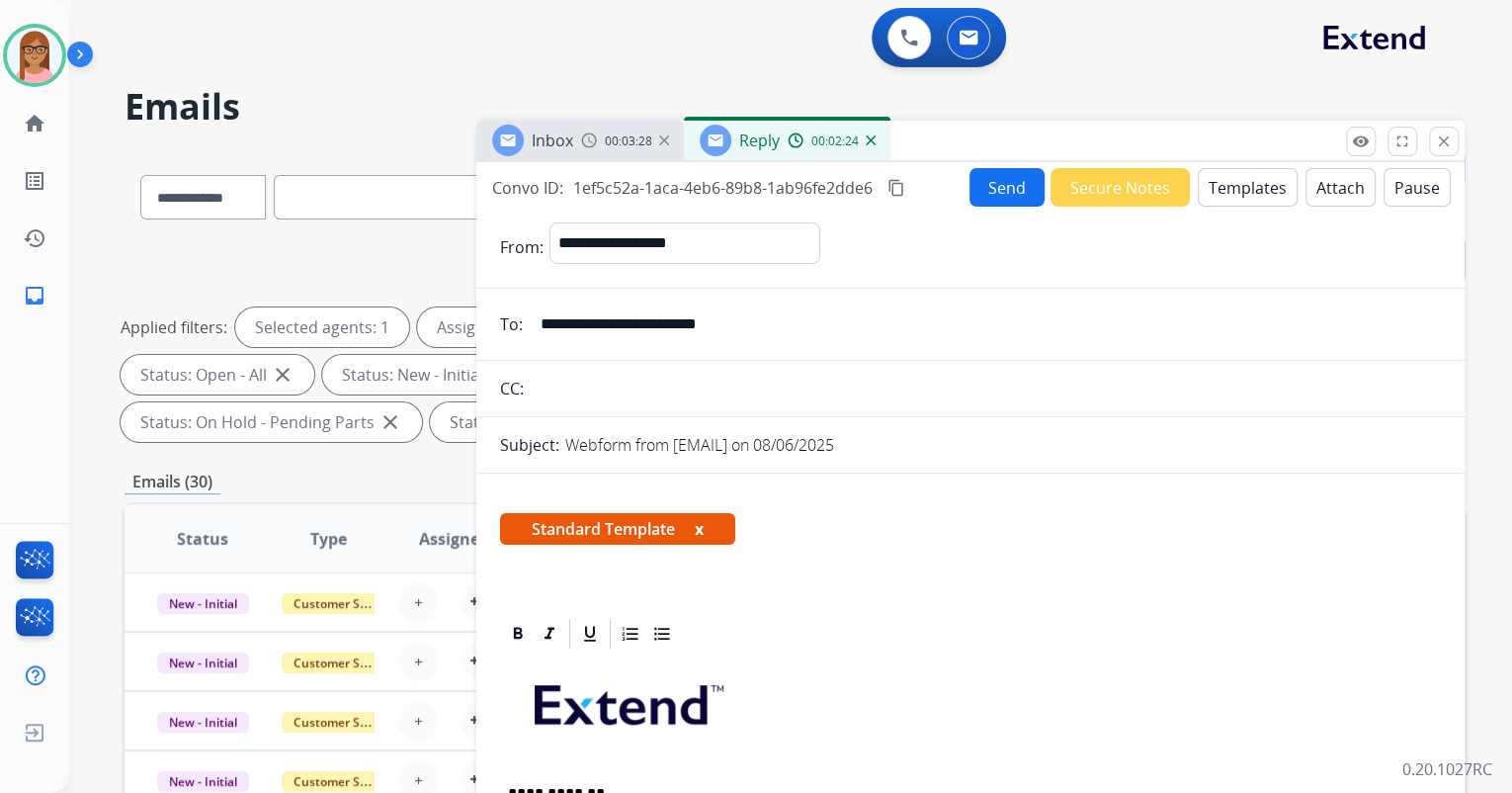 click on "Send" at bounding box center (1007, 187) 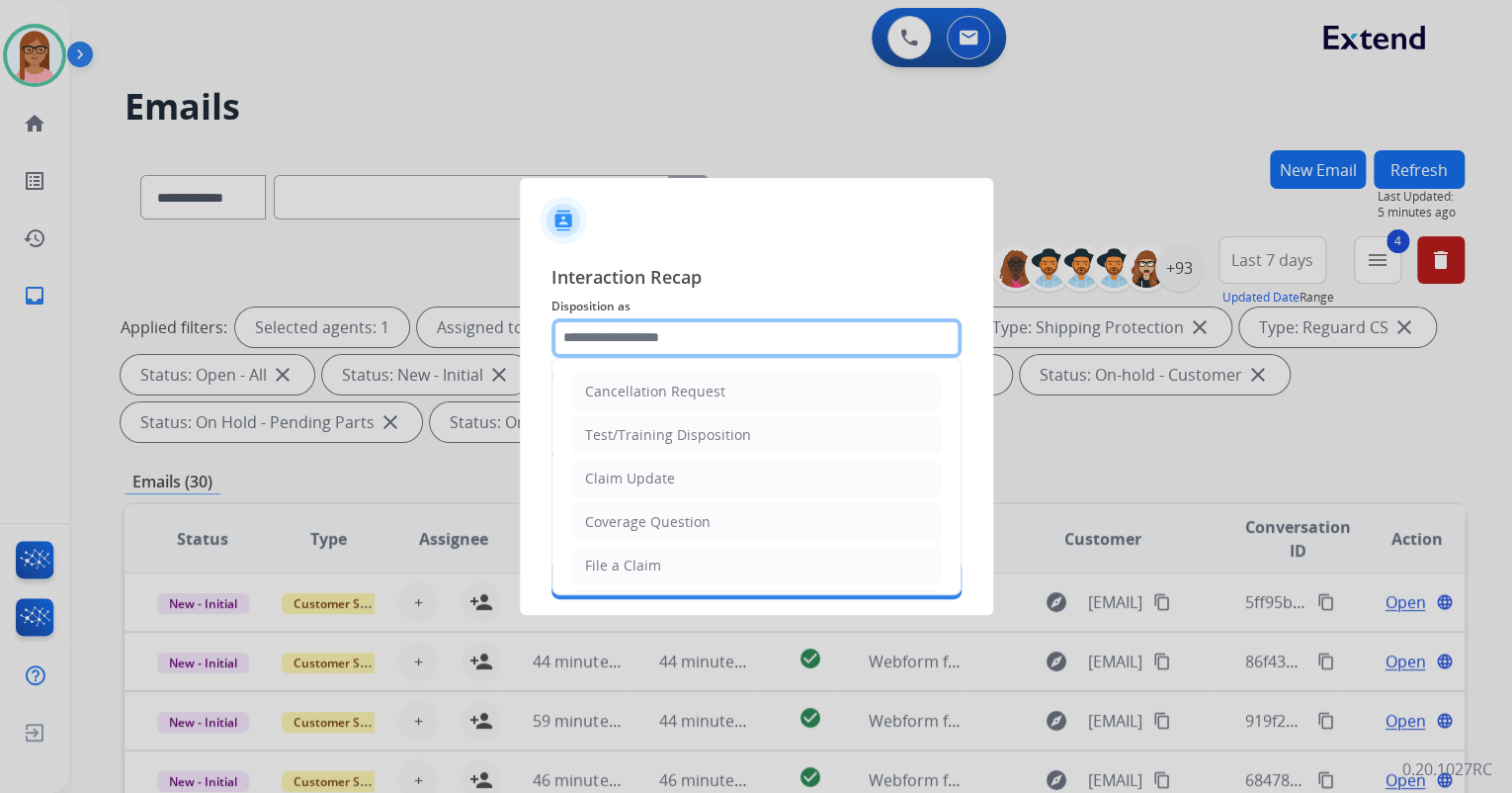 click 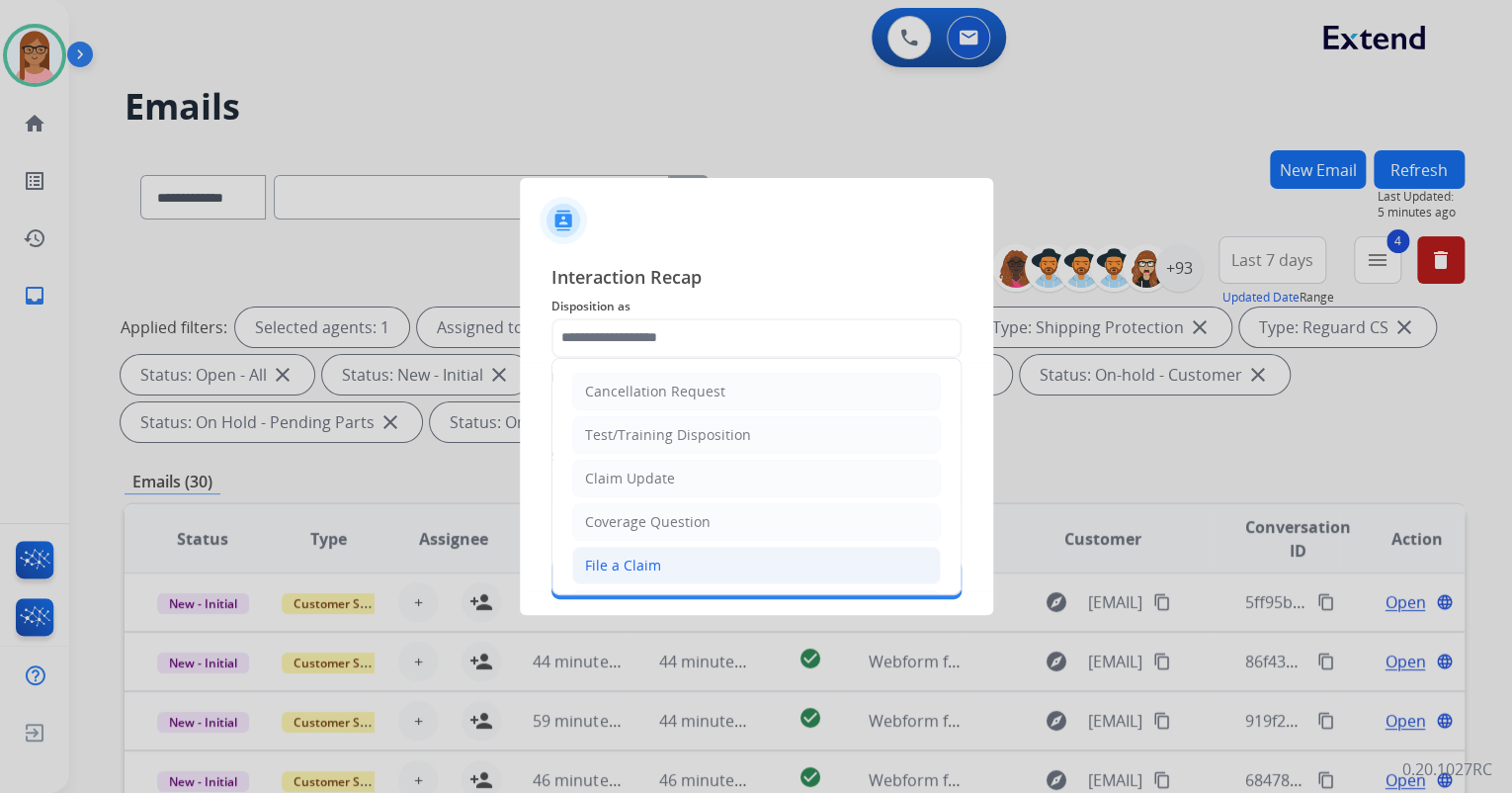 click on "File a Claim" 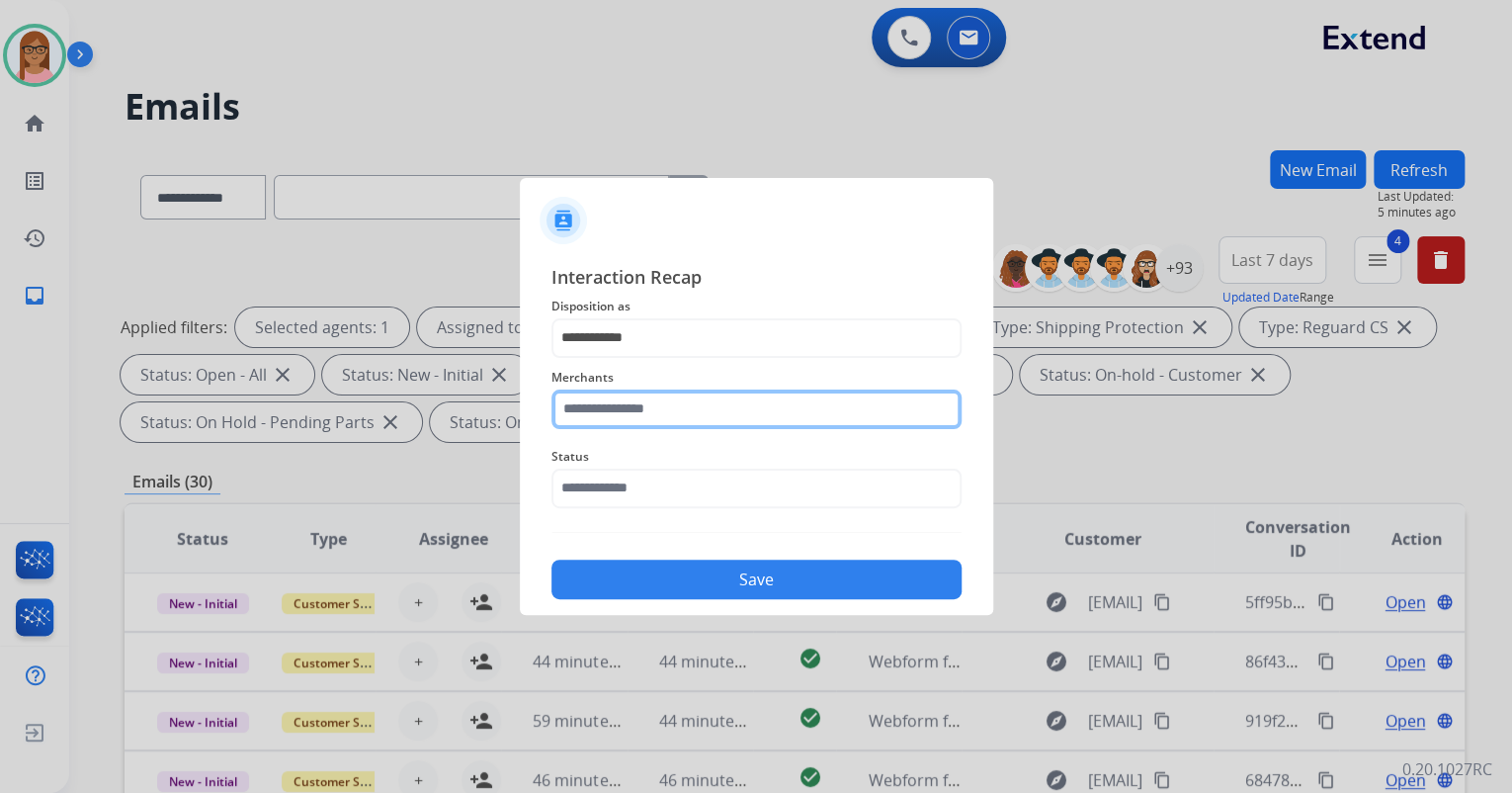 click 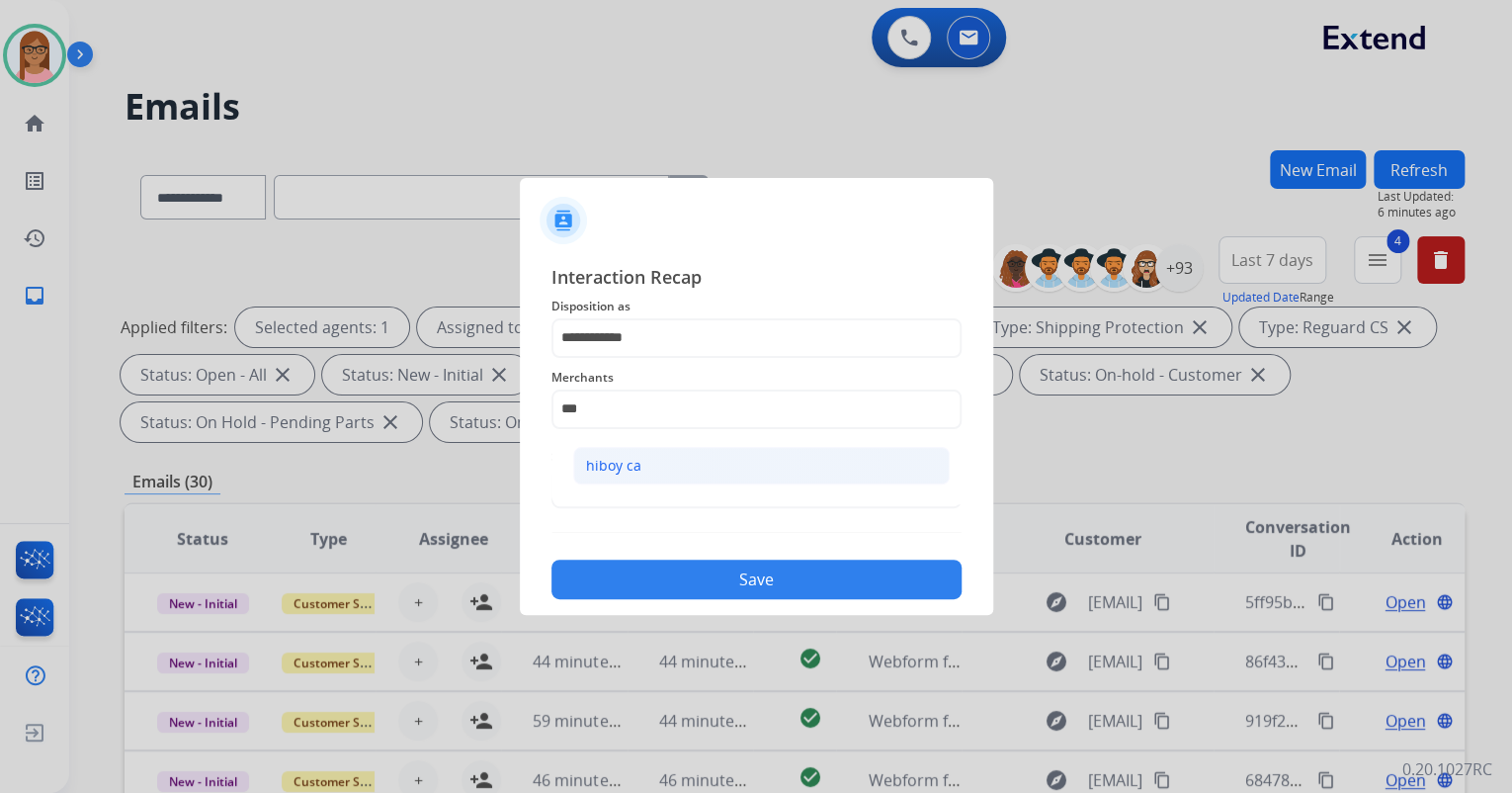 click on "hiboy ca" 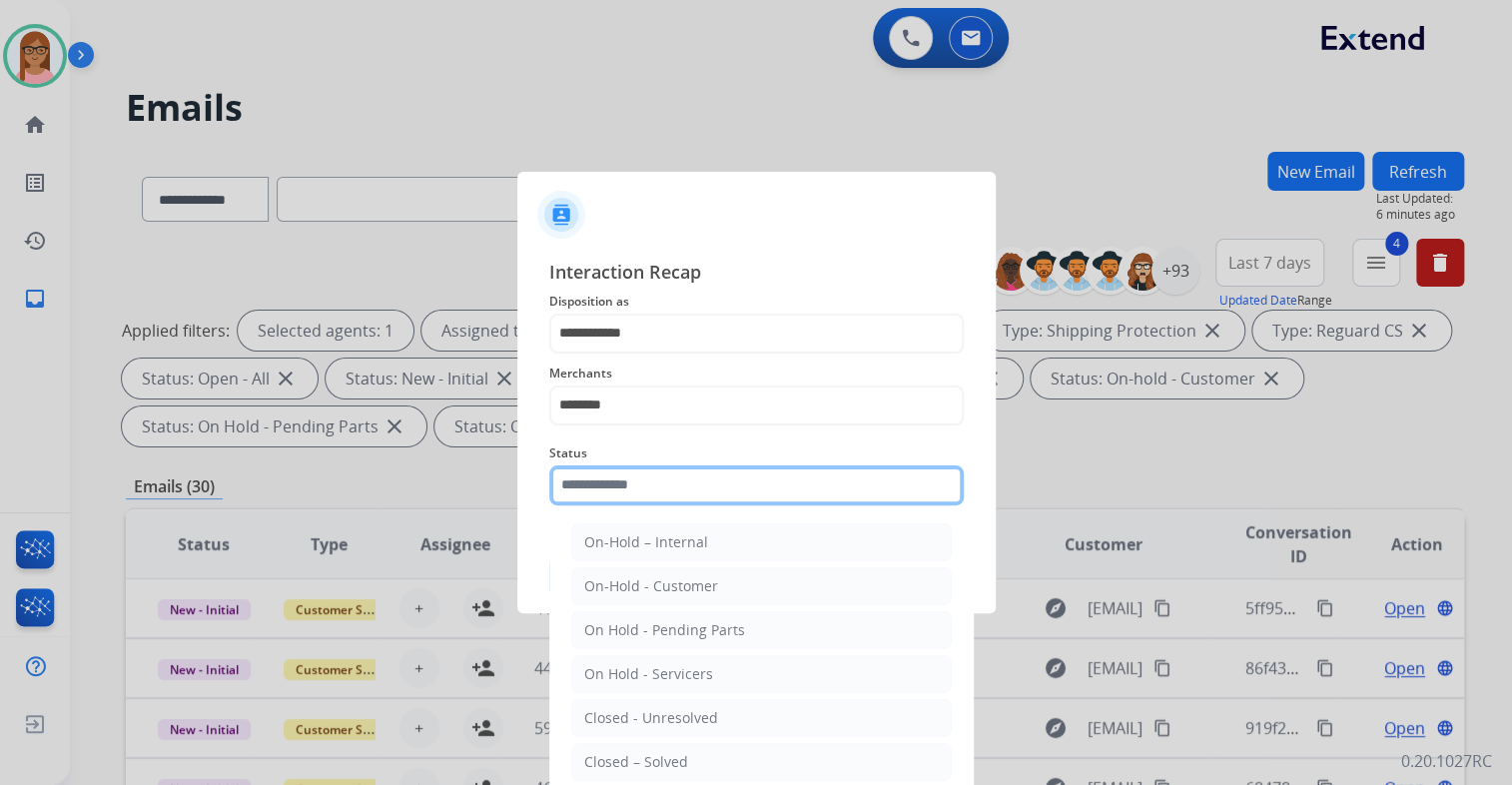 click 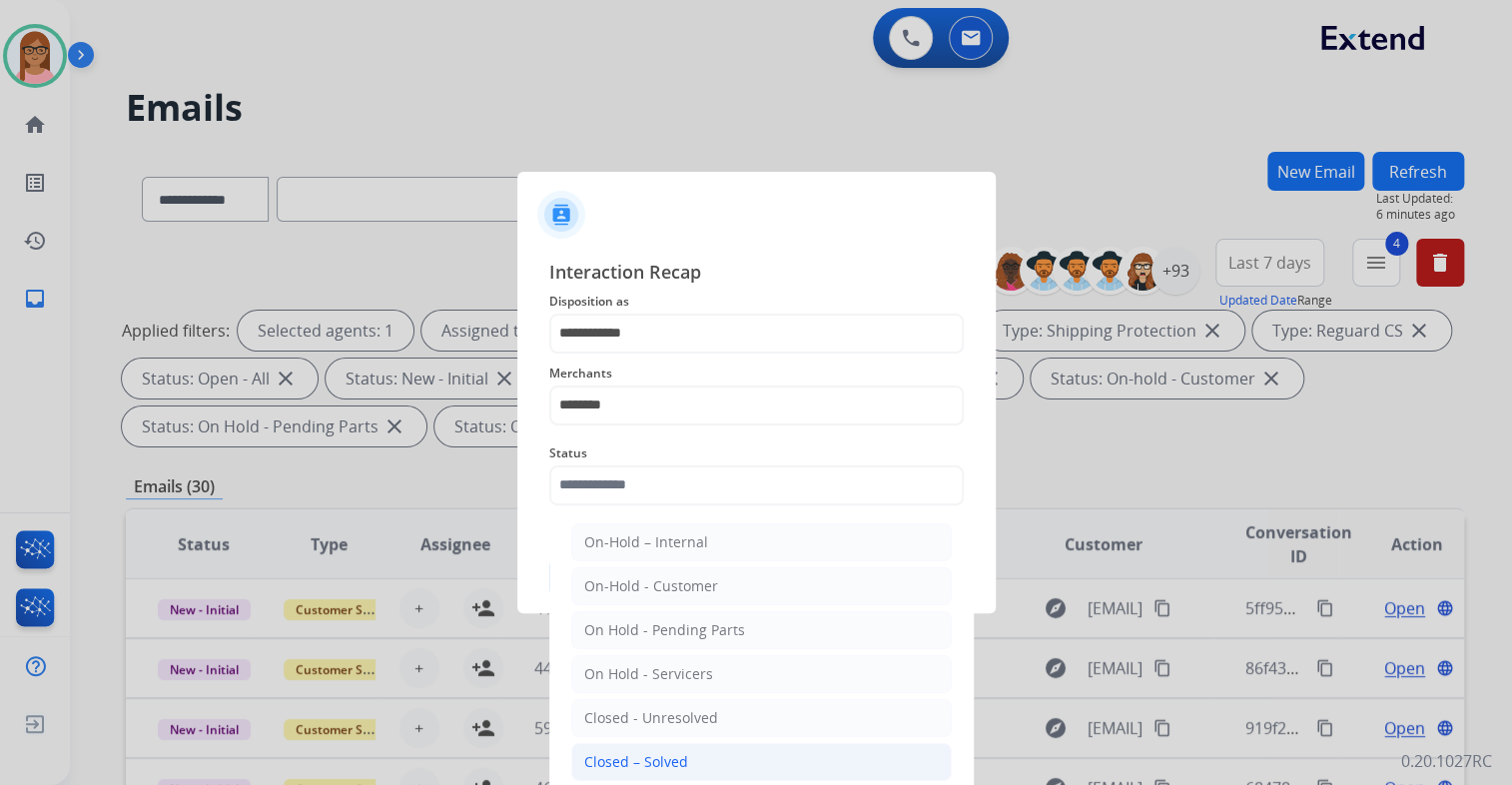 click on "Closed – Solved" 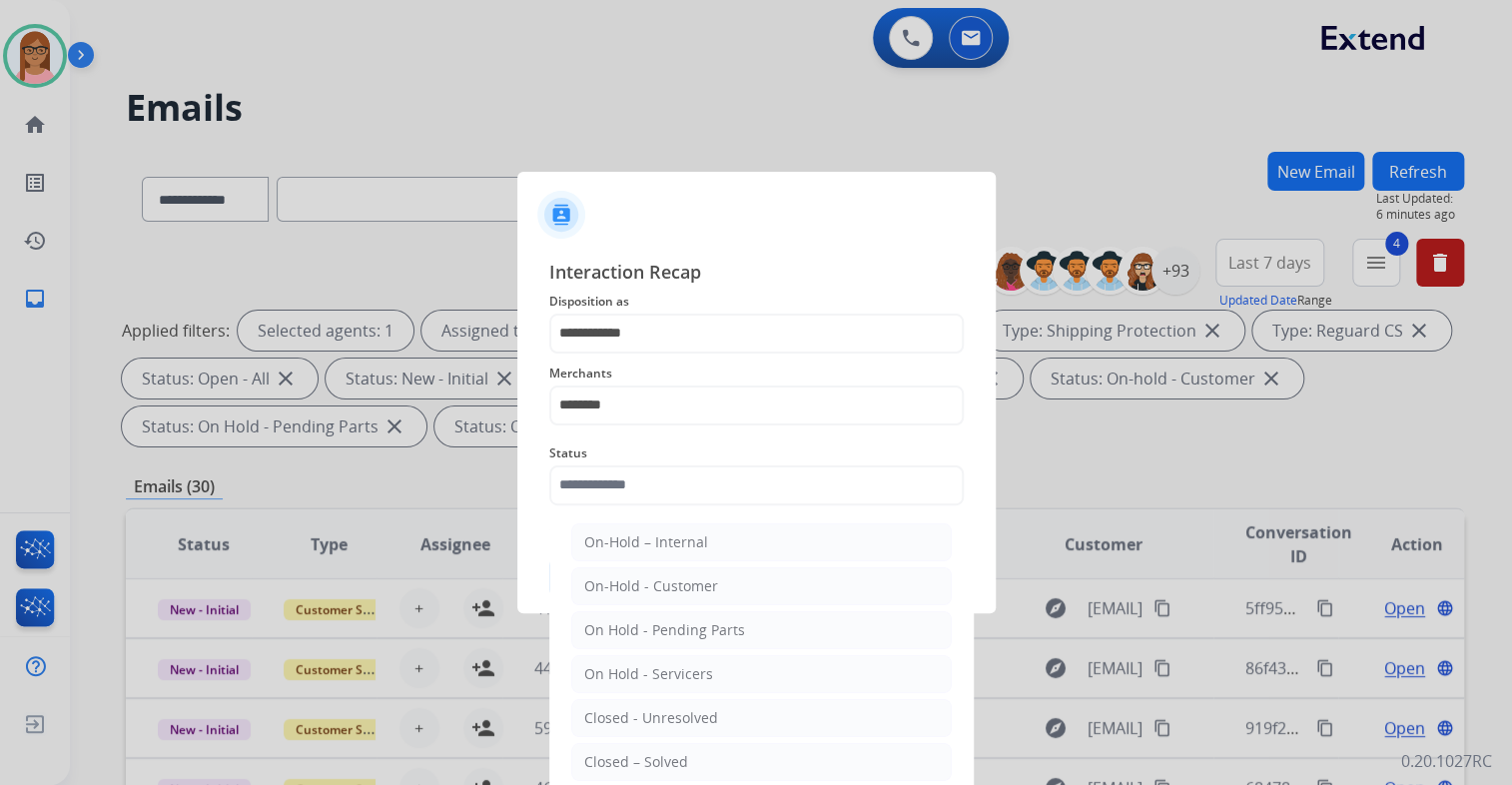 type on "**********" 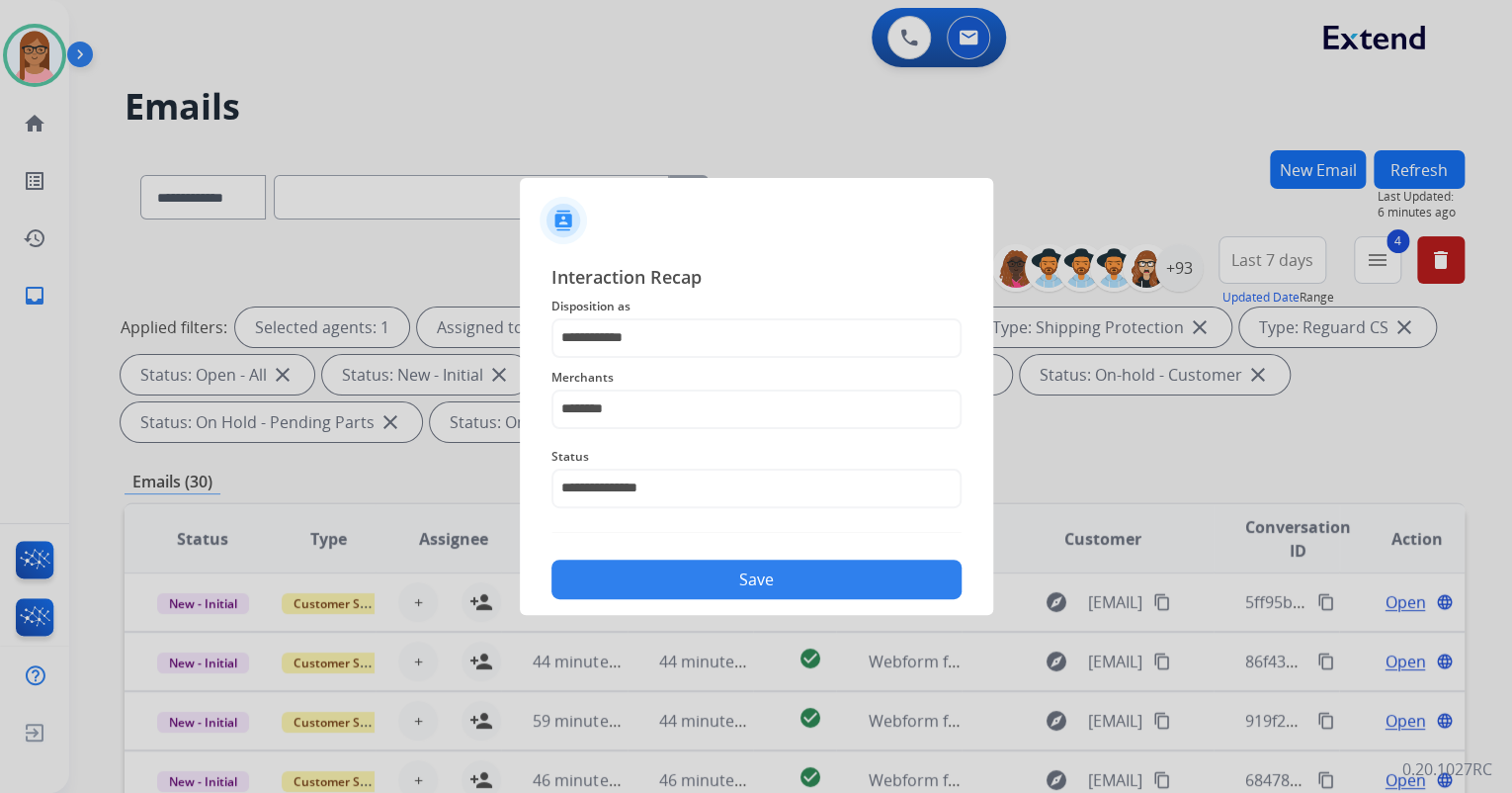 click on "Save" 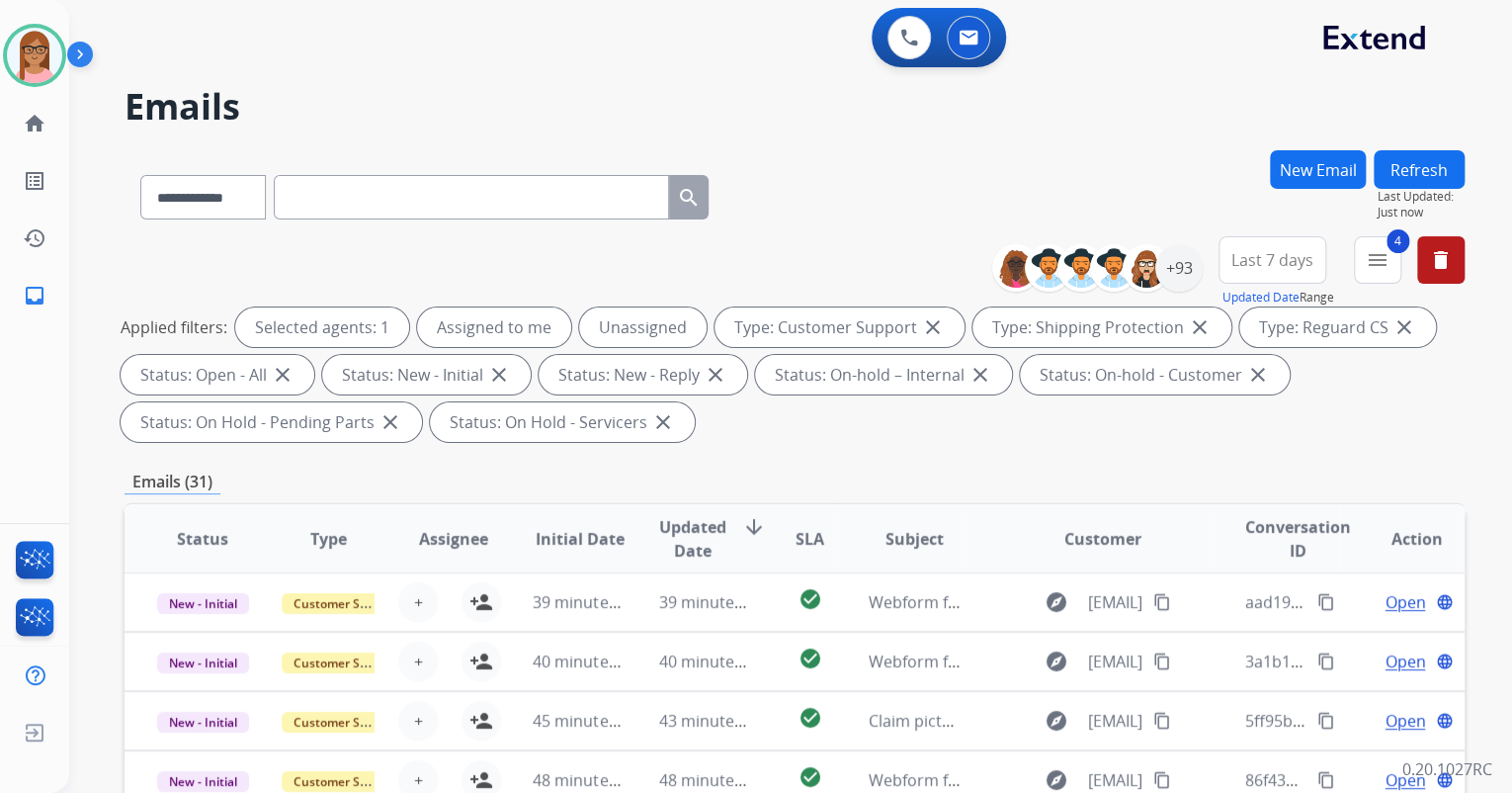 scroll, scrollTop: 0, scrollLeft: 0, axis: both 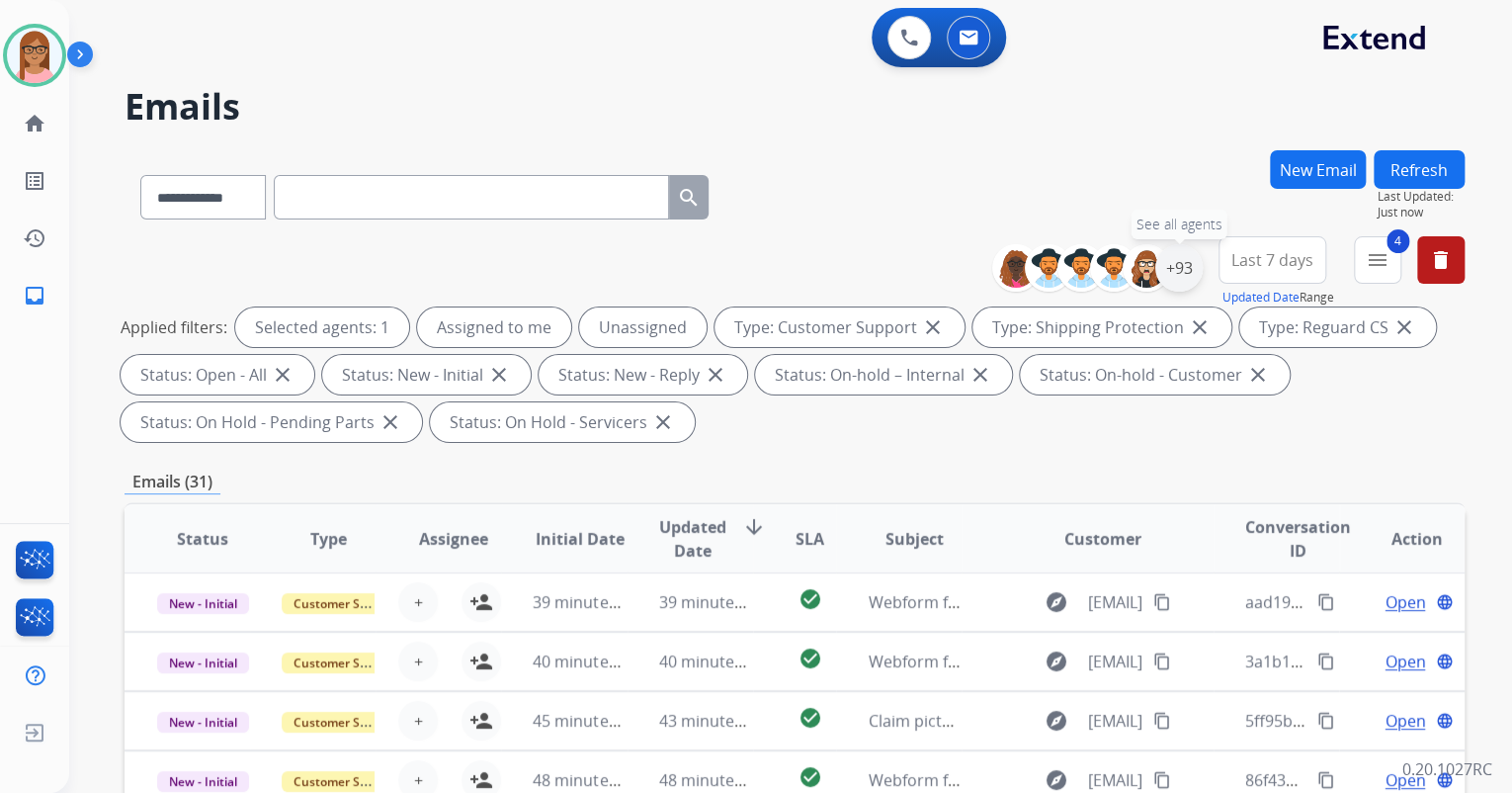 click on "+93" at bounding box center [1179, 268] 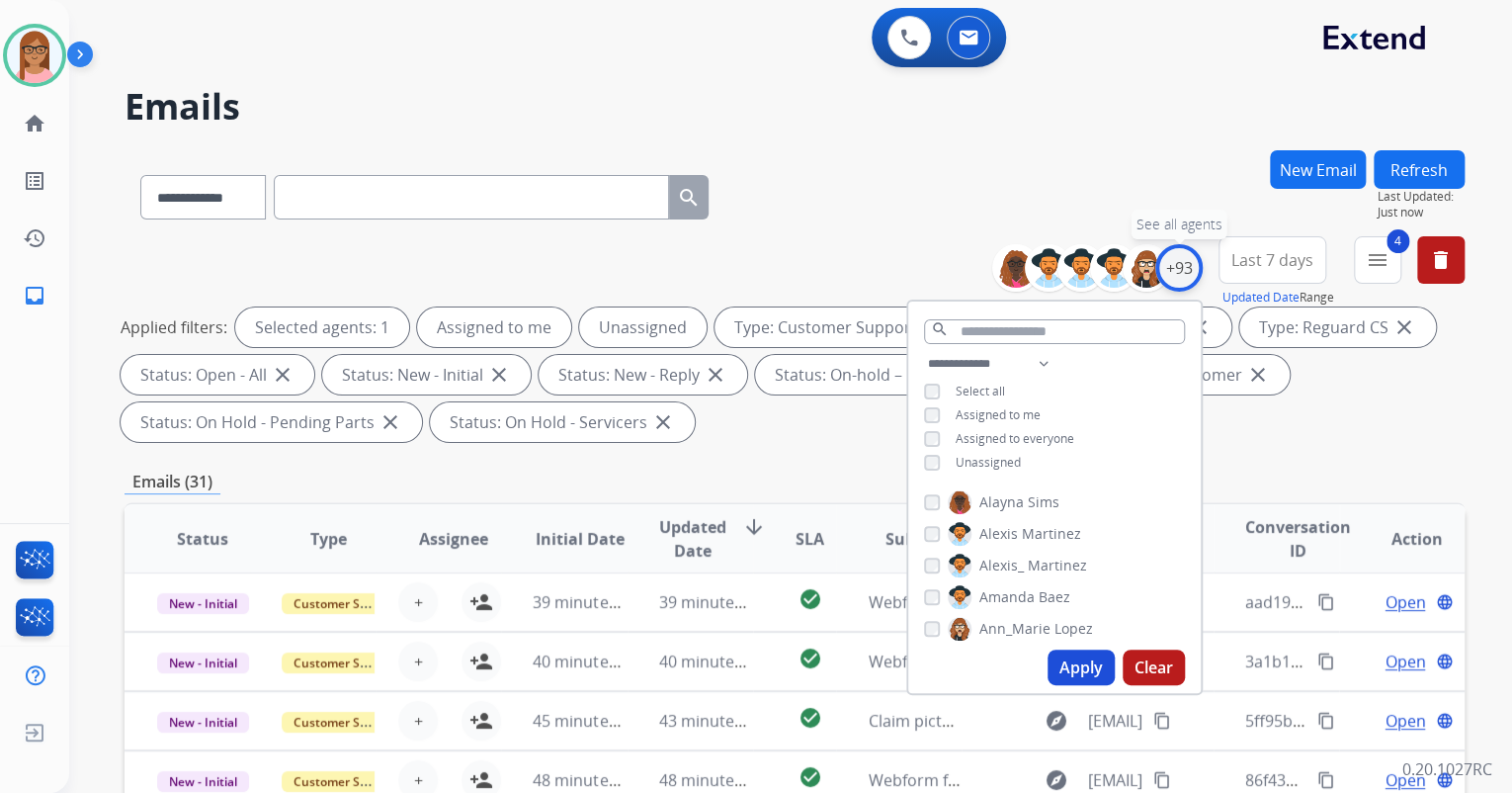 click on "+93" at bounding box center (1179, 268) 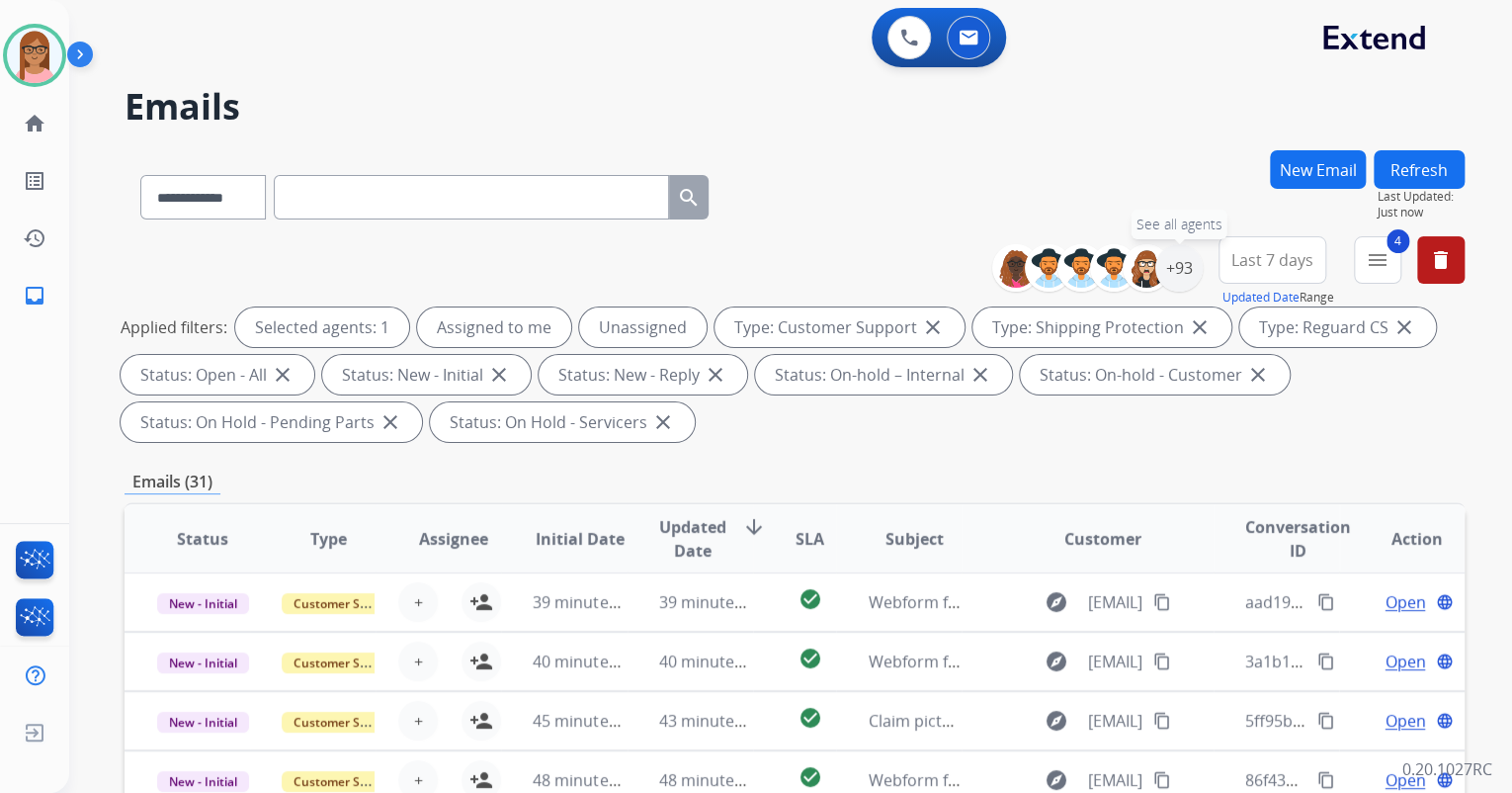drag, startPoint x: 1182, startPoint y: 271, endPoint x: 1362, endPoint y: 260, distance: 180.3358 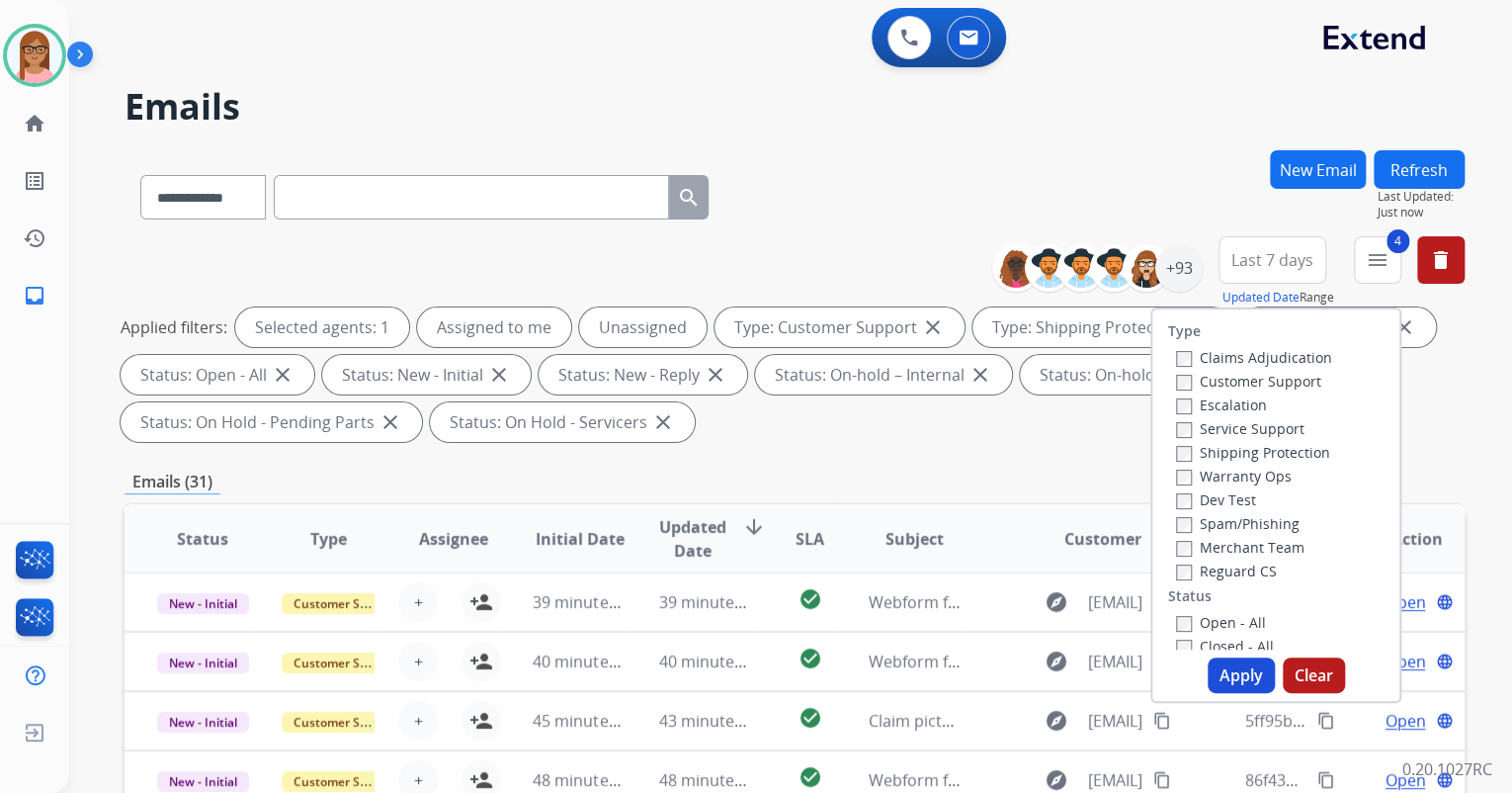 click on "Open - All" at bounding box center (1280, 622) 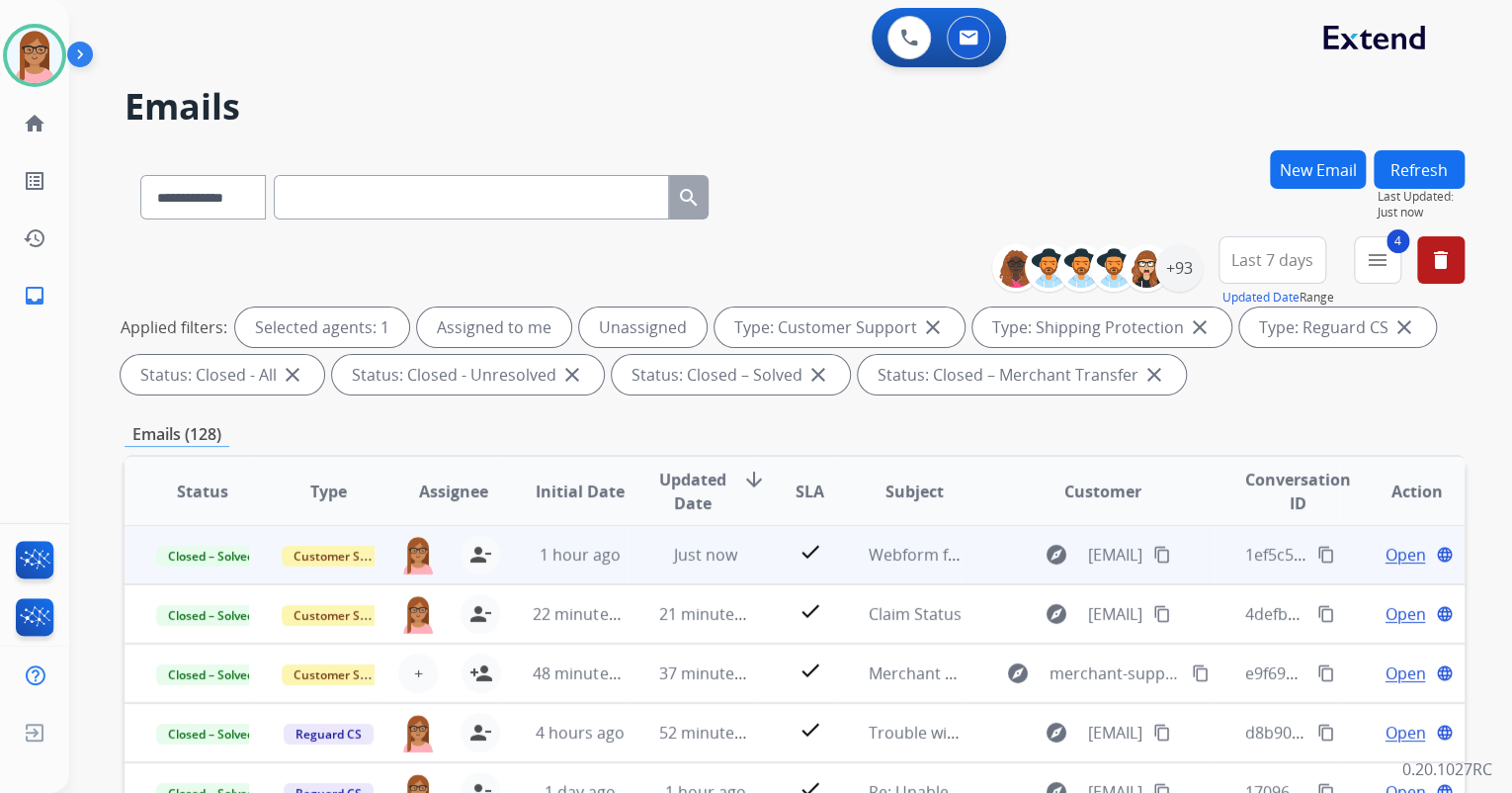 click on "content_copy" at bounding box center [1326, 555] 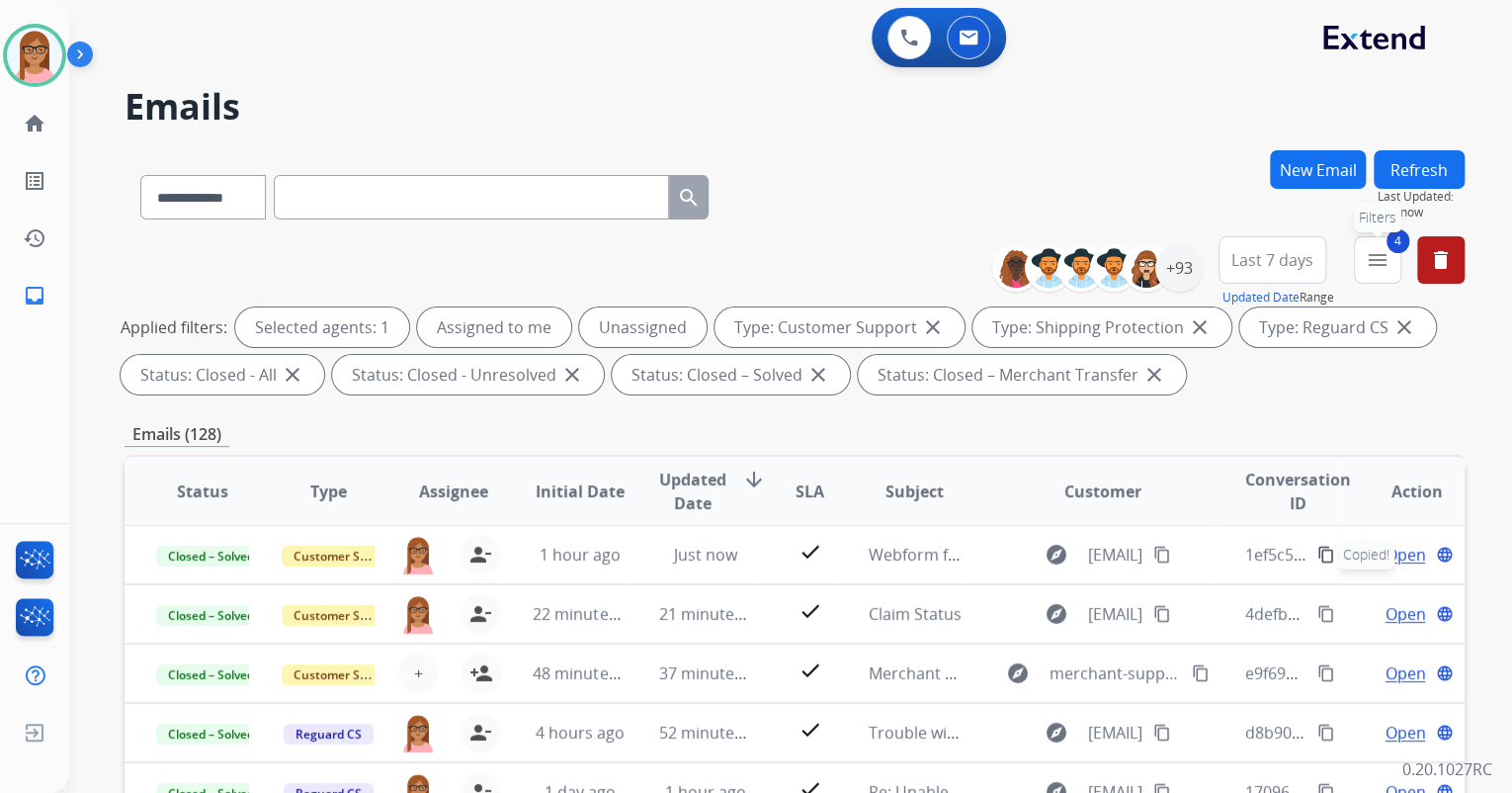 click on "4 menu  Filters" at bounding box center (1378, 260) 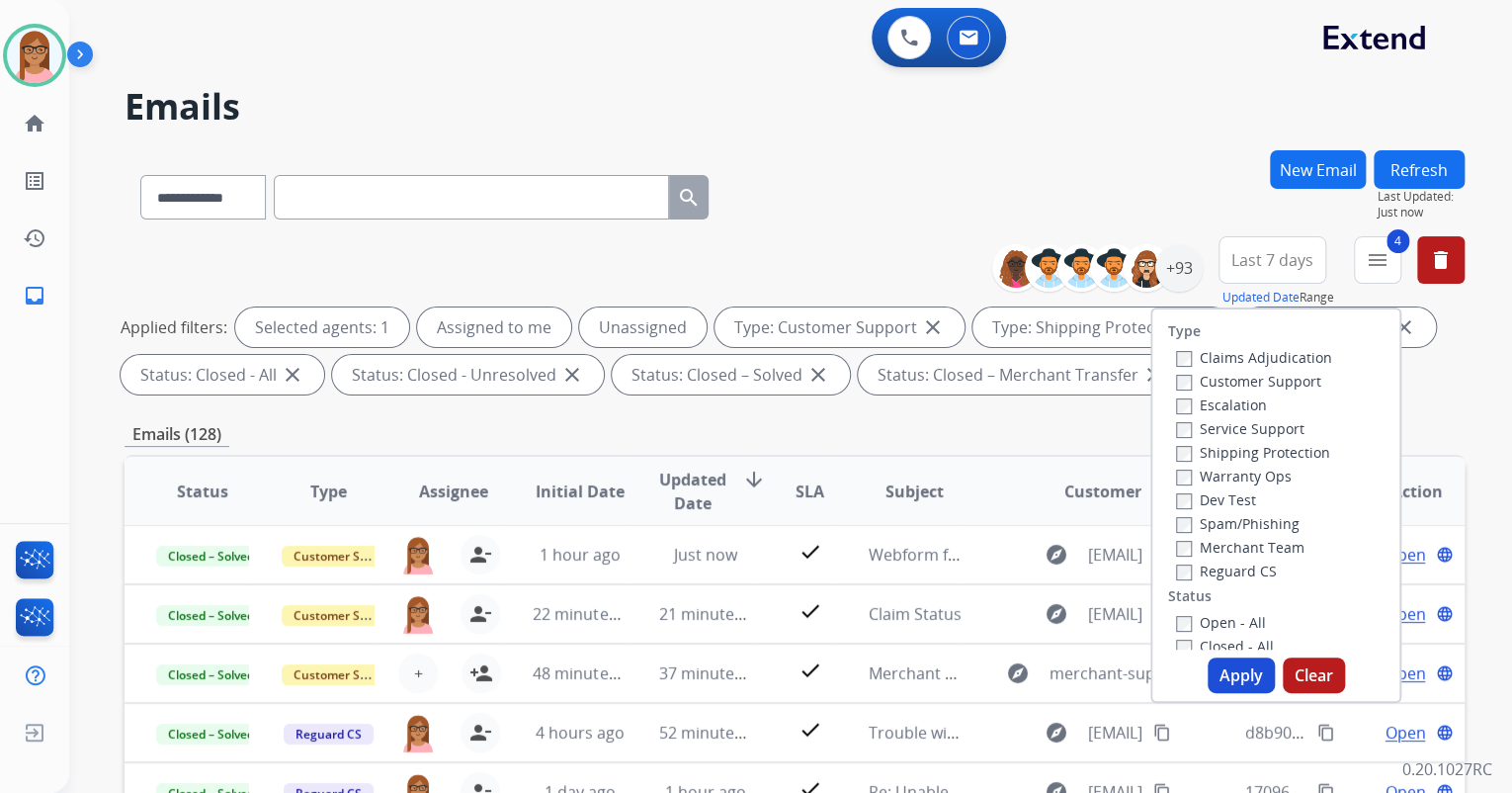 click on "Apply" at bounding box center (1241, 675) 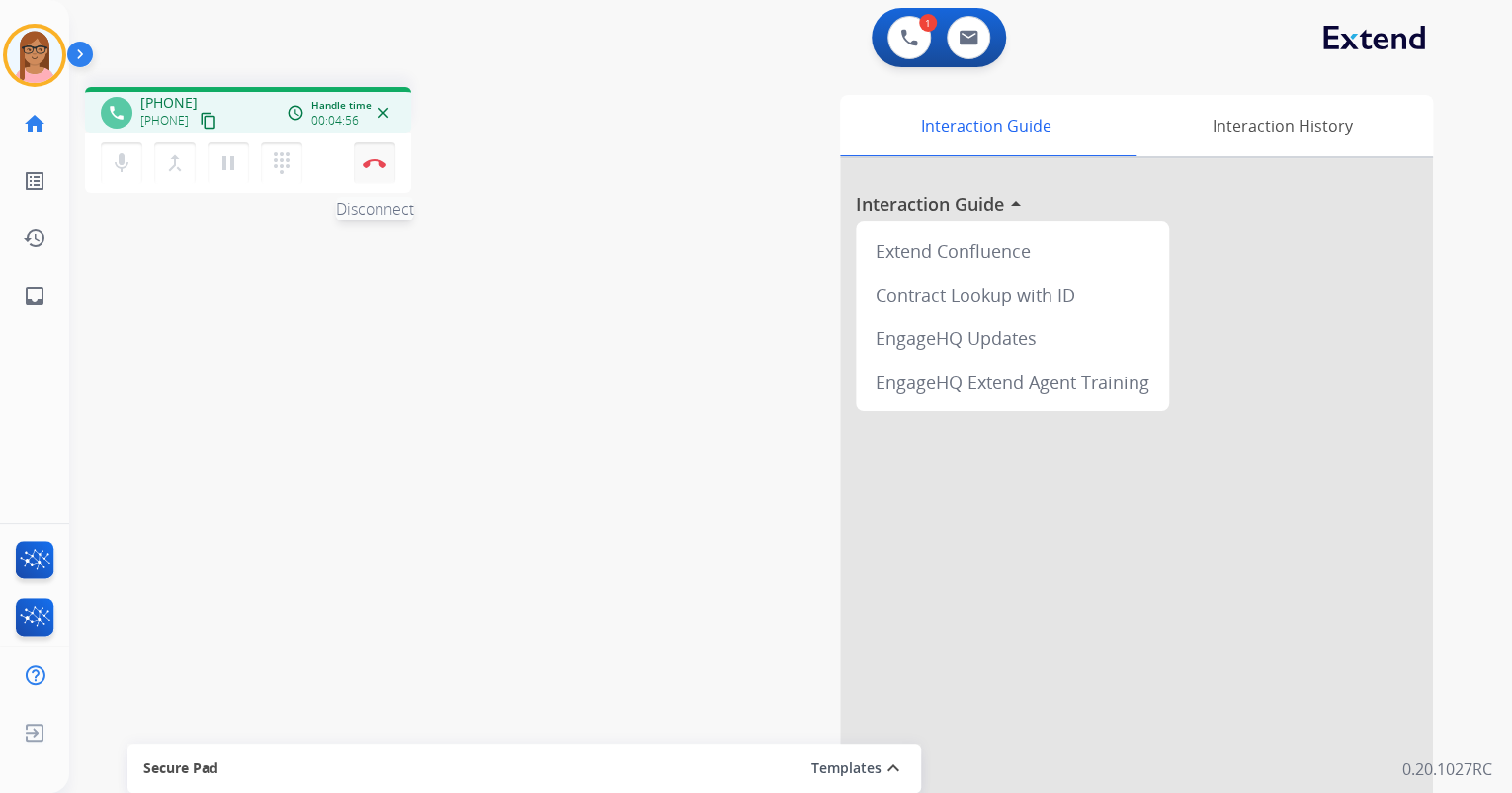 click on "Disconnect" at bounding box center (375, 163) 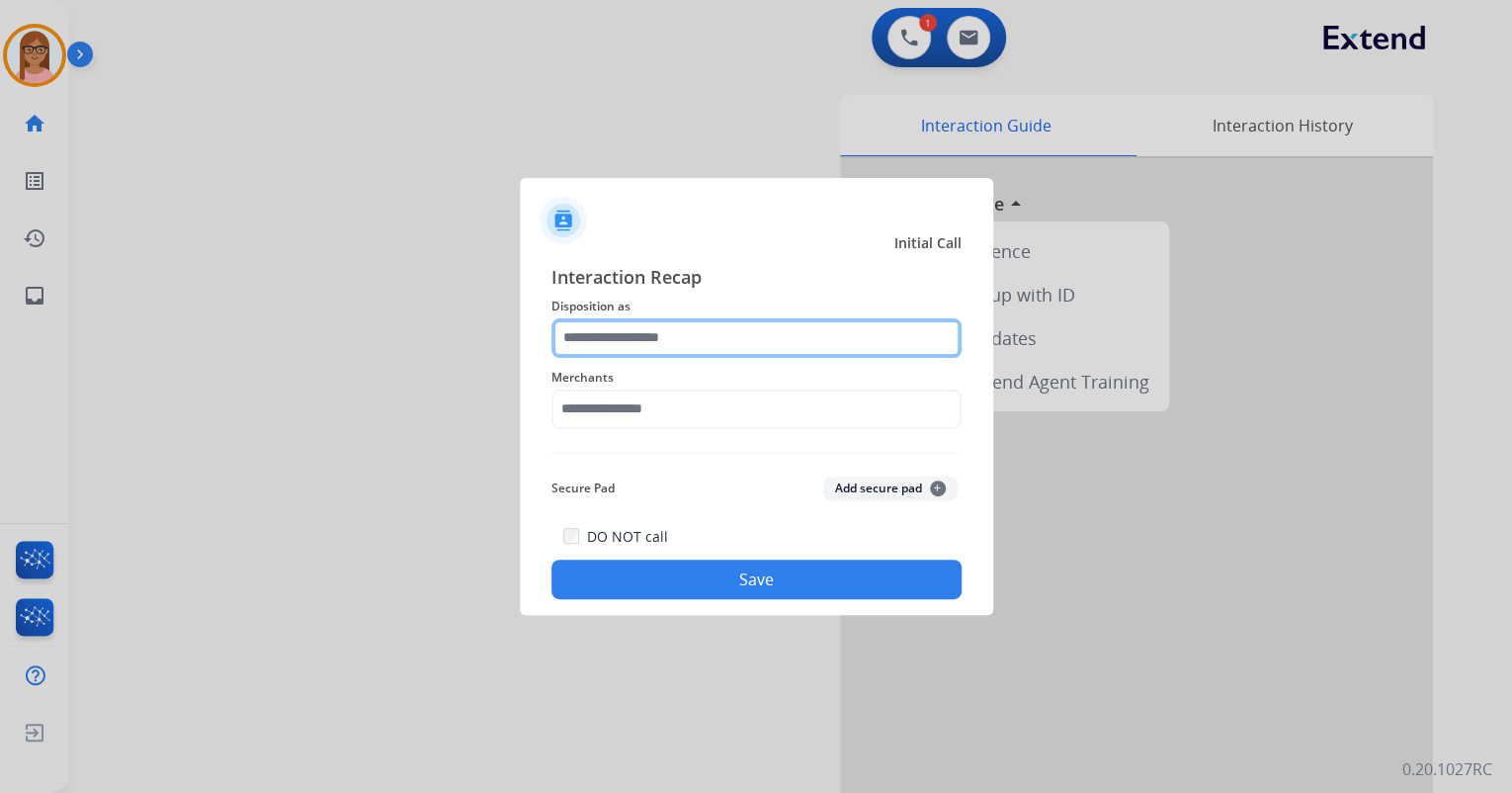 click 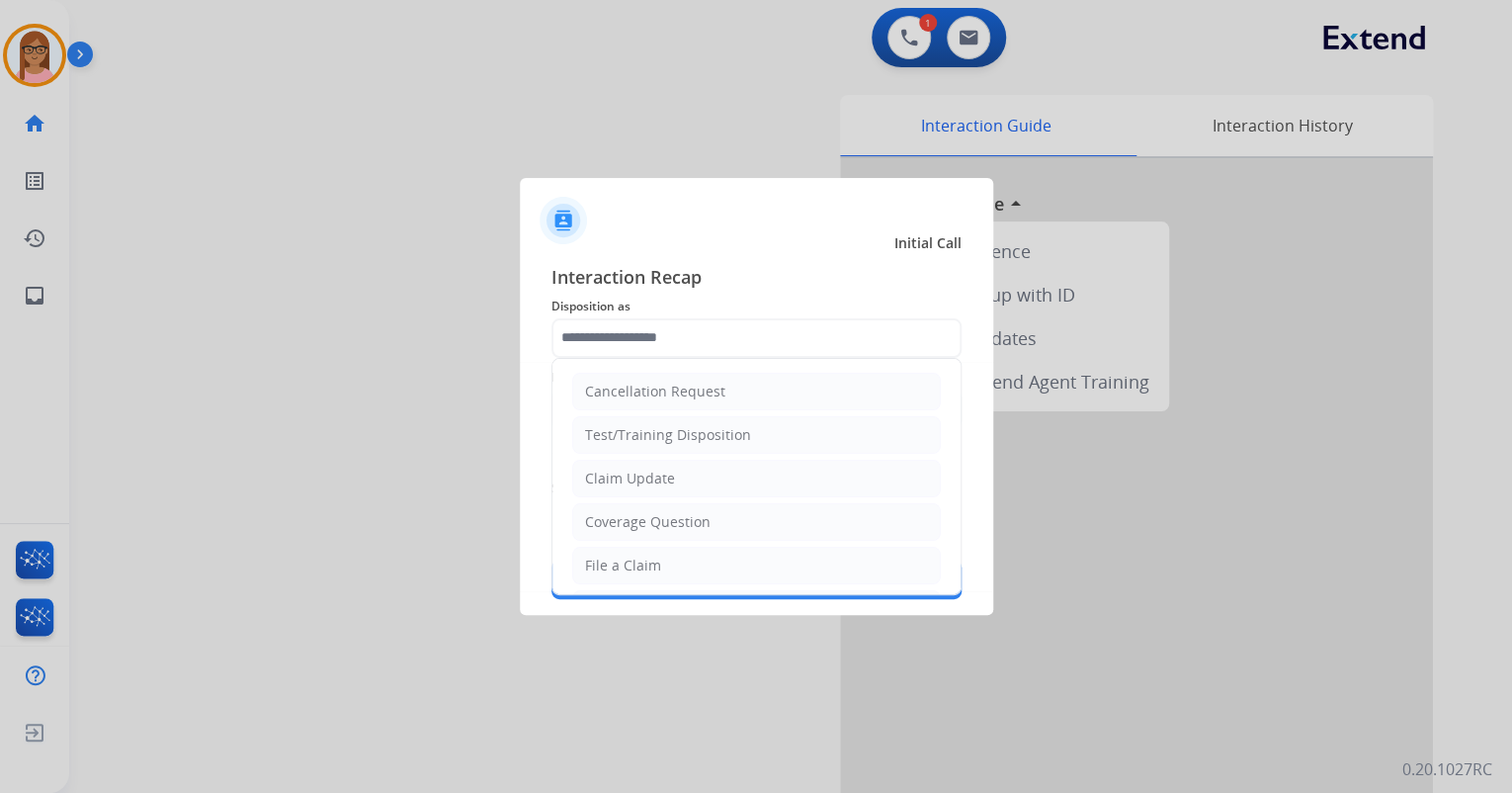 drag, startPoint x: 661, startPoint y: 553, endPoint x: 664, endPoint y: 535, distance: 18.248288 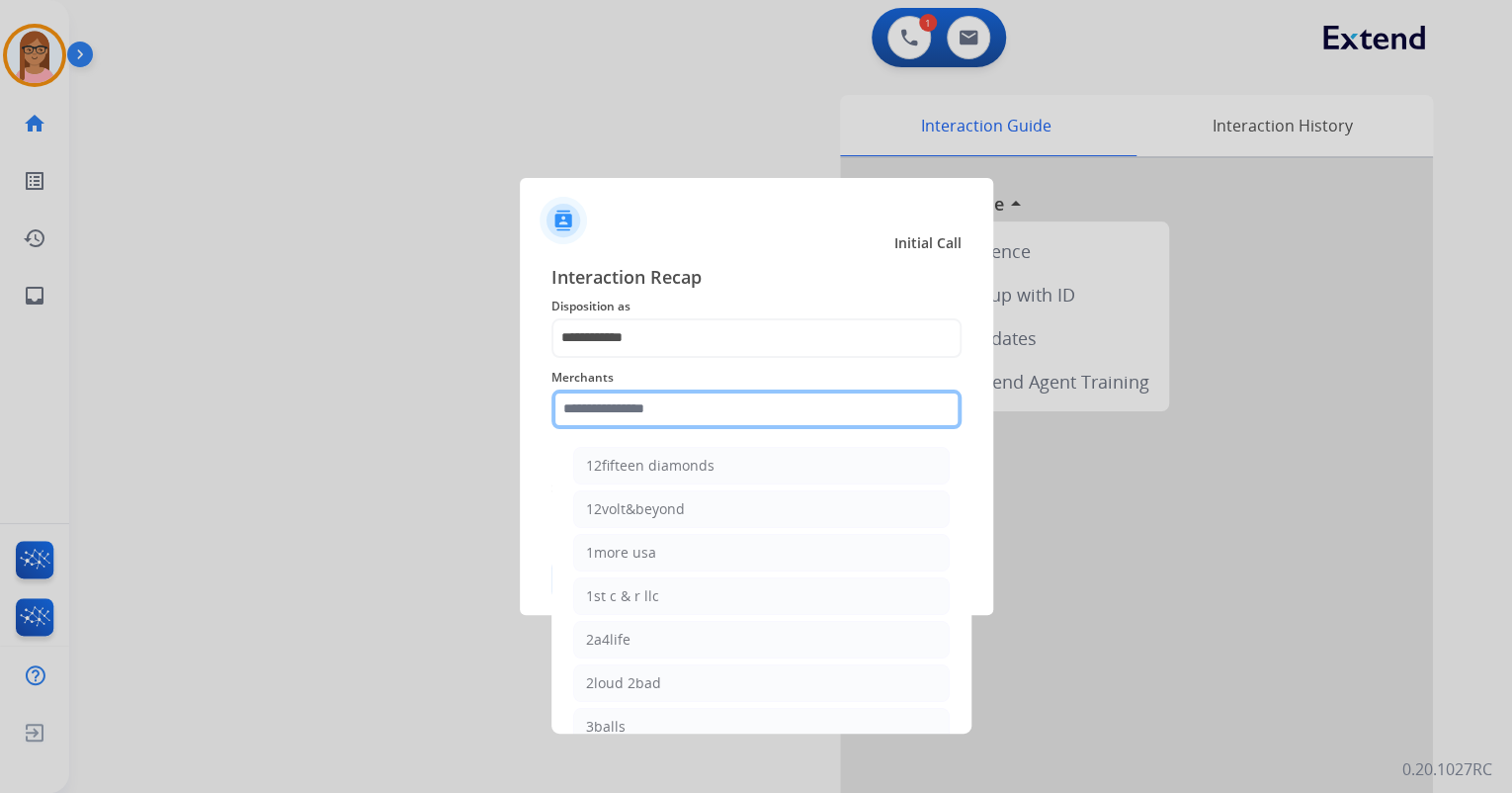 click 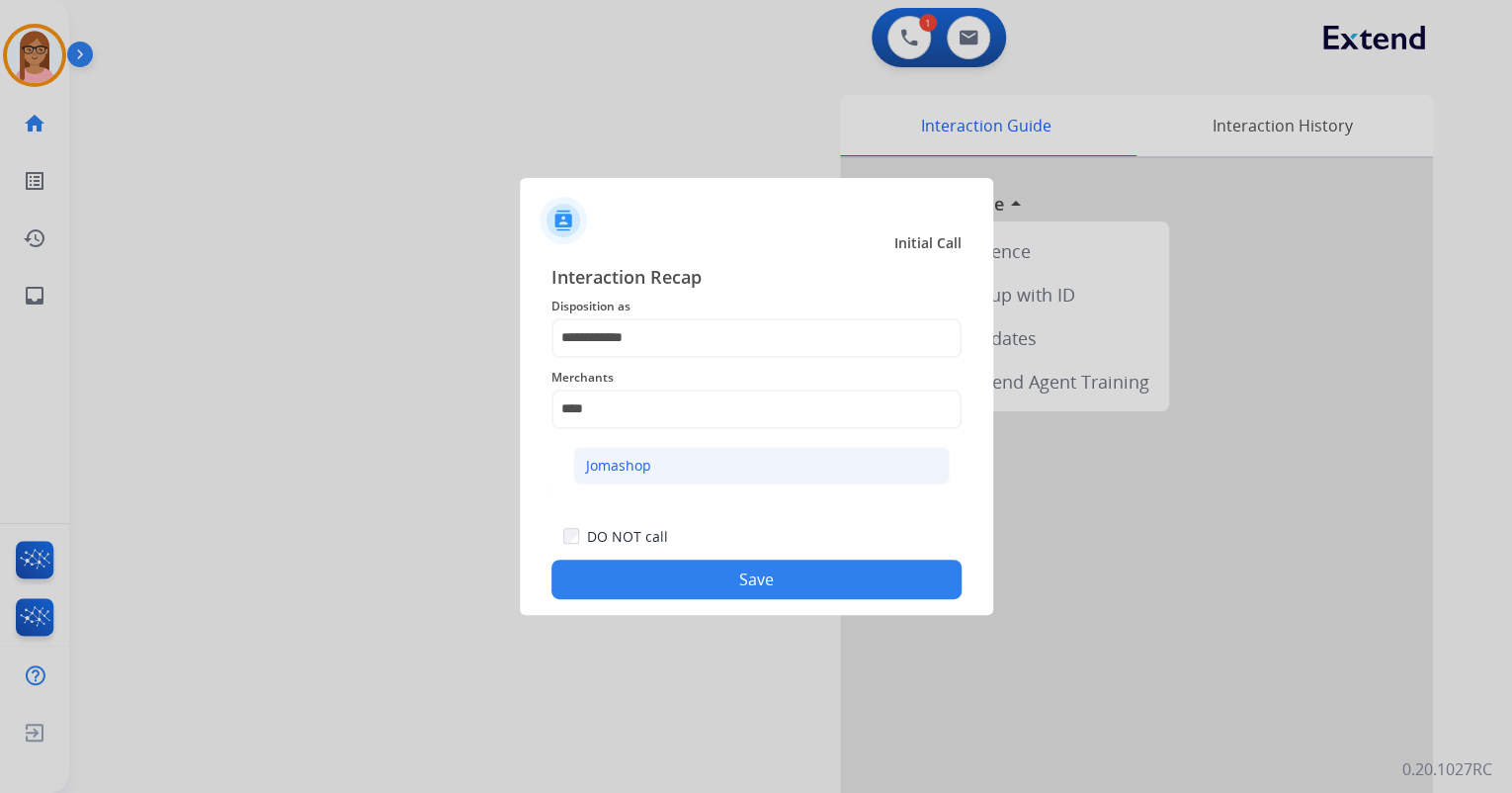click on "Jomashop" 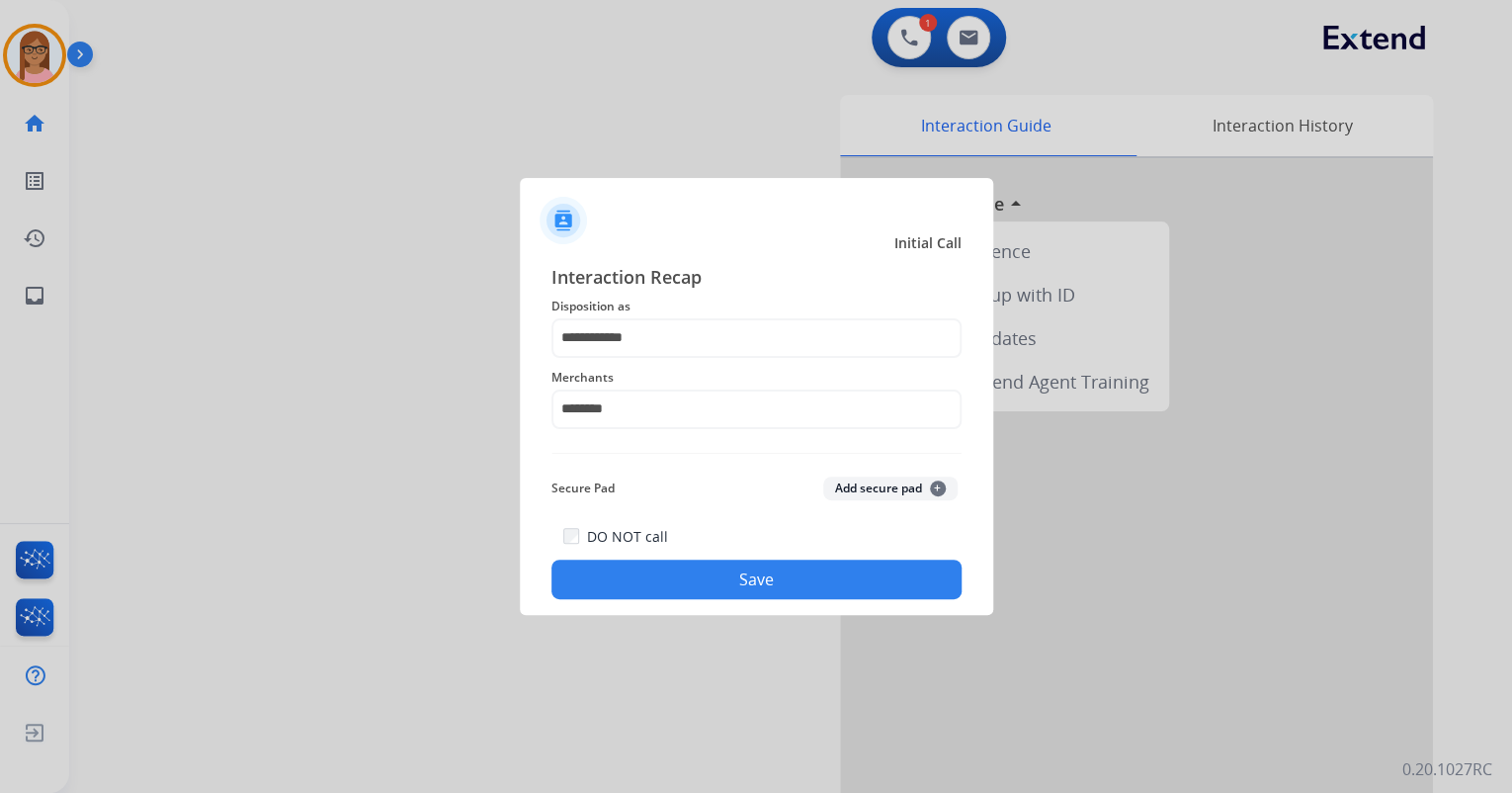 click on "Save" 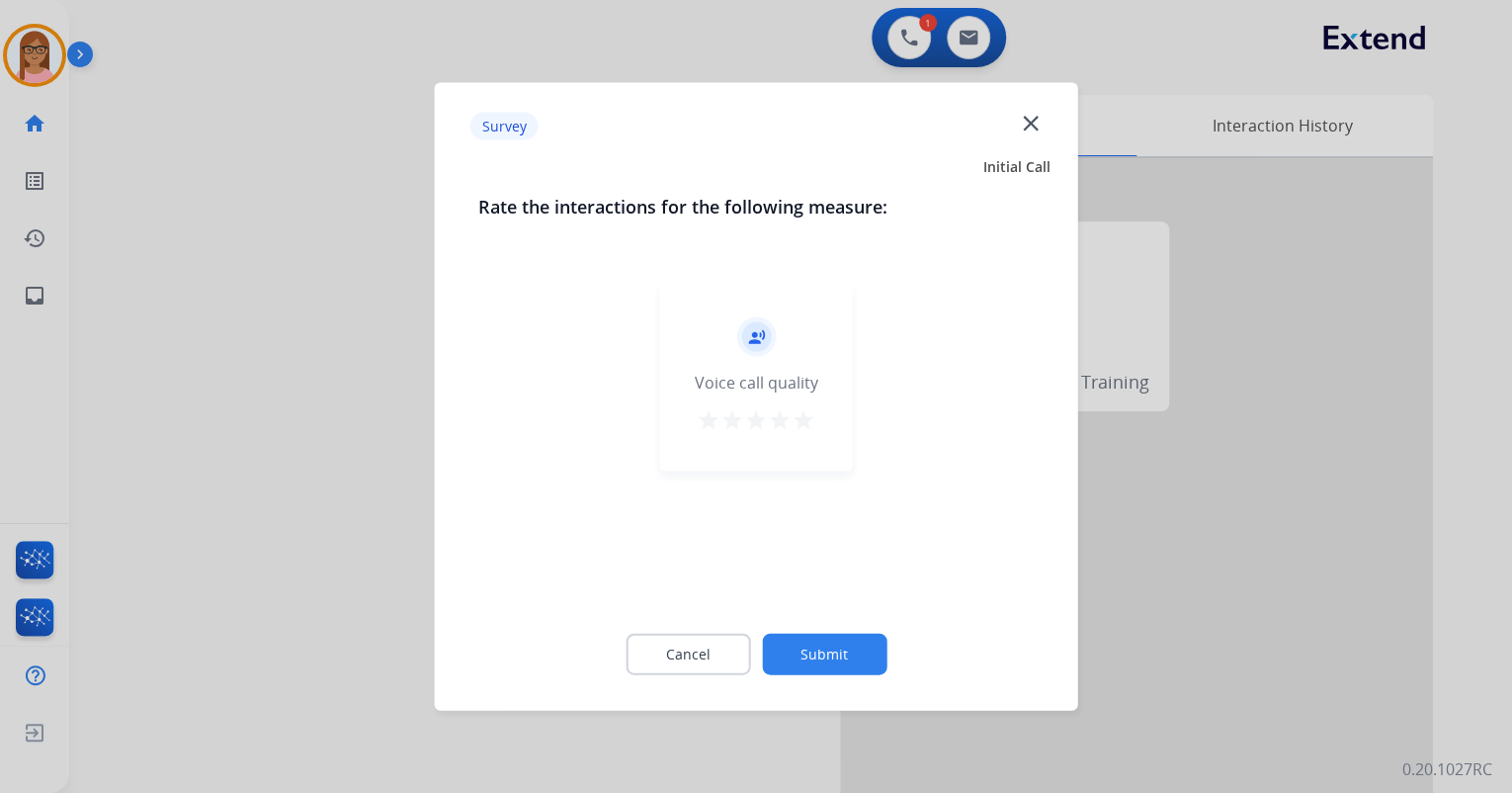 click on "star" at bounding box center [803, 420] 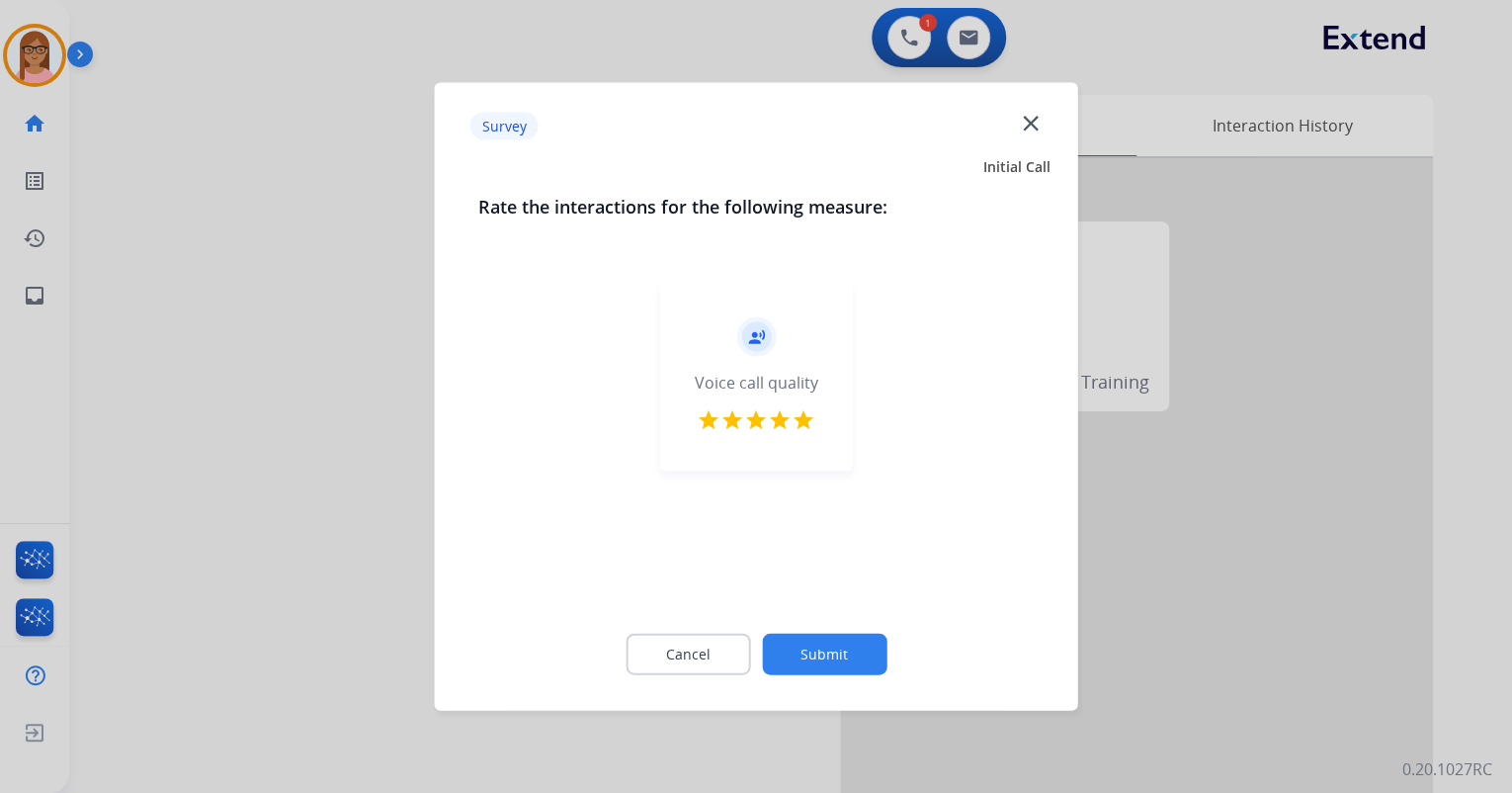 click on "Submit" 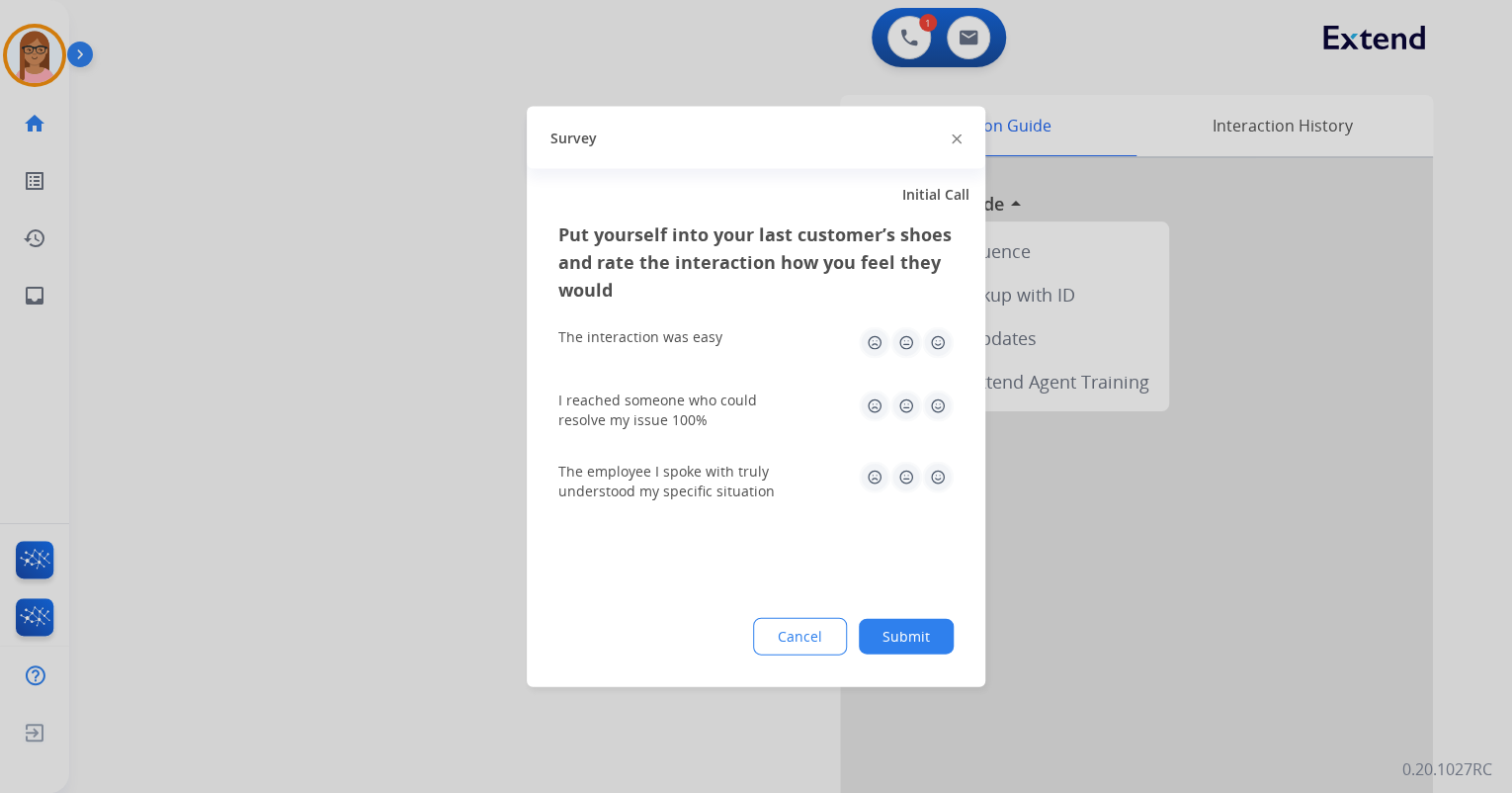click 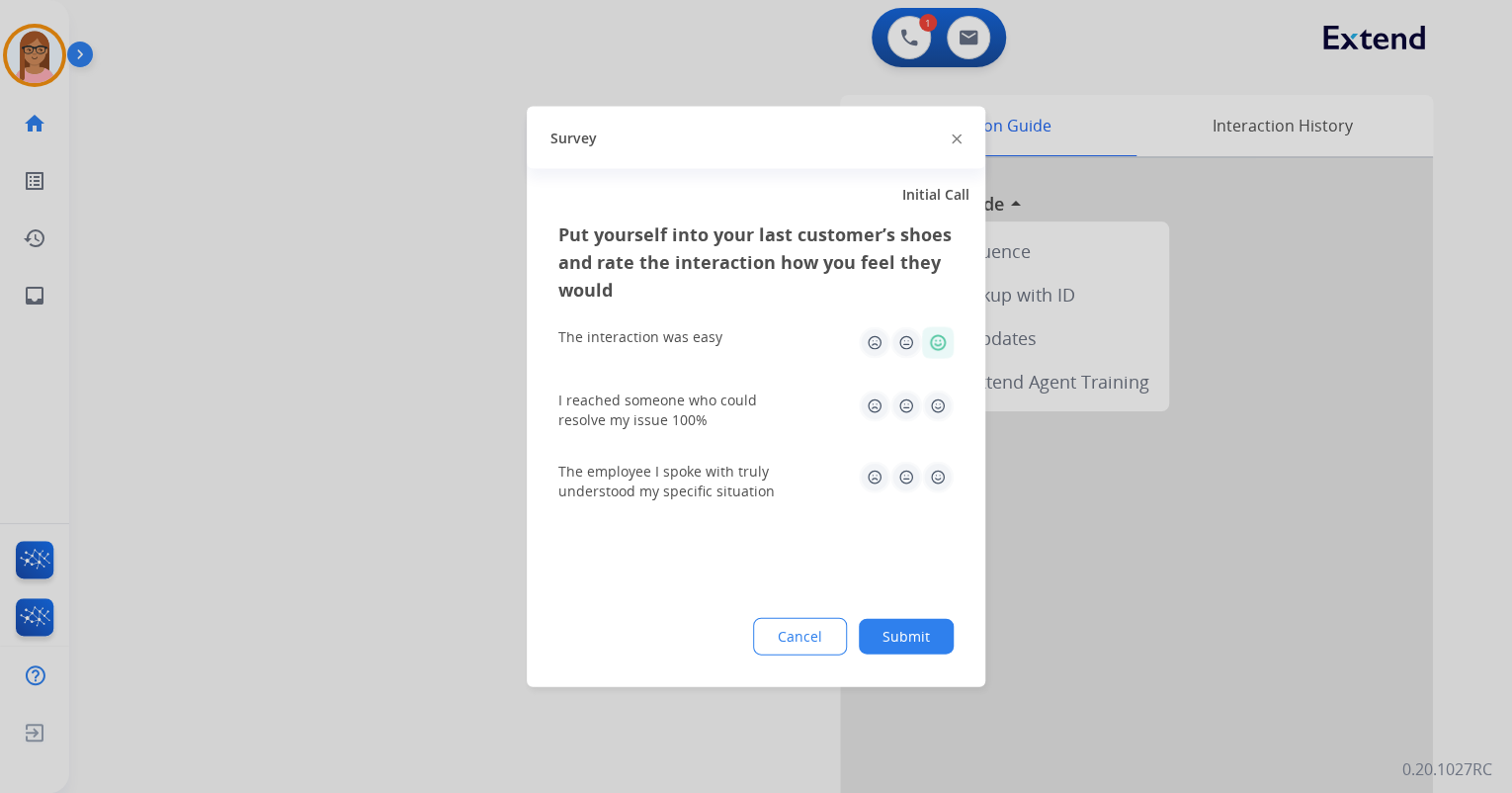 drag, startPoint x: 938, startPoint y: 476, endPoint x: 935, endPoint y: 435, distance: 41.10961 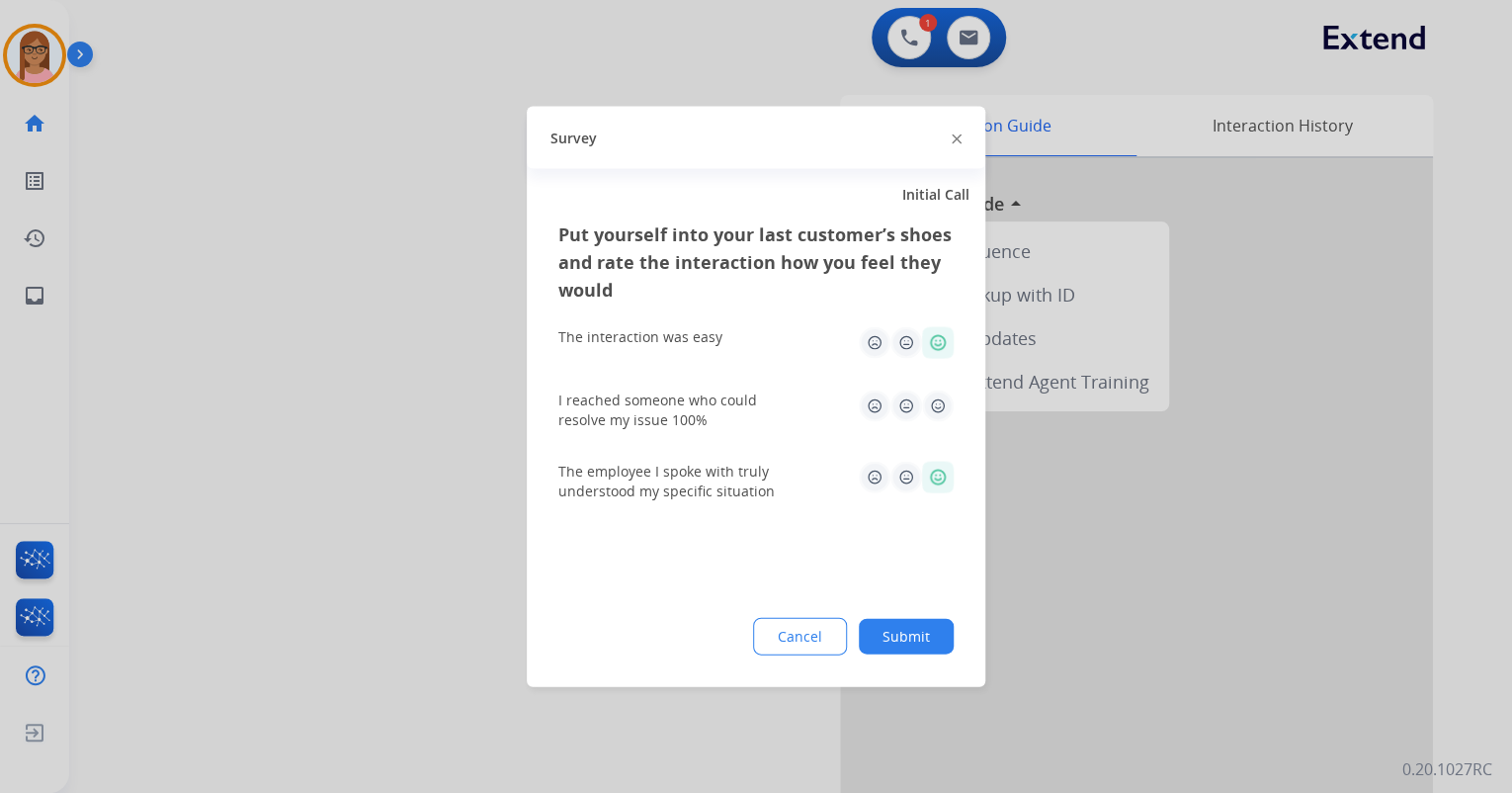 click 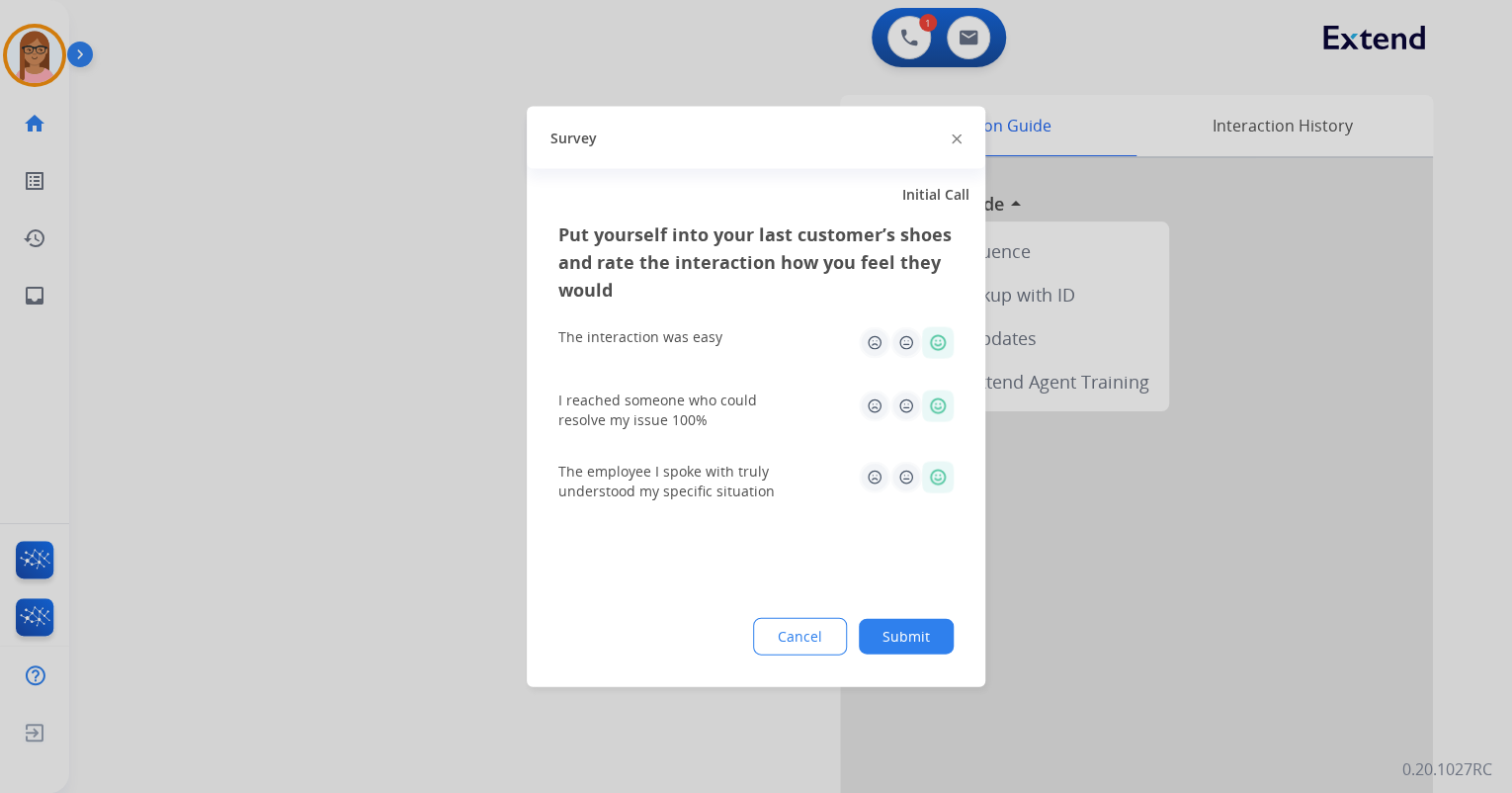 click on "Submit" 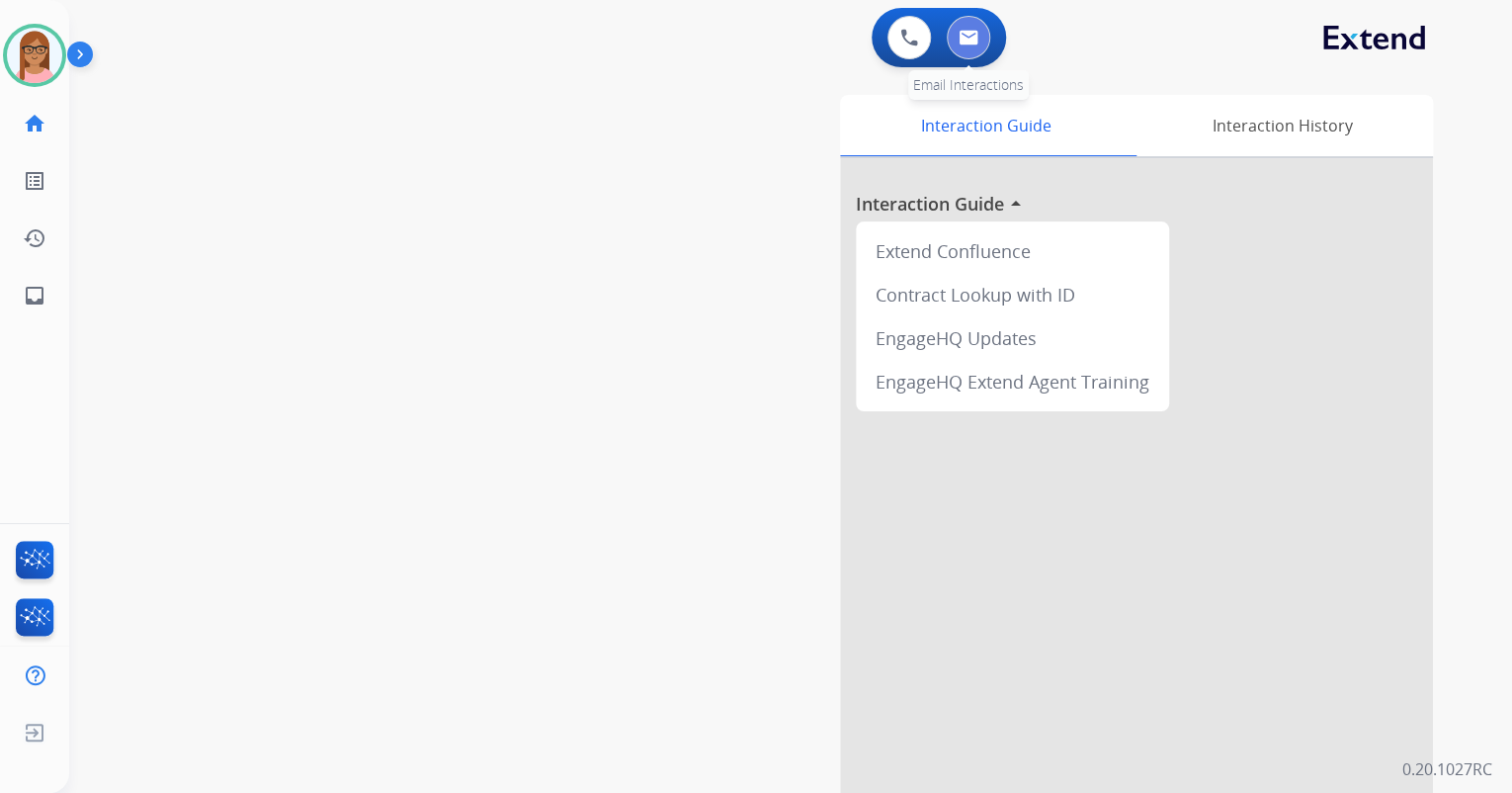 click at bounding box center (968, 38) 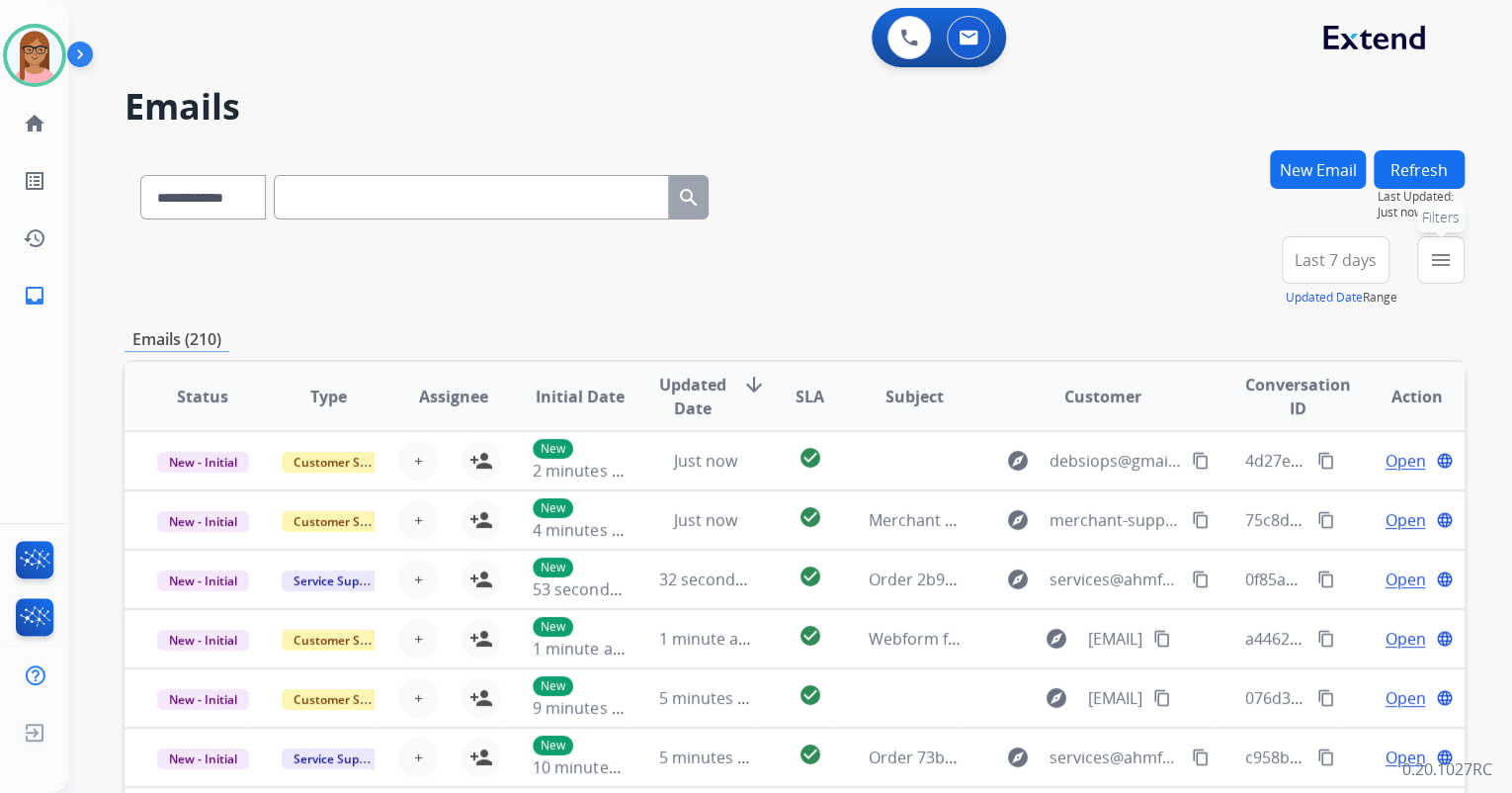 click on "menu" at bounding box center (1441, 260) 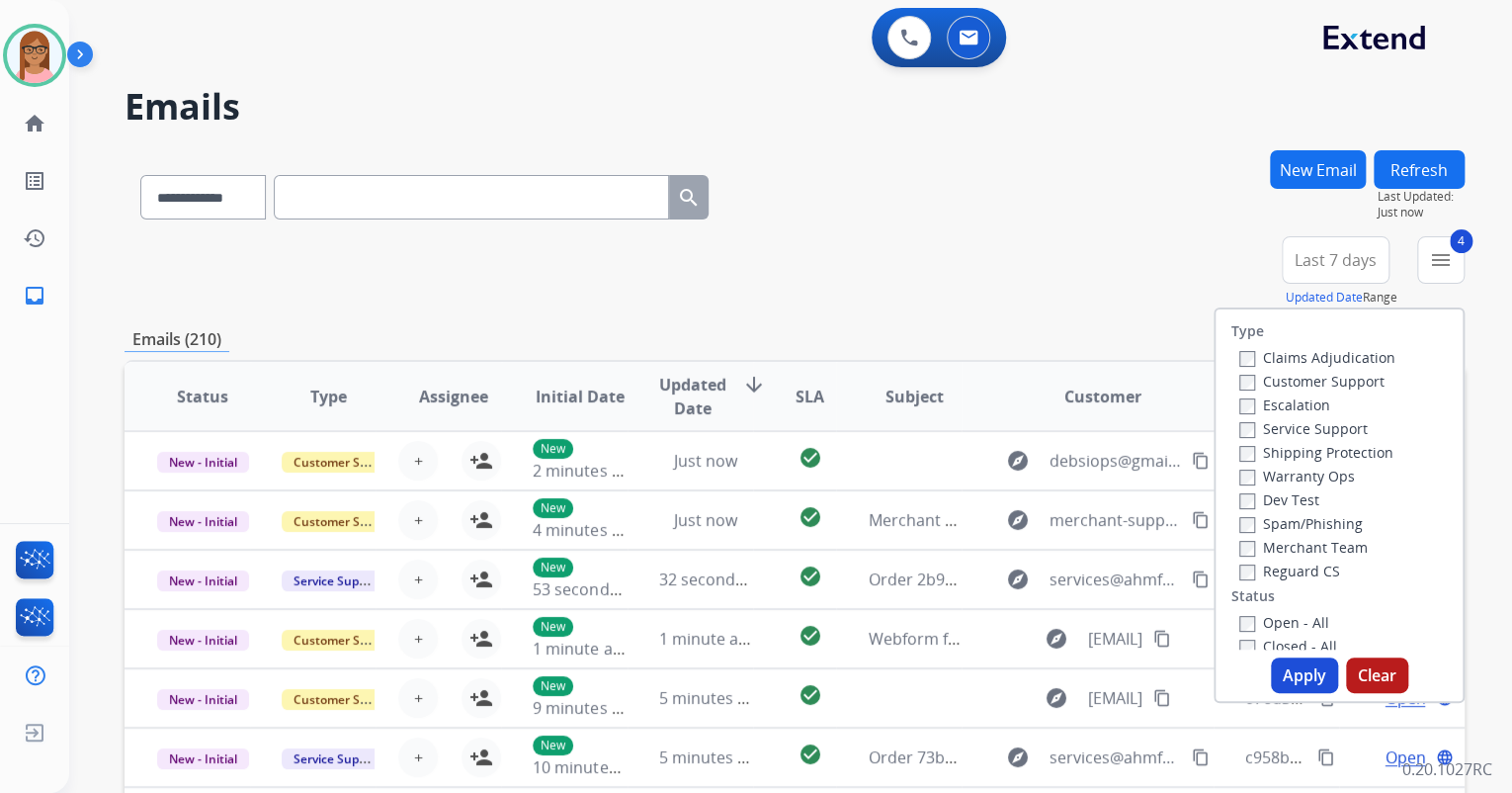 click on "Apply" at bounding box center (1304, 675) 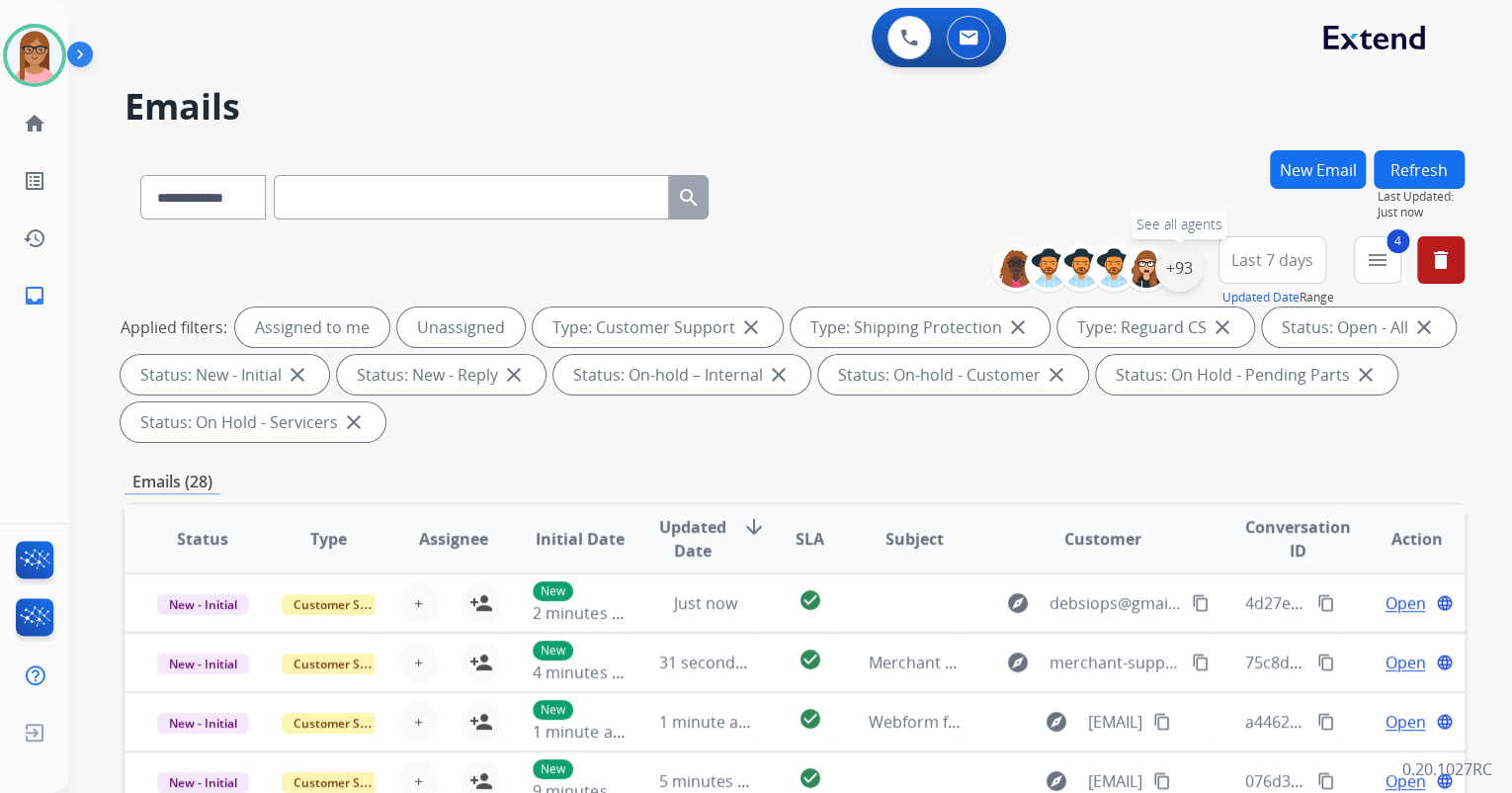 click on "+93" at bounding box center [1179, 268] 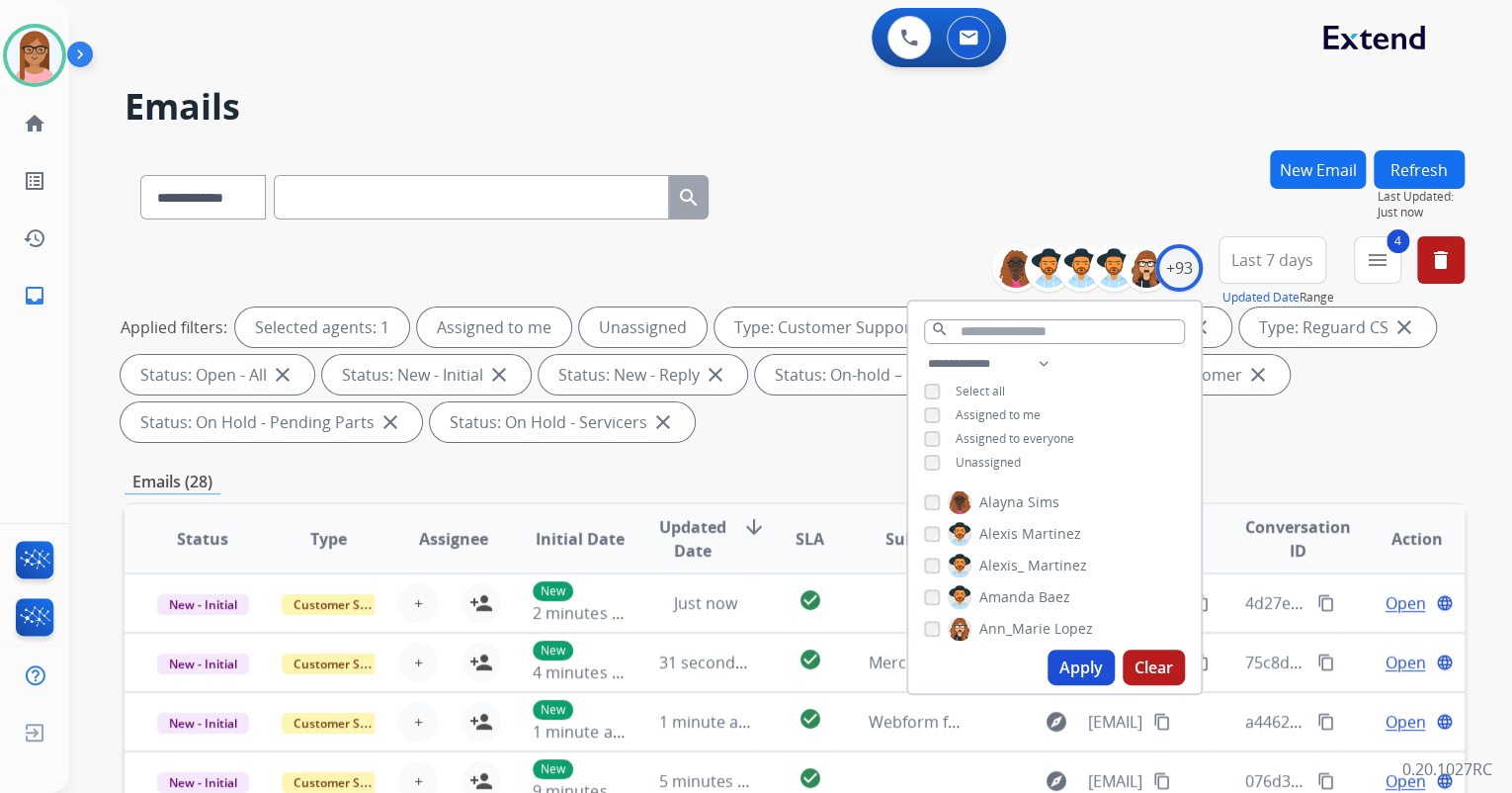 click on "Emails" at bounding box center [795, 107] 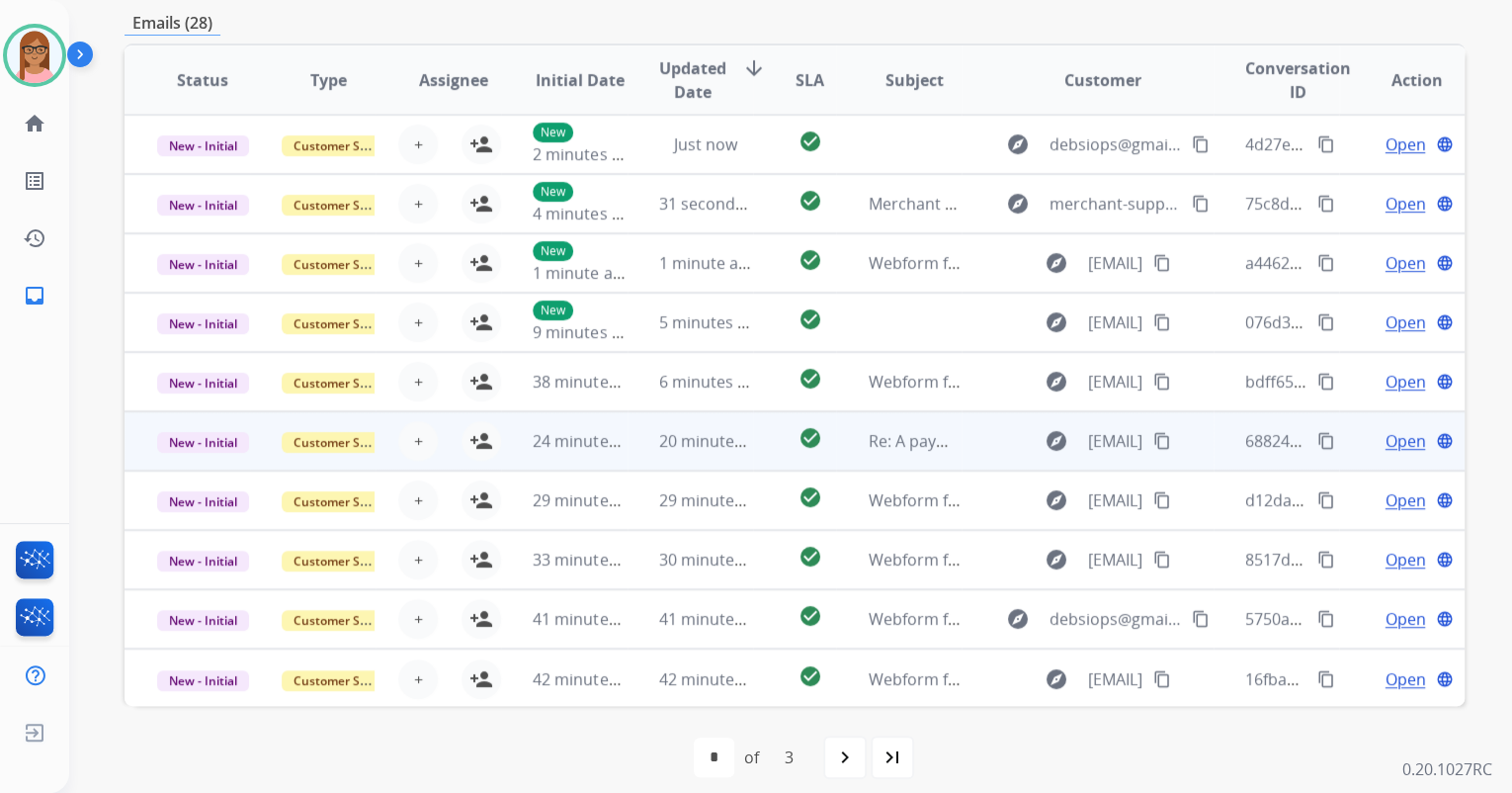 scroll, scrollTop: 475, scrollLeft: 0, axis: vertical 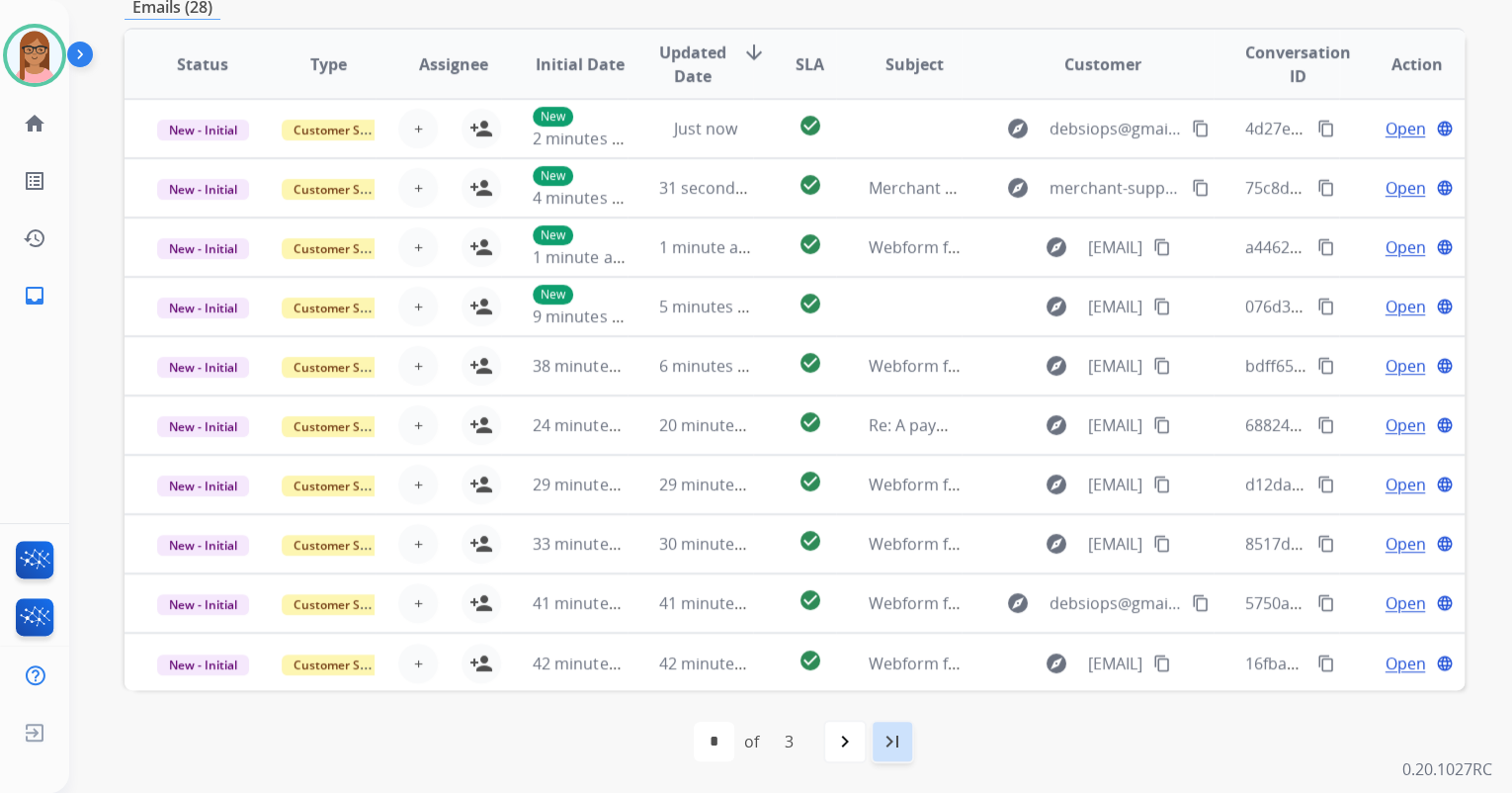 click on "last_page" at bounding box center [892, 742] 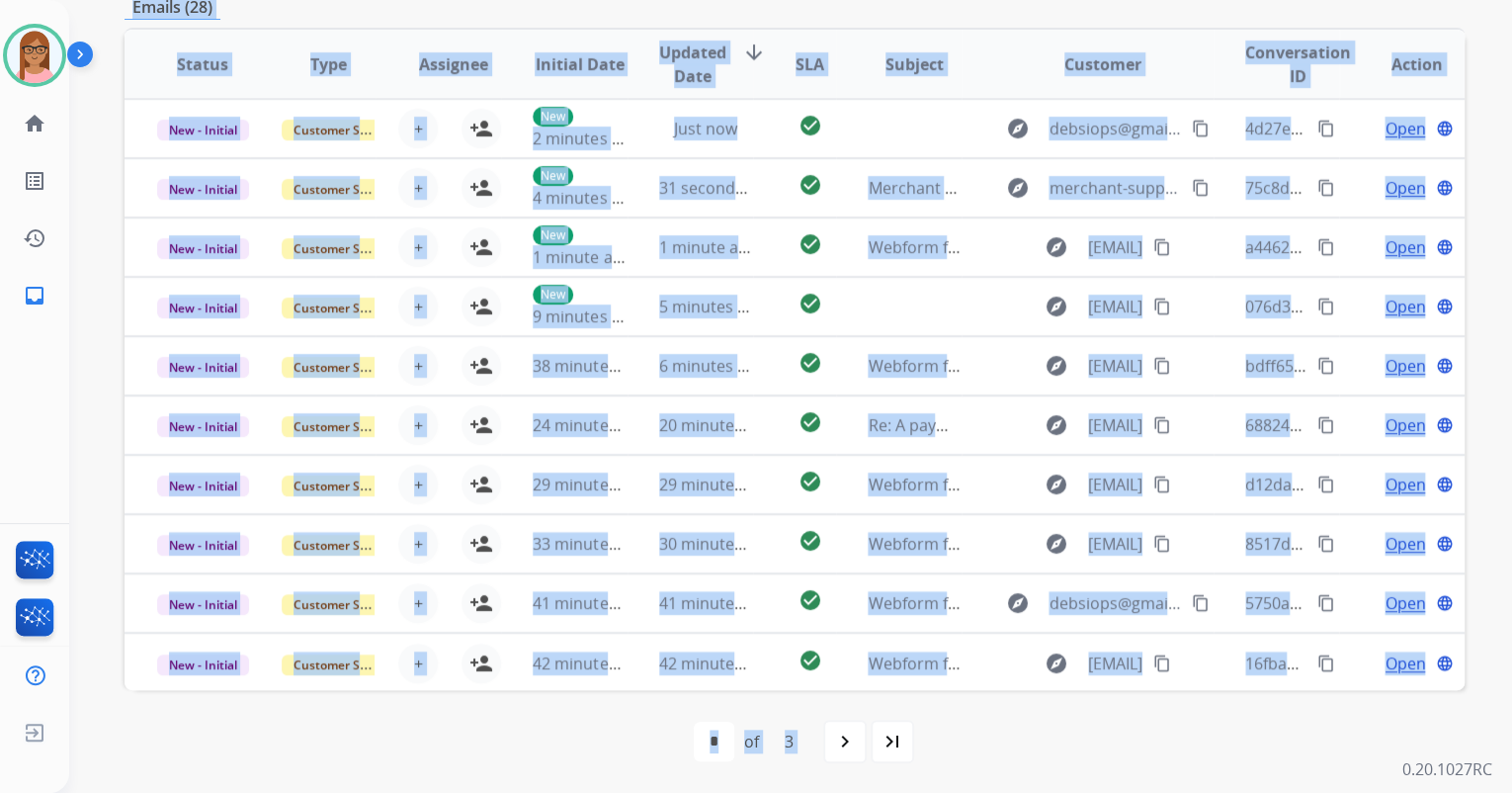 click on "**********" at bounding box center (767, -7) 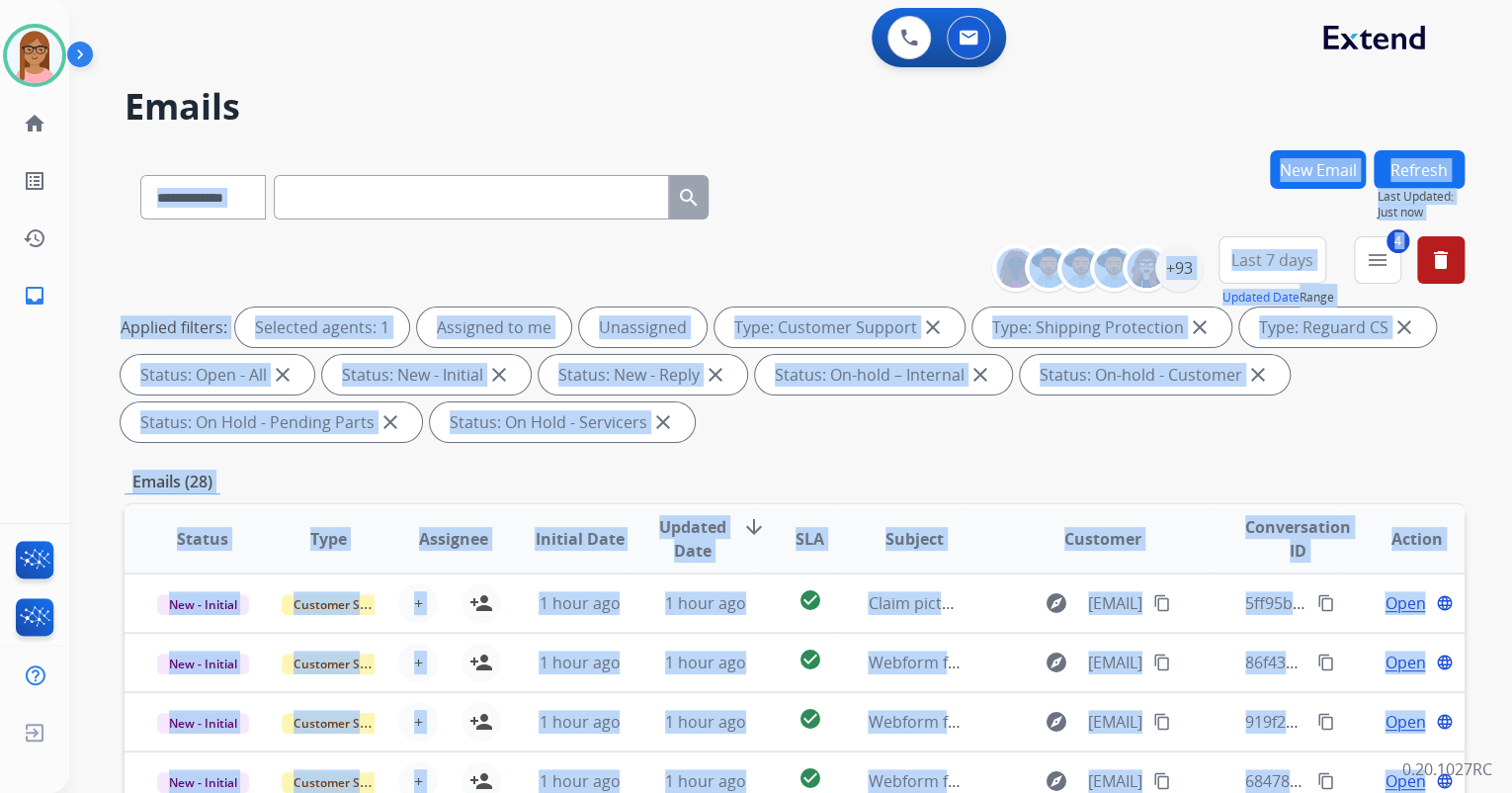 click on "Applied filters:  Selected agents: 1  Assigned to me Unassigned  Type: Customer Support  close  Type: Shipping Protection  close  Type: Reguard CS  close  Status: Open - All  close  Status: New - Initial  close  Status: New - Reply  close  Status: On-hold – Internal  close  Status: On-hold - Customer  close  Status: On Hold - Pending Parts  close  Status: On Hold - Servicers  close" at bounding box center (791, 375) 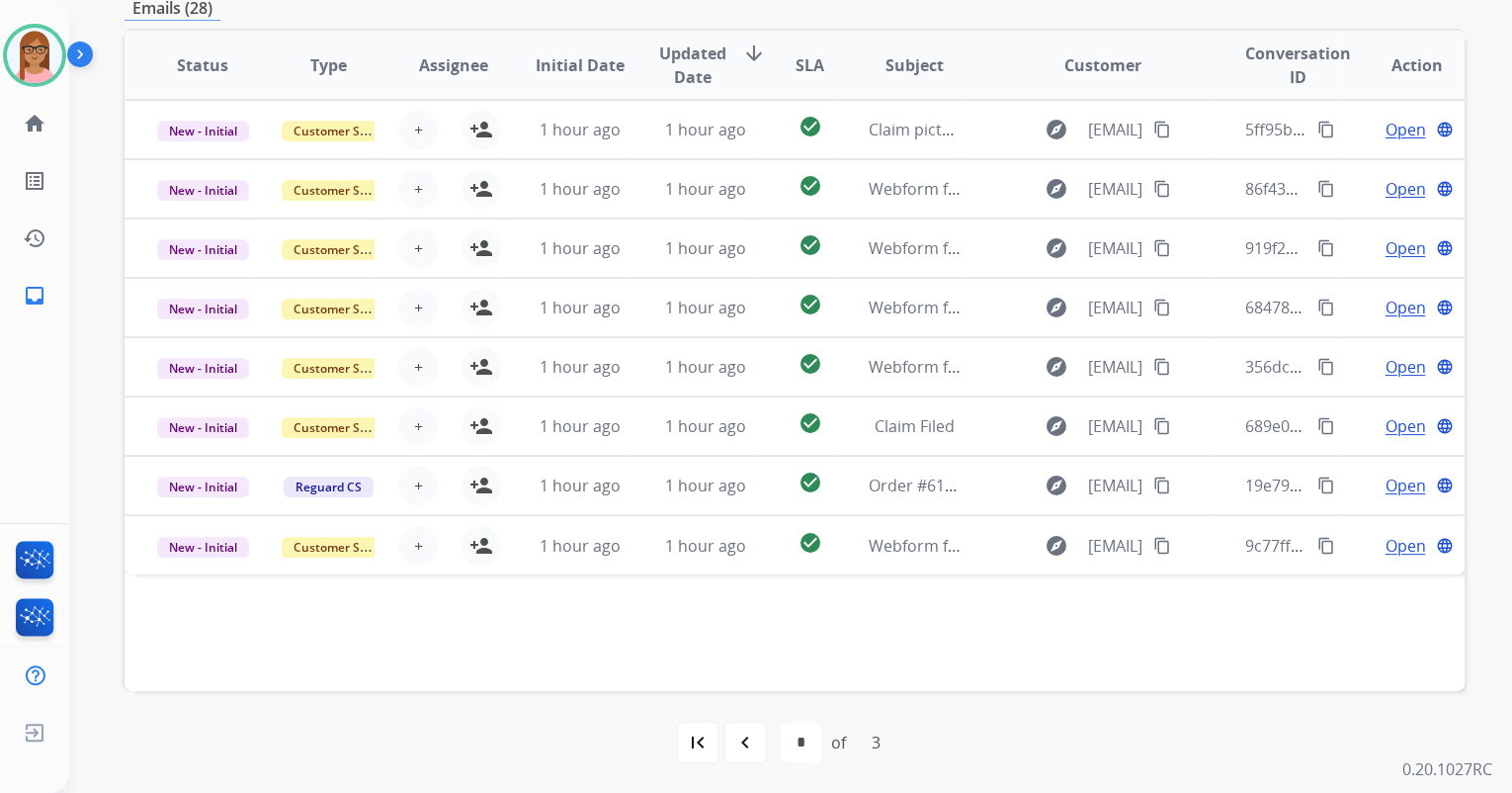 scroll, scrollTop: 475, scrollLeft: 0, axis: vertical 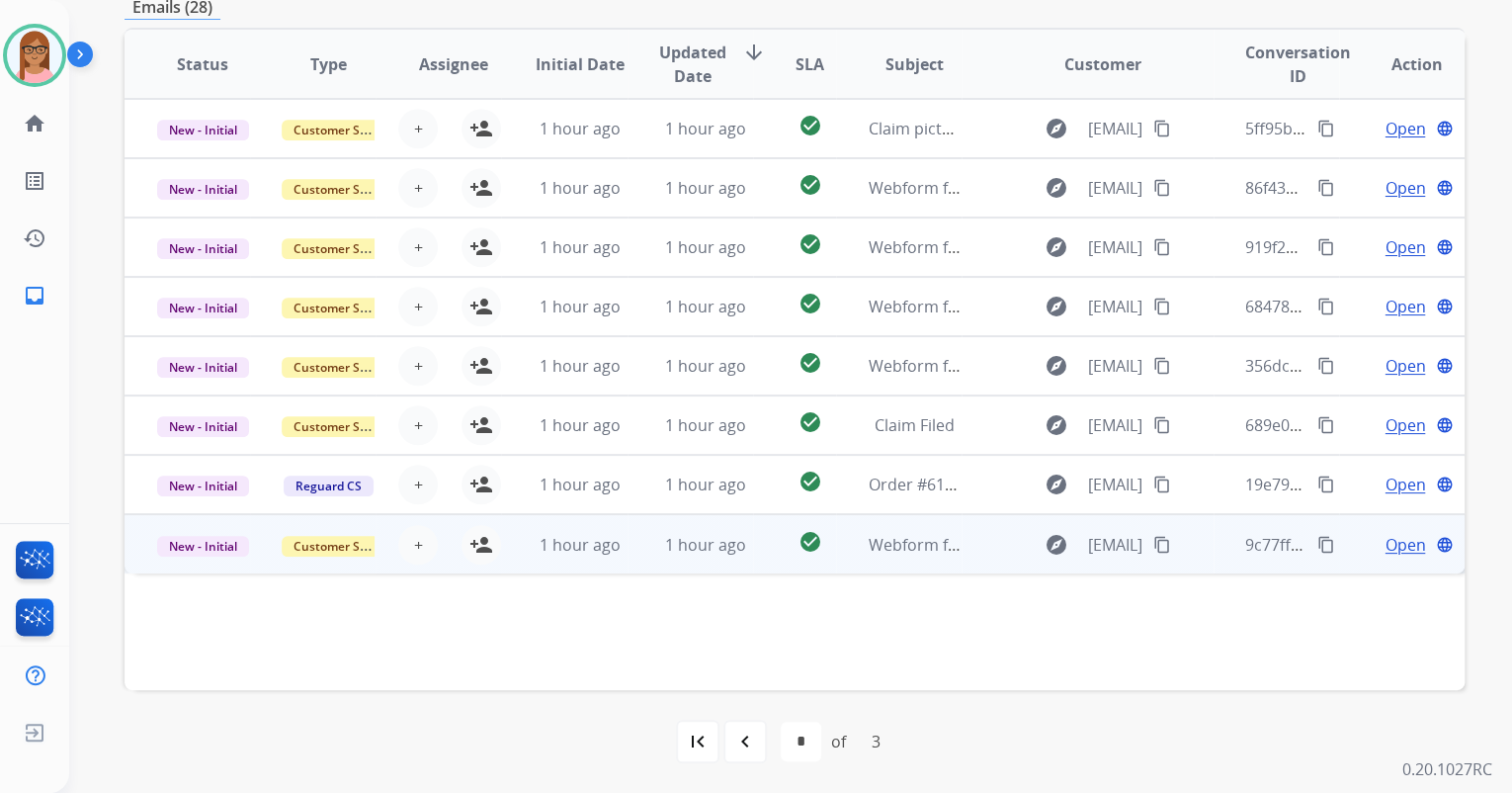 click on "Open" at bounding box center [1404, 545] 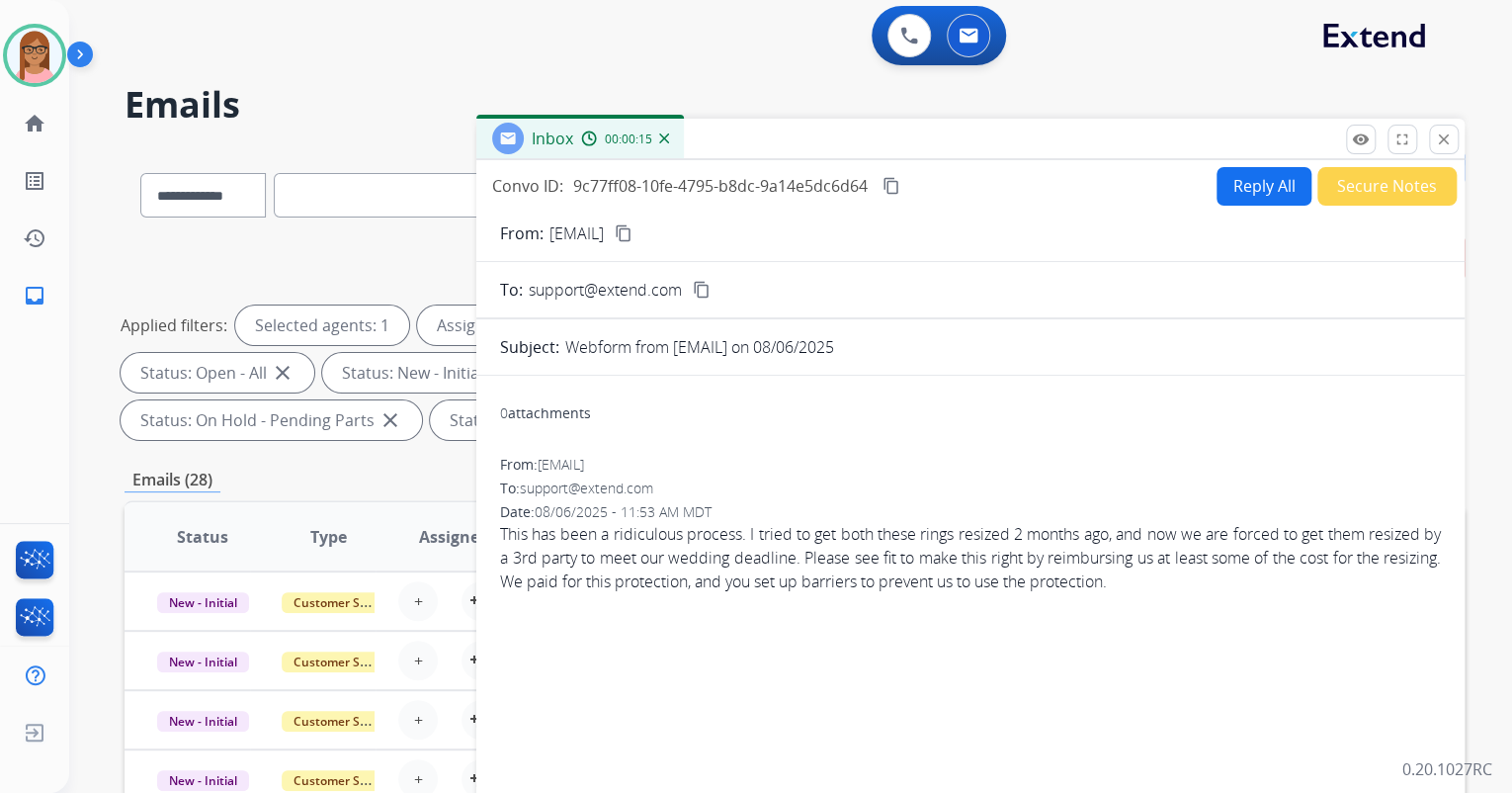 scroll, scrollTop: 0, scrollLeft: 0, axis: both 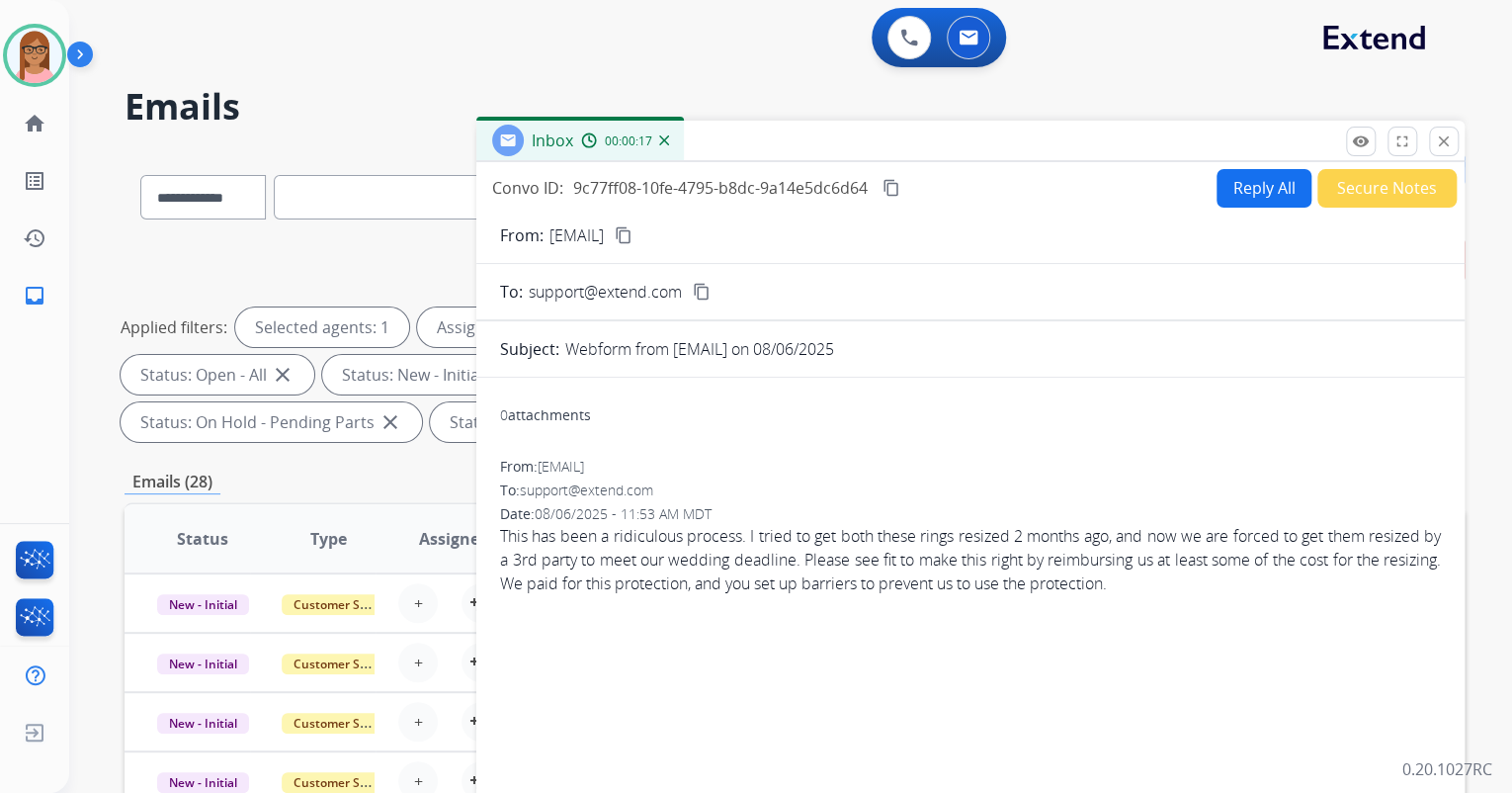 click on "Reply All" at bounding box center (1264, 188) 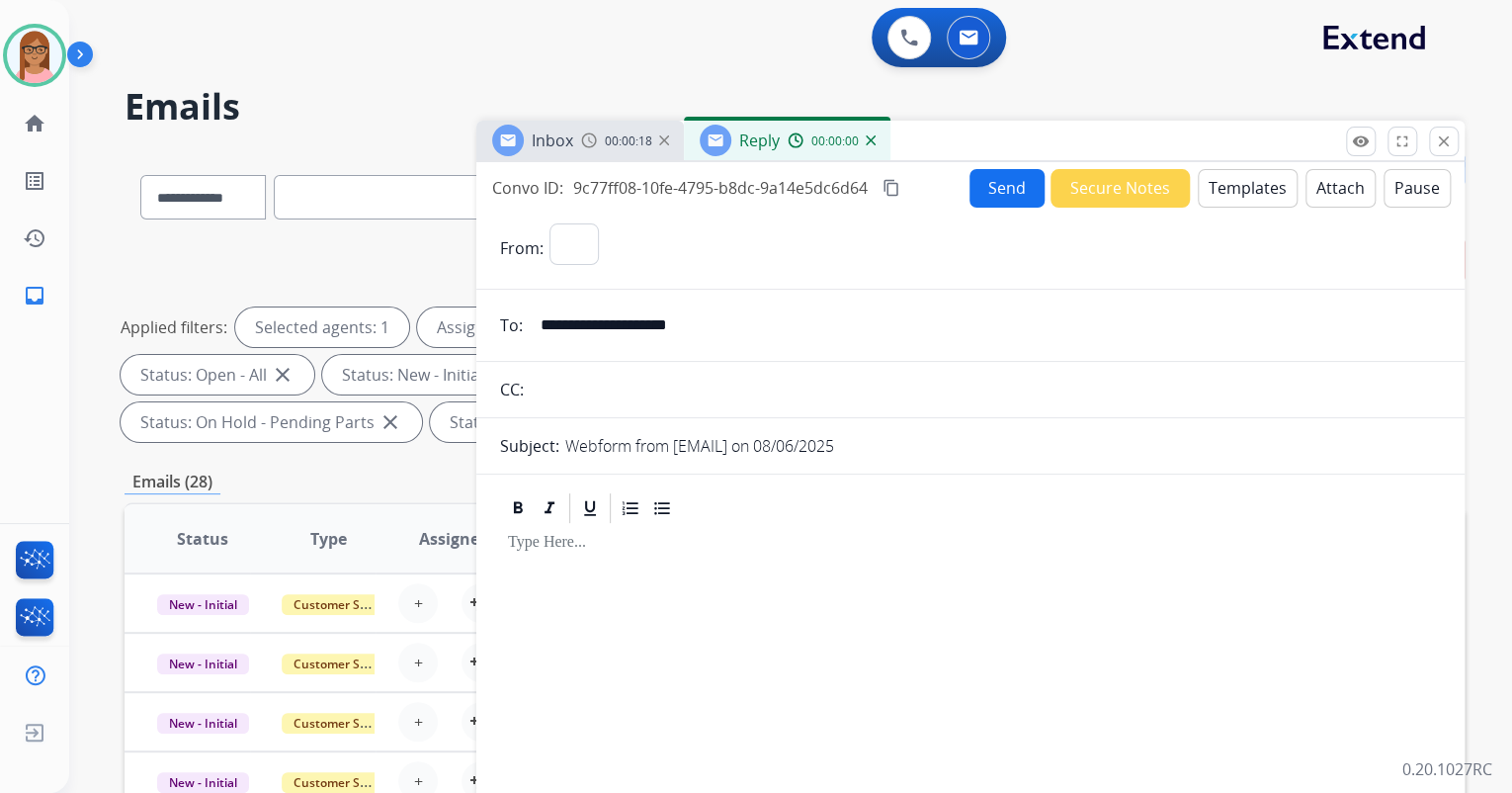 select on "**********" 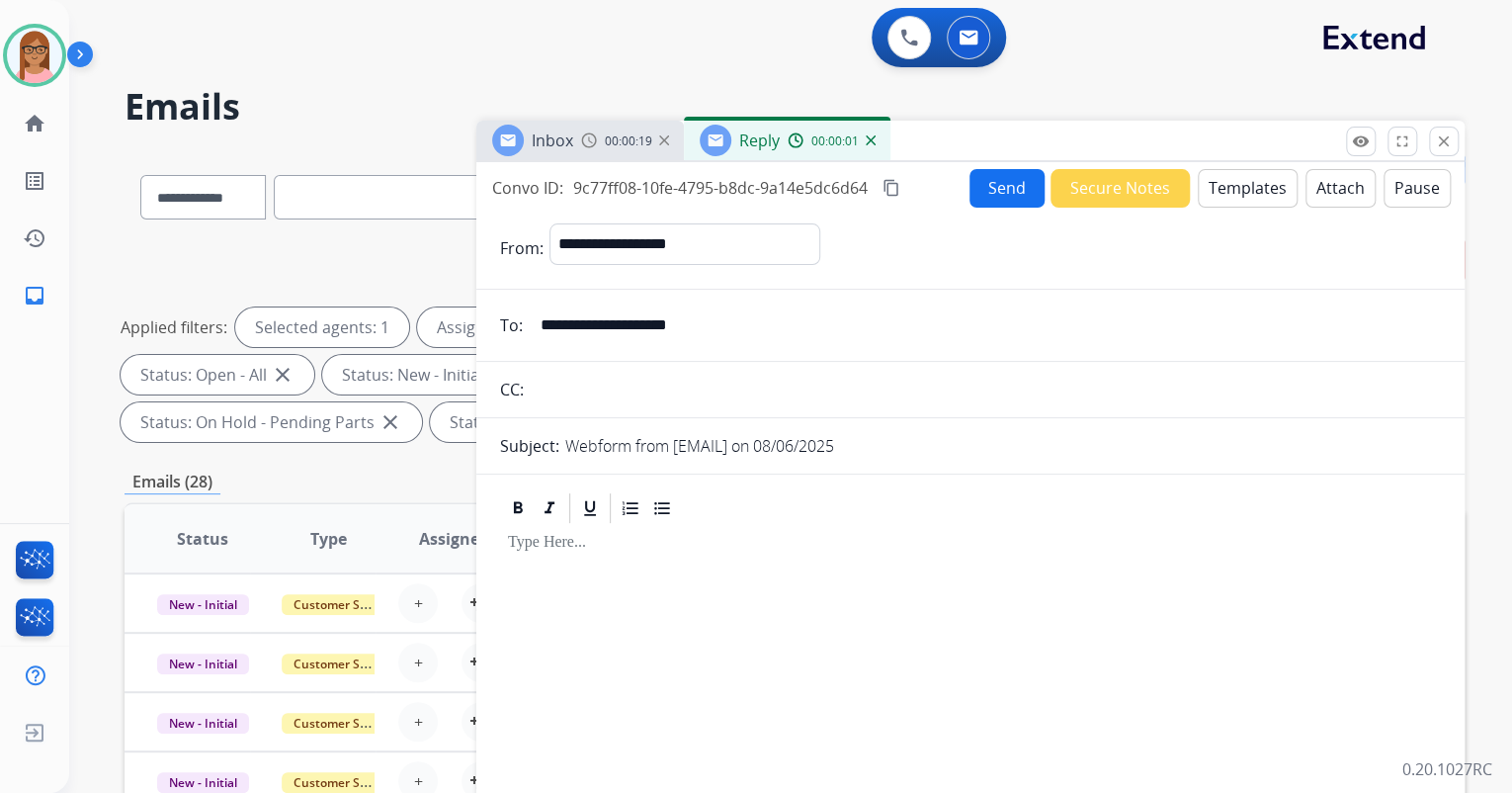 click at bounding box center (985, 390) 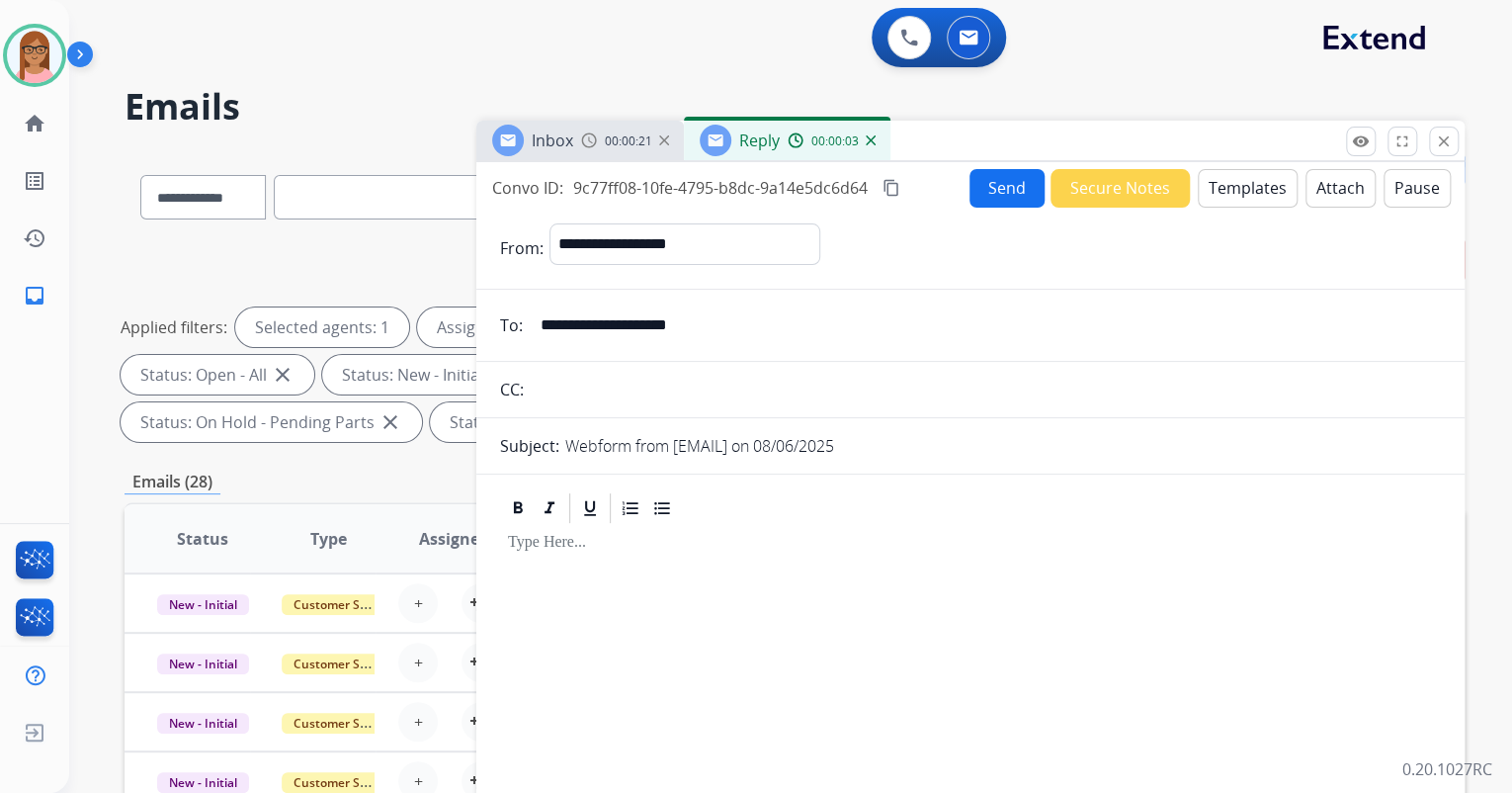 click on "content_copy" at bounding box center (891, 188) 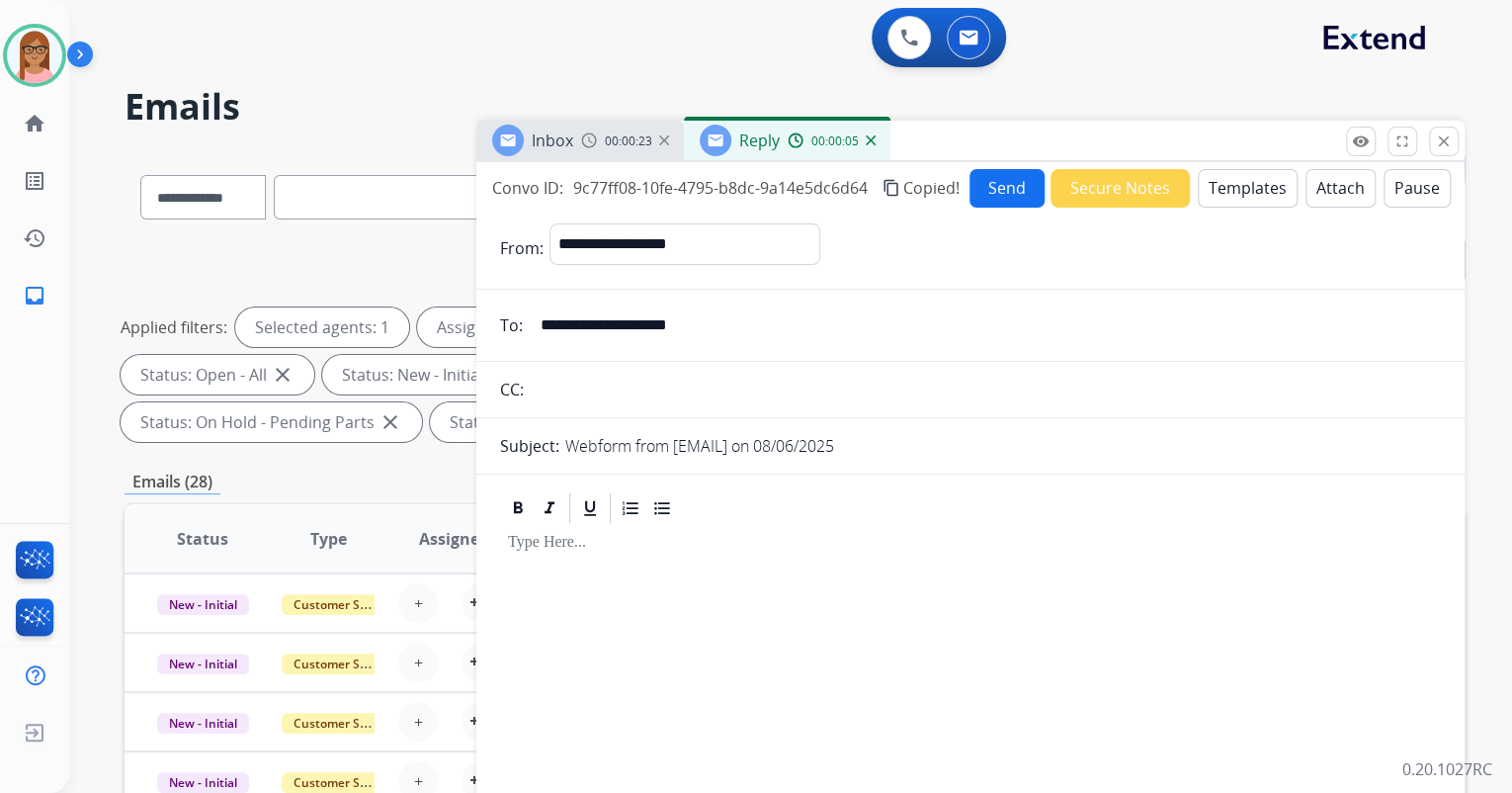 click on "**********" at bounding box center [984, 325] 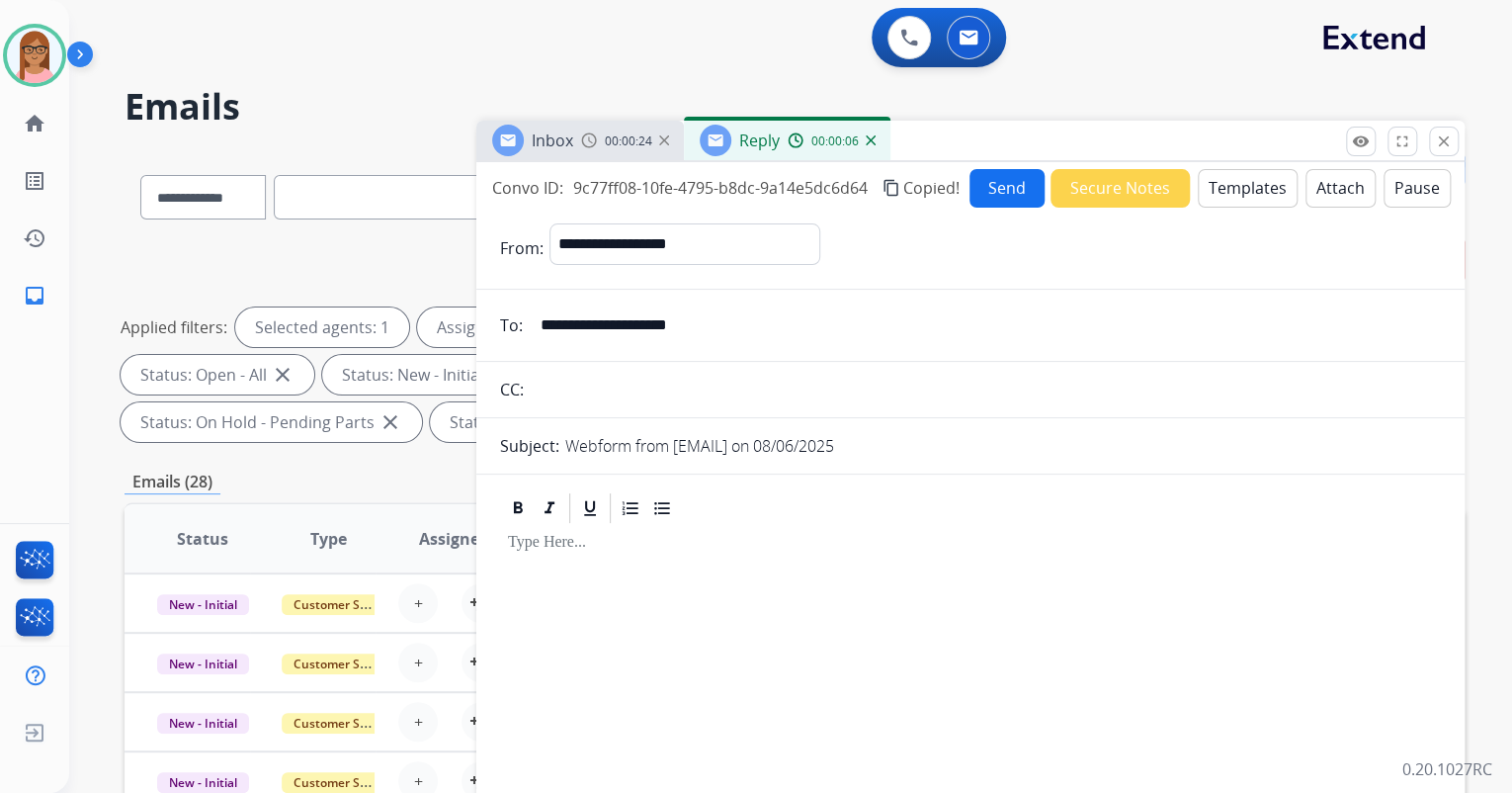 drag, startPoint x: 695, startPoint y: 323, endPoint x: 479, endPoint y: 315, distance: 216.1481 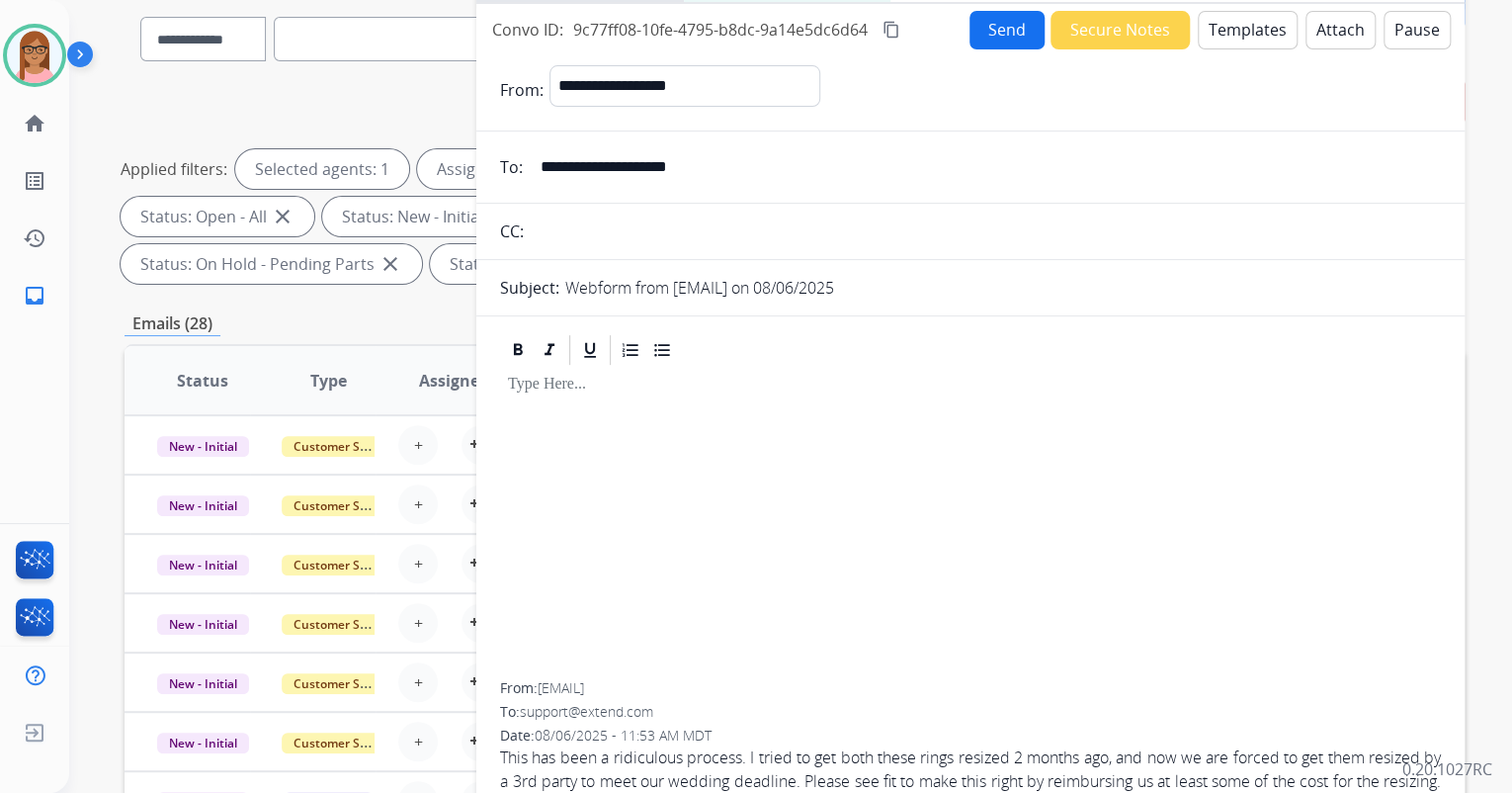 scroll, scrollTop: 79, scrollLeft: 0, axis: vertical 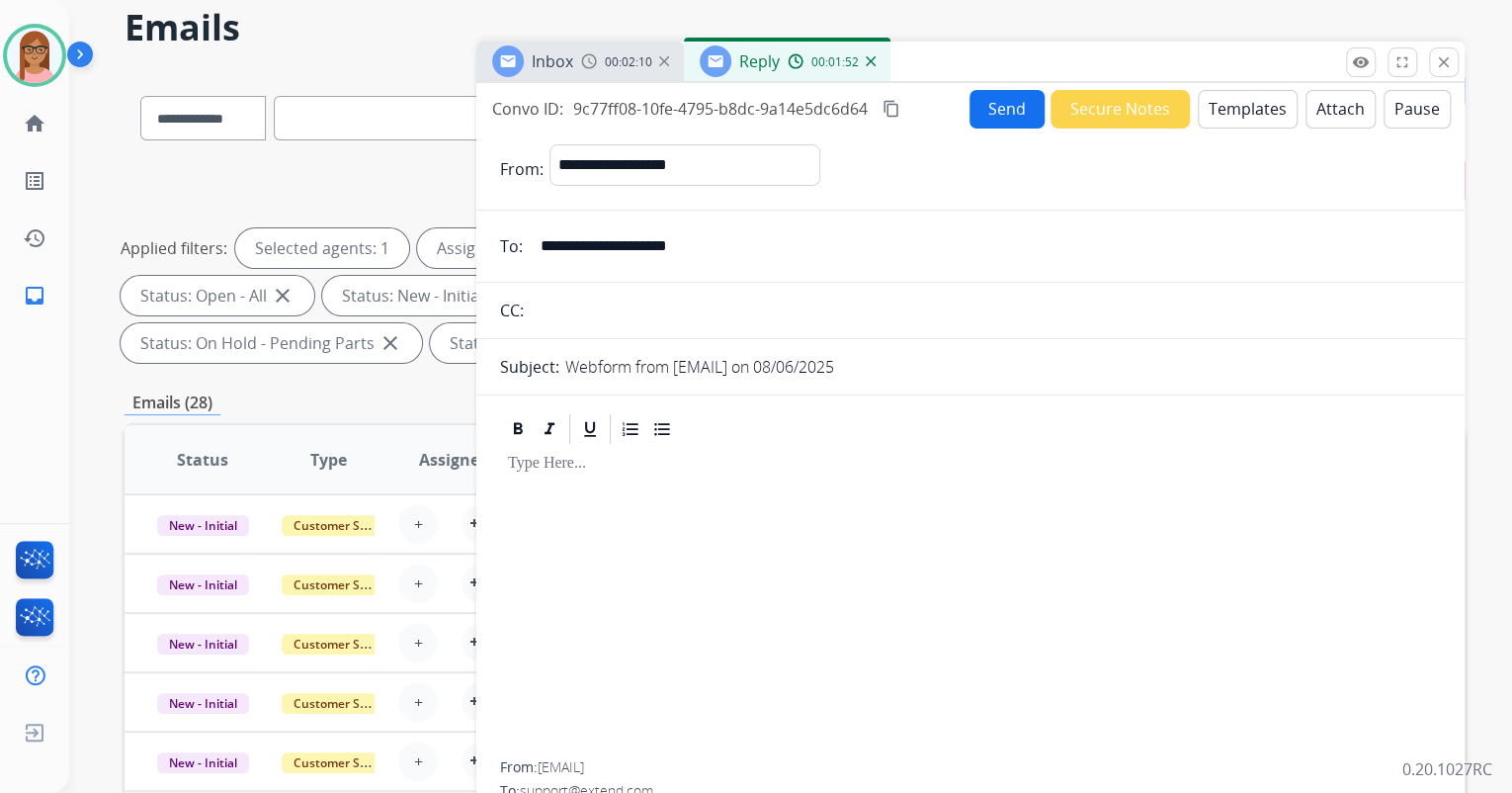 click on "Templates" at bounding box center [1247, 109] 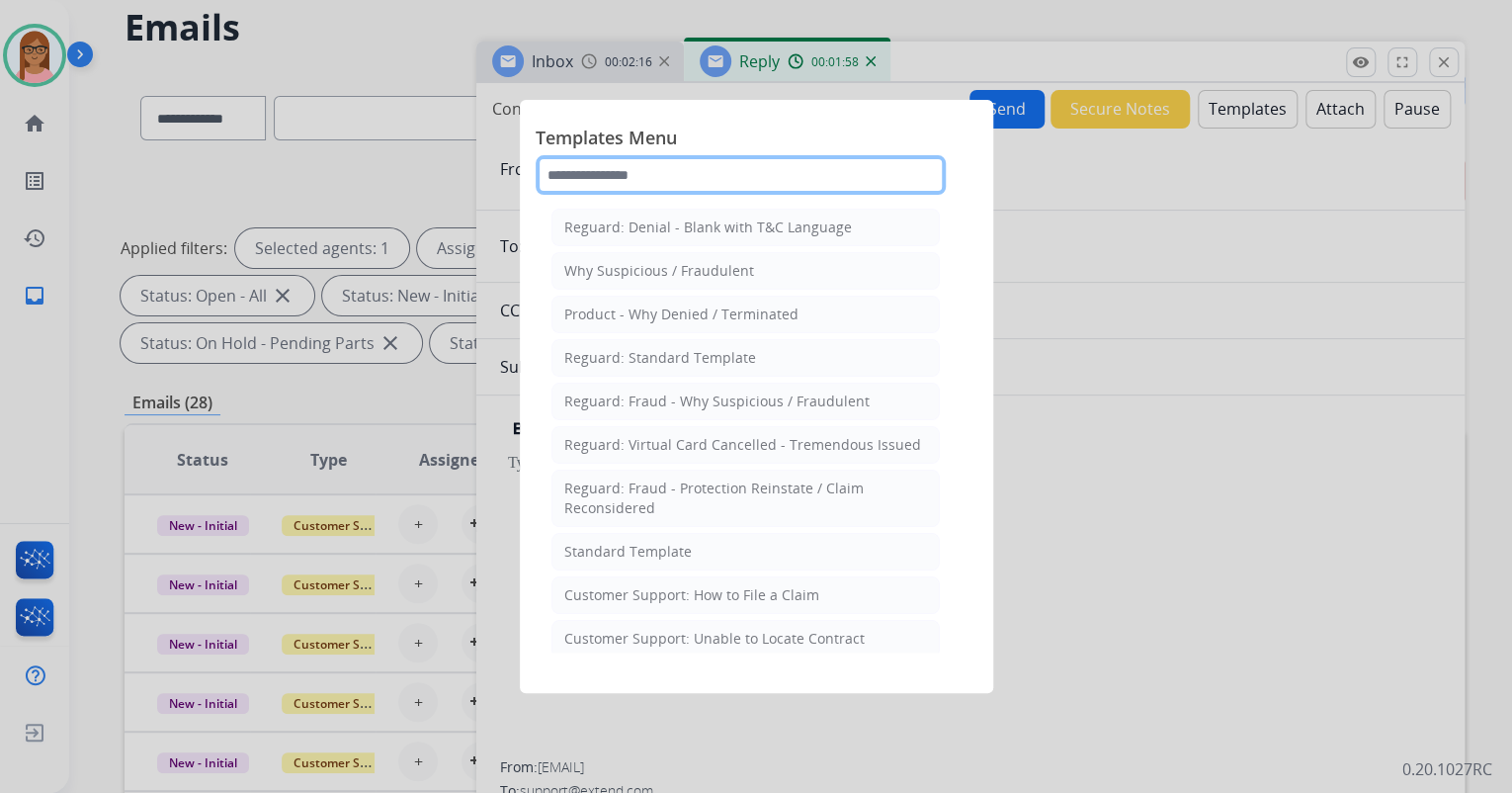 click 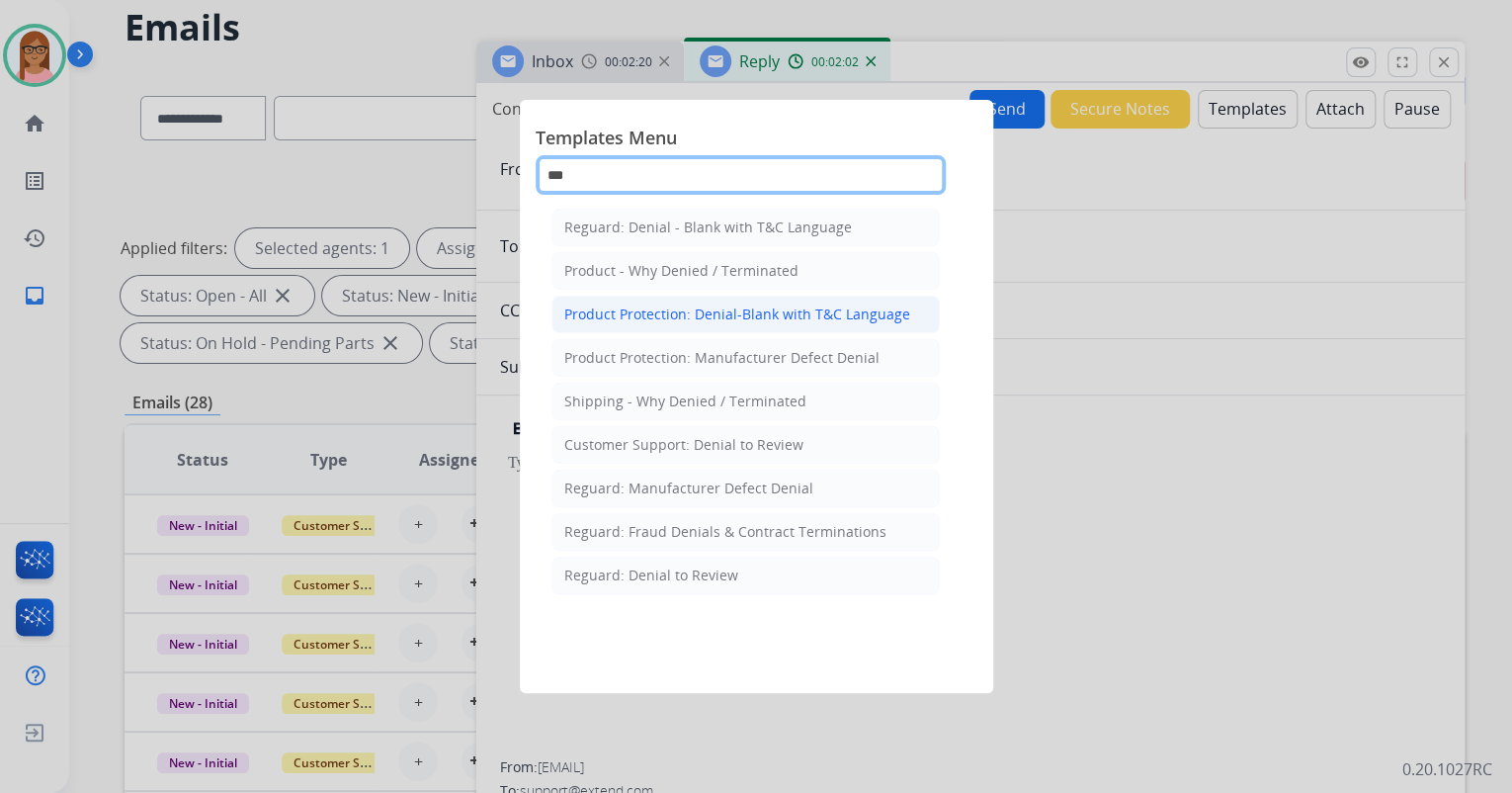 type on "***" 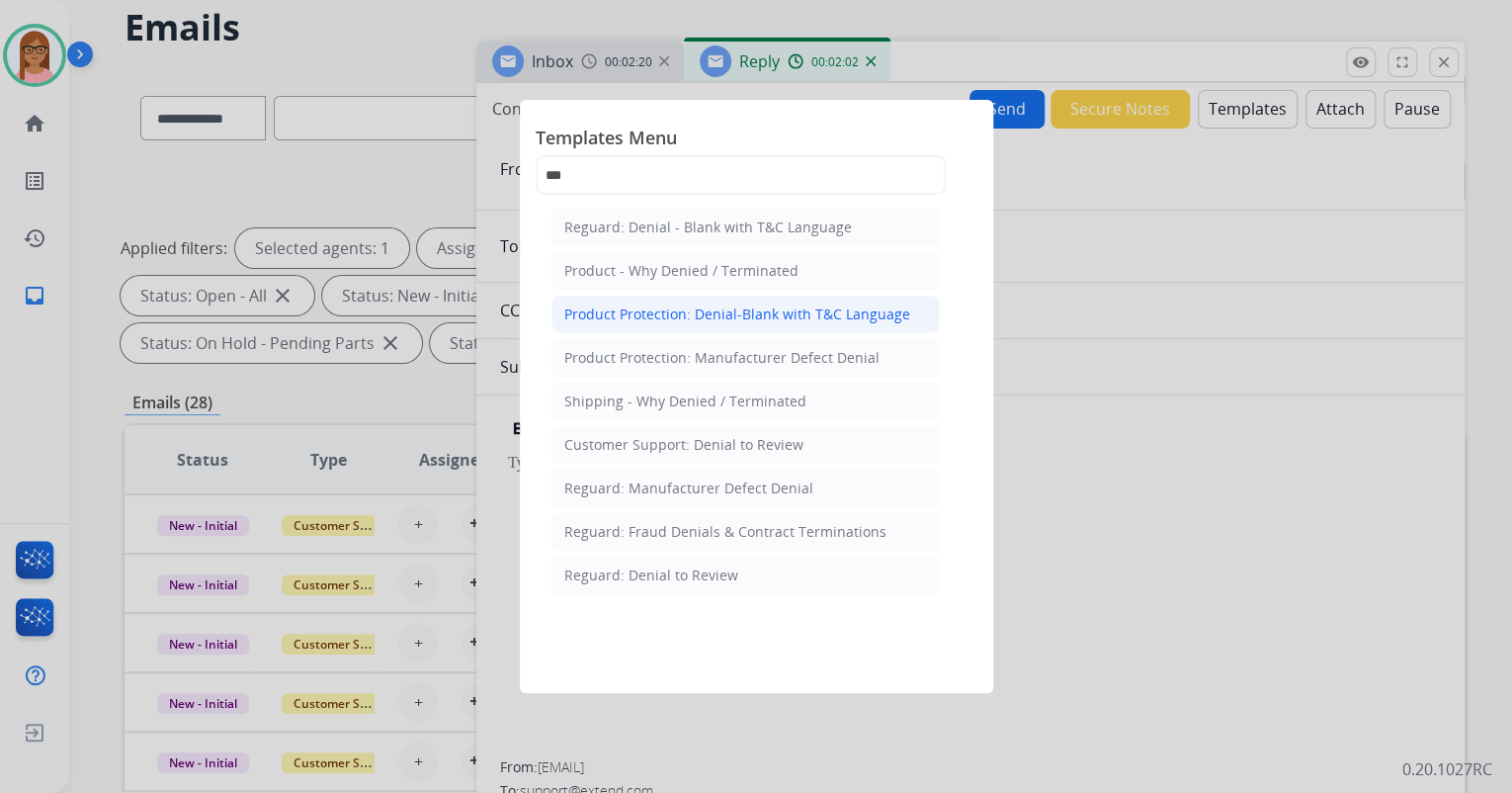 click on "Product Protection: Denial-Blank with T&C Language" 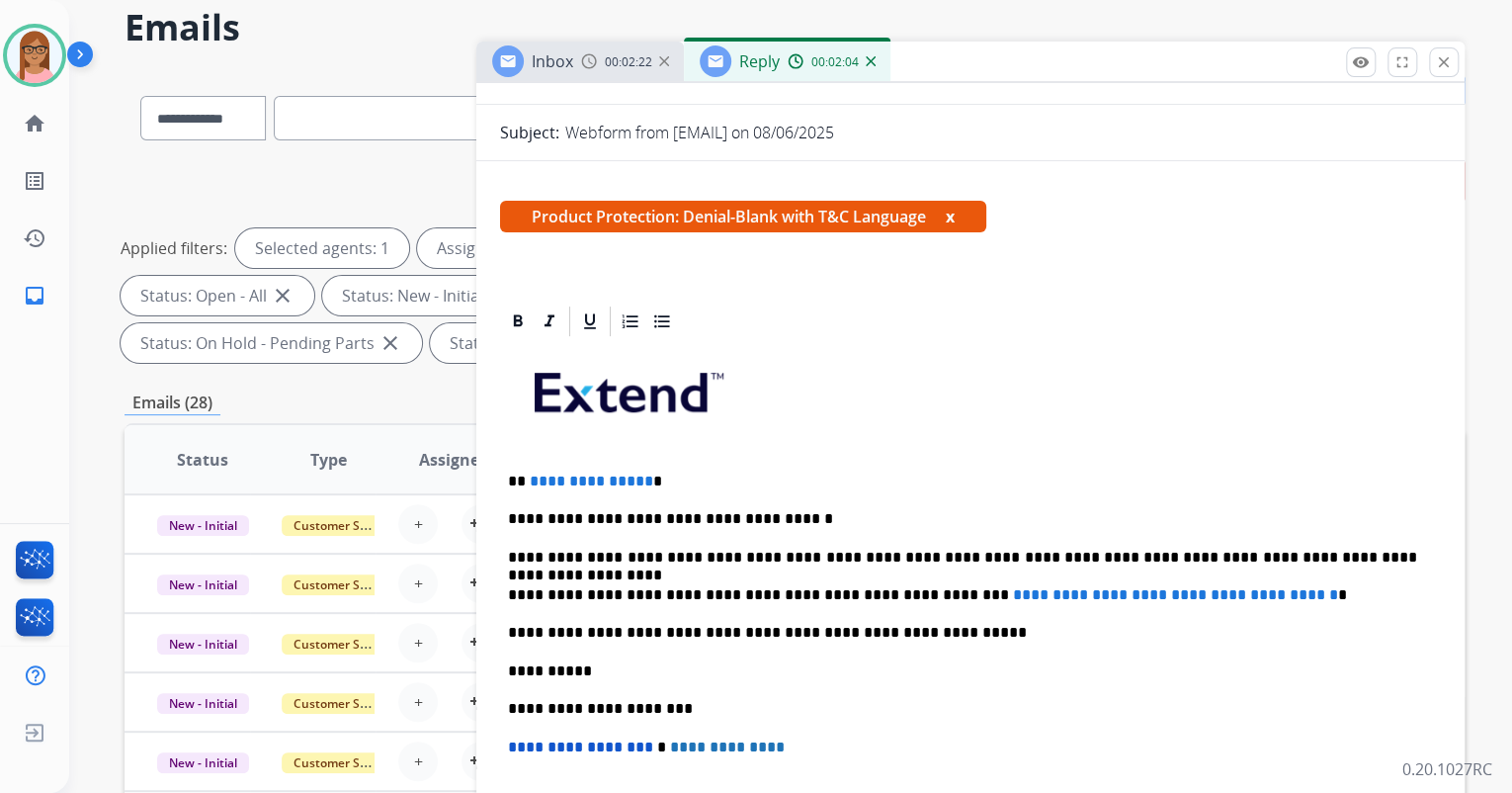 scroll, scrollTop: 237, scrollLeft: 0, axis: vertical 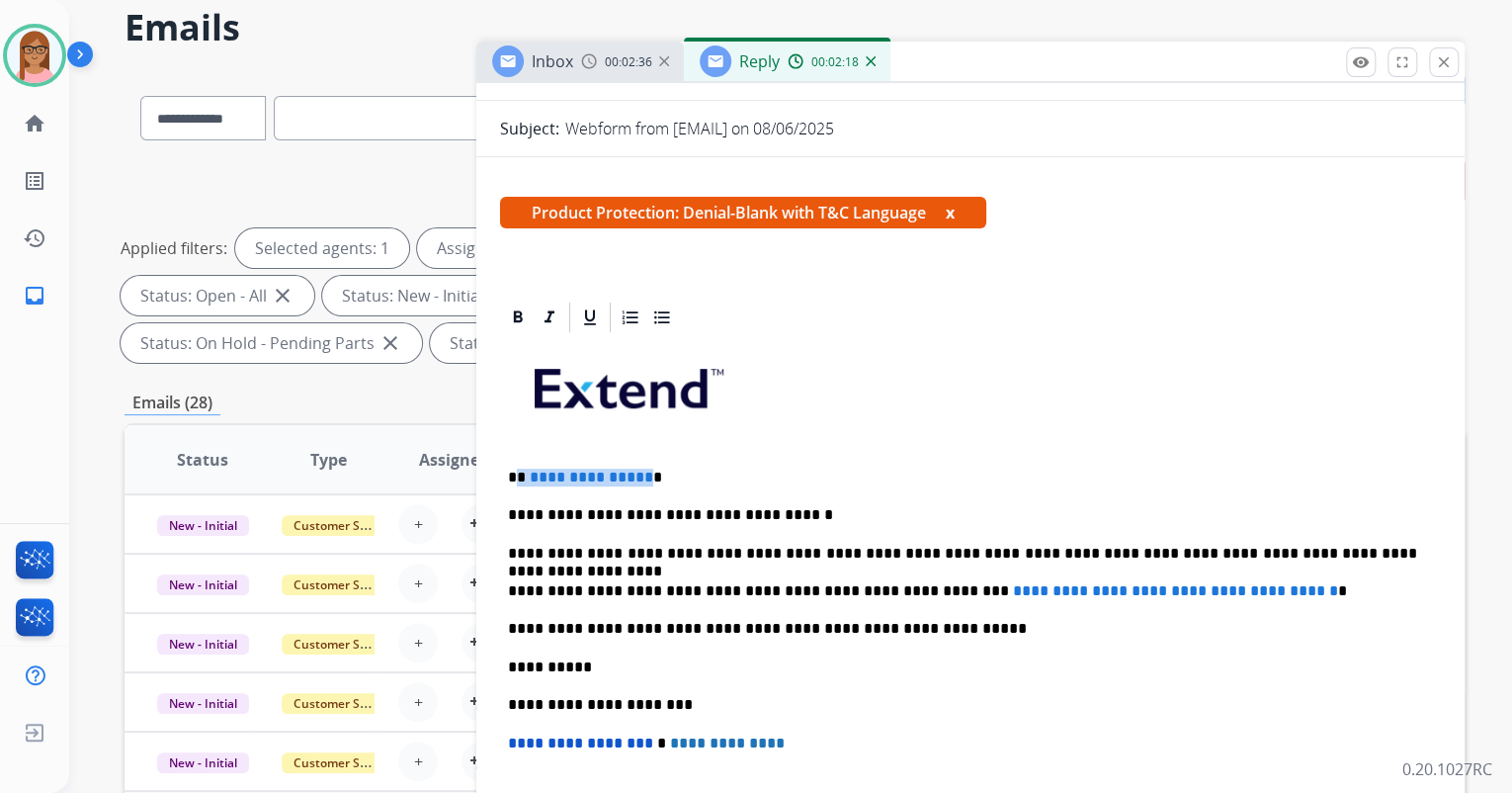 drag, startPoint x: 519, startPoint y: 472, endPoint x: 639, endPoint y: 467, distance: 120.10412 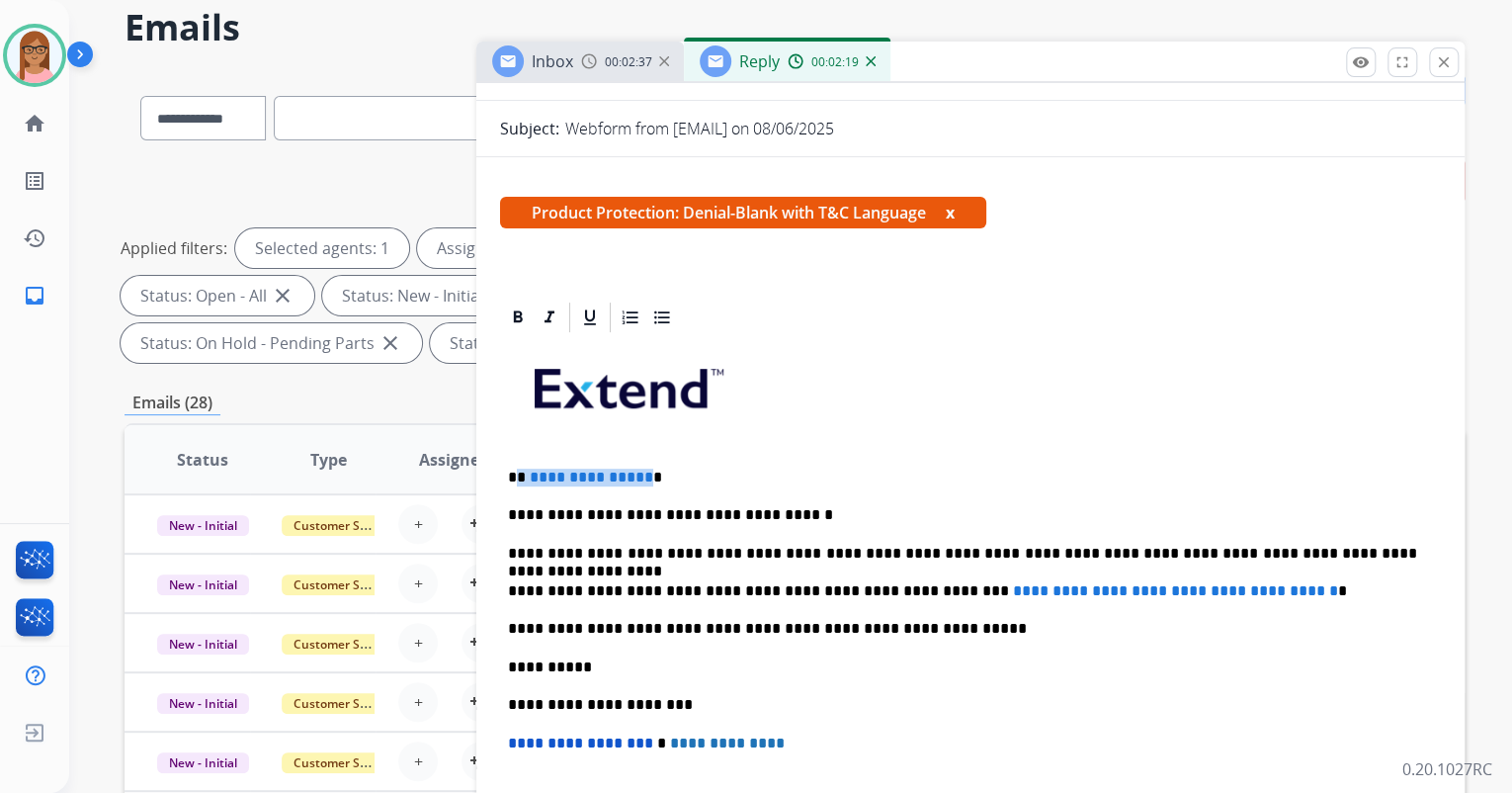 type 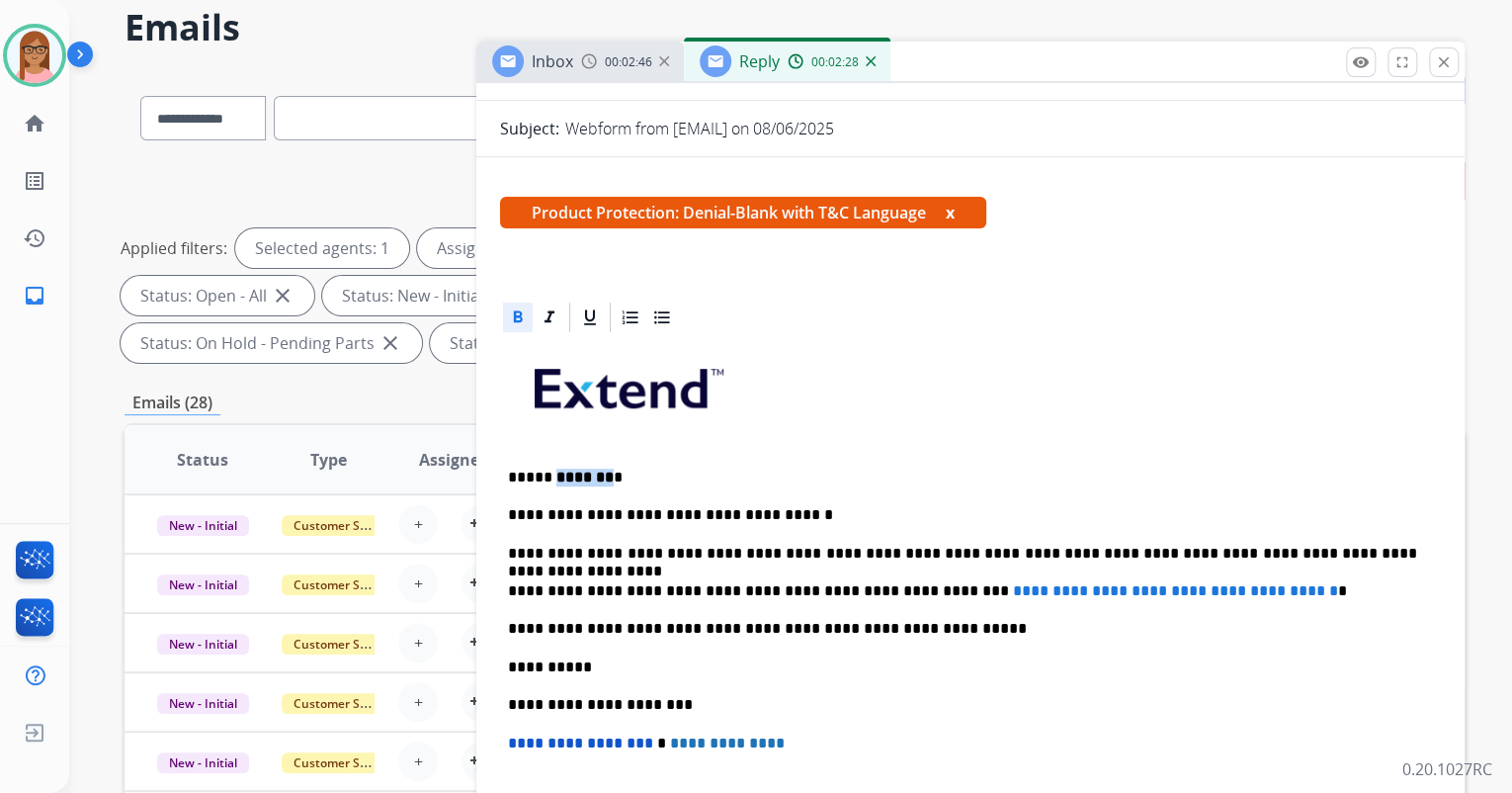 drag, startPoint x: 551, startPoint y: 472, endPoint x: 603, endPoint y: 482, distance: 52.95281 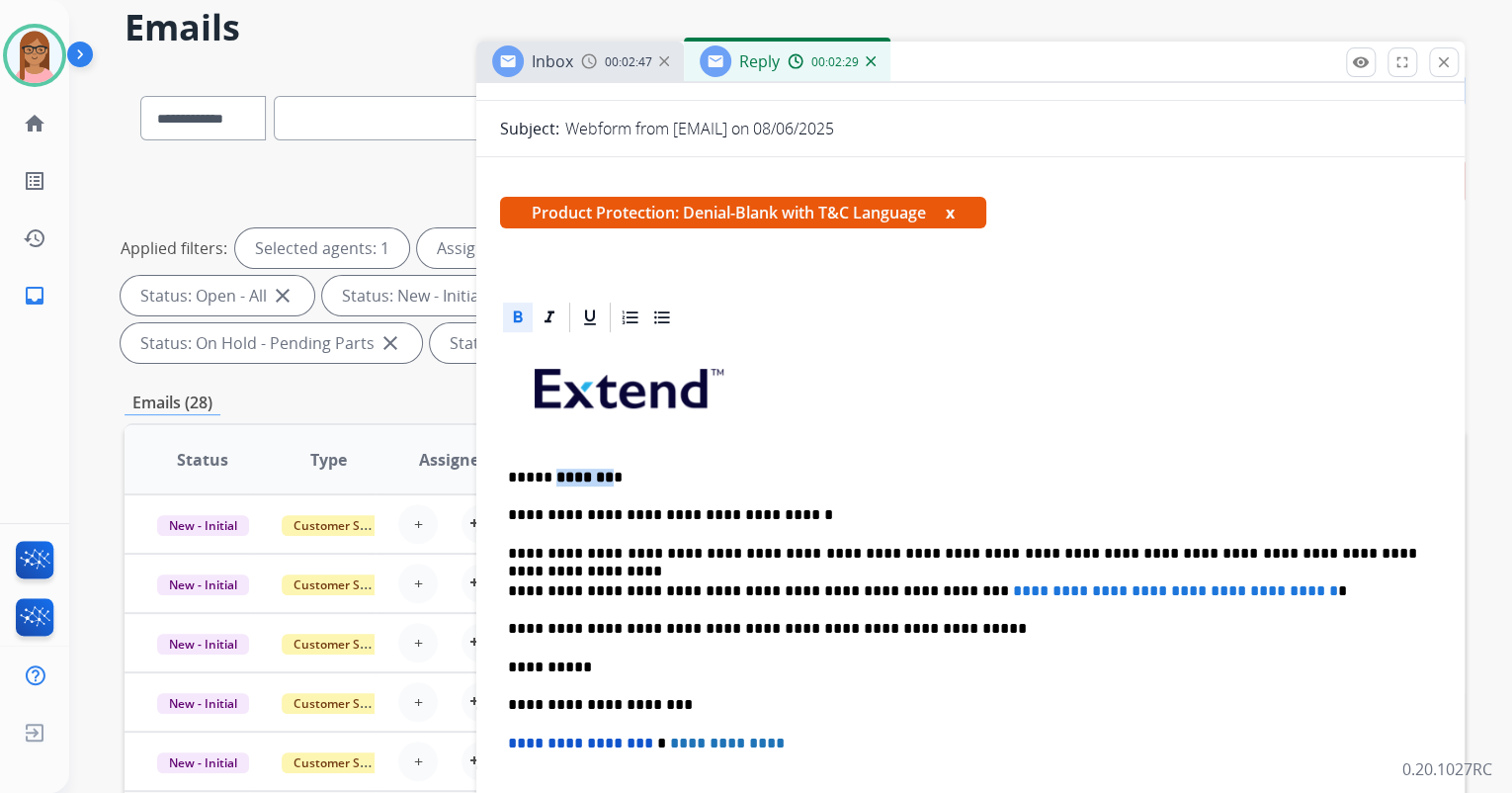 click 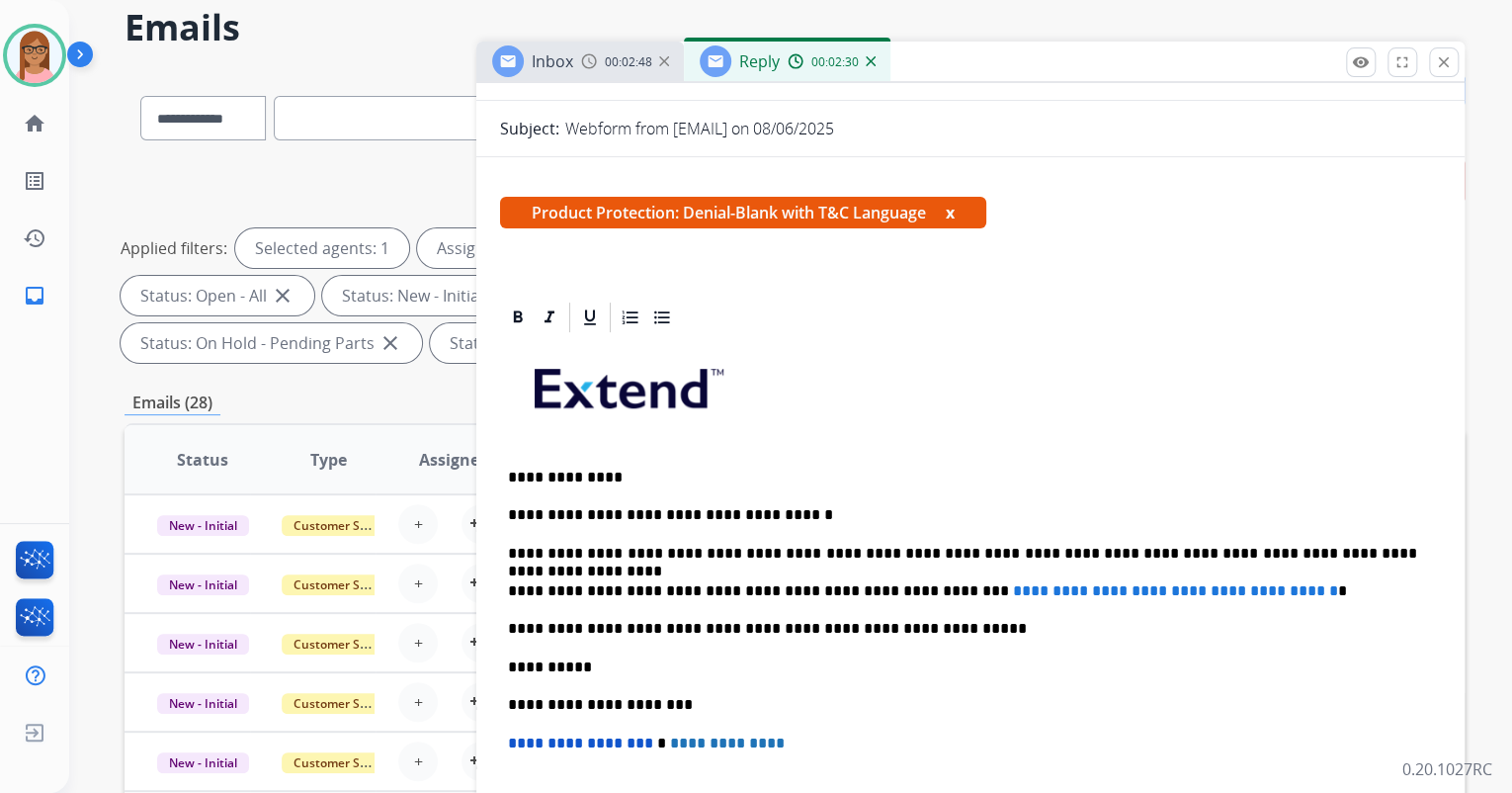 click on "**********" at bounding box center [963, 478] 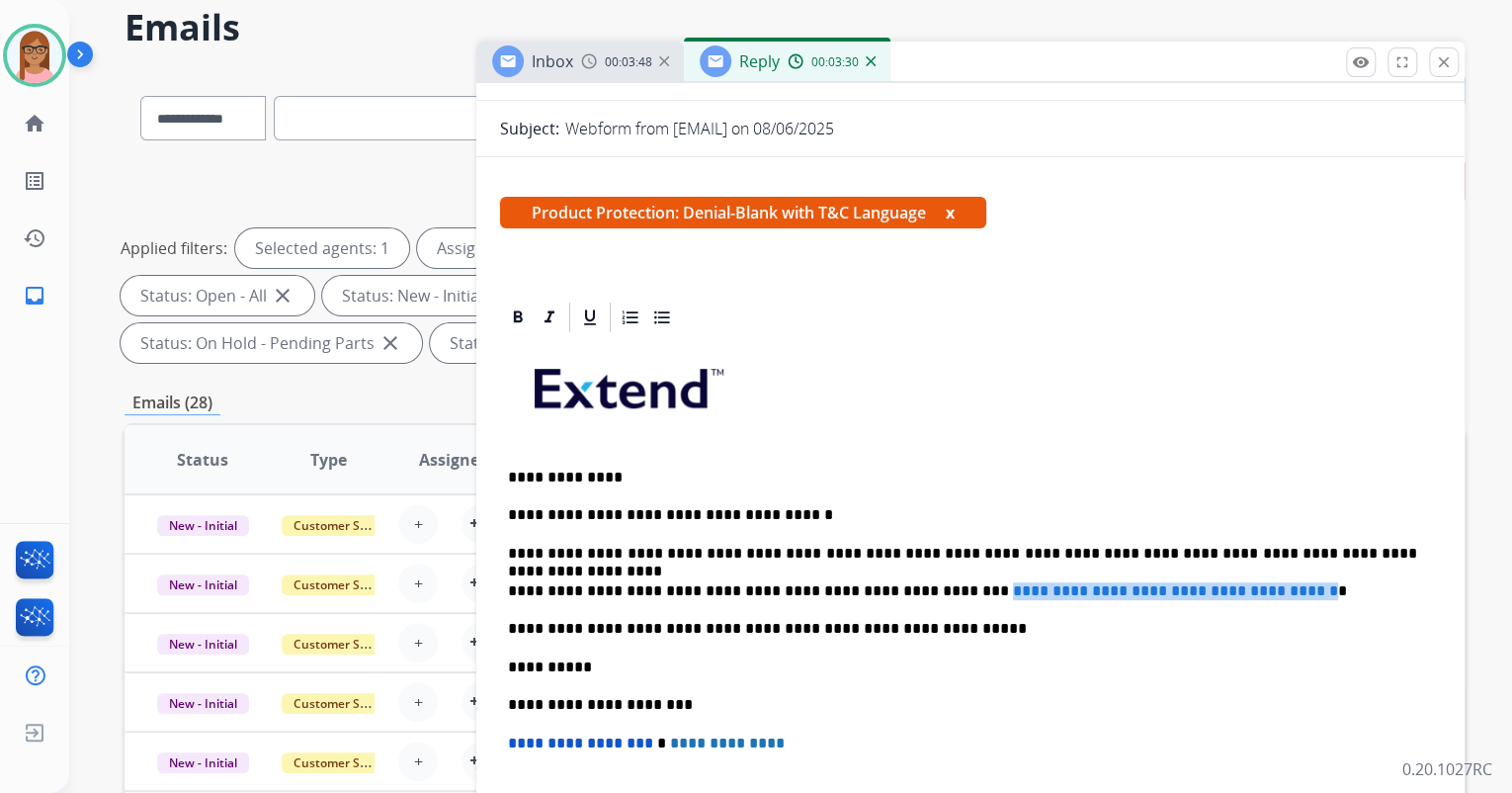 drag, startPoint x: 911, startPoint y: 589, endPoint x: 1298, endPoint y: 585, distance: 387.02067 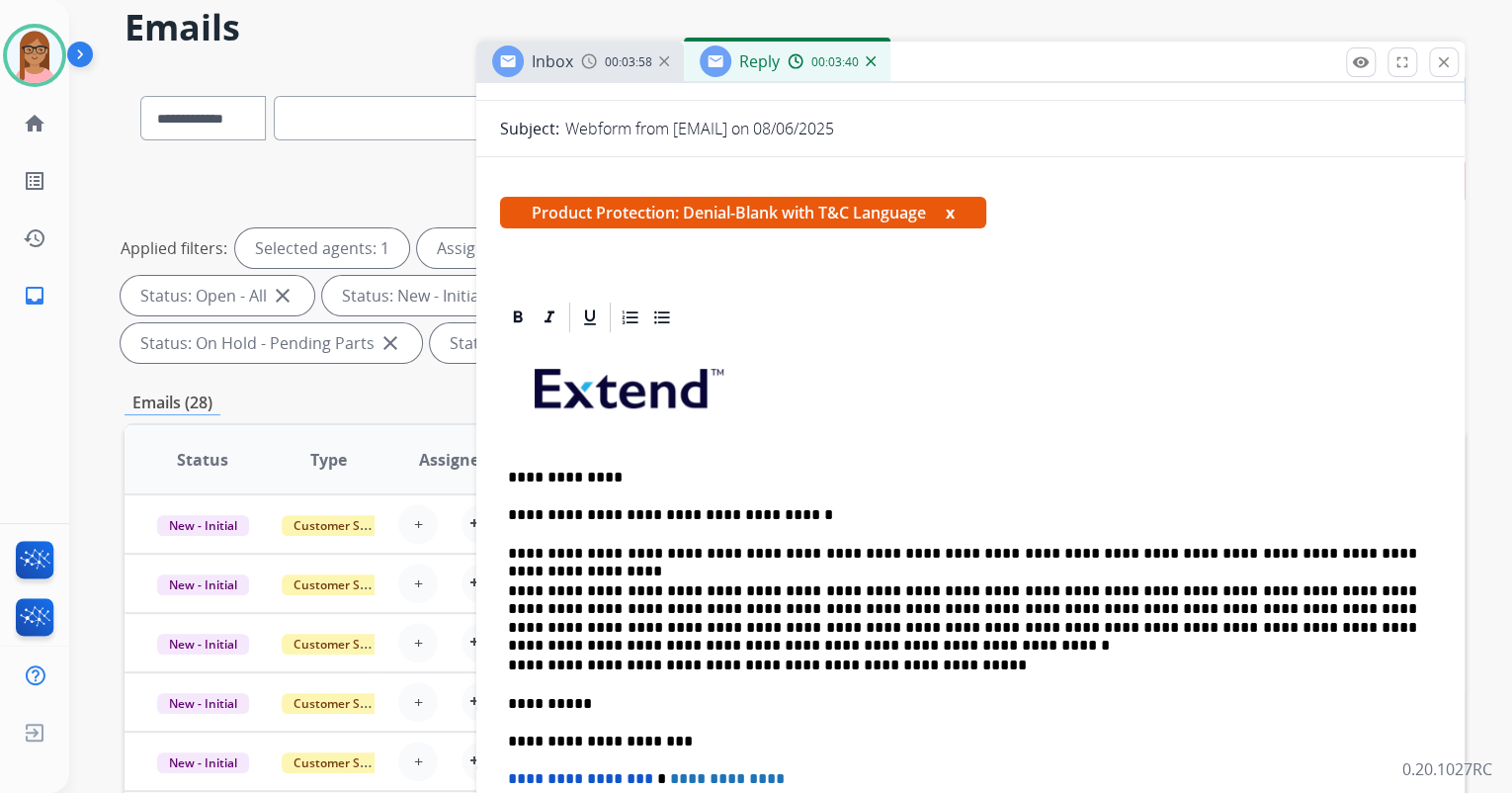 click on "**********" at bounding box center (963, 554) 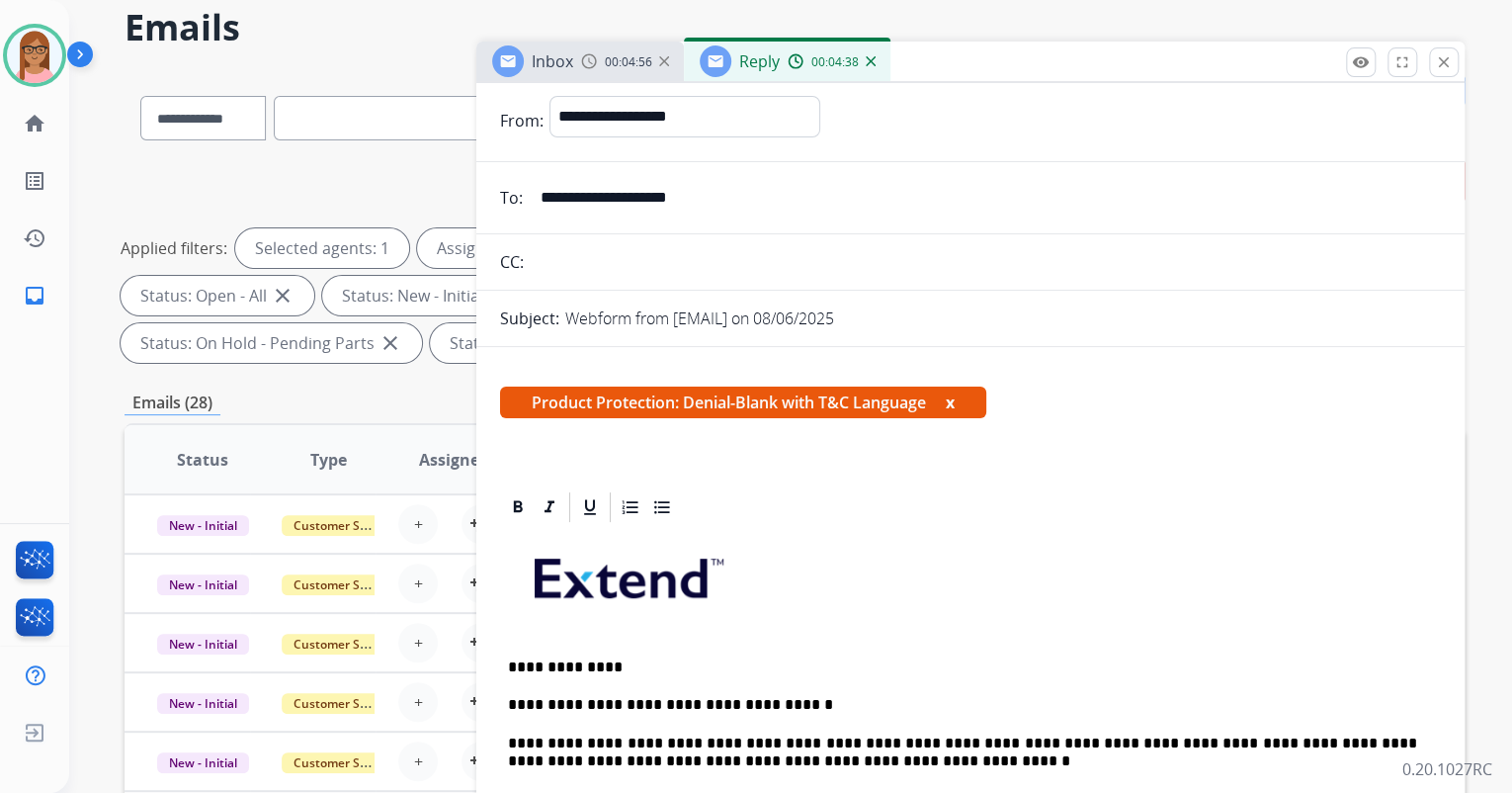 scroll, scrollTop: 0, scrollLeft: 0, axis: both 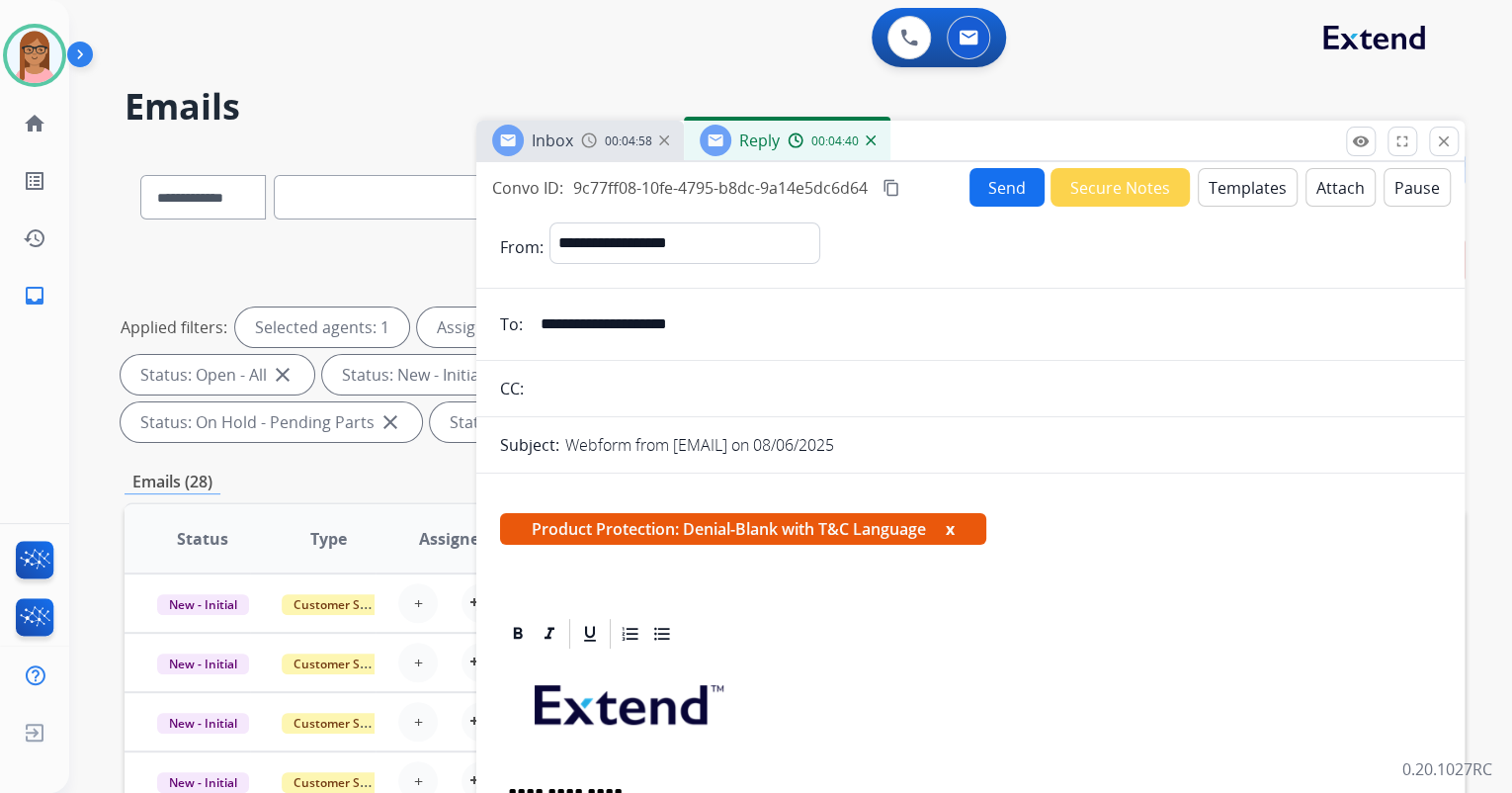 click on "content_copy" at bounding box center [891, 188] 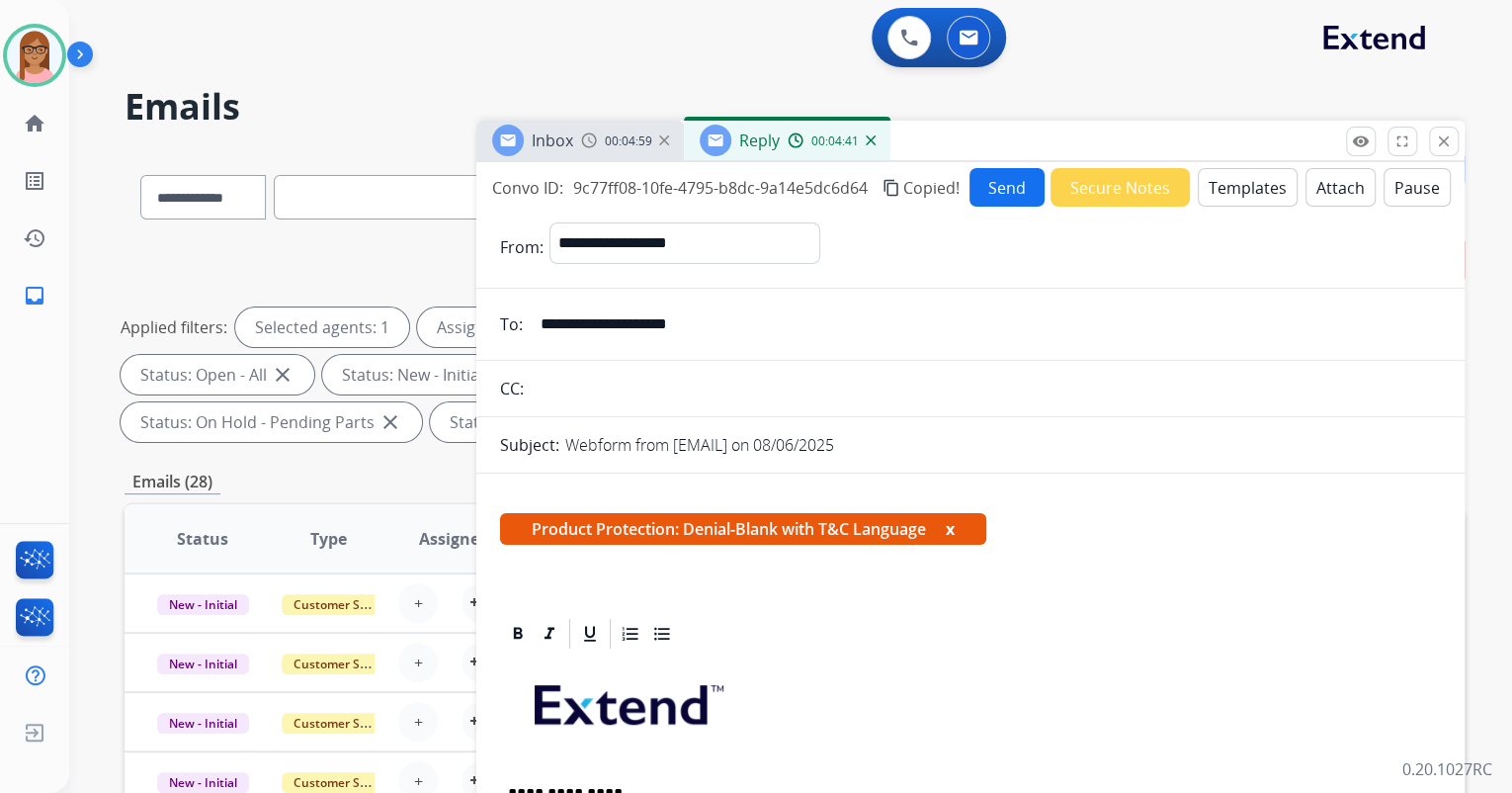 click on "Send" at bounding box center [1007, 187] 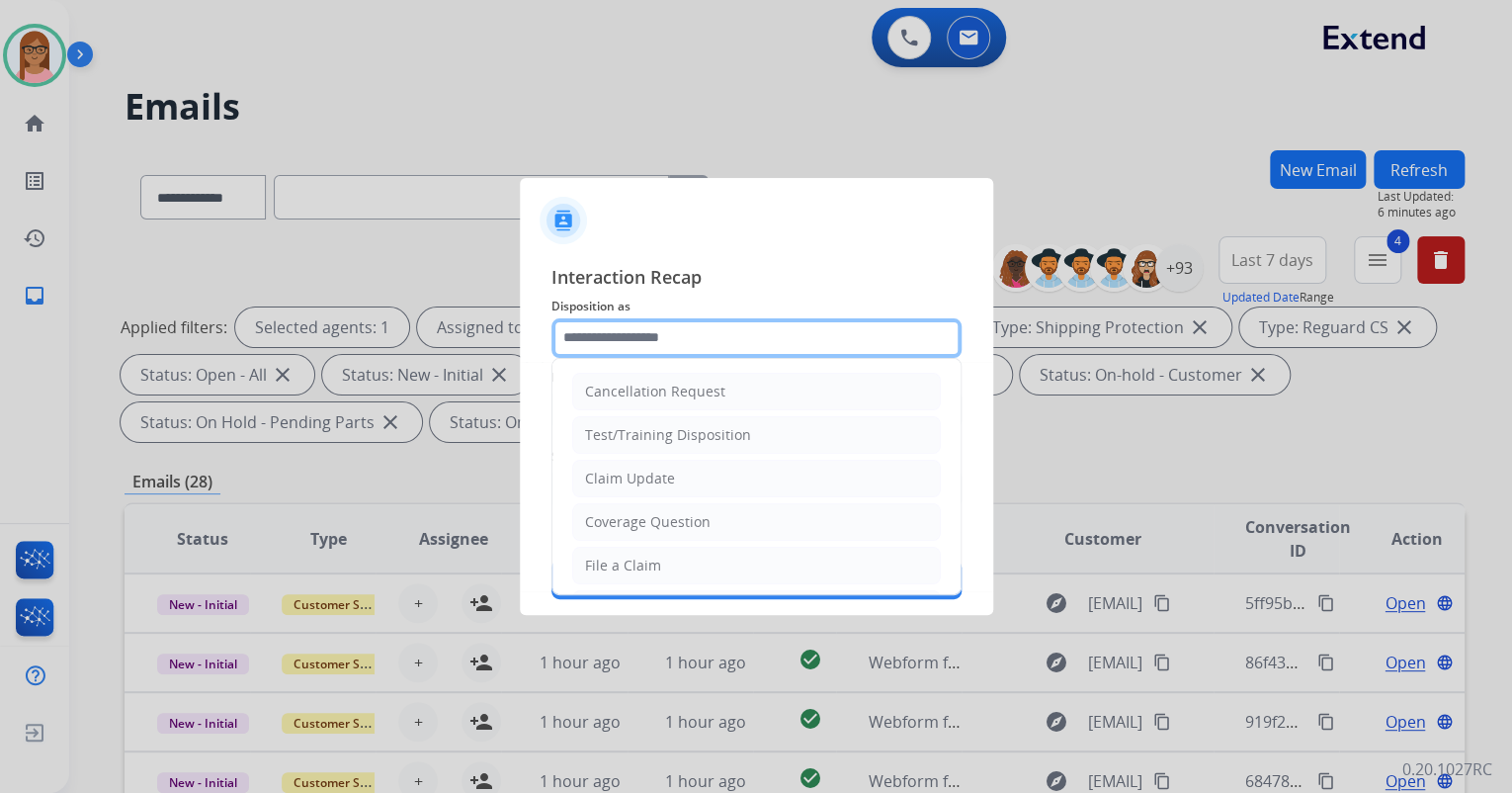 click 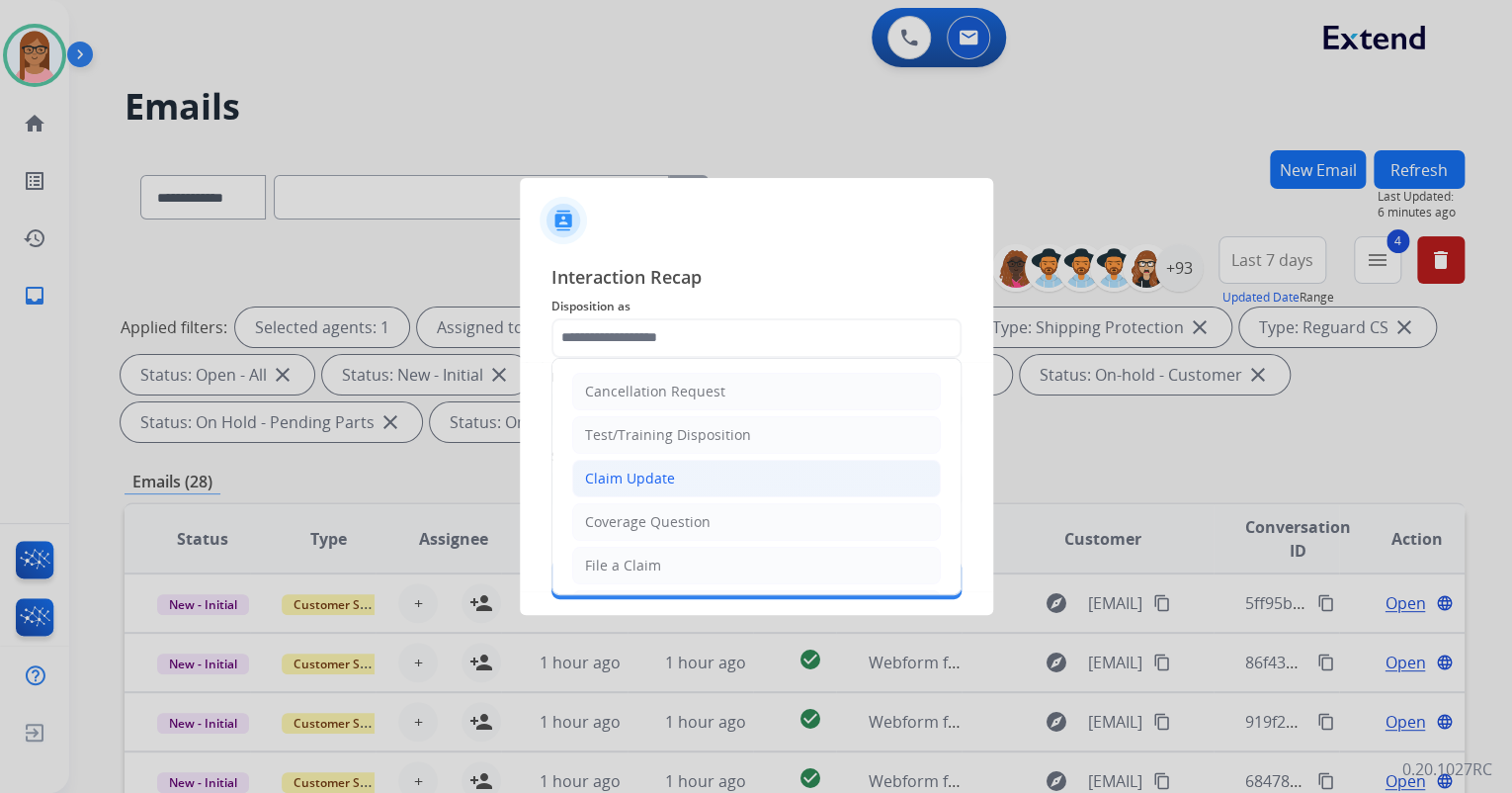 click on "Claim Update" 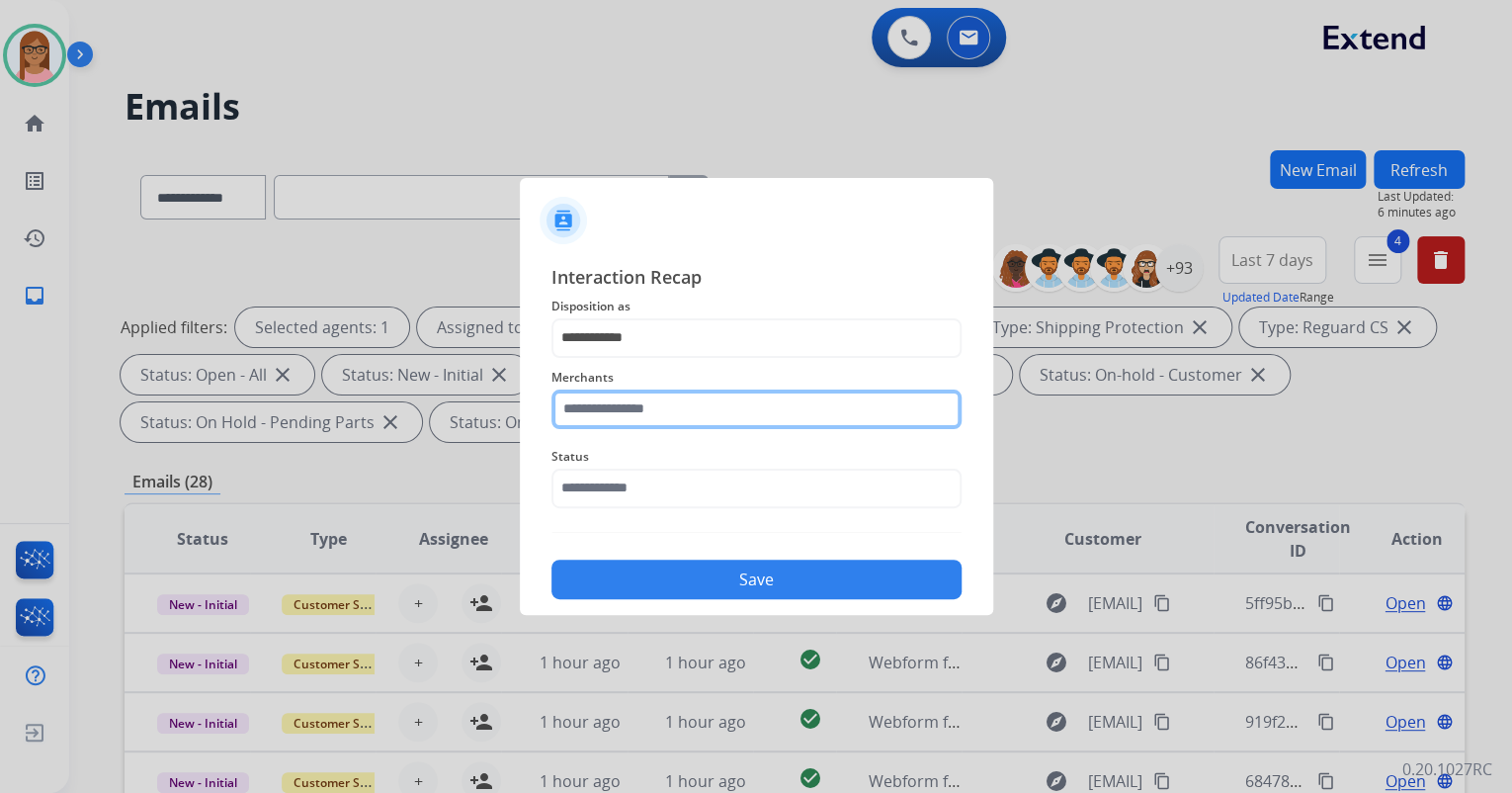 click 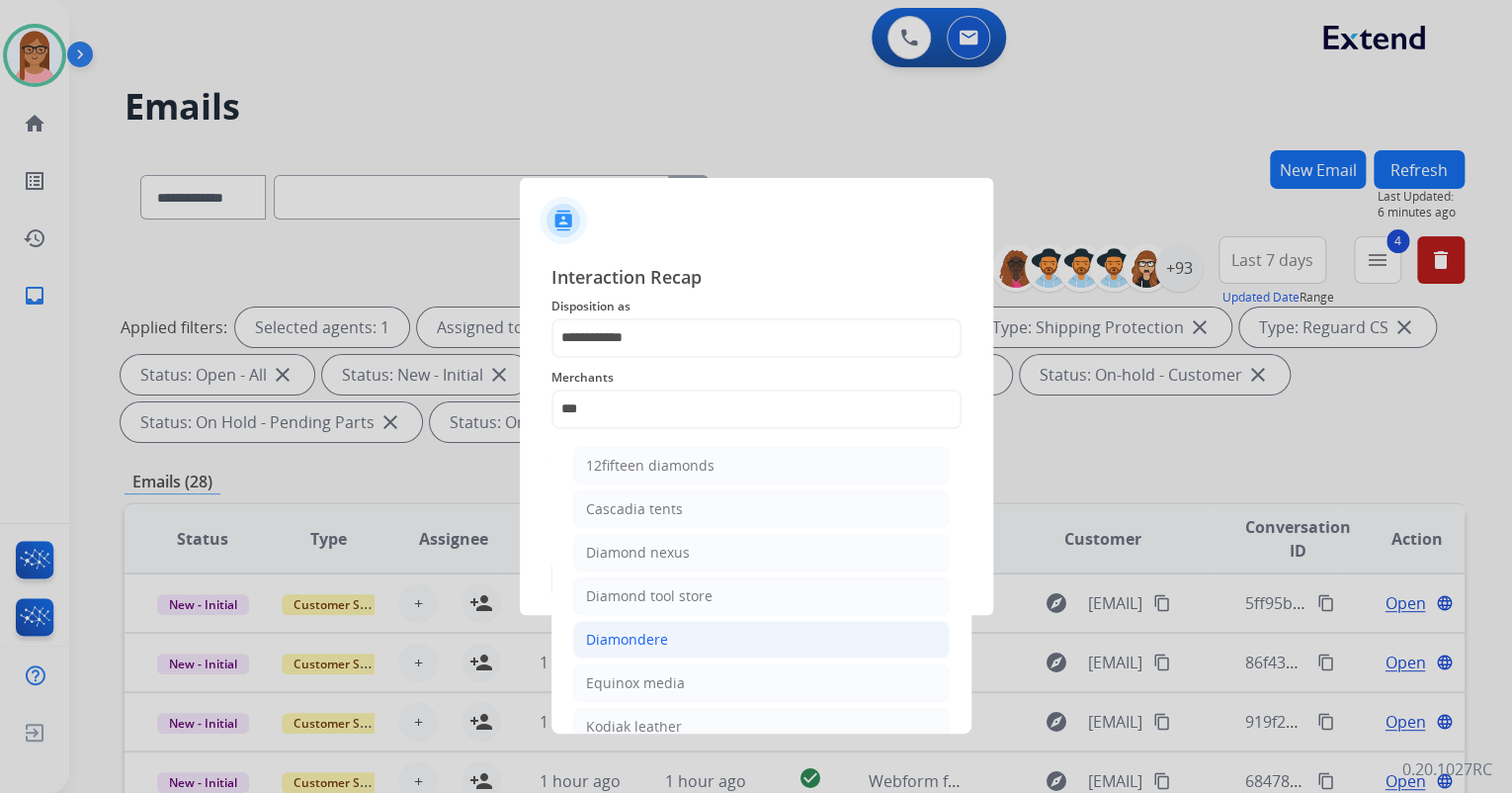 click on "Diamondere" 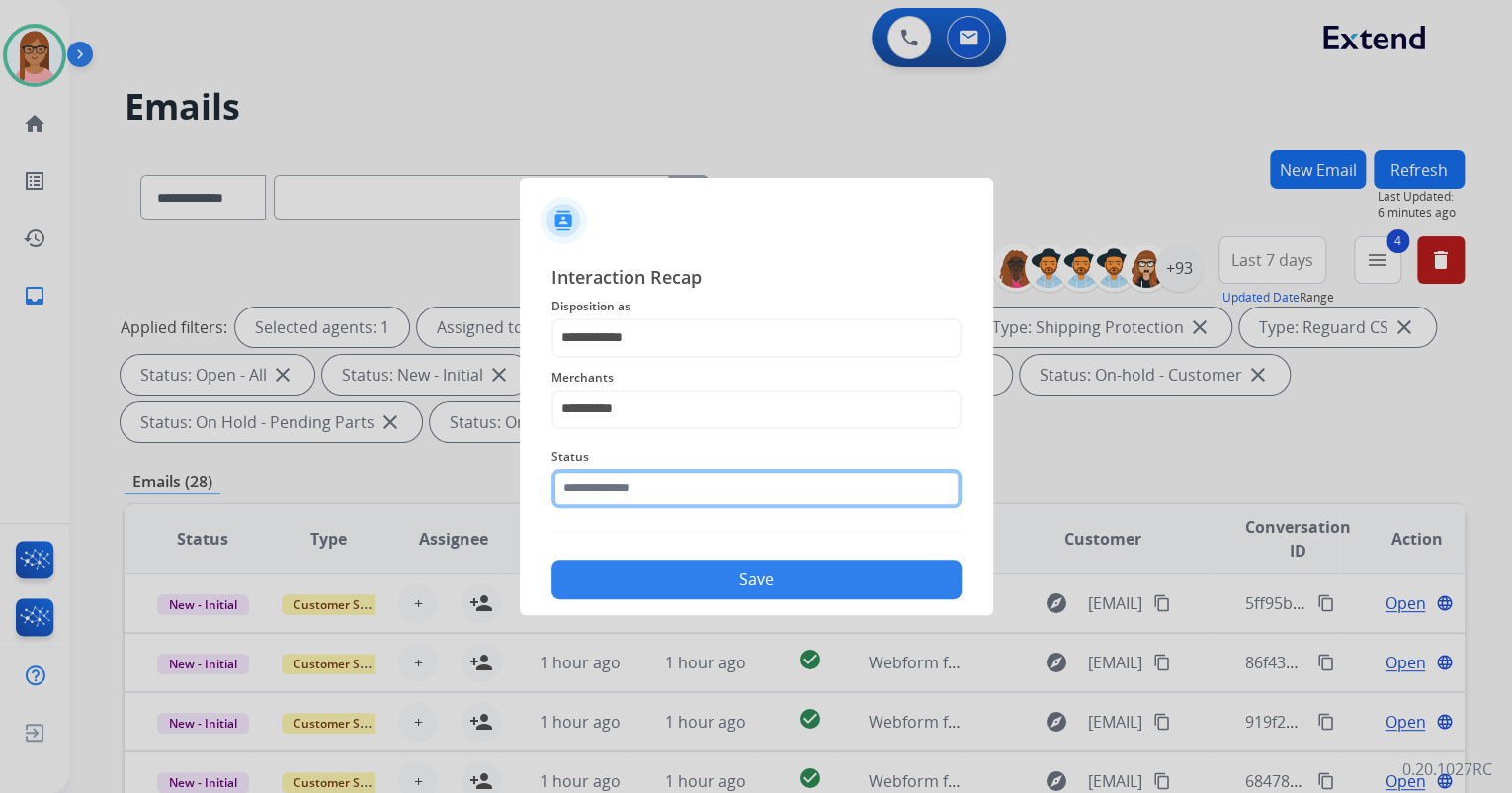 click 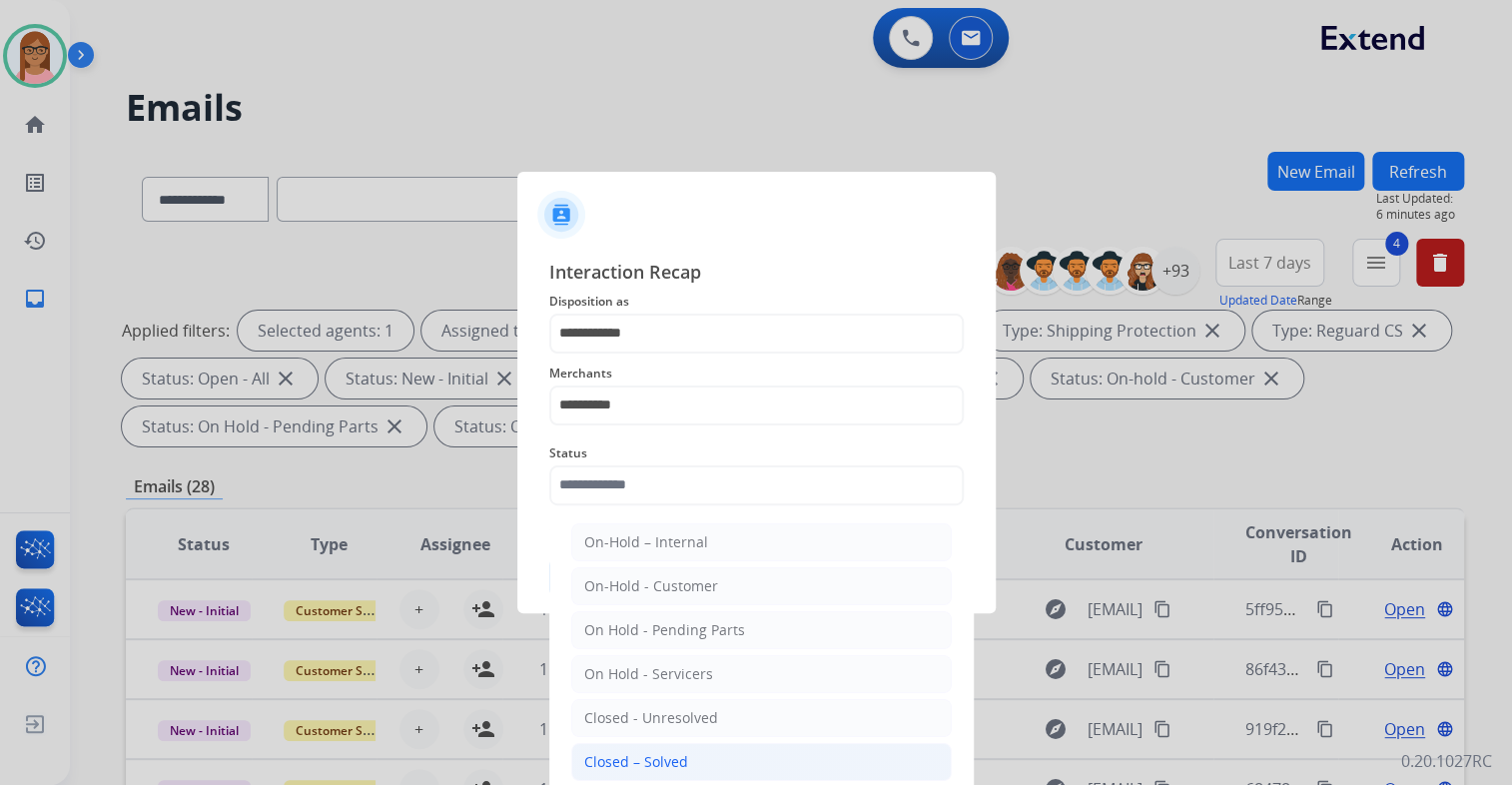click on "Closed – Solved" 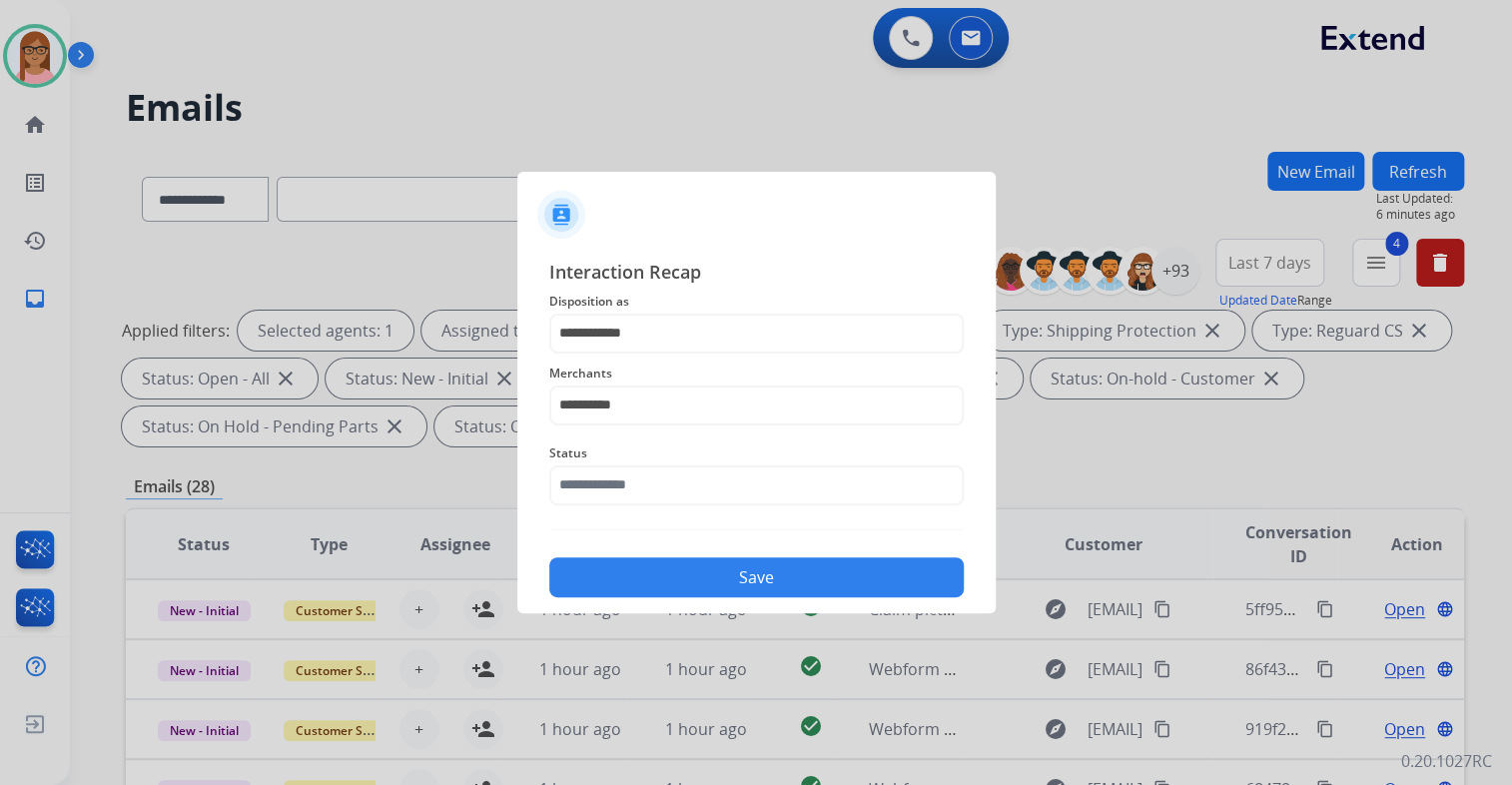 type on "**********" 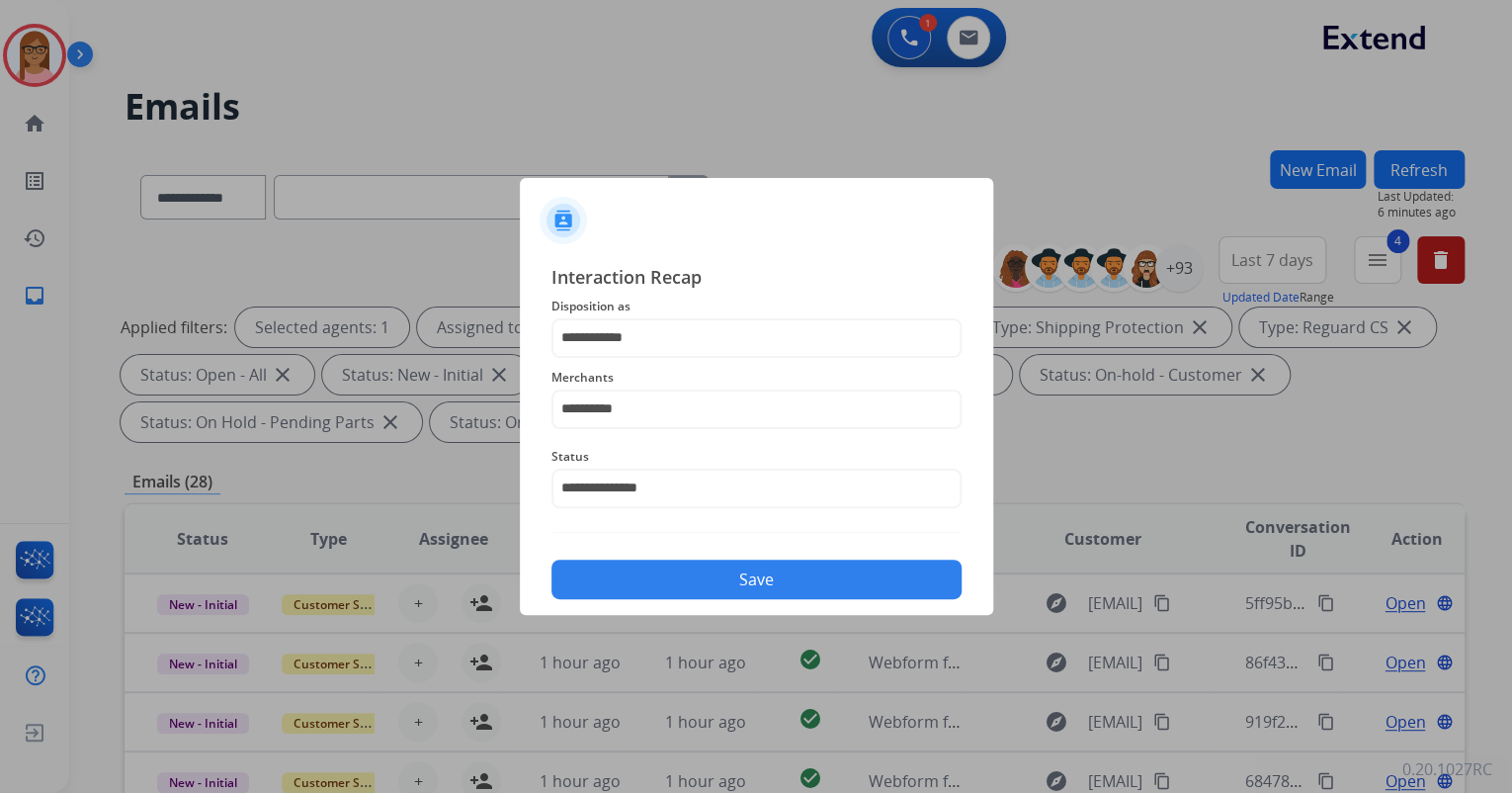click on "Save" 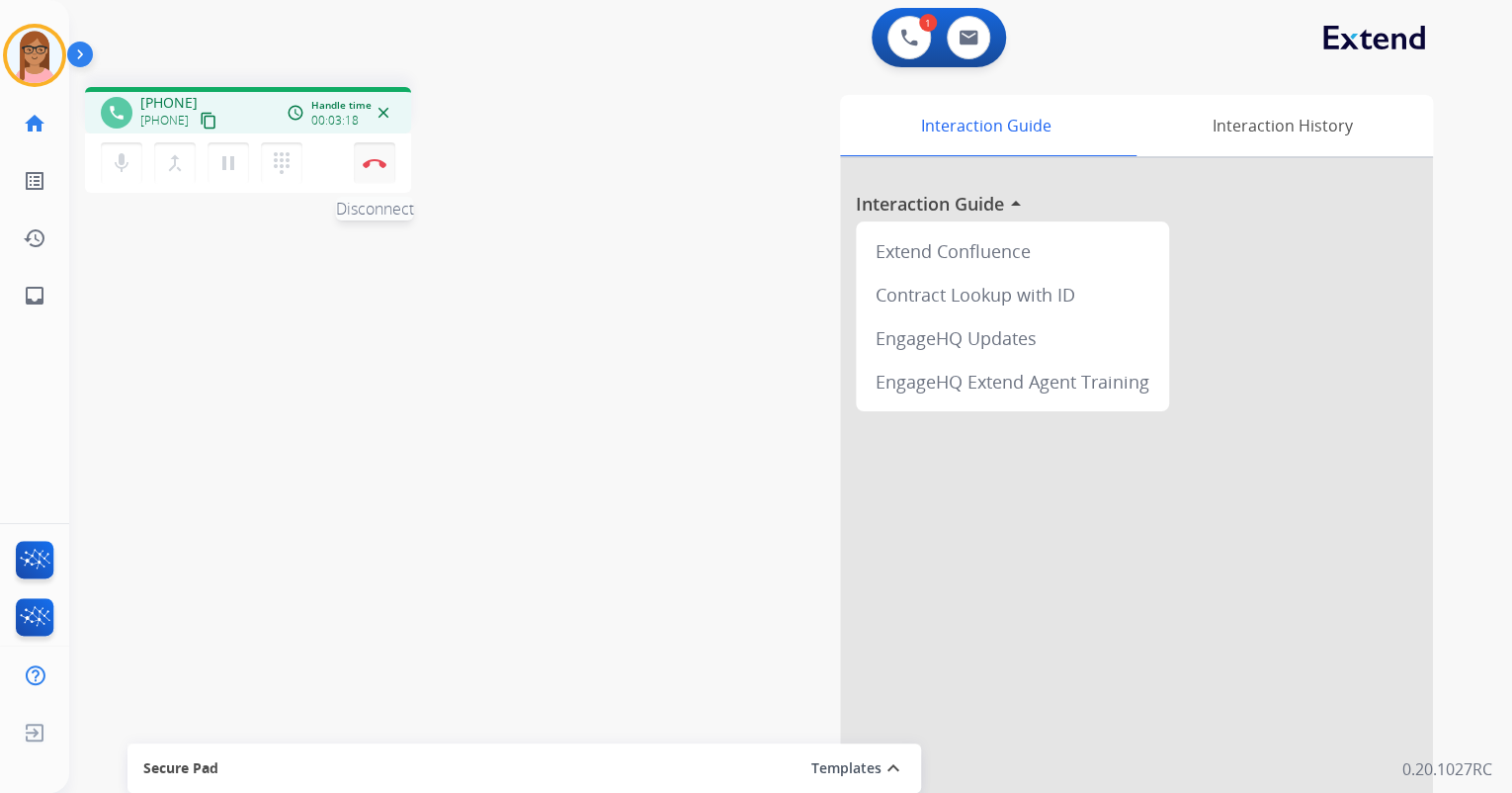 click at bounding box center (375, 163) 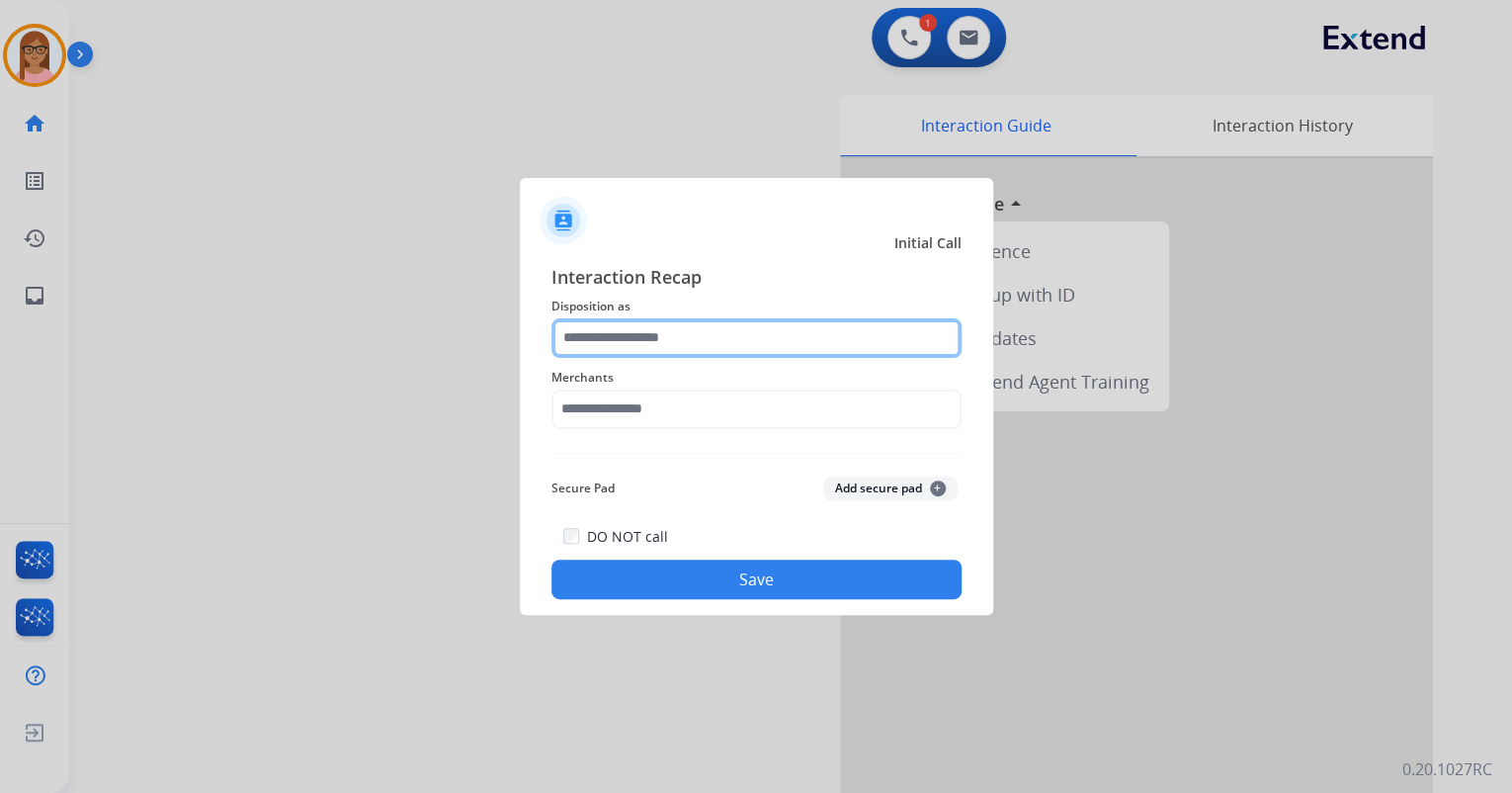 click 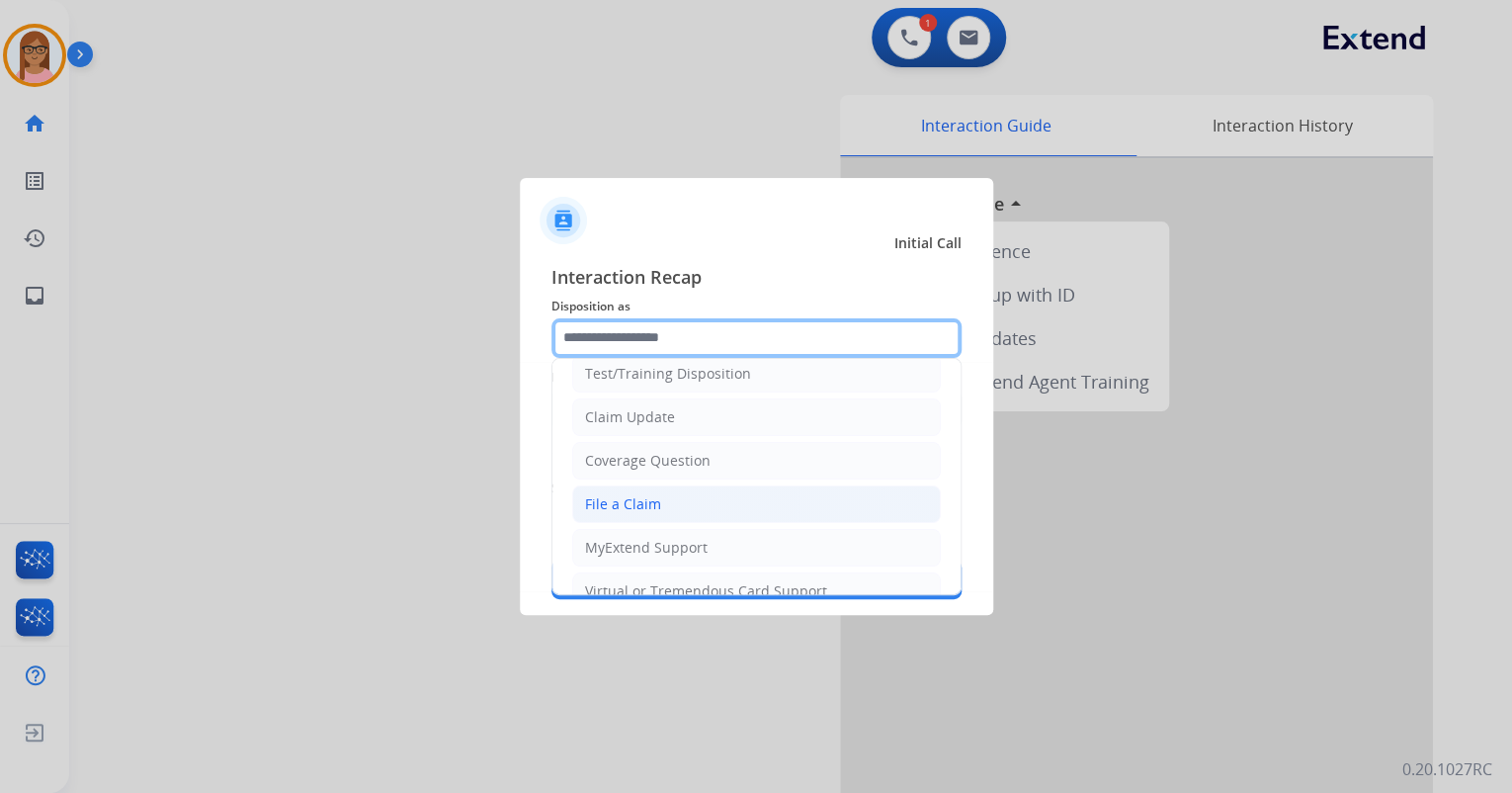 scroll, scrollTop: 79, scrollLeft: 0, axis: vertical 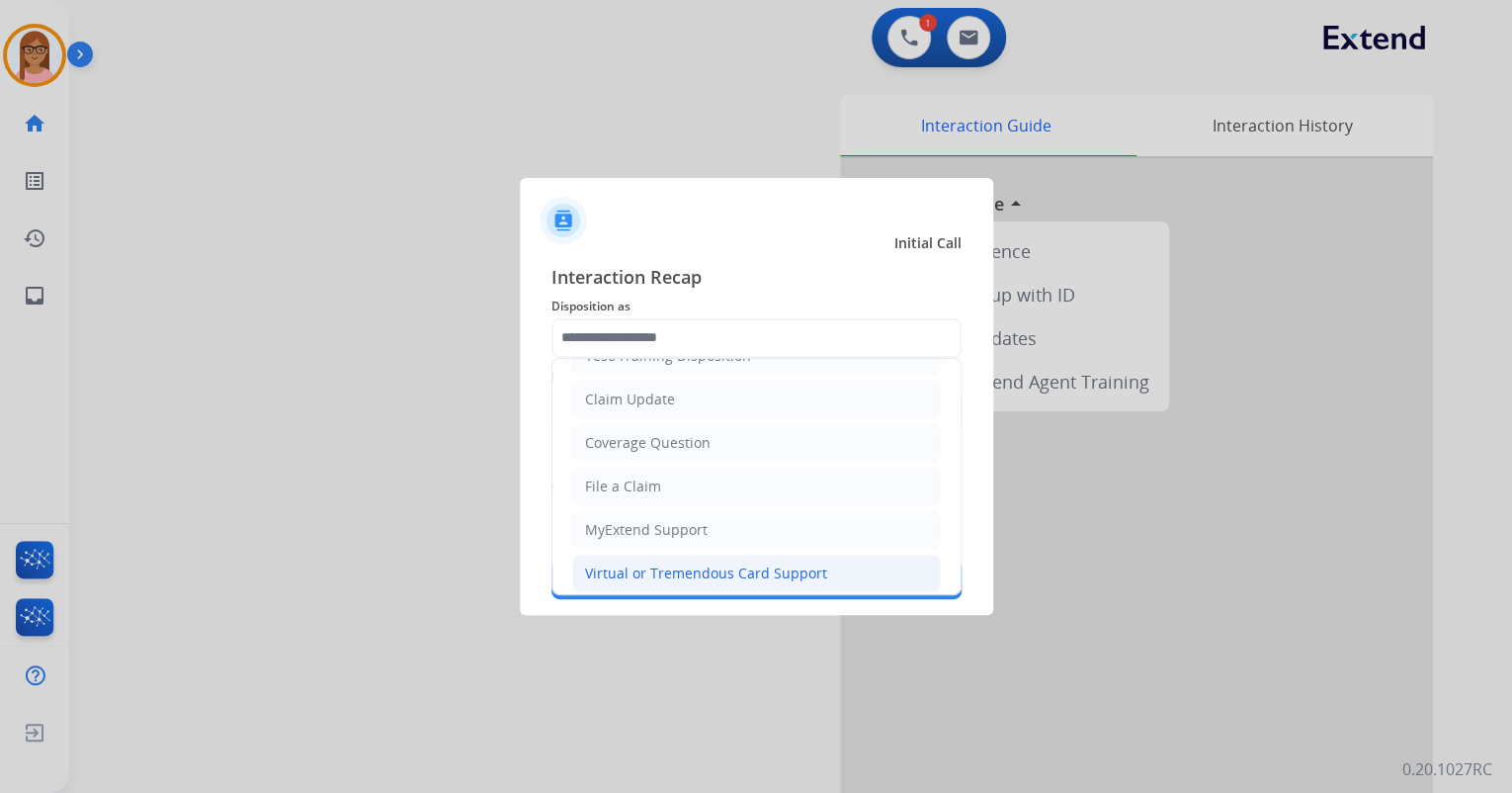 click on "Virtual or Tremendous Card Support" 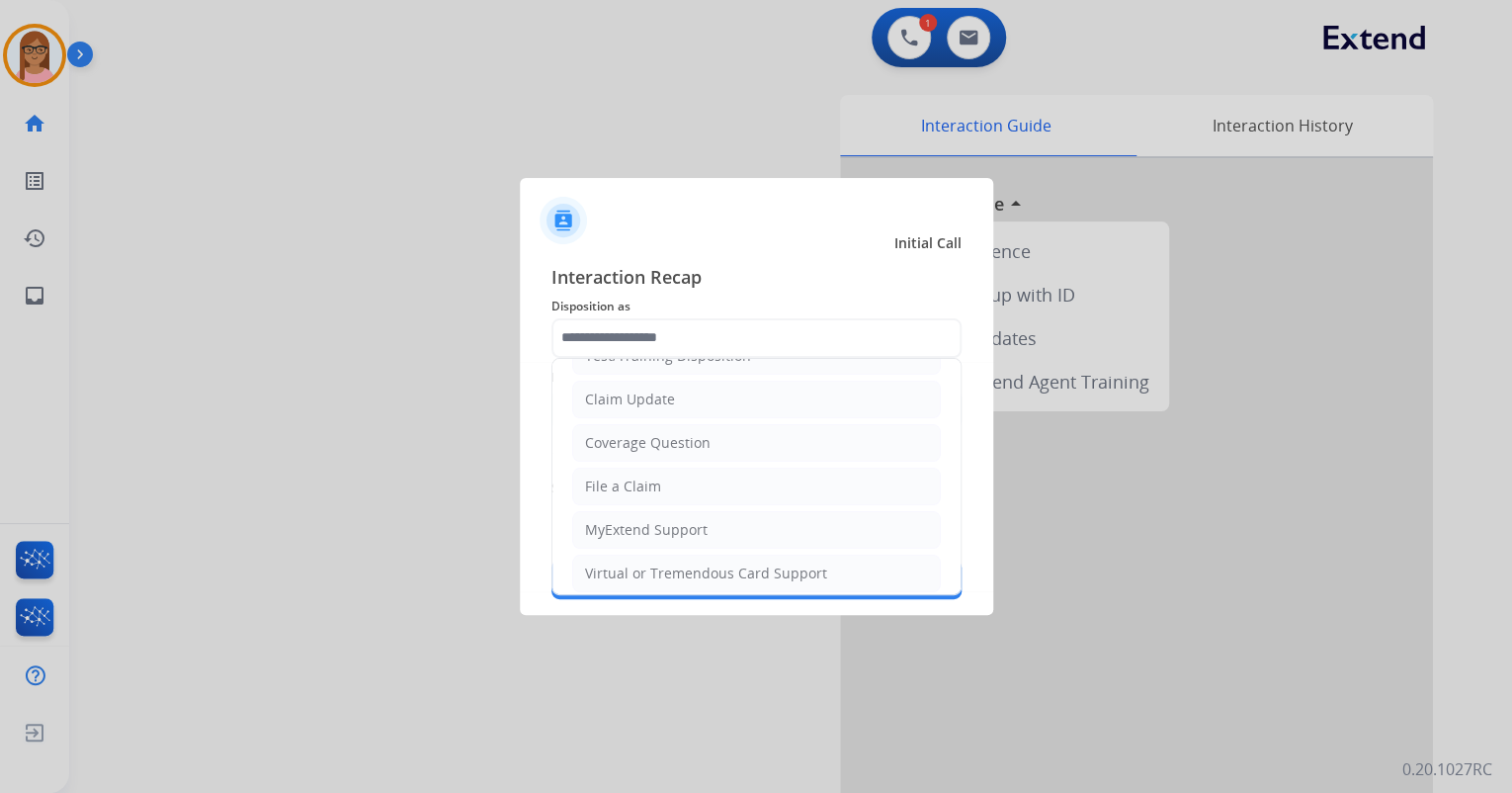 type on "**********" 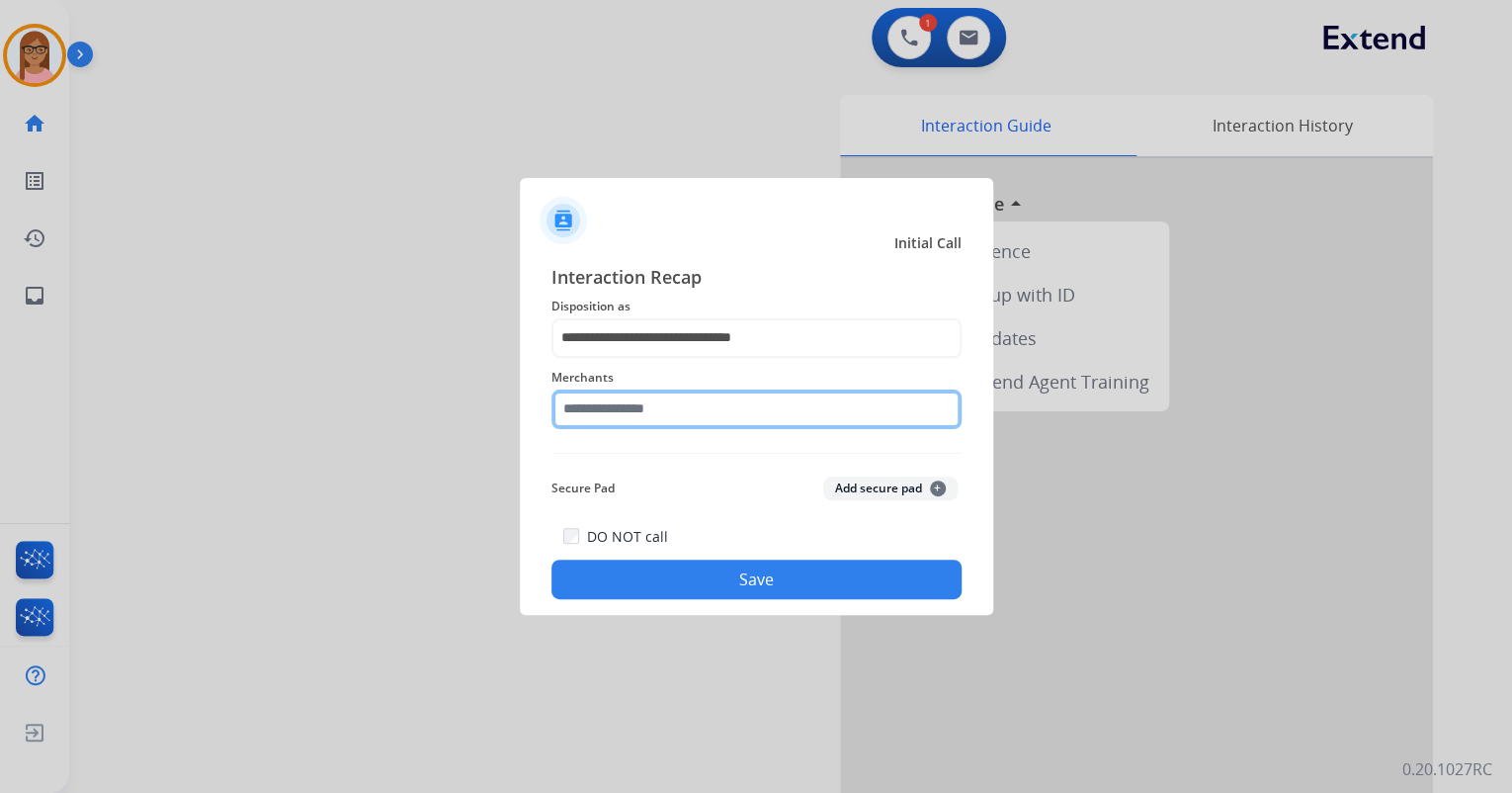 click 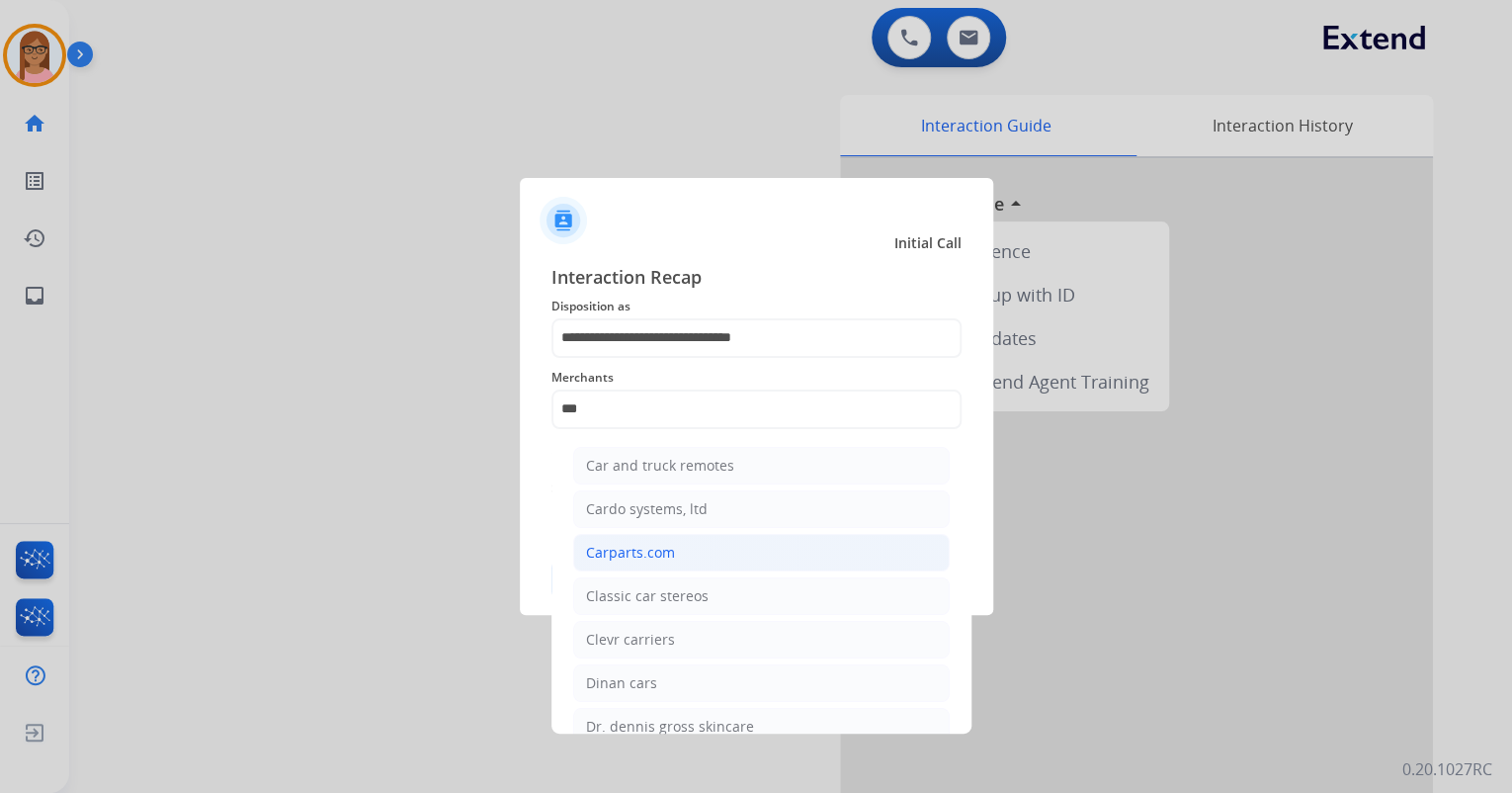 click on "Carparts.com" 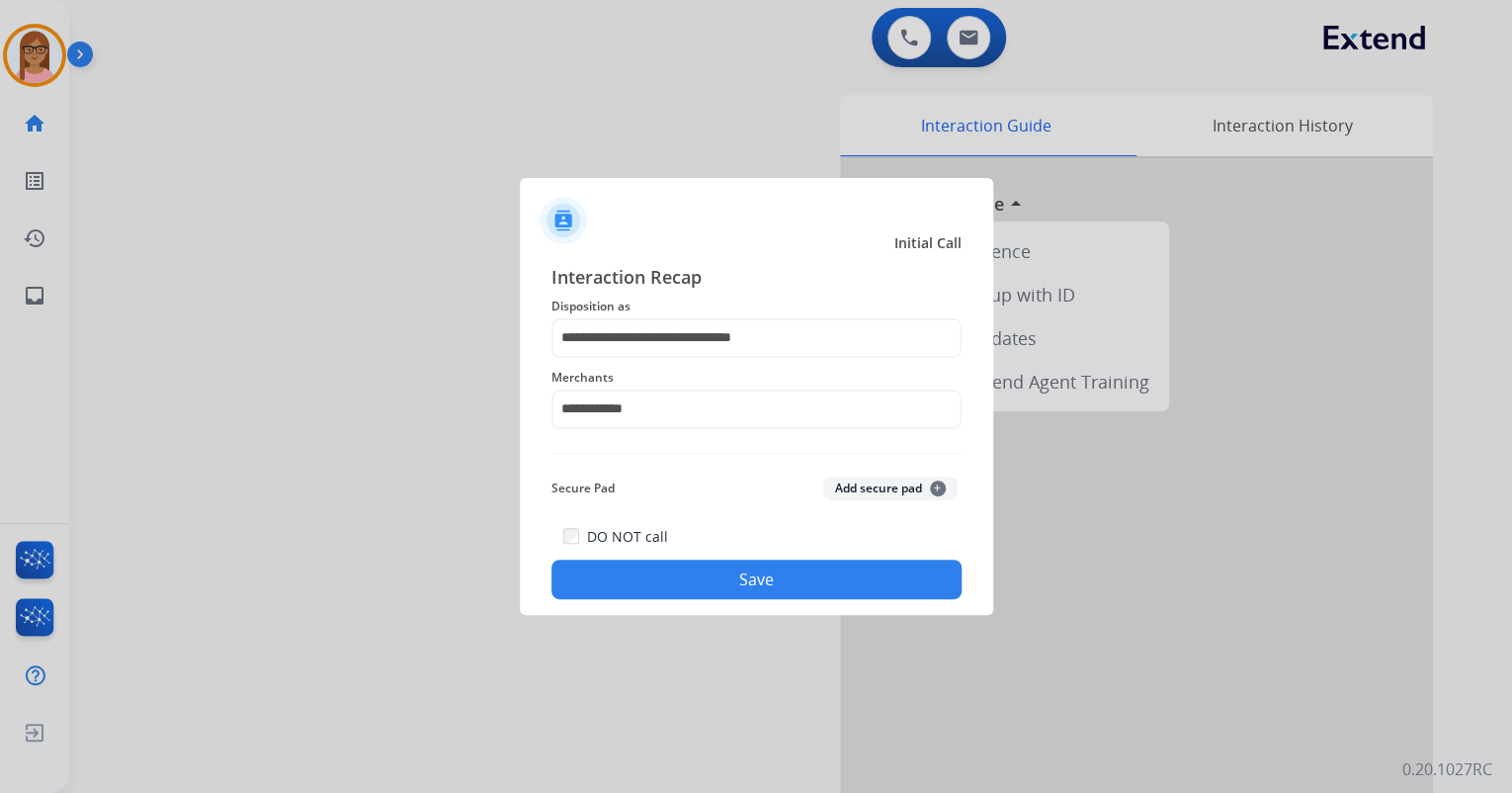 click on "Save" 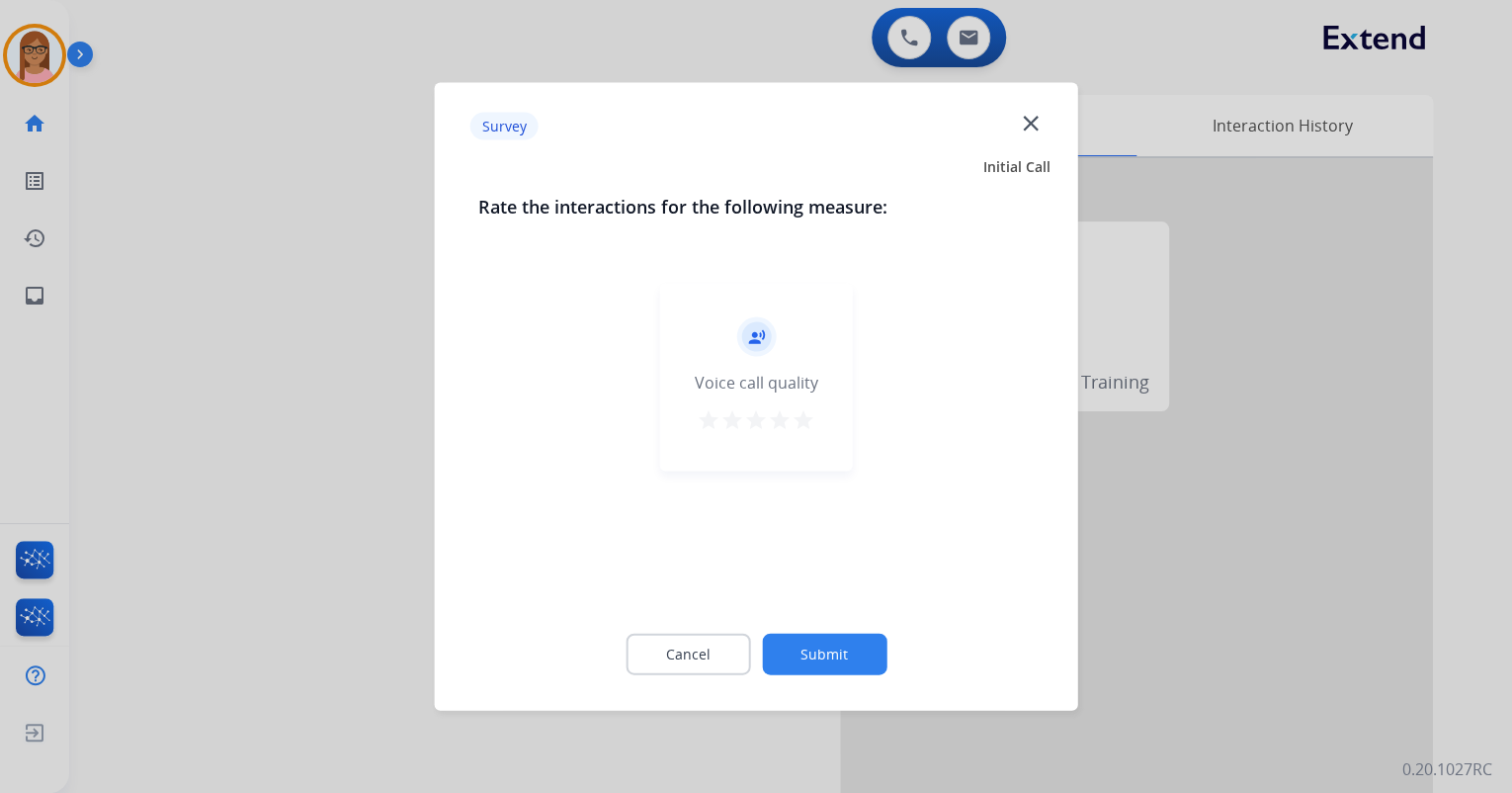 click on "star" at bounding box center [803, 420] 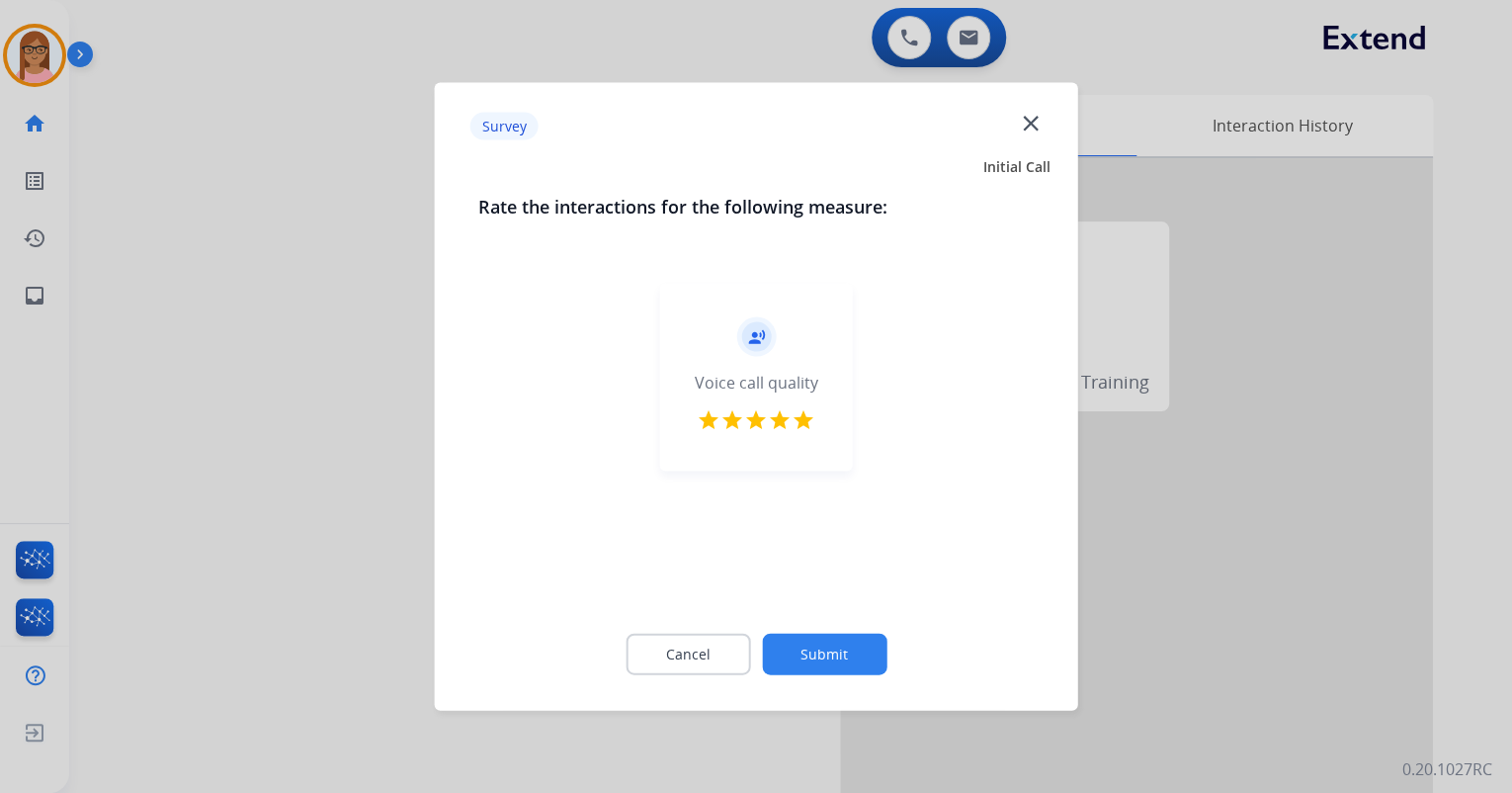 click on "Submit" 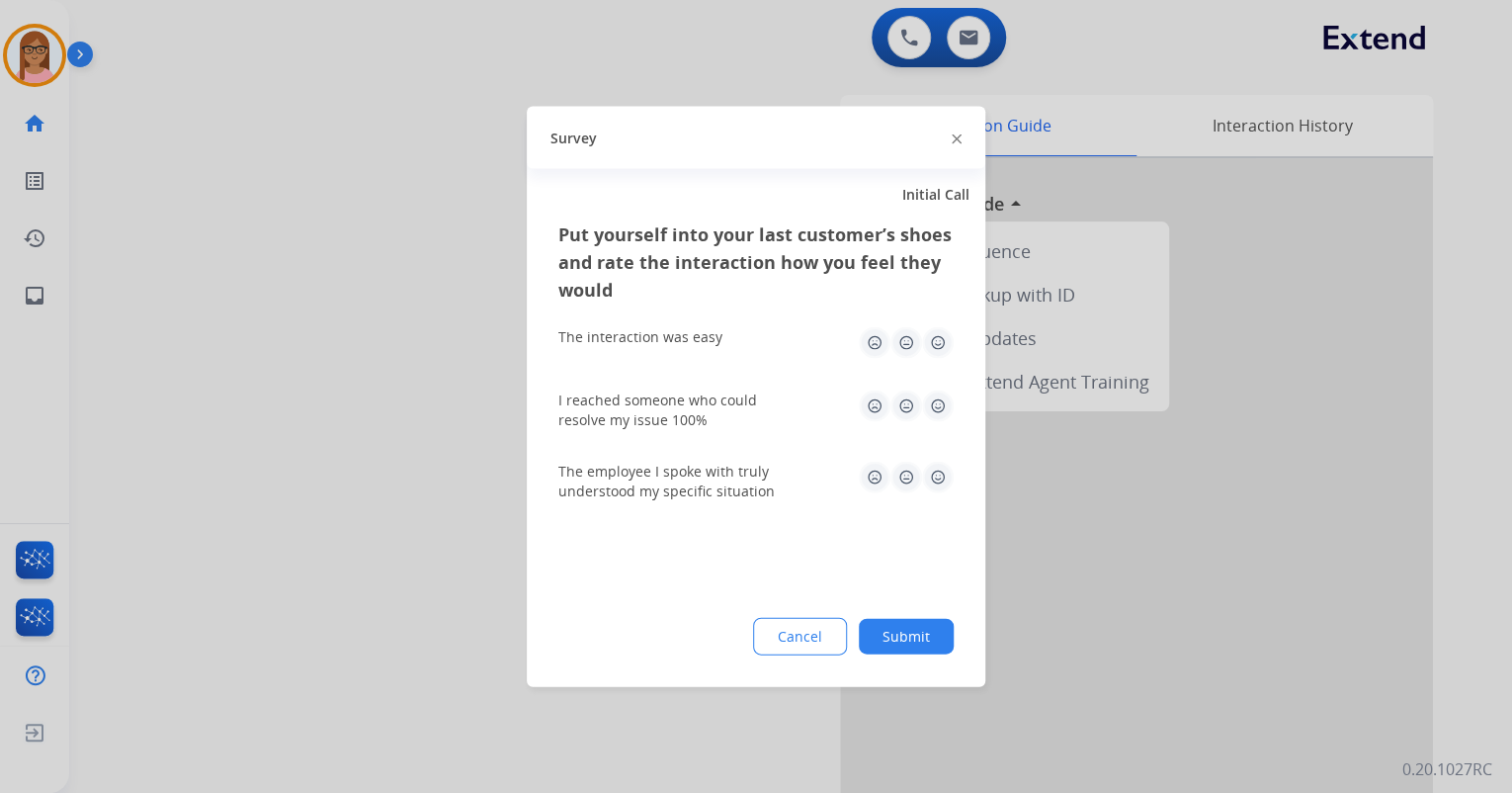 click 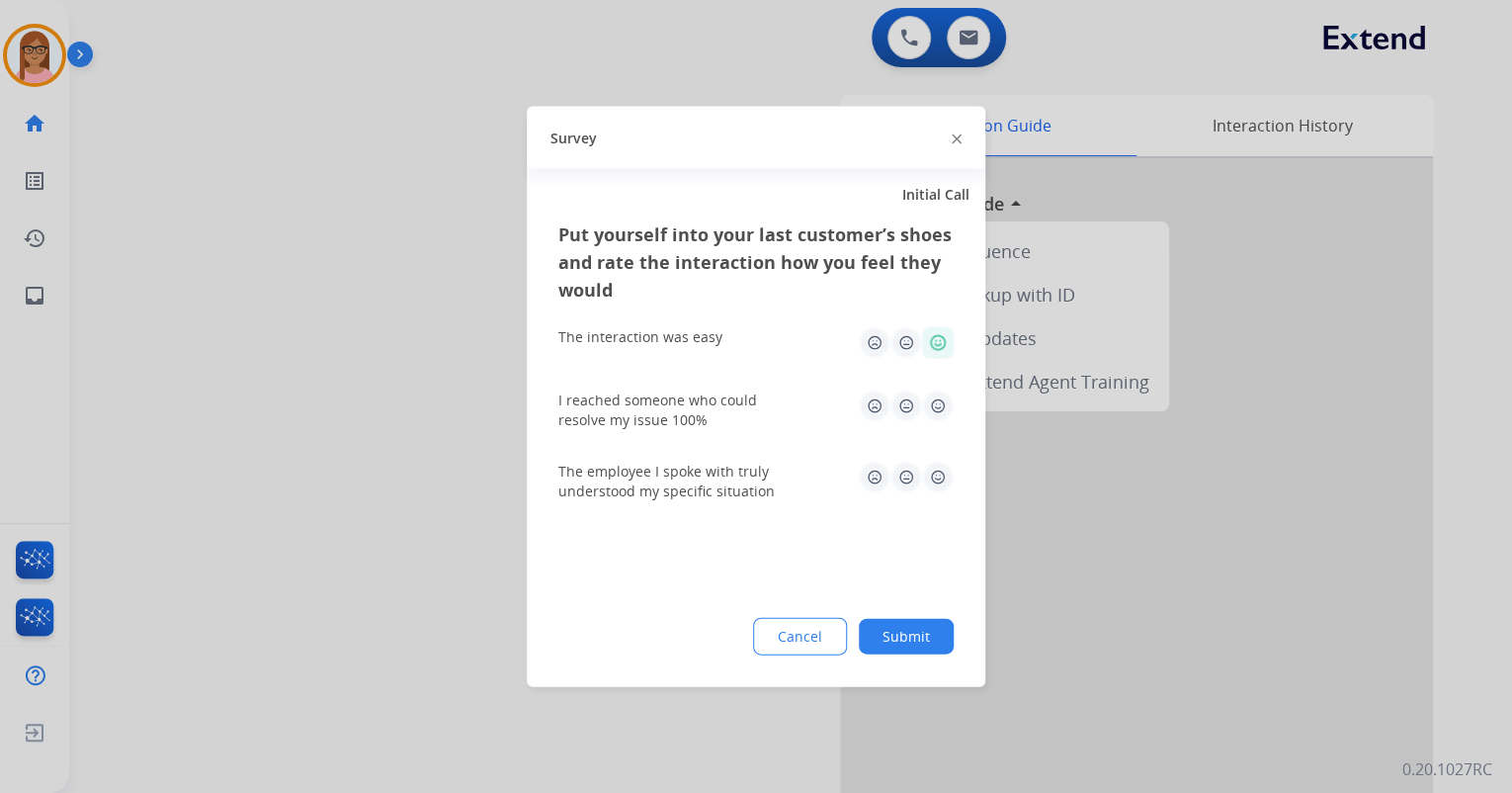 click 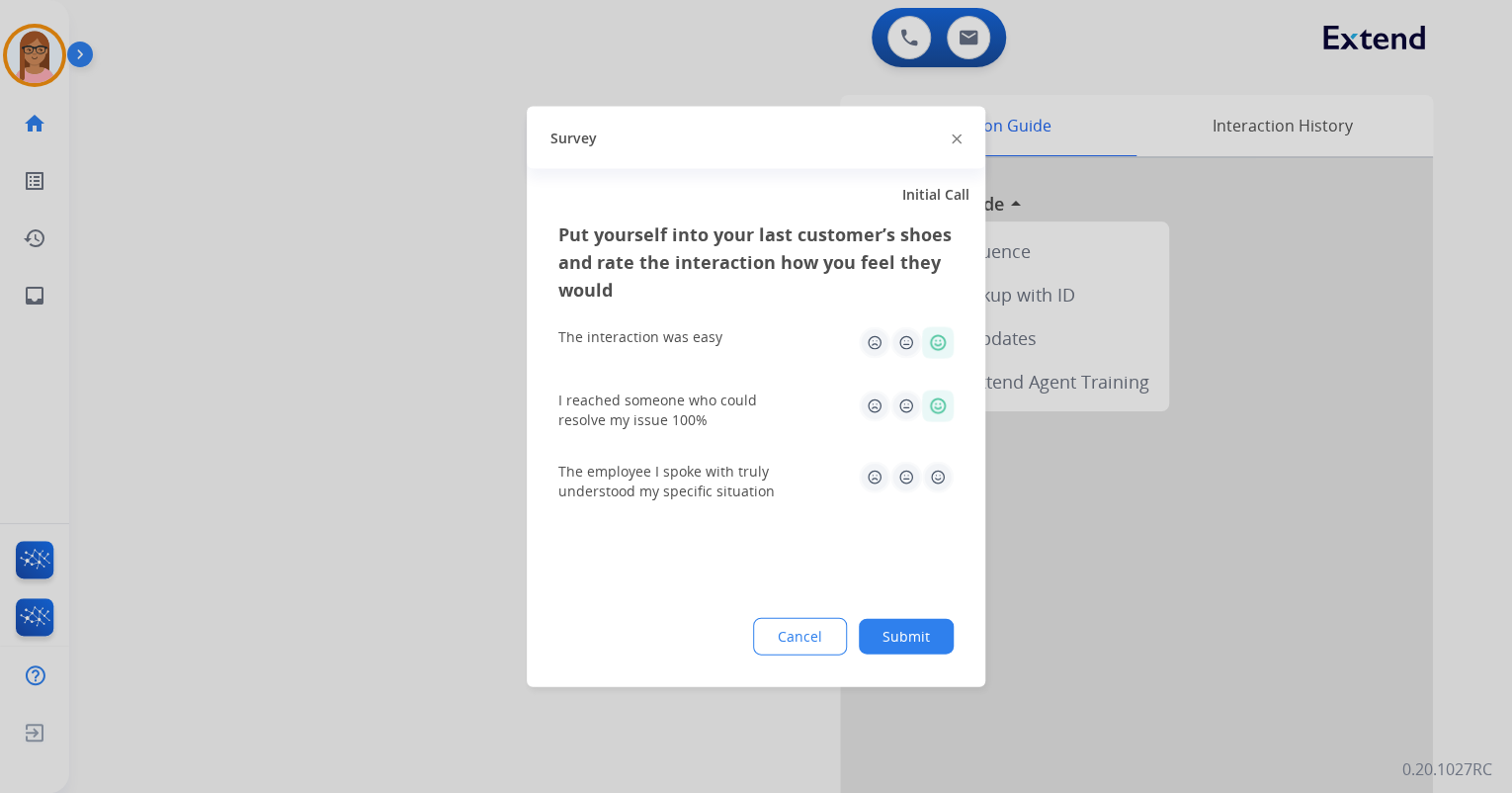 click 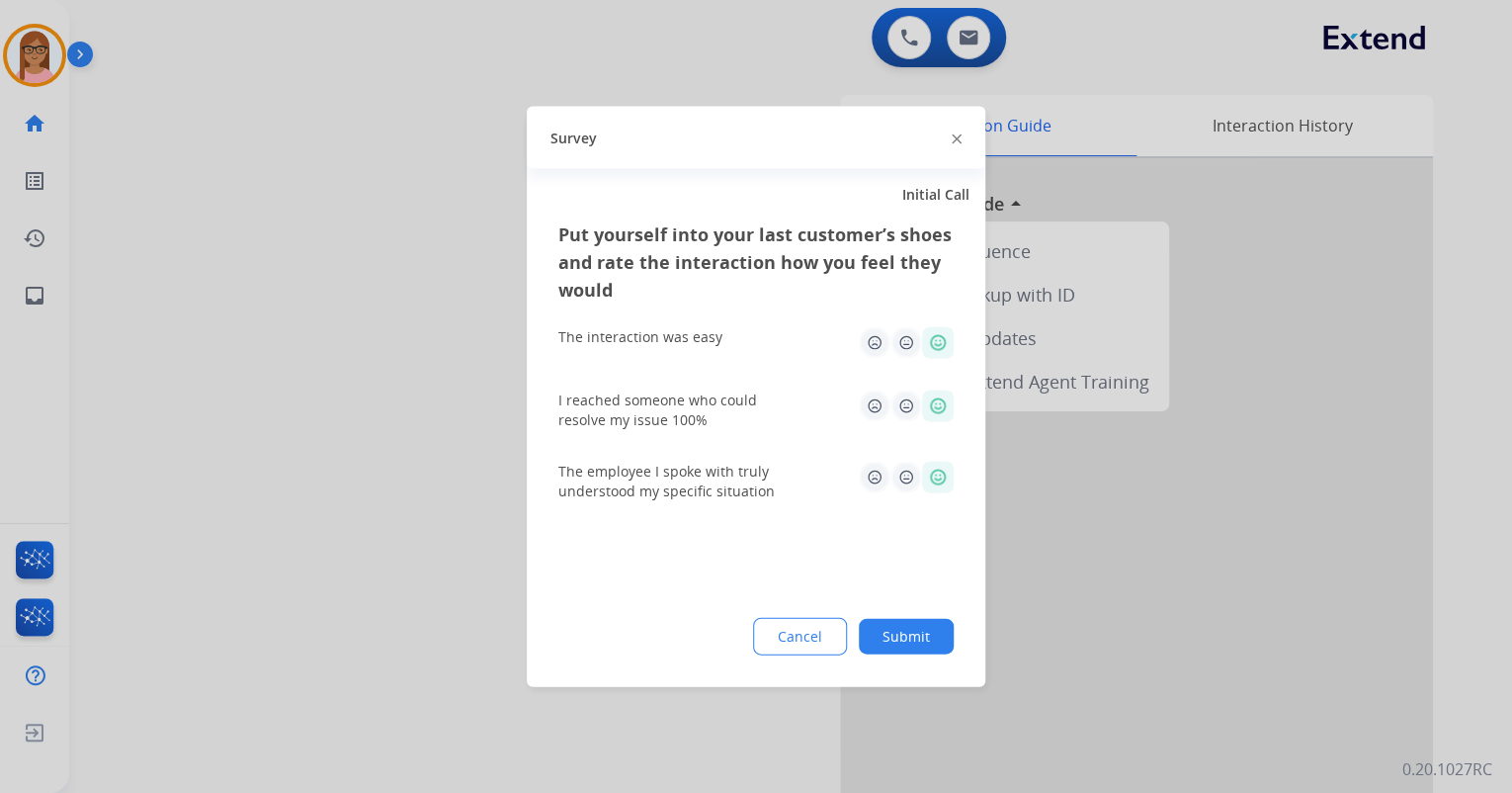 click on "Submit" 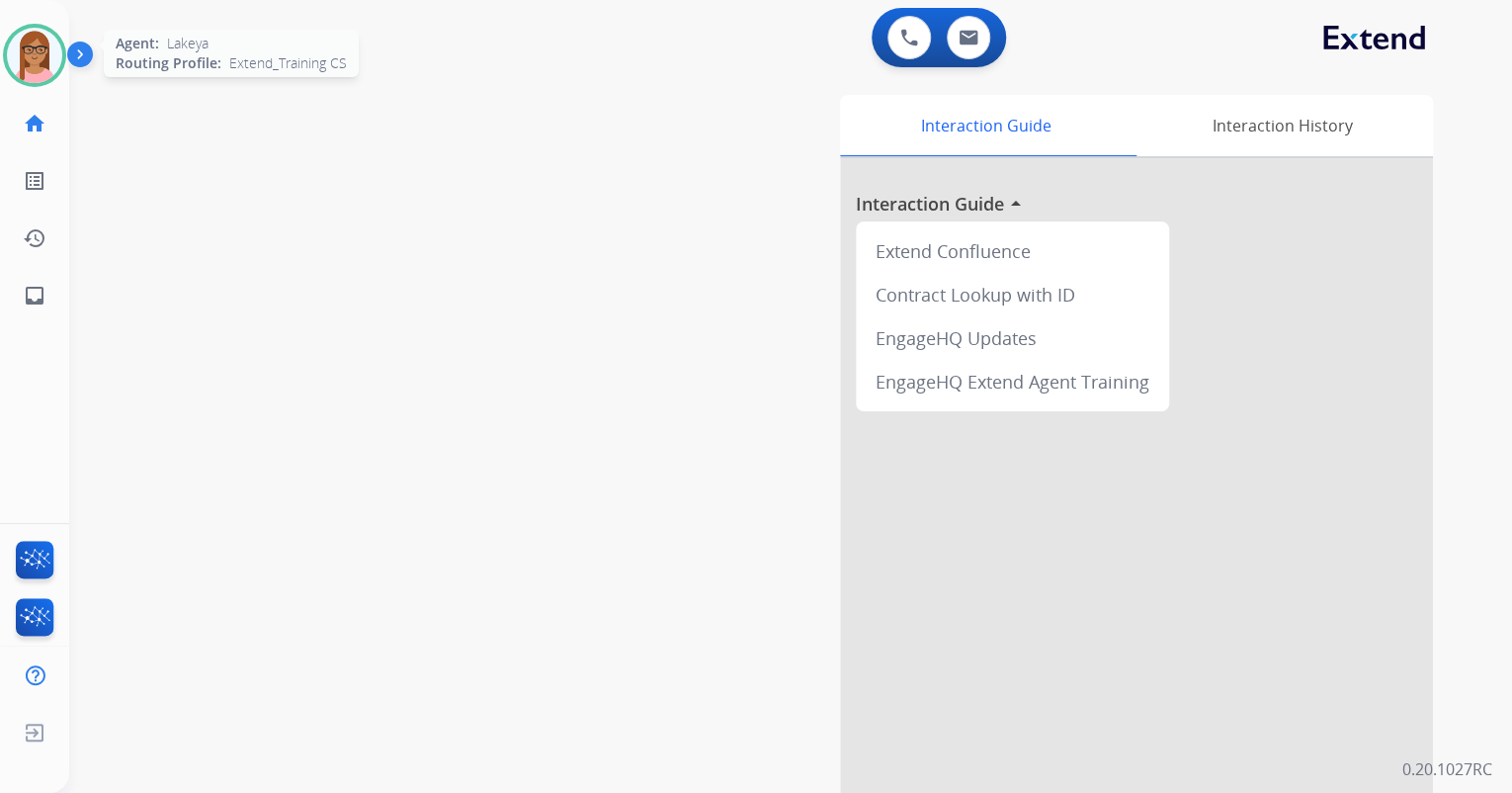 click at bounding box center (35, 55) 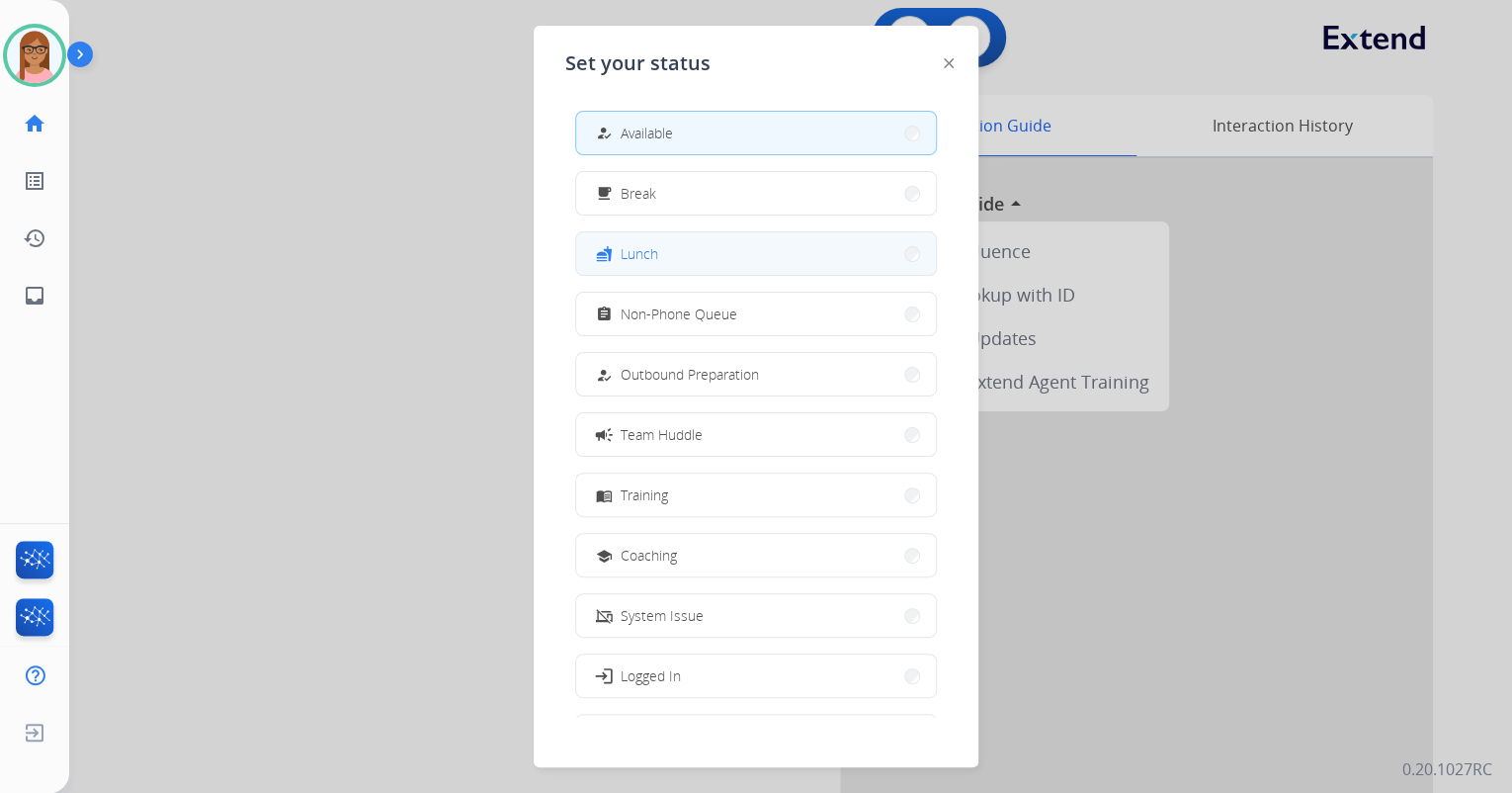 click on "fastfood Lunch" at bounding box center [756, 253] 